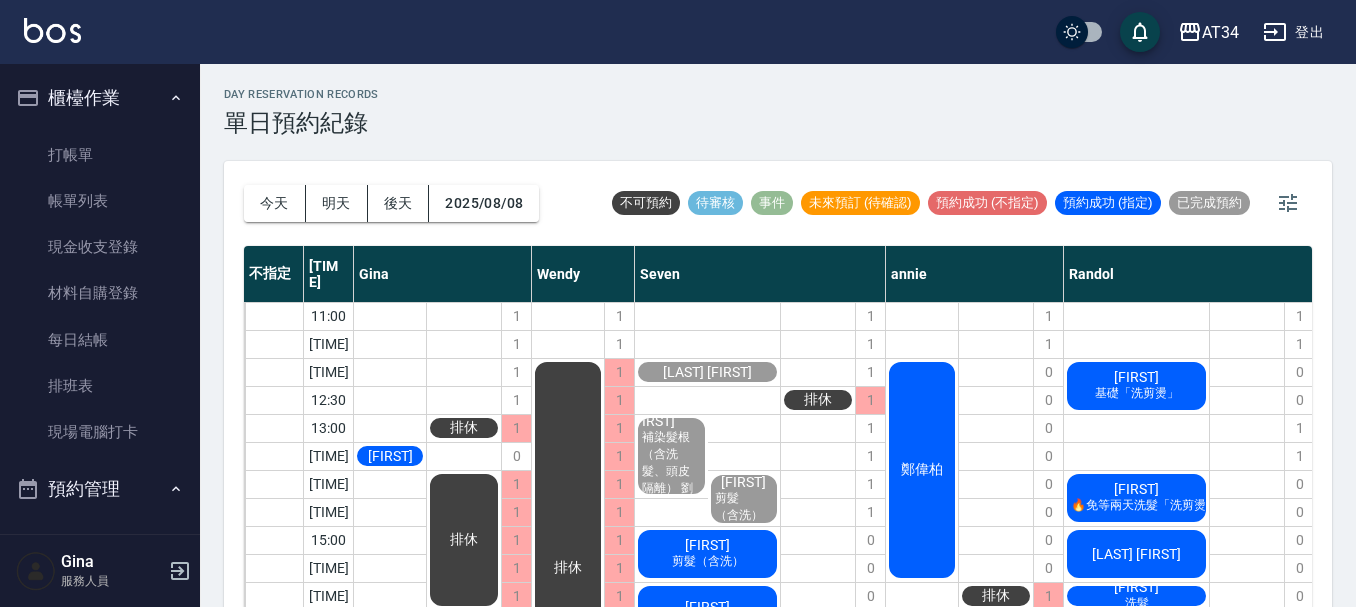 scroll, scrollTop: 23, scrollLeft: 0, axis: vertical 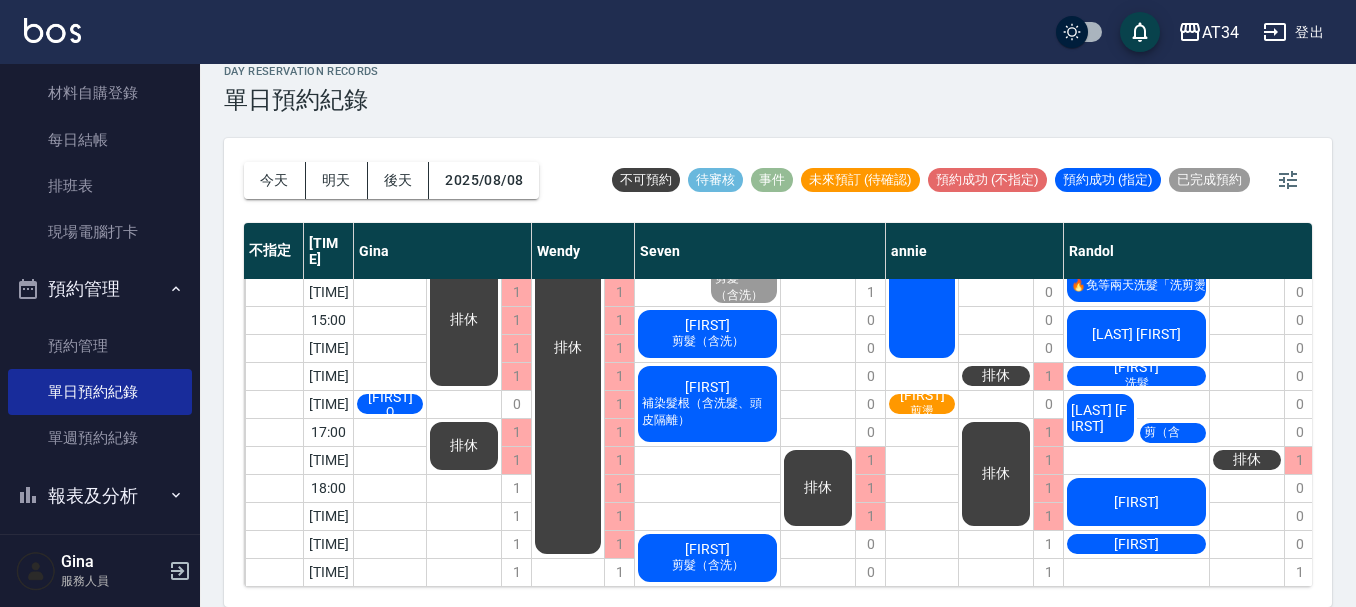 drag, startPoint x: 0, startPoint y: 0, endPoint x: 739, endPoint y: 318, distance: 804.5154 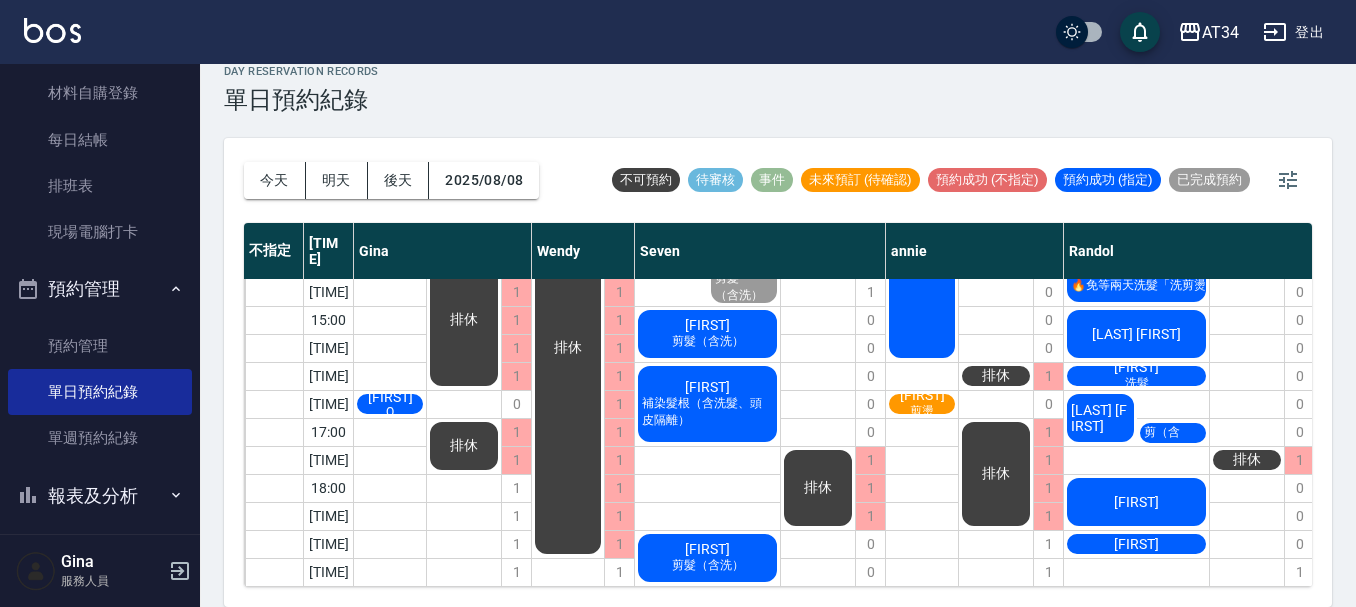 click on "李燕如 剪髮（含洗）" at bounding box center [390, 236] 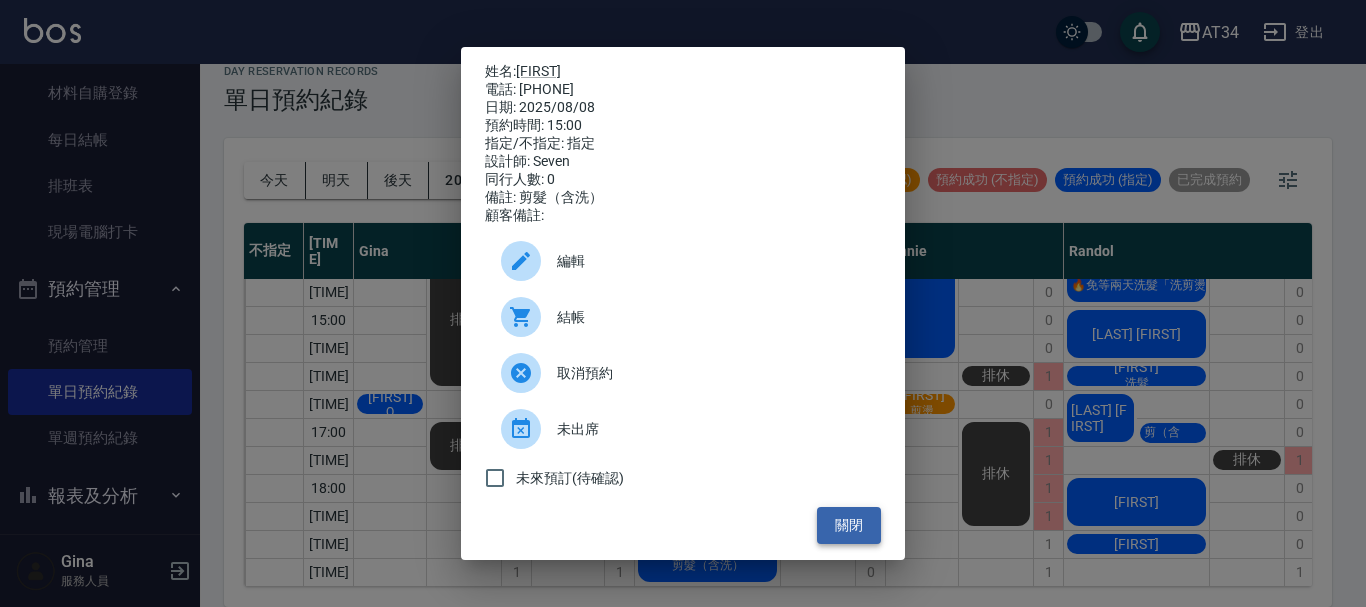 click on "關閉" at bounding box center (849, 525) 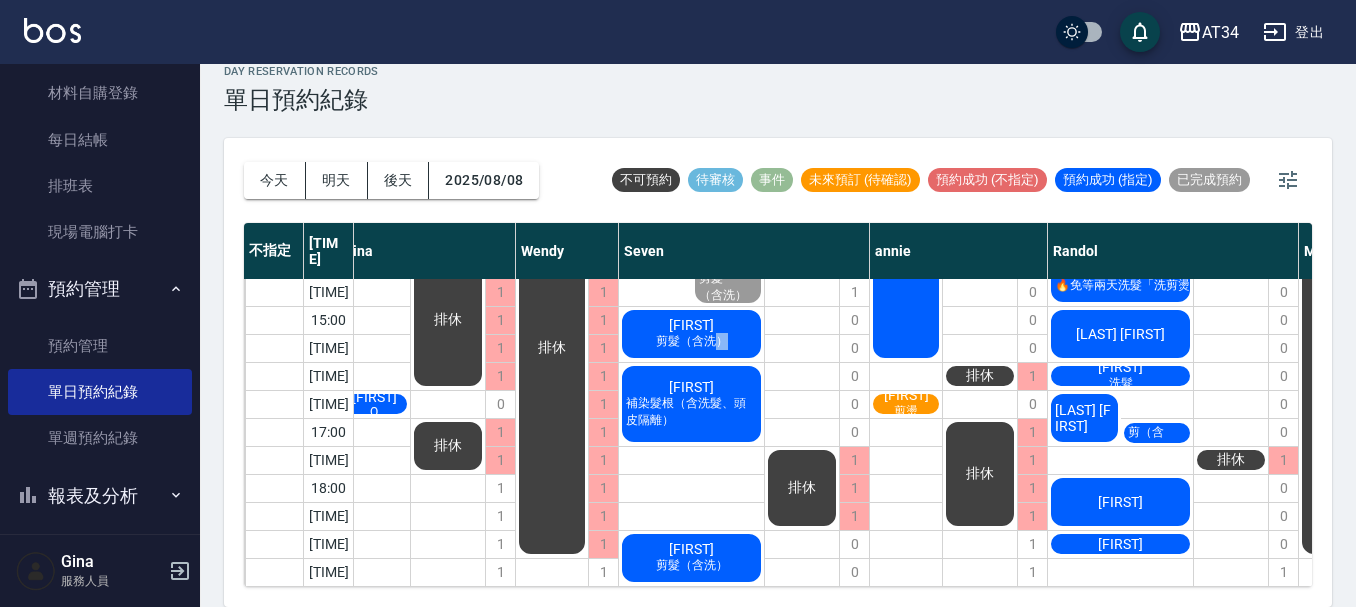 scroll, scrollTop: 212, scrollLeft: 8, axis: both 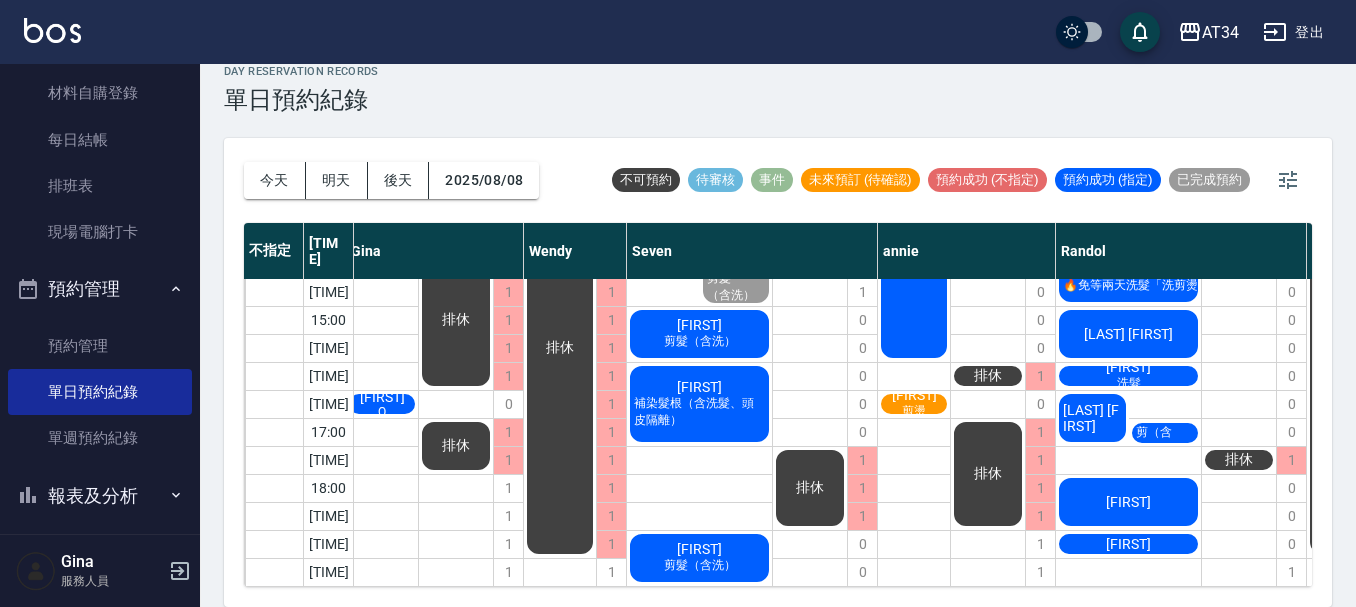 click on "顏先生" at bounding box center (382, 236) 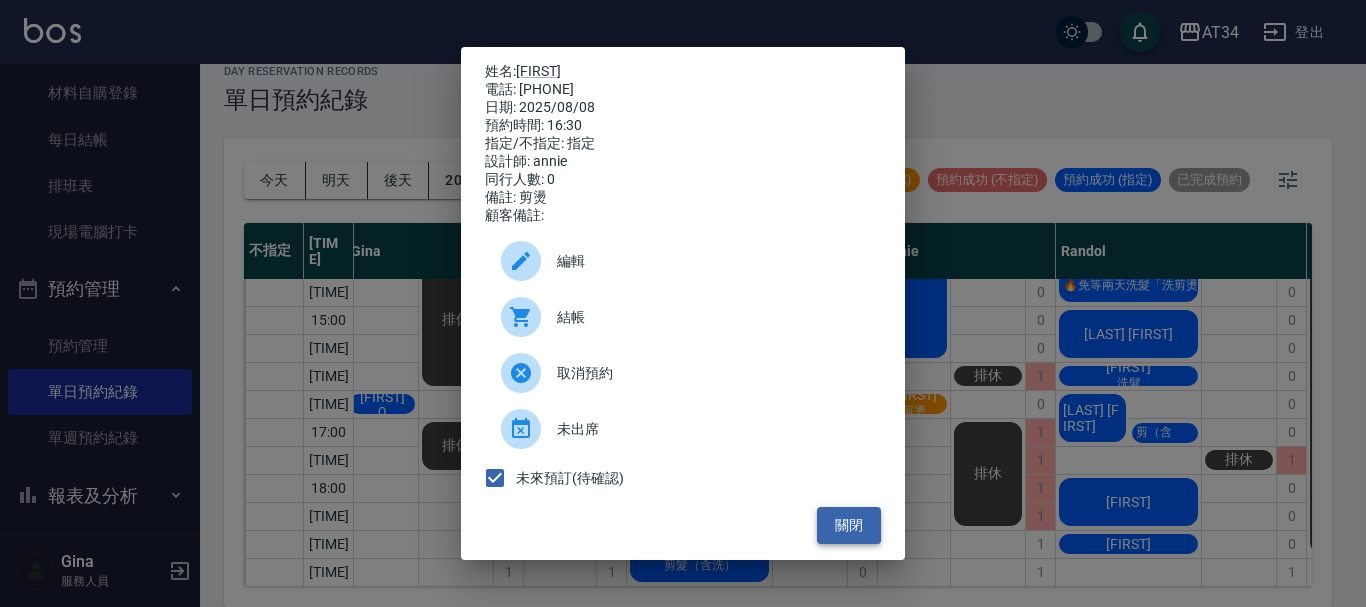 click on "關閉" at bounding box center (849, 525) 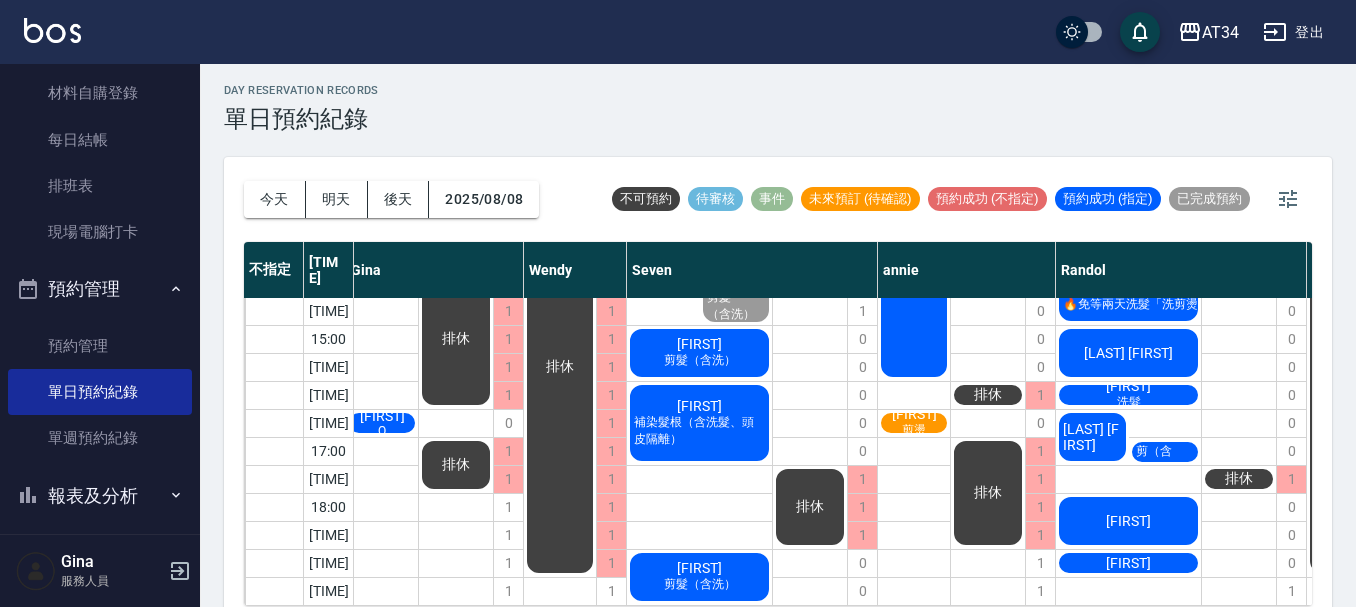 scroll, scrollTop: 0, scrollLeft: 0, axis: both 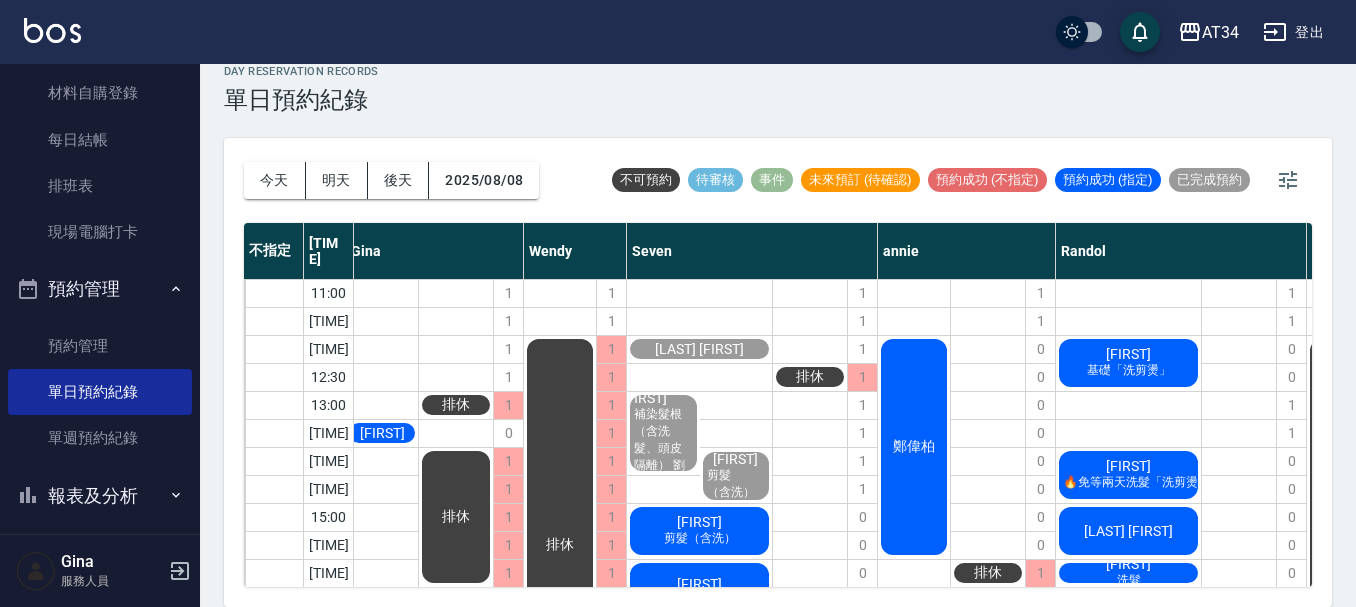 click on "[LAST]" at bounding box center [382, 433] 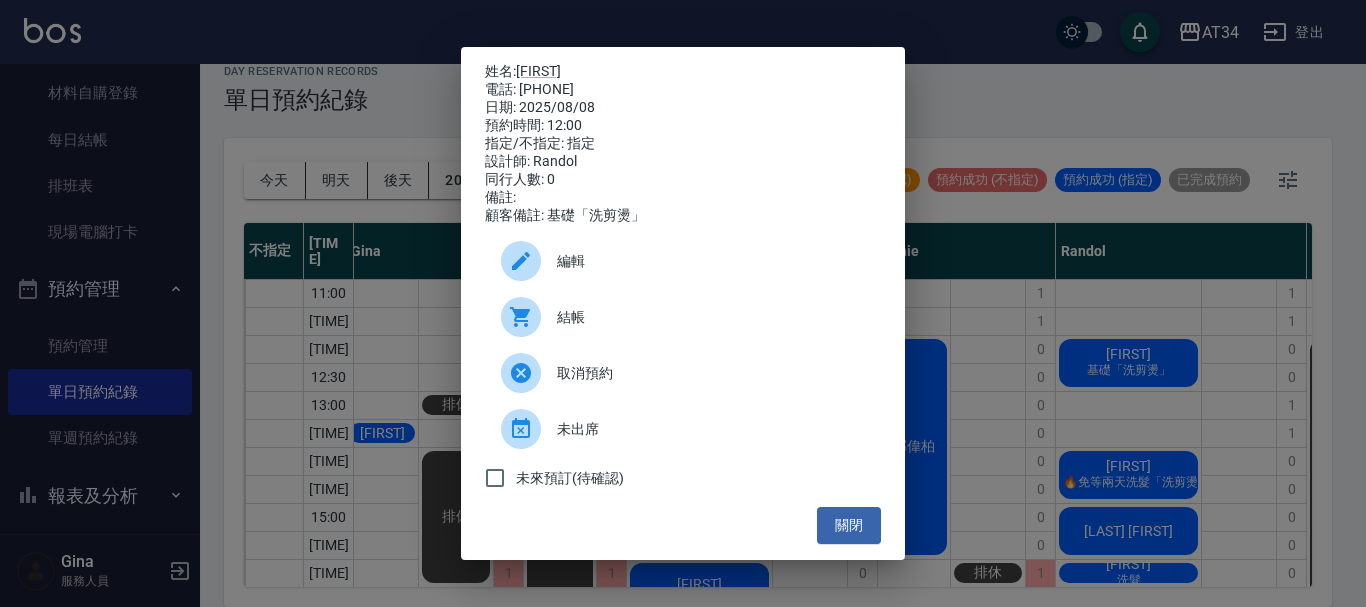 click at bounding box center (529, 317) 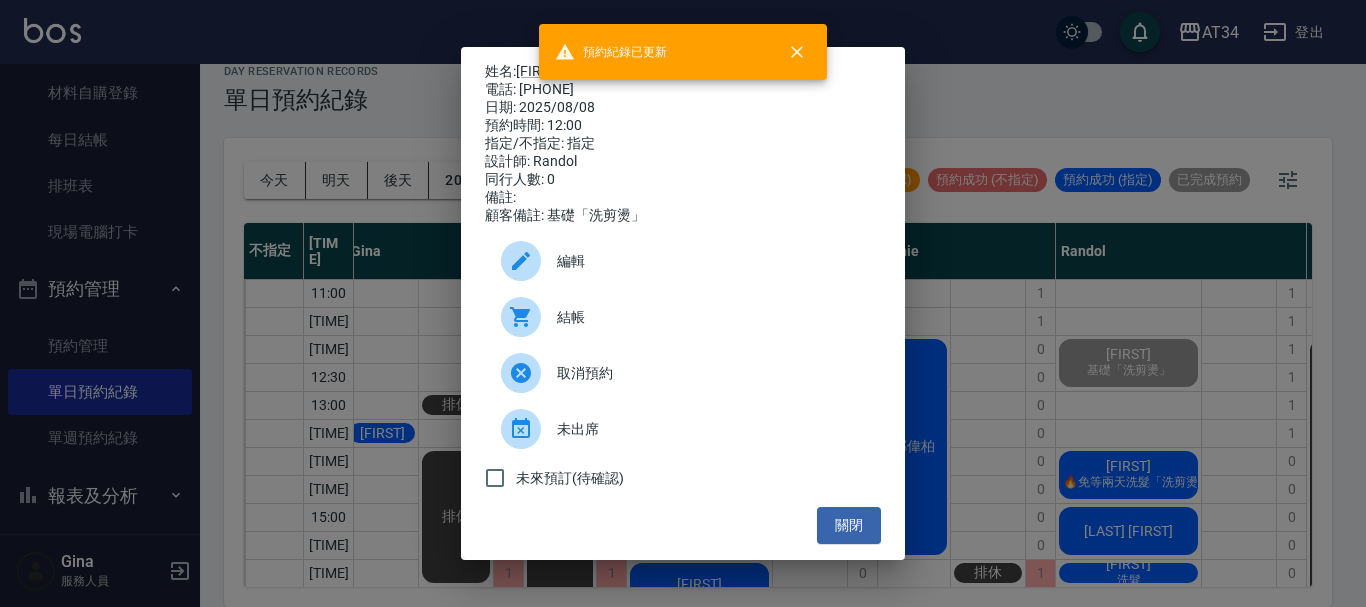 click on "姓名:  黃承陽 電話: 0966329012 日期: 2025/08/08 預約時間: 12:00 指定/不指定: 指定 設計師: Randol 同行人數: 0 備註:  顧客備註: 基礎「洗剪燙」  編輯 結帳 取消預約 未出席 未來預訂(待確認) 關閉" at bounding box center (683, 303) 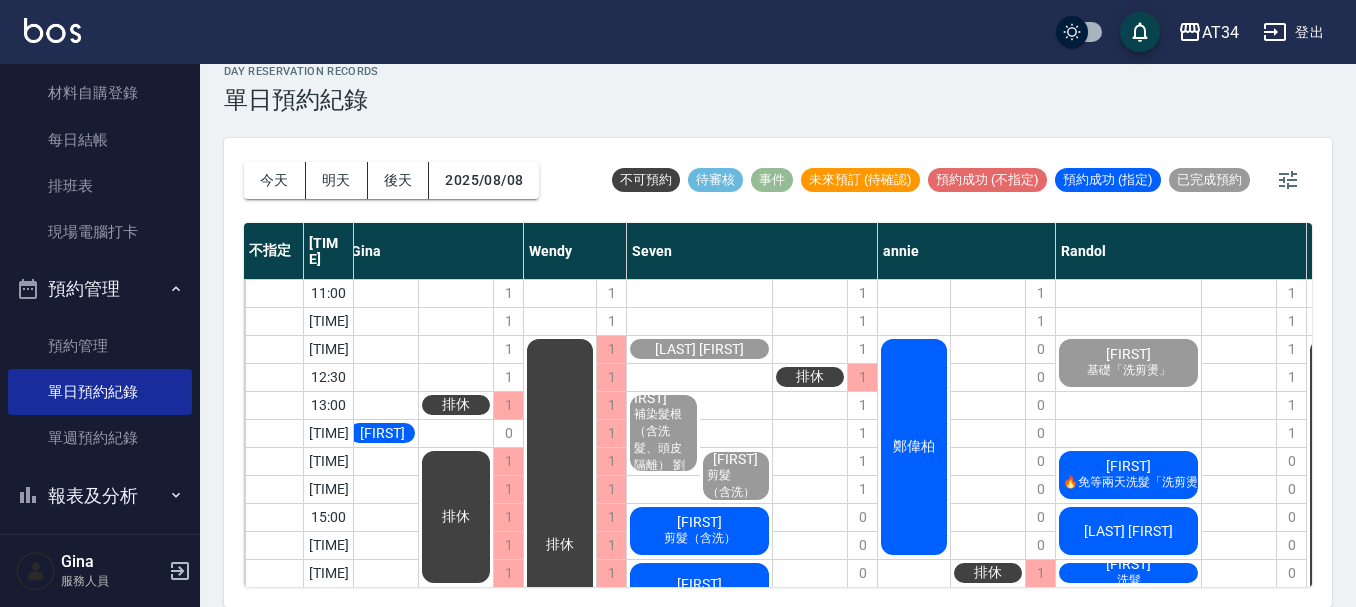 scroll, scrollTop: 100, scrollLeft: 8, axis: both 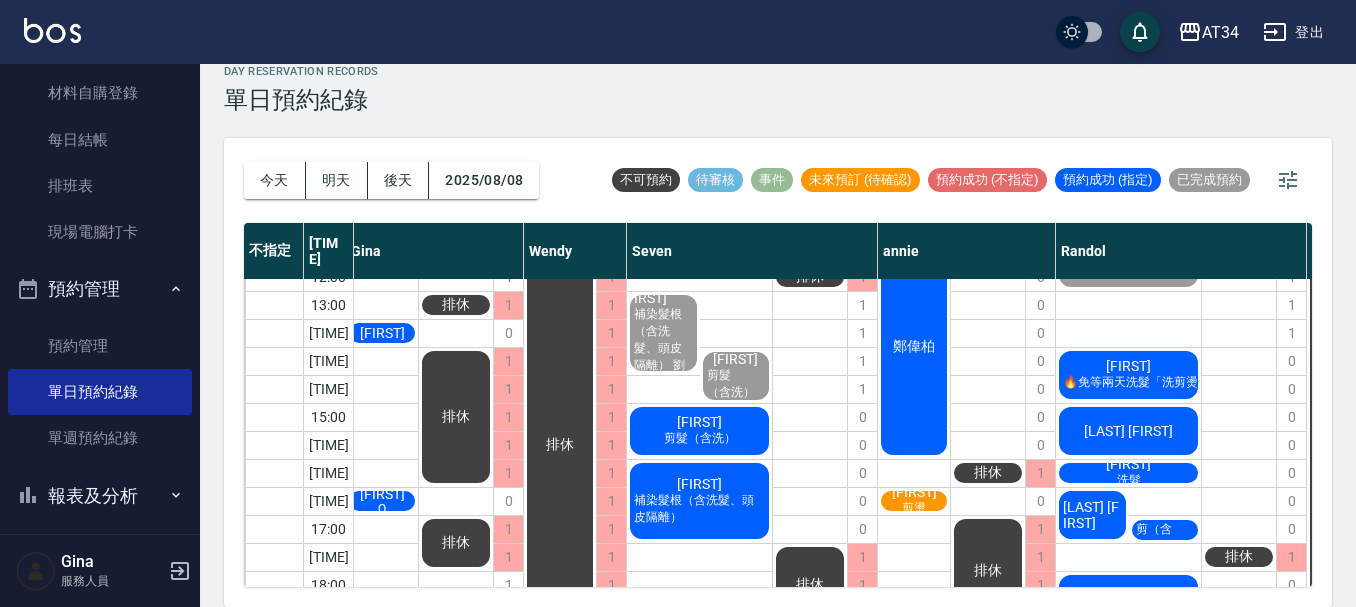 click on "葉瑞驊 🔥免等兩天洗髮「洗剪燙定型」" at bounding box center (382, 333) 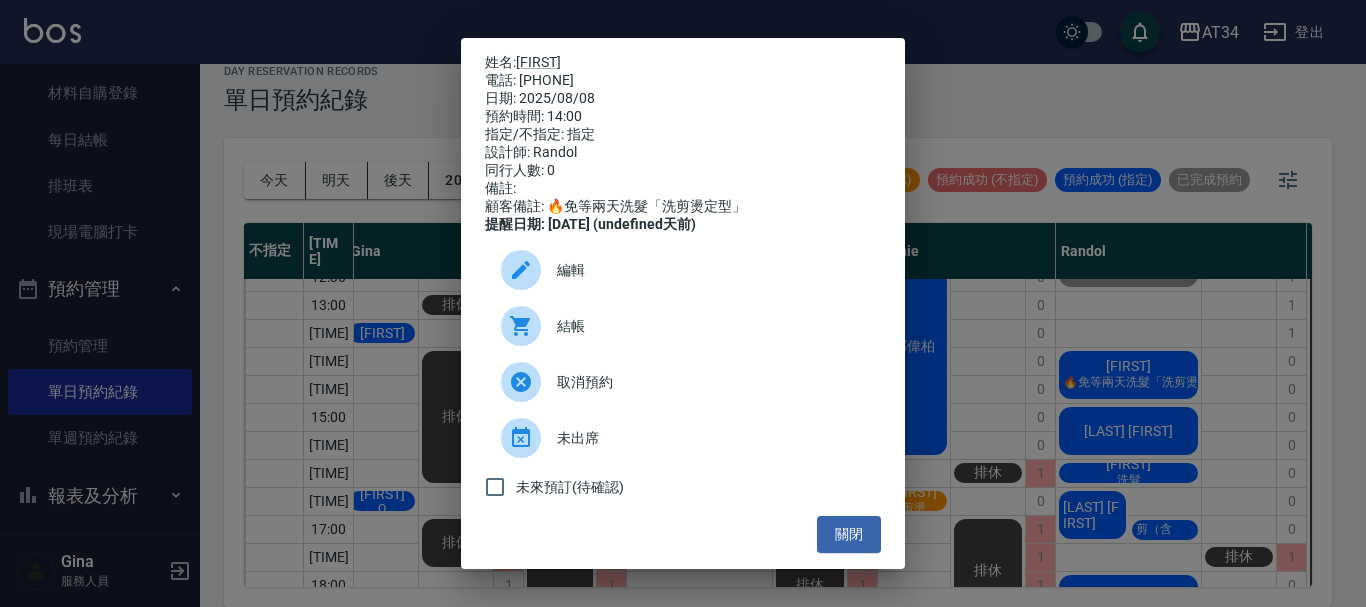 click on "結帳" at bounding box center [711, 326] 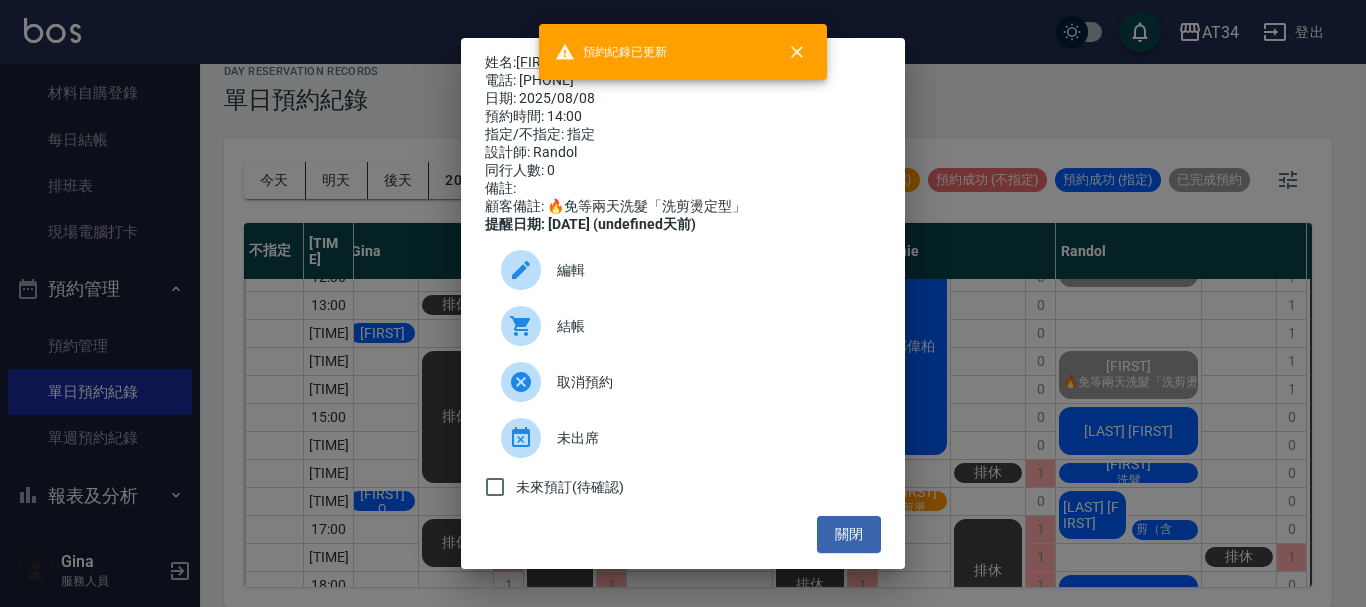 click on "姓名:  葉瑞驊 電話: 0935055119 日期: 2025/08/08 預約時間: 14:00 指定/不指定: 指定 設計師: Randol 同行人數: 0 備註:  顧客備註: 🔥免等兩天洗髮「洗剪燙定型」  提醒日期: 2025/08/07 (undefined天前) 編輯 結帳 取消預約 未出席 未來預訂(待確認) 關閉" at bounding box center [683, 303] 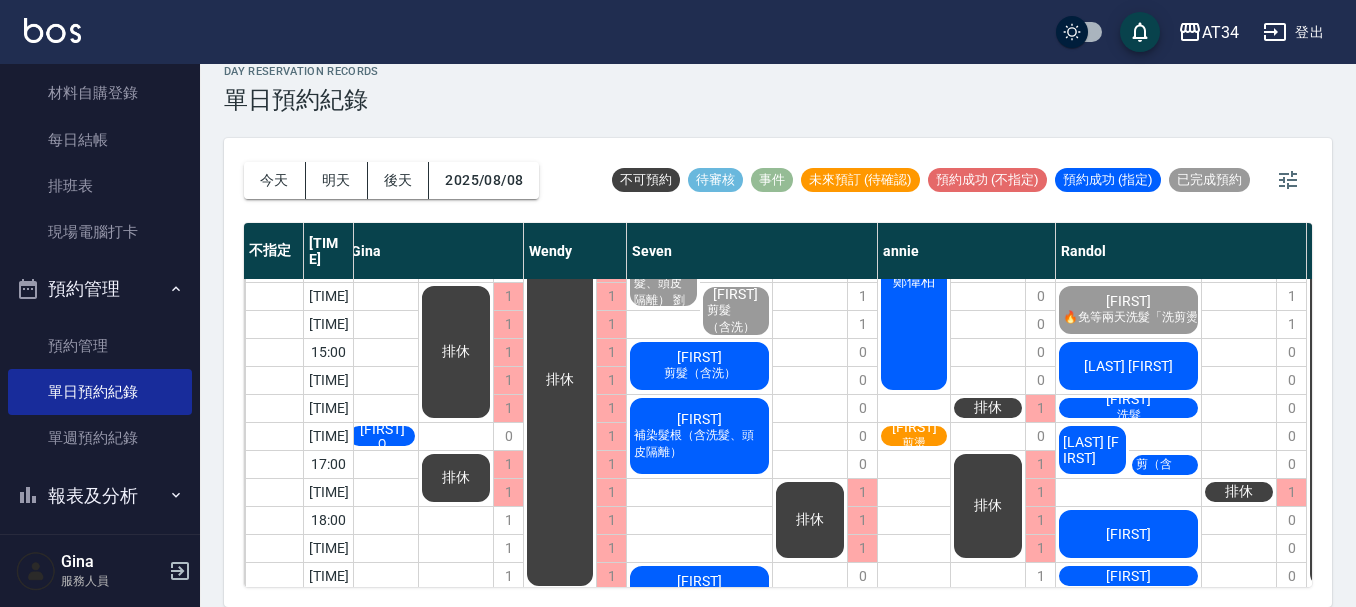 scroll, scrollTop: 200, scrollLeft: 8, axis: both 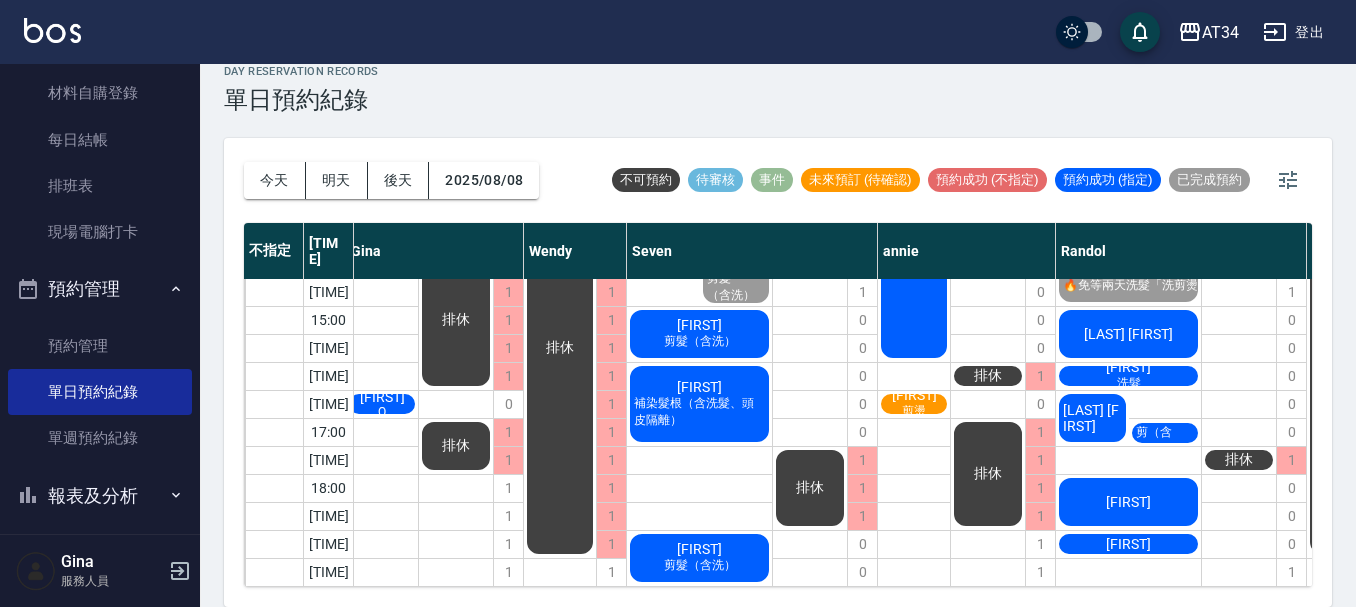click on "洗髮" at bounding box center (382, 244) 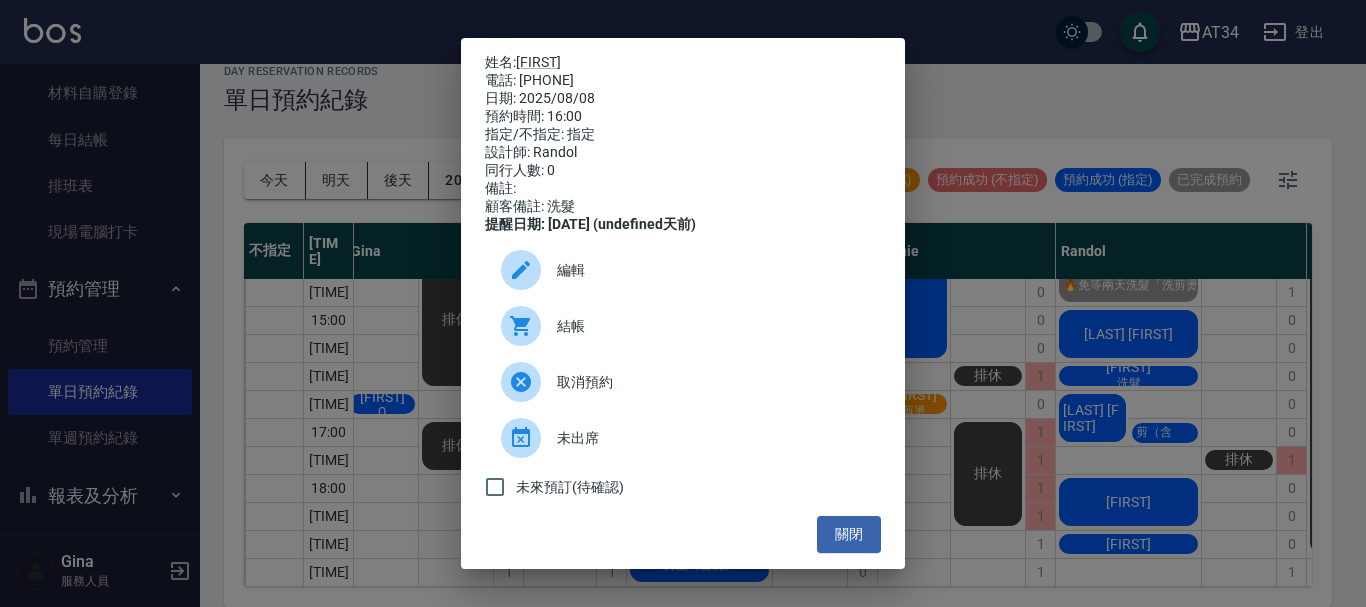 click on "姓名:  傅千祐 電話: 0979792117 日期: 2025/08/08 預約時間: 16:00 指定/不指定: 指定 設計師: Randol 同行人數: 0 備註:  顧客備註: 洗髮  提醒日期: 2025/08/07 (undefined天前) 編輯 結帳 取消預約 未出席 未來預訂(待確認) 關閉" at bounding box center [683, 303] 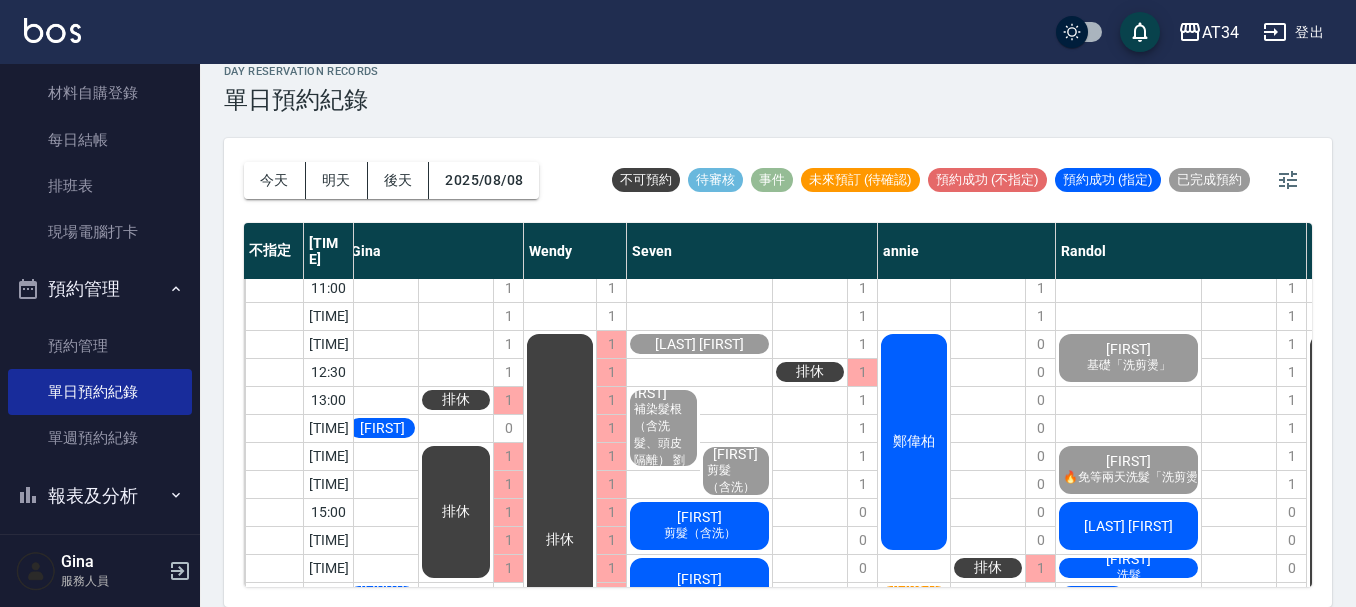 scroll, scrollTop: 0, scrollLeft: 8, axis: horizontal 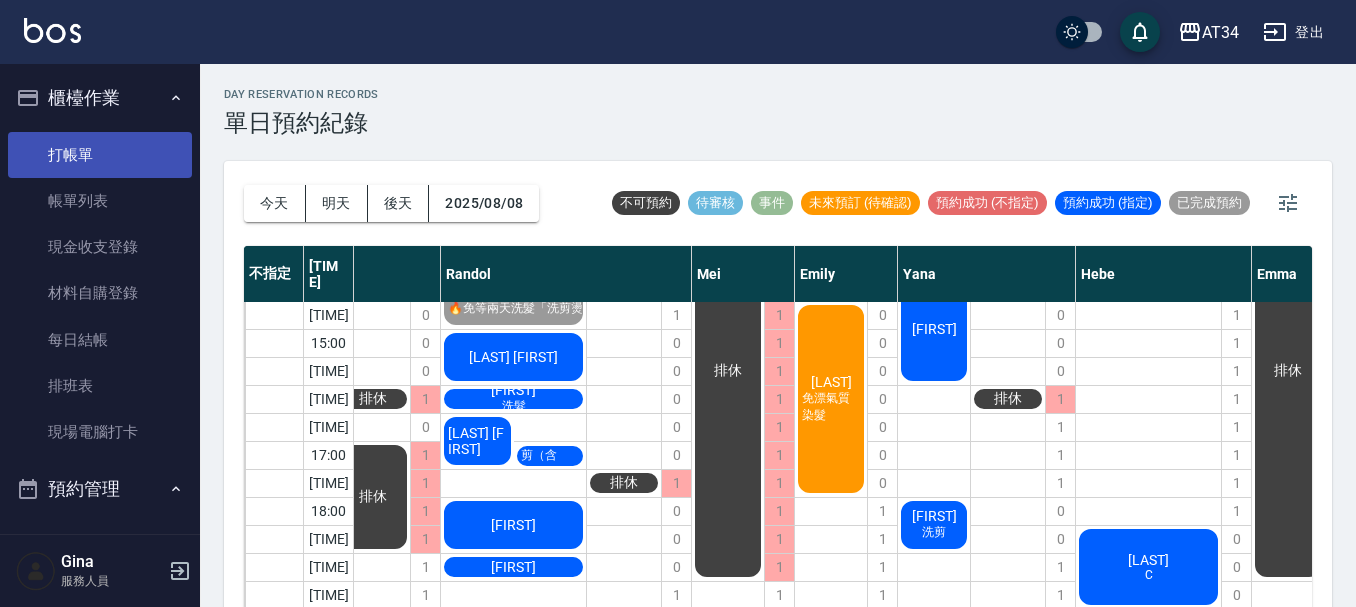 click on "打帳單" at bounding box center (100, 155) 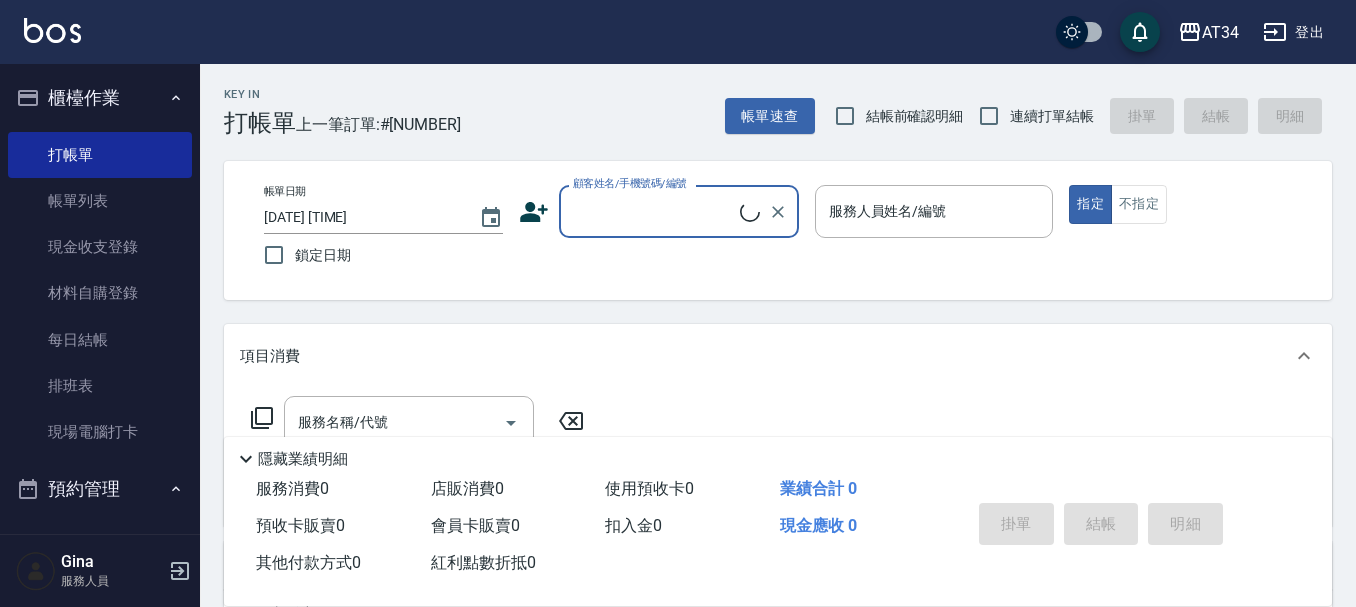 click on "顧客姓名/手機號碼/編號" at bounding box center [654, 211] 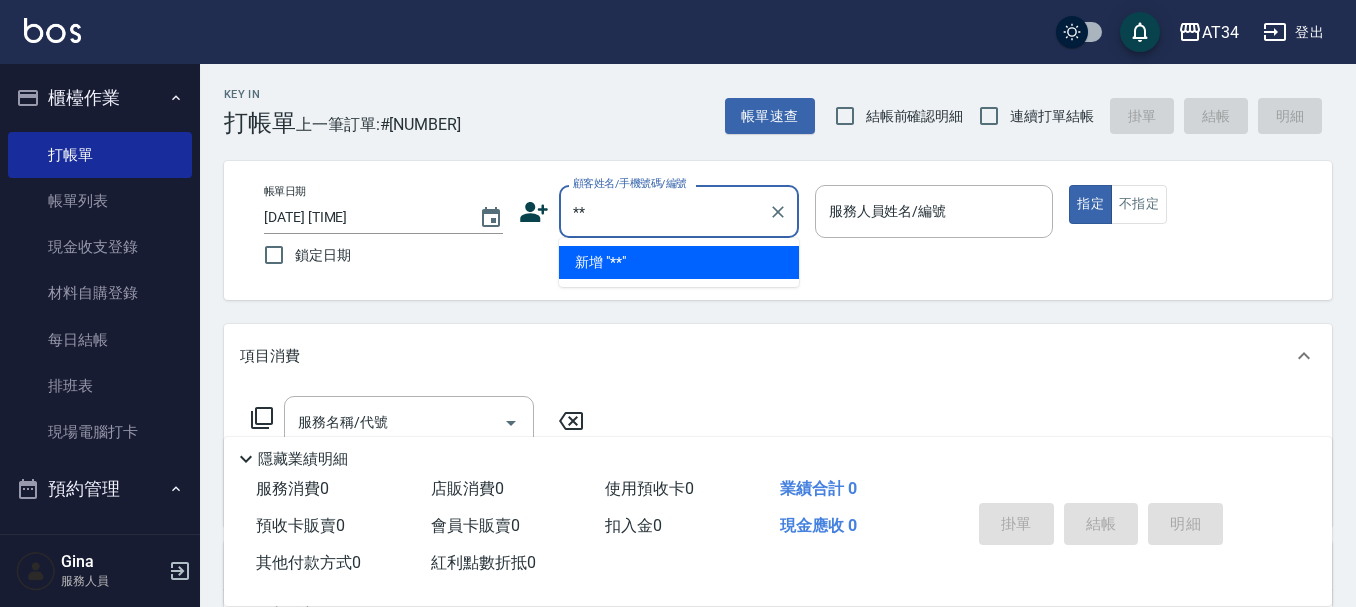 type on "**" 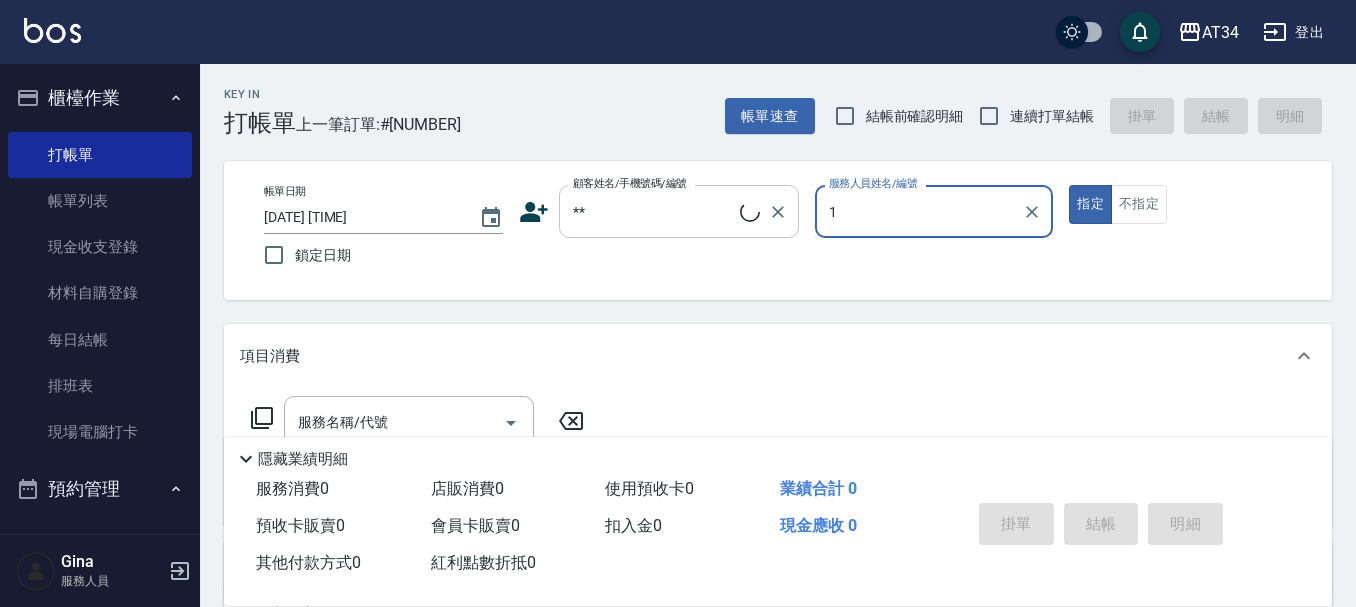 type on "12" 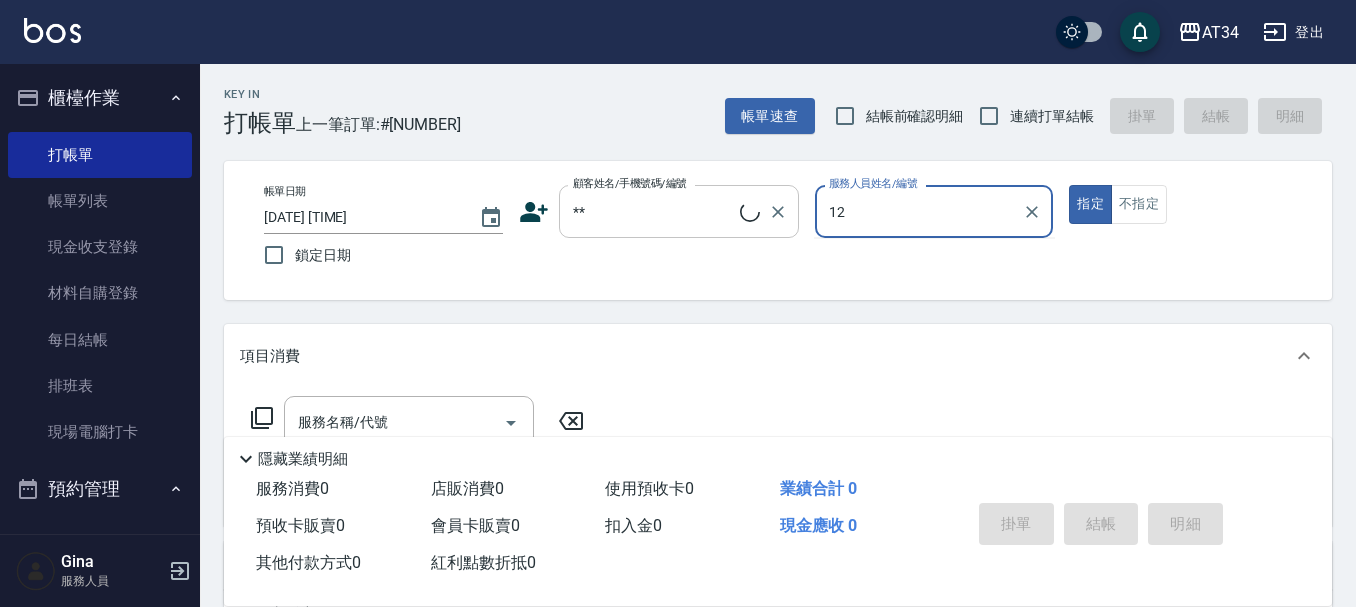 type on "新客人 姓名未設定/**/null" 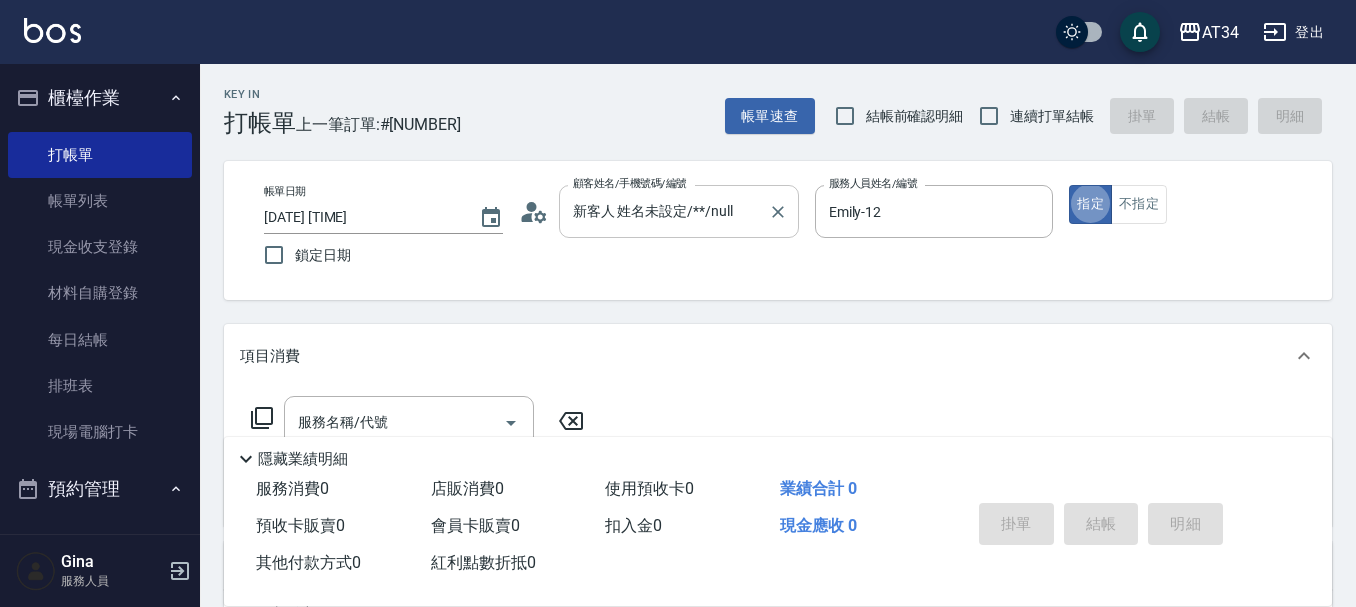 type on "true" 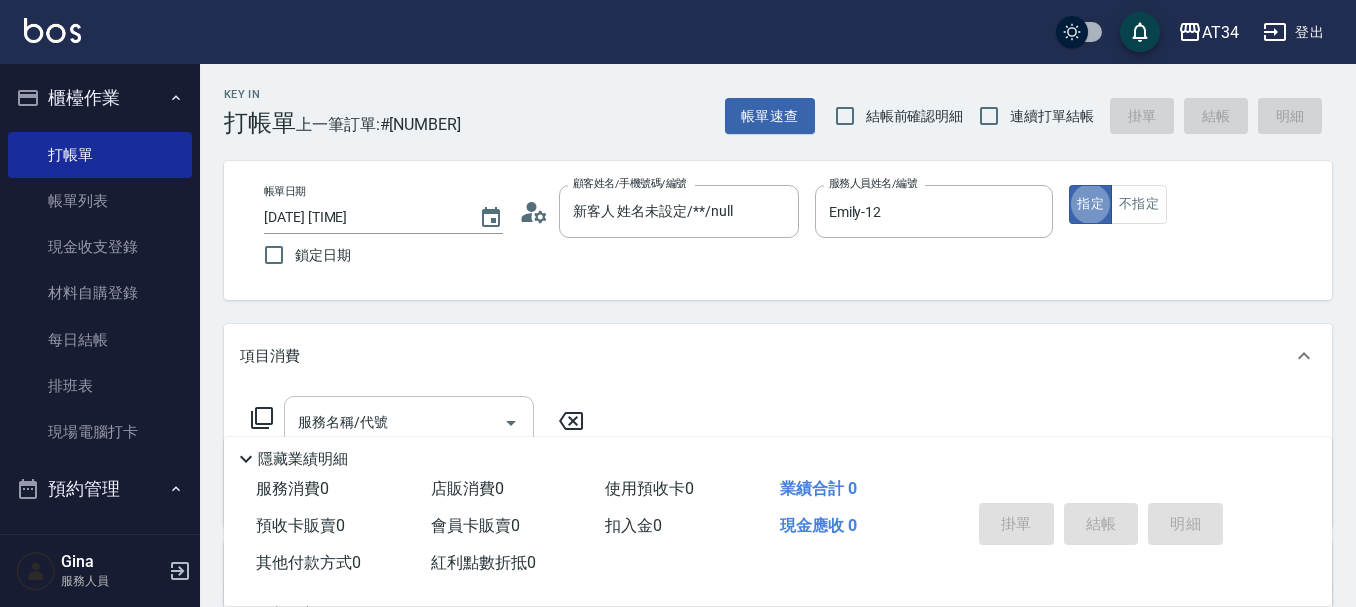 click on "服務名稱/代號" at bounding box center [394, 422] 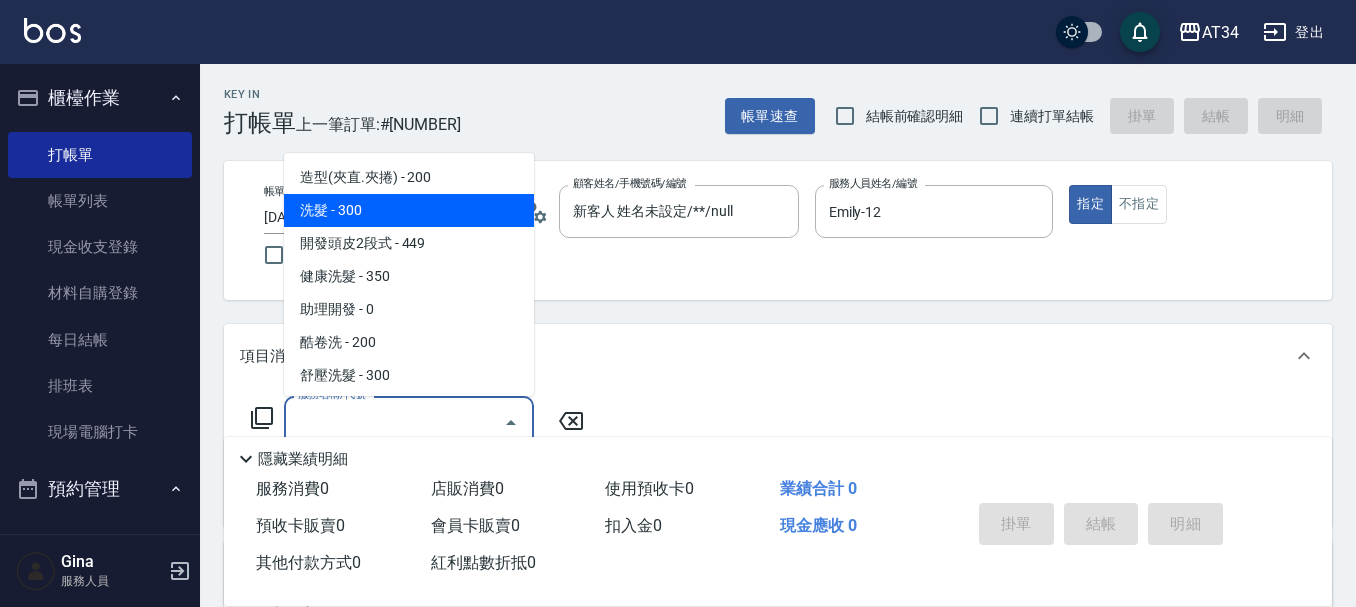 click on "洗髮 - 300" at bounding box center (409, 210) 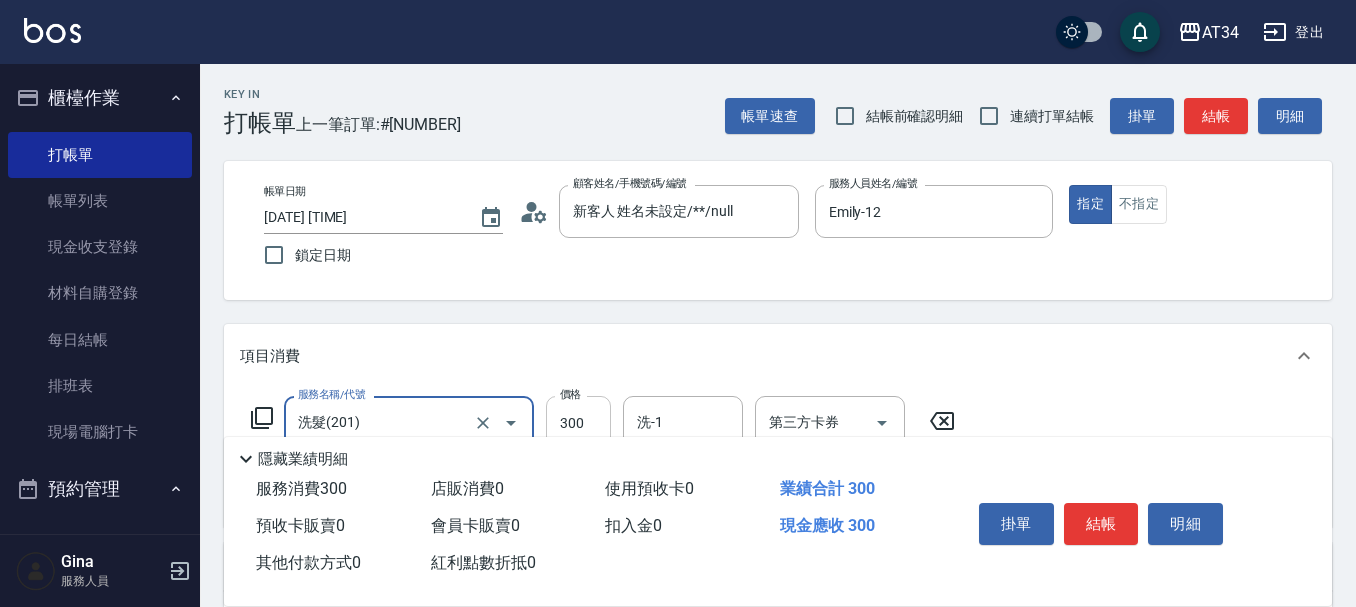 click on "300" at bounding box center (578, 423) 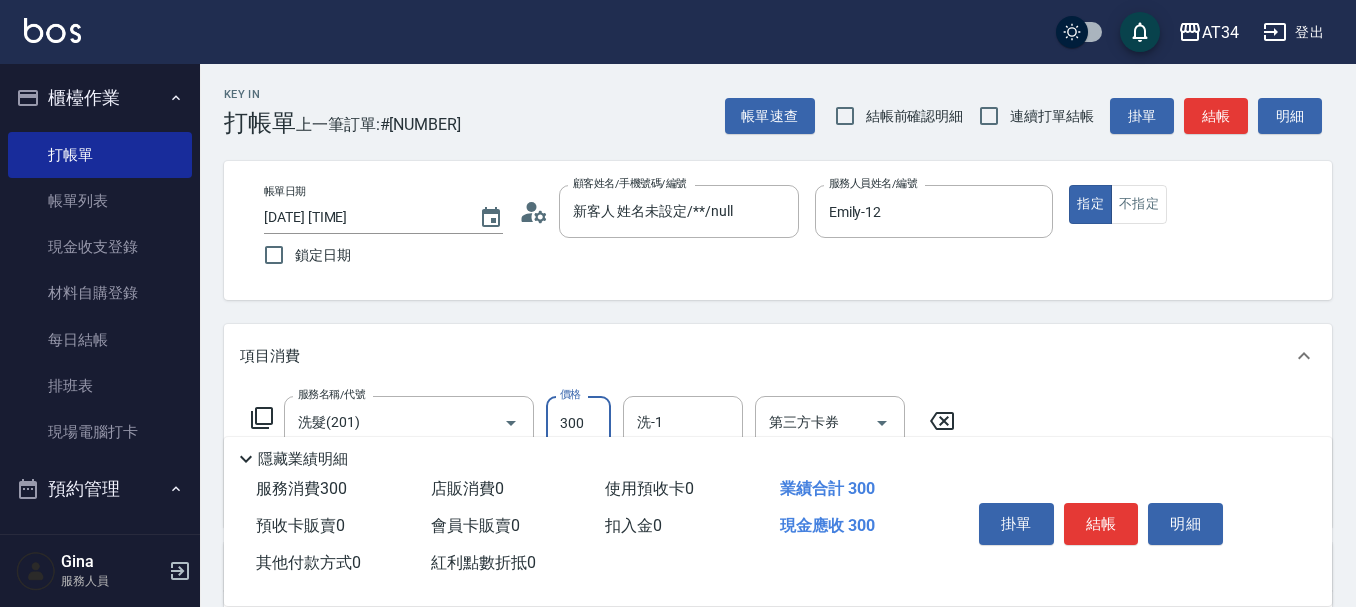 type on "4" 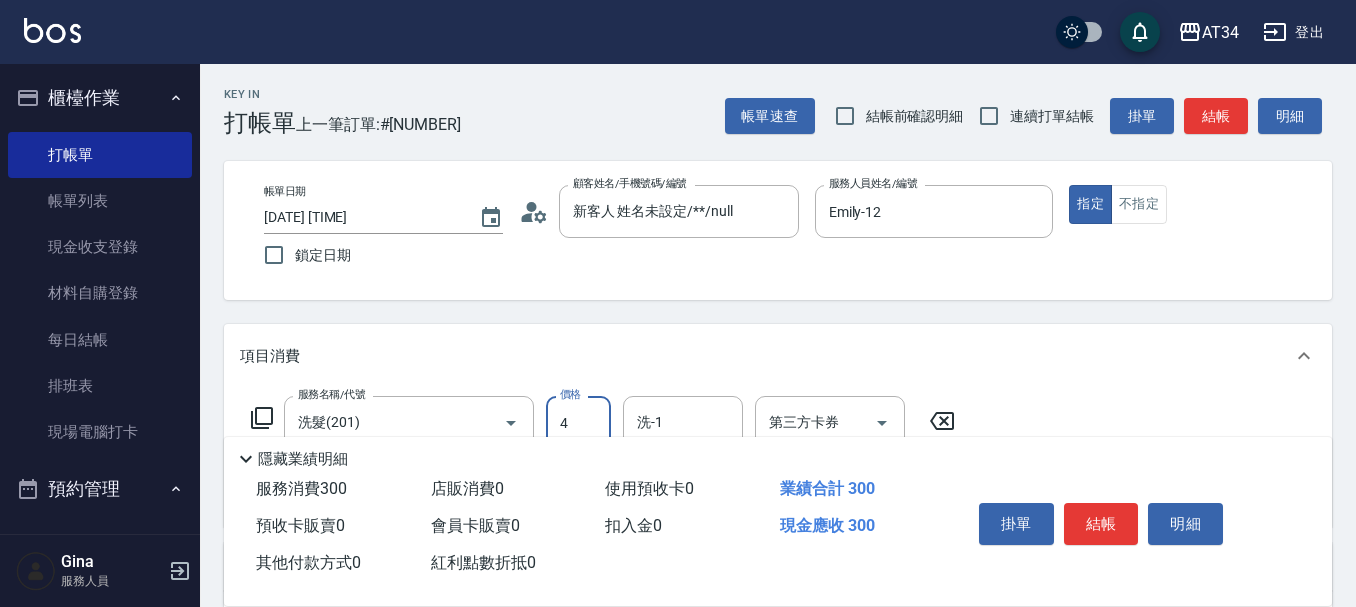 type on "0" 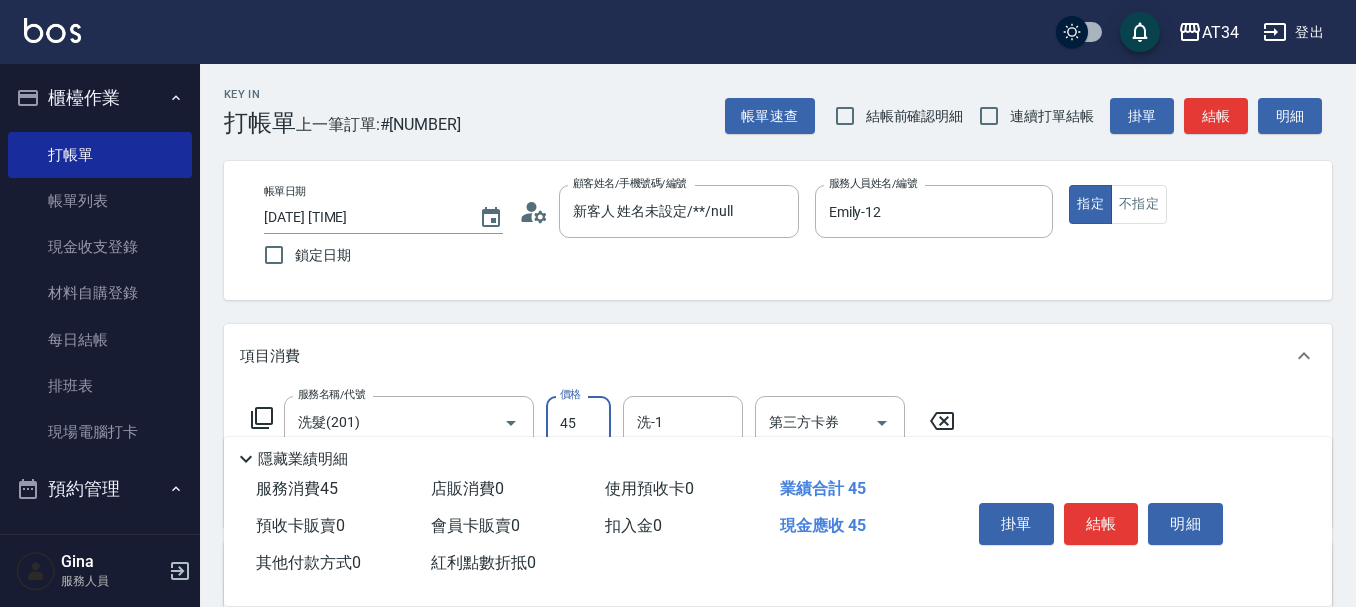 type on "40" 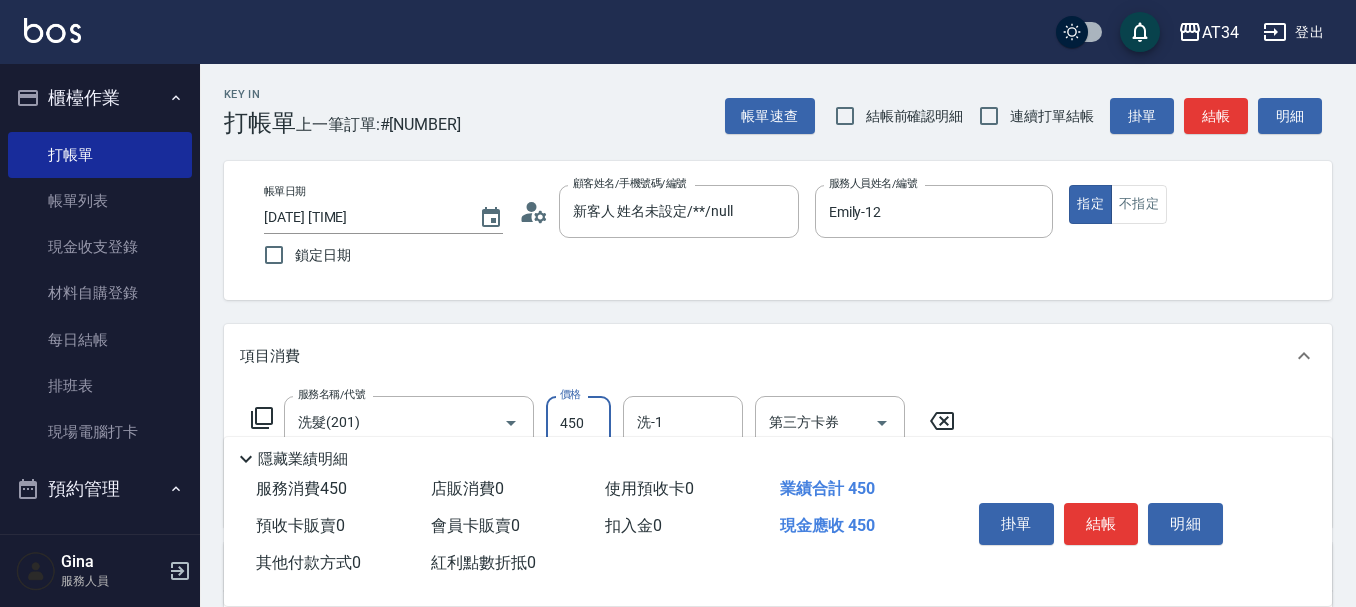 type on "450" 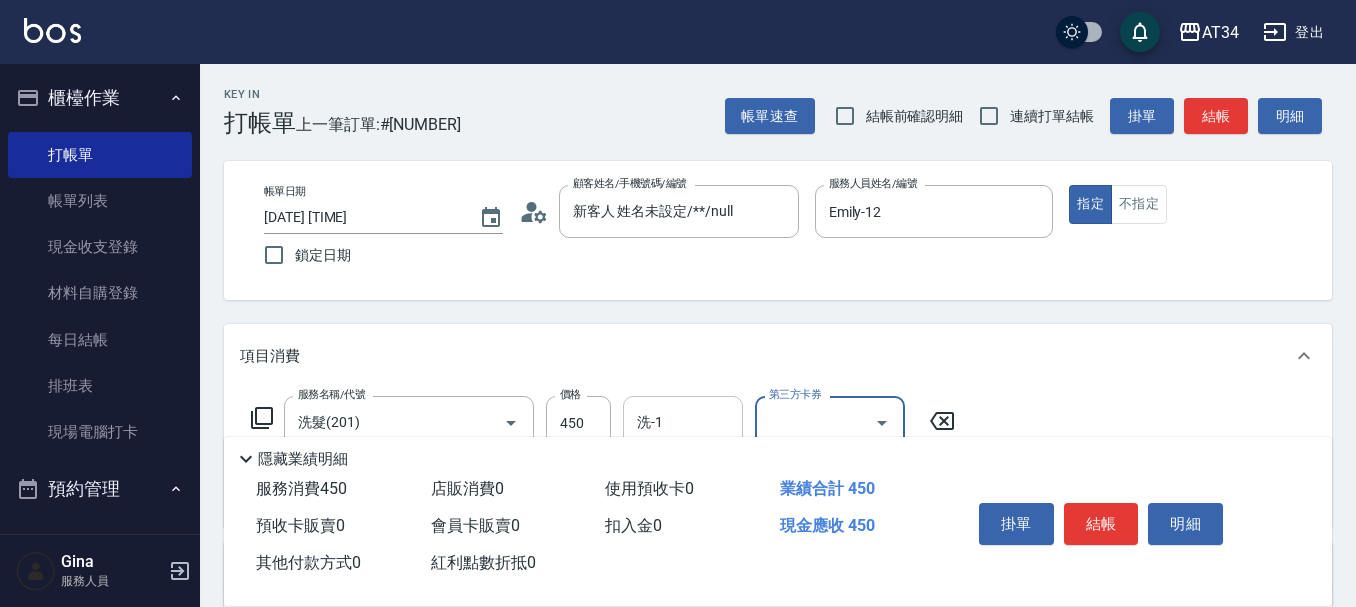 click on "洗-1" at bounding box center (683, 422) 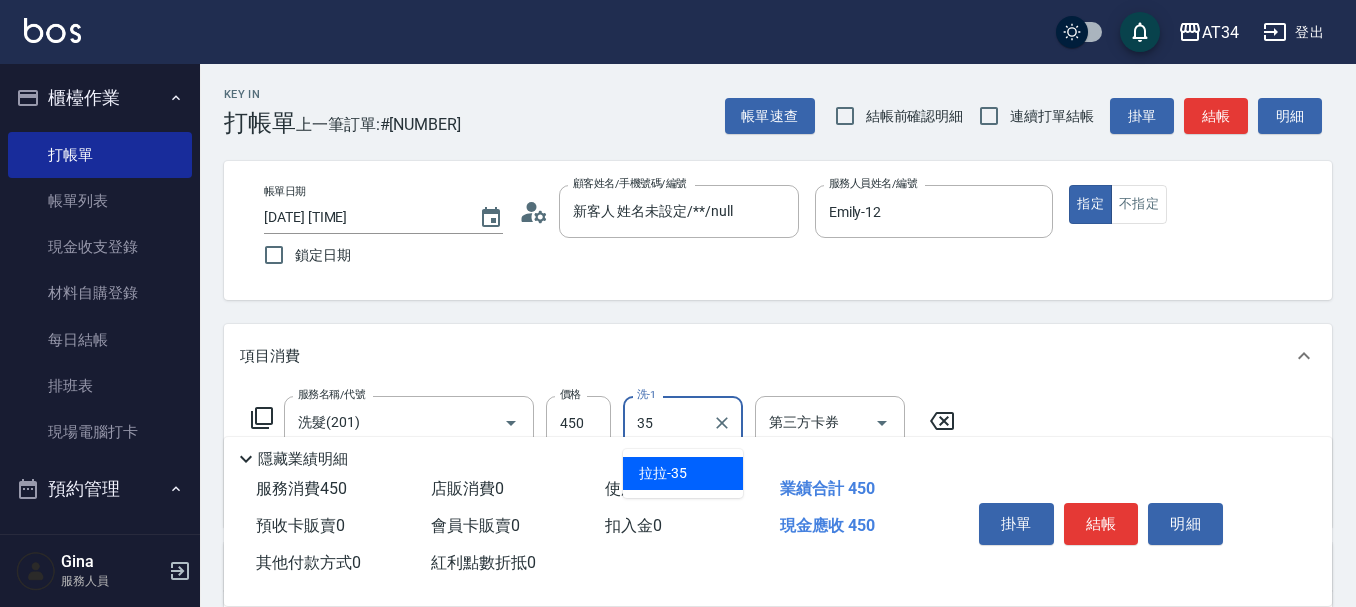 type on "拉拉-35" 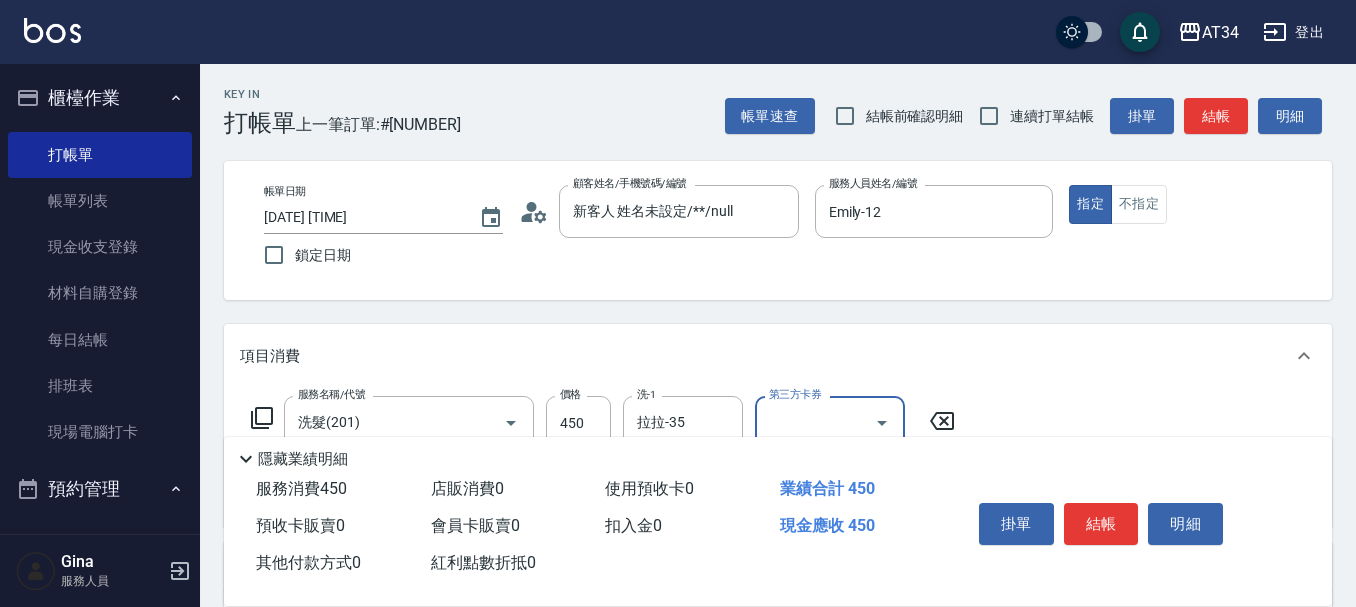scroll, scrollTop: 300, scrollLeft: 0, axis: vertical 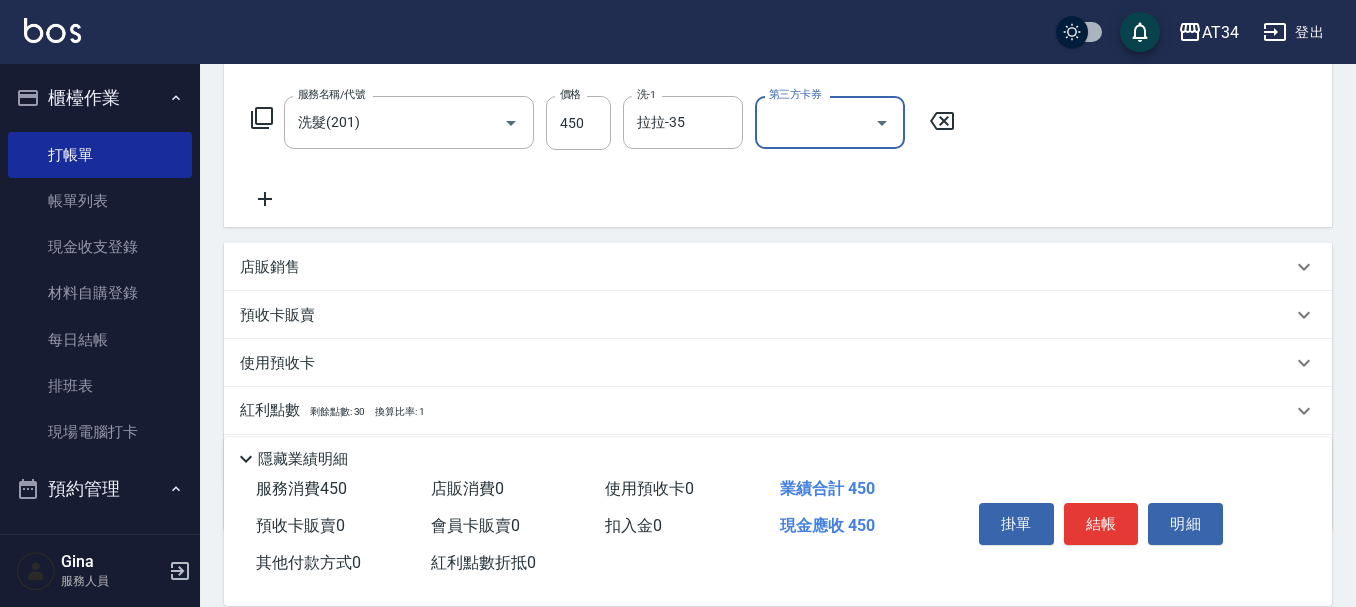 click 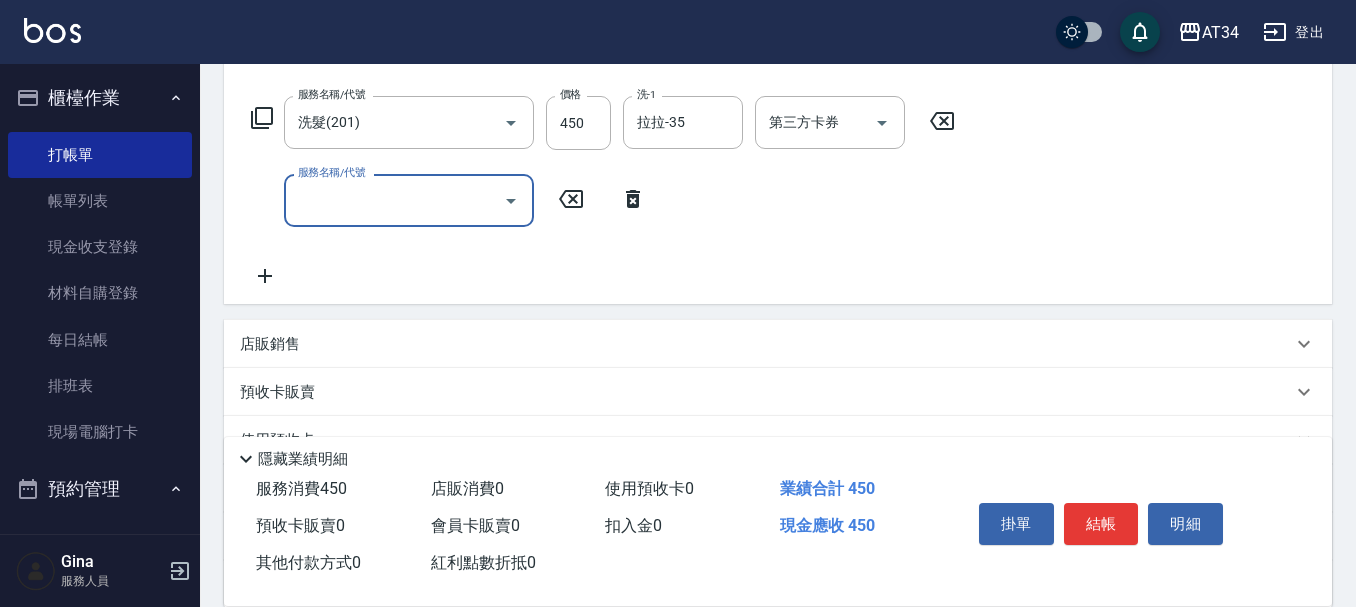 click on "服務名稱/代號" at bounding box center (409, 200) 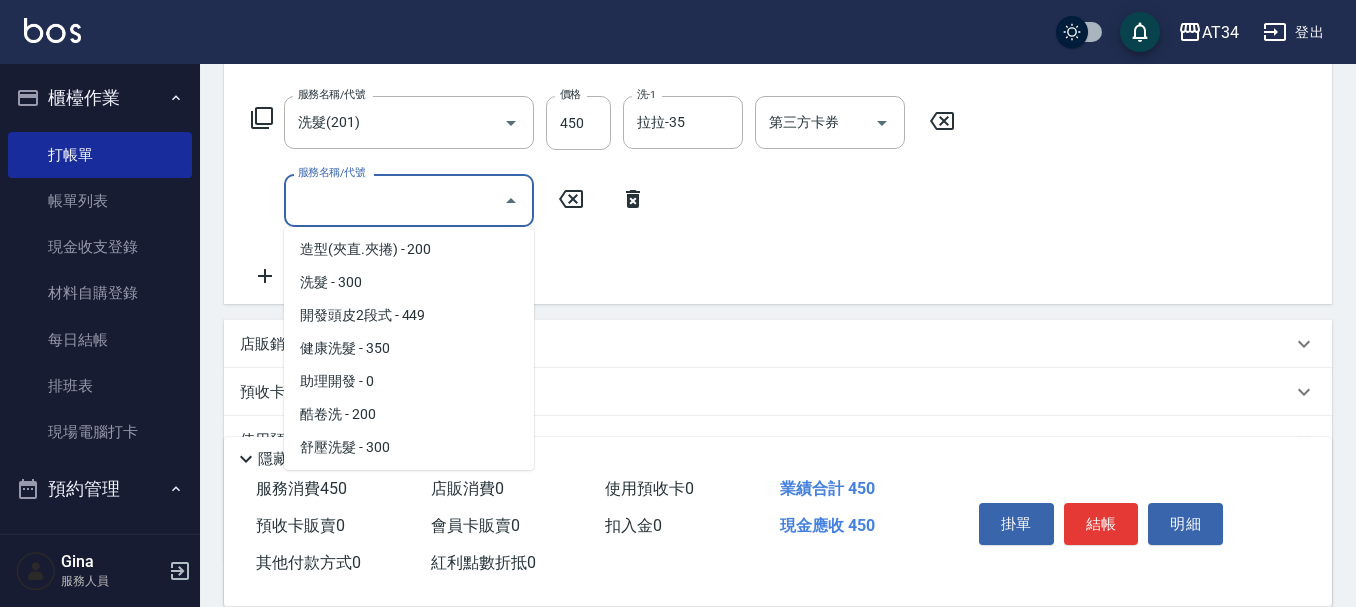 scroll, scrollTop: 0, scrollLeft: 0, axis: both 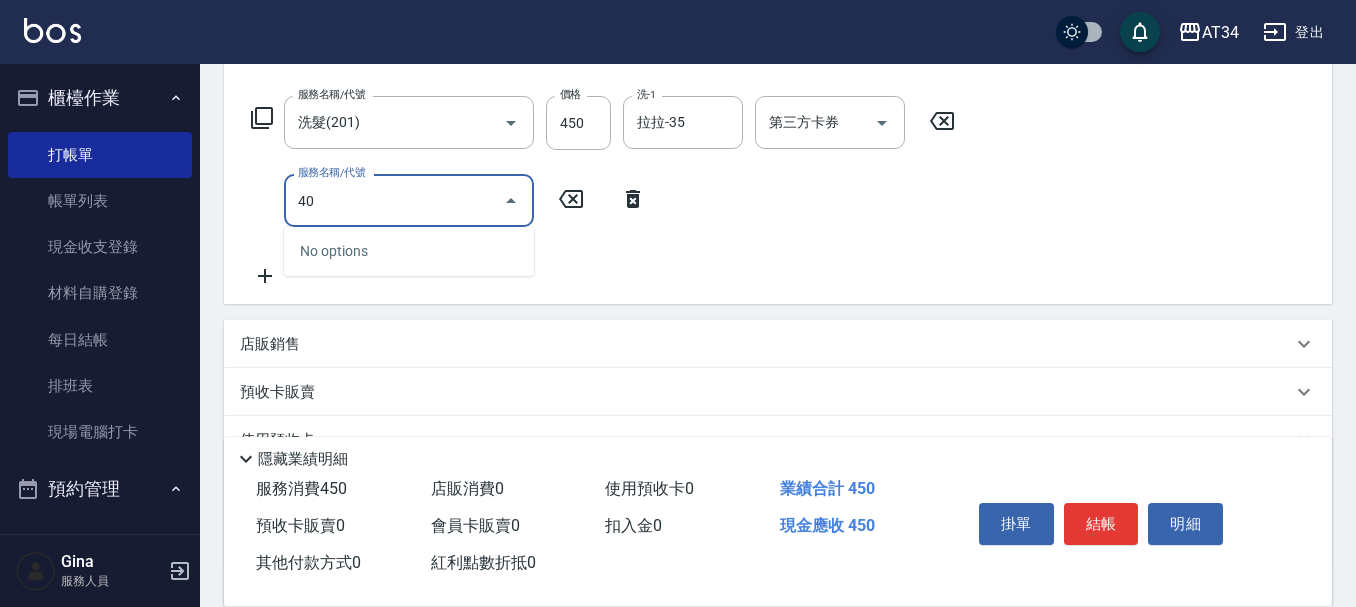 type on "401" 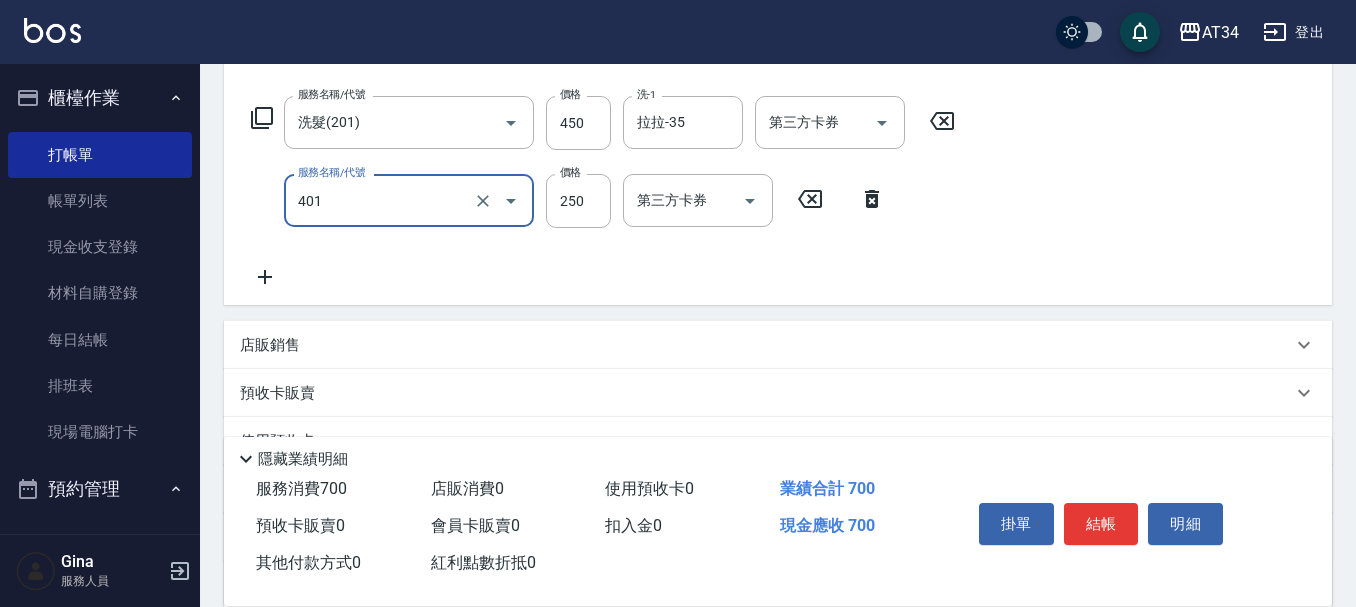 type on "70" 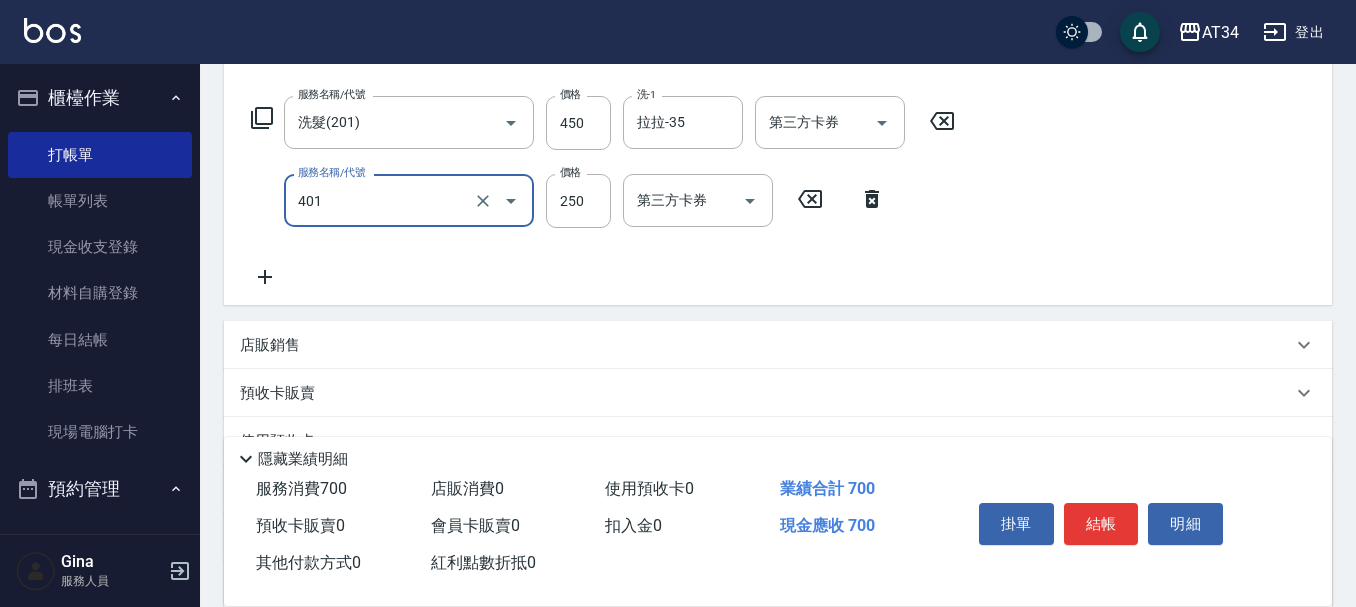 type on "剪髮(401)" 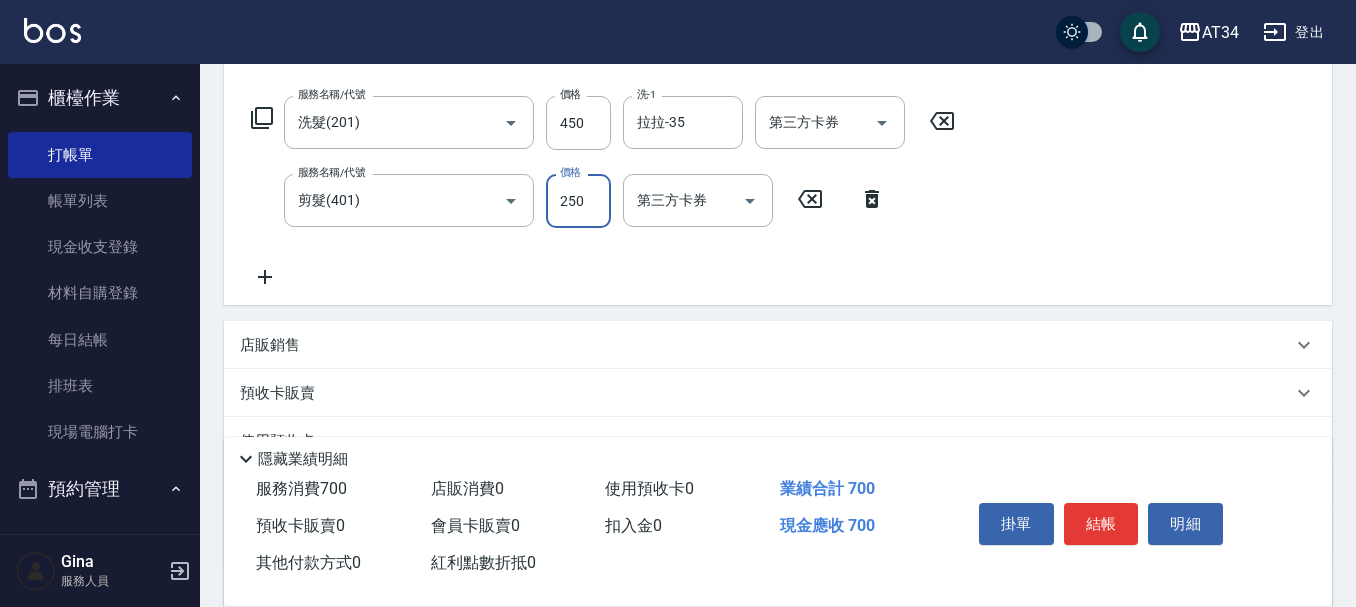 type on "3" 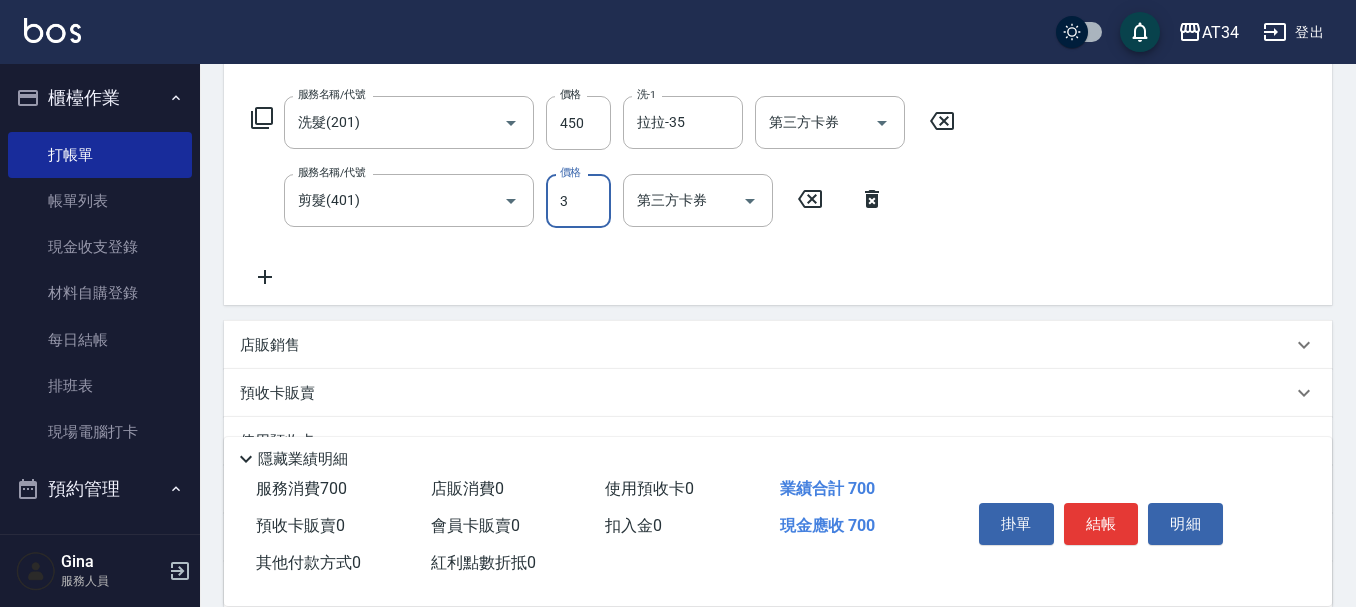 type on "40" 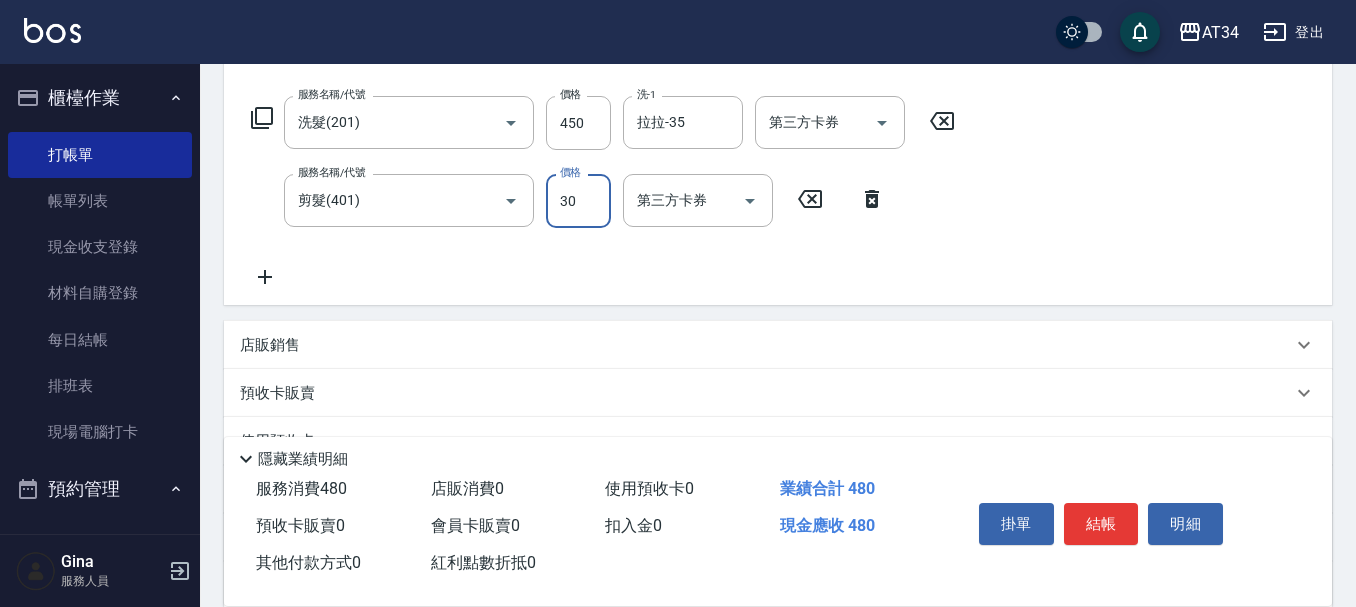 type on "300" 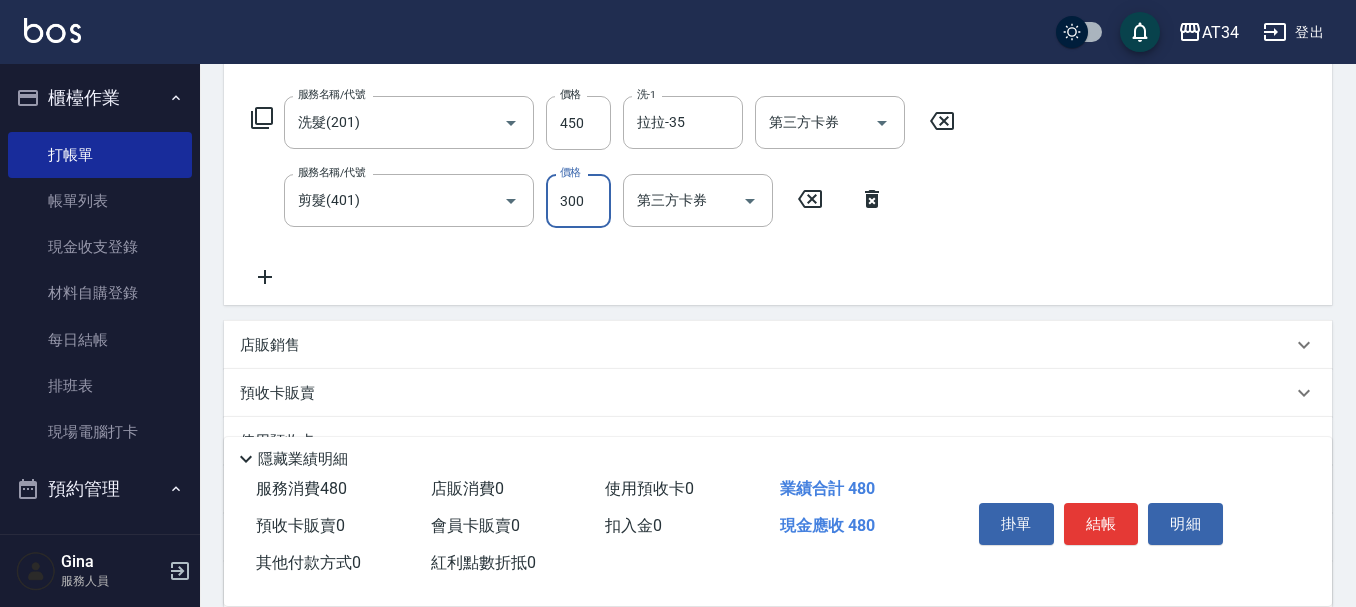type on "70" 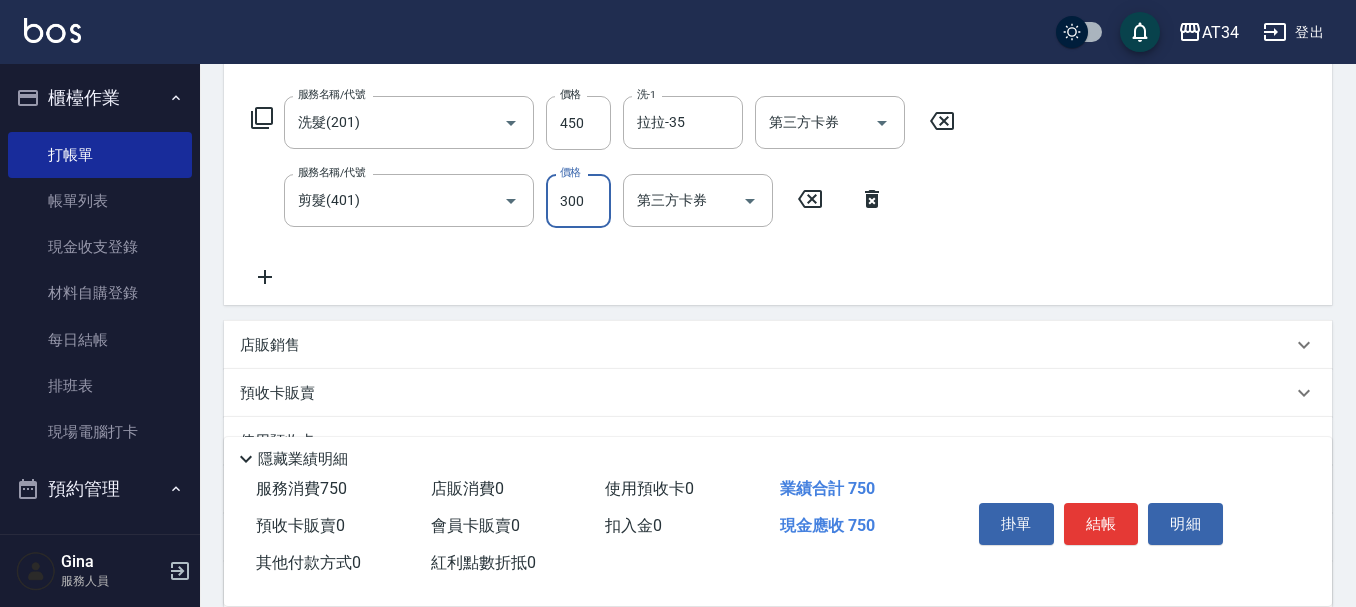 type on "300" 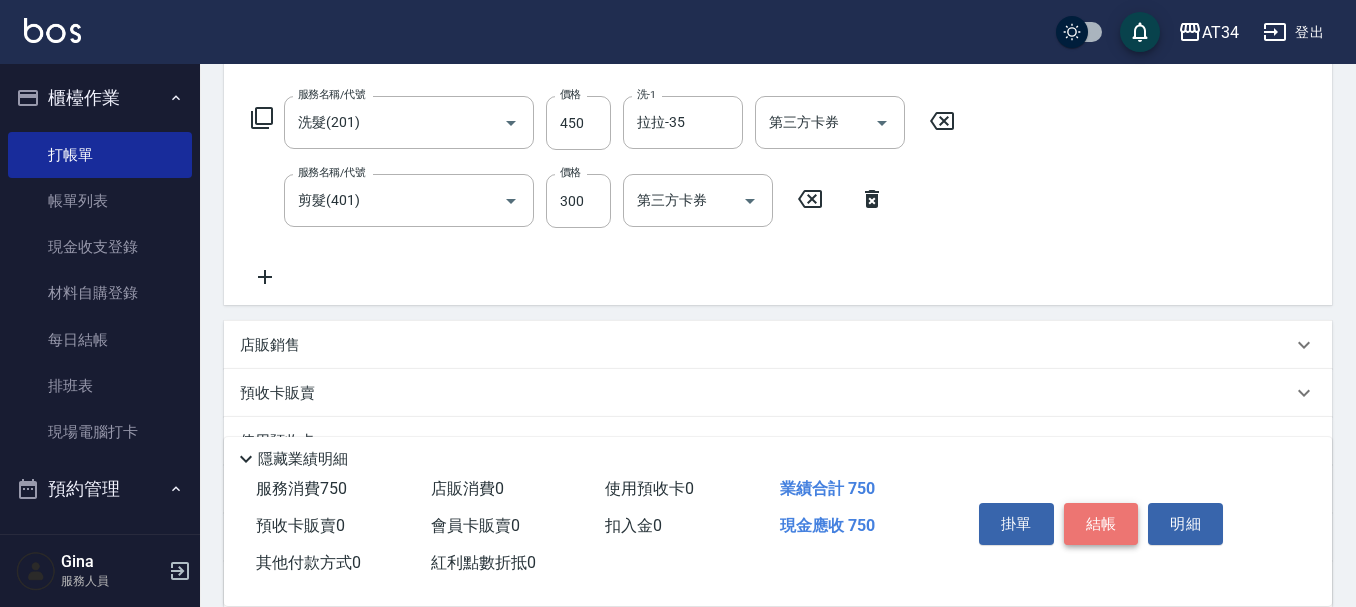 click on "結帳" at bounding box center (1101, 524) 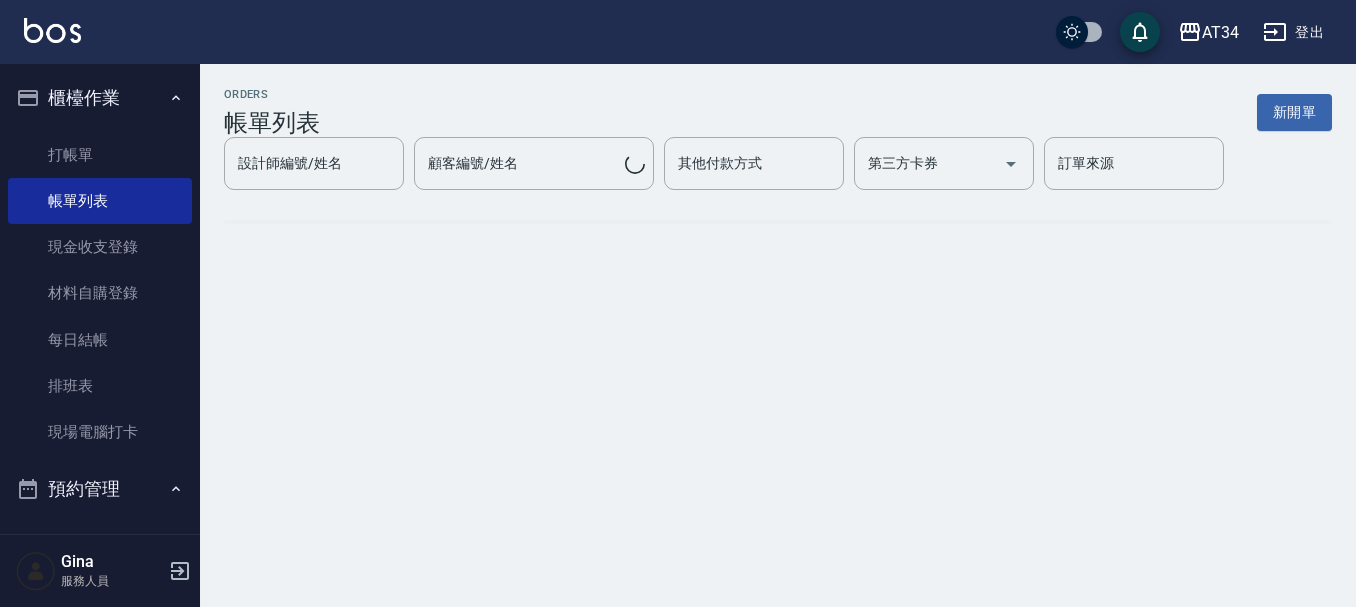 scroll, scrollTop: 0, scrollLeft: 0, axis: both 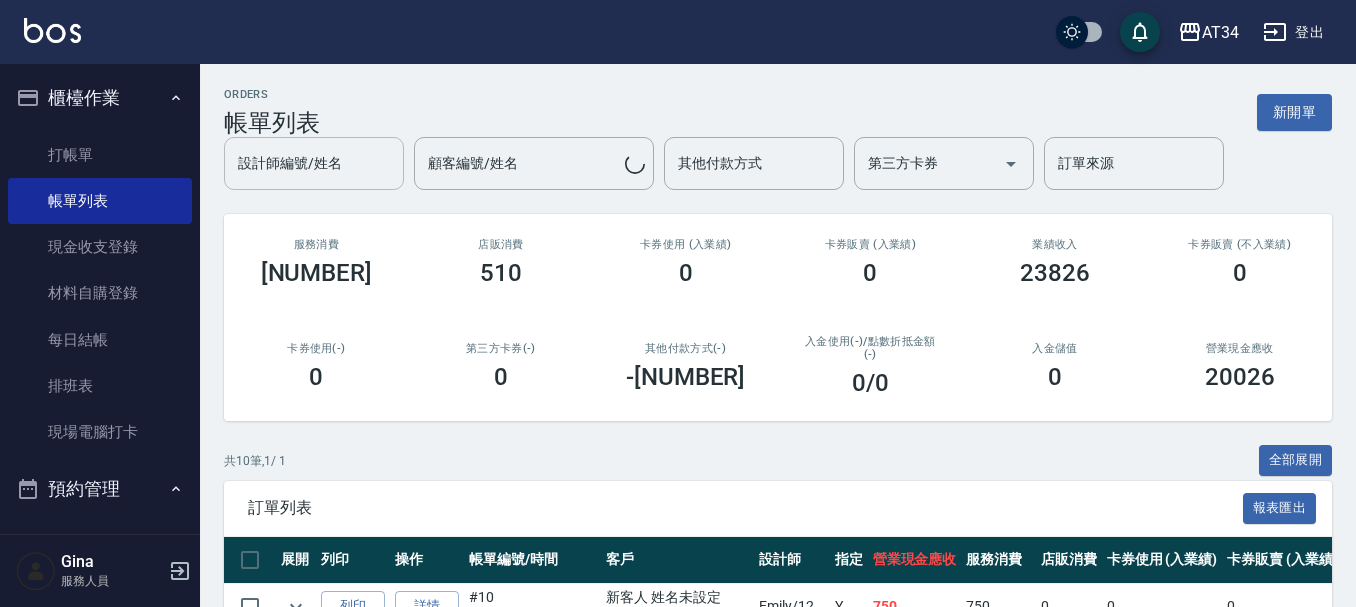 click on "設計師編號/姓名 設計師編號/姓名 顧客編號/姓名 顧客編號/姓名 其他付款方式 其他付款方式 第三方卡券 第三方卡券 訂單來源 訂單來源" at bounding box center [778, 163] 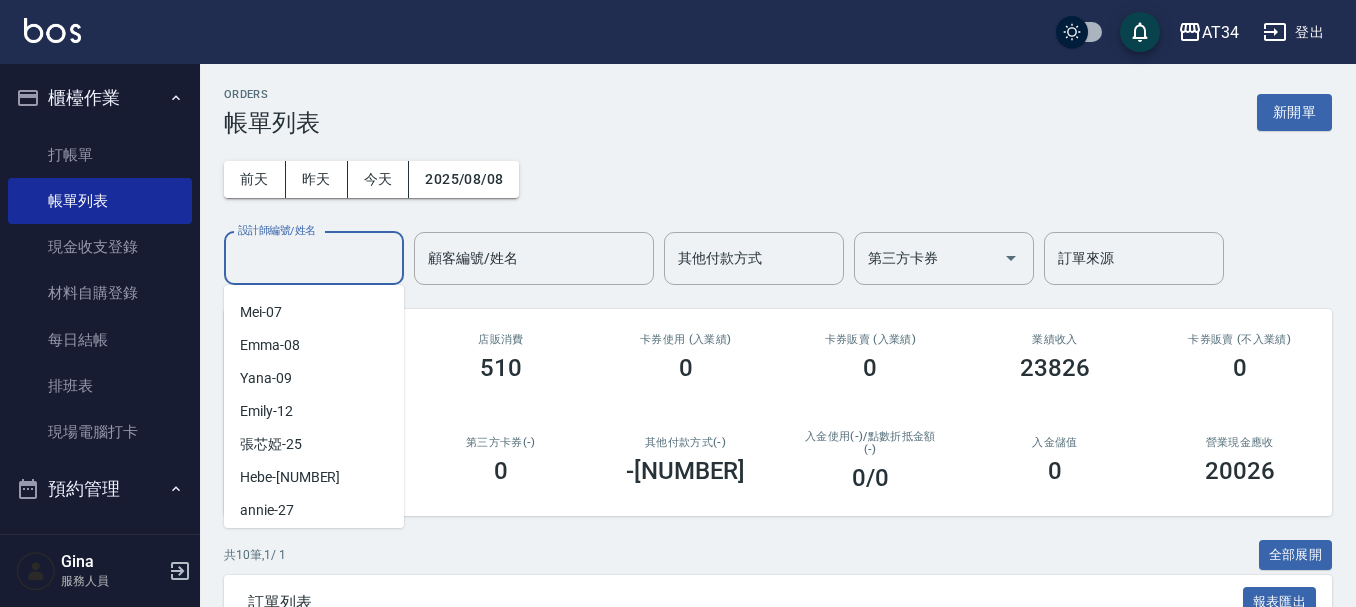 scroll, scrollTop: 200, scrollLeft: 0, axis: vertical 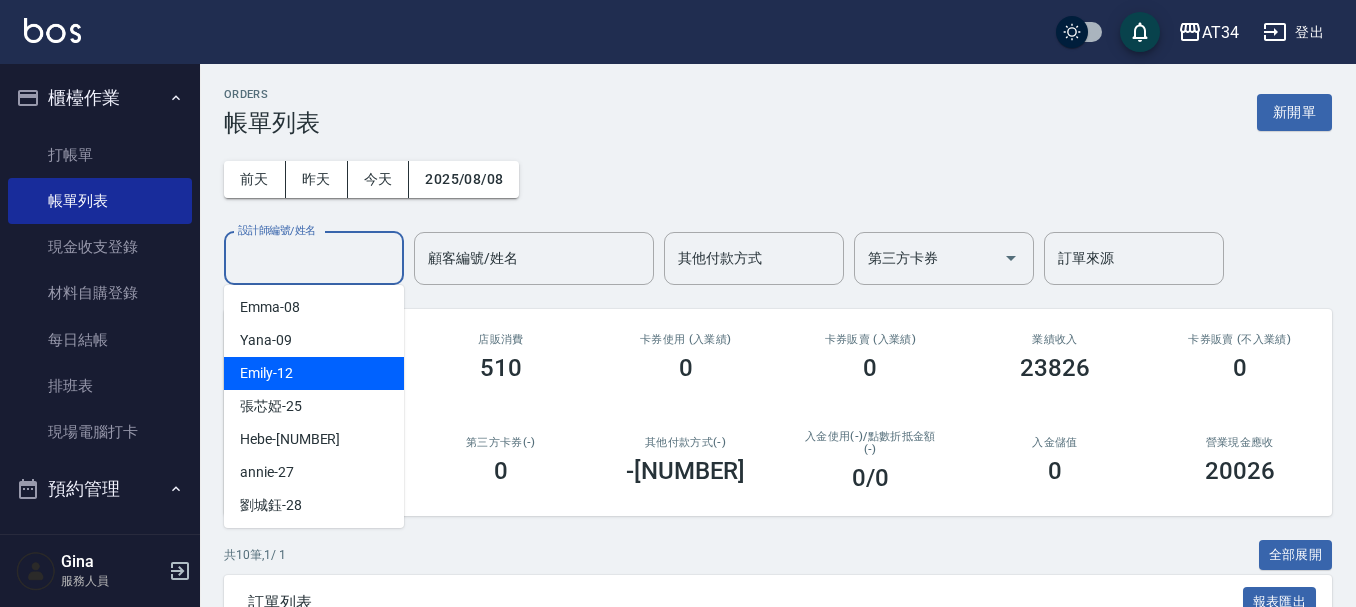 click on "Emily -12" at bounding box center [314, 373] 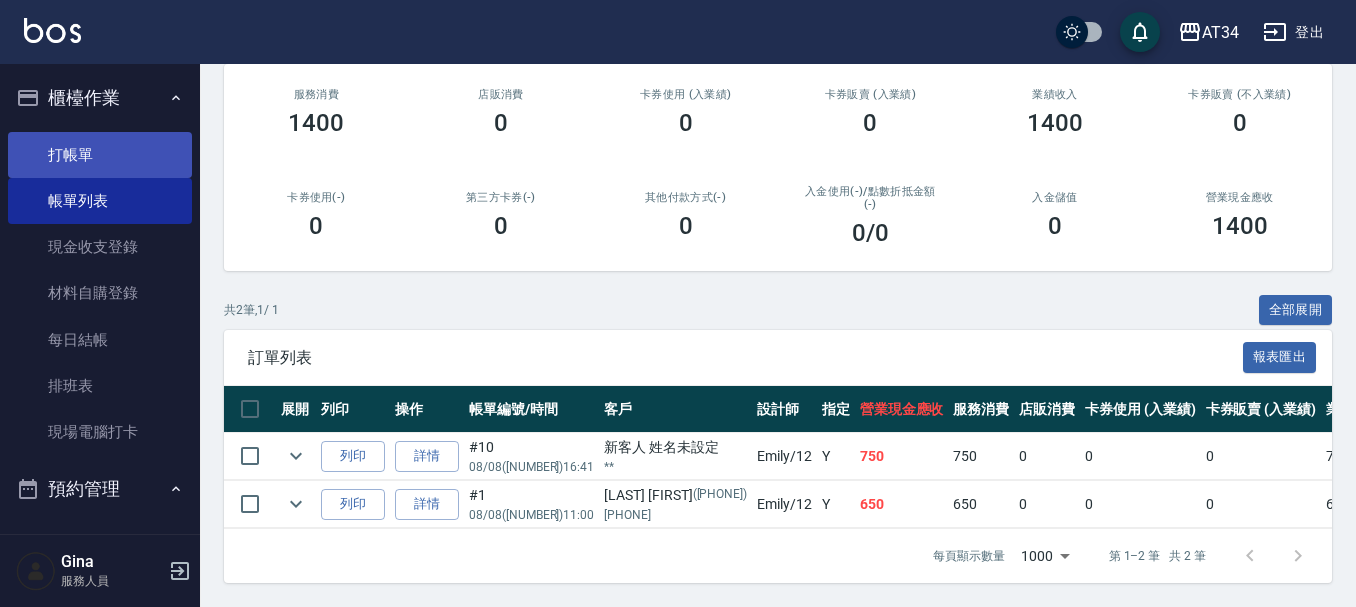 scroll, scrollTop: 0, scrollLeft: 0, axis: both 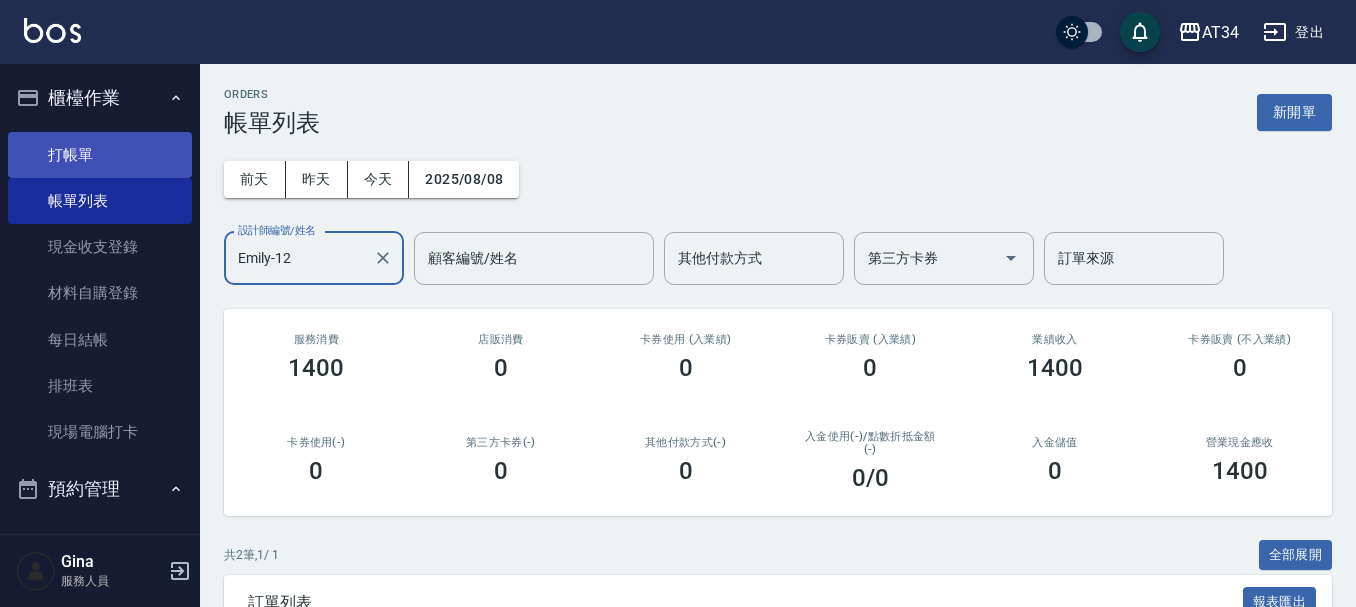 click on "打帳單" at bounding box center [100, 155] 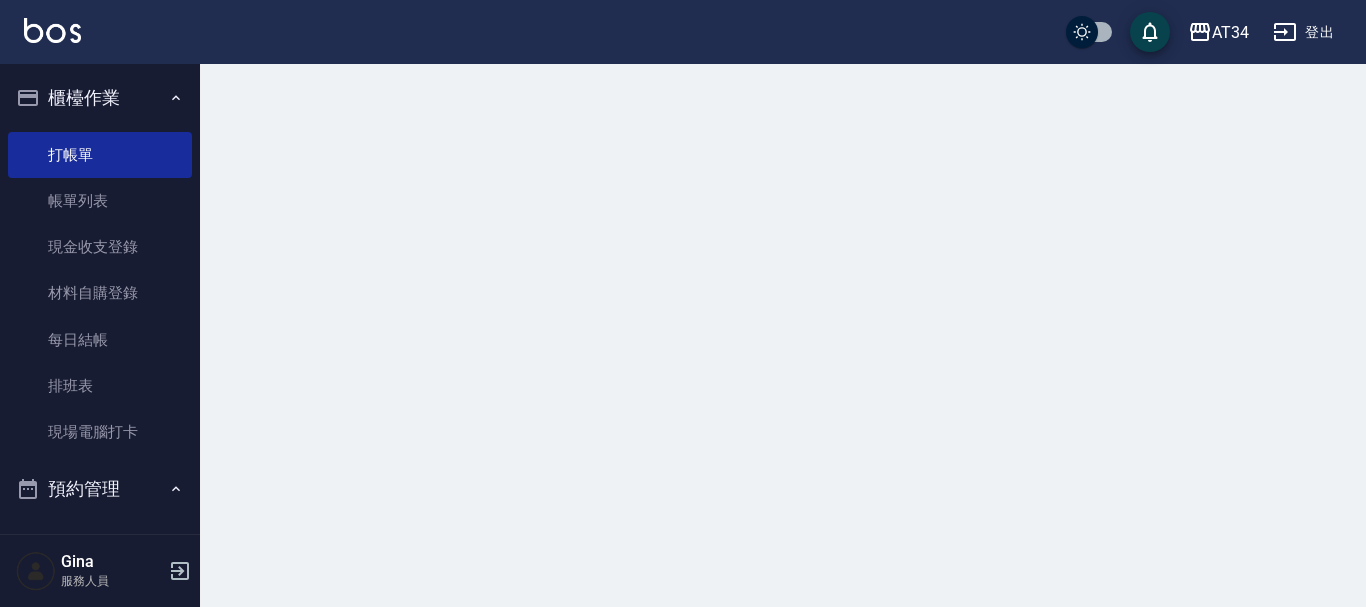 click on "打帳單 帳單列表 現金收支登錄 材料自購登錄 每日結帳 排班表 現場電腦打卡" at bounding box center (100, 294) 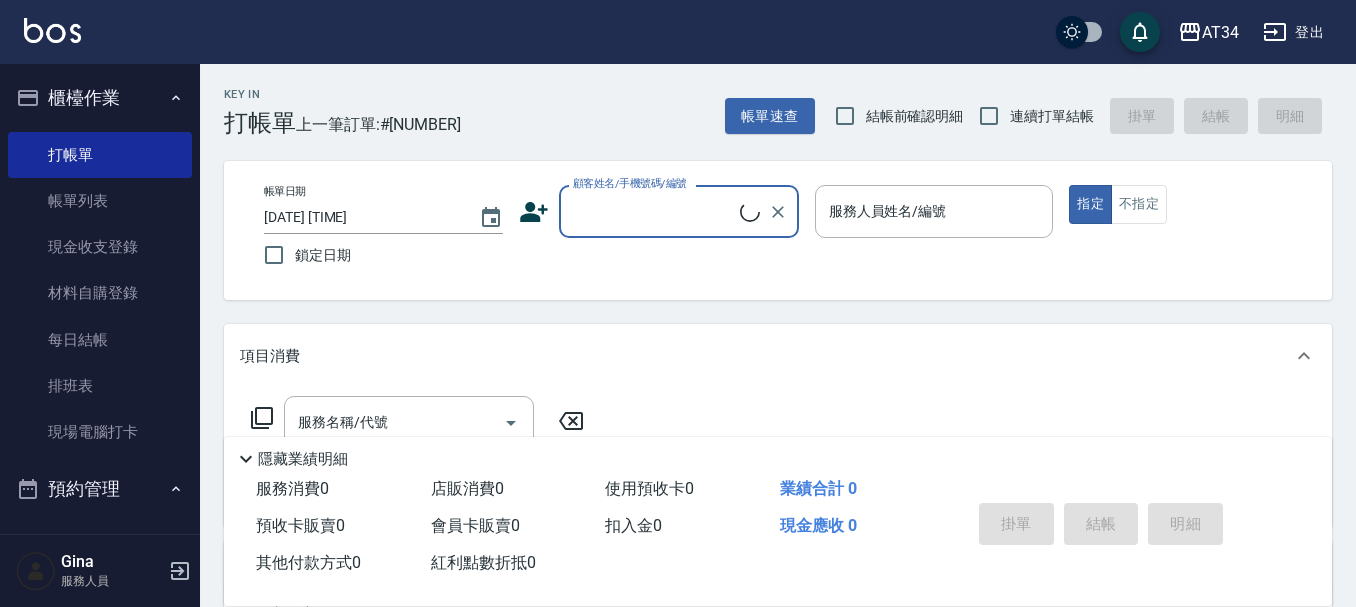 click on "櫃檯作業" at bounding box center [100, 98] 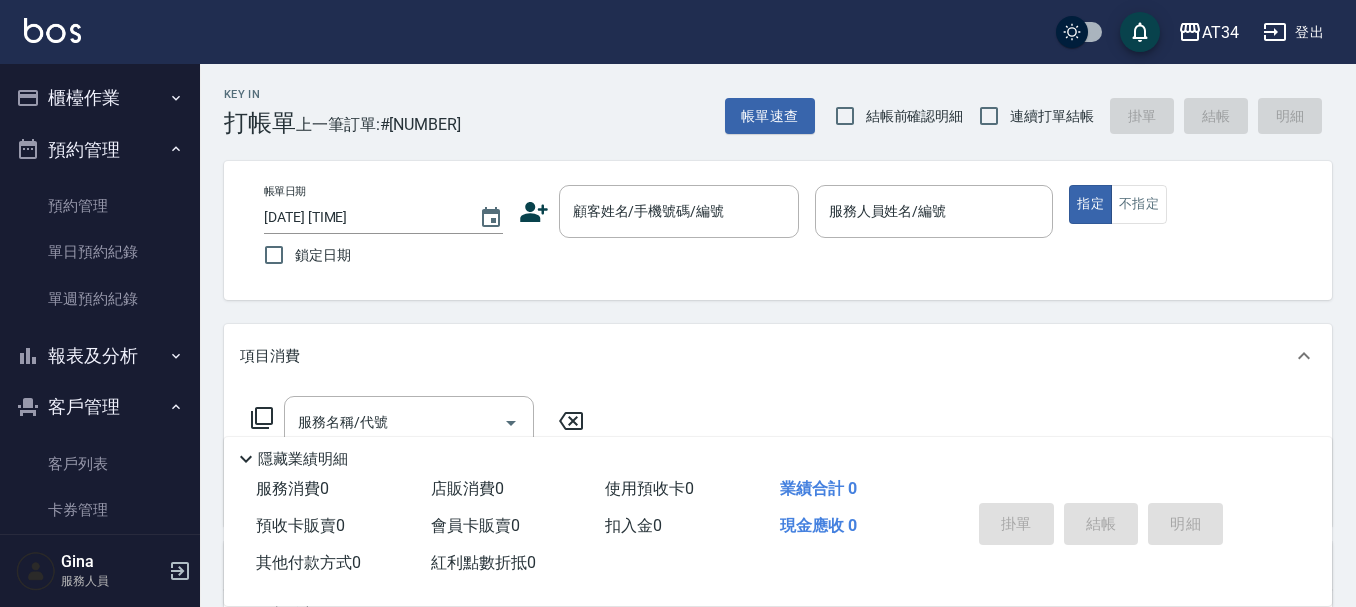 type 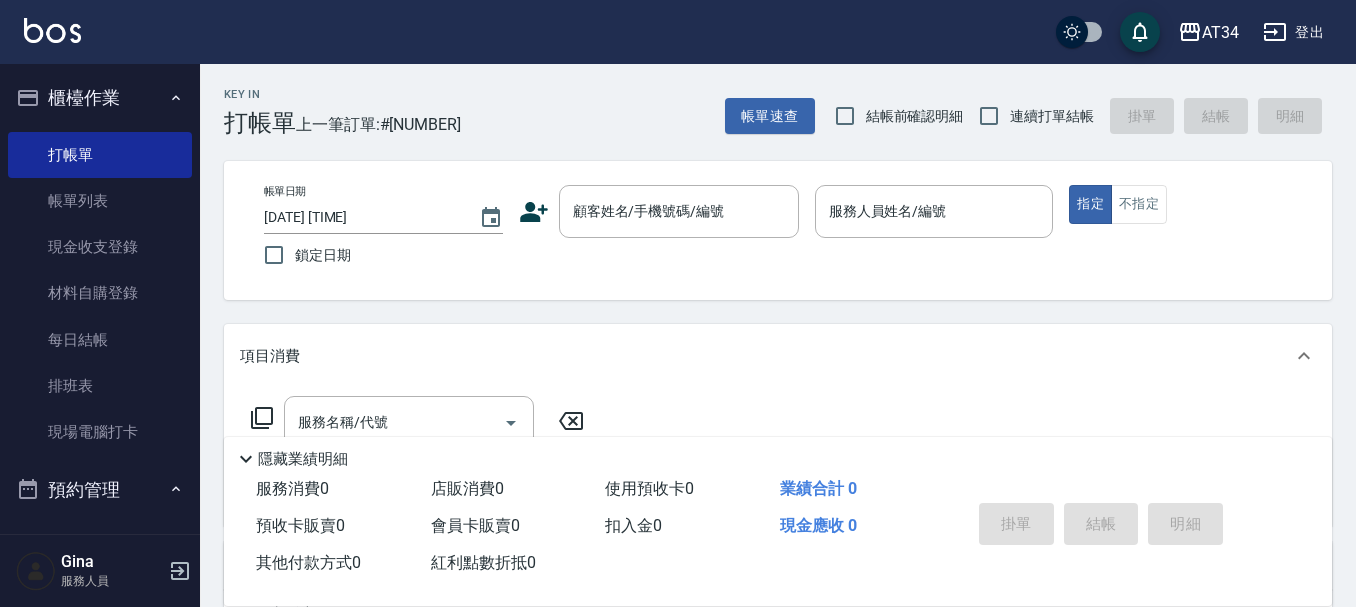 click on "櫃檯作業" at bounding box center [100, 98] 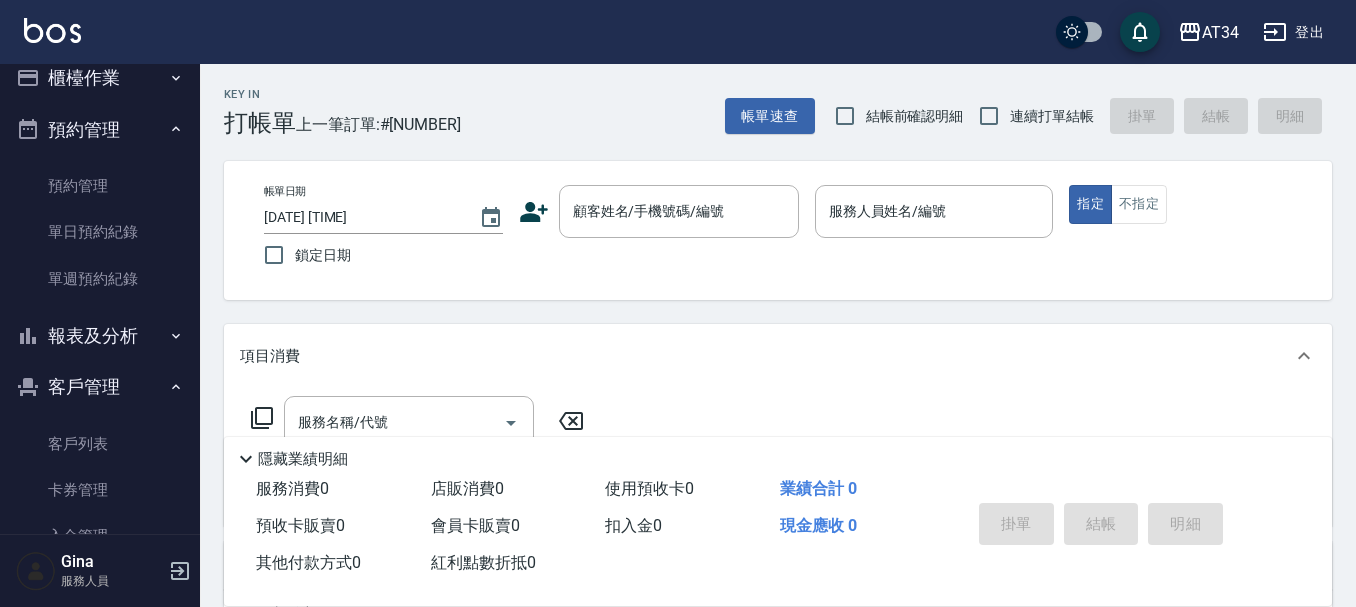 scroll, scrollTop: 0, scrollLeft: 0, axis: both 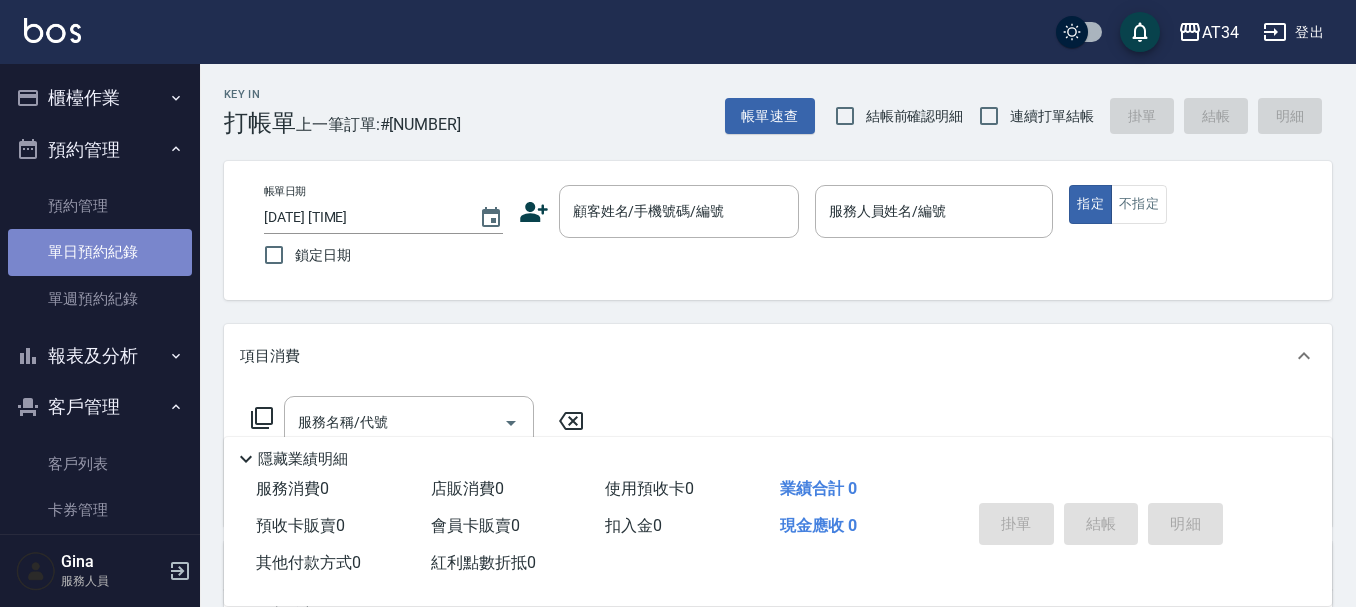 click on "單日預約紀錄" at bounding box center (100, 252) 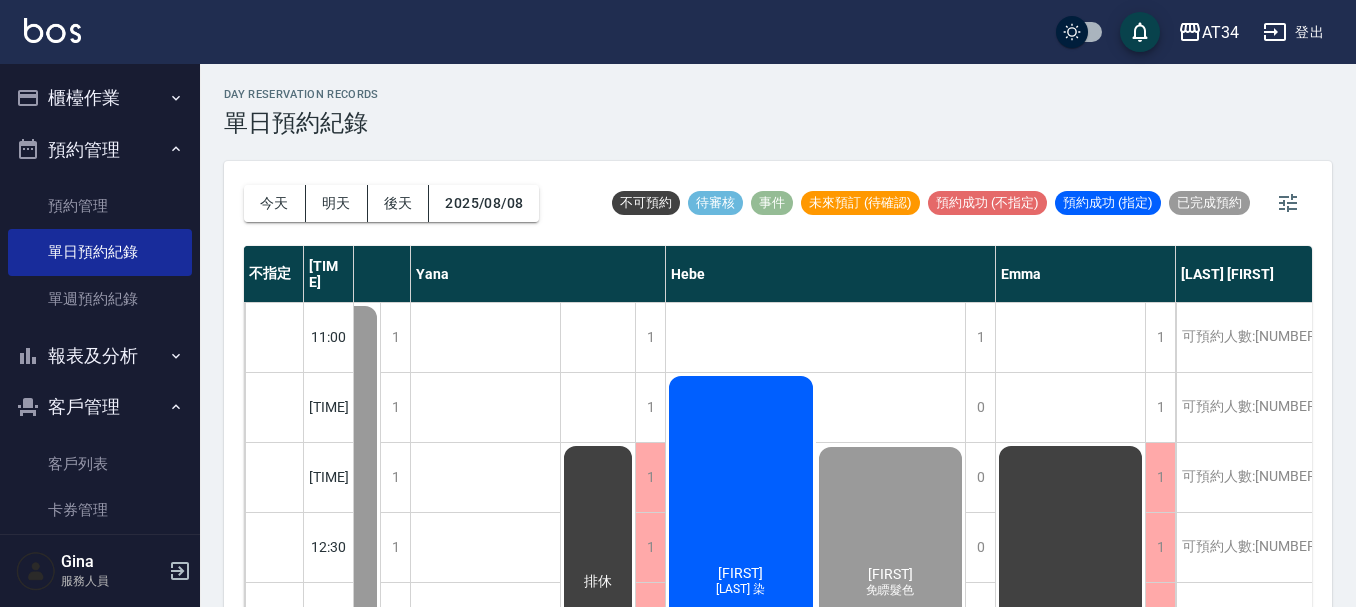 scroll, scrollTop: 0, scrollLeft: 1827, axis: horizontal 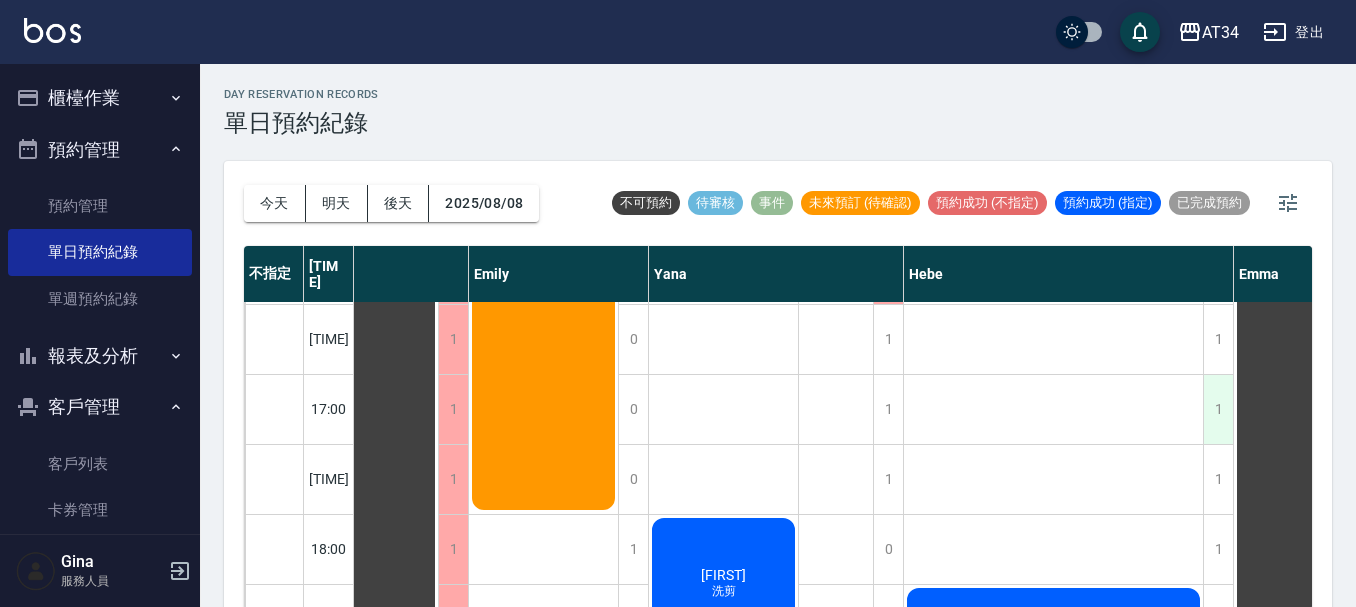 click on "1" at bounding box center [1218, 409] 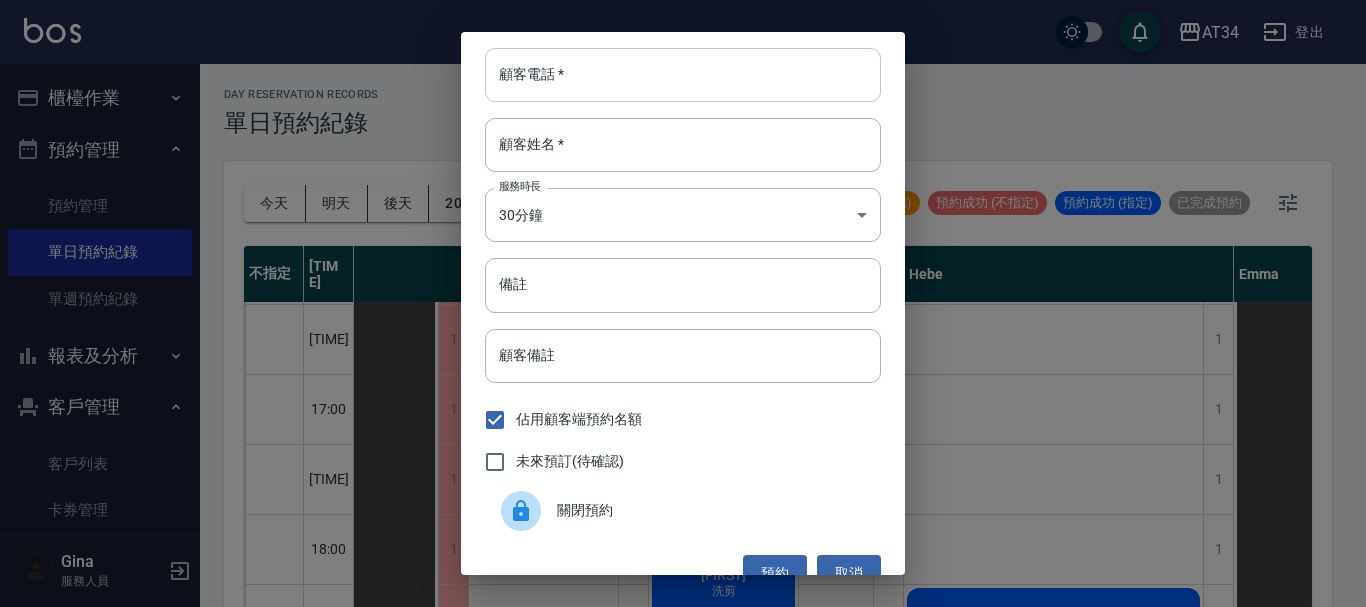 click on "顧客電話   *" at bounding box center (683, 75) 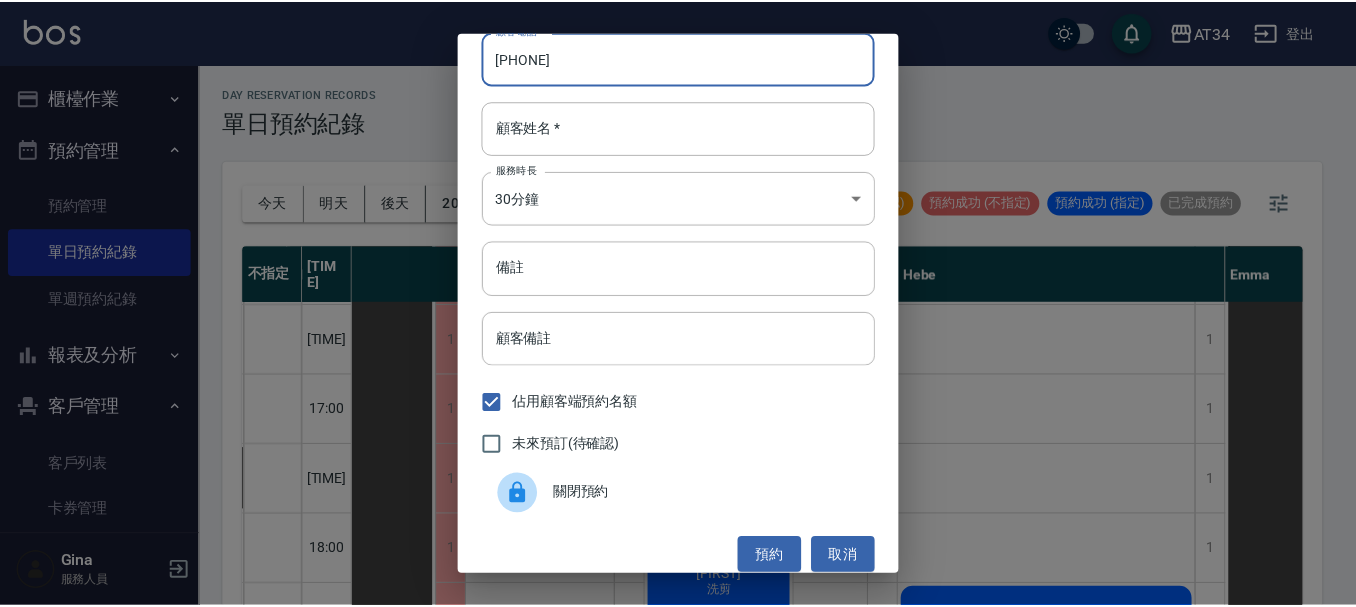 scroll, scrollTop: 32, scrollLeft: 0, axis: vertical 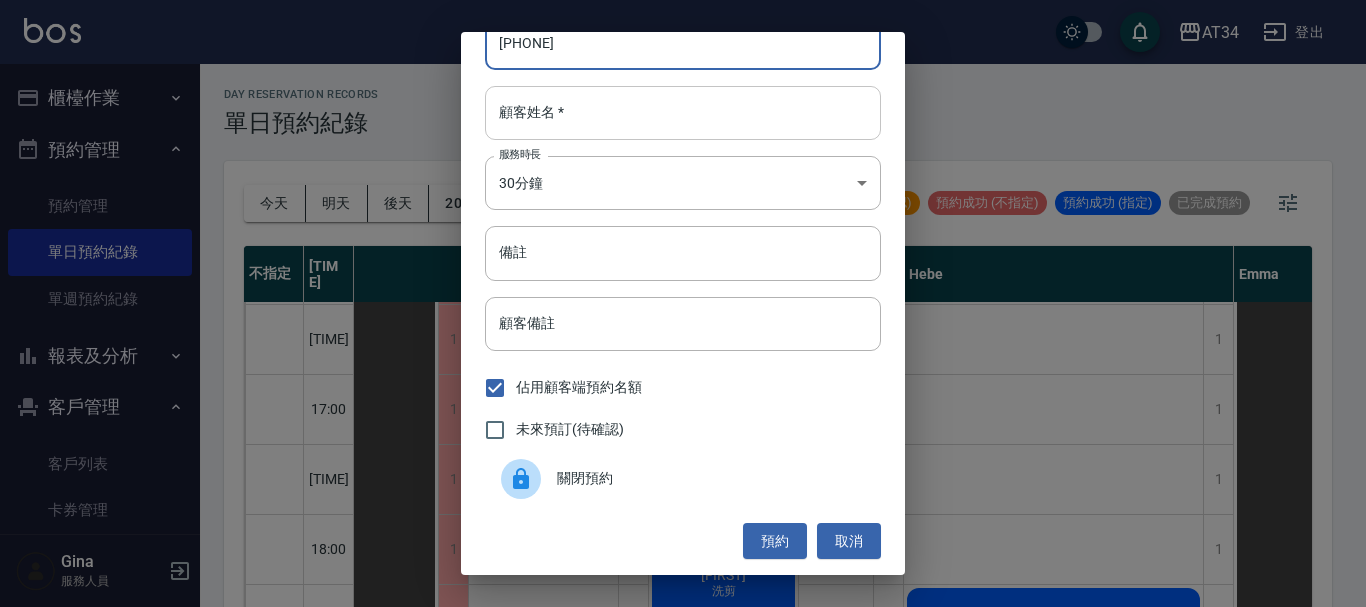 type on "[PHONE]" 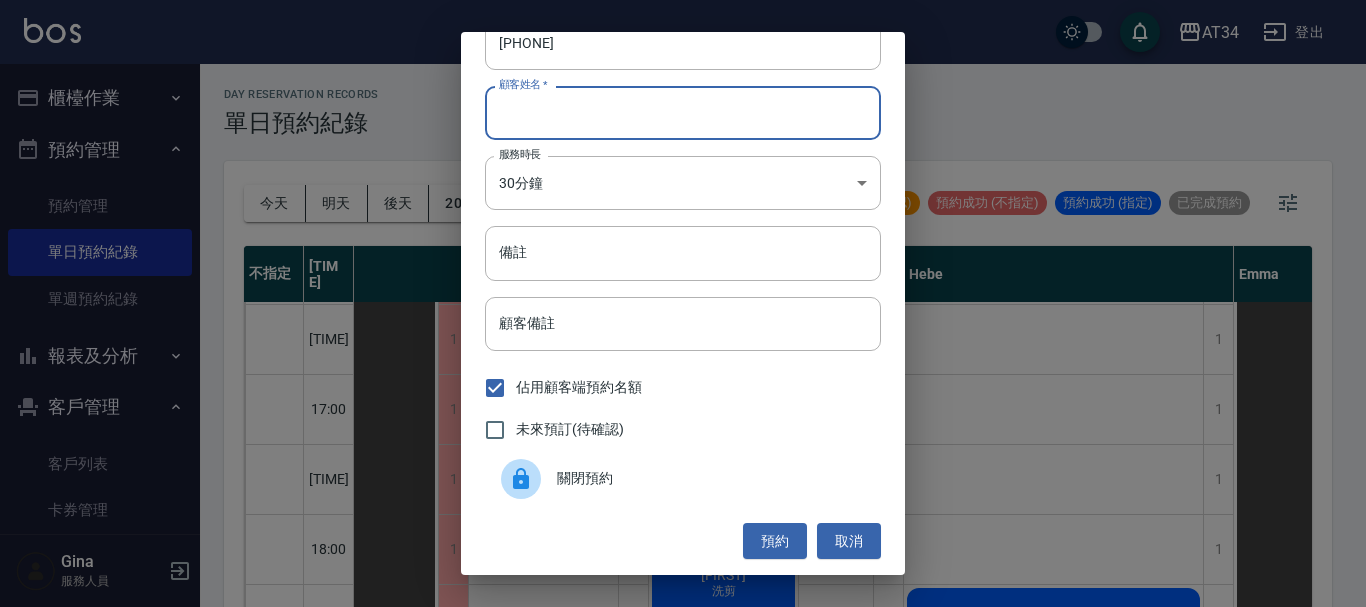 click on "顧客姓名   *" at bounding box center (683, 113) 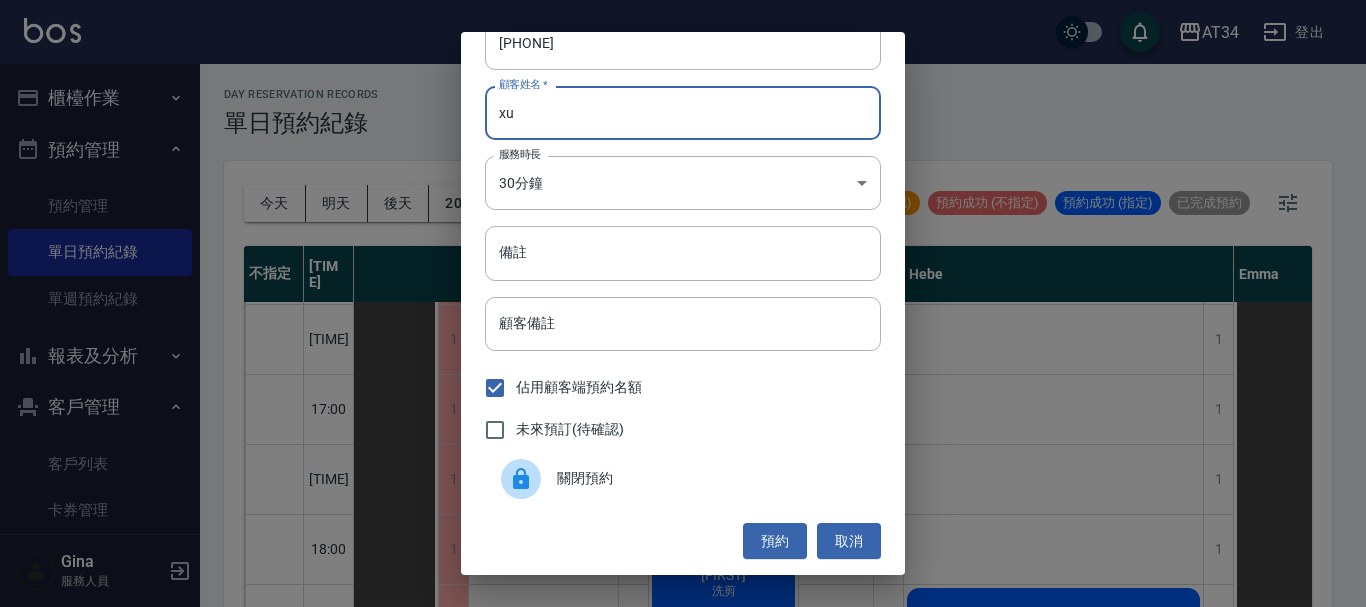 type on "x" 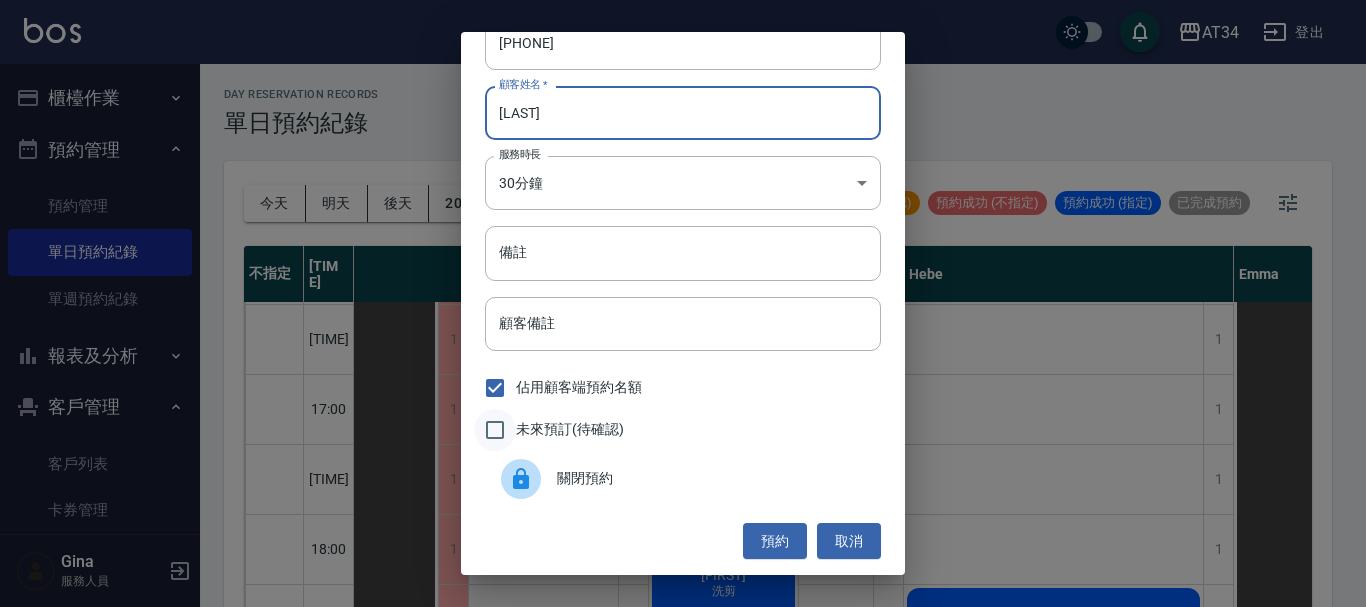 type on "[LAST]" 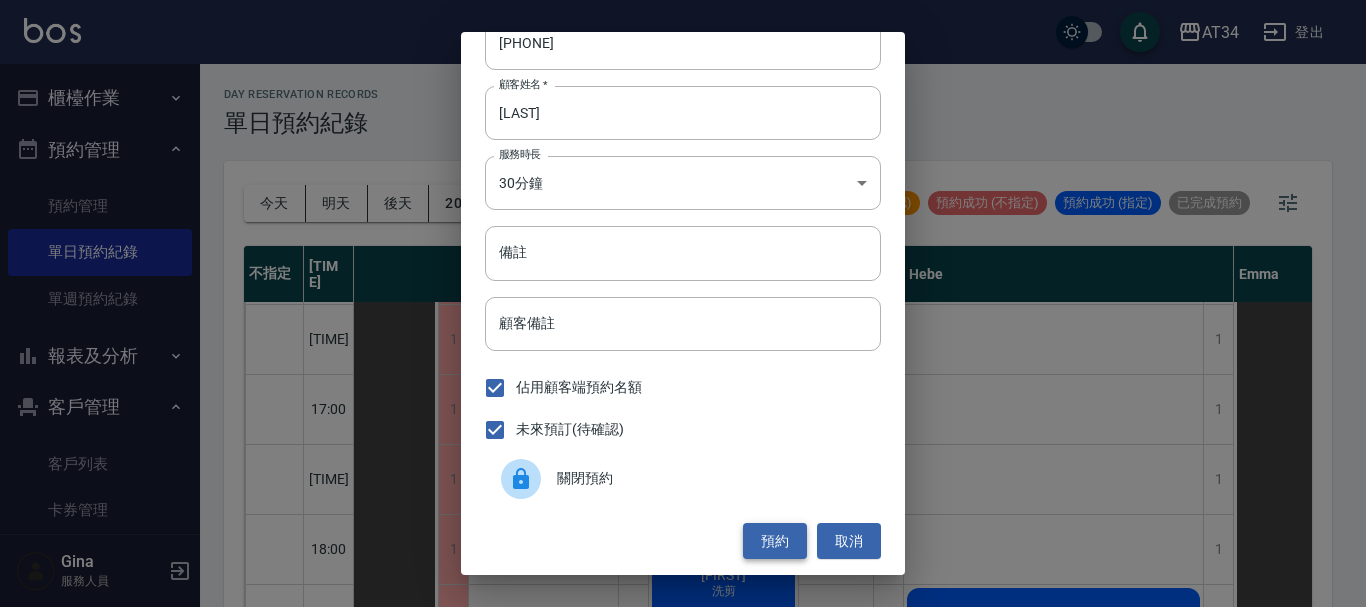 click on "預約" at bounding box center [775, 541] 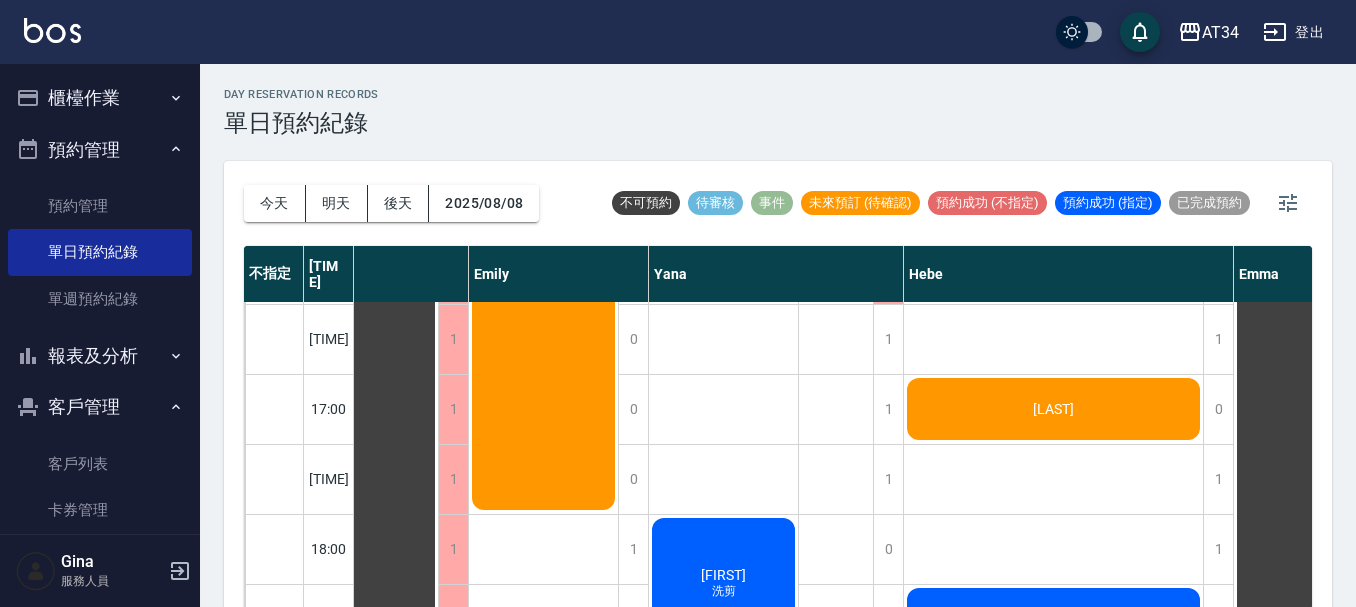 click on "AT34 登出" at bounding box center [678, 32] 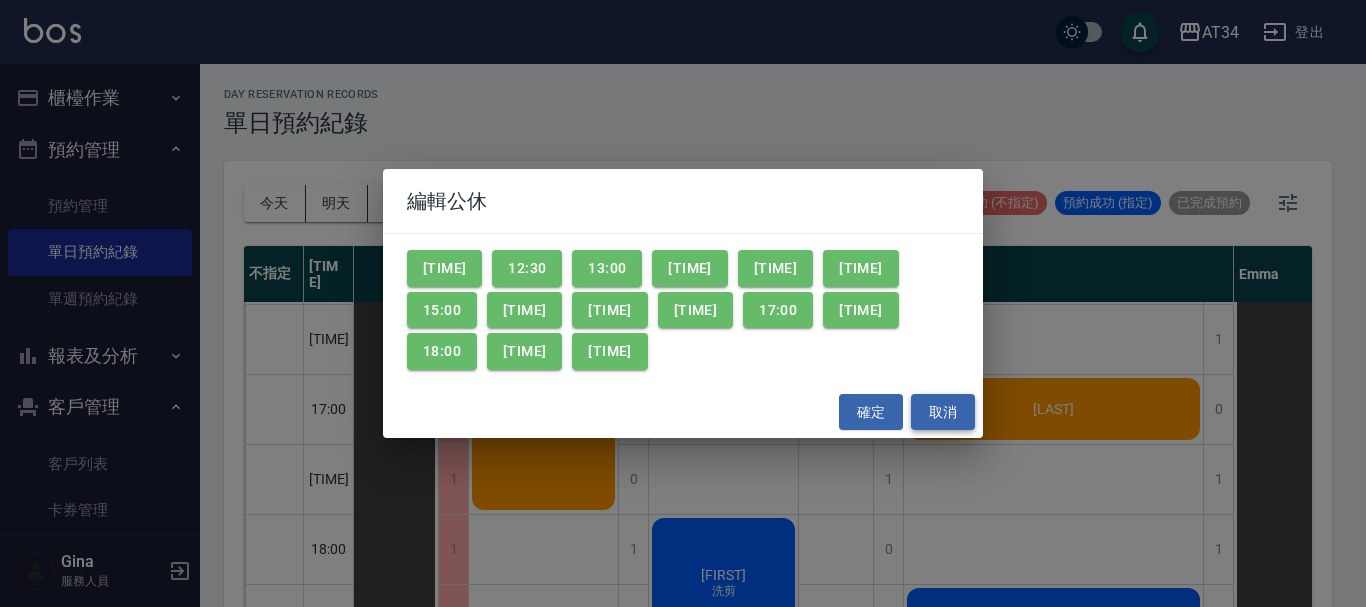 click on "取消" at bounding box center (943, 412) 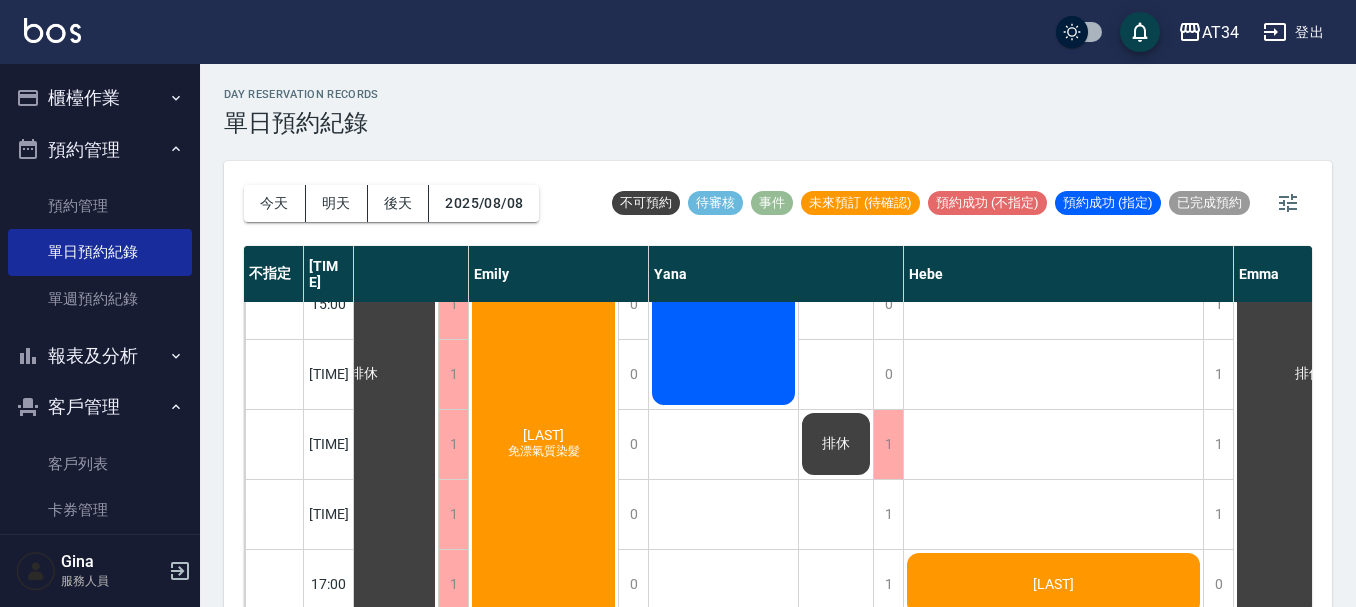 scroll, scrollTop: 568, scrollLeft: 1565, axis: both 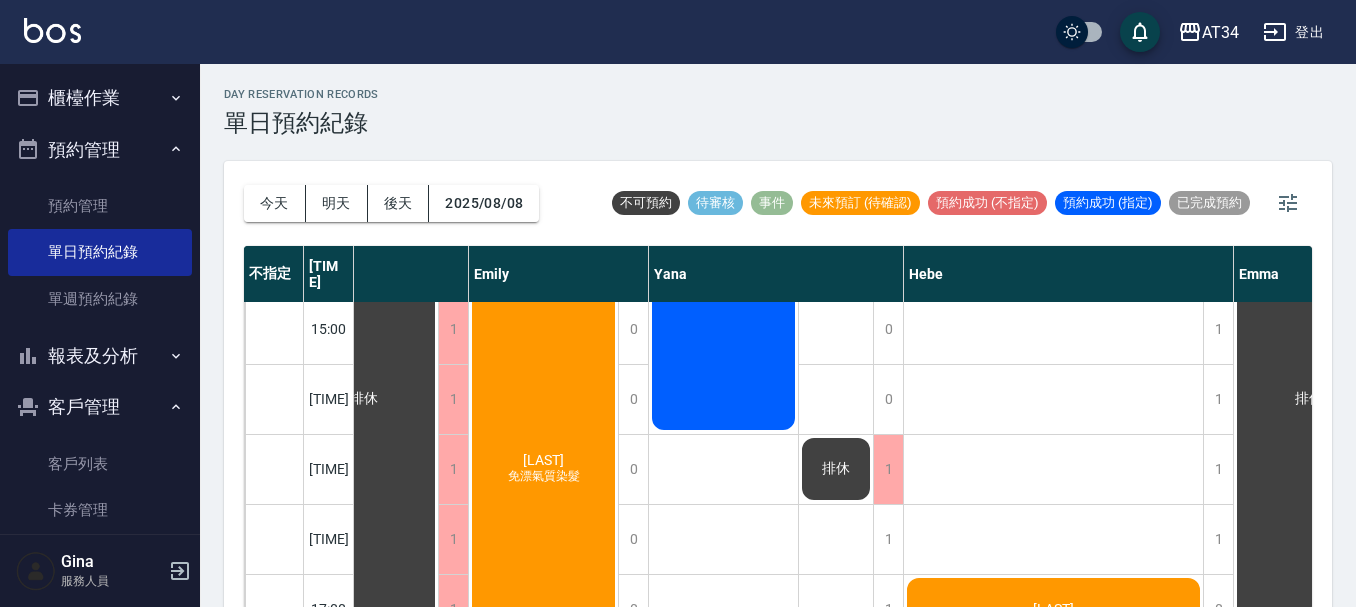 click on "陳小姐 免漂氣質染髮" at bounding box center [-1137, 119] 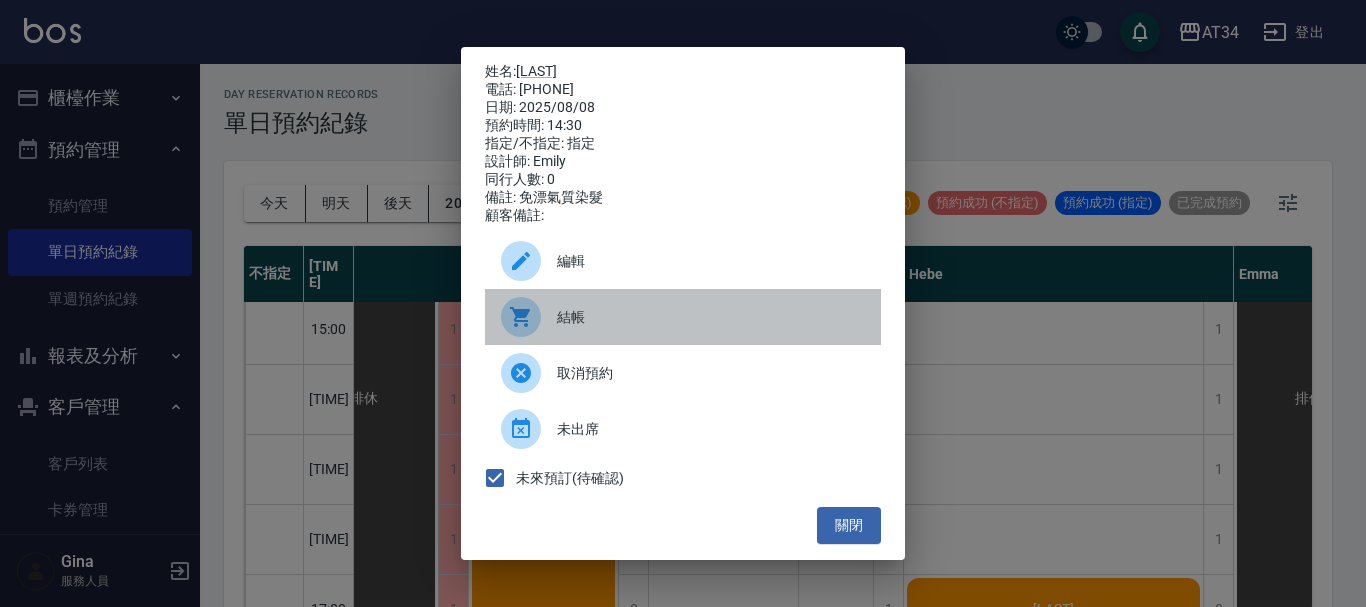 click on "結帳" at bounding box center (711, 317) 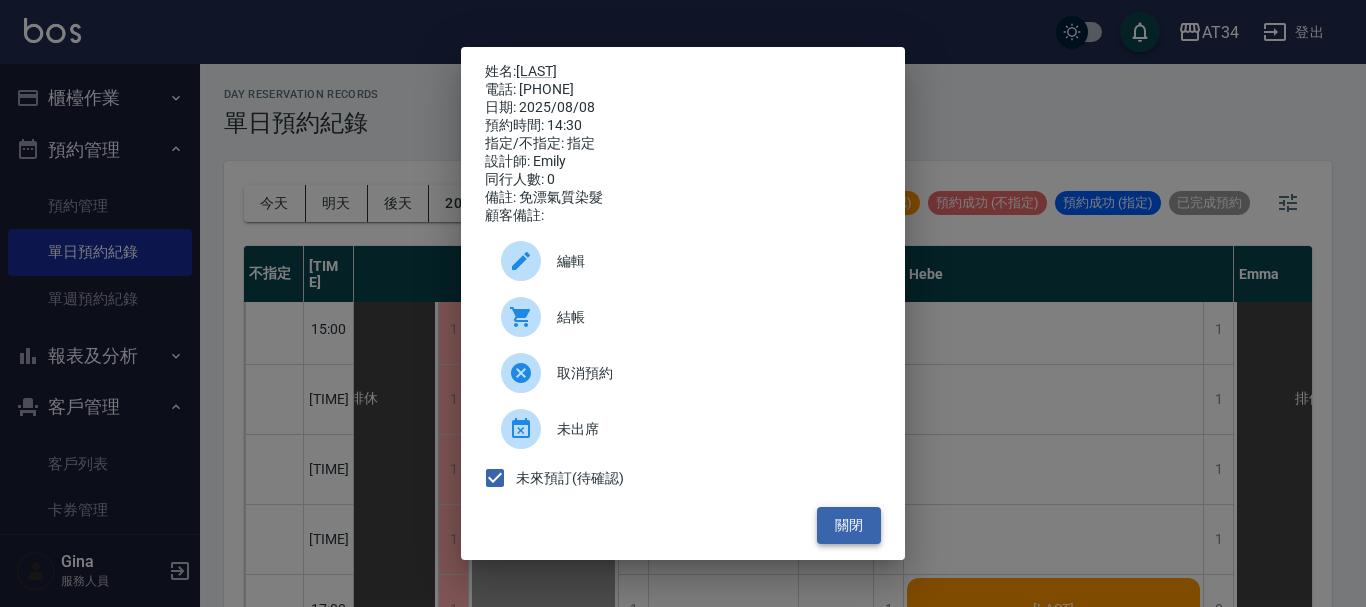 click on "關閉" at bounding box center (849, 525) 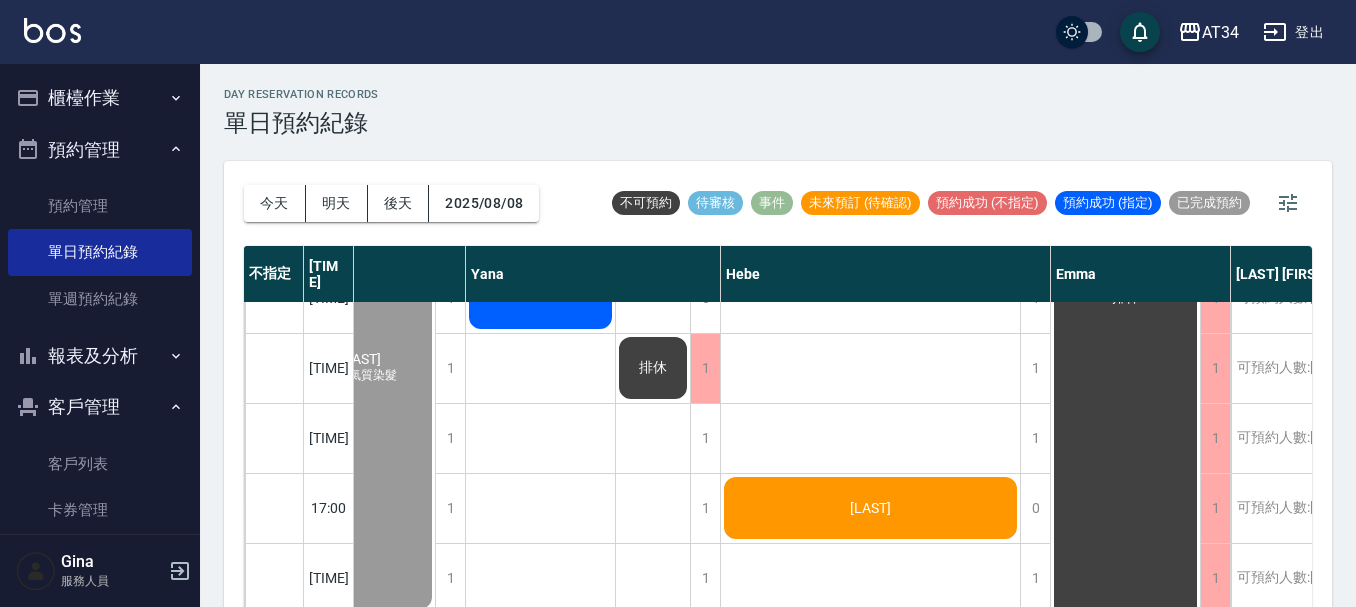 scroll, scrollTop: 668, scrollLeft: 1748, axis: both 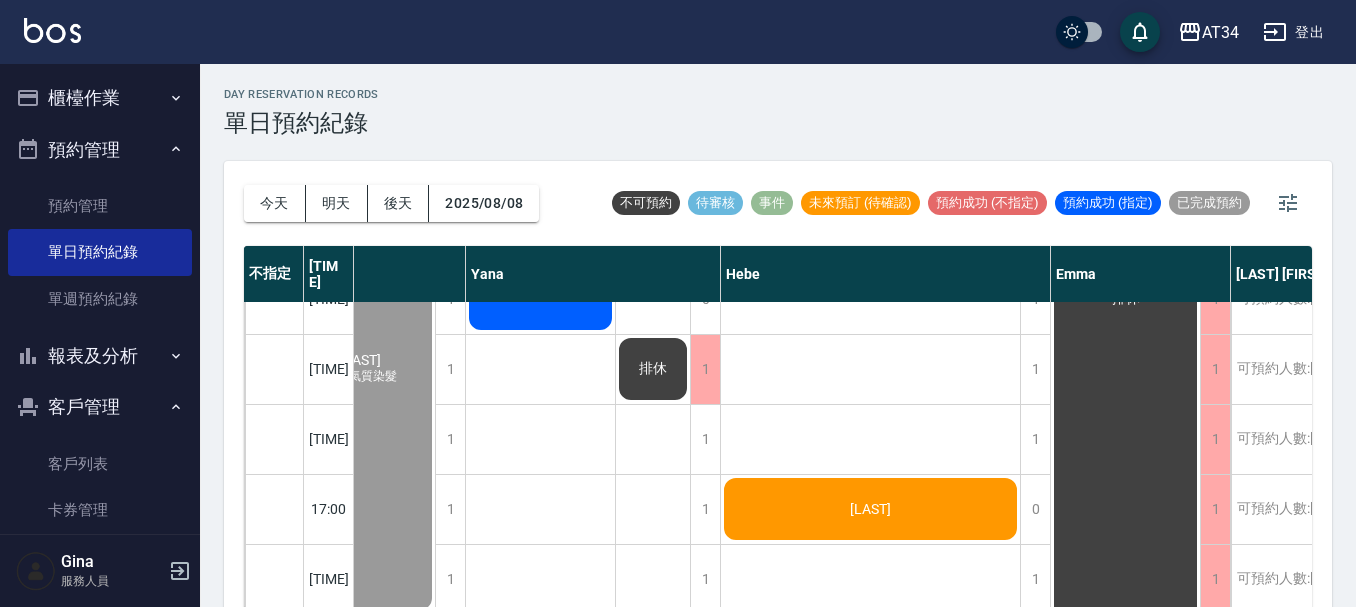 click on "[LAST]" at bounding box center [-1320, 19] 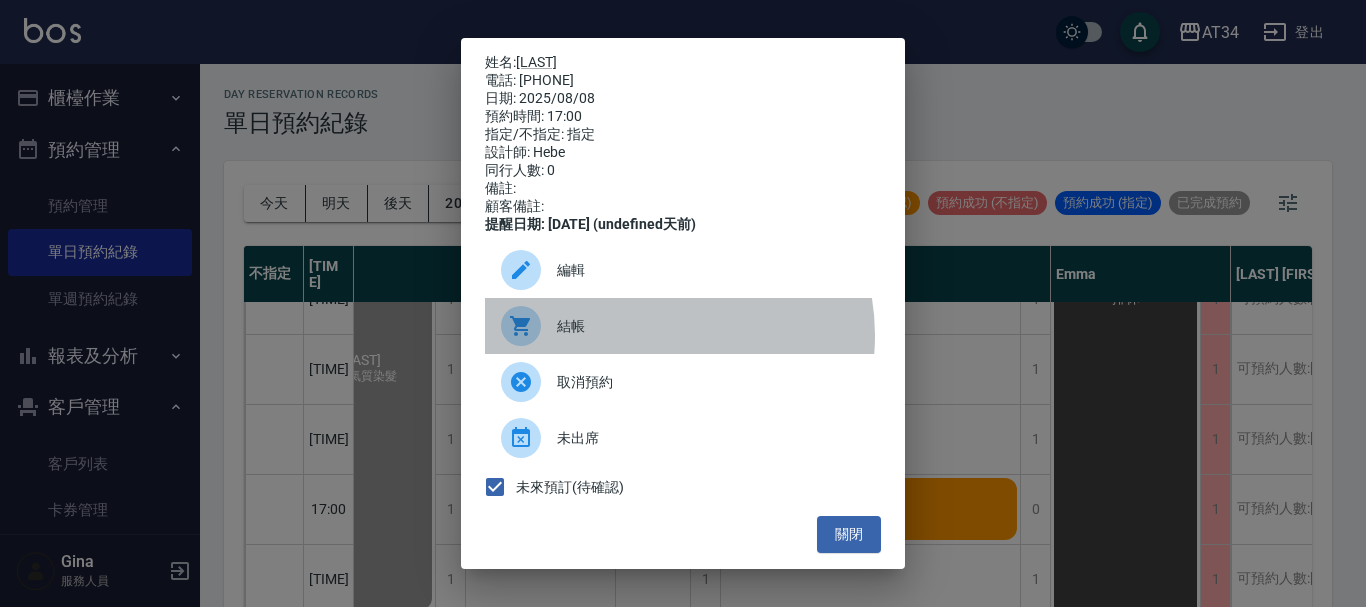 click on "結帳" at bounding box center [711, 326] 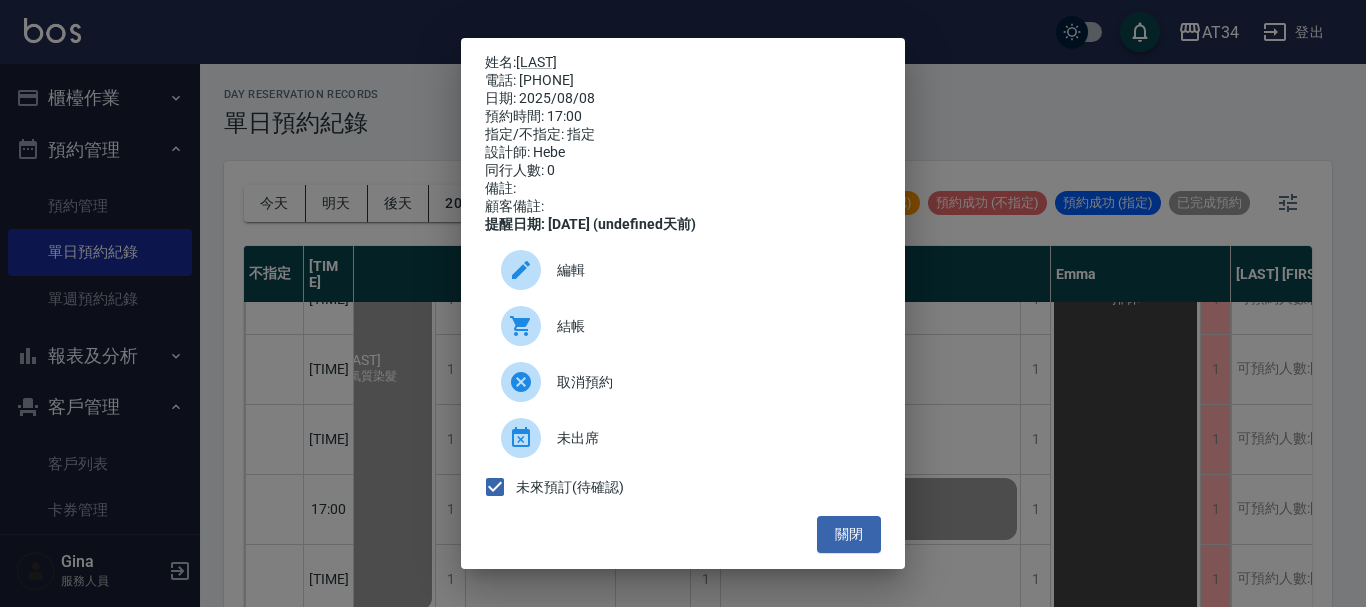 drag, startPoint x: 1275, startPoint y: 491, endPoint x: 1265, endPoint y: 496, distance: 11.18034 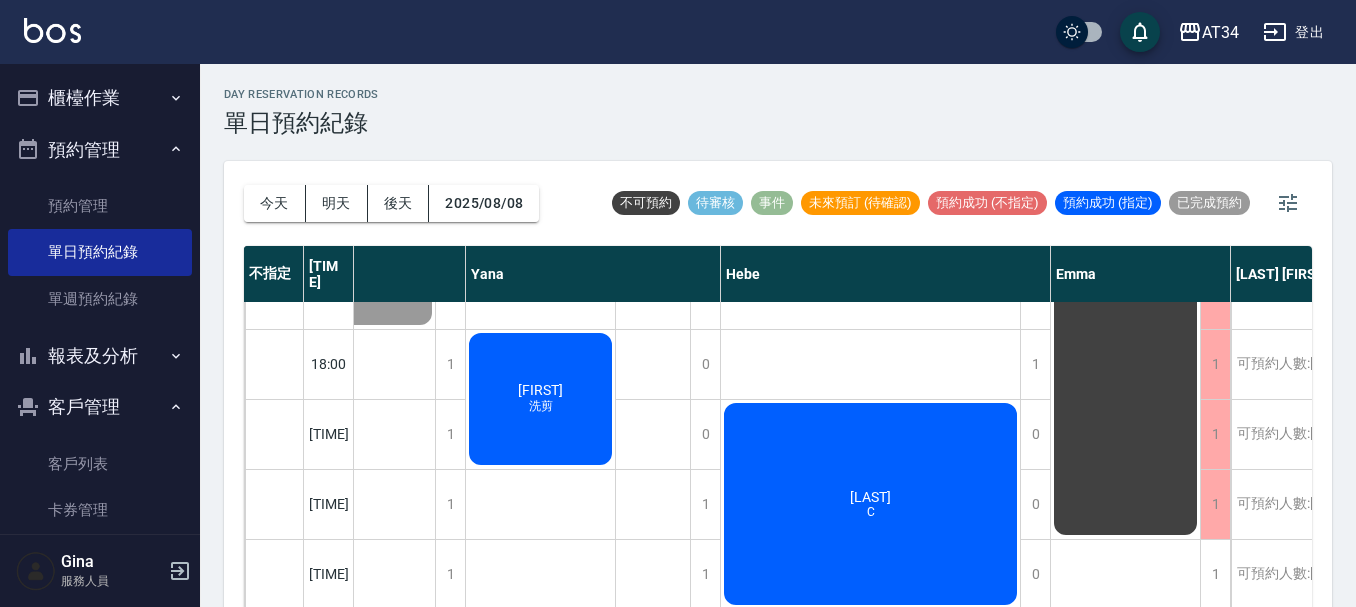 scroll, scrollTop: 968, scrollLeft: 1748, axis: both 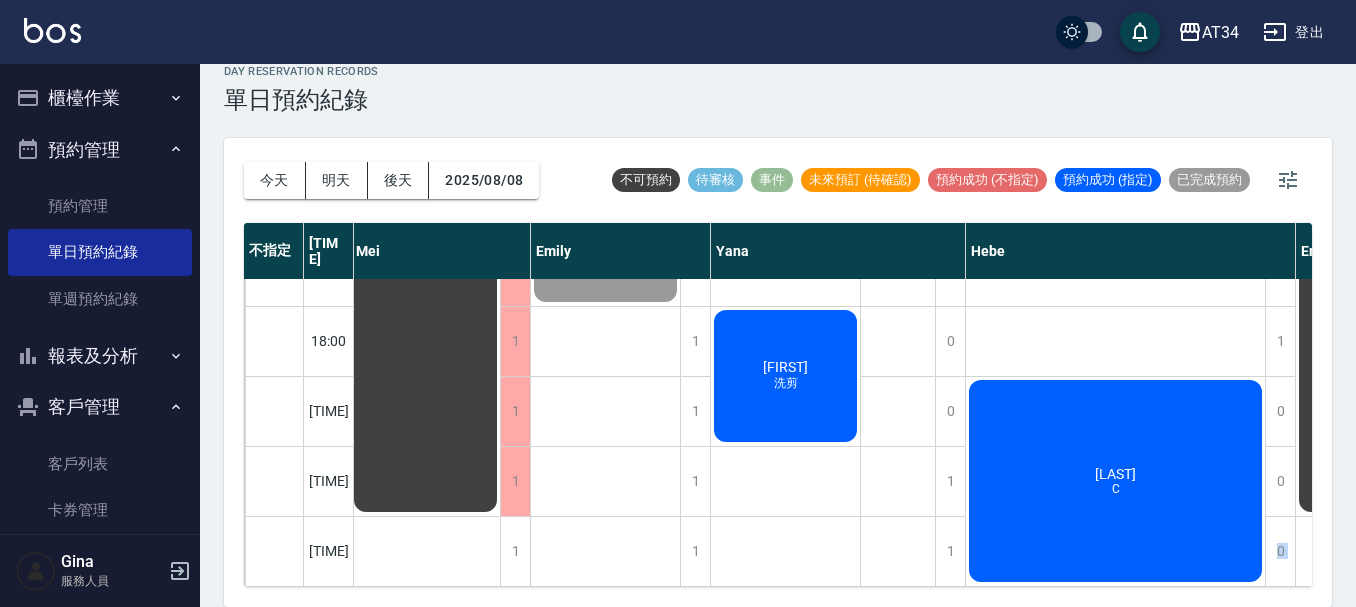 drag, startPoint x: 1003, startPoint y: 571, endPoint x: 1157, endPoint y: 580, distance: 154.26276 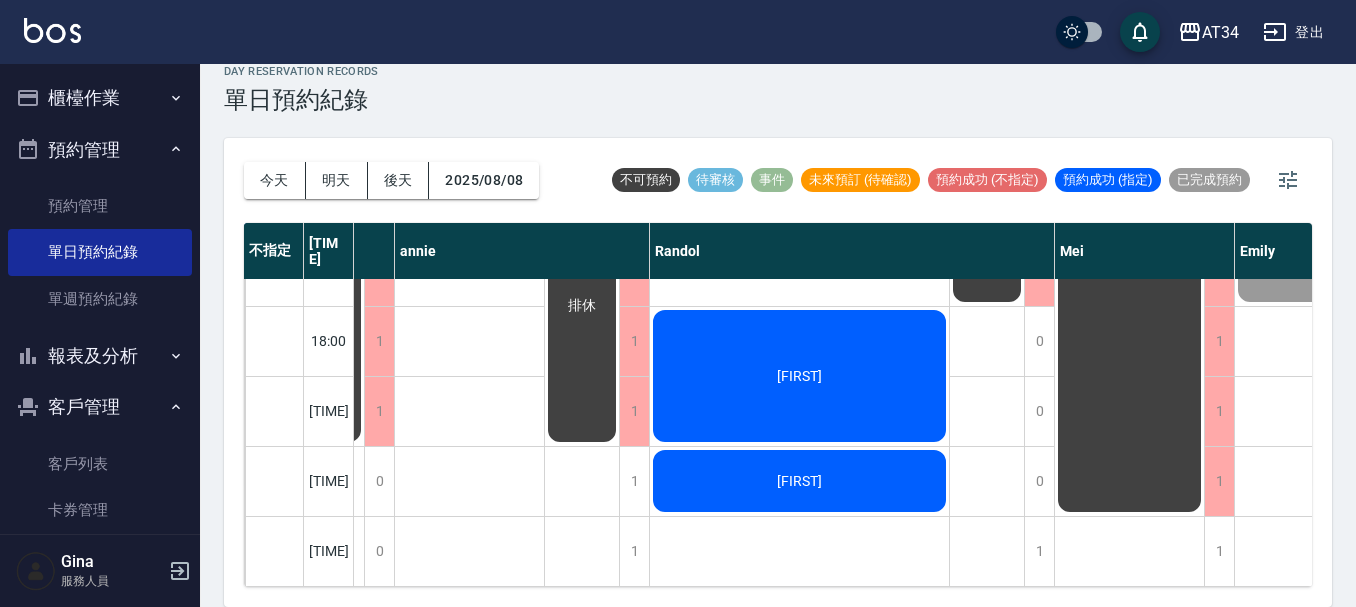 scroll, scrollTop: 968, scrollLeft: 791, axis: both 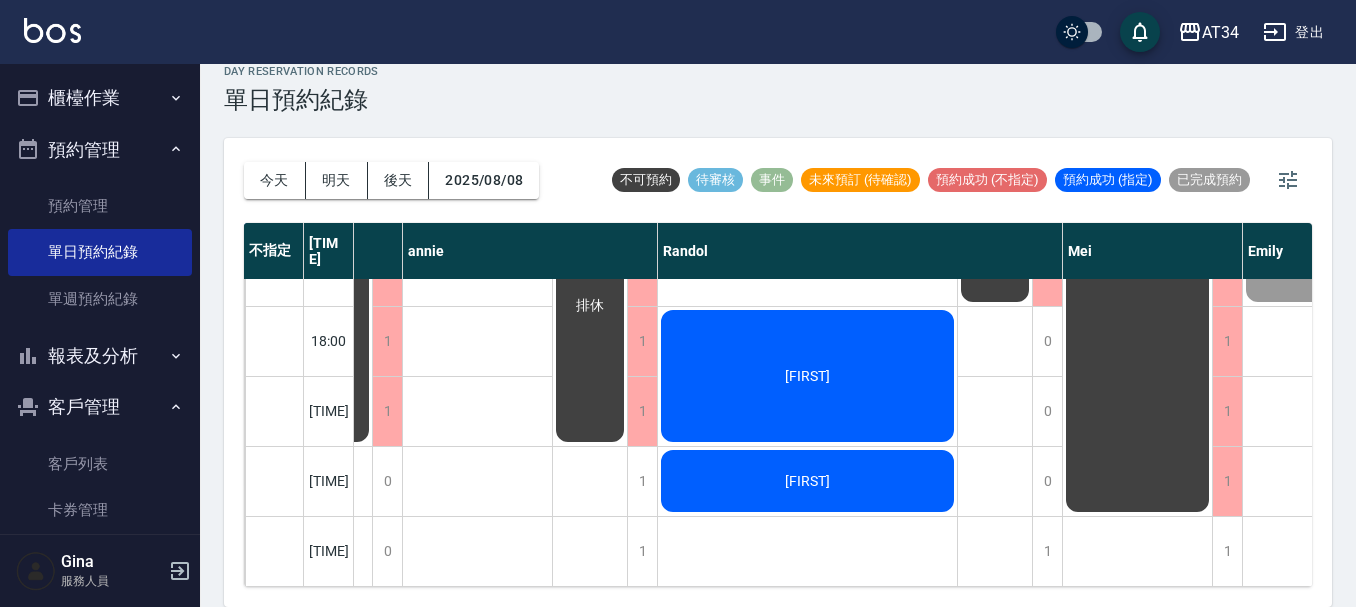 click on "林哲雄" at bounding box center [-363, -289] 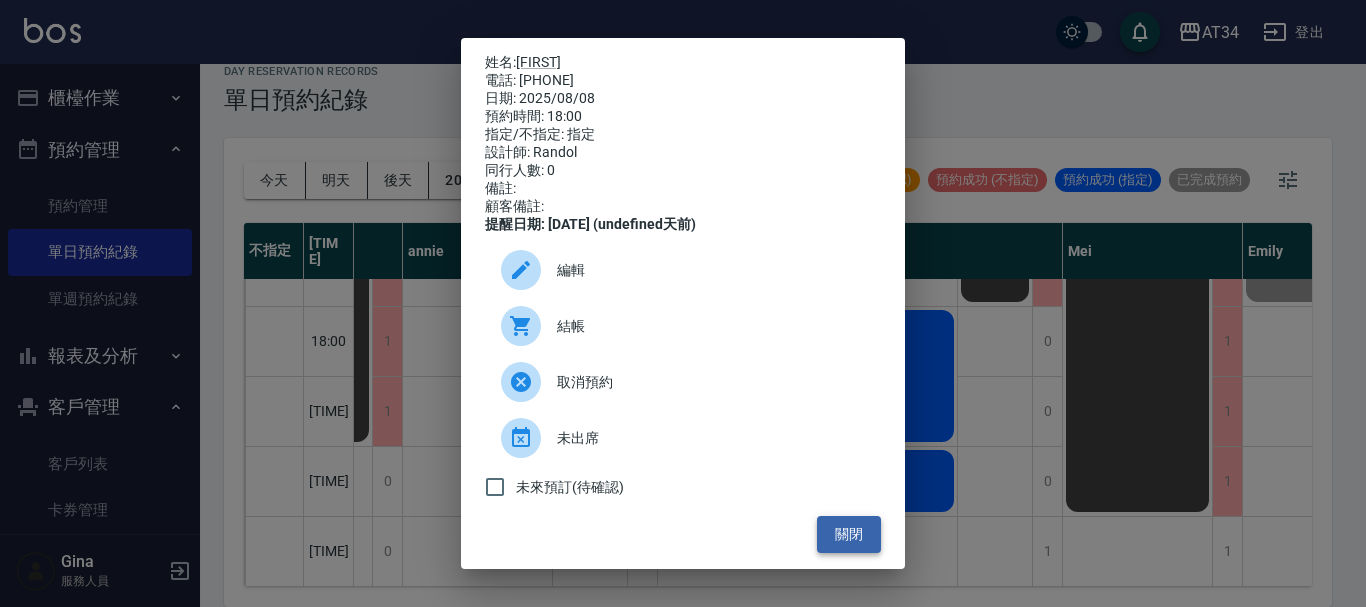 click on "關閉" at bounding box center (849, 534) 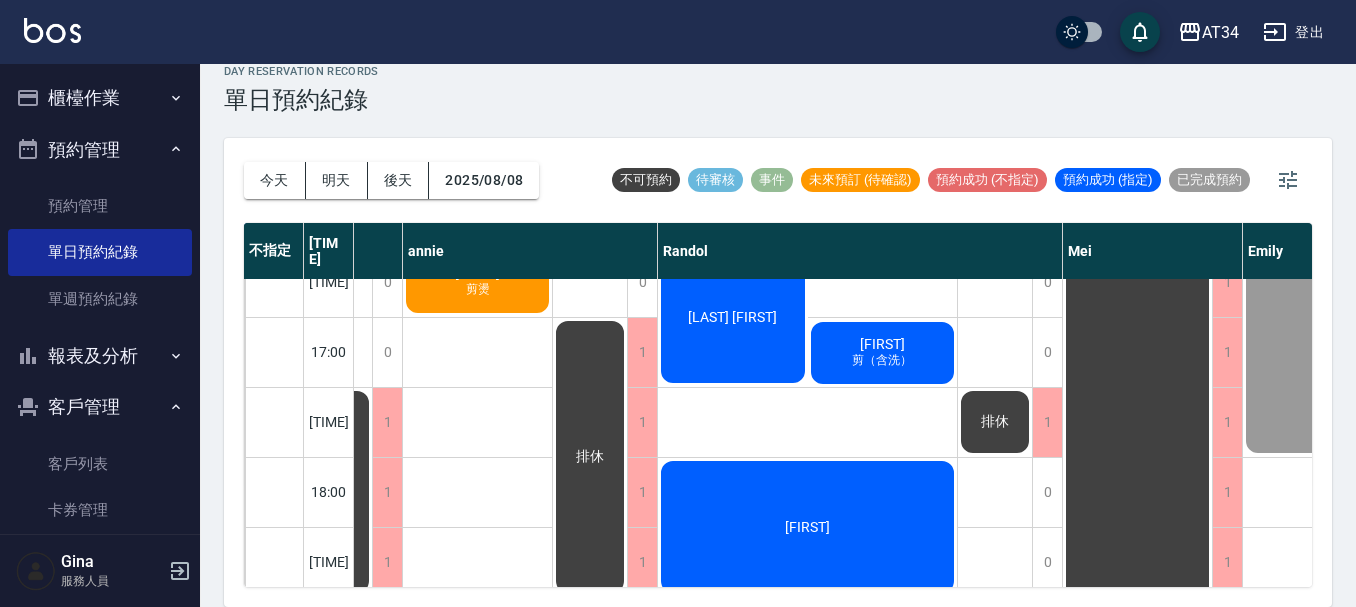 scroll, scrollTop: 468, scrollLeft: 791, axis: both 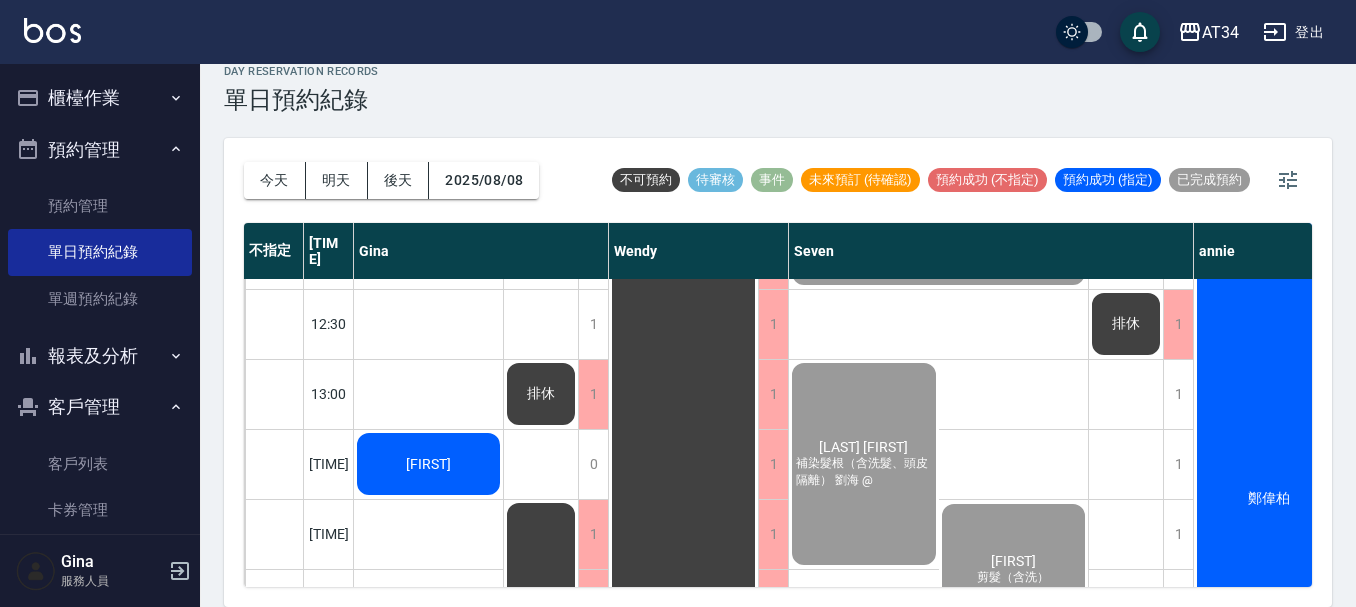 click on "[LAST] [FIRST]" at bounding box center (428, 464) 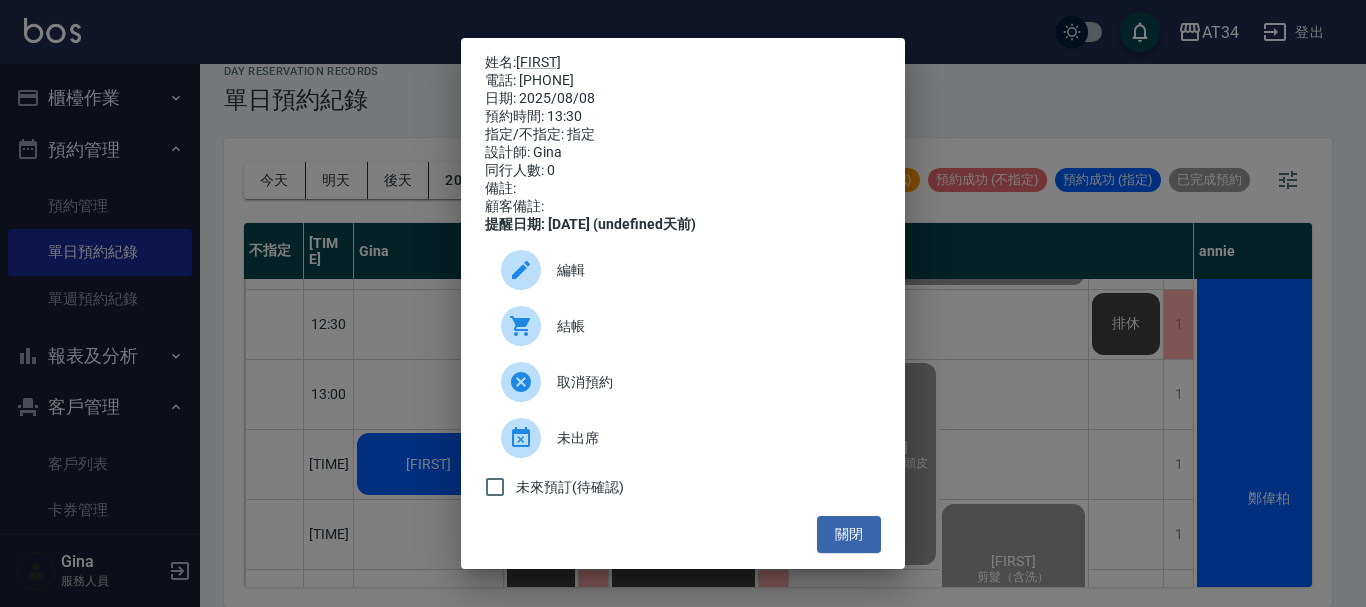 click on "結帳" at bounding box center [711, 326] 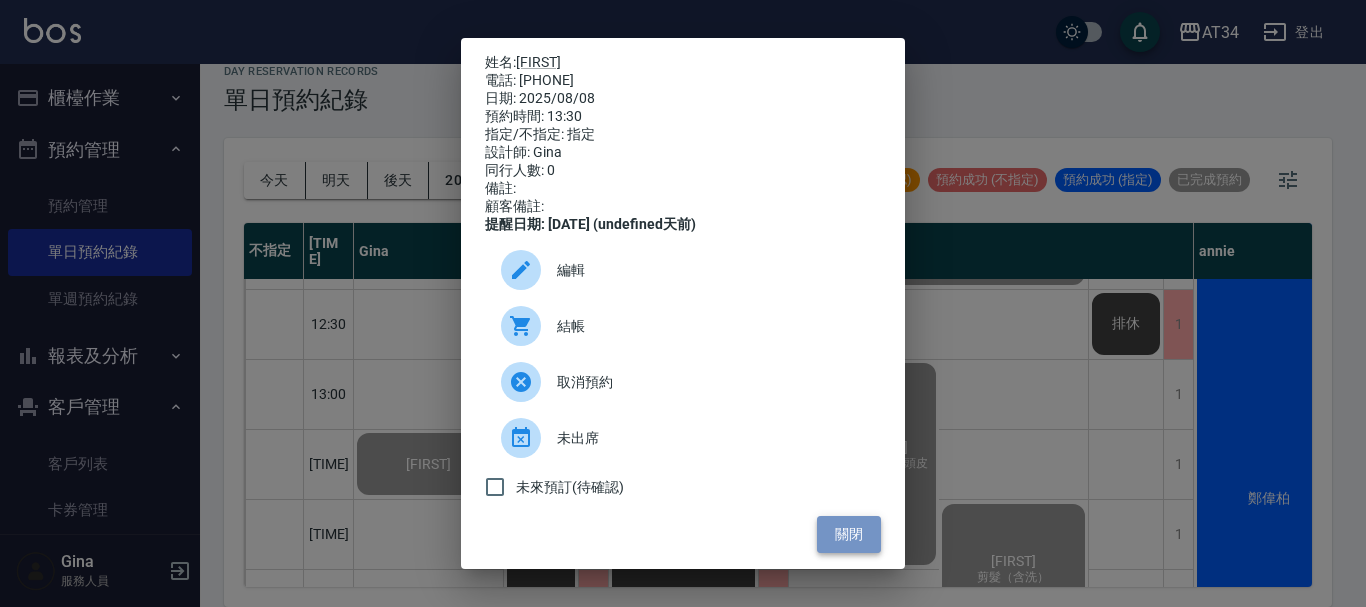 click on "關閉" at bounding box center [849, 534] 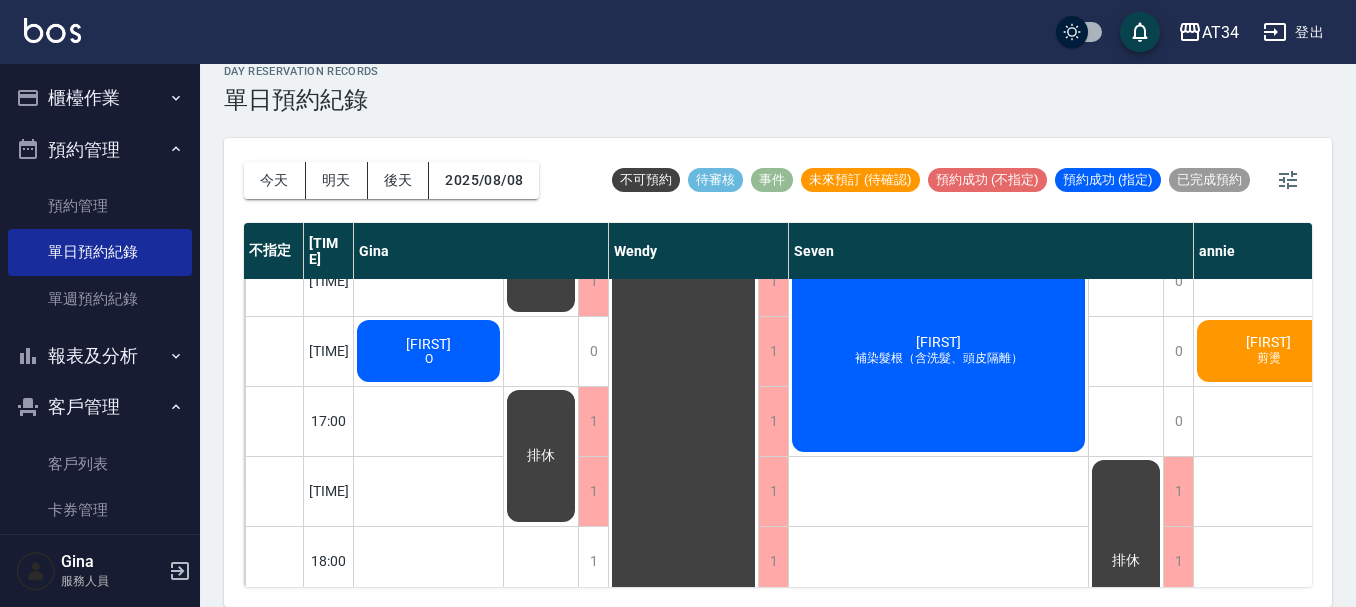 scroll, scrollTop: 700, scrollLeft: 0, axis: vertical 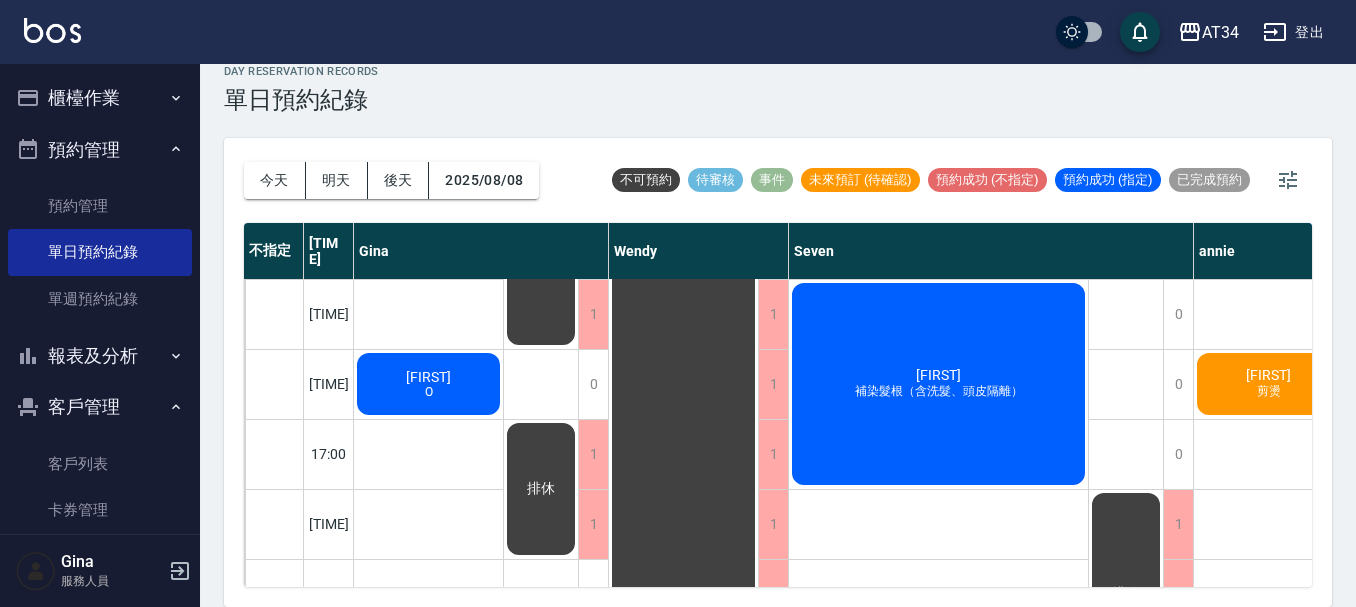 click on "O" at bounding box center (429, -28) 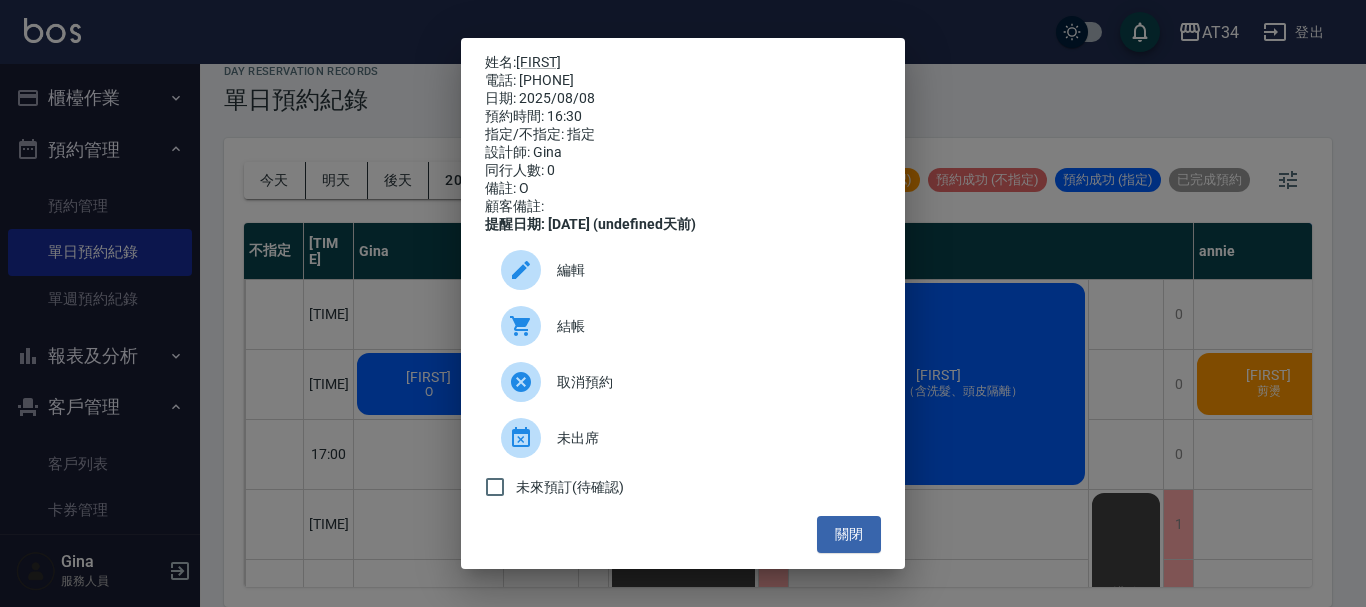 click on "結帳" at bounding box center (711, 326) 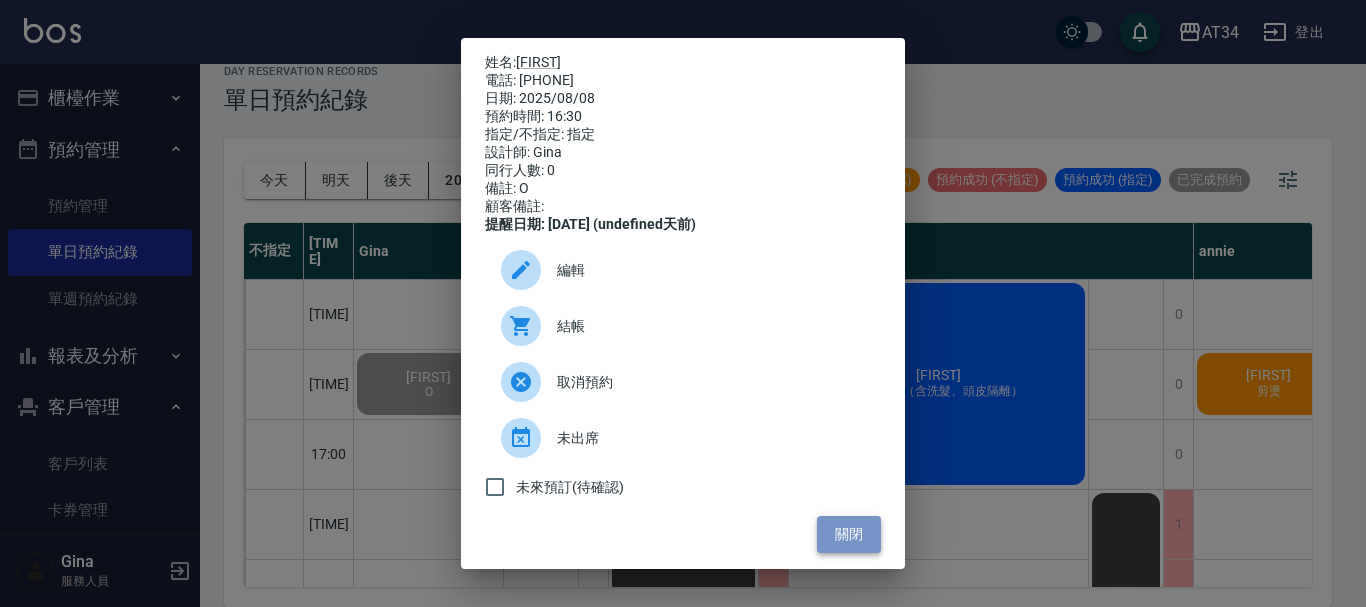 click on "關閉" at bounding box center (849, 534) 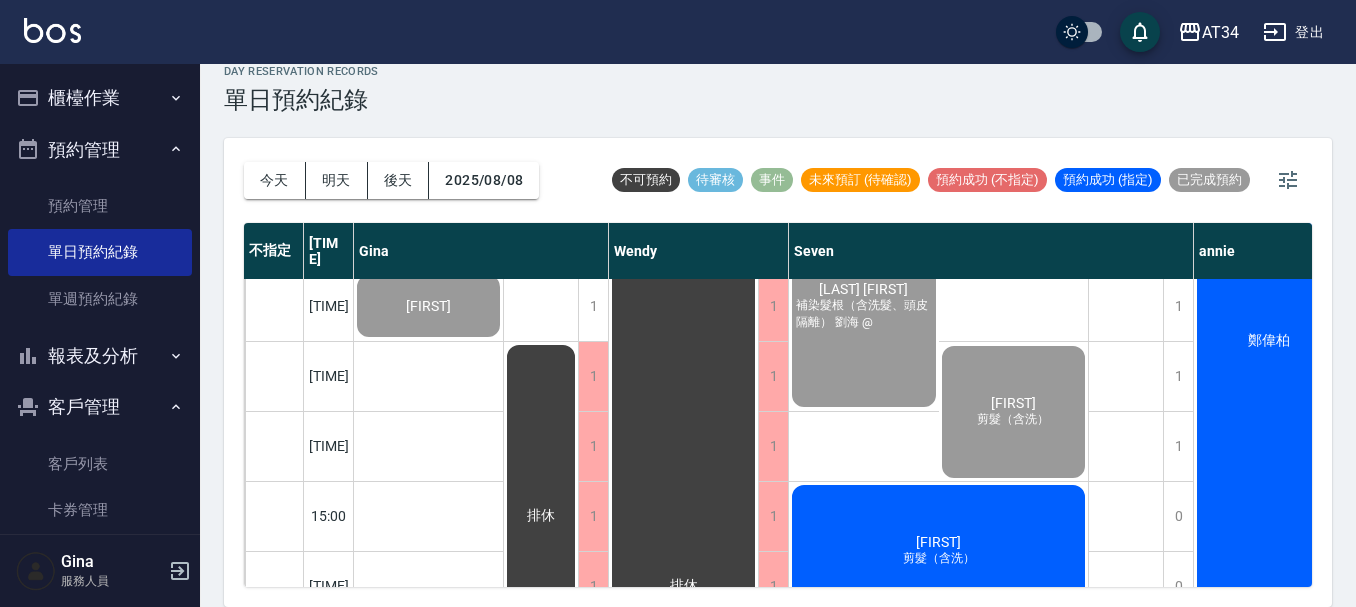 scroll, scrollTop: 500, scrollLeft: 0, axis: vertical 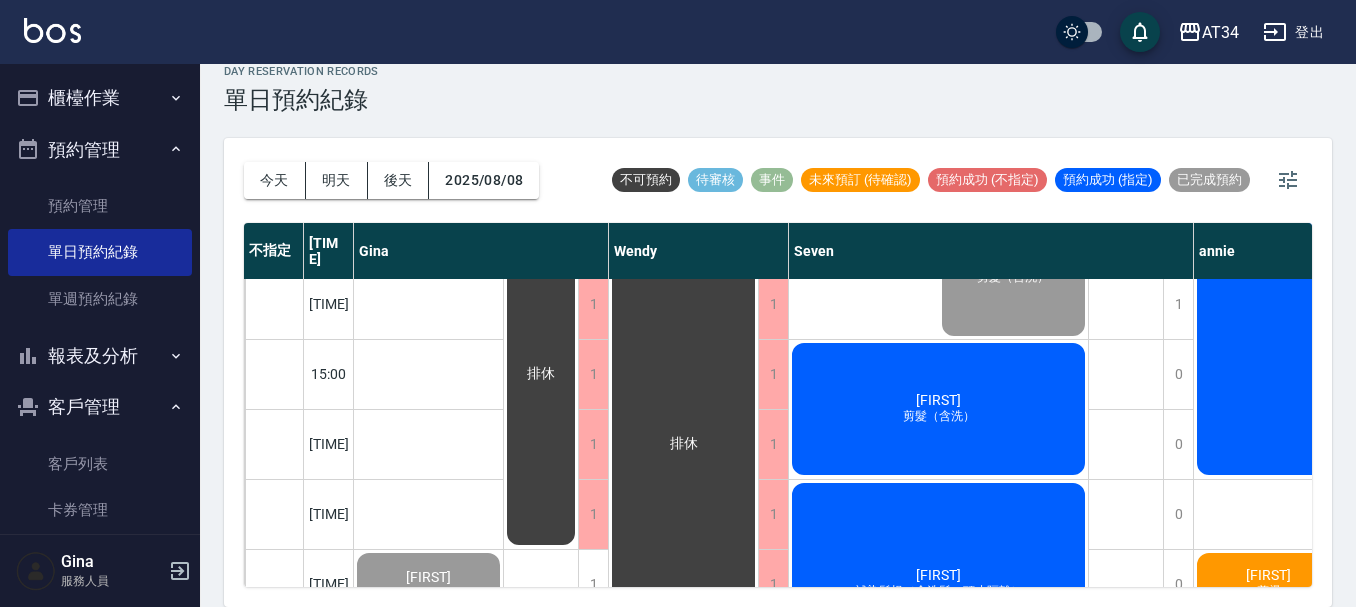 click on "剪髮（含洗）" at bounding box center (429, 172) 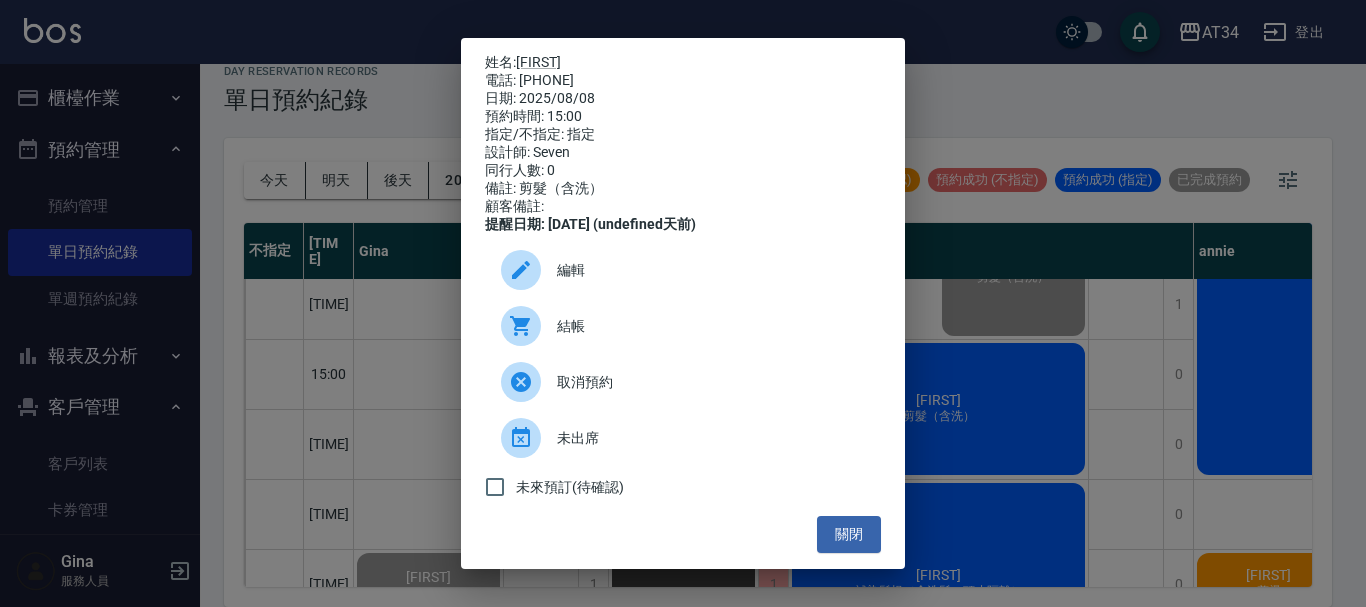 click on "結帳" at bounding box center (711, 326) 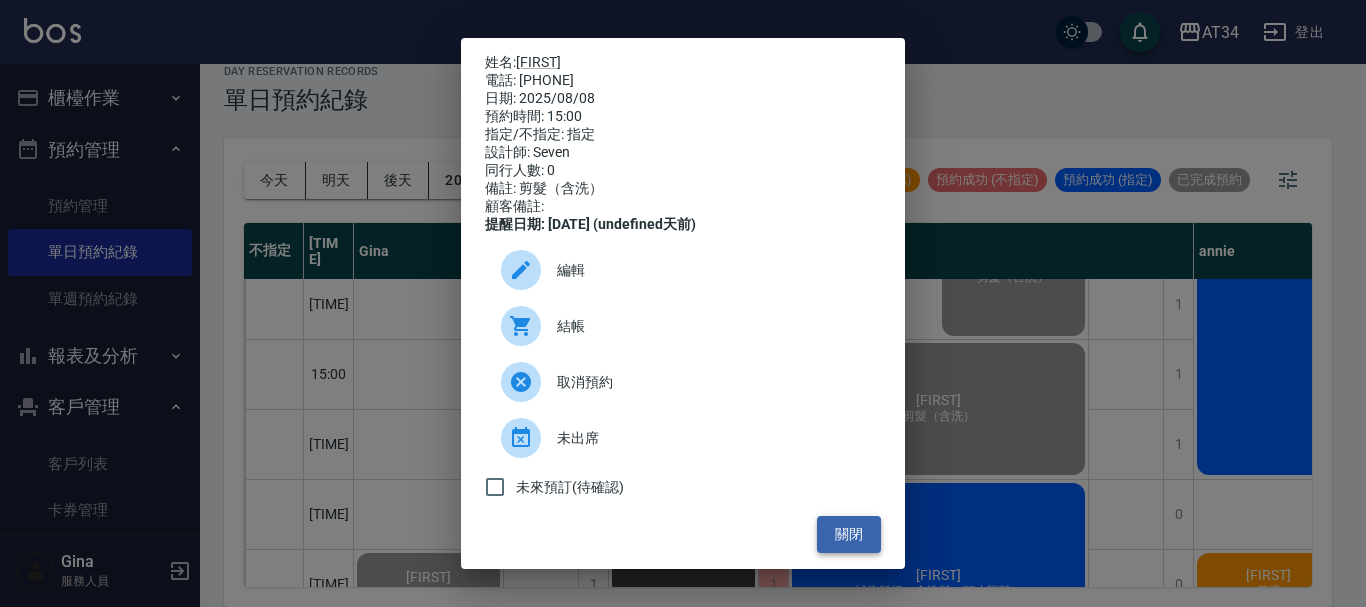 click on "關閉" at bounding box center [849, 534] 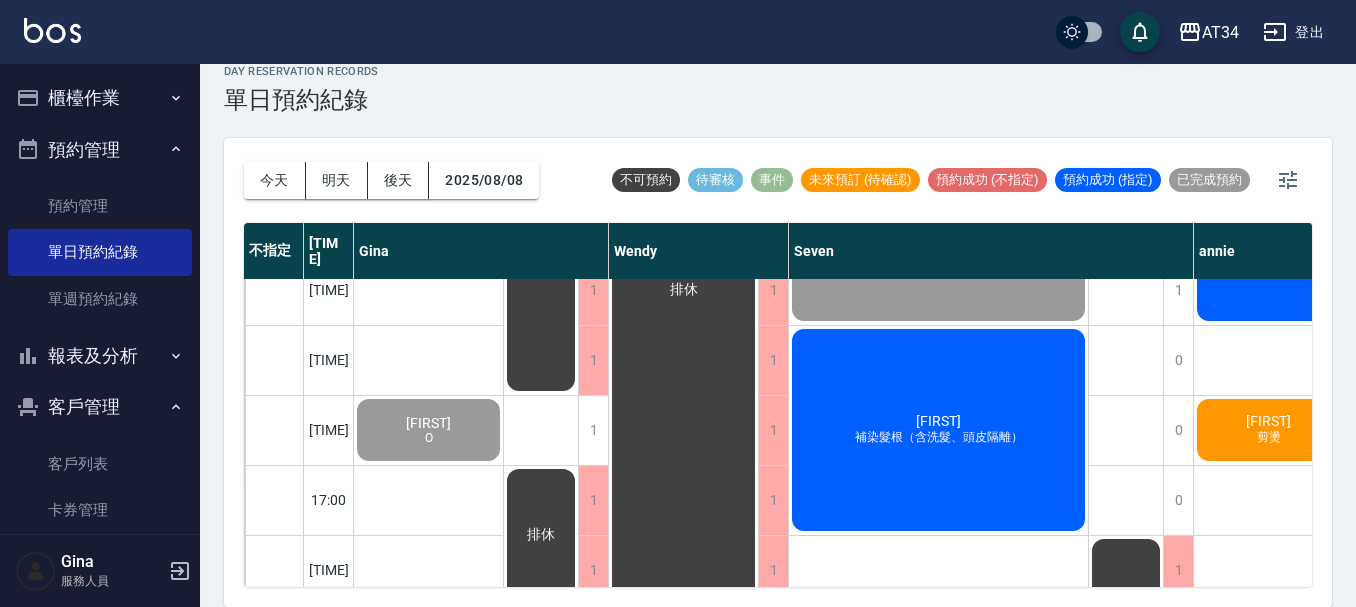 scroll, scrollTop: 700, scrollLeft: 0, axis: vertical 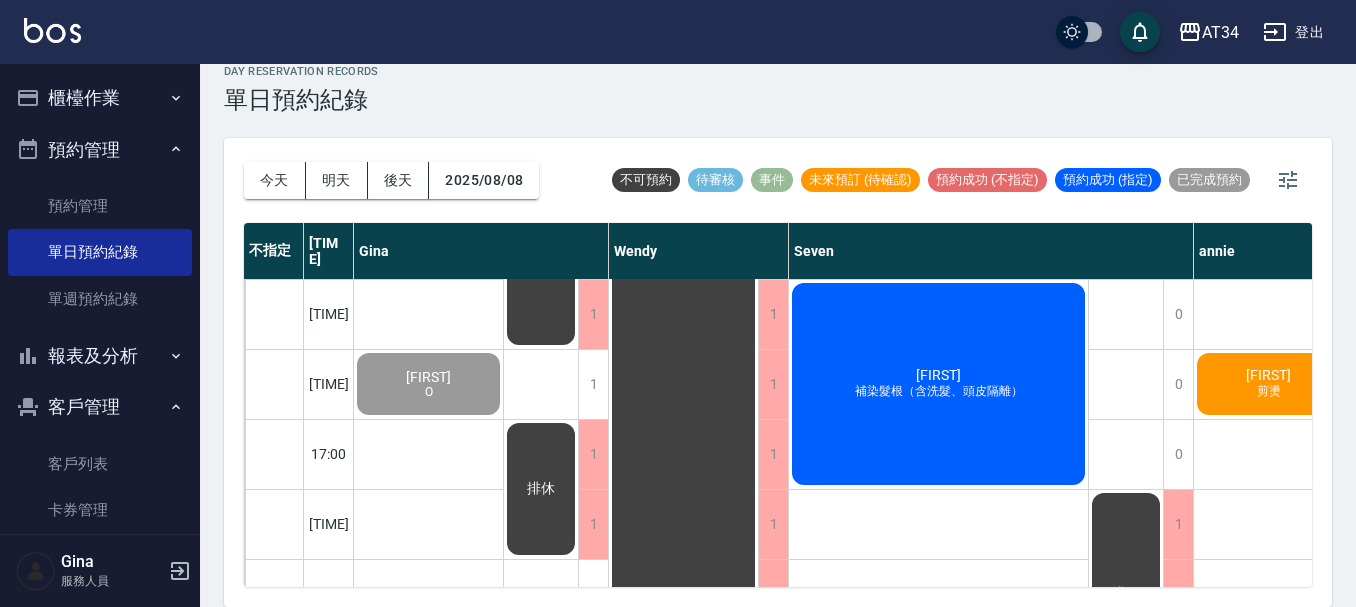 click on "吳凱莉 補染髮根（含洗髮、頭皮隔離）" at bounding box center [428, -36] 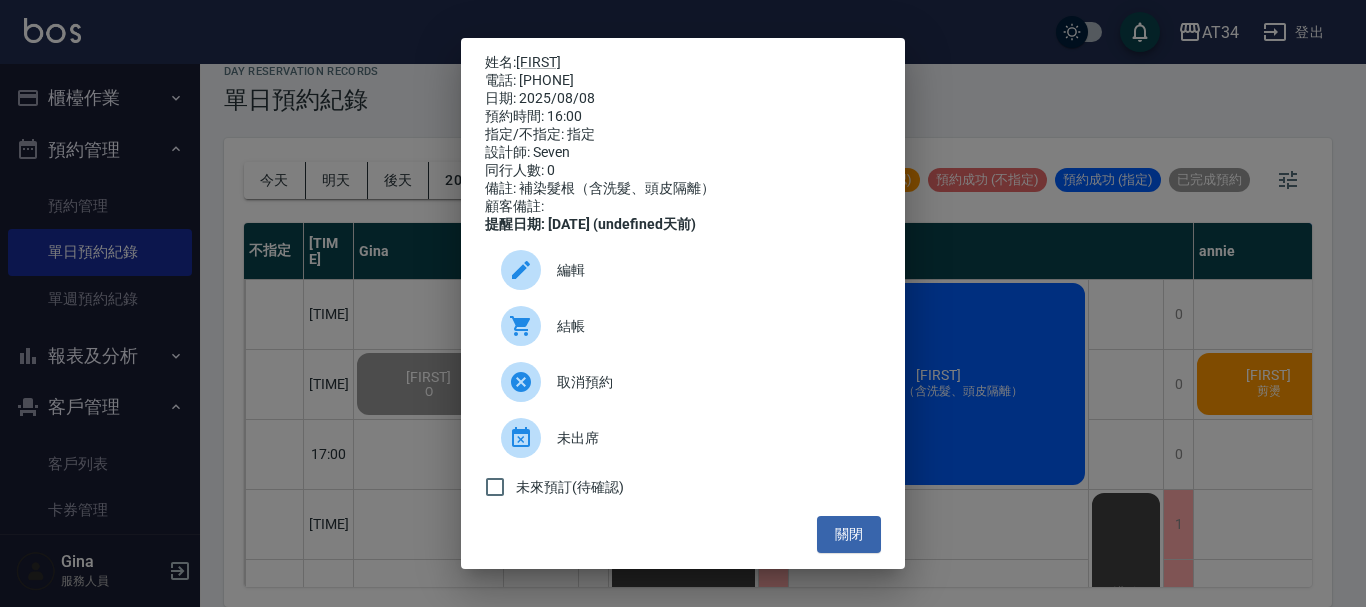 click on "結帳" at bounding box center (711, 326) 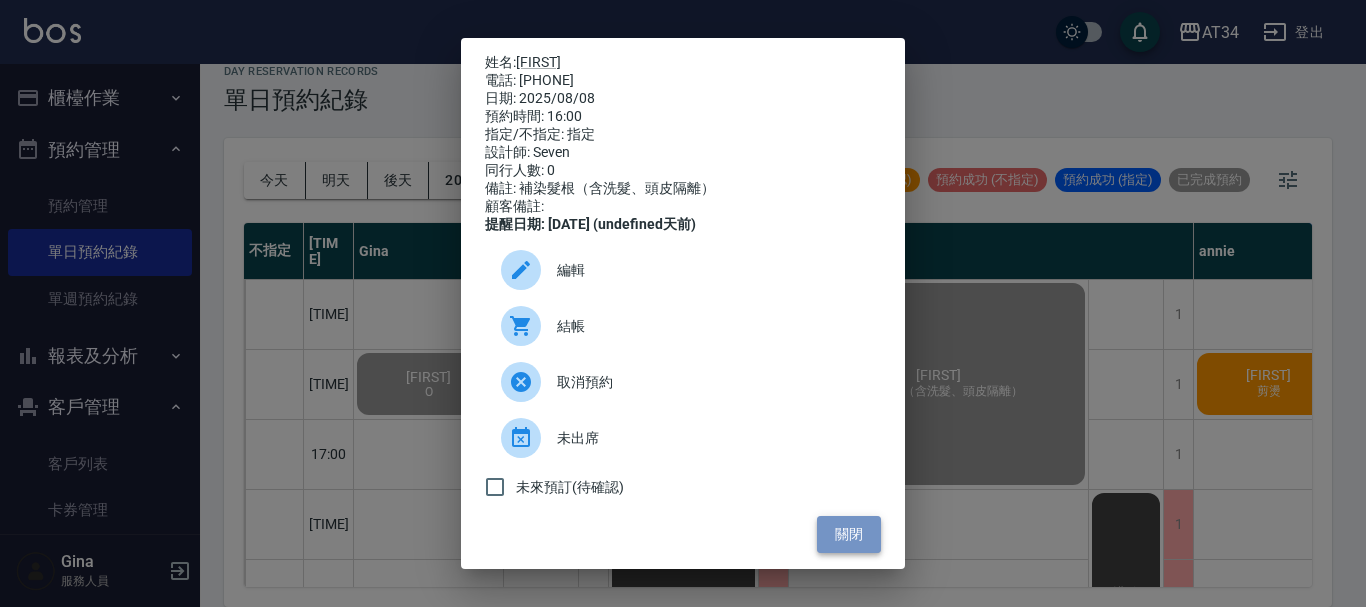 click on "關閉" at bounding box center (849, 534) 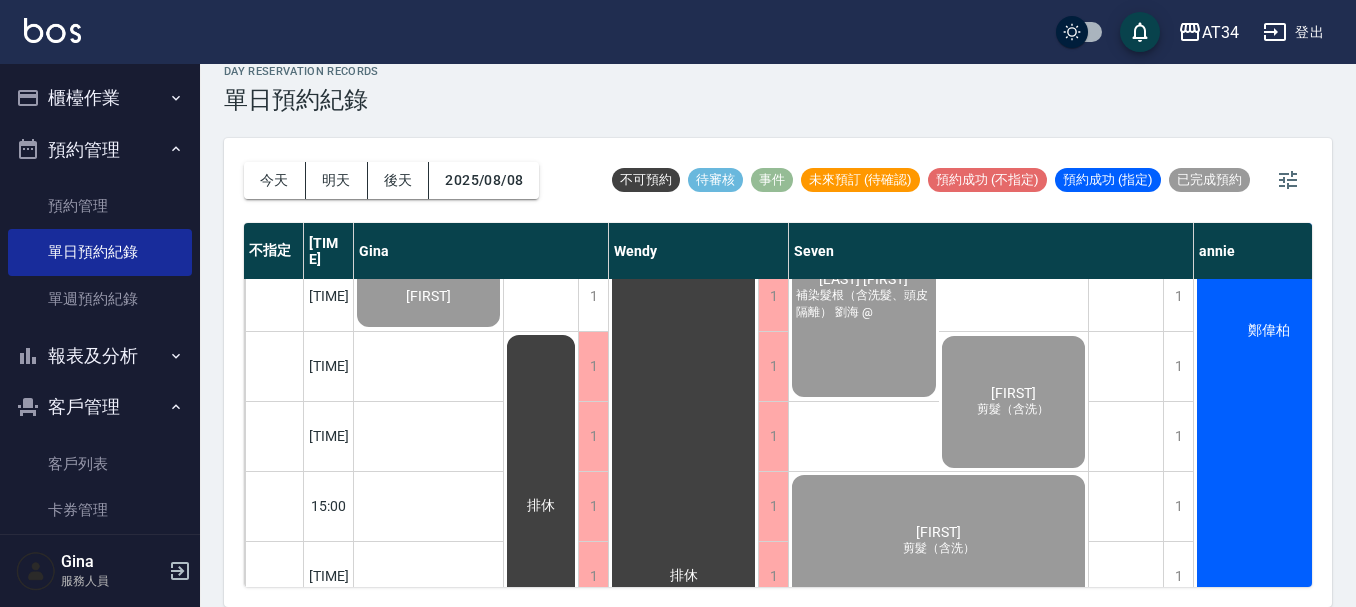 scroll, scrollTop: 0, scrollLeft: 0, axis: both 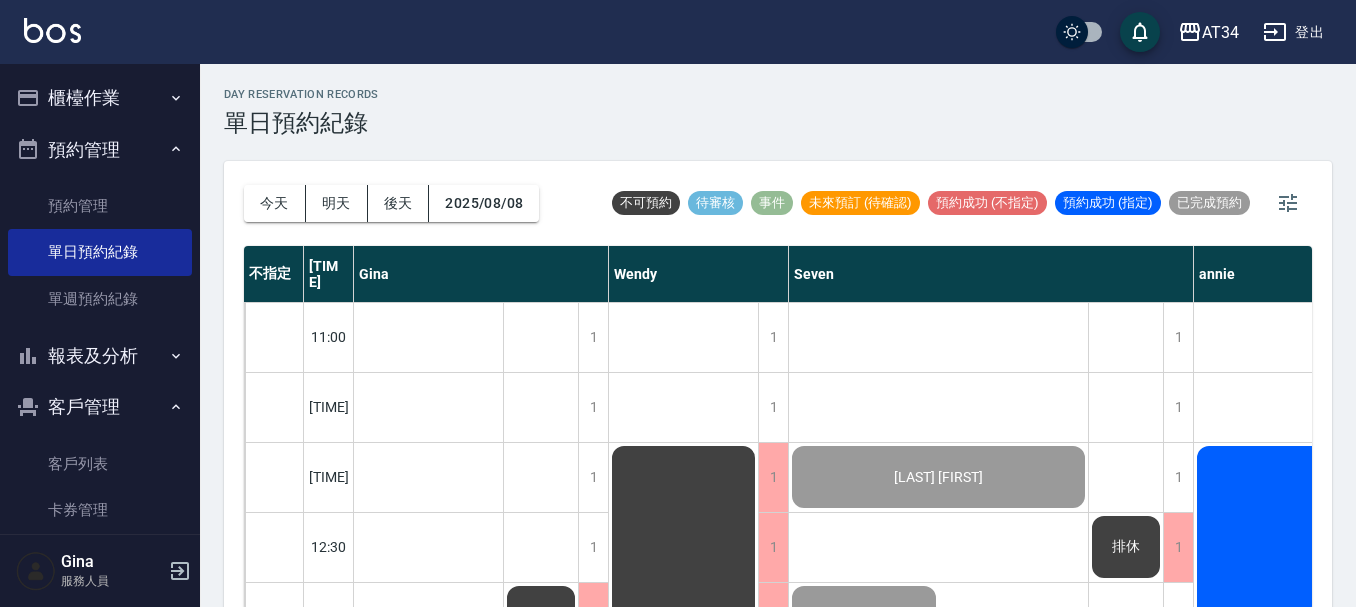 click on "櫃檯作業" at bounding box center (100, 98) 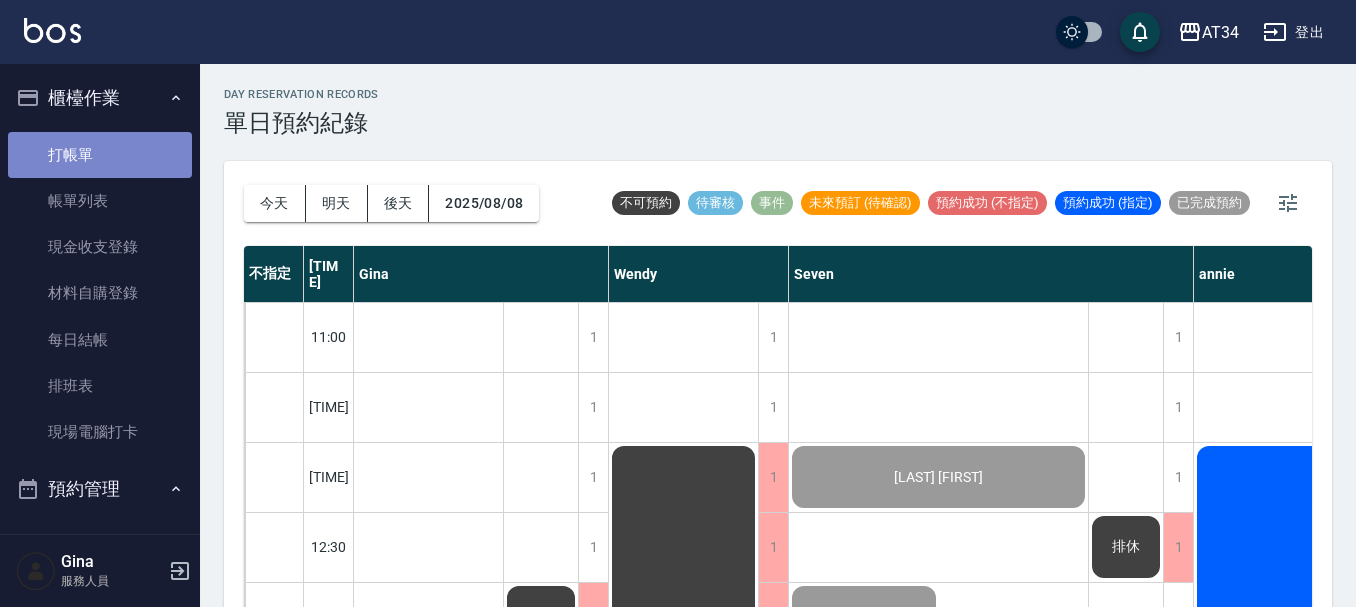 click on "打帳單" at bounding box center [100, 155] 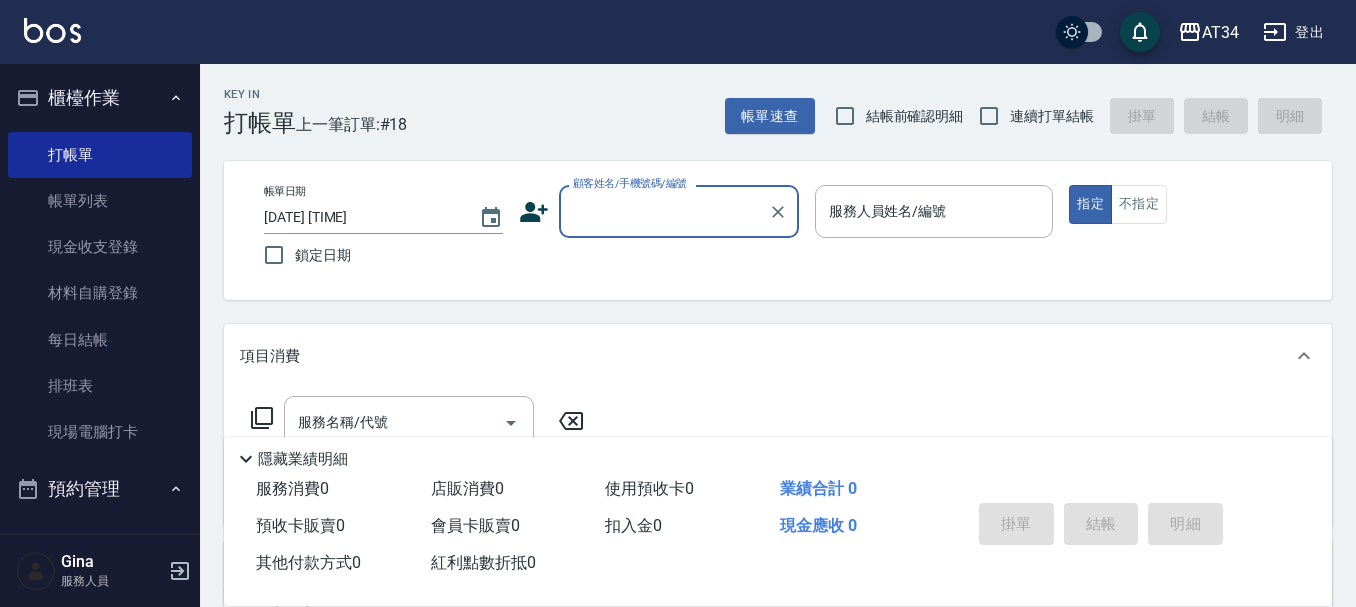 click 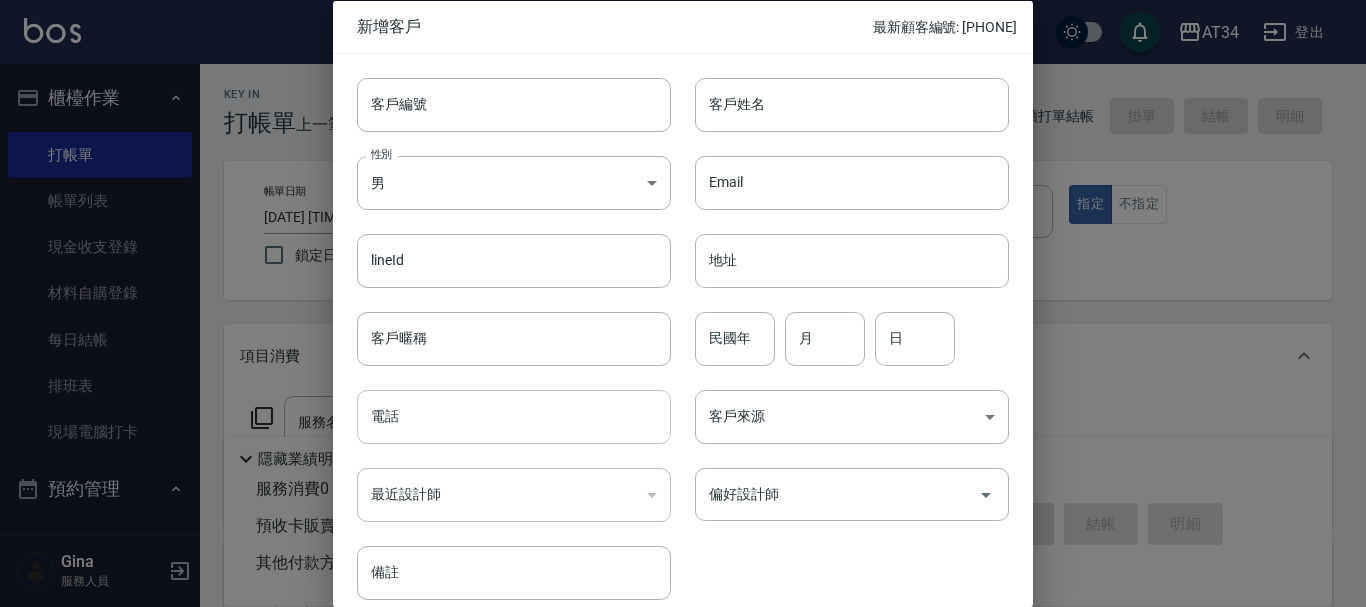 click on "電話" at bounding box center [514, 417] 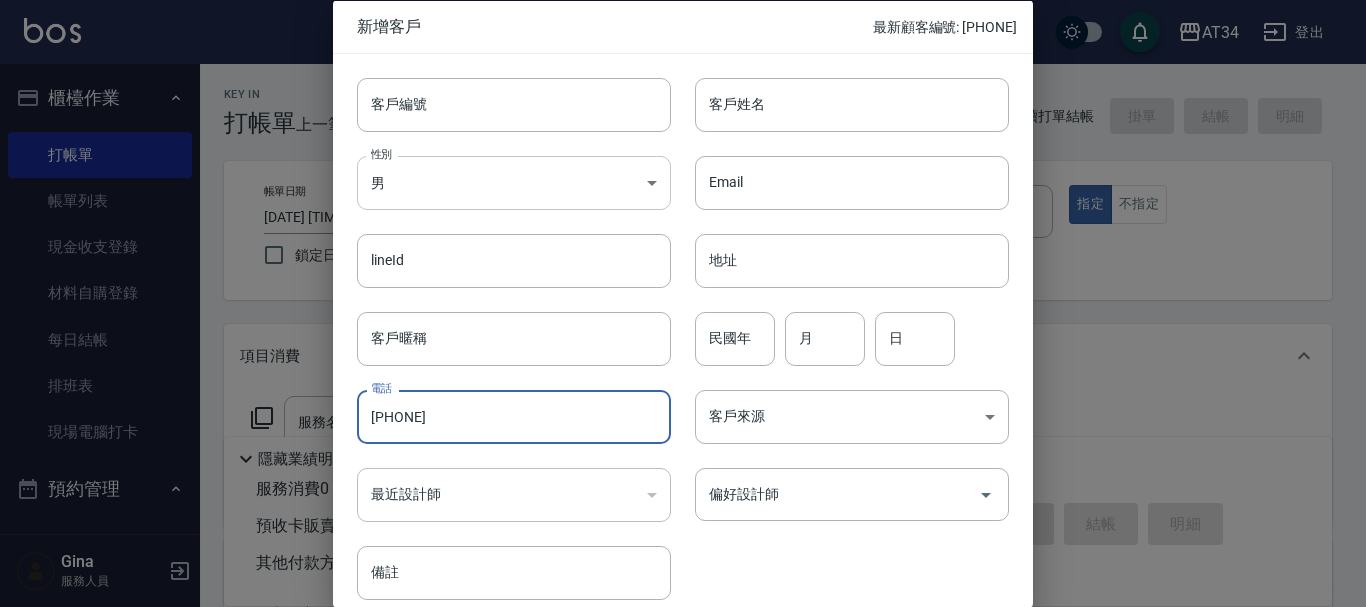 type on "[PHONE]" 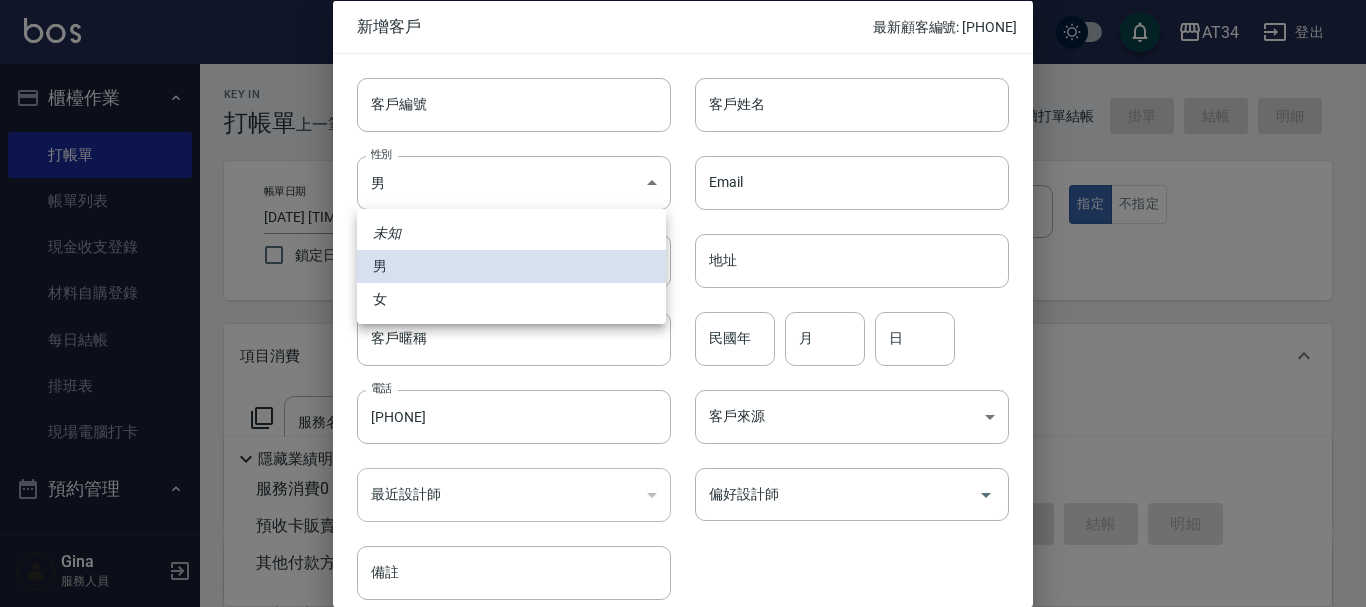 click on "女" at bounding box center [511, 299] 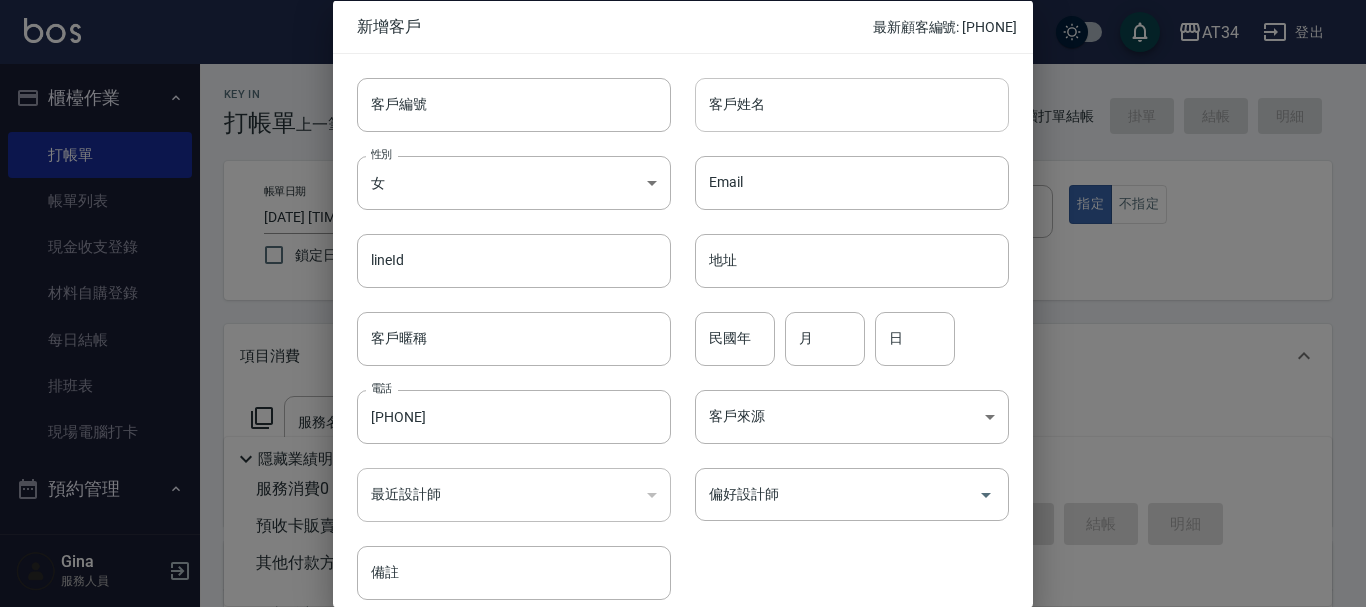 drag, startPoint x: 792, startPoint y: 81, endPoint x: 785, endPoint y: 95, distance: 15.652476 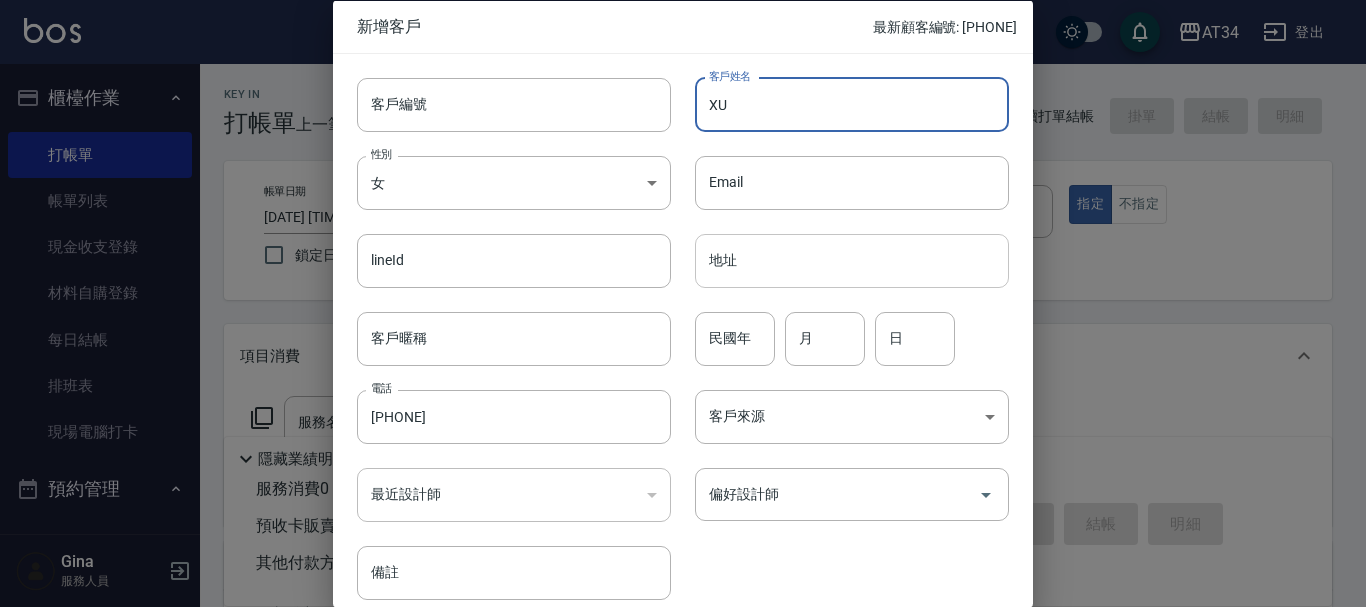 type on "X" 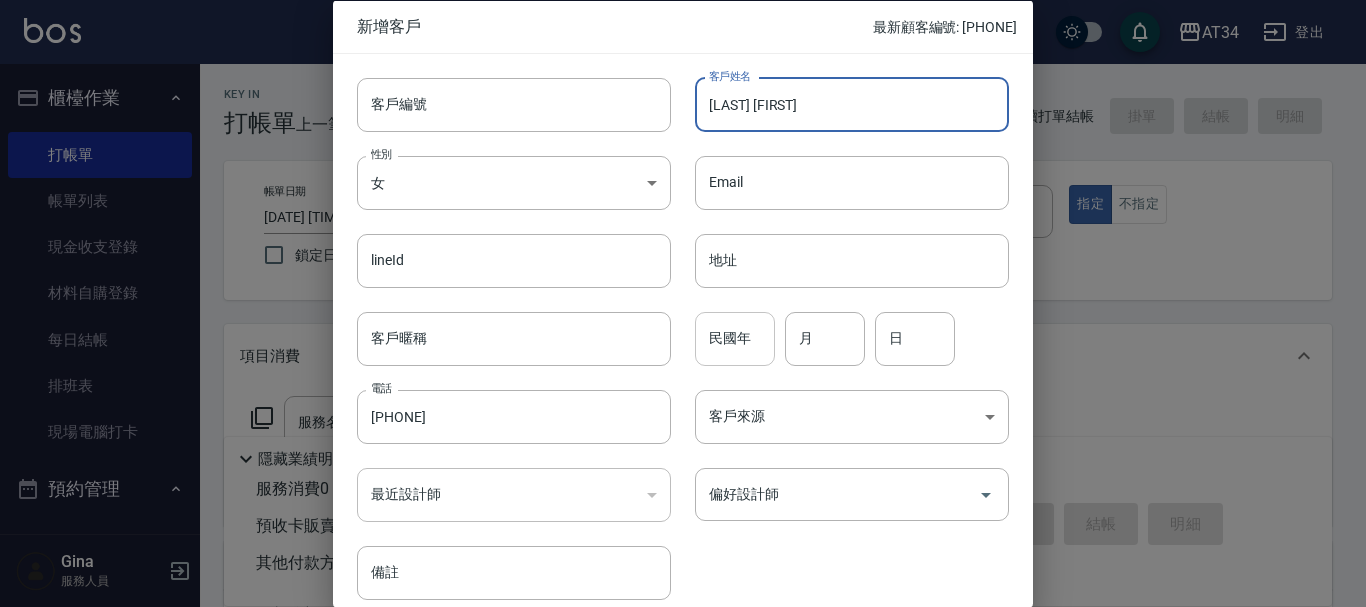 type on "[LAST]" 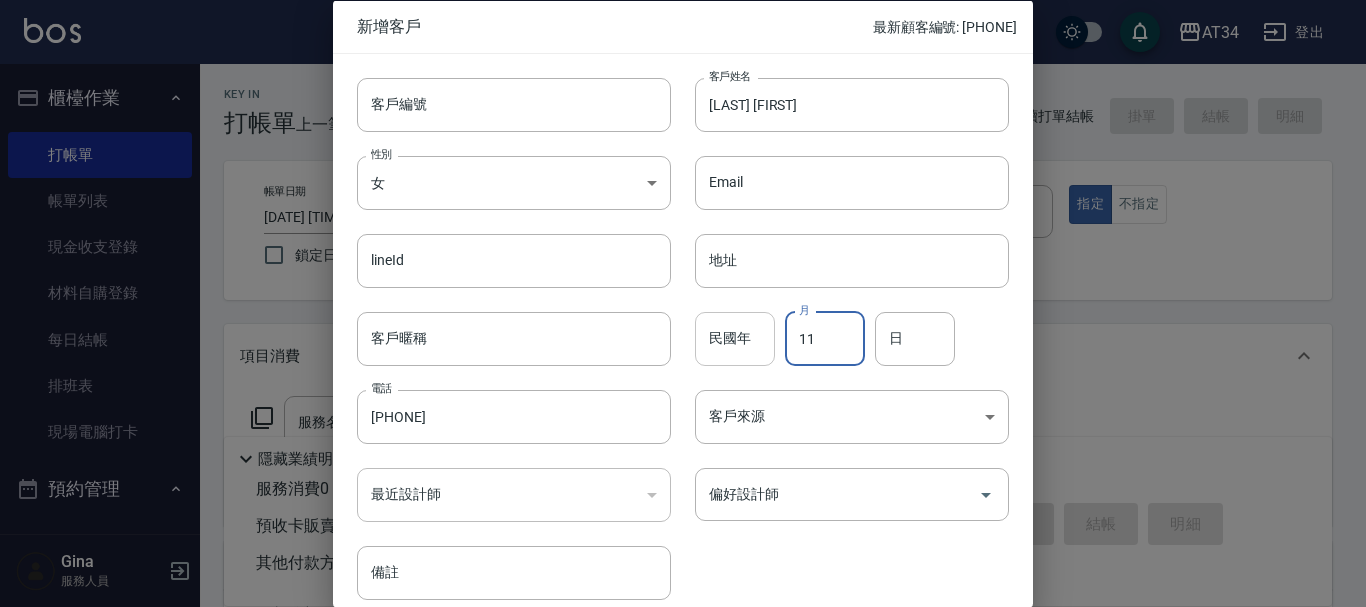 type on "11" 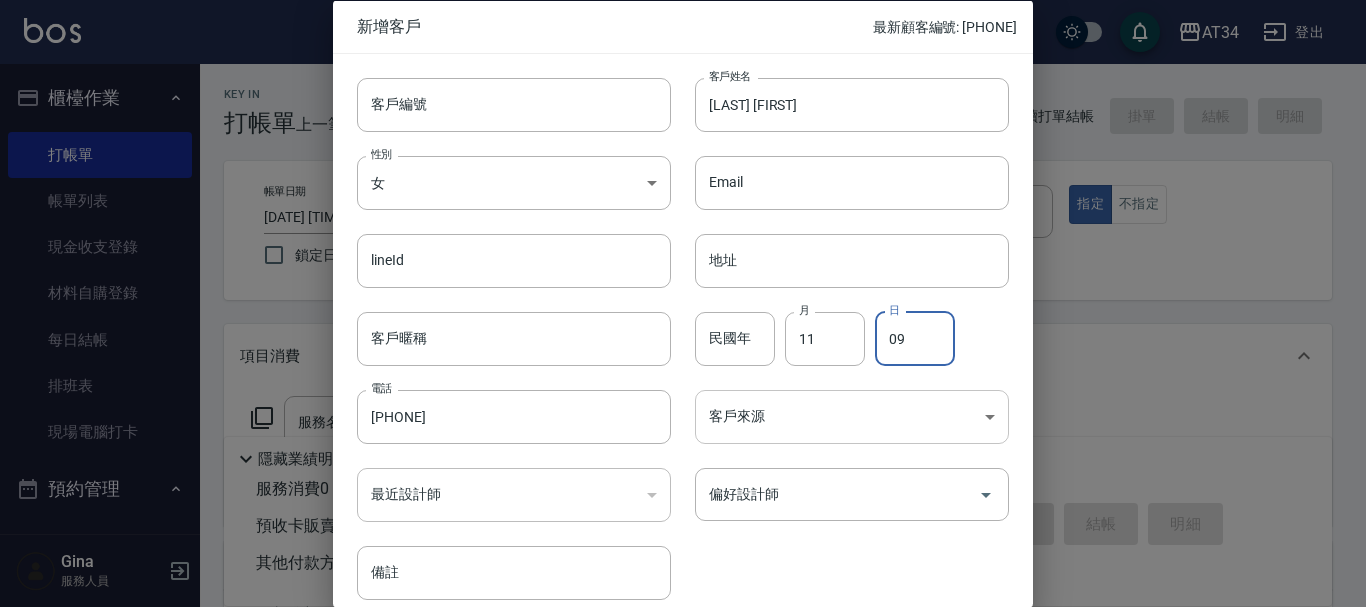 type on "09" 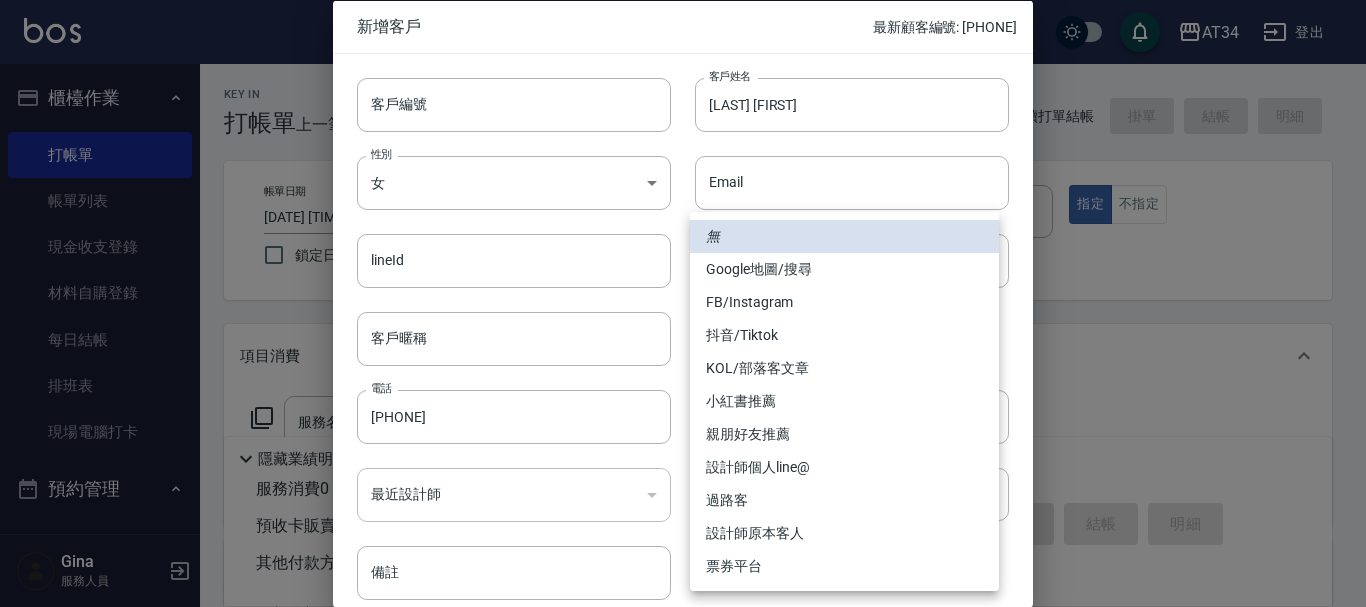 click on "FB/Instagram" at bounding box center [844, 302] 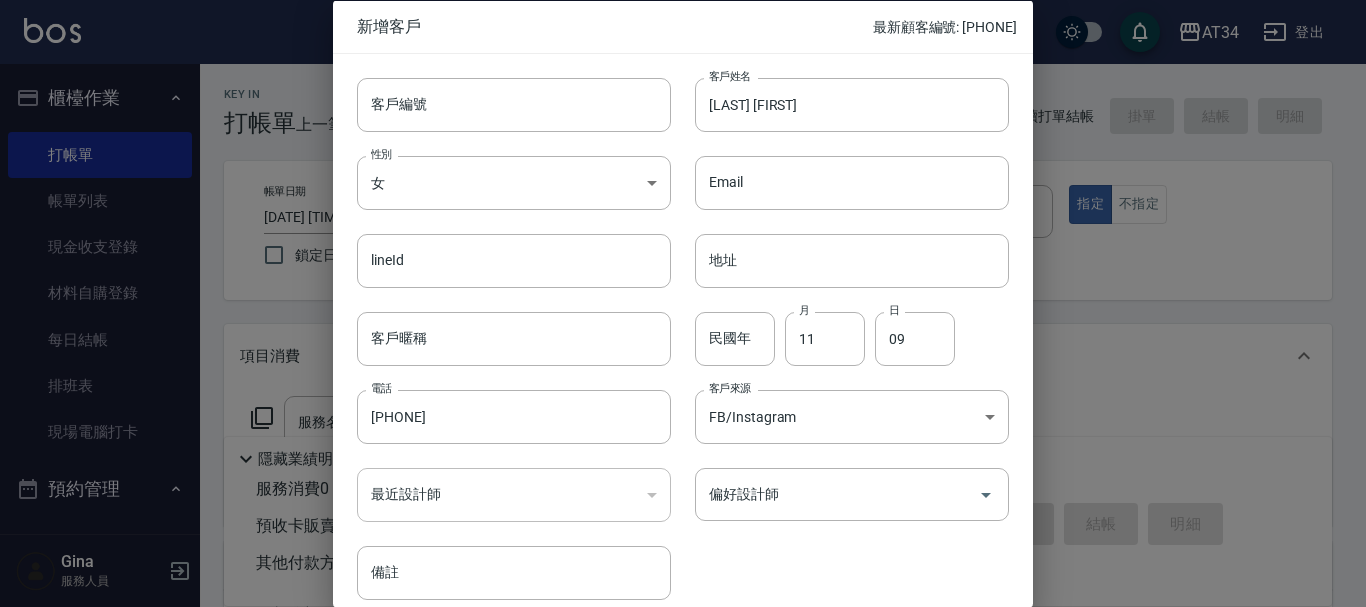 click on "偏好設計師" at bounding box center (852, 494) 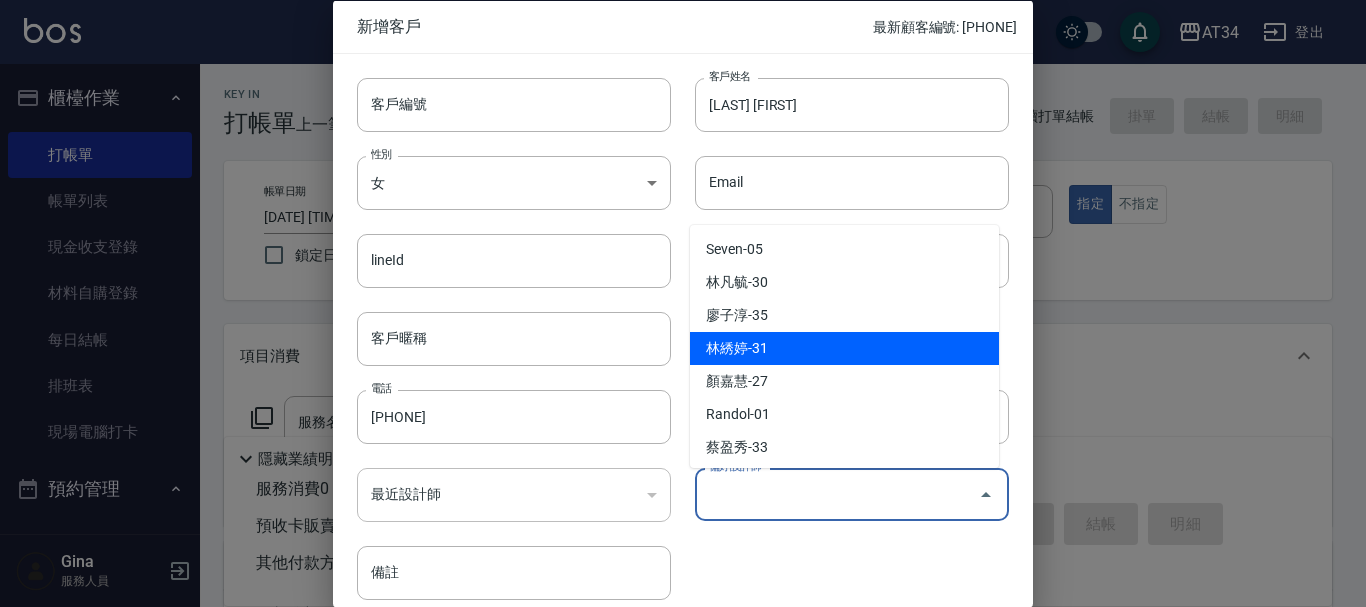 scroll, scrollTop: 100, scrollLeft: 0, axis: vertical 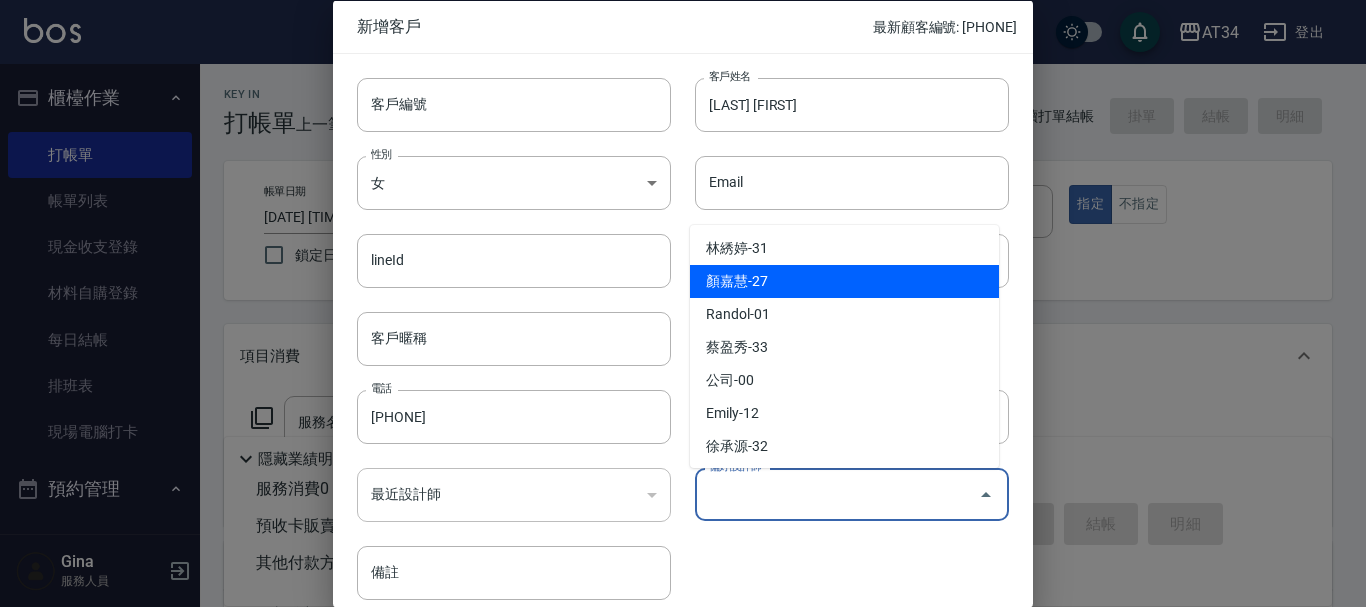 click on "顏嘉慧-27" at bounding box center (844, 281) 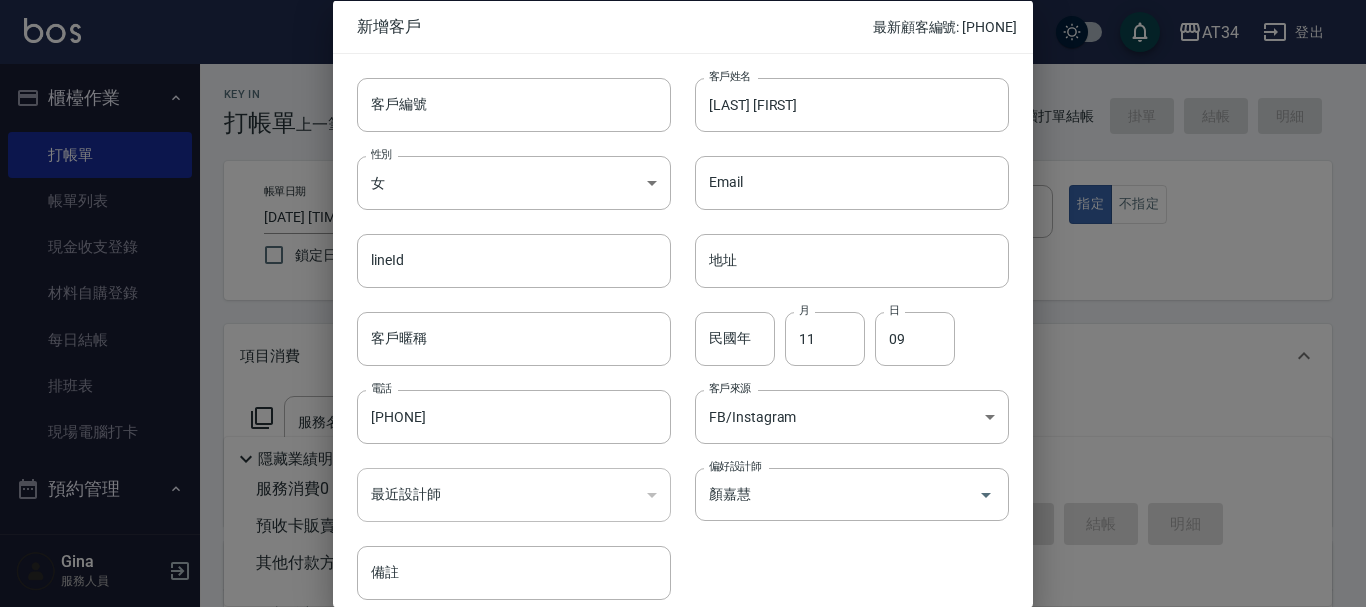 click on "客戶編號 客戶編號 客戶姓名 林雅芳 客戶姓名 性別 女 FEMALE 性別 Email Email lineId lineId 地址 地址 客戶暱稱 客戶暱稱 民國年 民國年 月 11 月 日 09 日 電話 0919222526 電話 客戶來源 FB/Instagram FB/Instagram 客戶來源 最近設計師 ​ 最近設計師 偏好設計師 顏嘉慧 偏好設計師 備註 備註" at bounding box center (671, 326) 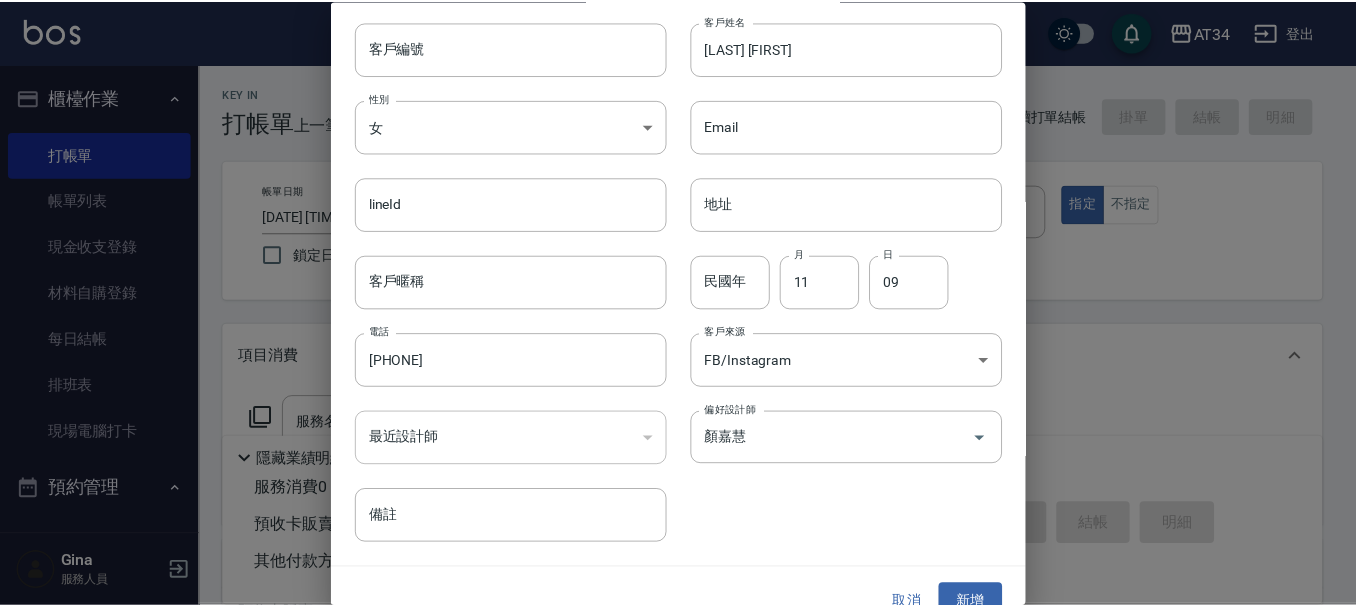 scroll, scrollTop: 86, scrollLeft: 0, axis: vertical 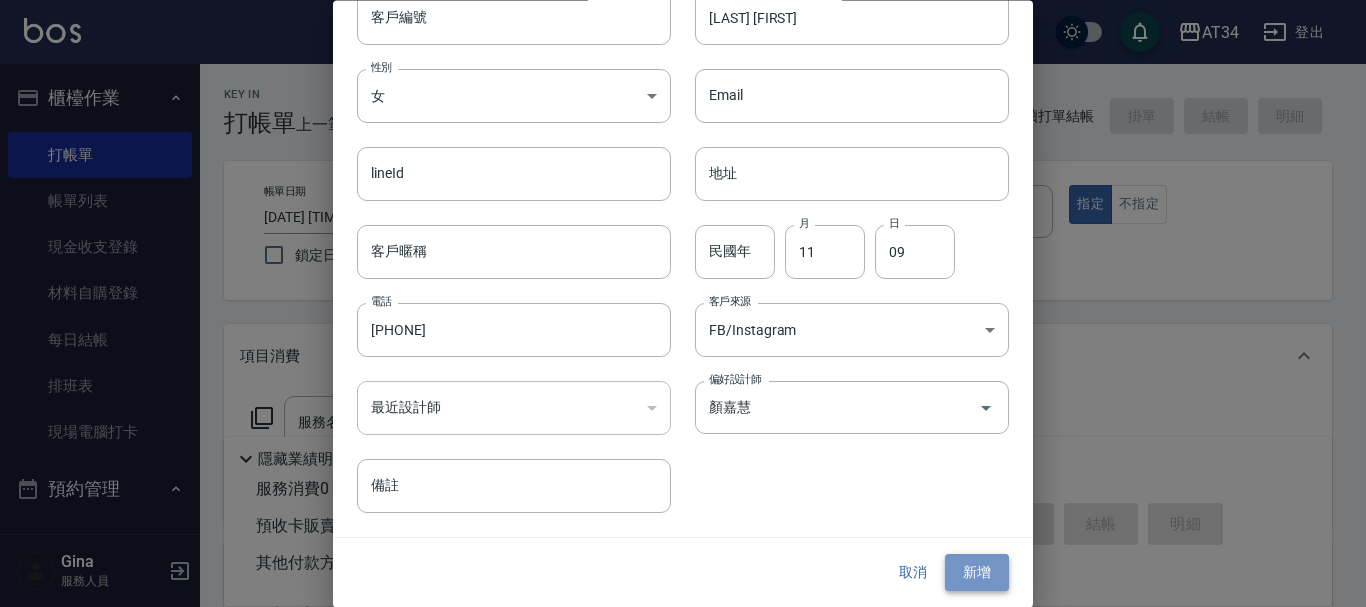 click on "新增" at bounding box center [977, 573] 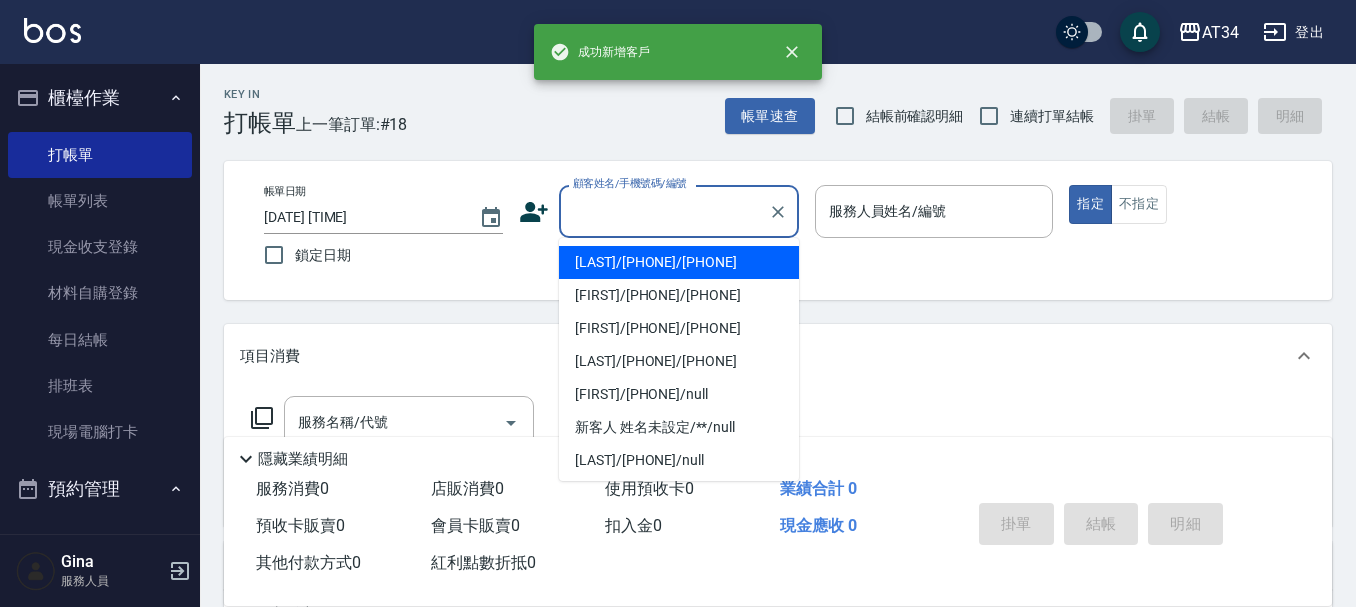 click on "顧客姓名/手機號碼/編號 顧客姓名/手機號碼/編號" at bounding box center (679, 211) 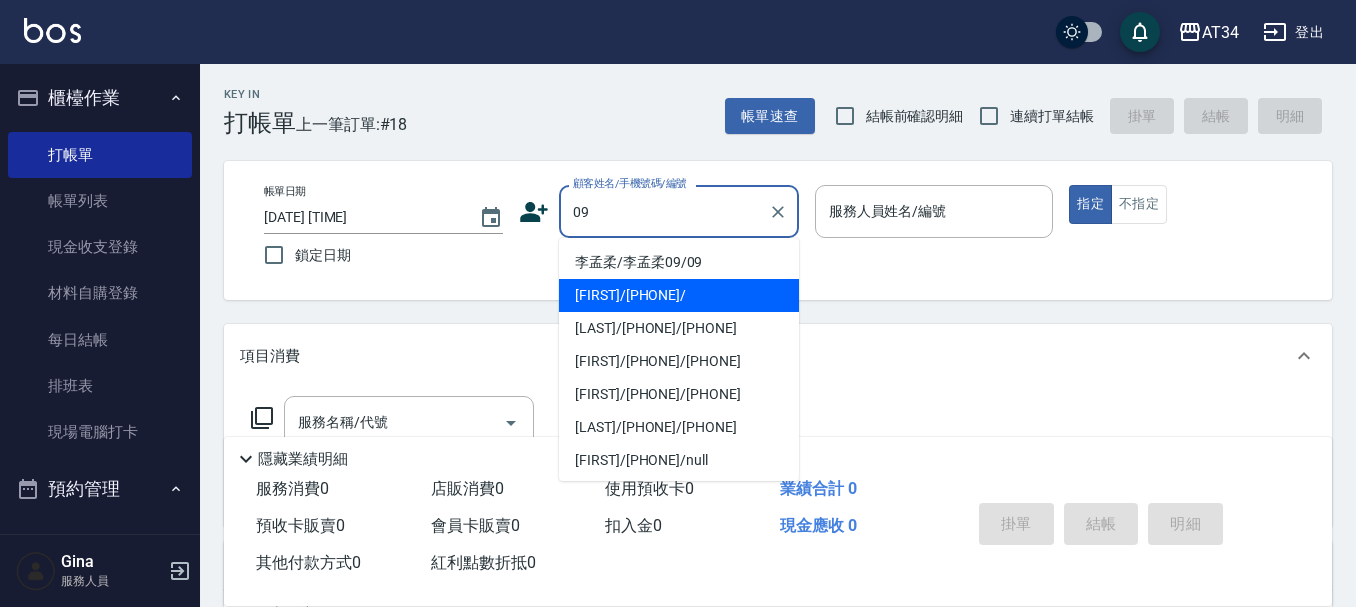 click on "林雅芳/0919222526/" at bounding box center [679, 295] 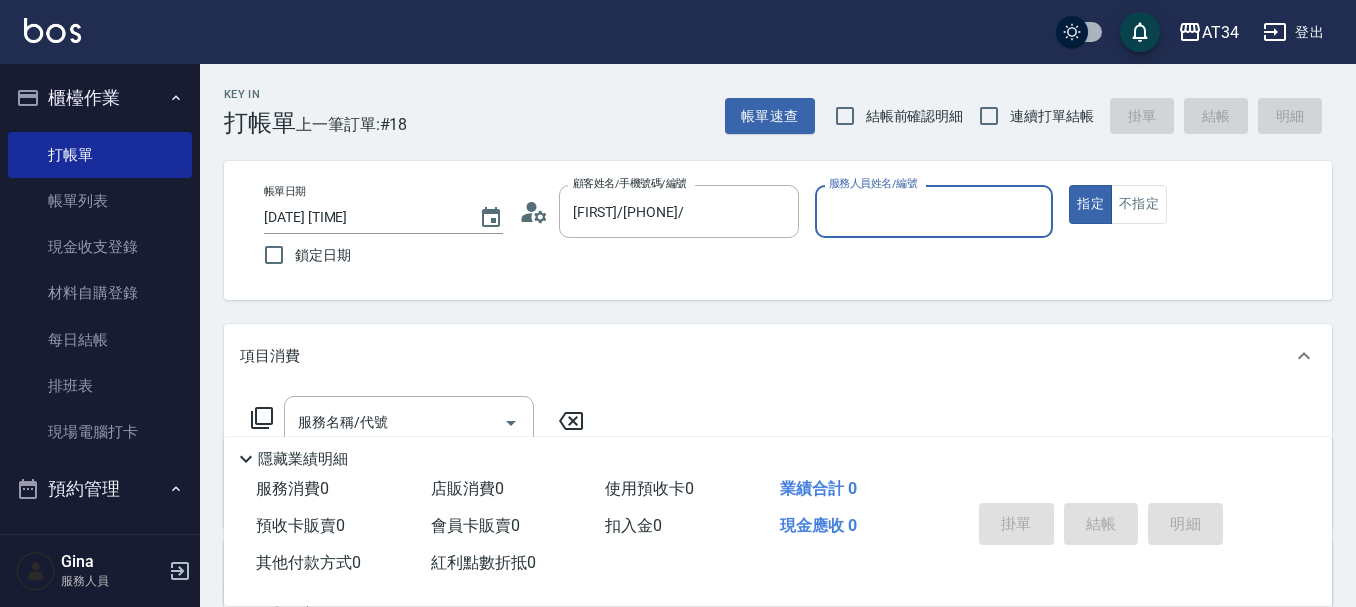 type on "annie-27" 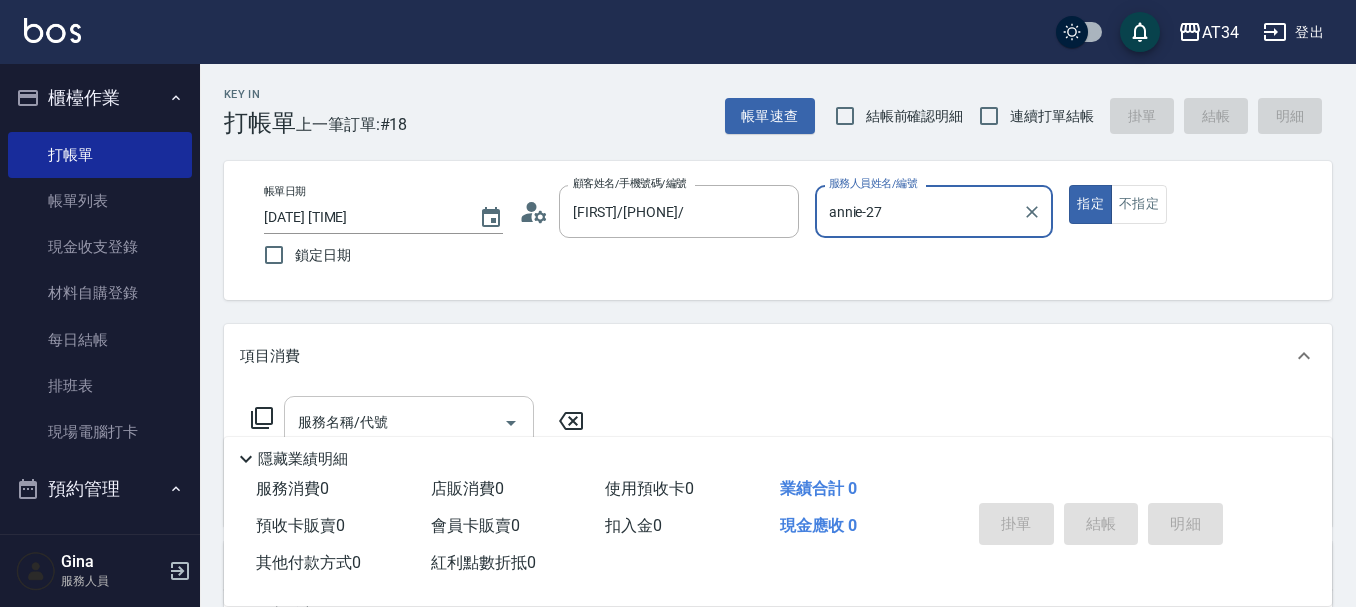 click on "服務名稱/代號" at bounding box center [394, 422] 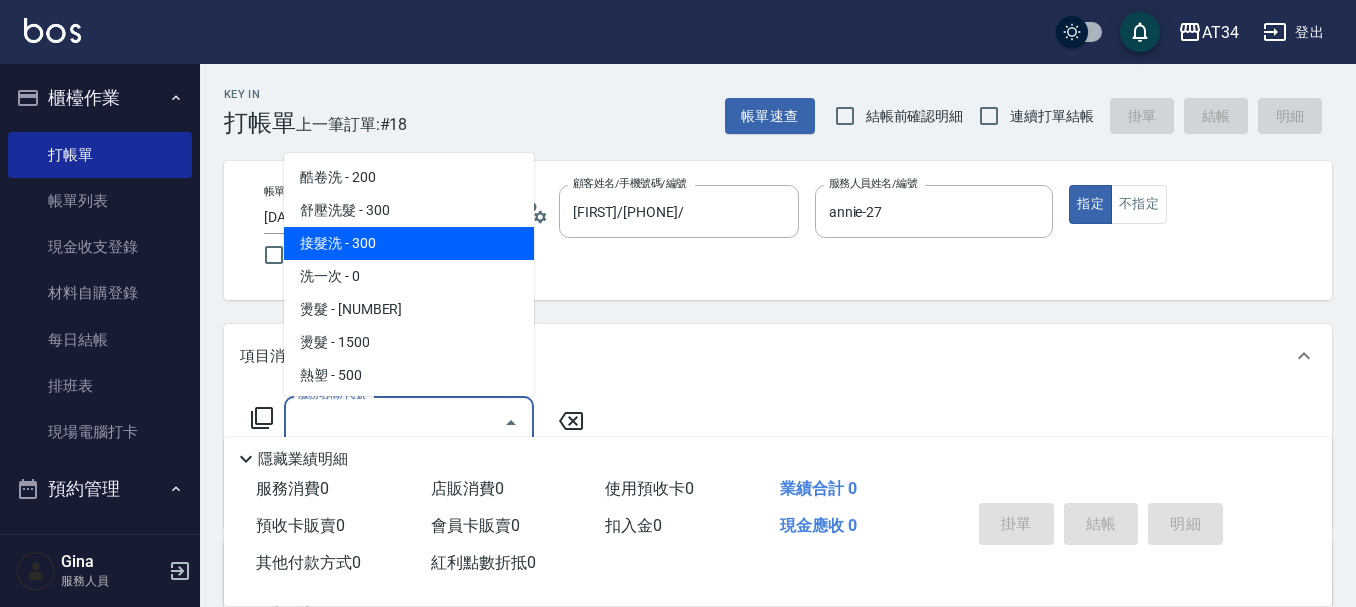 scroll, scrollTop: 200, scrollLeft: 0, axis: vertical 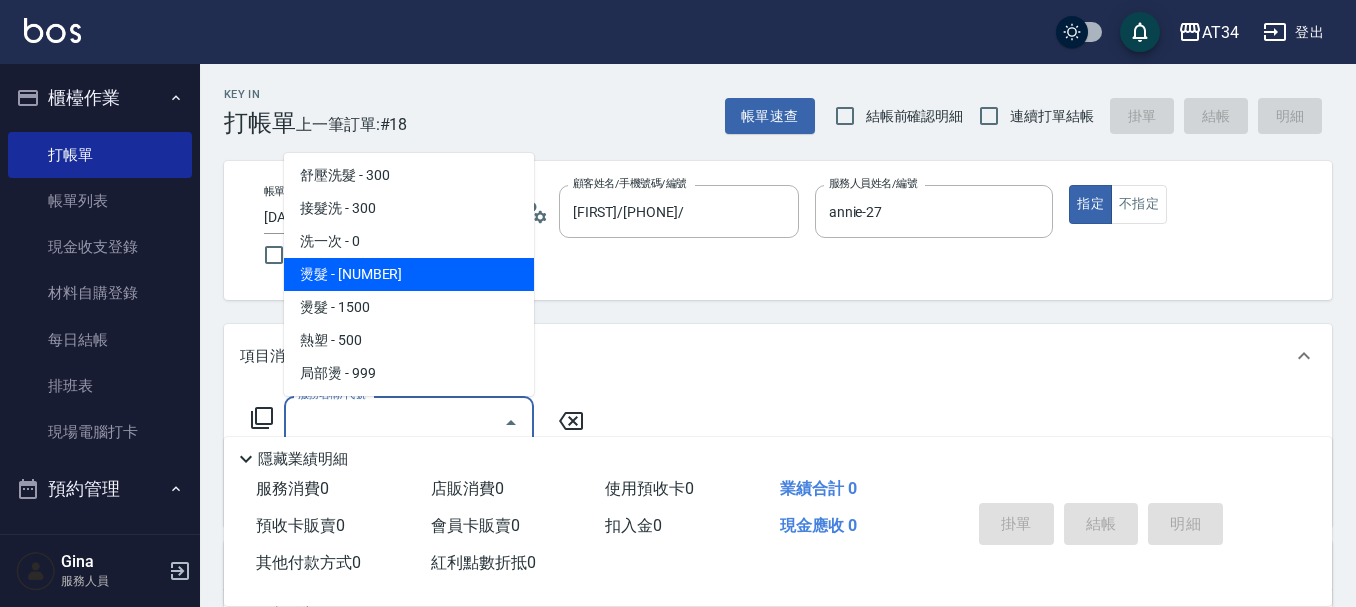 click on "燙髮 - 3000" at bounding box center (409, 274) 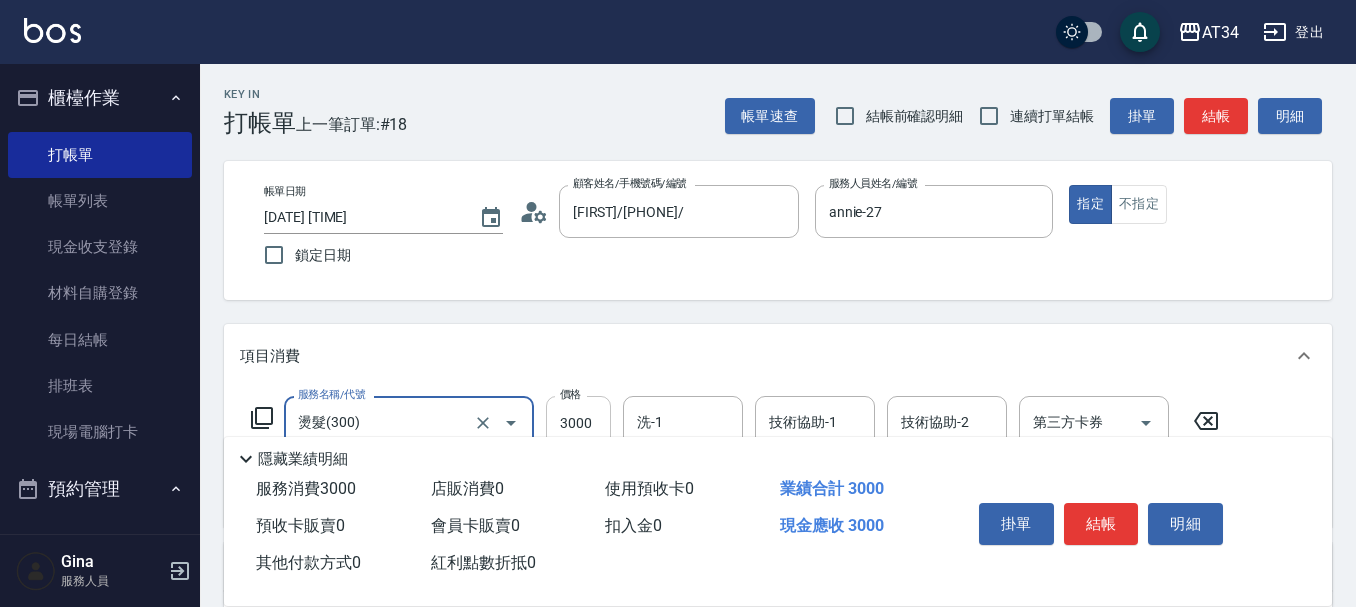 click on "3000" at bounding box center [578, 423] 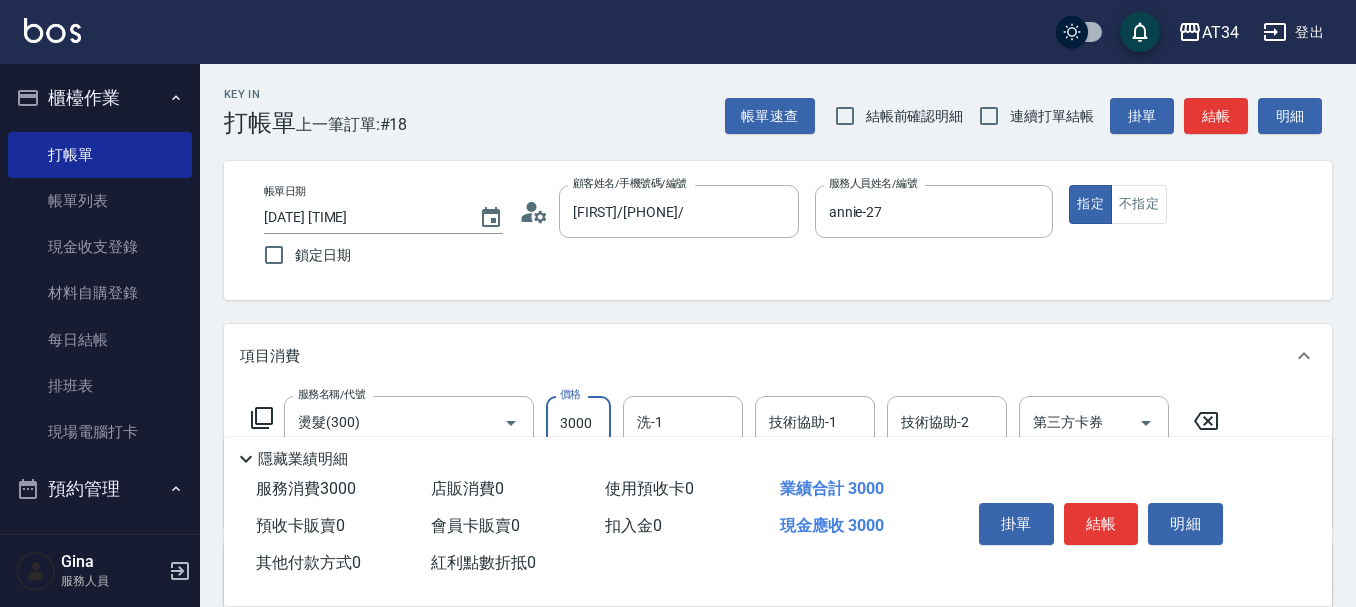 type on "1" 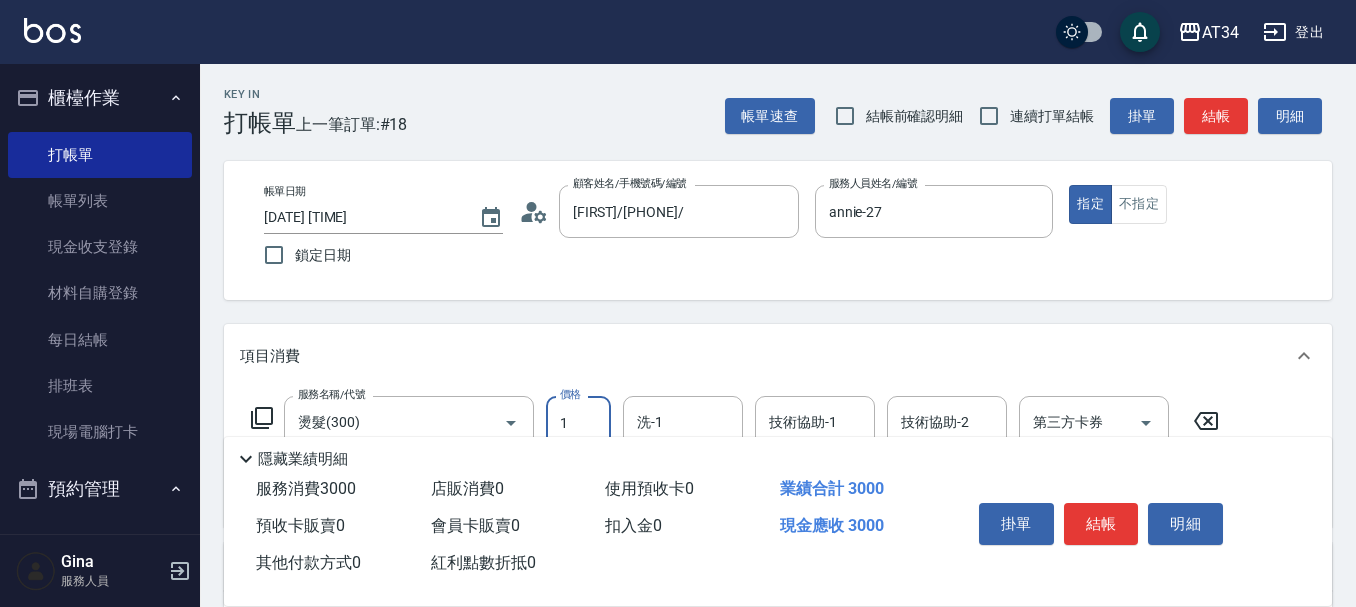 type on "0" 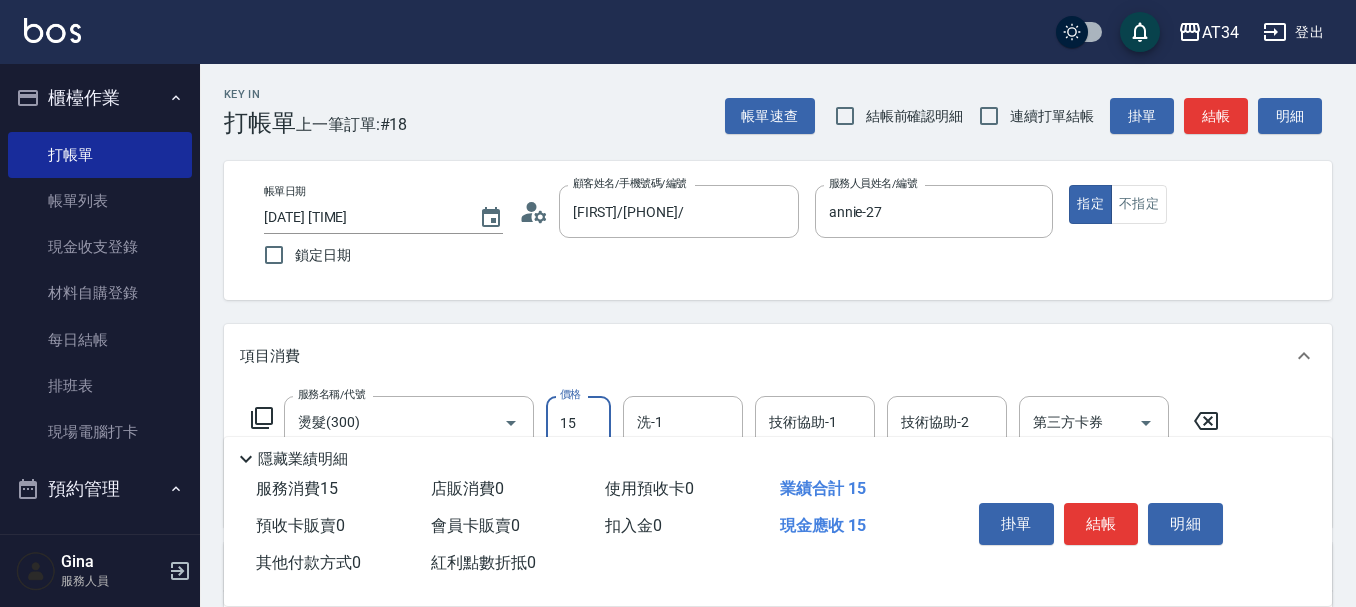 type on "150" 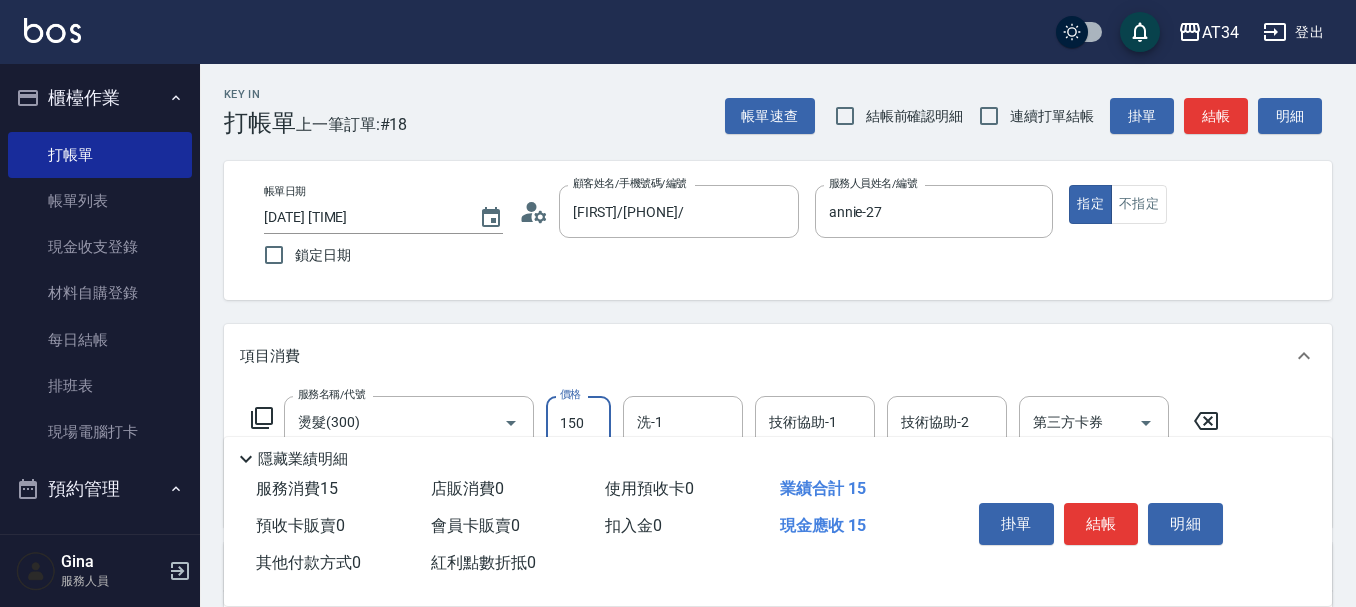 type on "150" 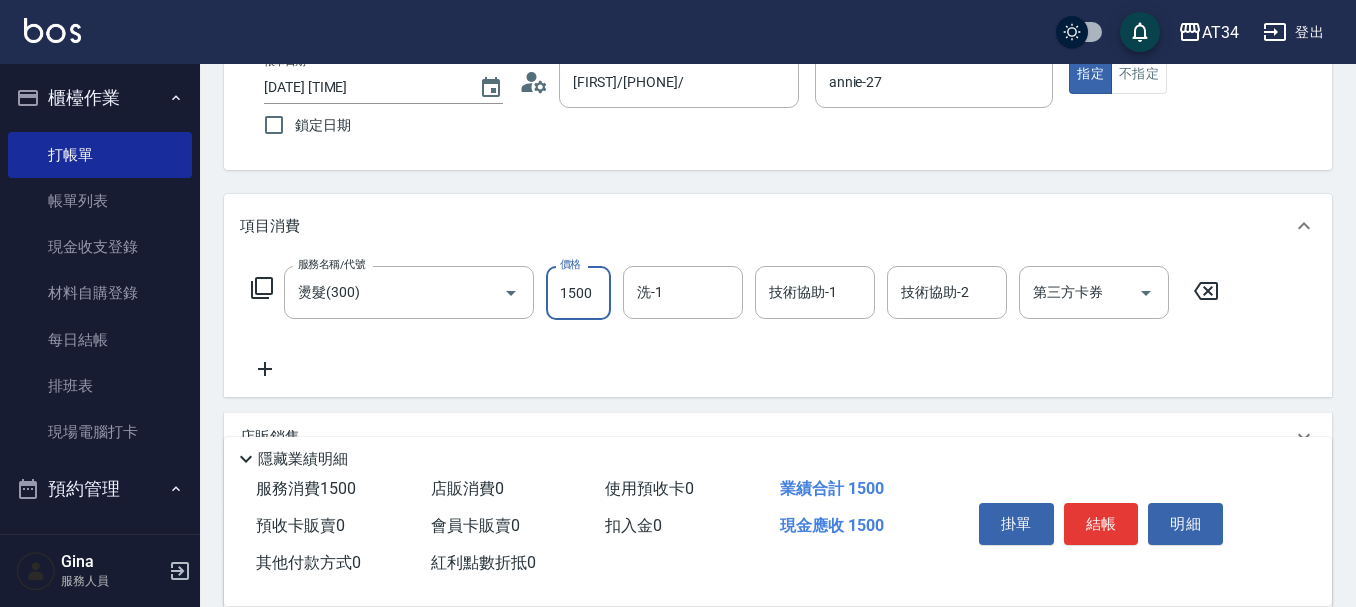 scroll, scrollTop: 200, scrollLeft: 0, axis: vertical 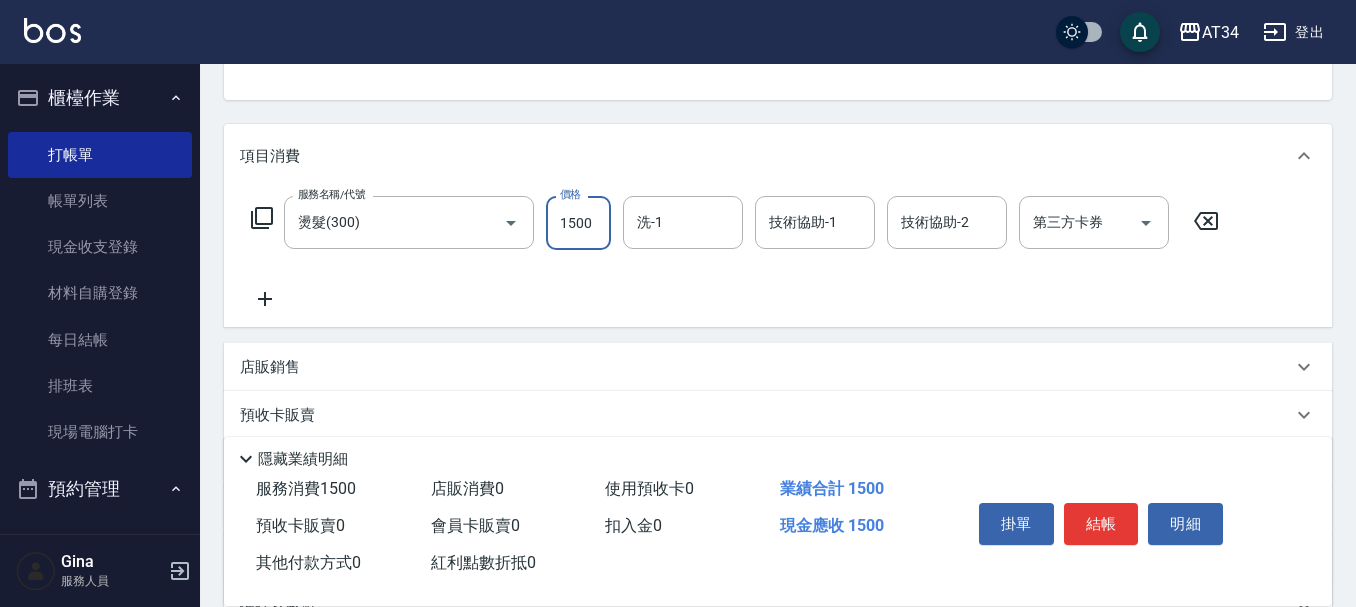 type on "1500" 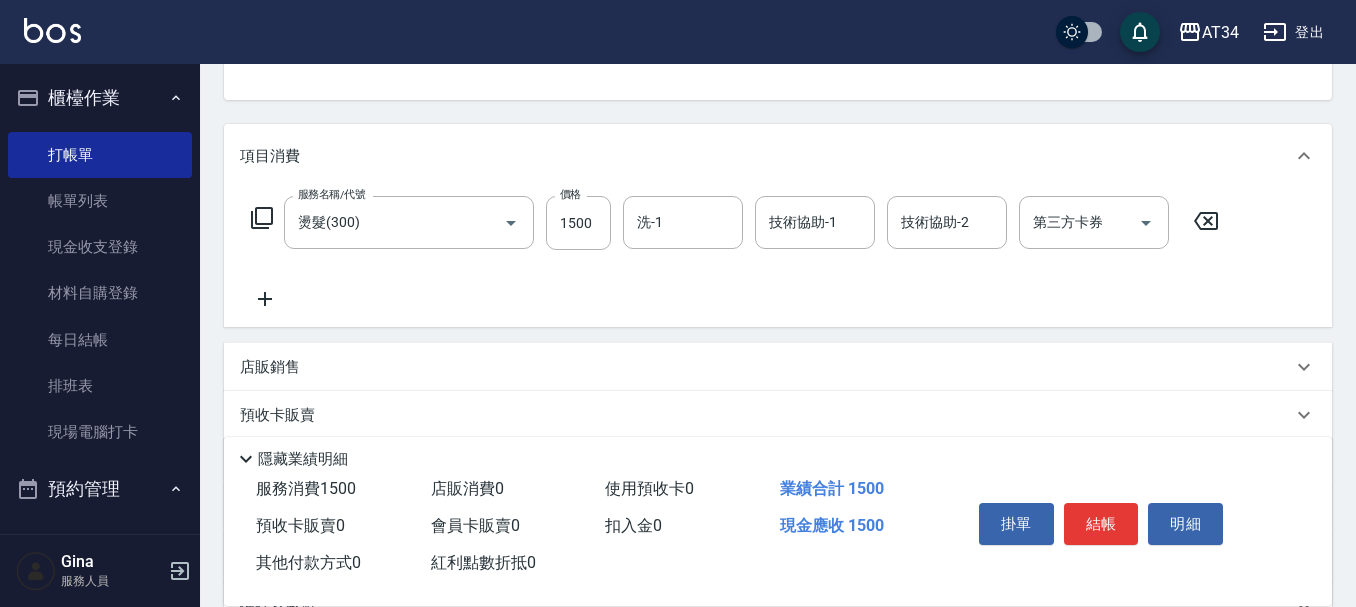 click 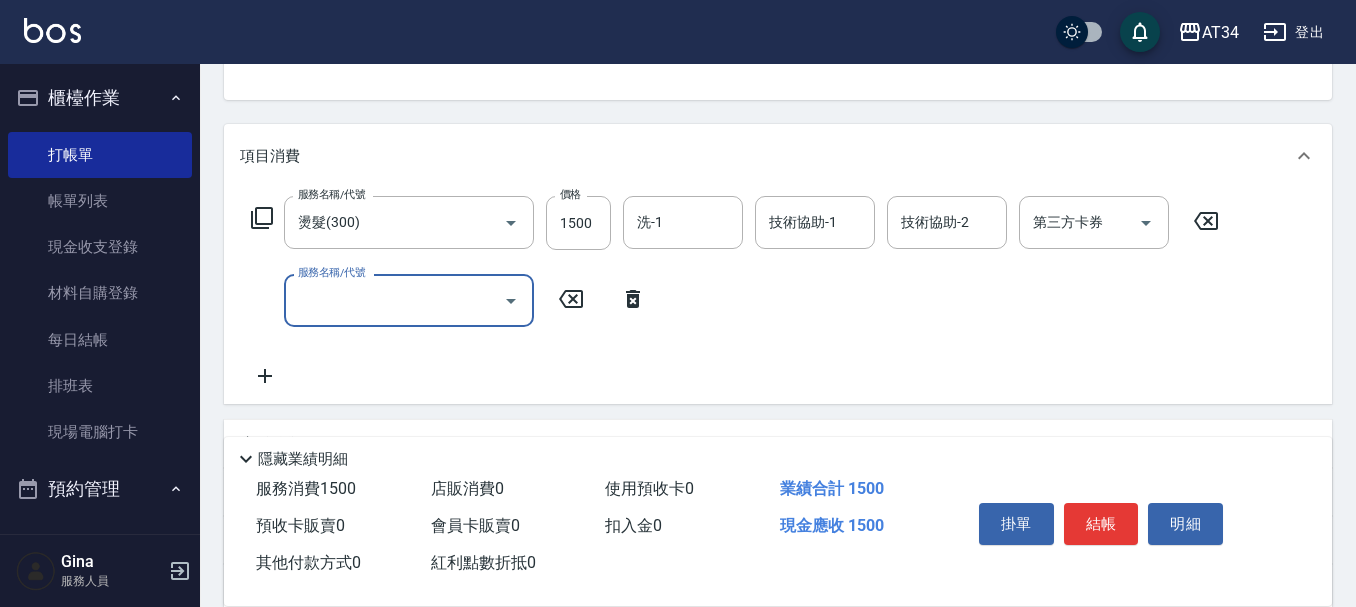 click 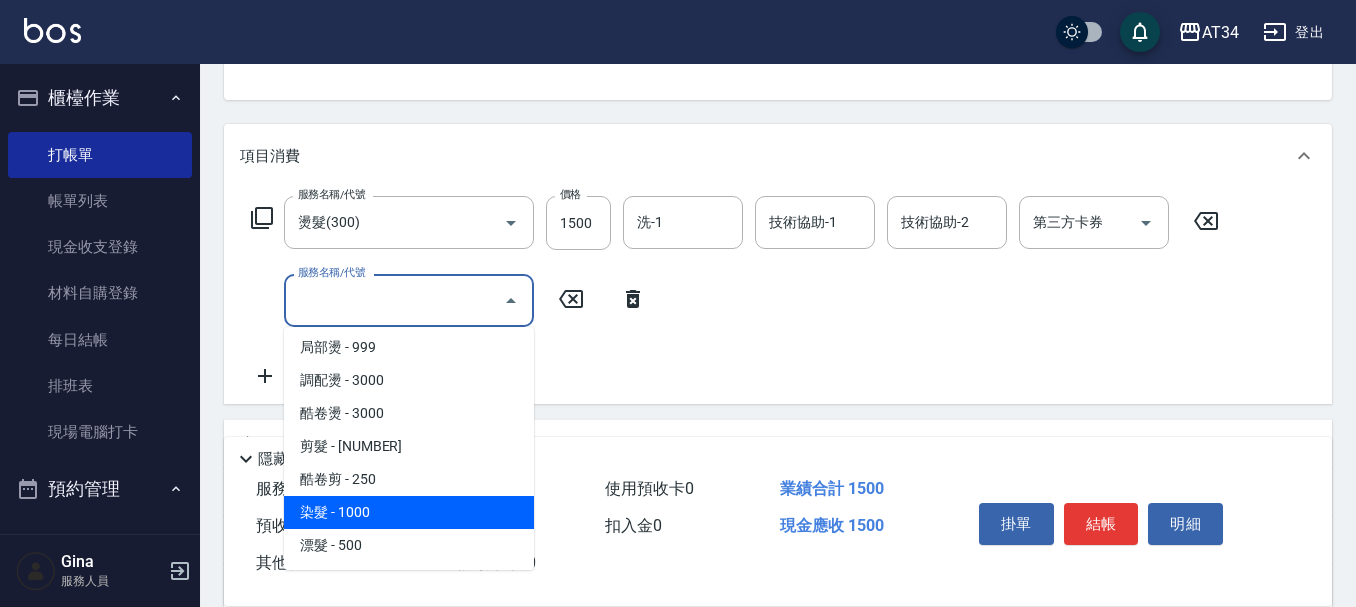 scroll, scrollTop: 500, scrollLeft: 0, axis: vertical 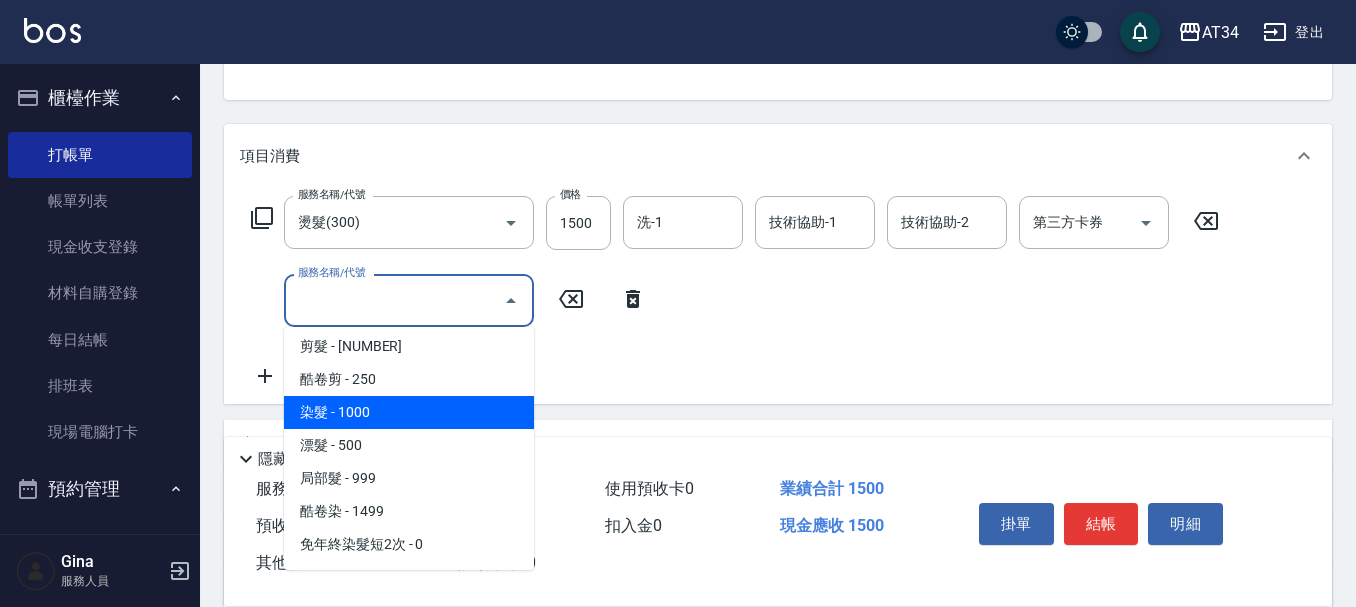 click on "染髮 - 1000" at bounding box center (409, 412) 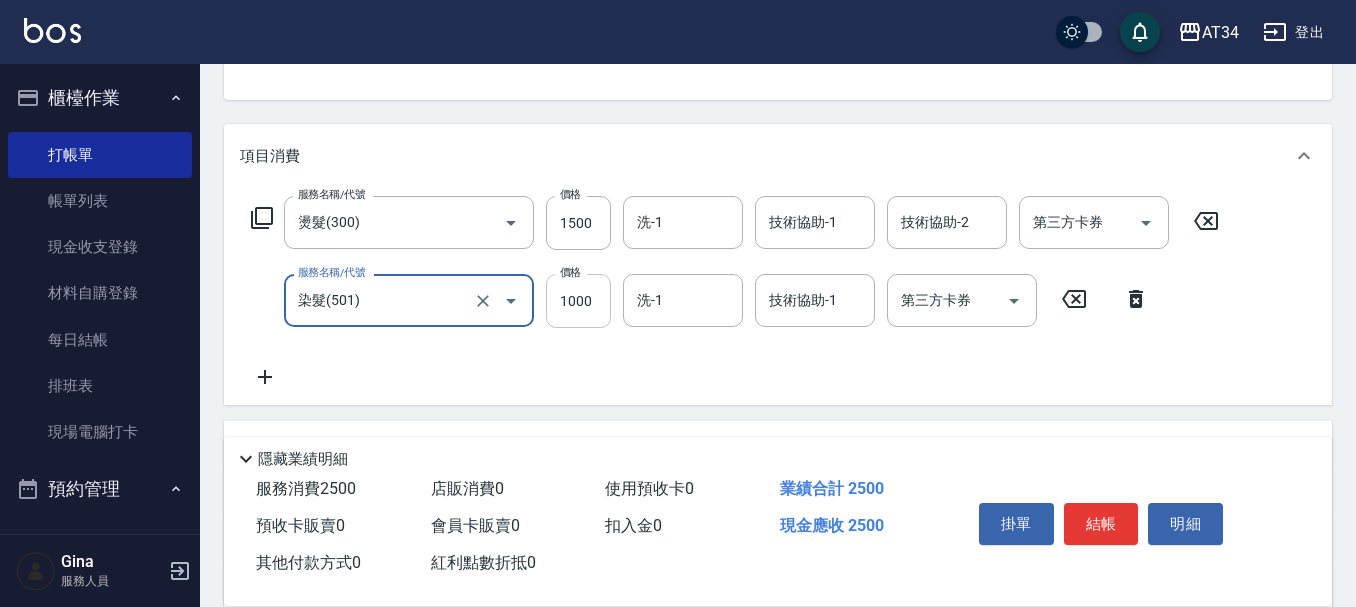 click on "1000" at bounding box center (578, 301) 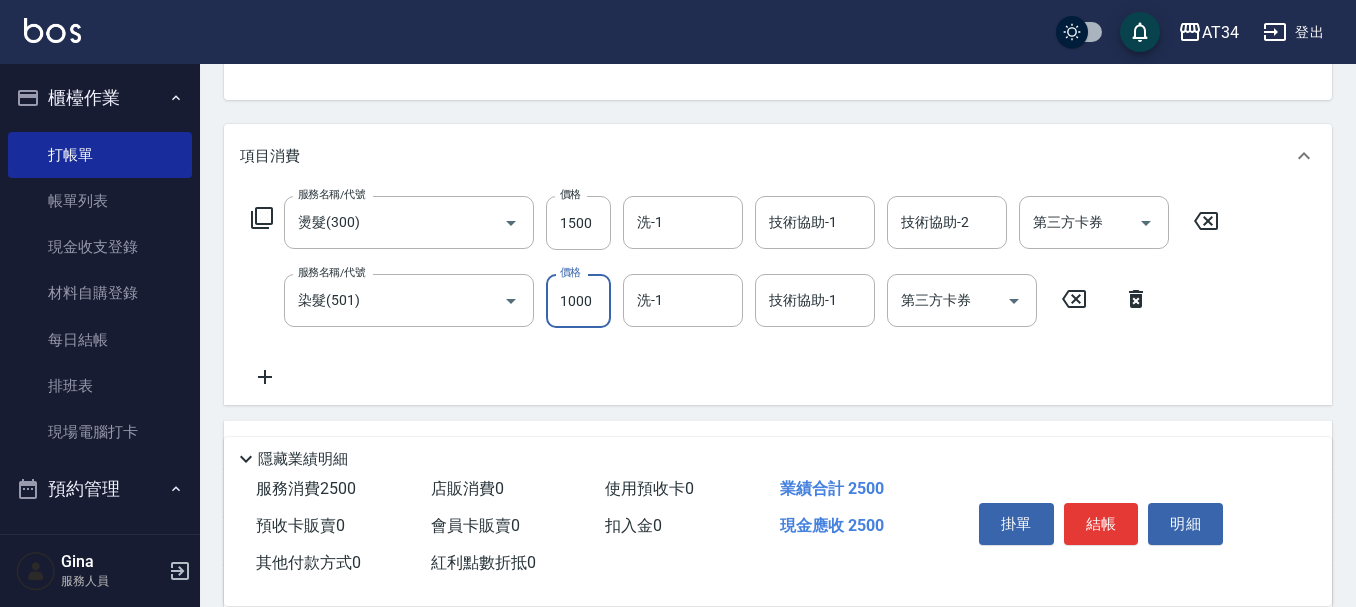 type on "1" 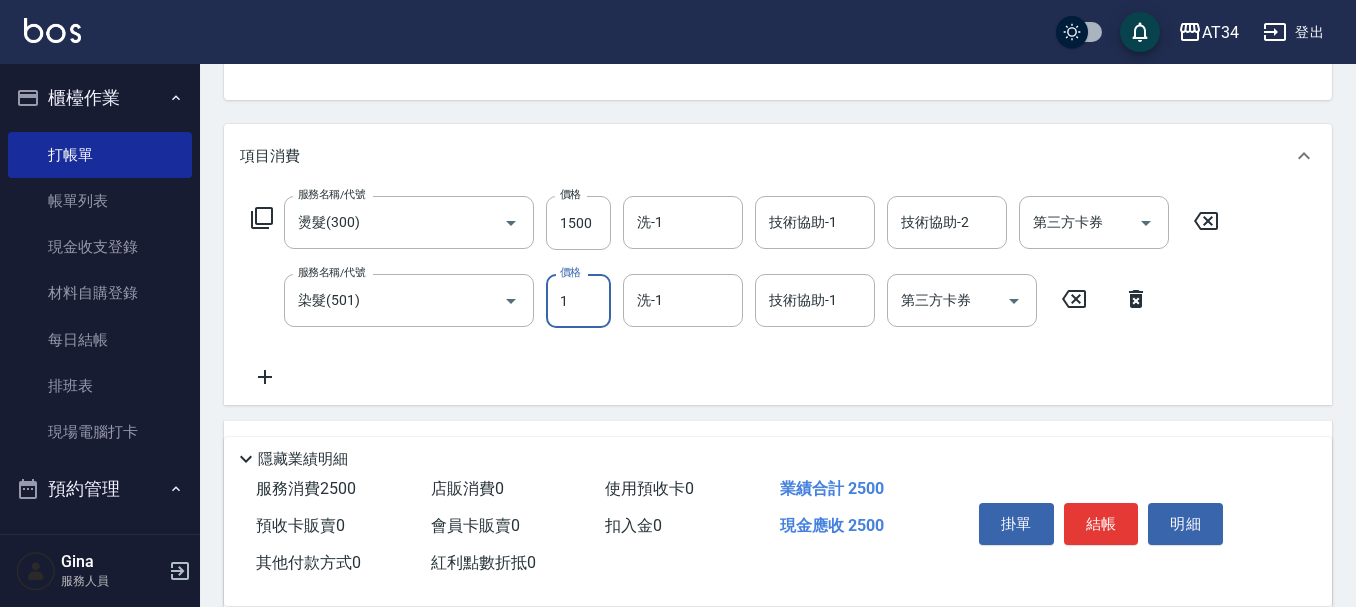 type on "150" 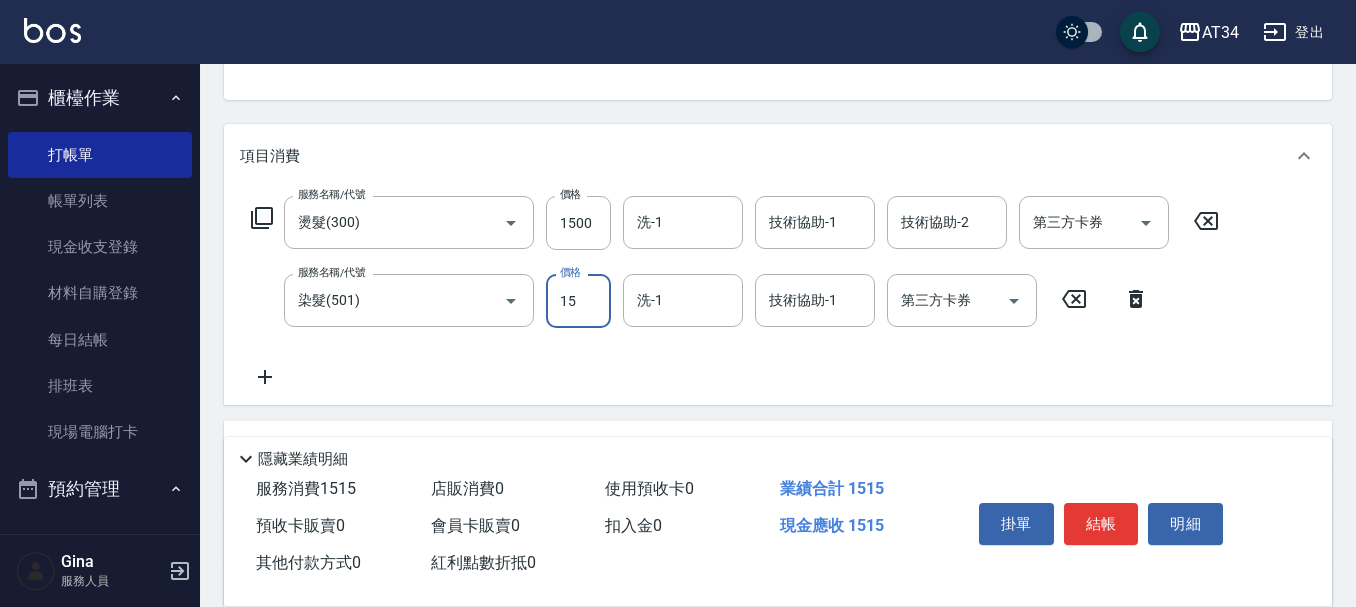 type on "159" 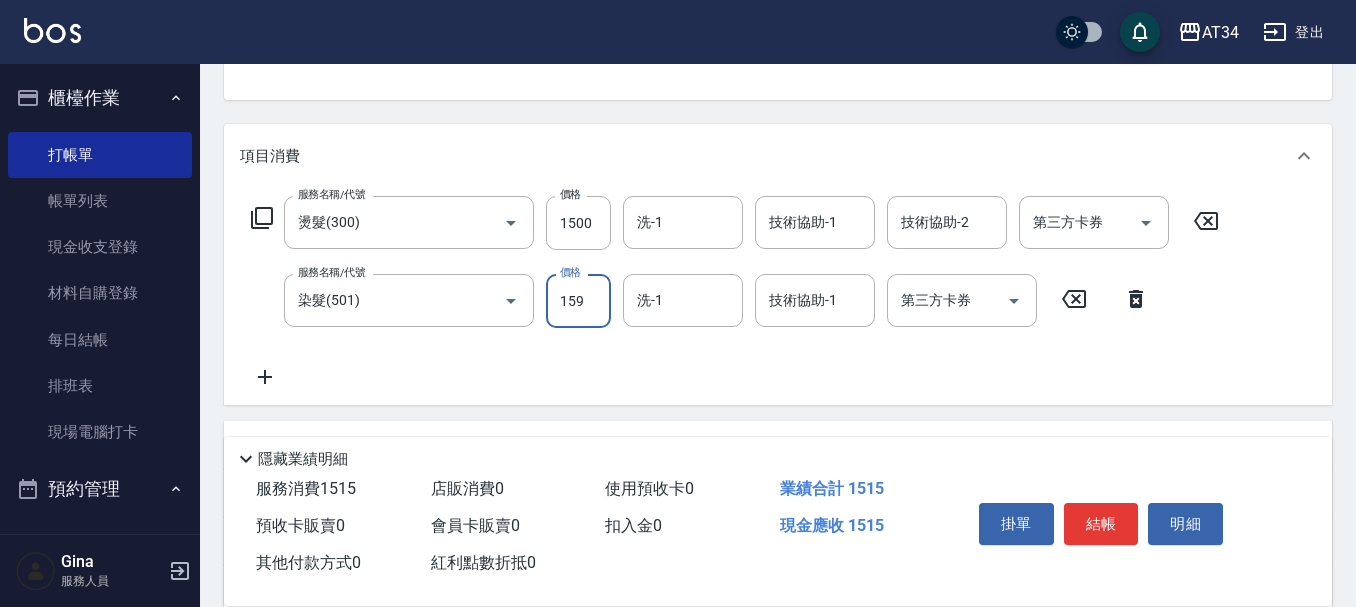type on "300" 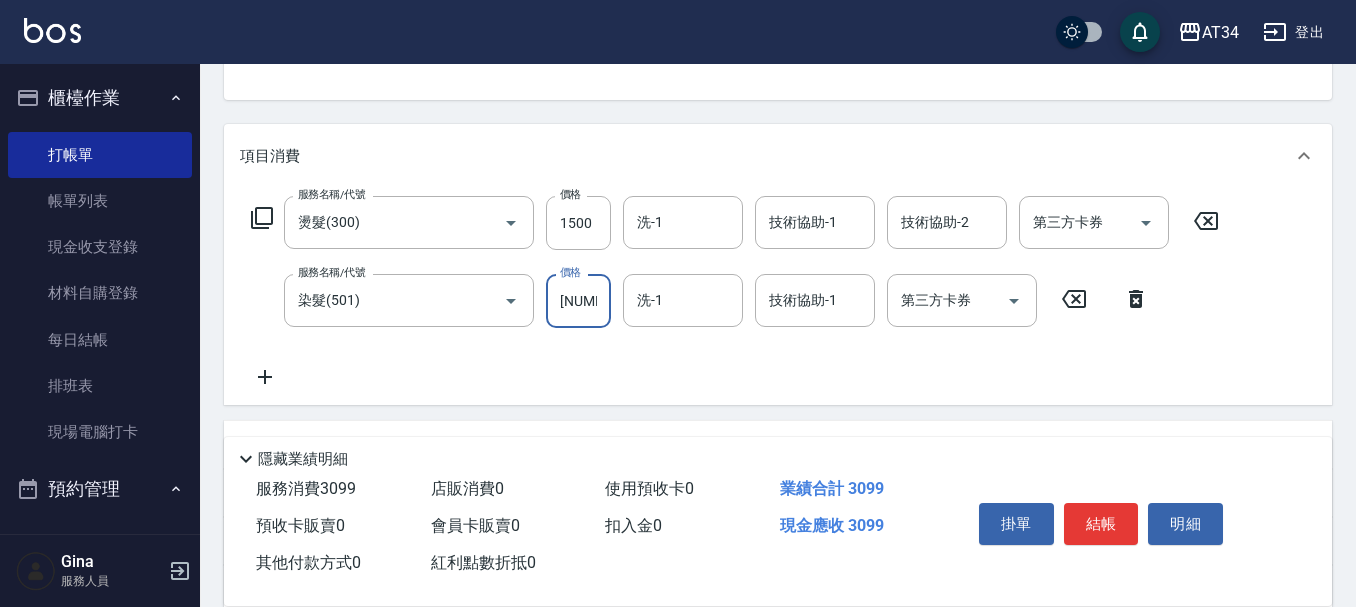 type on "159" 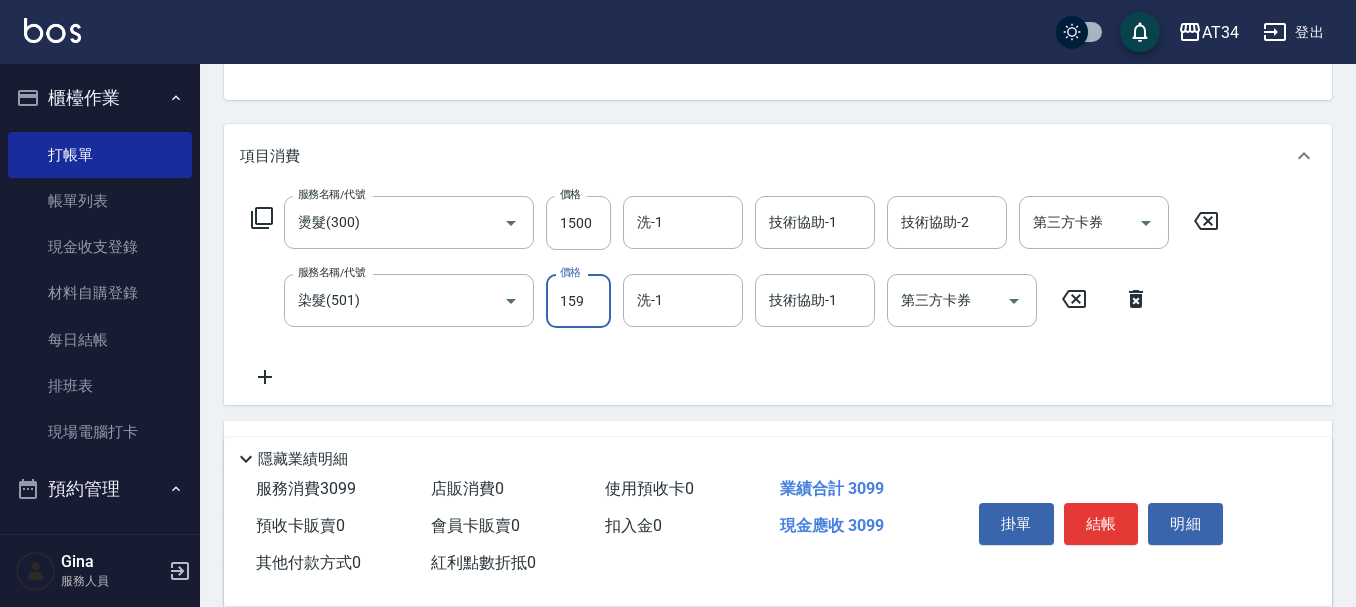 type on "160" 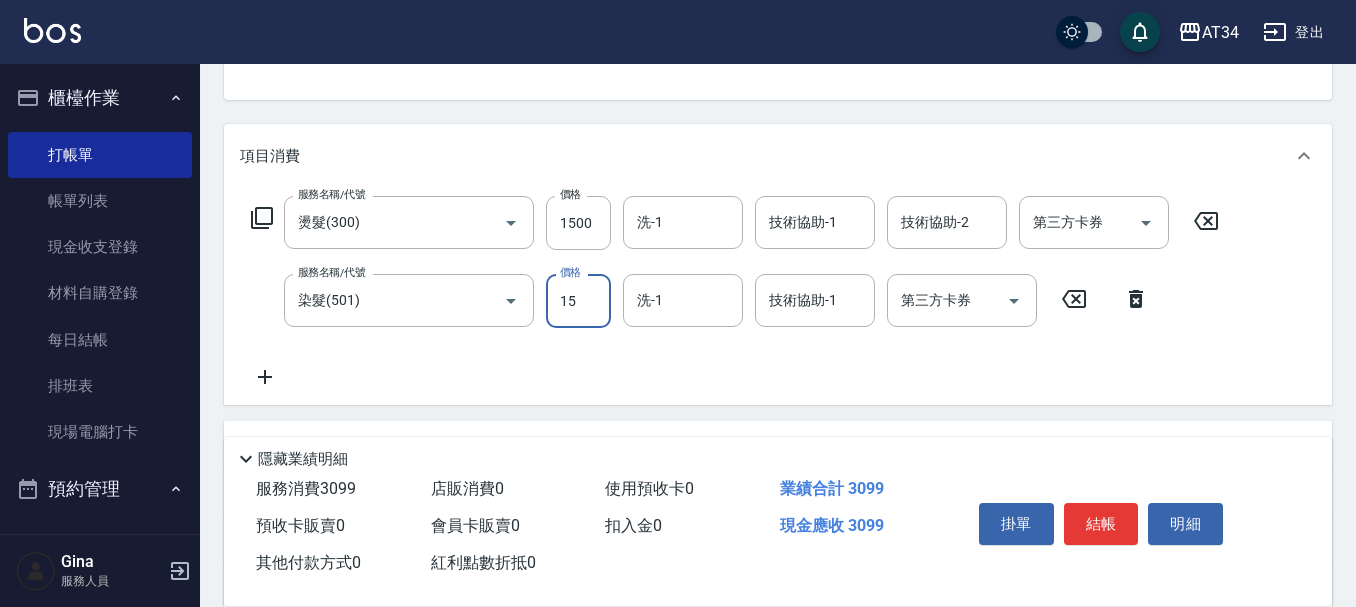 type on "150" 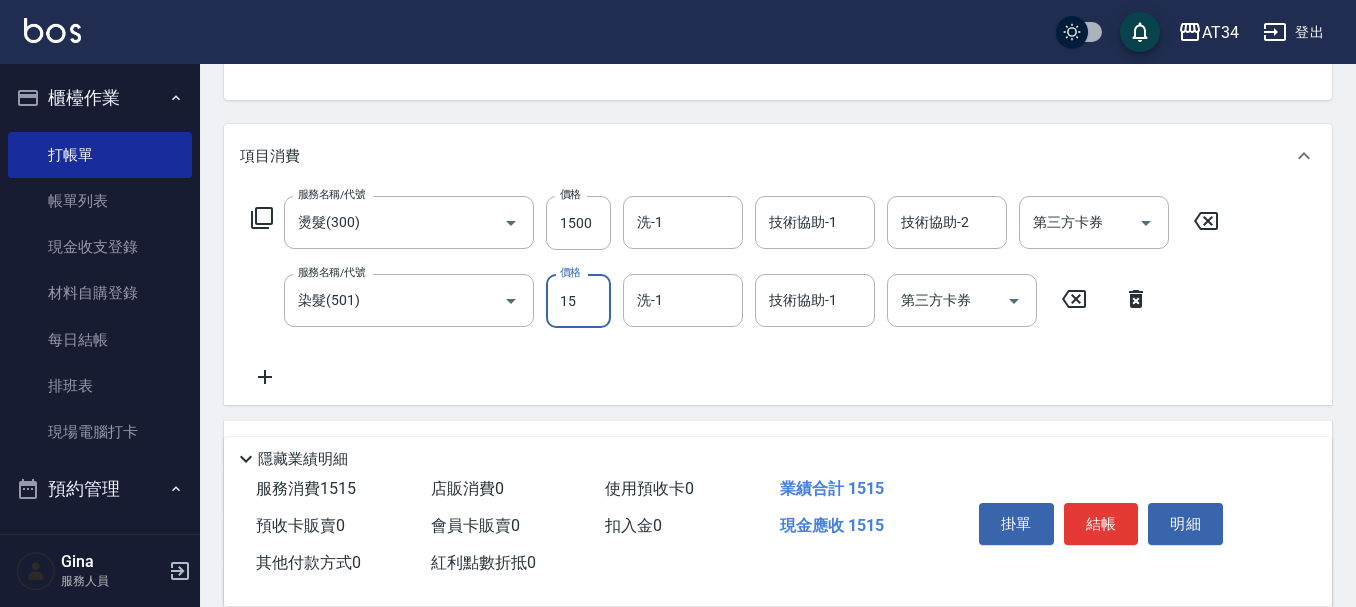 type on "150" 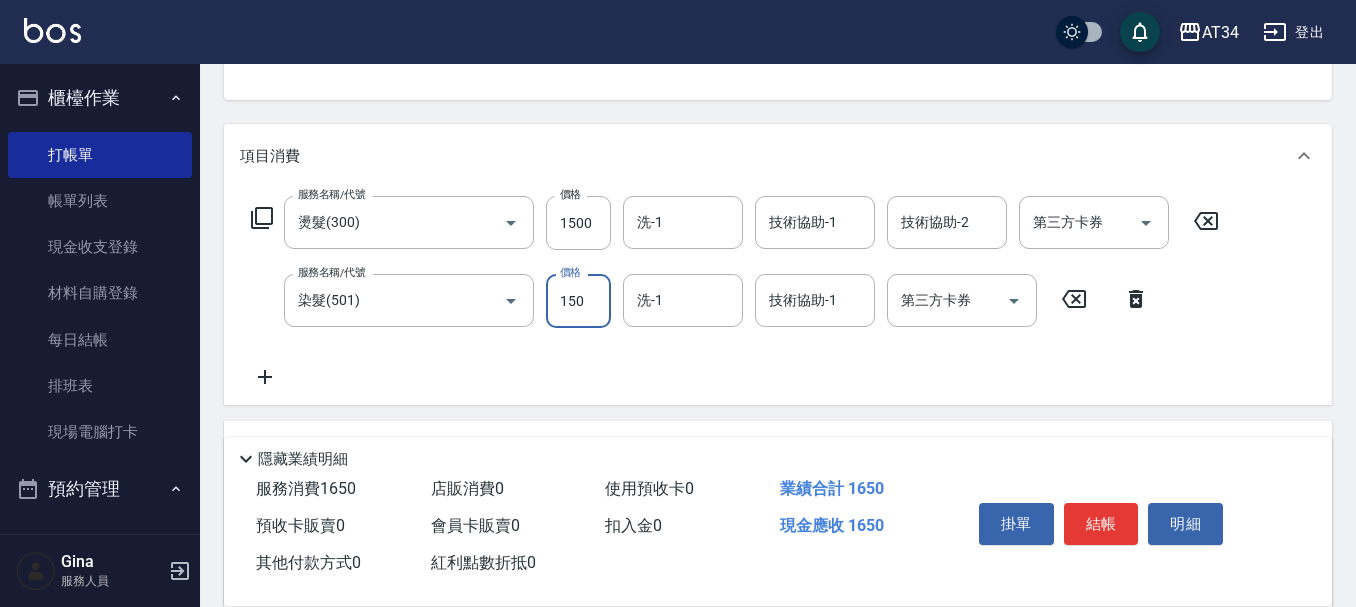 type on "300" 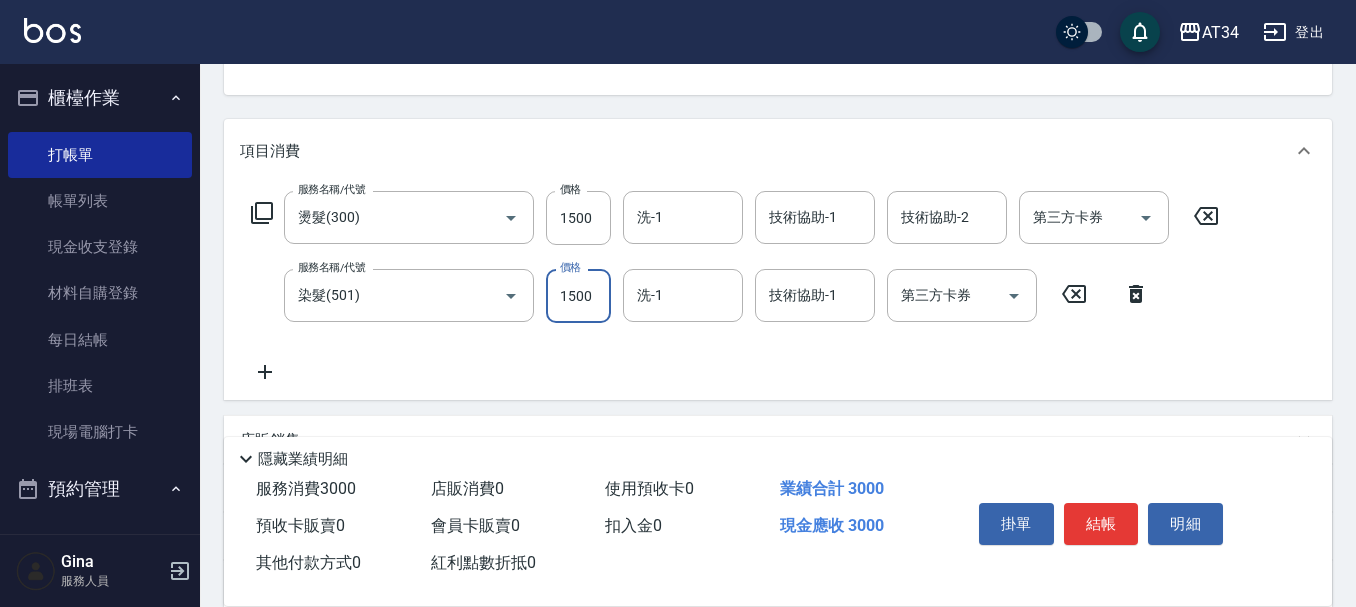 scroll, scrollTop: 300, scrollLeft: 0, axis: vertical 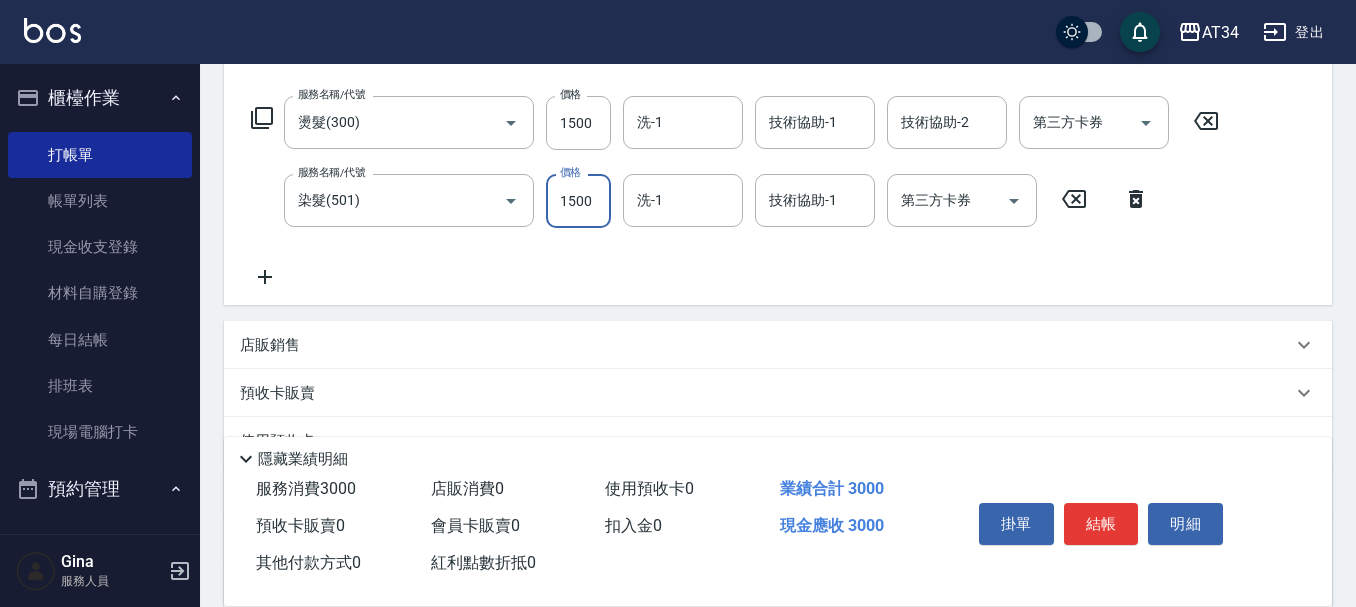 type on "1500" 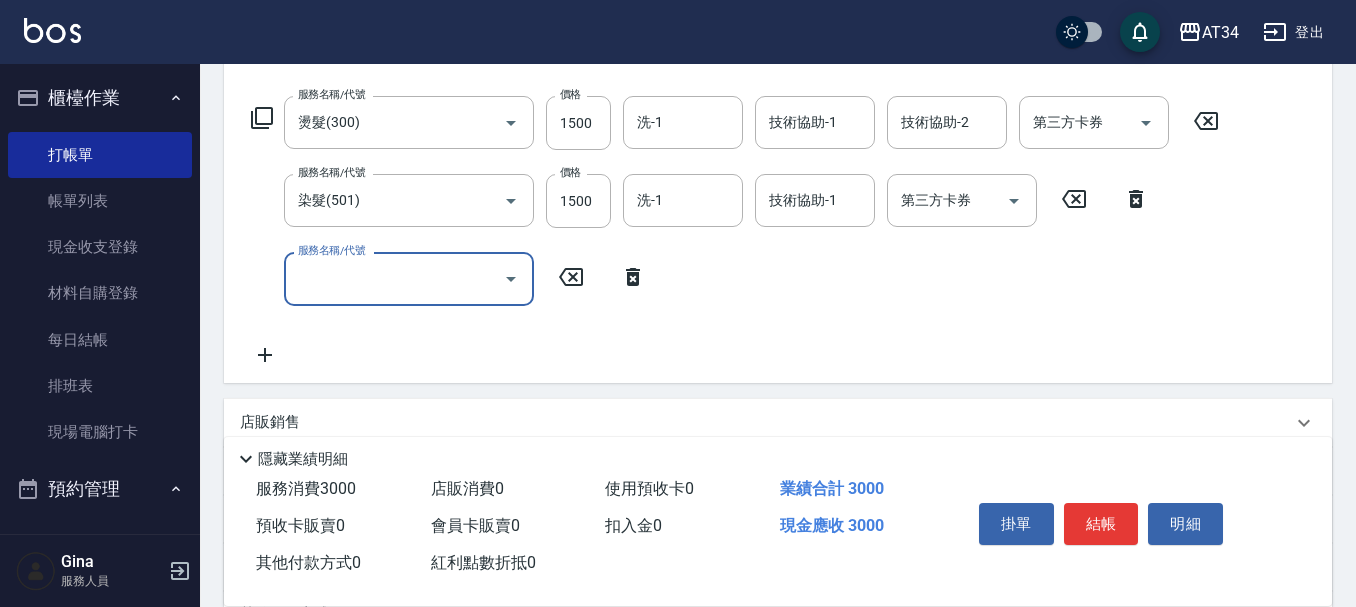 click 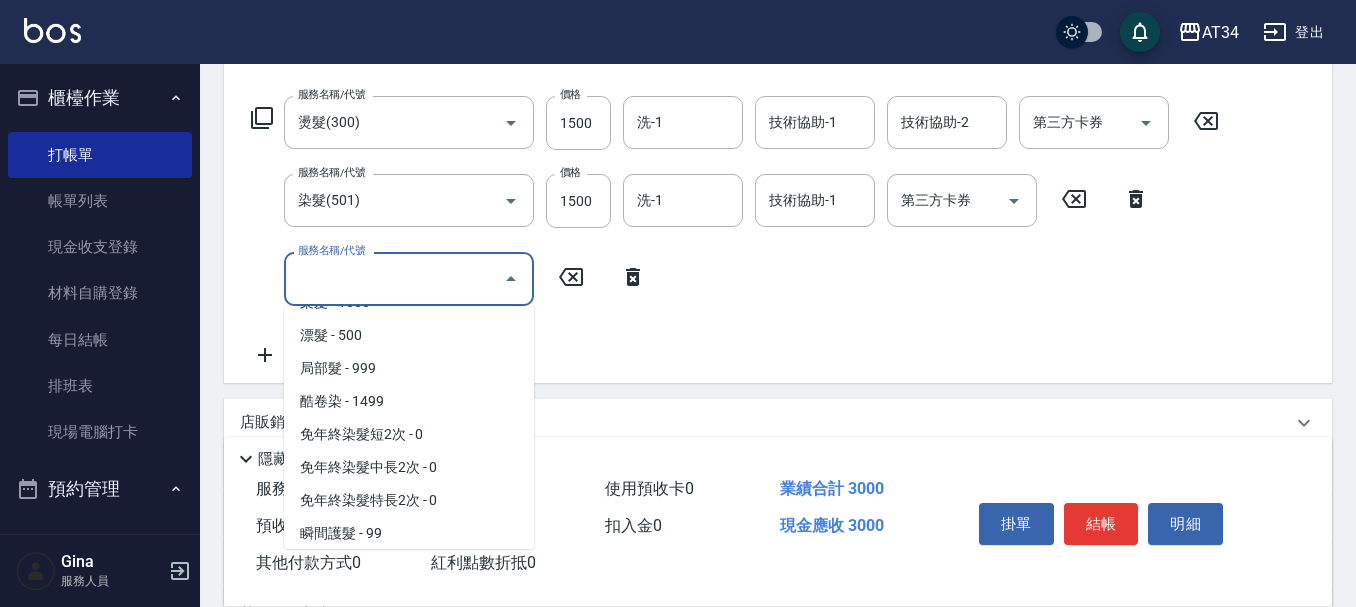 scroll, scrollTop: 700, scrollLeft: 0, axis: vertical 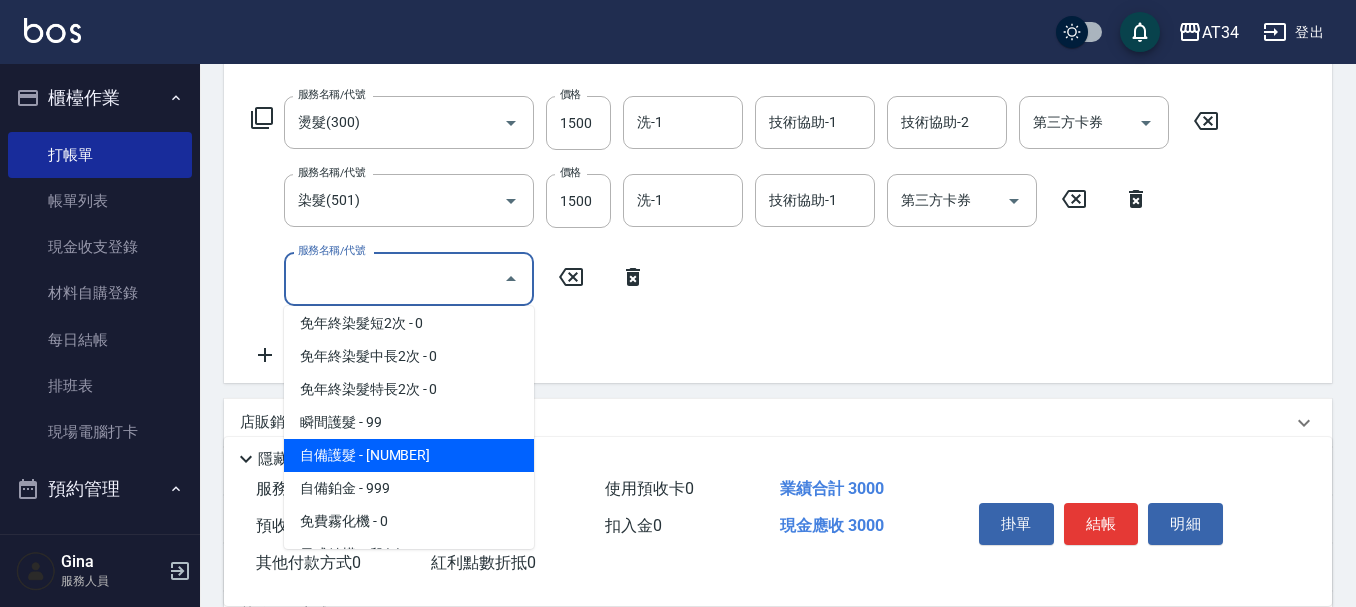 click on "自備護髮 - 300" at bounding box center [409, 455] 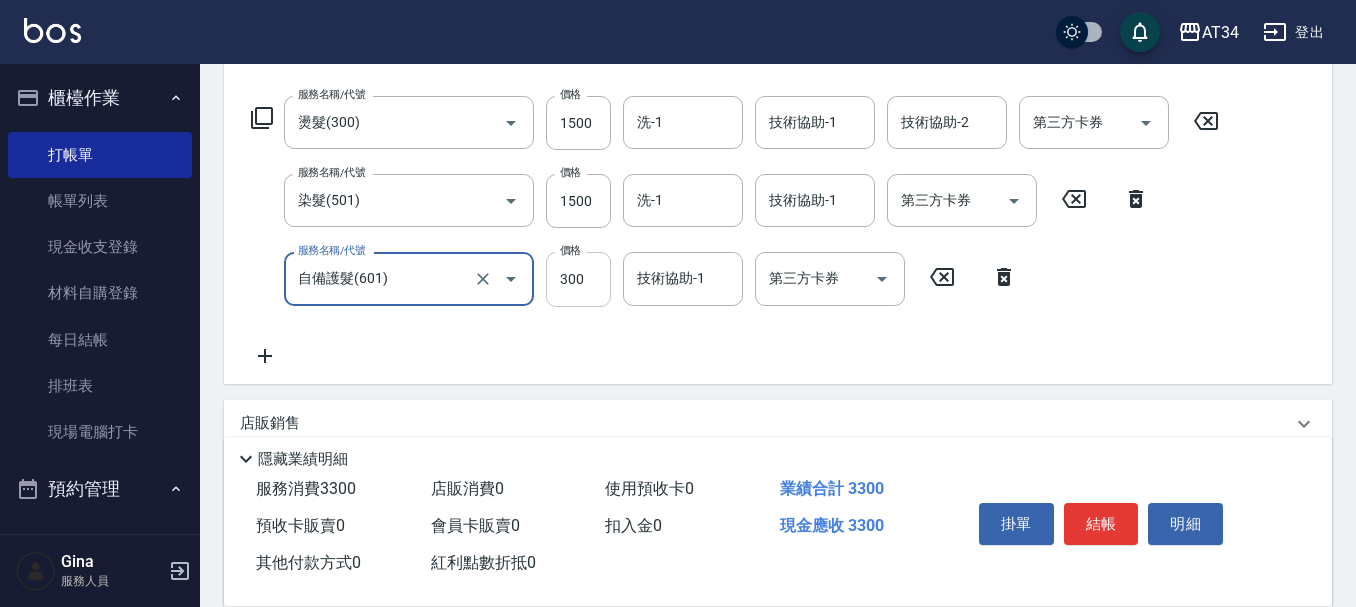 click on "300" at bounding box center (578, 279) 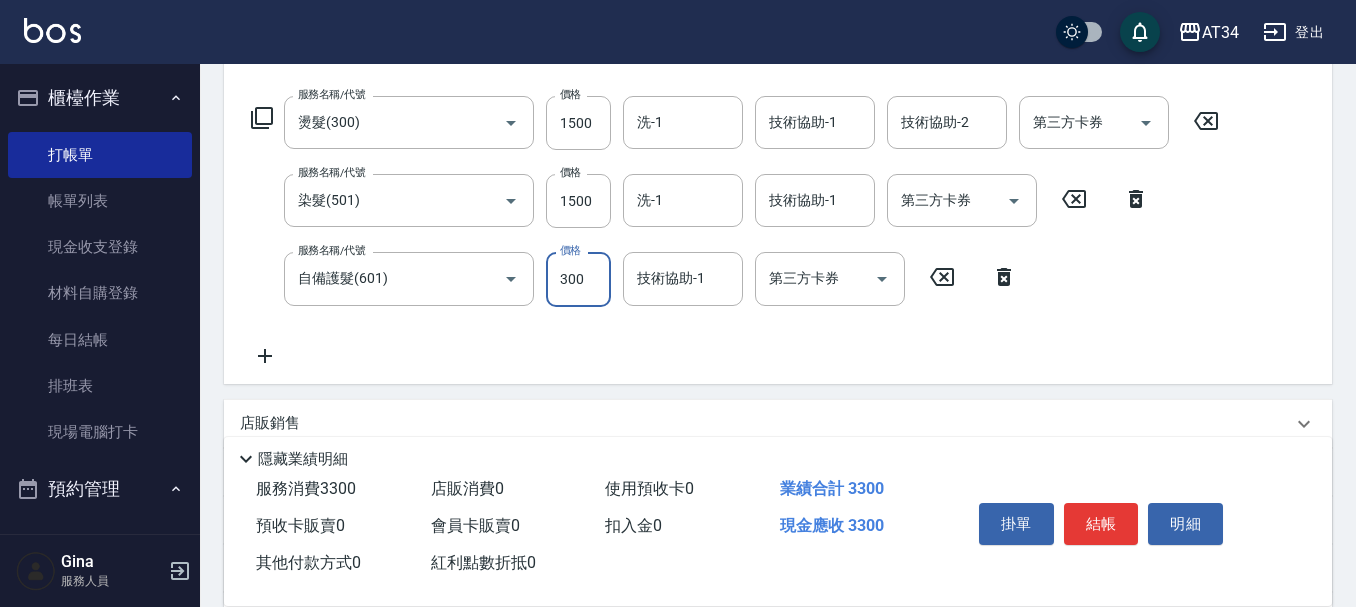 type on "1" 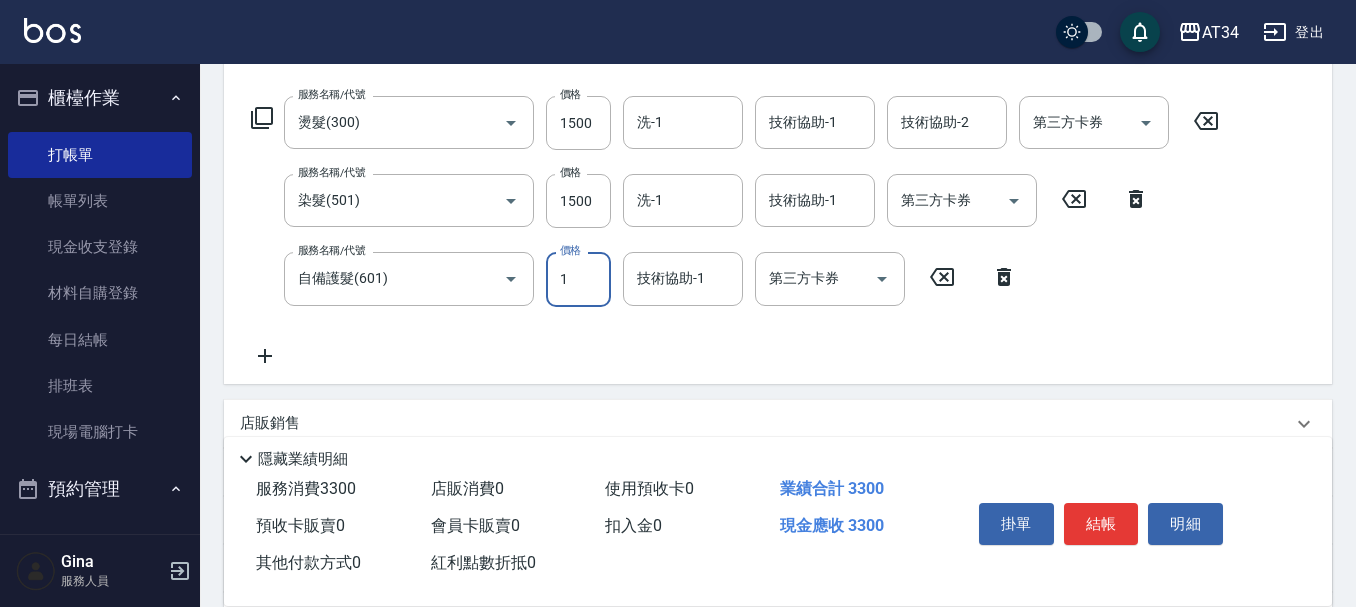 type on "300" 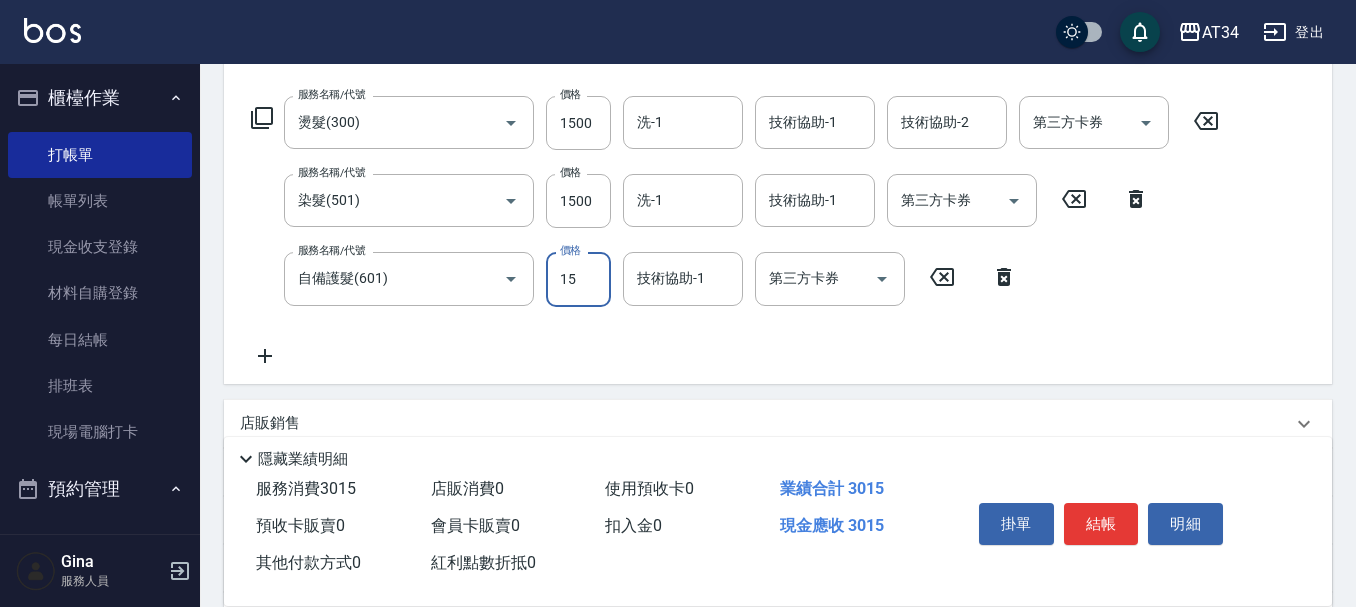type on "152" 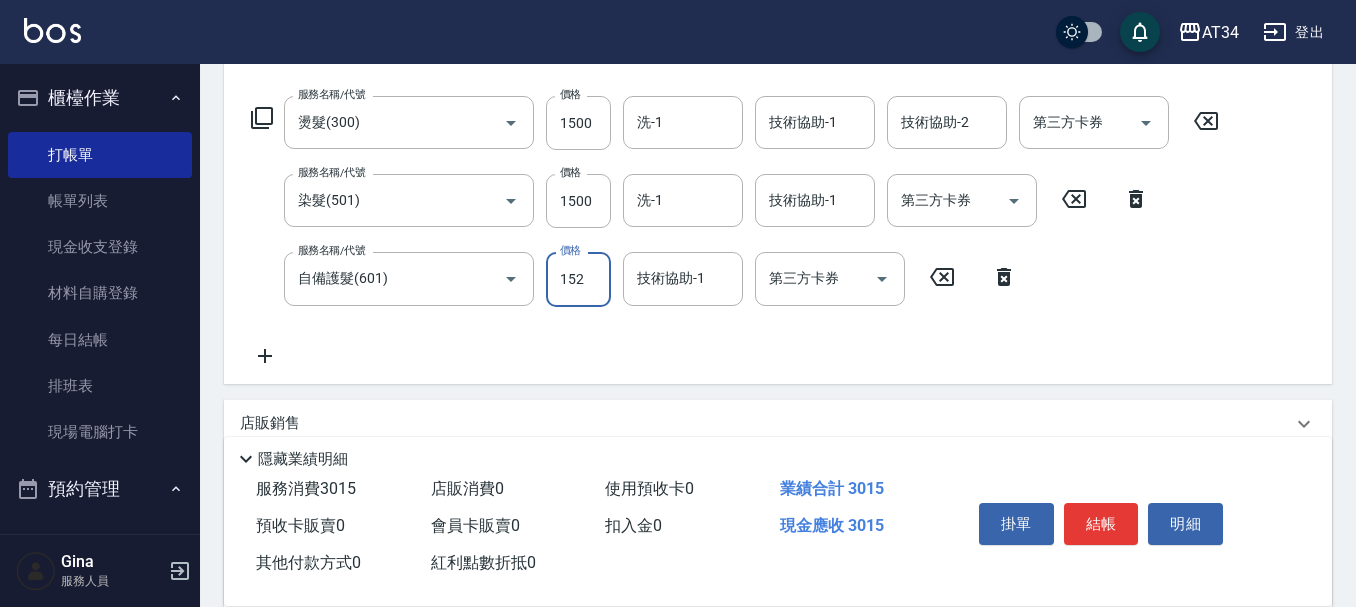 type on "310" 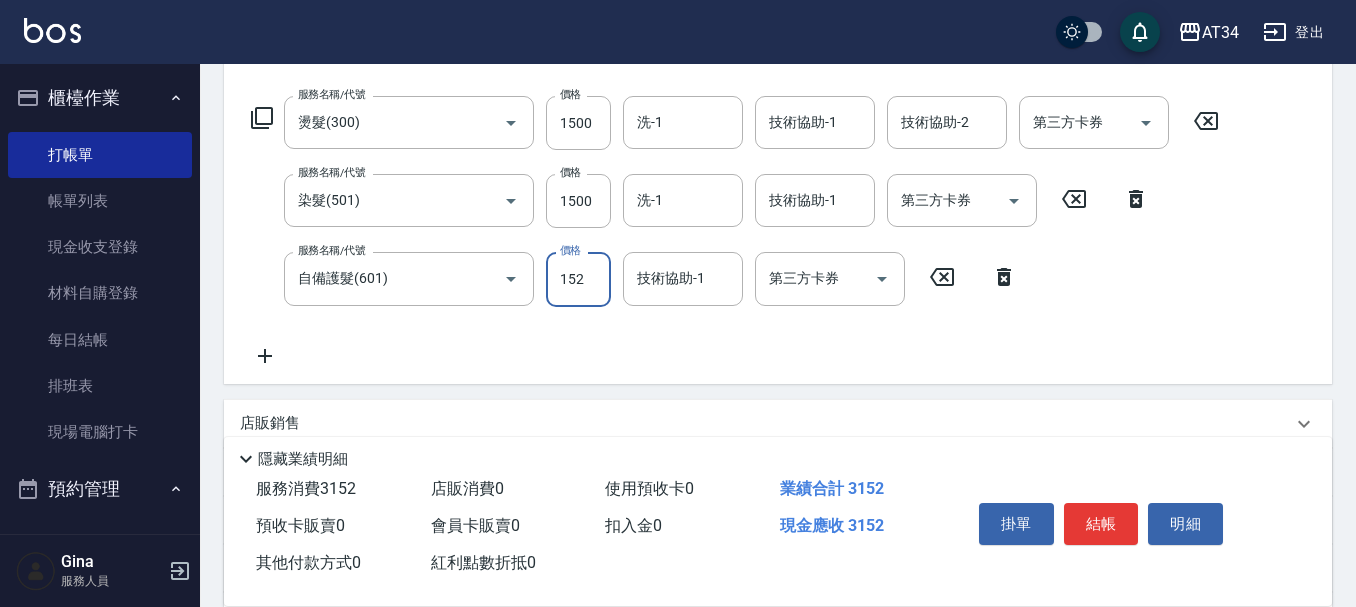 type on "1520" 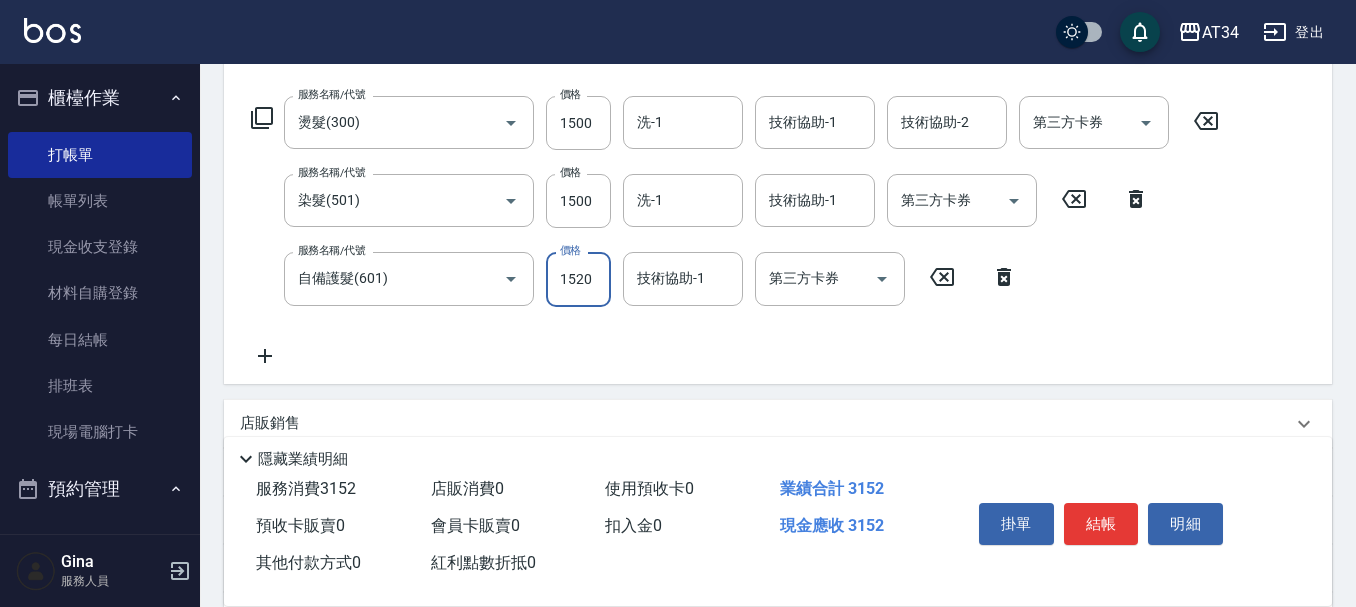 type on "450" 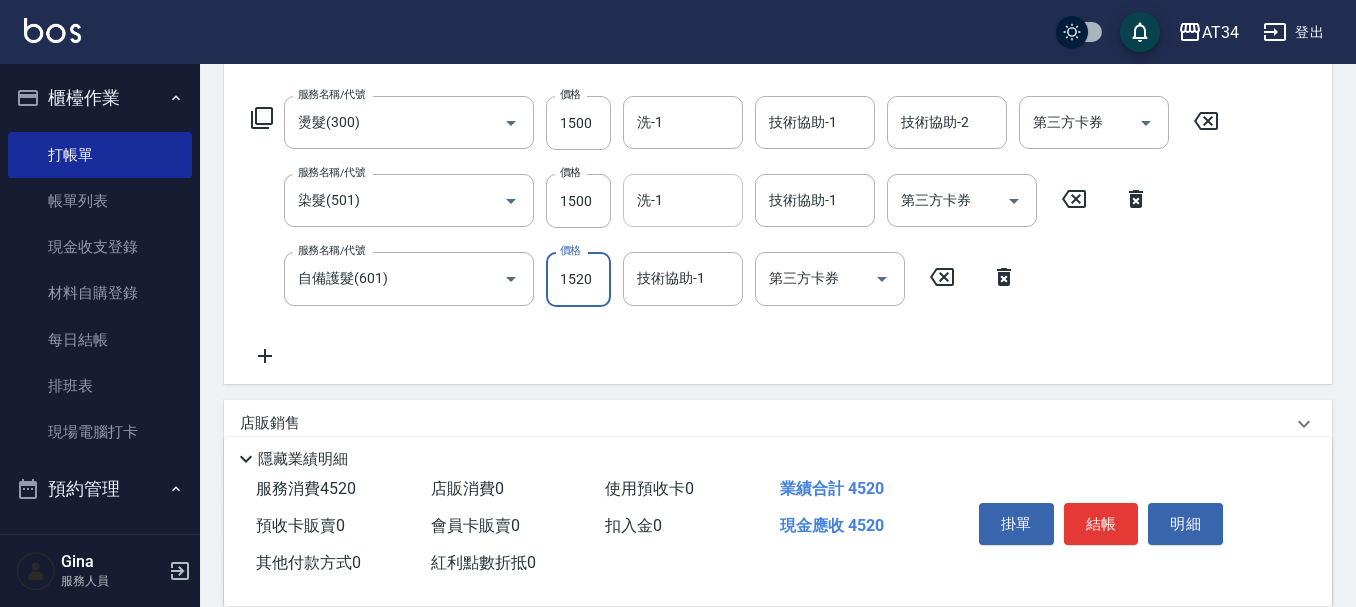 type on "1520" 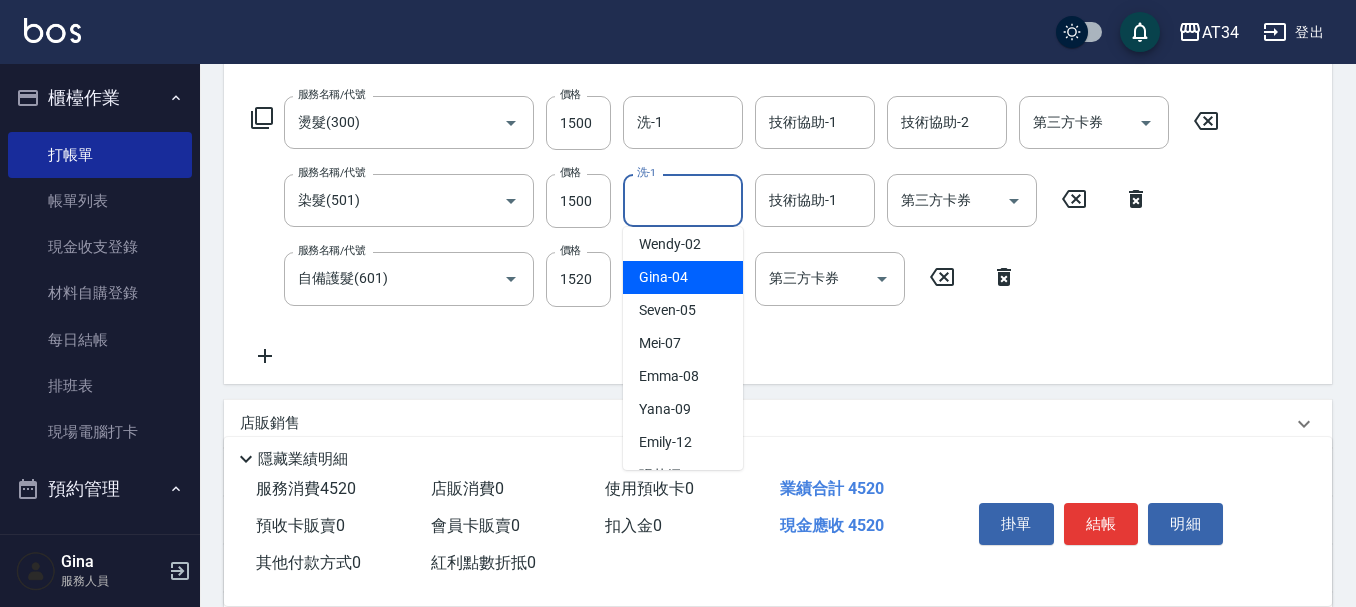scroll, scrollTop: 200, scrollLeft: 0, axis: vertical 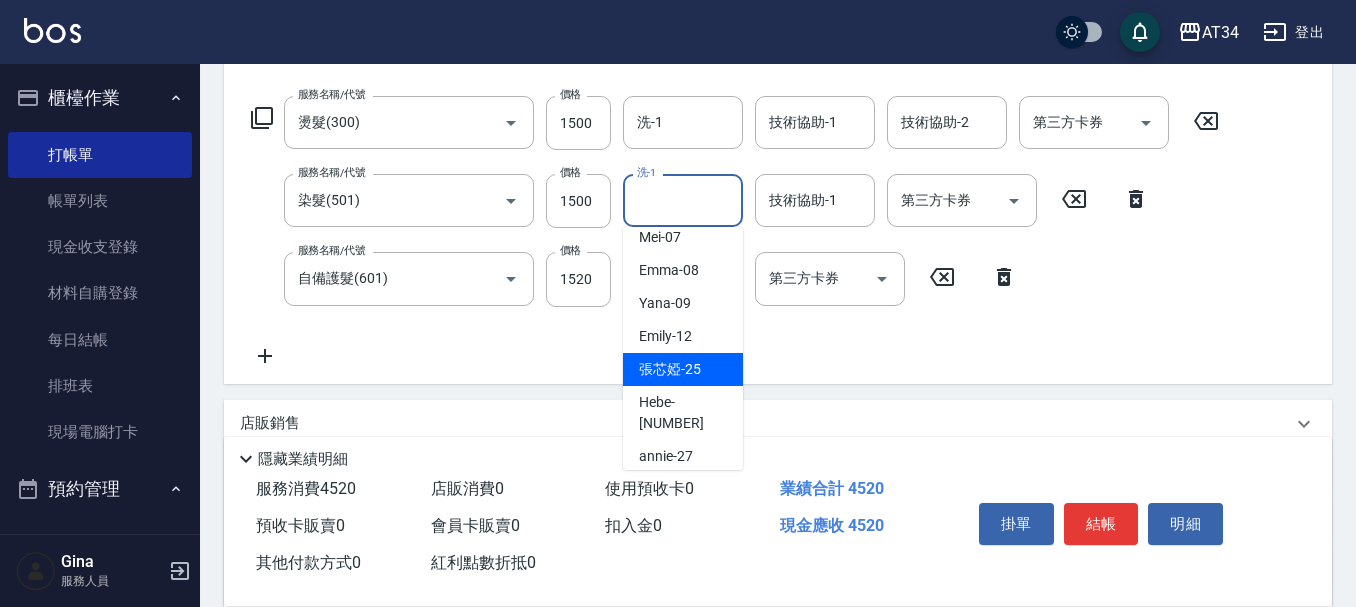 drag, startPoint x: 685, startPoint y: 340, endPoint x: 717, endPoint y: 347, distance: 32.75668 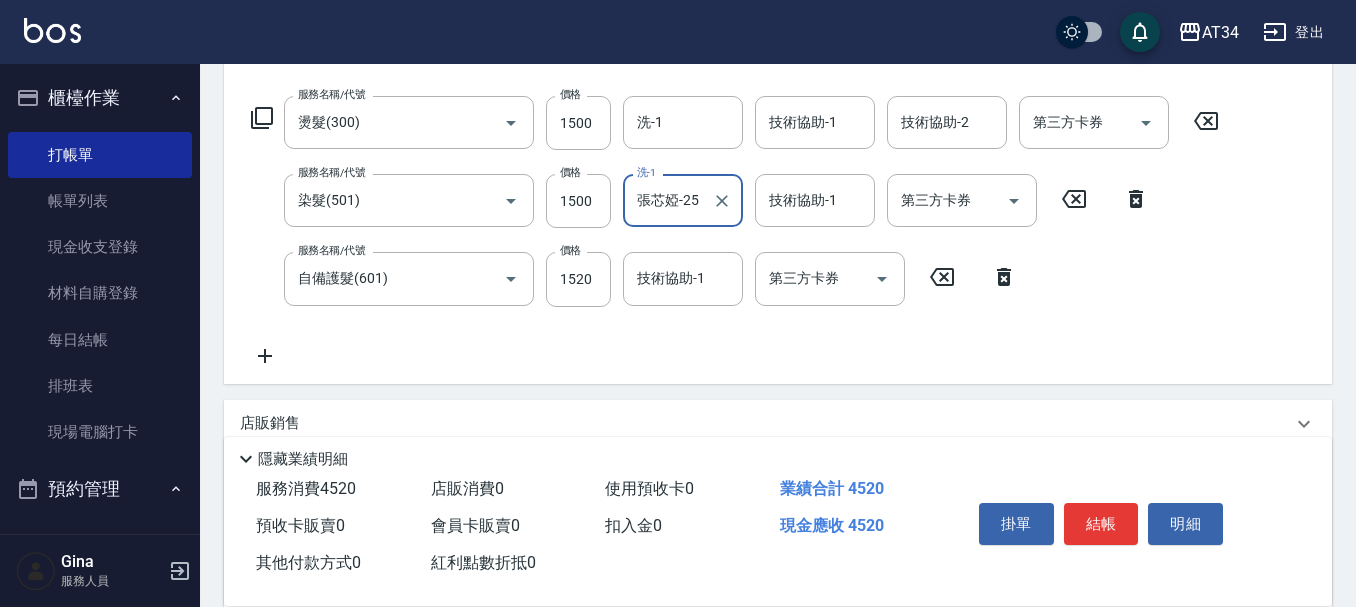 click on "服務名稱/代號 燙髮(300) 服務名稱/代號 價格 1500 價格 洗-1 洗-1 技術協助-1 技術協助-1 技術協助-2 技術協助-2 第三方卡券 第三方卡券 服務名稱/代號 染髮(501) 服務名稱/代號 價格 1500 價格 洗-1 張芯婭-25 洗-1 技術協助-1 技術協助-1 第三方卡券 第三方卡券 服務名稱/代號 自備護髮(601) 服務名稱/代號 價格 1520 價格 技術協助-1 技術協助-1 第三方卡券 第三方卡券" at bounding box center [735, 231] 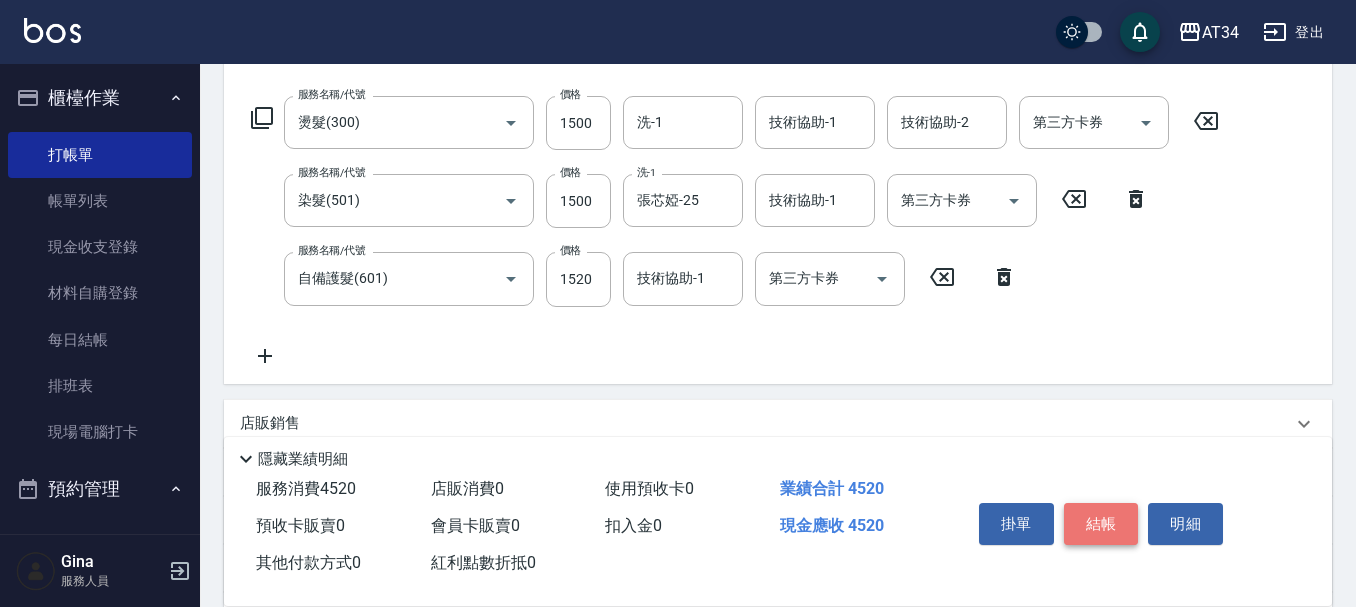 click on "結帳" at bounding box center (1101, 524) 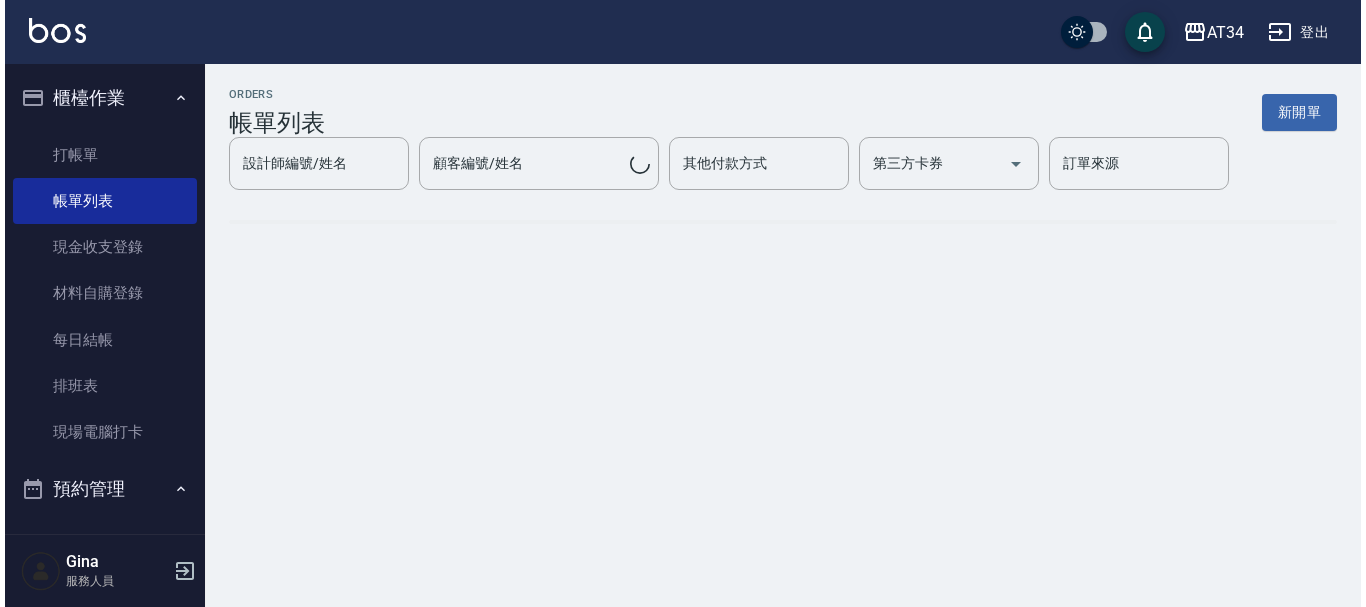 scroll, scrollTop: 0, scrollLeft: 0, axis: both 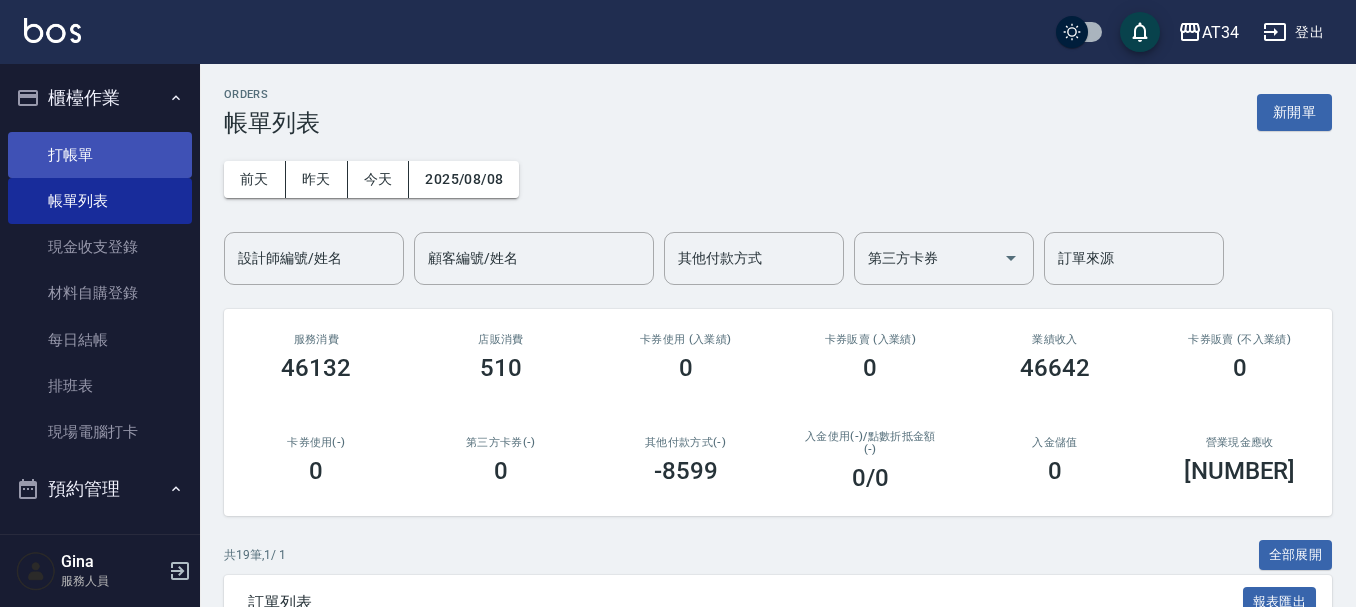 click on "打帳單" at bounding box center (100, 155) 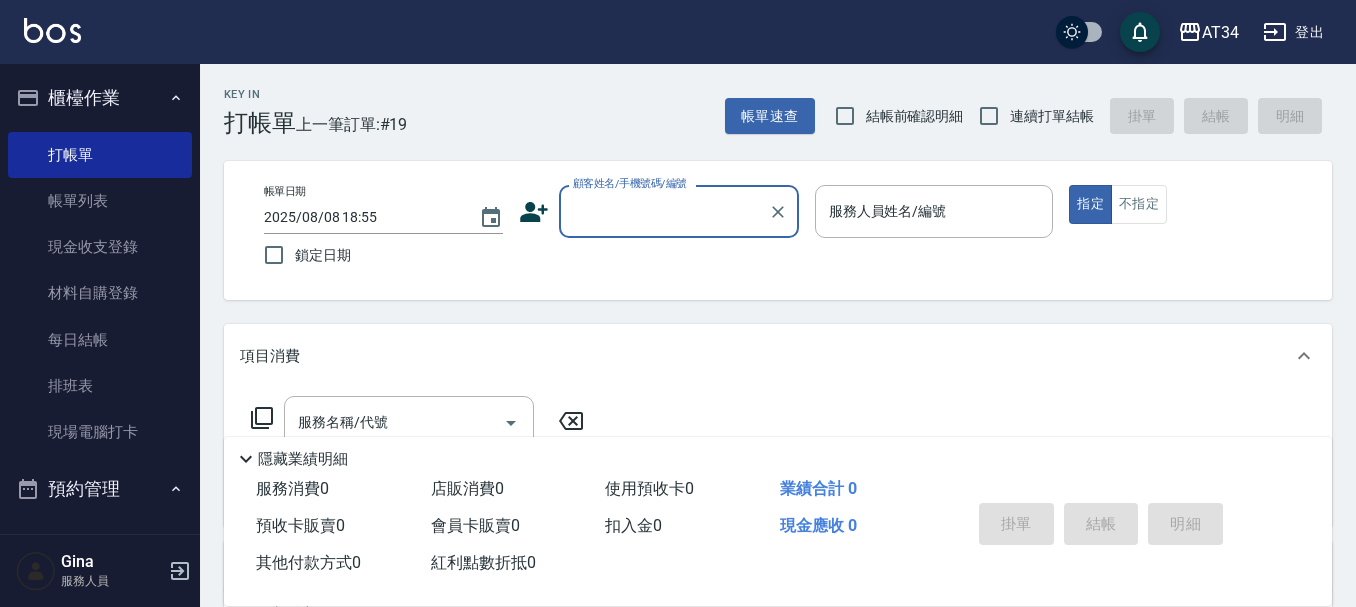 click 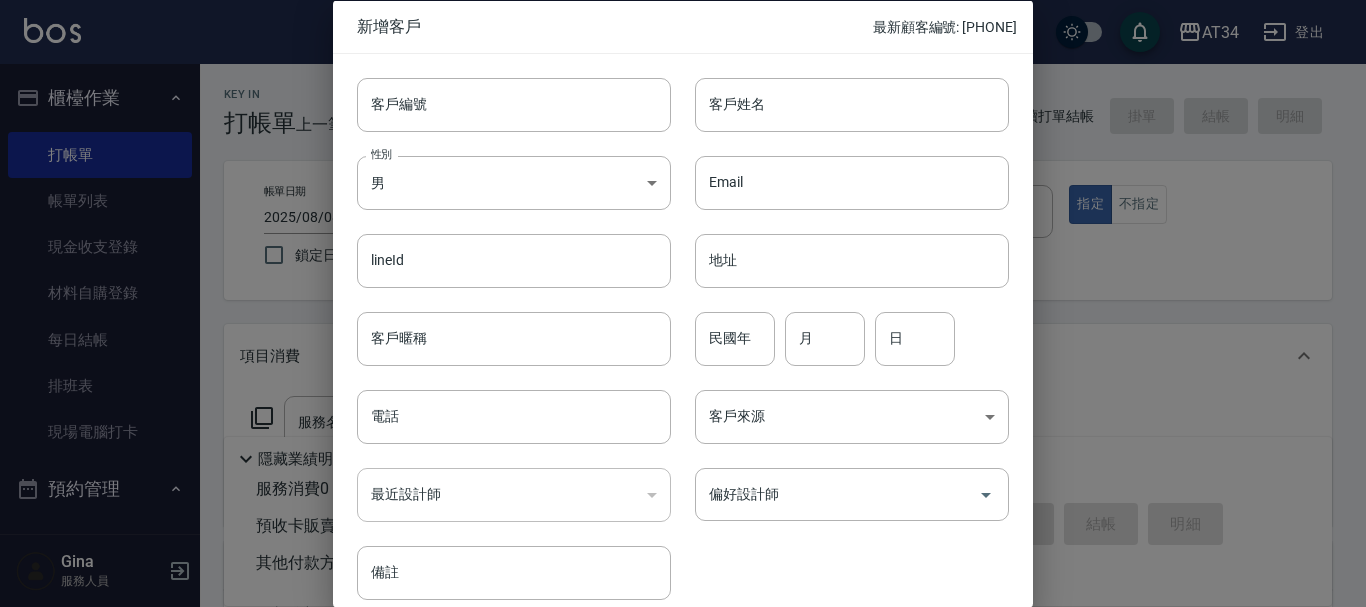 drag, startPoint x: 487, startPoint y: 415, endPoint x: 578, endPoint y: 623, distance: 227.03523 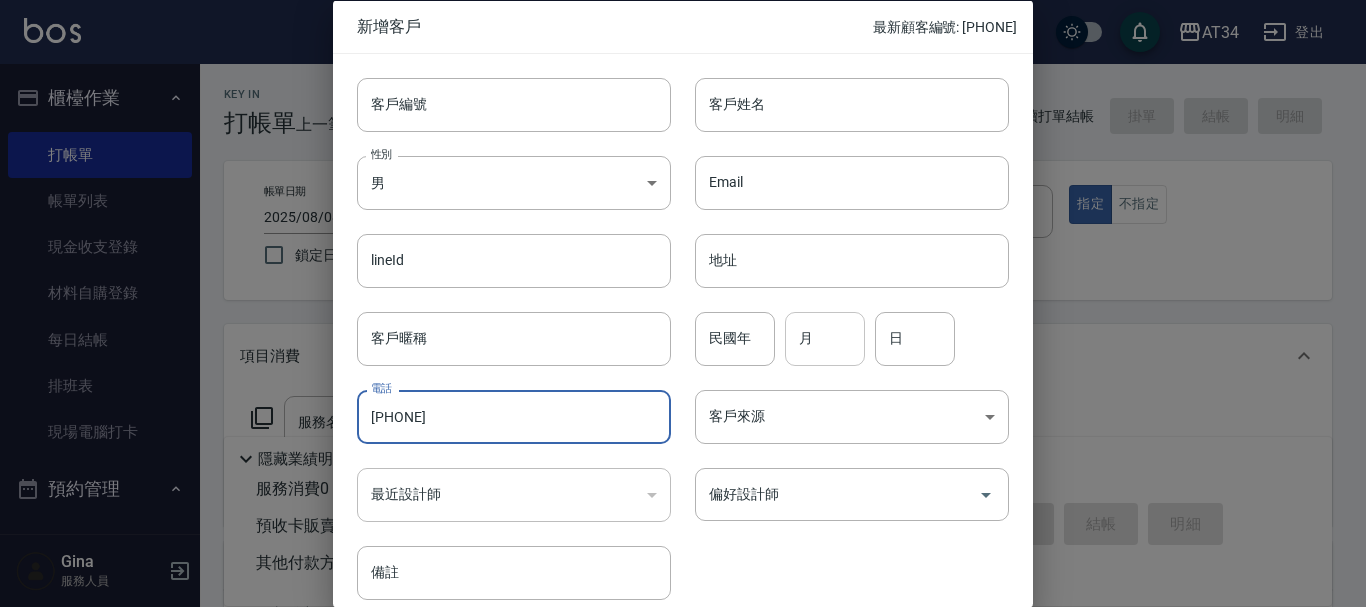 type on "0917224206" 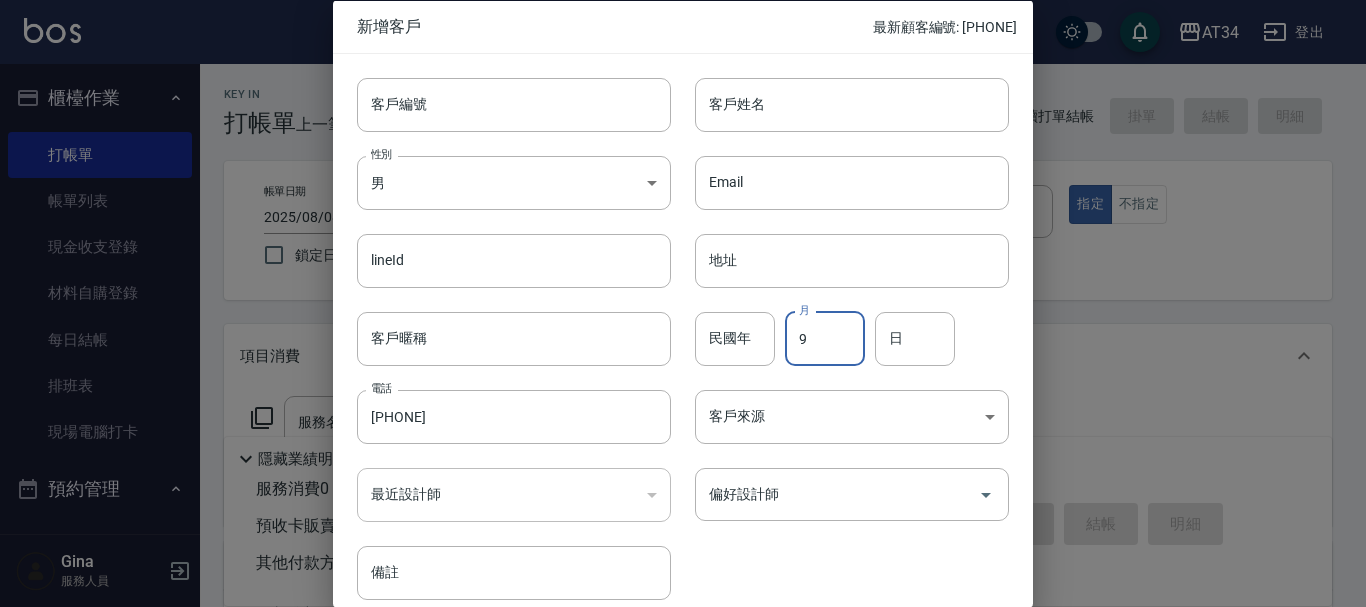 type on "9" 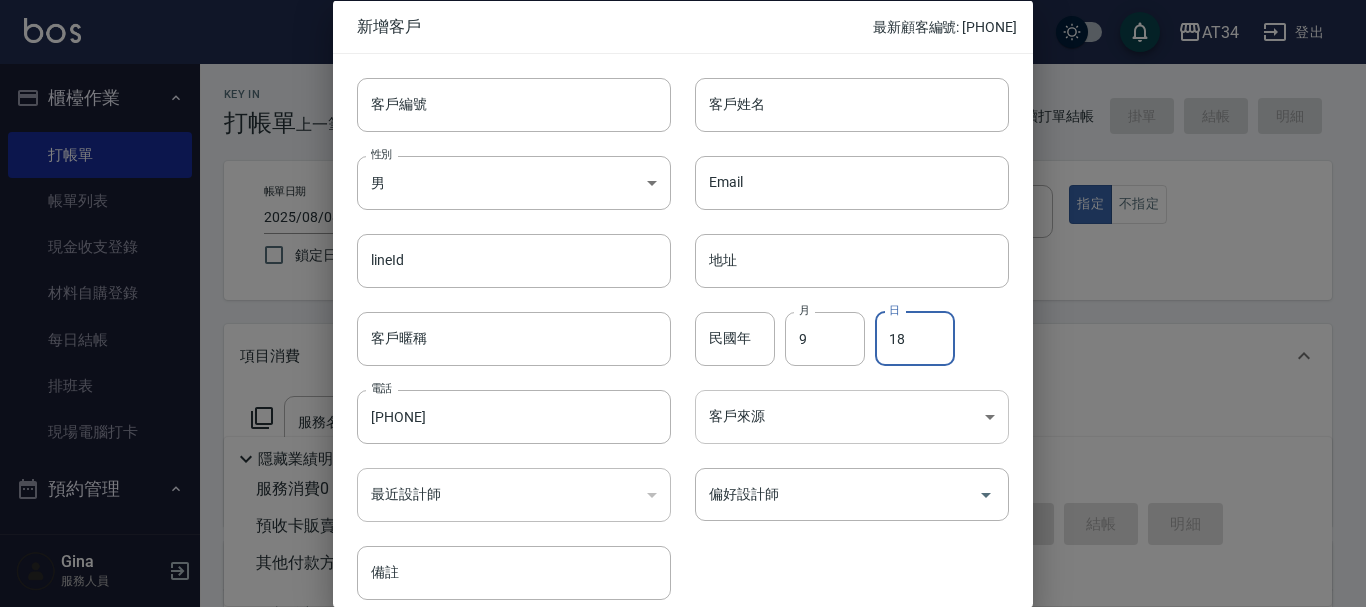 type on "18" 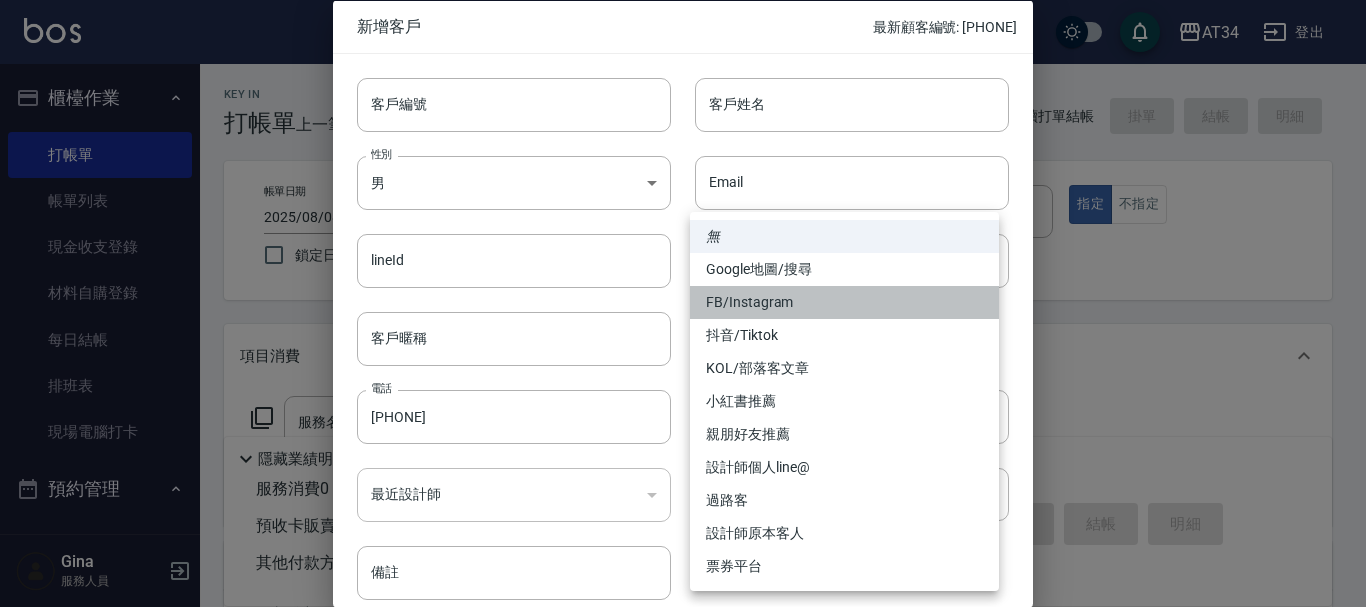 click on "FB/Instagram" at bounding box center (844, 302) 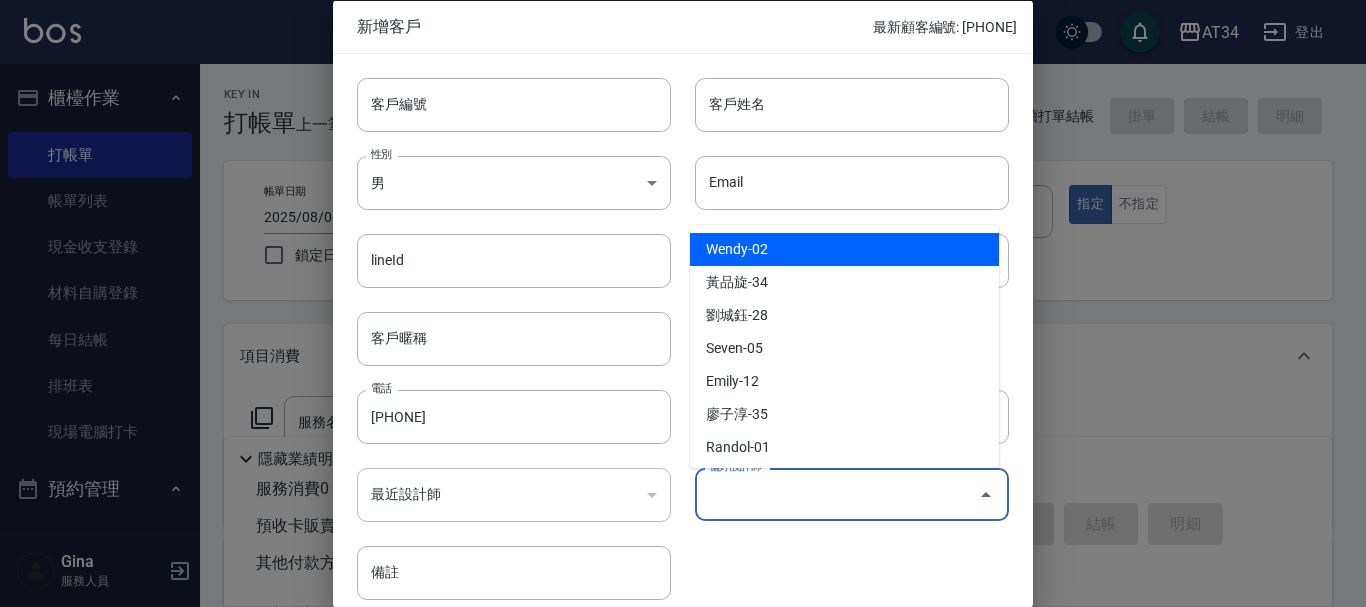 click on "偏好設計師" at bounding box center (837, 494) 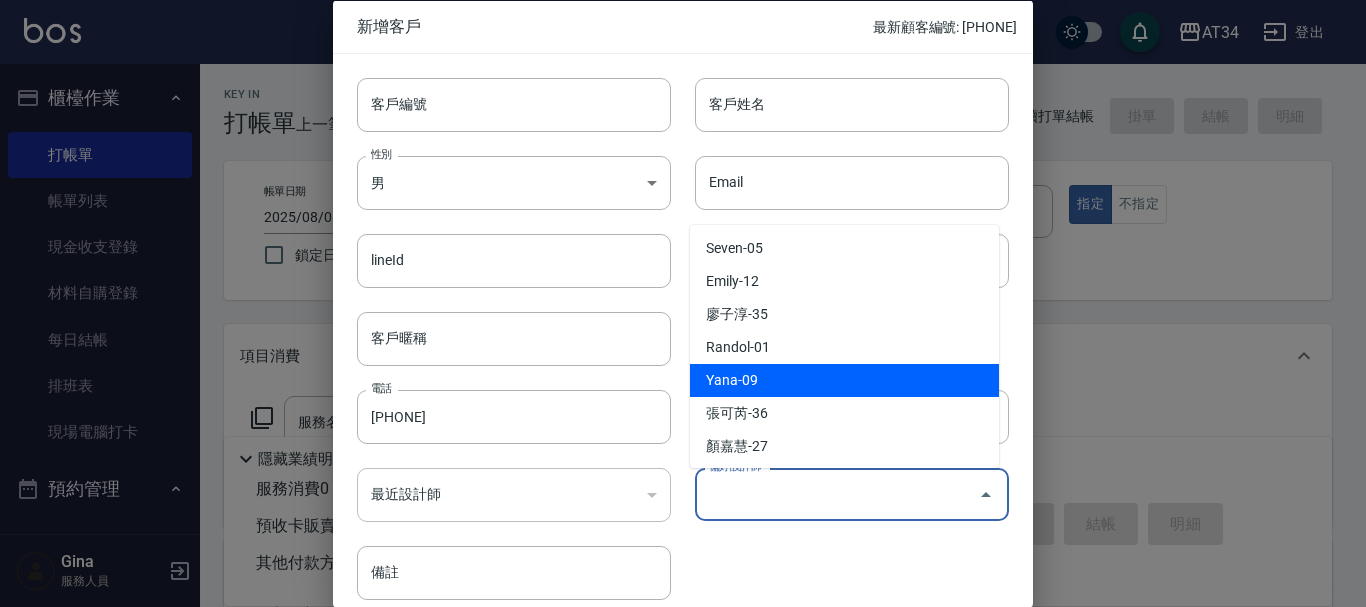 scroll, scrollTop: 200, scrollLeft: 0, axis: vertical 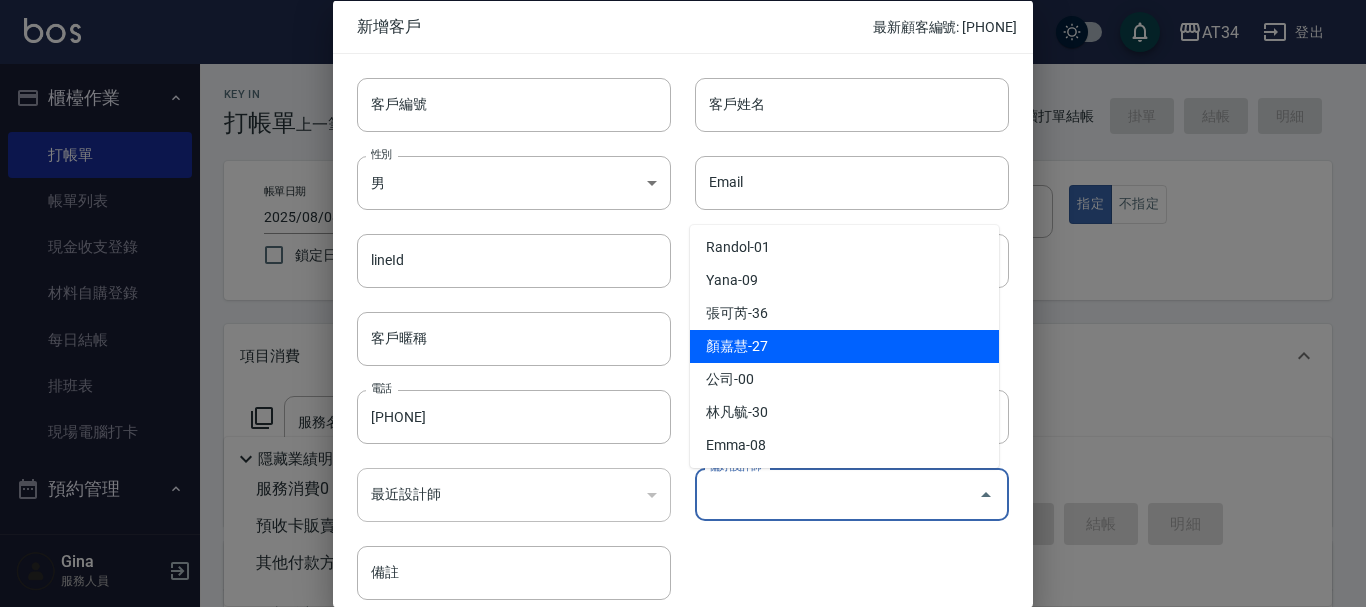 click on "顏嘉慧-27" at bounding box center [844, 346] 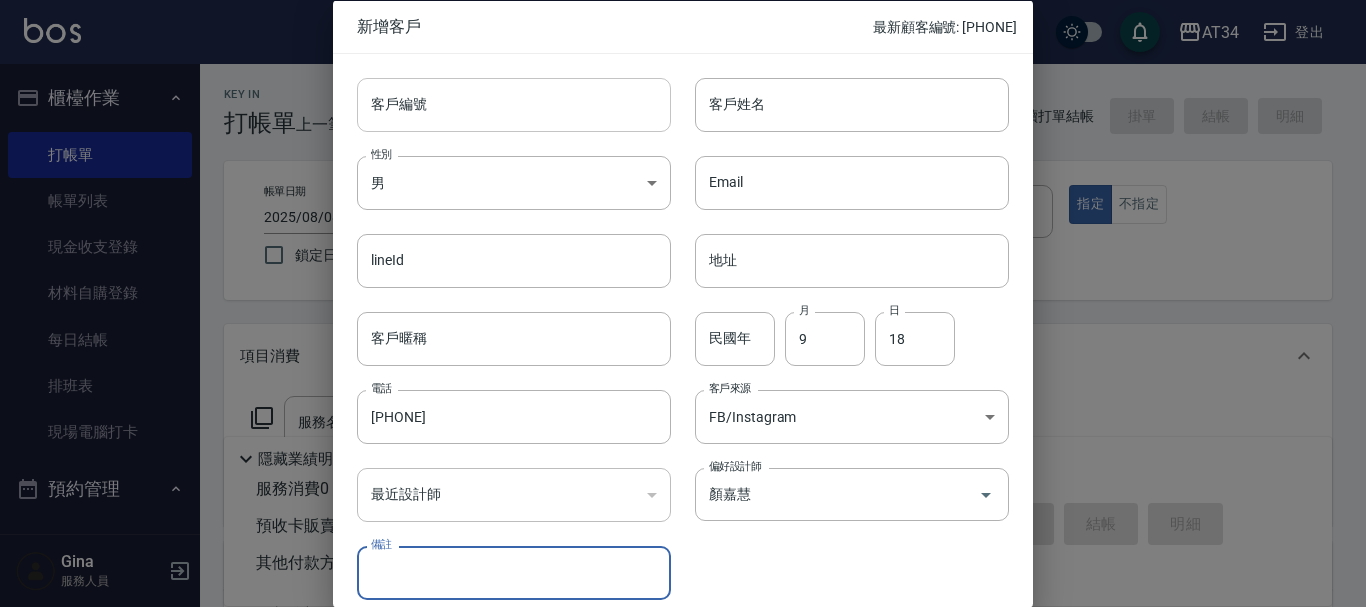 click on "客戶編號" at bounding box center (514, 104) 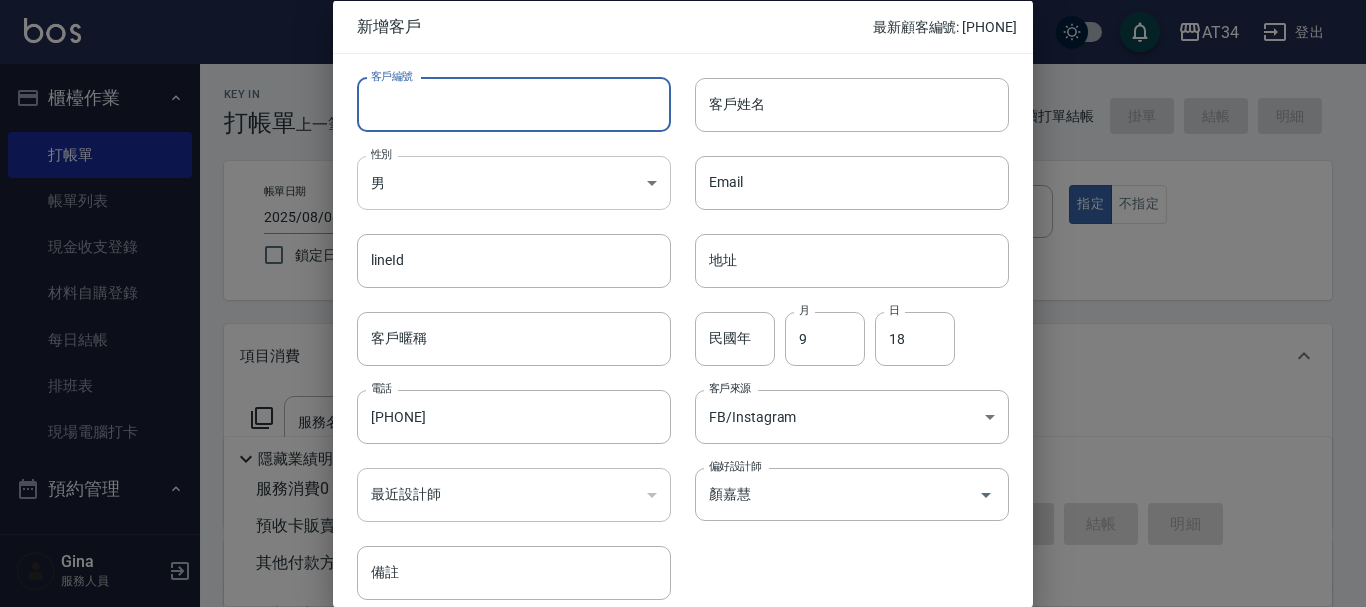 click on "AT34 登出 櫃檯作業 打帳單 帳單列表 現金收支登錄 材料自購登錄 每日結帳 排班表 現場電腦打卡 預約管理 預約管理 單日預約紀錄 單週預約紀錄 報表及分析 報表目錄 店家區間累計表 店家日報表 互助日報表 互助月報表 互助排行榜 互助點數明細 互助業績報表 全店業績分析表 營業統計分析表 設計師業績表 設計師日報表 設計師業績分析表 設計師業績月報表 設計師排行榜 商品消耗明細 店販抽成明細 每日非現金明細 客戶管理 客戶列表 卡券管理 入金管理 商品管理 商品列表 紅利點數設定 紅利點數紀錄 資料設定 服務項目設定 Gina 服務人員 Key In 打帳單 上一筆訂單:#19 帳單速查 結帳前確認明細 連續打單結帳 掛單 結帳 明細 帳單日期 2025/08/08 18:55 鎖定日期 顧客姓名/手機號碼/編號 顧客姓名/手機號碼/編號 服務人員姓名/編號 服務人員姓名/編號 指定 不指定 項目消費" at bounding box center [683, 511] 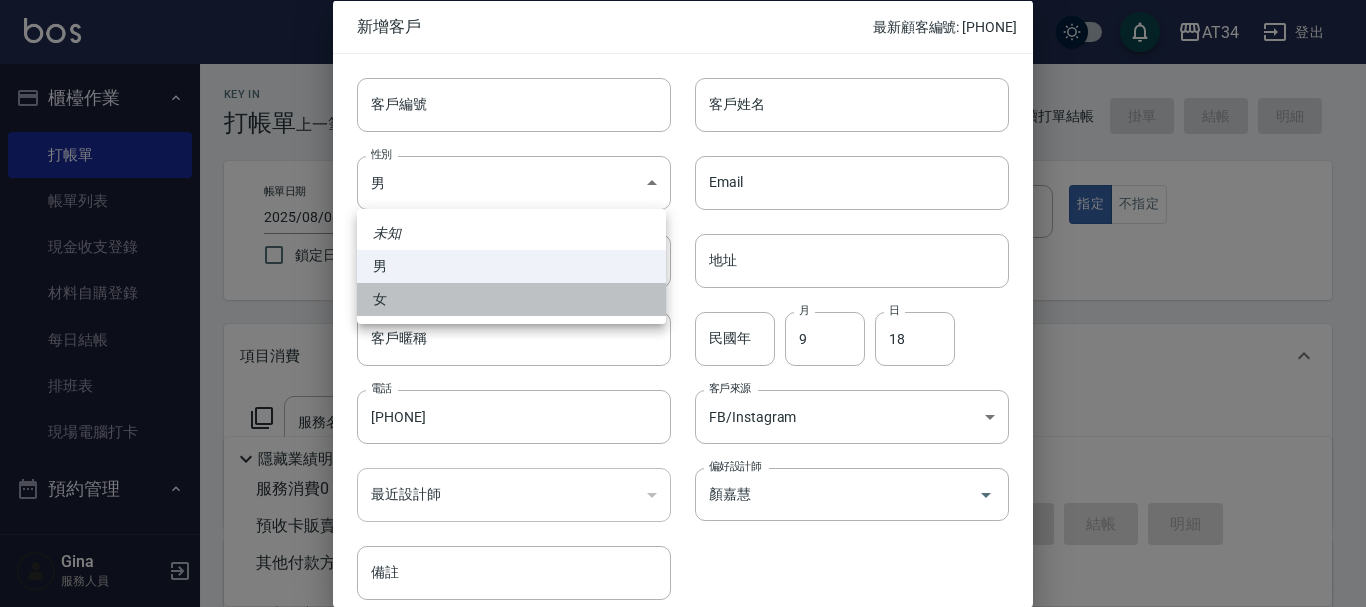 click on "女" at bounding box center [511, 299] 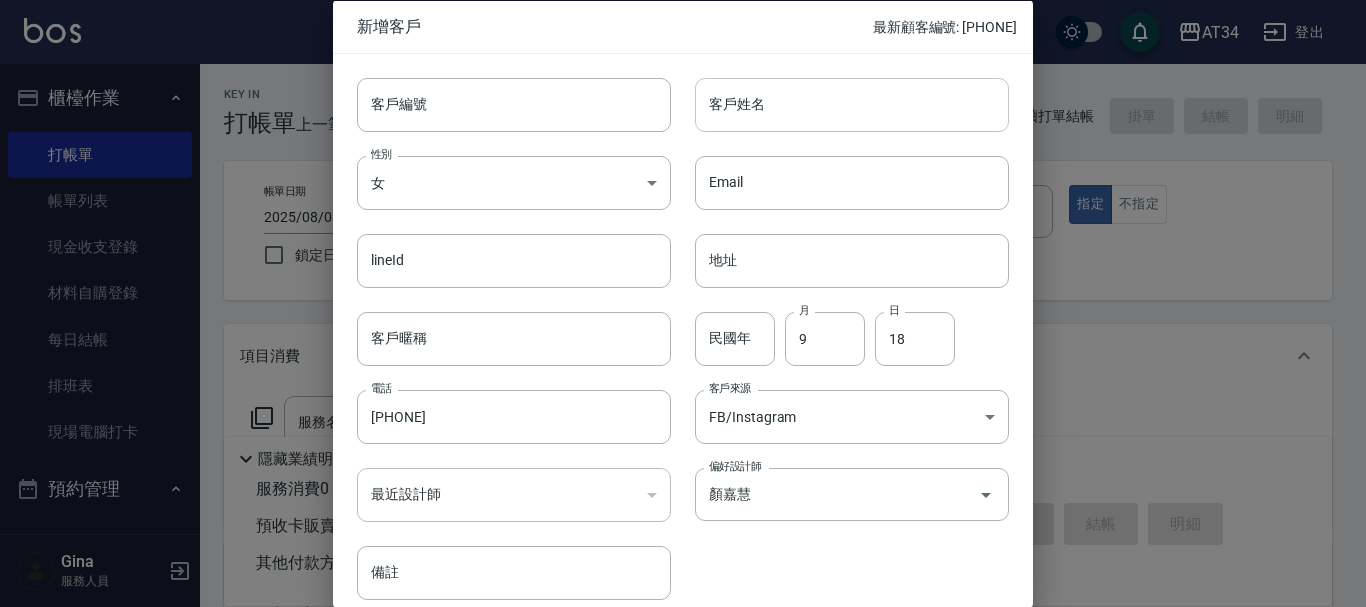 click on "客戶姓名" at bounding box center [852, 104] 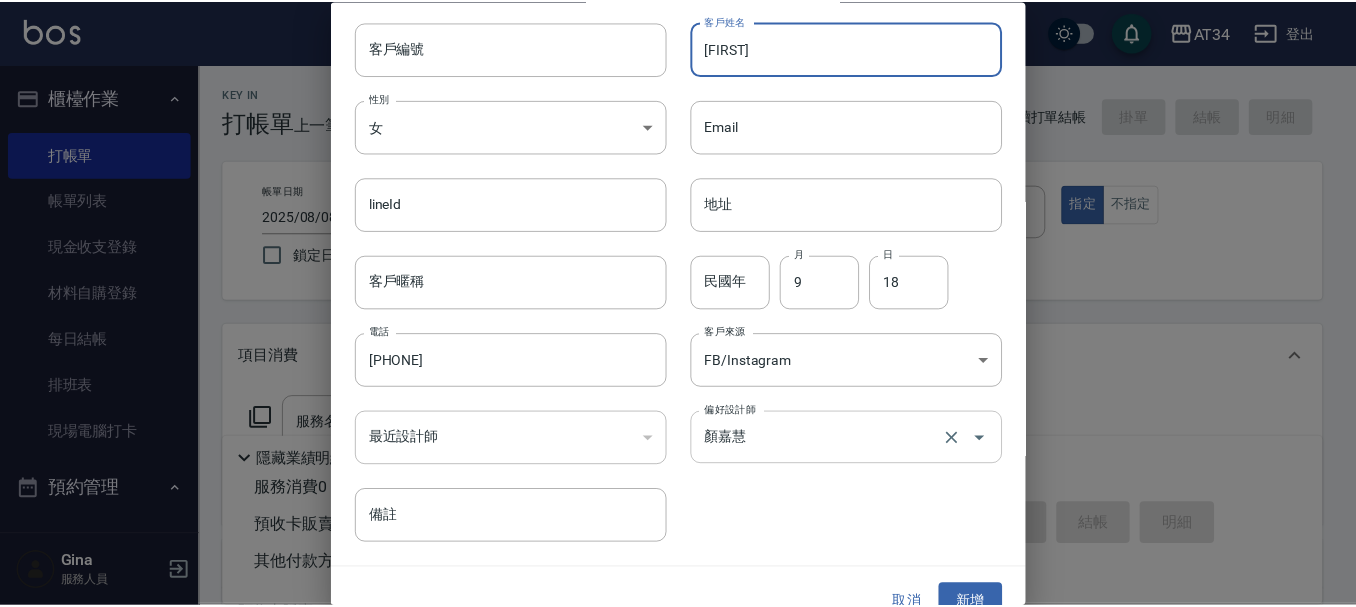 scroll, scrollTop: 86, scrollLeft: 0, axis: vertical 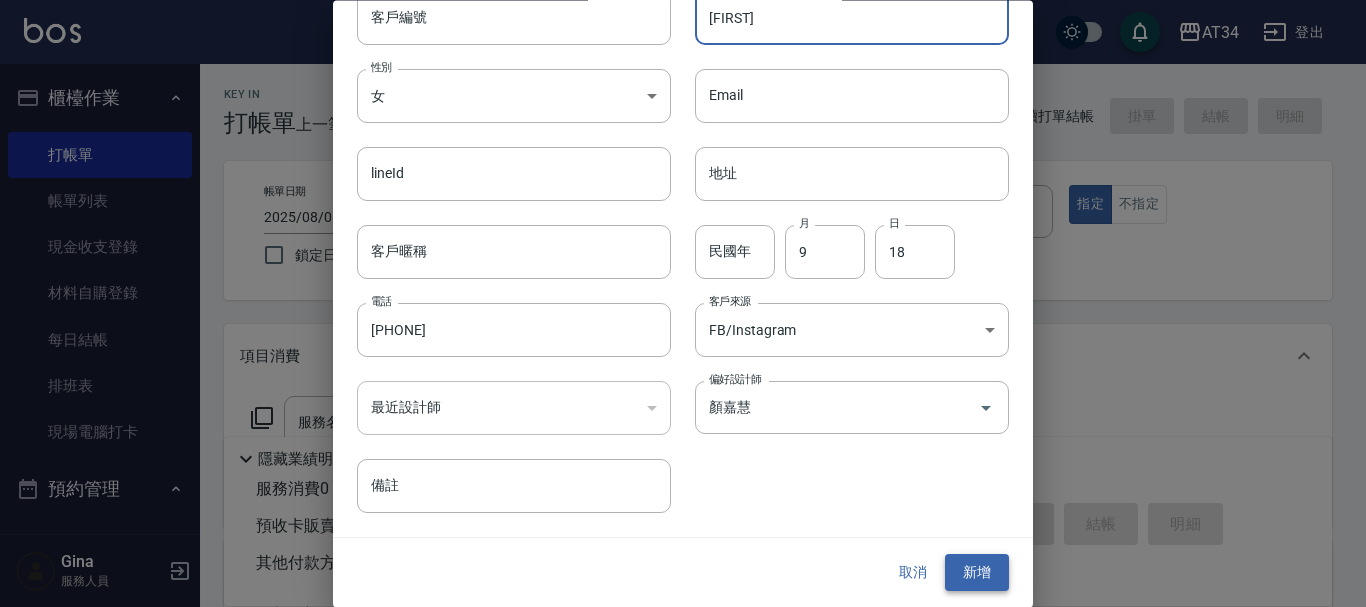 type on "郭雅芳" 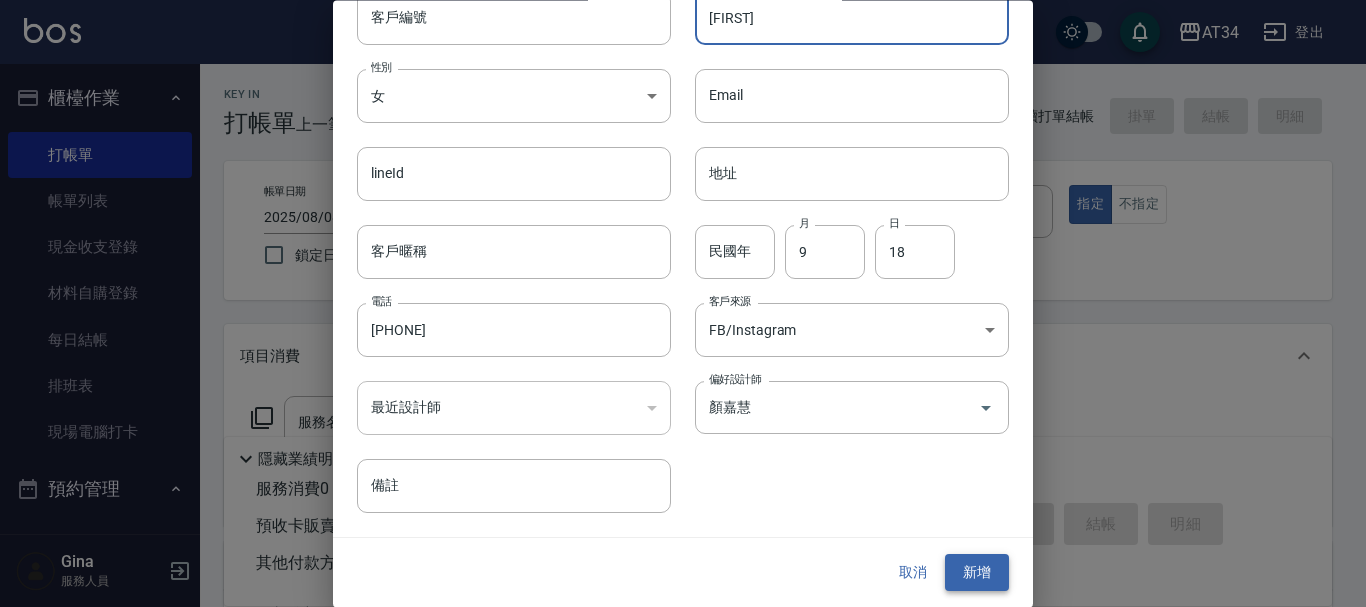 click on "新增" at bounding box center (977, 573) 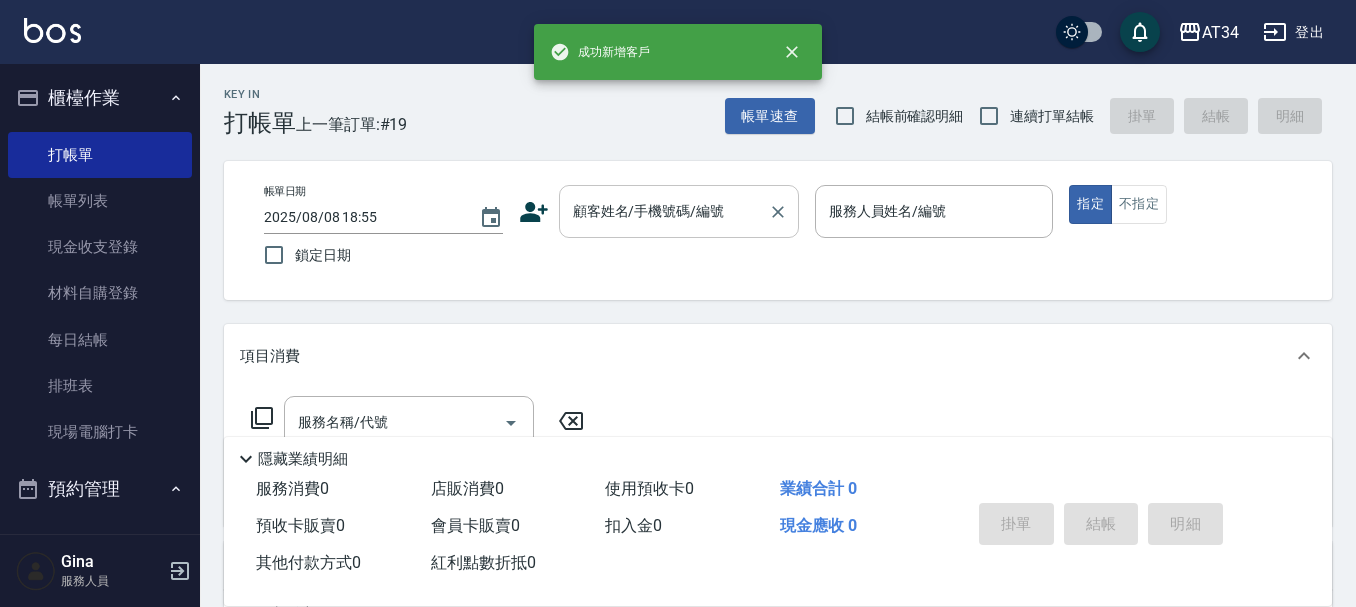 click on "顧客姓名/手機號碼/編號" at bounding box center [664, 211] 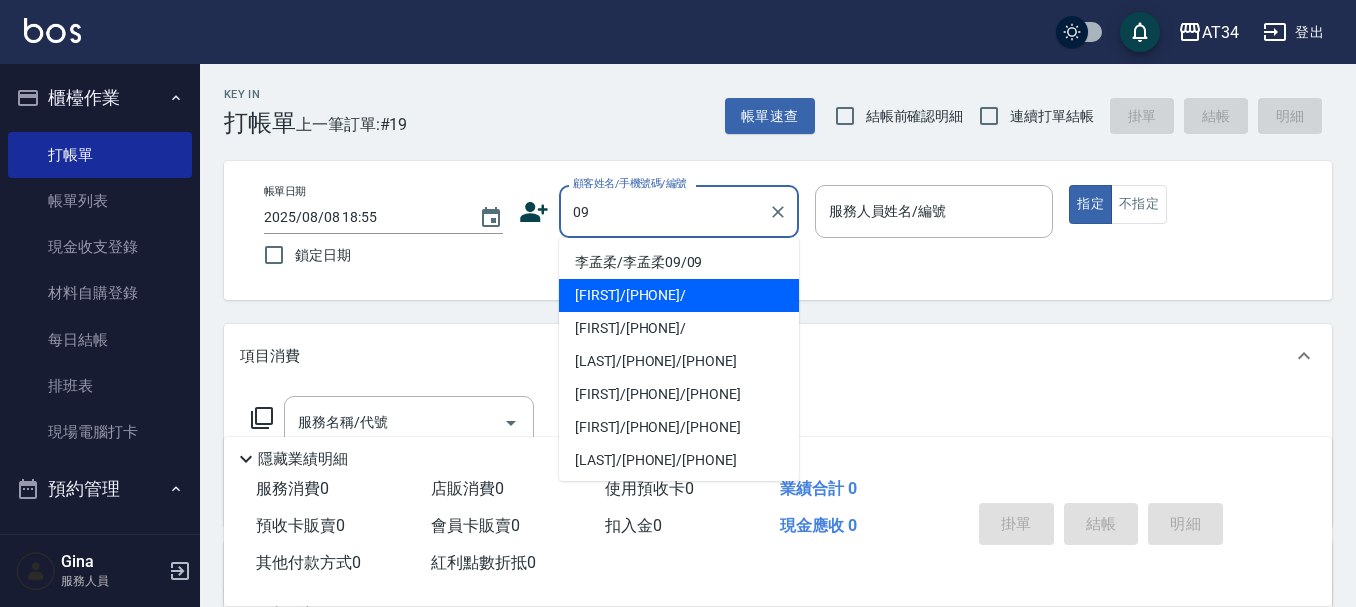 click on "郭雅芳/0917224206/" at bounding box center [679, 295] 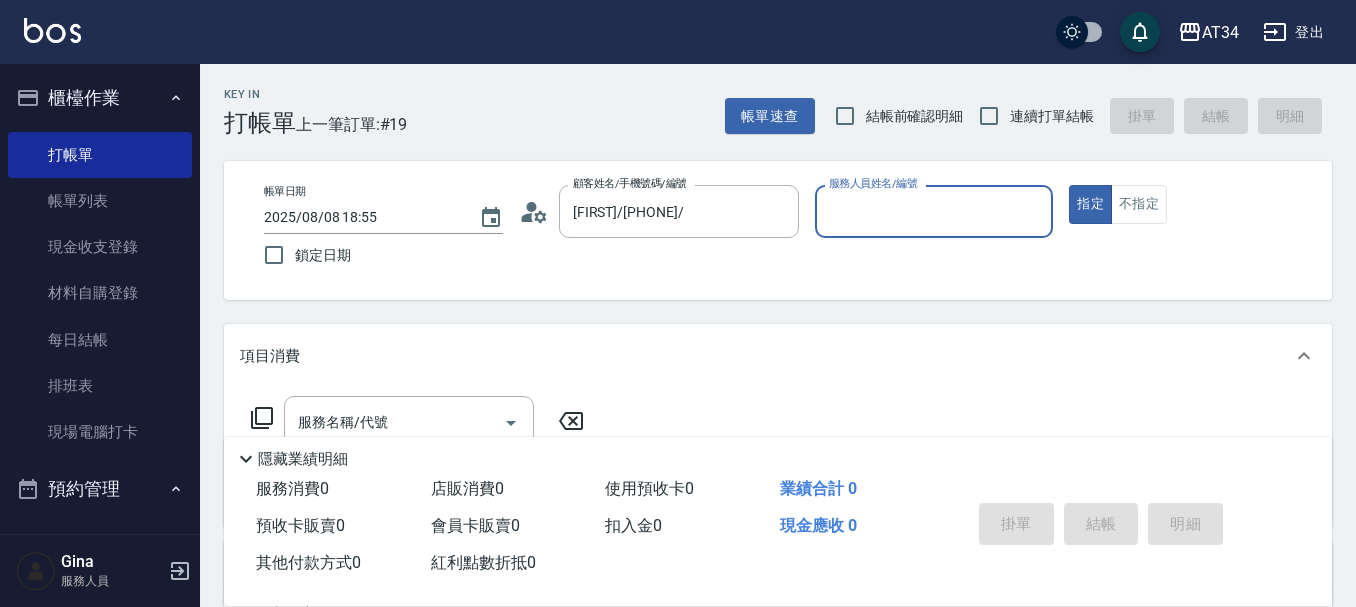 type on "annie-27" 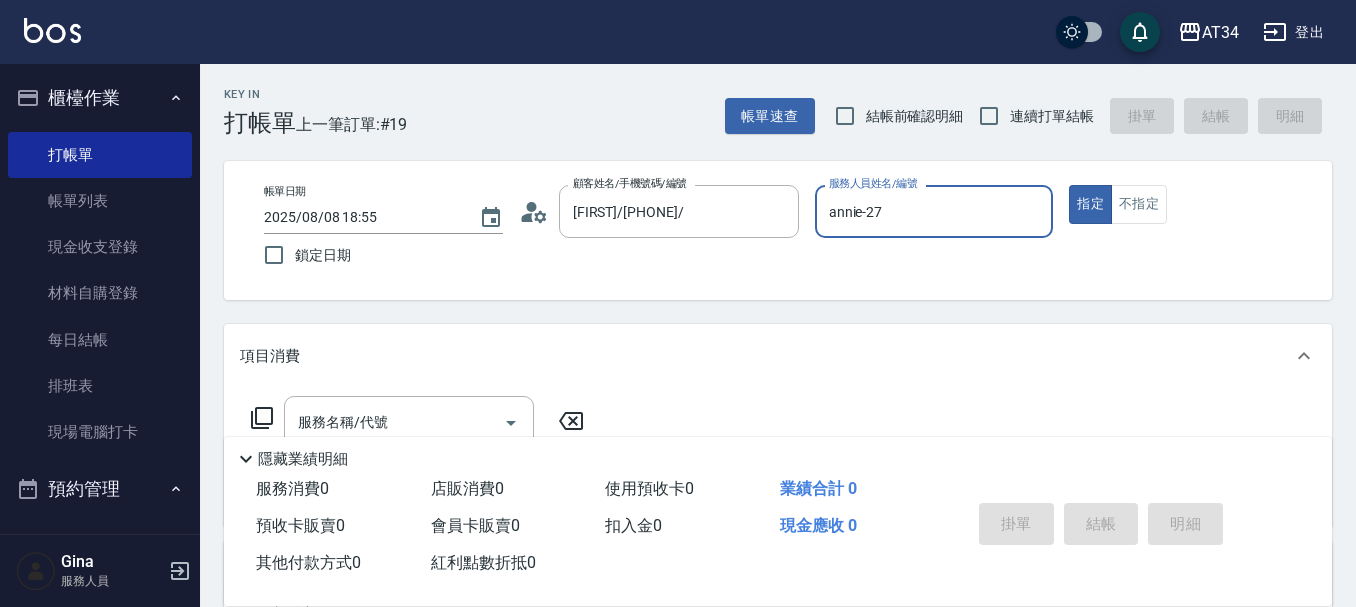 click on "帳單日期 2025/08/08 18:55 鎖定日期 顧客姓名/手機號碼/編號 郭雅芳/0917224206/ 顧客姓名/手機號碼/編號 服務人員姓名/編號 annie-27 服務人員姓名/編號 指定 不指定" at bounding box center [778, 230] 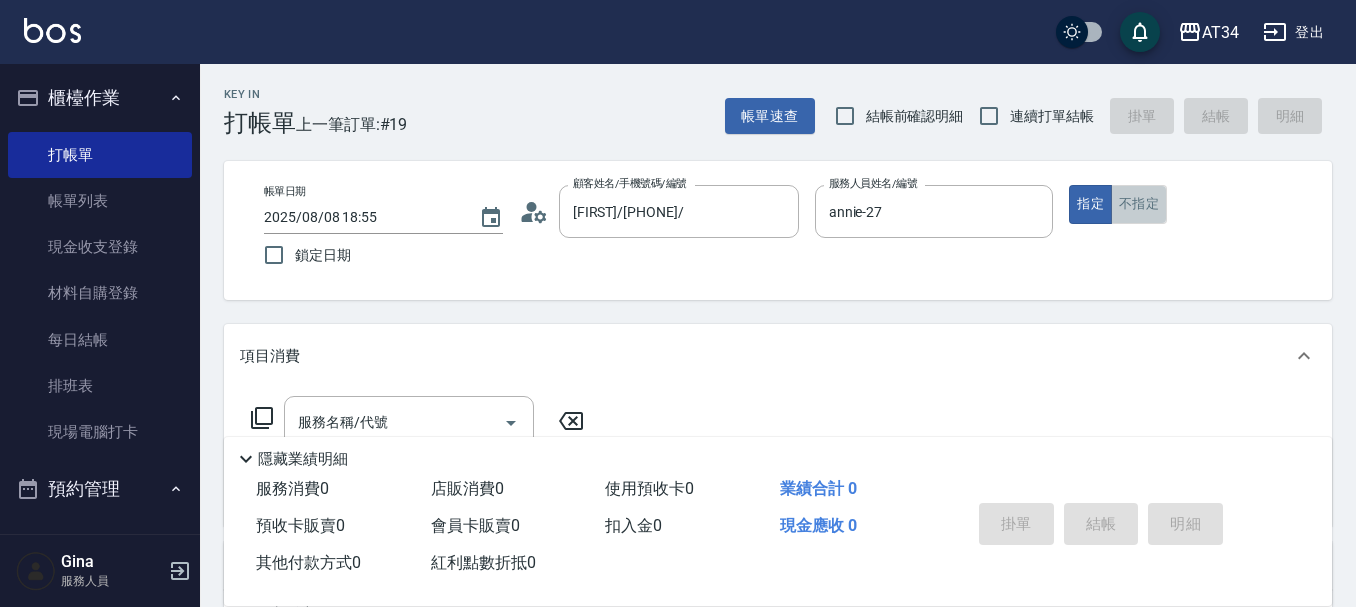 click on "不指定" at bounding box center [1139, 204] 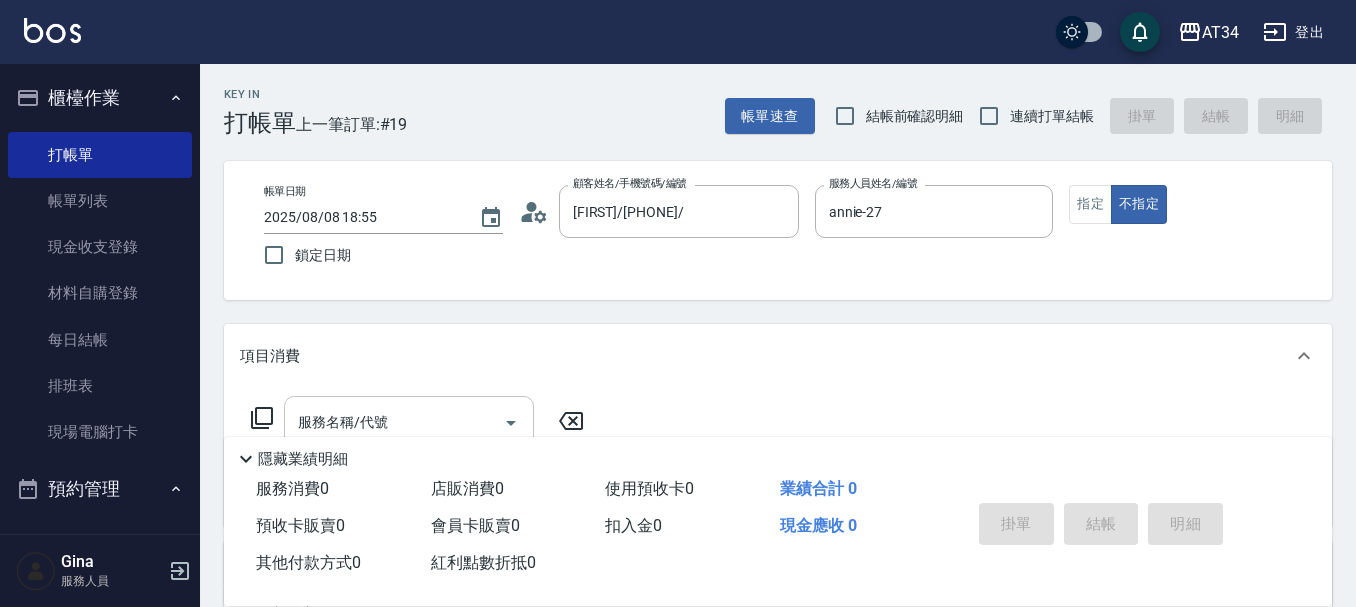 click on "服務名稱/代號 服務名稱/代號" at bounding box center (409, 422) 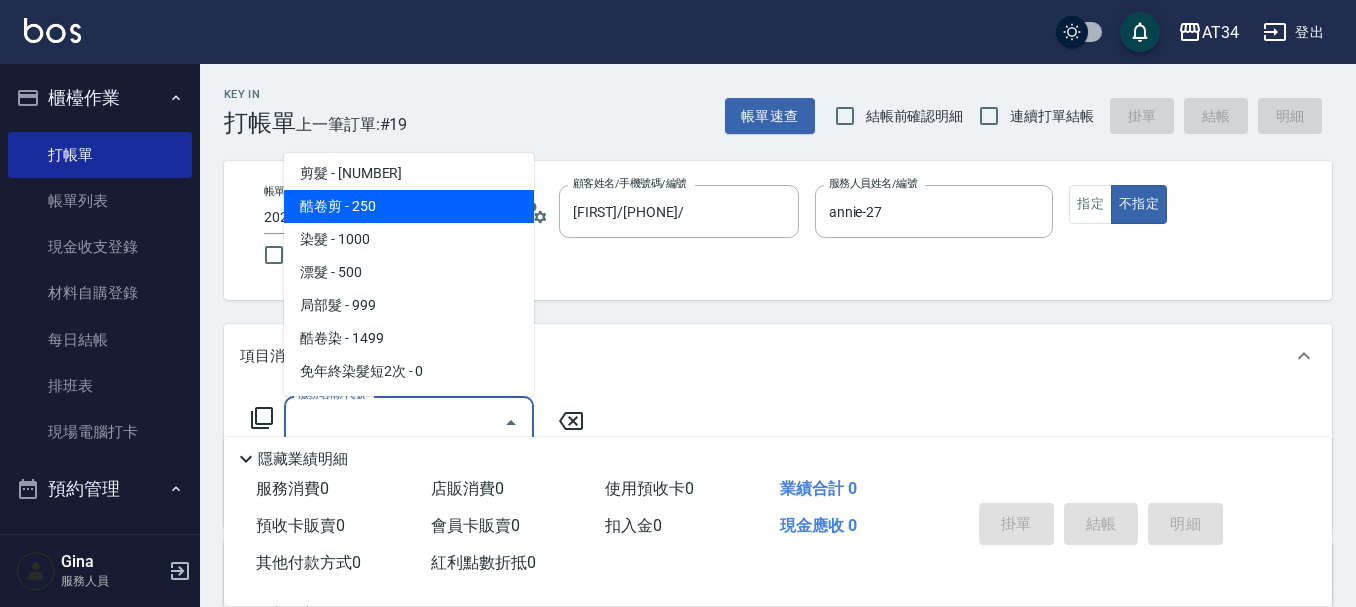 scroll, scrollTop: 500, scrollLeft: 0, axis: vertical 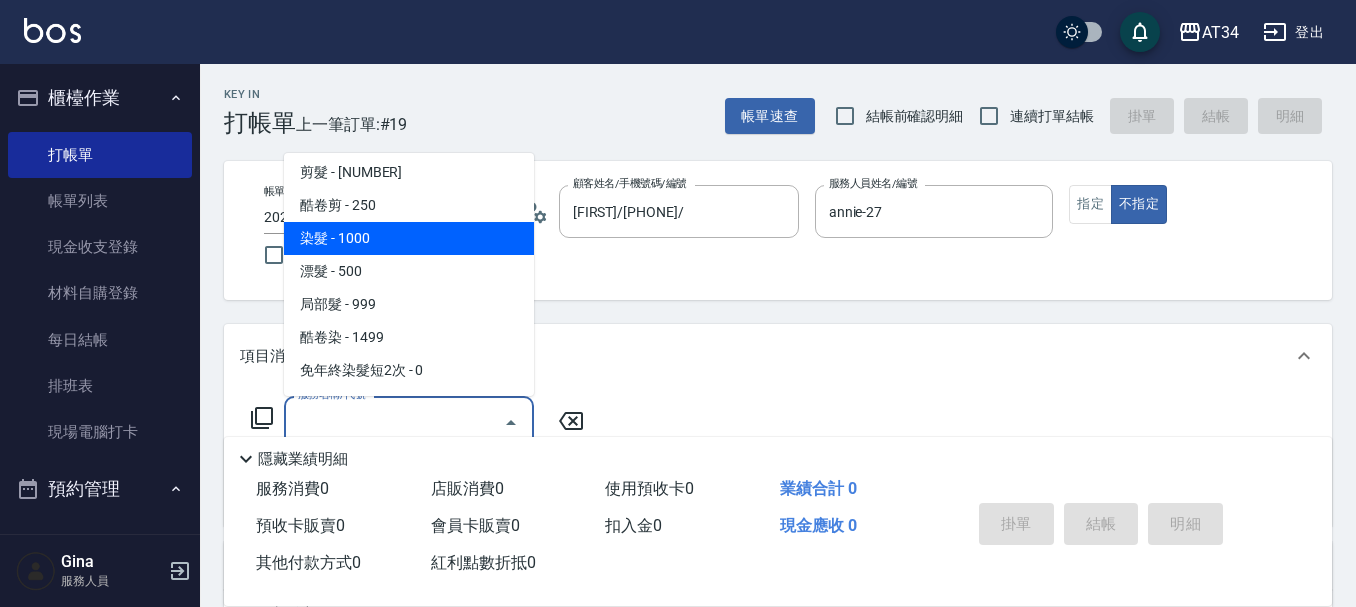 click on "染髮 - 1000" at bounding box center [409, 238] 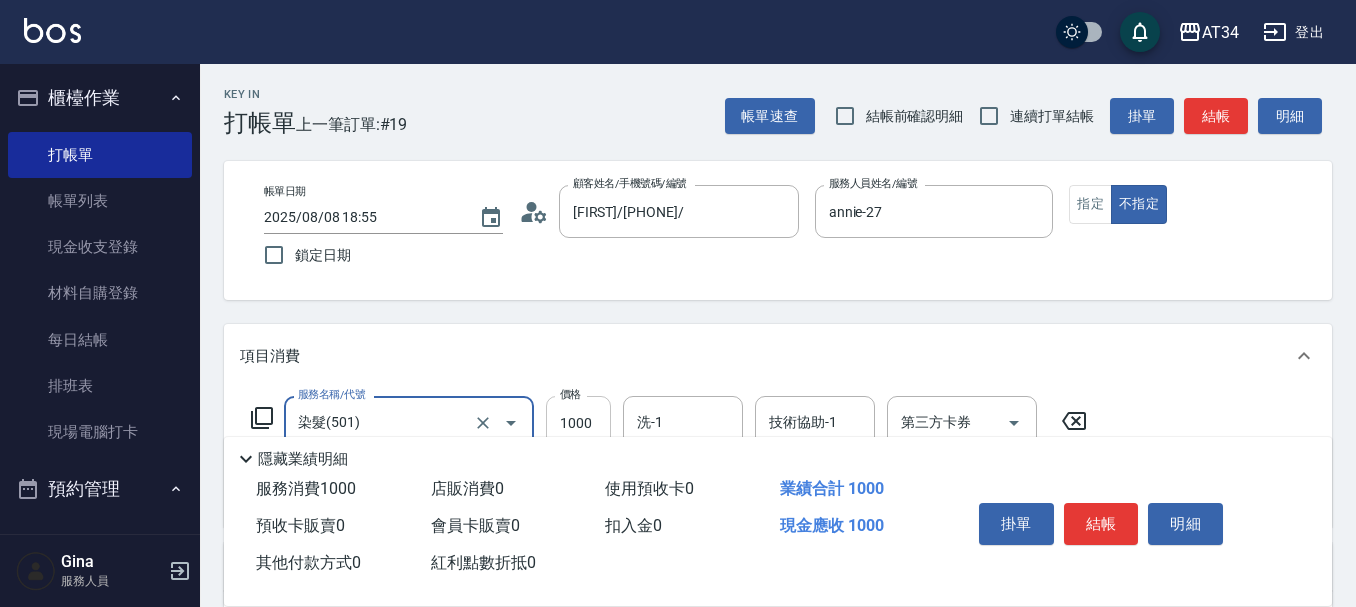 click on "1000" at bounding box center (578, 423) 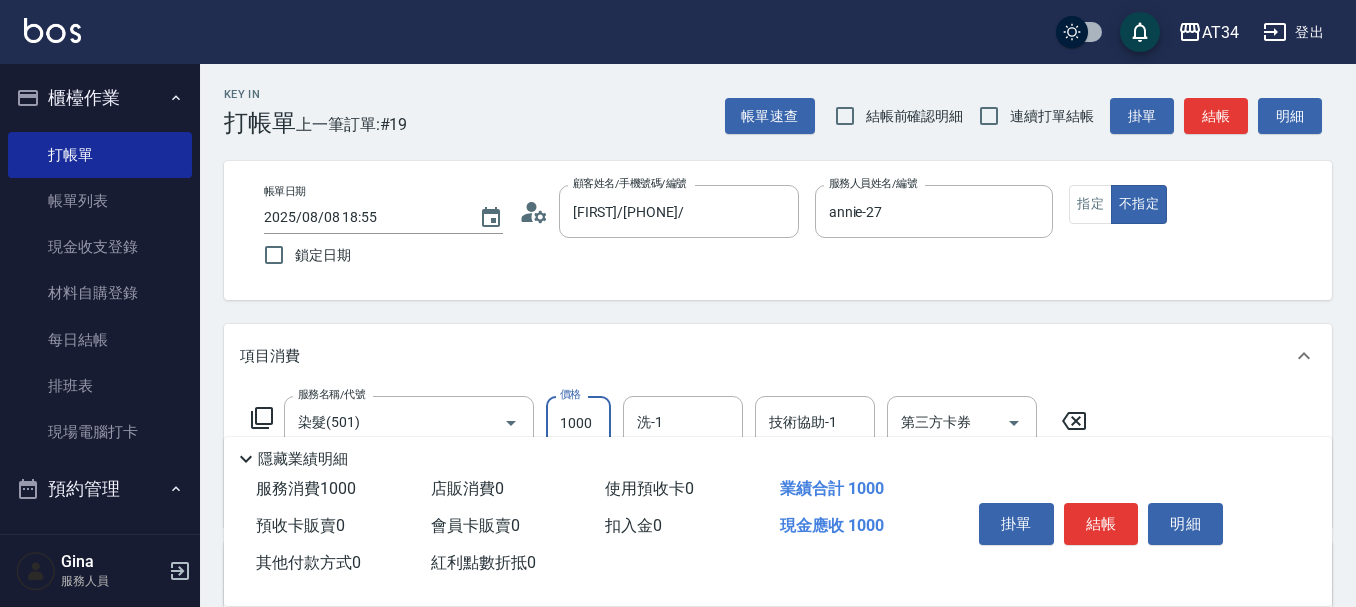 type on "2" 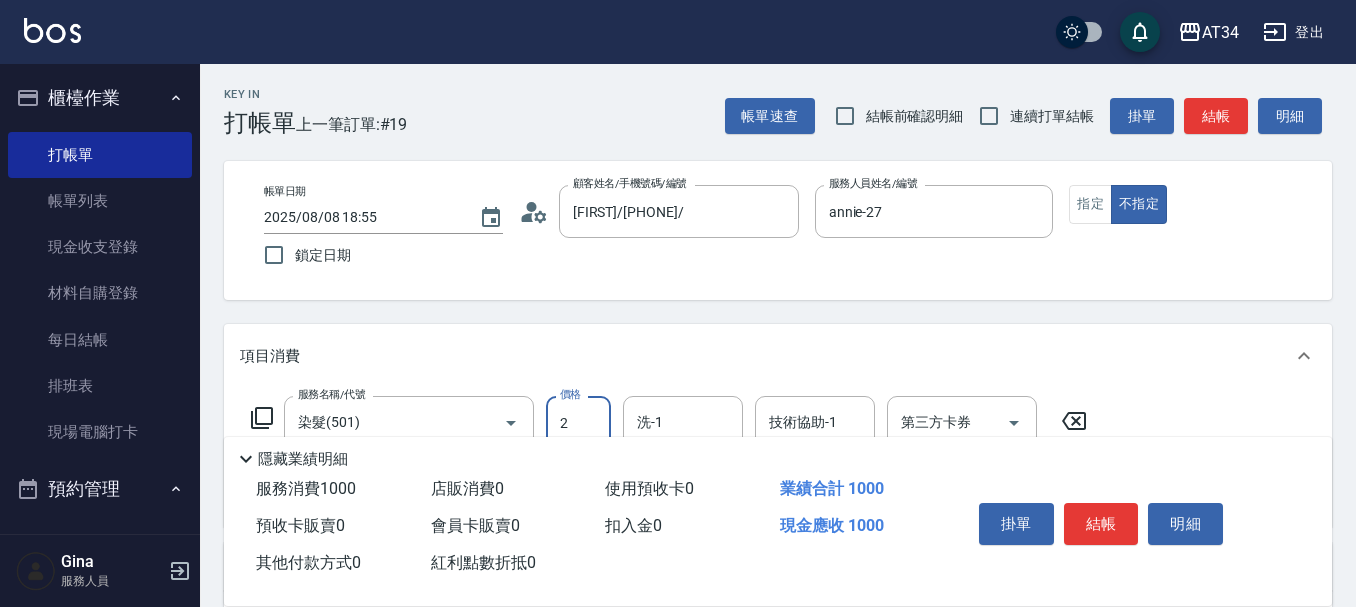 type on "0" 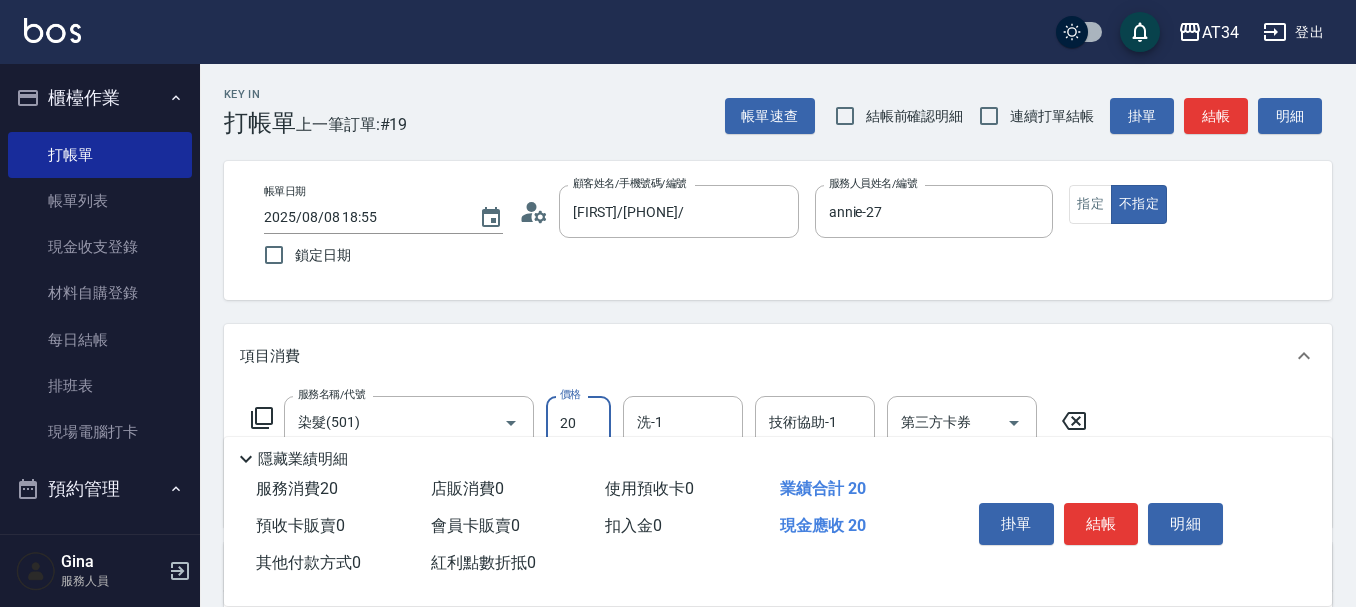 type on "200" 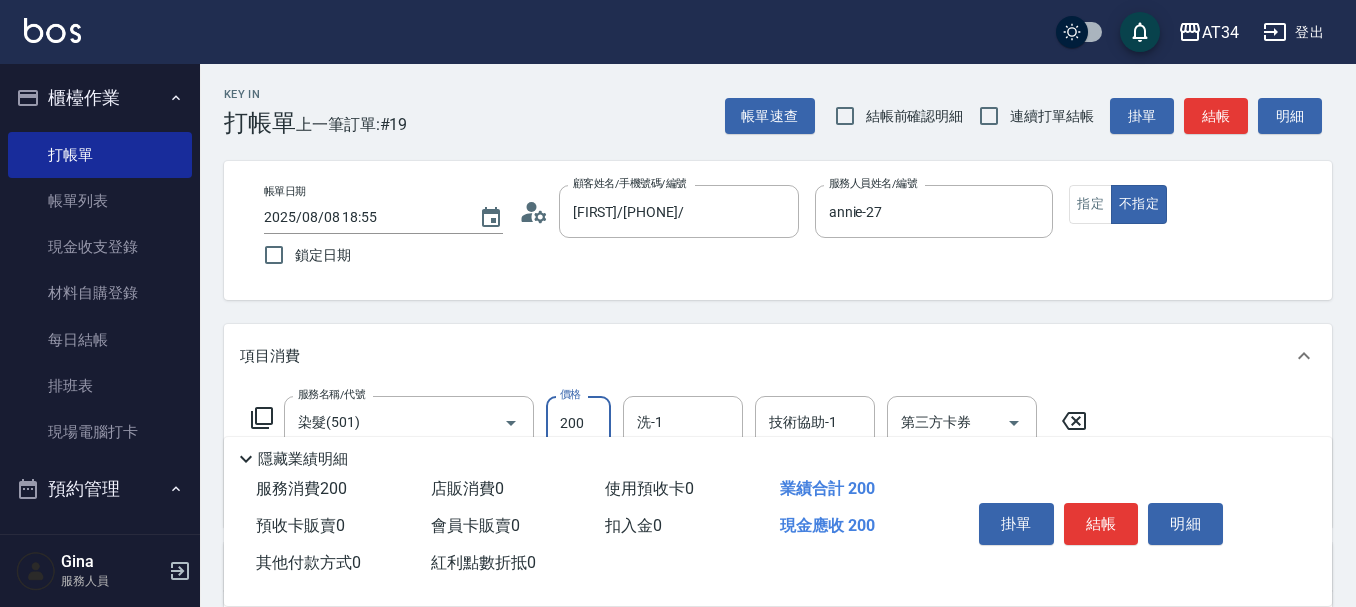 type on "200" 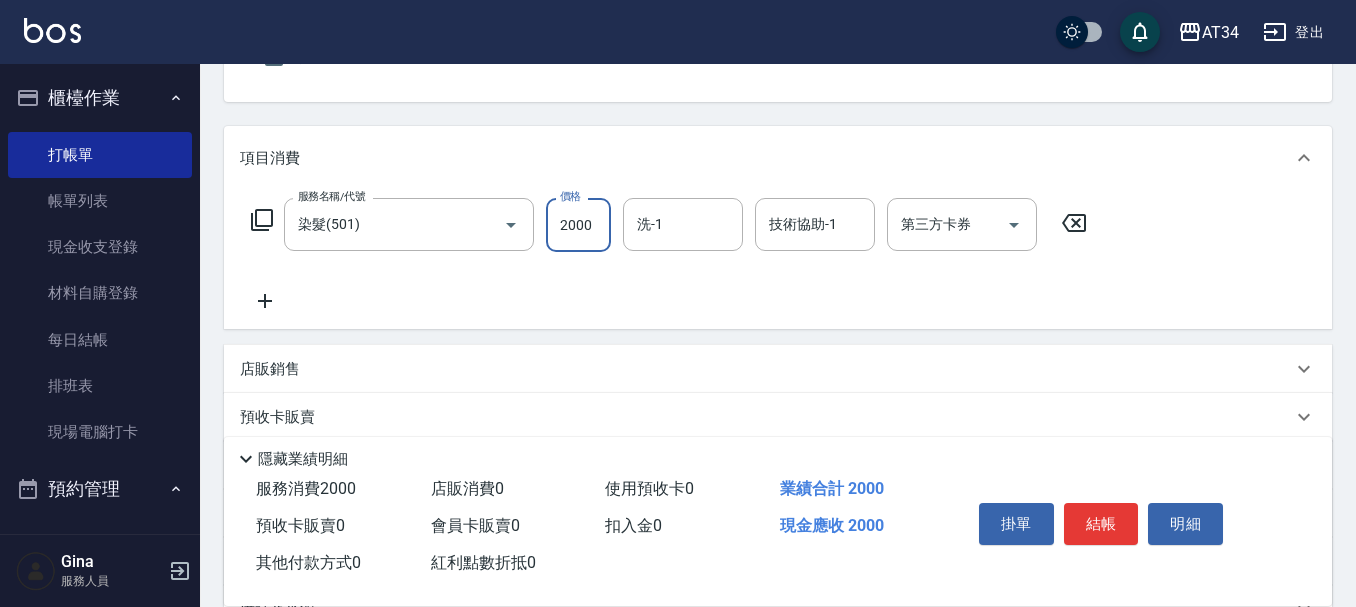 scroll, scrollTop: 200, scrollLeft: 0, axis: vertical 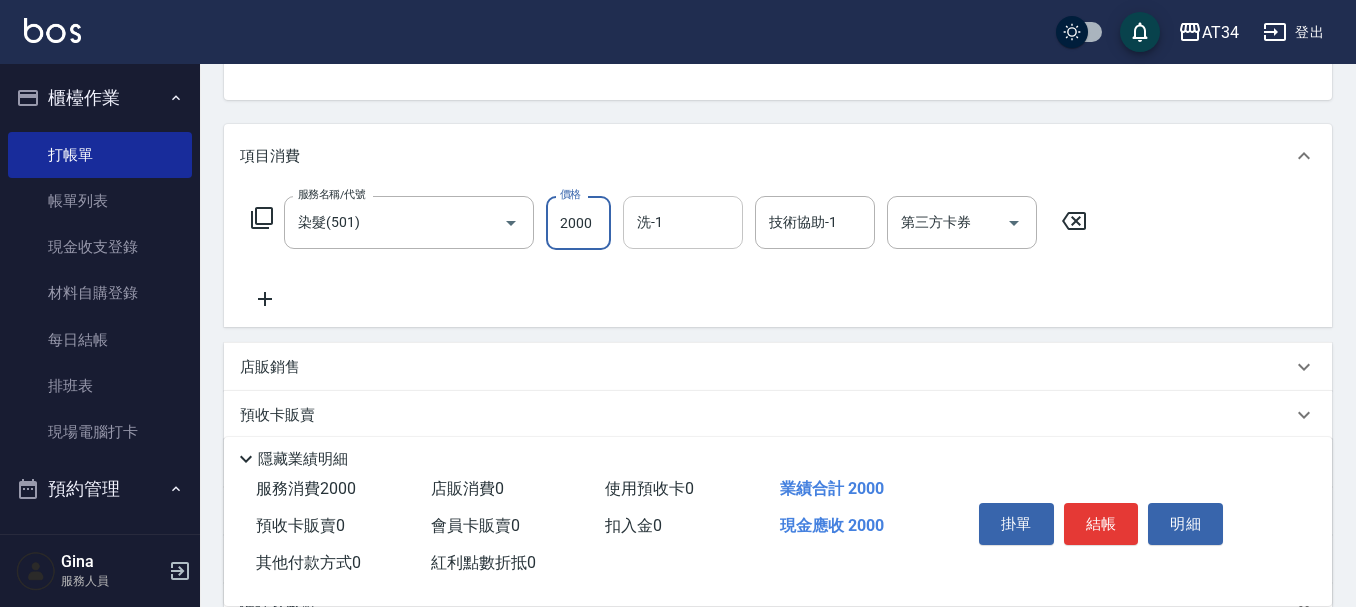 type on "2000" 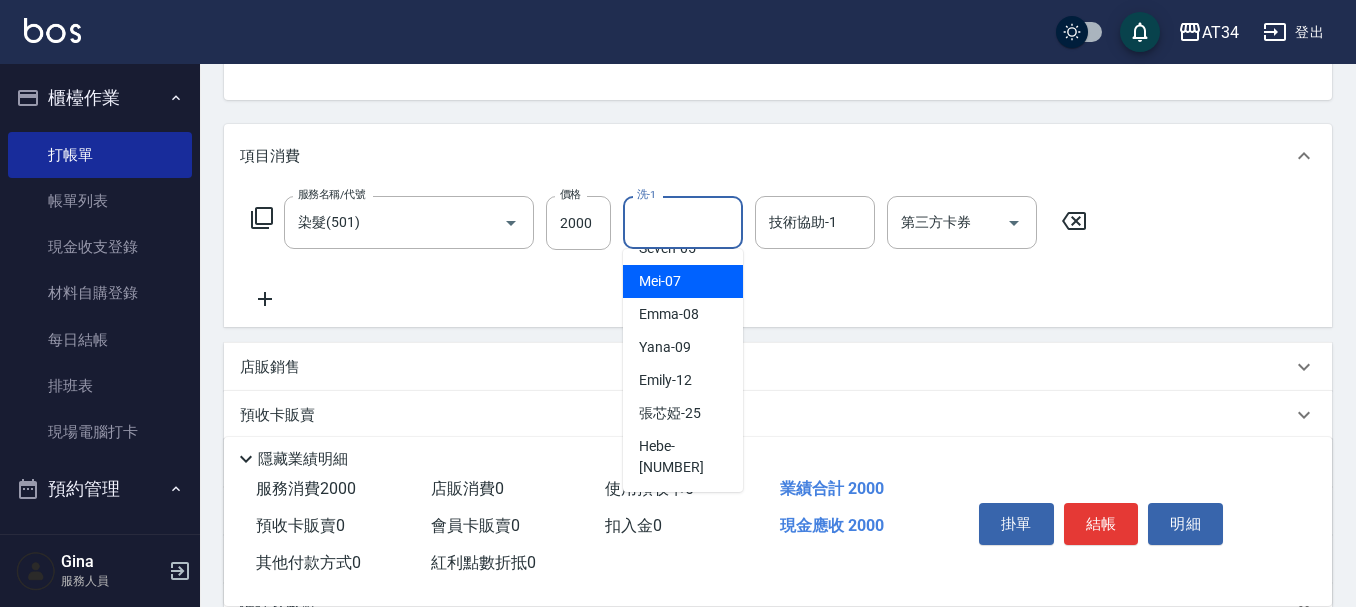 scroll, scrollTop: 200, scrollLeft: 0, axis: vertical 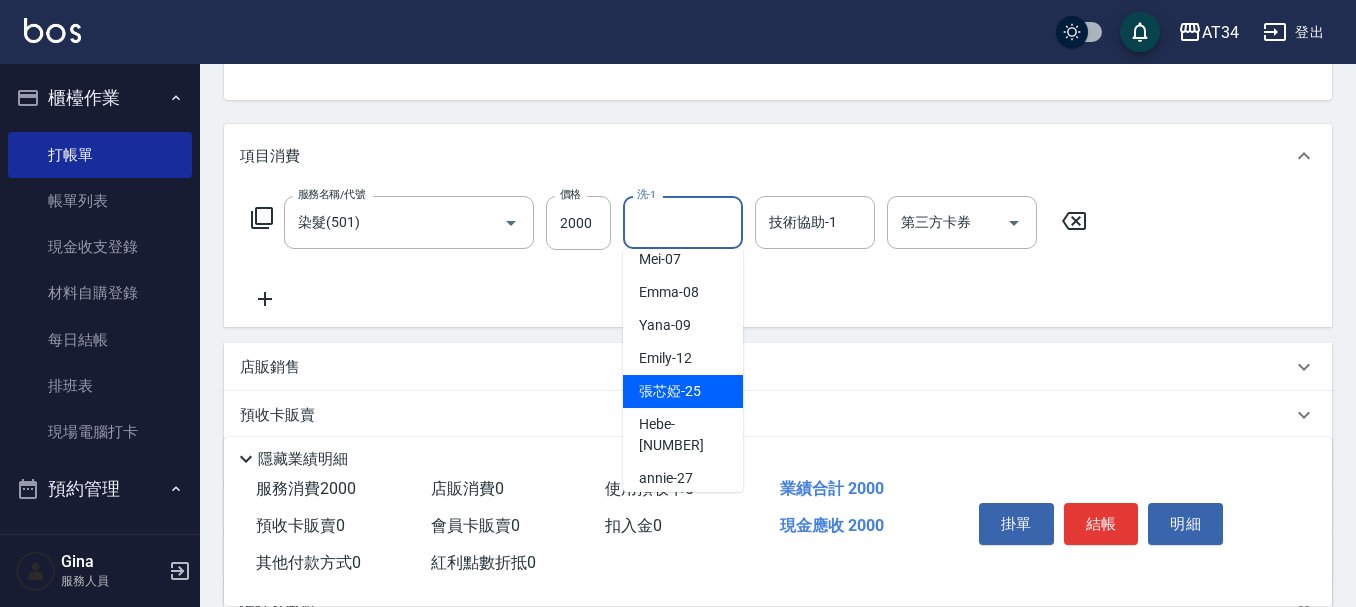 click on "張芯婭 -25" at bounding box center [670, 391] 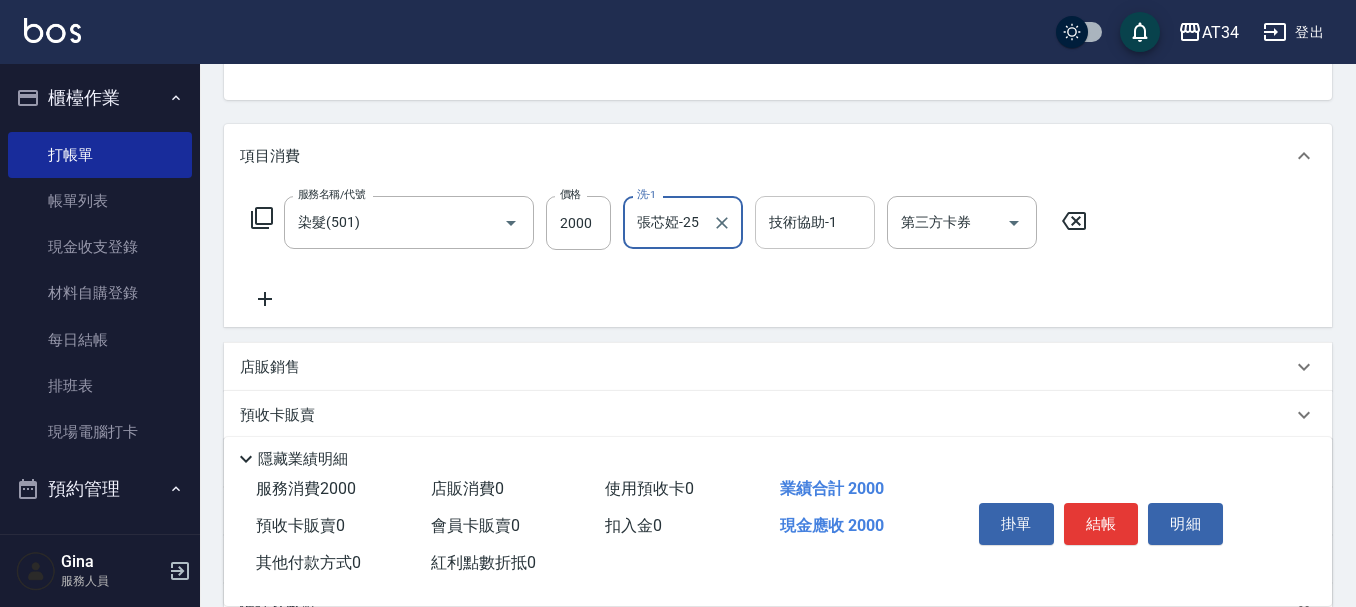 click on "技術協助-1" at bounding box center [815, 222] 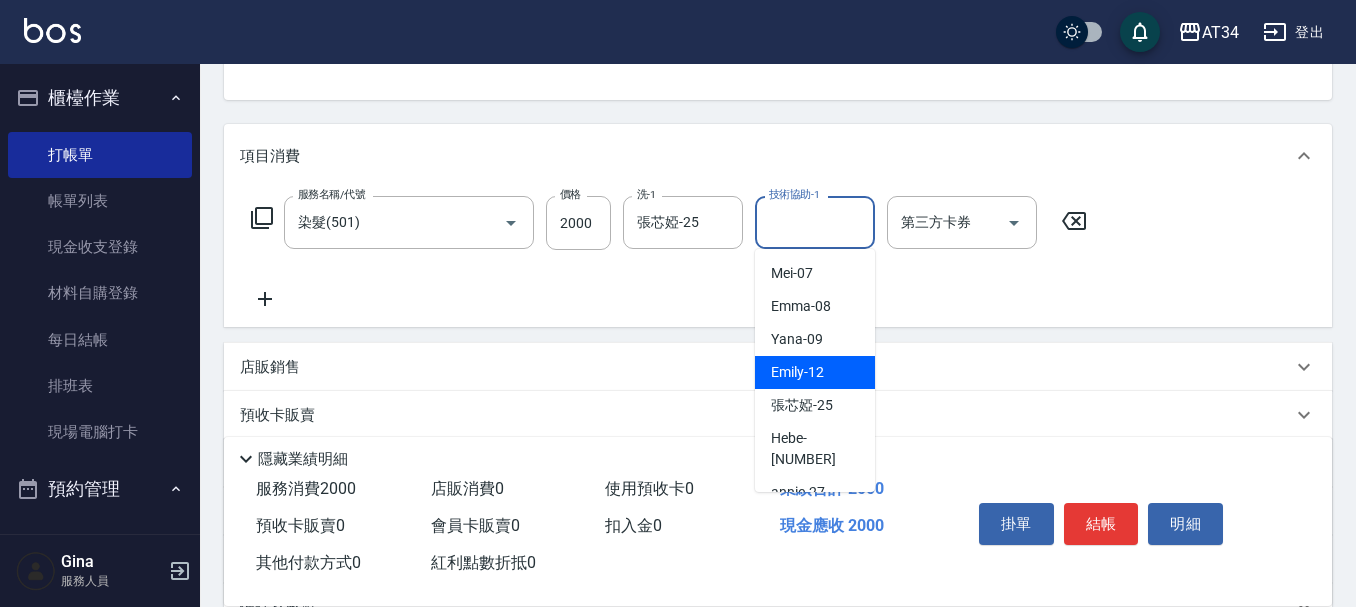 scroll, scrollTop: 200, scrollLeft: 0, axis: vertical 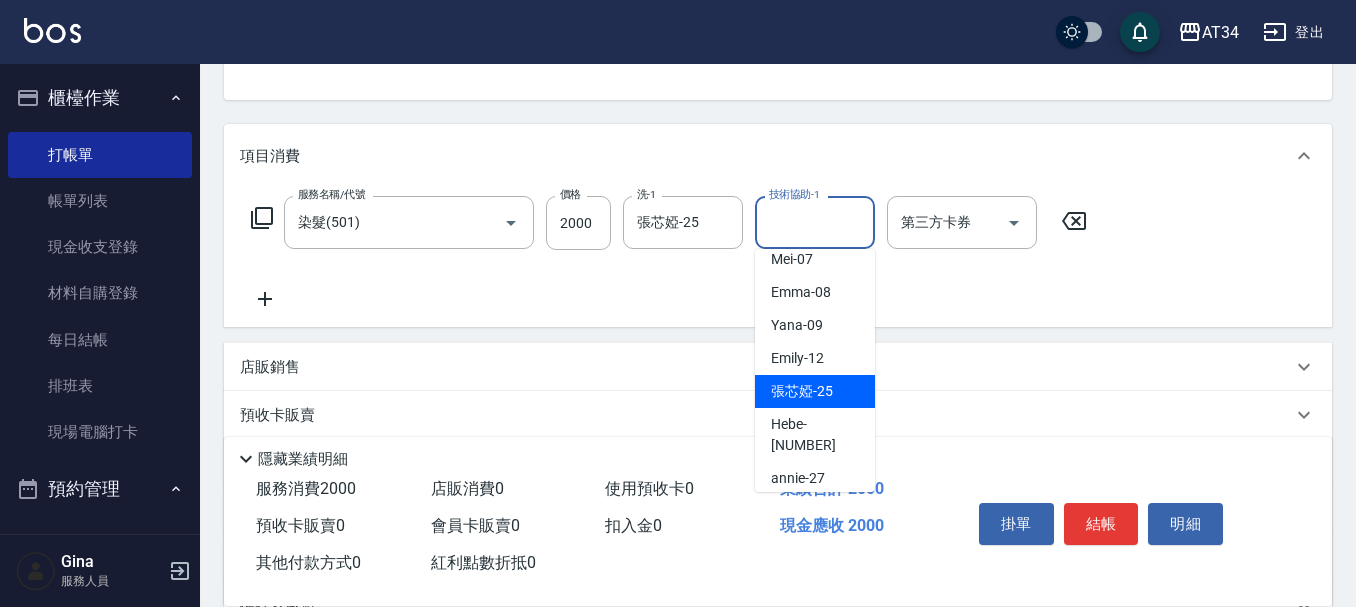 click on "張芯婭 -25" at bounding box center (802, 391) 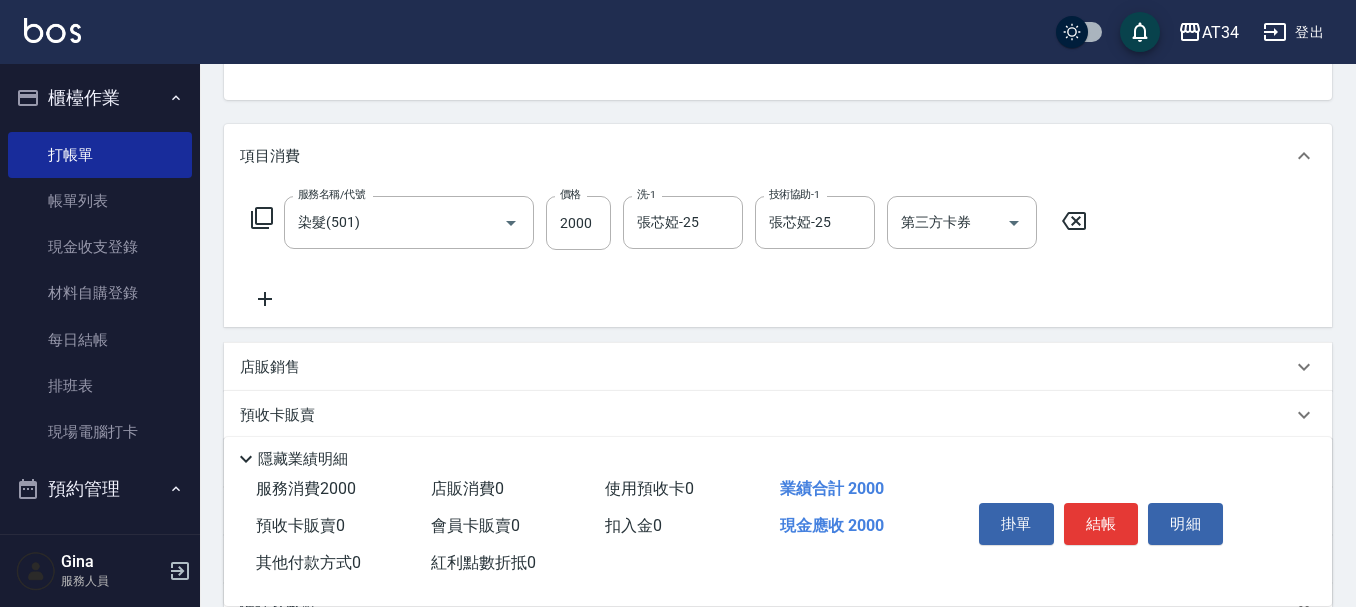 click on "服務名稱/代號 染髮(501) 服務名稱/代號 價格 2000 價格 洗-1 張芯婭-25 洗-1 技術協助-1 張芯婭-25 技術協助-1 第三方卡券 第三方卡券" at bounding box center [669, 253] 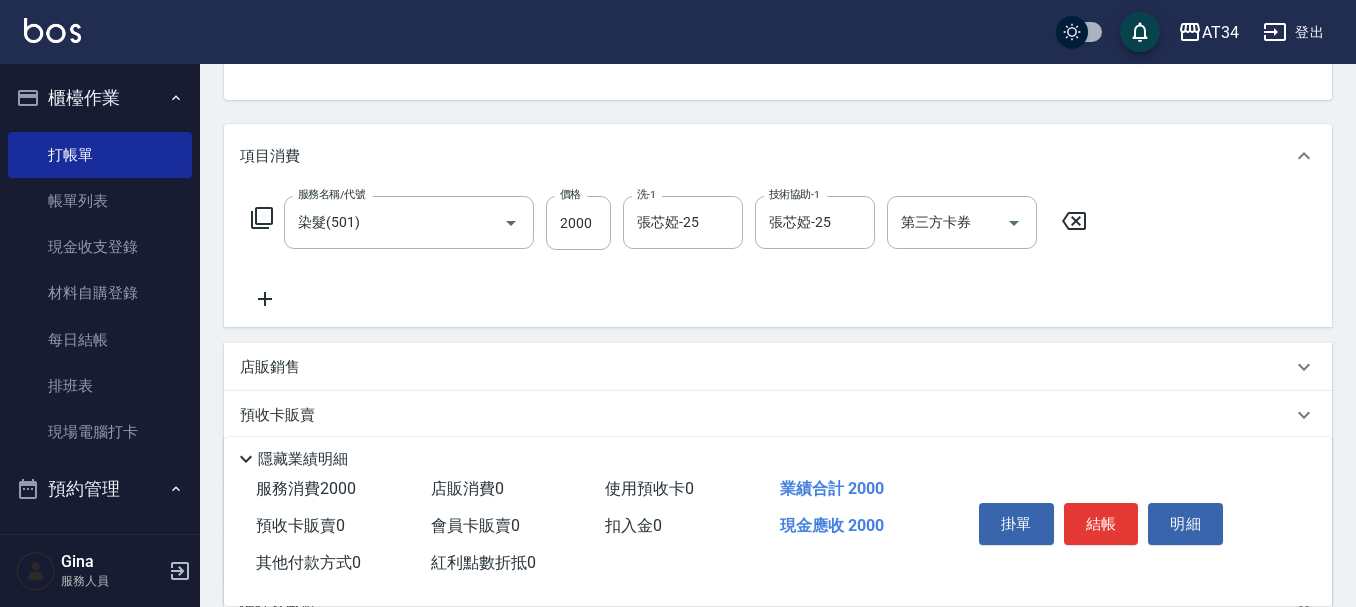 click 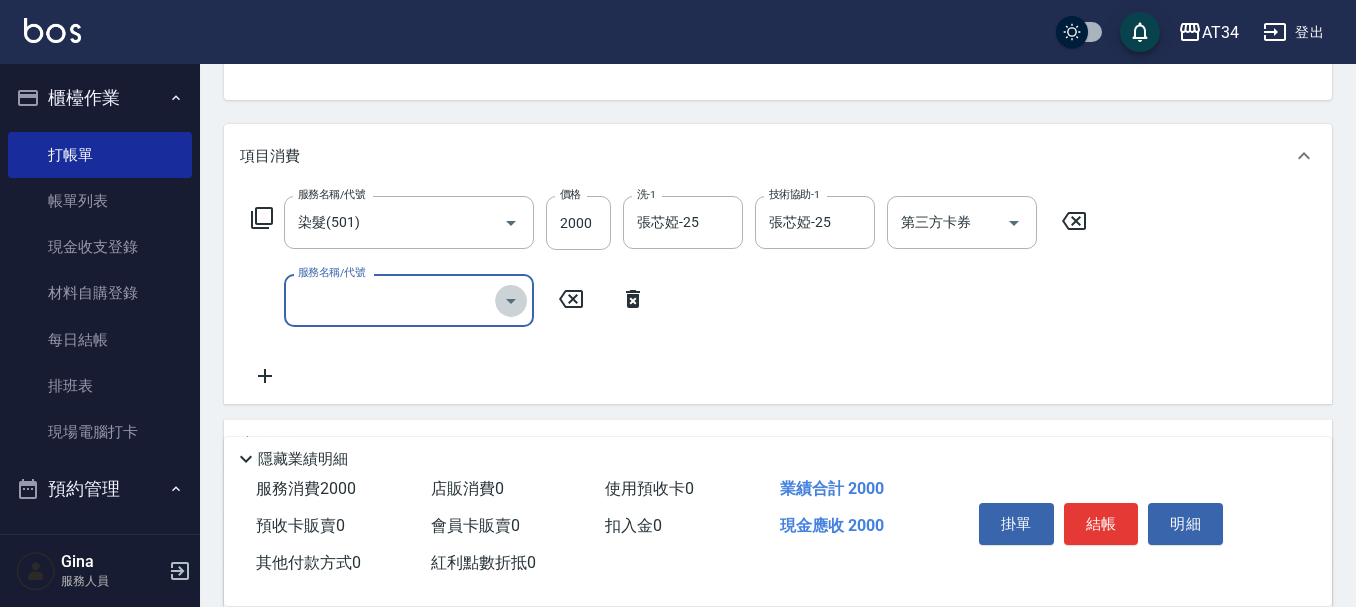 click 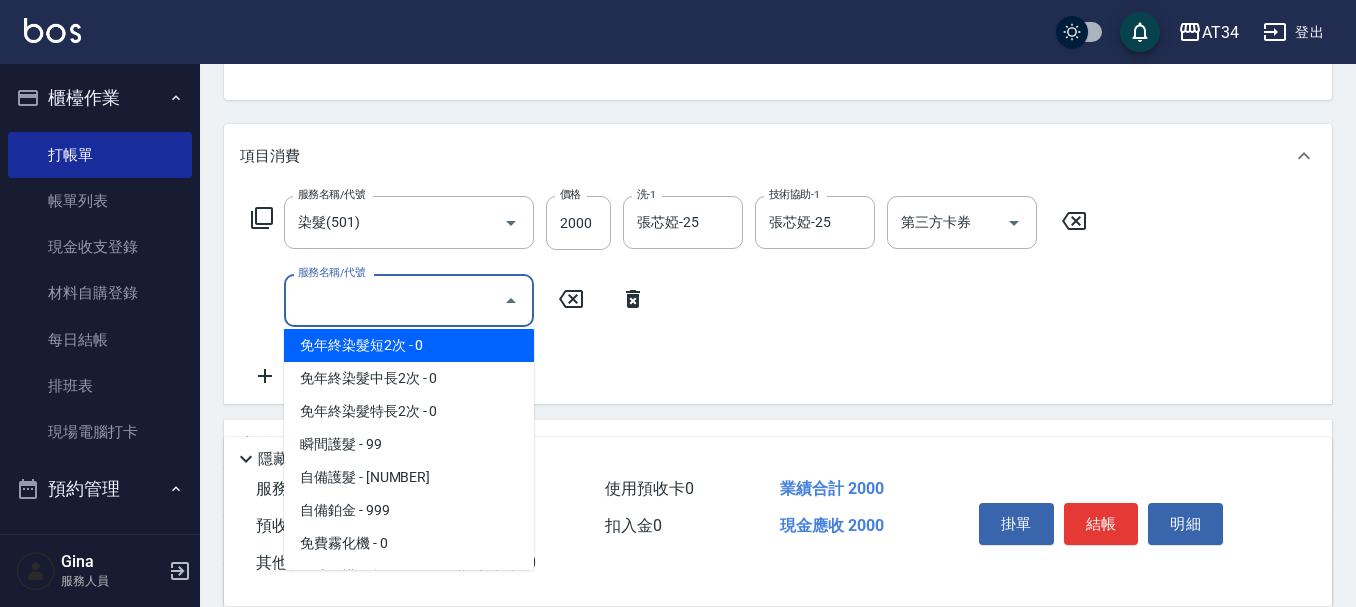 scroll, scrollTop: 700, scrollLeft: 0, axis: vertical 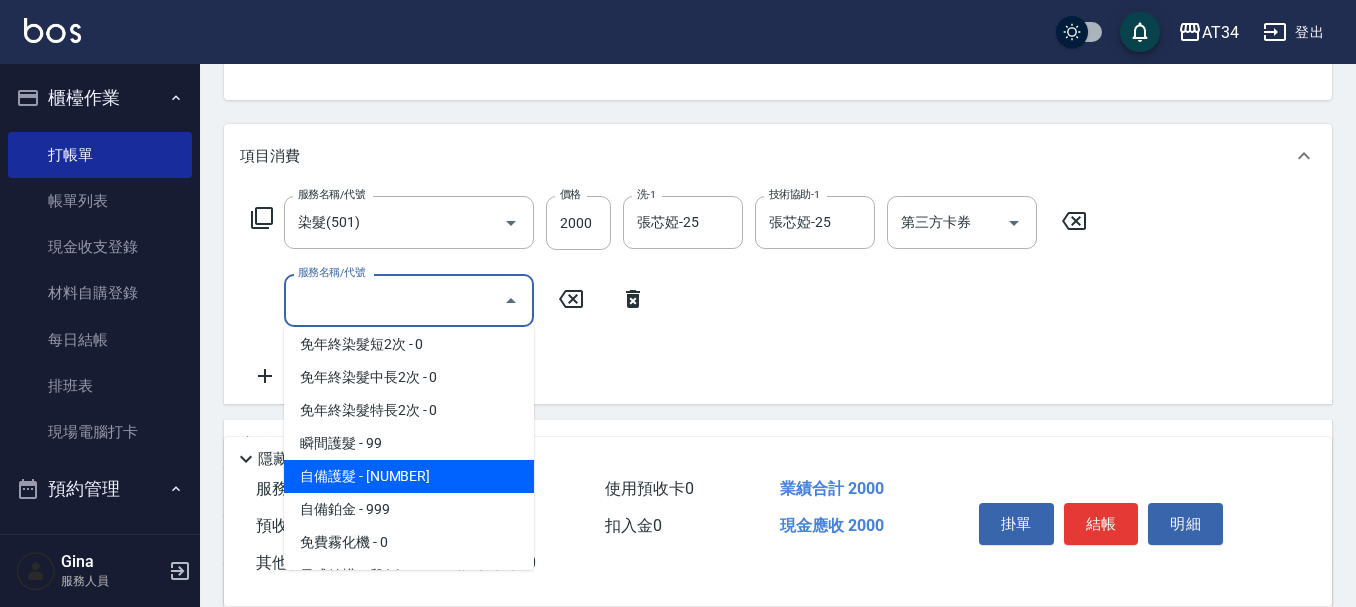 click on "自備護髮 - 300" at bounding box center (409, 476) 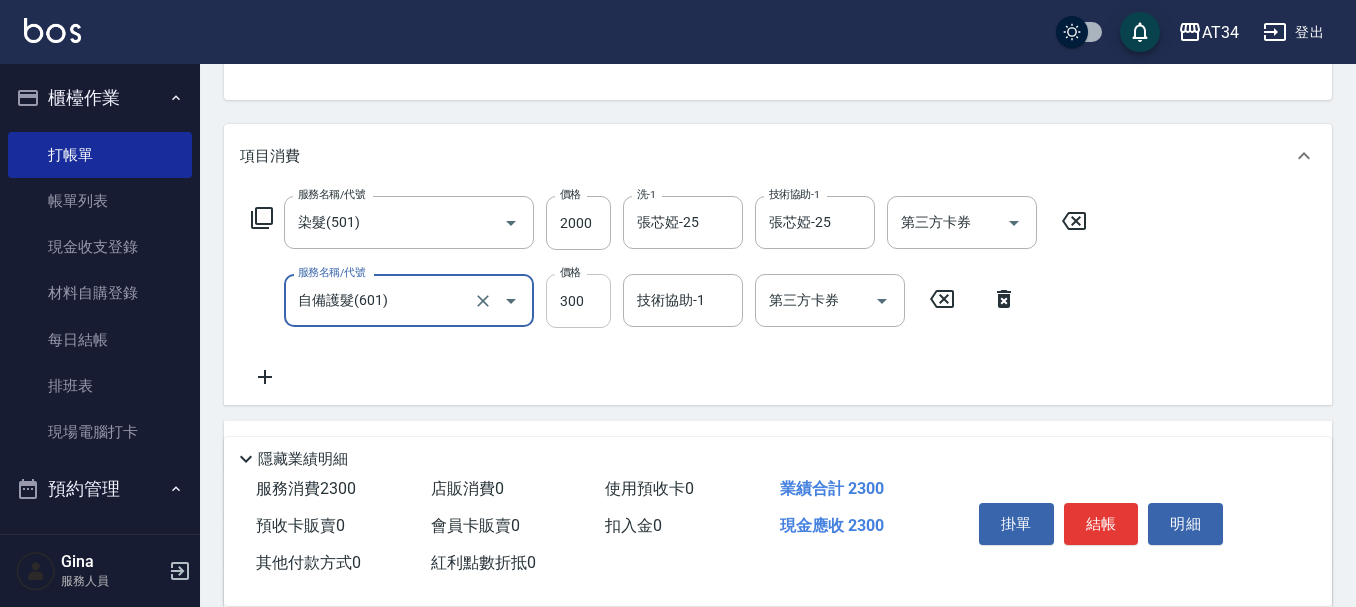 click on "300" at bounding box center [578, 301] 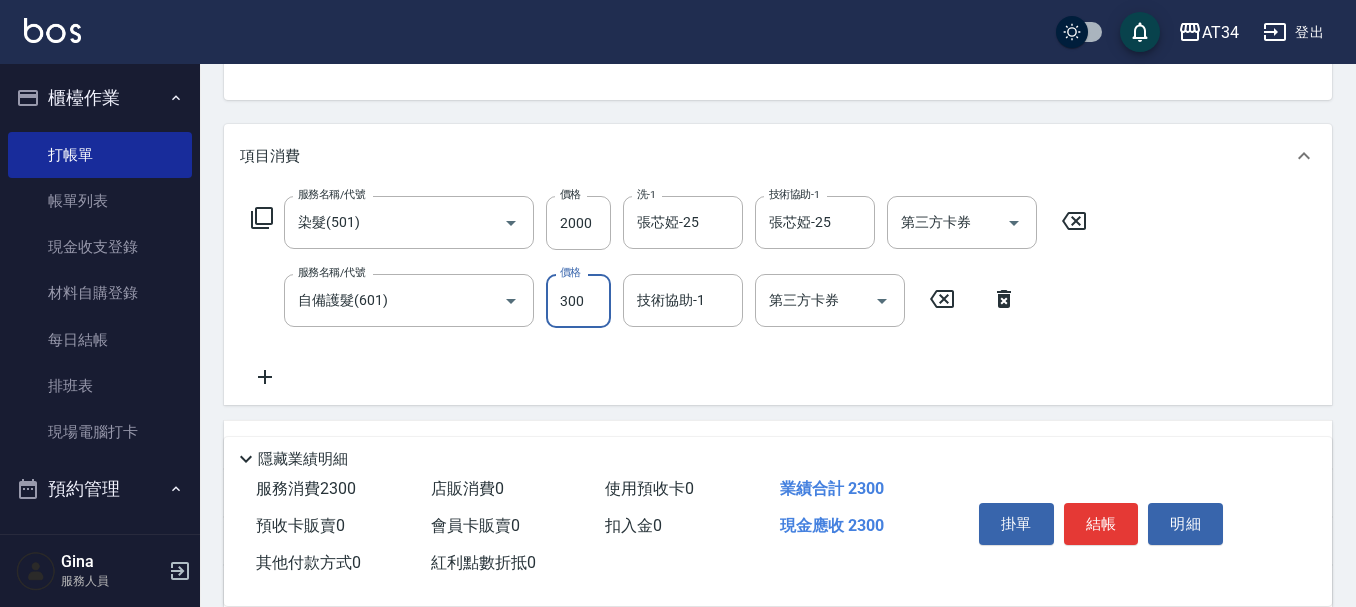 type on "1" 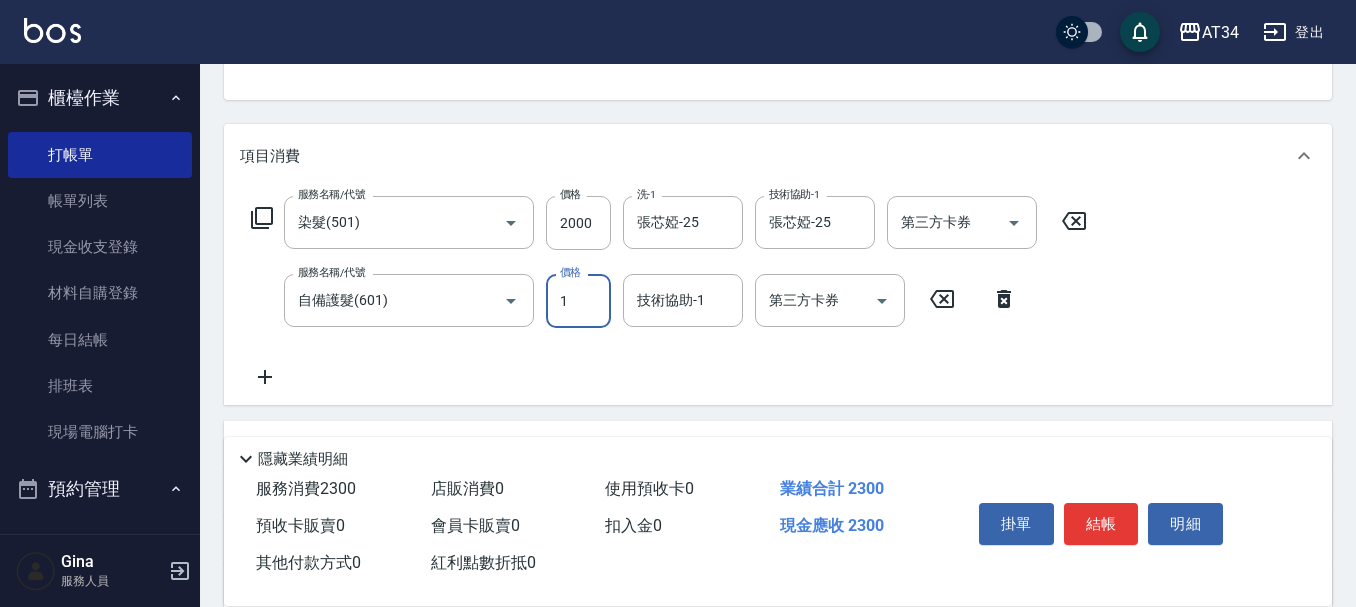 type on "200" 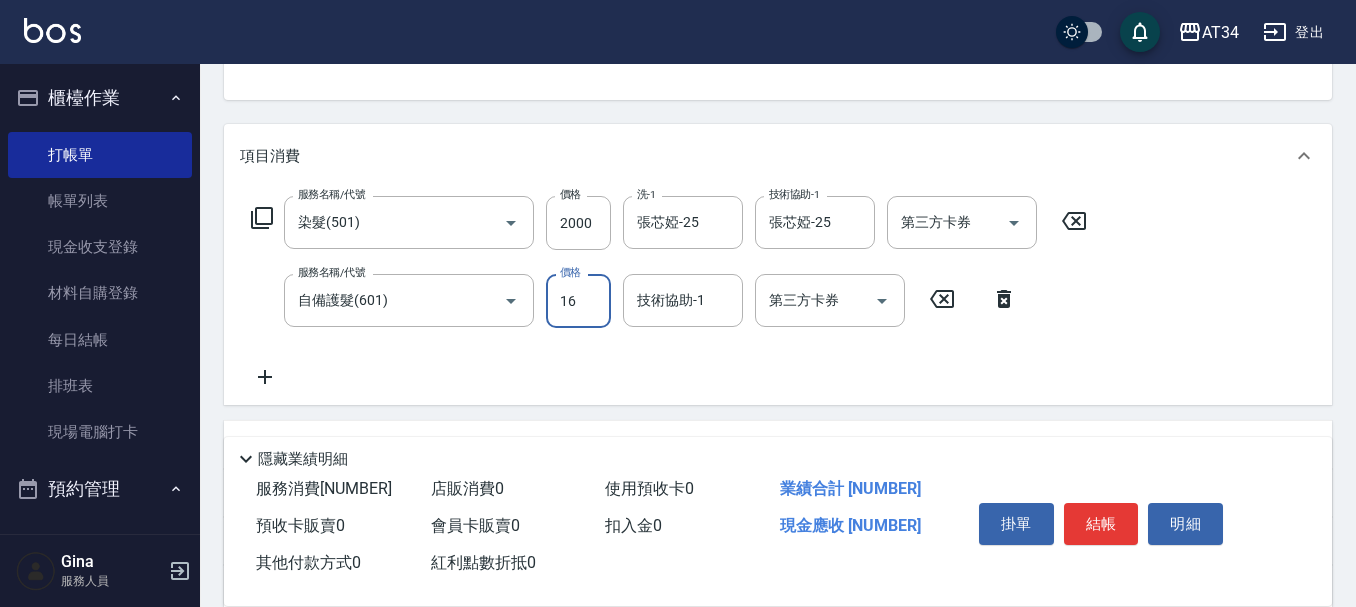 type on "162" 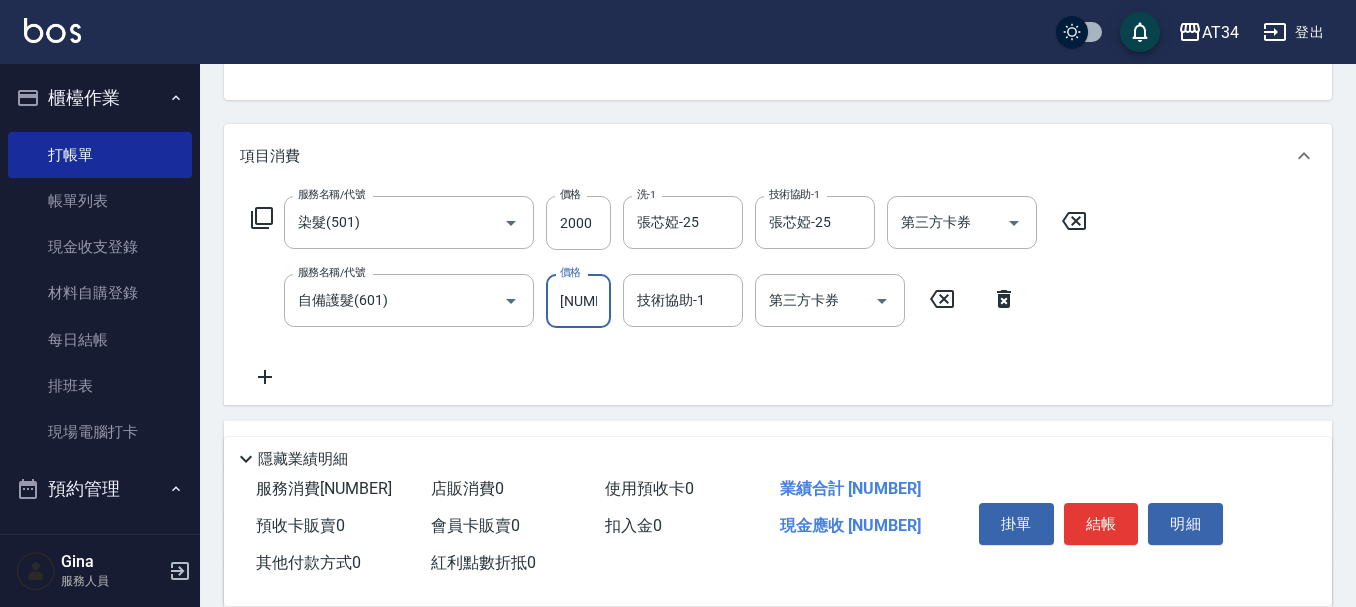 type on "210" 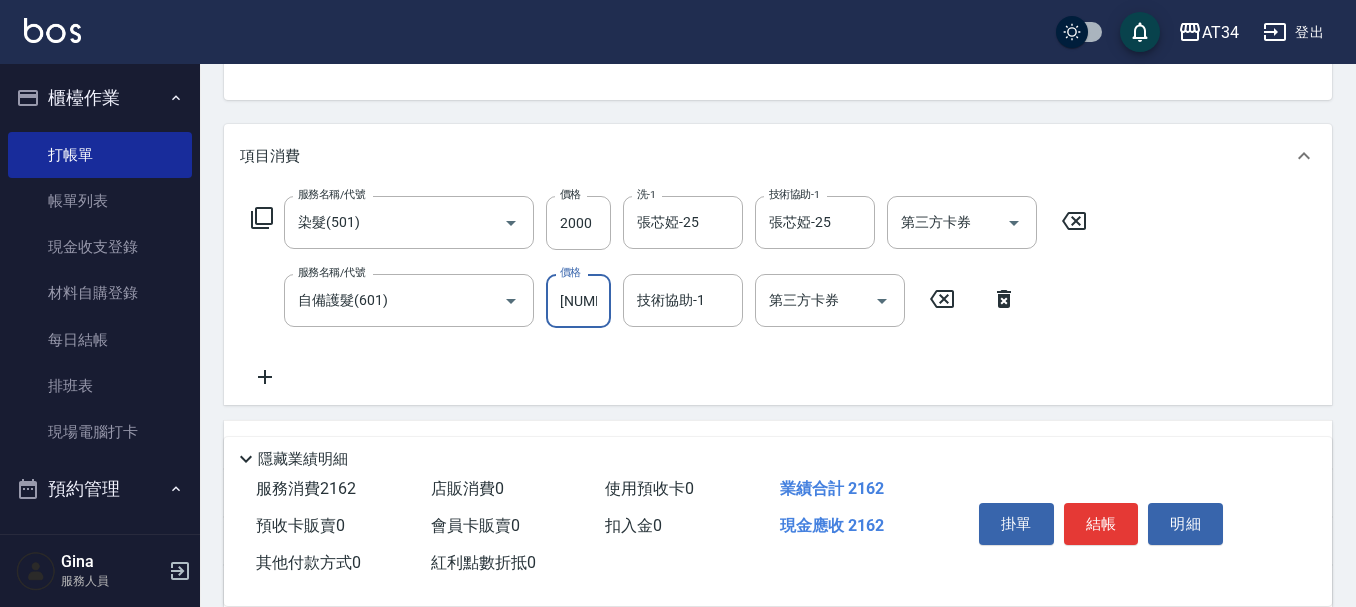 type on "1620" 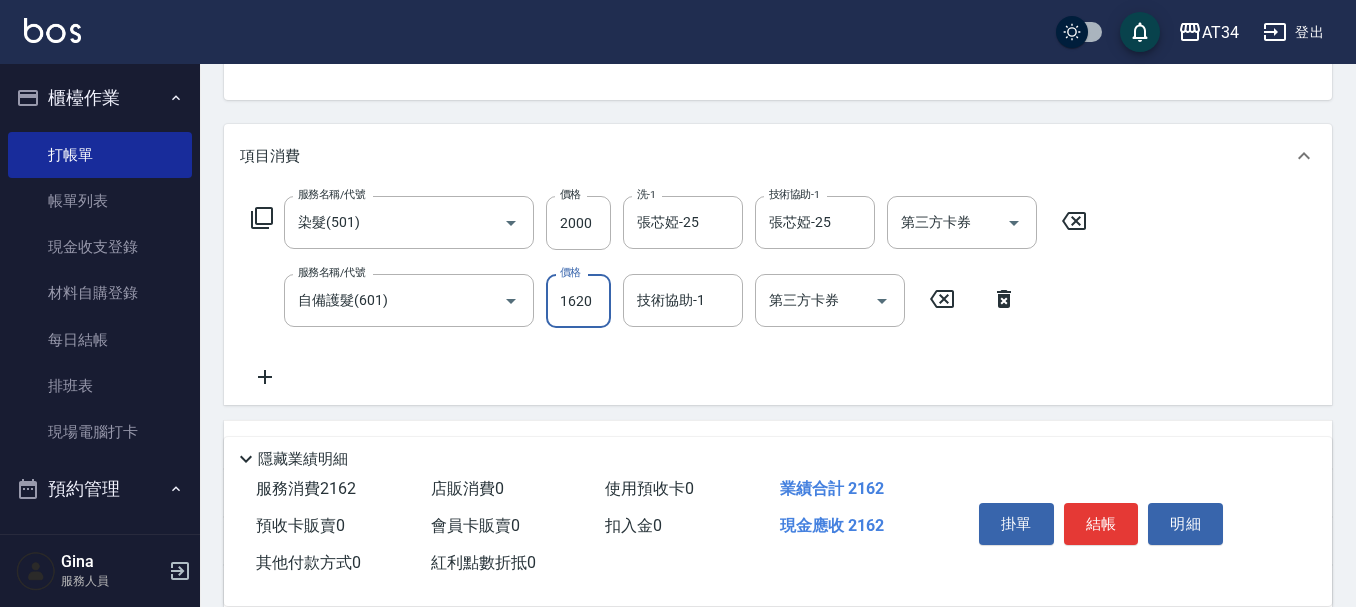 type on "360" 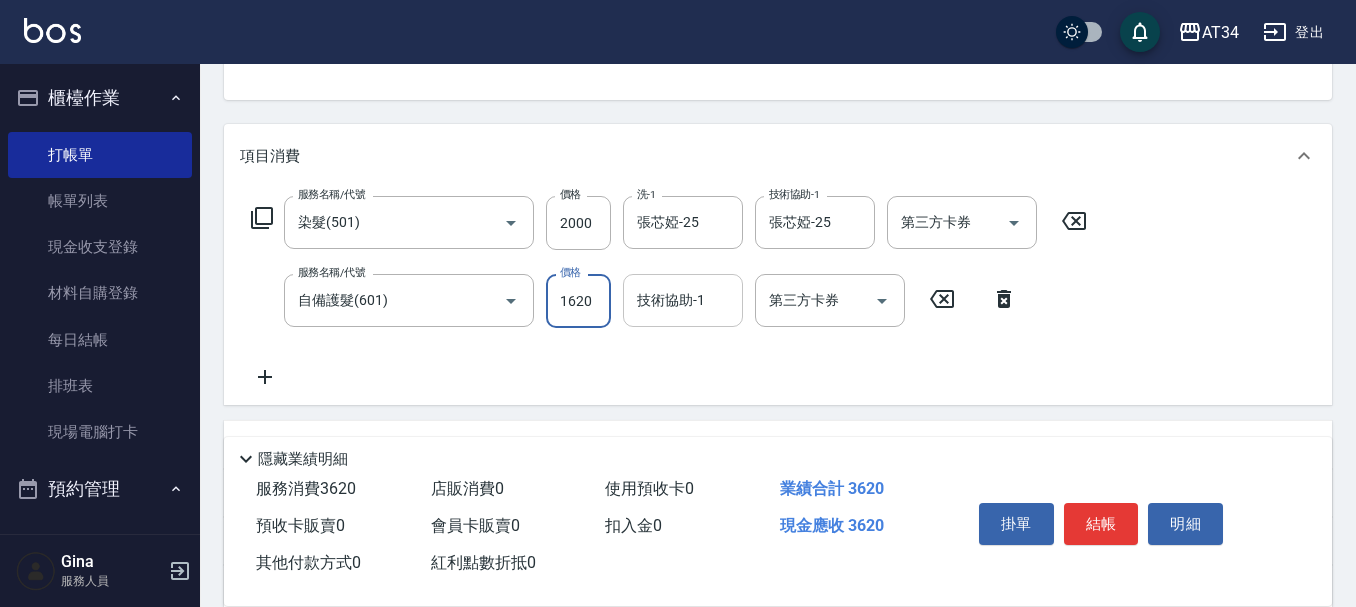type on "1620" 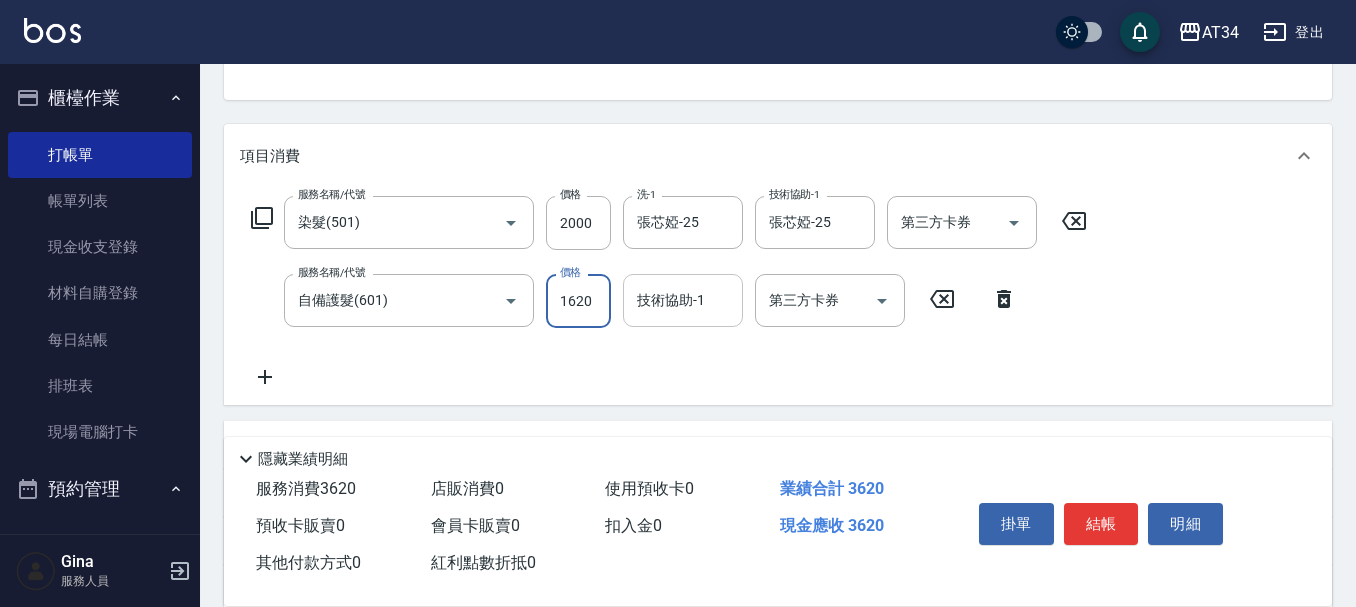 click on "技術協助-1 技術協助-1" at bounding box center [683, 300] 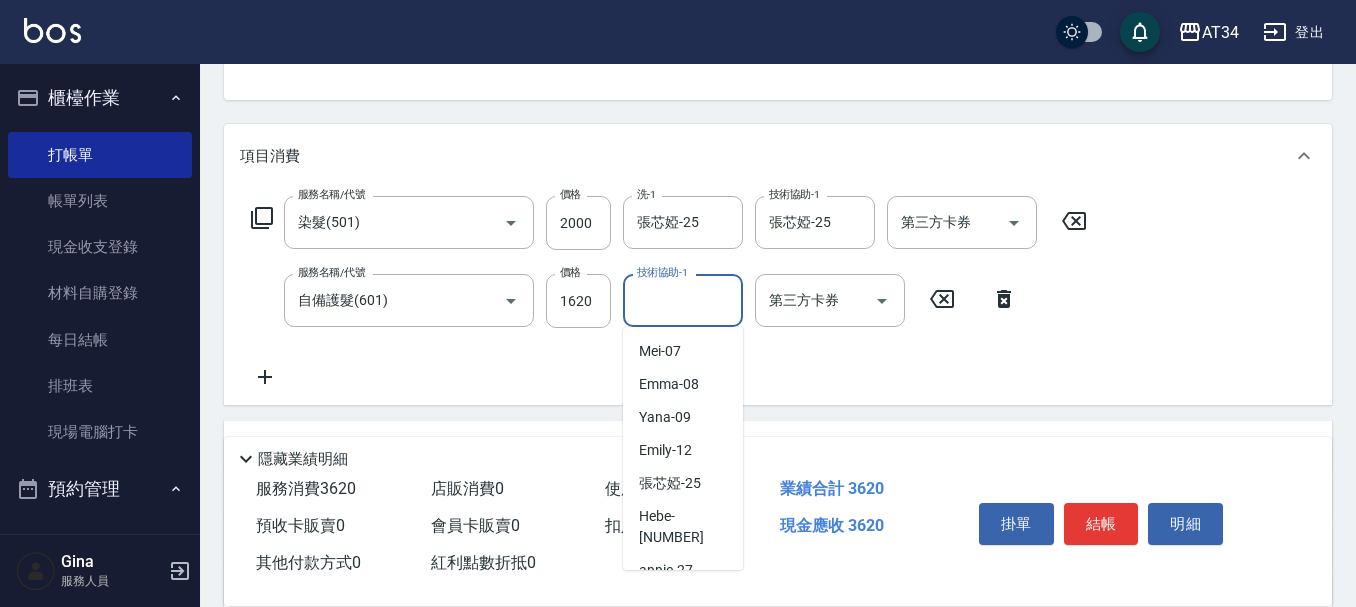 scroll, scrollTop: 200, scrollLeft: 0, axis: vertical 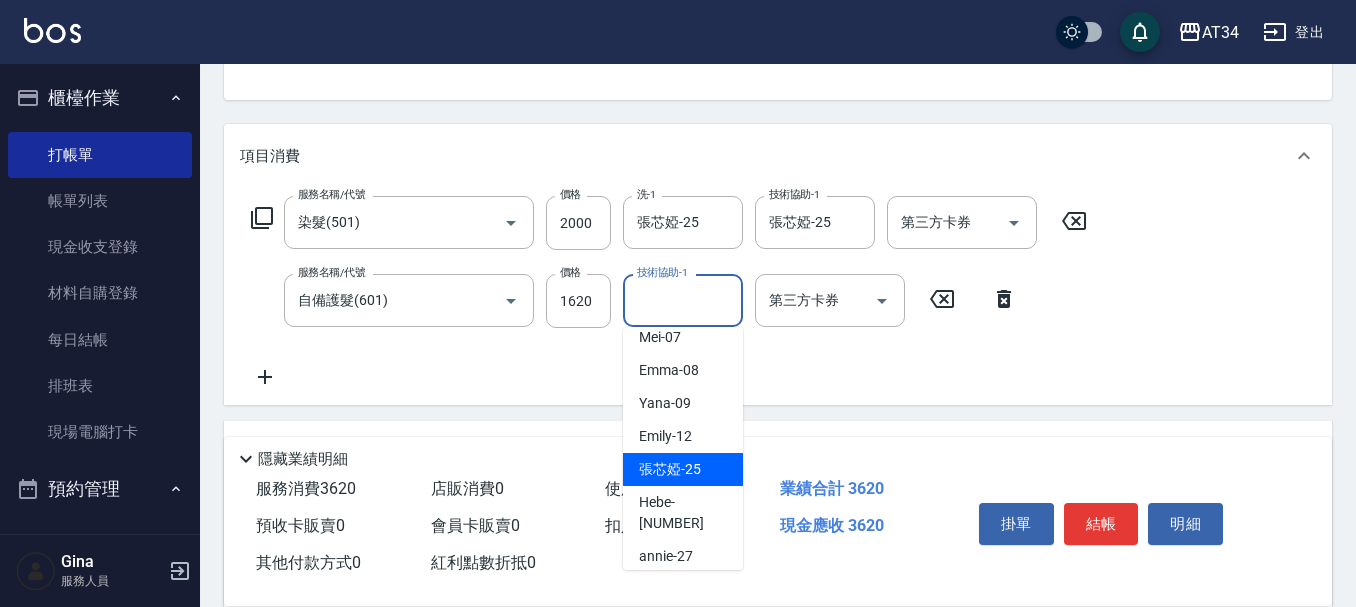 click on "張芯婭 -25" at bounding box center (670, 469) 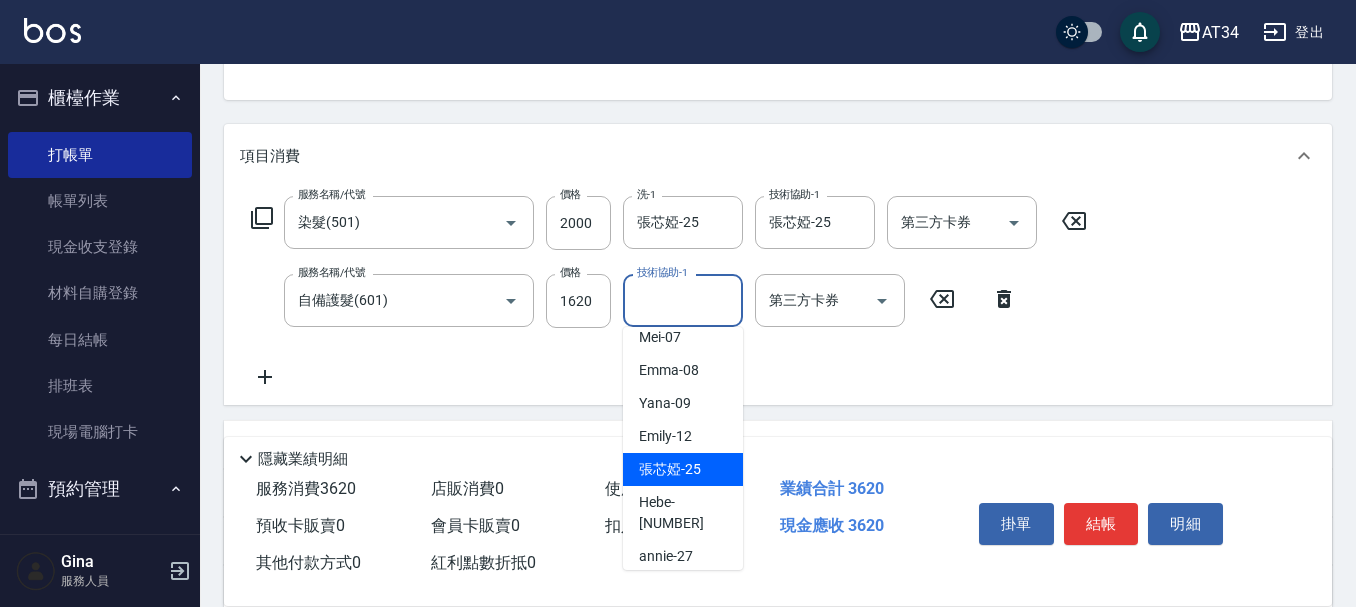 type on "張芯婭-25" 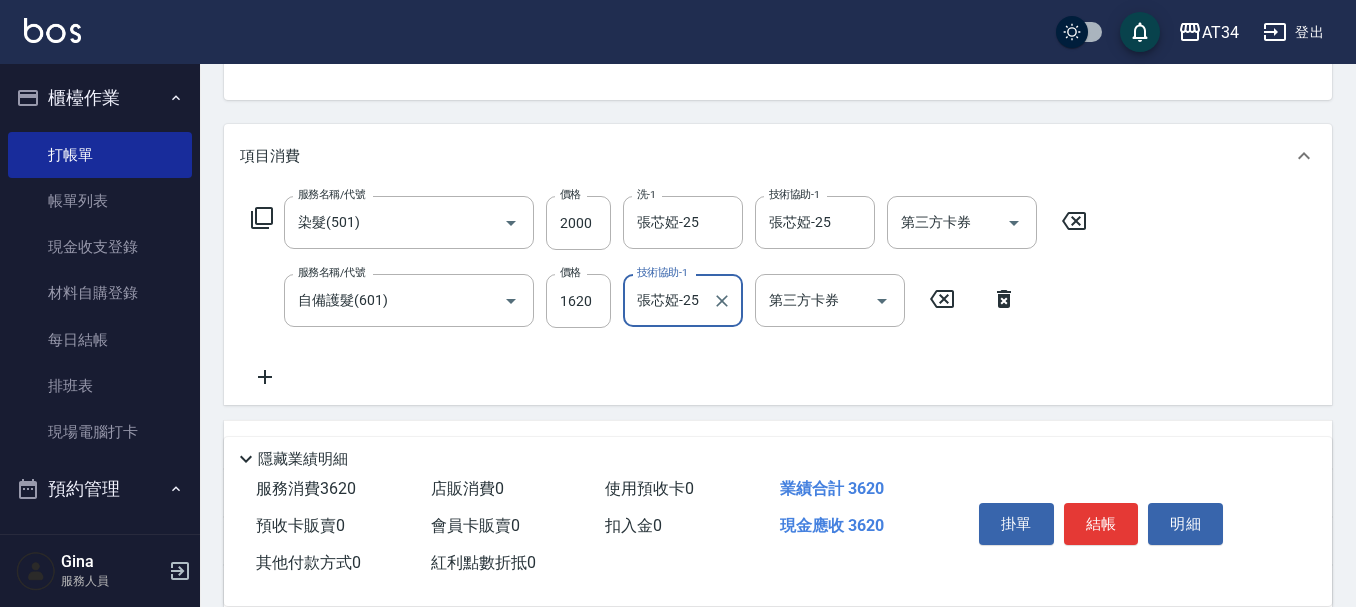 click 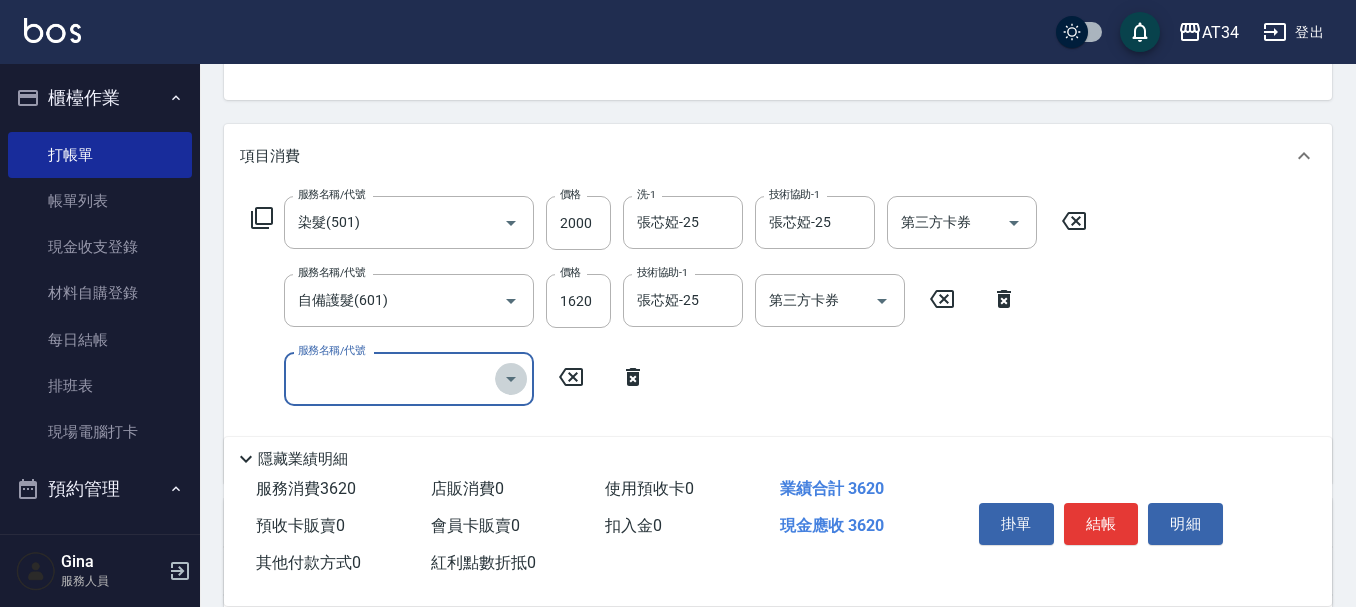 click at bounding box center (511, 379) 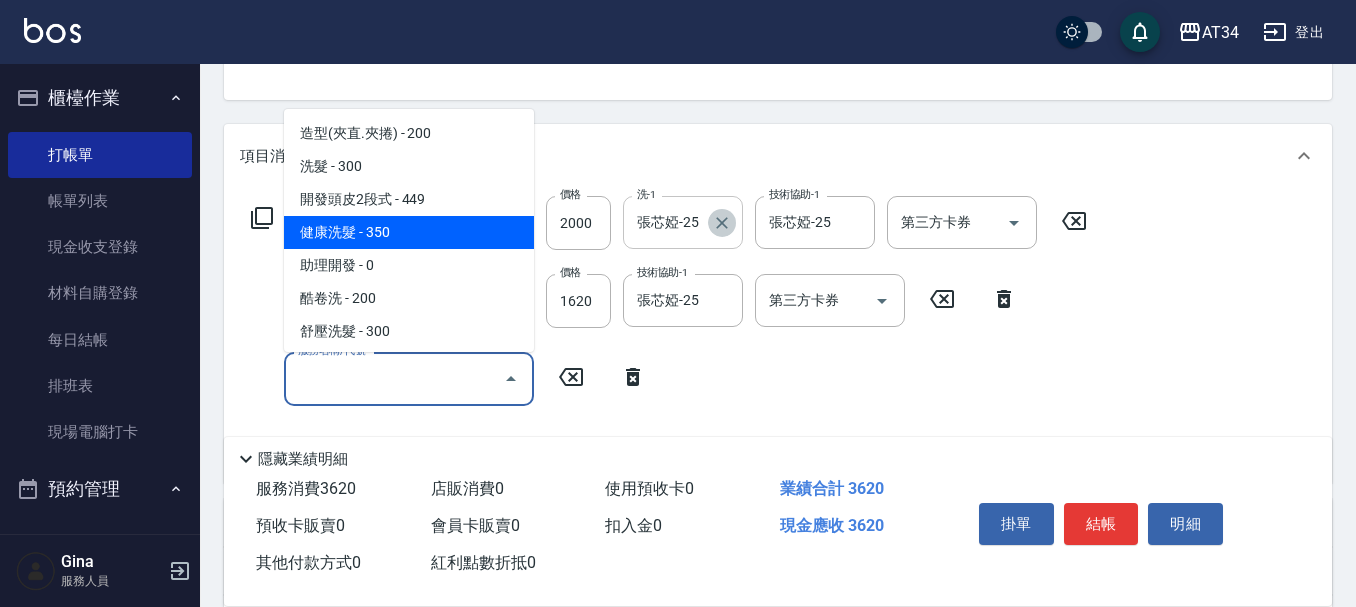 click 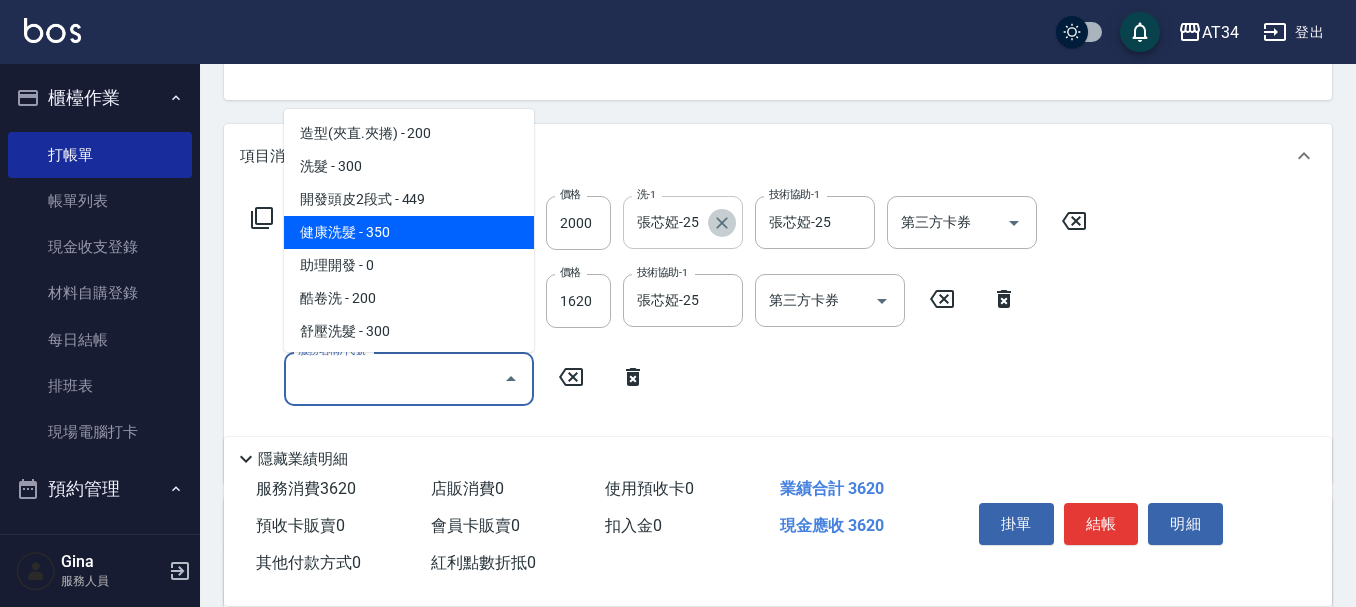 type 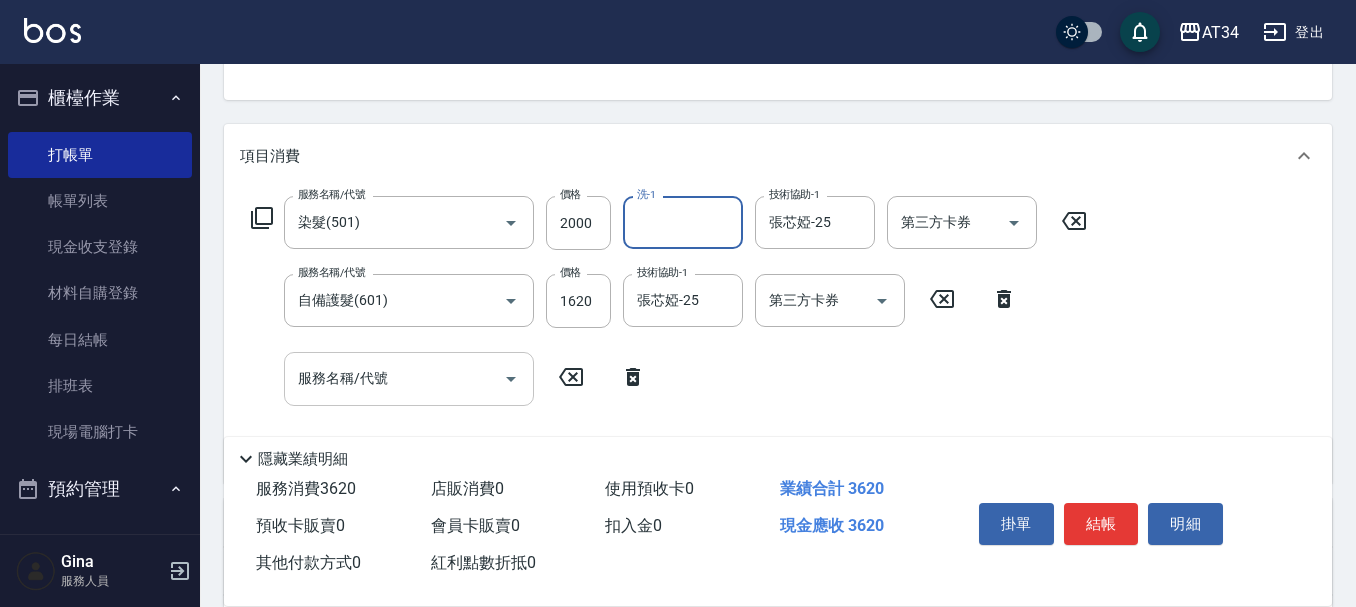 click on "服務名稱/代號" at bounding box center [394, 378] 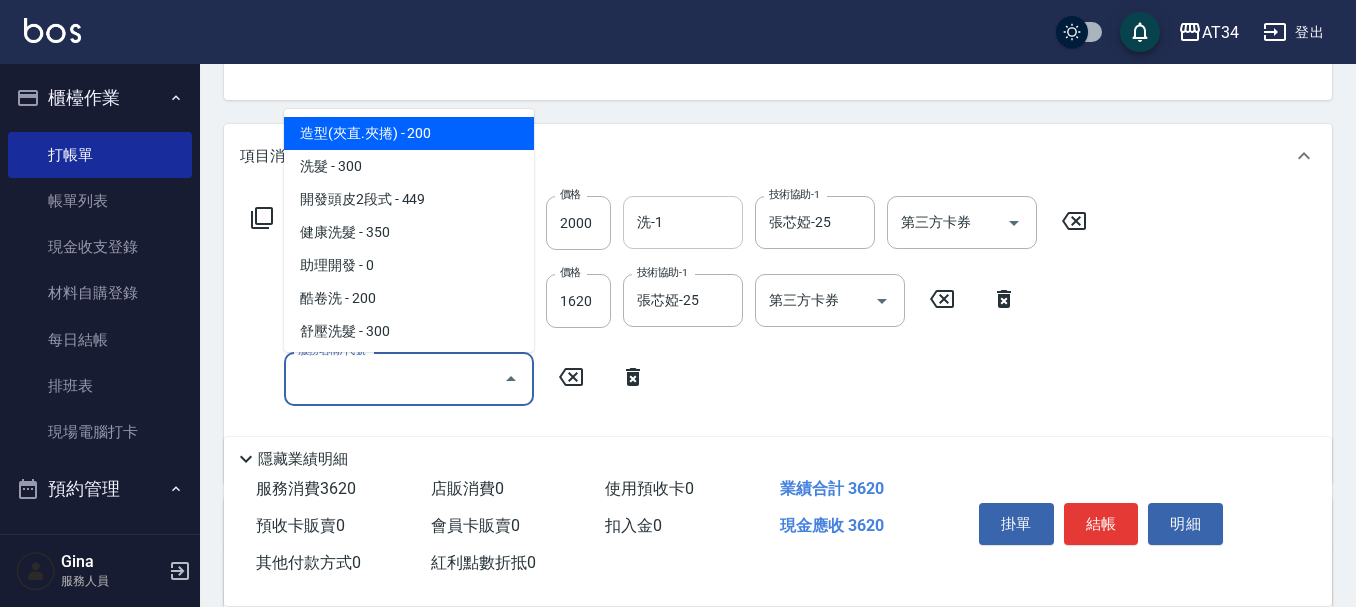 click on "服務名稱/代號" at bounding box center [394, 378] 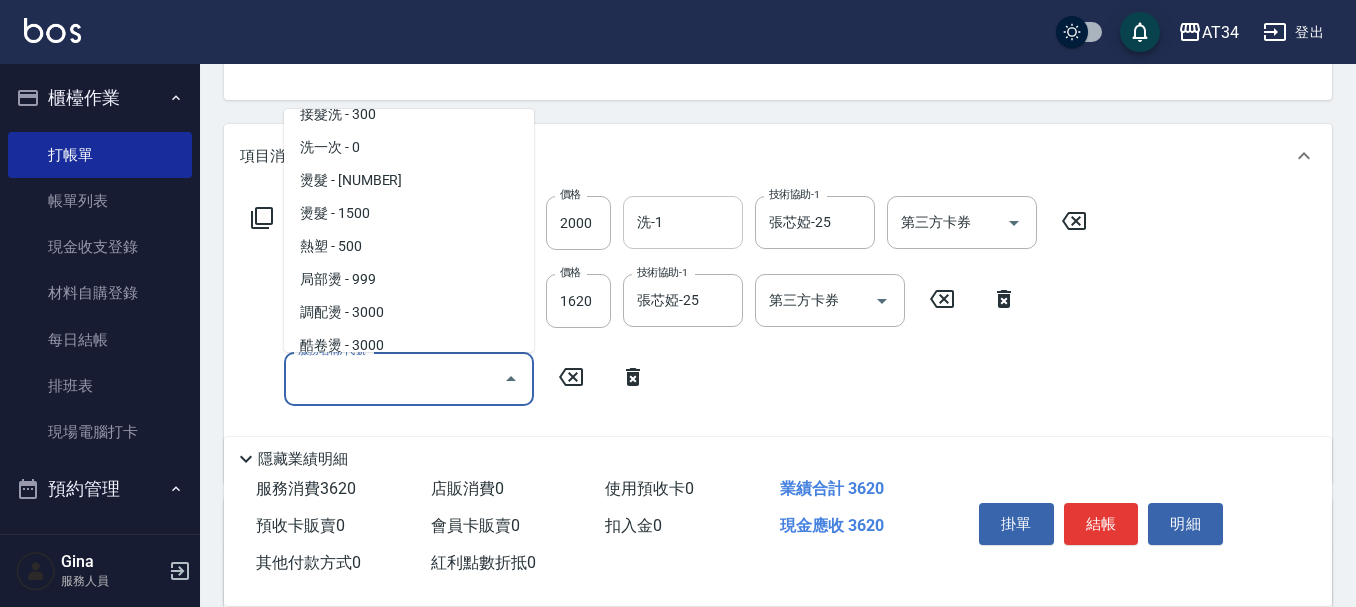 scroll, scrollTop: 300, scrollLeft: 0, axis: vertical 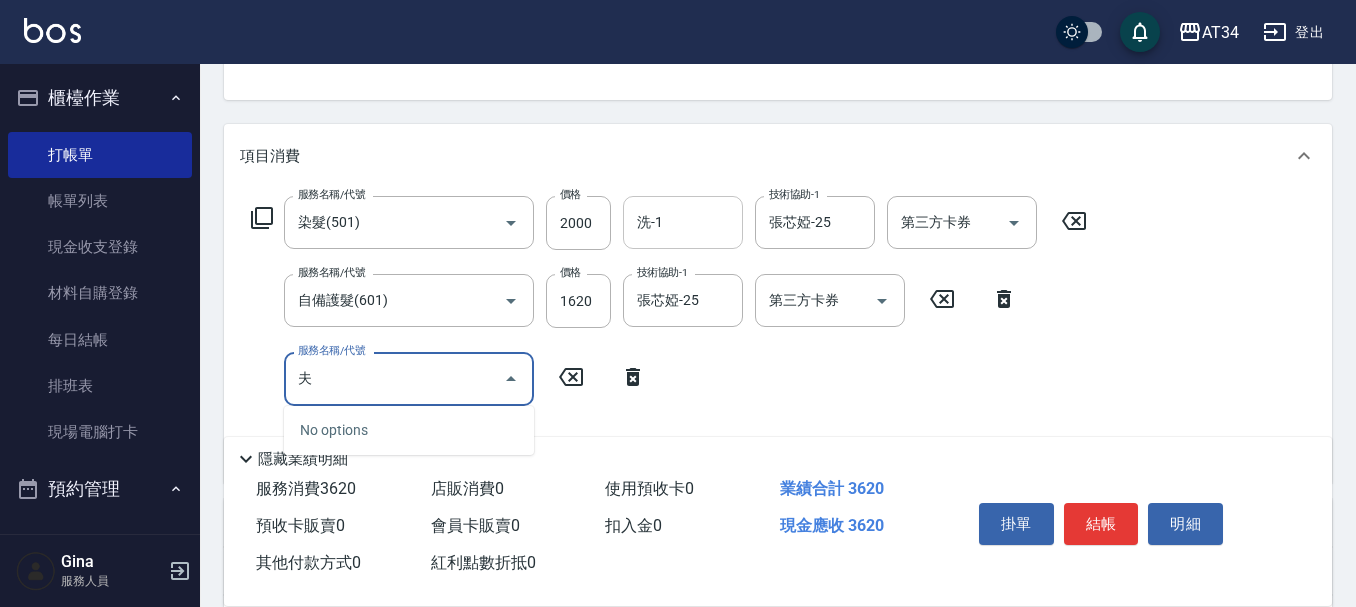 type on "敷" 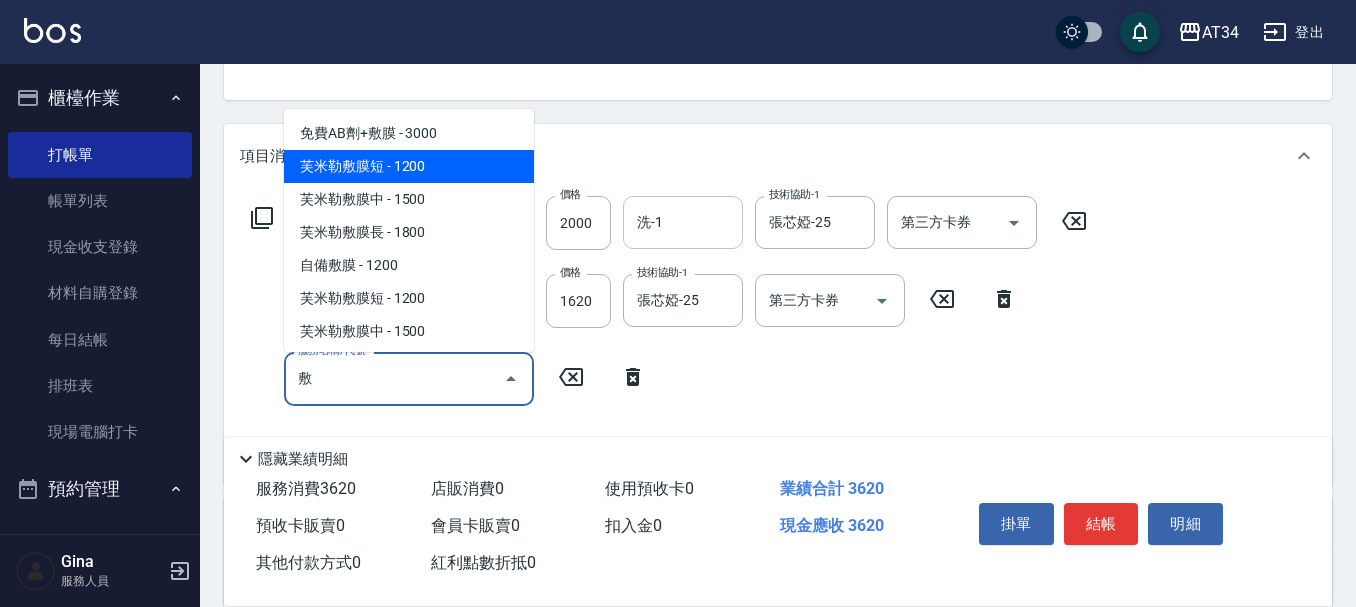 click on "芙米勒敷膜短 - 1200" at bounding box center (409, 166) 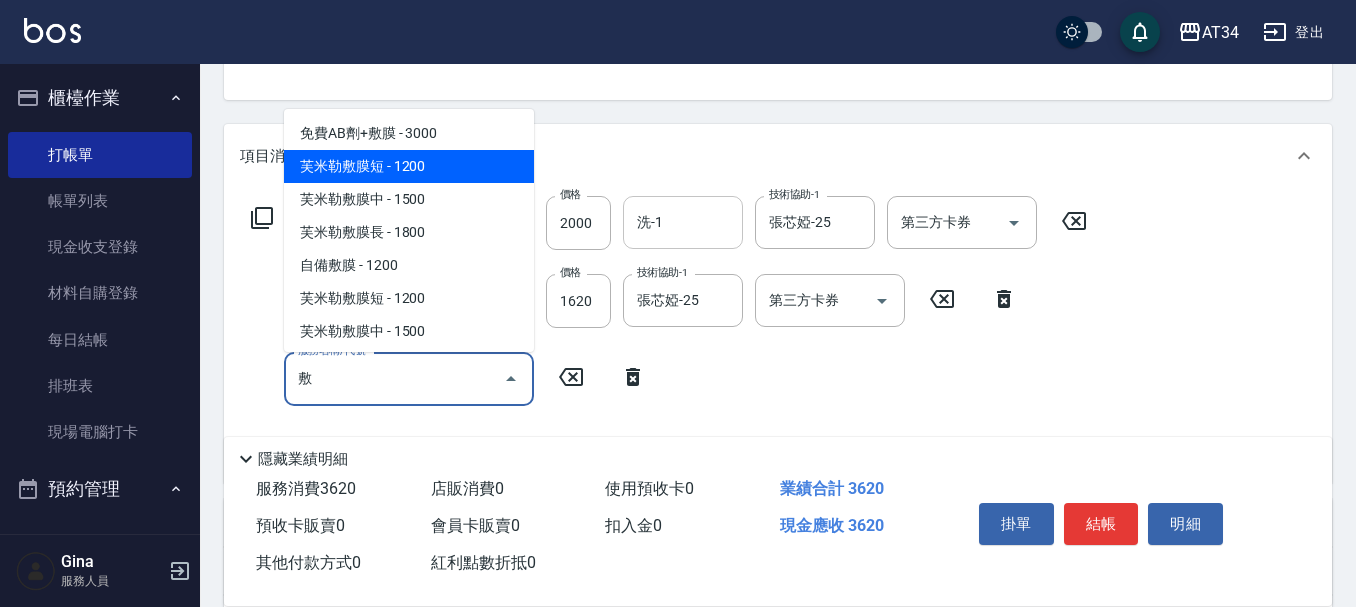 type on "480" 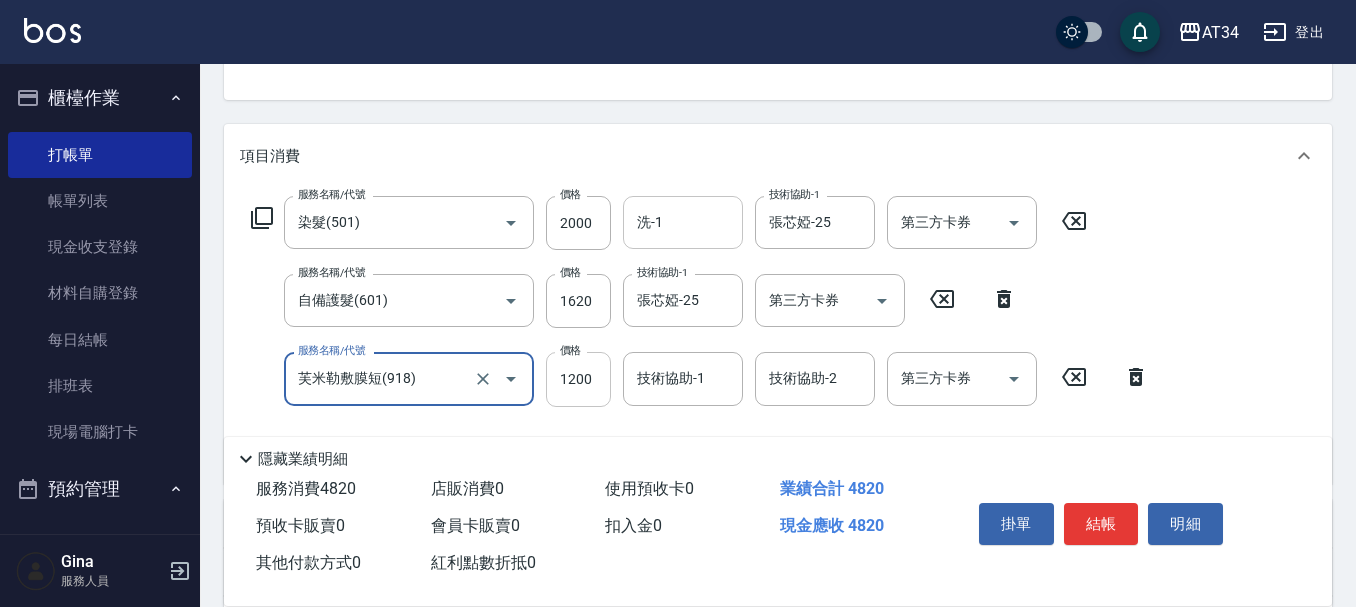 type on "芙米勒敷膜短(918)" 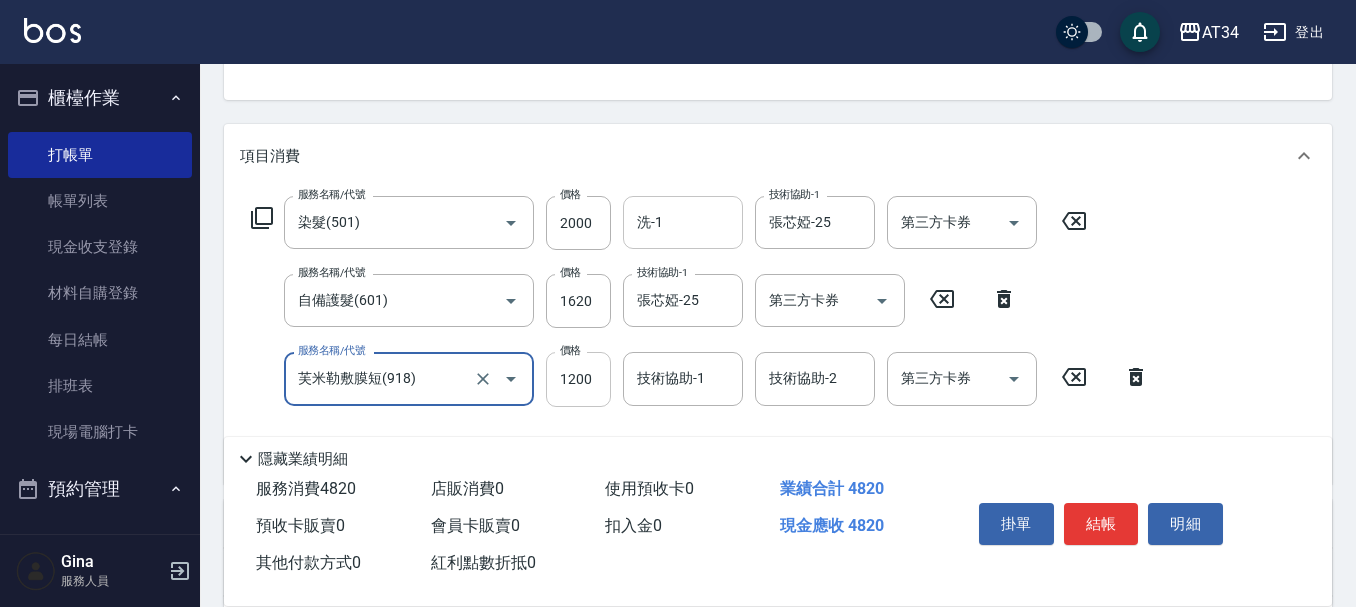 click on "1200" at bounding box center [578, 379] 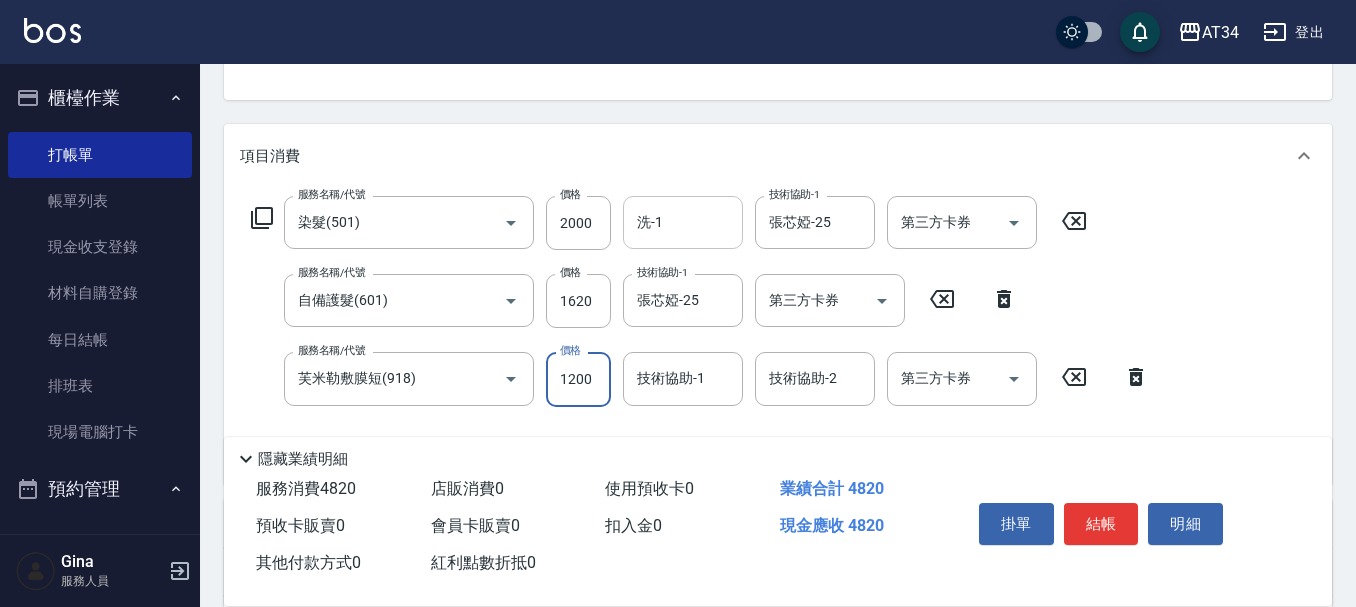 type on "1" 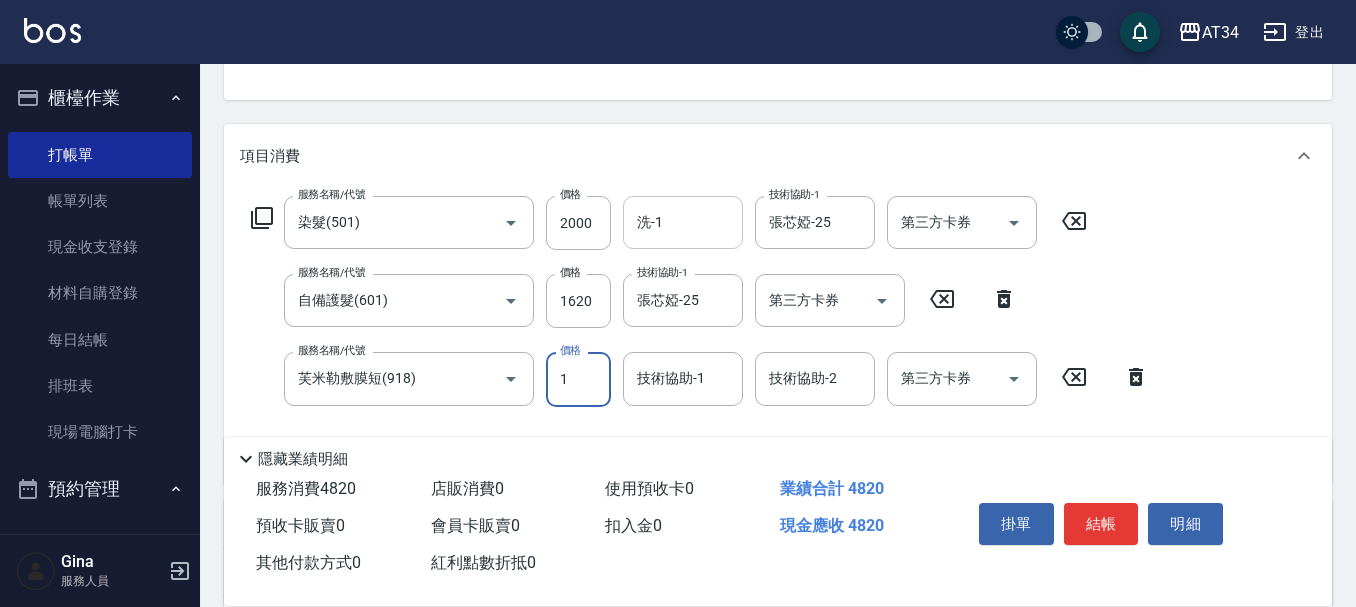 type on "360" 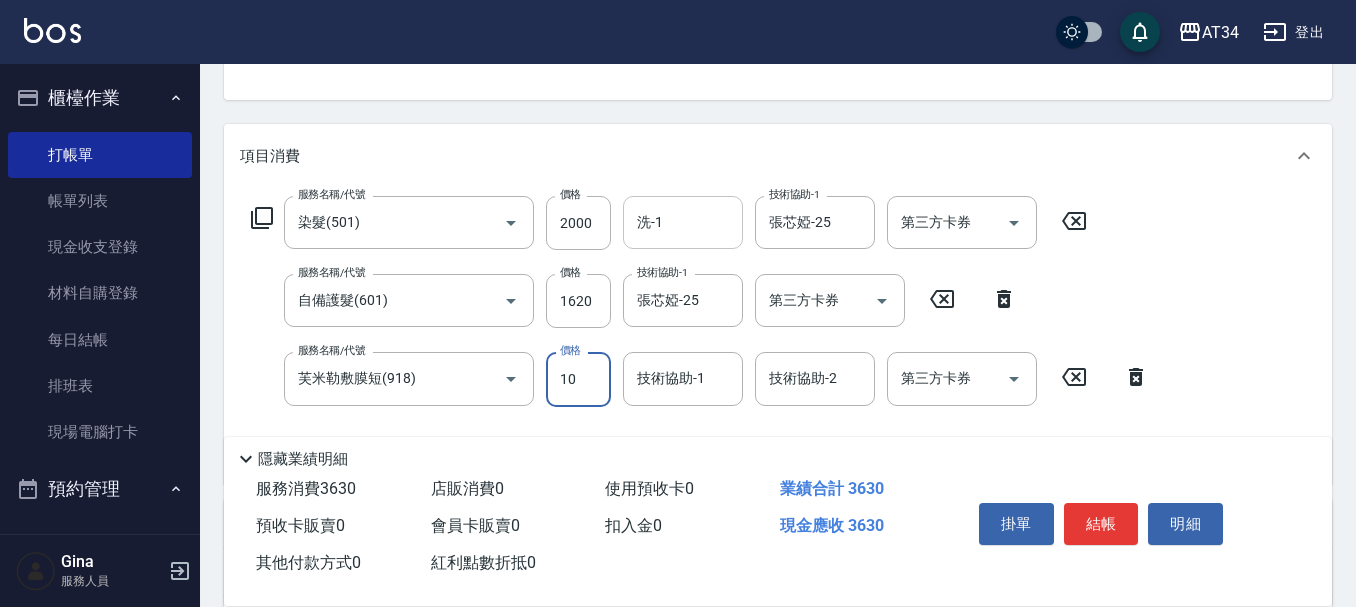 type on "100" 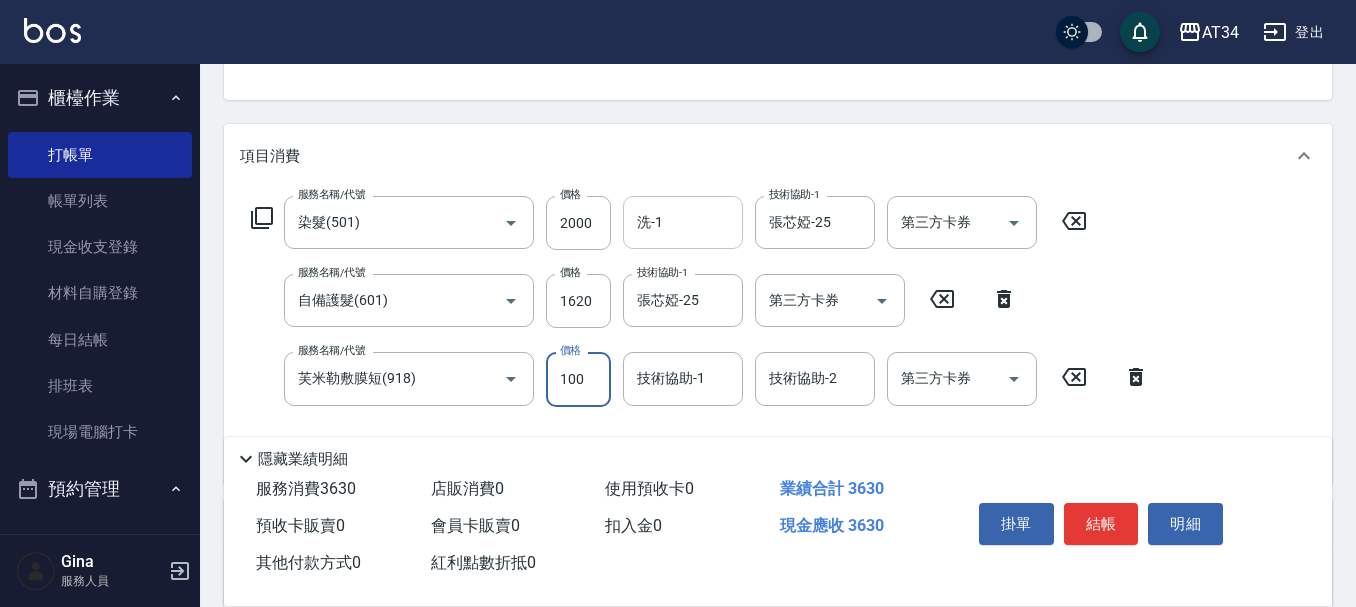 type on "370" 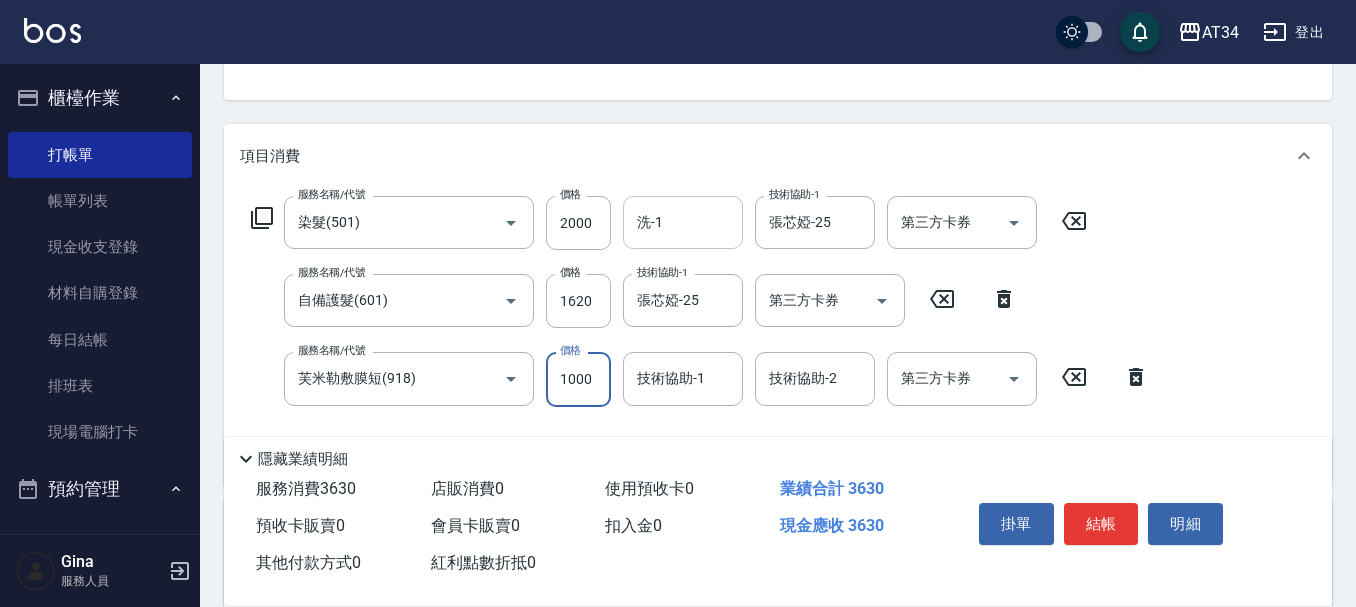 type on "460" 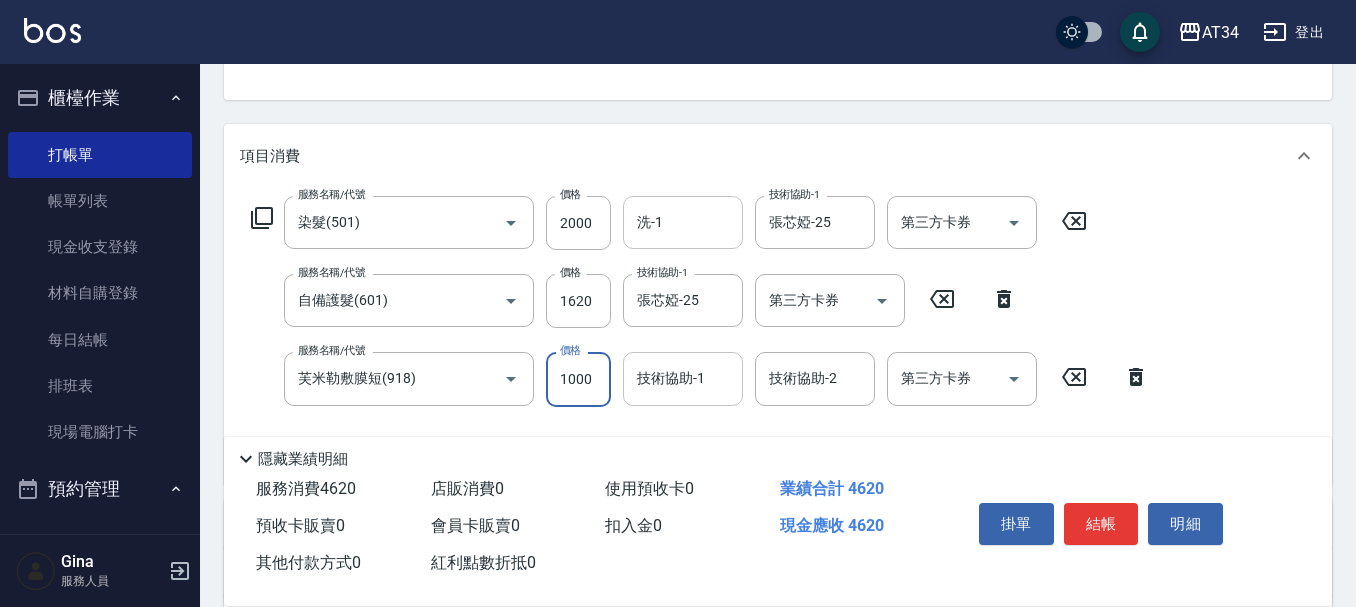 type on "1000" 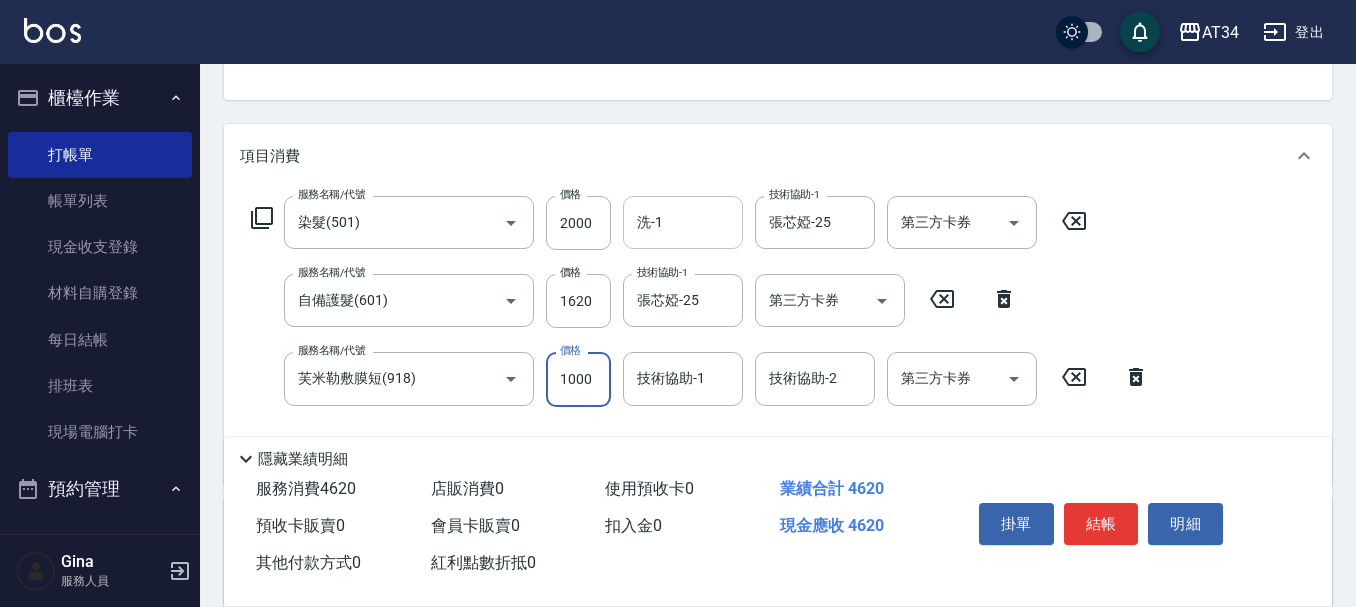 click on "技術協助-1 技術協助-1" at bounding box center (683, 378) 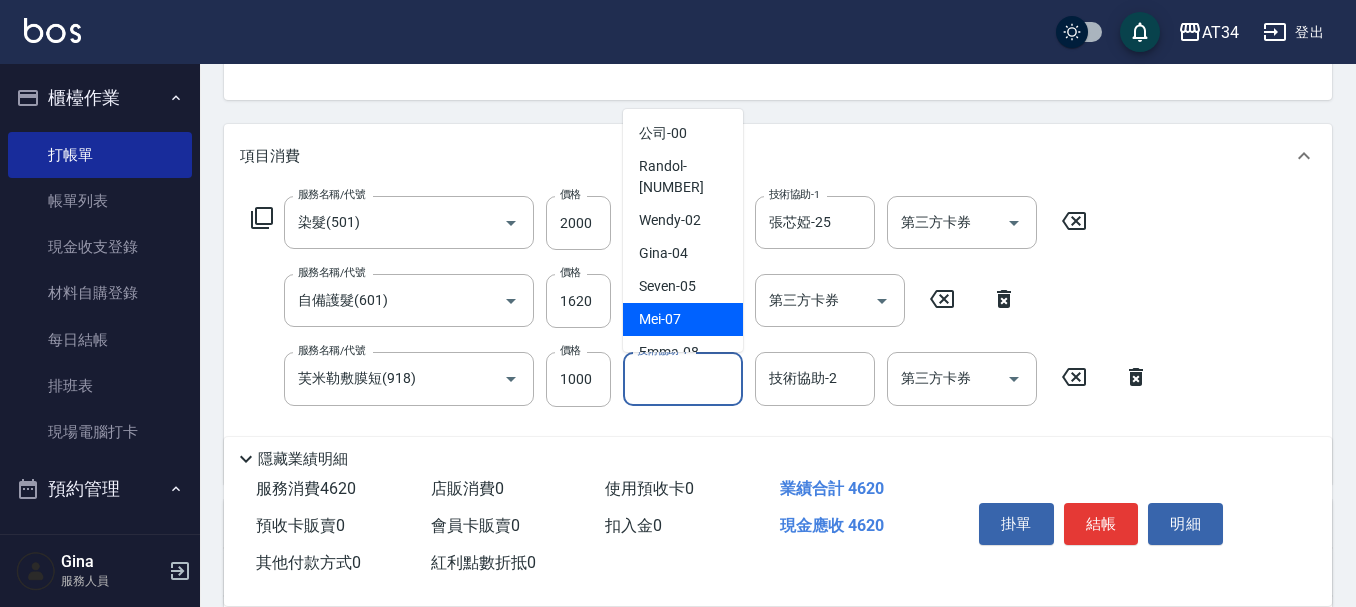 scroll, scrollTop: 300, scrollLeft: 0, axis: vertical 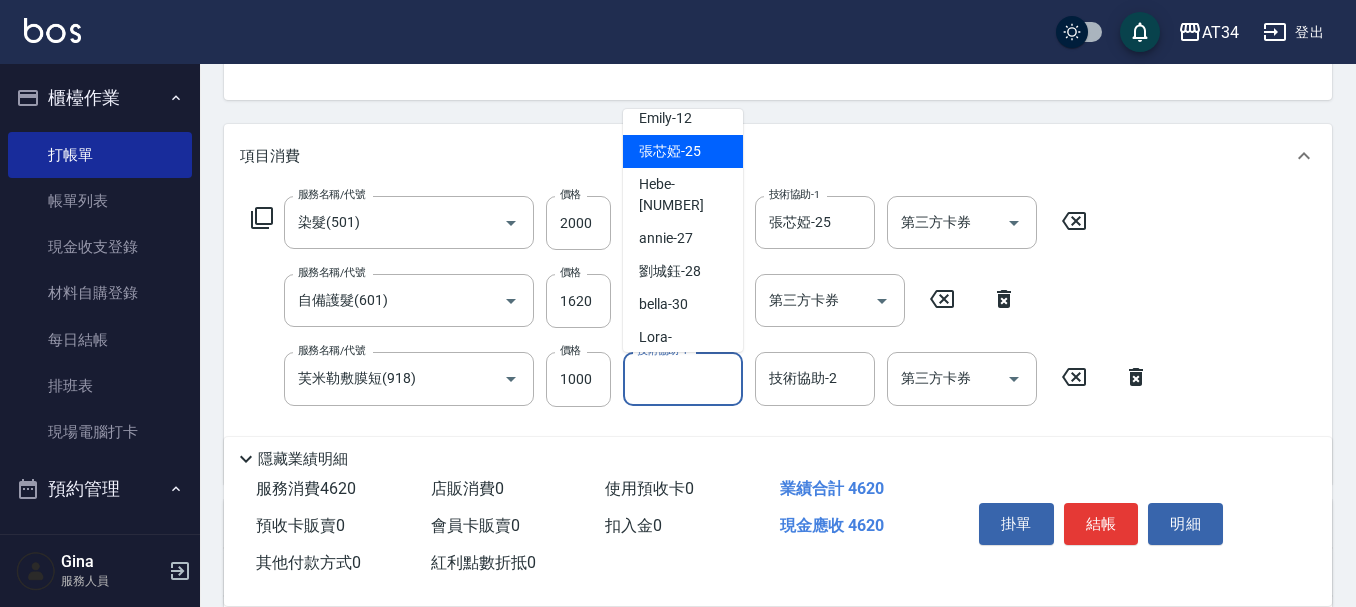 click on "張芯婭 -25" at bounding box center (670, 151) 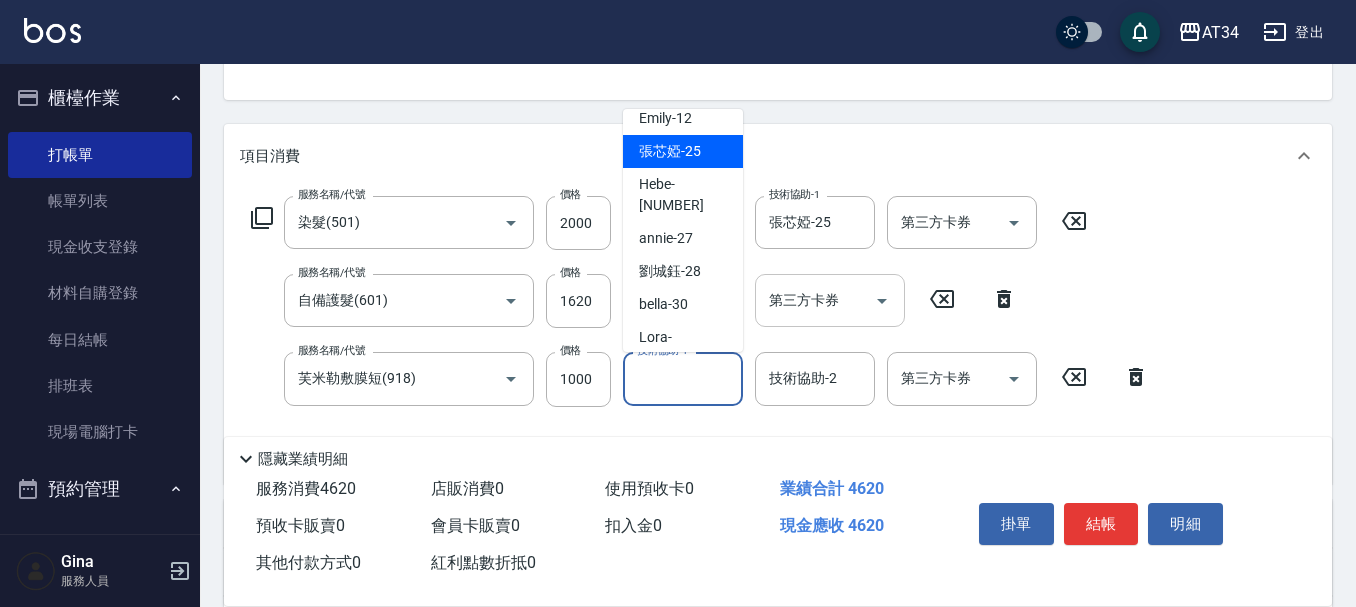 type on "張芯婭-25" 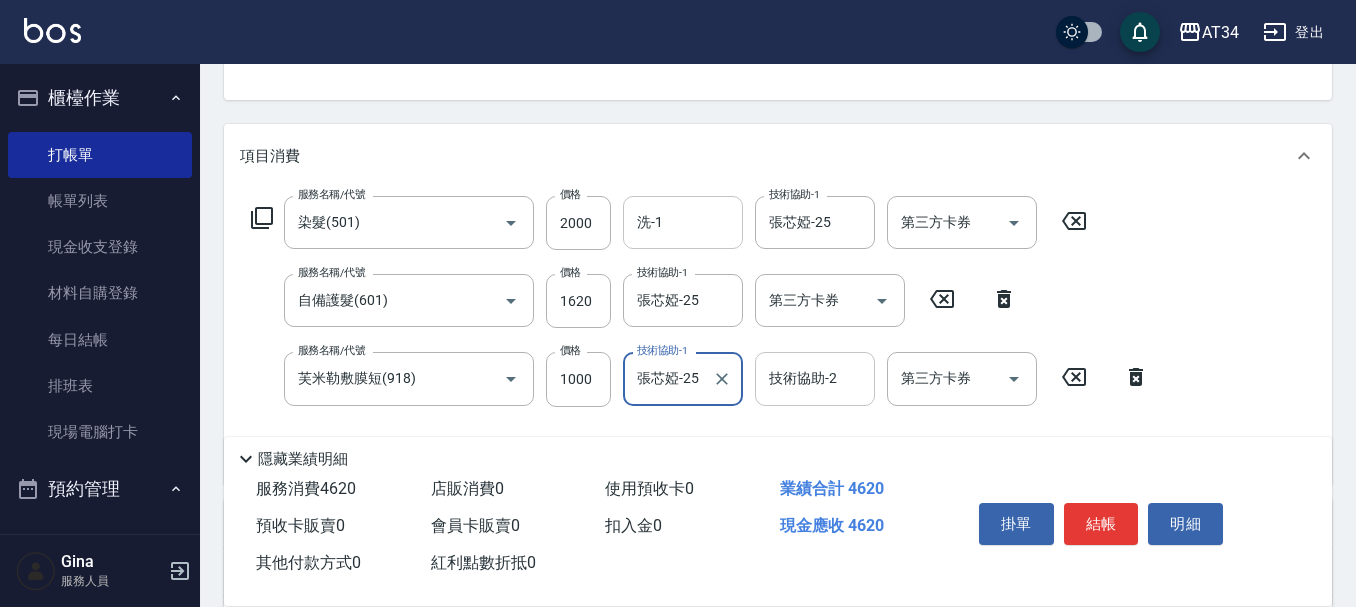 click on "技術協助-2" at bounding box center [815, 378] 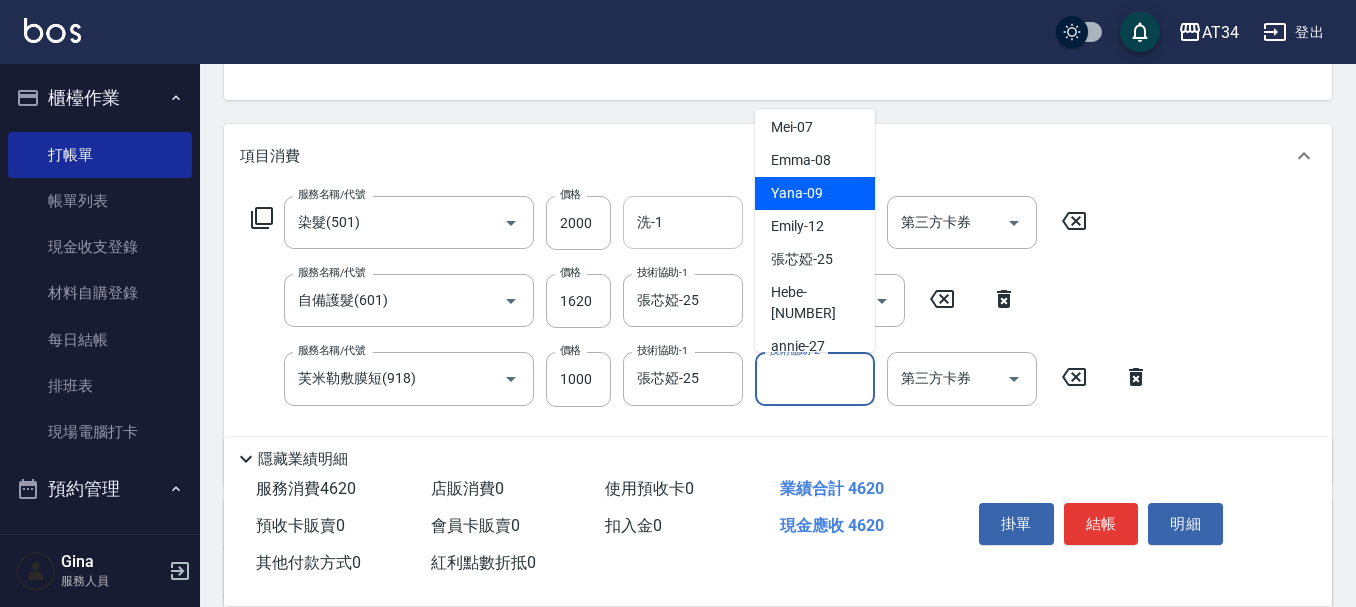 scroll, scrollTop: 200, scrollLeft: 0, axis: vertical 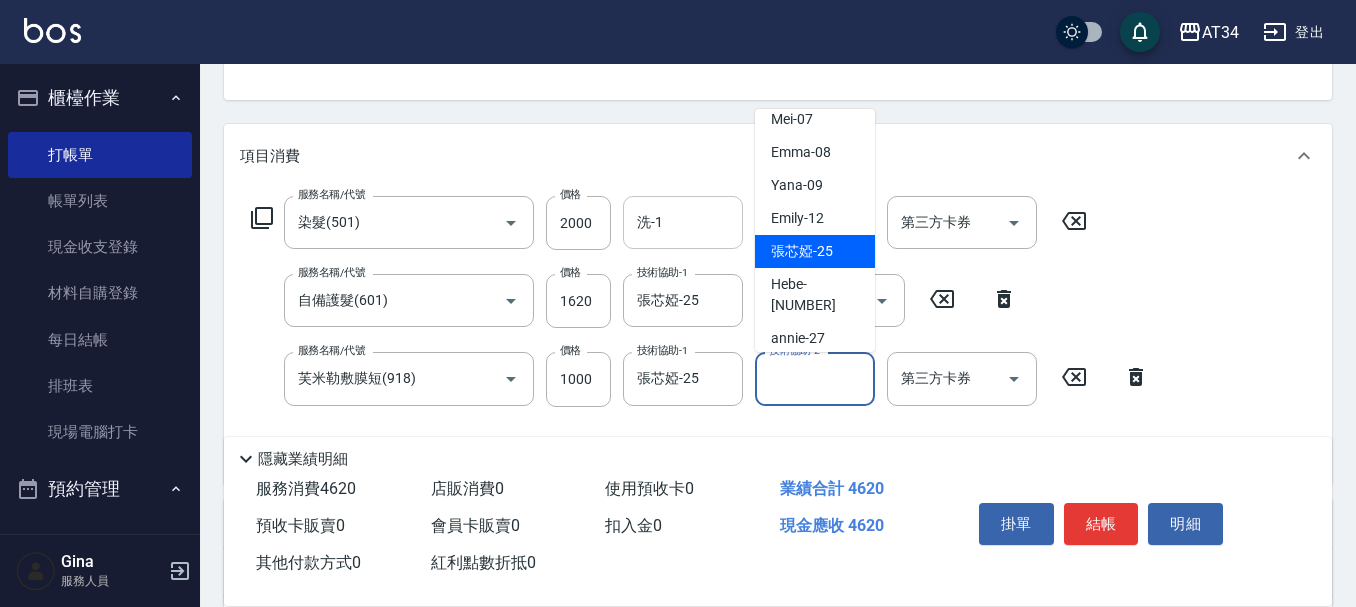 click on "張芯婭 -25" at bounding box center [802, 251] 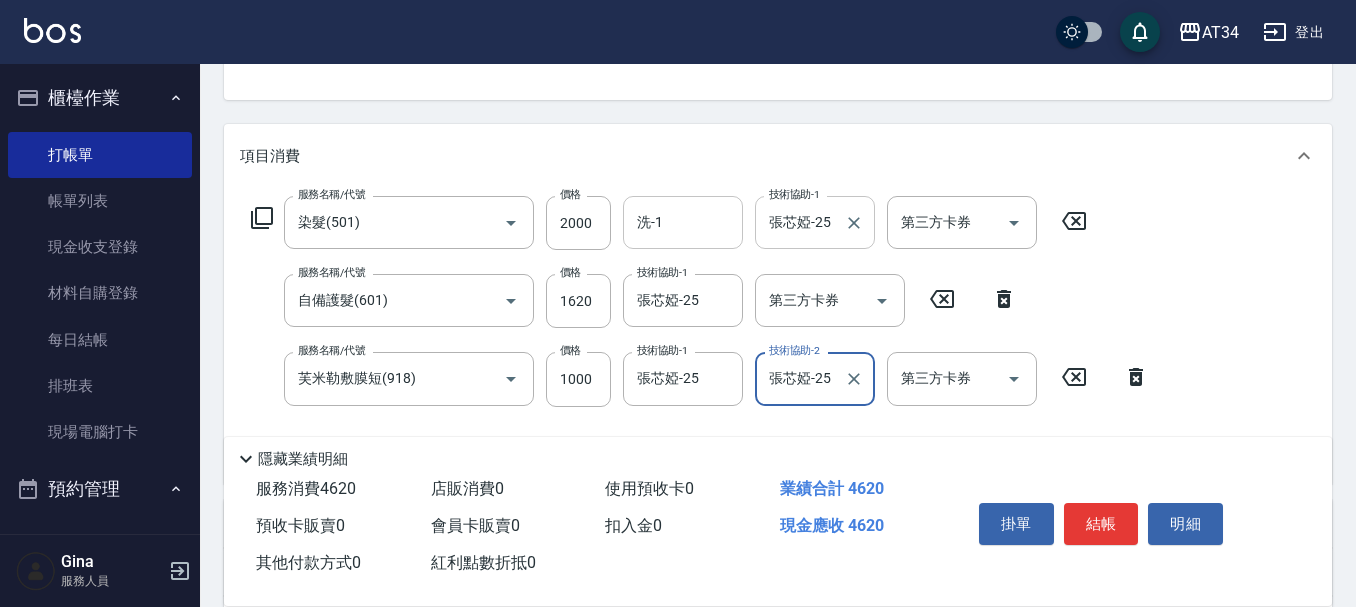 type on "張芯婭-25" 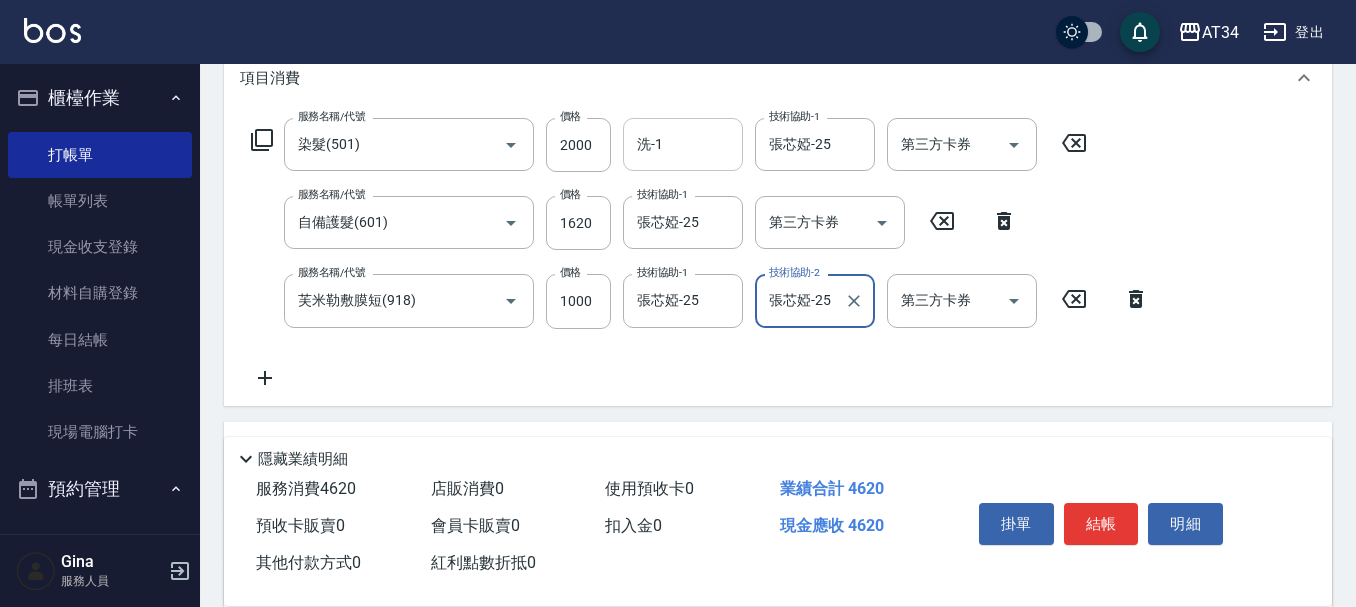 scroll, scrollTop: 300, scrollLeft: 0, axis: vertical 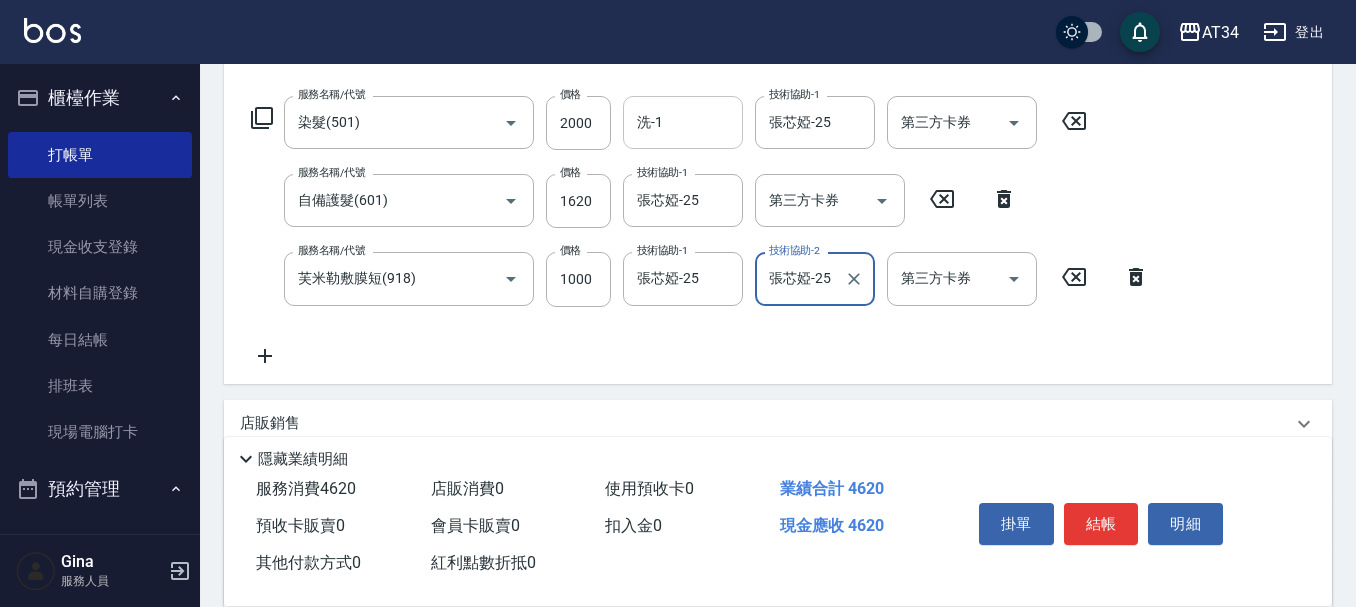 click 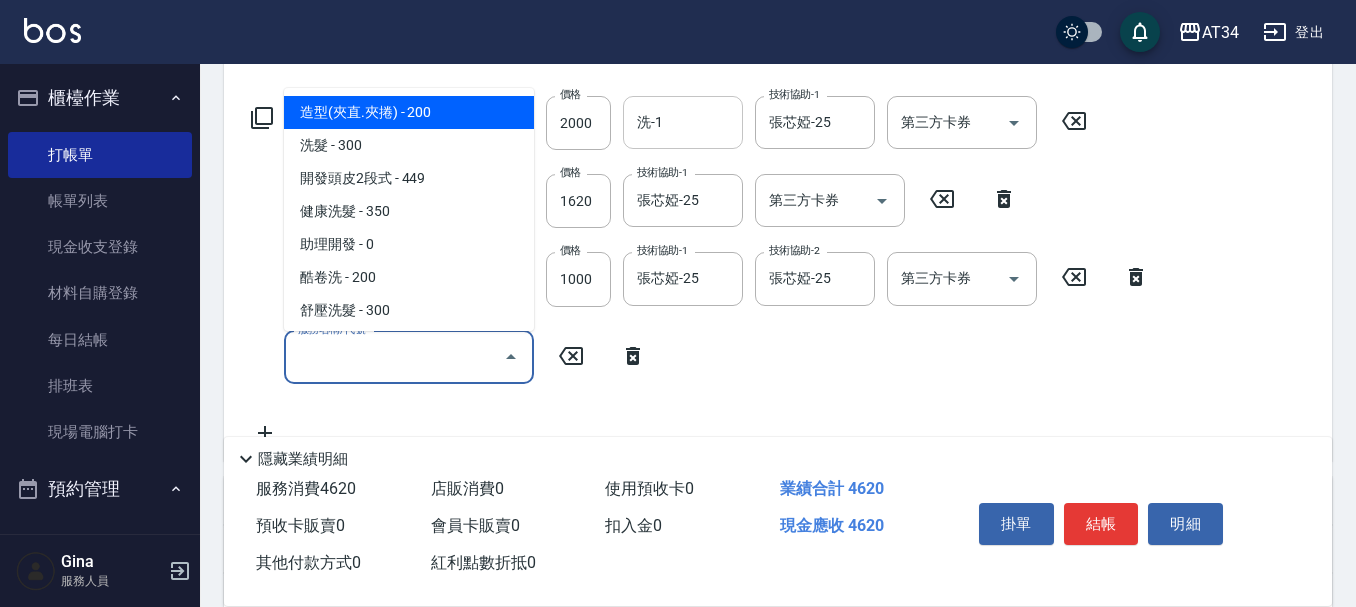 click on "服務名稱/代號" at bounding box center [394, 357] 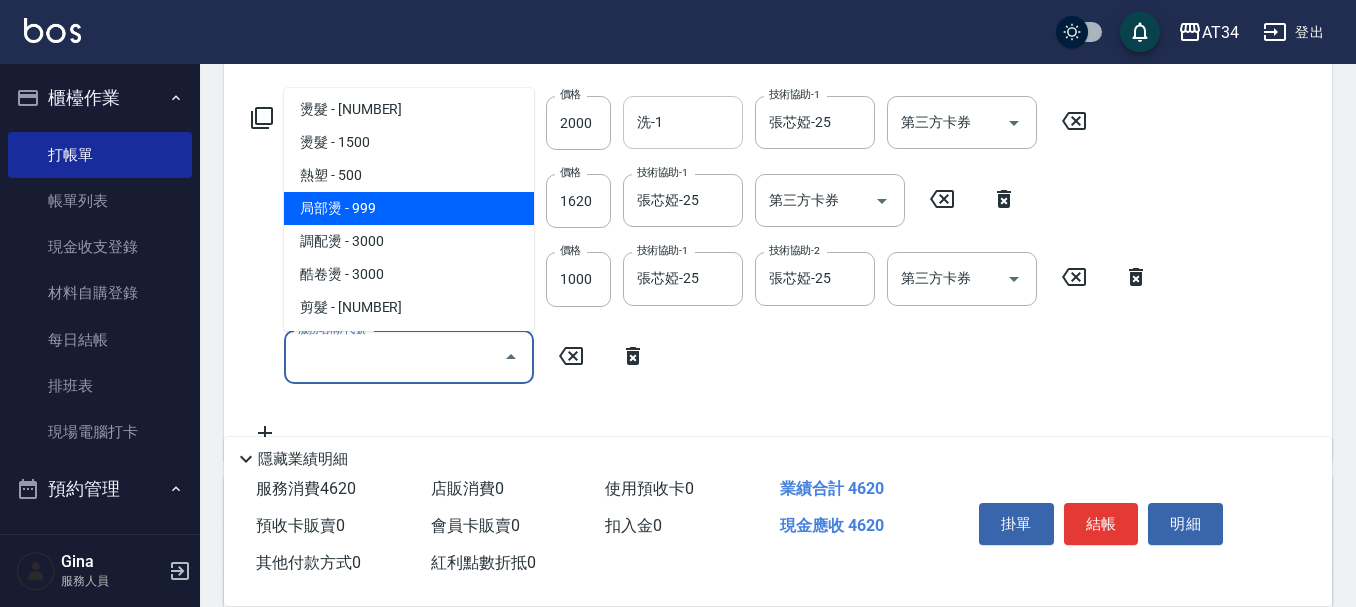 scroll, scrollTop: 400, scrollLeft: 0, axis: vertical 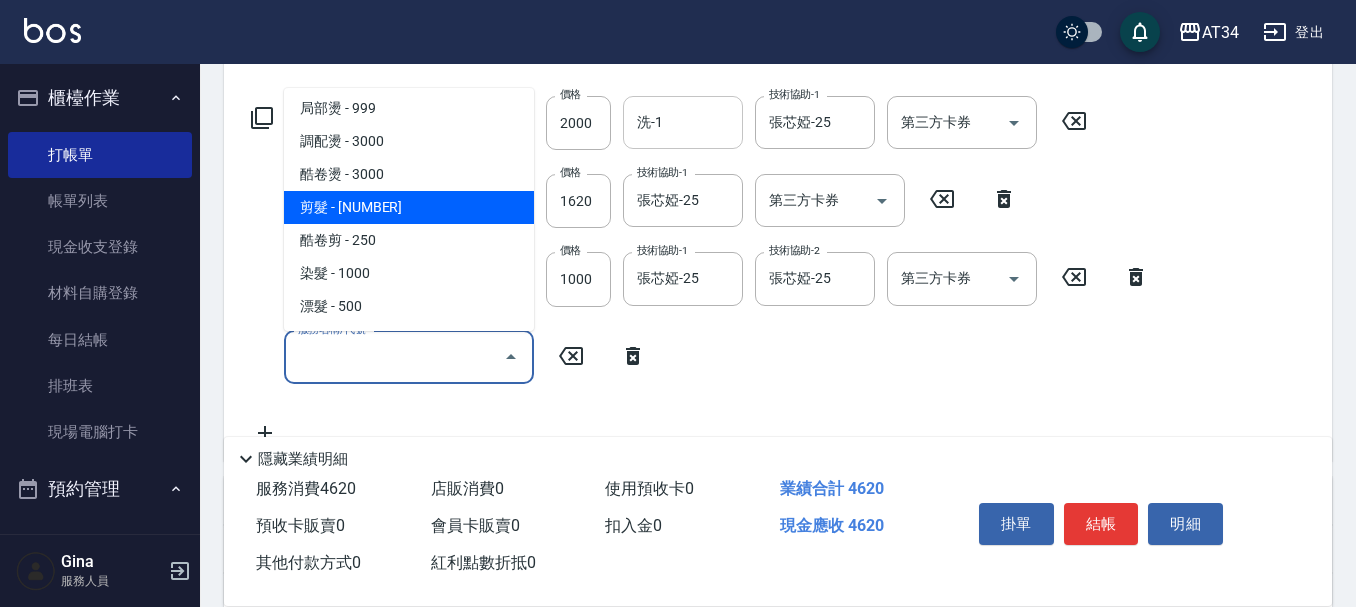 click on "剪髮 - 250" at bounding box center [409, 207] 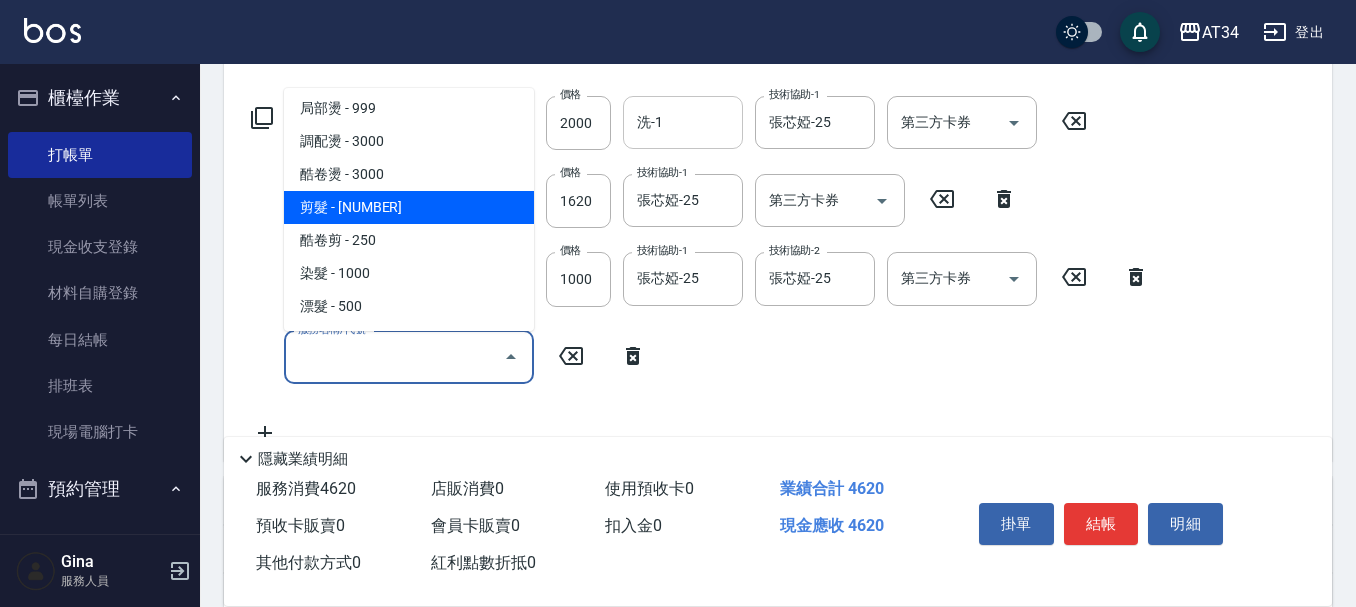type on "480" 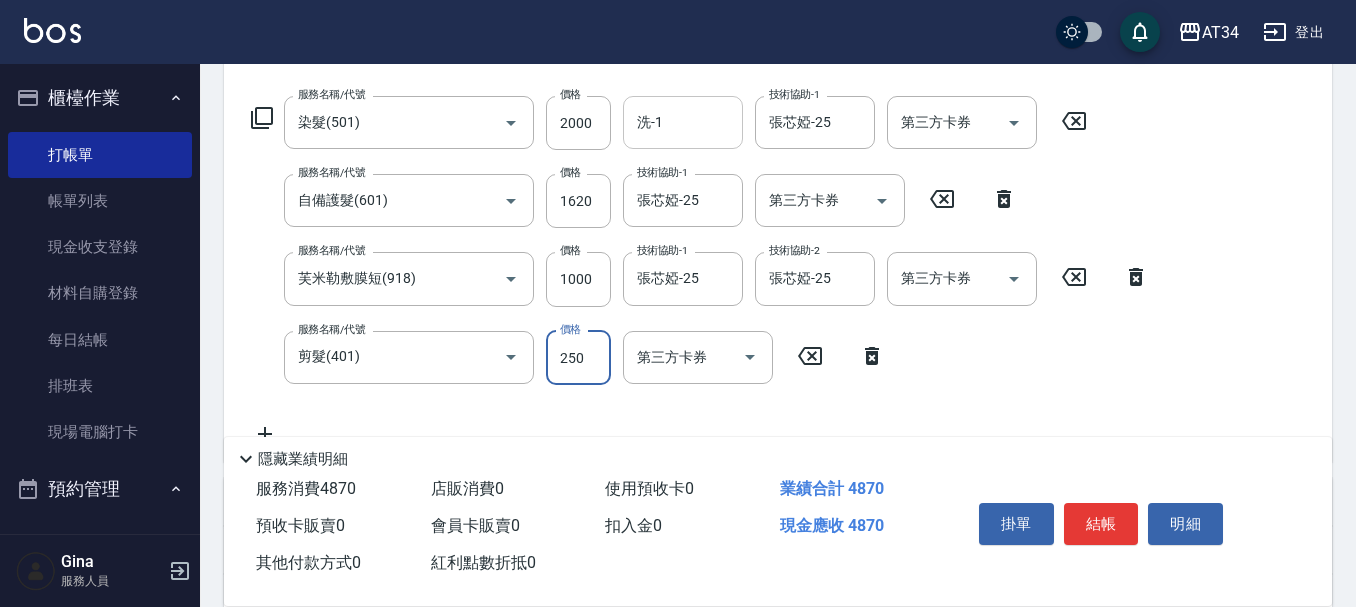 click on "250" at bounding box center (578, 358) 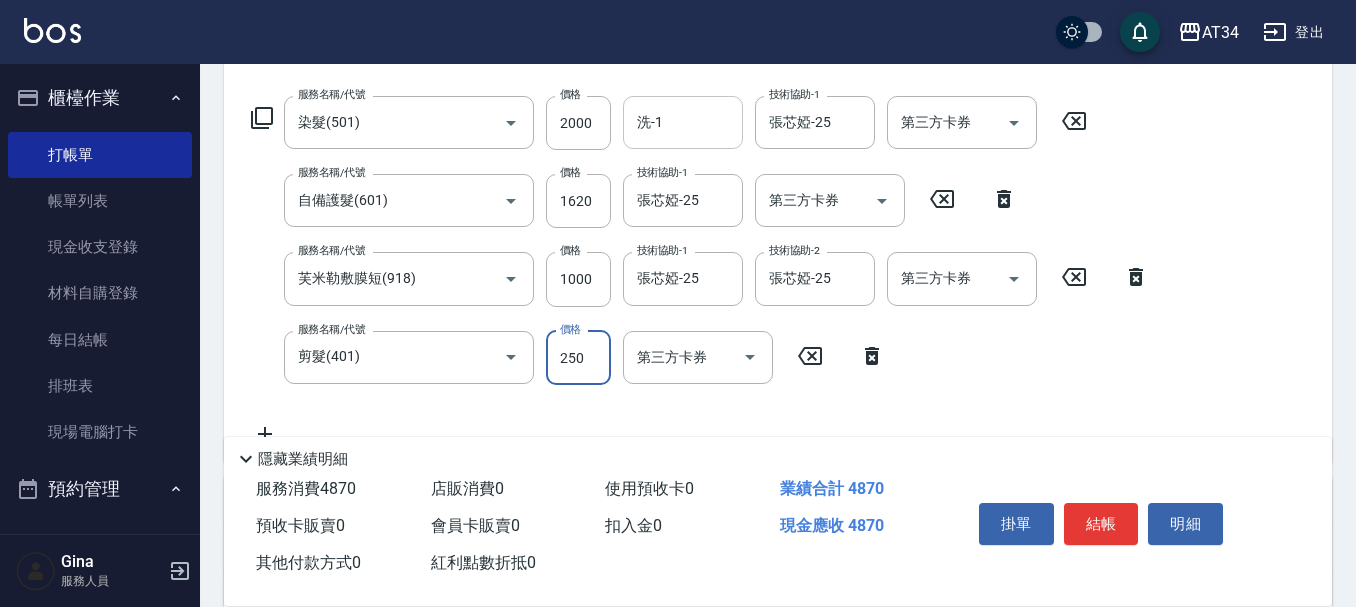 type on "2" 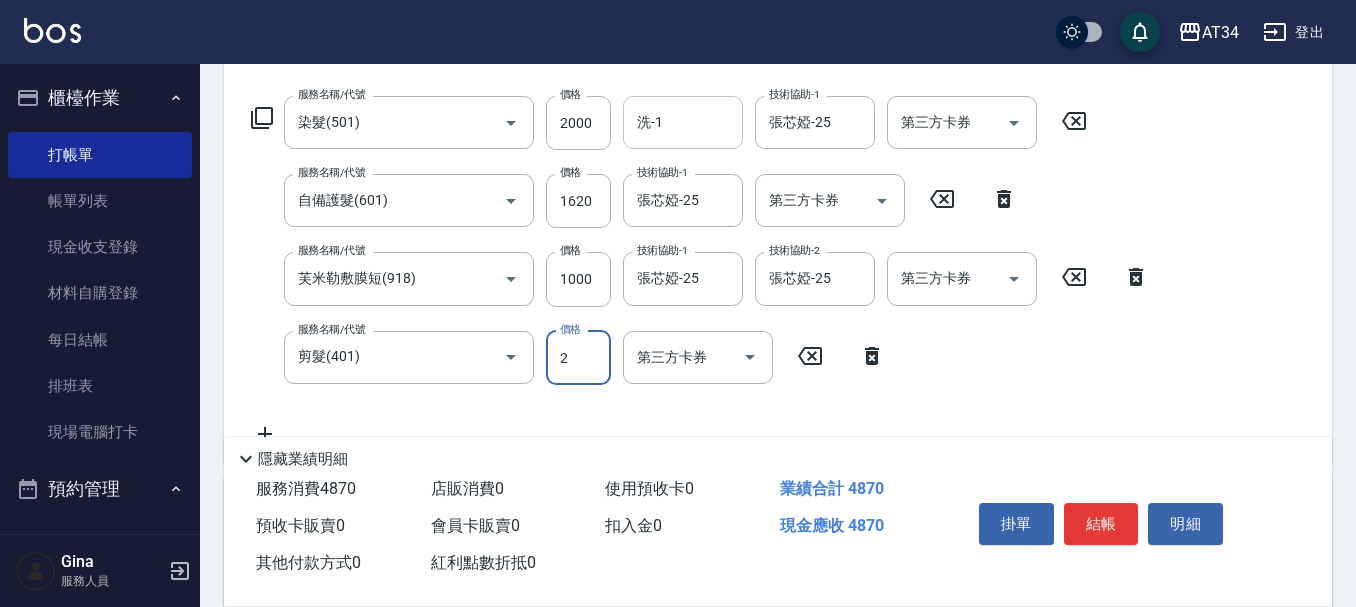 type on "460" 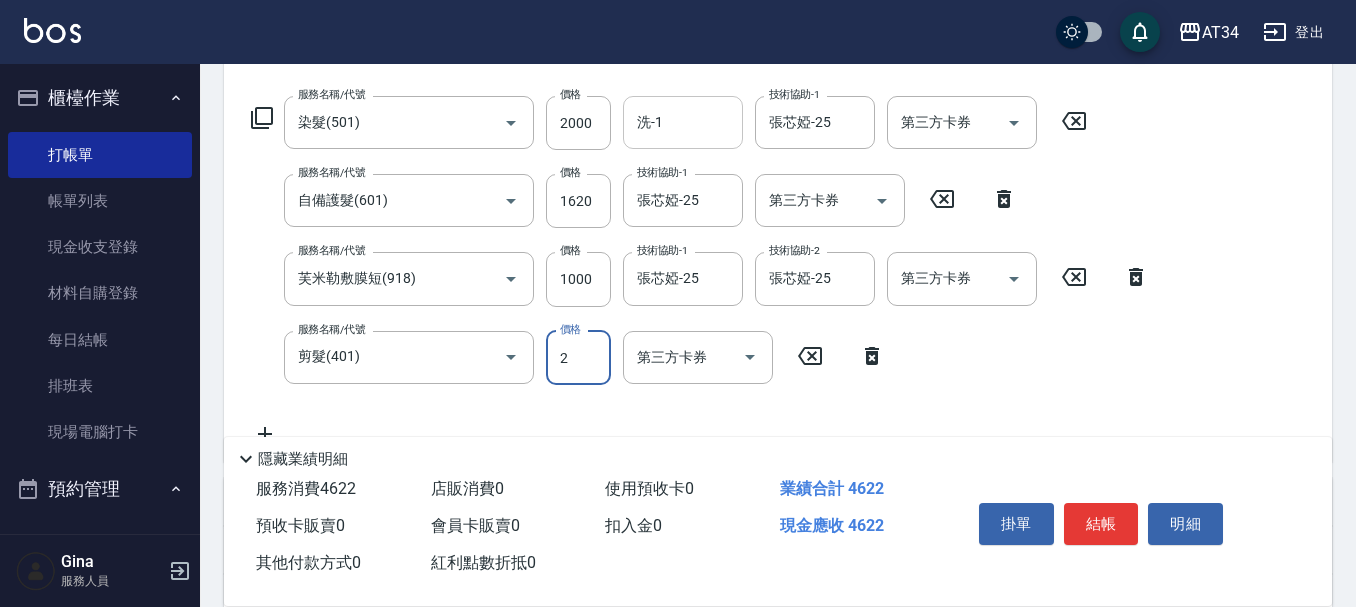 type on "29" 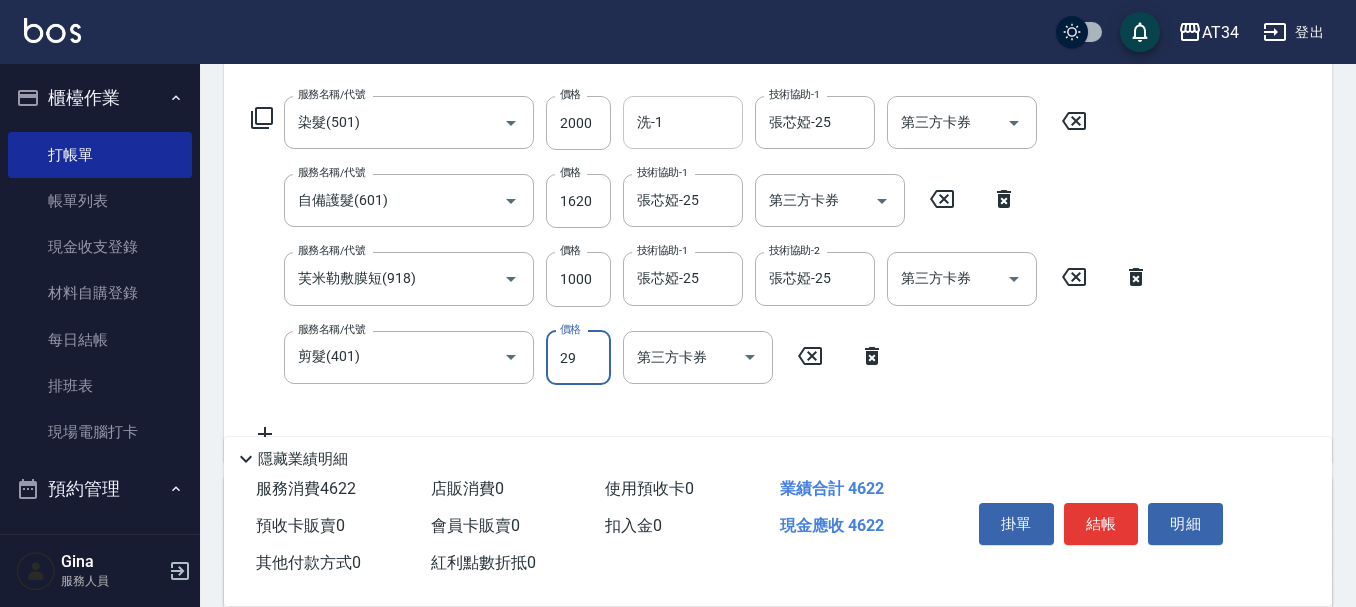 type on "490" 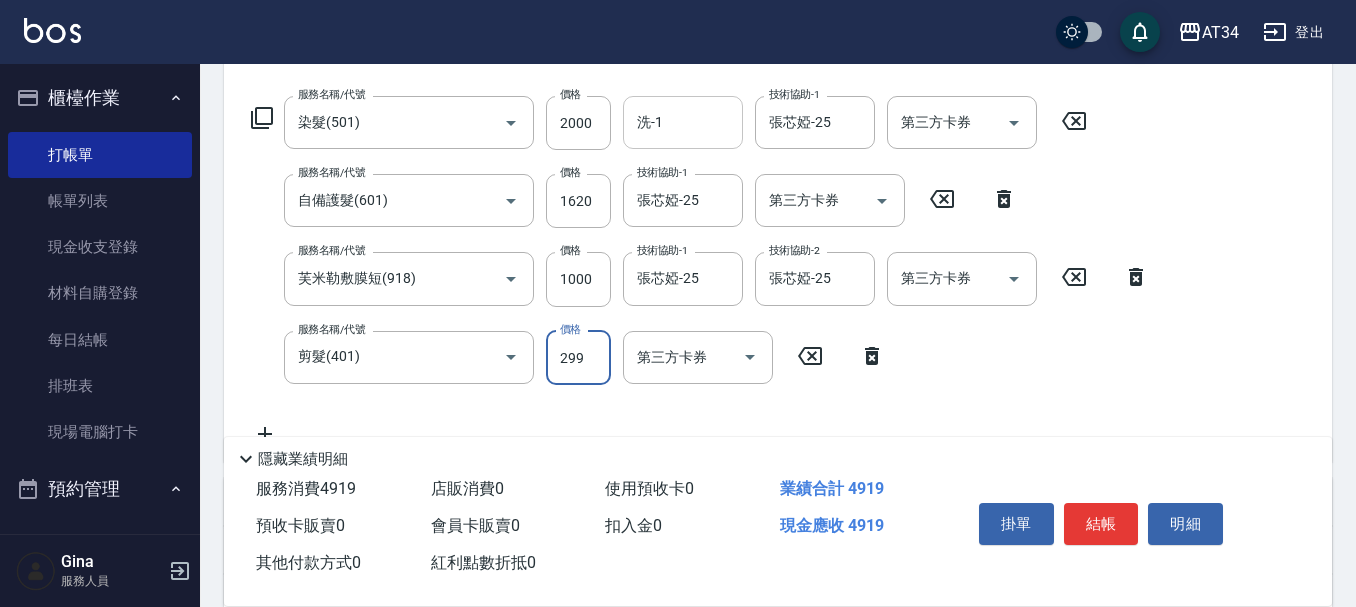 type on "299" 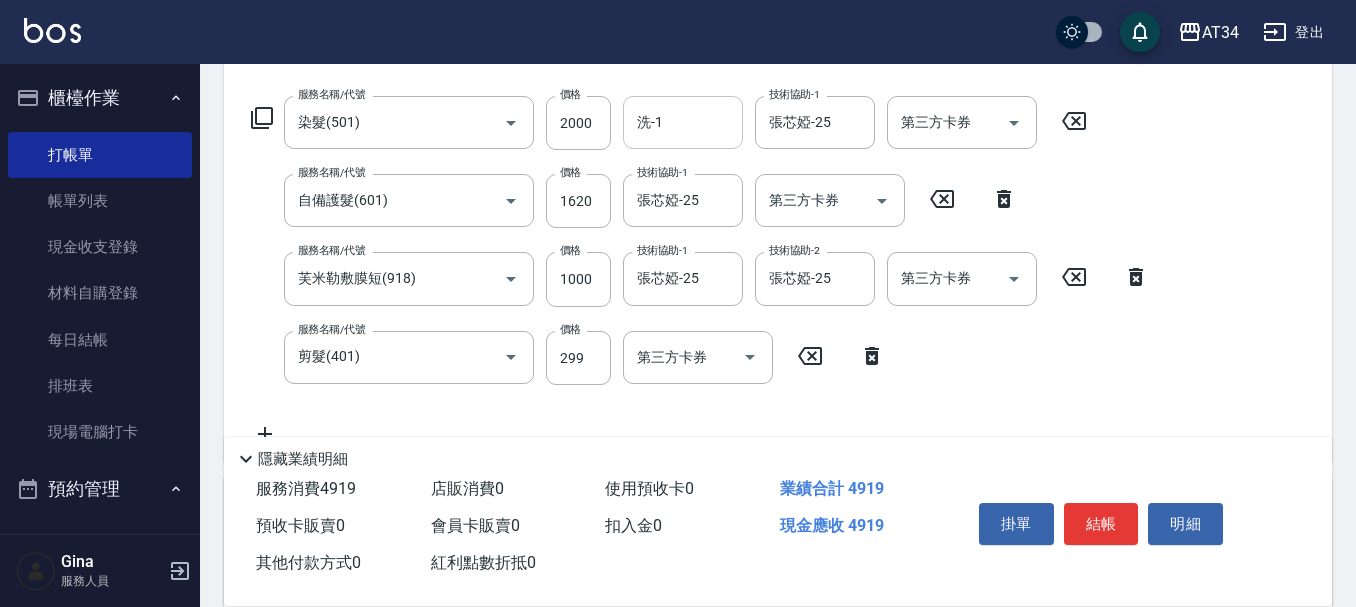click on "服務名稱/代號 染髮(501) 服務名稱/代號 價格 2000 價格 洗-1 洗-1 技術協助-1 張芯婭-25 技術協助-1 第三方卡券 第三方卡券 服務名稱/代號 自備護髮(601) 服務名稱/代號 價格 1620 價格 技術協助-1 張芯婭-25 技術協助-1 第三方卡券 第三方卡券 服務名稱/代號 芙米勒敷膜短(918) 服務名稱/代號 價格 1000 價格 技術協助-1 張芯婭-25 技術協助-1 技術協助-2 張芯婭-25 技術協助-2 第三方卡券 第三方卡券 服務名稱/代號 剪髮(401) 服務名稱/代號 價格 299 價格 第三方卡券 第三方卡券" at bounding box center [700, 271] 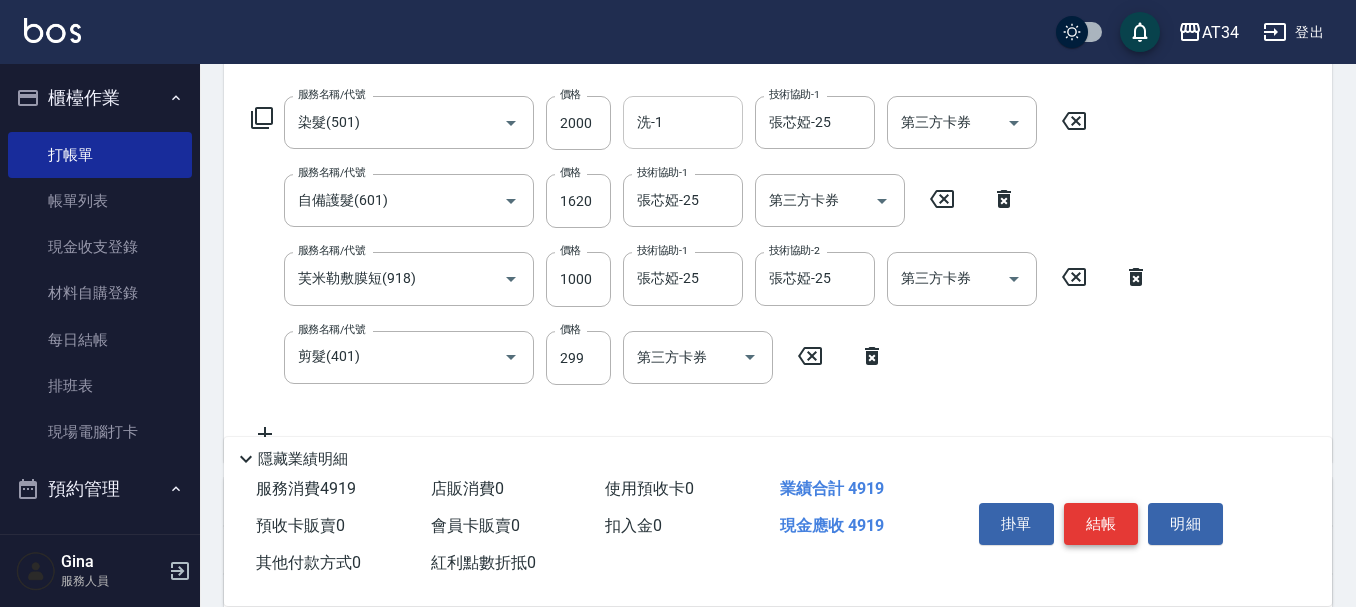 click on "結帳" at bounding box center (1101, 524) 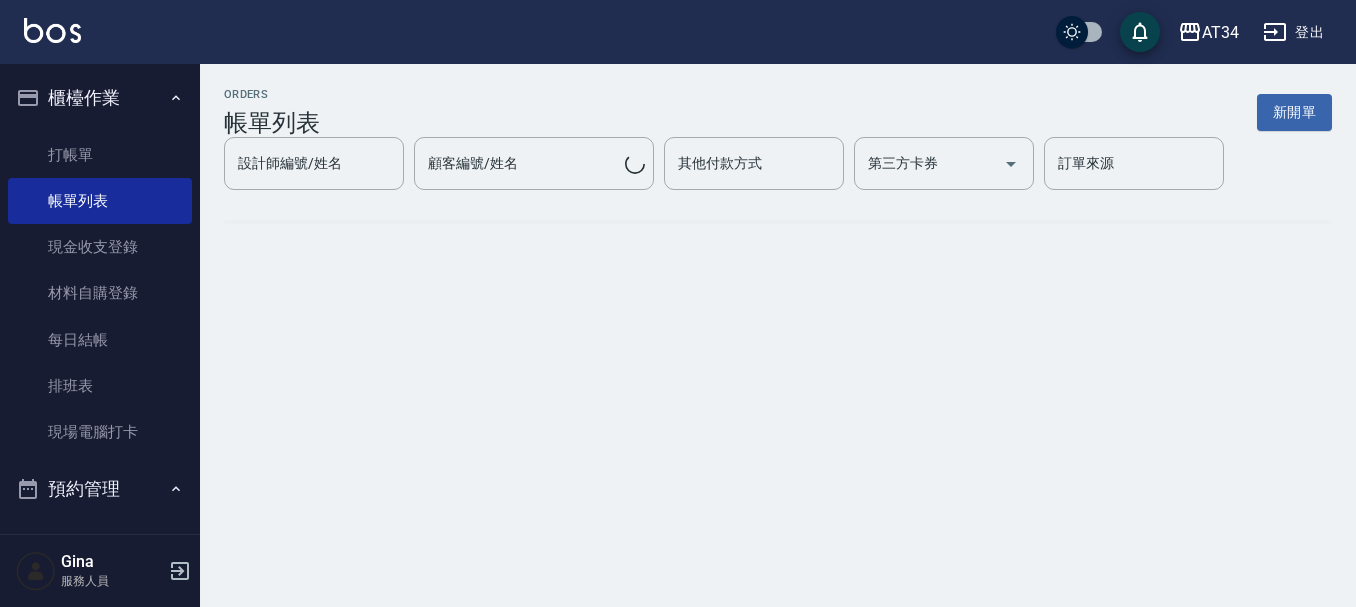 scroll, scrollTop: 0, scrollLeft: 0, axis: both 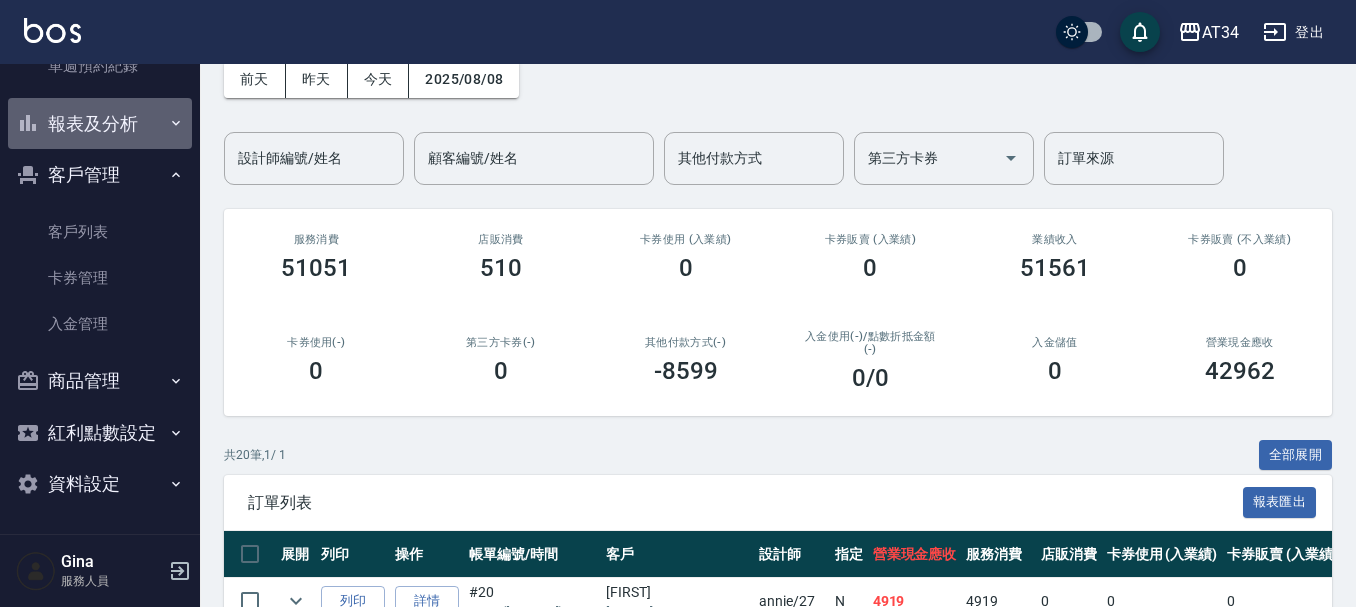 click on "報表及分析" at bounding box center (100, 124) 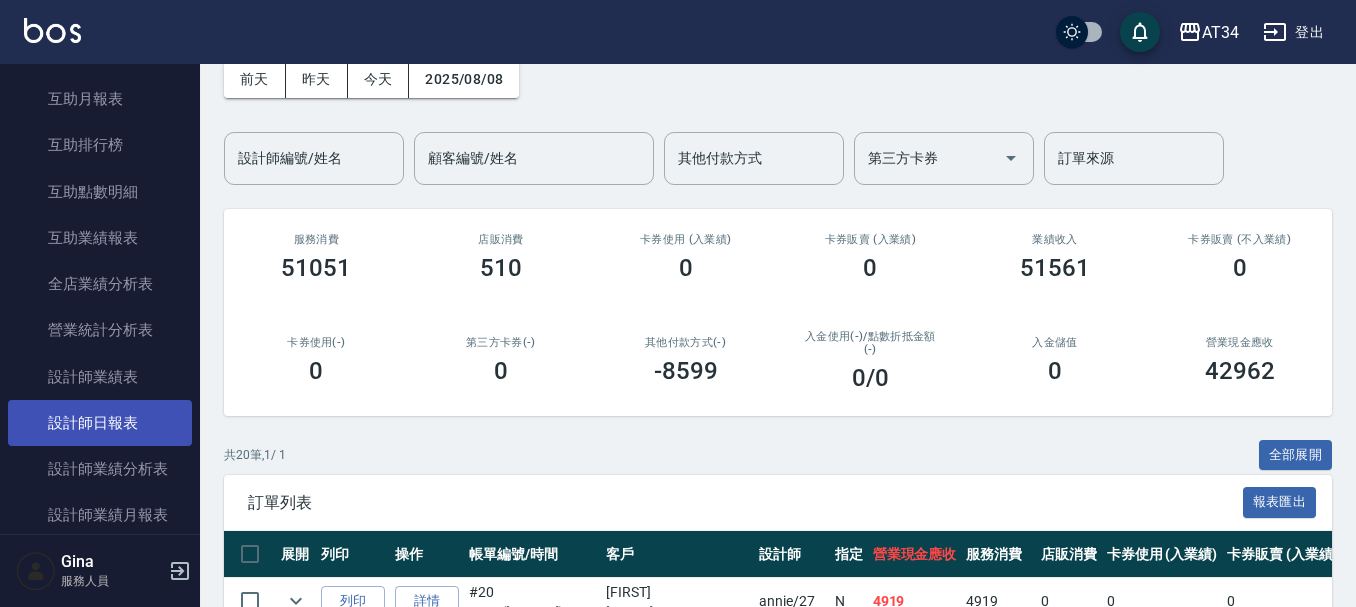 scroll, scrollTop: 872, scrollLeft: 0, axis: vertical 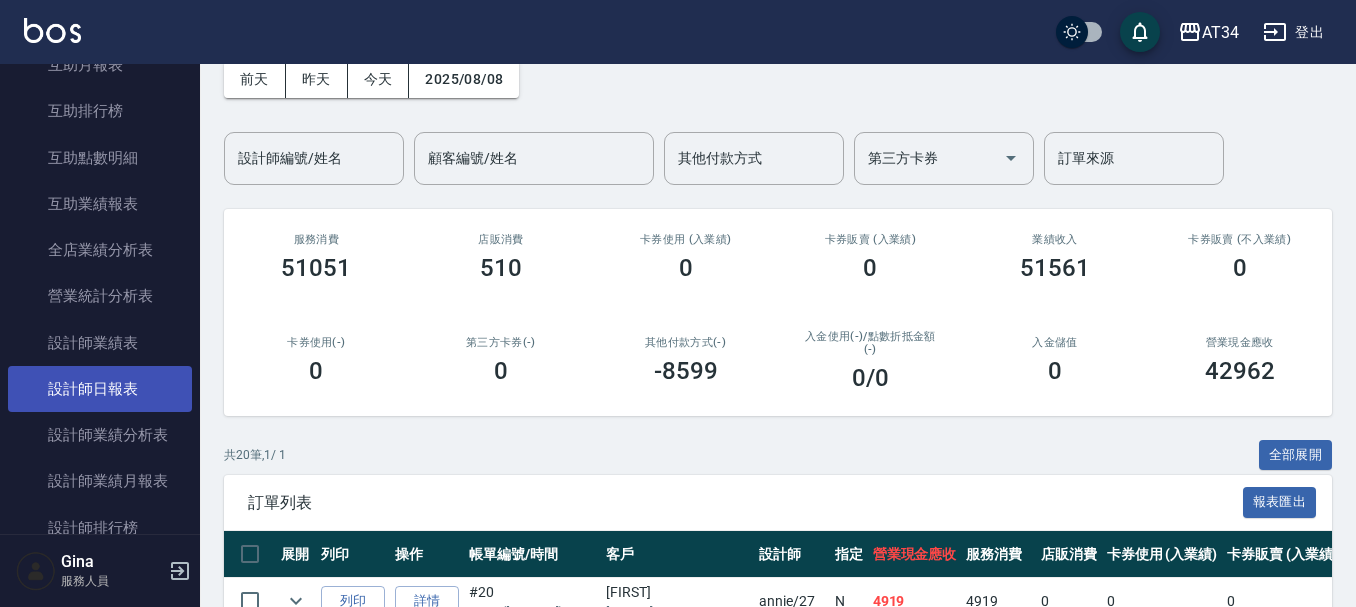 click on "設計師日報表" at bounding box center (100, 389) 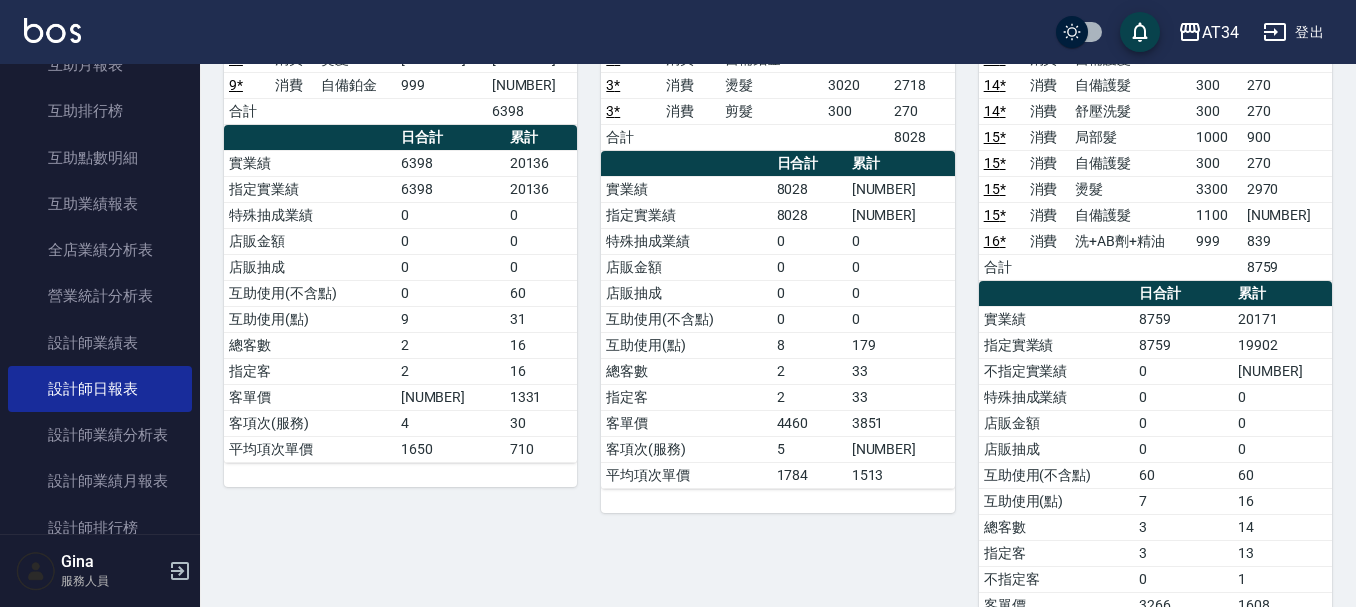 scroll, scrollTop: 300, scrollLeft: 0, axis: vertical 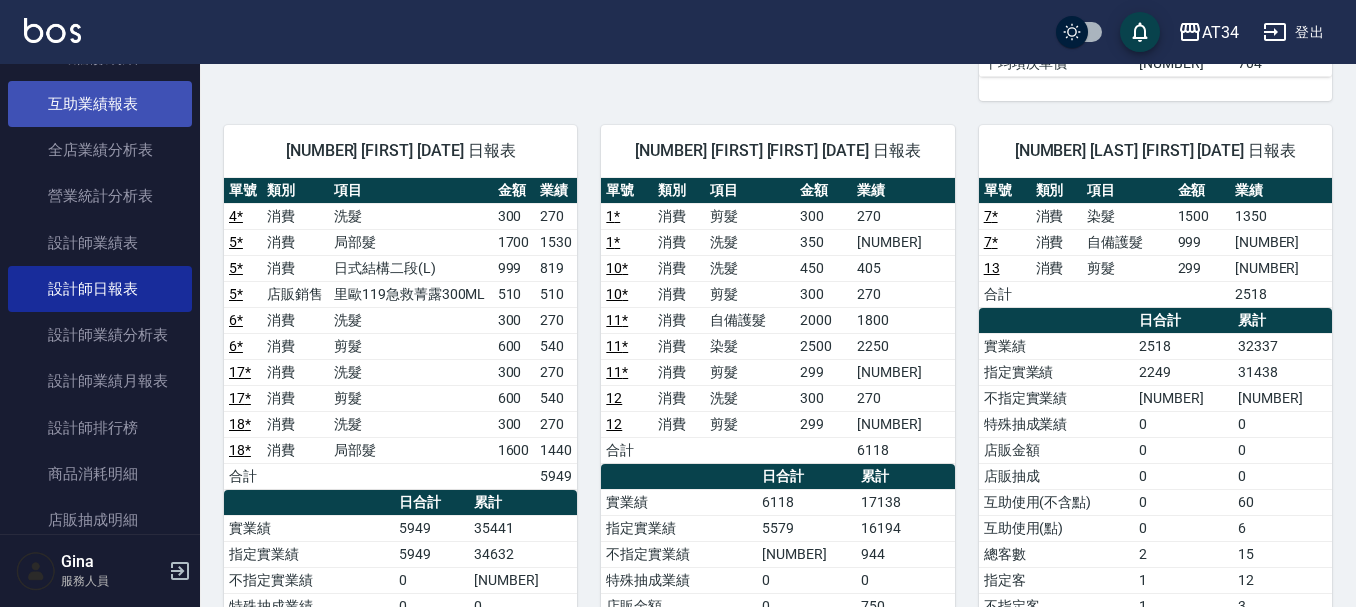 click on "互助業績報表" at bounding box center (100, 104) 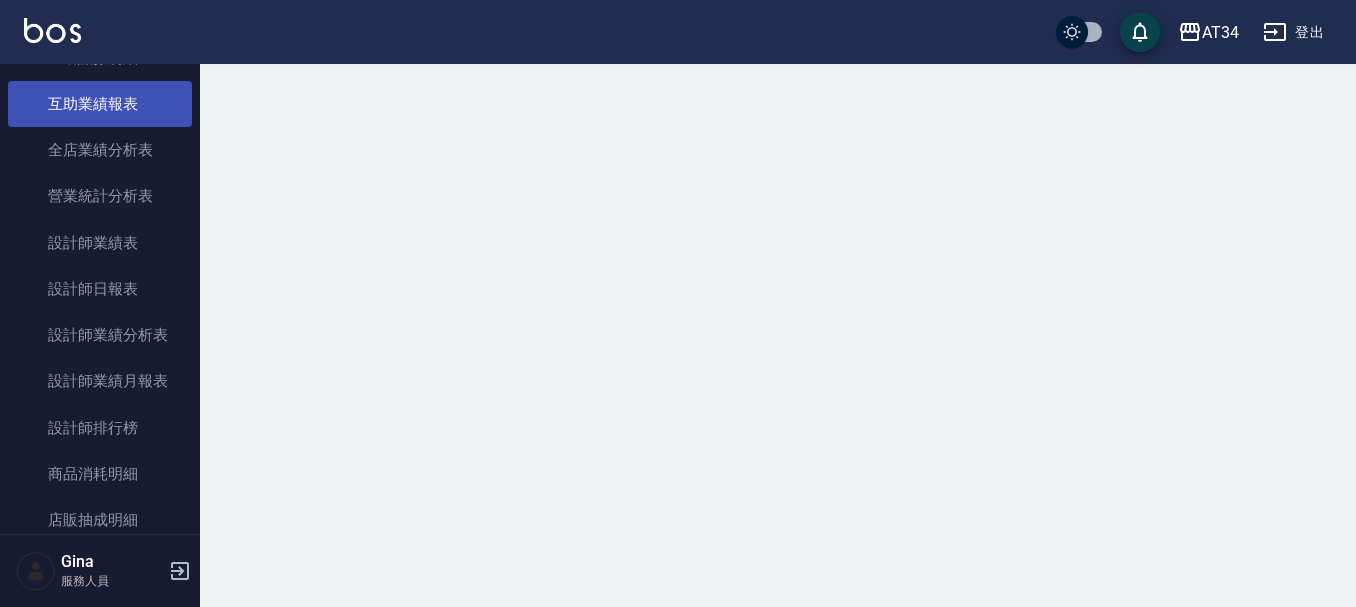 scroll, scrollTop: 0, scrollLeft: 0, axis: both 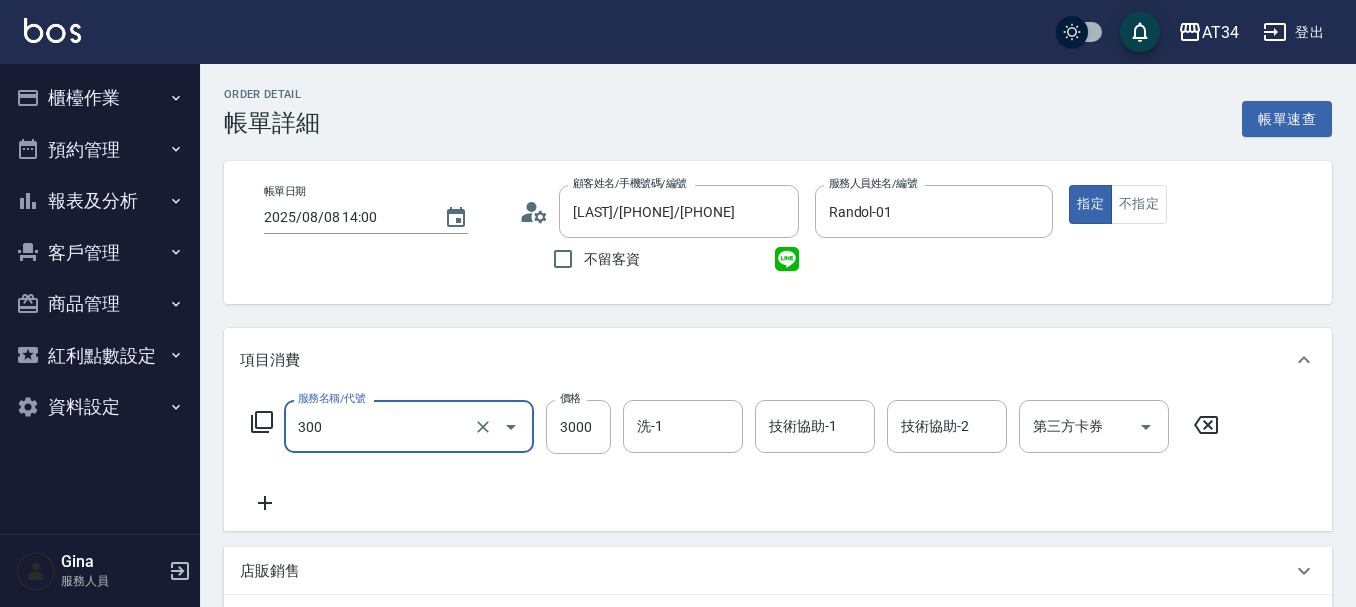type on "燙髮(300)" 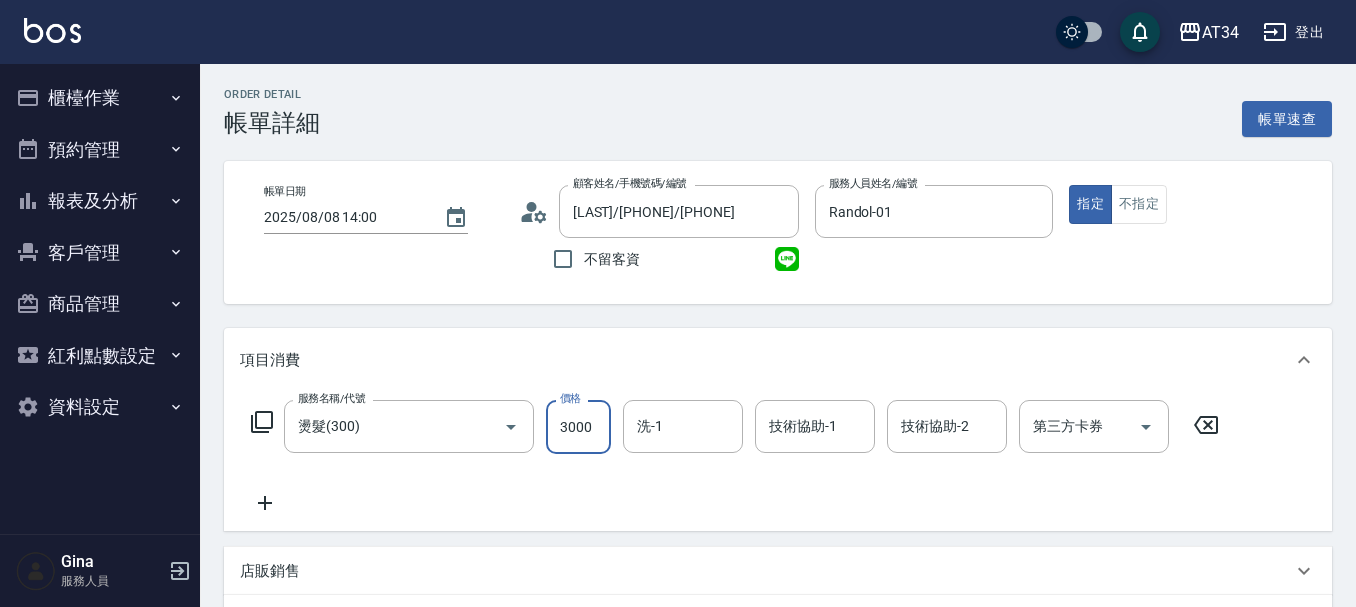 click on "3000" at bounding box center (578, 427) 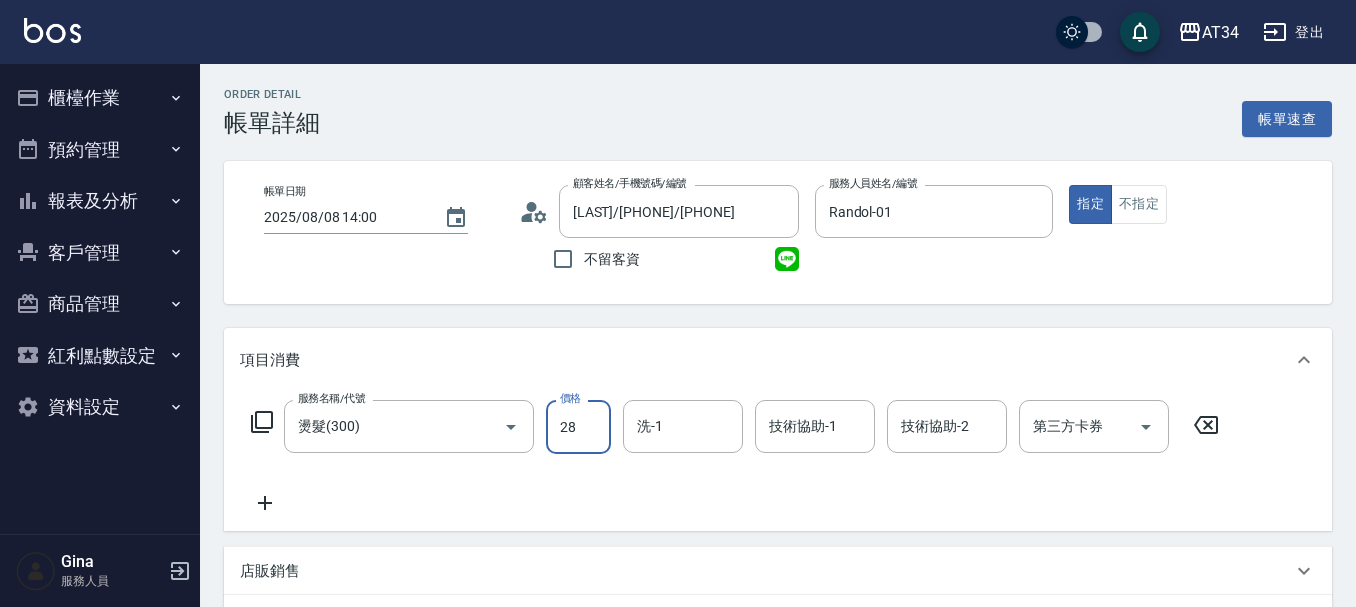 type on "280" 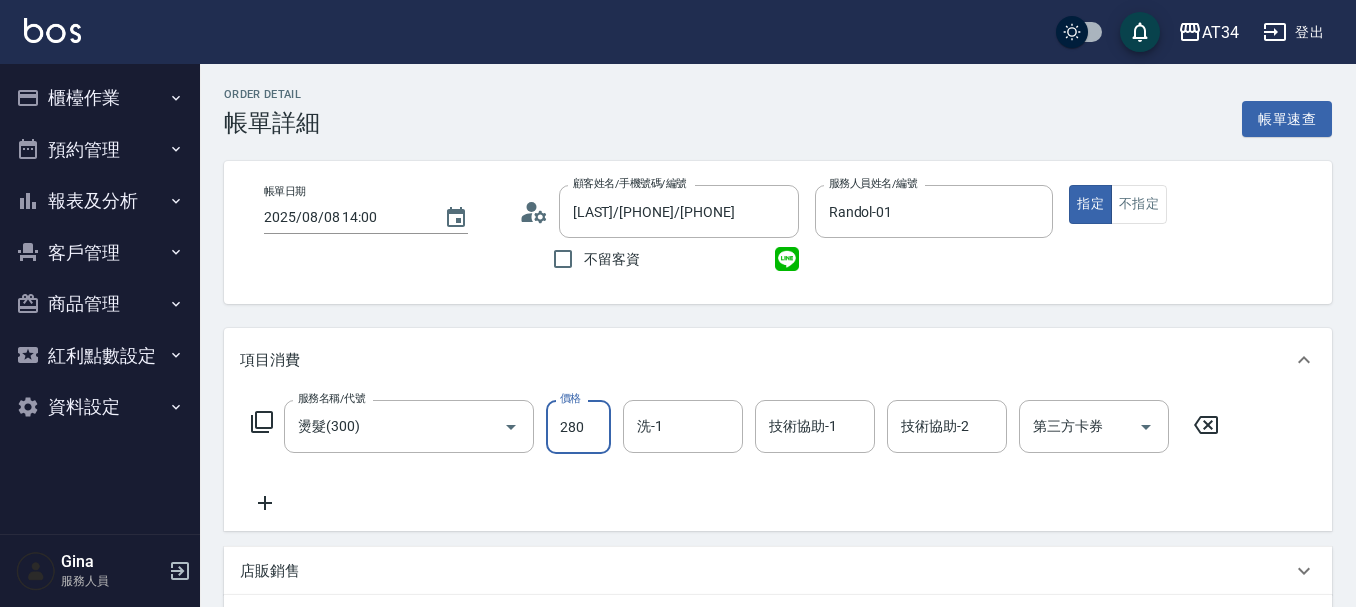 type on "20" 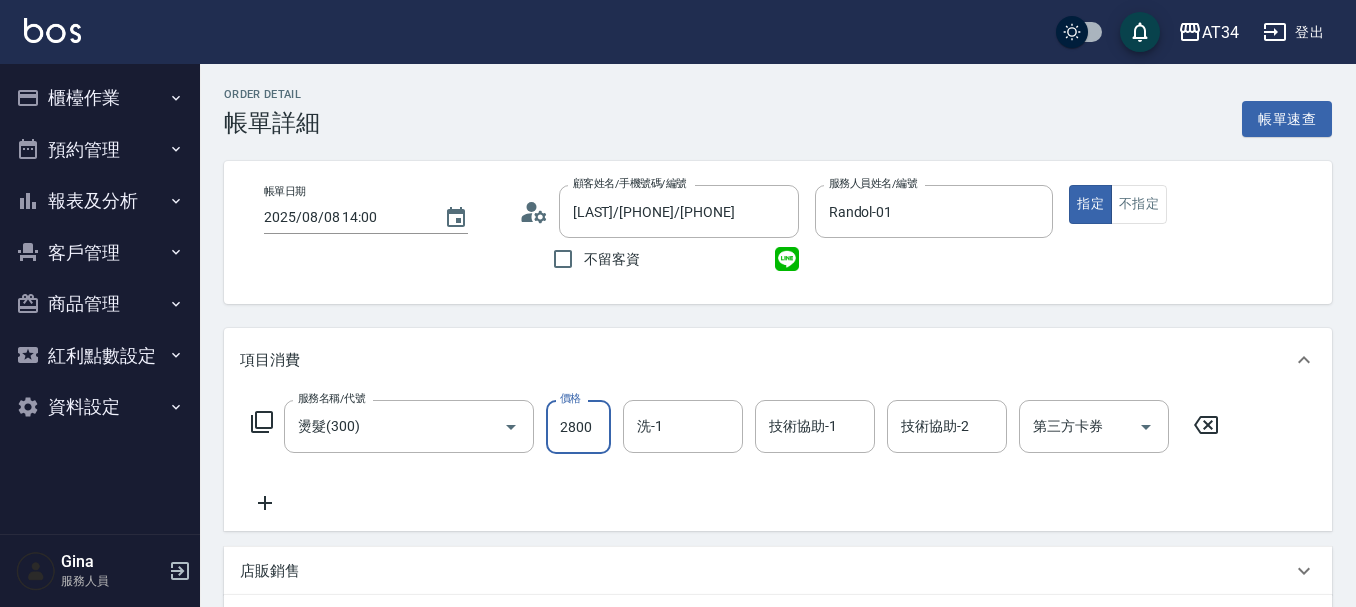 type on "2800" 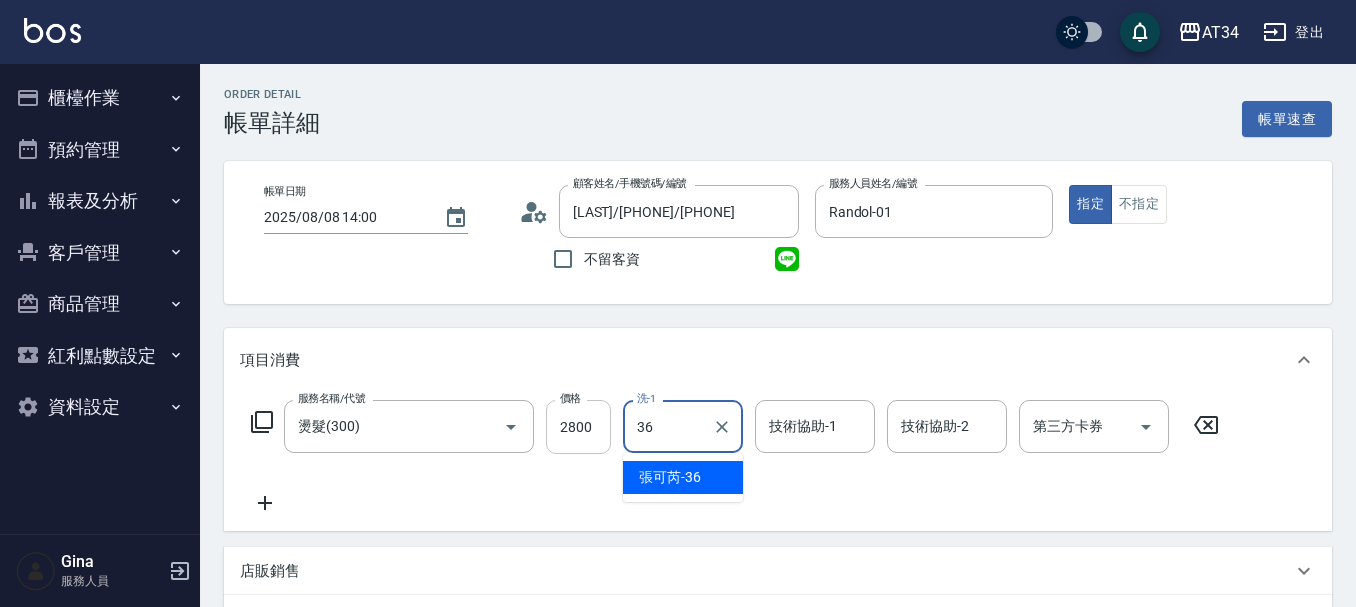 type on "張可芮-36" 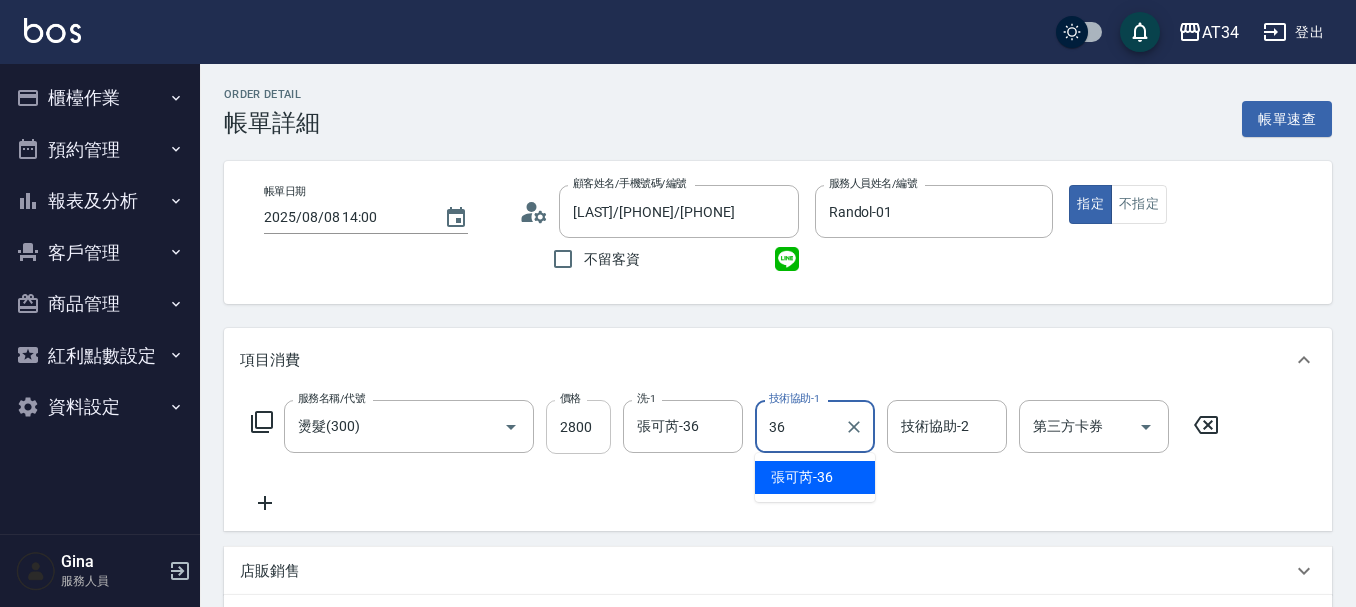 type on "張可芮-36" 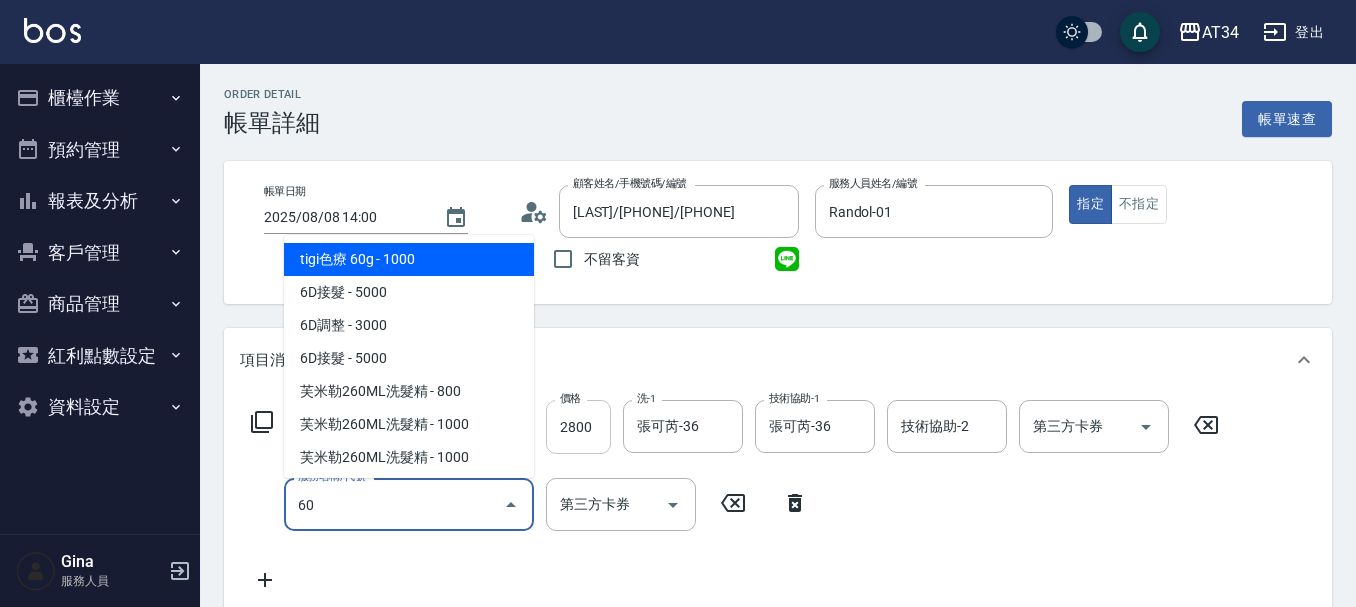 type on "602" 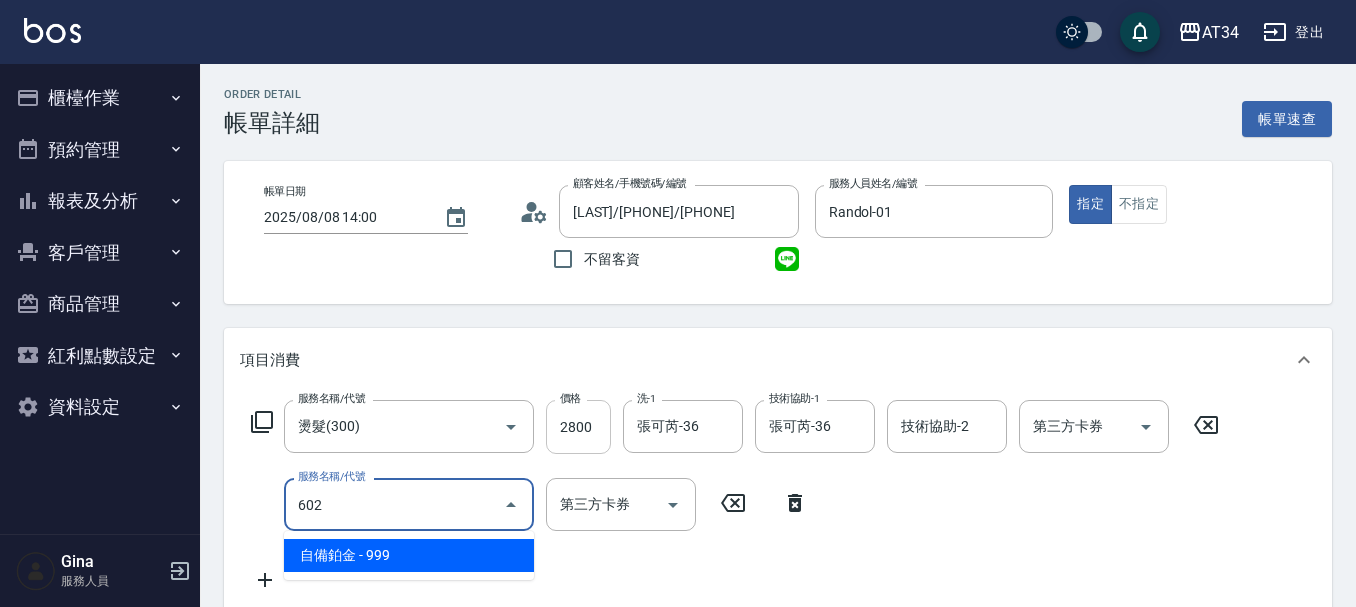 type on "370" 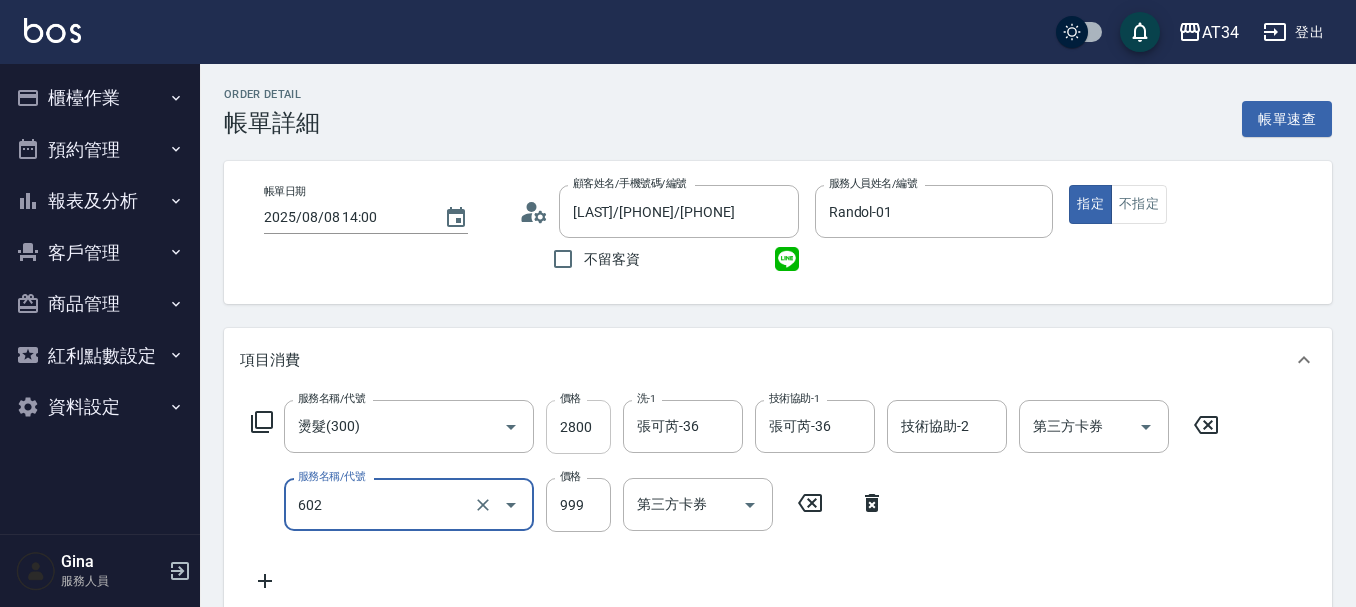 type on "自備鉑金(602)" 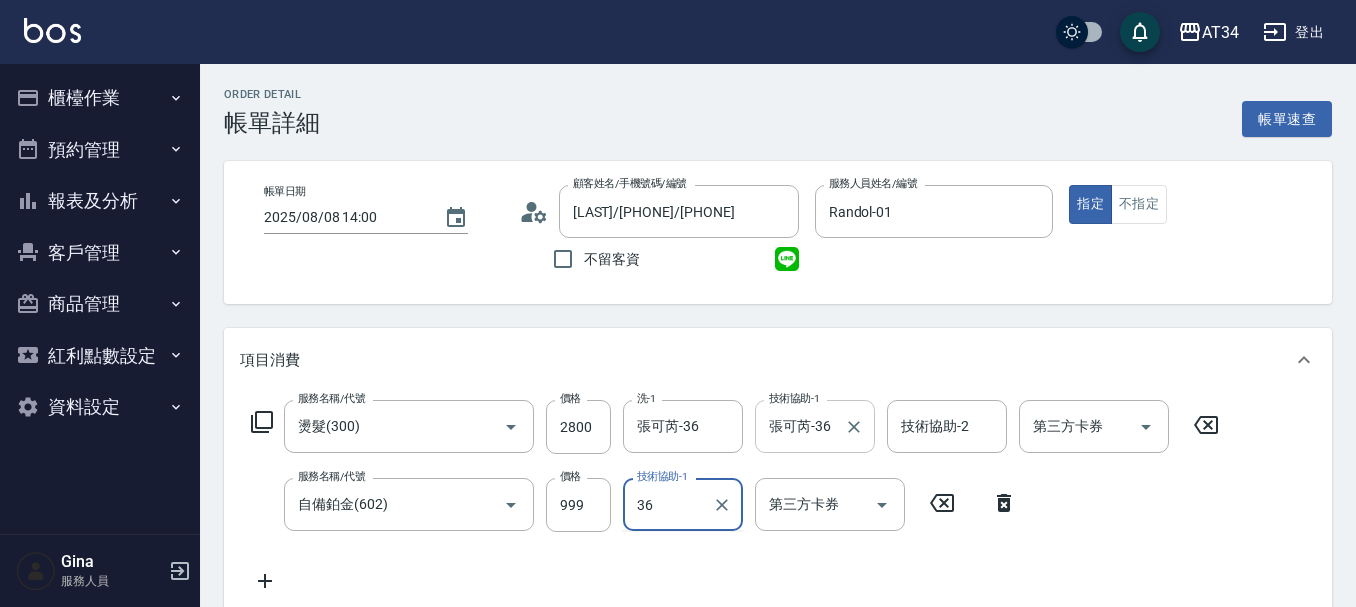 type on "張可芮-36" 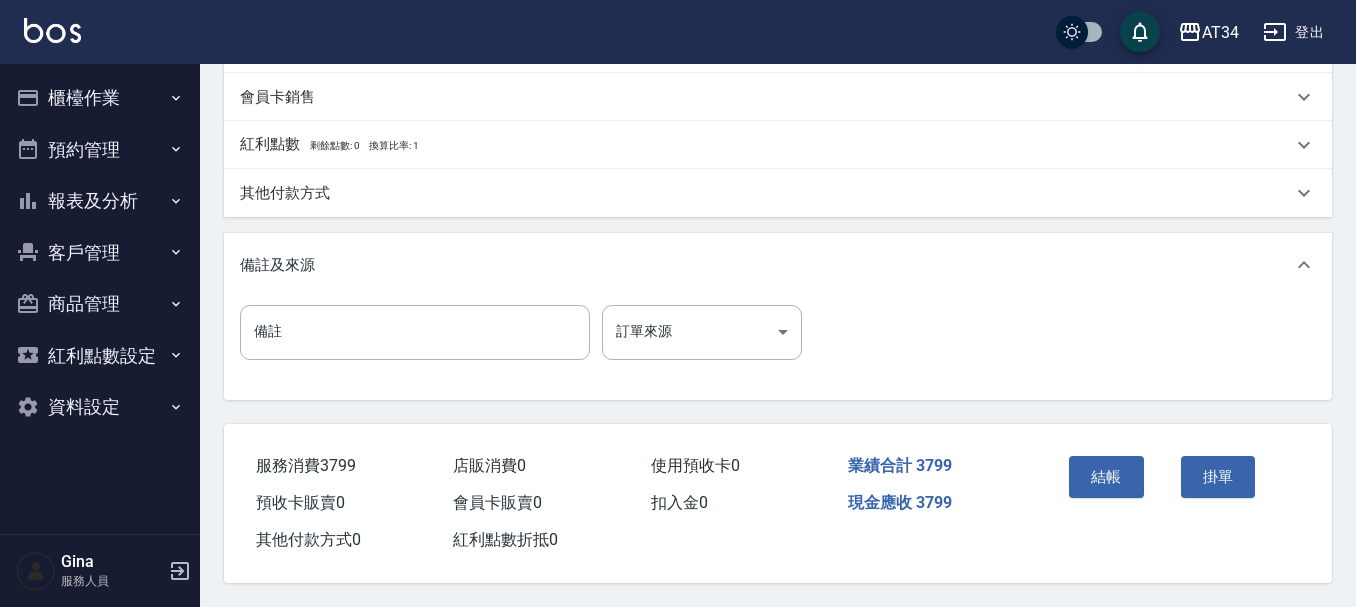 scroll, scrollTop: 705, scrollLeft: 0, axis: vertical 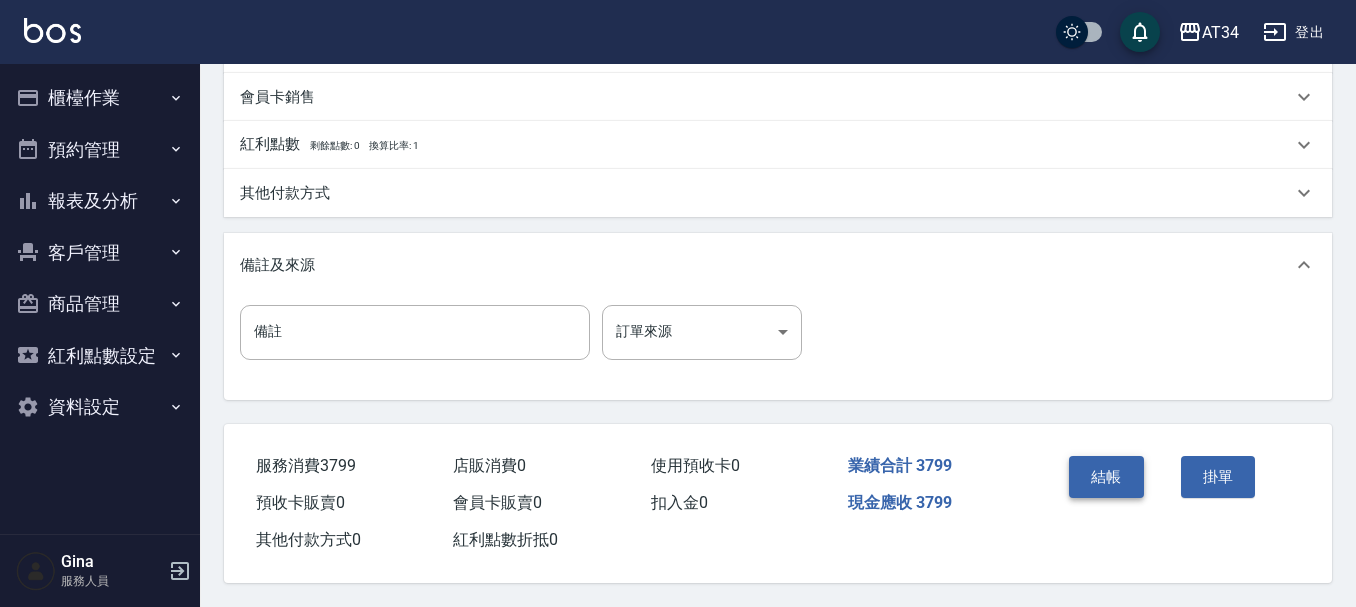 click on "結帳" at bounding box center [1106, 477] 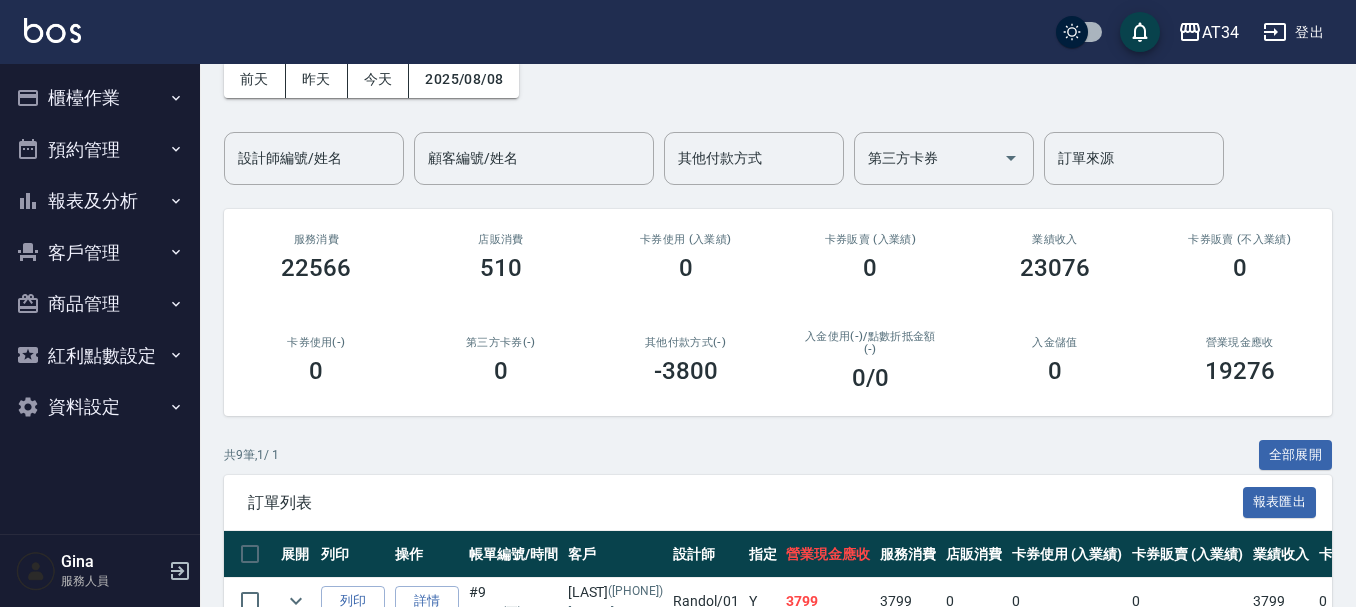 scroll, scrollTop: 0, scrollLeft: 0, axis: both 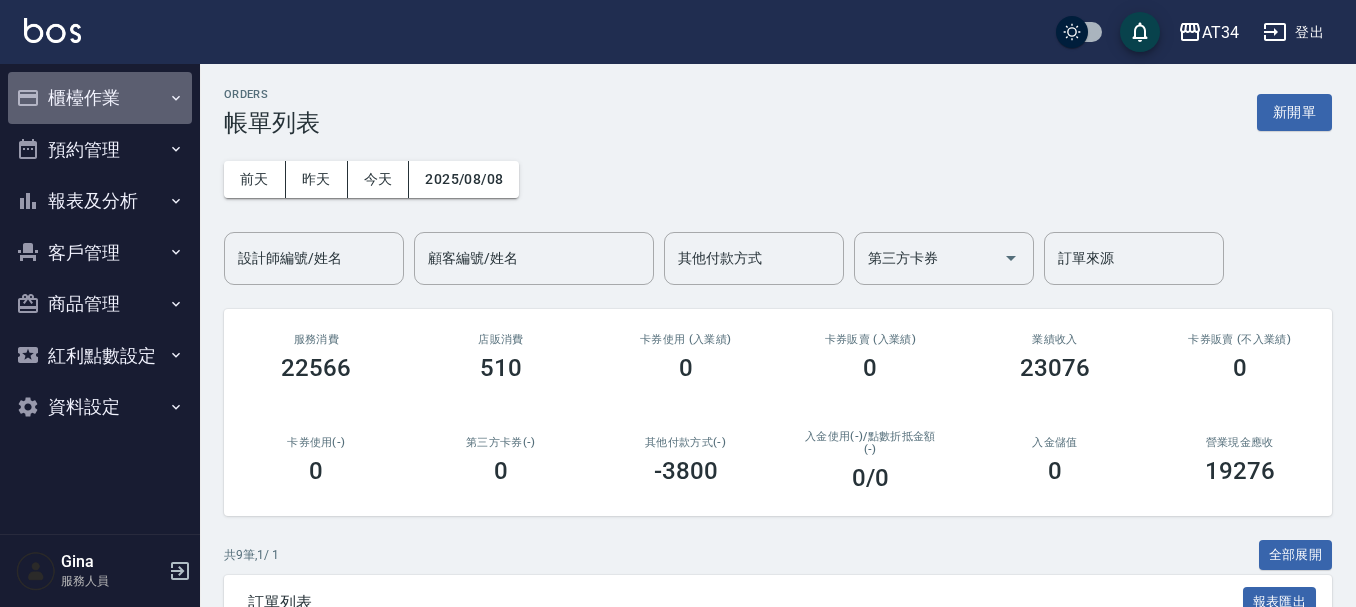 click on "櫃檯作業" at bounding box center [100, 98] 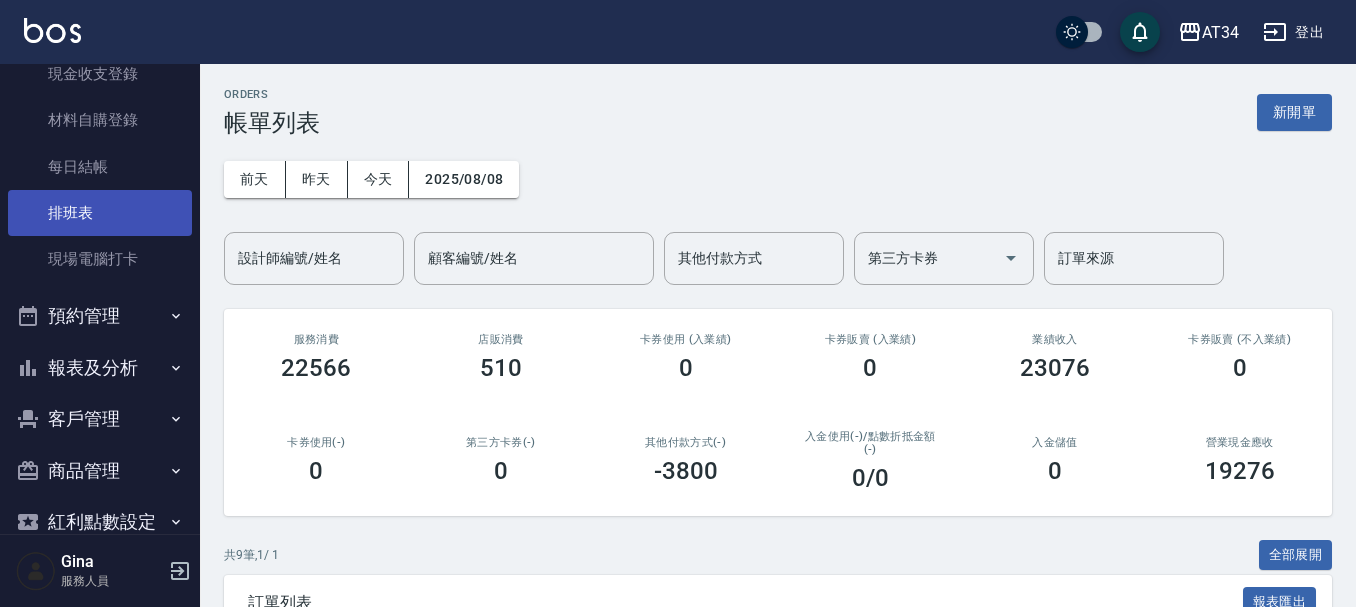 scroll, scrollTop: 0, scrollLeft: 0, axis: both 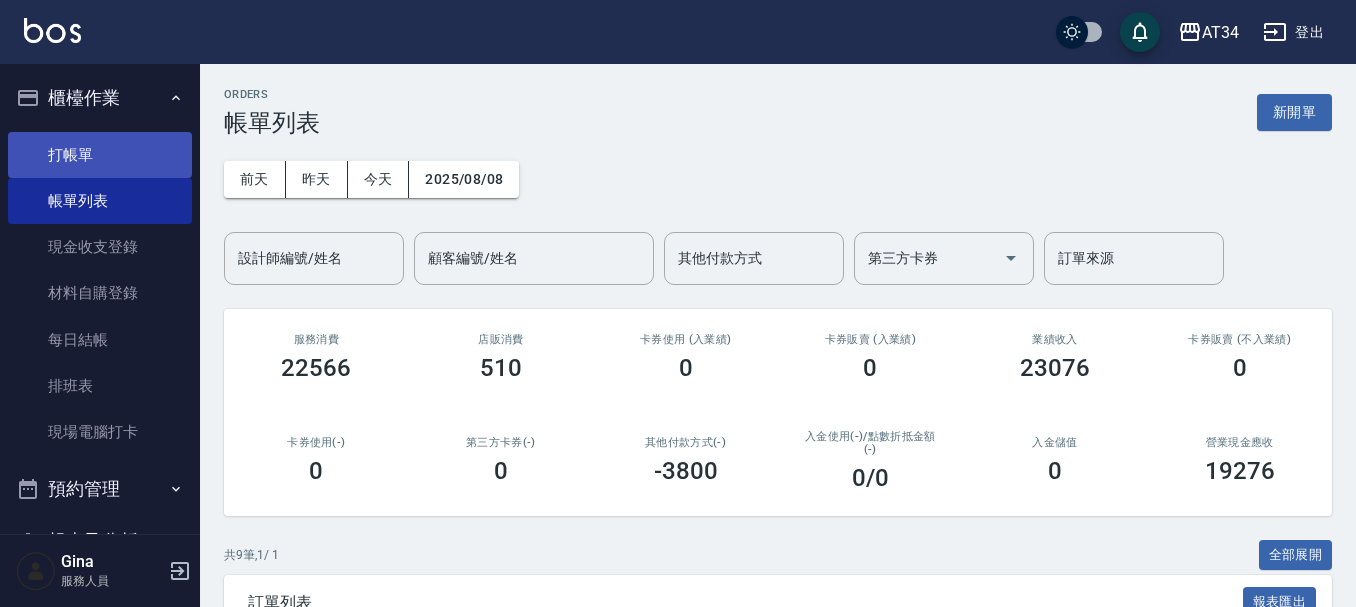 click on "打帳單" at bounding box center (100, 155) 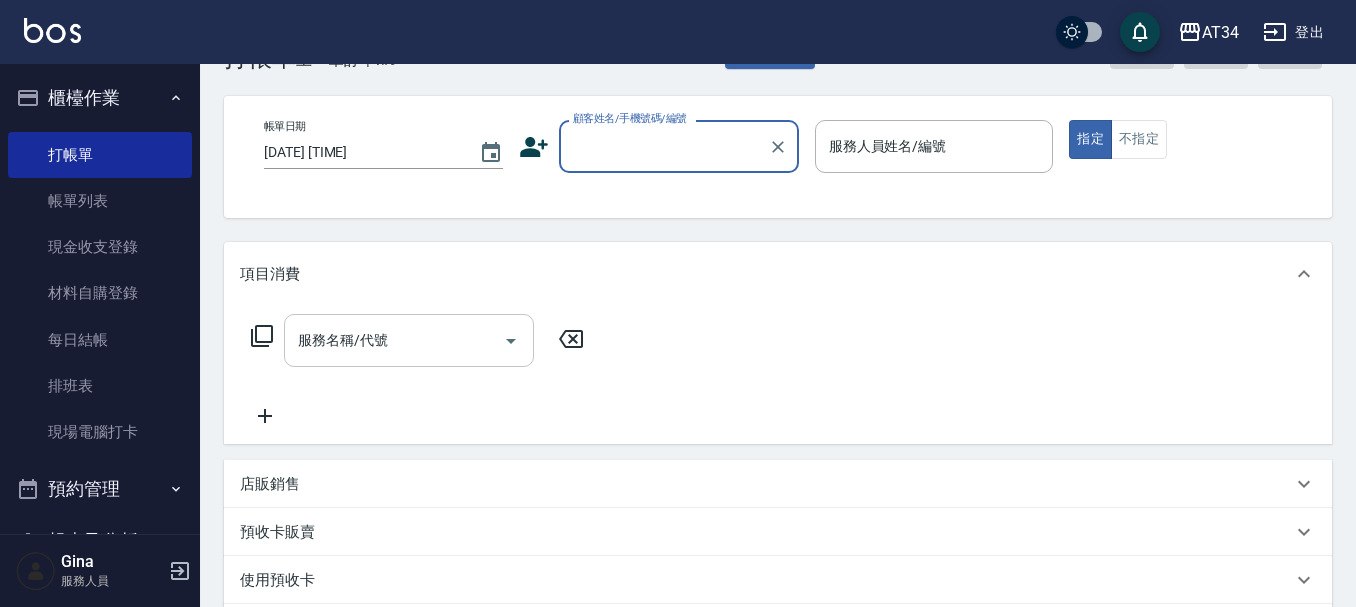 scroll, scrollTop: 100, scrollLeft: 0, axis: vertical 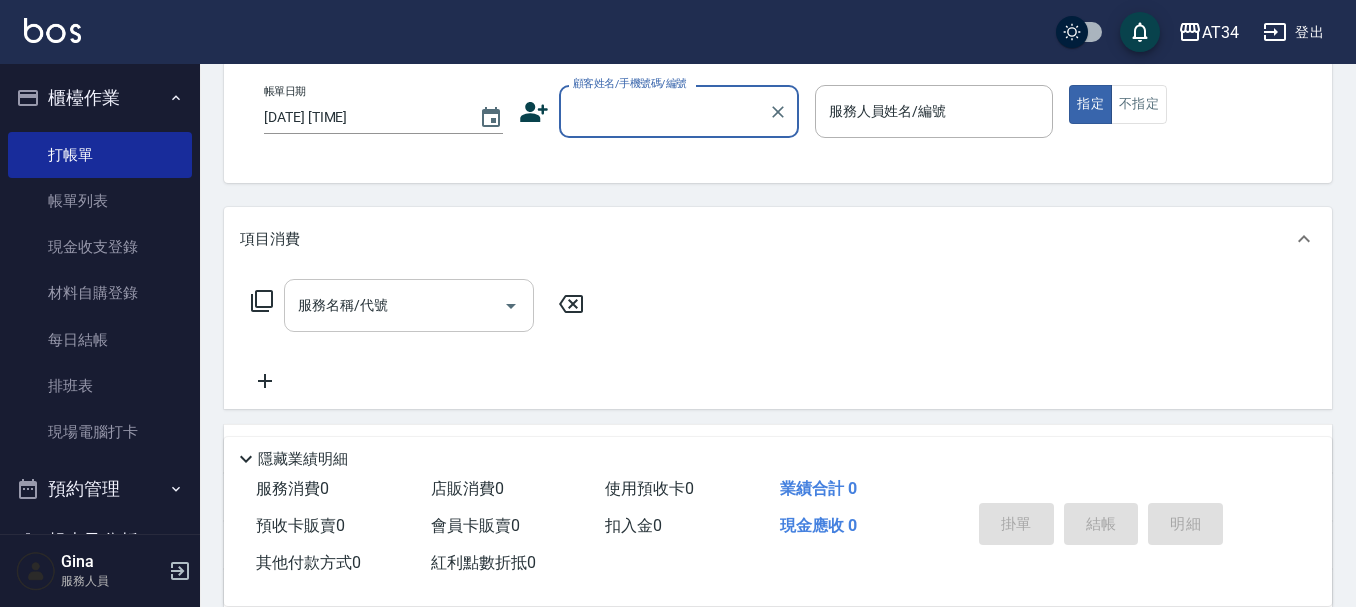 click on "服務名稱/代號 服務名稱/代號" at bounding box center (409, 305) 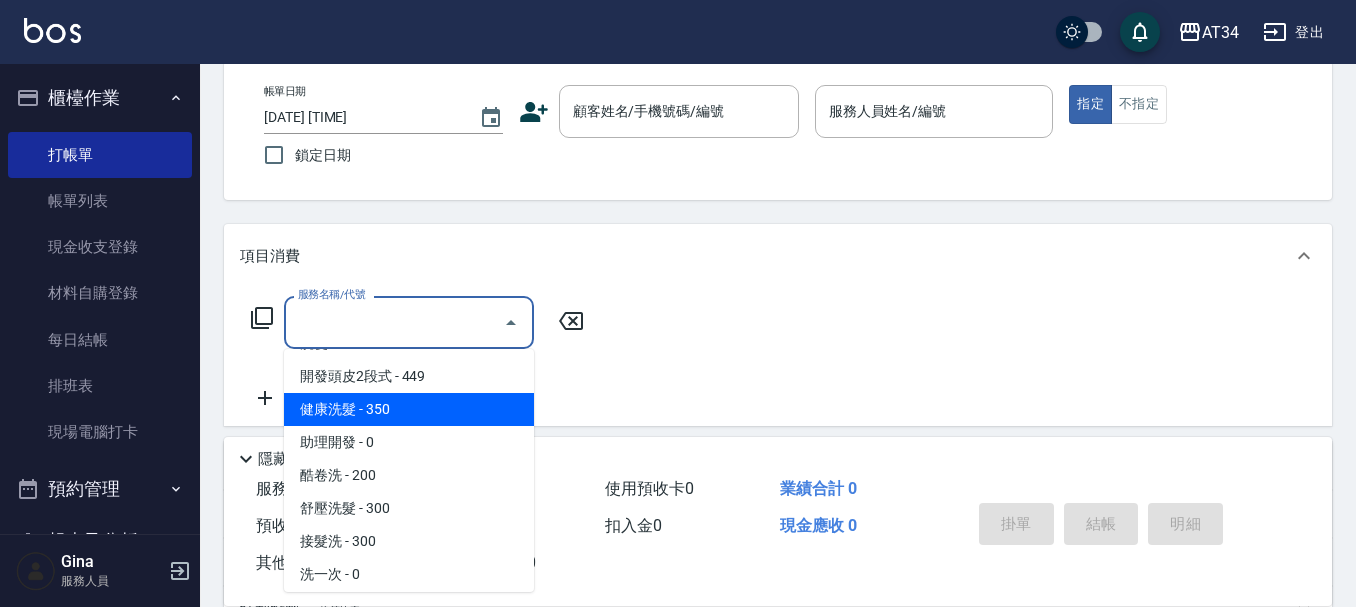 scroll, scrollTop: 200, scrollLeft: 0, axis: vertical 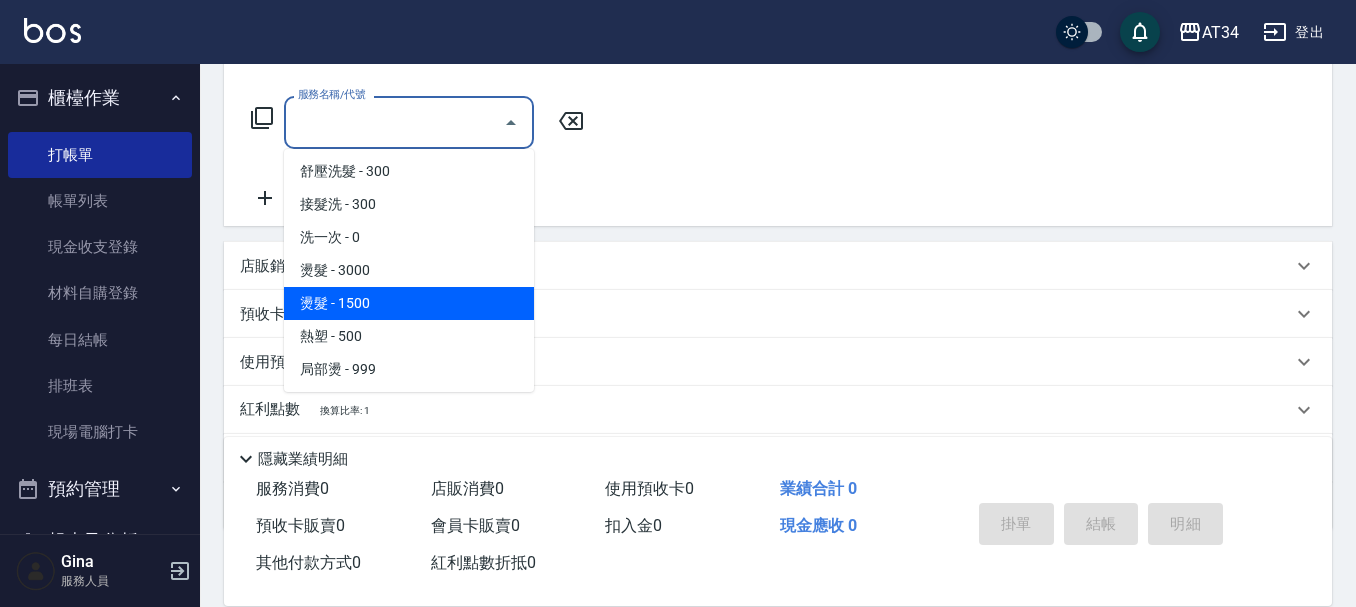 click on "服務名稱/代號 服務名稱/代號" at bounding box center (778, 157) 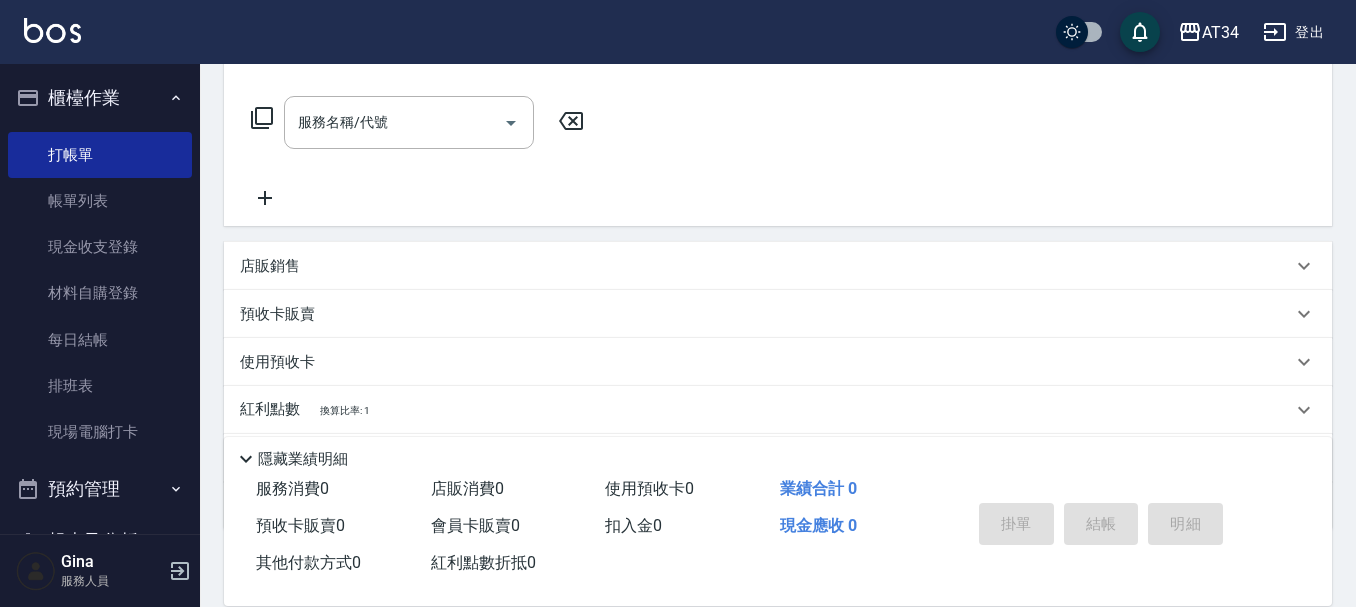 click on "店販銷售" at bounding box center [270, 266] 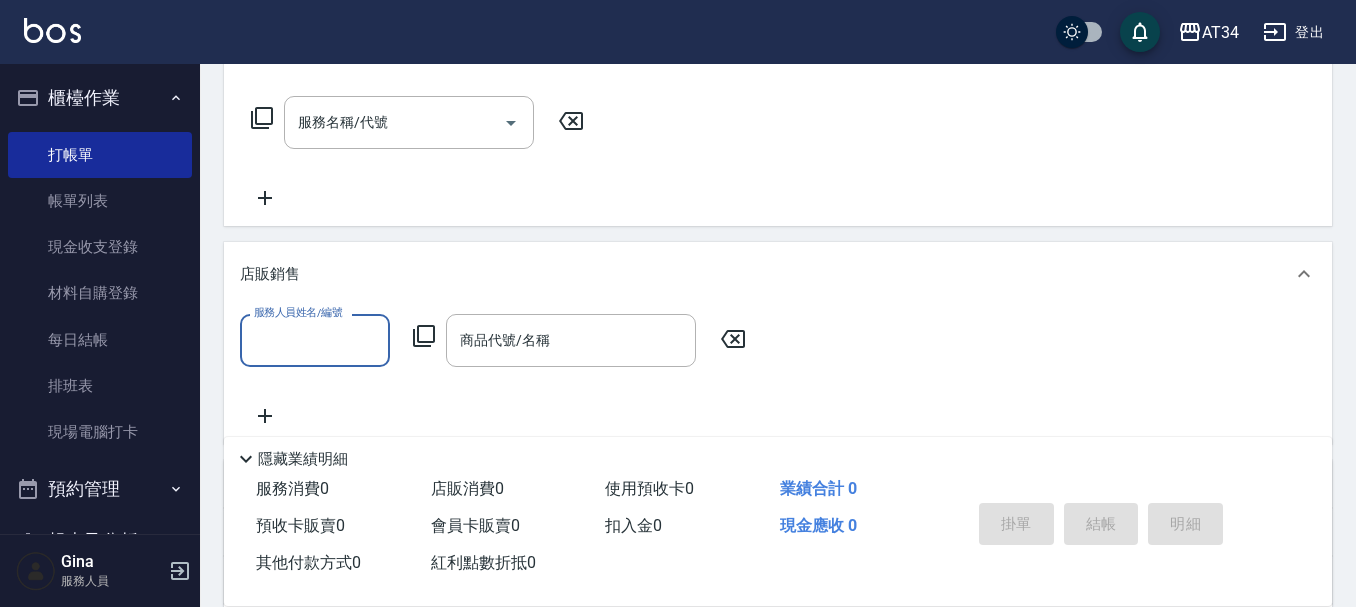 scroll, scrollTop: 0, scrollLeft: 0, axis: both 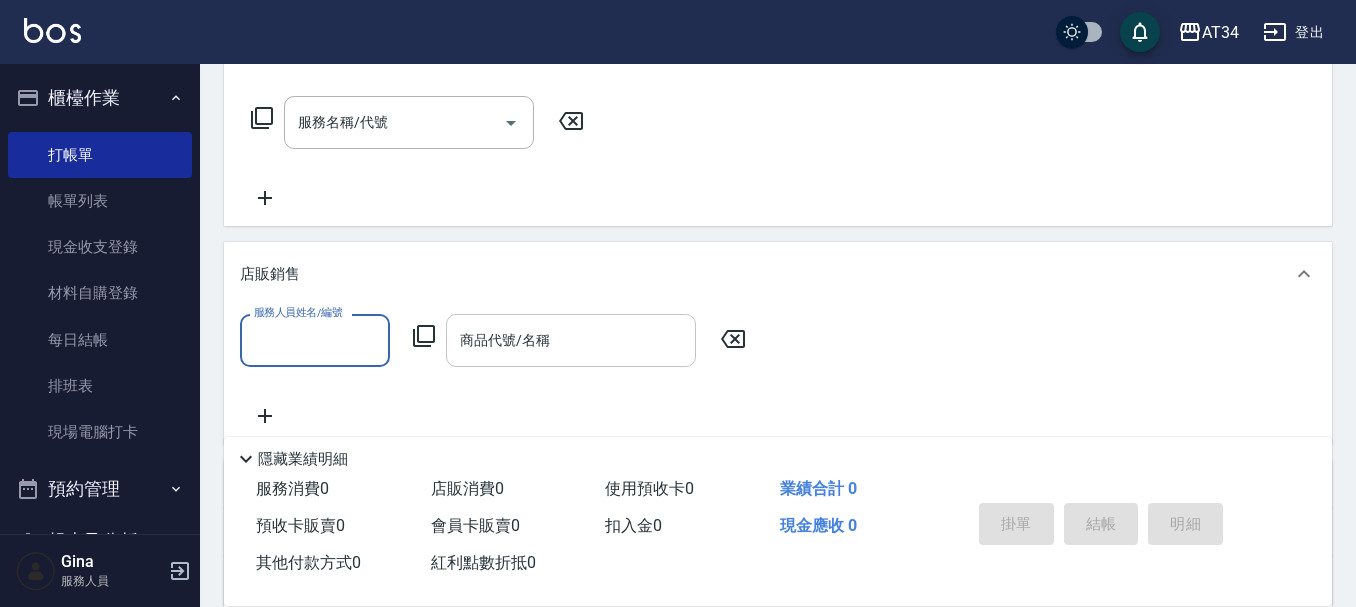 click on "商品代號/名稱 商品代號/名稱" at bounding box center (571, 340) 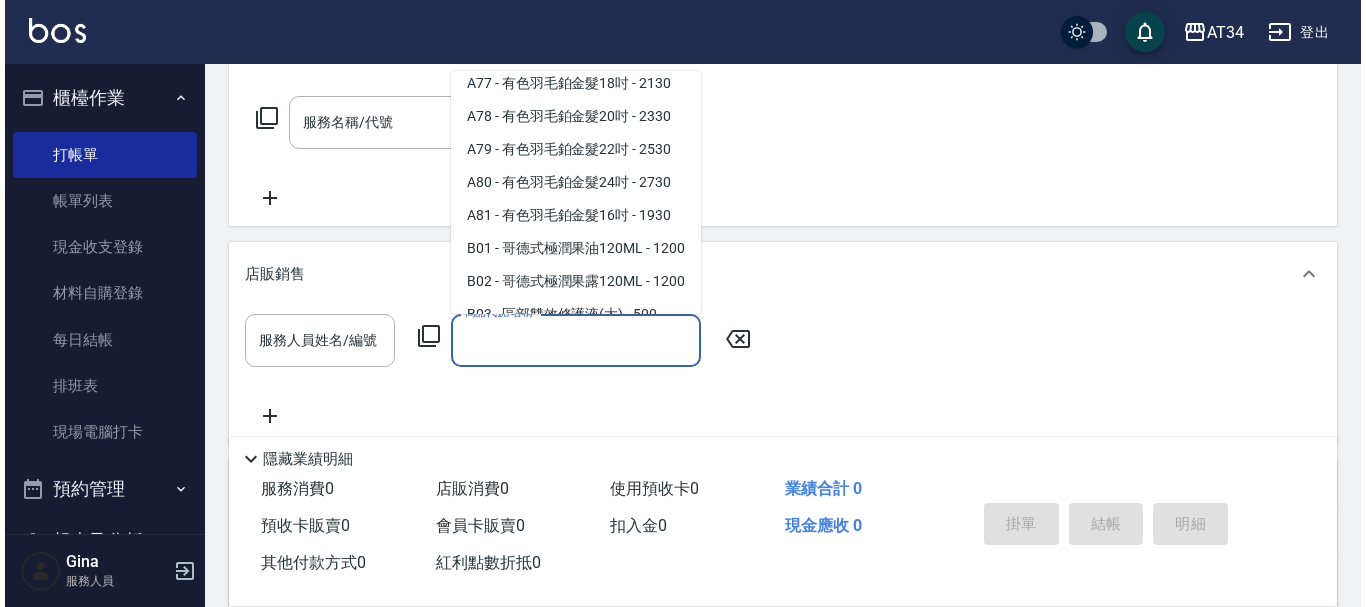 scroll, scrollTop: 2100, scrollLeft: 0, axis: vertical 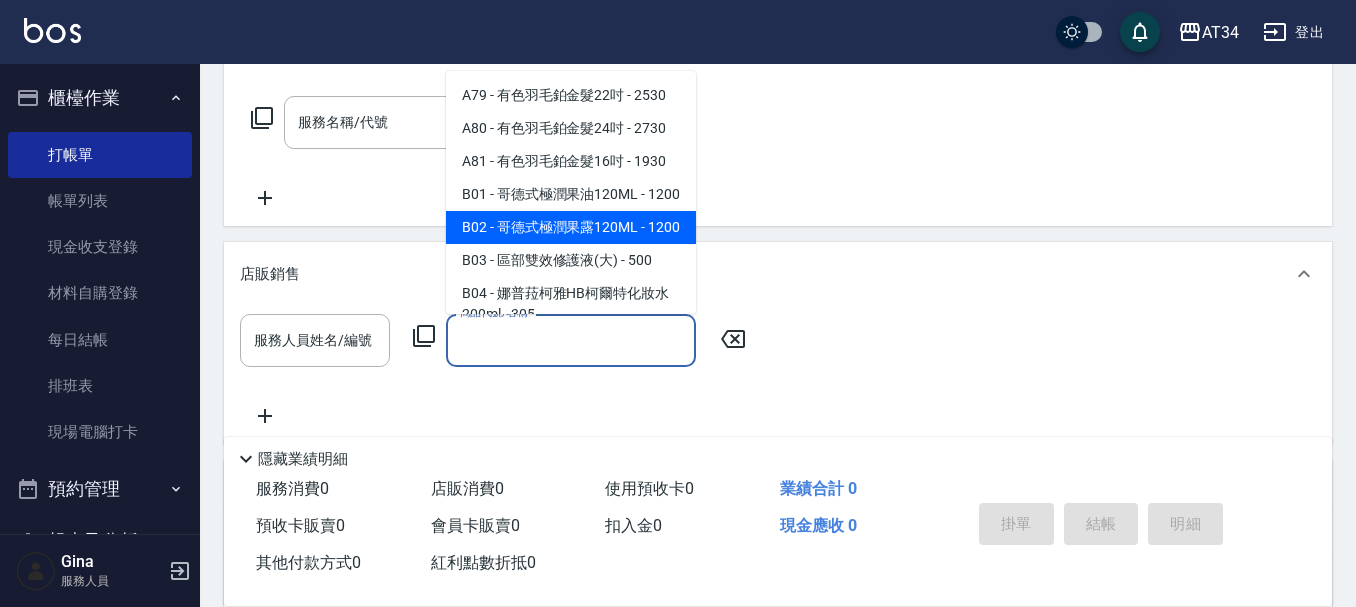 click on "商品代號/名稱" at bounding box center [571, 340] 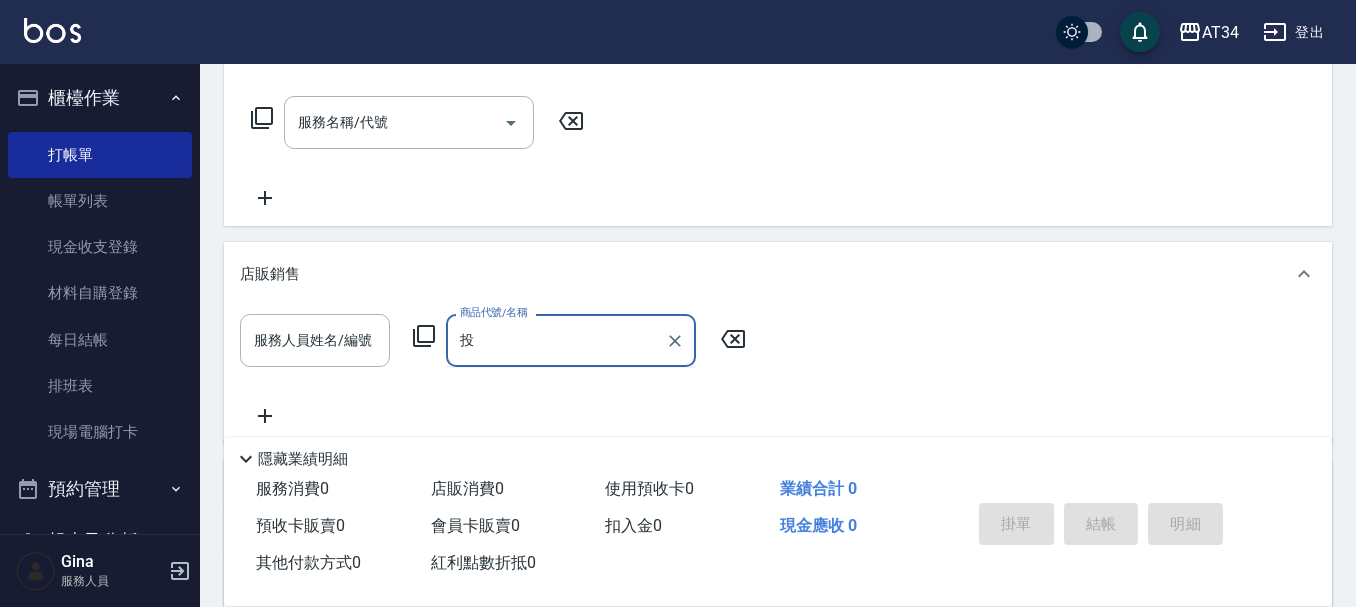 type on "投" 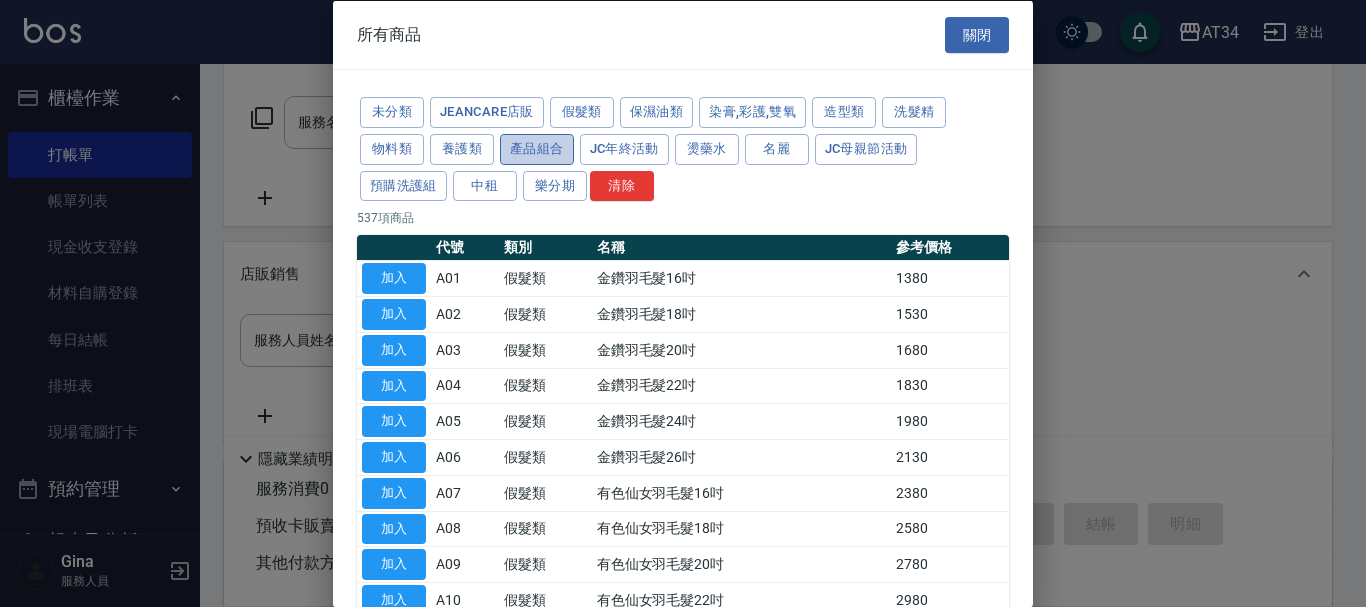 click on "產品組合" at bounding box center [537, 148] 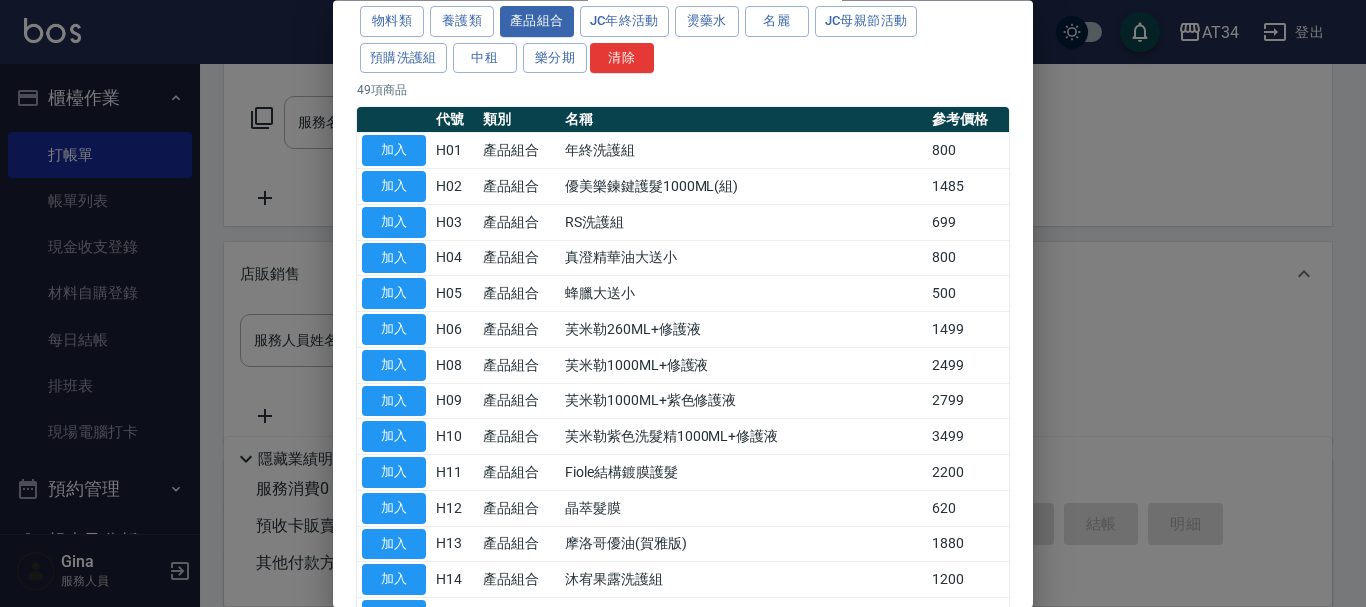 scroll, scrollTop: 0, scrollLeft: 0, axis: both 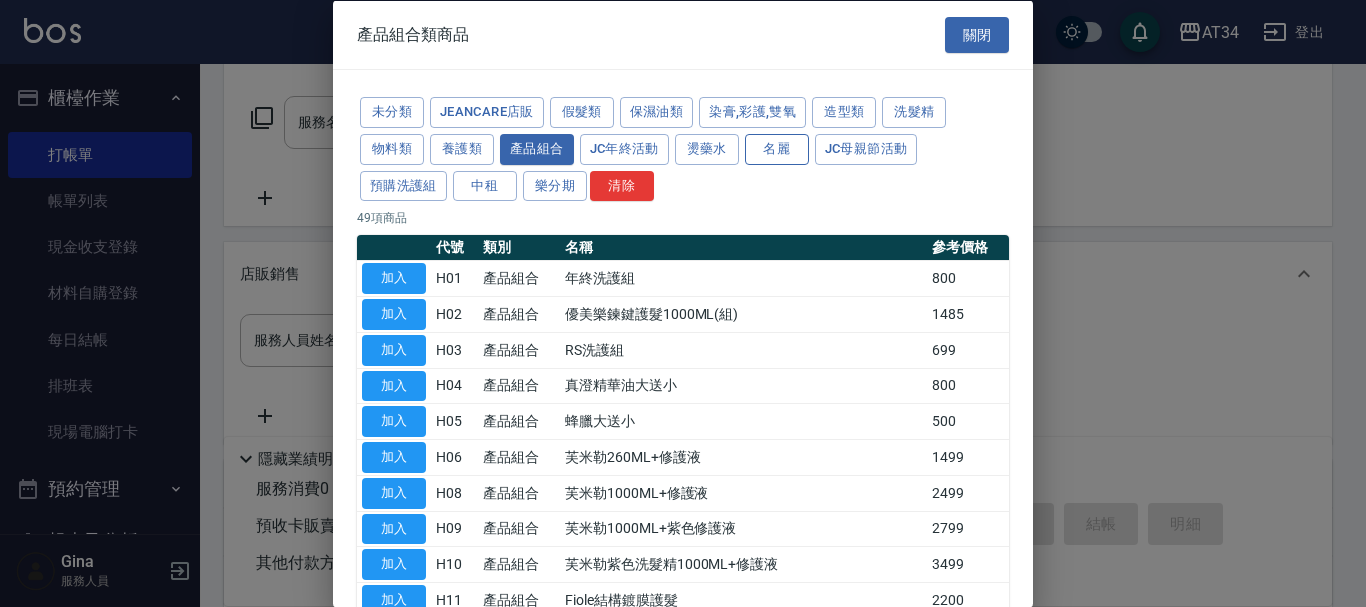 click on "名麗" at bounding box center (777, 148) 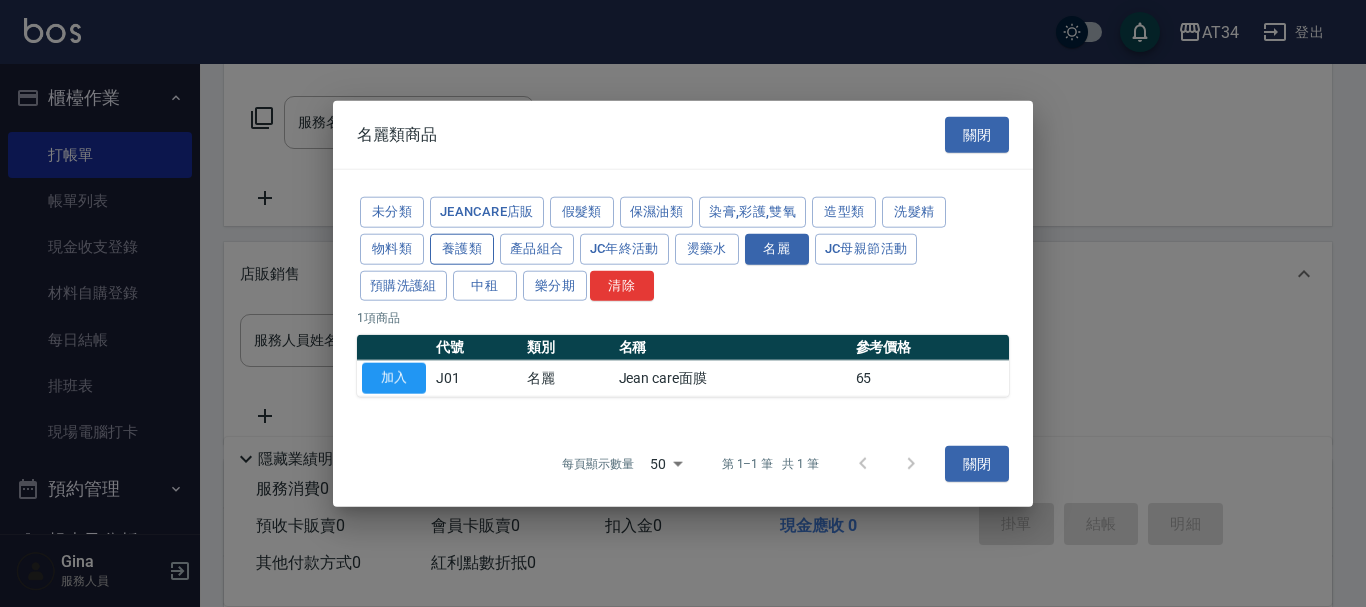 click on "養護類" at bounding box center (462, 248) 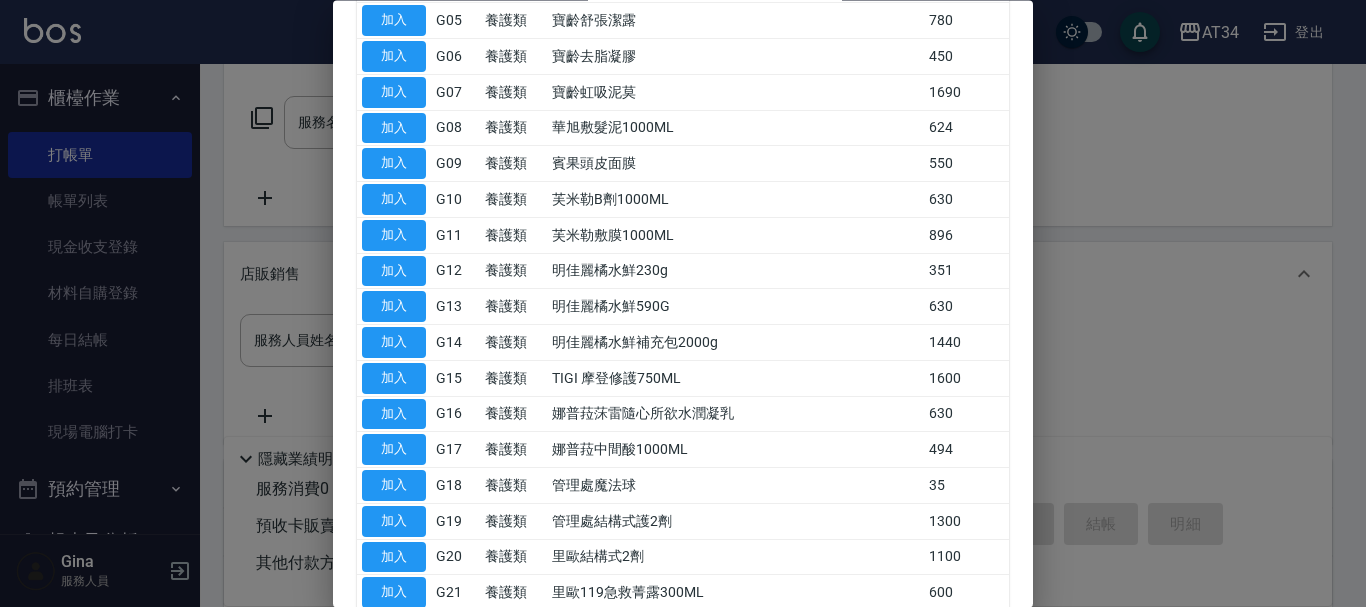 scroll, scrollTop: 0, scrollLeft: 0, axis: both 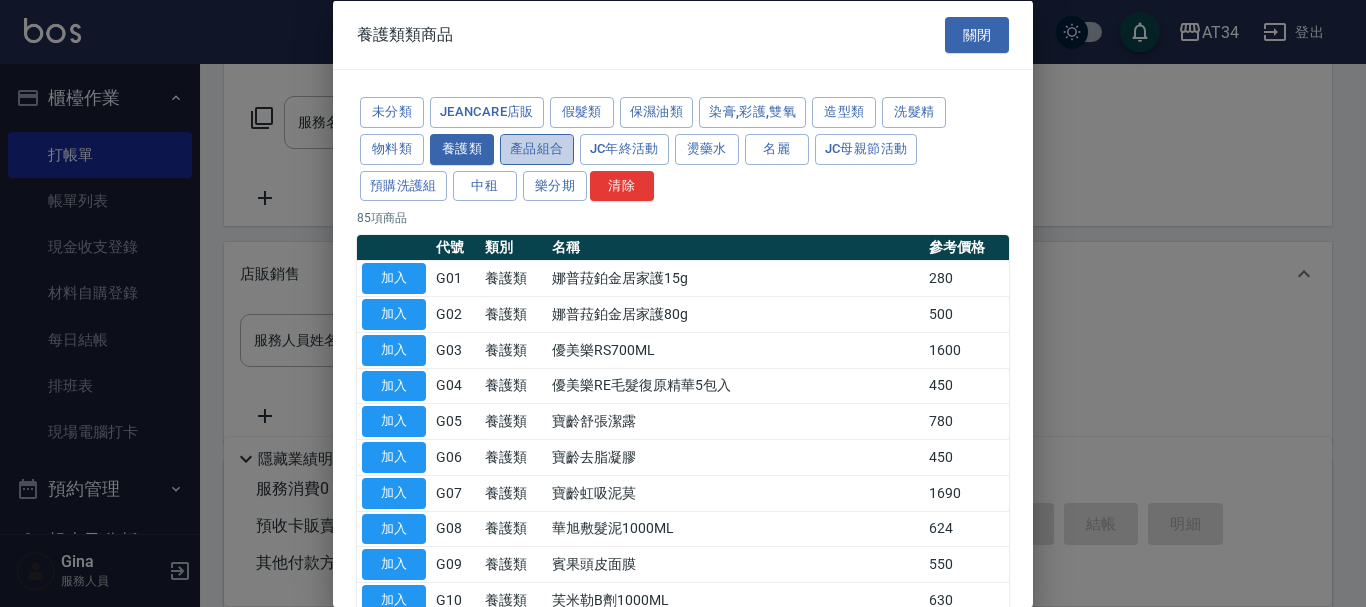 click on "產品組合" at bounding box center (537, 148) 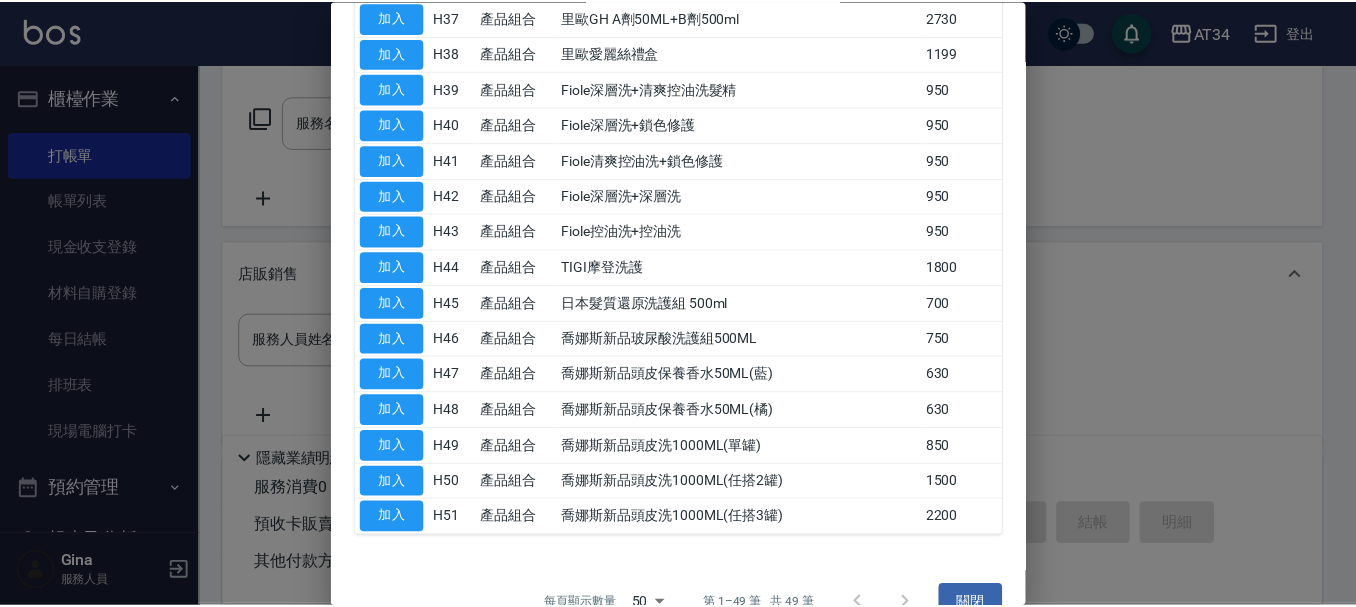 scroll, scrollTop: 1500, scrollLeft: 0, axis: vertical 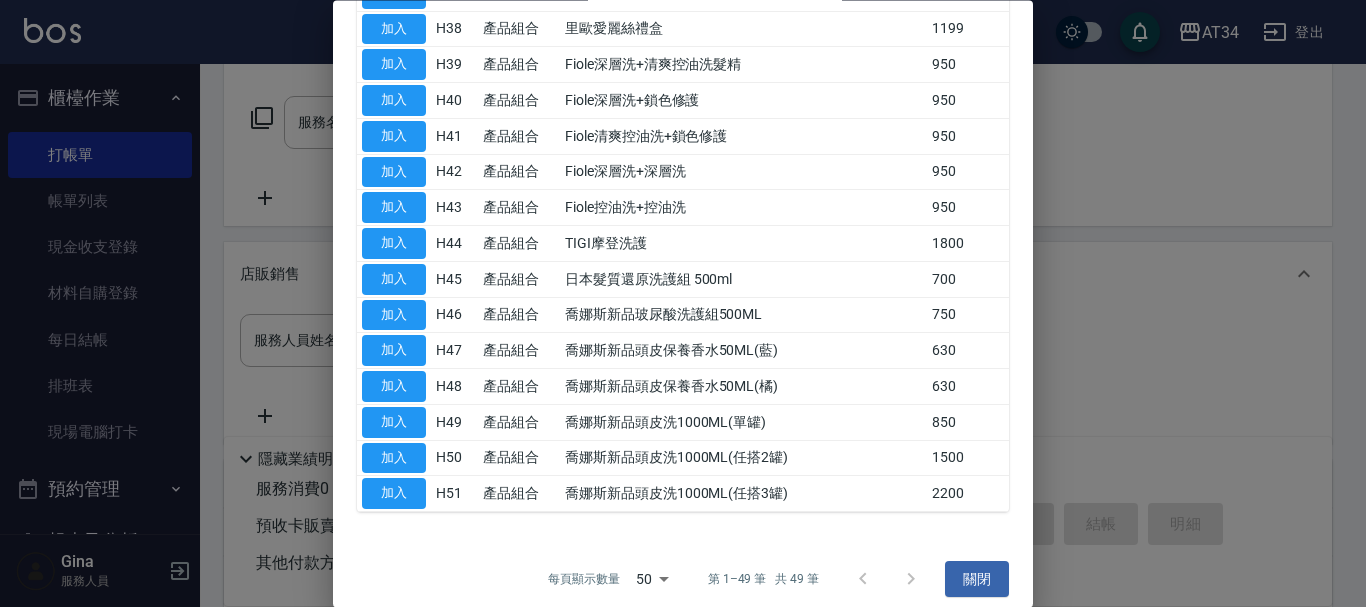 click on "喬娜斯新品頭皮保養香水50ML(藍)" at bounding box center (743, 351) 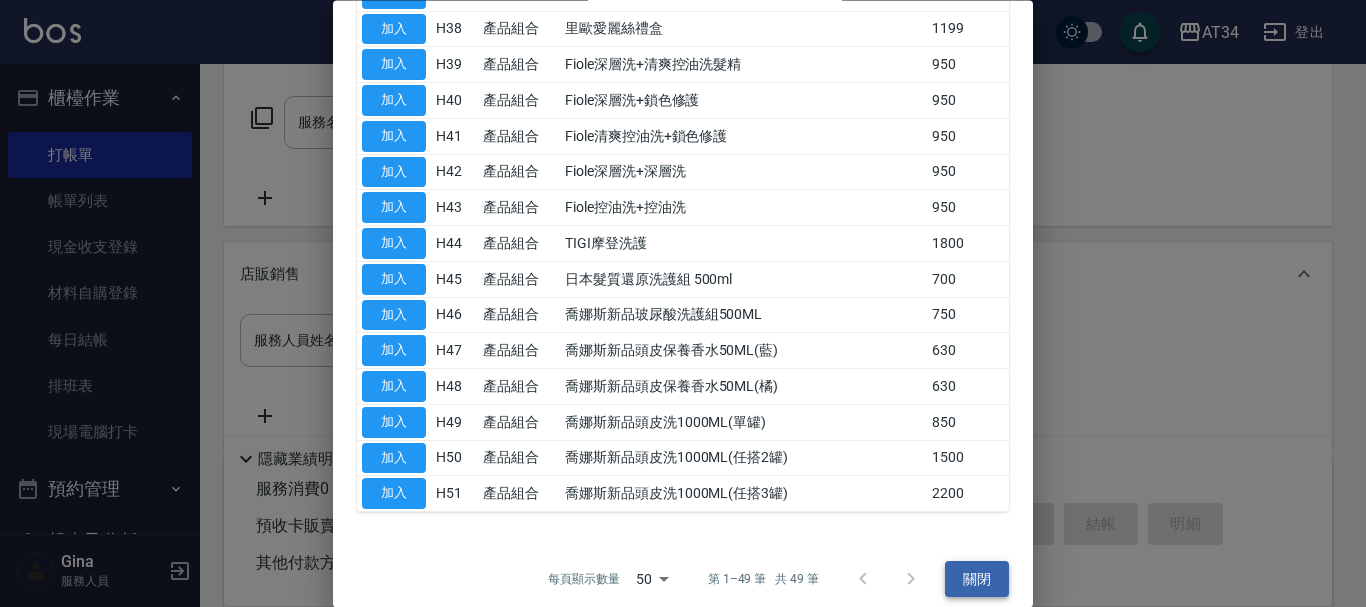 click on "關閉" at bounding box center (977, 579) 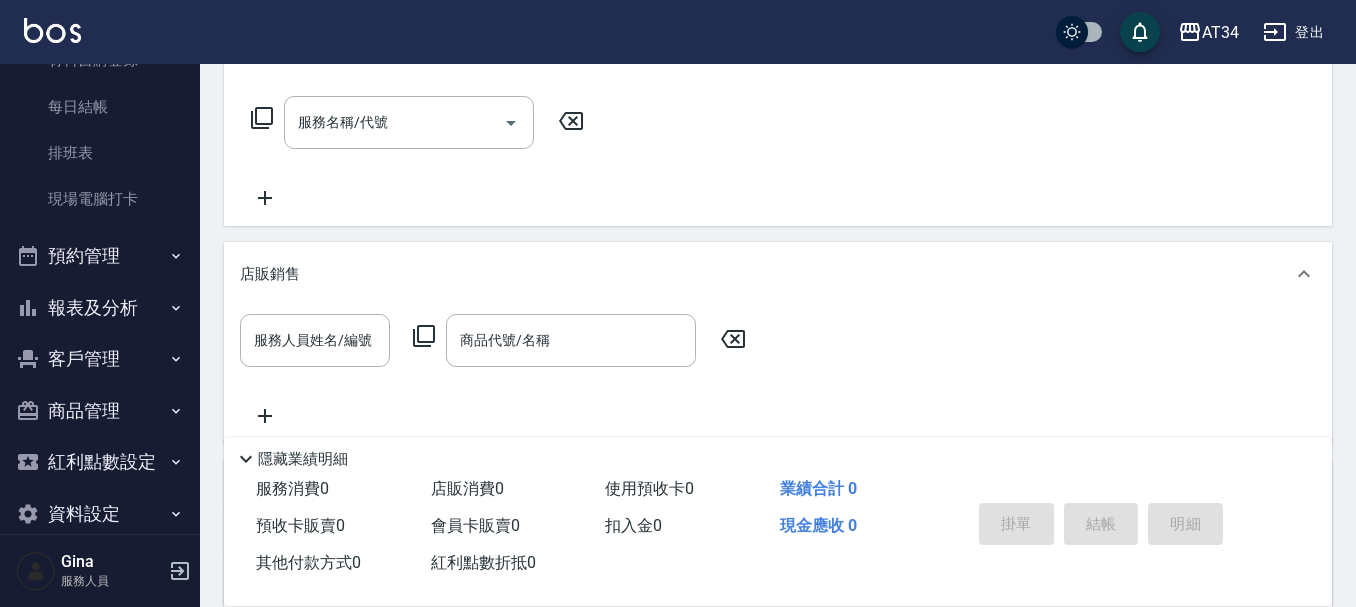 scroll, scrollTop: 0, scrollLeft: 0, axis: both 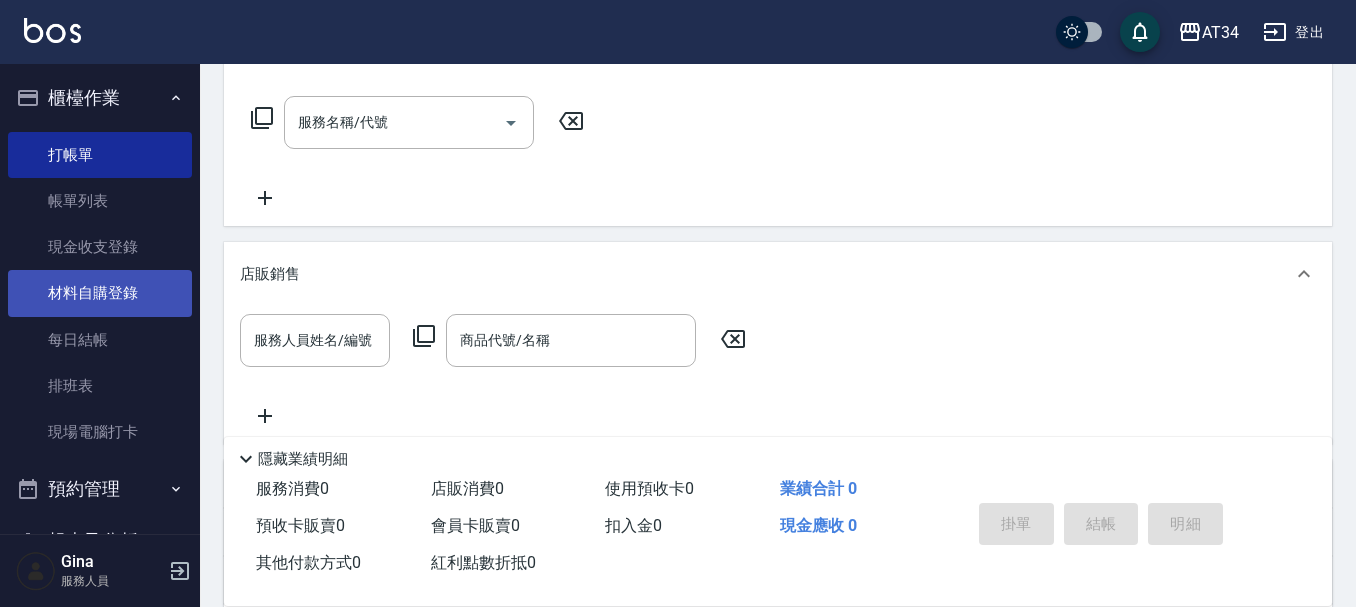 click on "材料自購登錄" at bounding box center (100, 293) 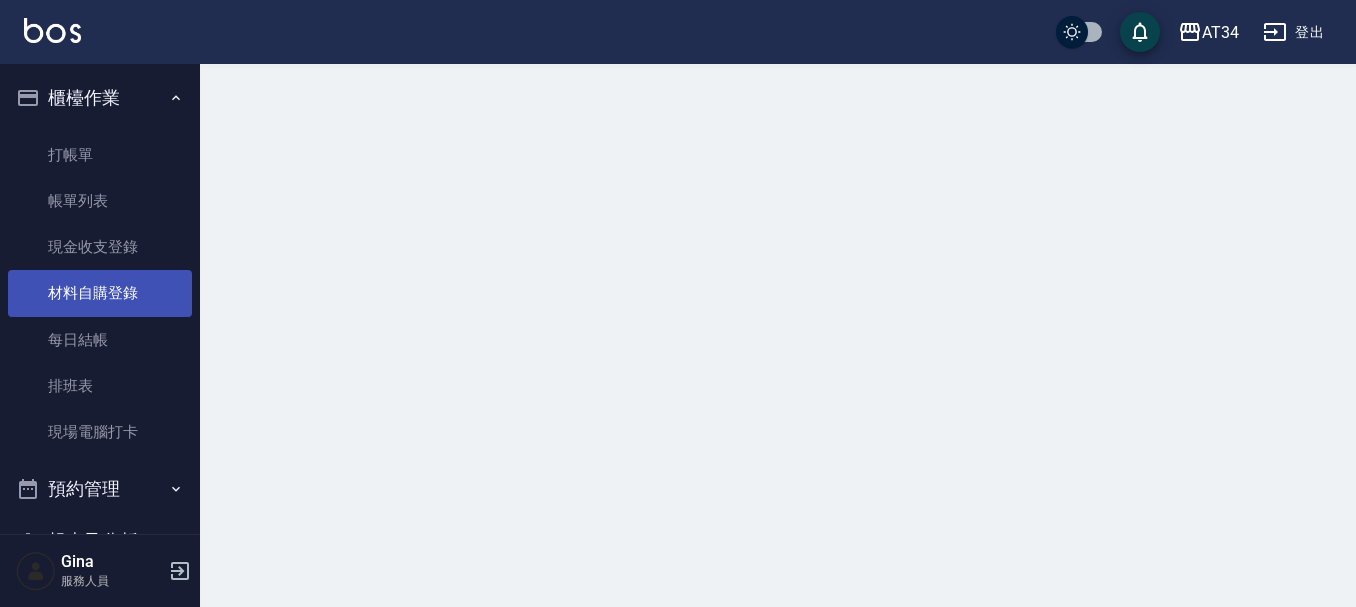 scroll, scrollTop: 0, scrollLeft: 0, axis: both 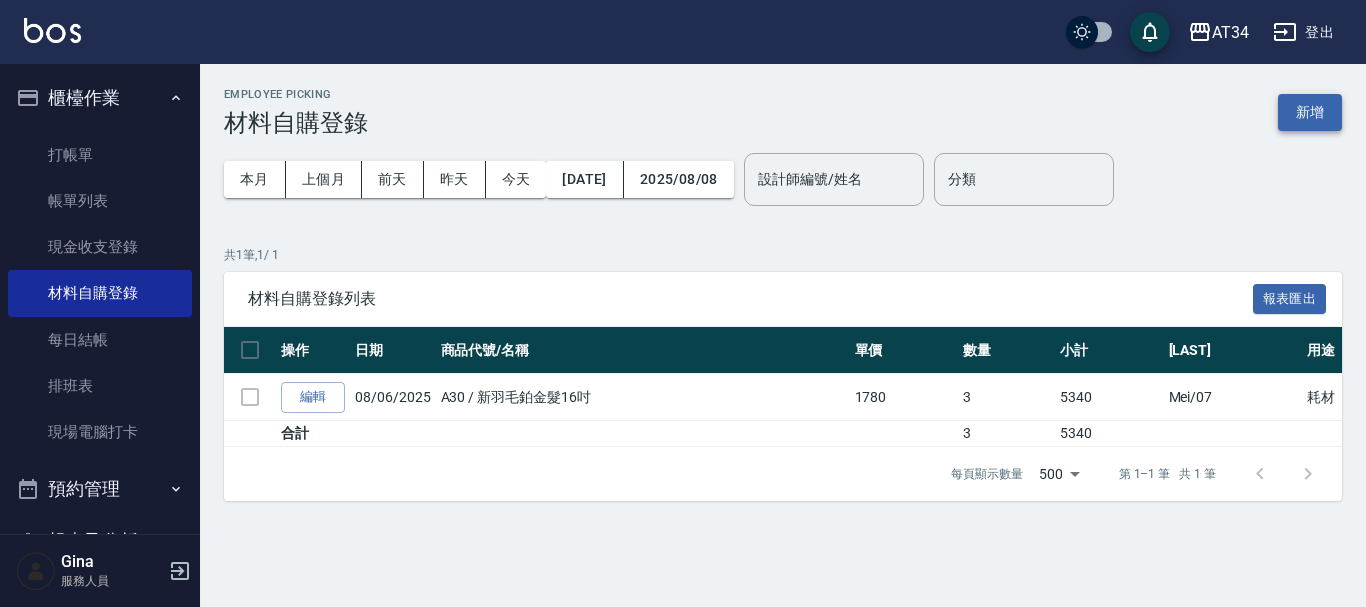 click on "新增" at bounding box center [1310, 112] 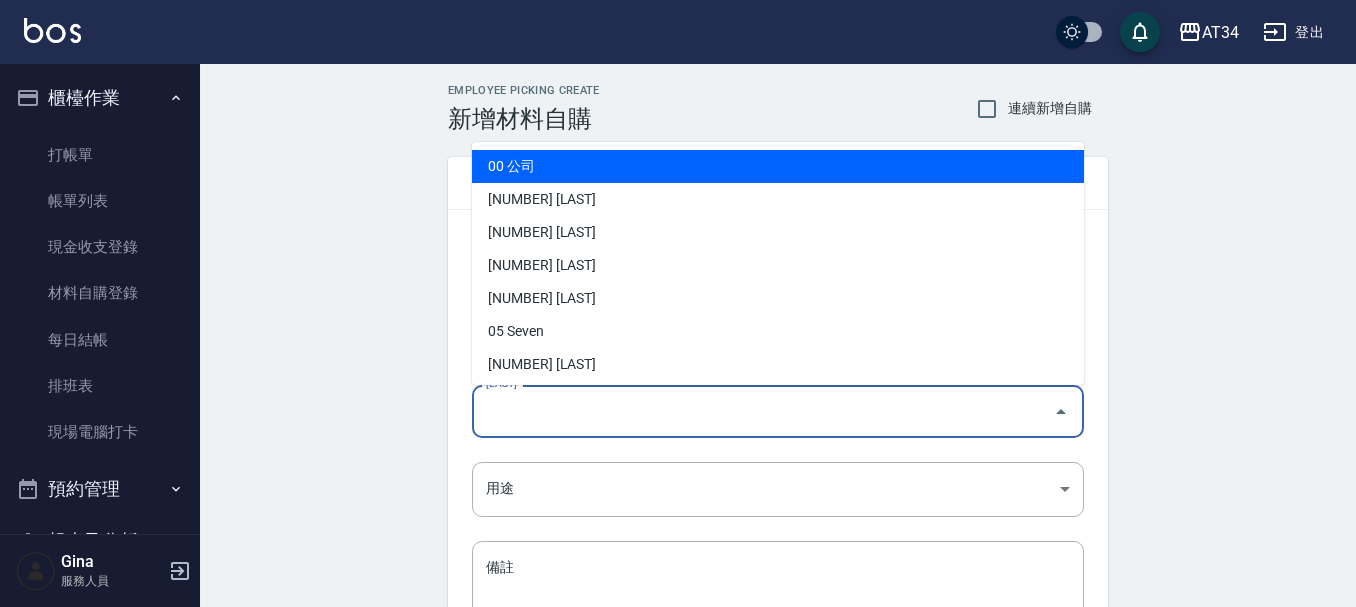 click on "領料人" at bounding box center (763, 411) 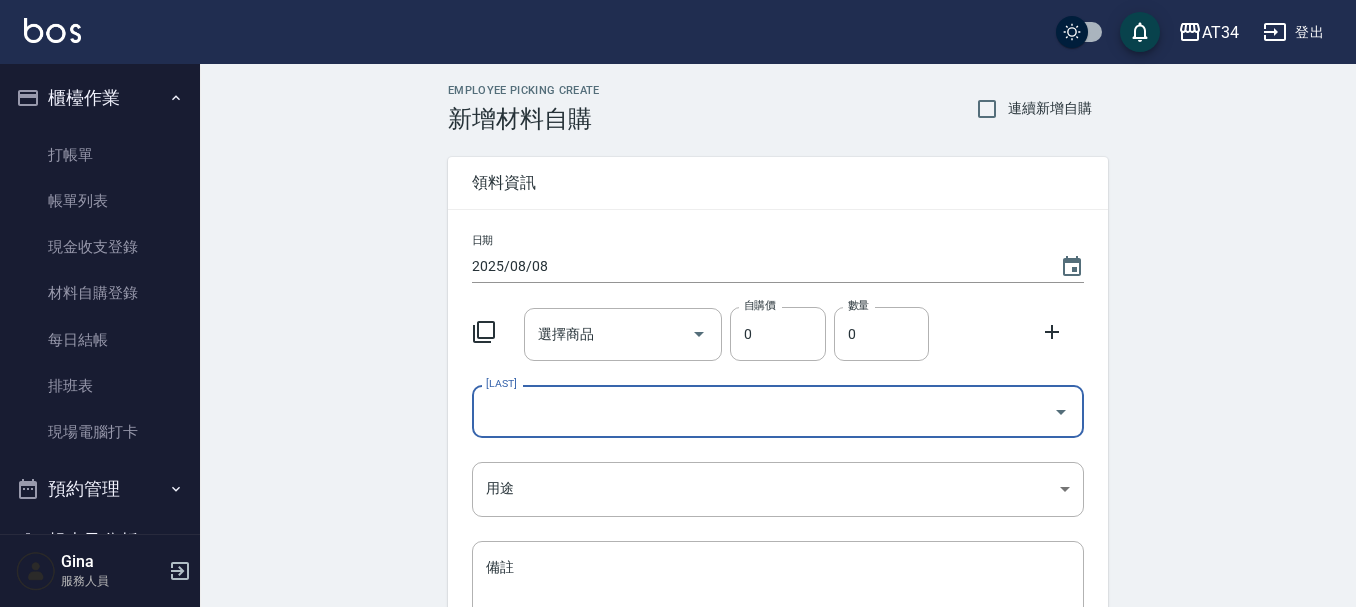 click on "領料人" at bounding box center [763, 411] 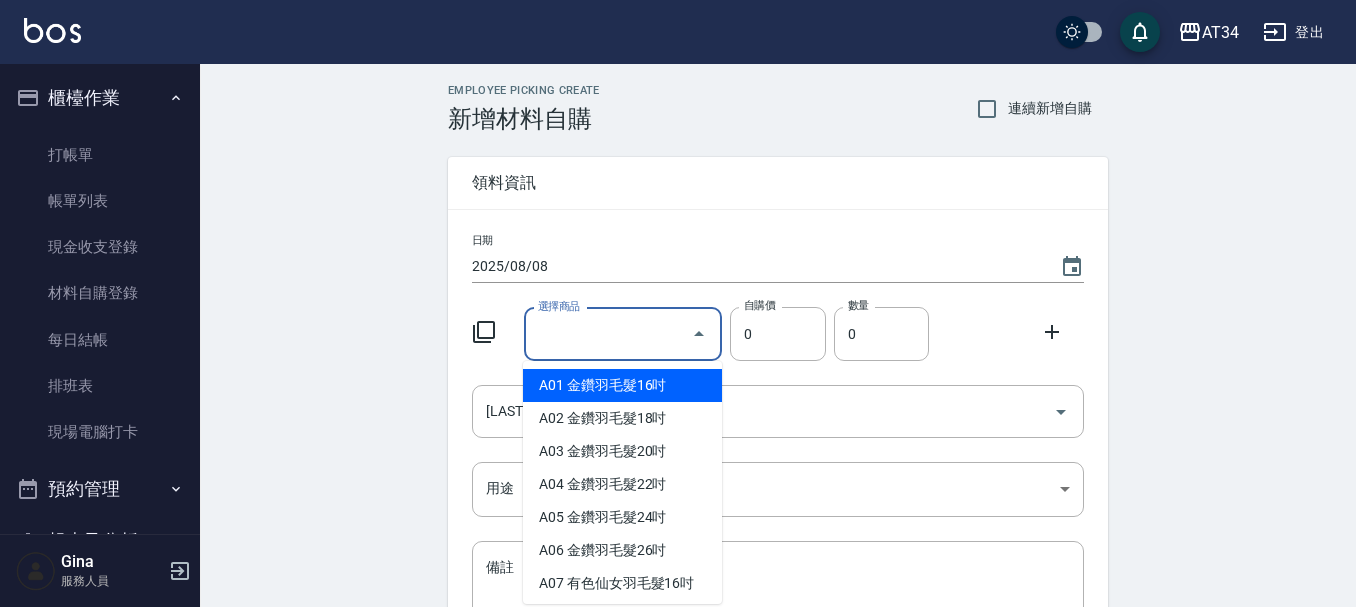 click on "選擇商品" at bounding box center (608, 334) 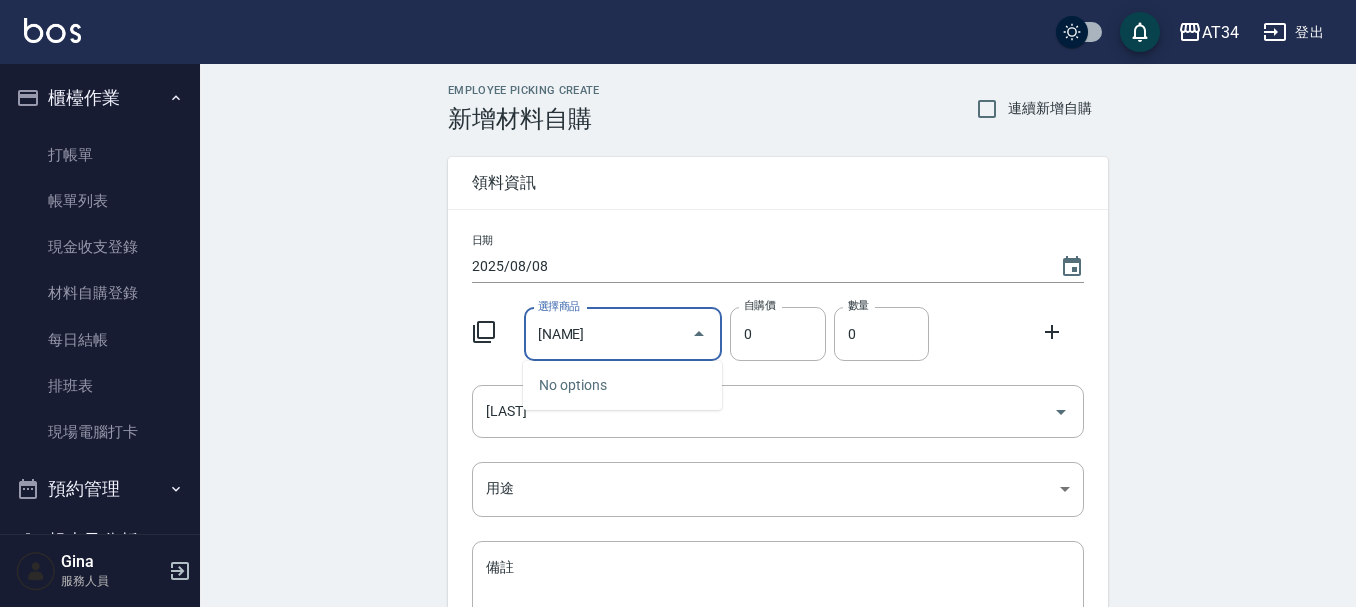 type on "私" 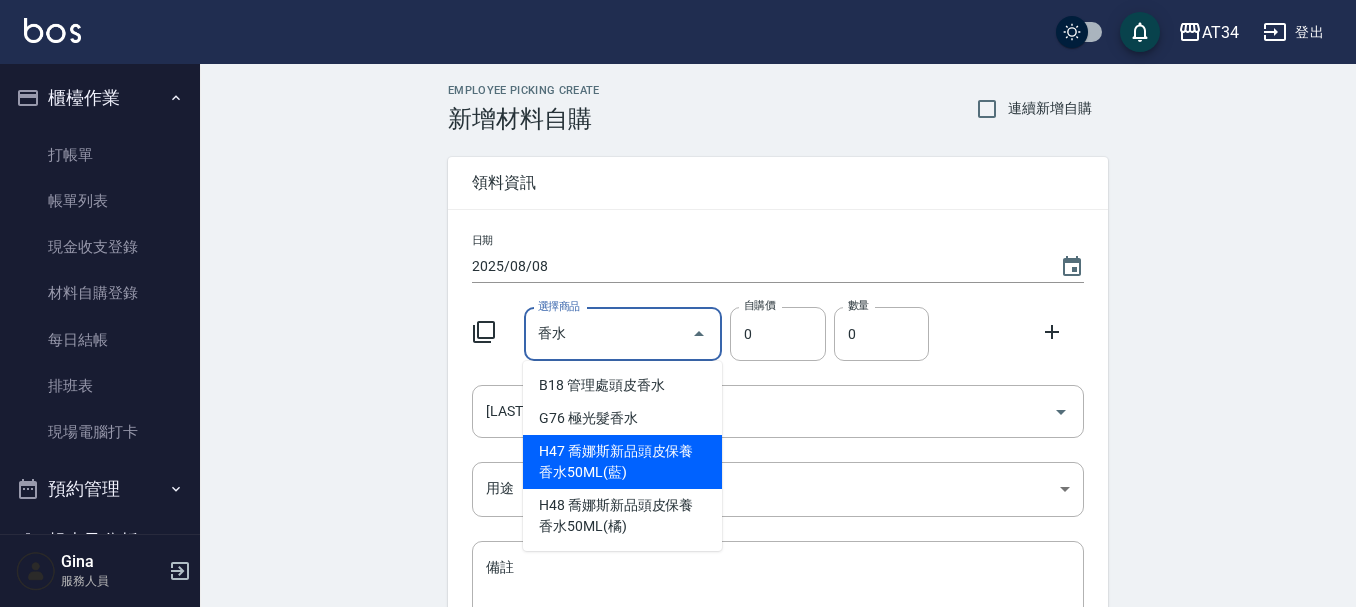 click on "H47 喬娜斯新品頭皮保養香水50ML(藍)" at bounding box center [622, 462] 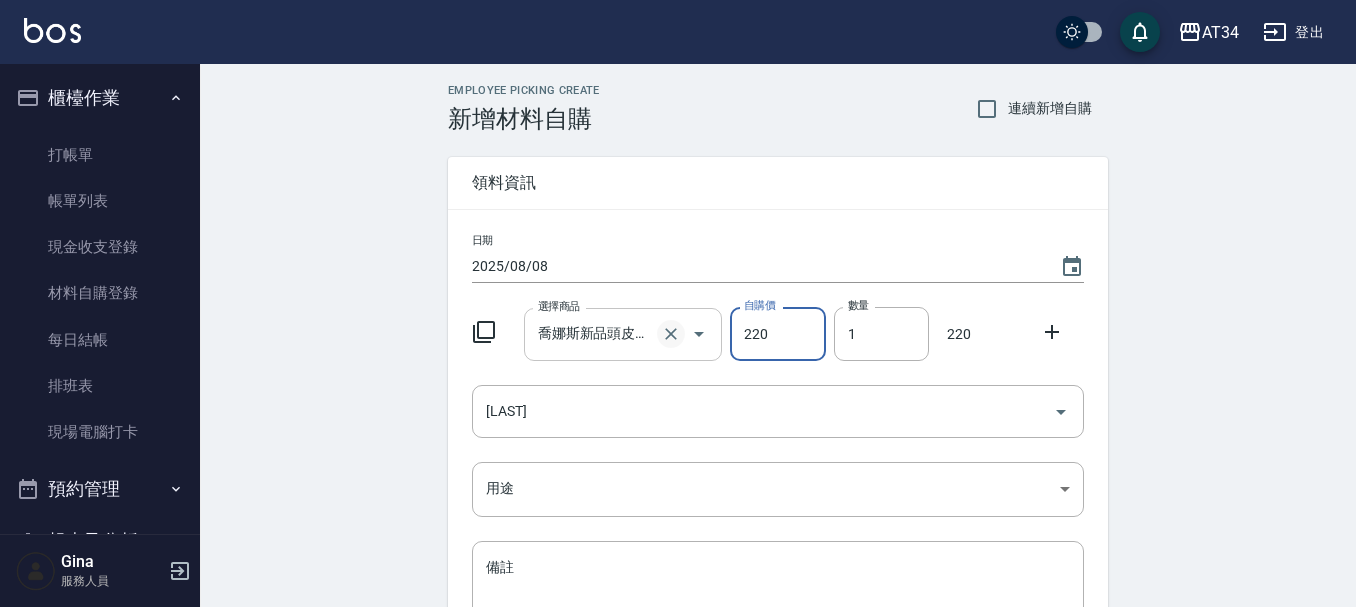 click 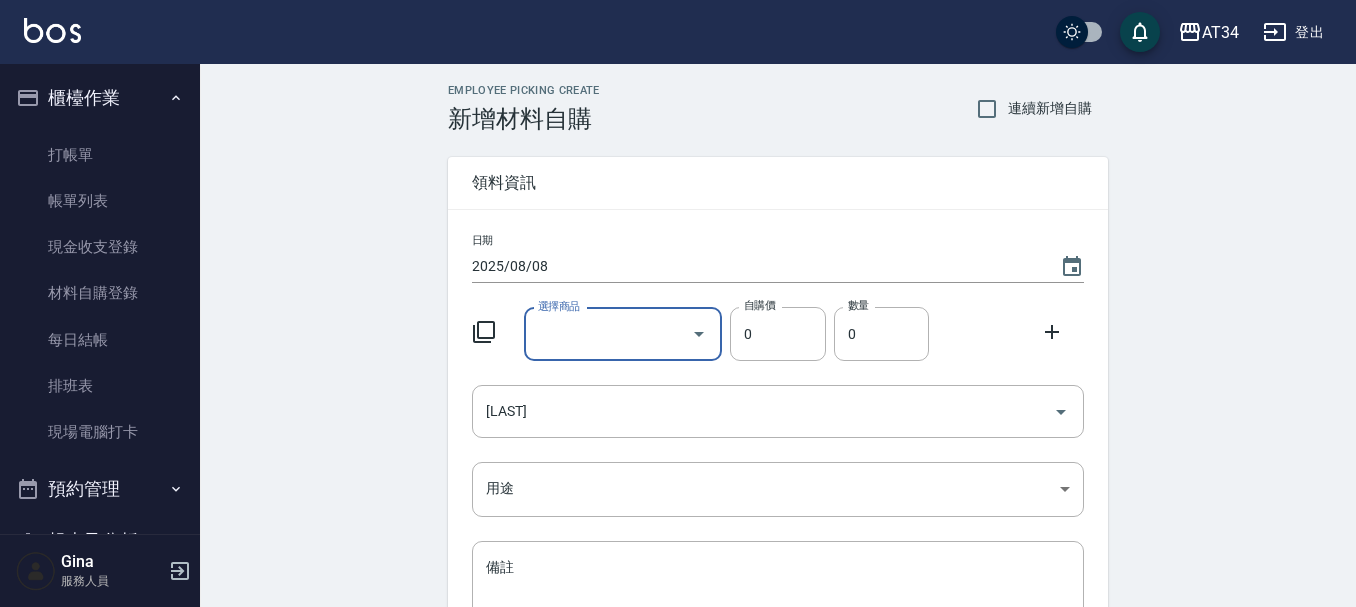scroll, scrollTop: 0, scrollLeft: 0, axis: both 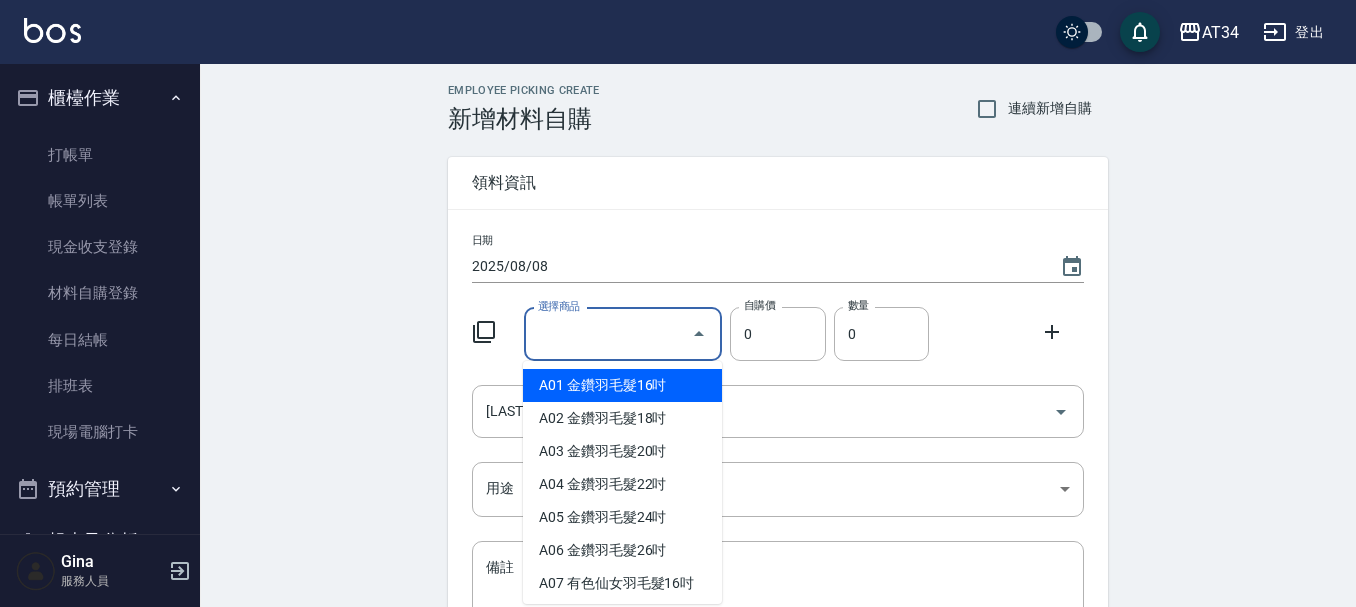 click on "2025/08/08" at bounding box center [756, 266] 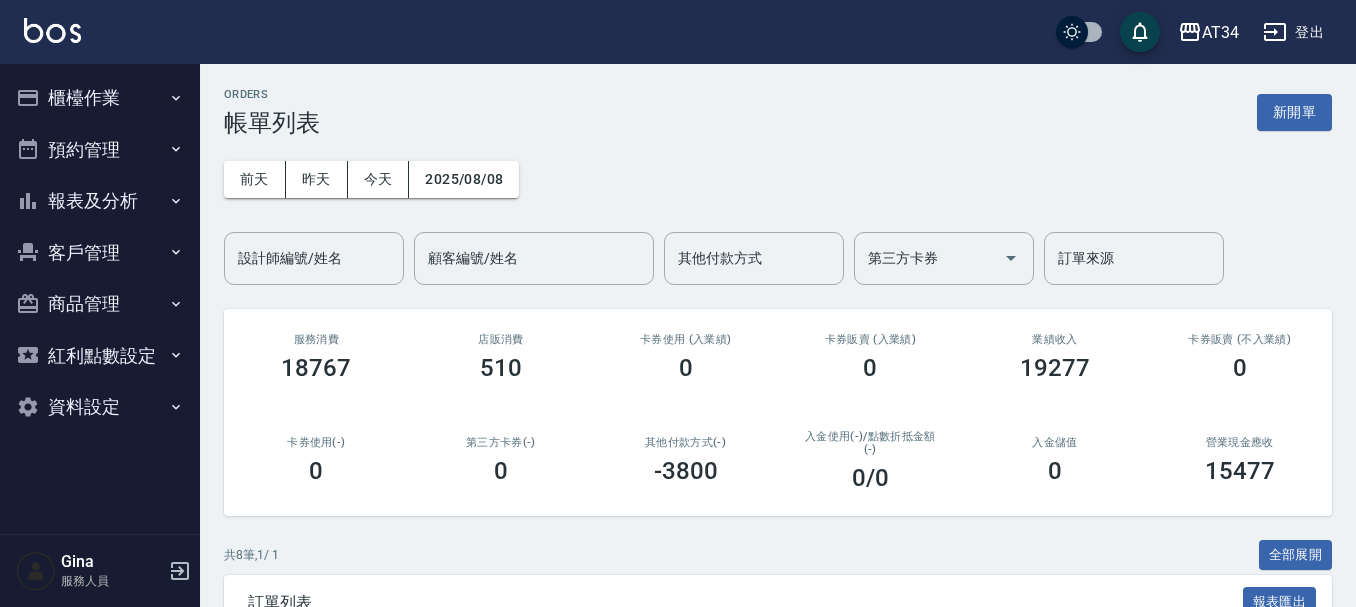 scroll, scrollTop: 0, scrollLeft: 0, axis: both 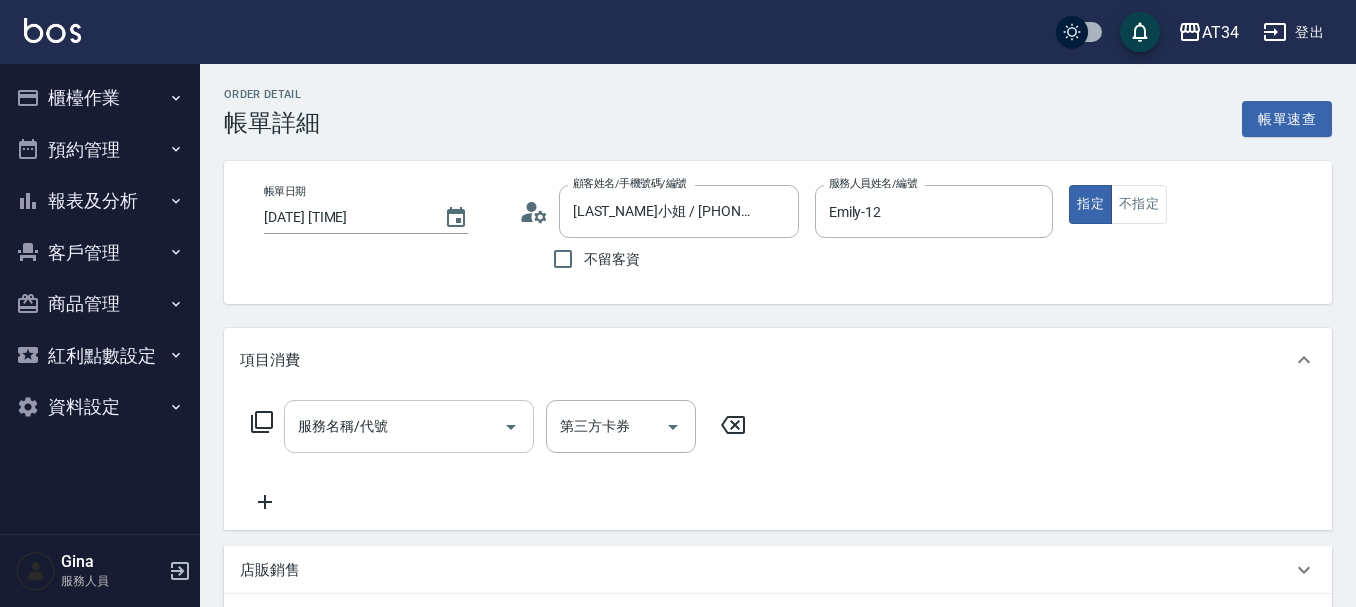 click on "服務名稱/代號" at bounding box center [394, 426] 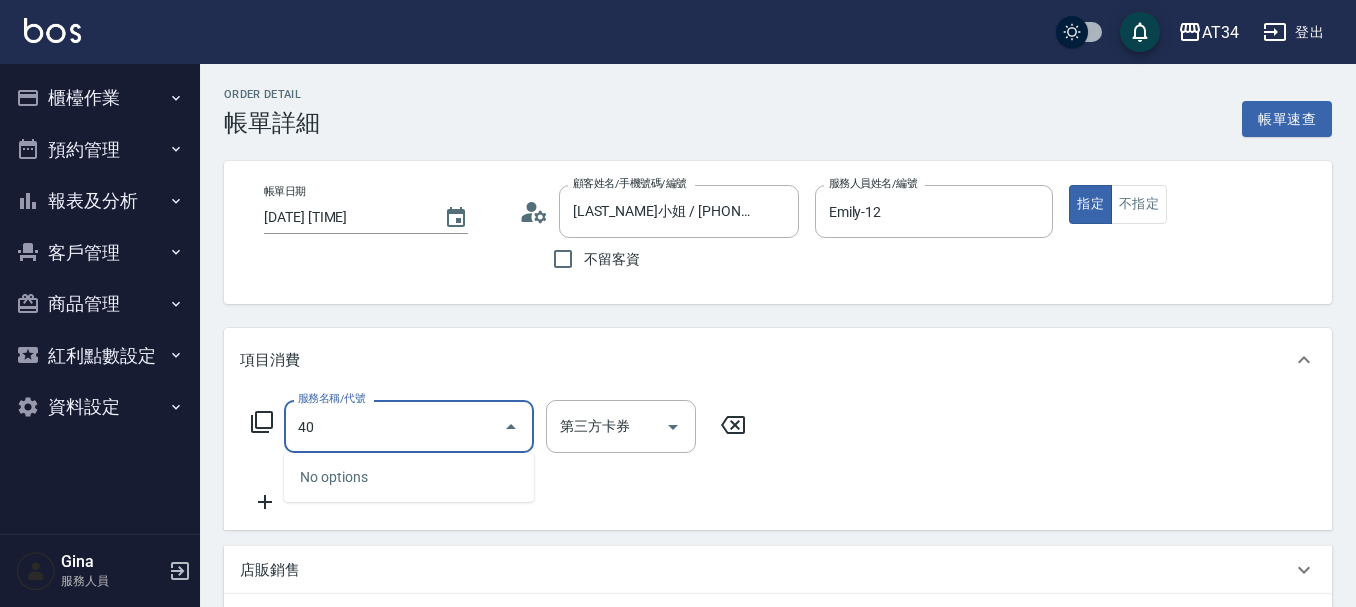 type on "401" 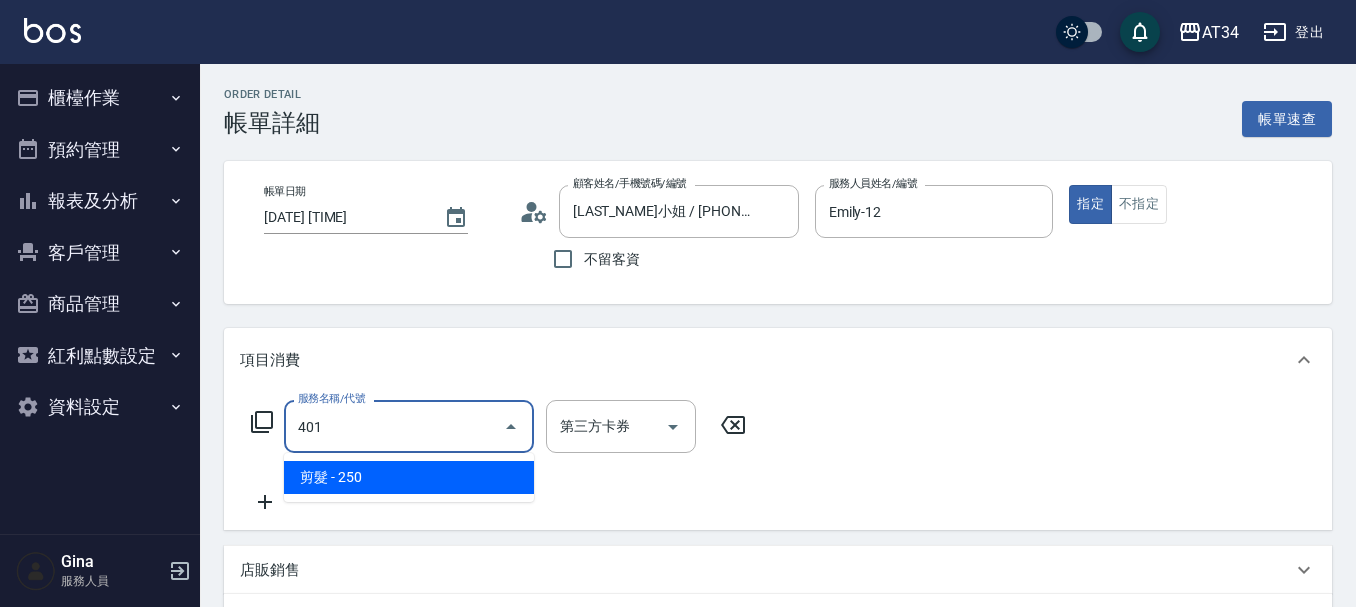 type on "20" 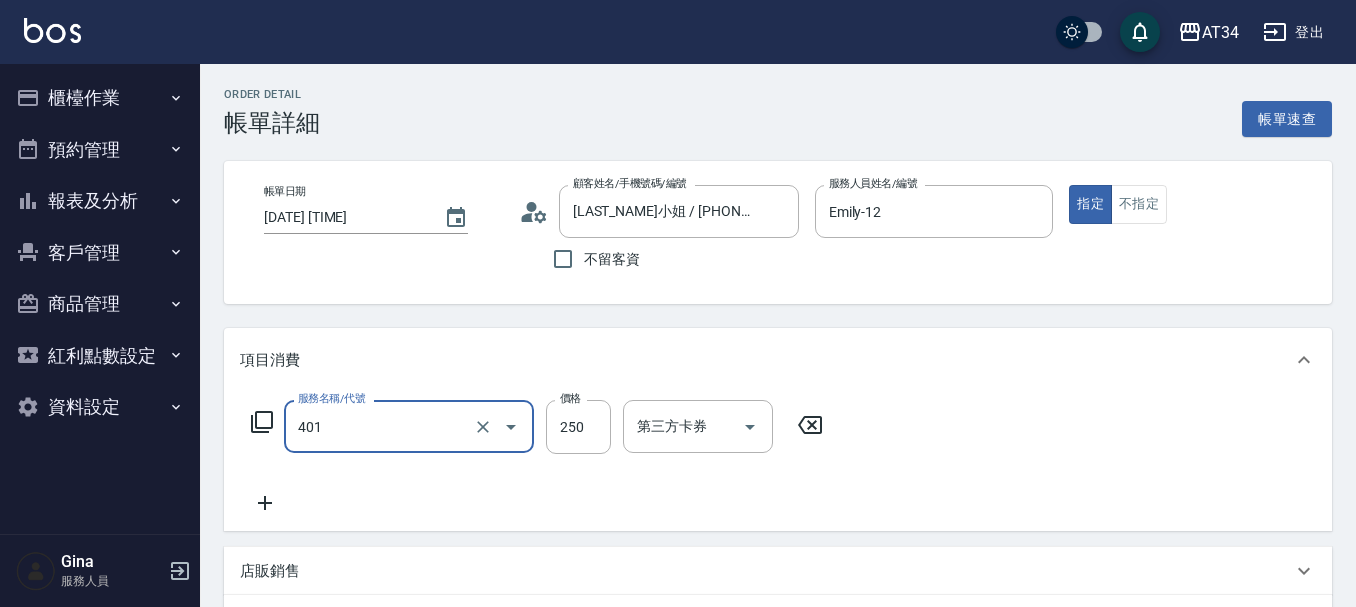 type on "剪髮(401)" 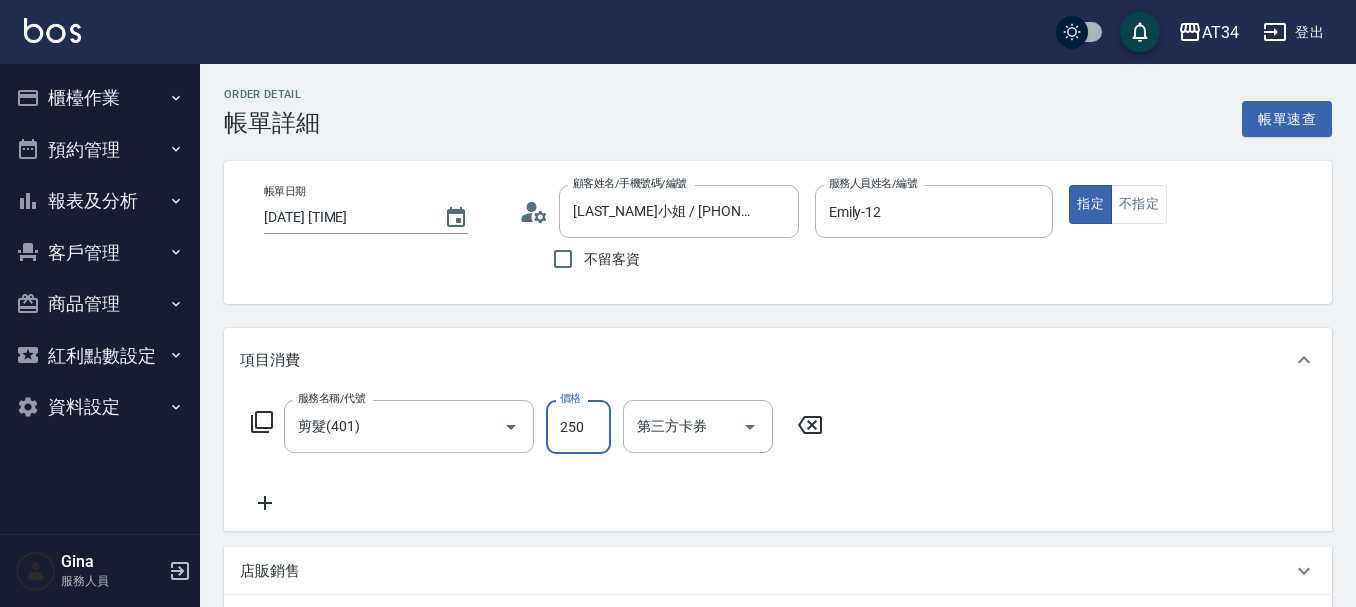 type on "2" 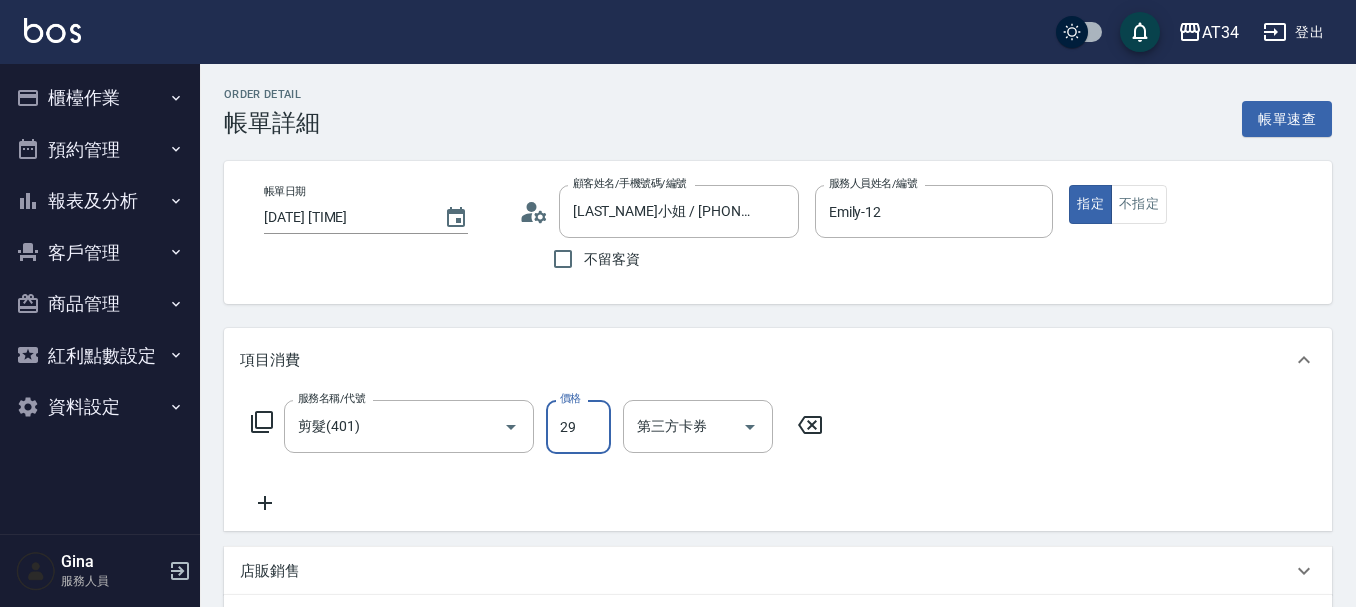 type on "299" 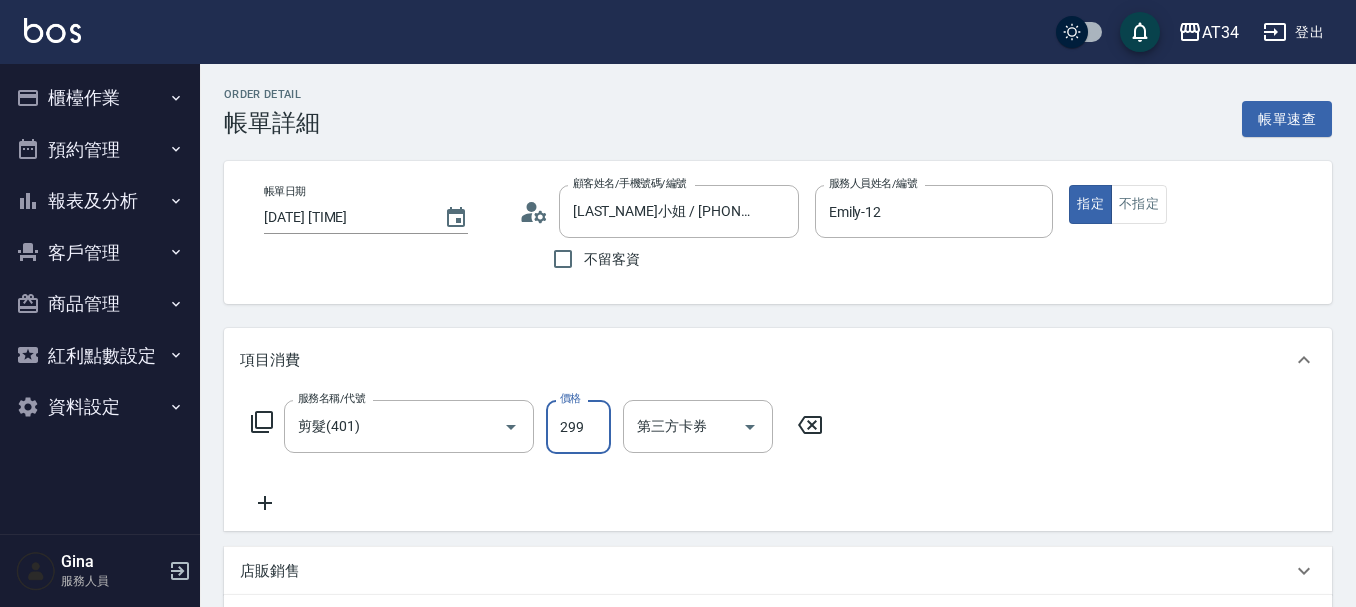 type on "20" 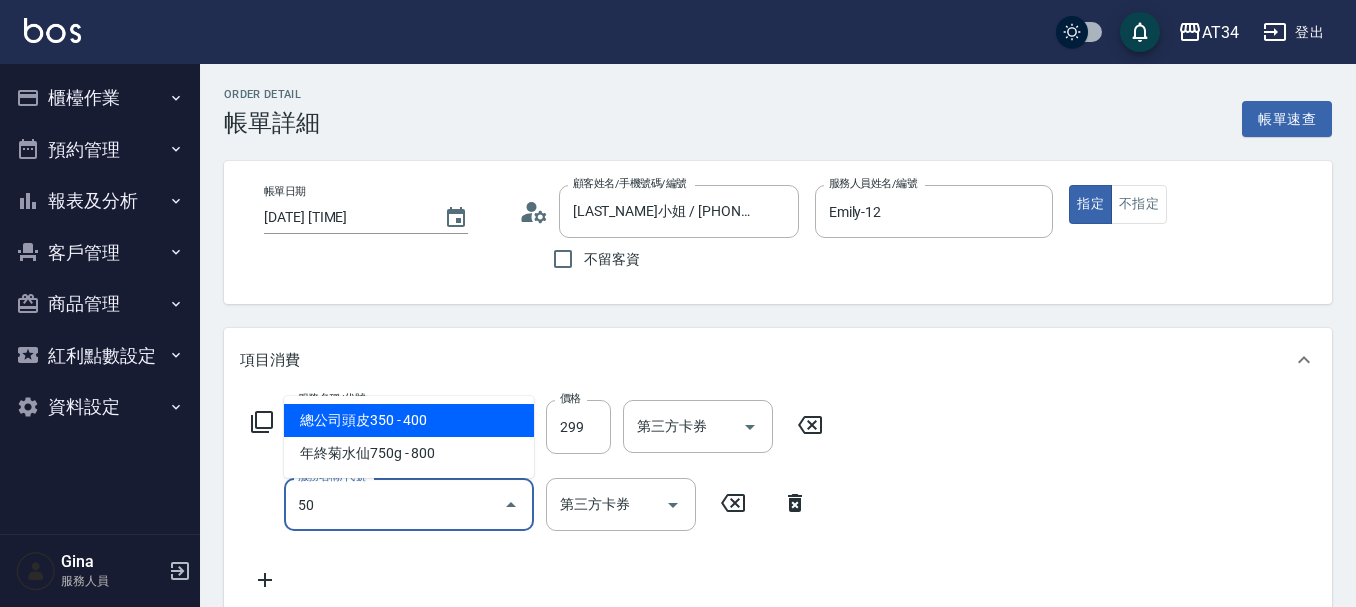 type on "501" 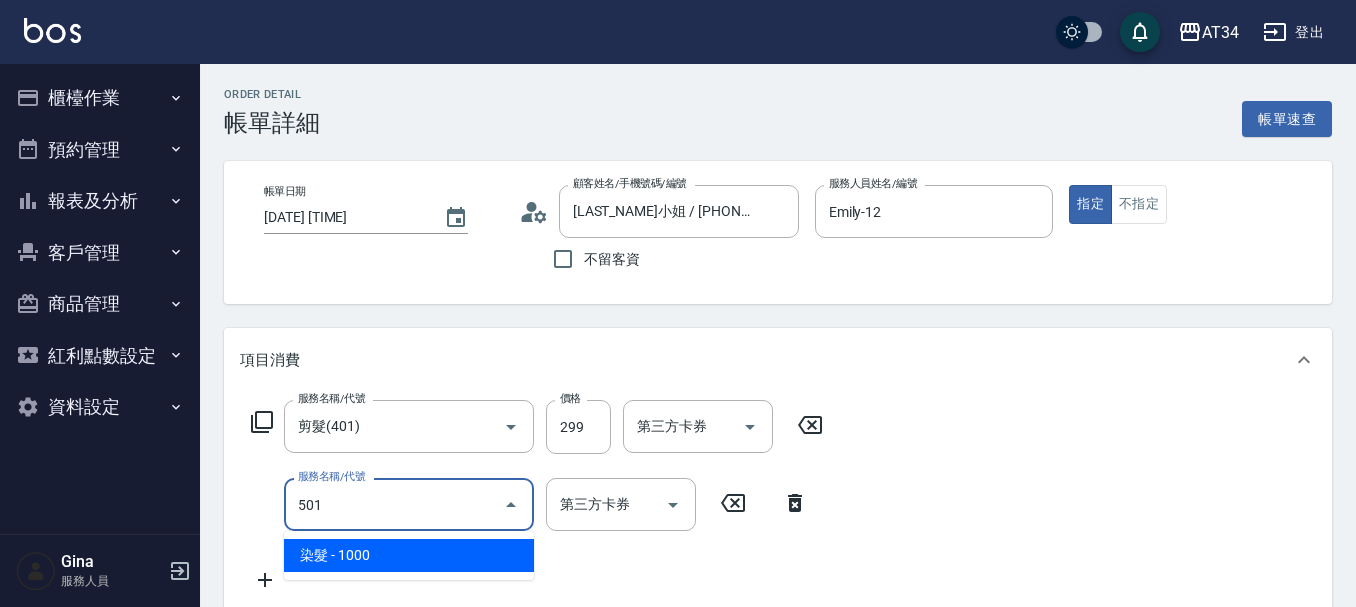 type on "120" 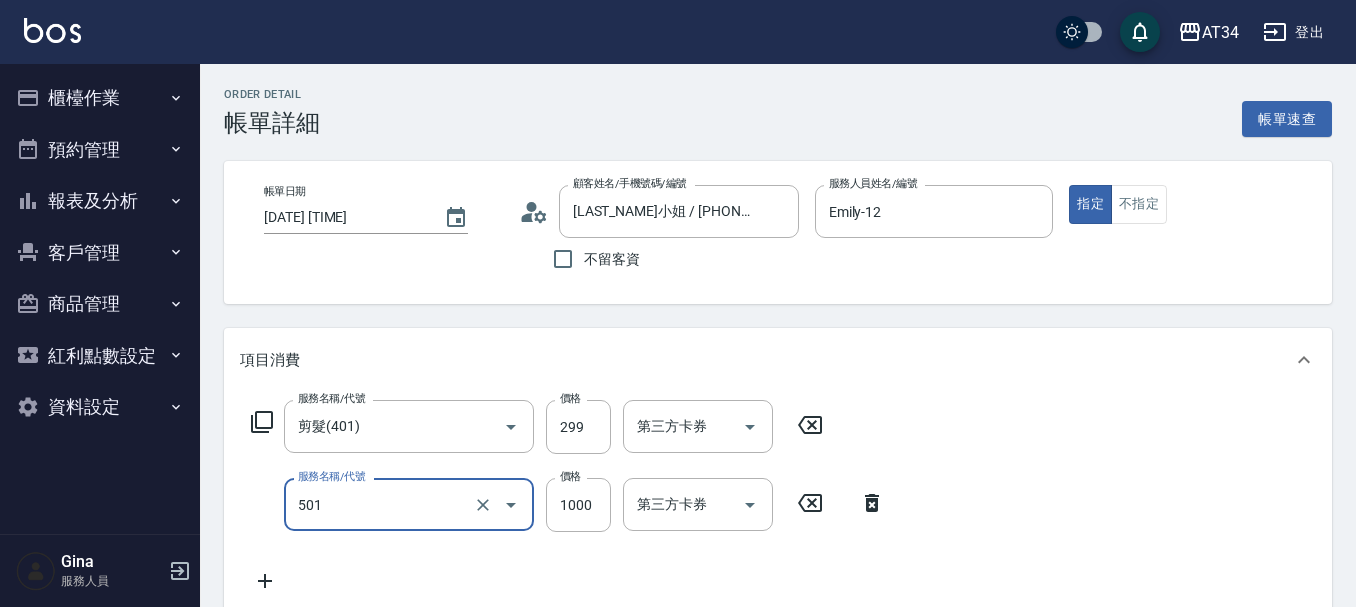 type on "染髮(501)" 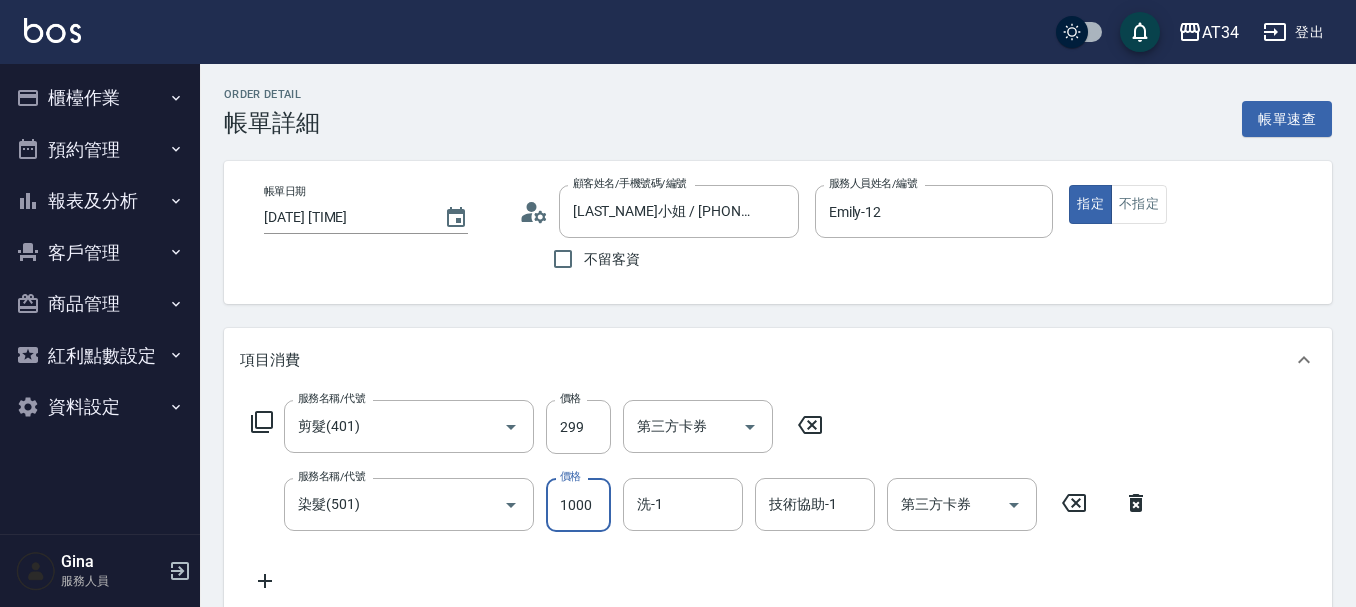 type on "2" 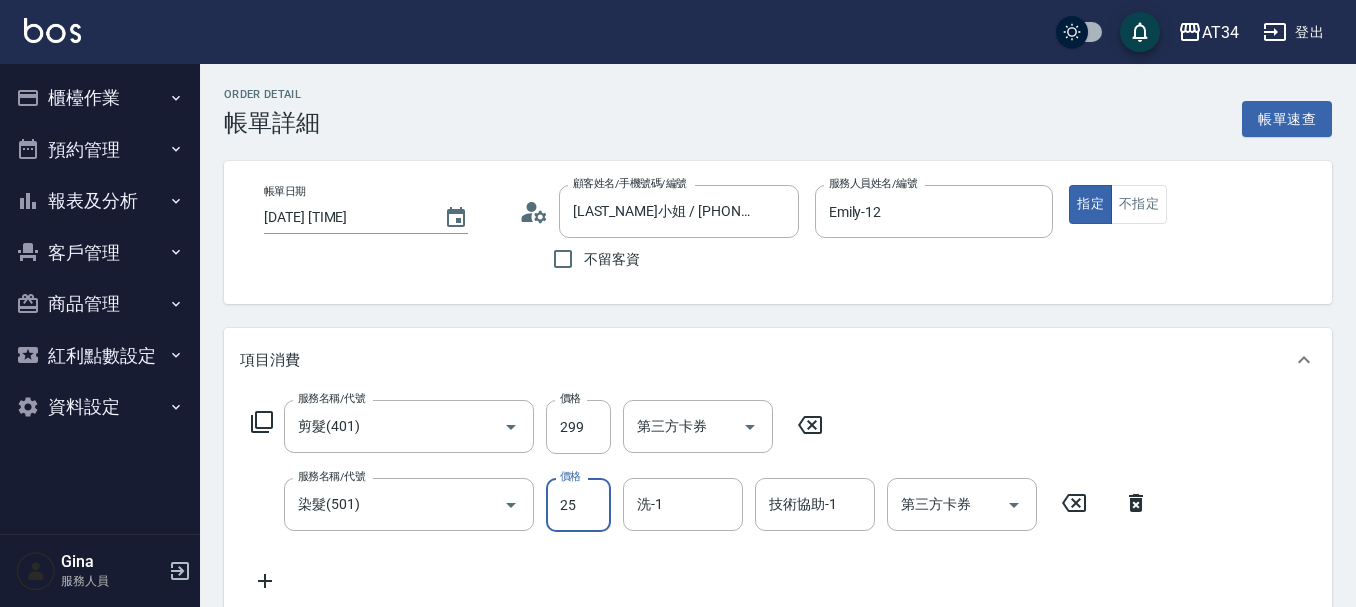 type on "250" 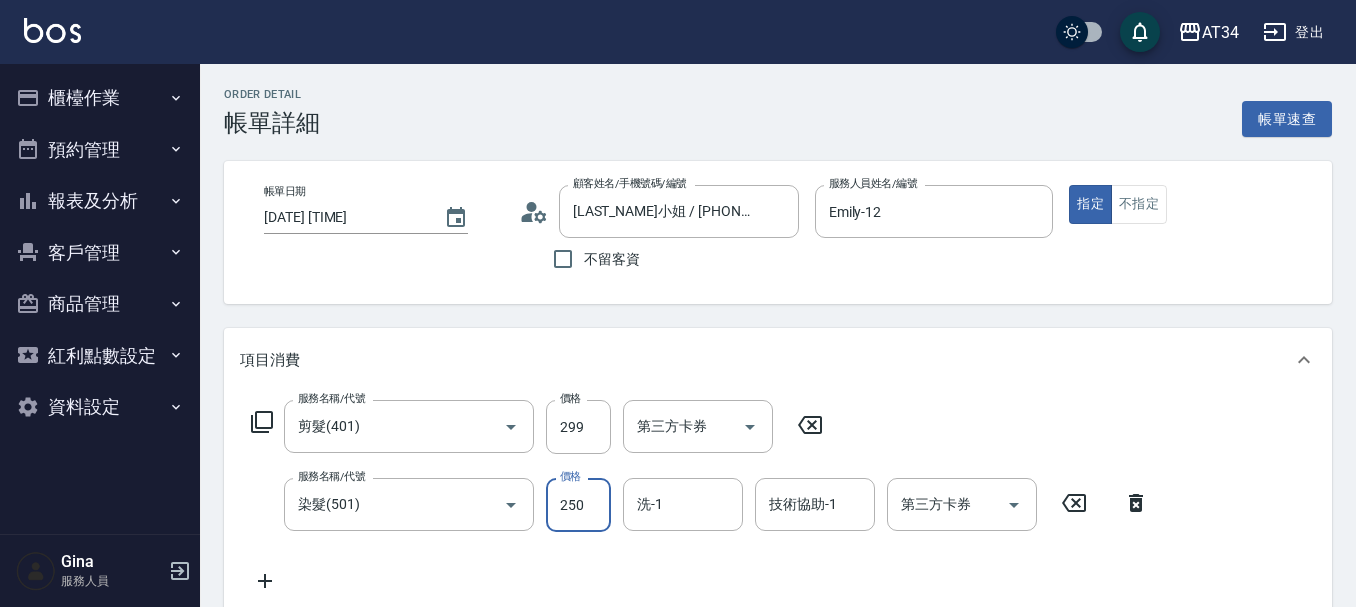 type on "50" 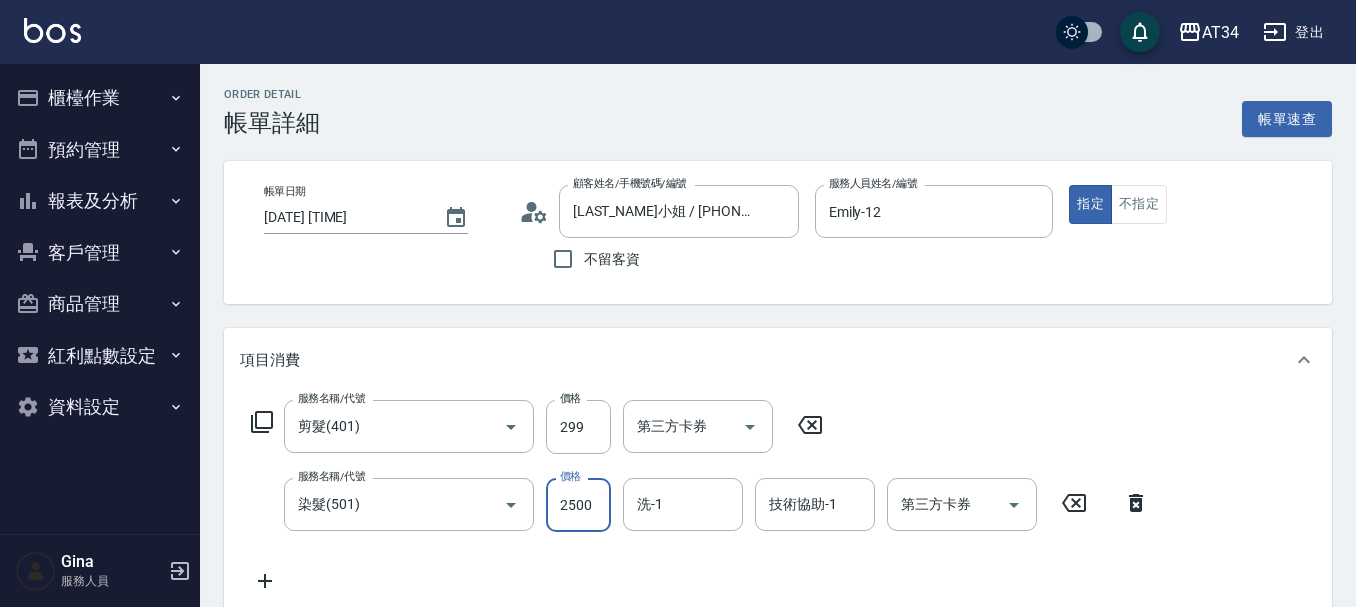 type on "2500" 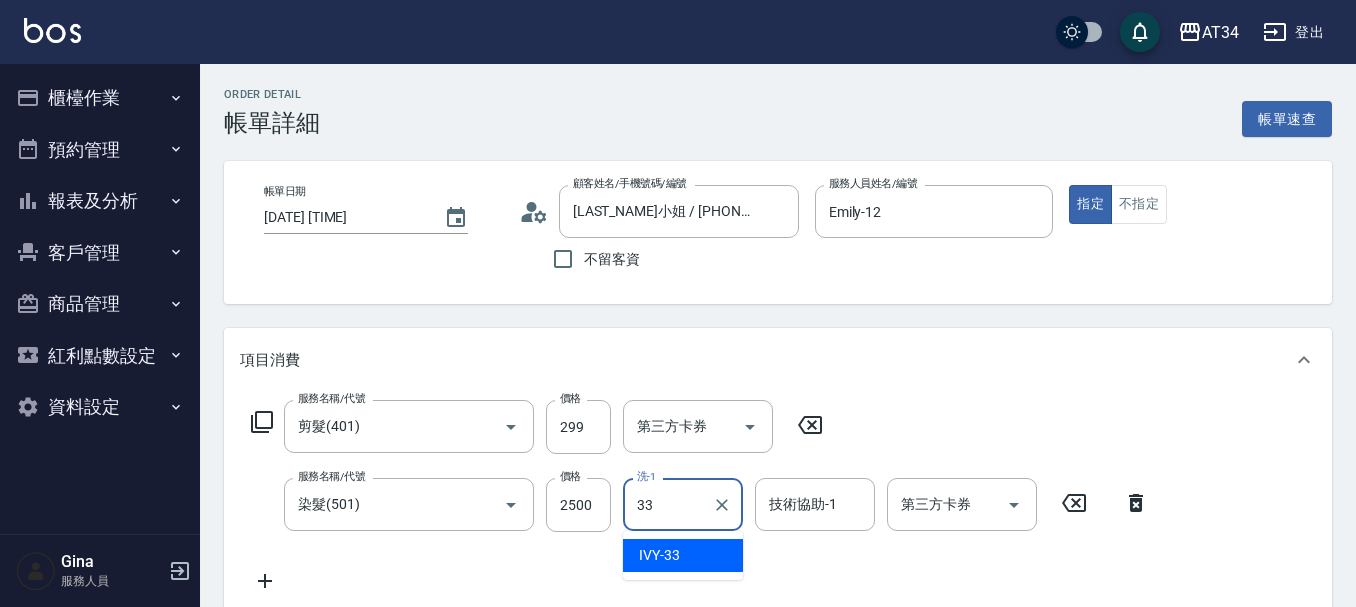 type on "3" 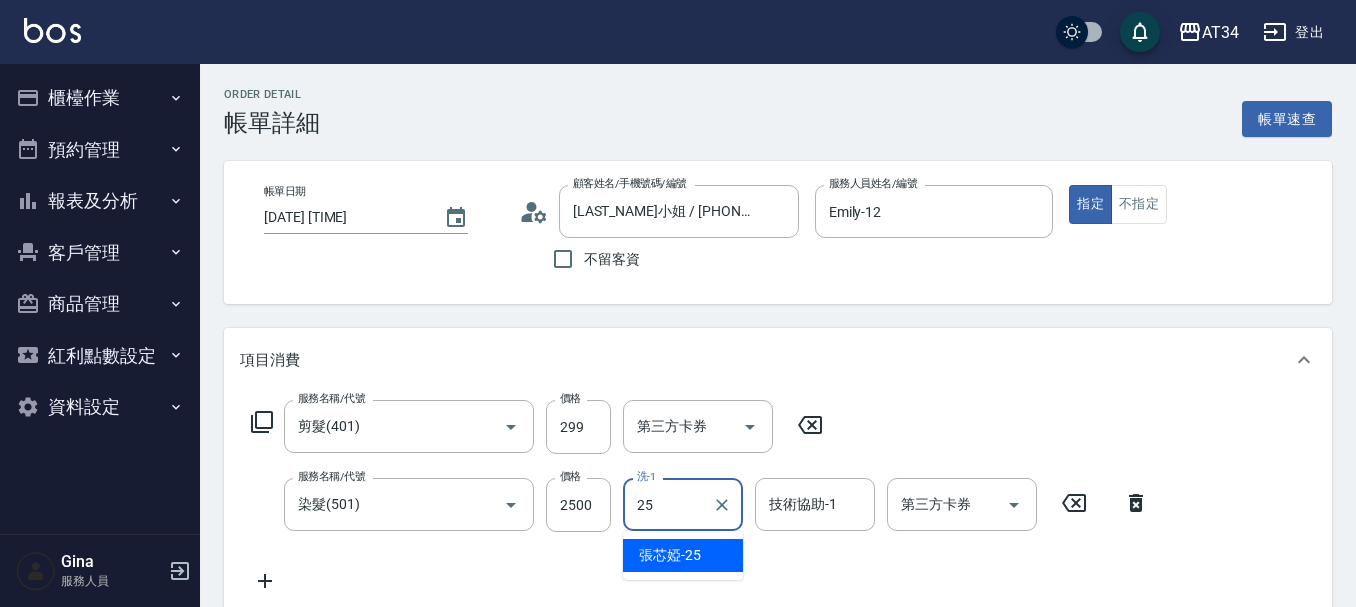 type on "張芯婭-25" 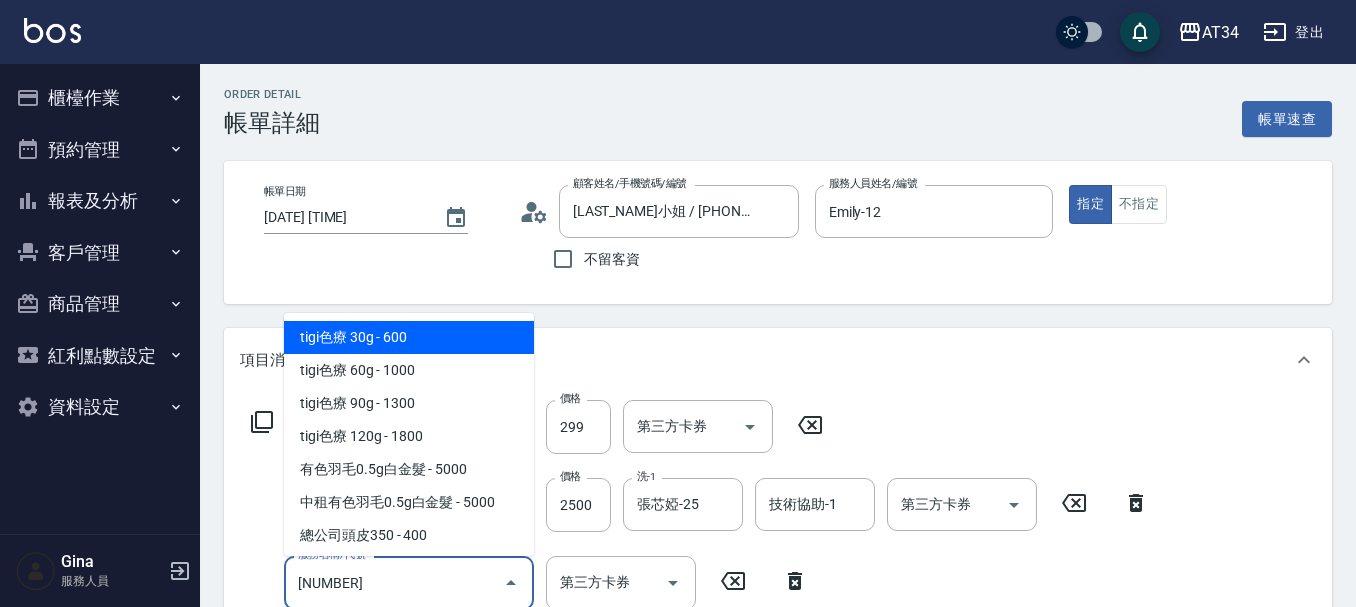 type on "0" 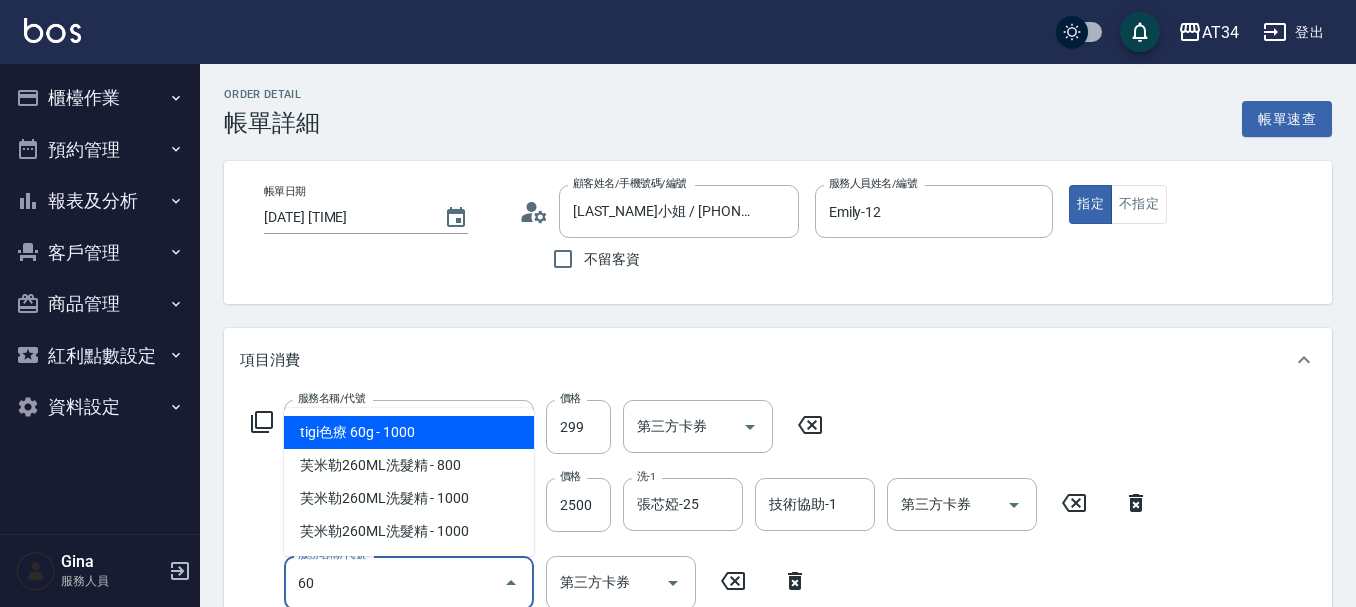 type on "601" 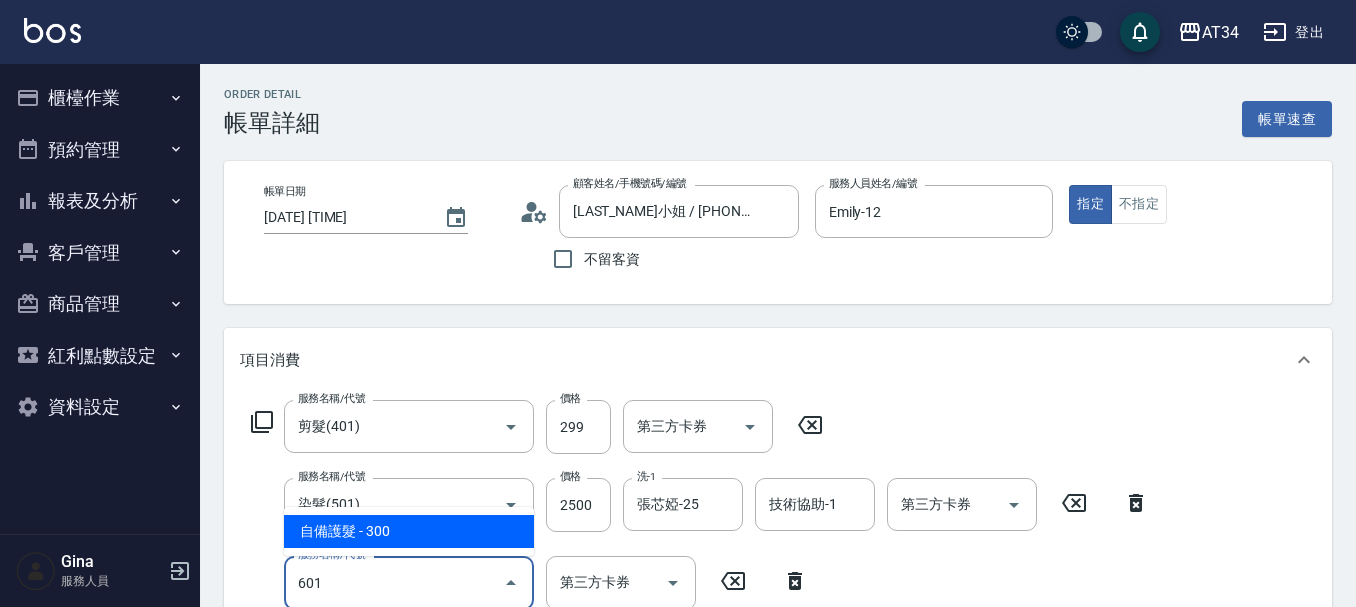 type on "300" 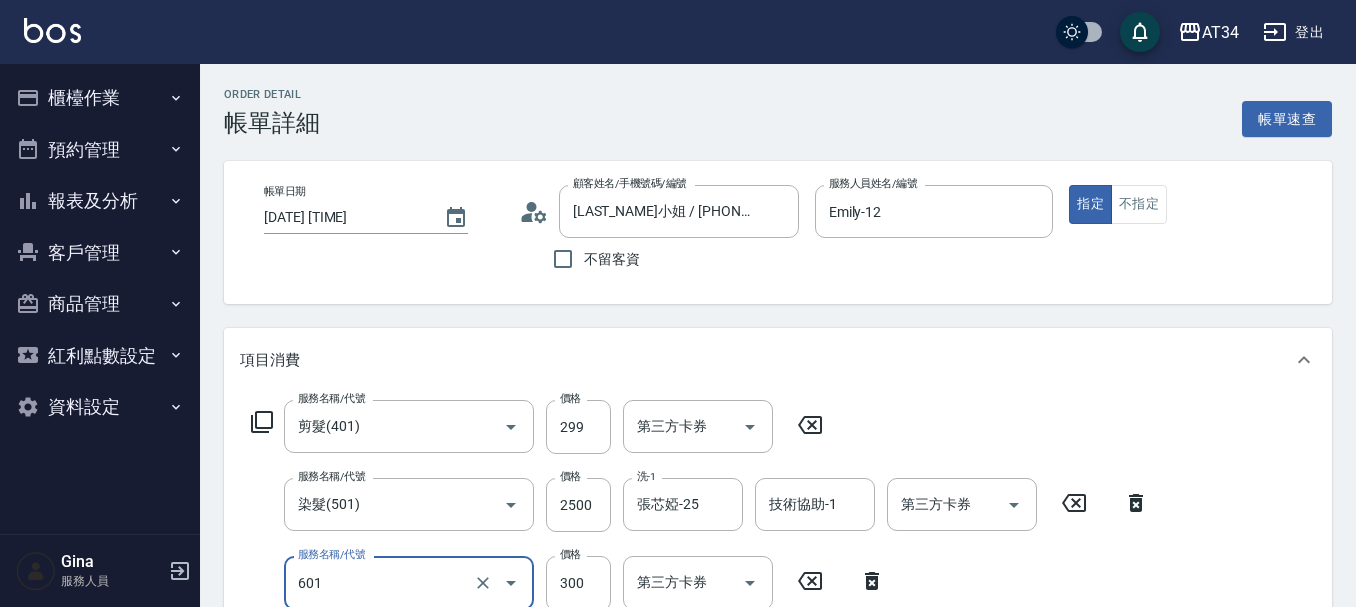 type on "自備護髮(601)" 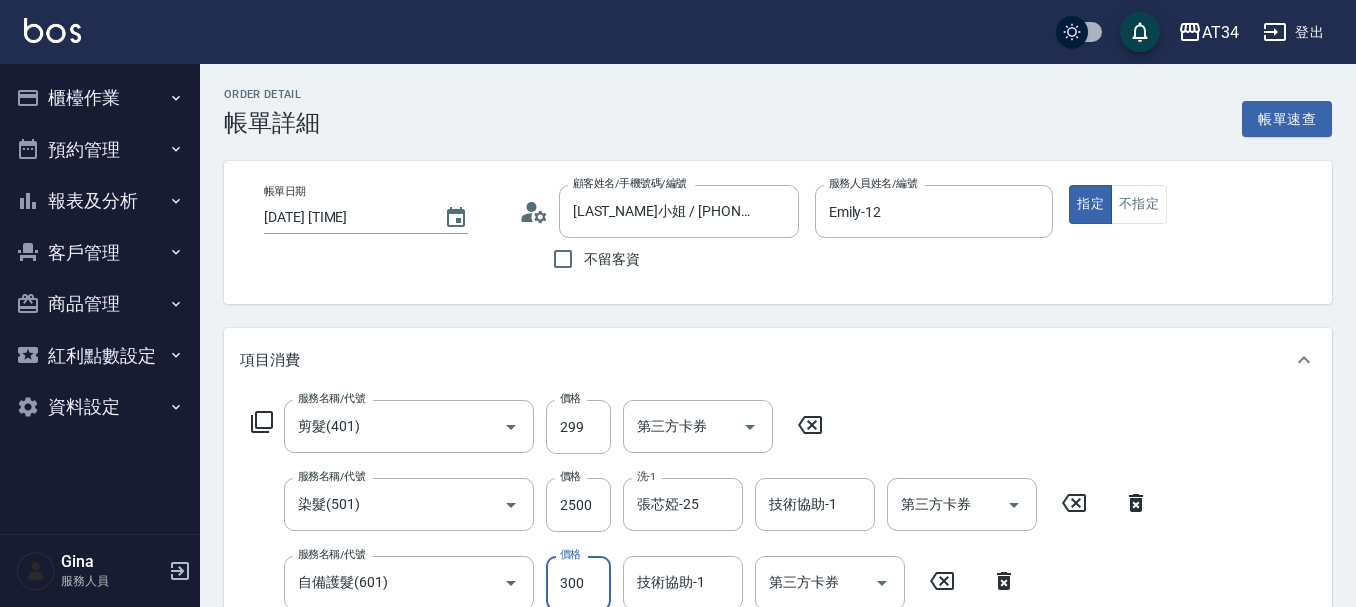 scroll, scrollTop: 4, scrollLeft: 0, axis: vertical 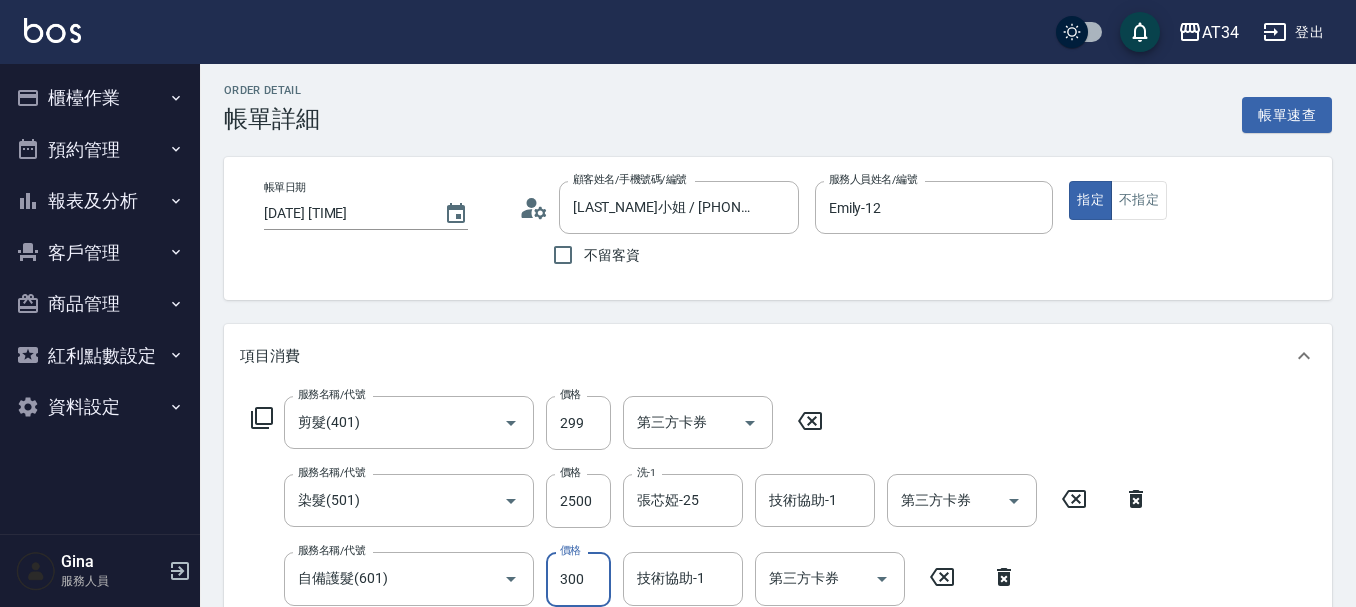 type on "280" 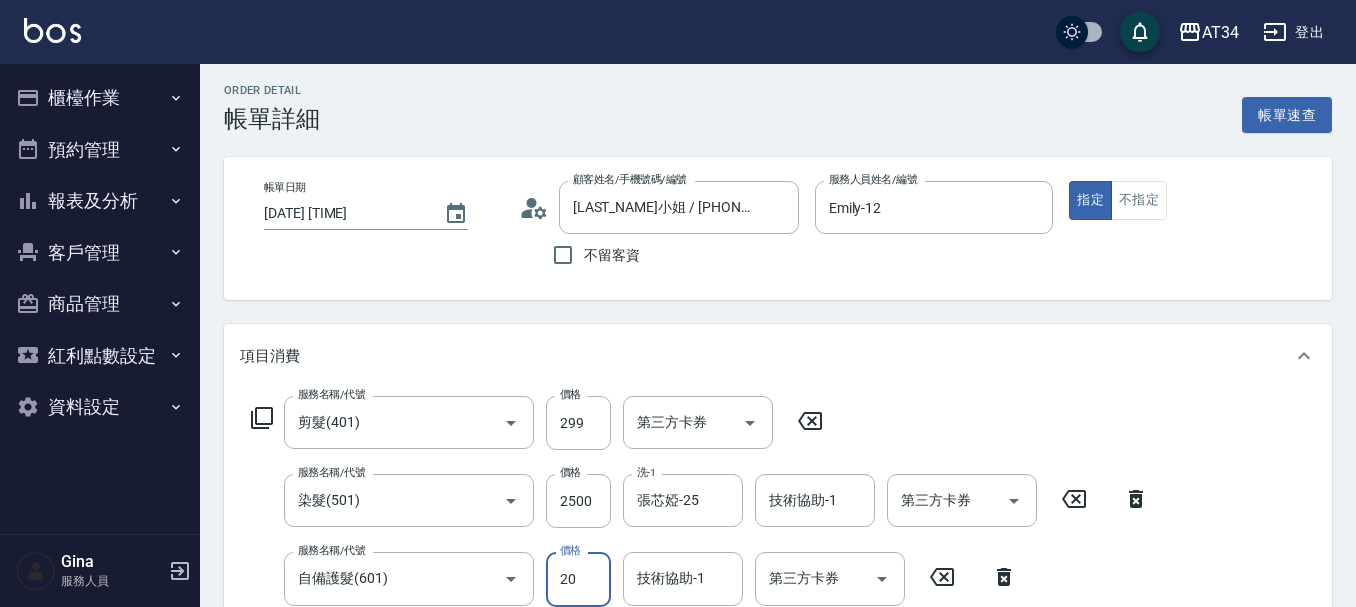 type on "200" 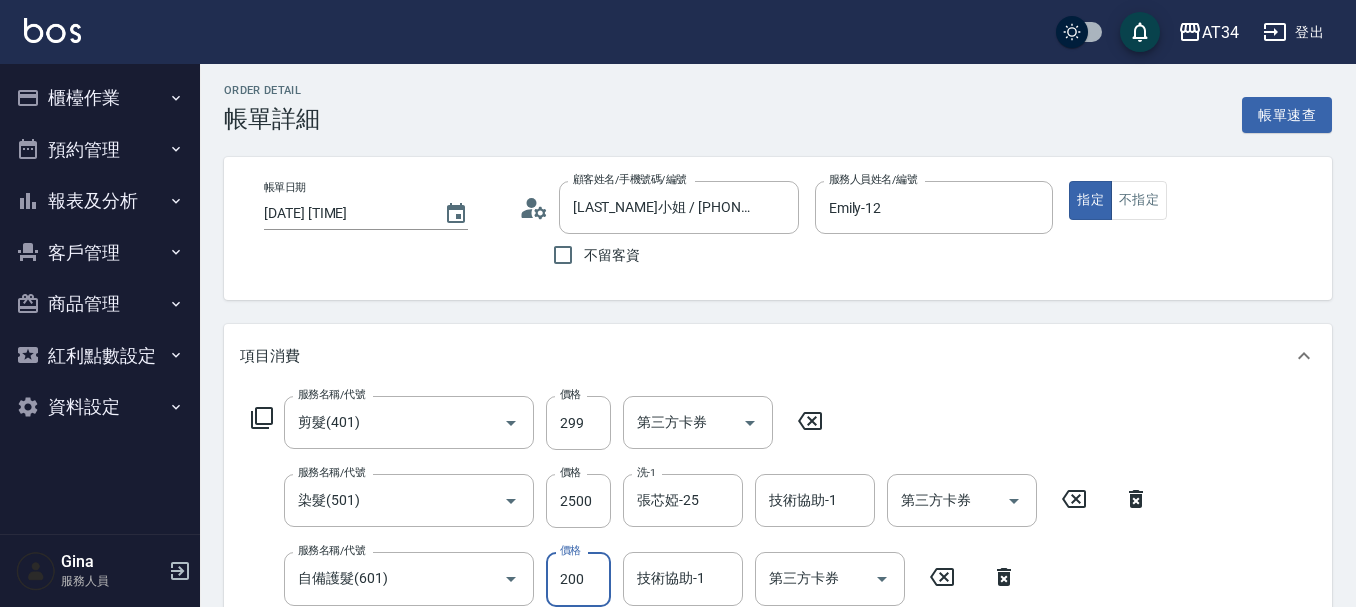 type on "470" 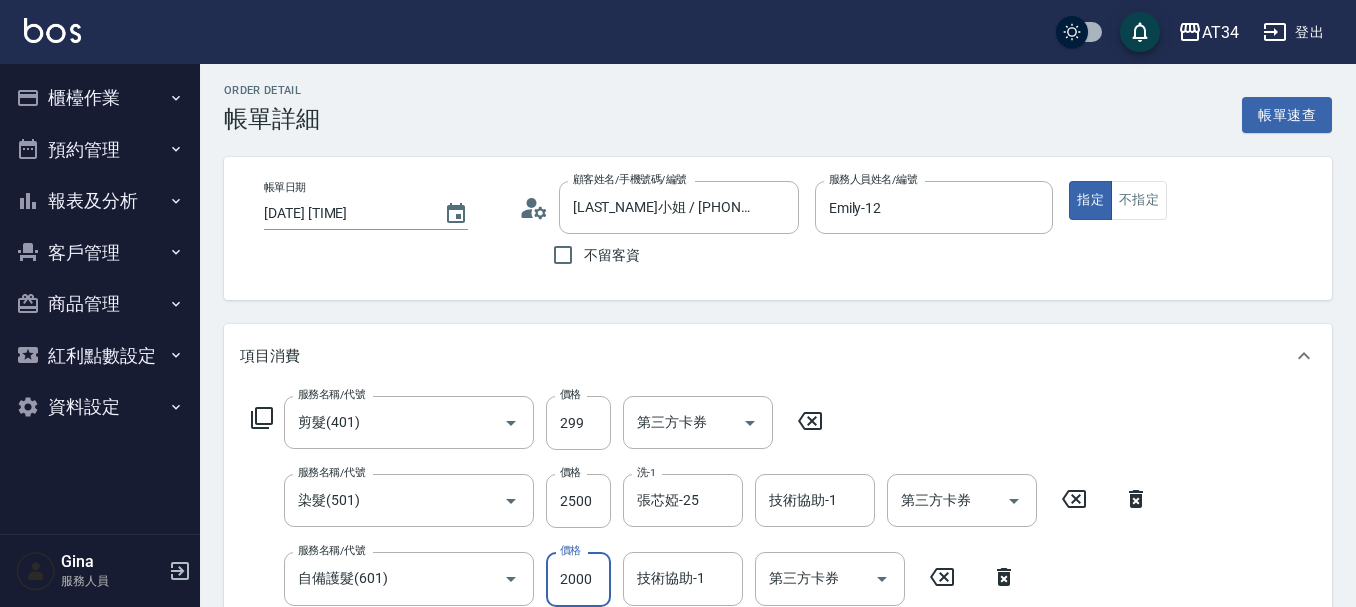 type on "2000" 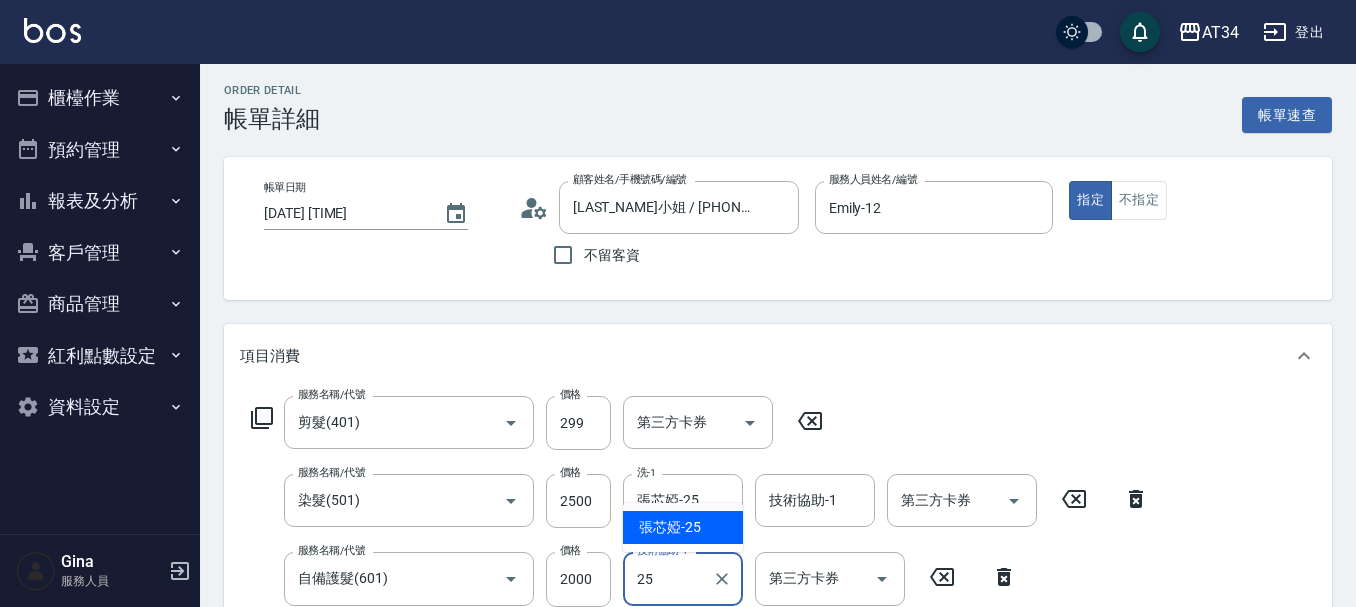 type on "張芯婭-25" 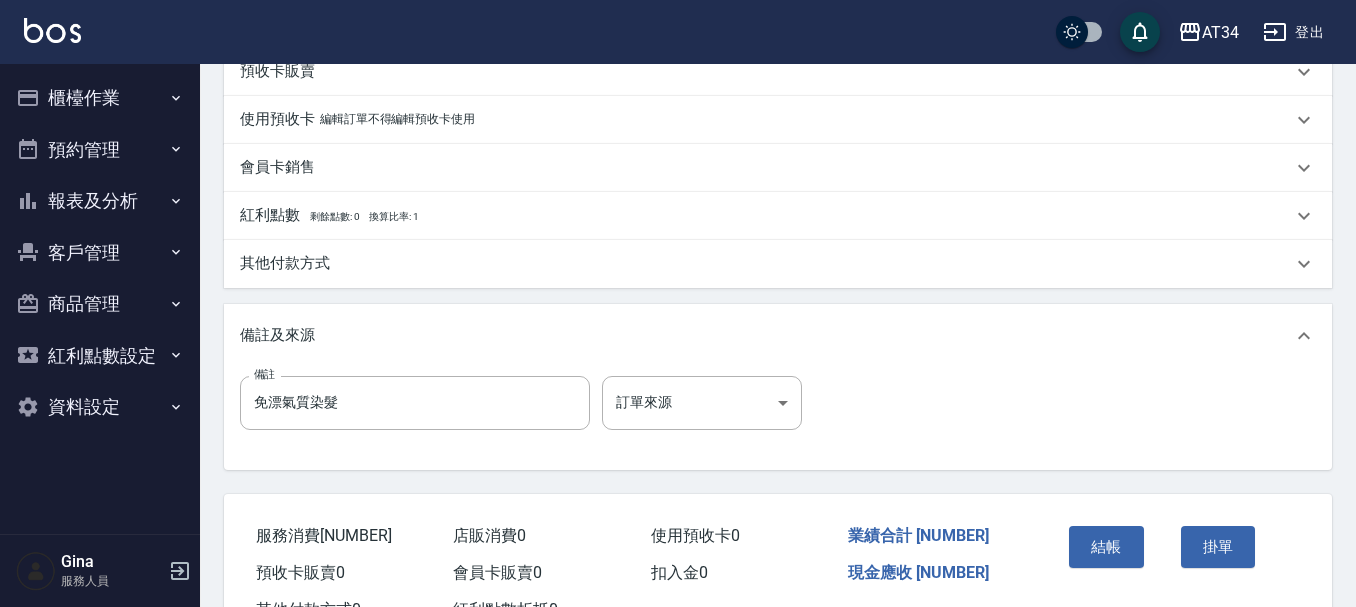 scroll, scrollTop: 404, scrollLeft: 0, axis: vertical 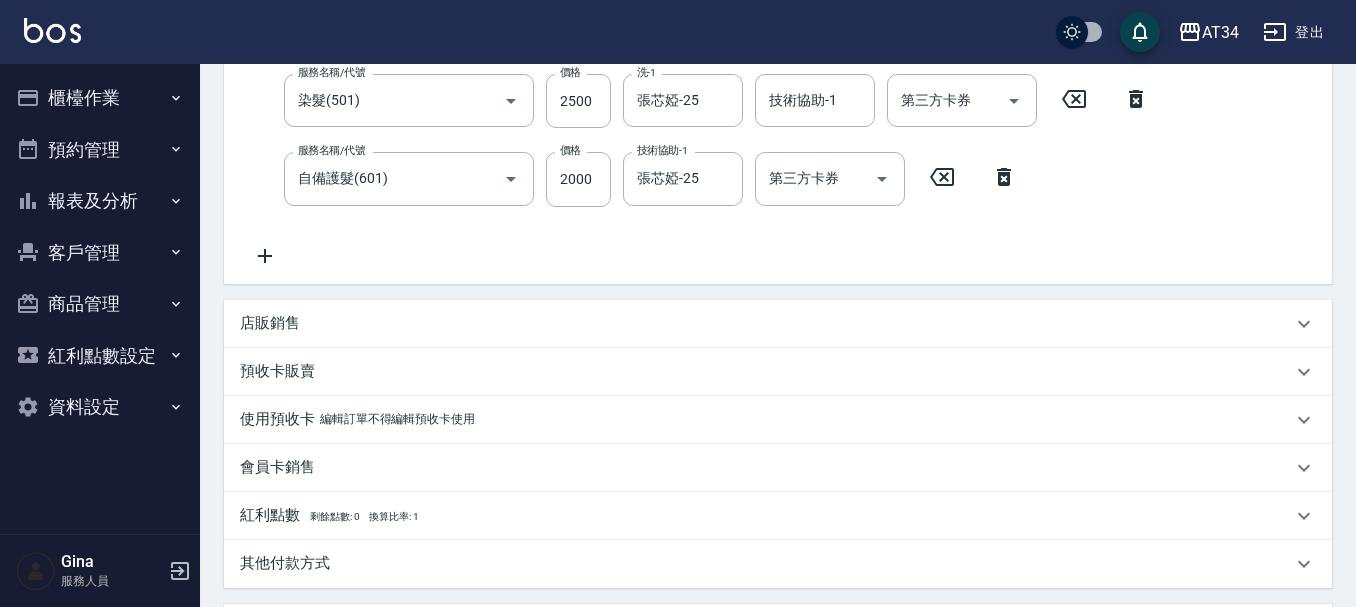 click on "其他付款方式" at bounding box center (285, 563) 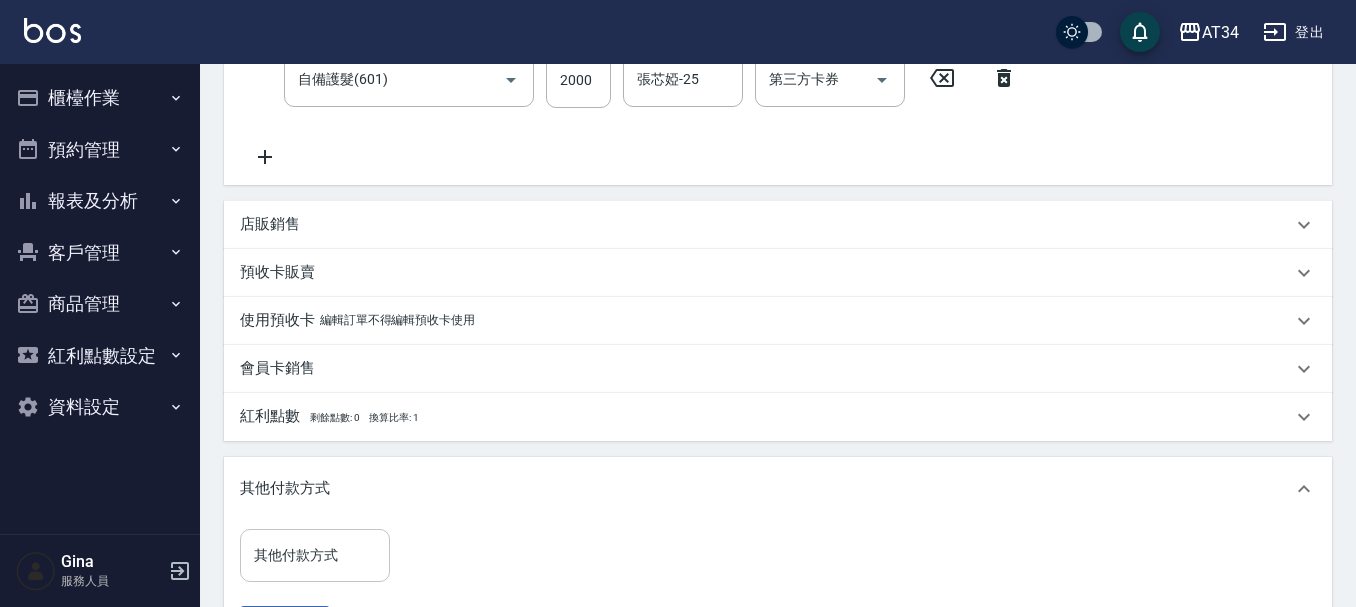 scroll, scrollTop: 504, scrollLeft: 0, axis: vertical 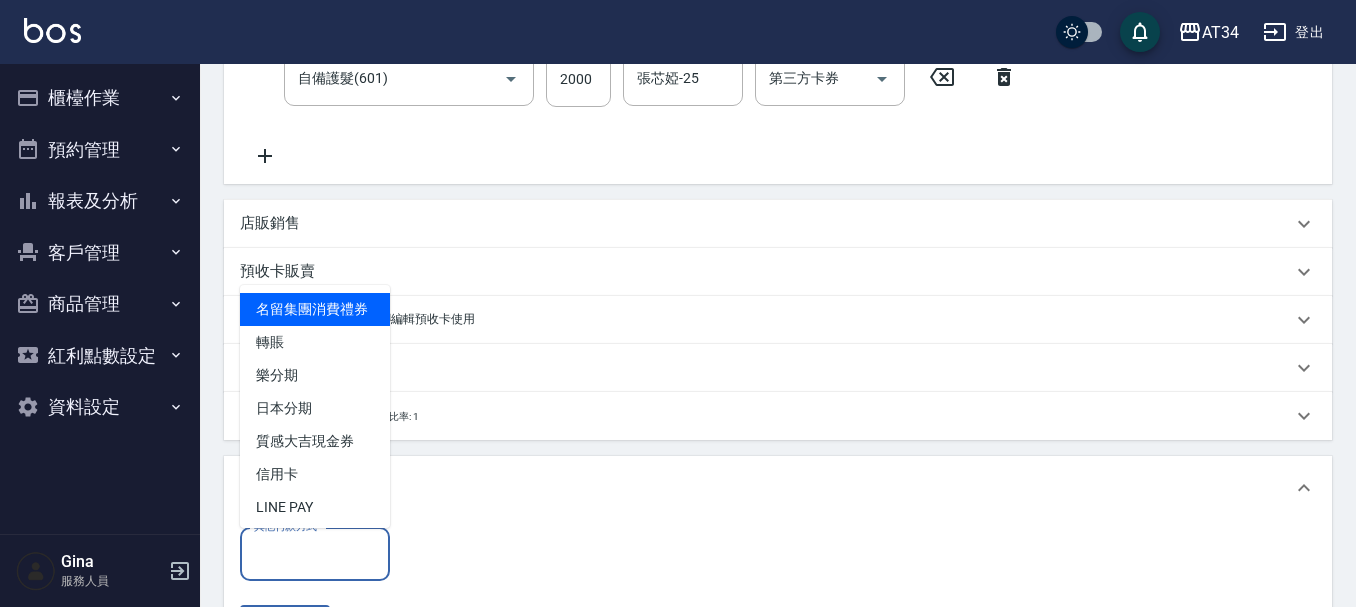 click on "其他付款方式" at bounding box center [315, 554] 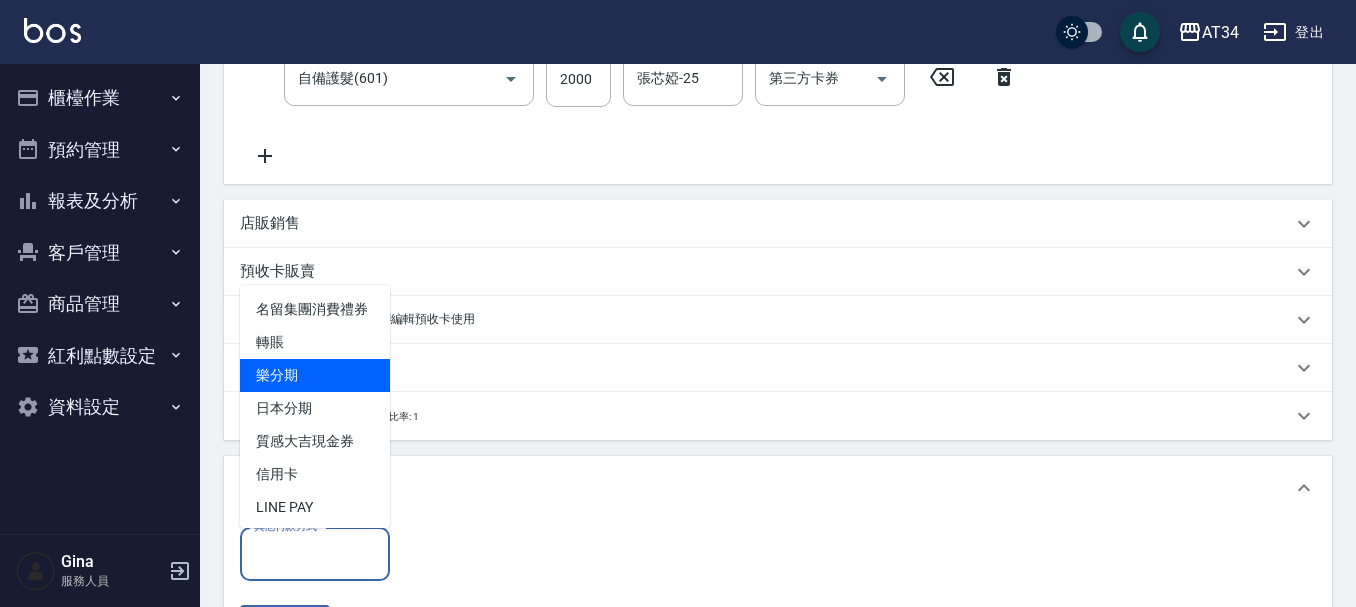 click on "轉賬" at bounding box center (315, 342) 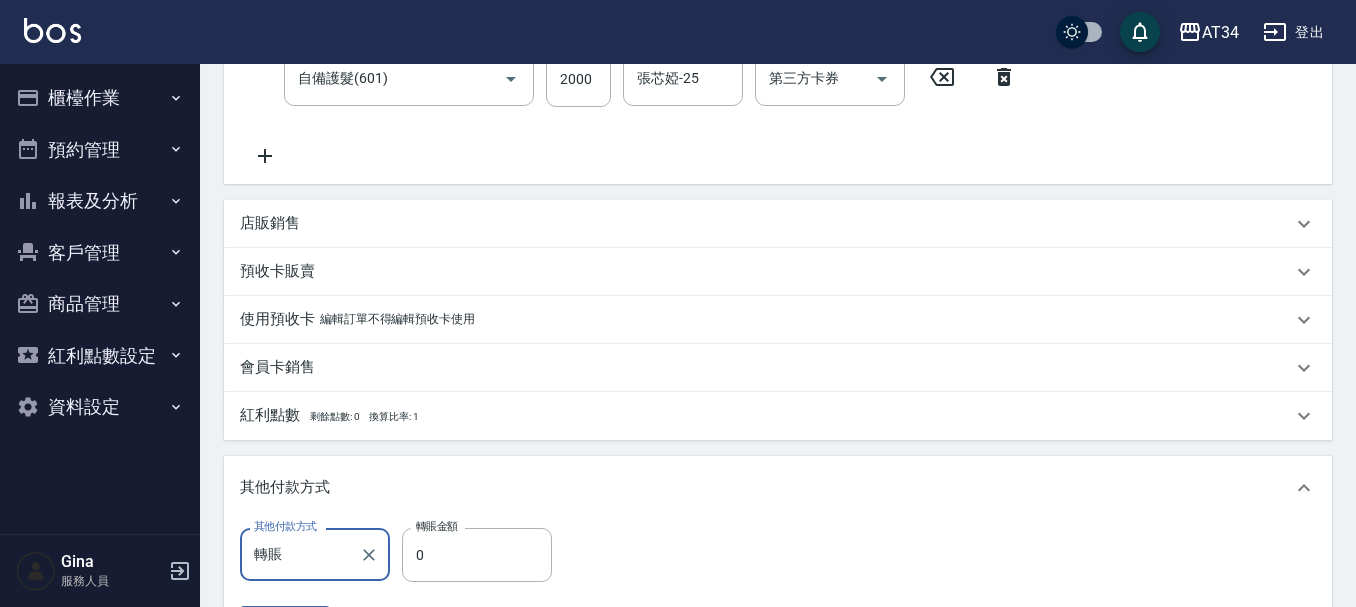 type on "轉賬" 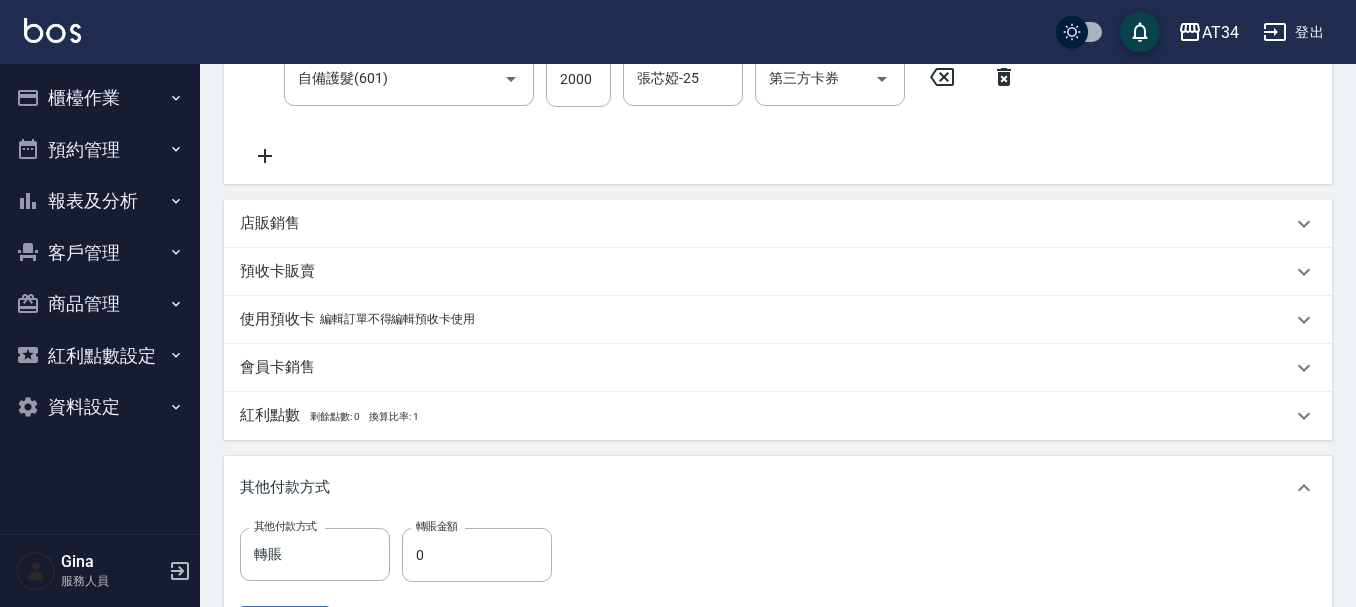 click on "轉賬金額" at bounding box center [437, 526] 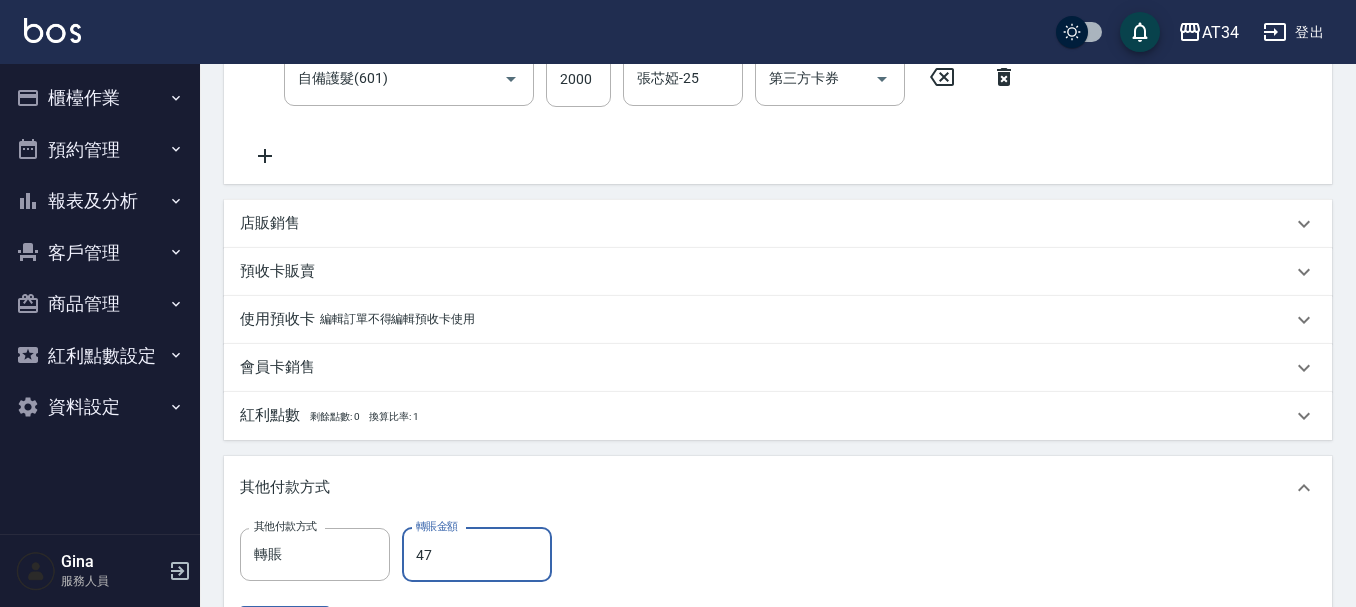 type on "479" 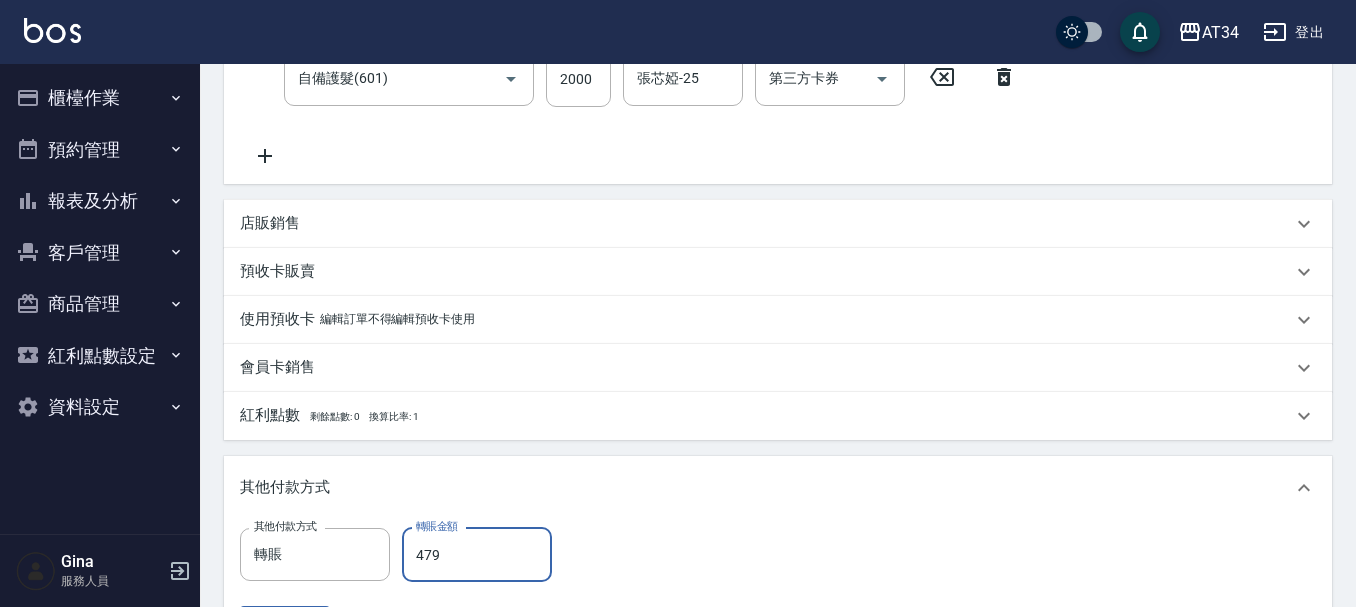 type on "0" 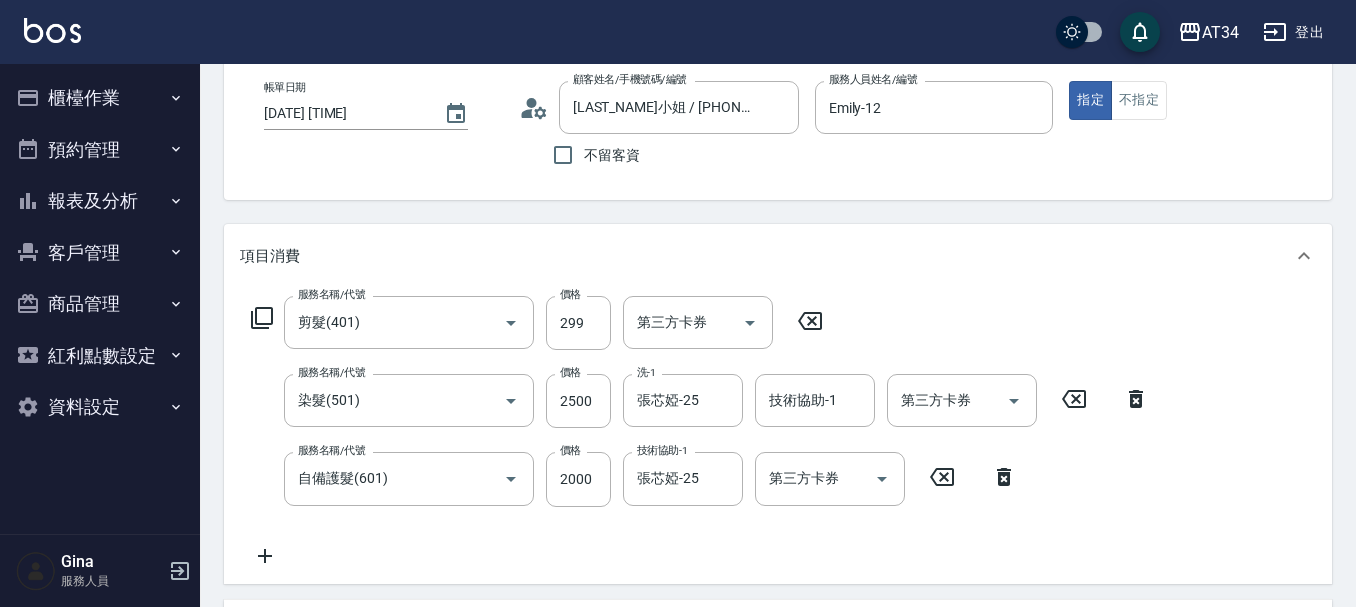 scroll, scrollTop: 0, scrollLeft: 0, axis: both 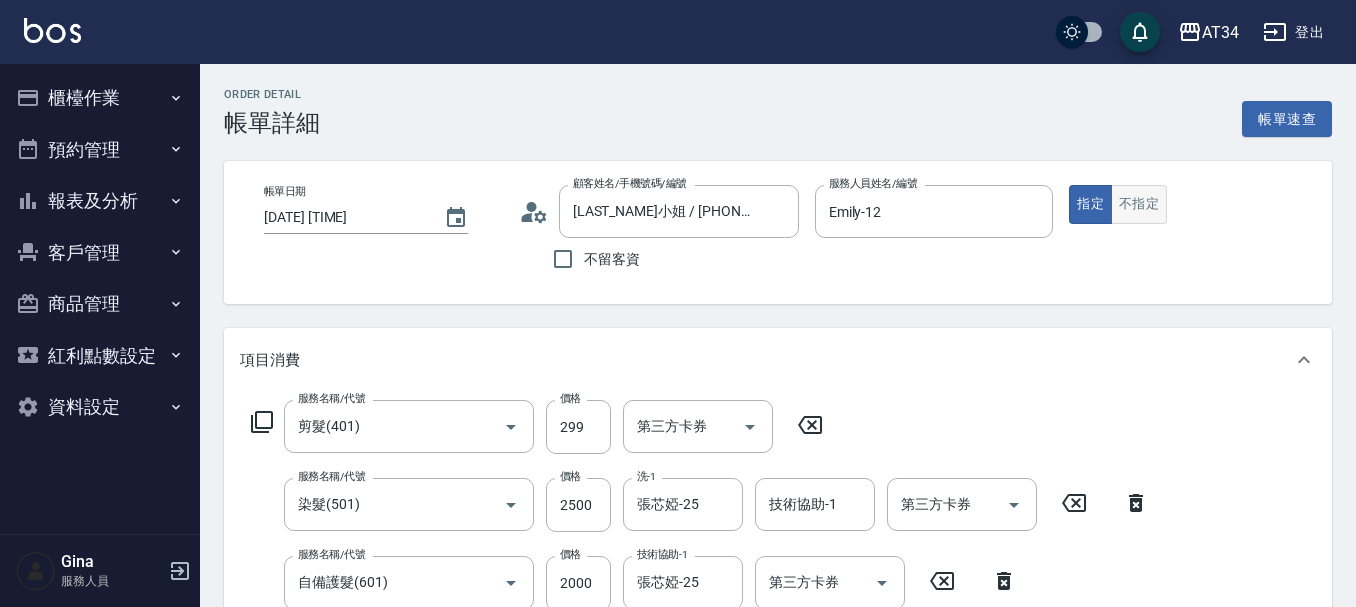 type on "4799" 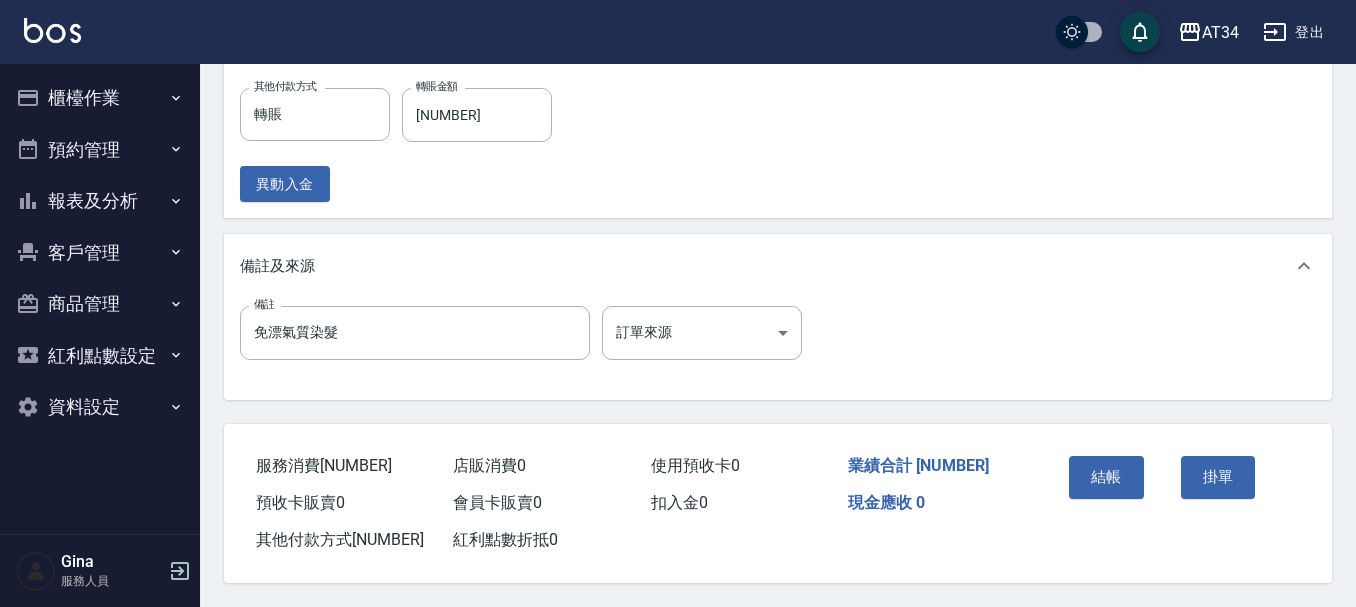 scroll, scrollTop: 953, scrollLeft: 0, axis: vertical 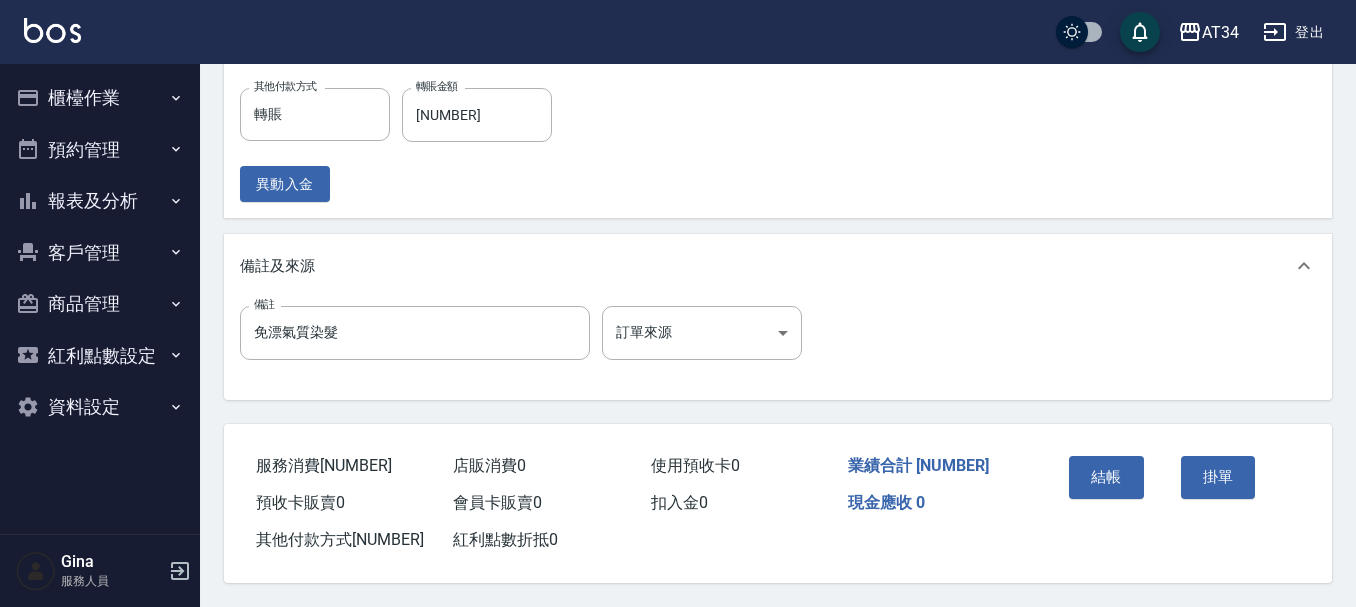 click on "結帳" at bounding box center [1106, 477] 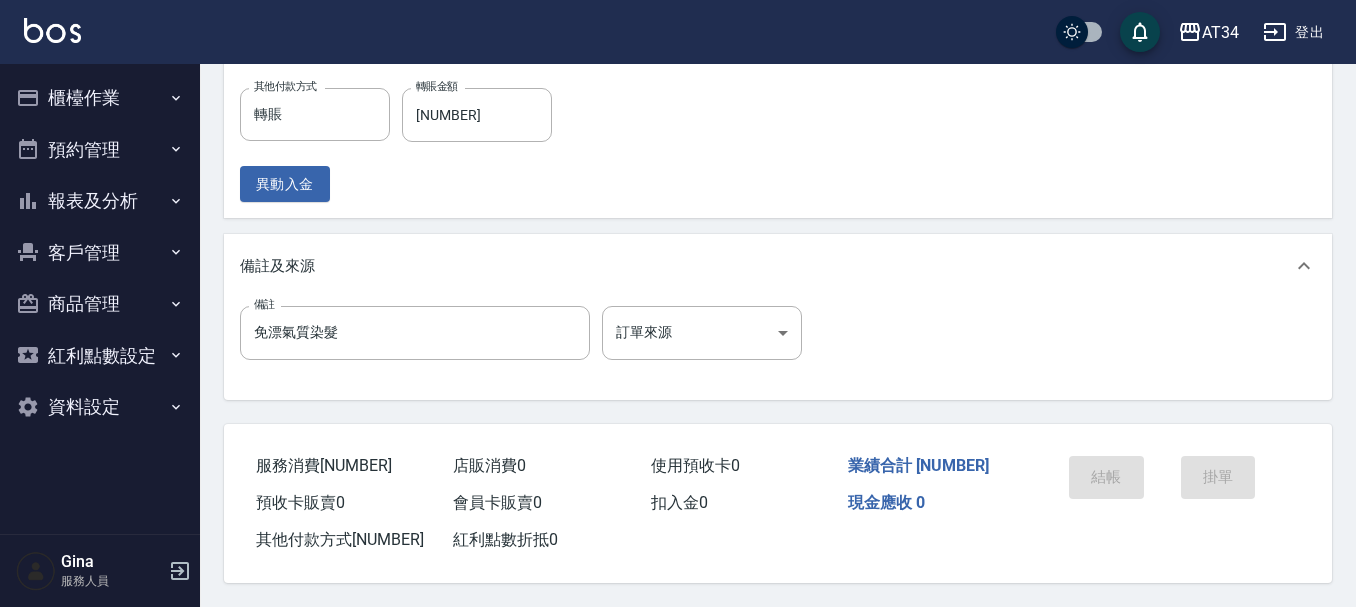 scroll, scrollTop: 0, scrollLeft: 0, axis: both 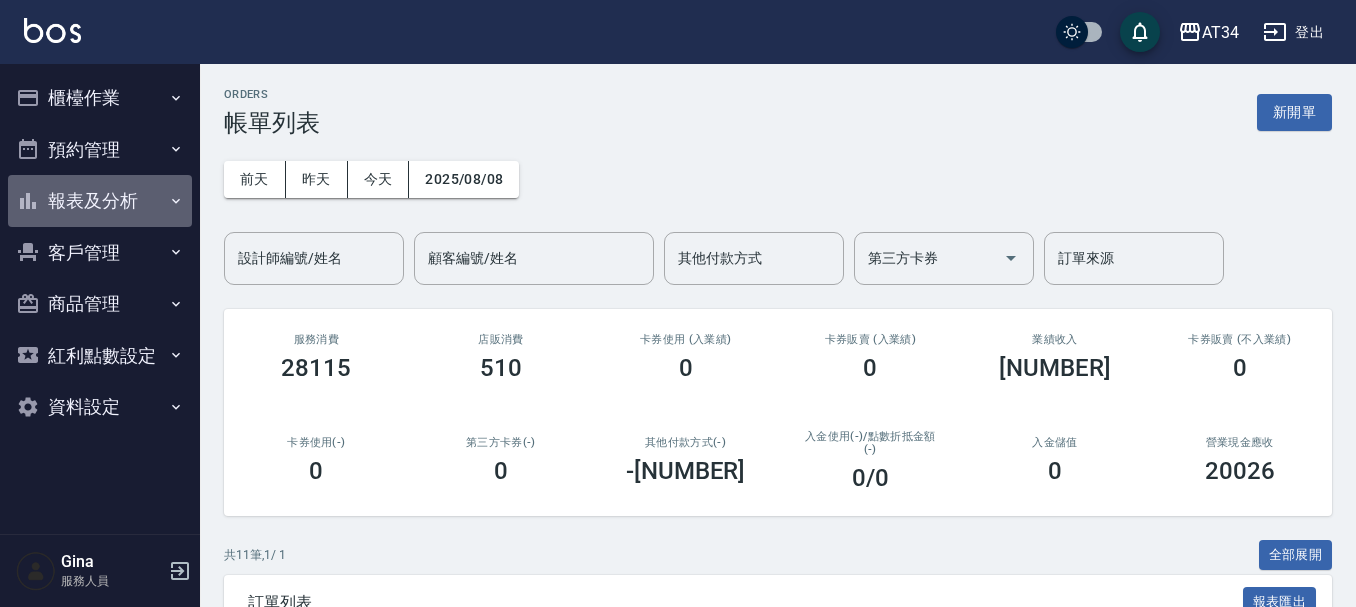 click on "報表及分析" at bounding box center (100, 201) 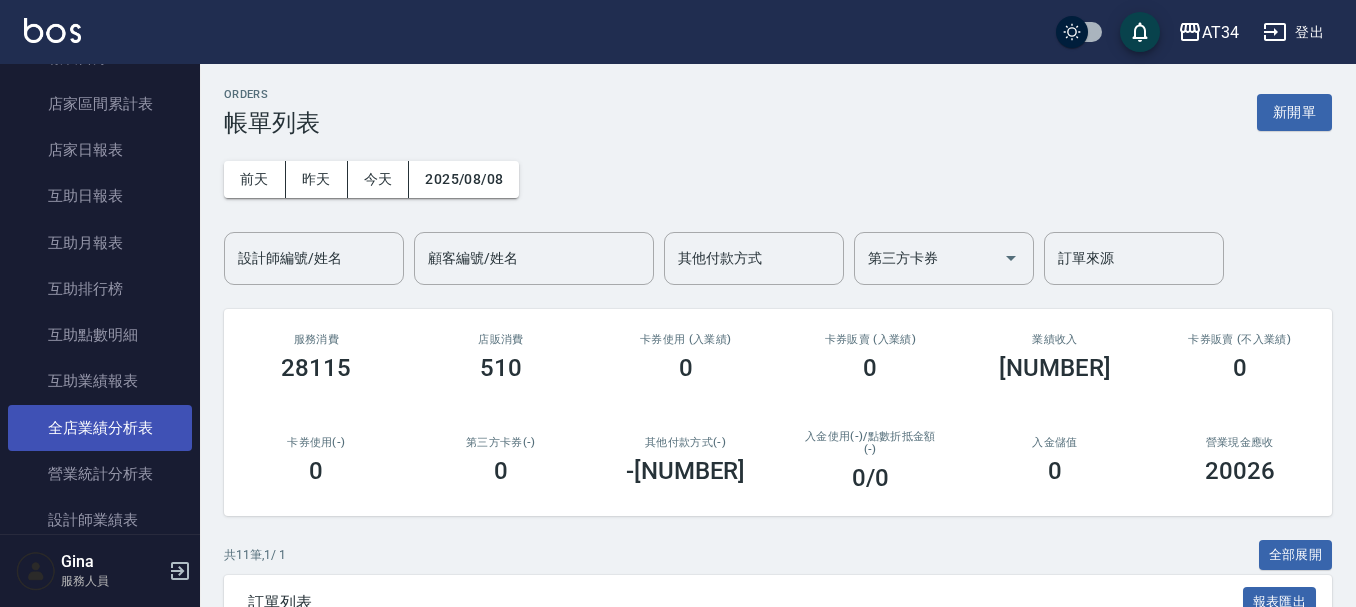 scroll, scrollTop: 300, scrollLeft: 0, axis: vertical 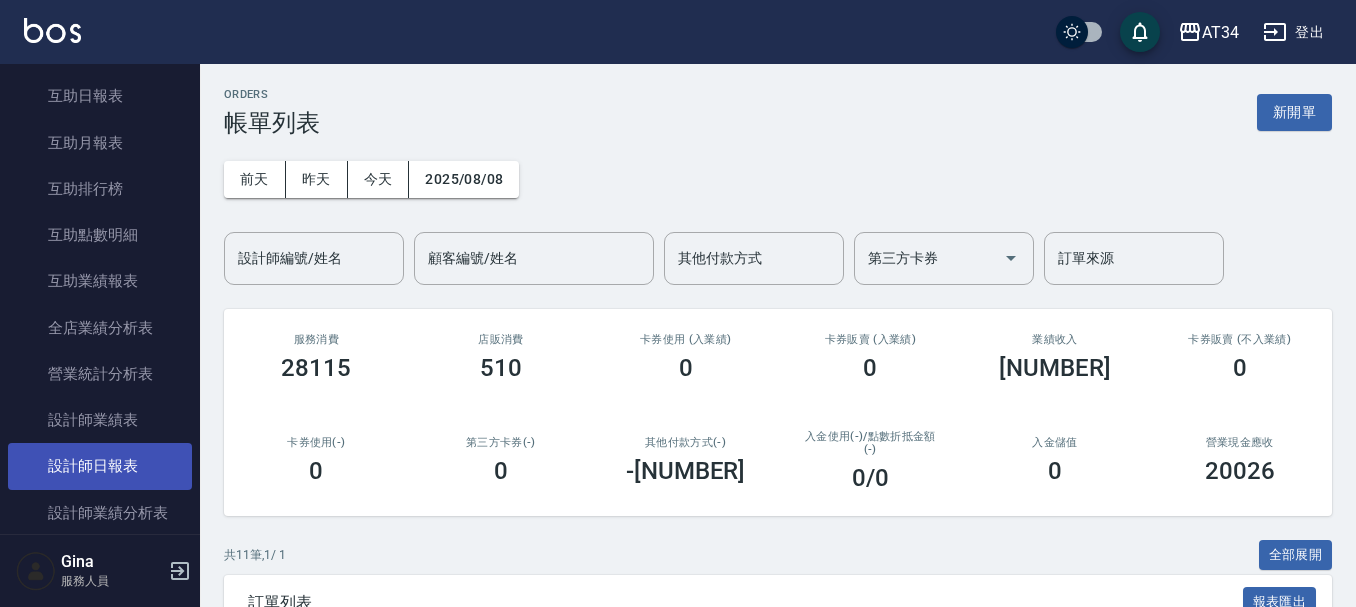 click on "設計師日報表" at bounding box center [100, 466] 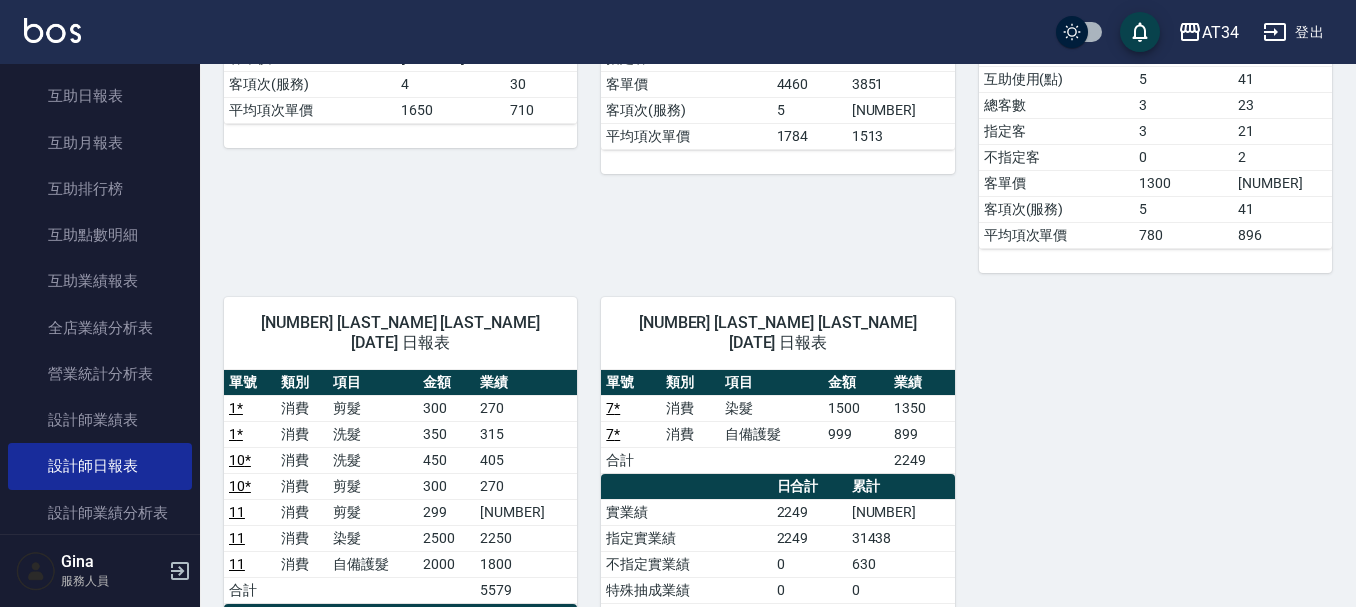 scroll, scrollTop: 800, scrollLeft: 0, axis: vertical 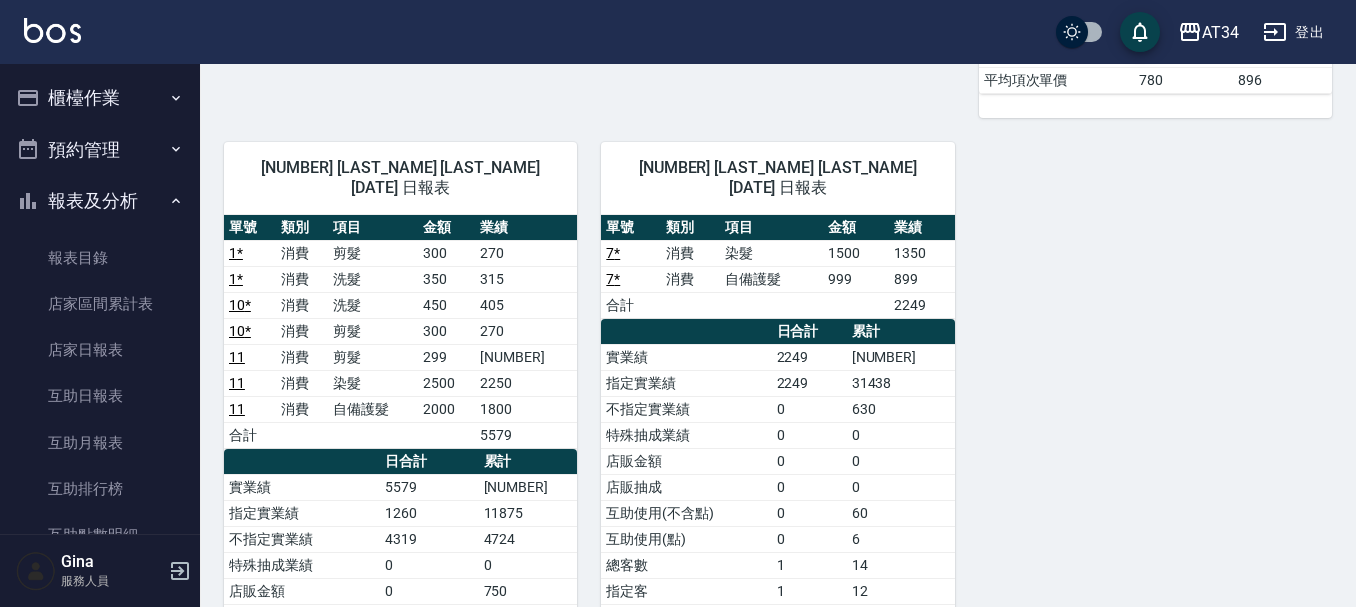 click on "櫃檯作業" at bounding box center [100, 98] 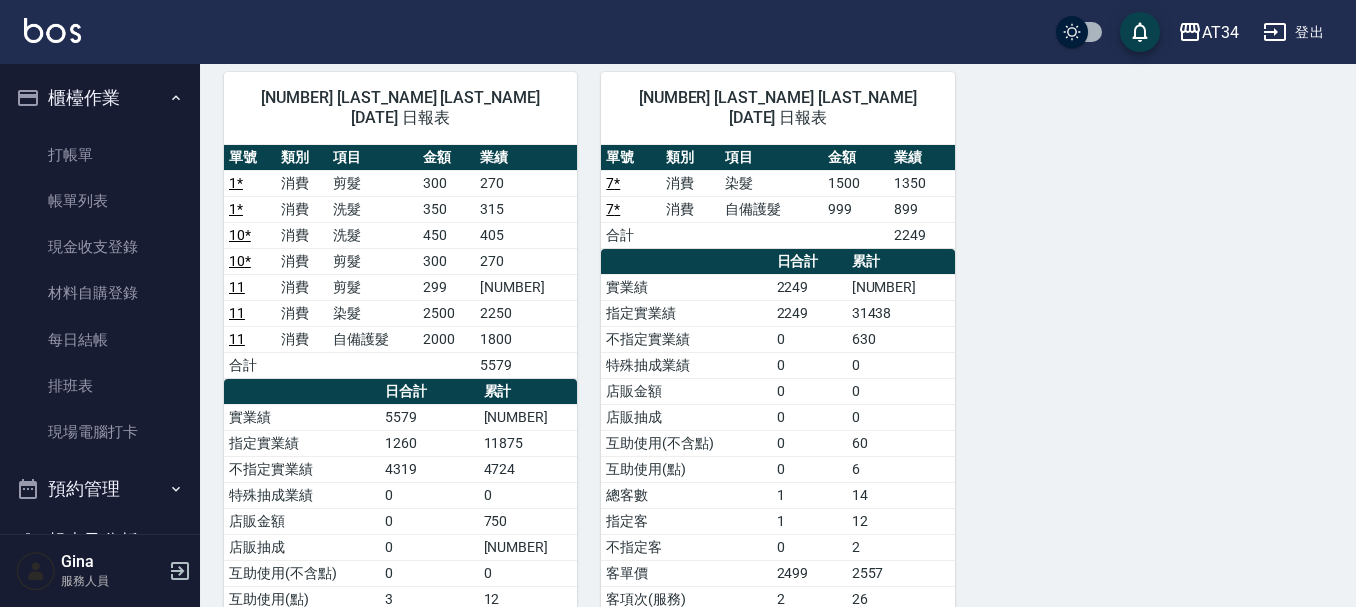 scroll, scrollTop: 900, scrollLeft: 0, axis: vertical 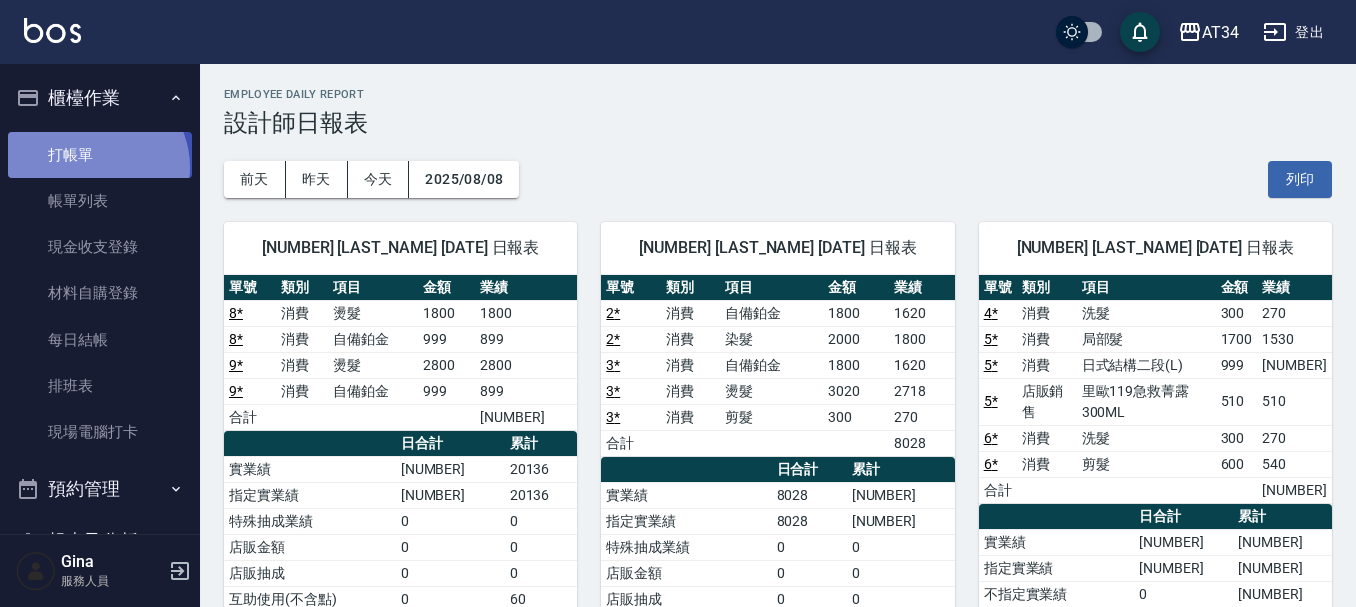 click on "打帳單" at bounding box center [100, 155] 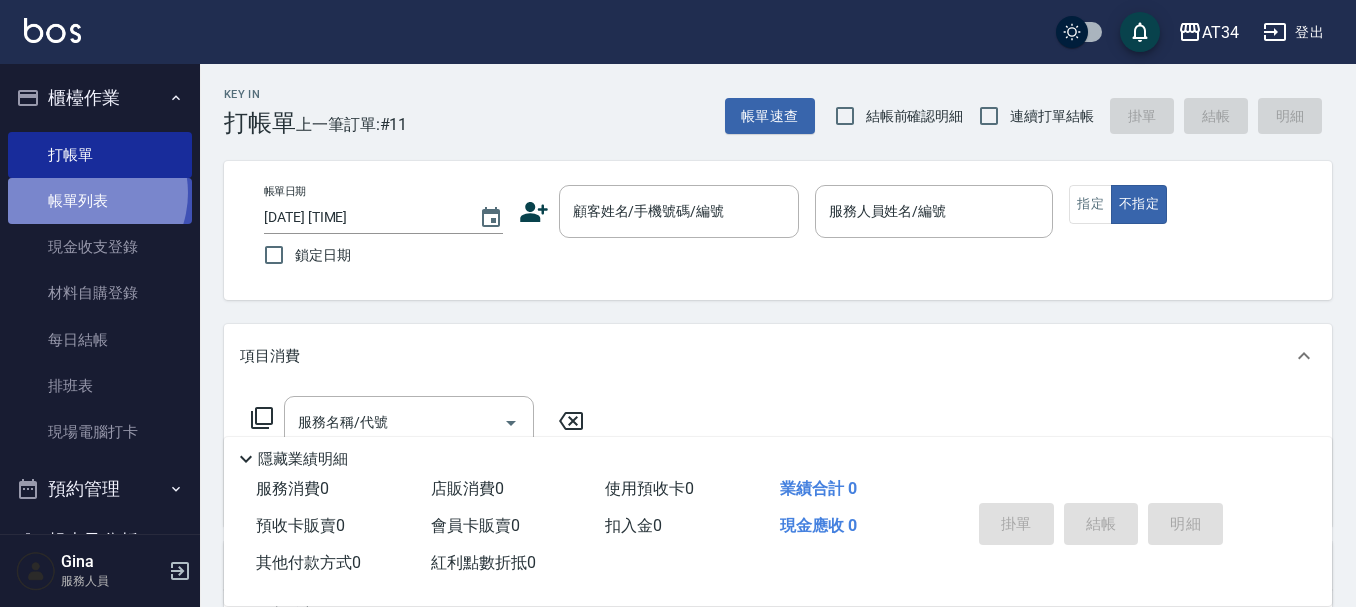 click on "帳單列表" at bounding box center [100, 201] 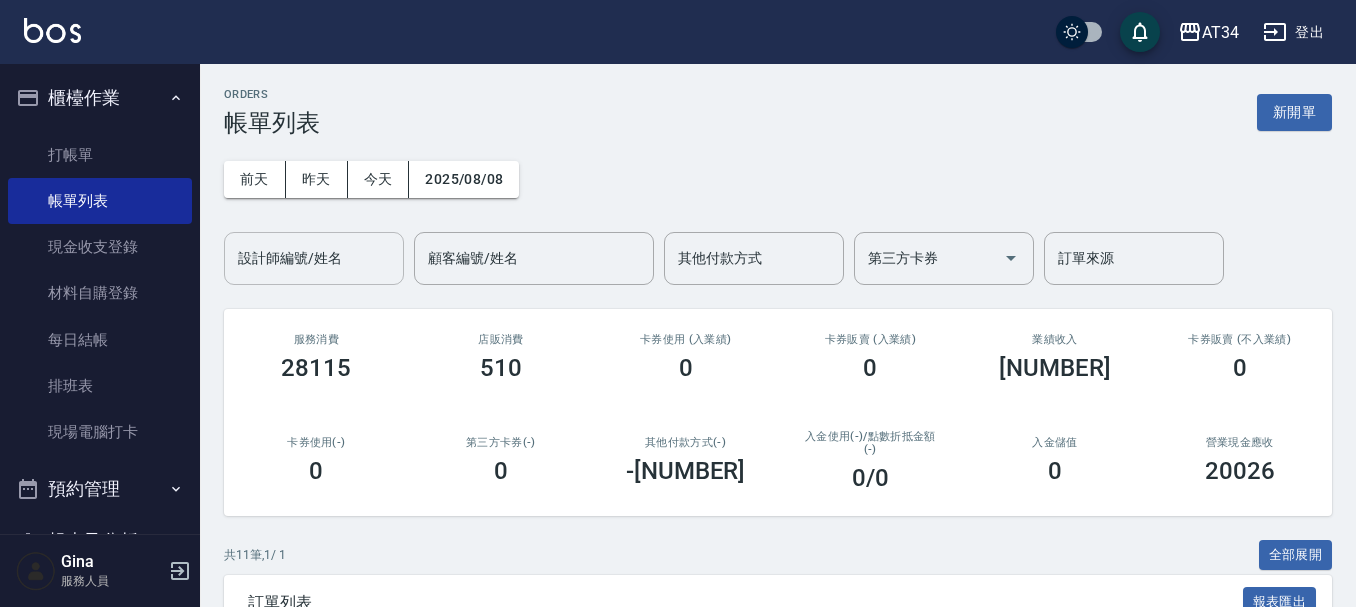click on "設計師編號/姓名" at bounding box center (314, 258) 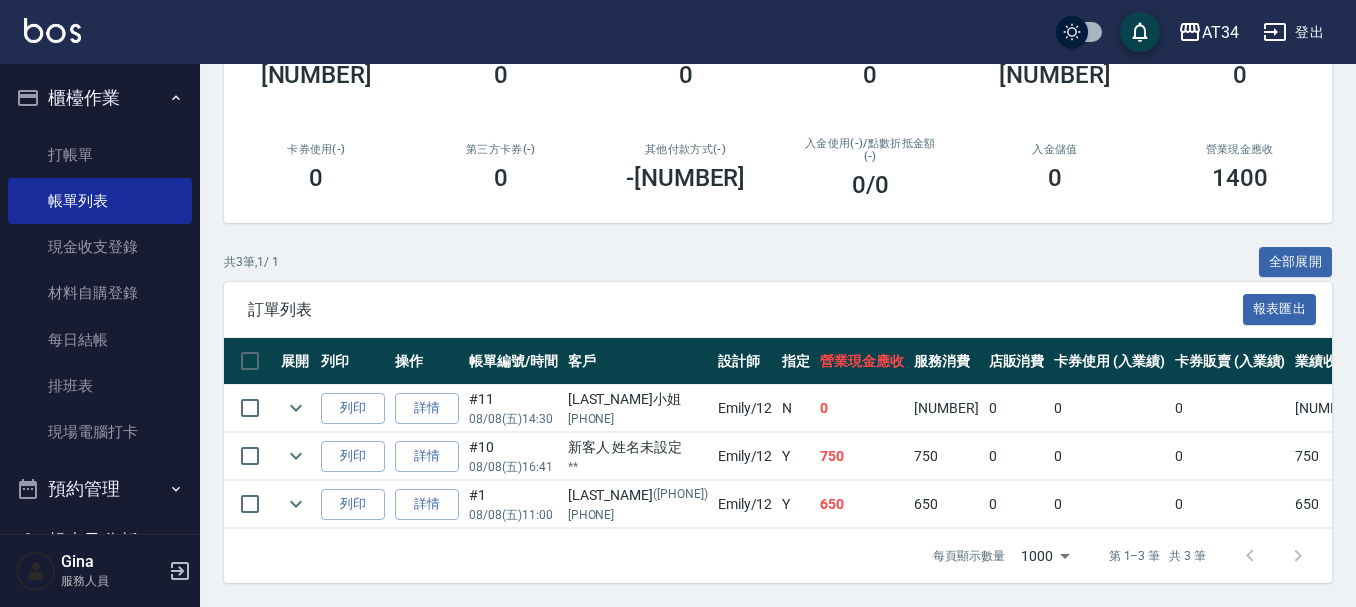 scroll, scrollTop: 308, scrollLeft: 0, axis: vertical 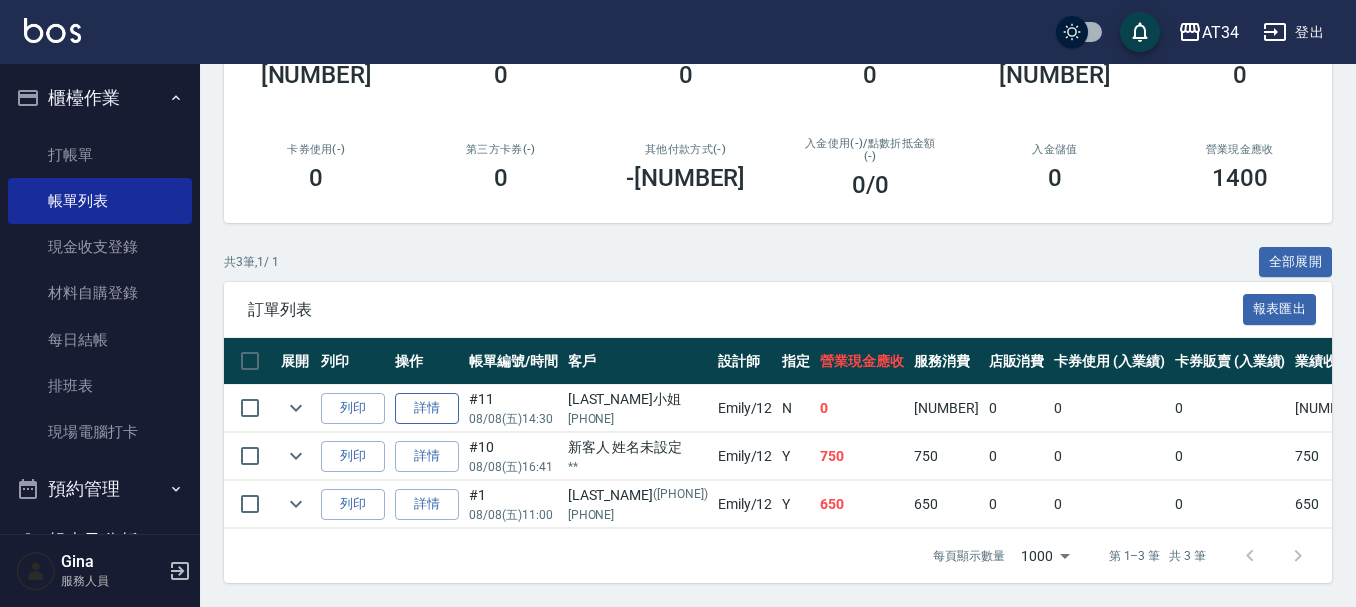 type on "Emily-12" 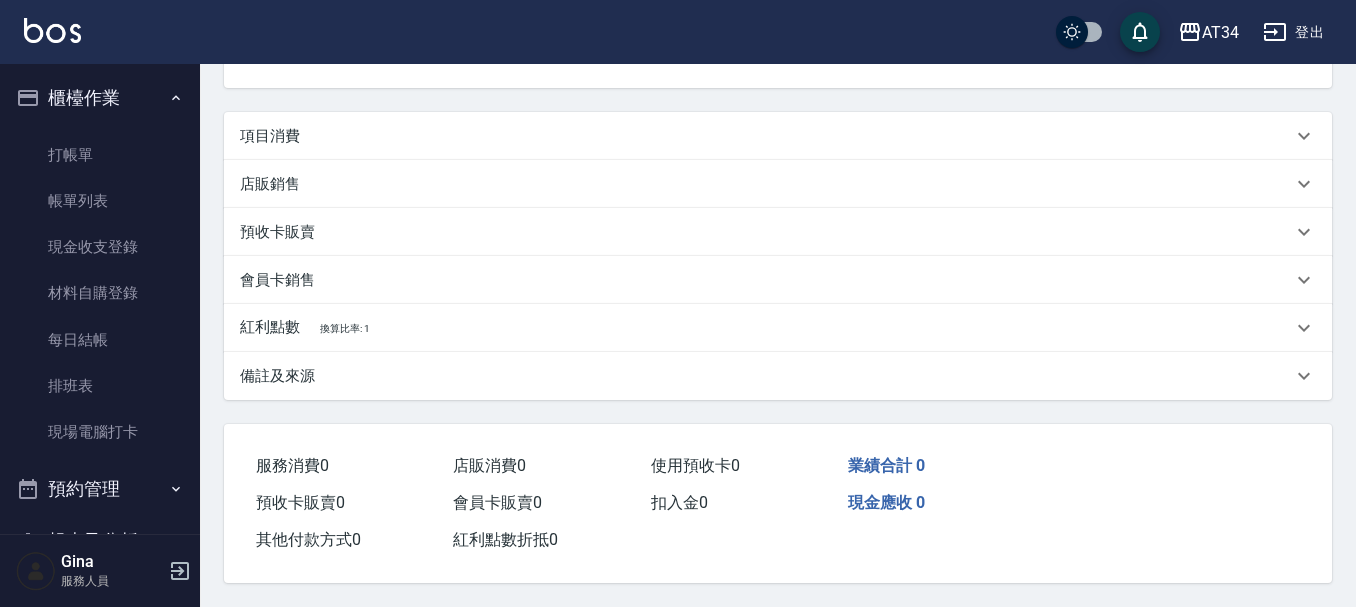 scroll, scrollTop: 0, scrollLeft: 0, axis: both 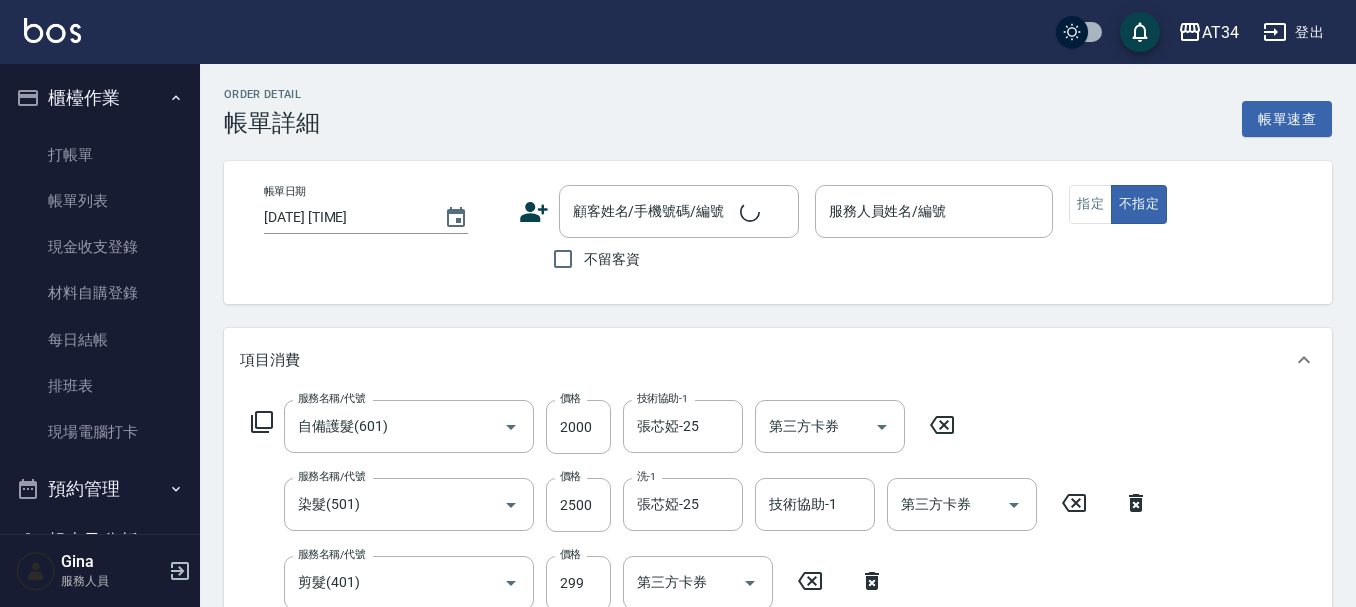 type on "自備護髮(601)" 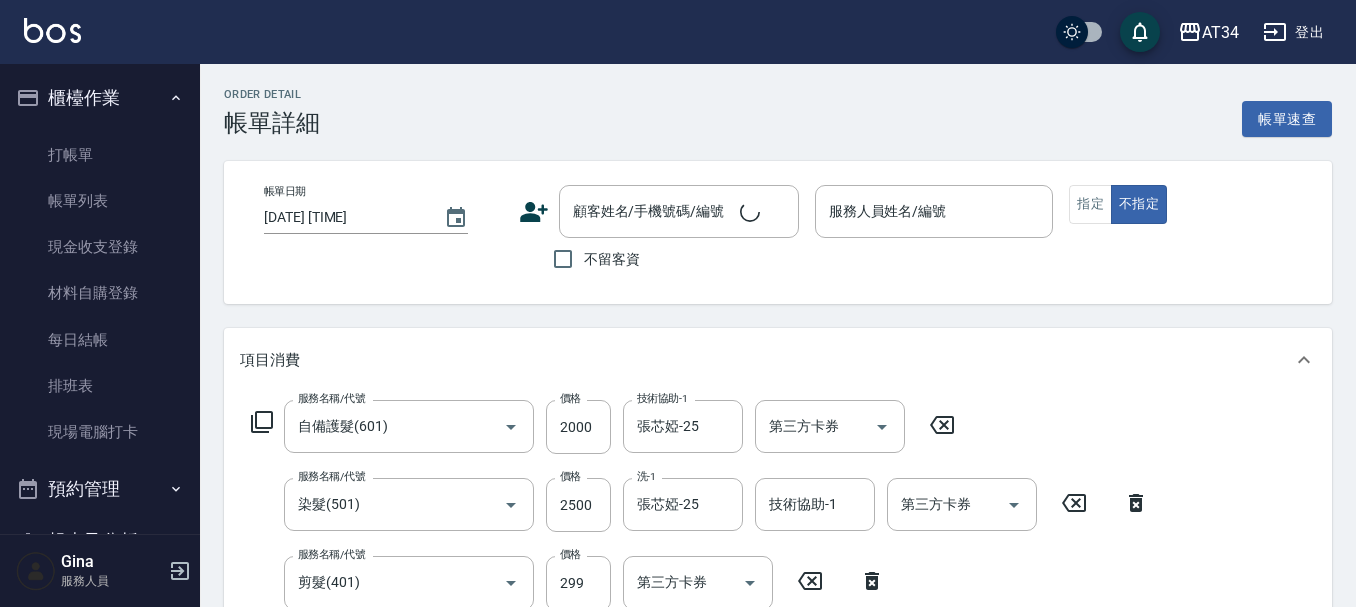 type on "染髮(501)" 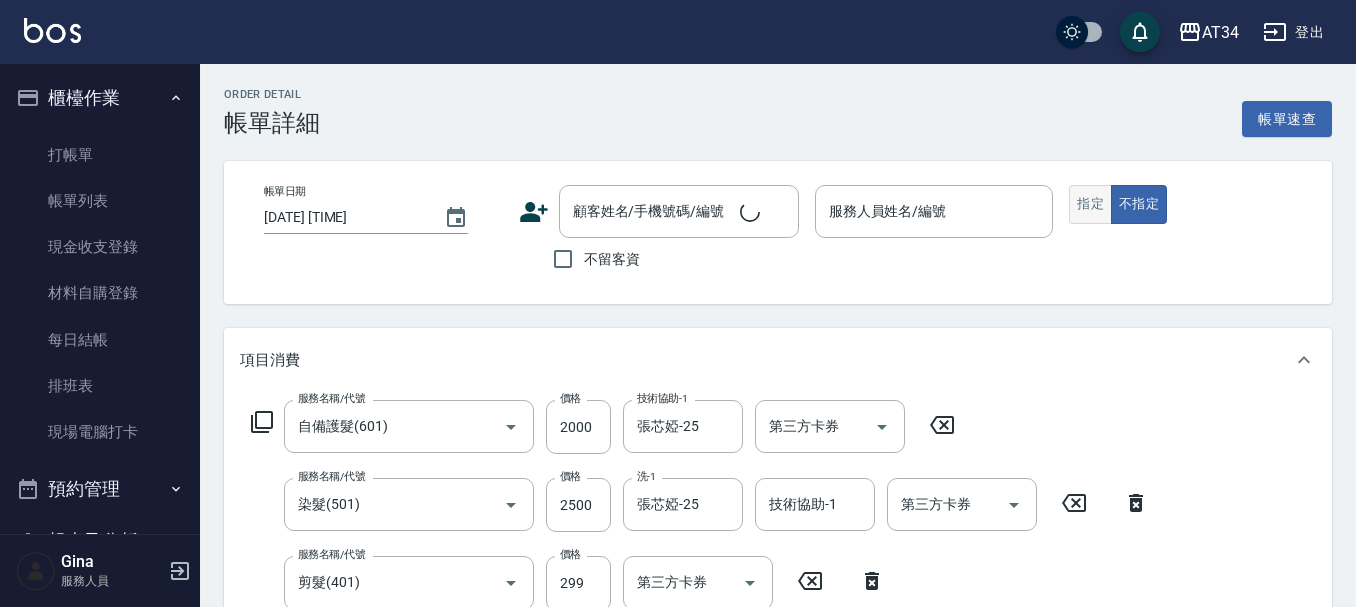 click on "指定" at bounding box center (1090, 204) 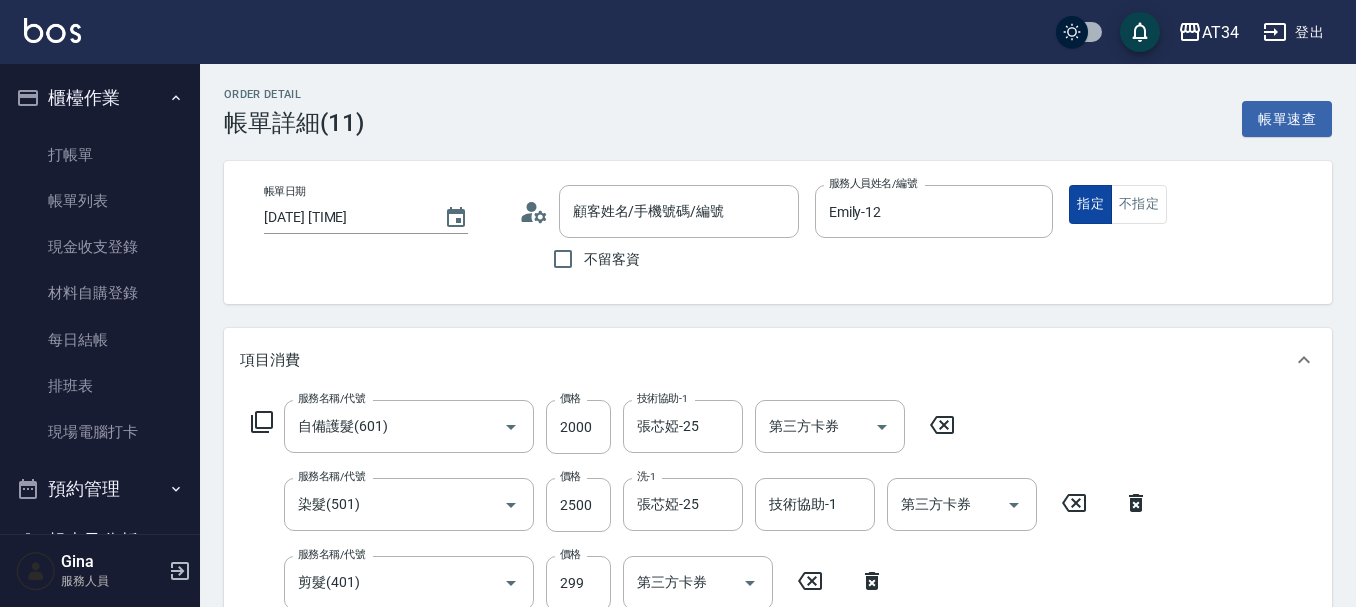 type on "[LAST] [TITLE]/[PHONE]/null" 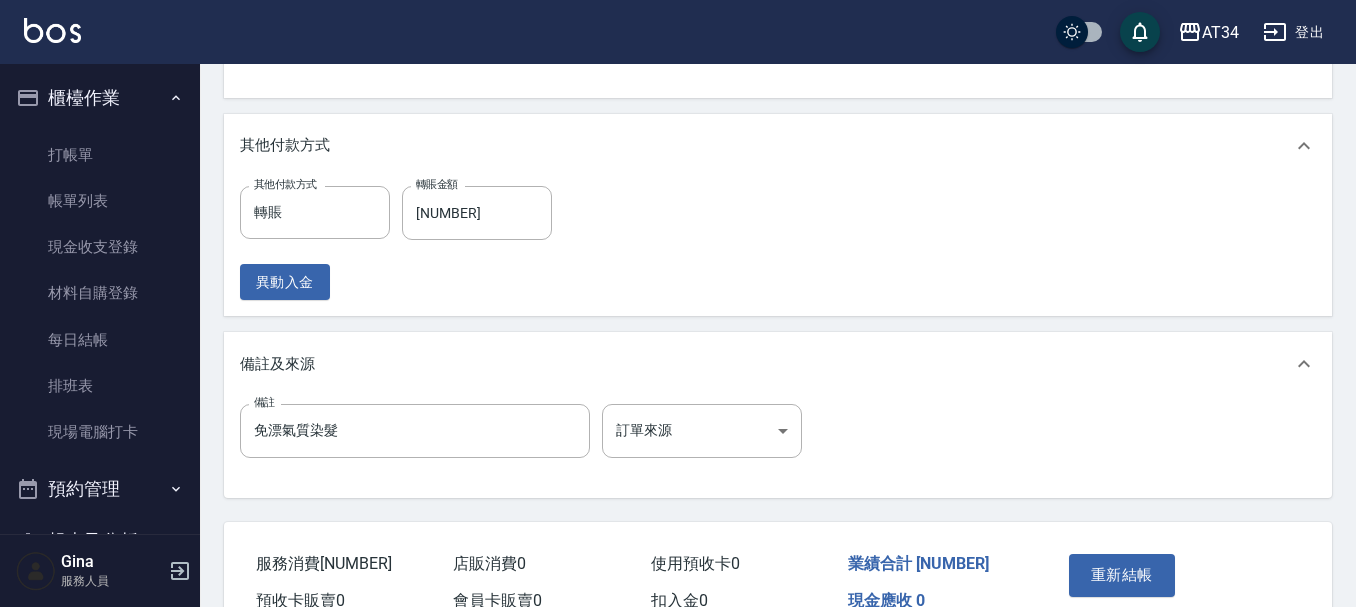 scroll, scrollTop: 1087, scrollLeft: 0, axis: vertical 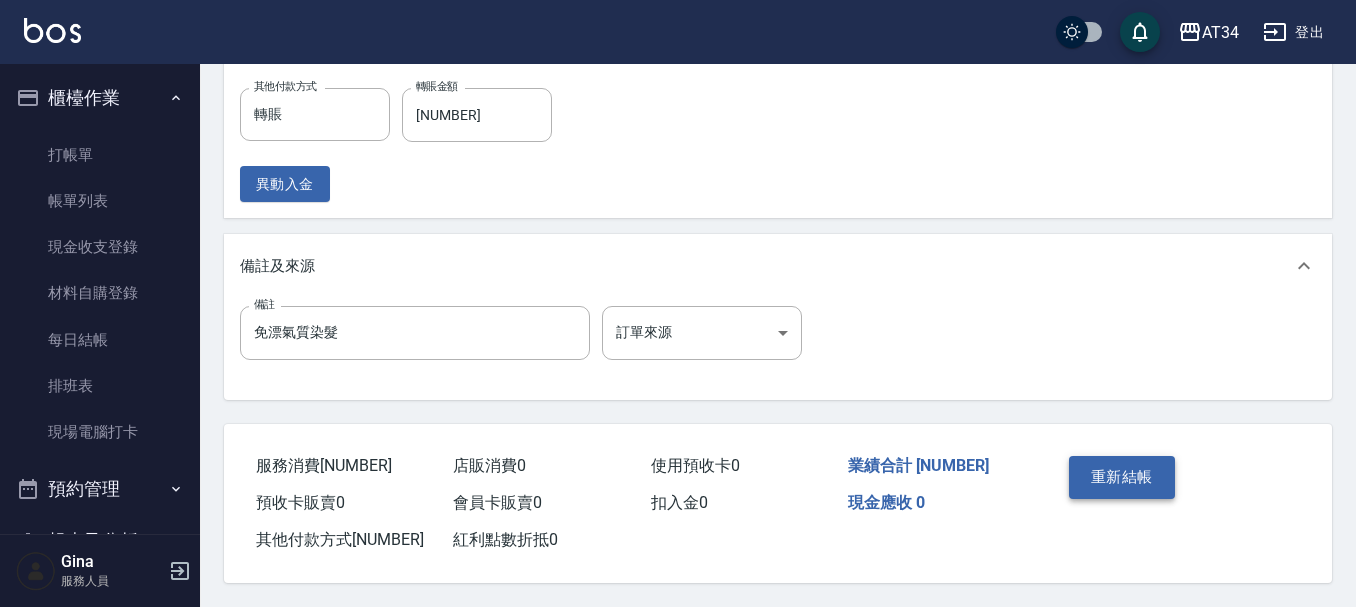 click on "重新結帳" at bounding box center [1122, 477] 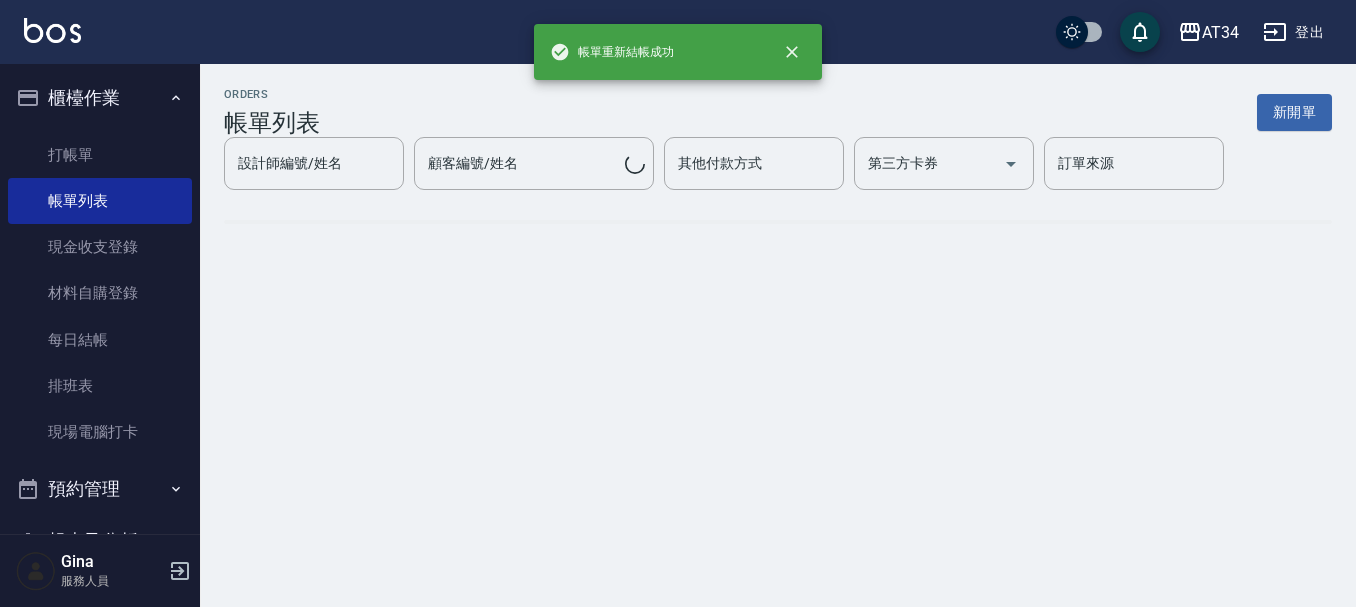 scroll, scrollTop: 0, scrollLeft: 0, axis: both 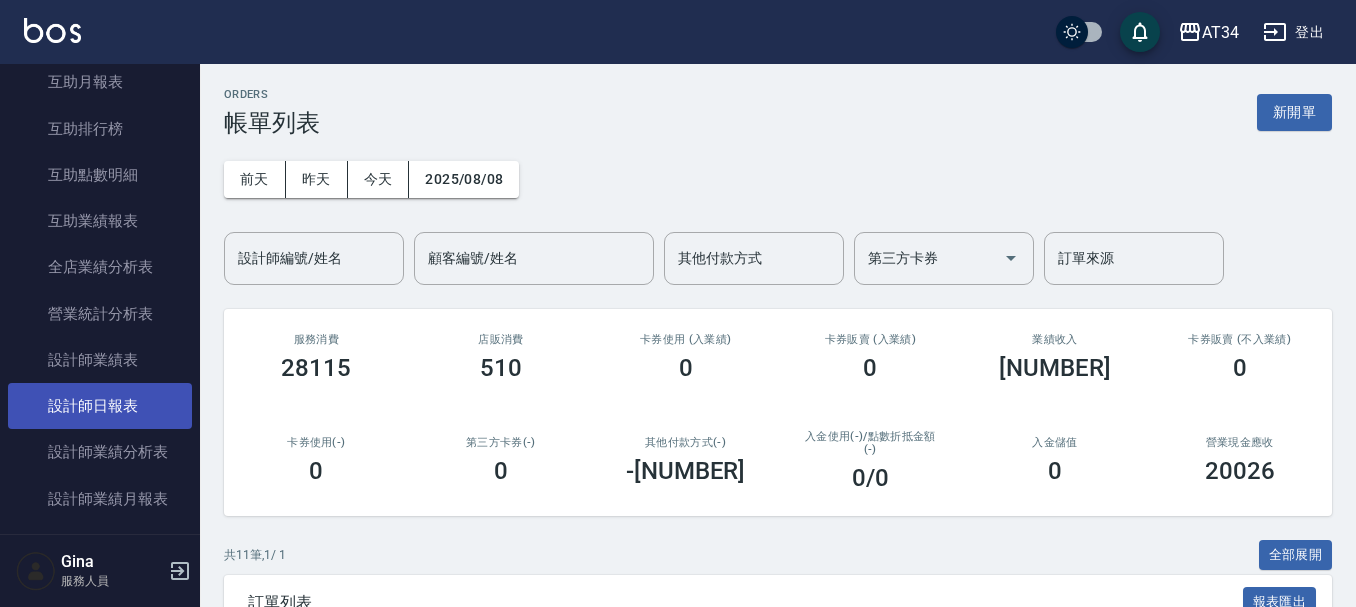 click on "設計師日報表" at bounding box center (100, 406) 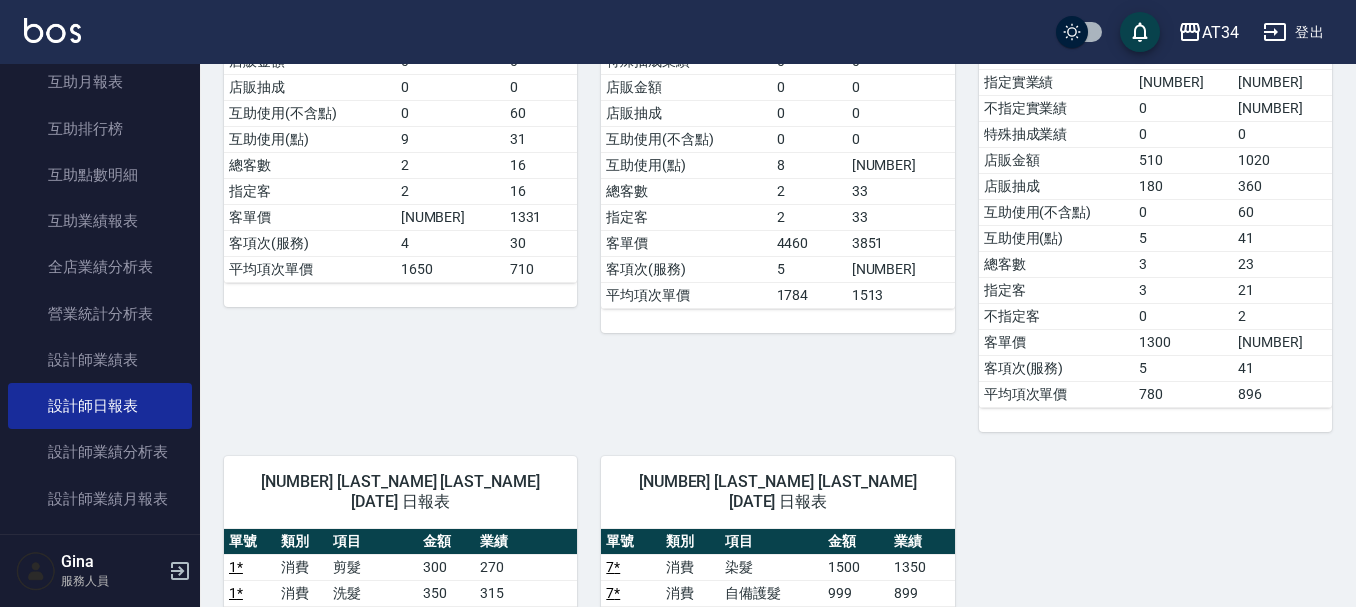 scroll, scrollTop: 800, scrollLeft: 0, axis: vertical 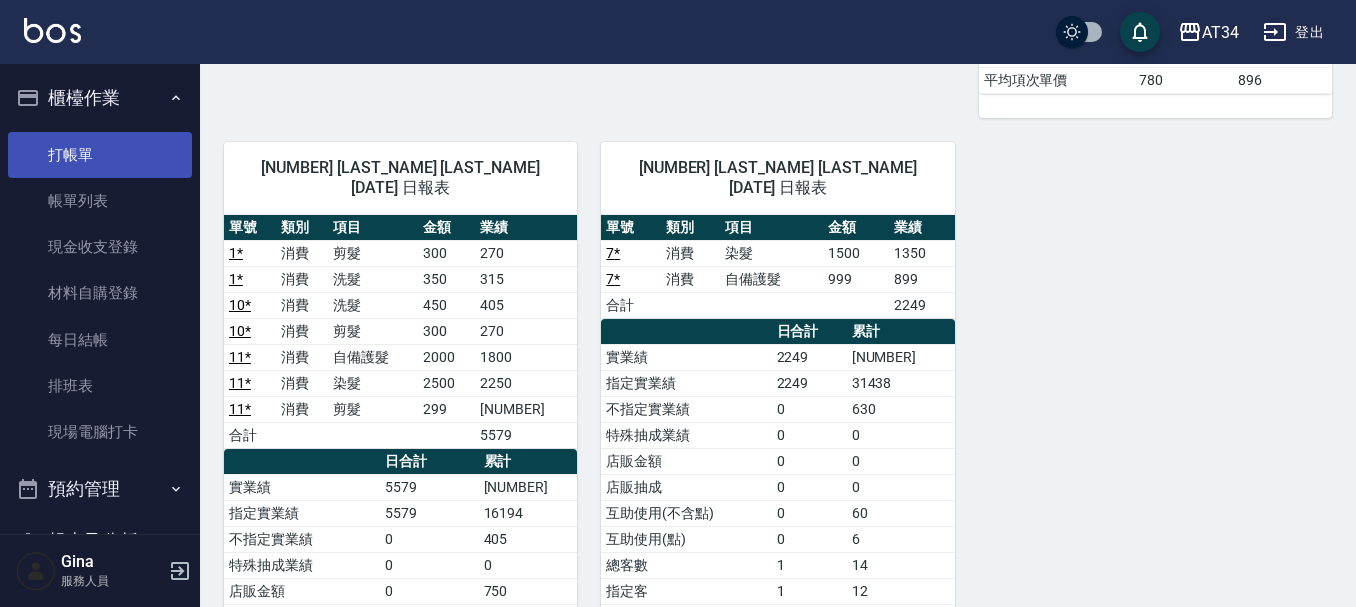 click on "打帳單" at bounding box center (100, 155) 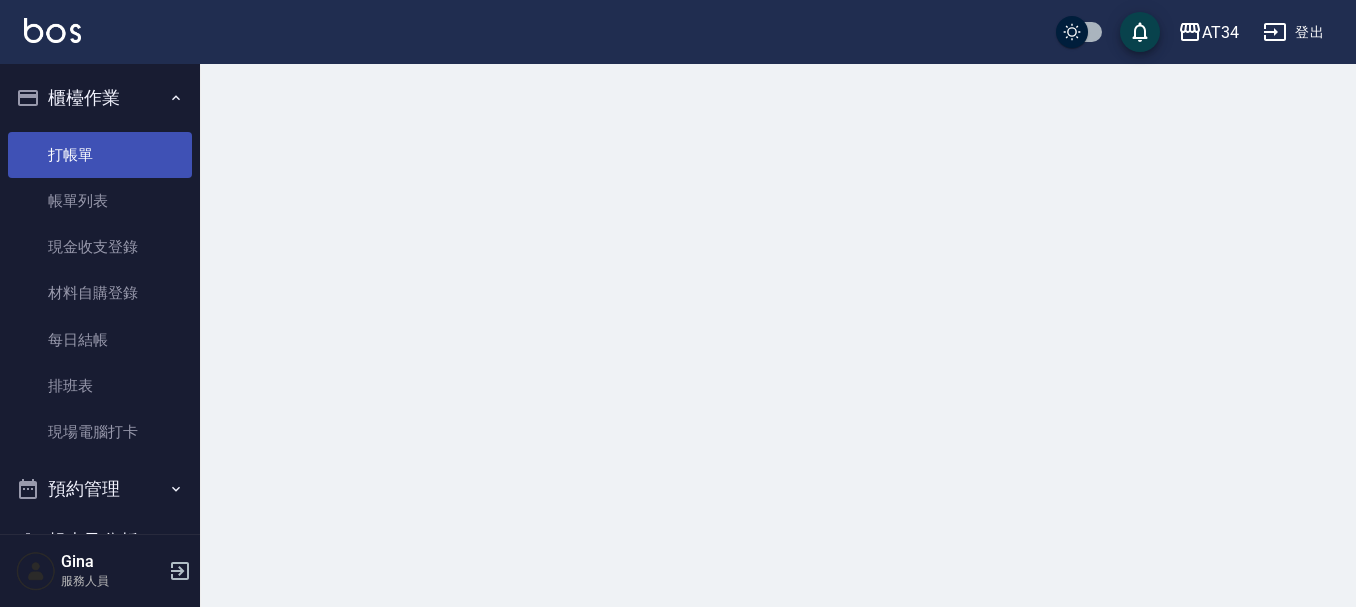 scroll, scrollTop: 0, scrollLeft: 0, axis: both 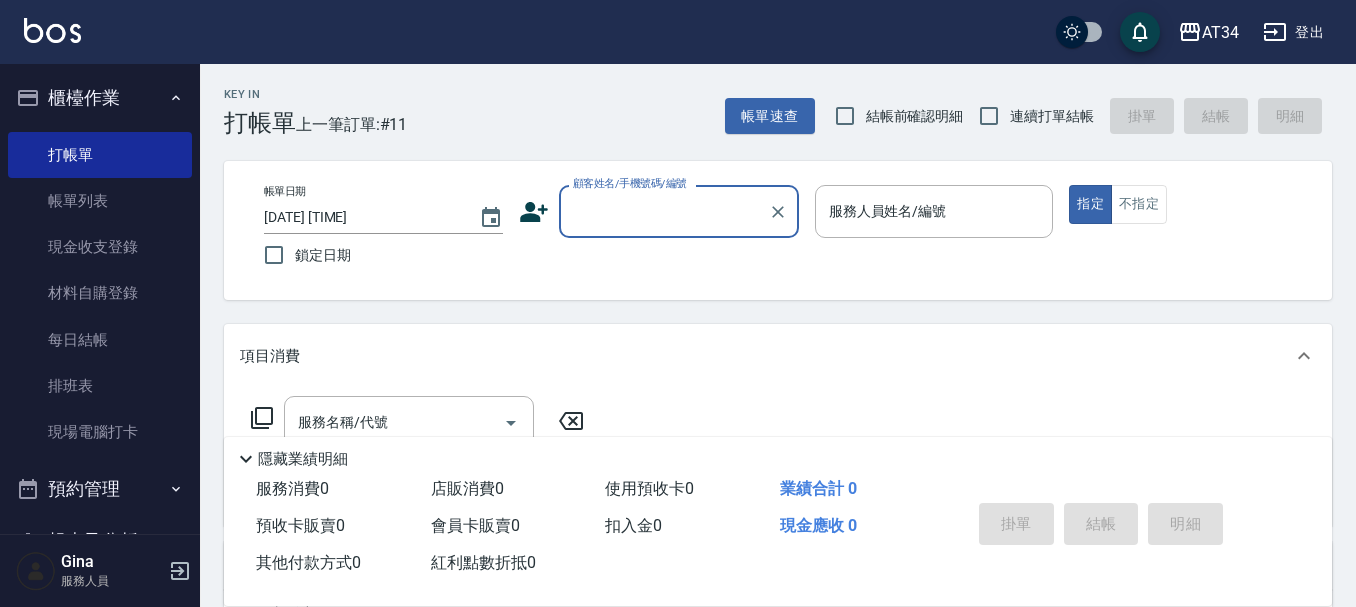 click on "顧客姓名/手機號碼/編號" at bounding box center (664, 211) 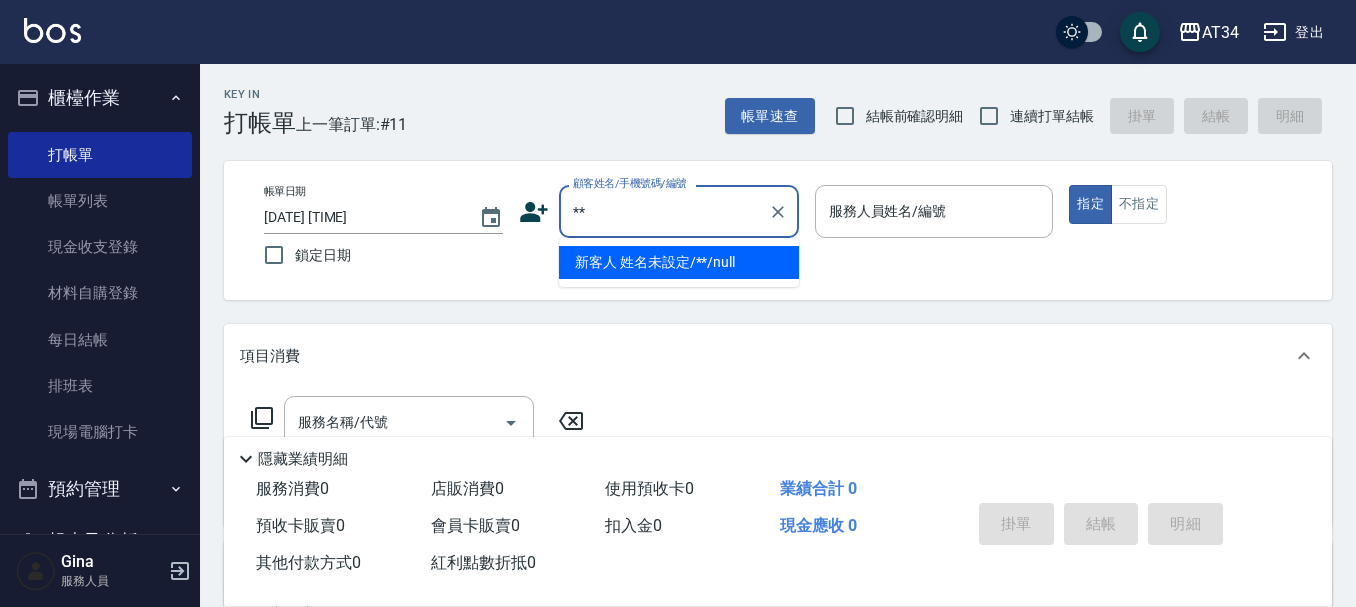 type on "新客人 姓名未設定/**/null" 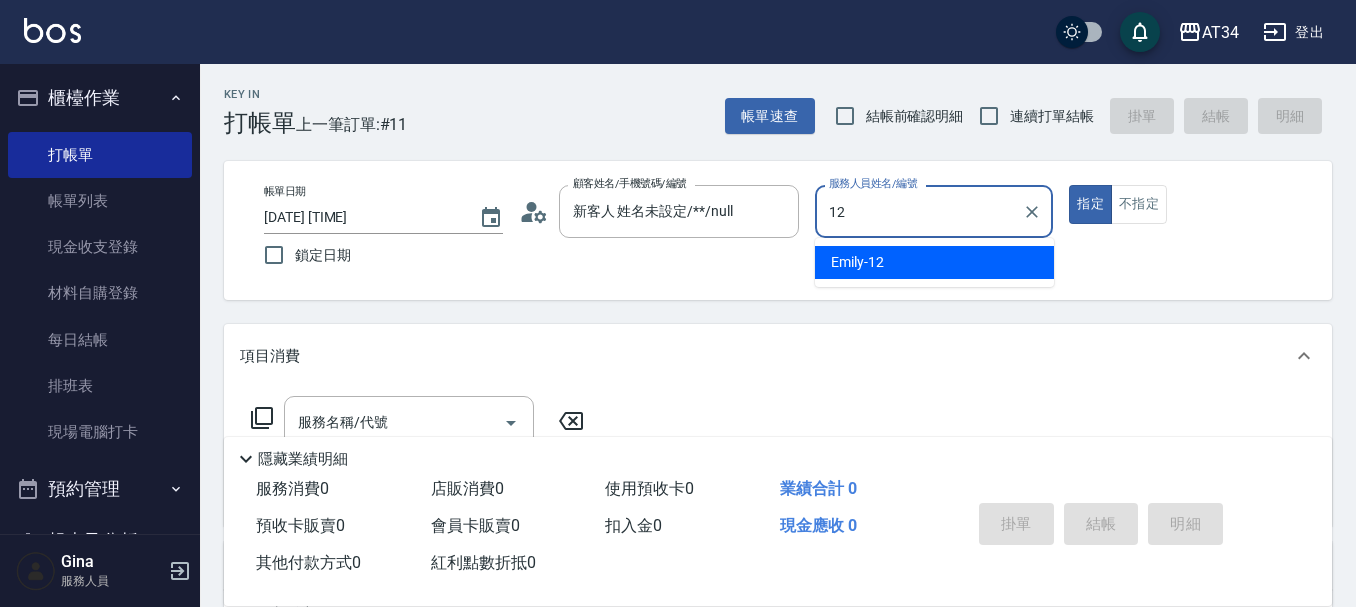 type on "Emily-12" 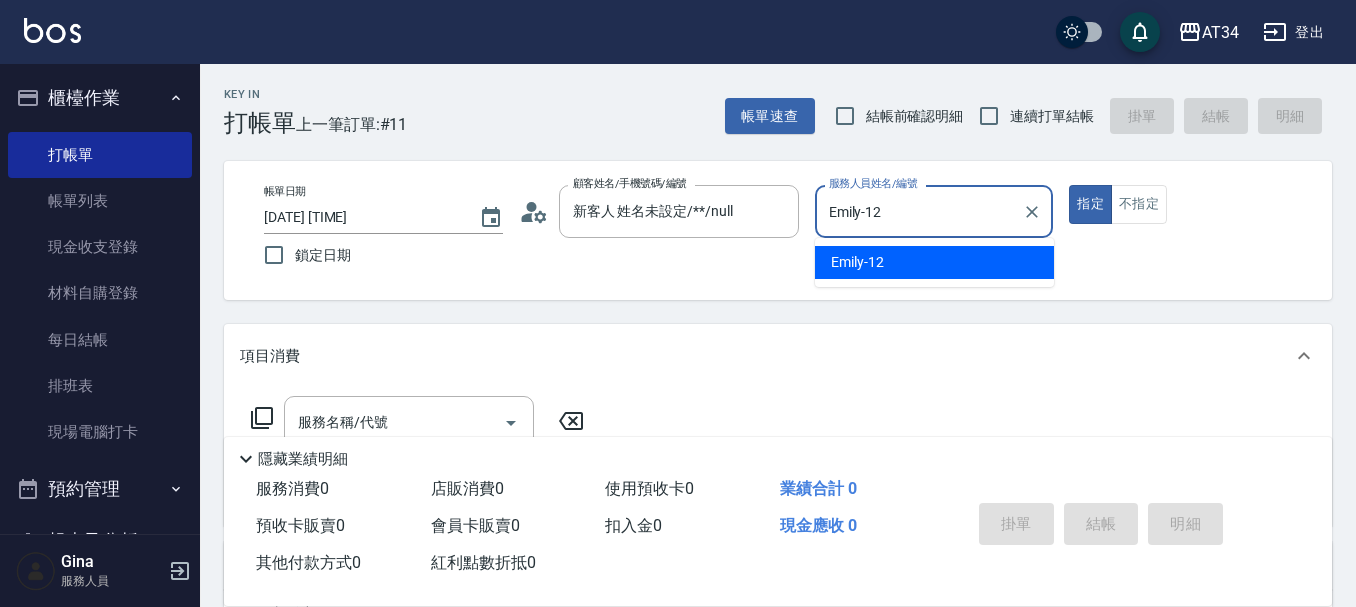 type on "true" 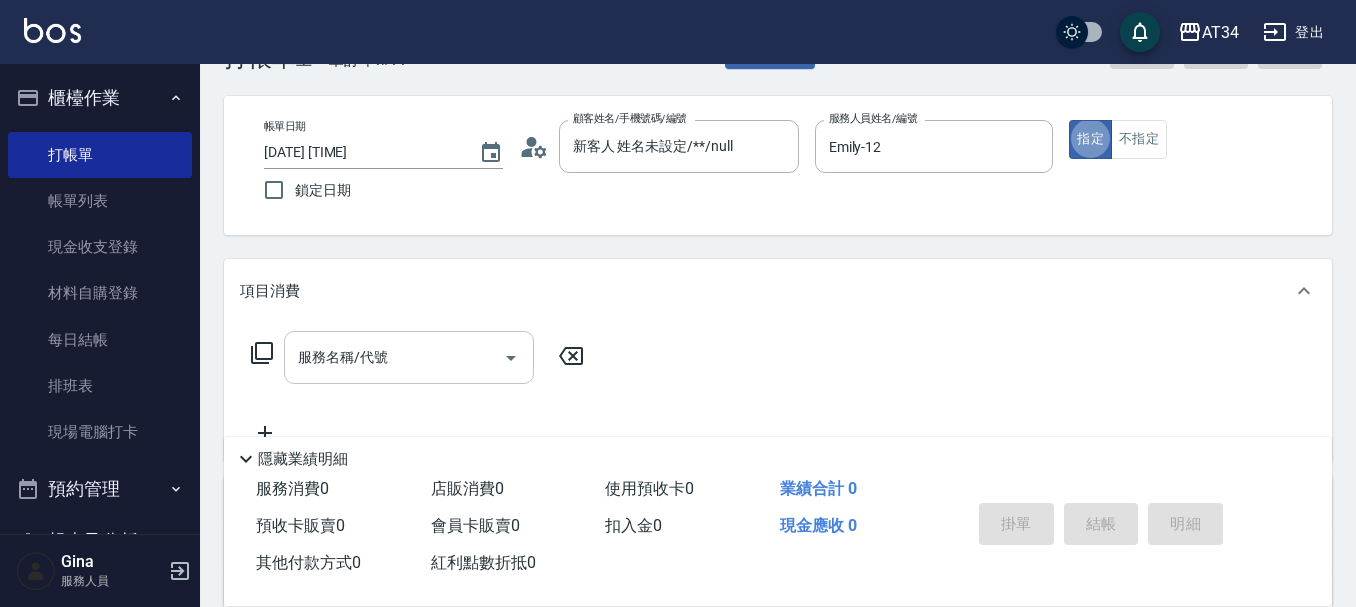 scroll, scrollTop: 100, scrollLeft: 0, axis: vertical 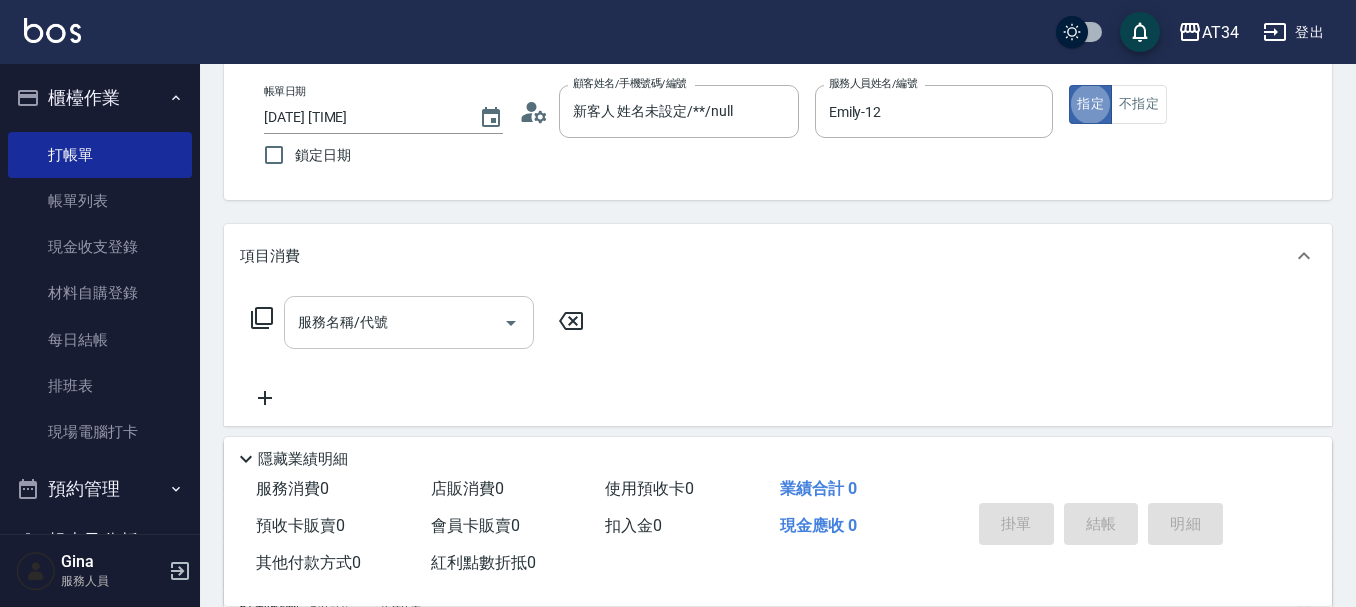 click on "服務名稱/代號" at bounding box center (394, 322) 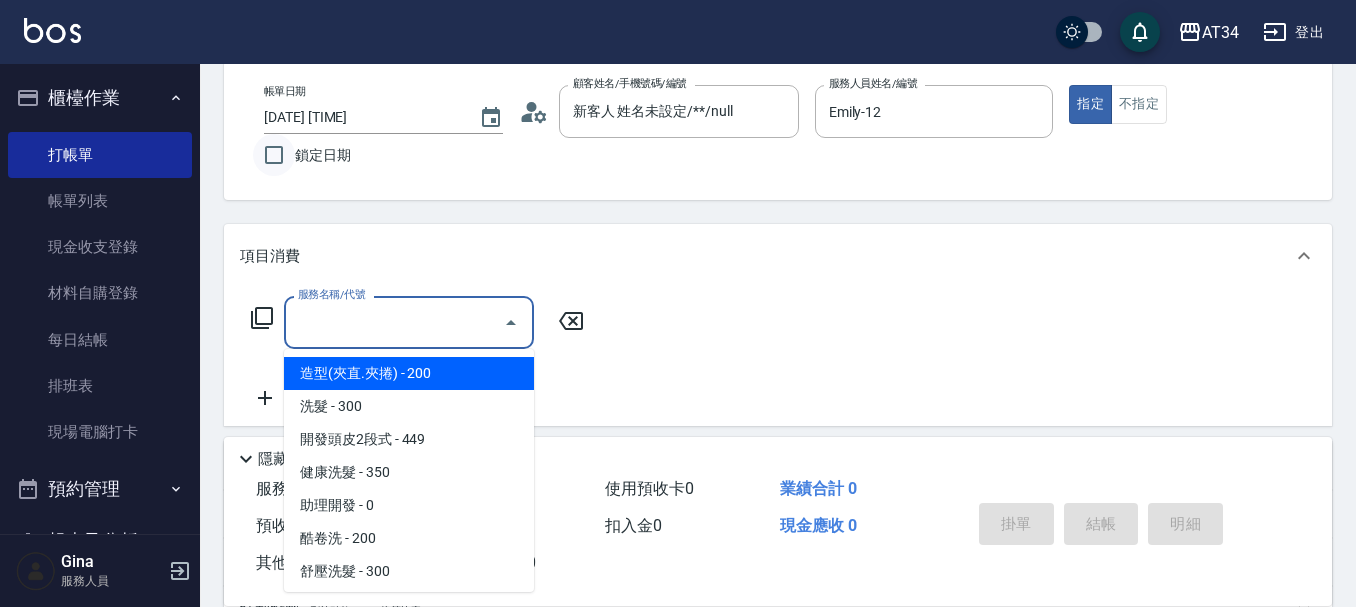 type on "0" 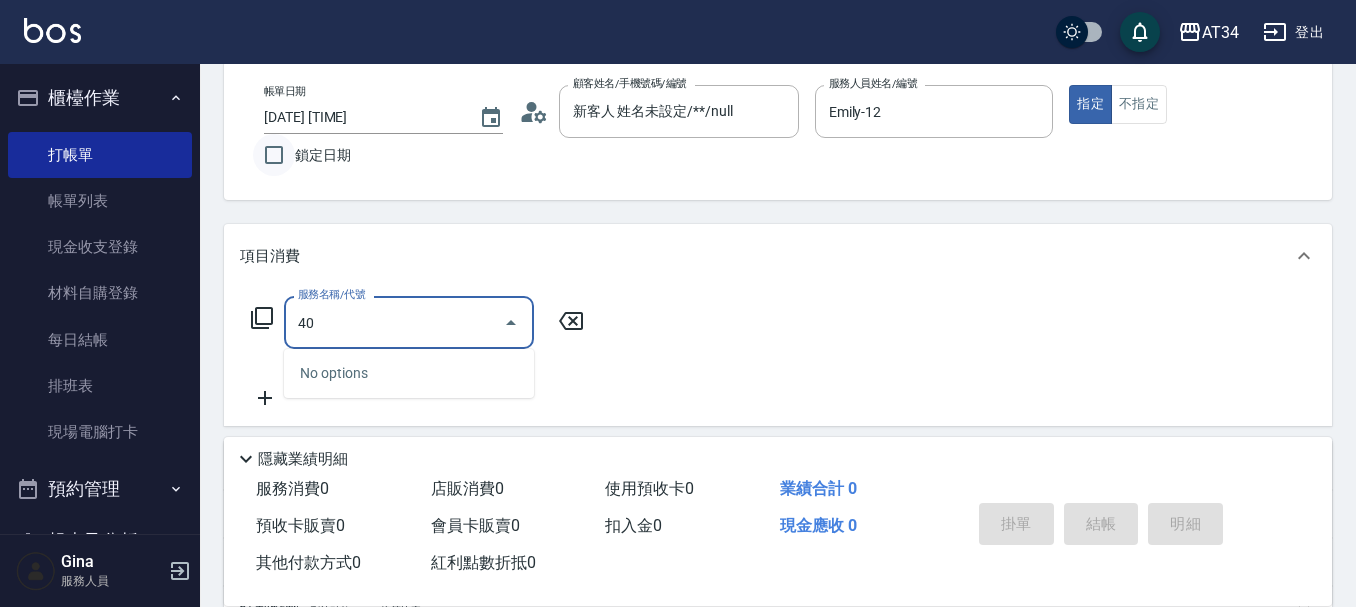 type on "401" 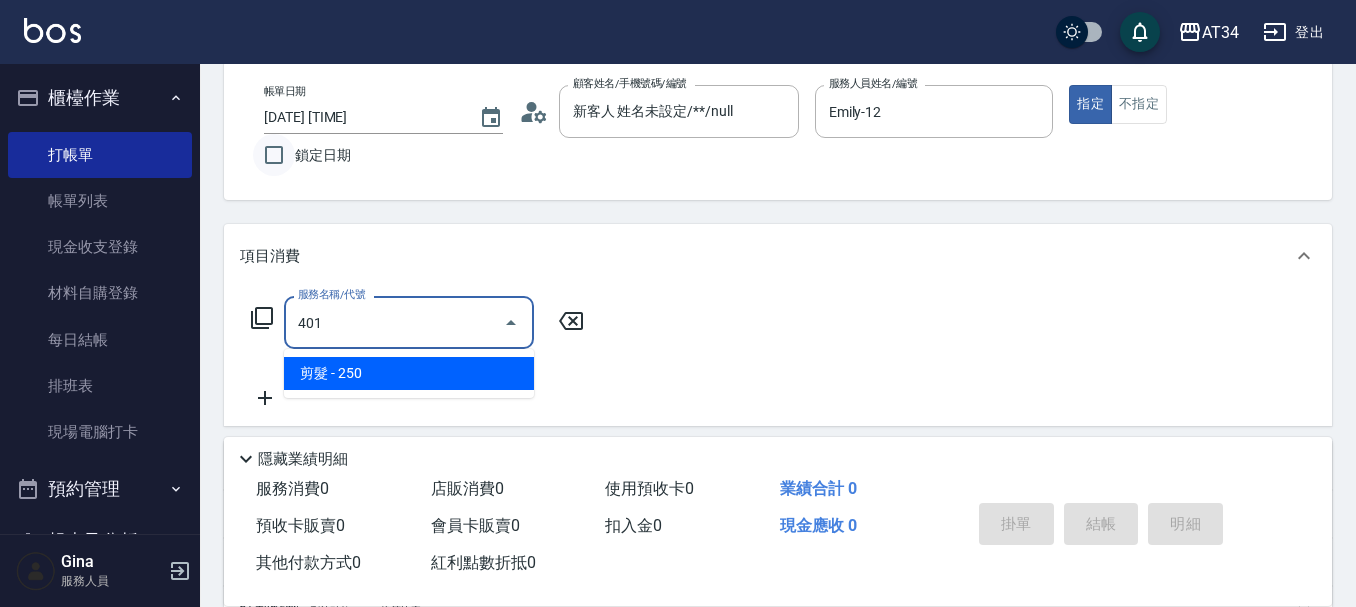 type on "20" 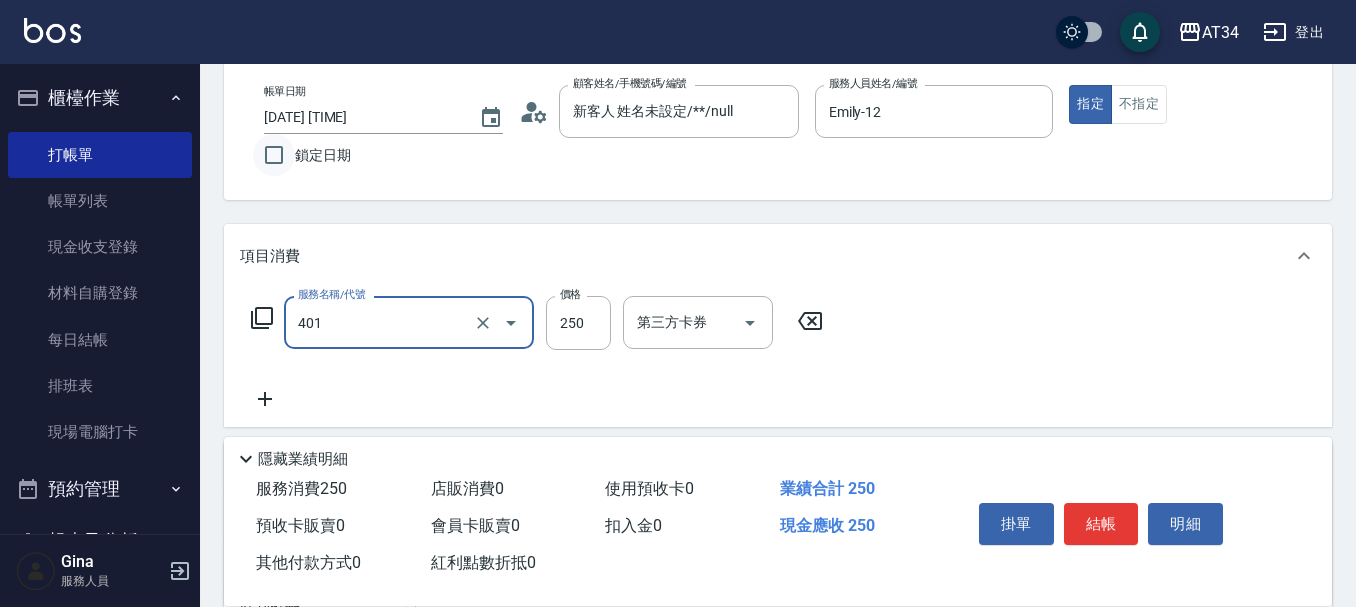 type on "剪髮(401)" 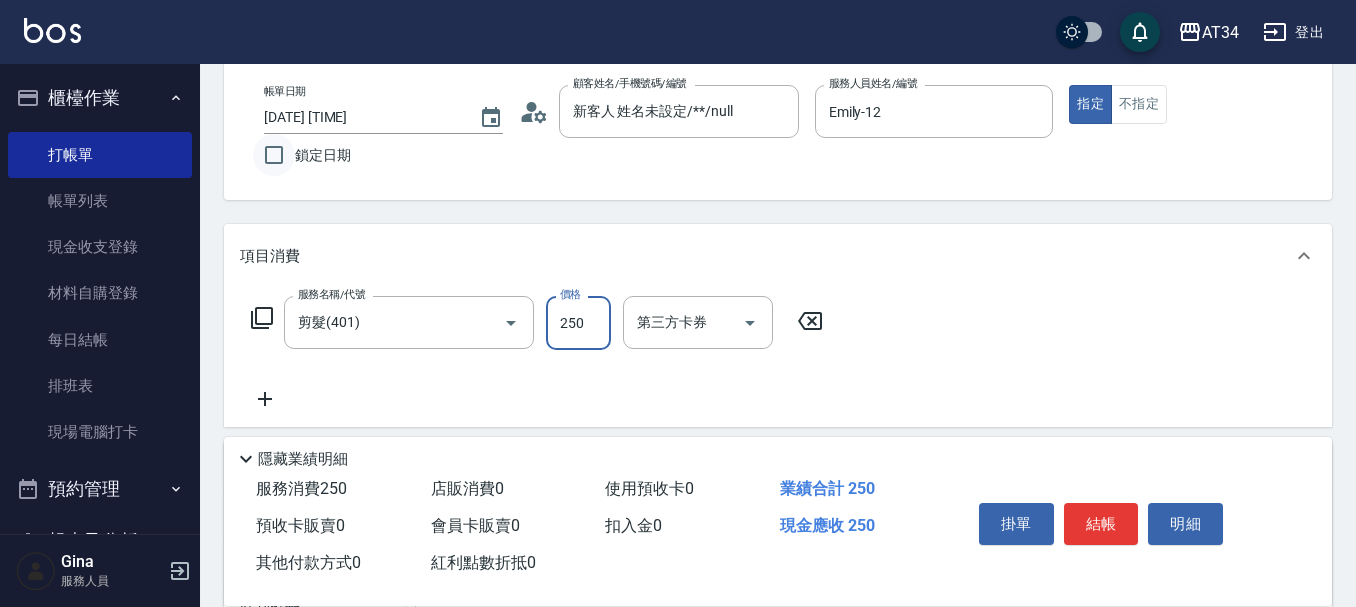 type on "3" 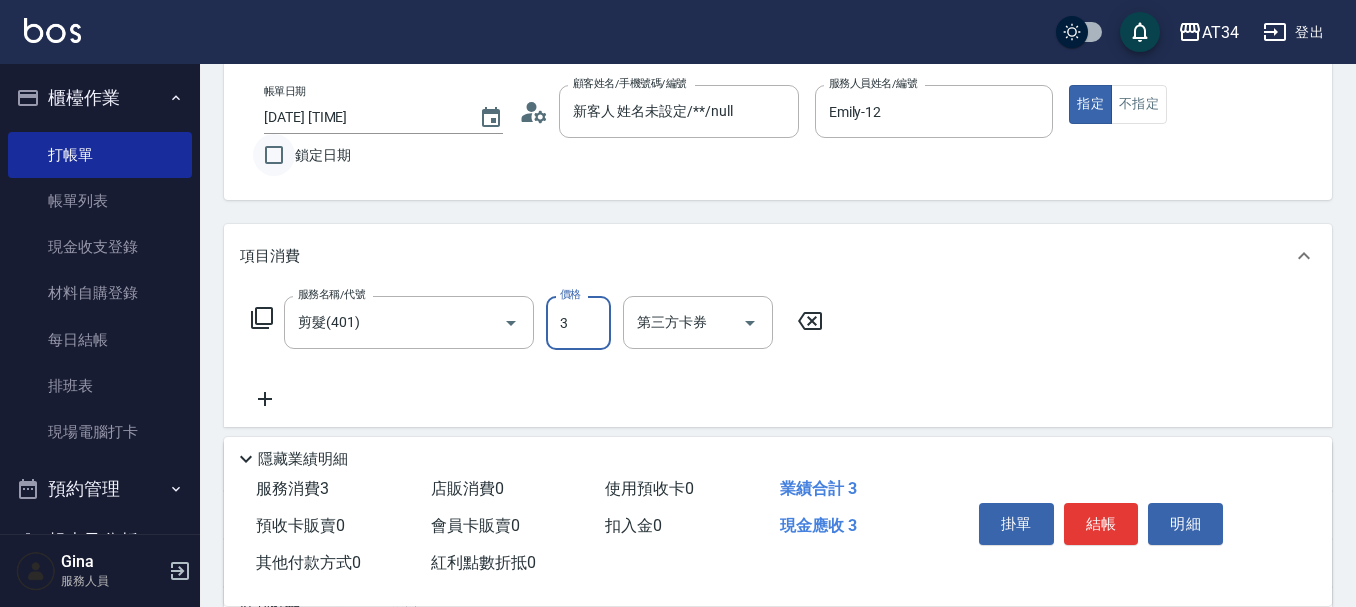 type on "30" 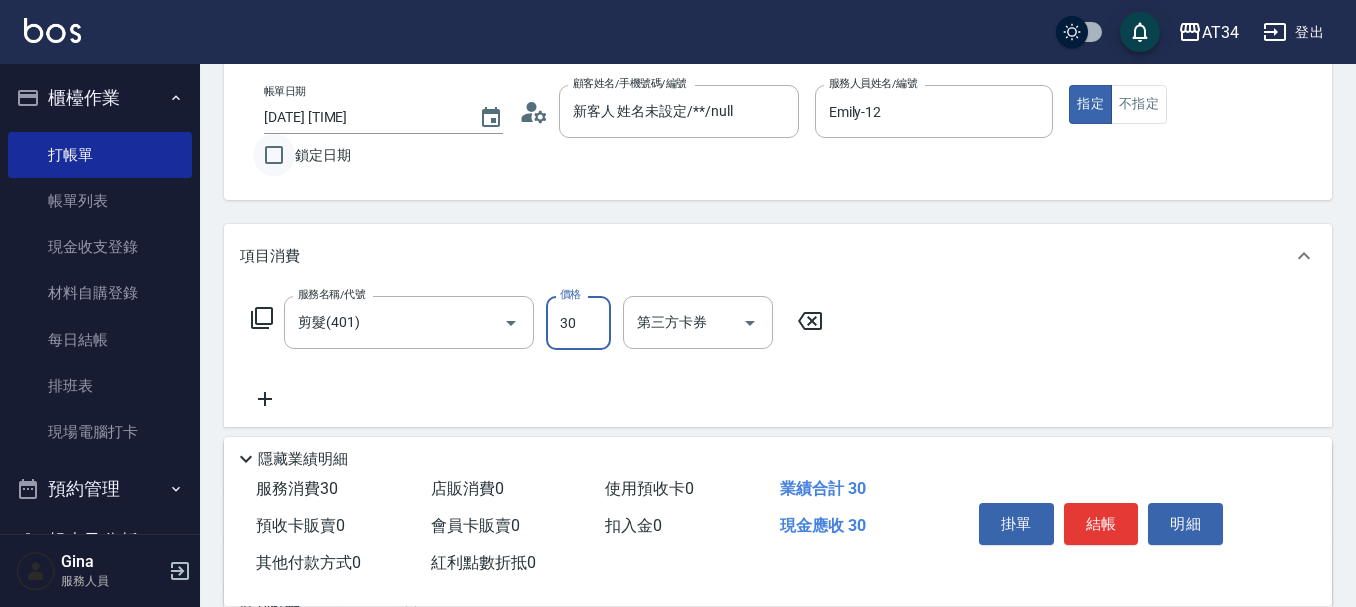 type on "30" 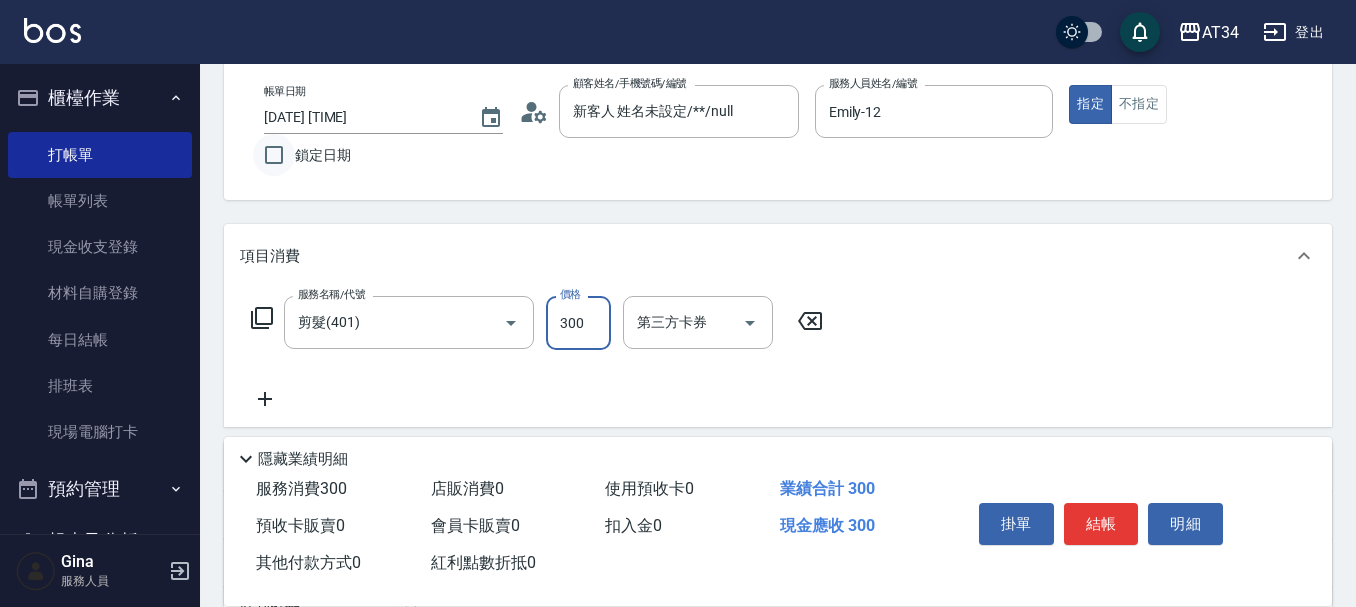type on "300" 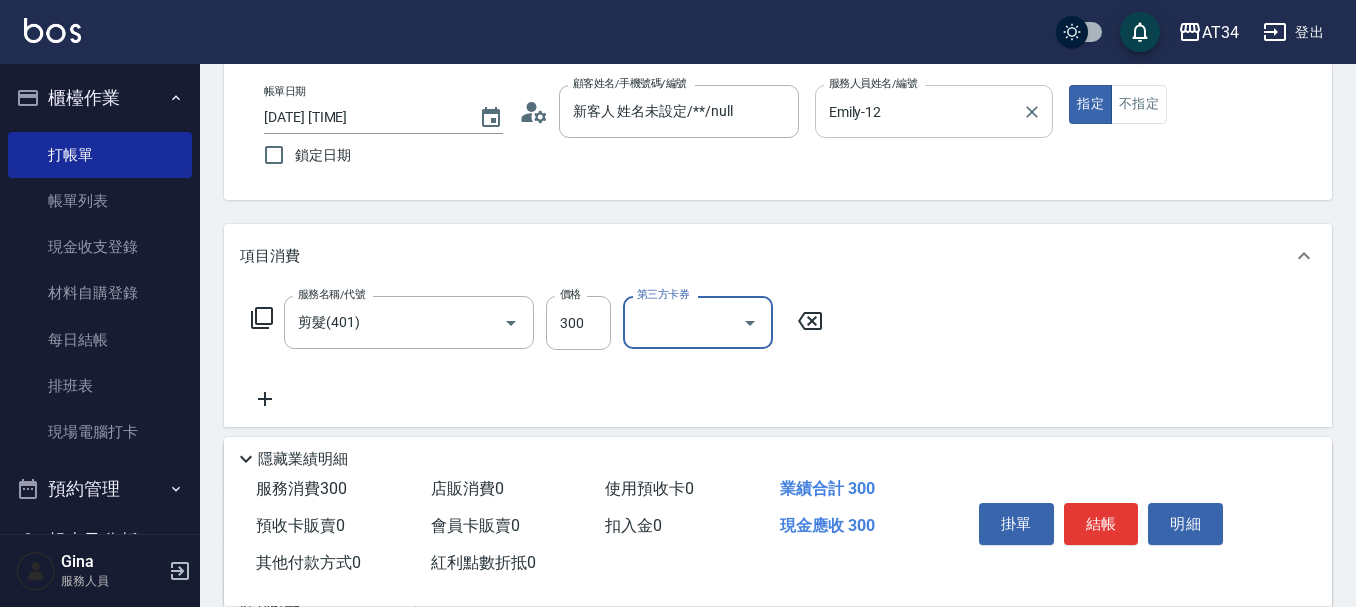 click on "Emily-12" at bounding box center (919, 111) 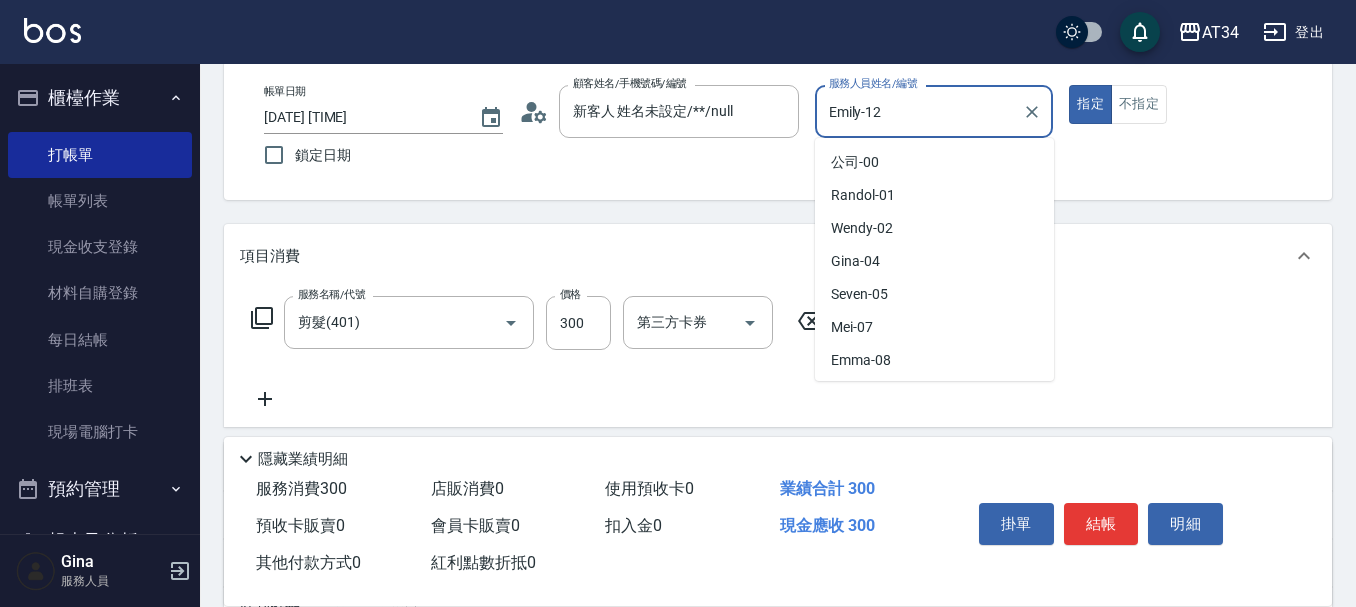 scroll, scrollTop: 62, scrollLeft: 0, axis: vertical 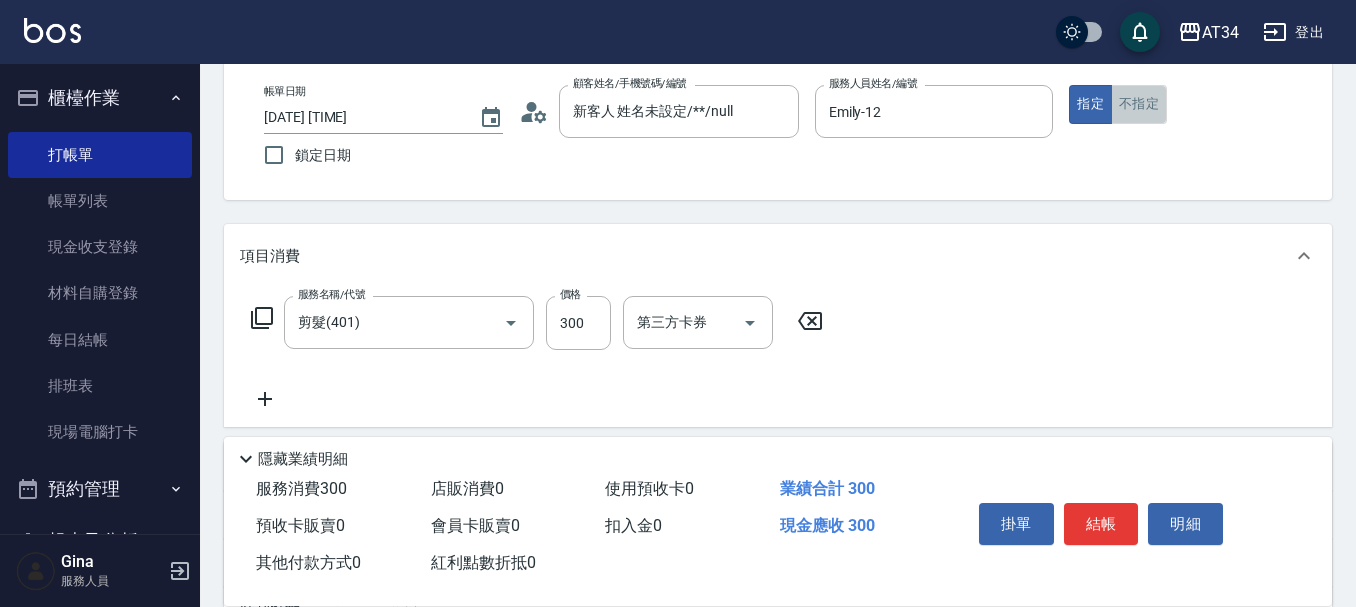 click on "不指定" at bounding box center (1139, 104) 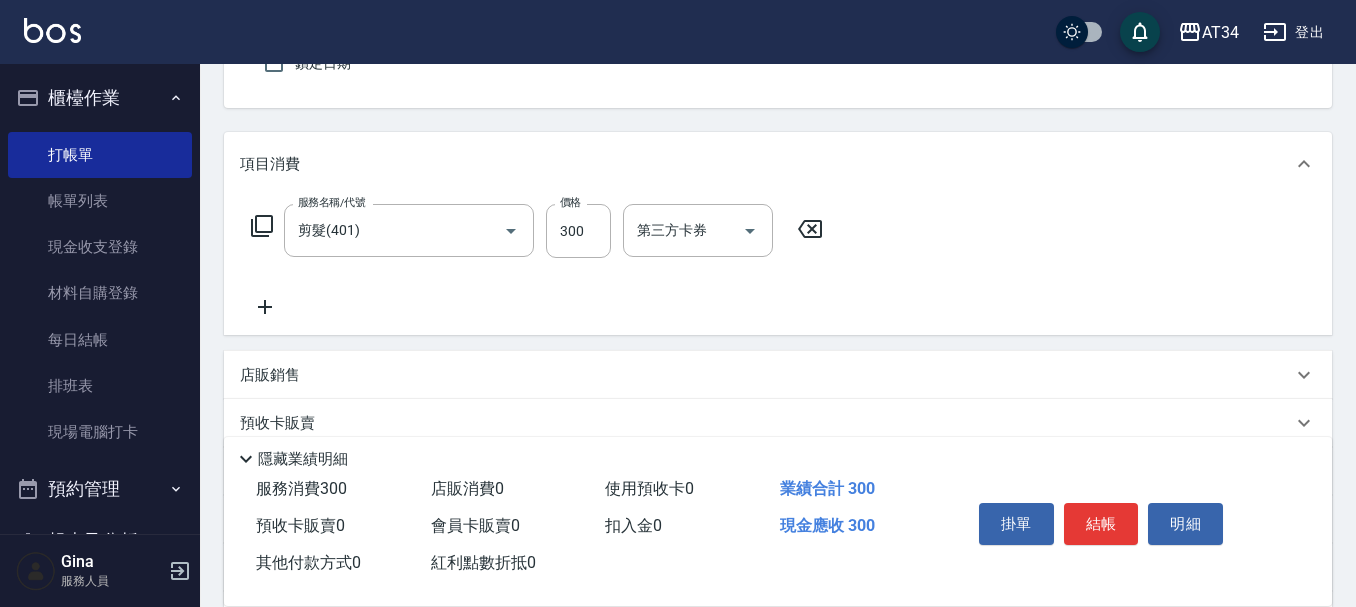 scroll, scrollTop: 300, scrollLeft: 0, axis: vertical 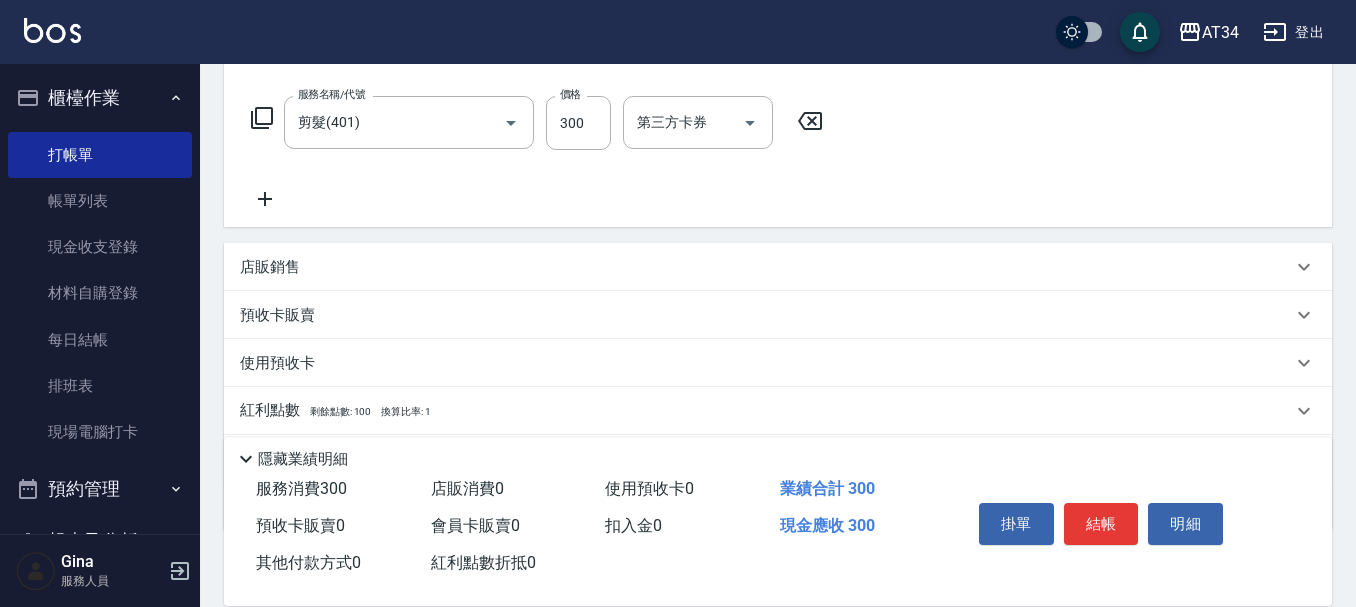 click 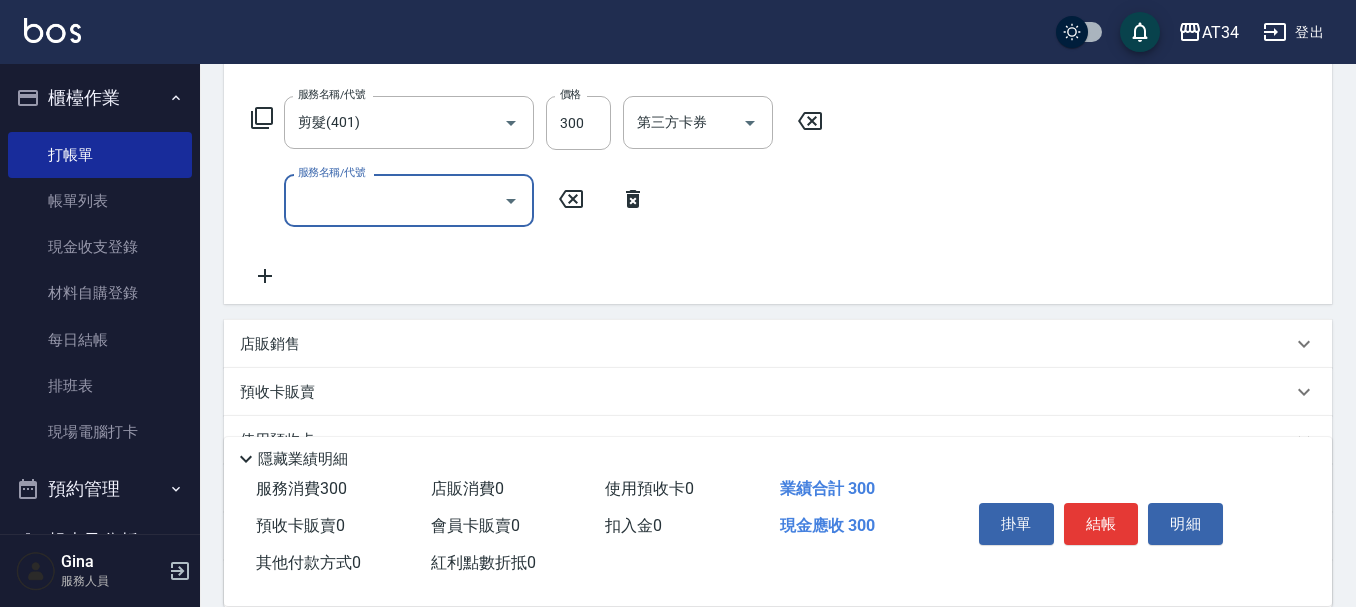 click on "服務名稱/代號" at bounding box center (394, 200) 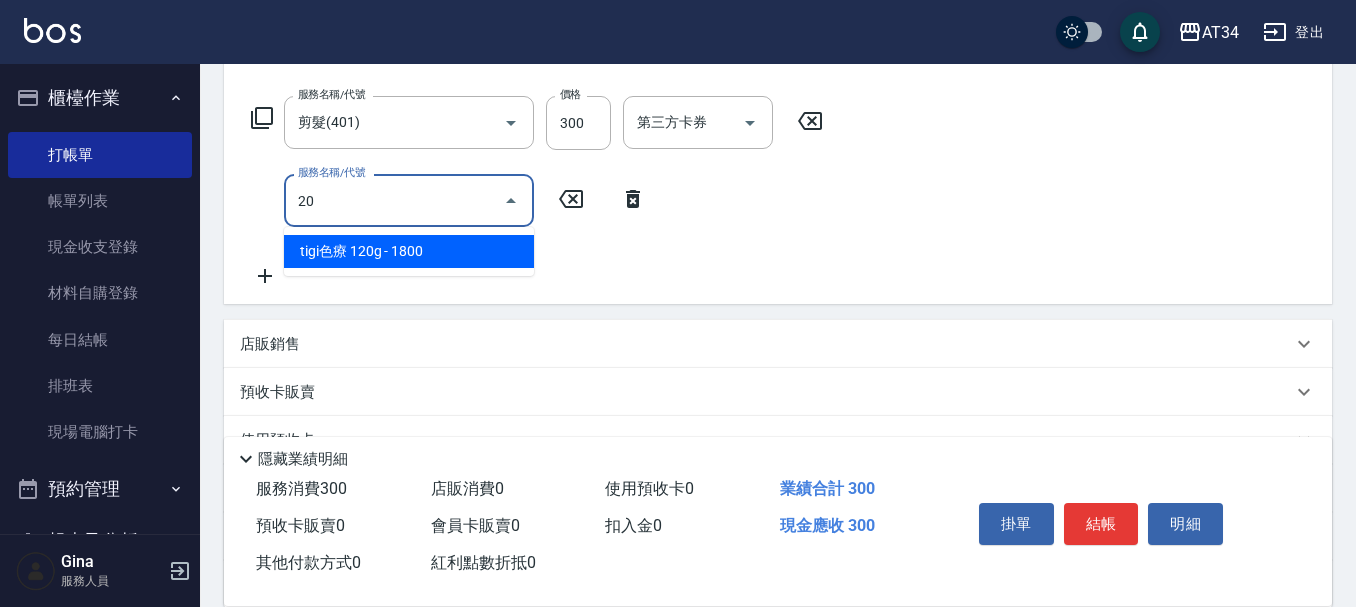 type on "201" 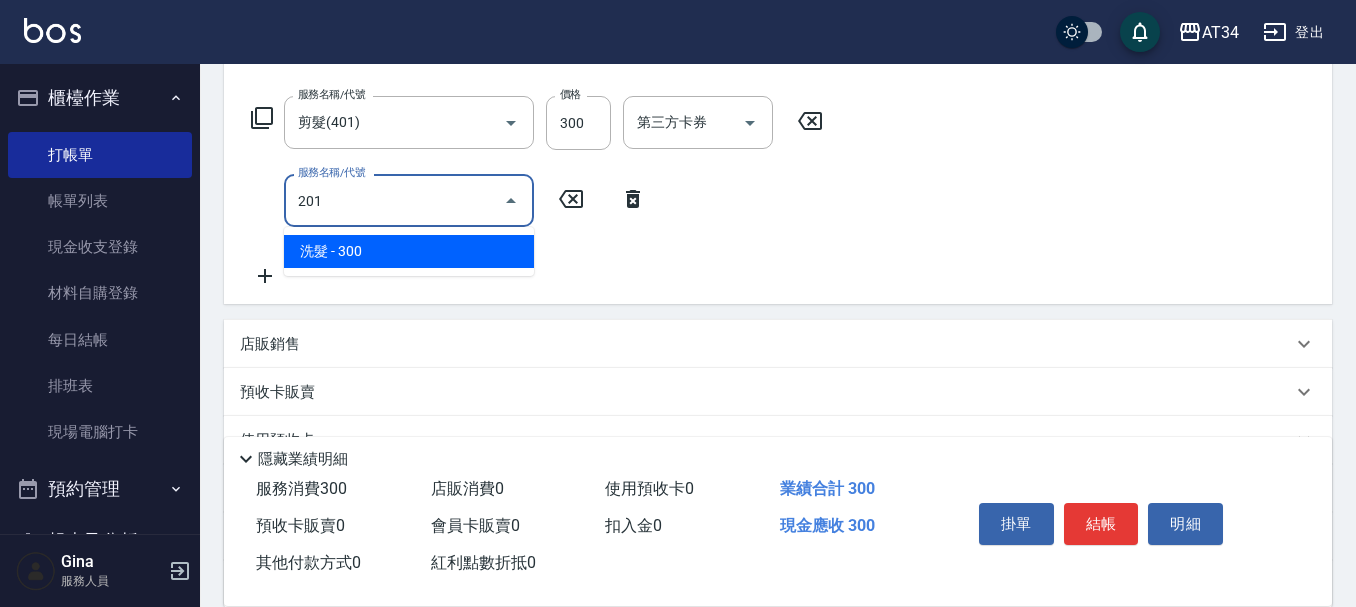 type on "60" 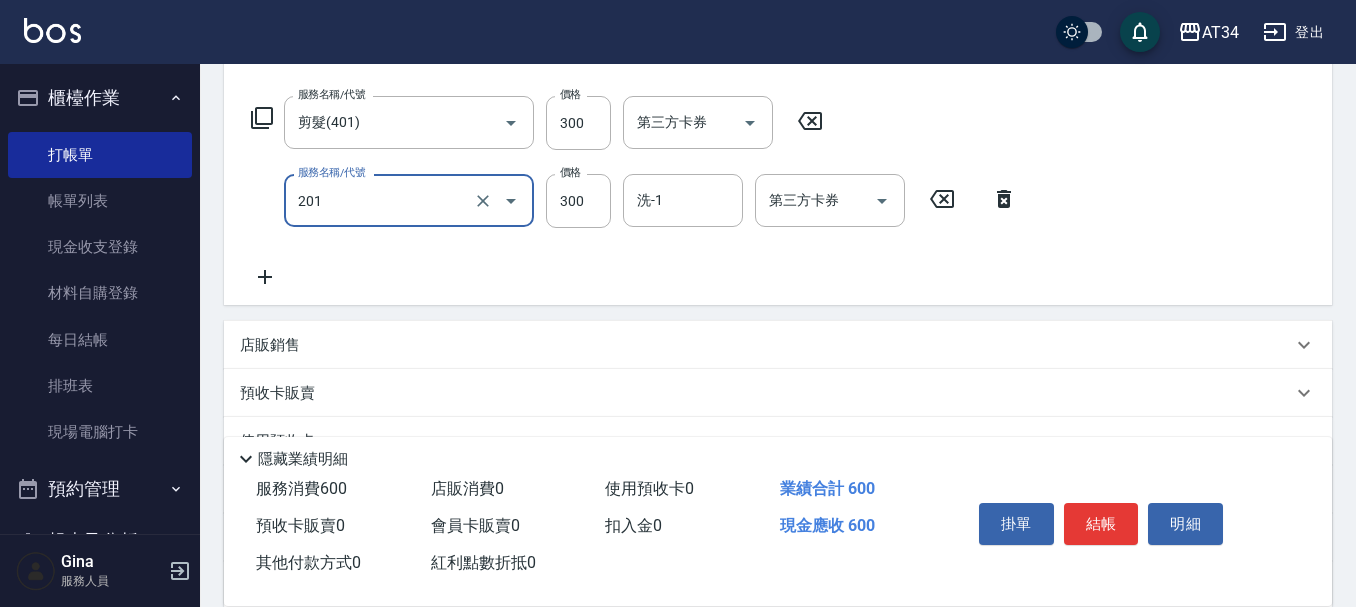 type on "洗髮(201)" 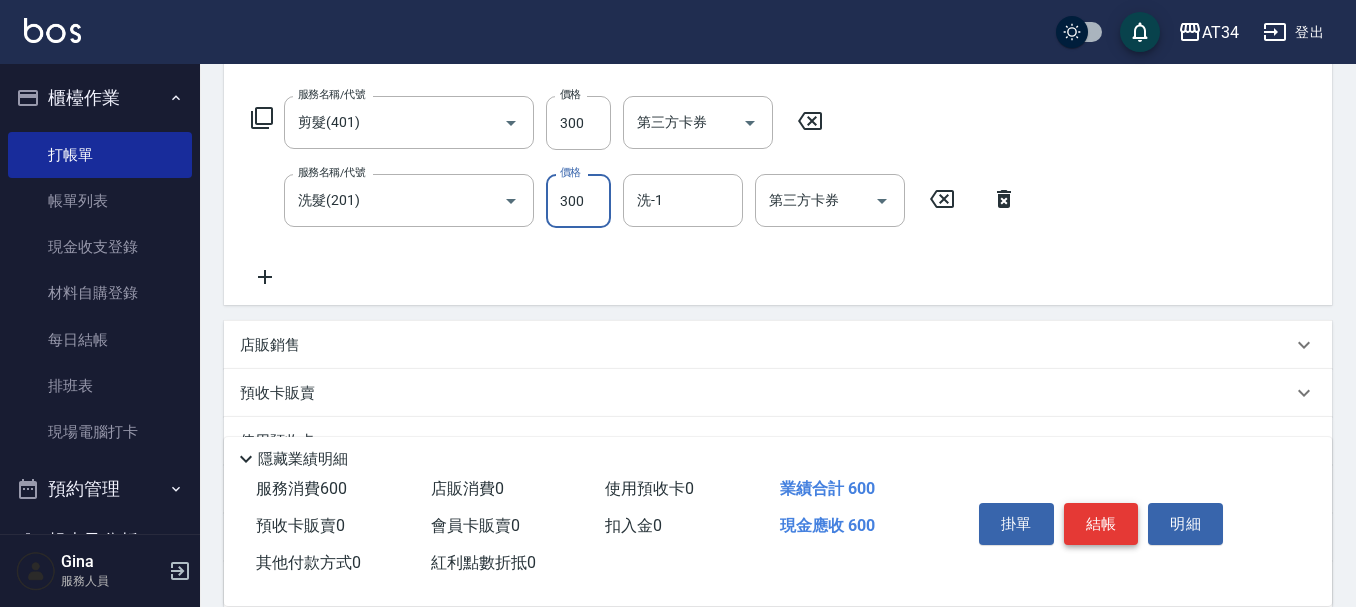 click on "結帳" at bounding box center (1101, 524) 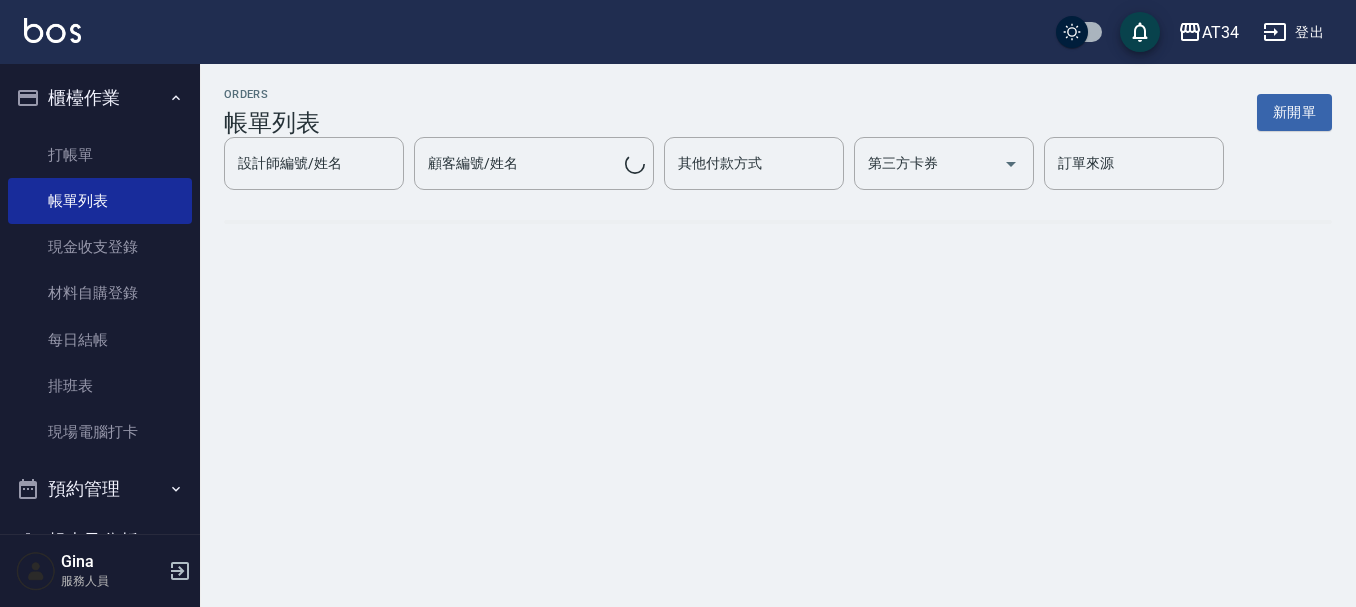 scroll, scrollTop: 0, scrollLeft: 0, axis: both 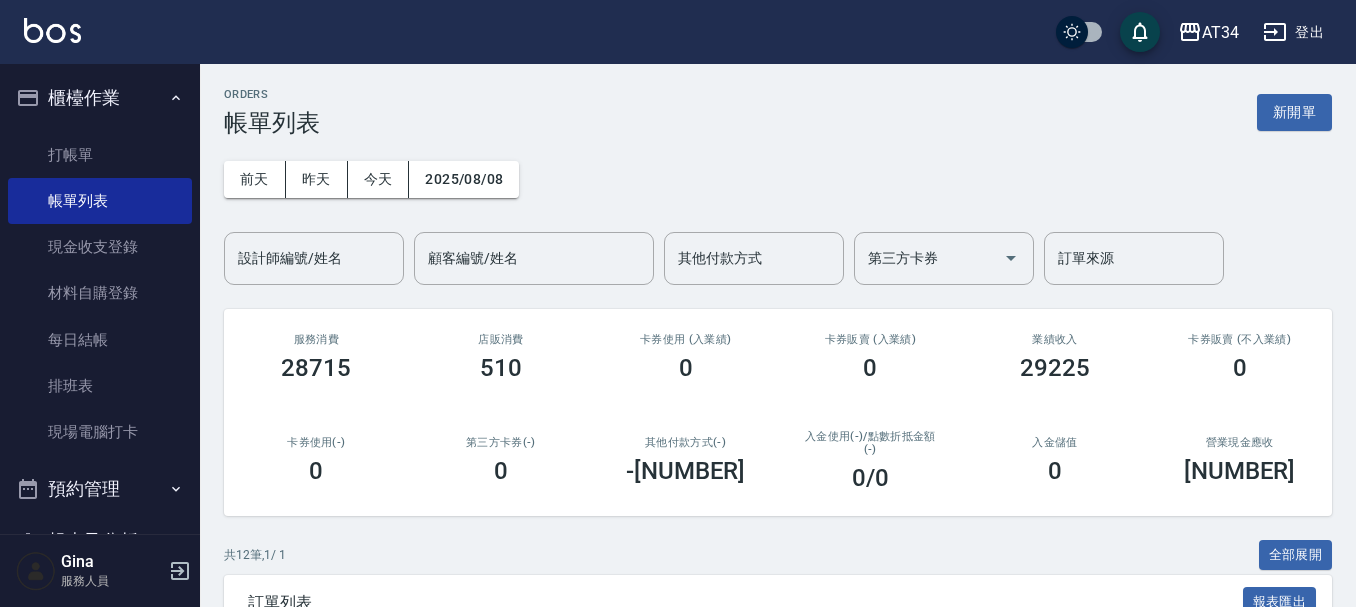 click on "前天 昨天 今天 2025/08/08 設計師編號/姓名 設計師編號/姓名 顧客編號/姓名 顧客編號/姓名 其他付款方式 其他付款方式 第三方卡券 第三方卡券 訂單來源 訂單來源" at bounding box center [778, 211] 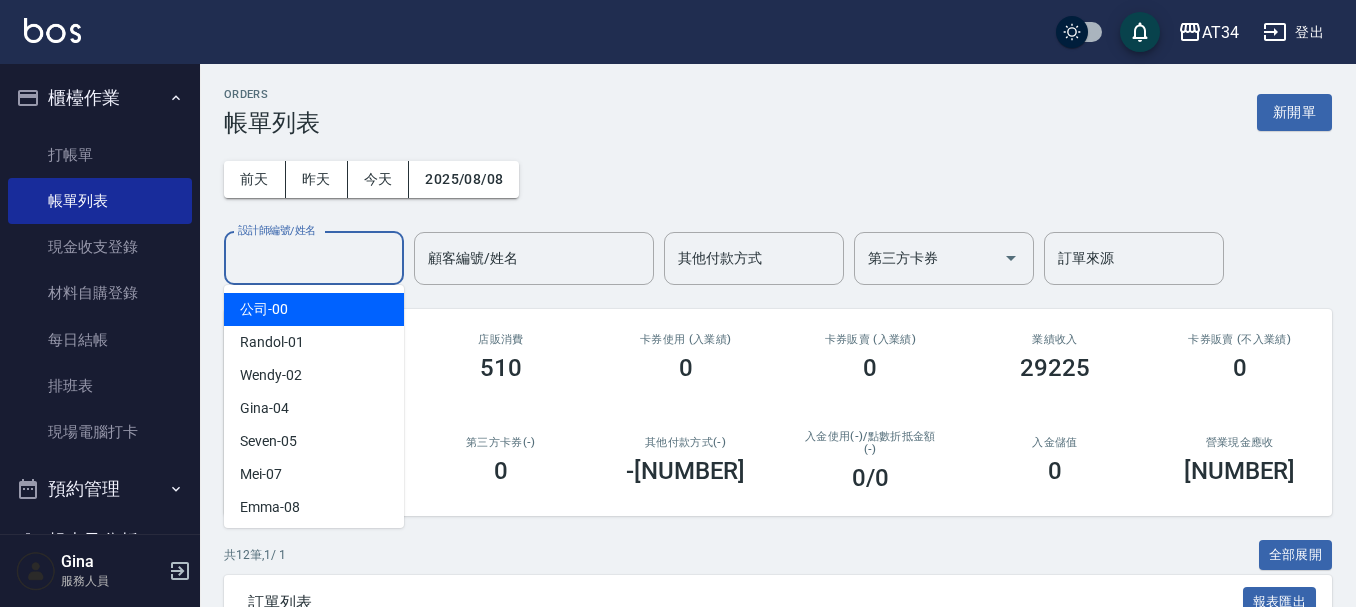 click on "設計師編號/姓名 設計師編號/姓名" at bounding box center [314, 258] 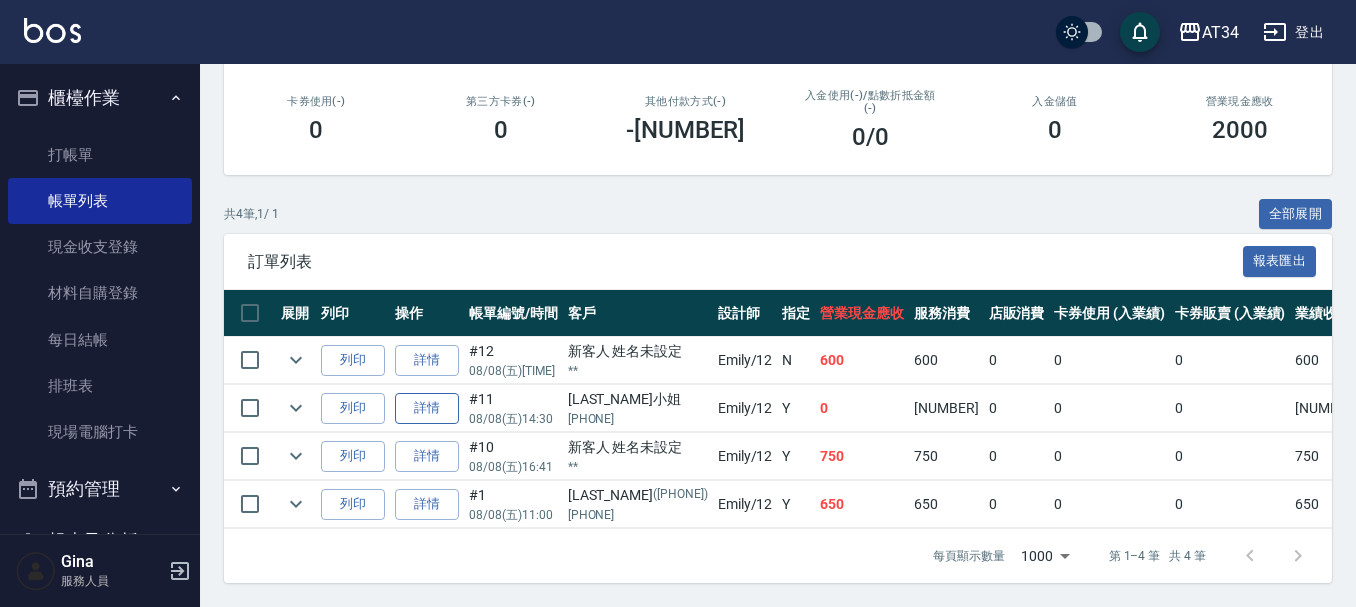 scroll, scrollTop: 356, scrollLeft: 0, axis: vertical 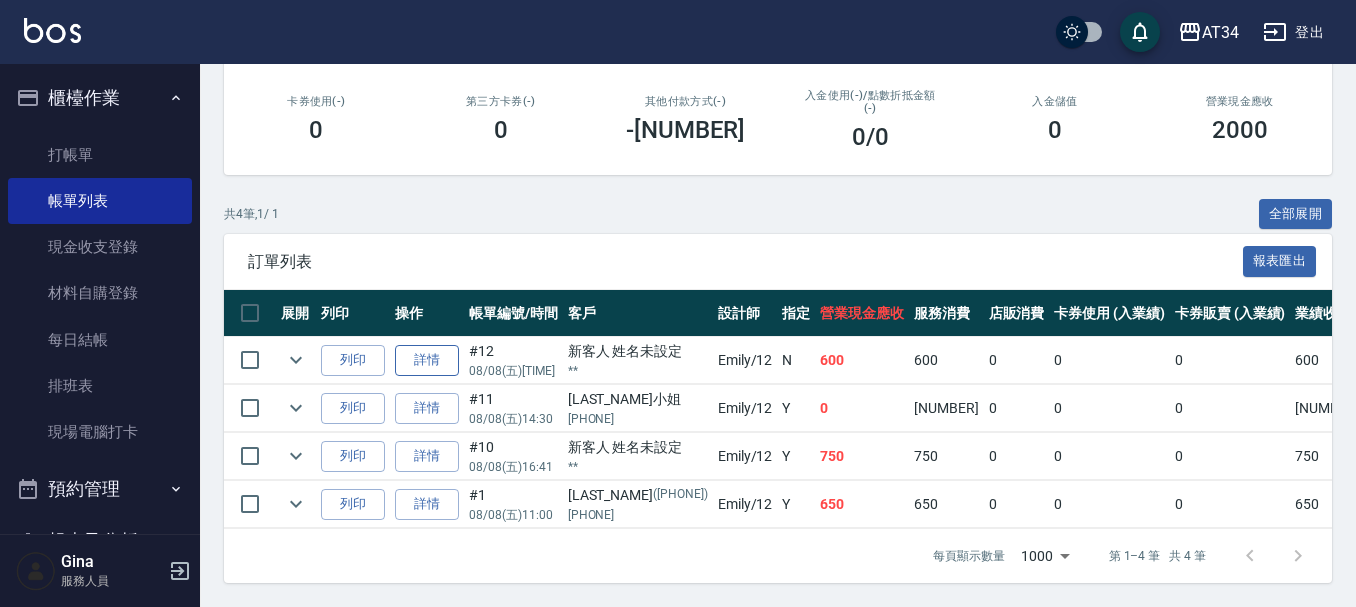 type on "Emily-12" 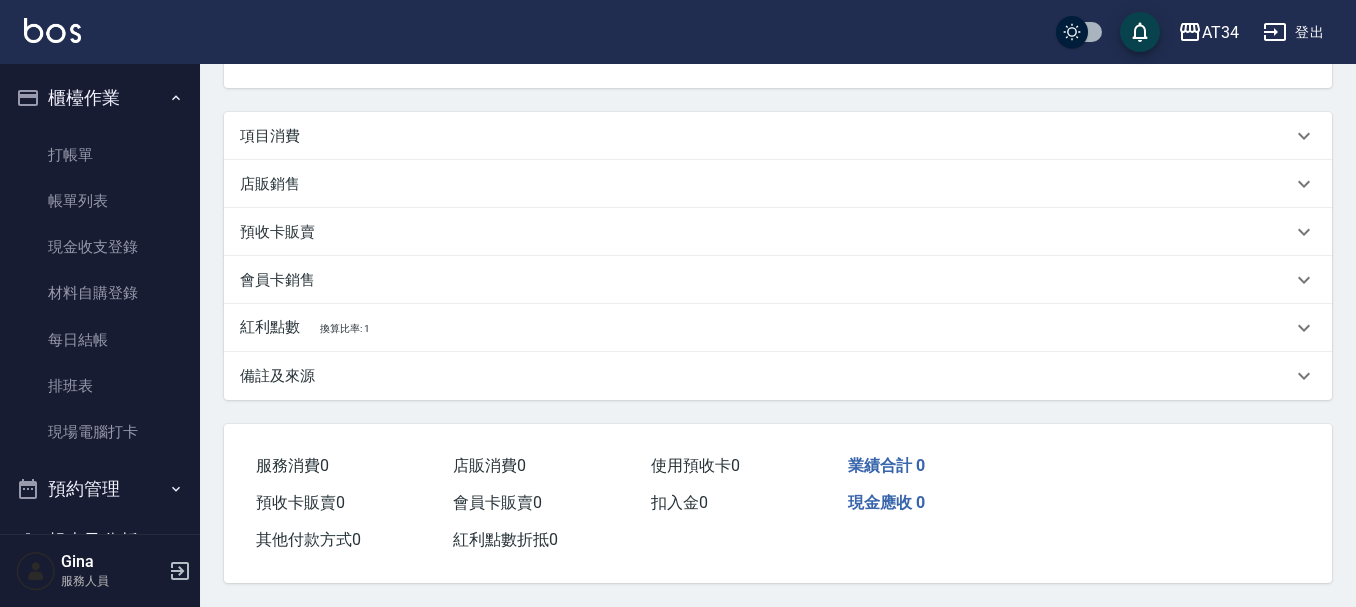 scroll, scrollTop: 0, scrollLeft: 0, axis: both 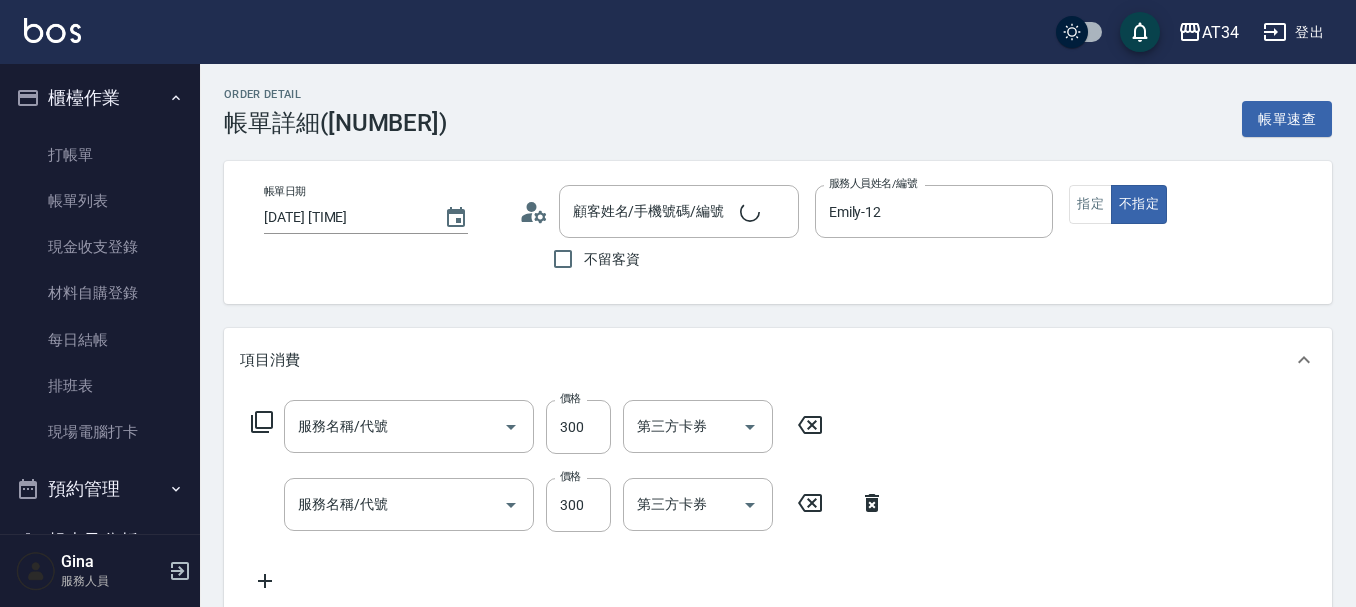 type on "2025/08/08 17:35" 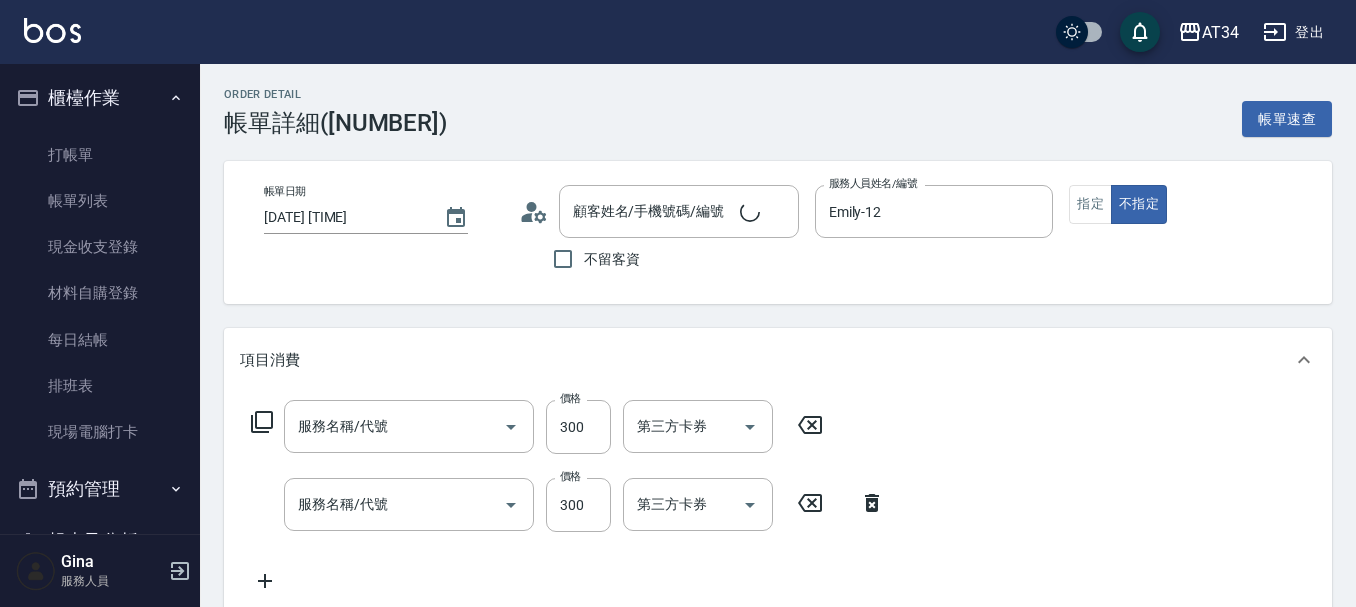 type on "Emily-12" 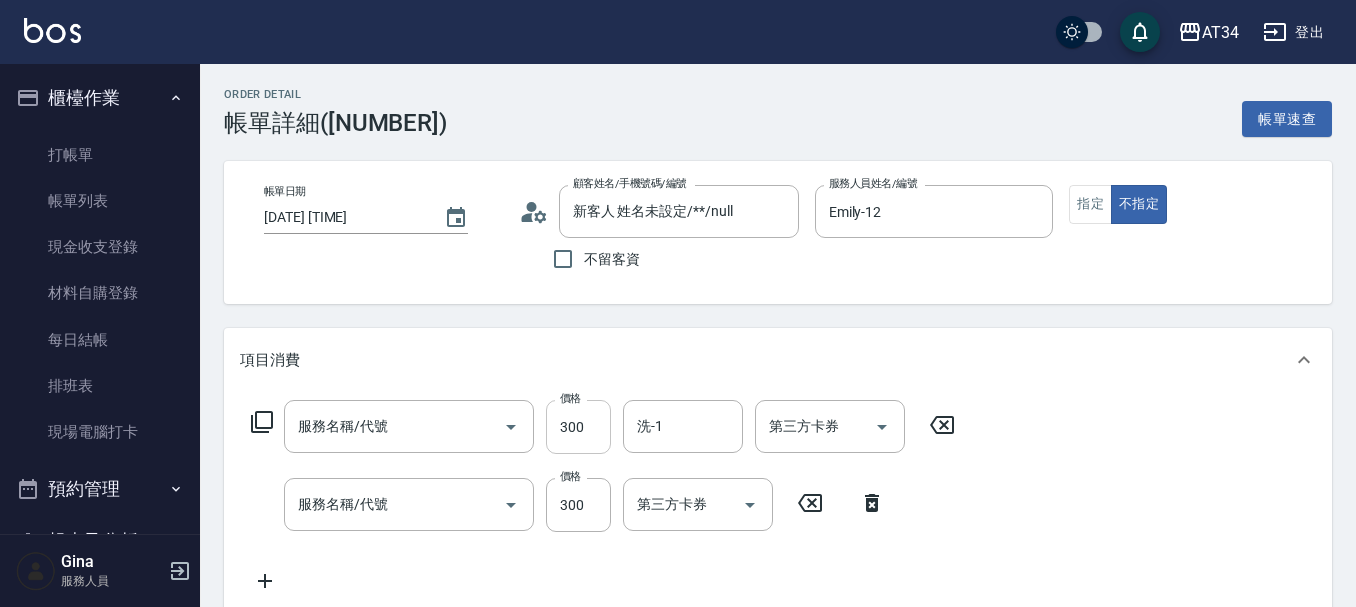 type on "洗髮(201)" 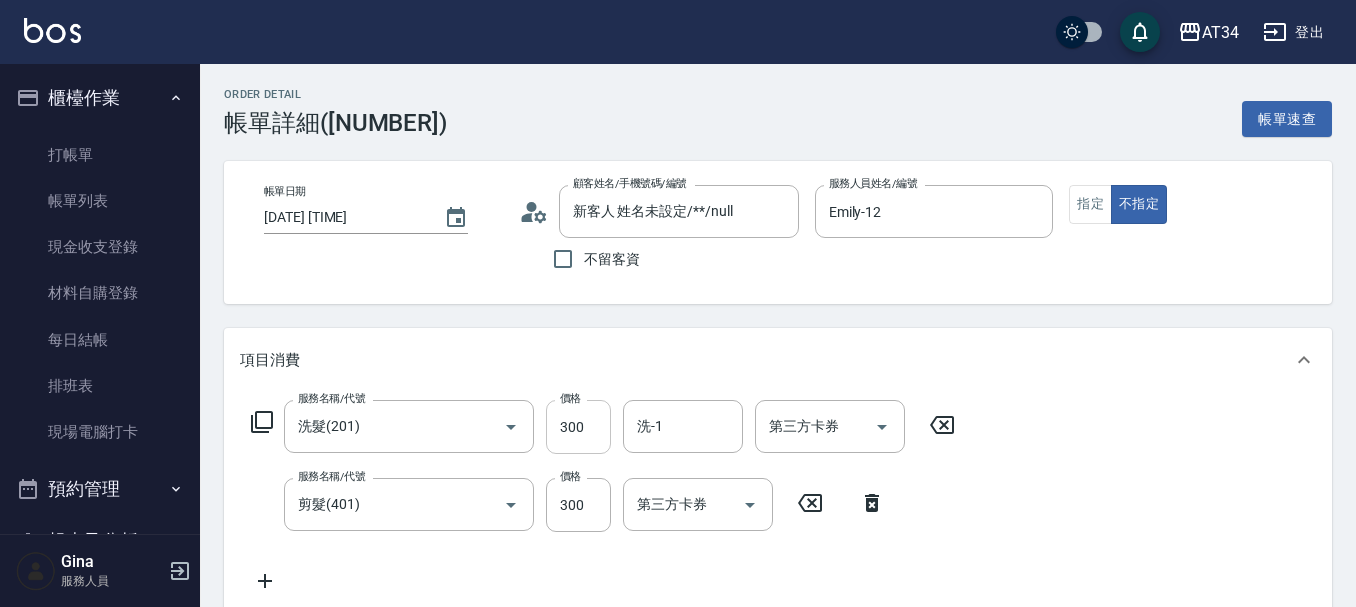 click on "300" at bounding box center (578, 427) 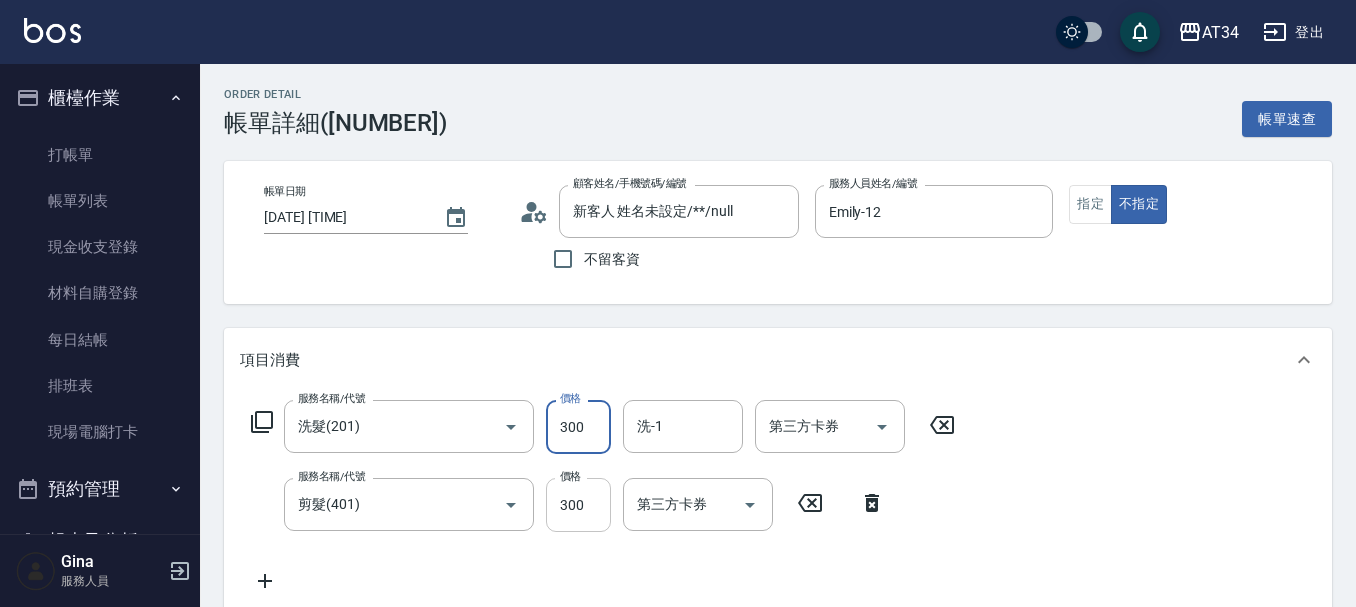 click on "300" at bounding box center [578, 505] 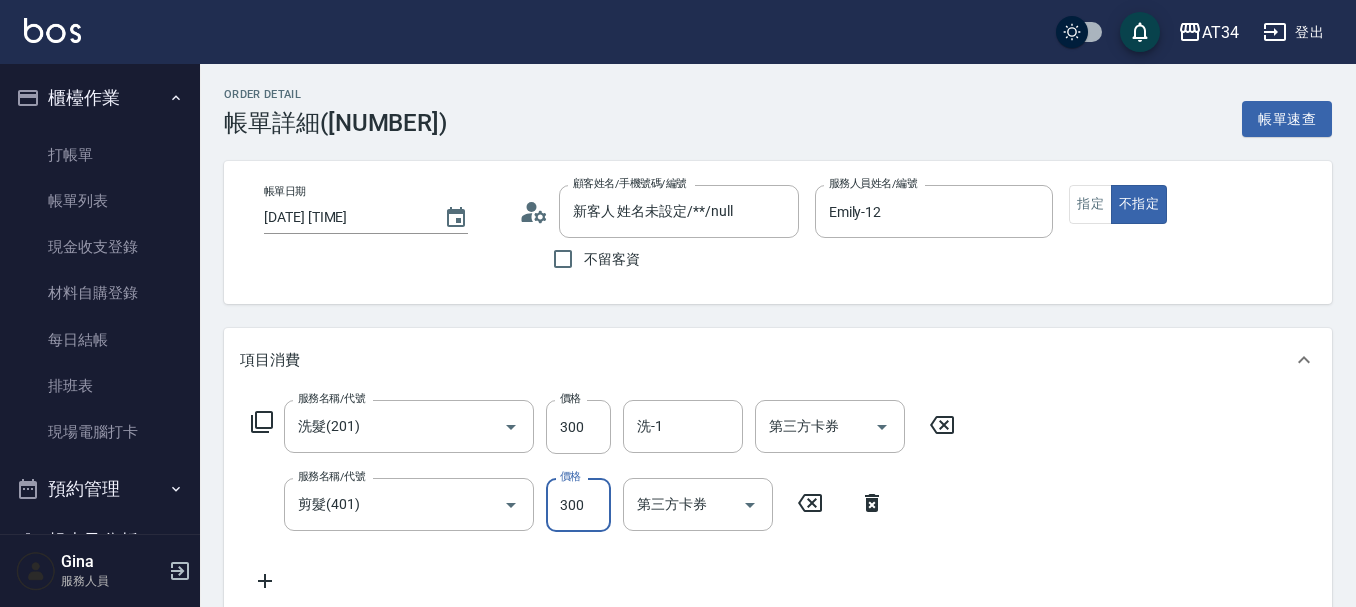 type on "2" 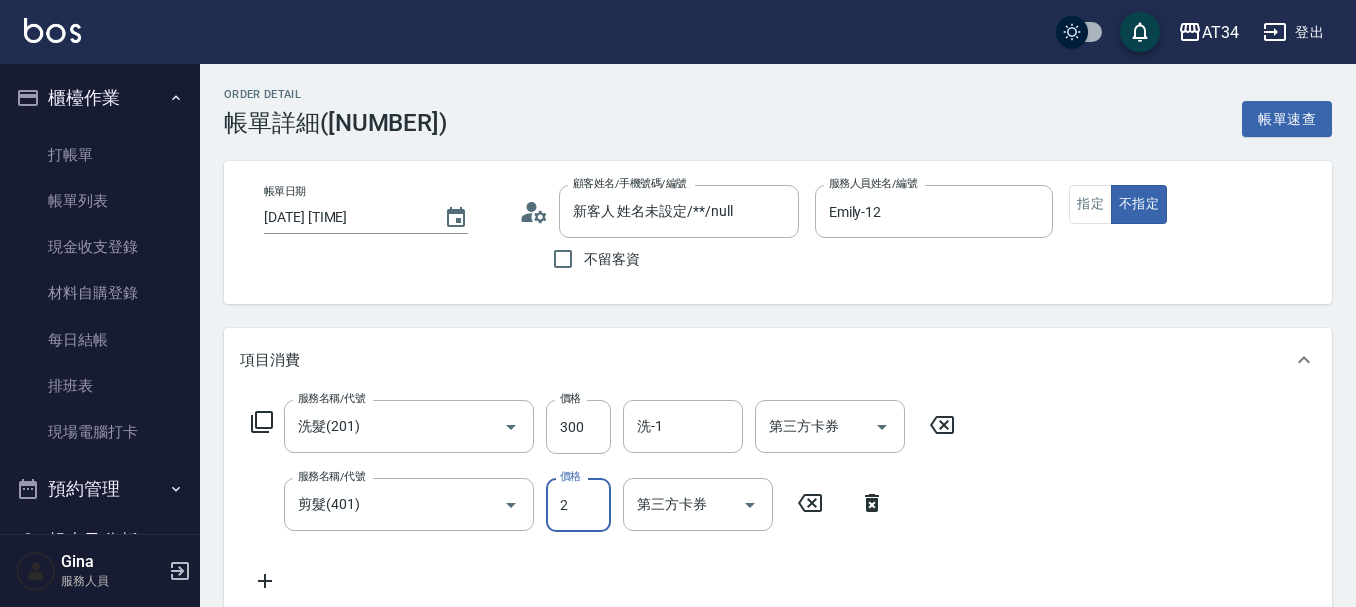 type on "30" 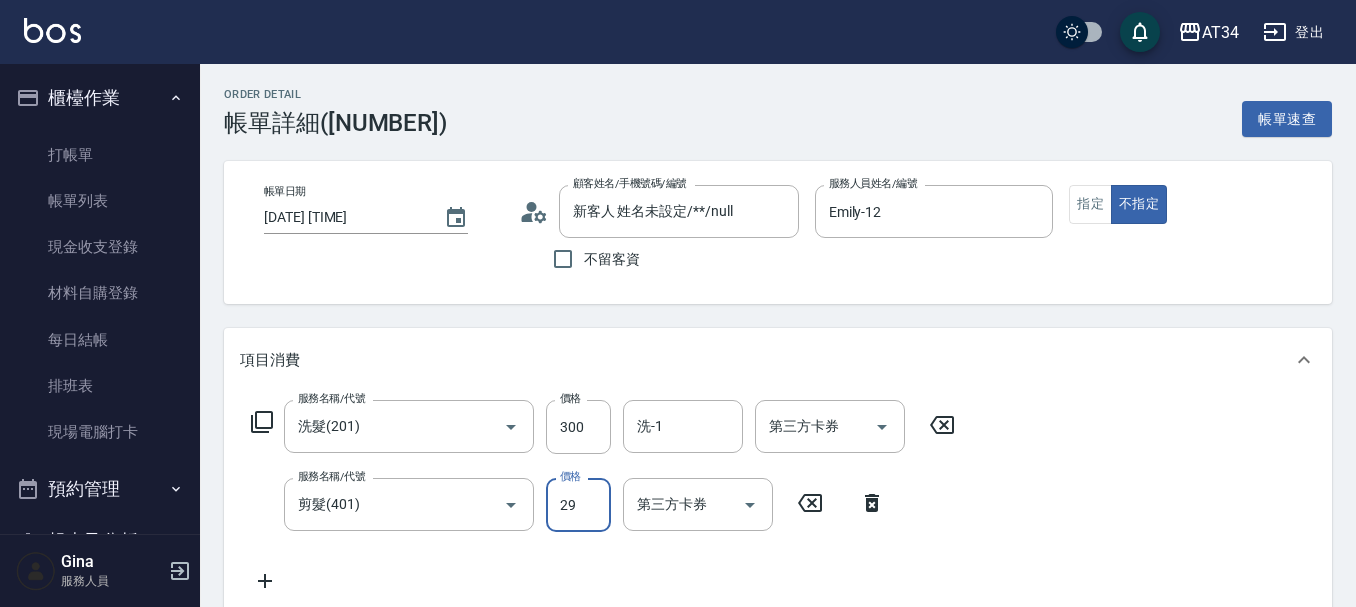 type on "50" 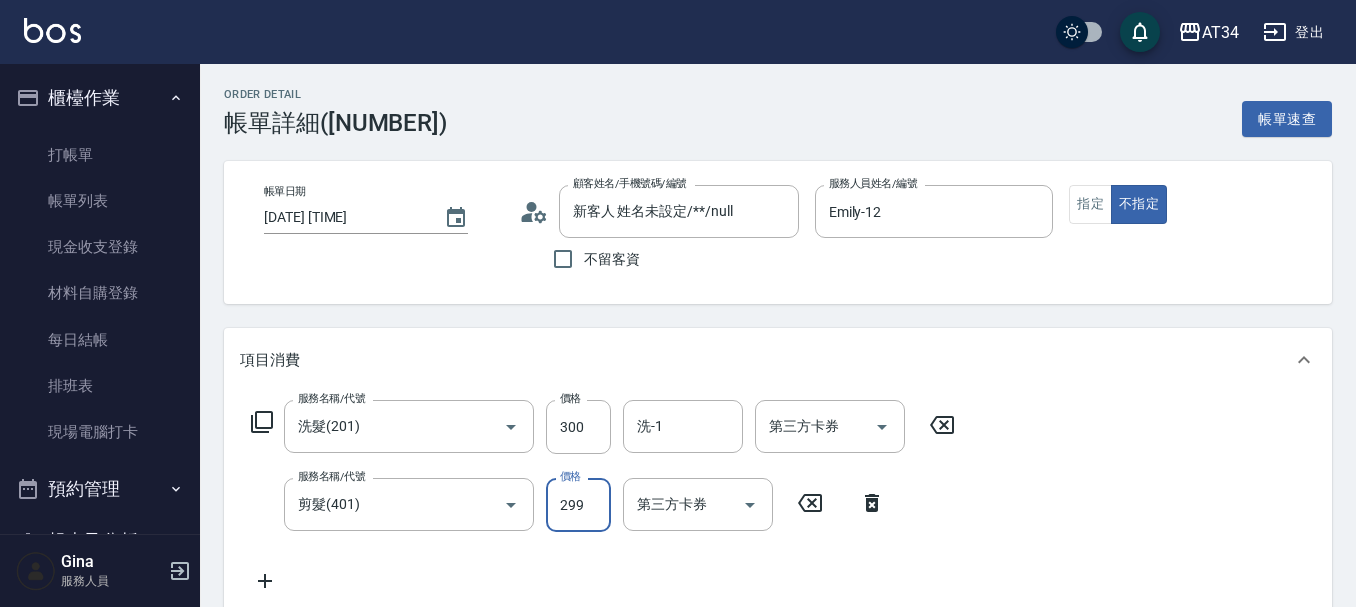 type on "299" 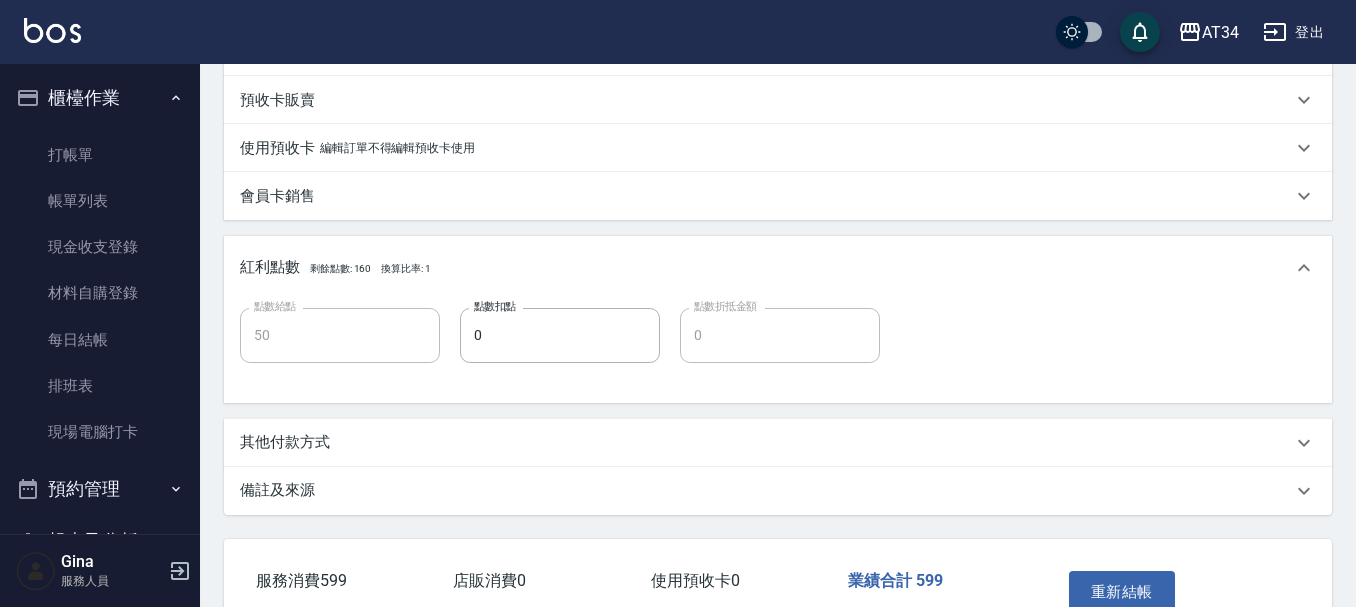 scroll, scrollTop: 700, scrollLeft: 0, axis: vertical 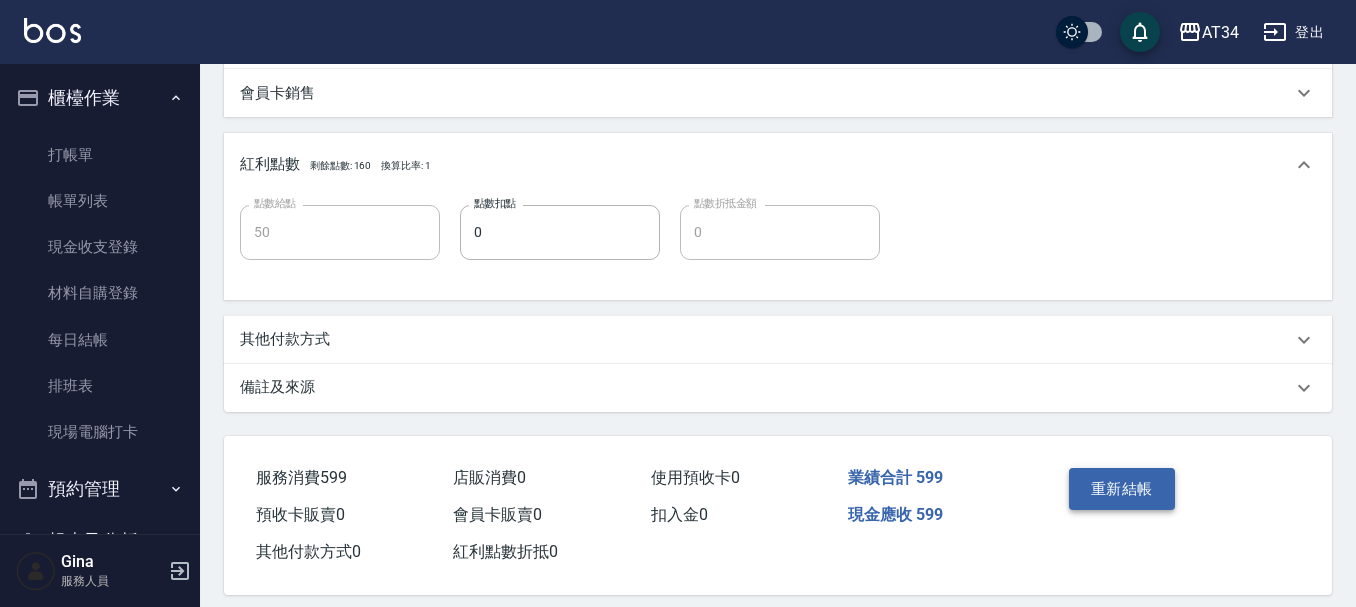 click on "重新結帳" at bounding box center (1122, 489) 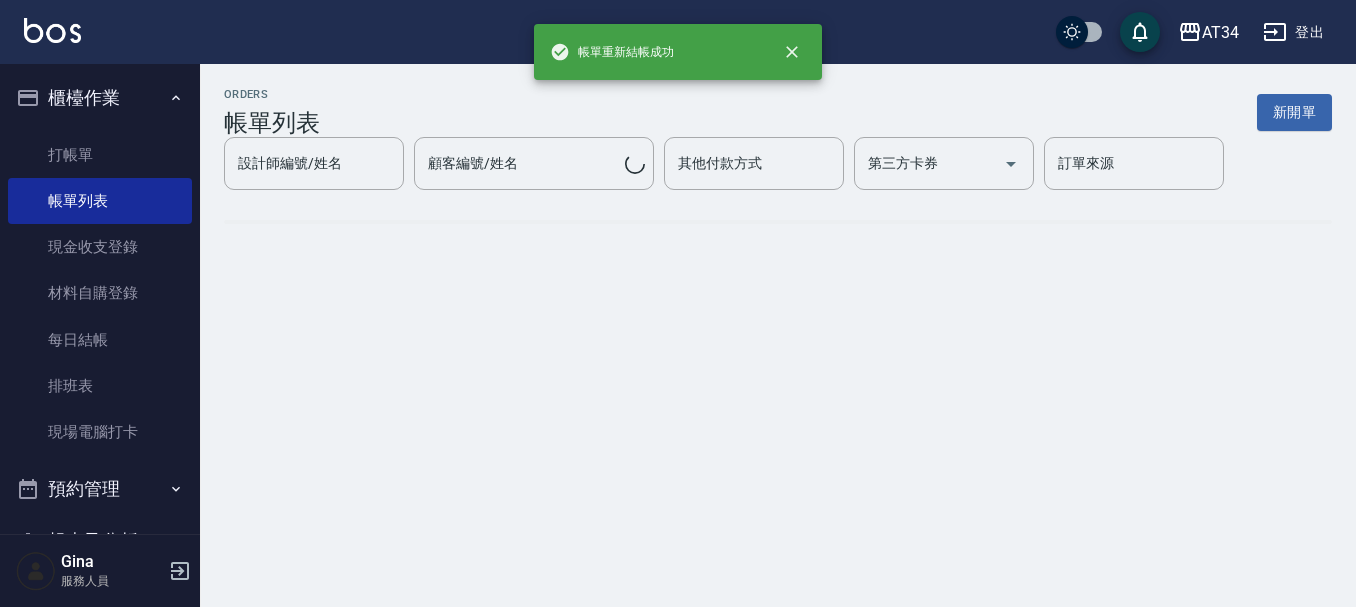 scroll, scrollTop: 0, scrollLeft: 0, axis: both 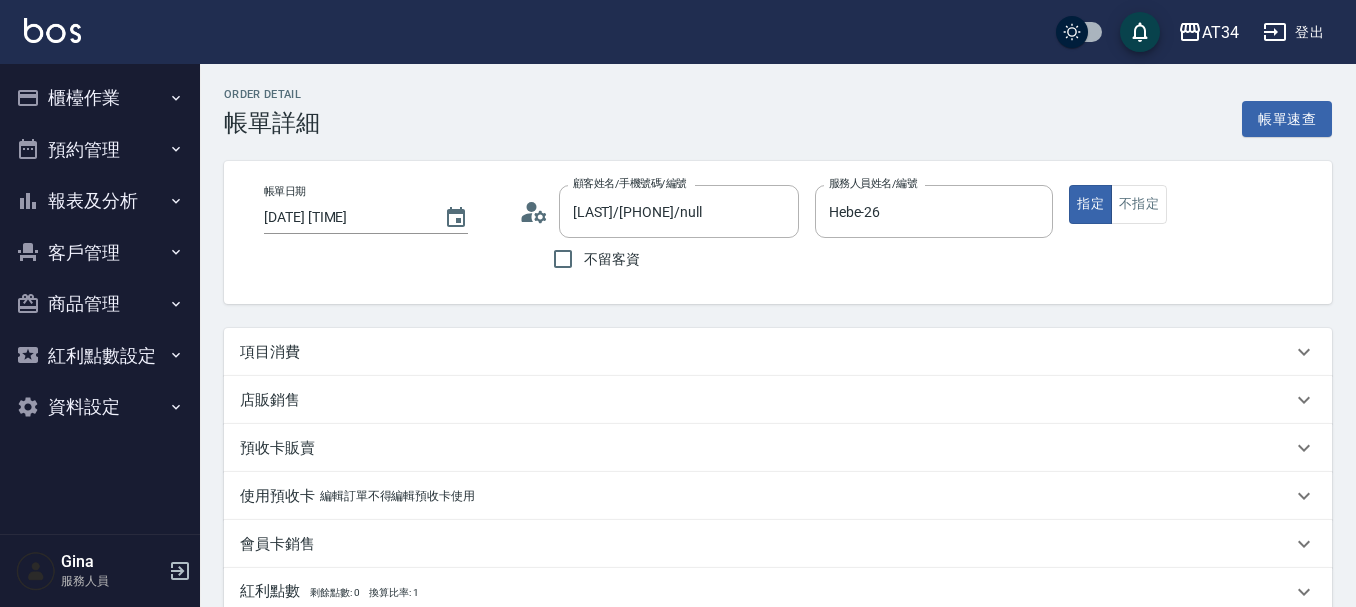 click on "項目消費" at bounding box center (778, 352) 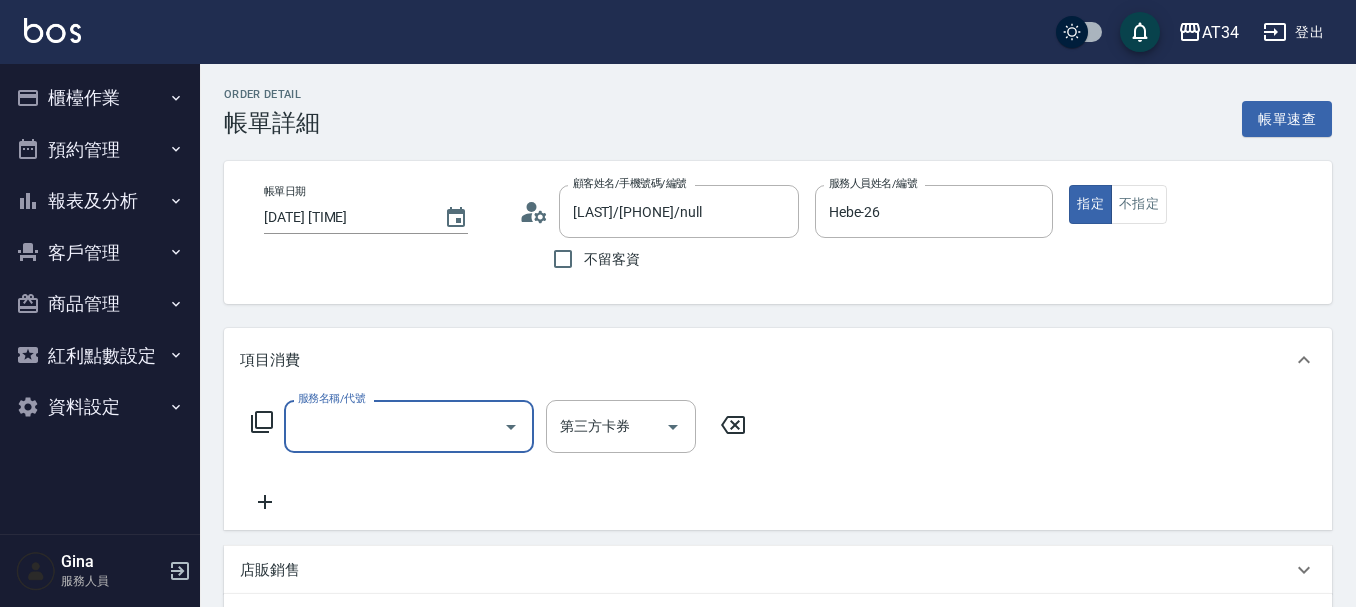 scroll, scrollTop: 0, scrollLeft: 0, axis: both 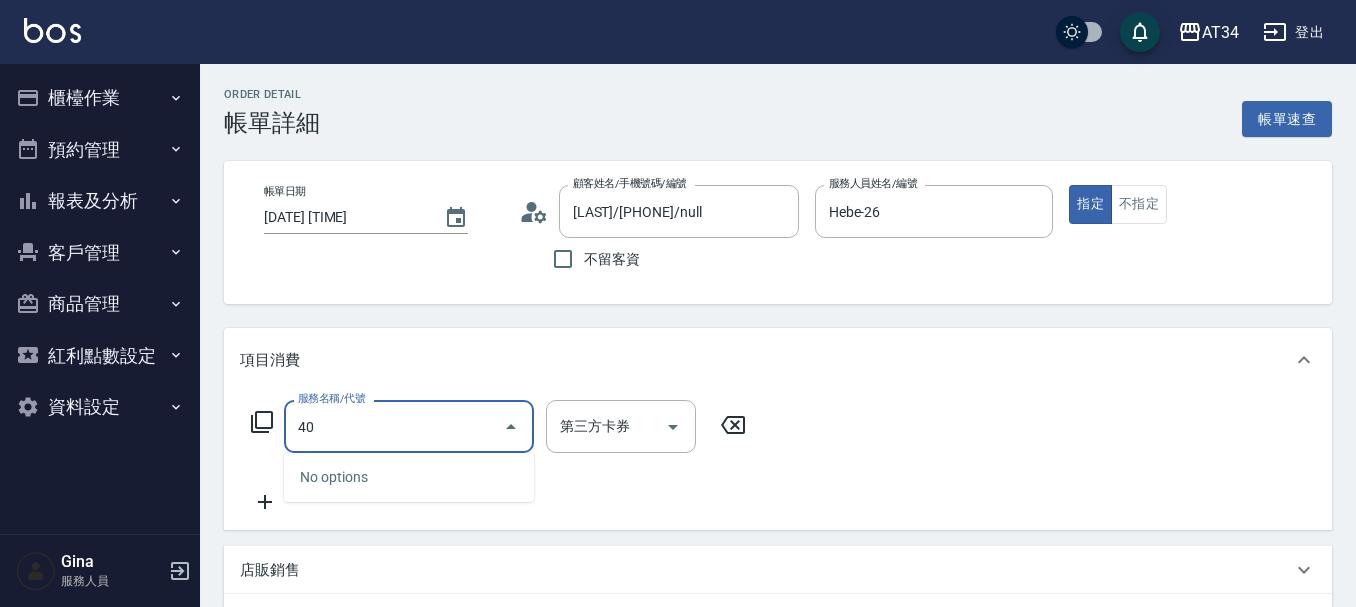 type on "401" 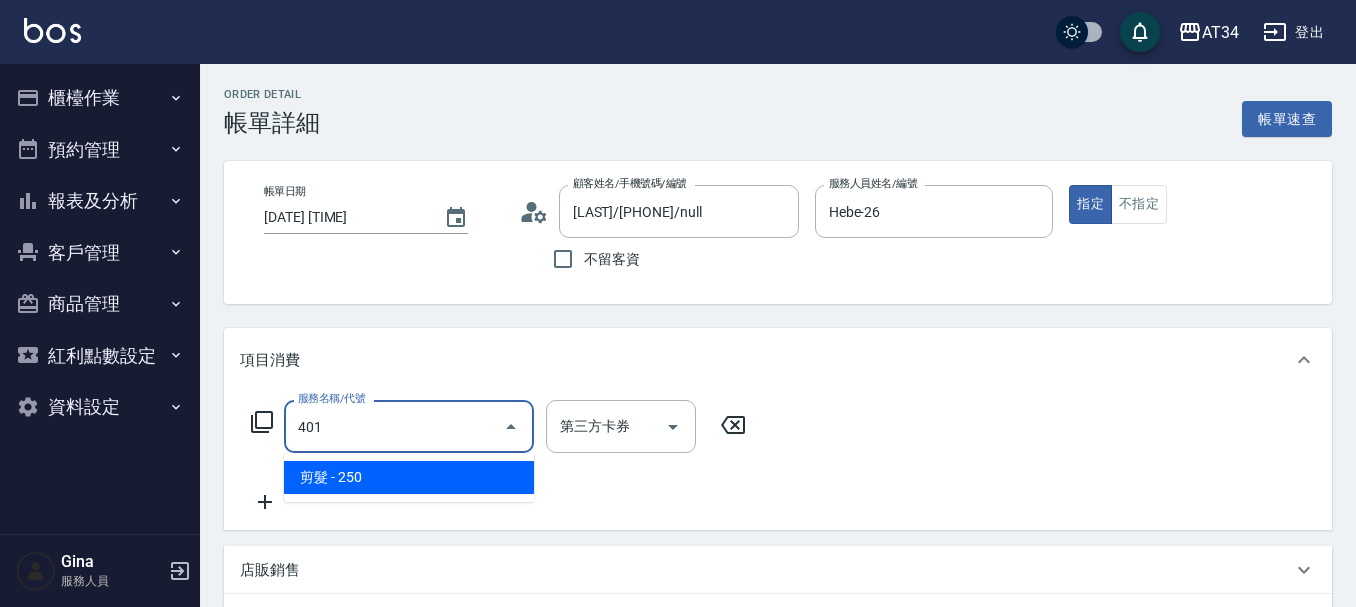 type on "20" 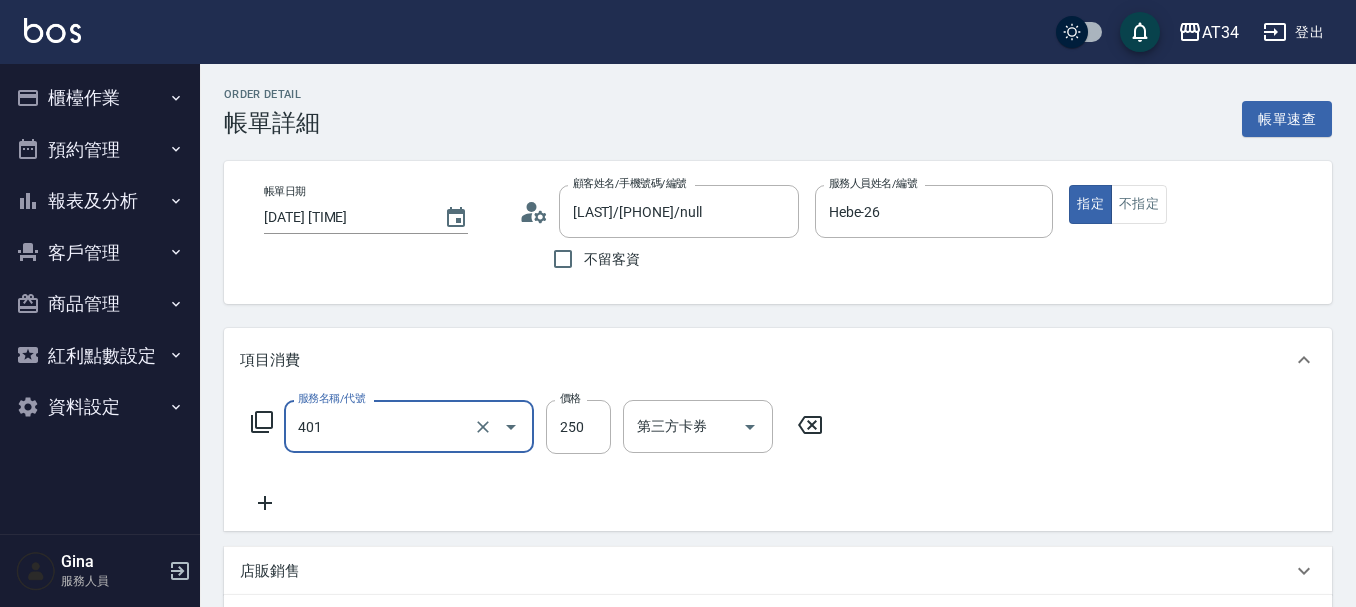 type on "剪髮(401)" 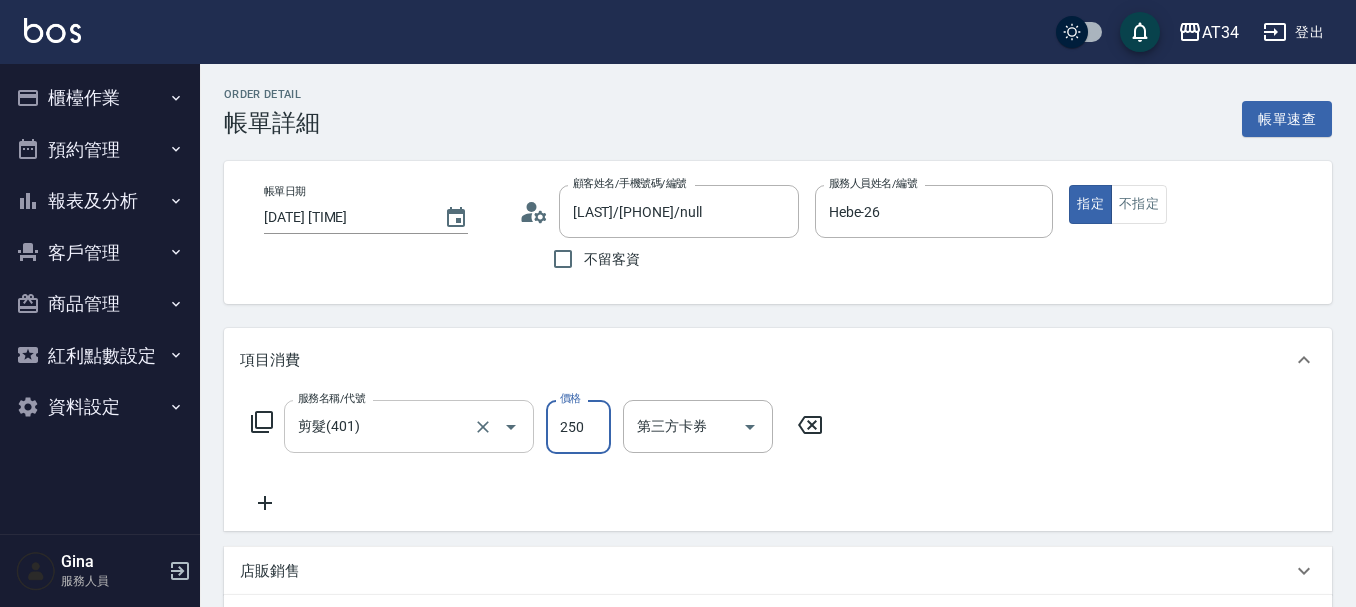 type on "2" 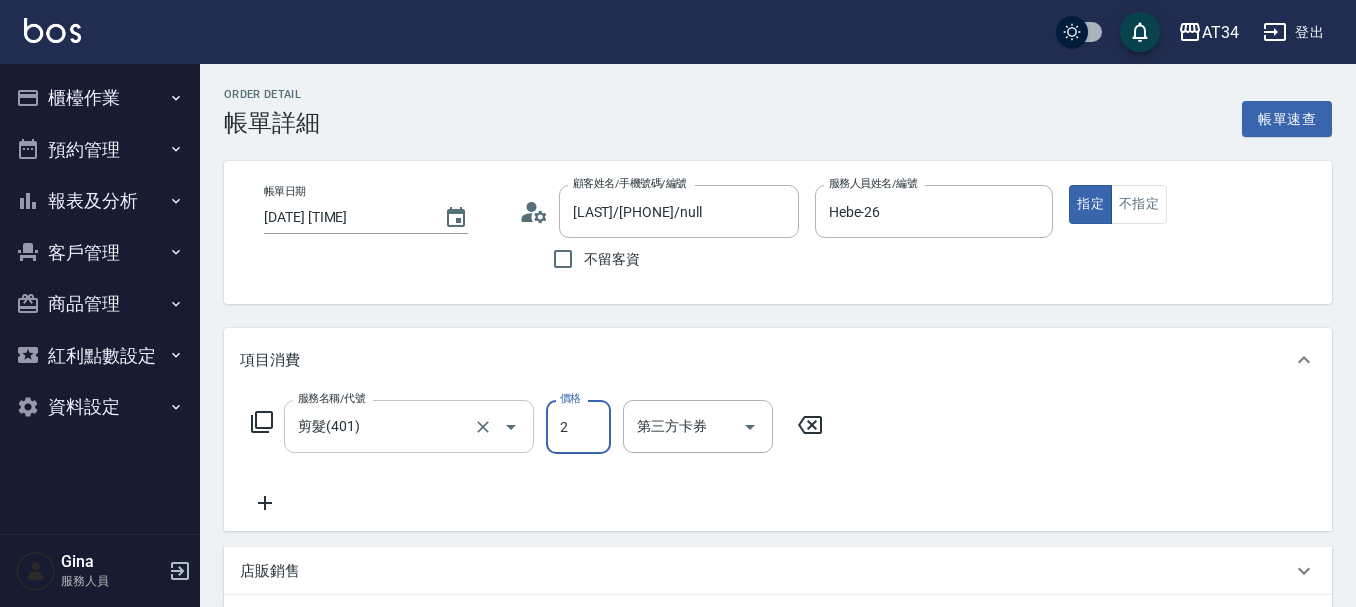 type on "0" 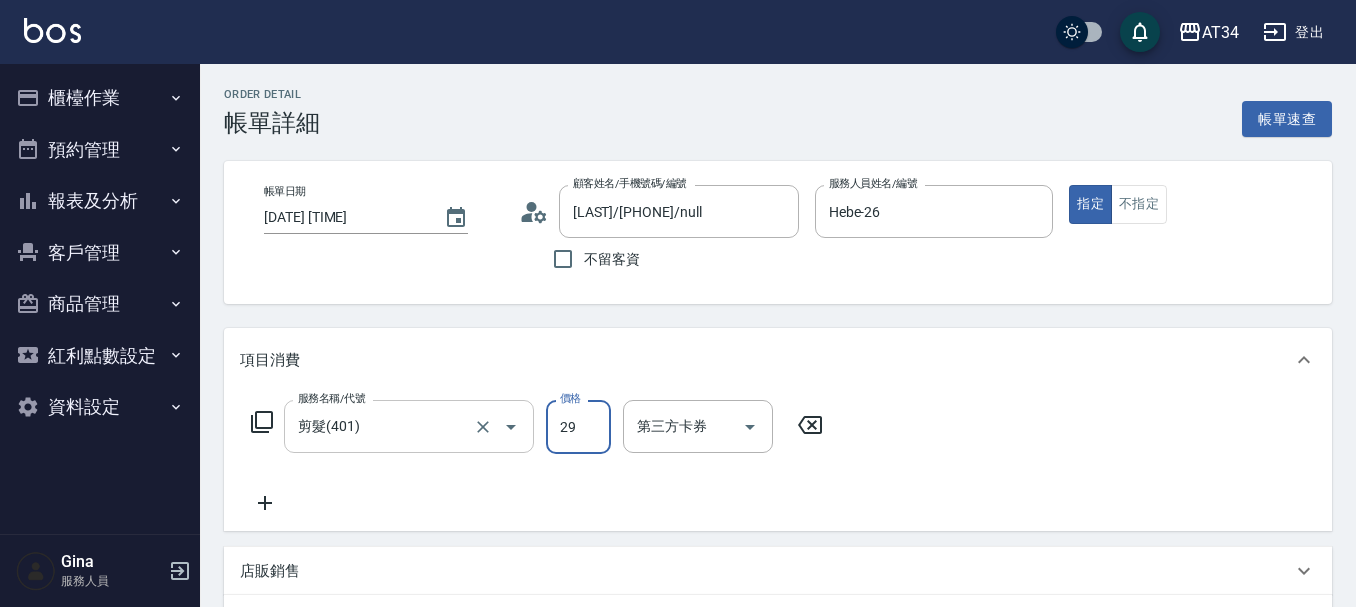 type on "20" 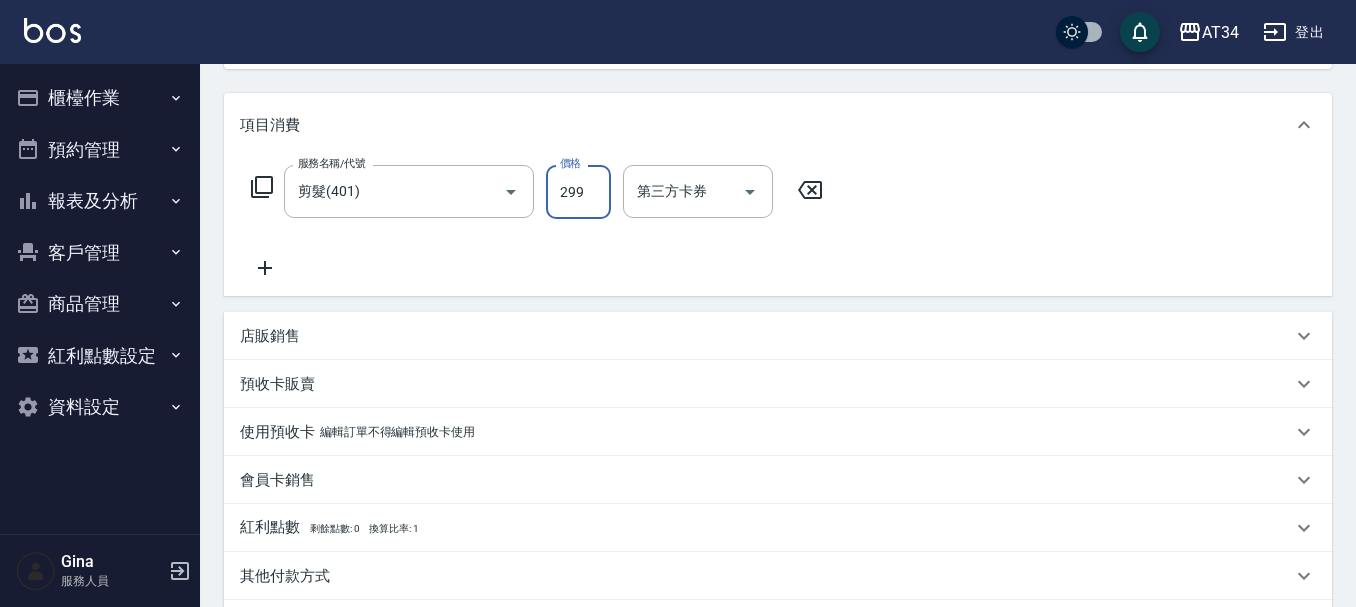 scroll, scrollTop: 0, scrollLeft: 0, axis: both 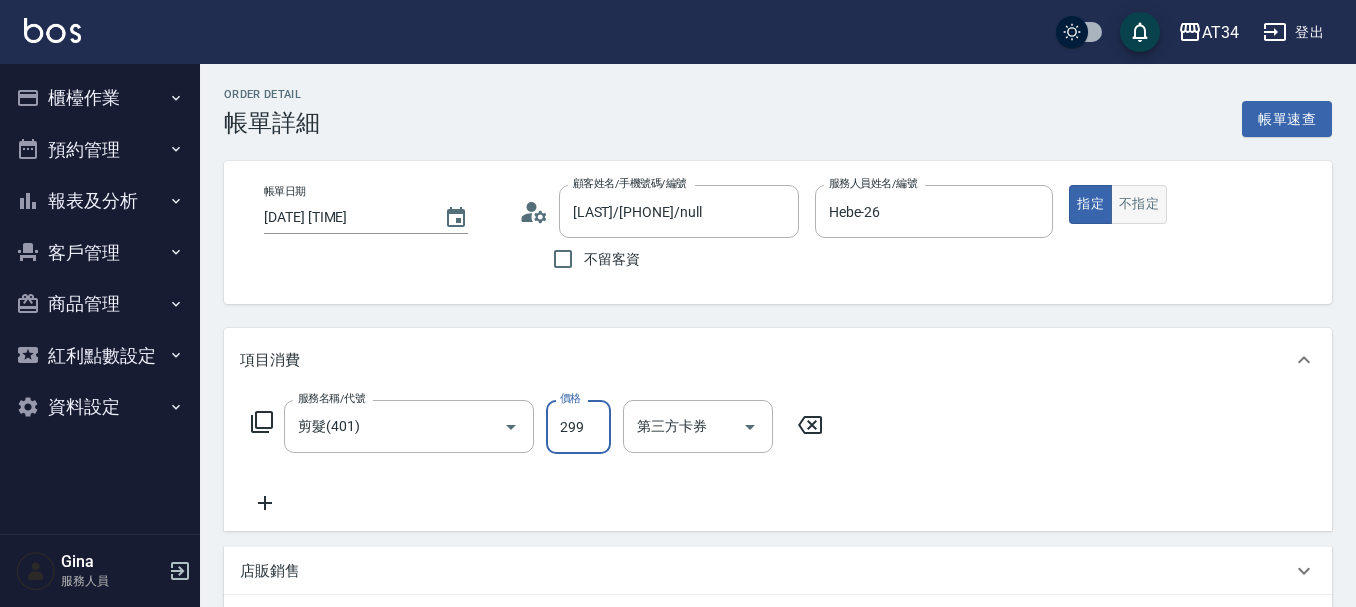 type on "299" 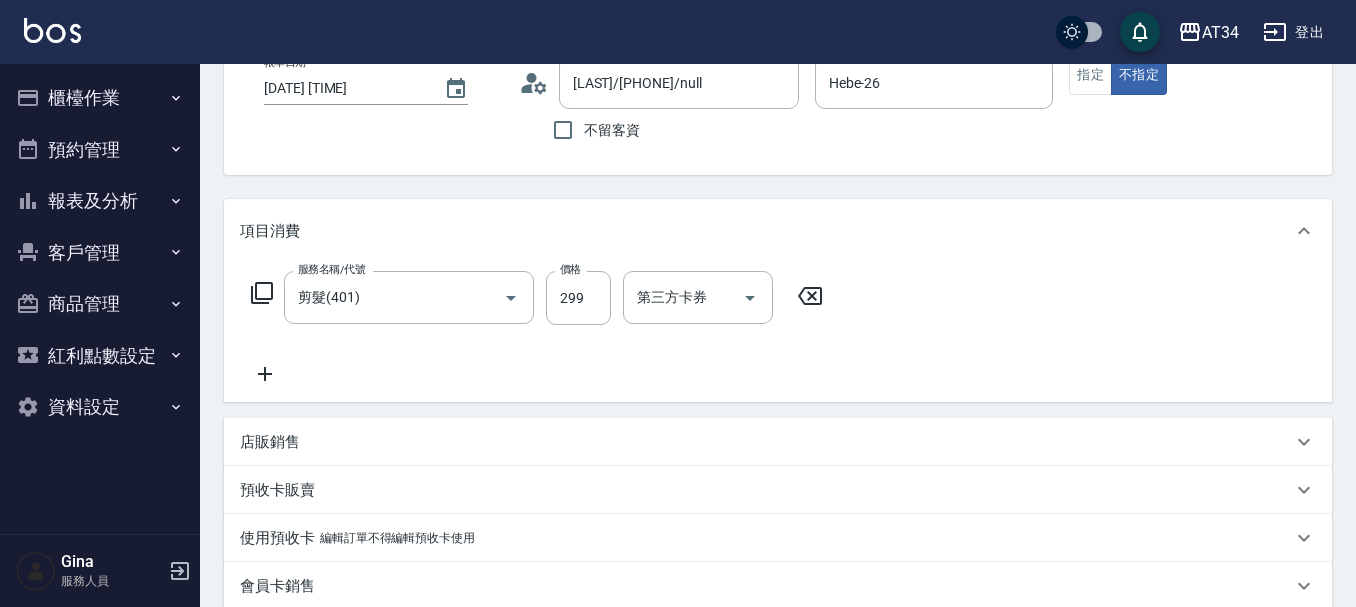 scroll, scrollTop: 492, scrollLeft: 0, axis: vertical 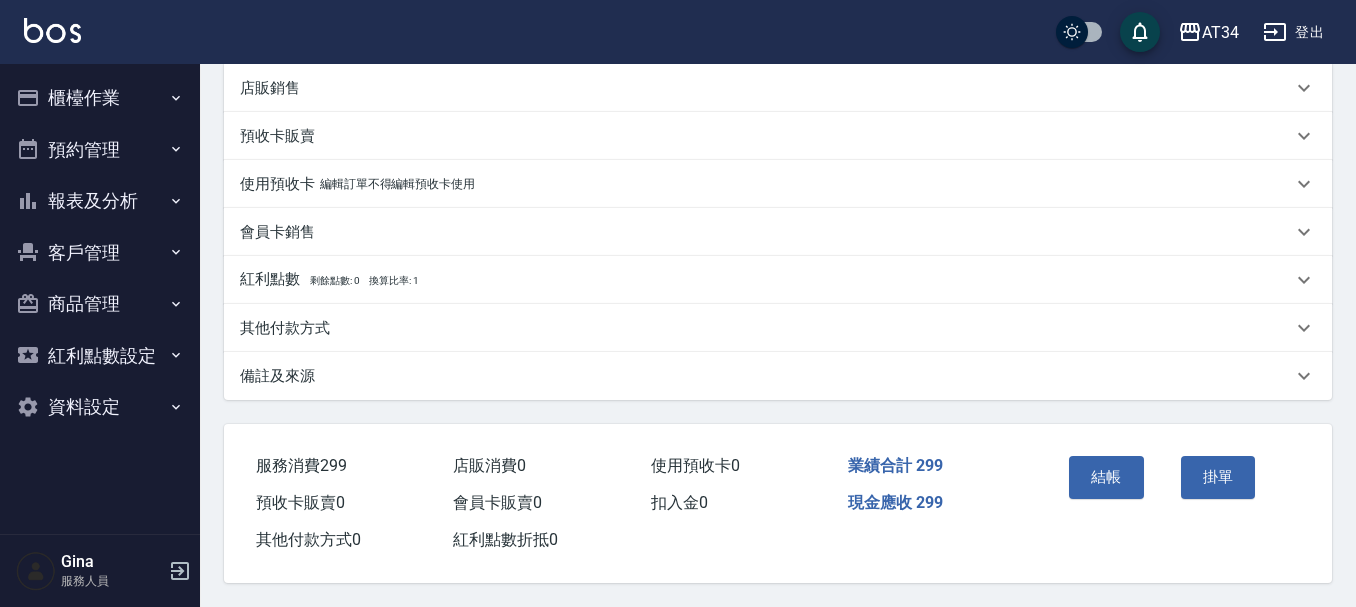 click on "結帳" at bounding box center [1117, 491] 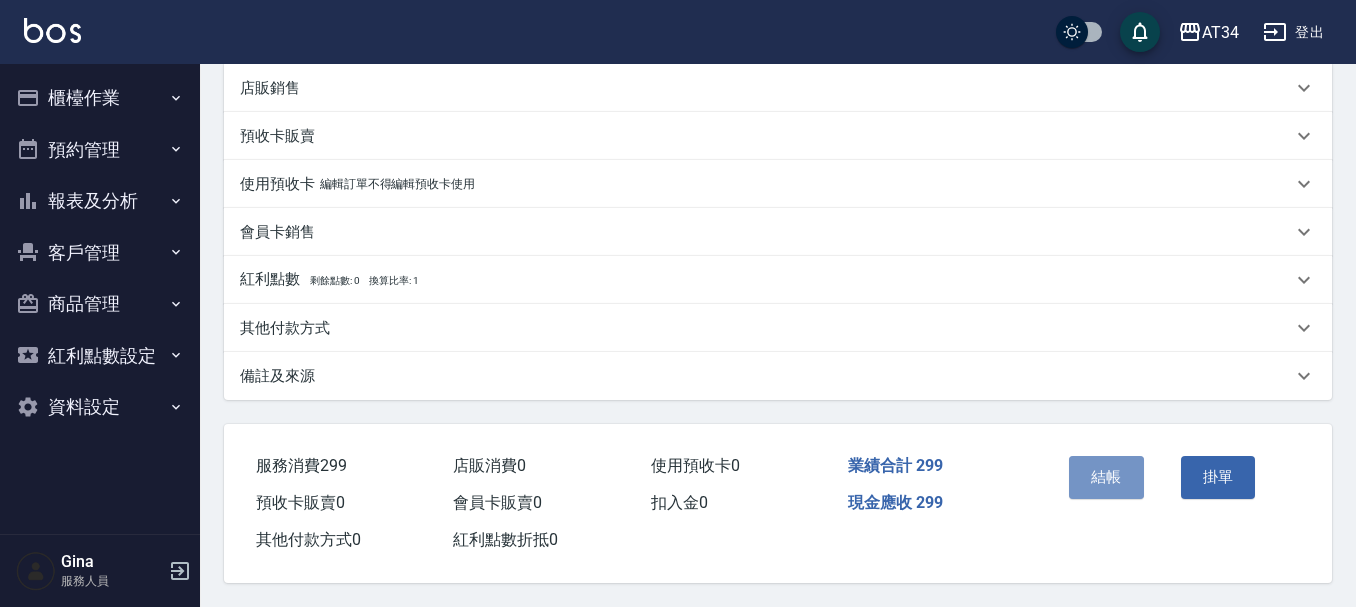 click on "結帳" at bounding box center (1106, 477) 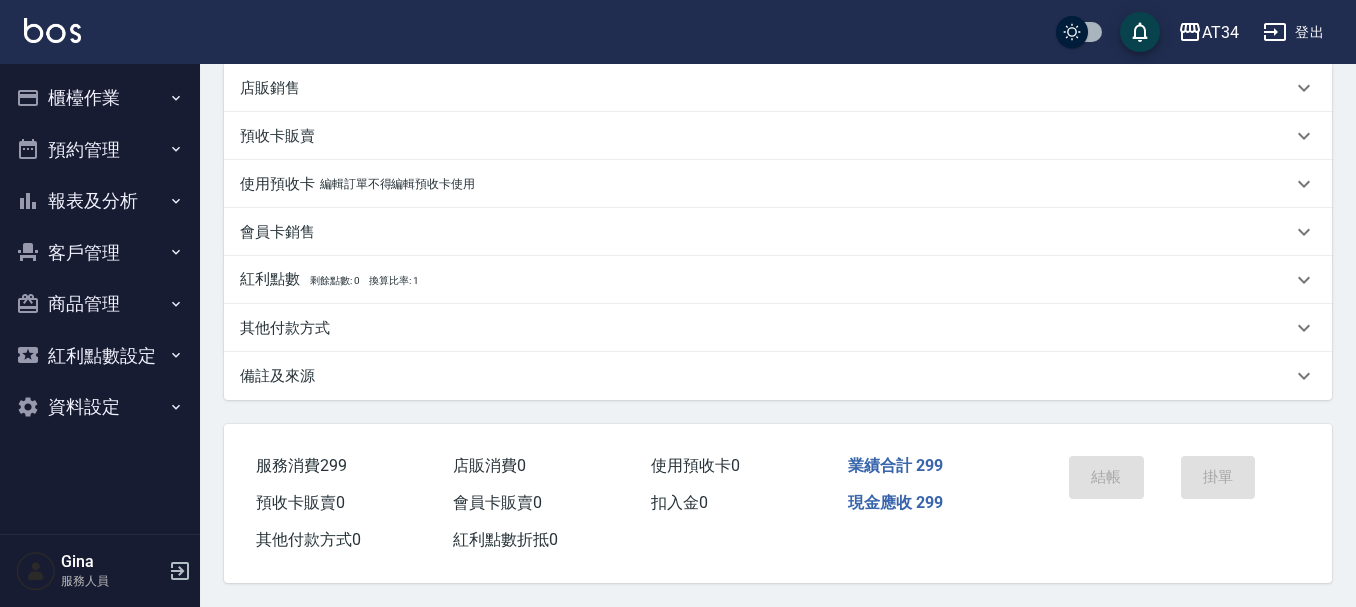 scroll, scrollTop: 0, scrollLeft: 0, axis: both 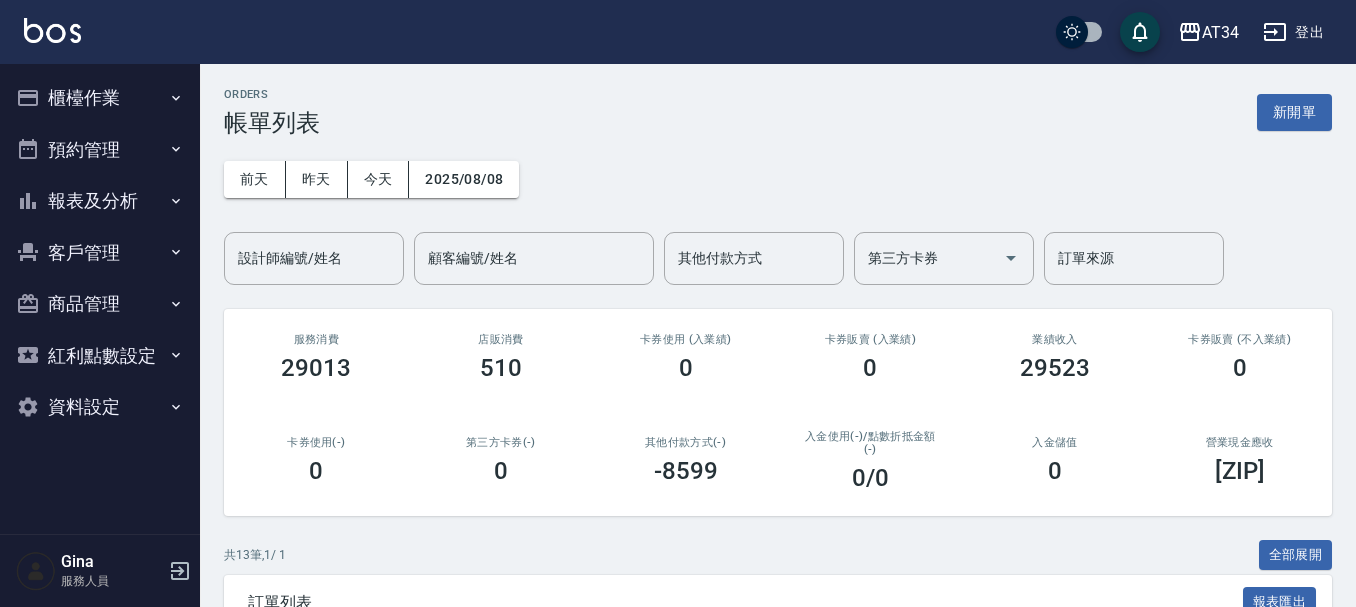 drag, startPoint x: 1089, startPoint y: 468, endPoint x: 1116, endPoint y: 208, distance: 261.39816 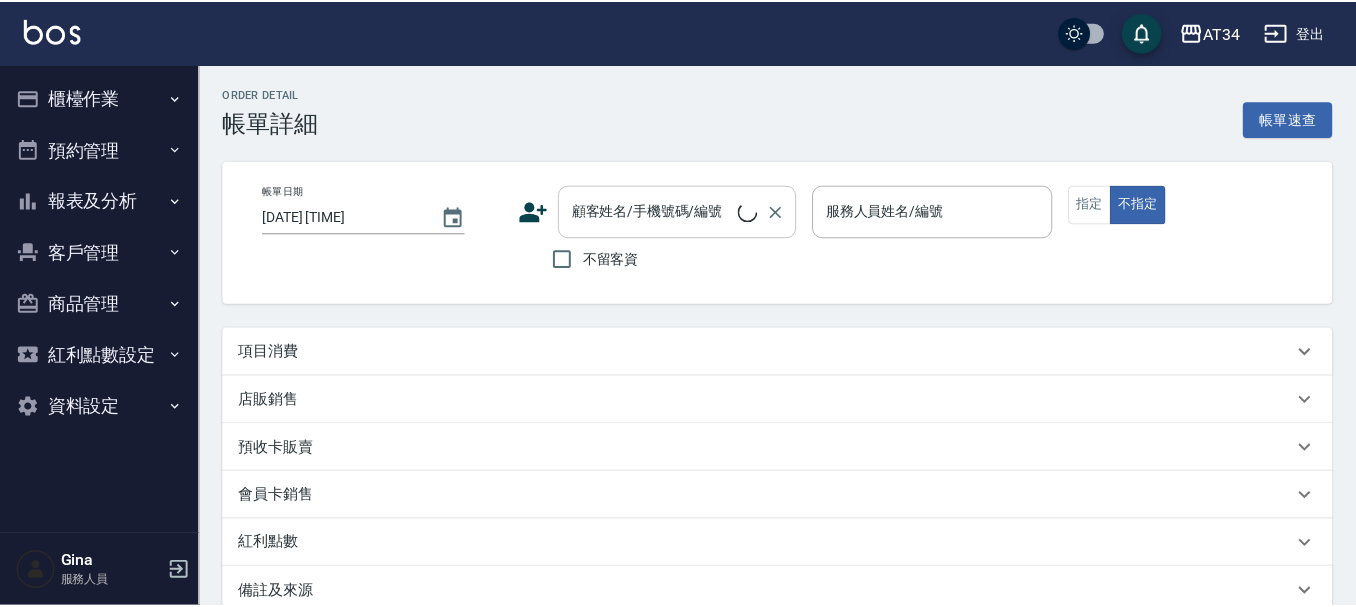 scroll, scrollTop: 0, scrollLeft: 0, axis: both 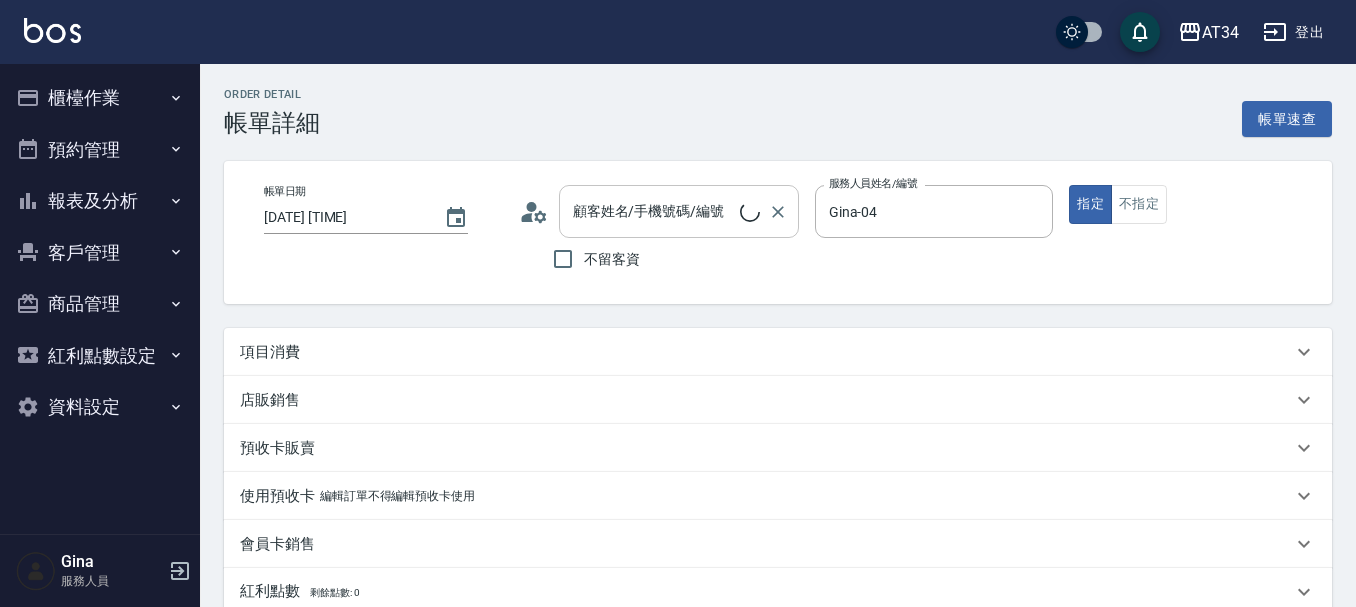 type on "[DATE] [TIME]" 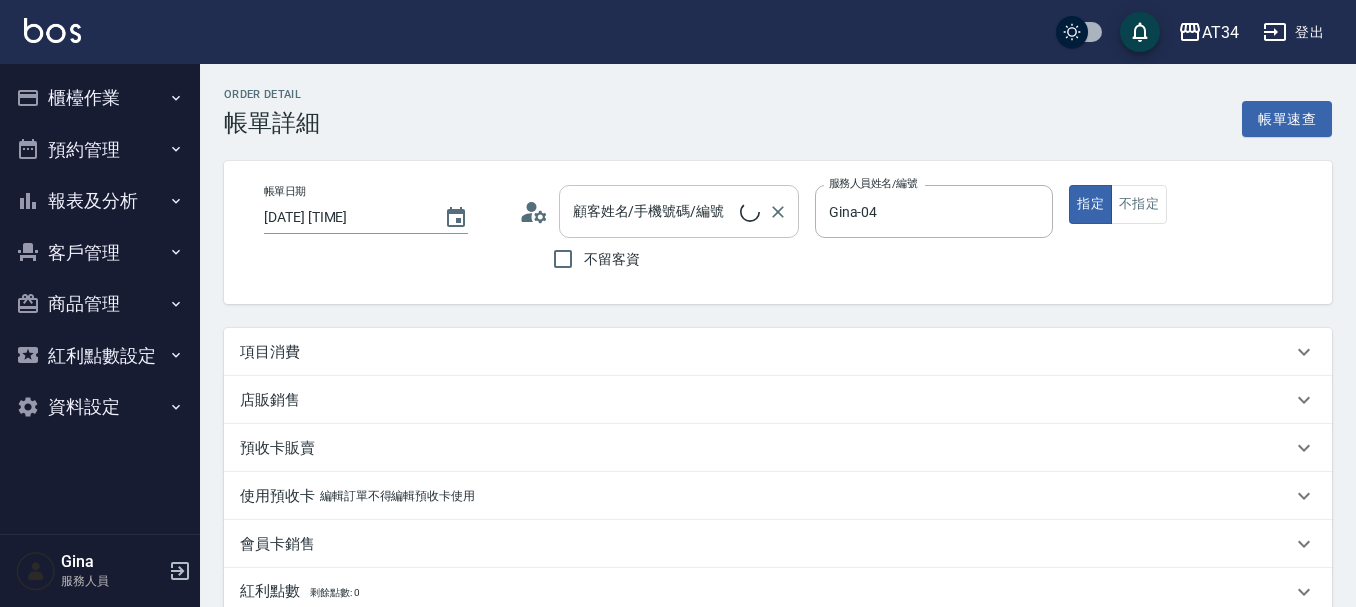 type on "Gina-04" 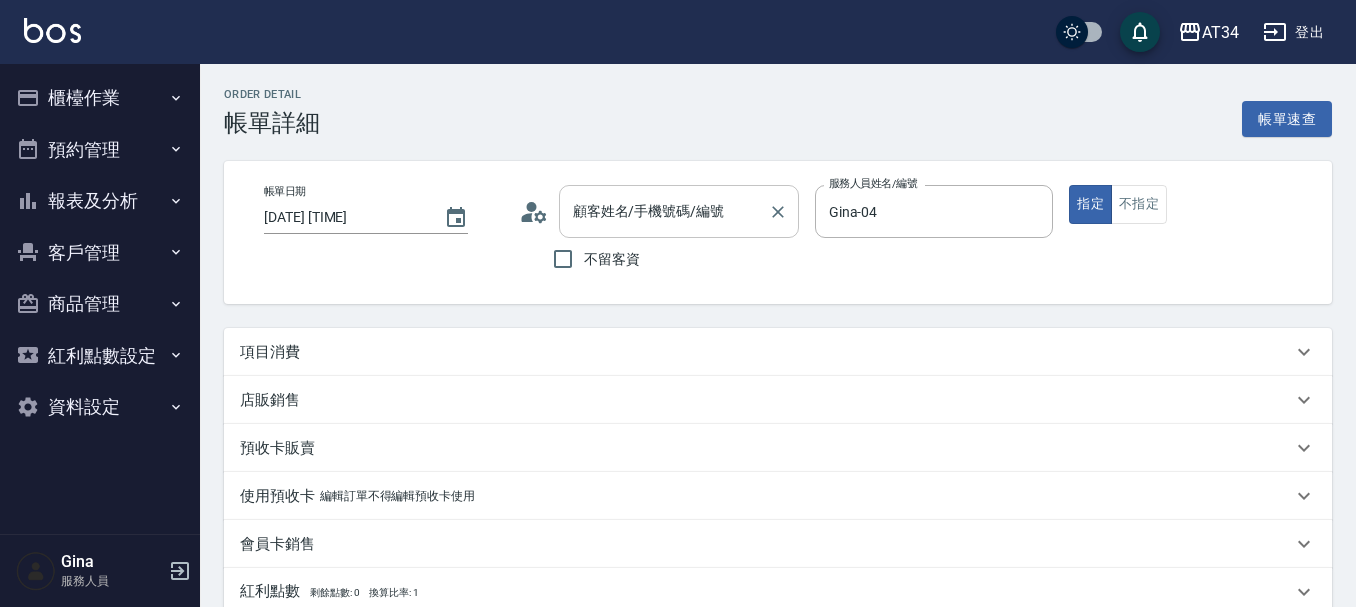 type on "[LAST]/[PHONE]/[PHONE]" 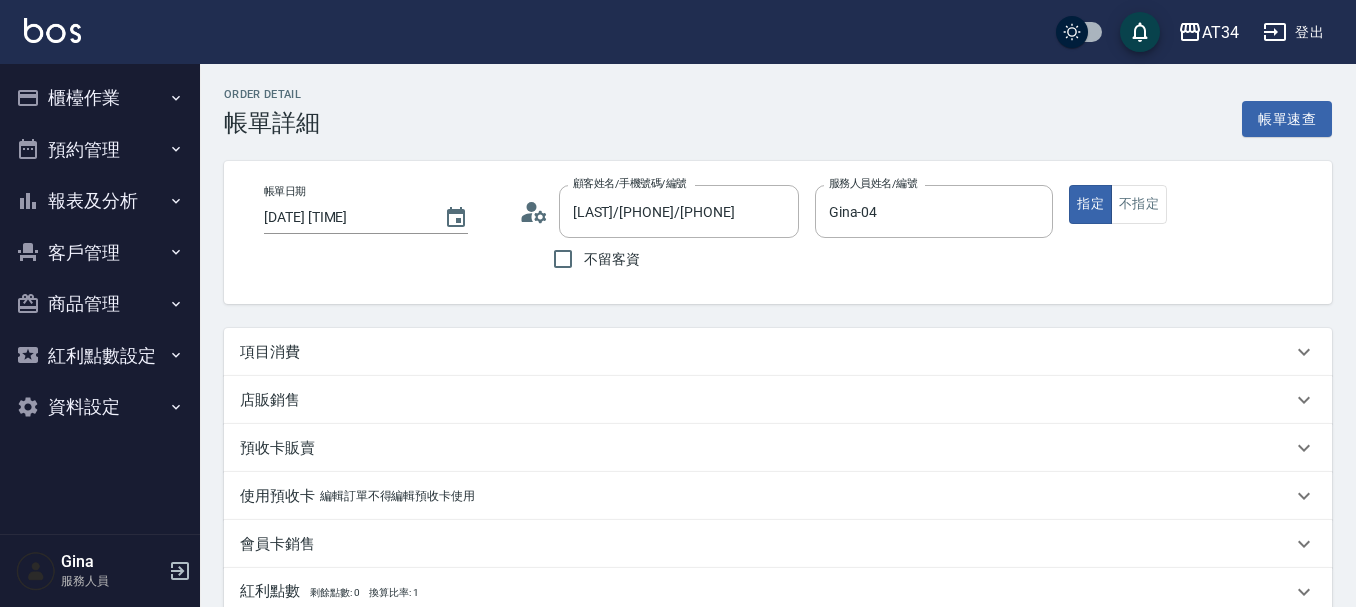 click on "項目消費" at bounding box center (766, 352) 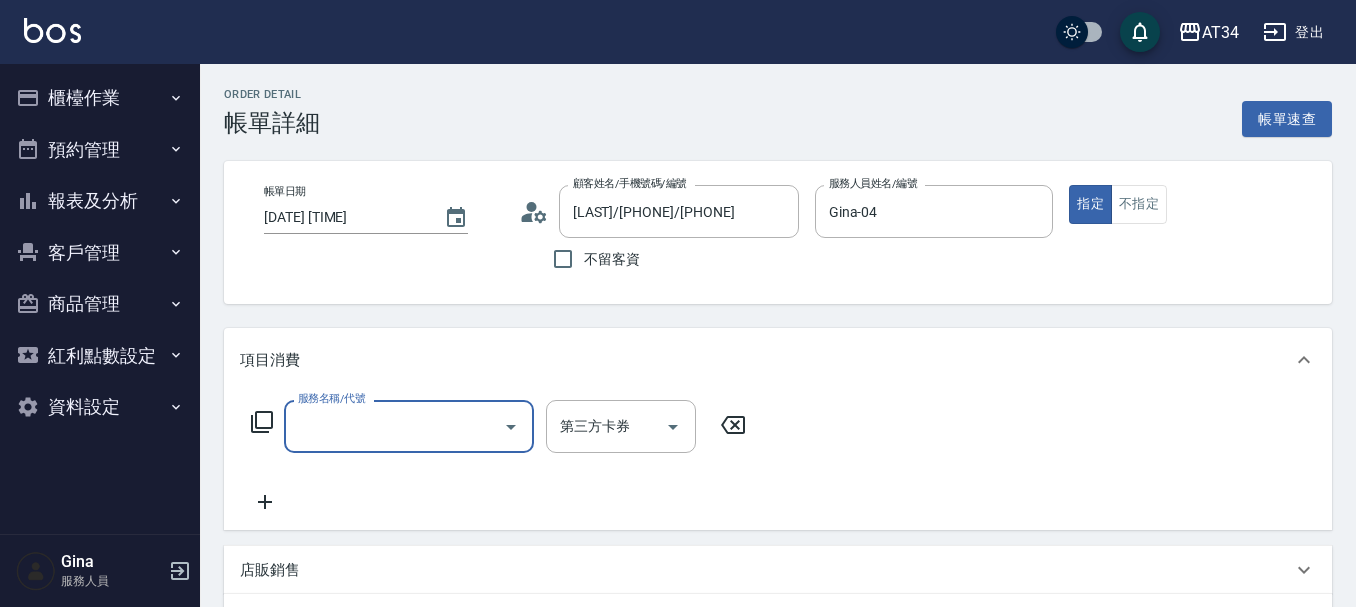 scroll, scrollTop: 0, scrollLeft: 0, axis: both 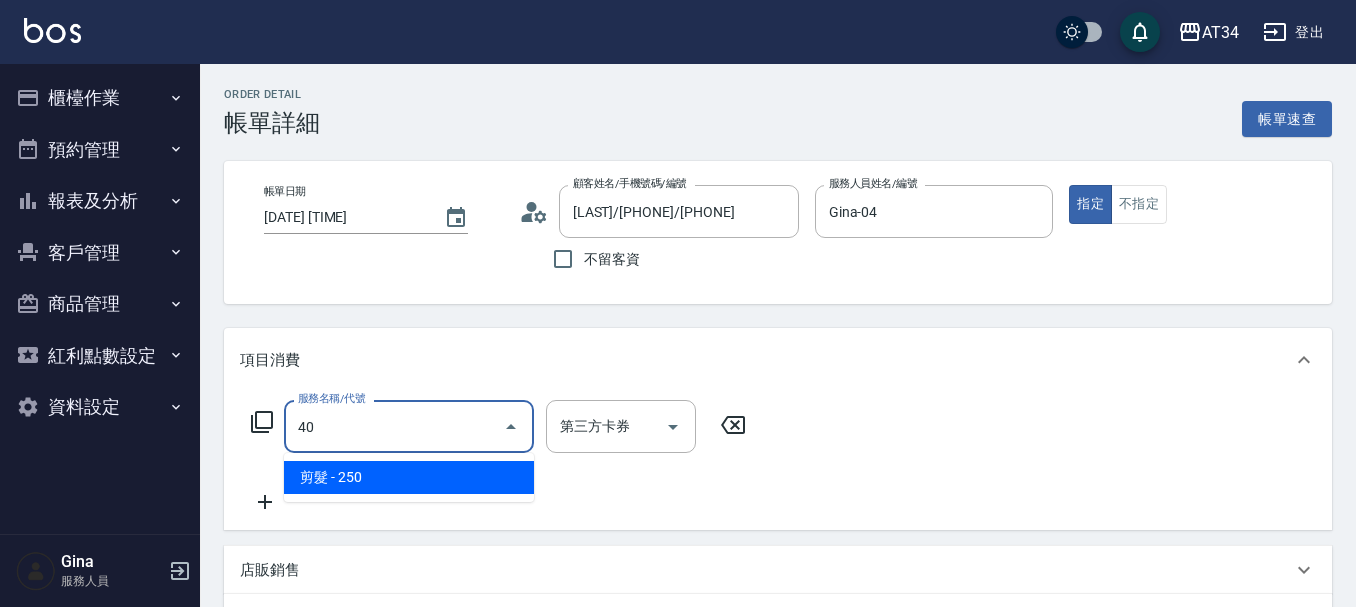 type on "401" 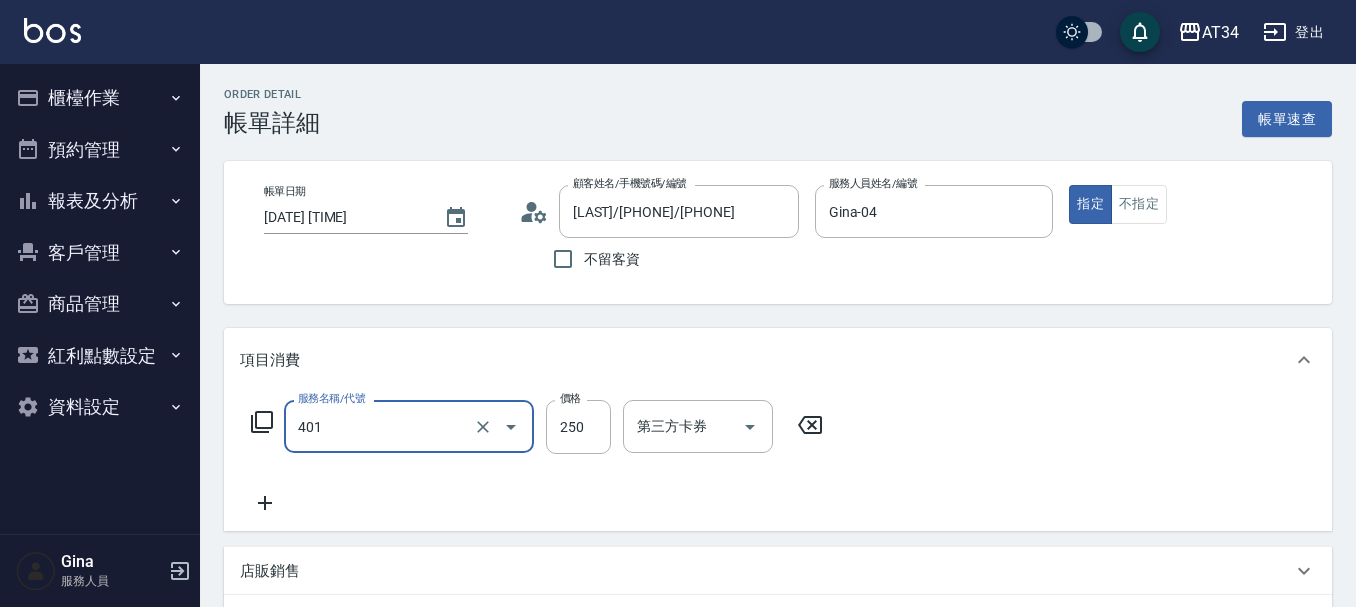 type on "20" 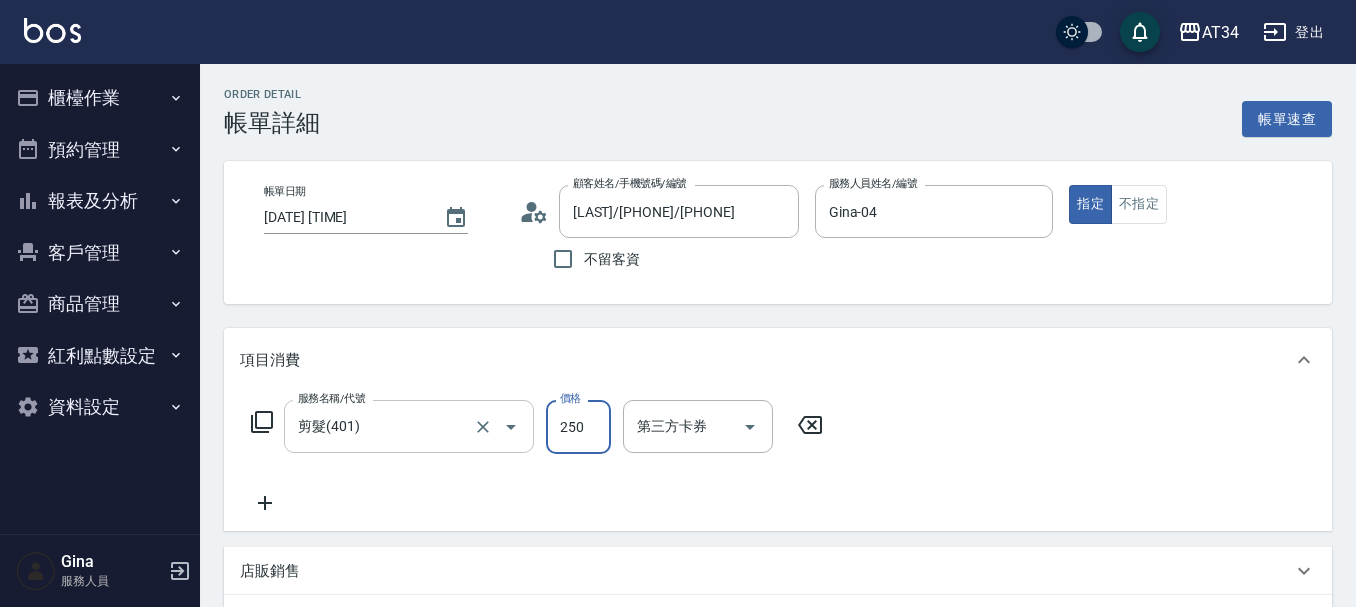 type on "4" 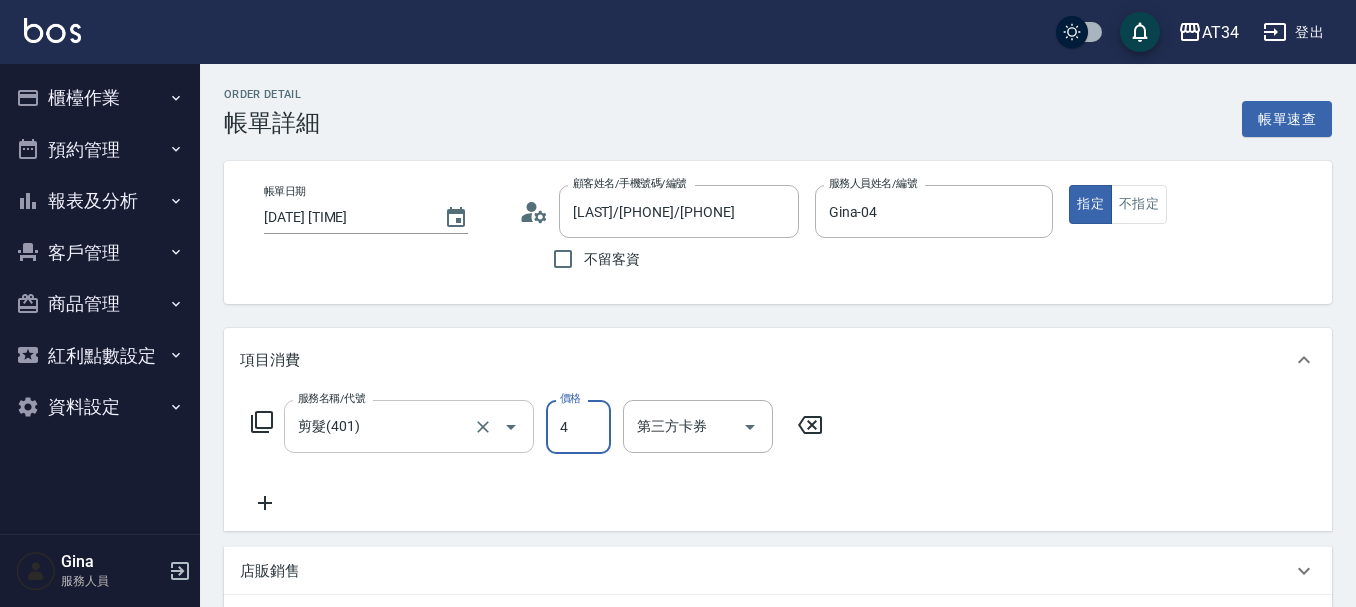 type on "0" 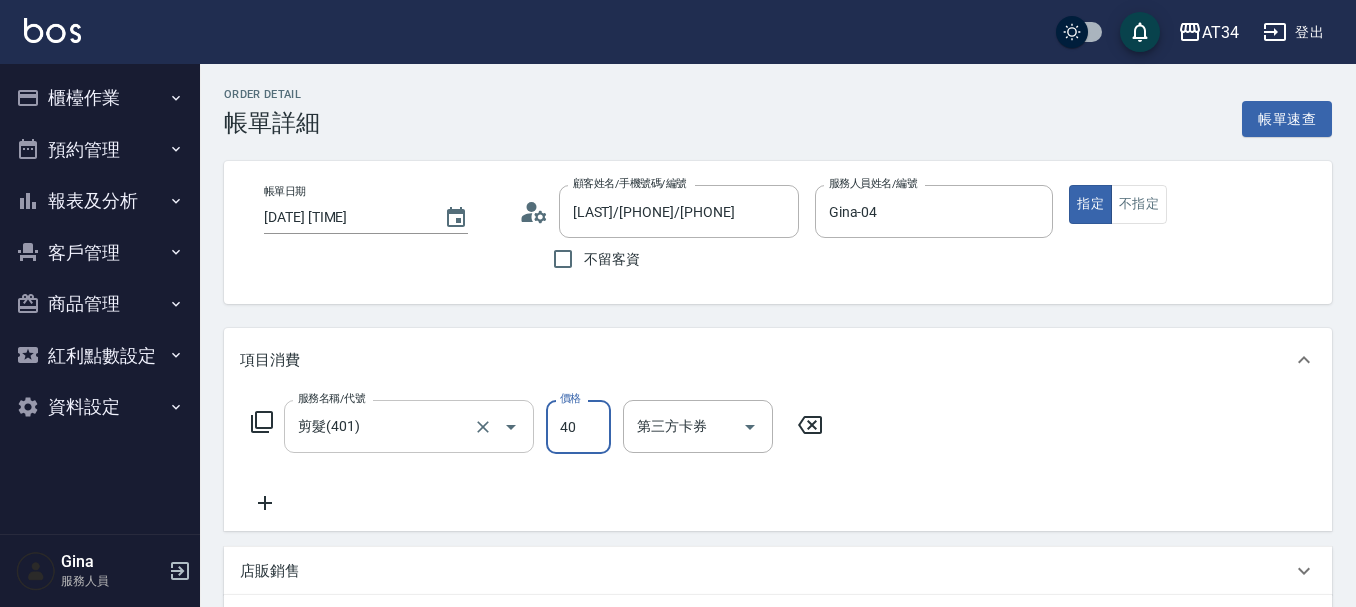 type on "40" 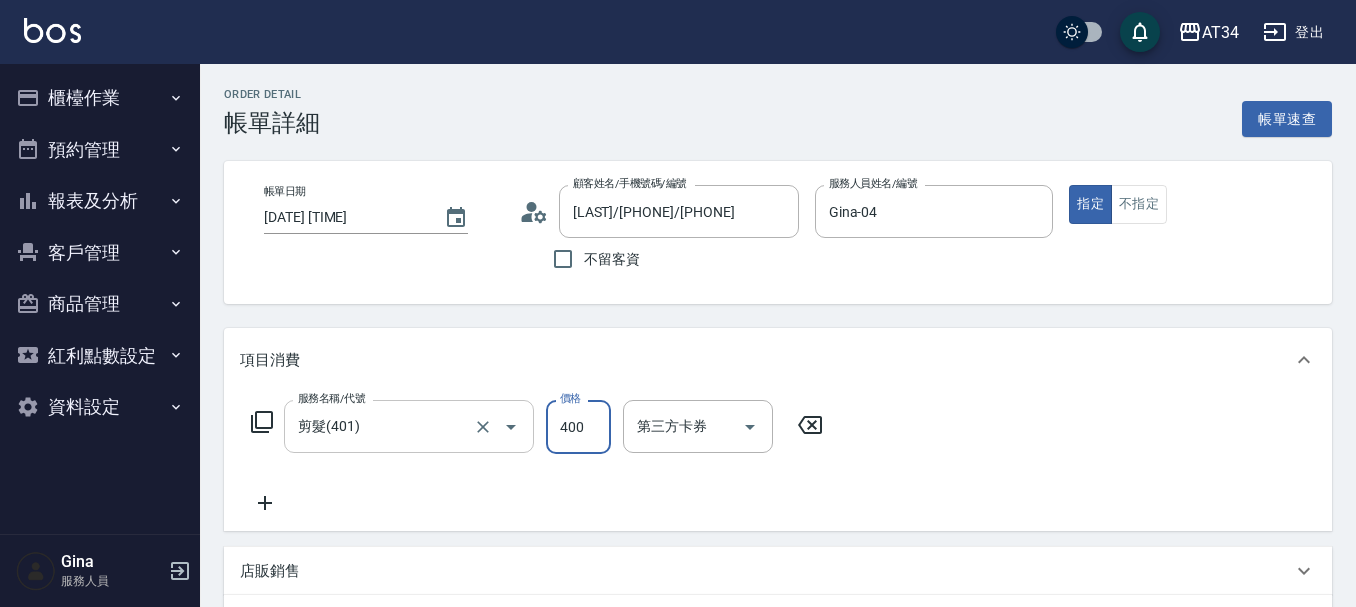 type on "400" 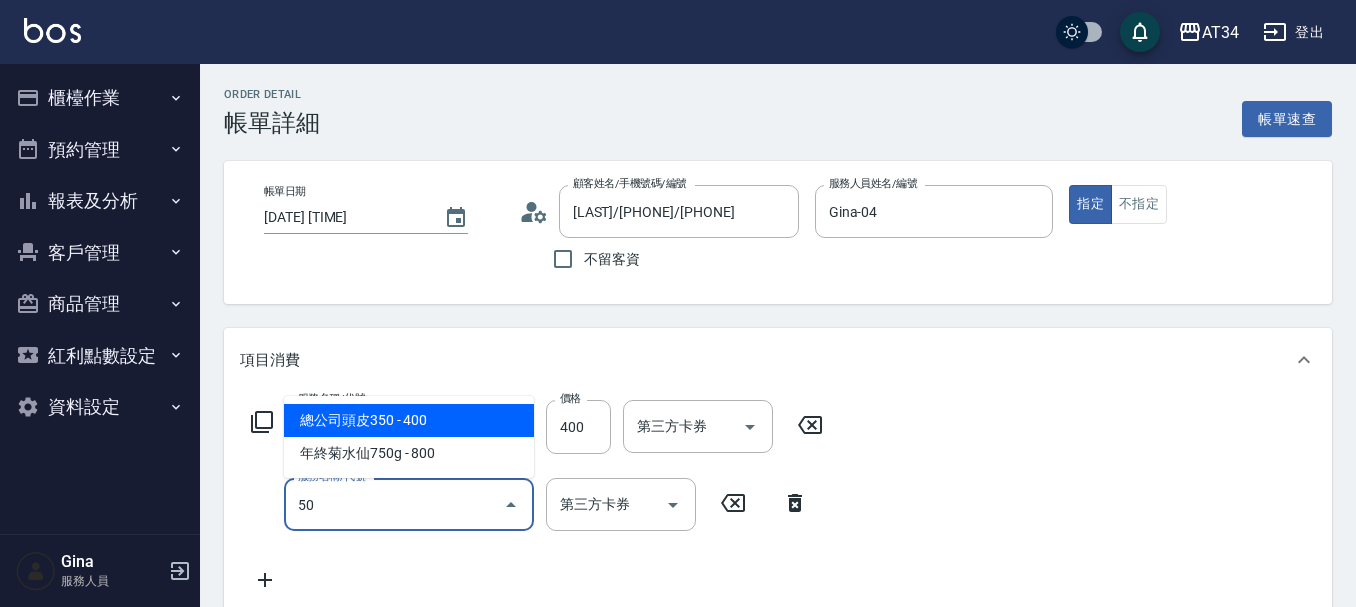type on "501" 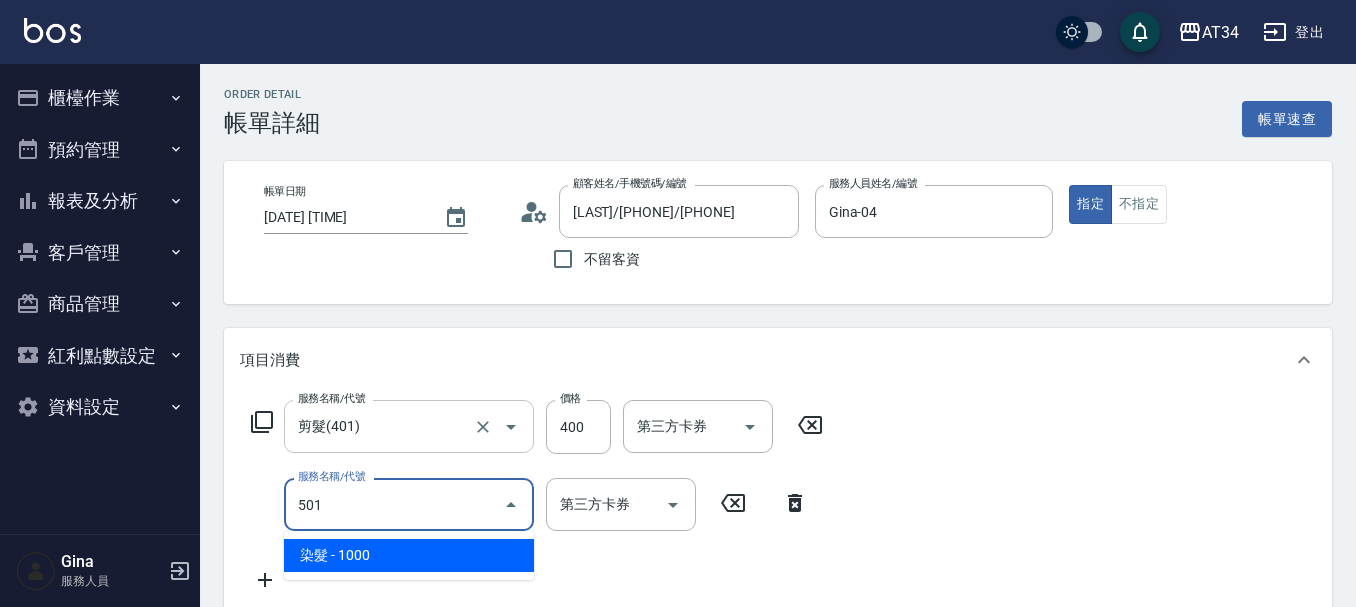 type on "140" 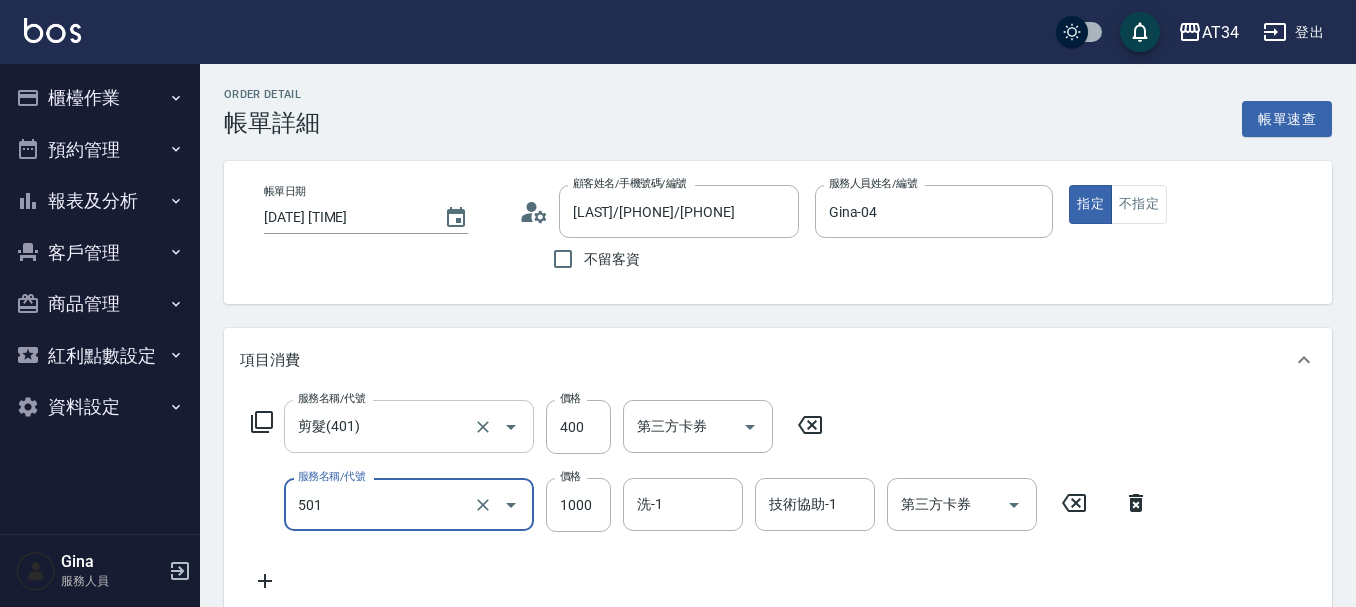 type on "染髮(501)" 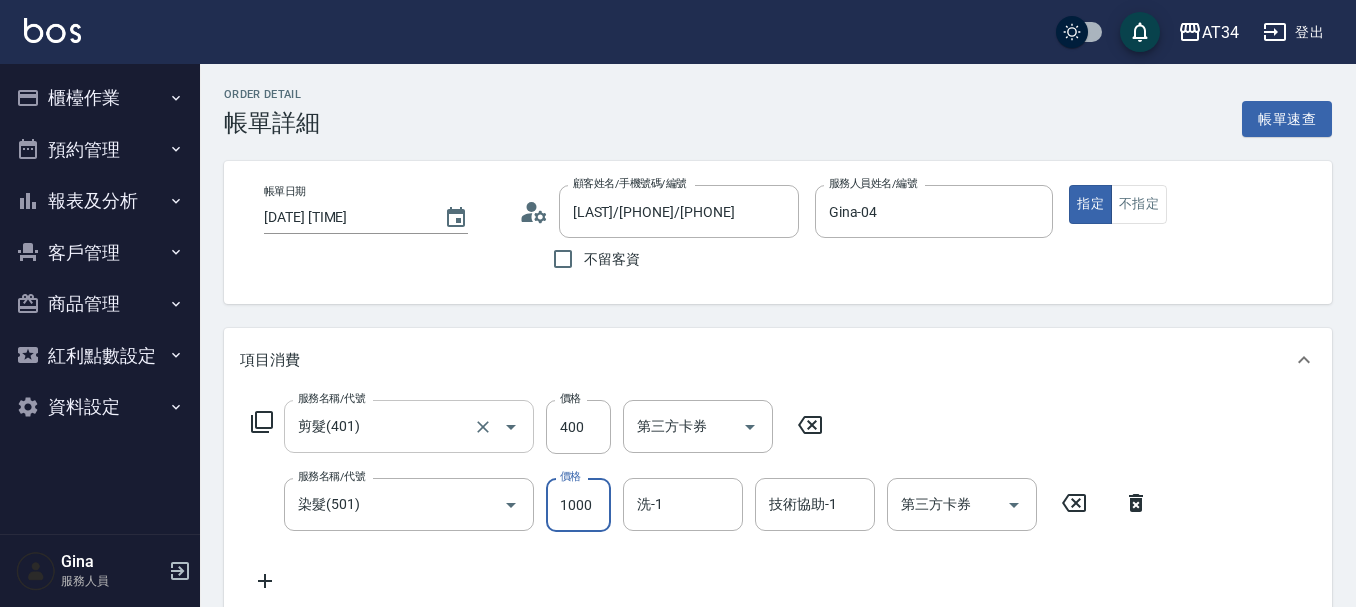 type on "2" 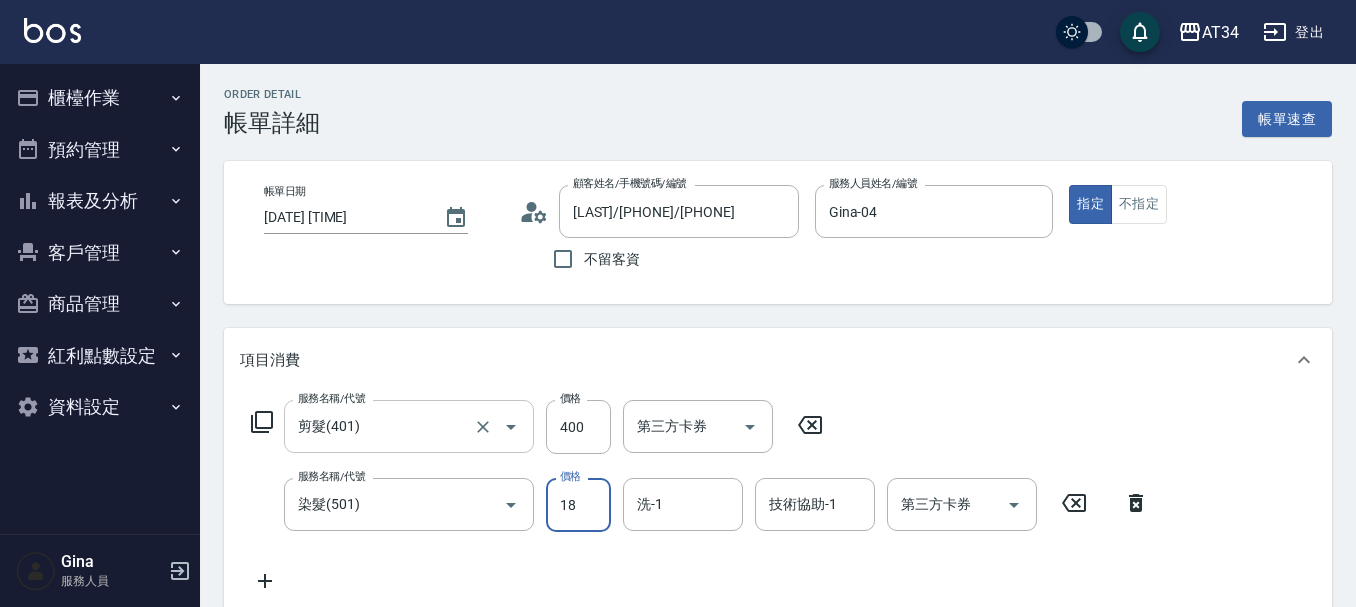 type on "180" 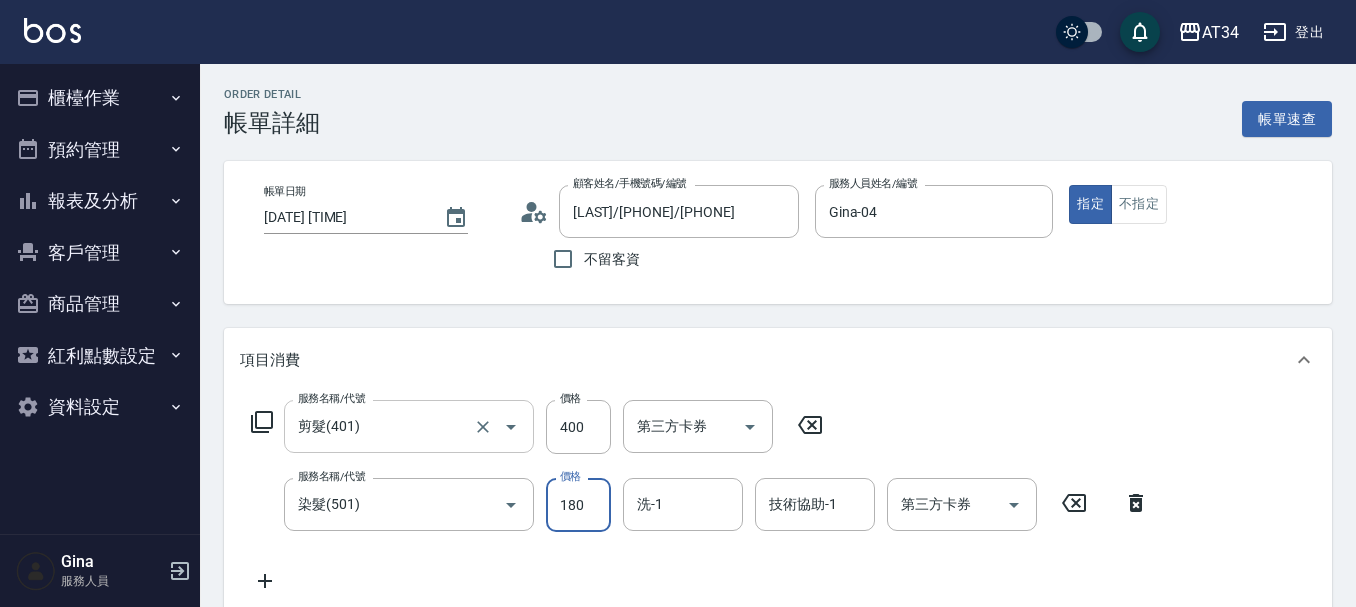 type on "220" 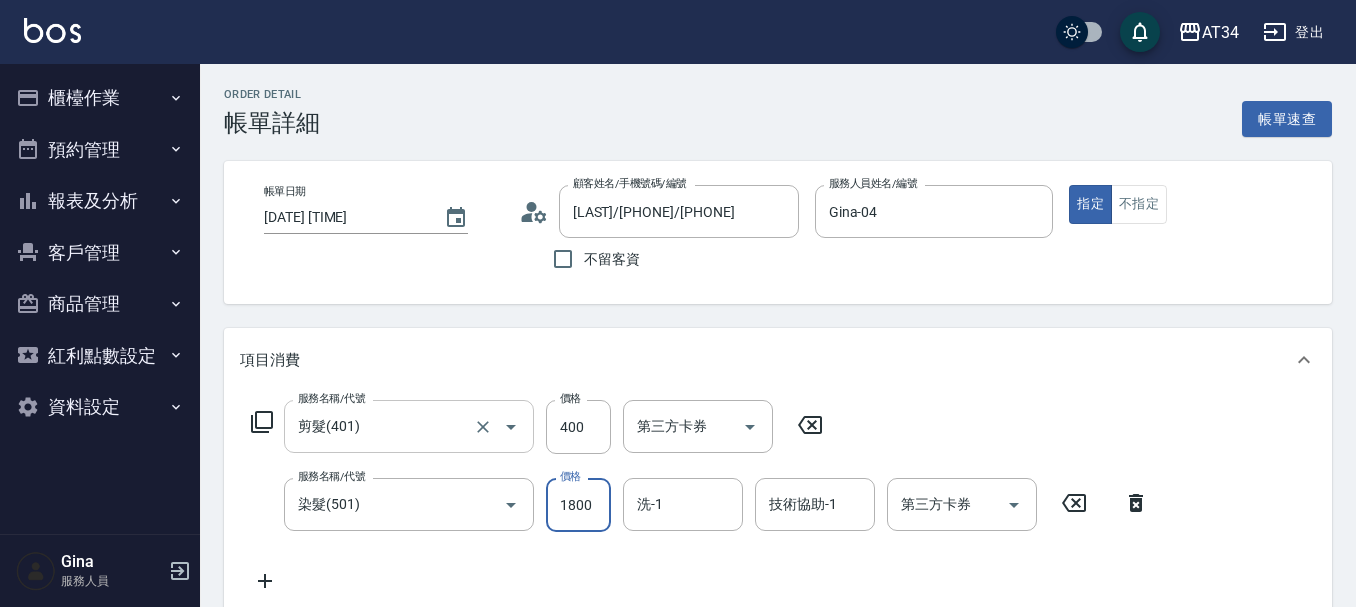 type on "1800" 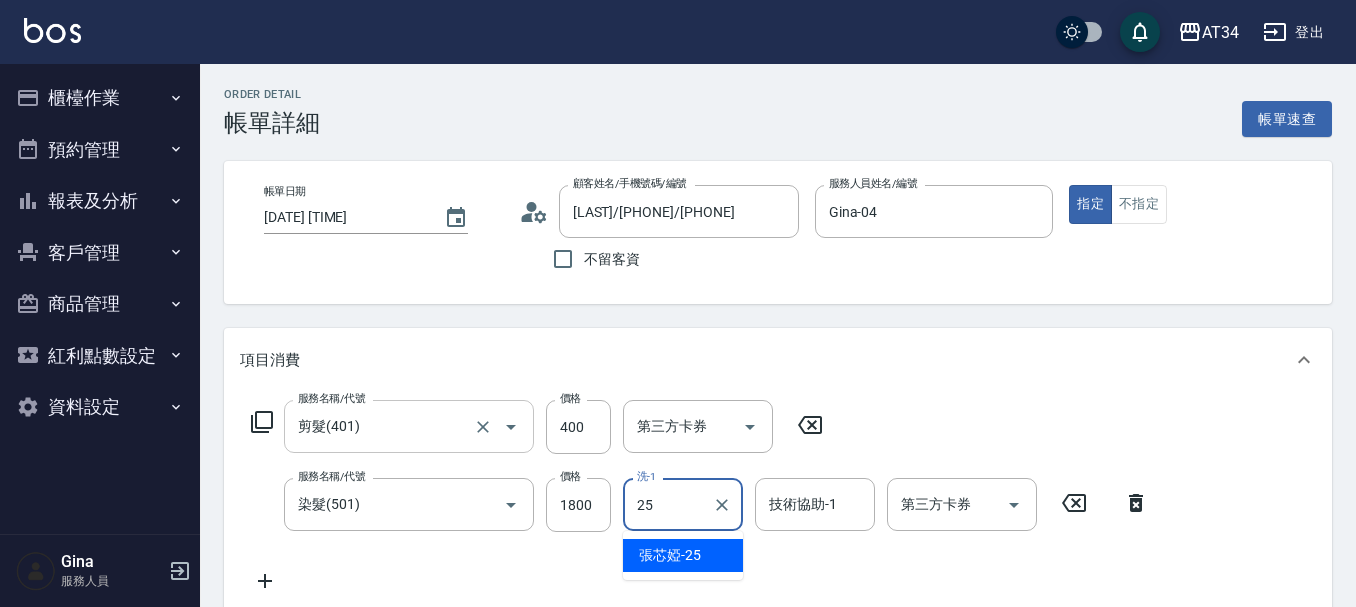 type on "張芯婭-25" 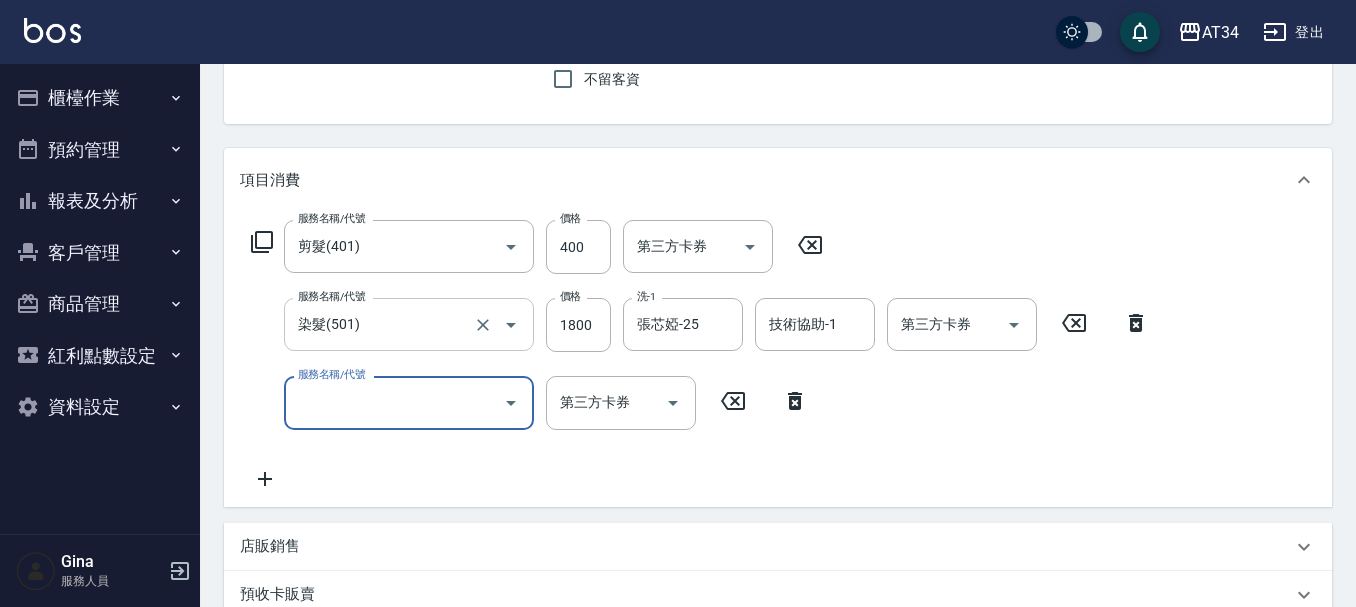 scroll, scrollTop: 200, scrollLeft: 0, axis: vertical 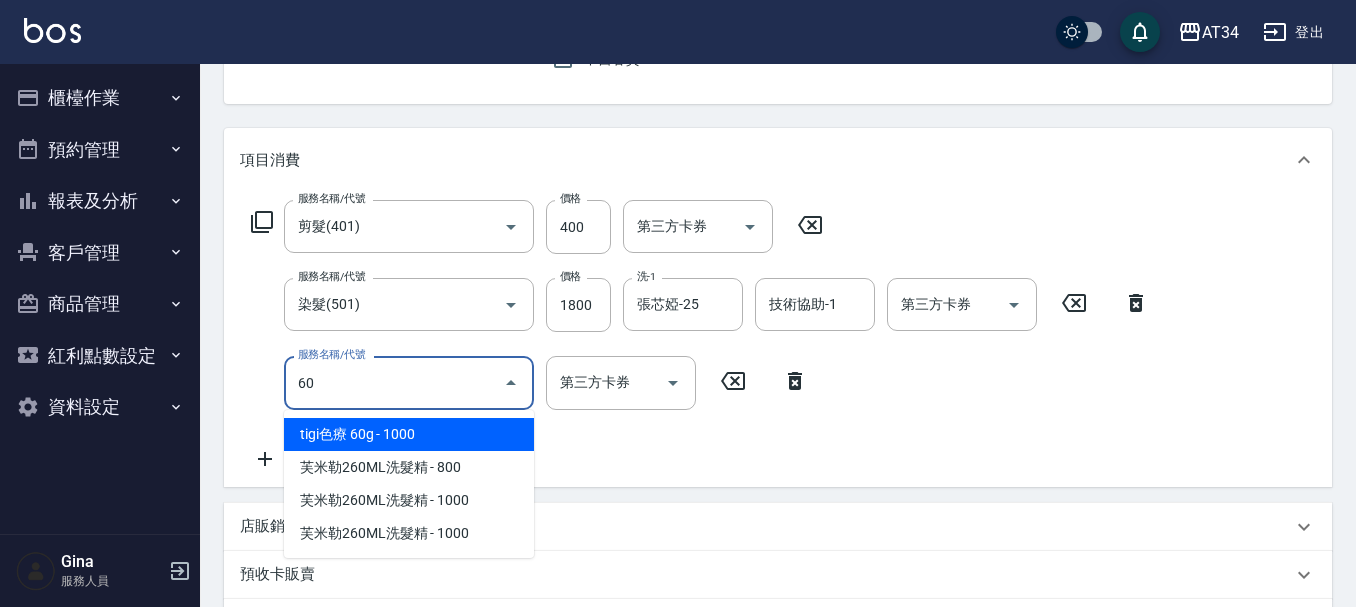type on "601" 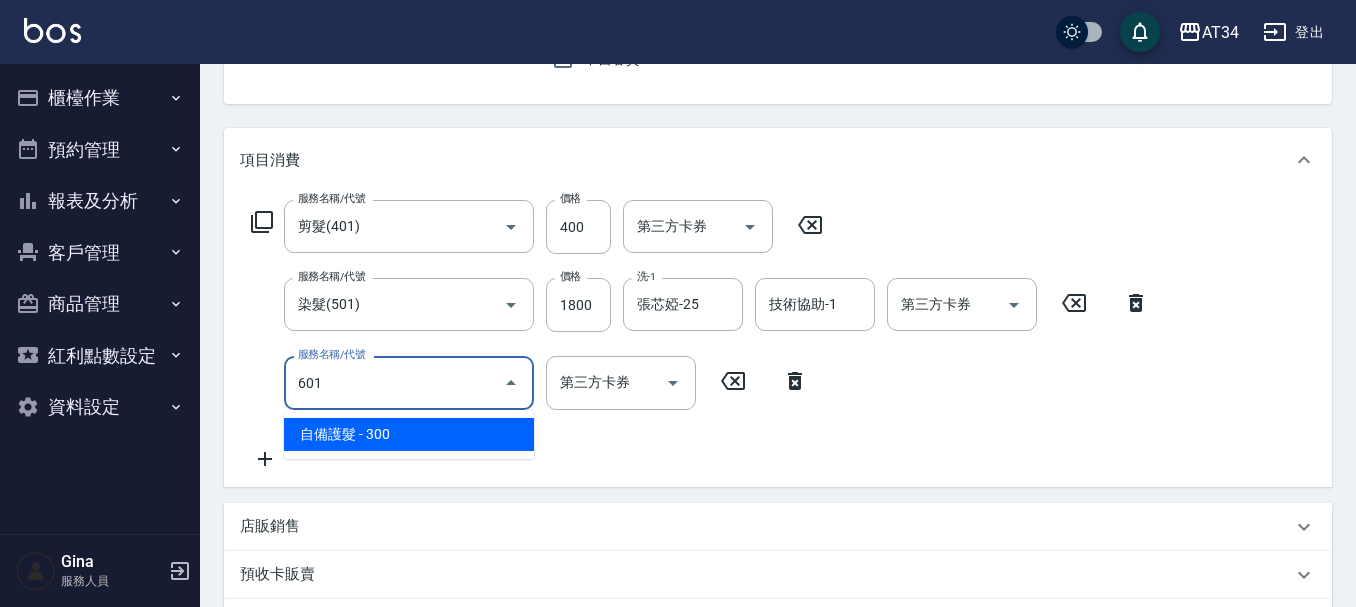 type on "250" 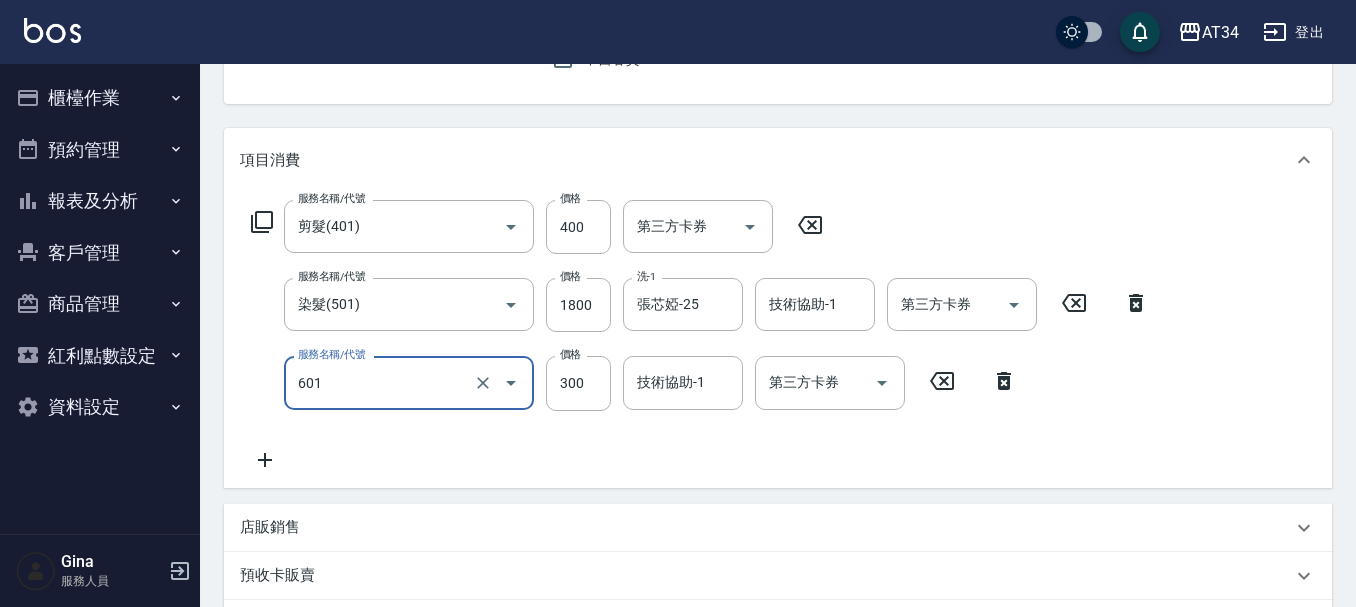 type 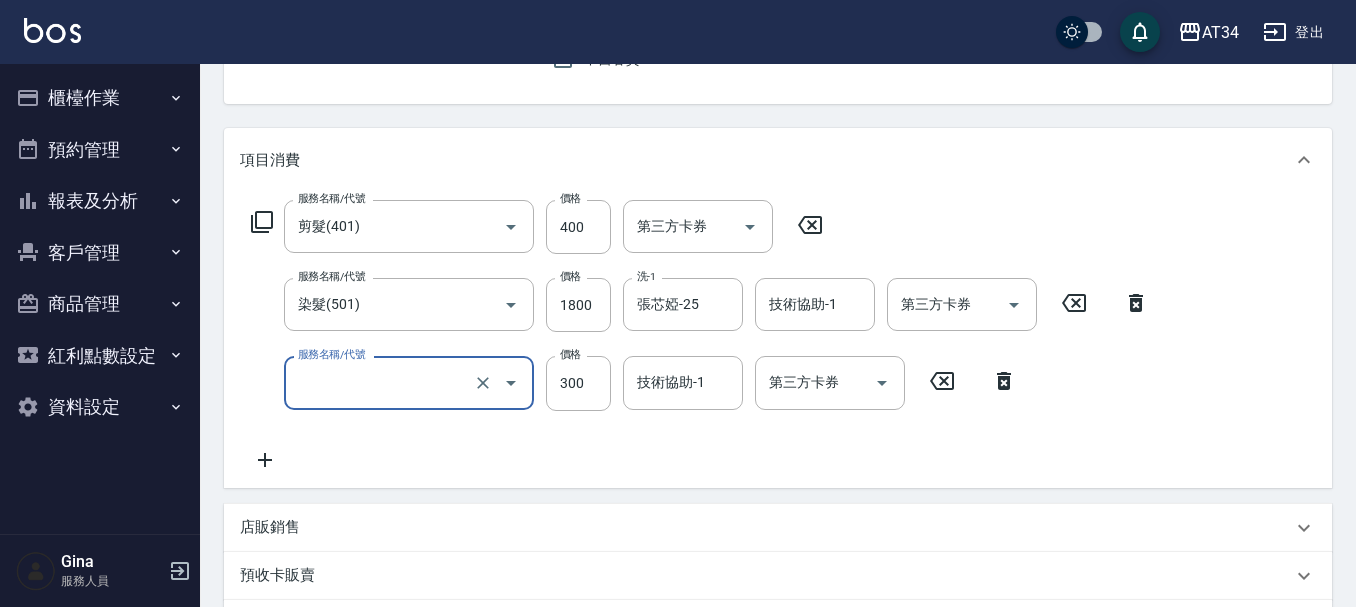type on "220" 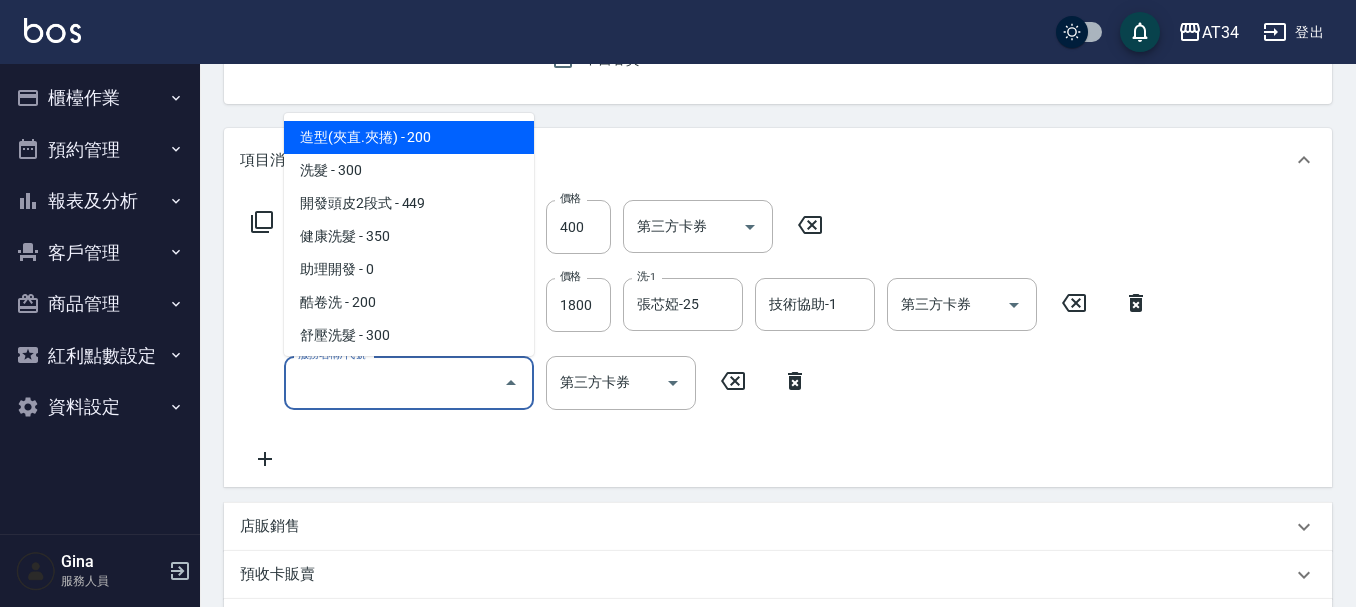type on "0" 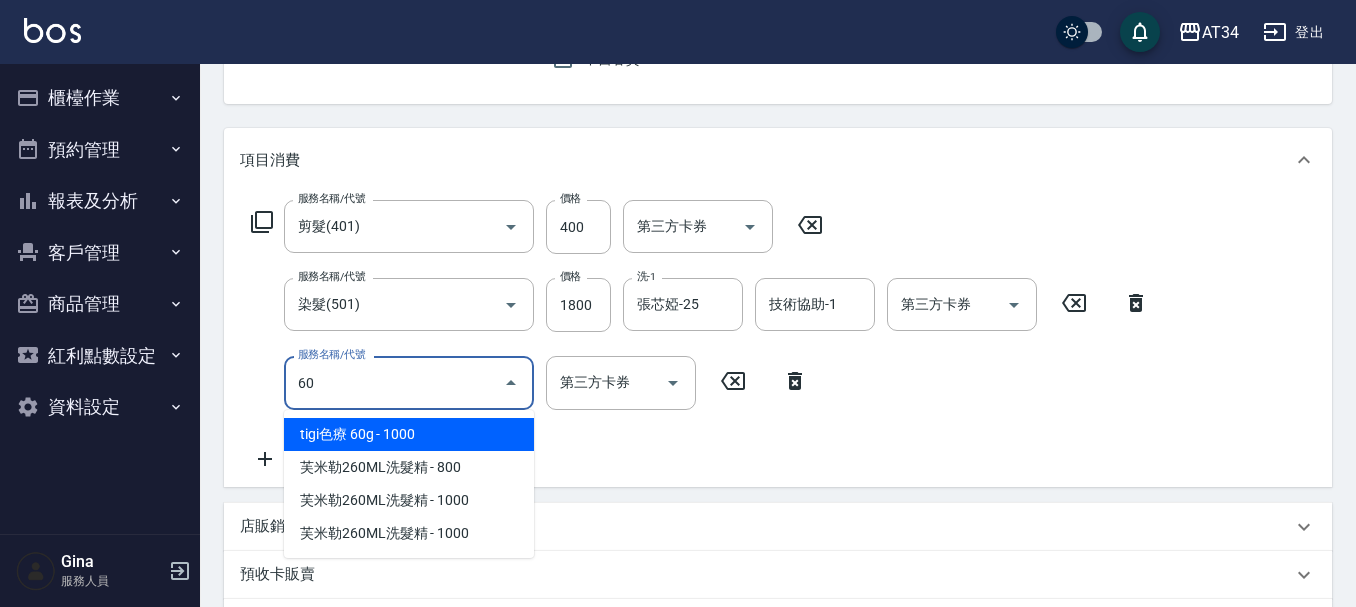 type on "601" 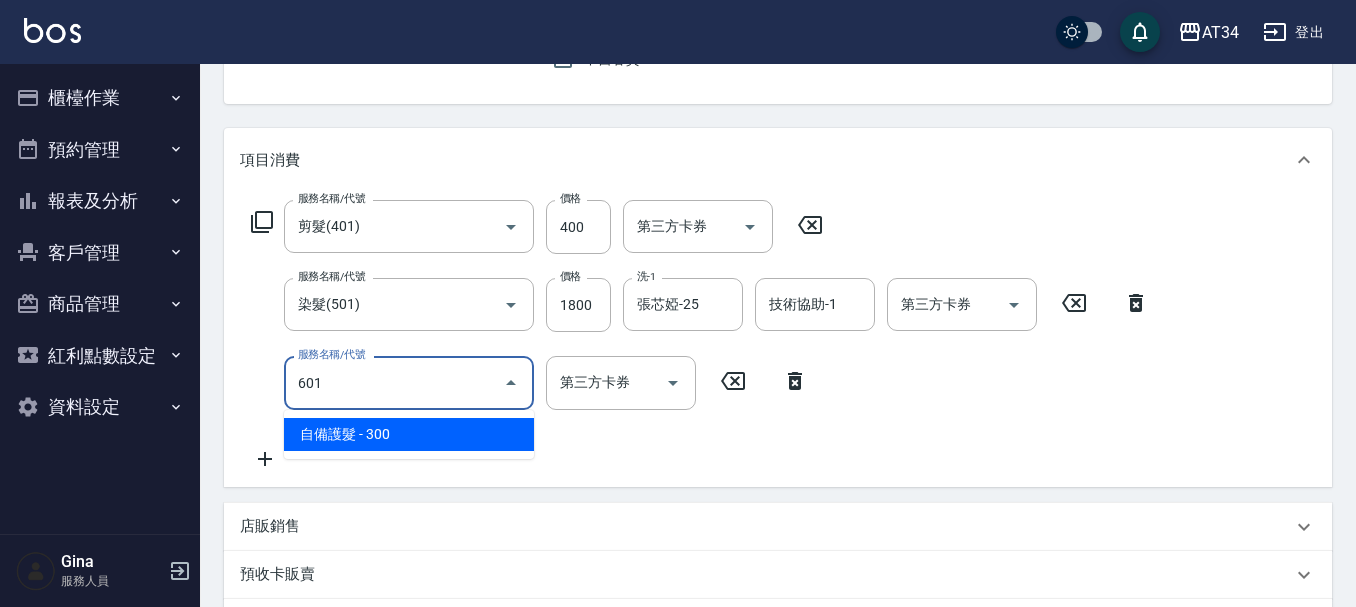 type on "250" 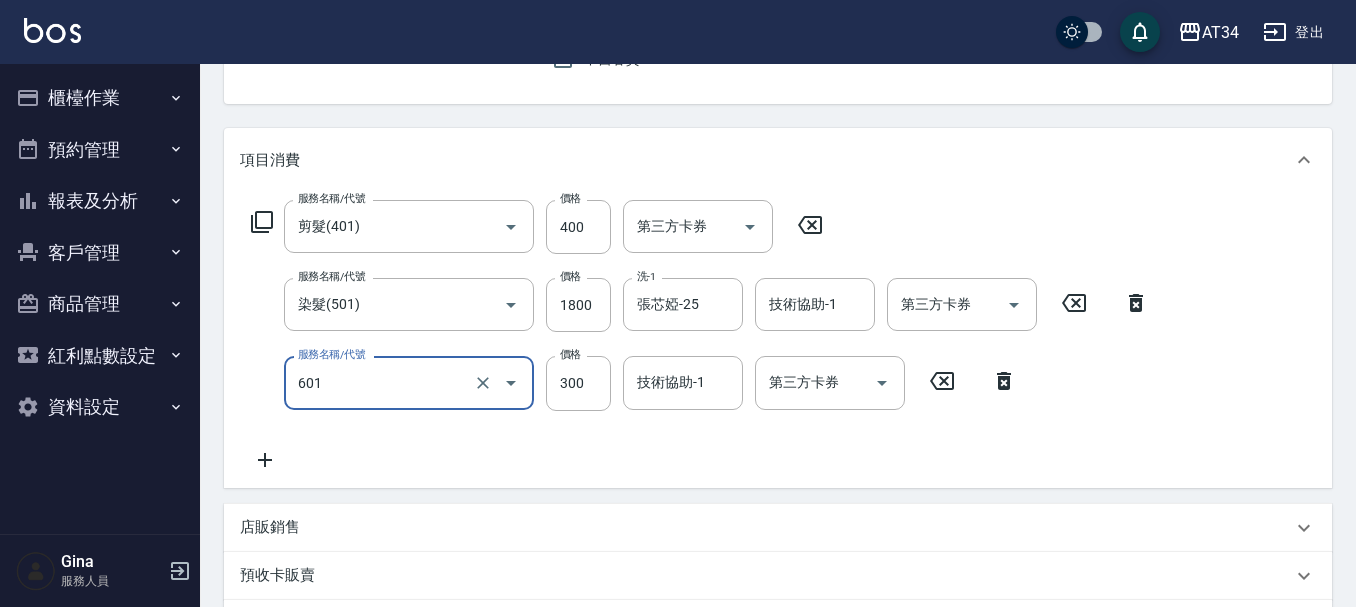 type on "自備護髮(601)" 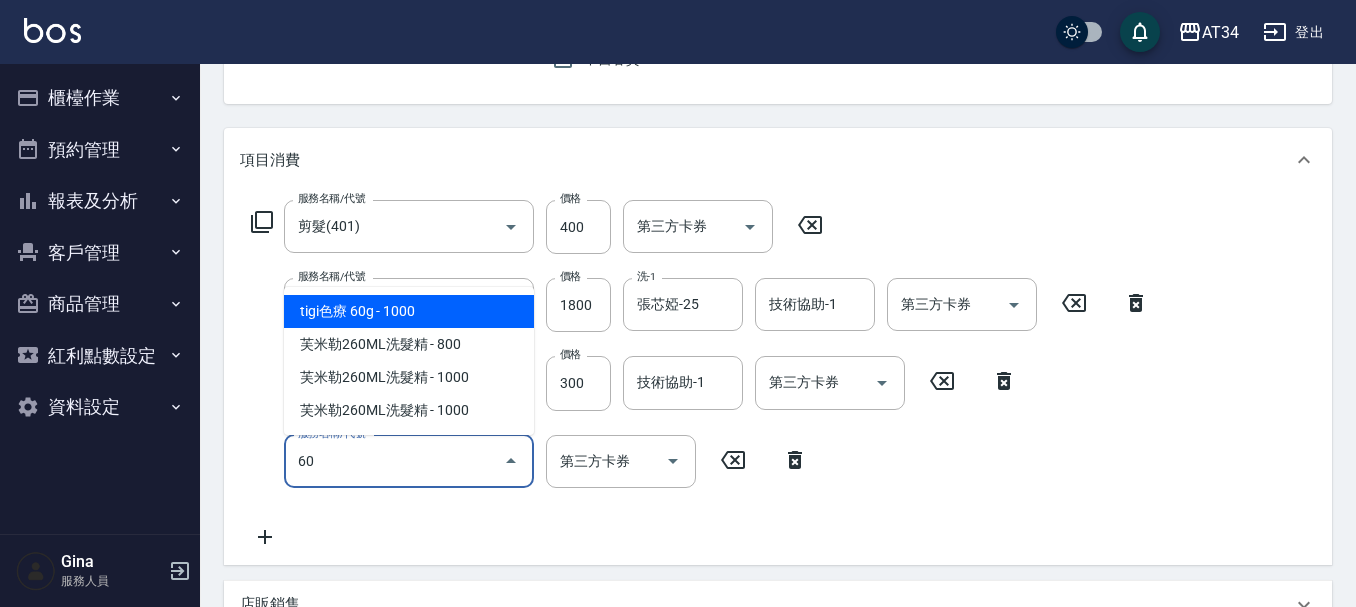 type on "601" 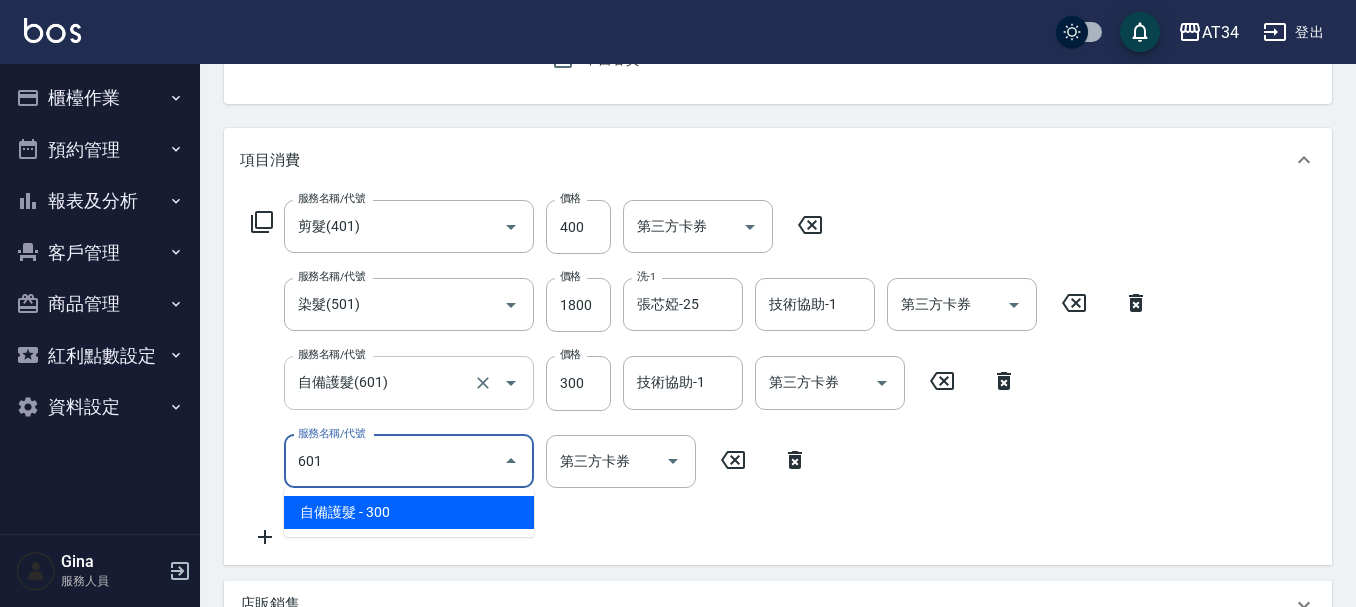type on "280" 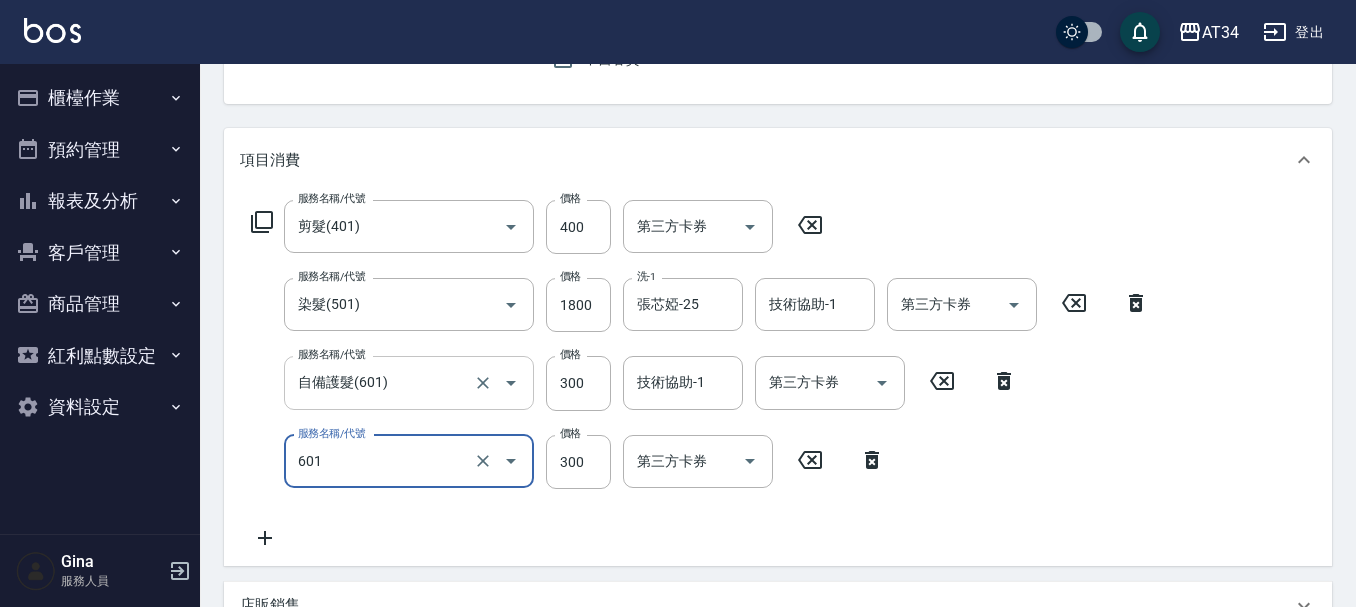 type on "自備護髮(601)" 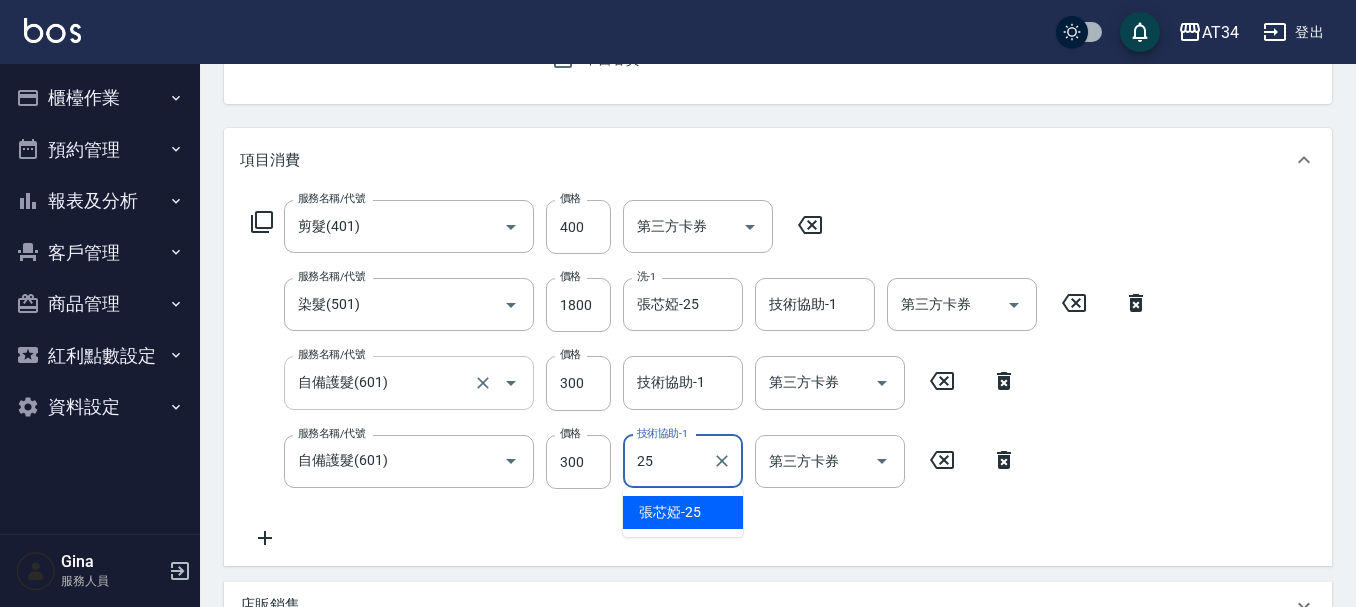 type on "張芯婭-25" 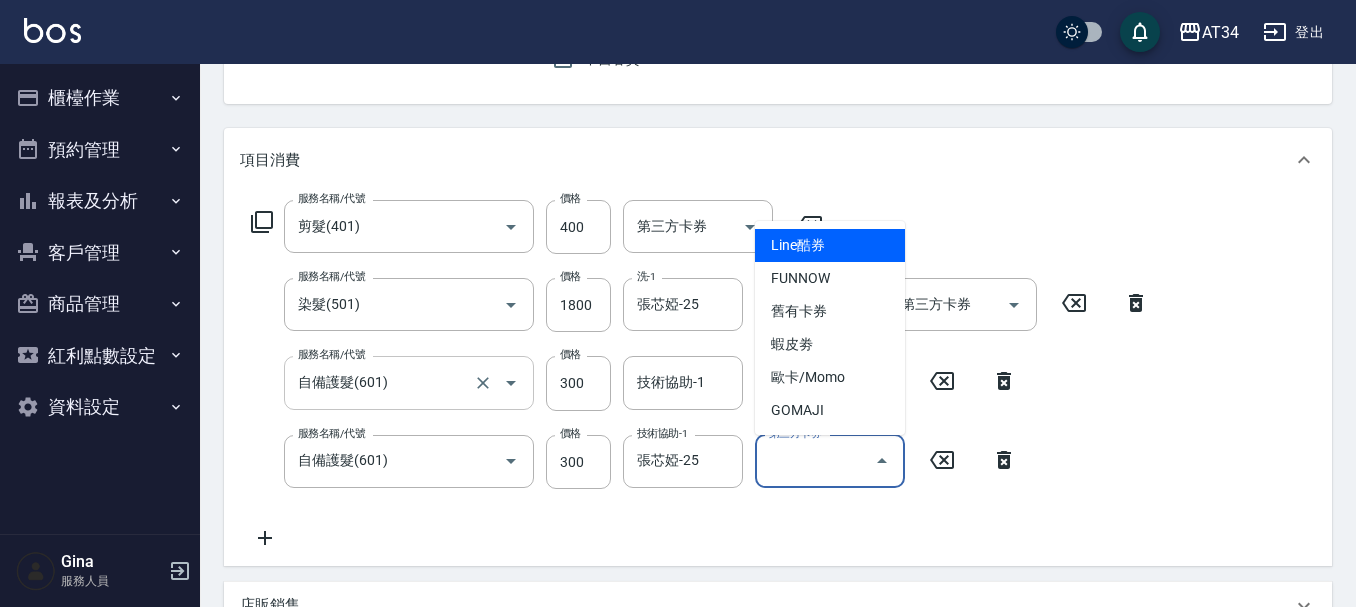 type 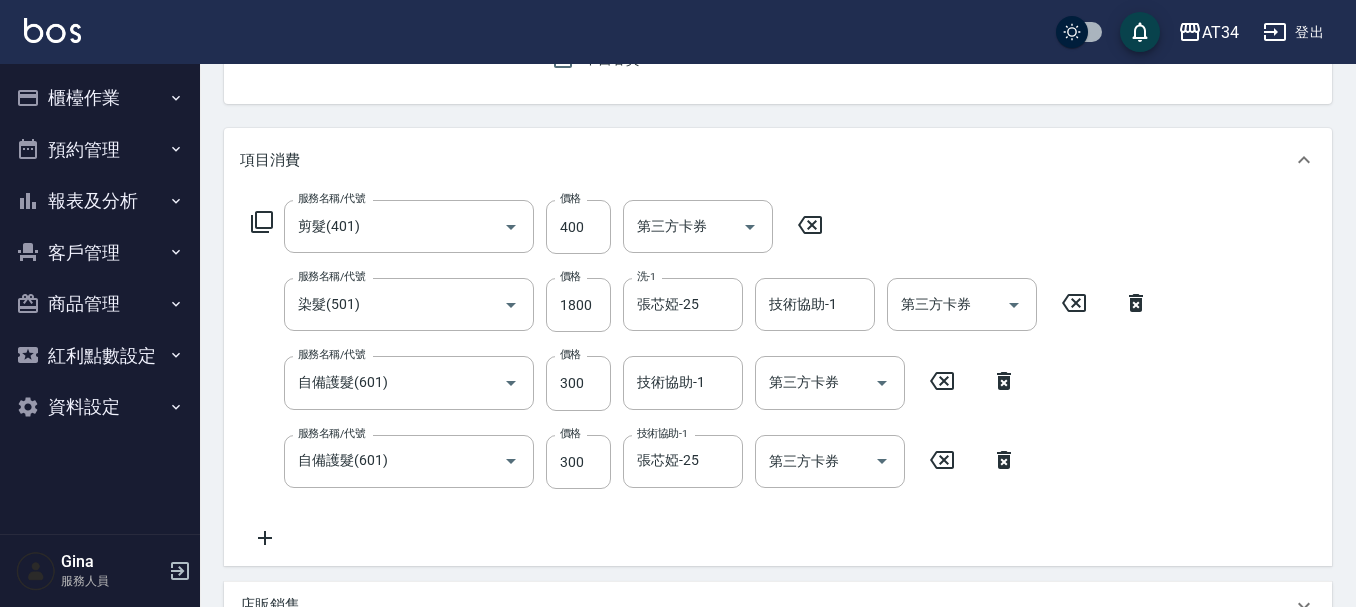 click 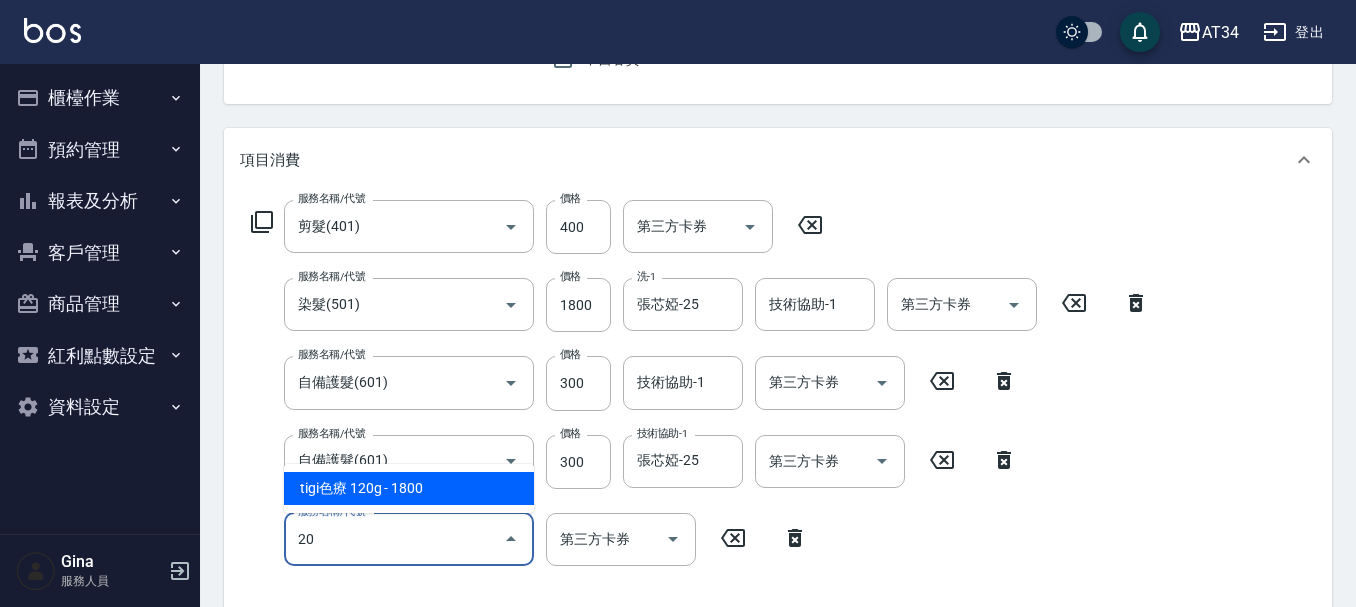 type on "206" 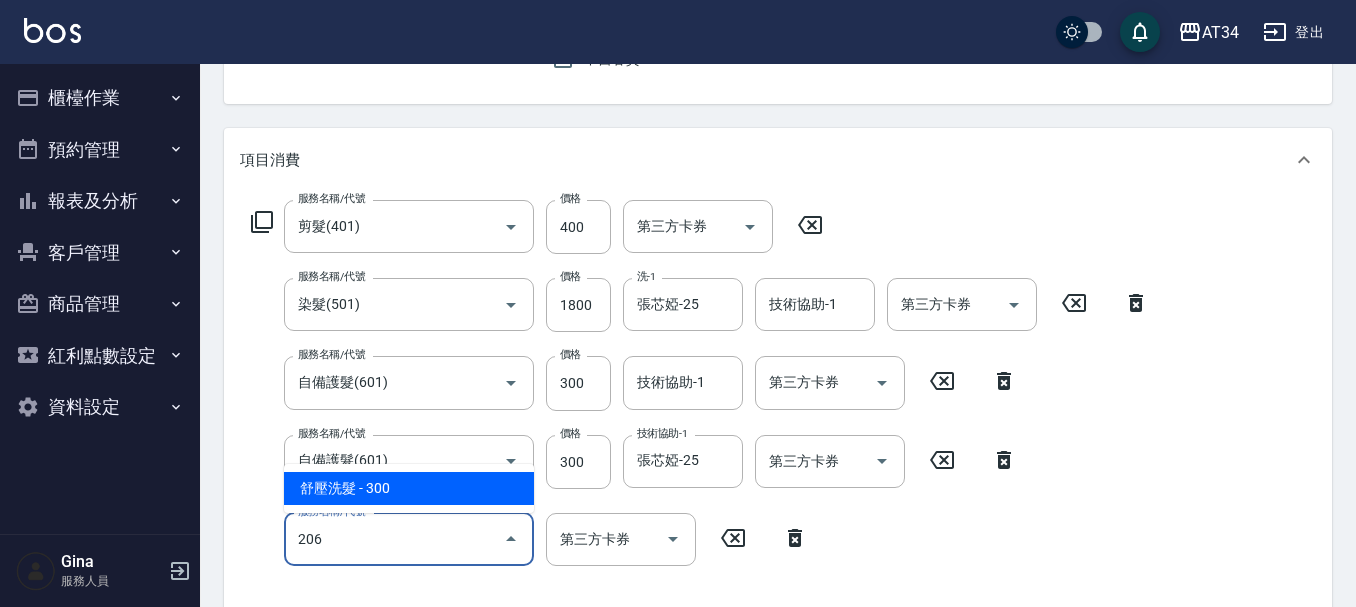 type on "310" 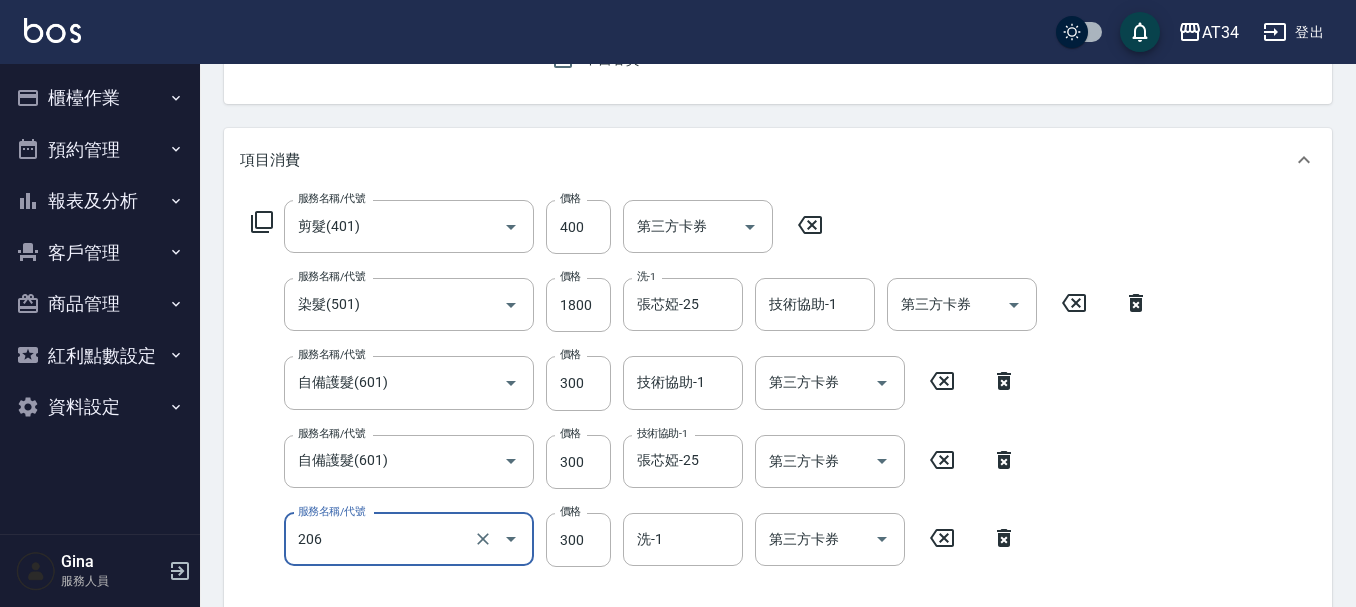 type on "舒壓洗髮(206)" 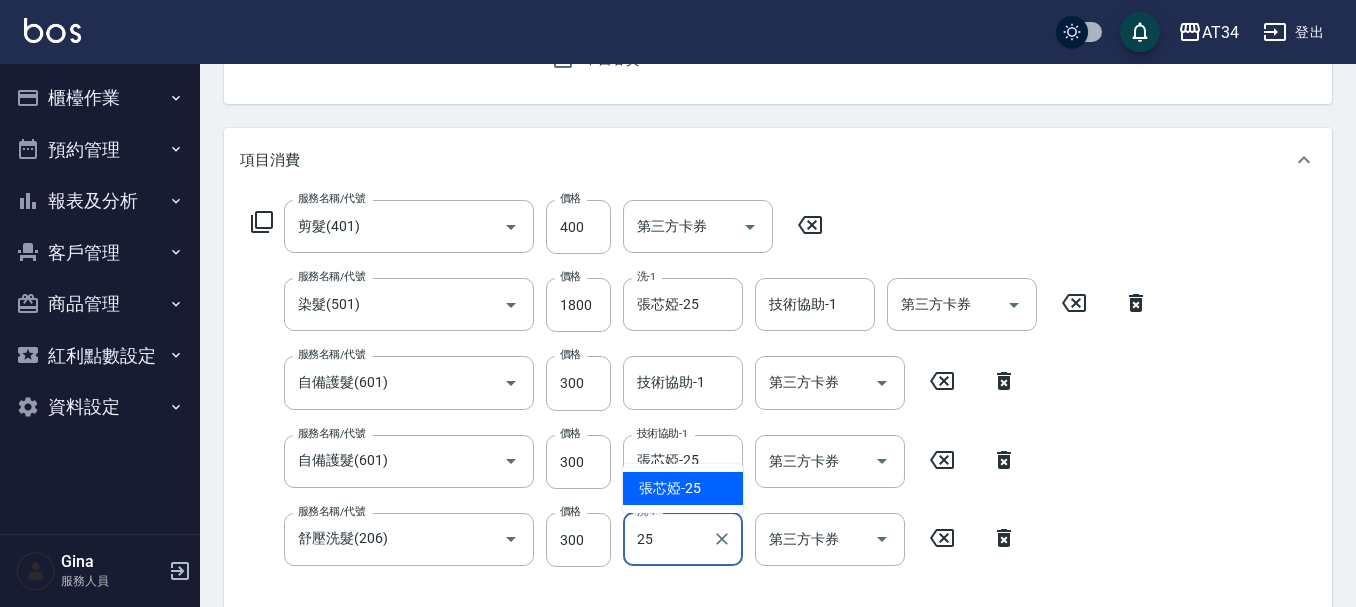 type on "張芯婭-25" 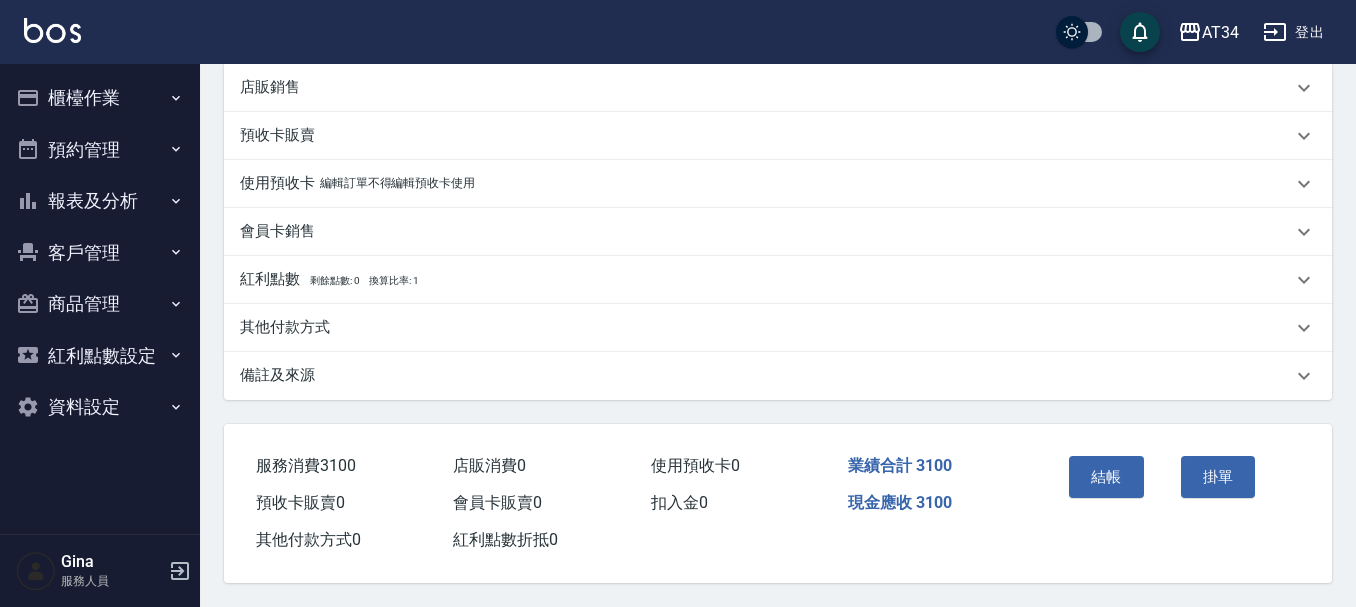 scroll, scrollTop: 805, scrollLeft: 0, axis: vertical 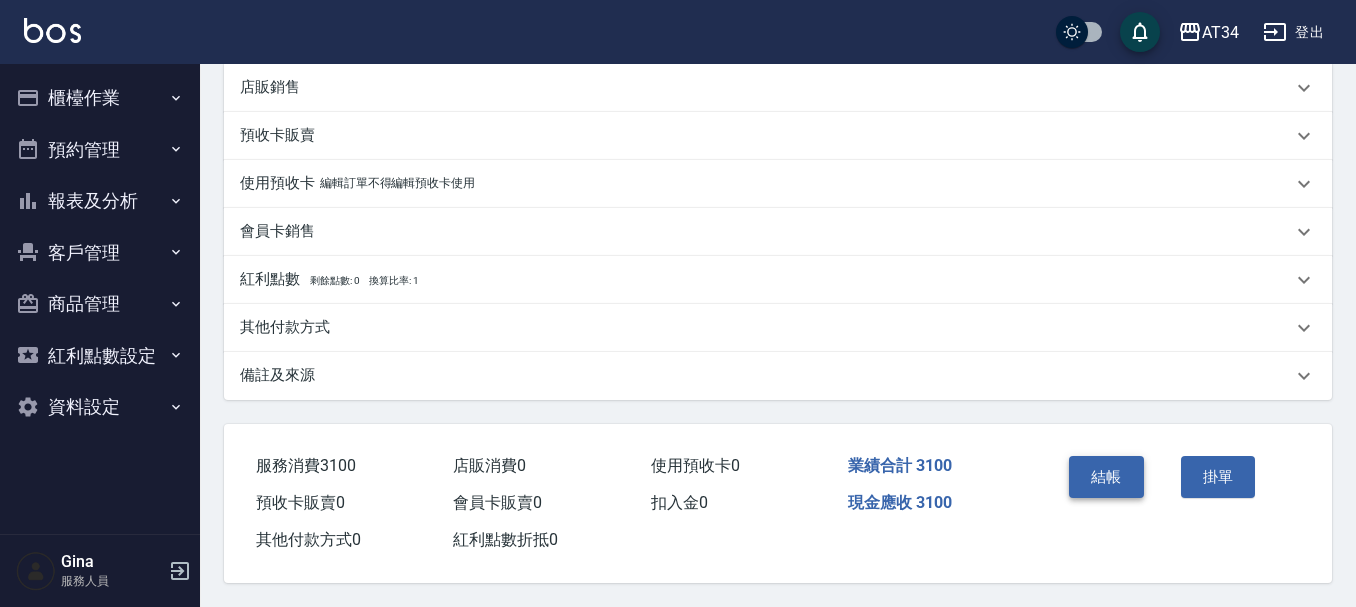 click on "結帳" at bounding box center [1106, 477] 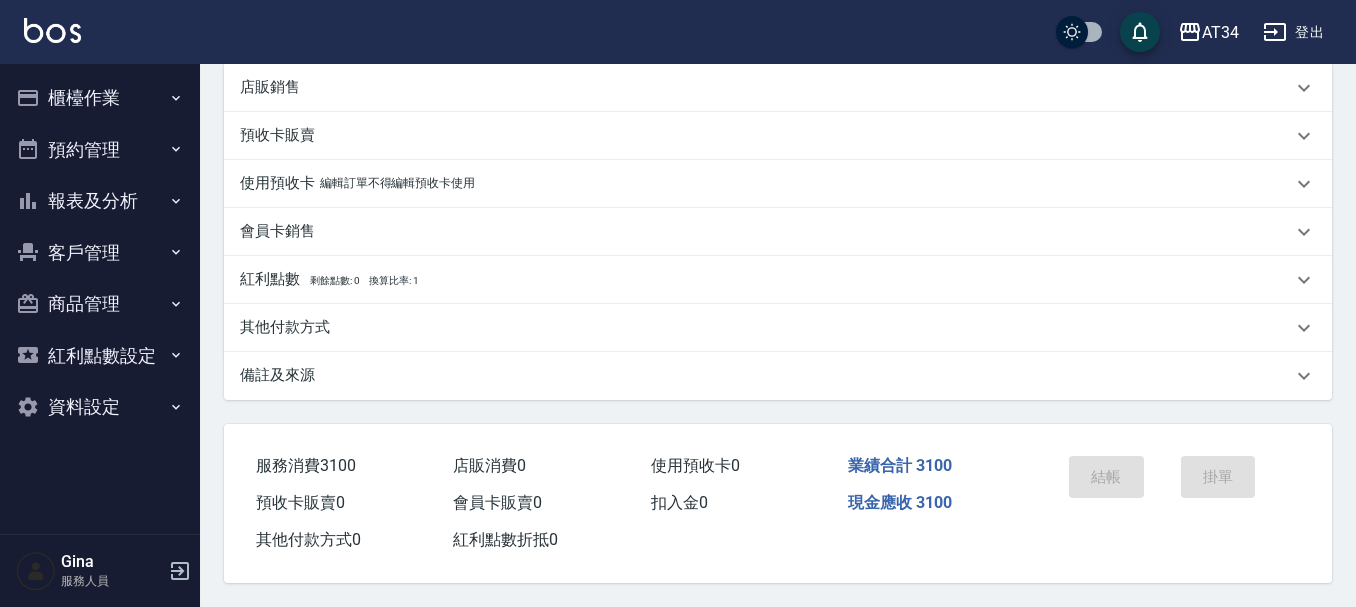 scroll, scrollTop: 0, scrollLeft: 0, axis: both 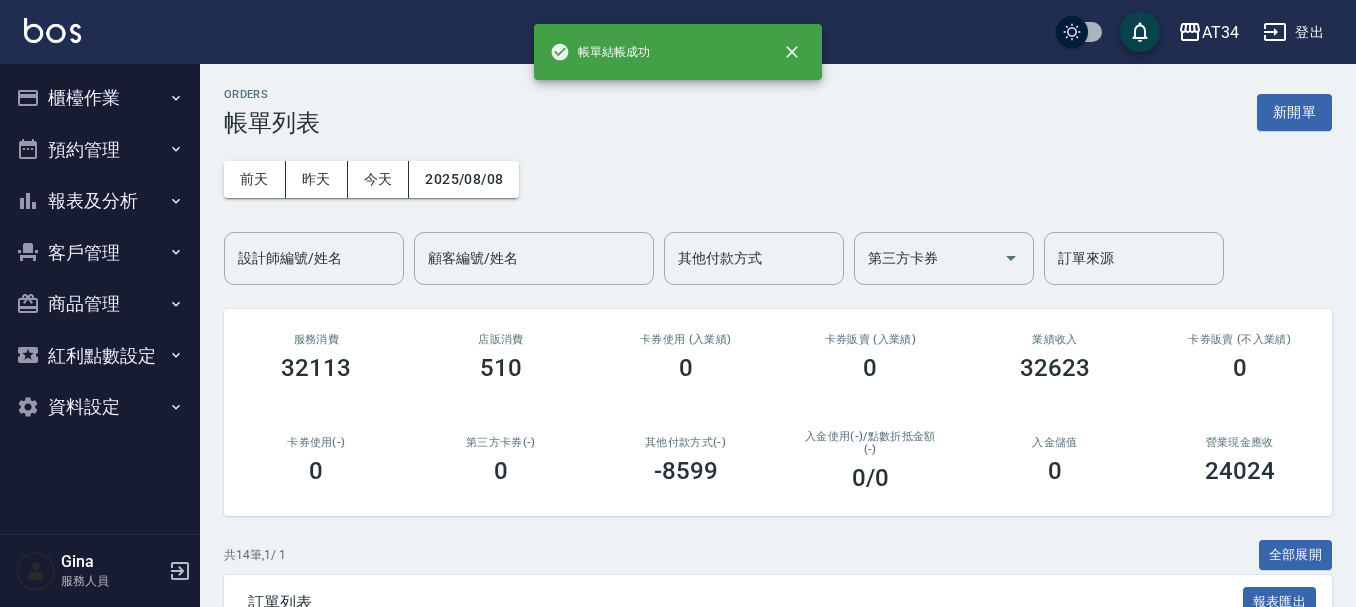 click on "櫃檯作業" at bounding box center [100, 98] 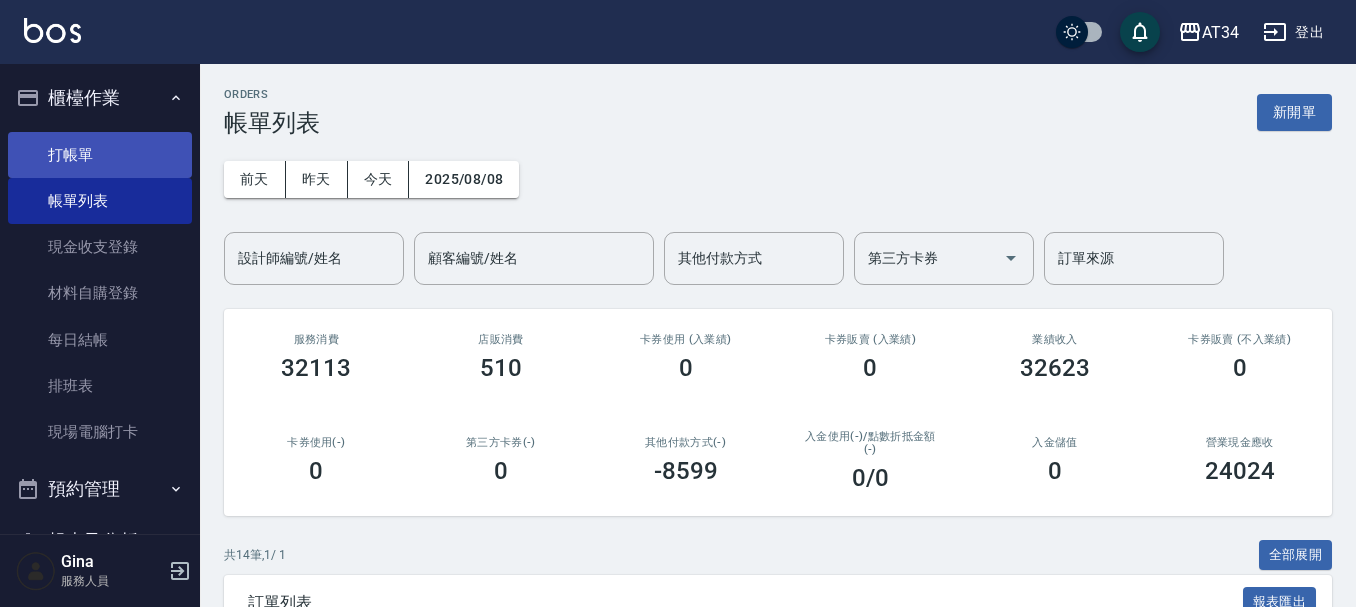 click on "打帳單" at bounding box center (100, 155) 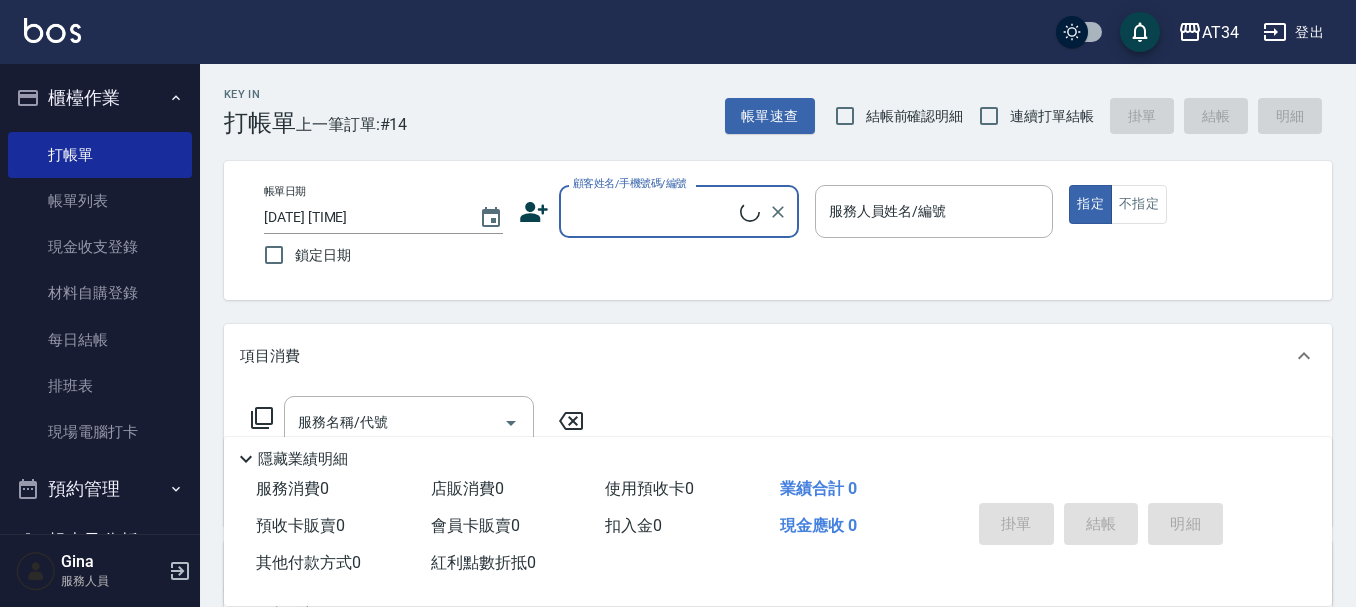 click on "顧客姓名/手機號碼/編號" at bounding box center (654, 211) 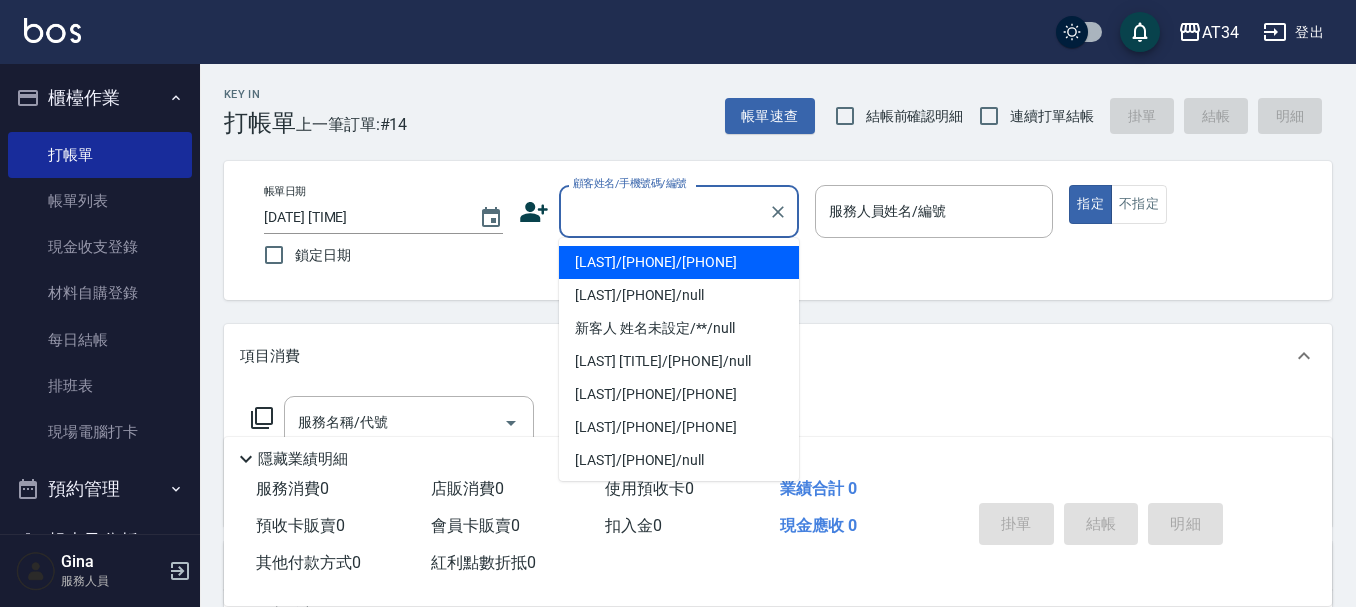click on "陳雅玲/0963036294/0963036294" at bounding box center (679, 262) 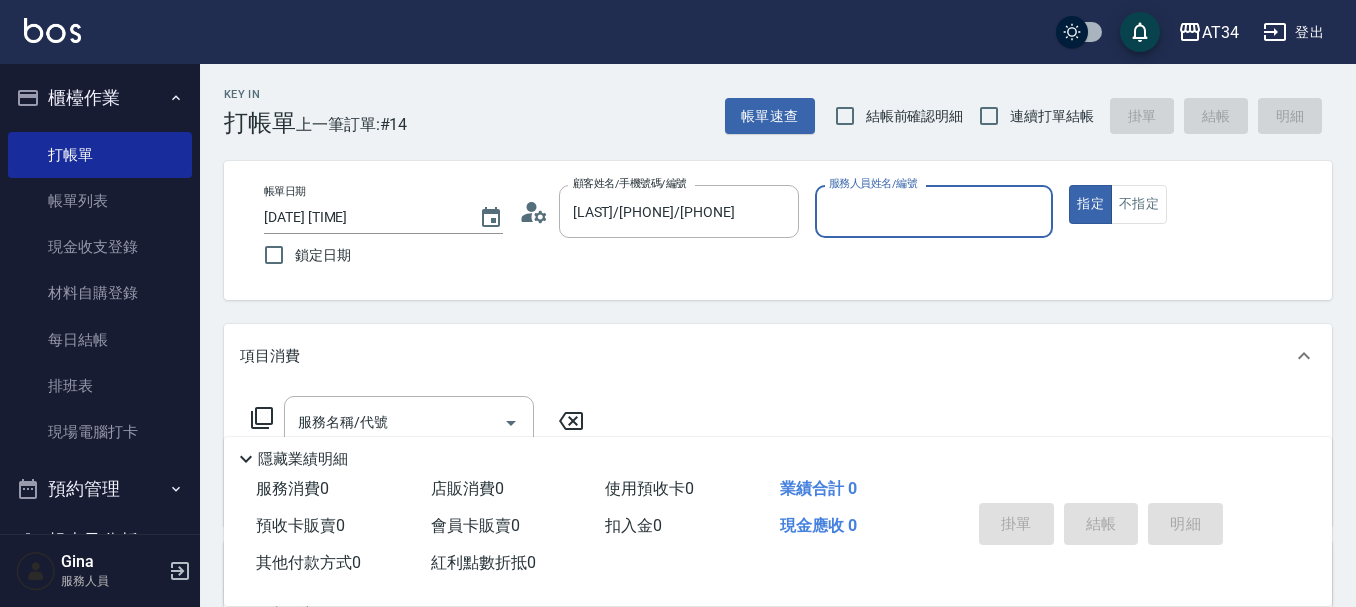 type on "Gina-04" 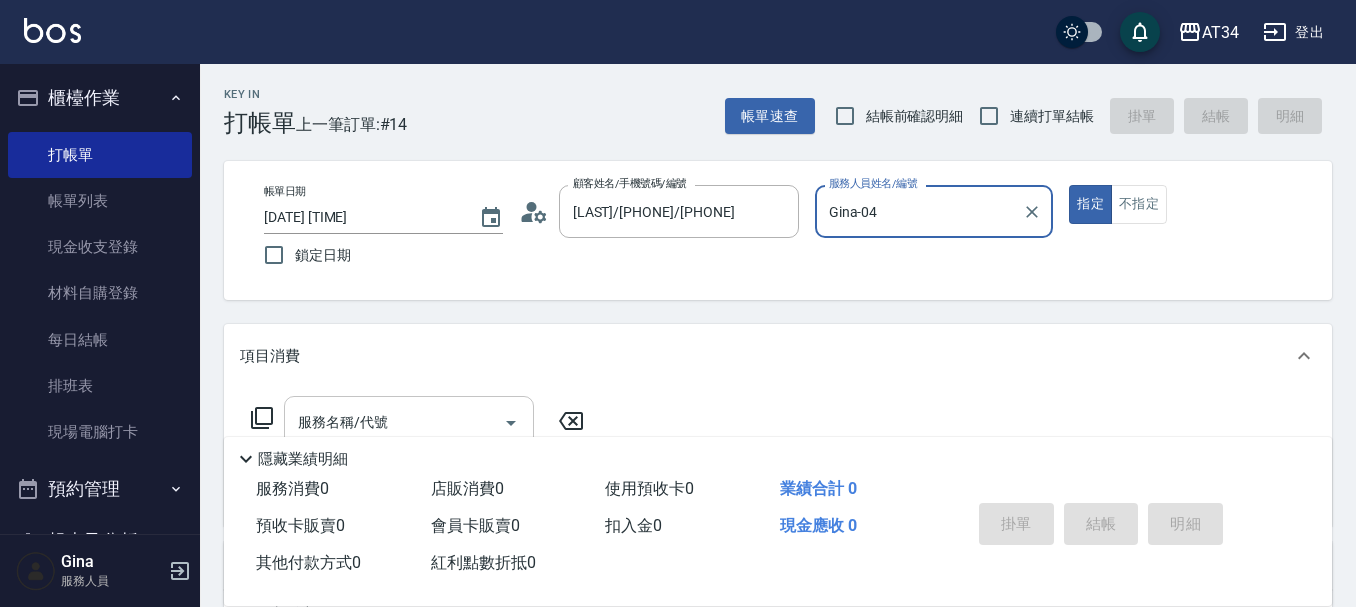 scroll, scrollTop: 100, scrollLeft: 0, axis: vertical 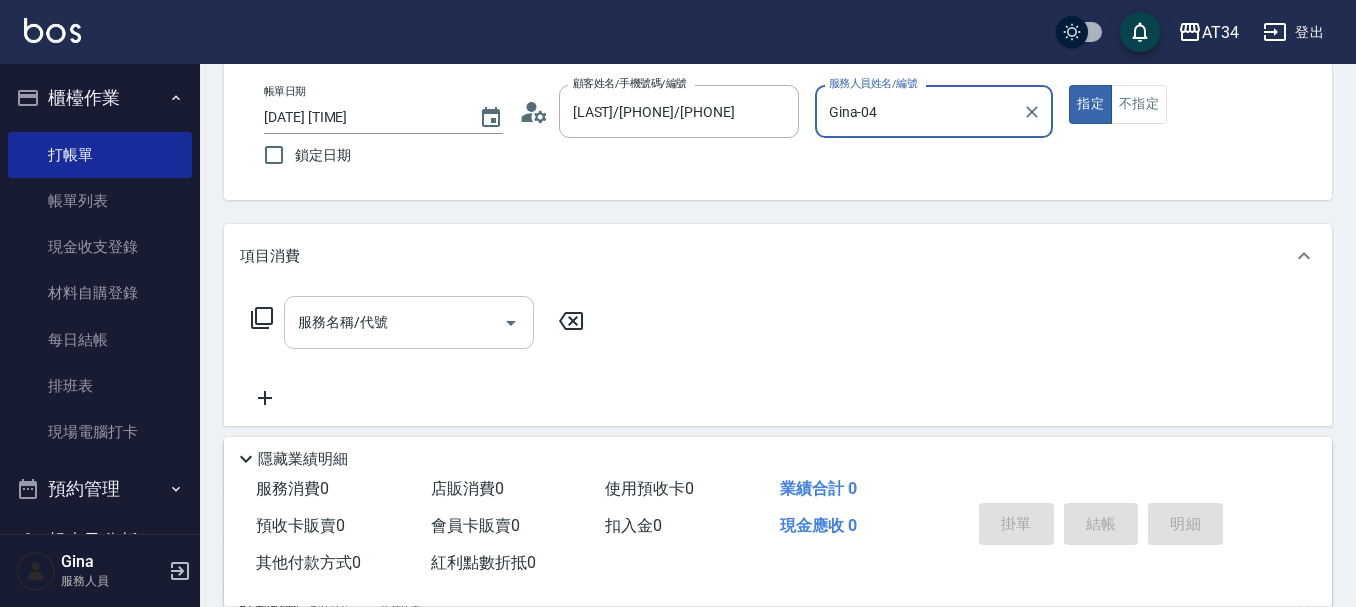 click on "服務名稱/代號" at bounding box center (394, 322) 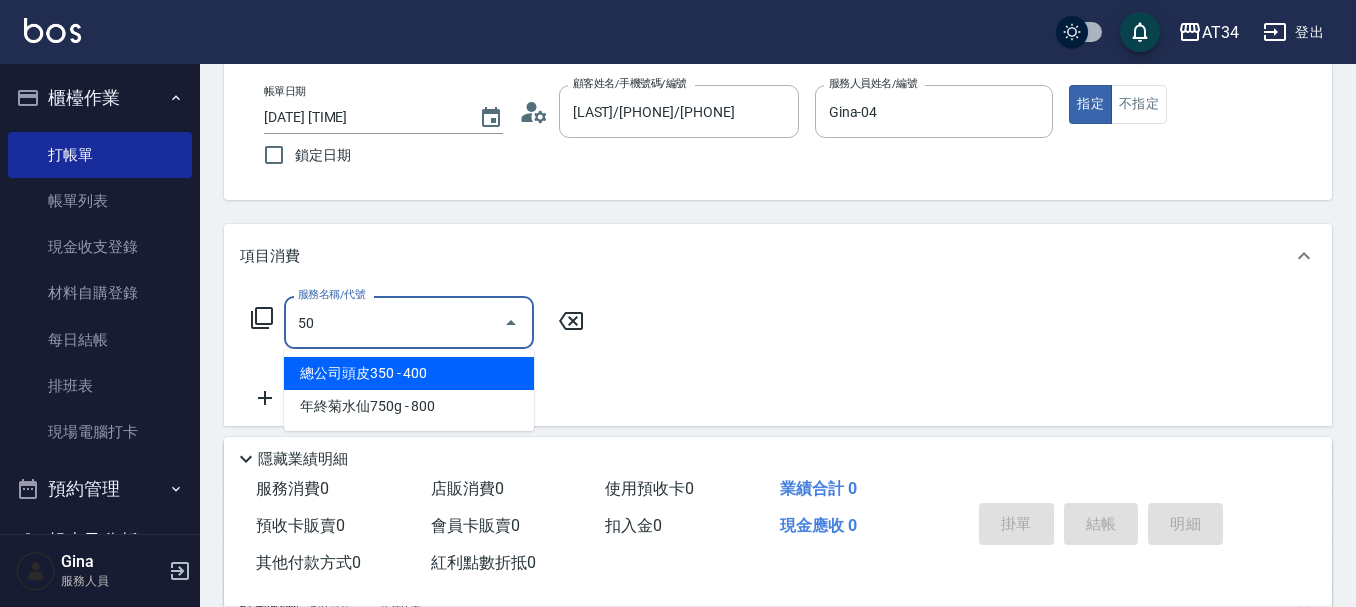type on "503" 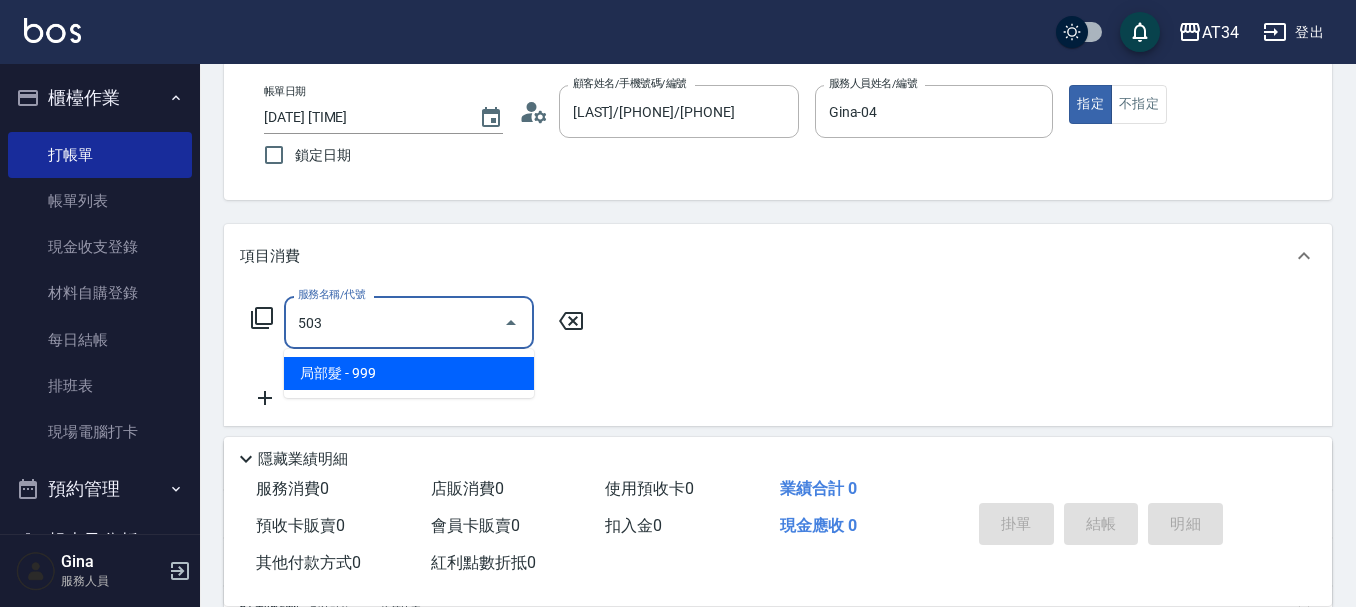 type on "90" 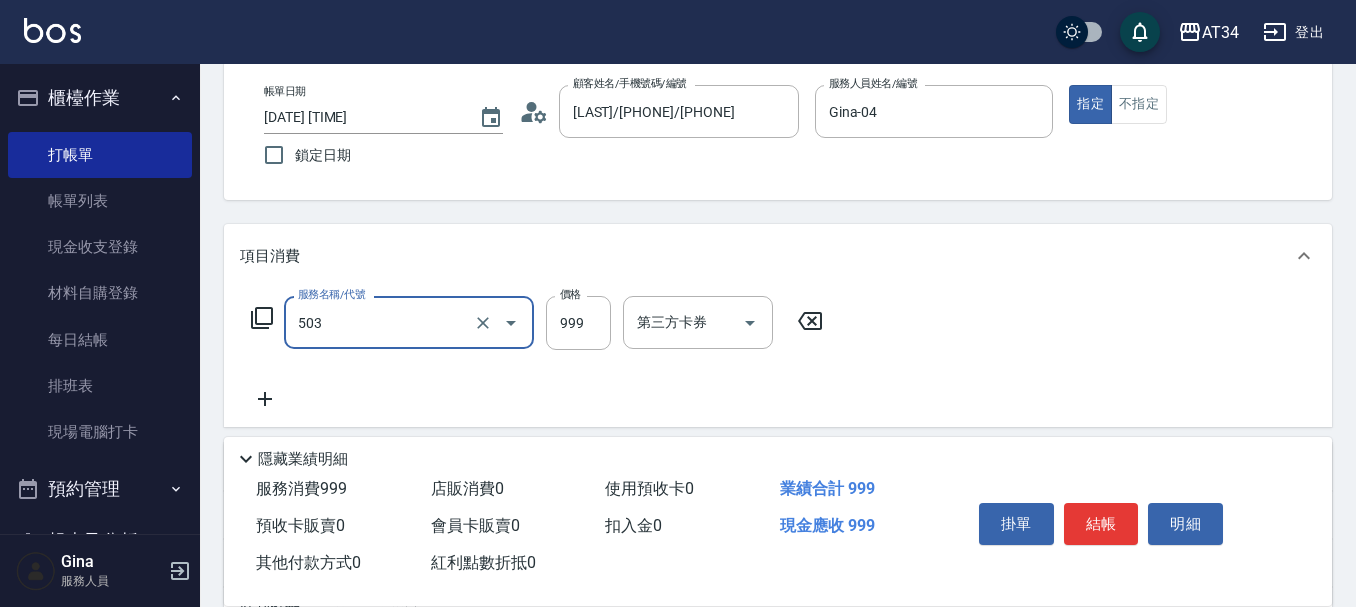type on "局部髮(503)" 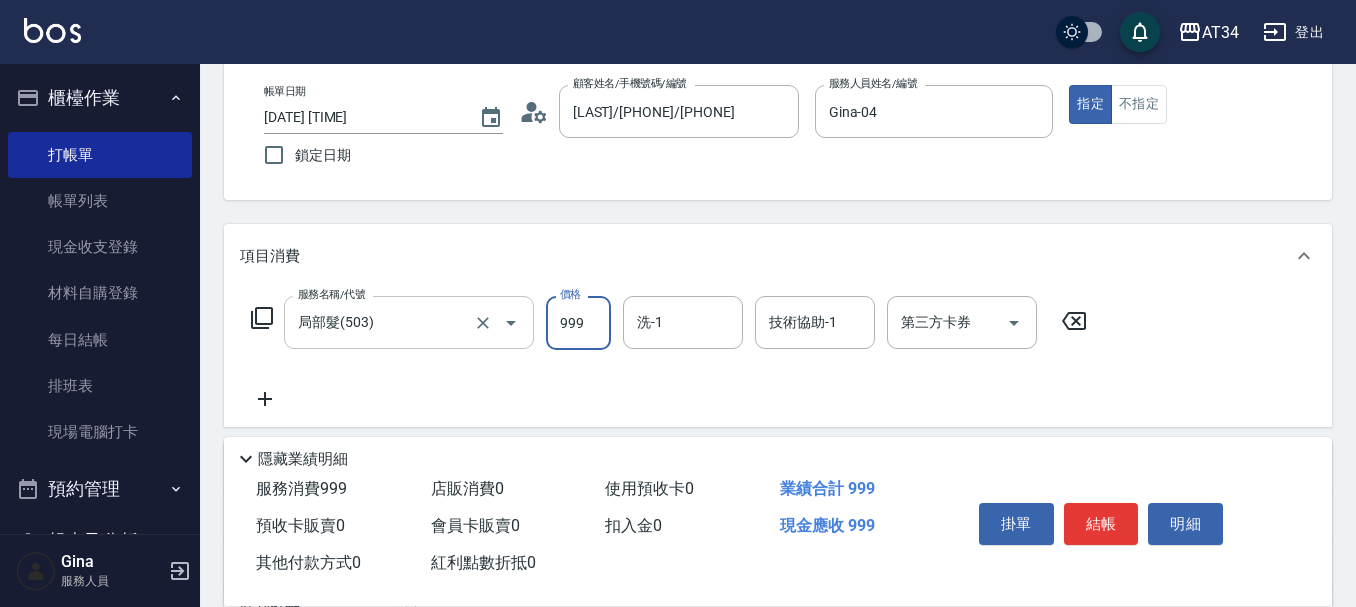 type on "0" 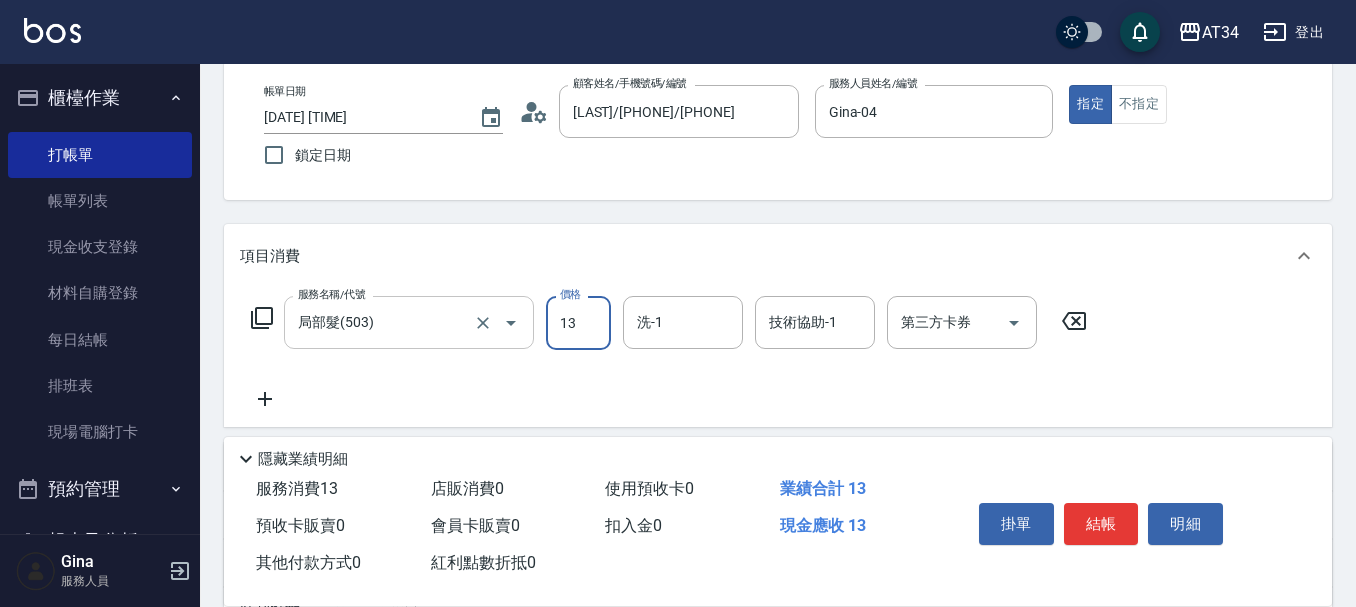 type on "130" 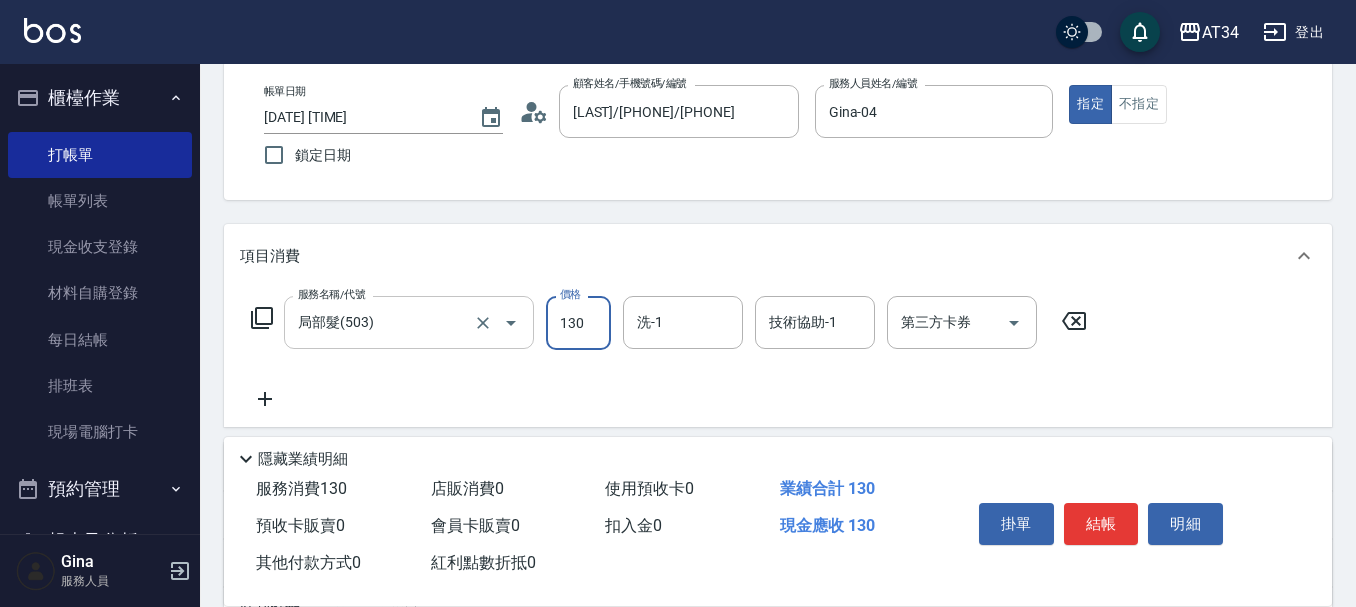 type on "130" 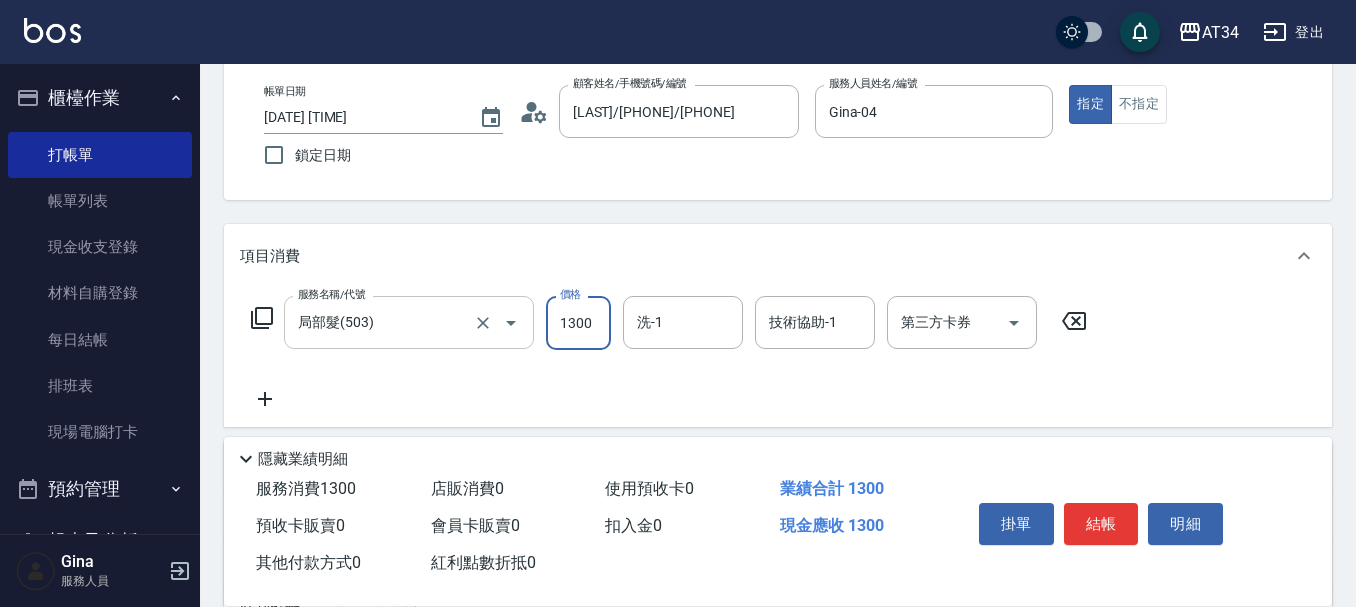type on "1300" 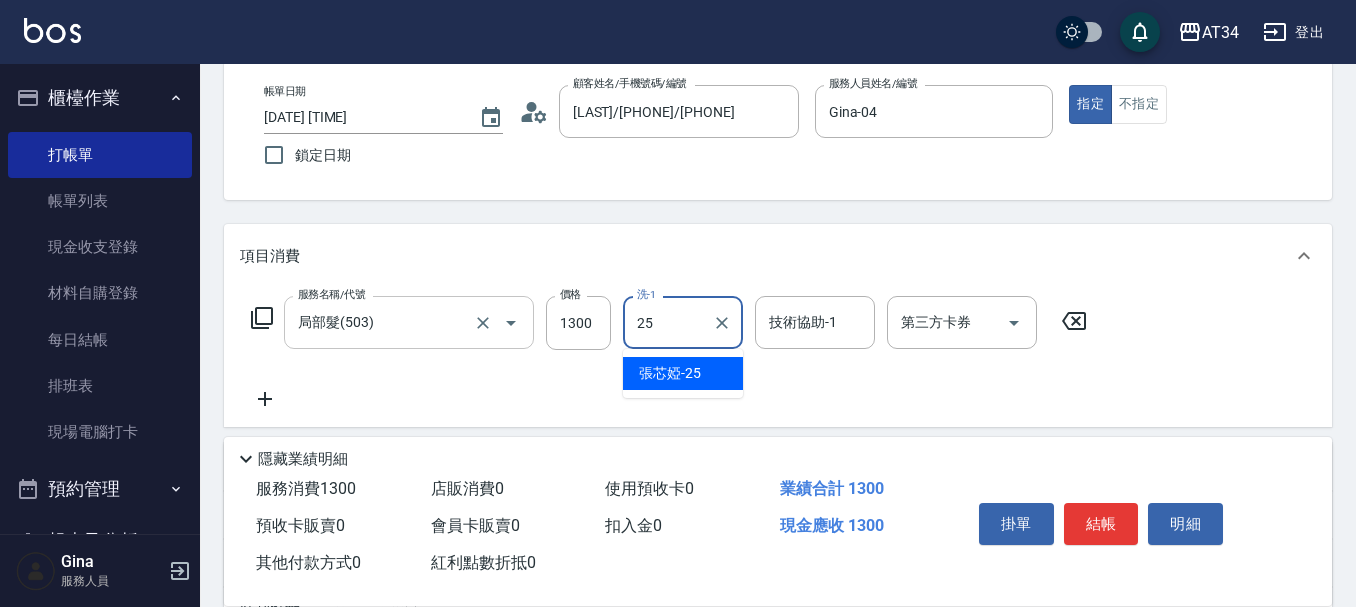 type on "張芯婭-25" 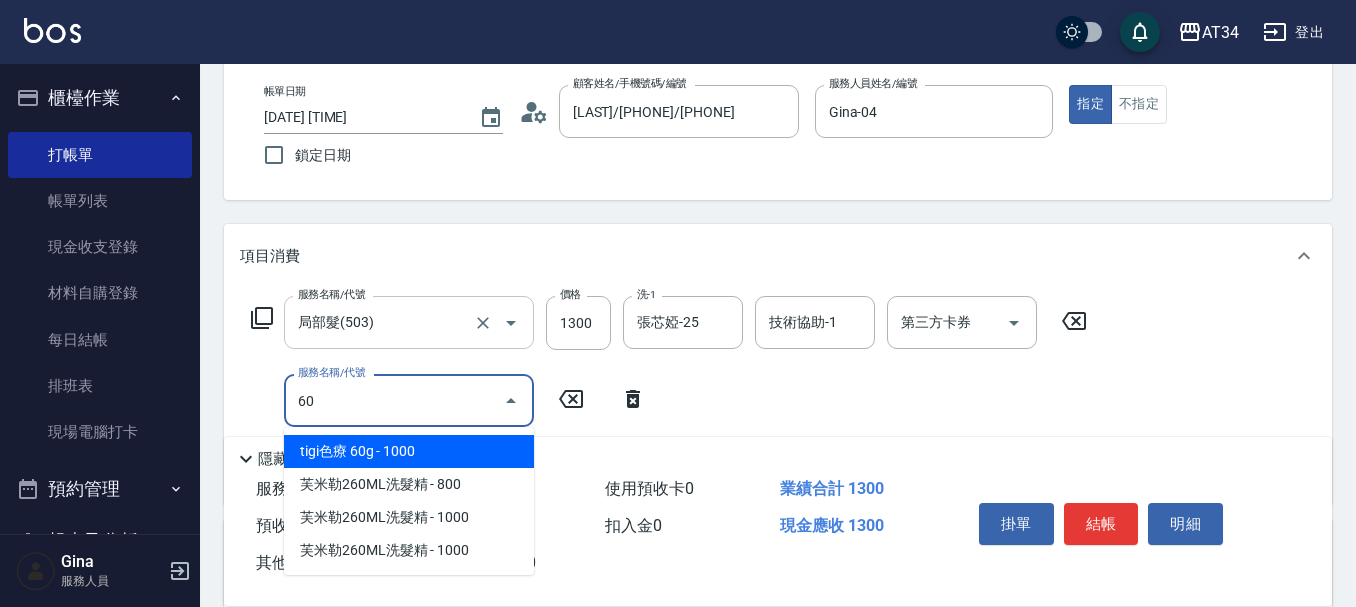 type on "601" 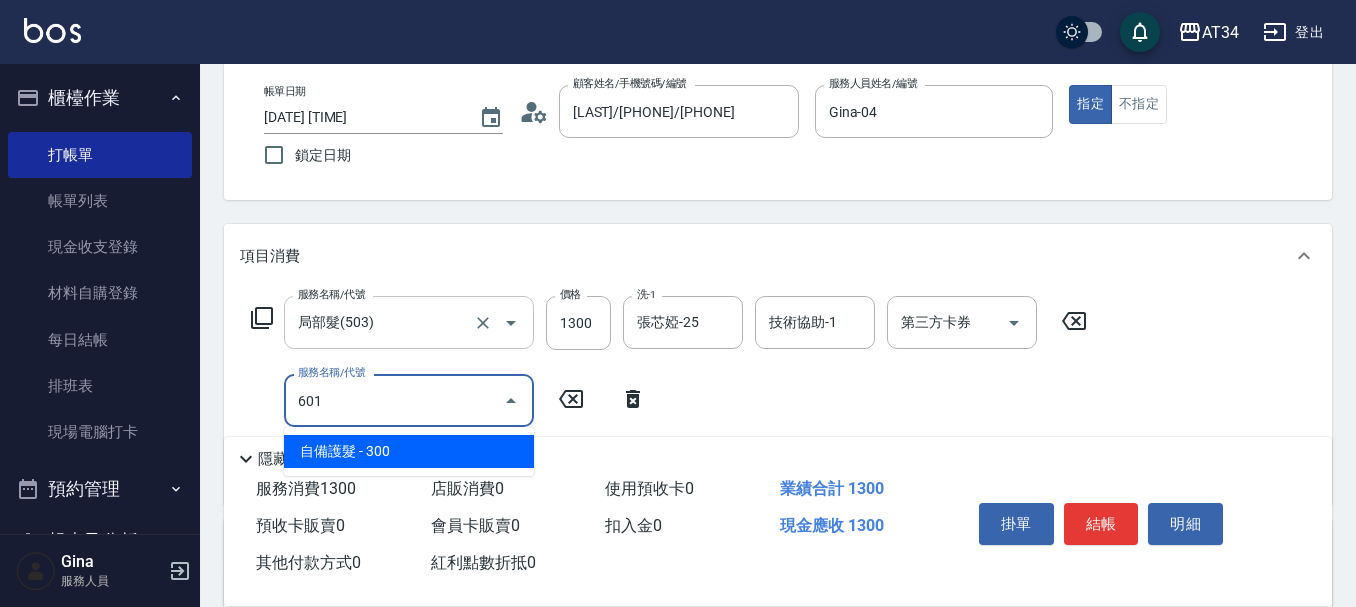type on "160" 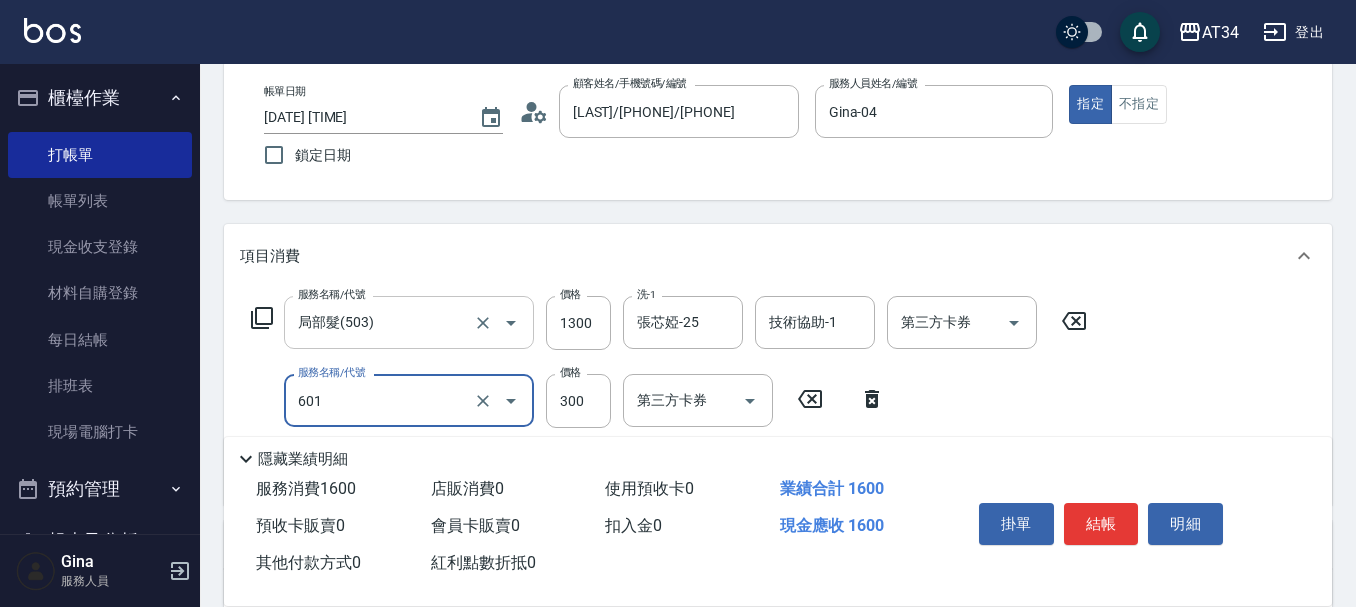 type on "自備護髮(601)" 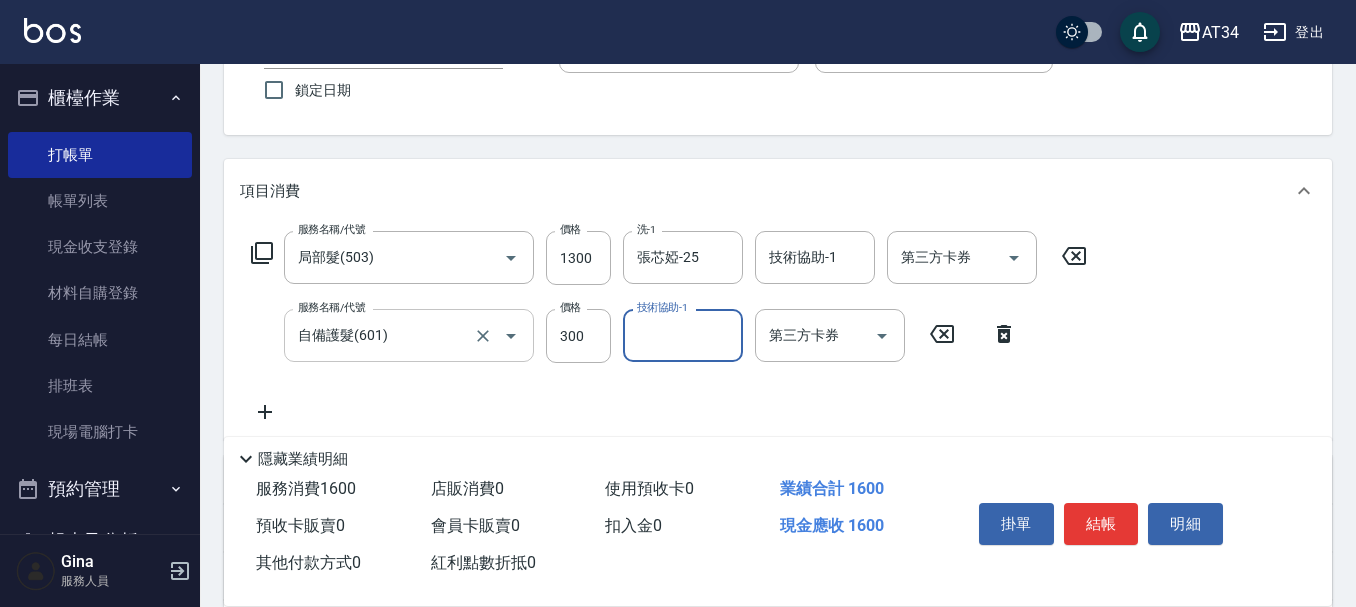 scroll, scrollTop: 300, scrollLeft: 0, axis: vertical 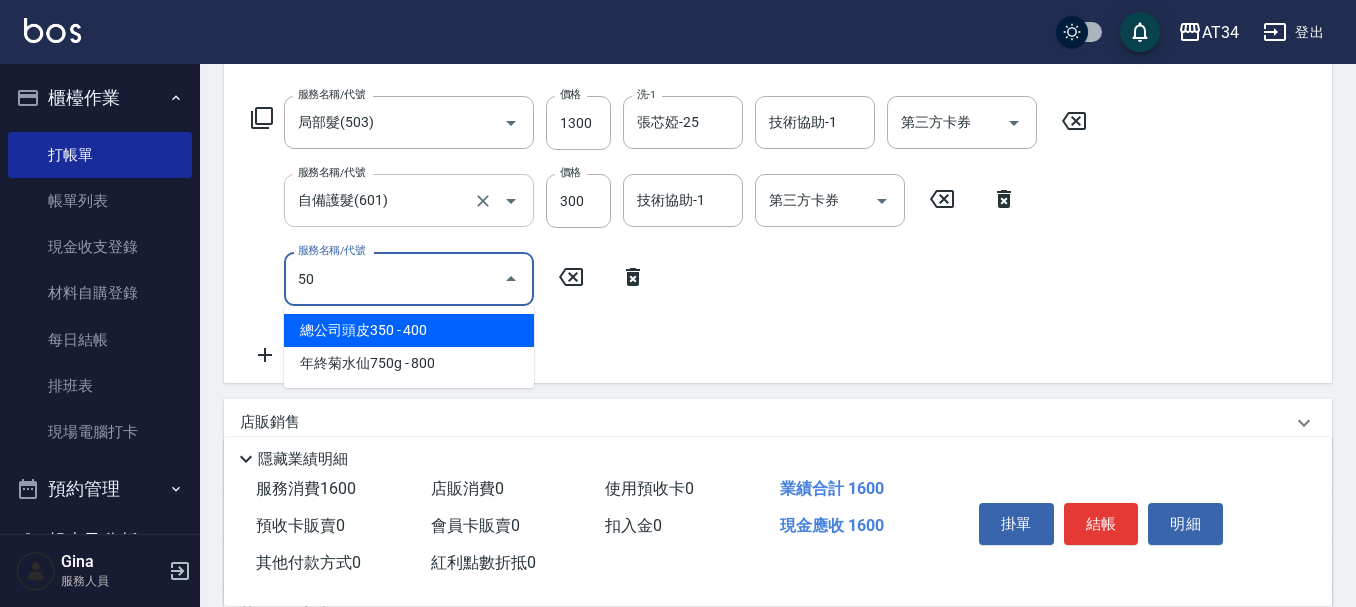 type on "5" 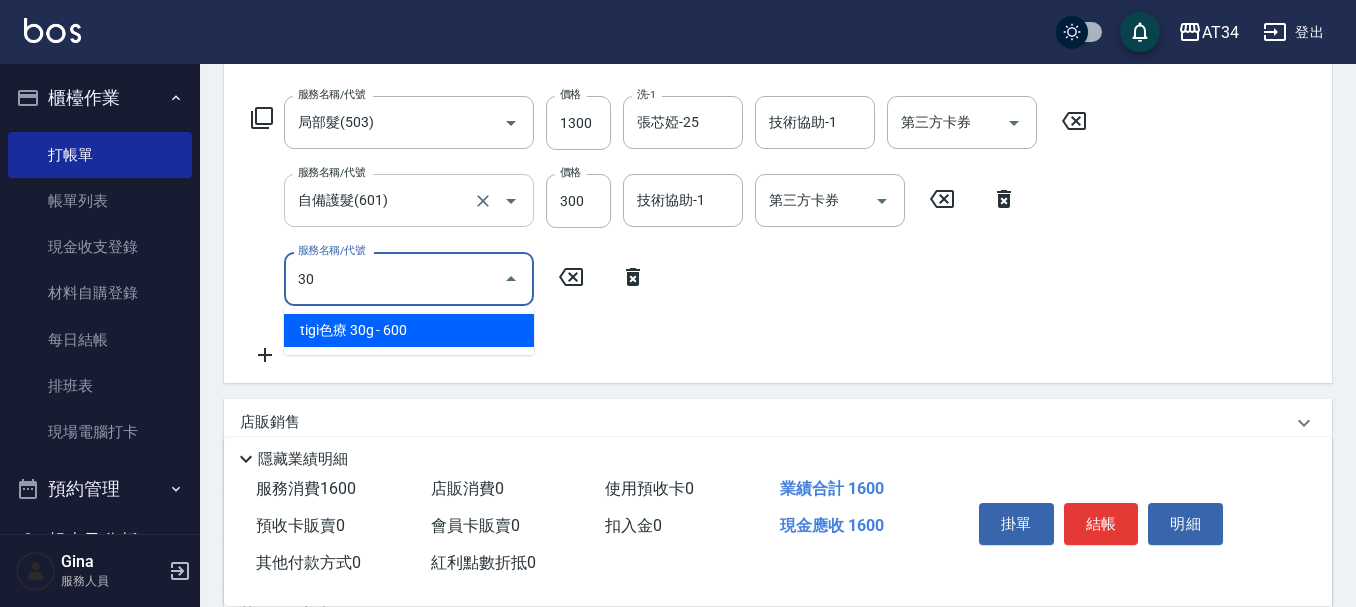 type on "301" 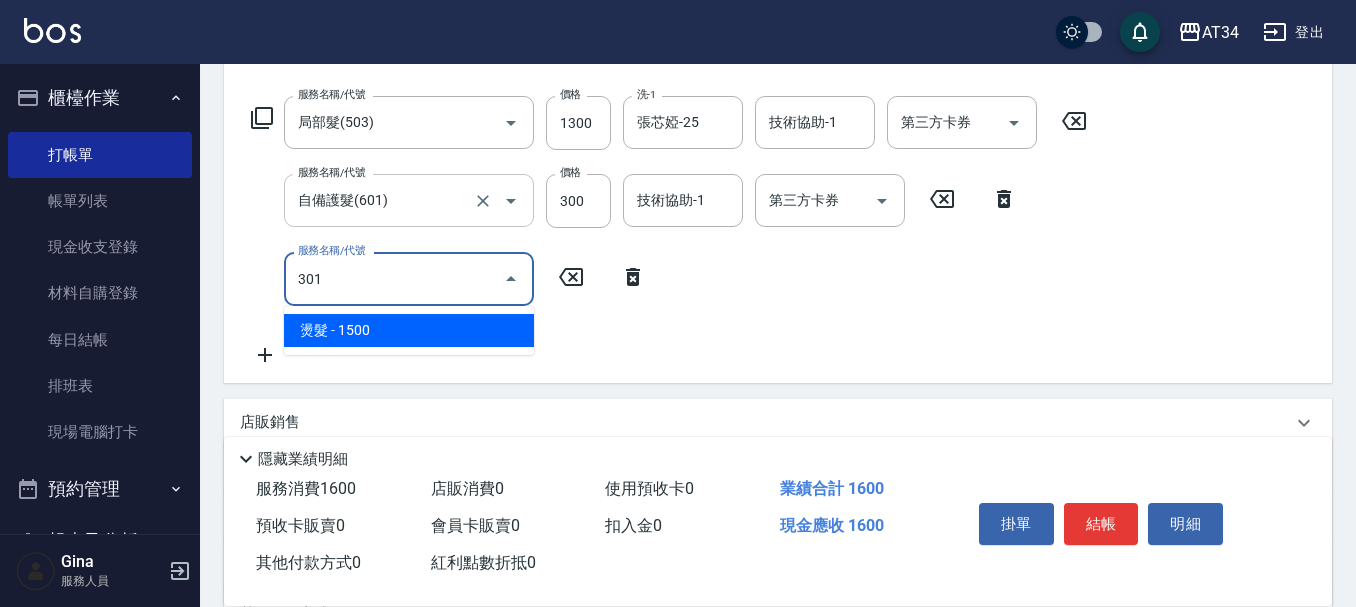 type on "310" 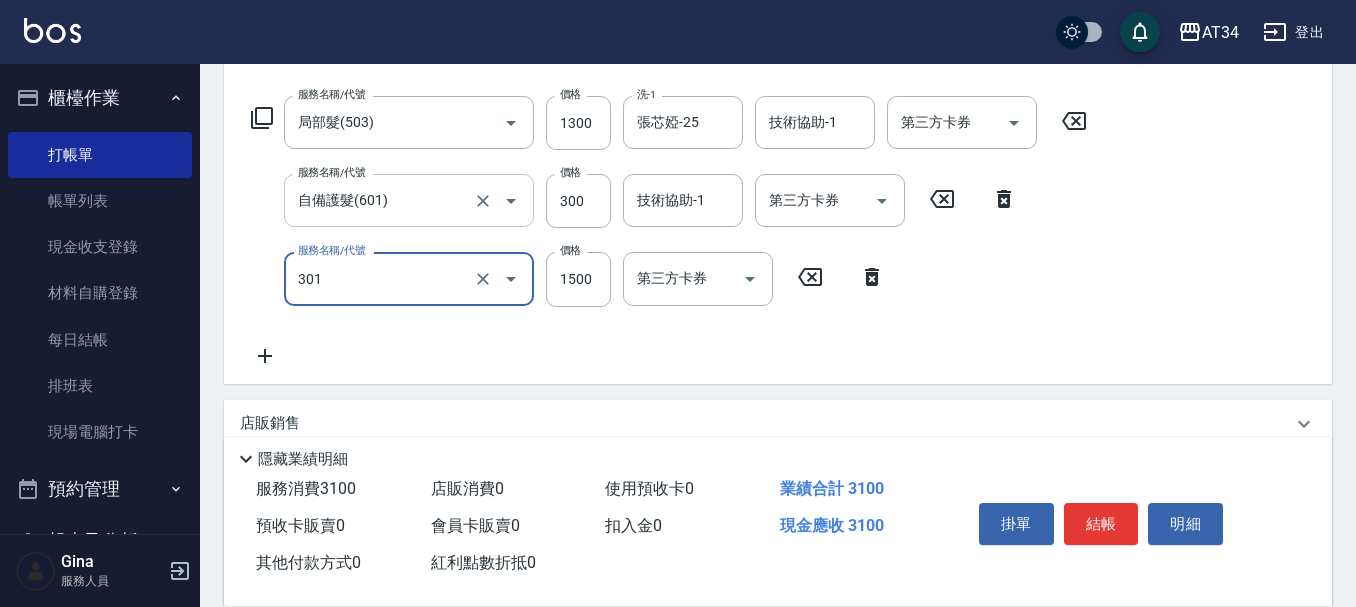 type on "燙髮(301)" 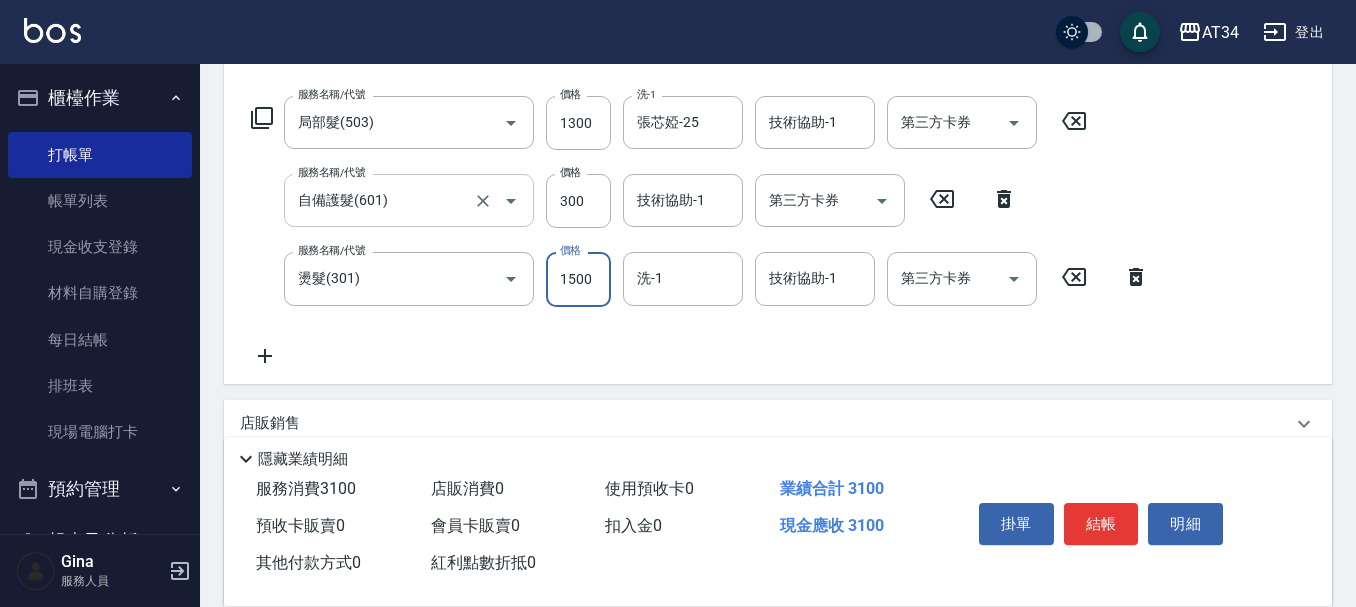 type on "3" 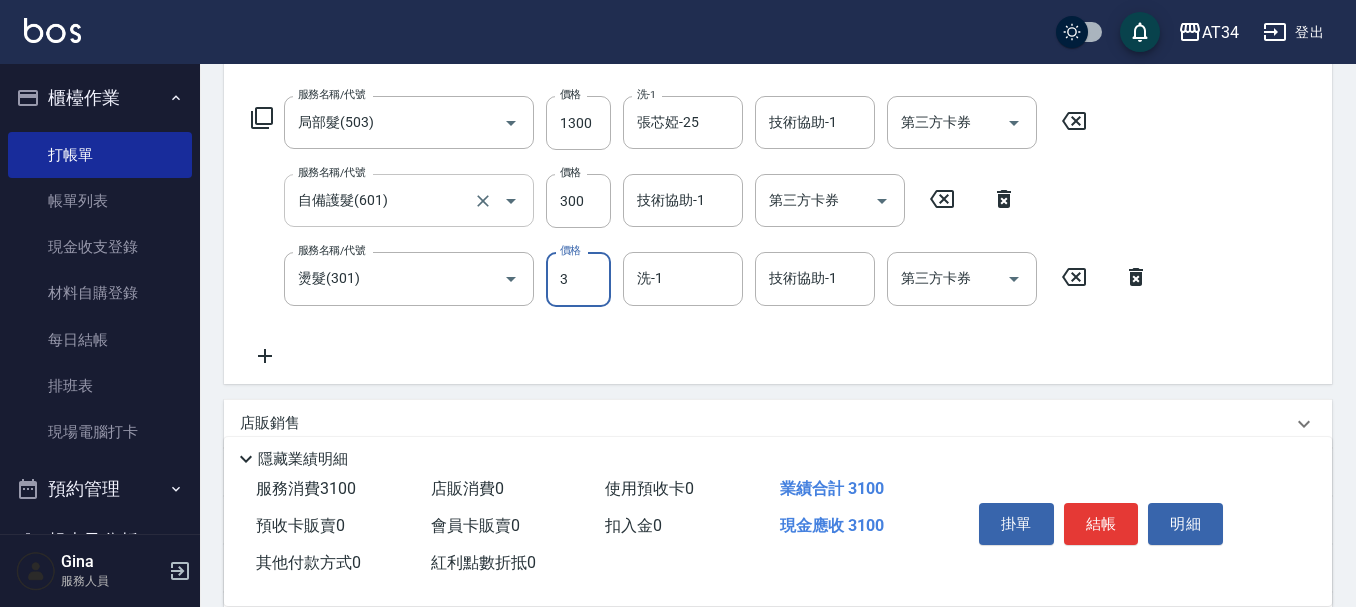 type on "160" 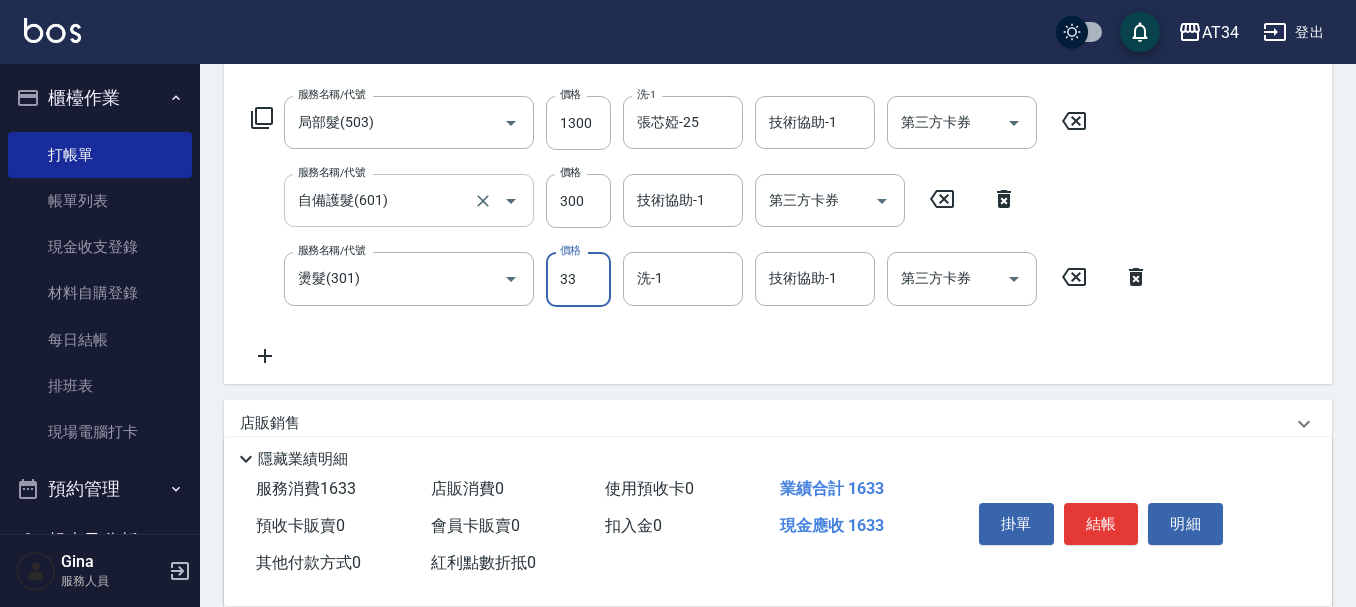 type on "330" 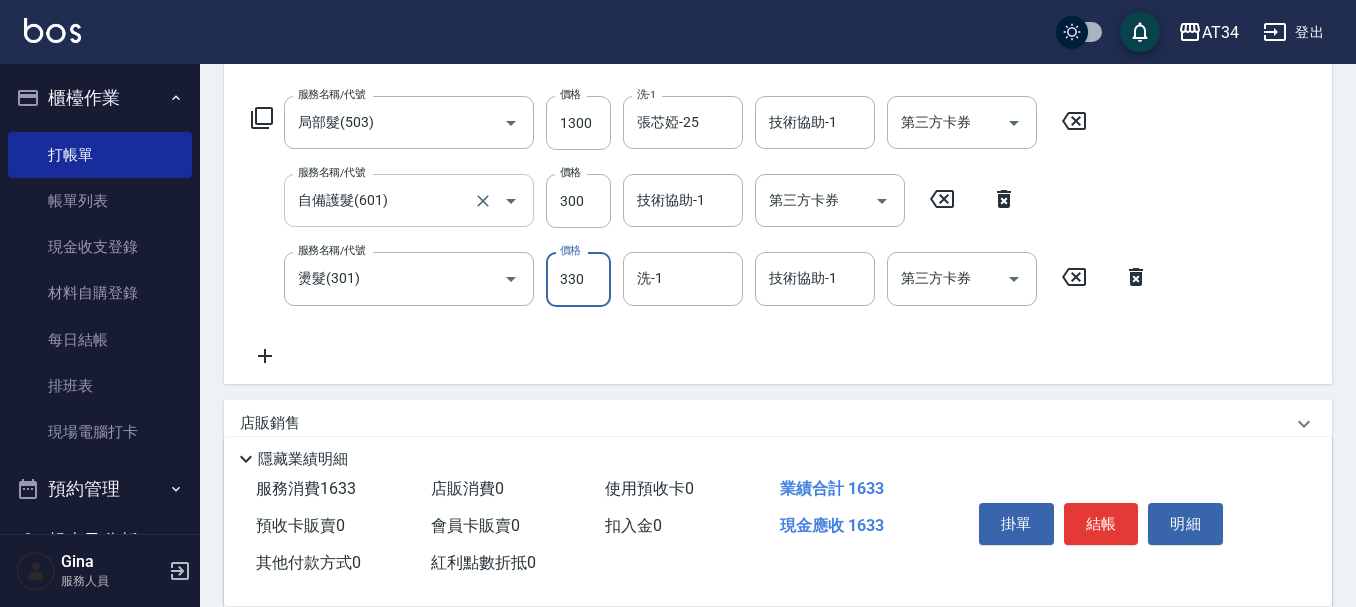 type on "190" 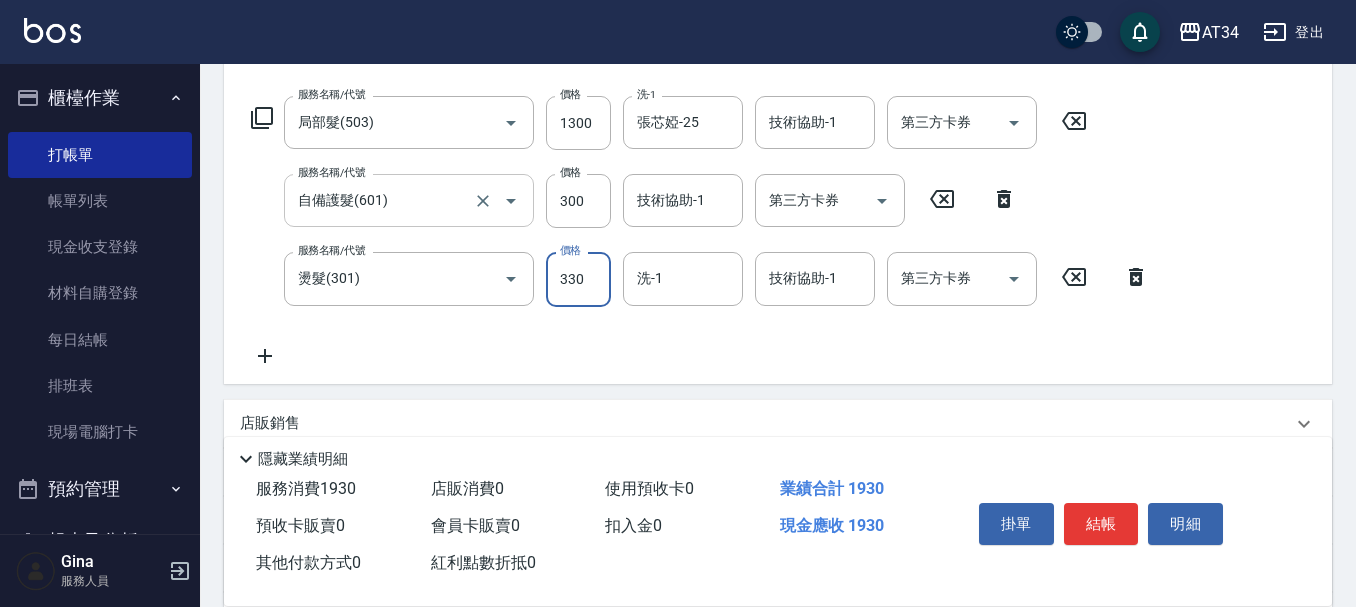 type on "3300" 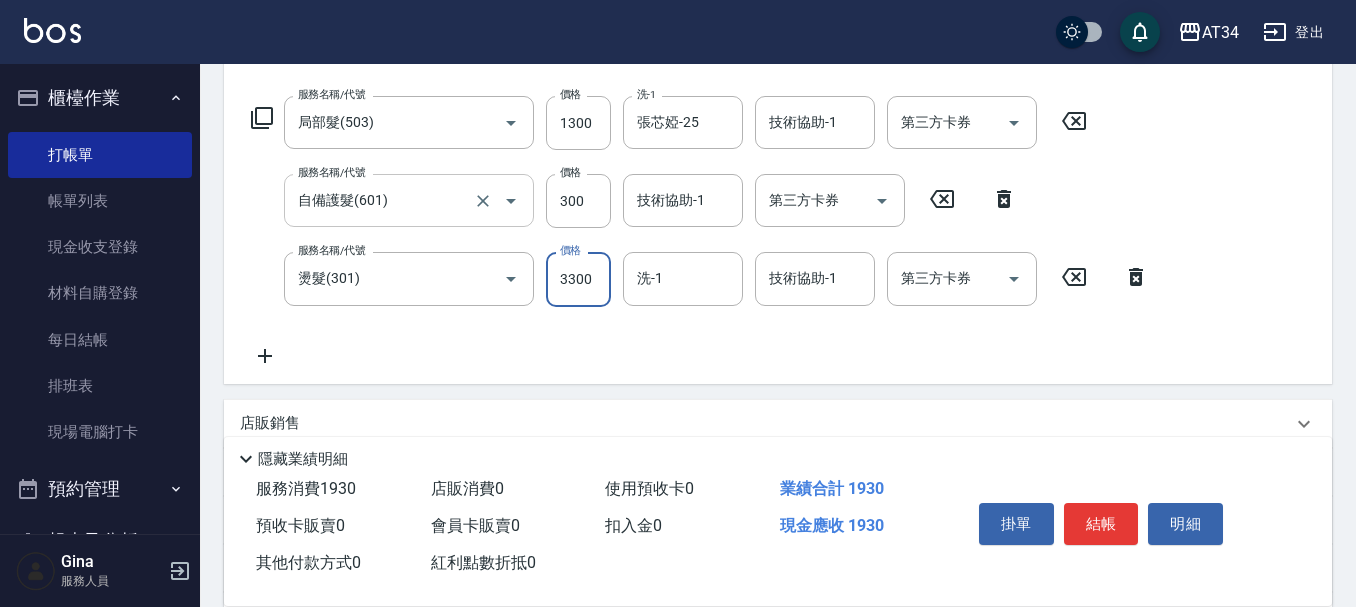 type on "490" 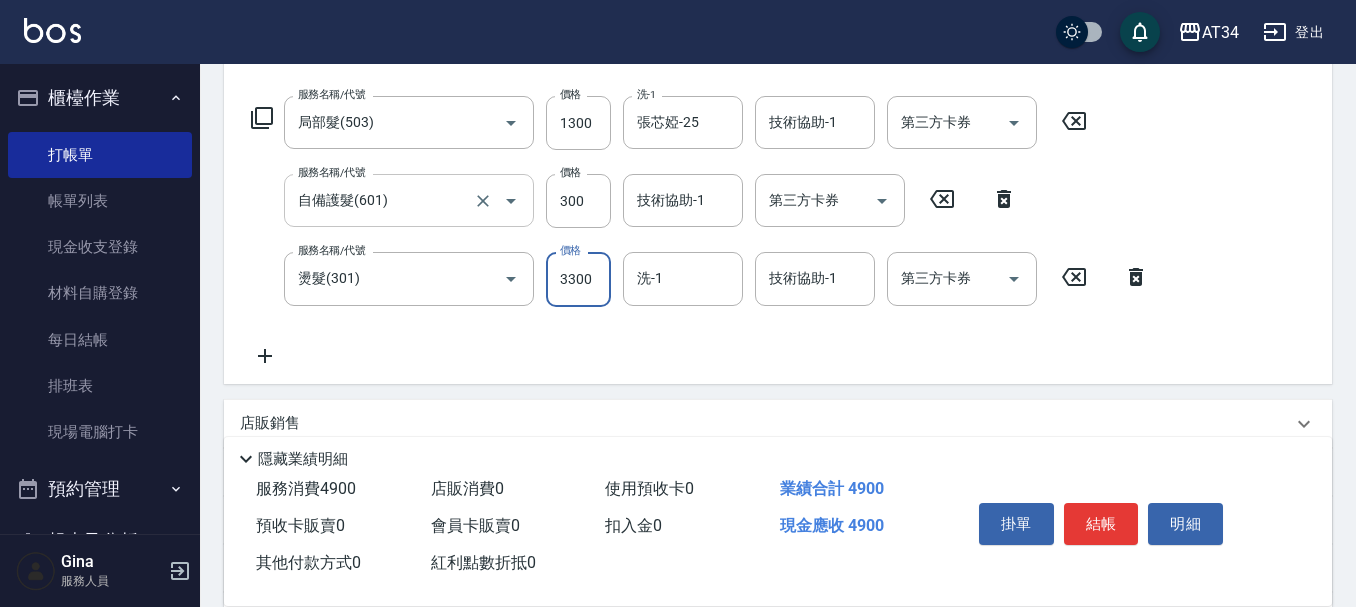 type on "3300" 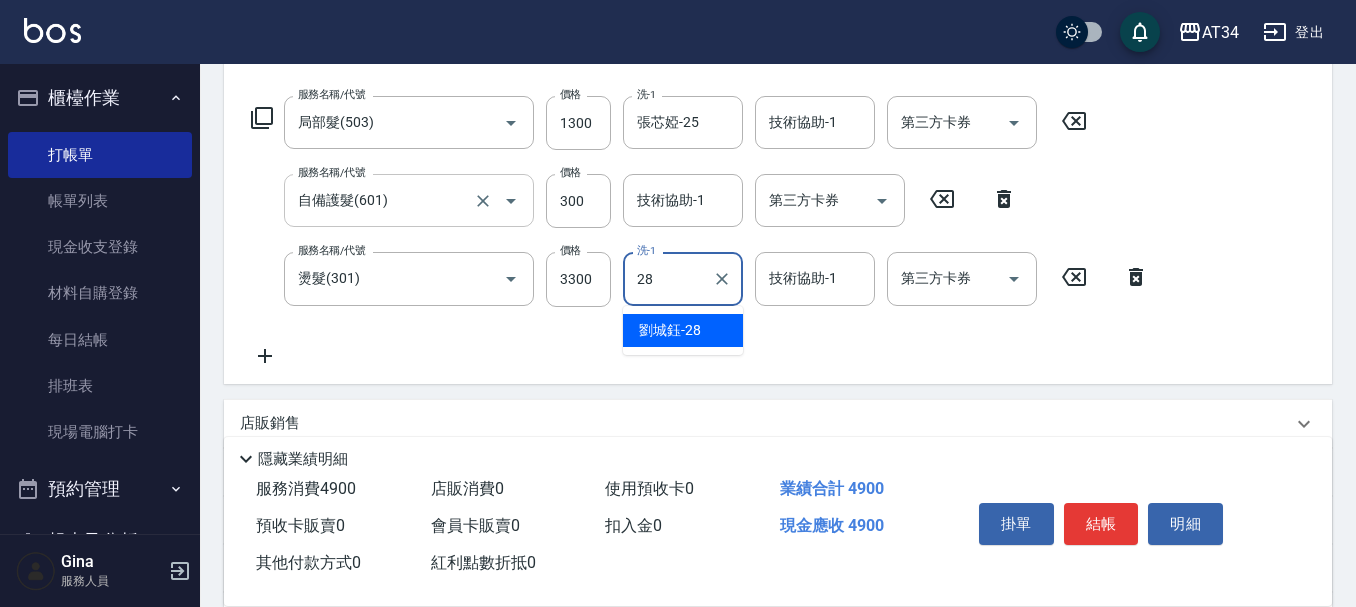 type on "劉城鈺-28" 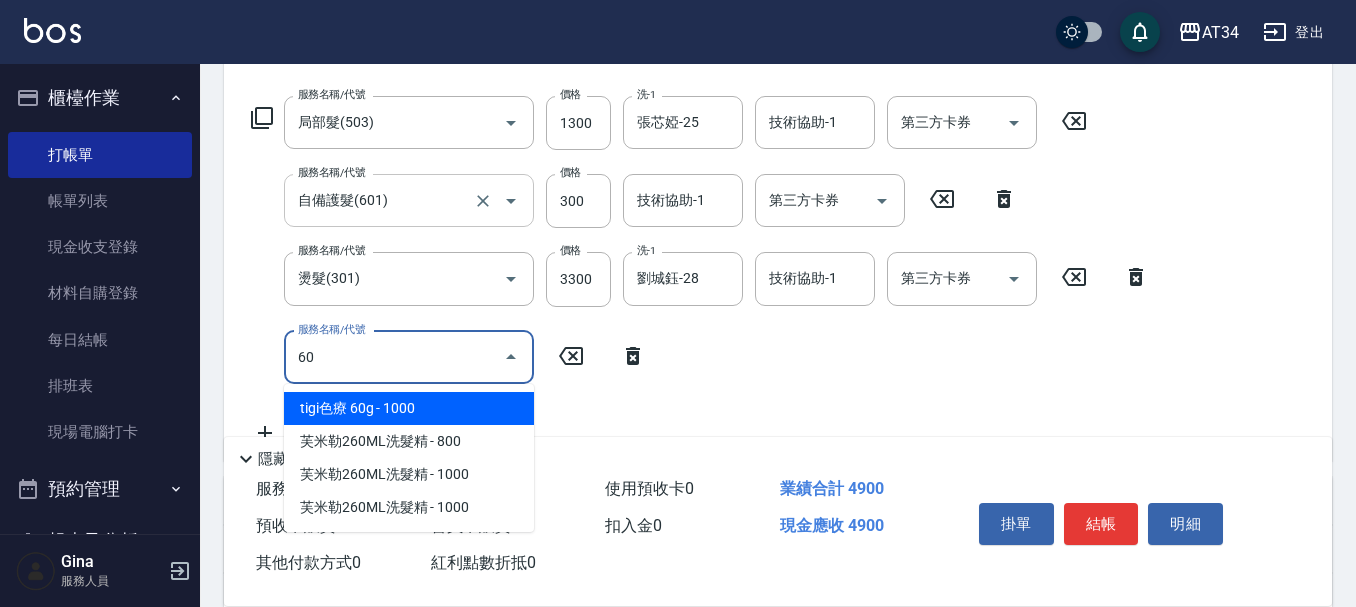 type on "601" 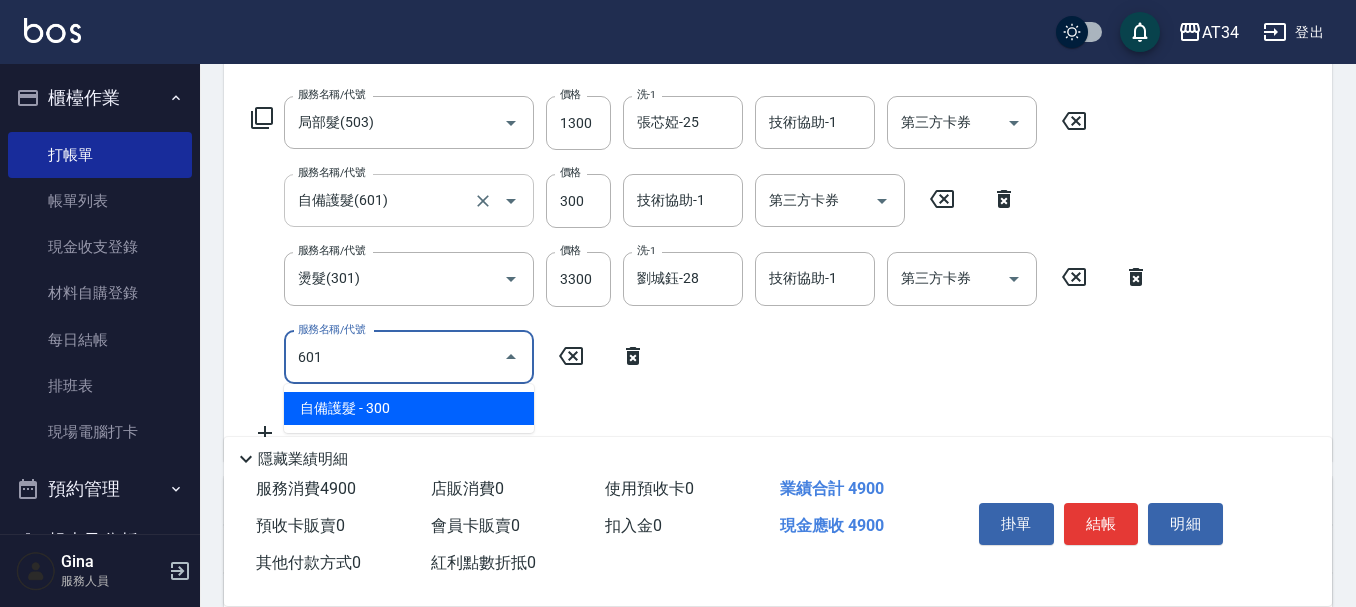 type on "520" 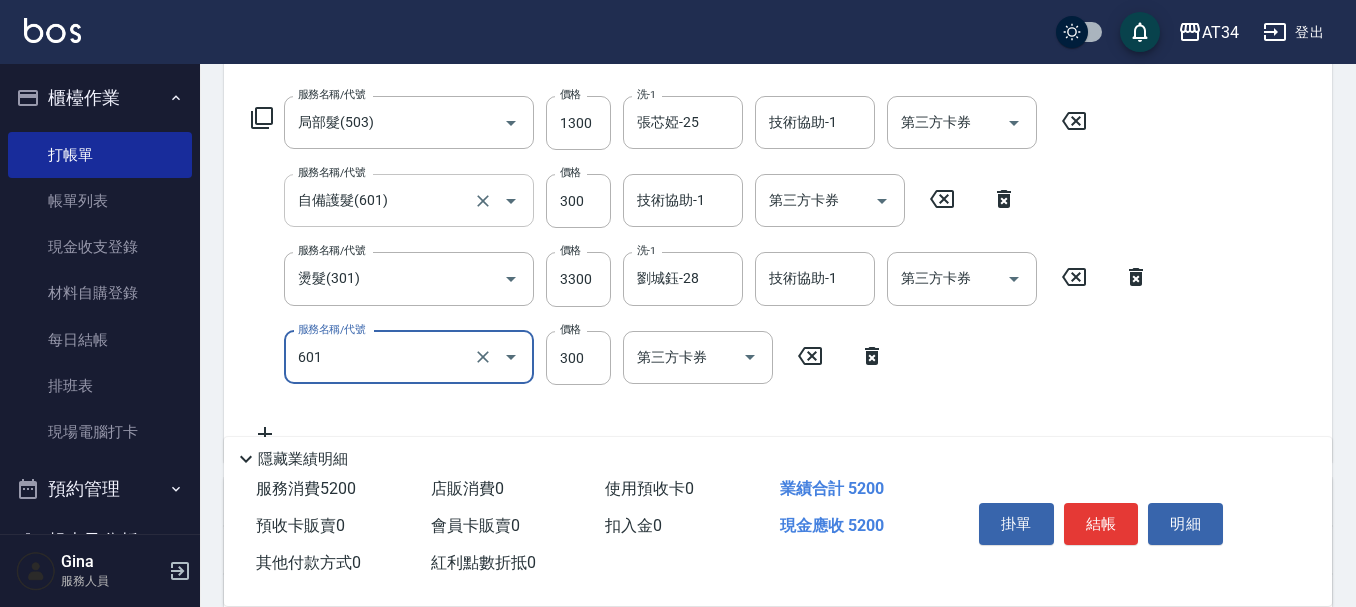 type on "自備護髮(601)" 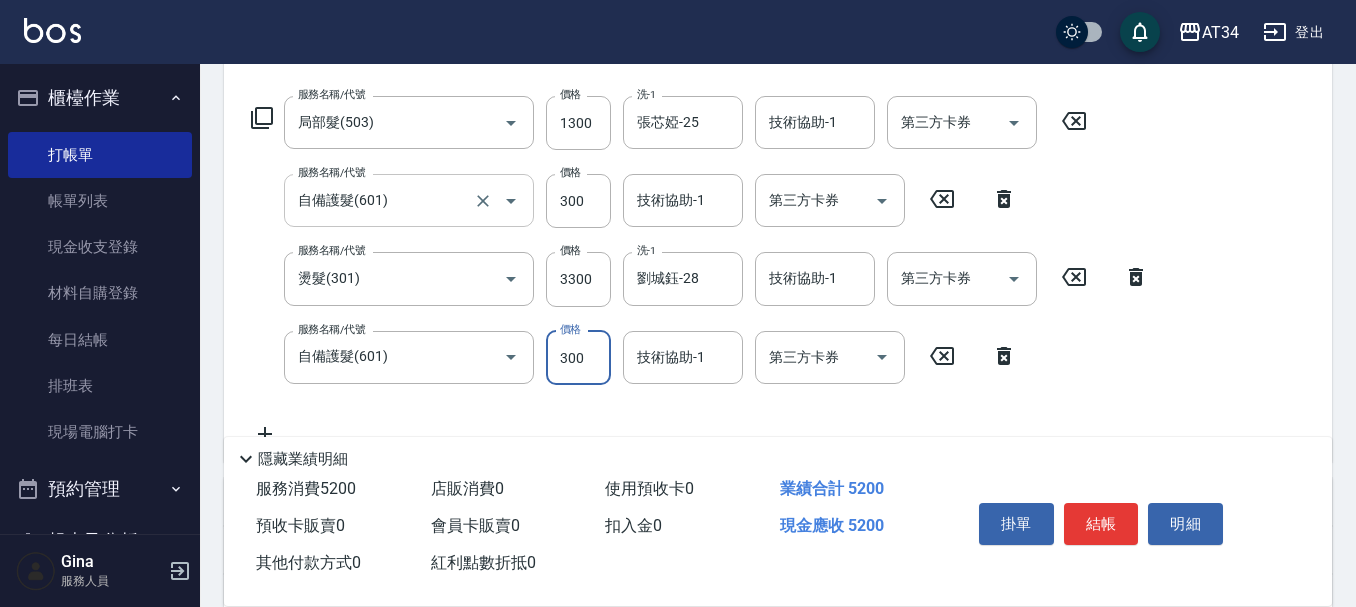 type on "1" 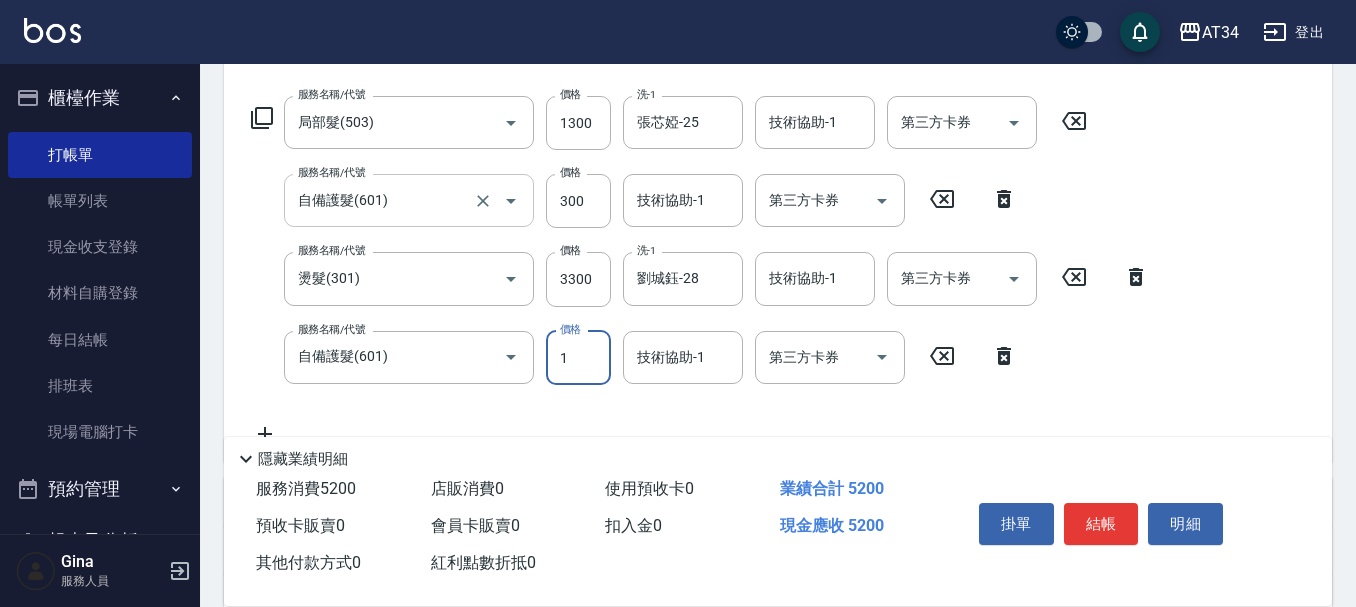 type on "490" 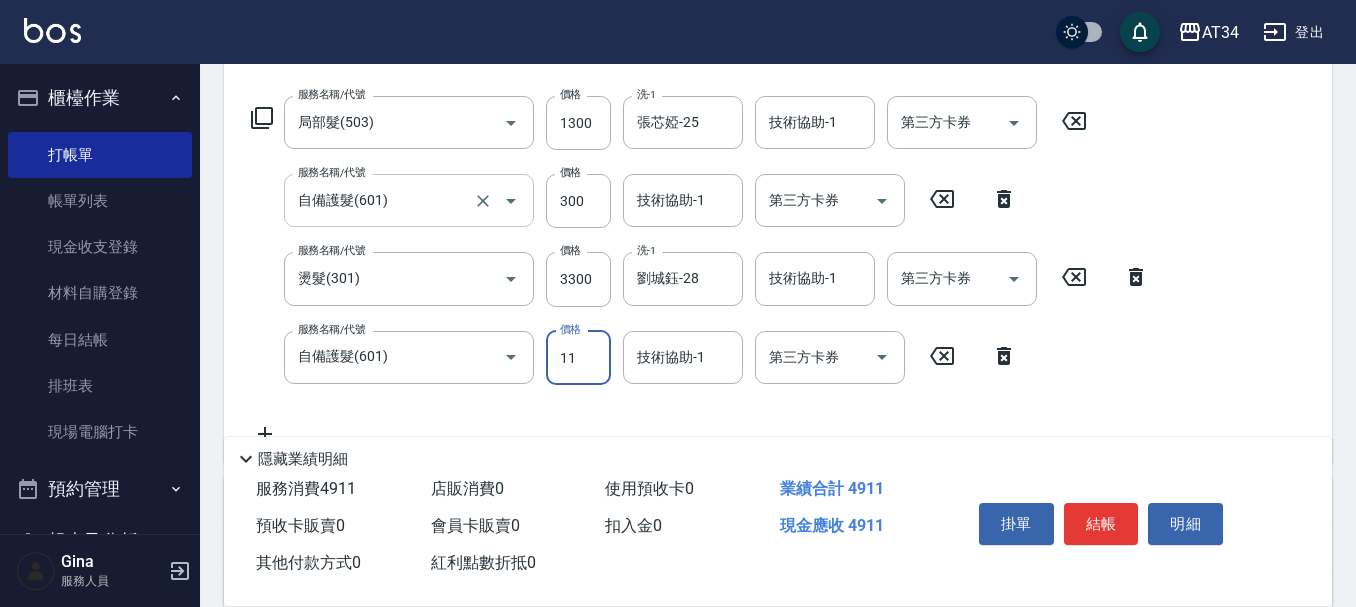 type on "110" 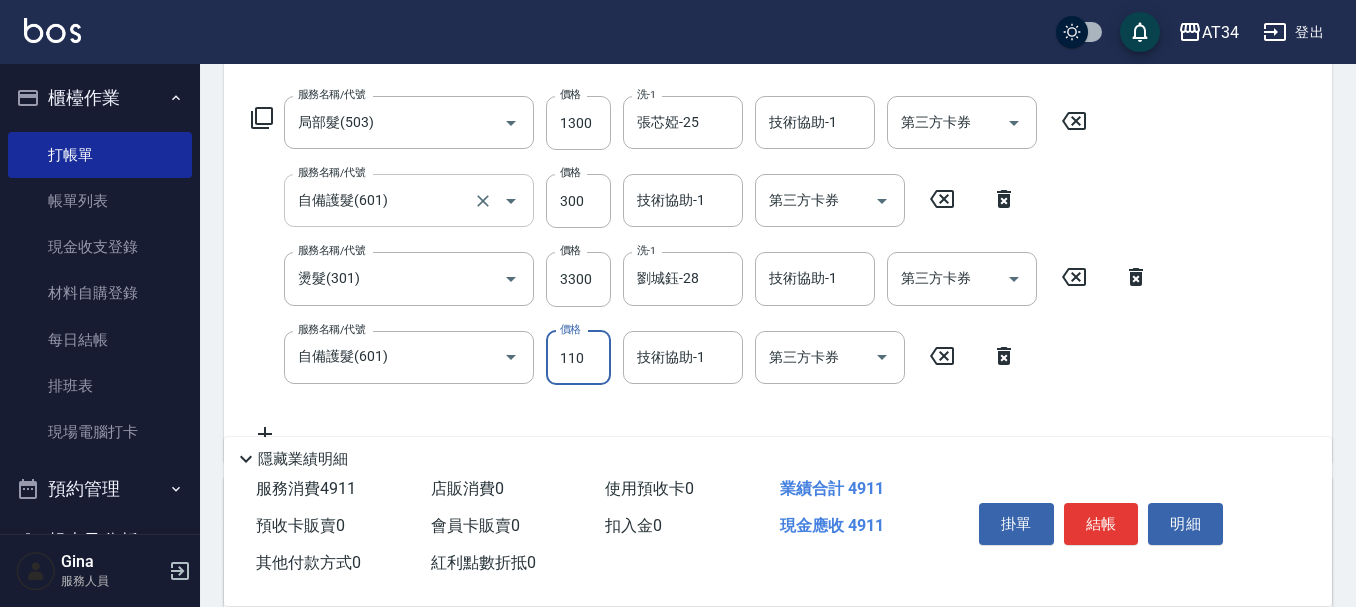 type on "500" 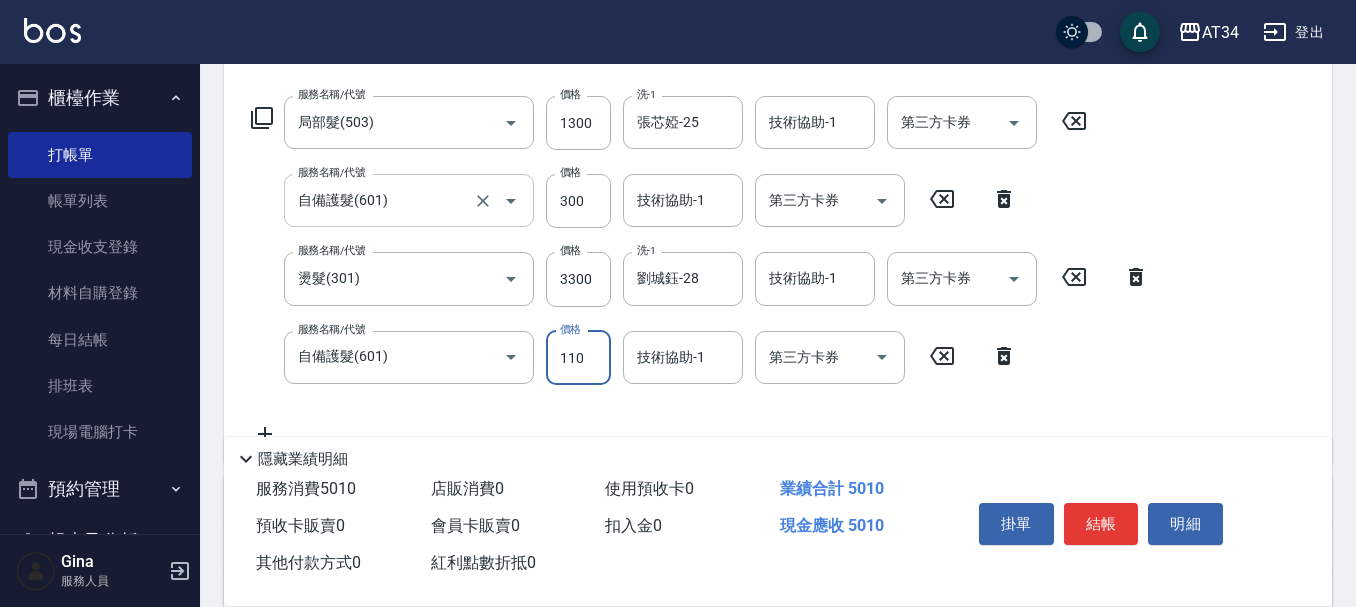 type on "1100" 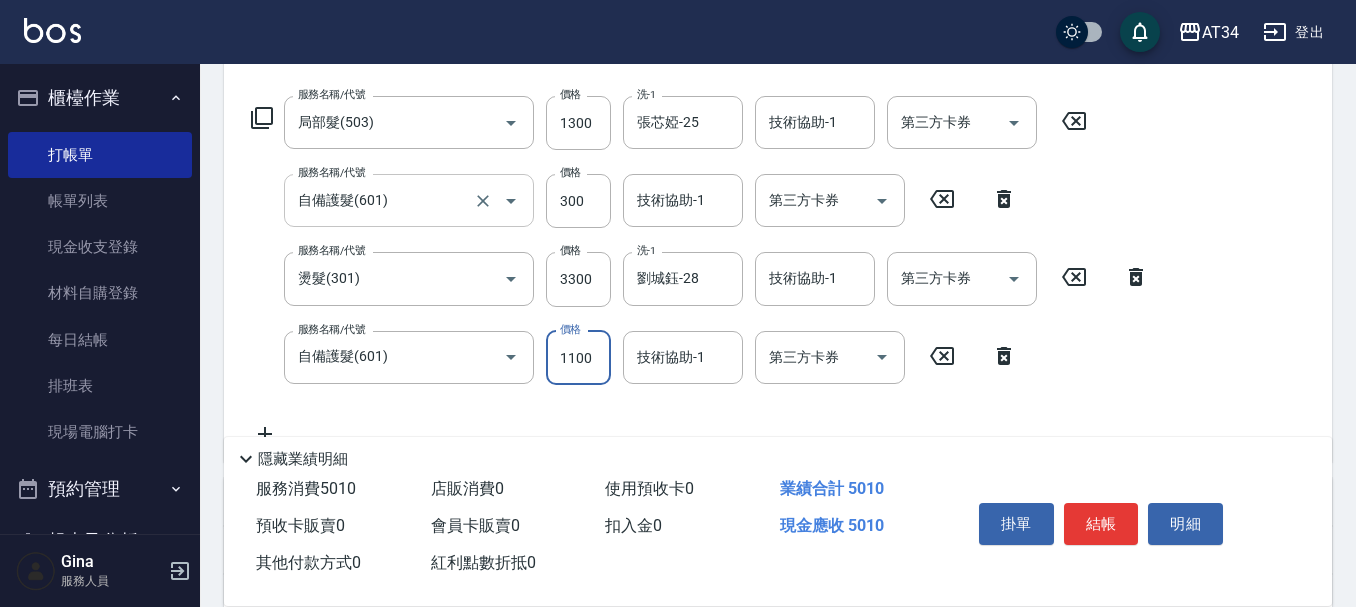type on "600" 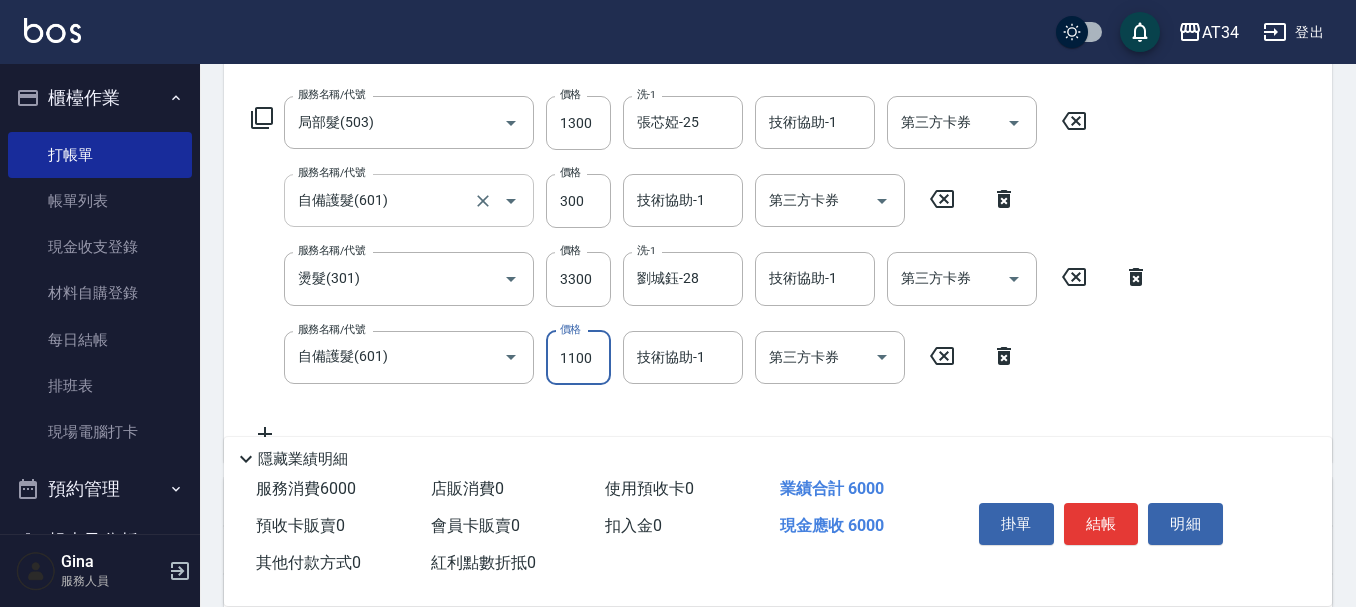 type on "1100" 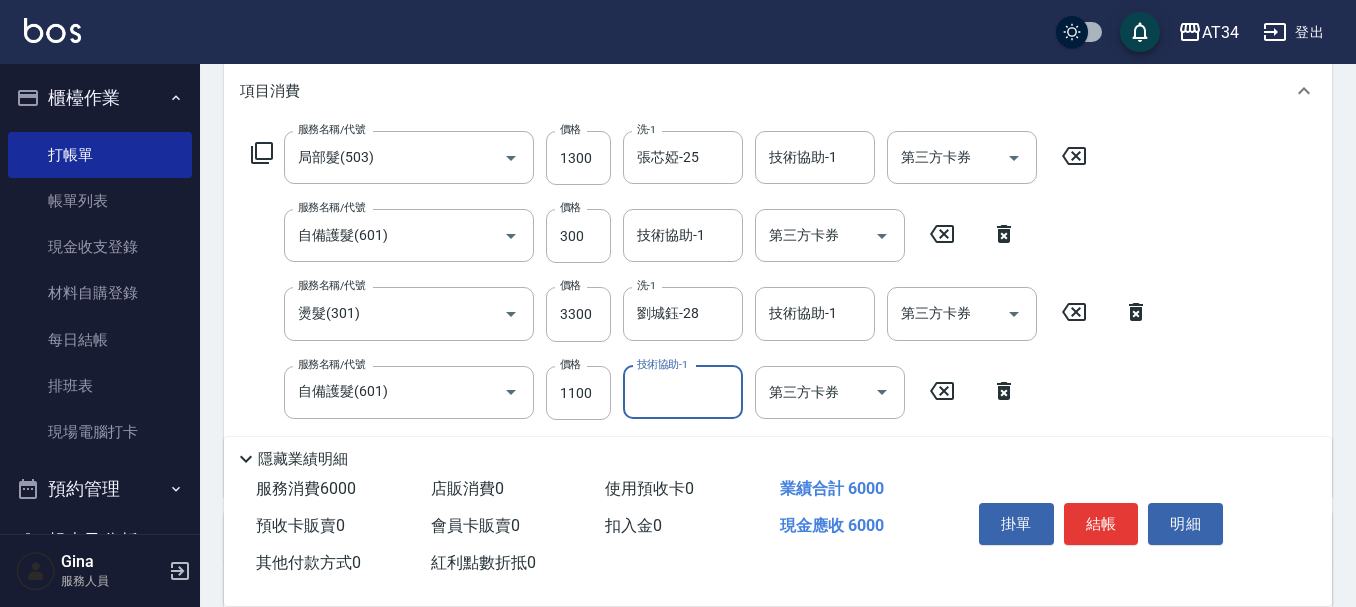 scroll, scrollTop: 300, scrollLeft: 0, axis: vertical 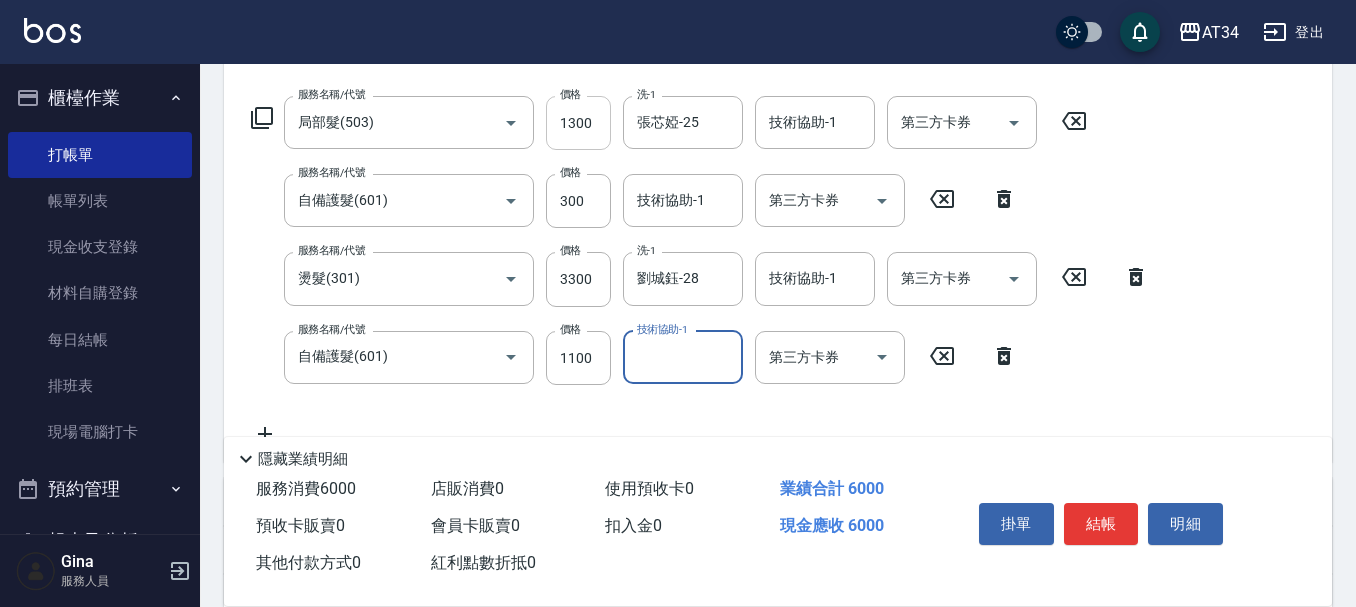 click on "1300" at bounding box center [578, 123] 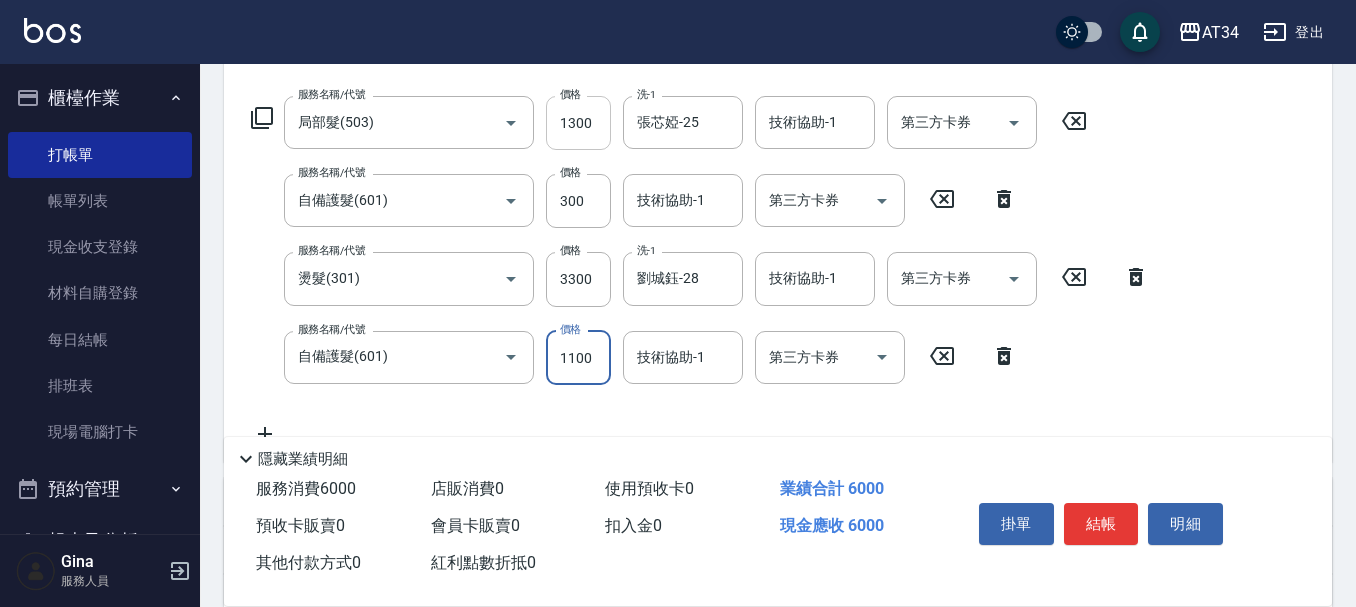 click on "1300" at bounding box center [578, 123] 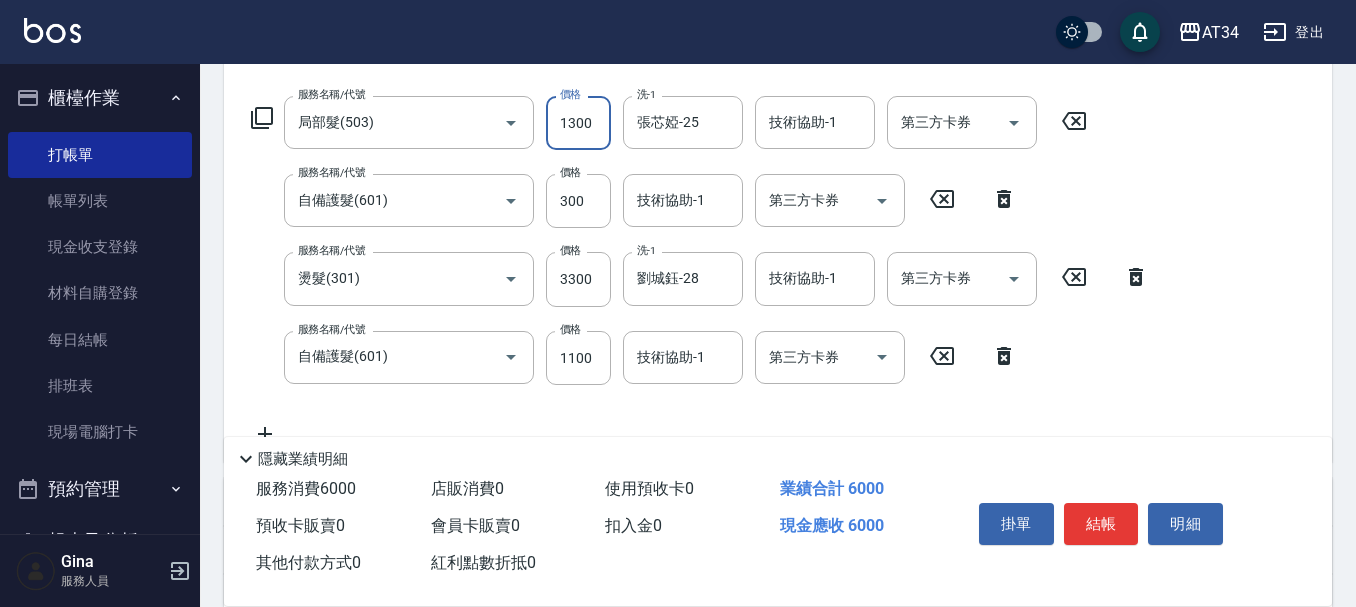 type on "1" 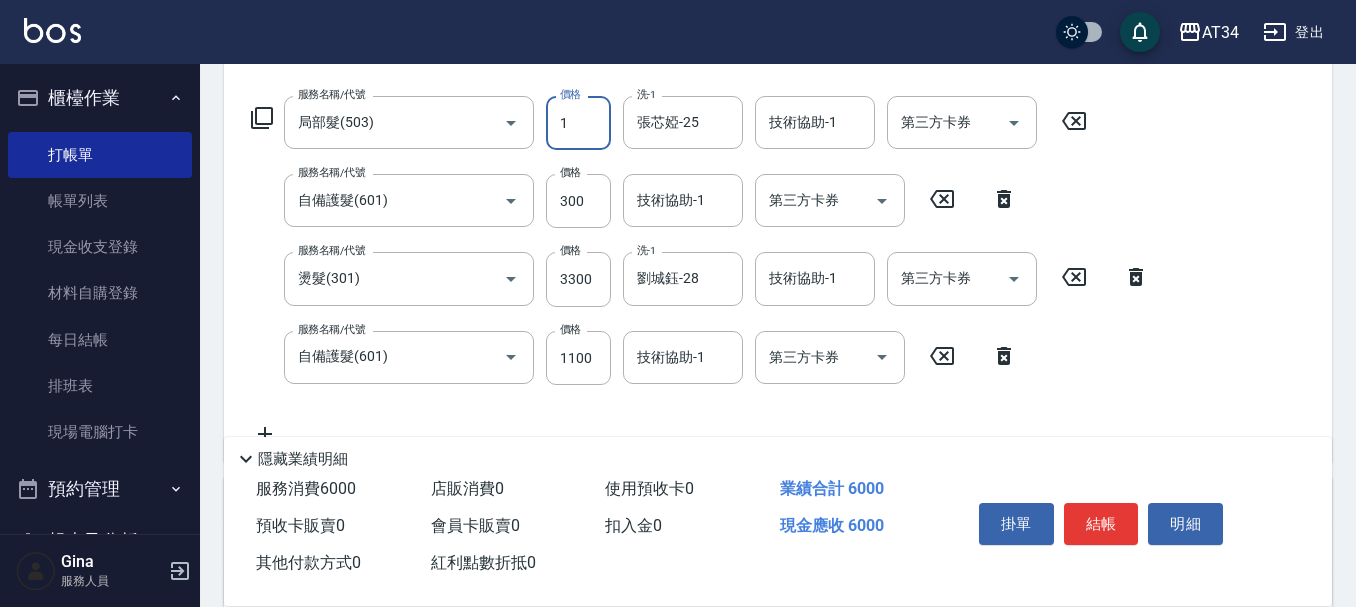 type on "470" 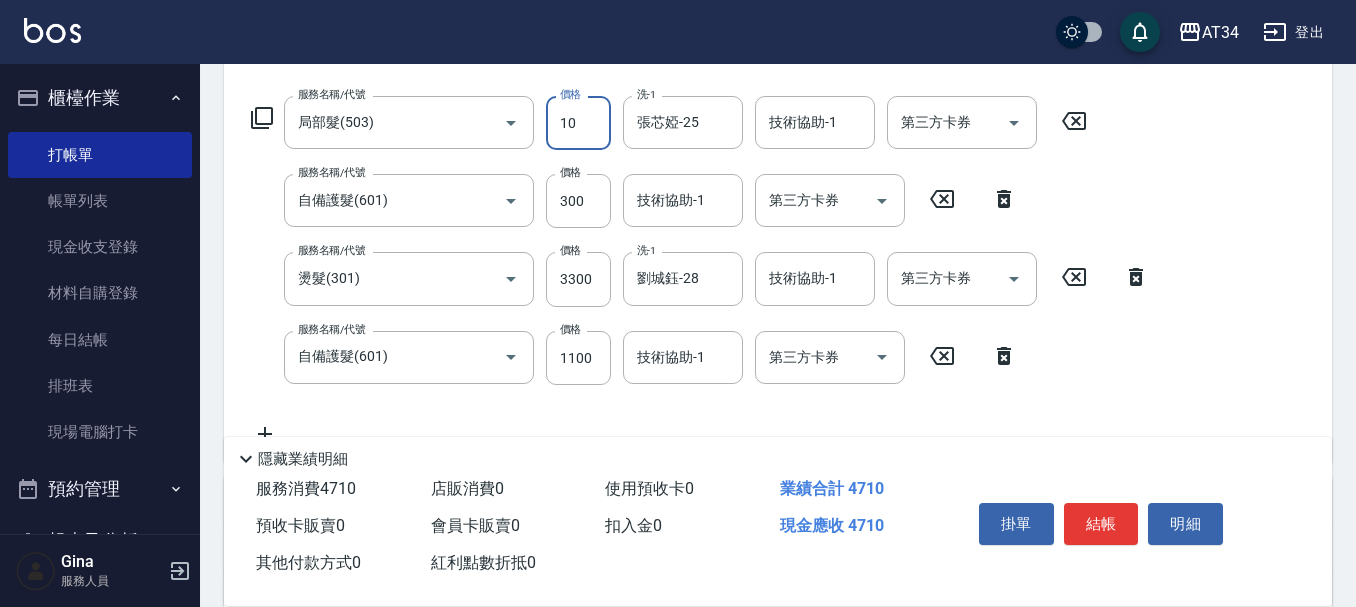 type on "100" 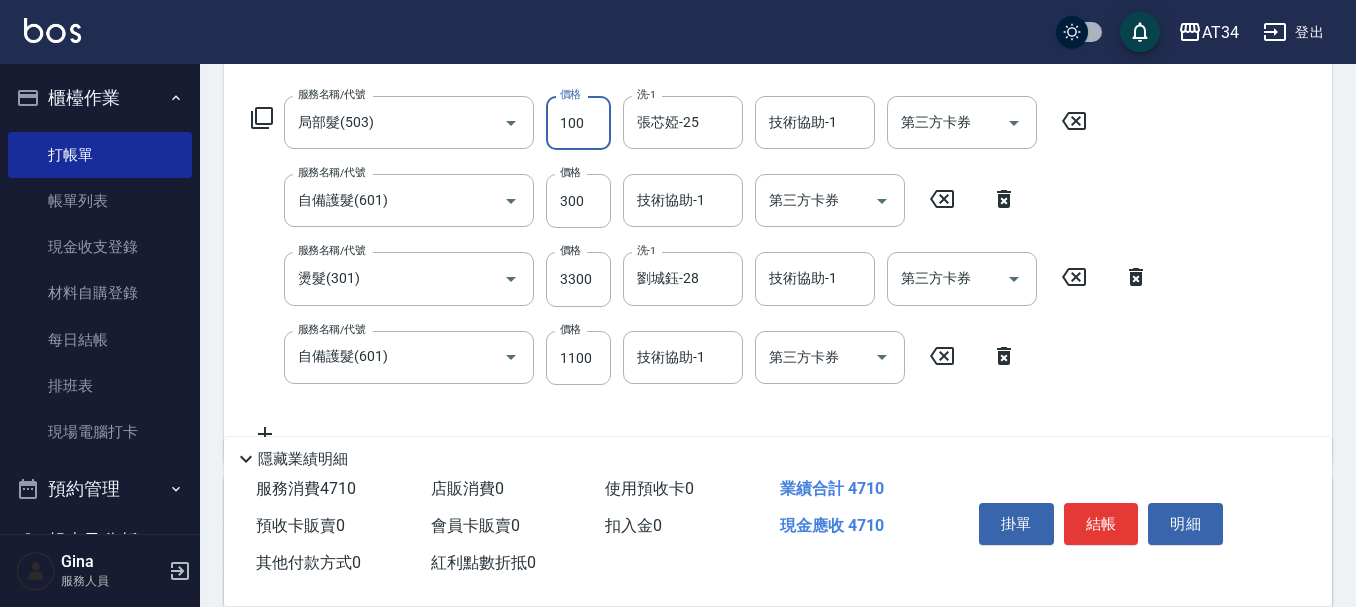 type on "480" 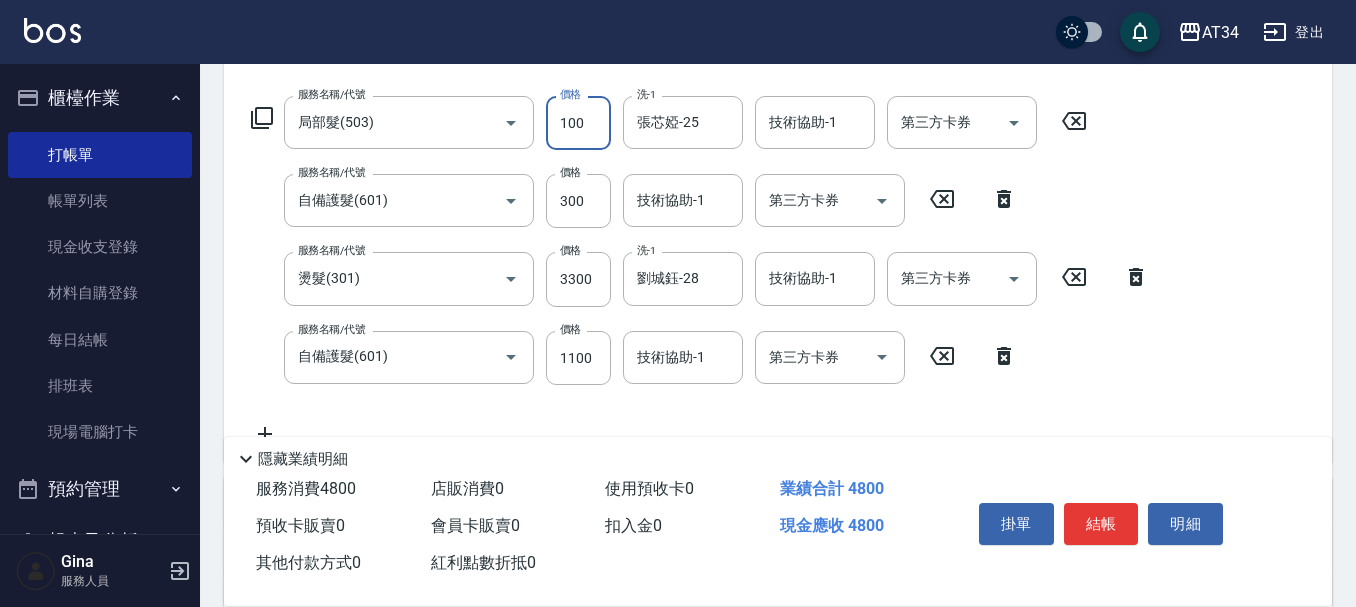 type on "1000" 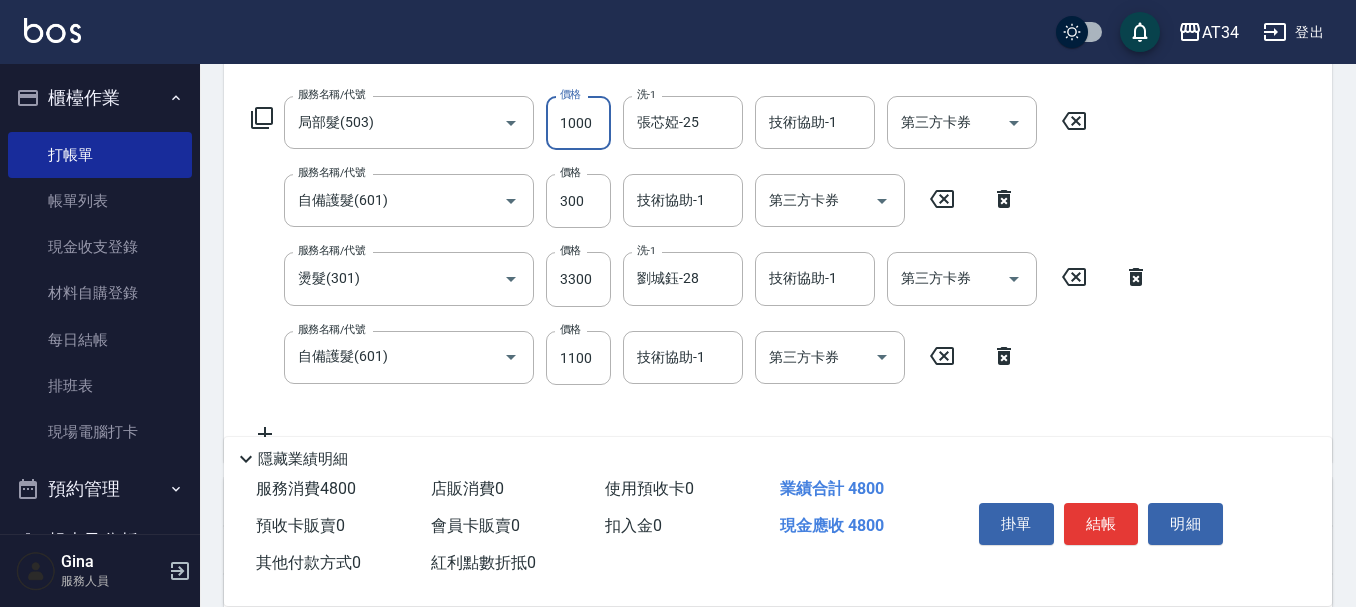 type on "570" 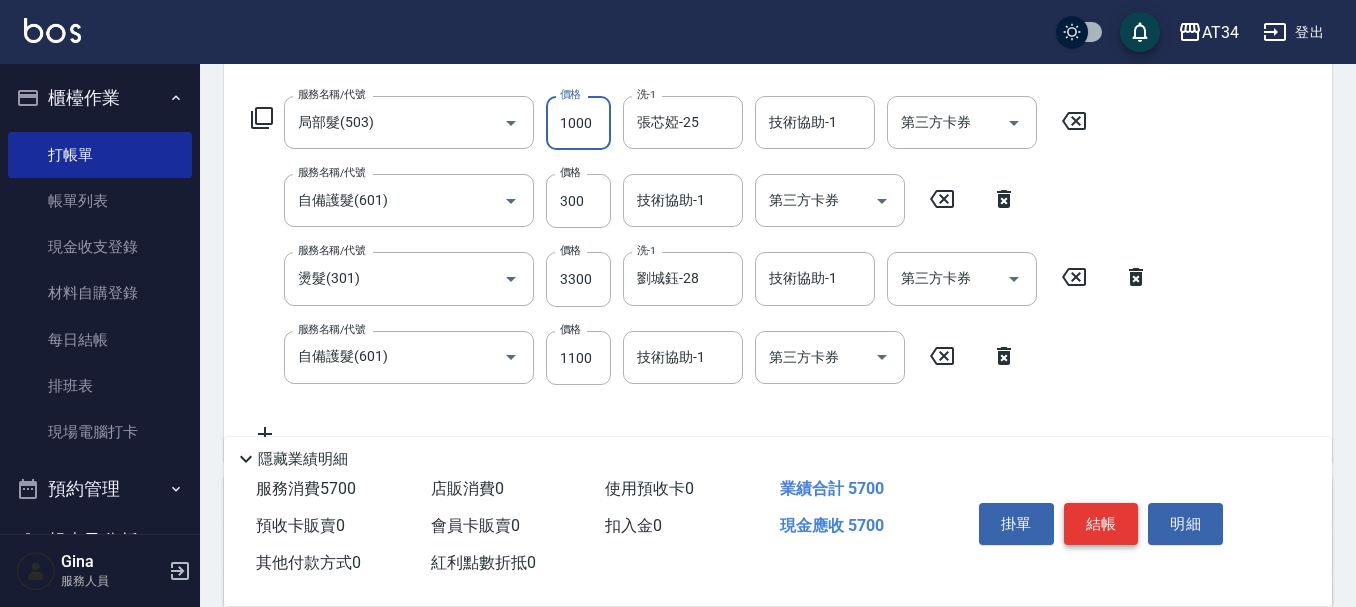 type on "1000" 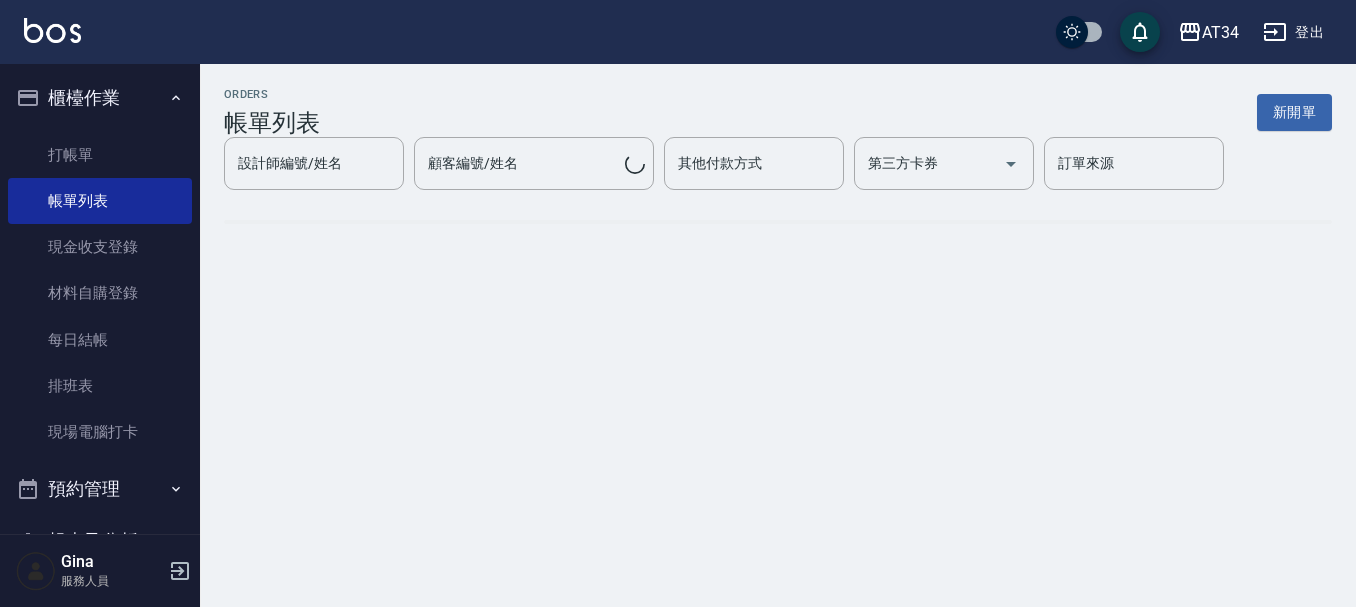 scroll, scrollTop: 0, scrollLeft: 0, axis: both 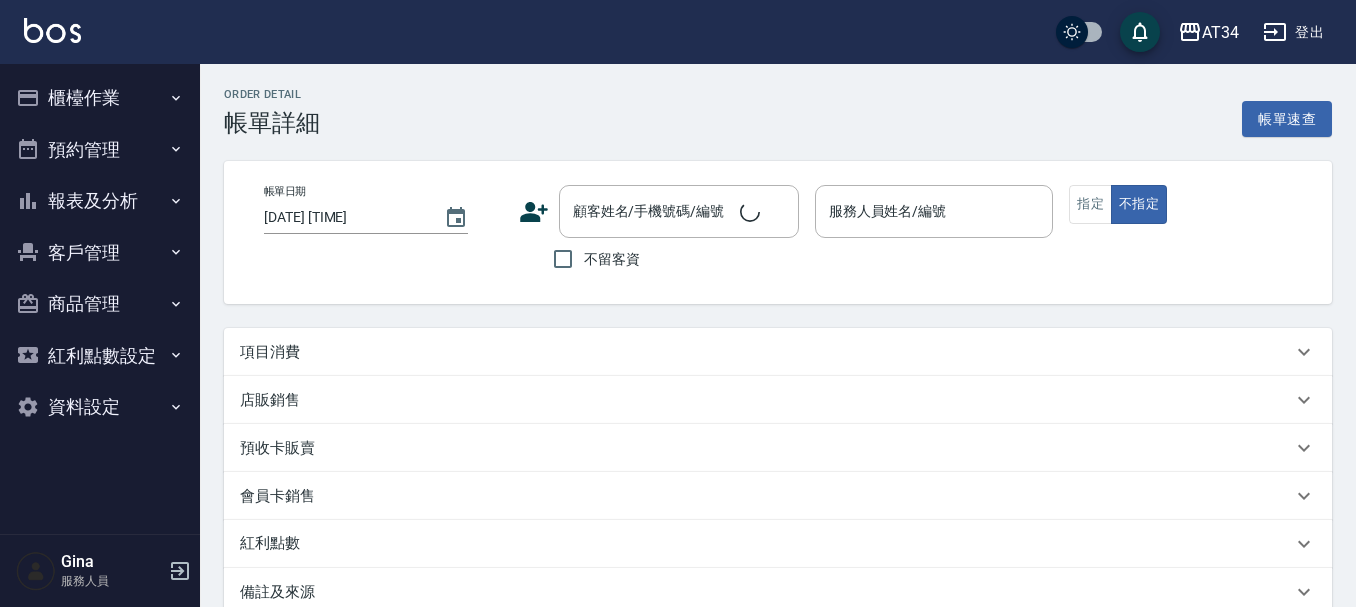 type on "[DATE] [TIME]" 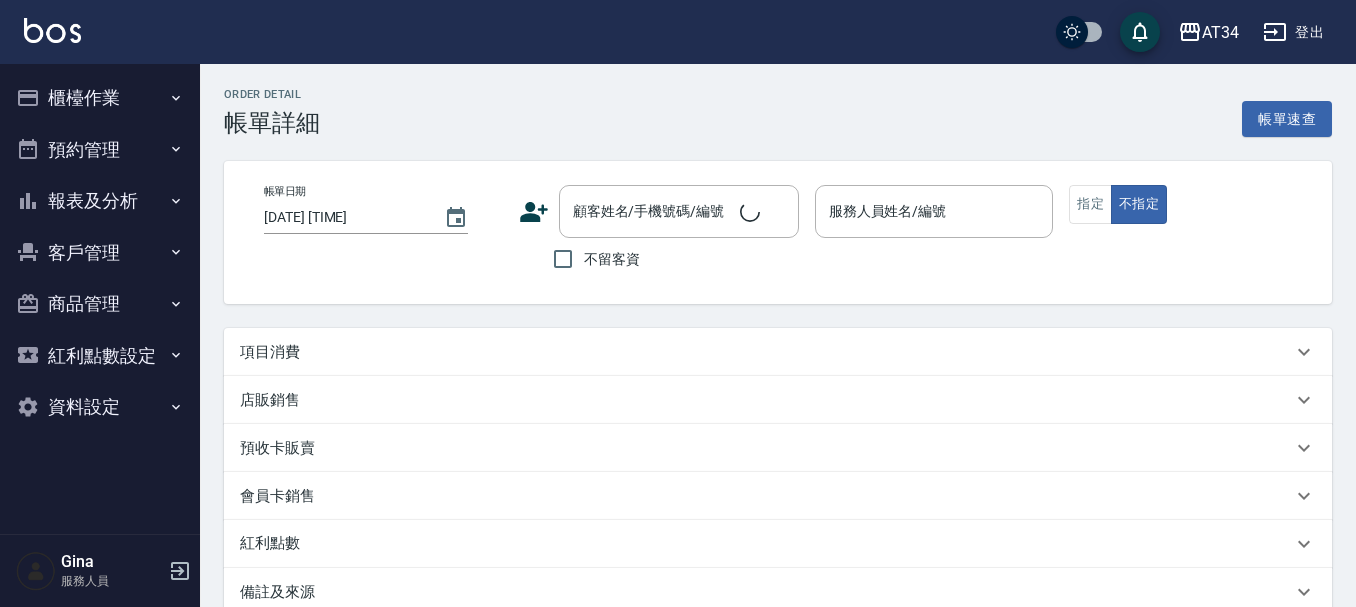 type on "Gina-04" 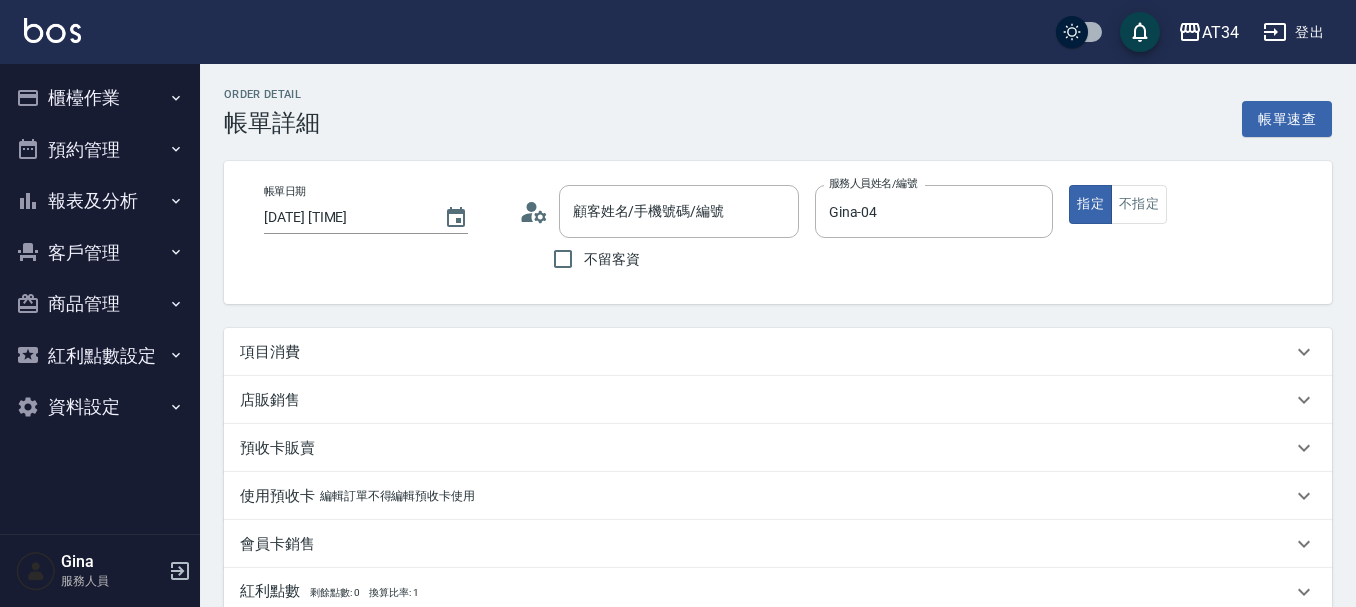 type on "[LAST] [FIRST]/[PHONE]/[PHONE]" 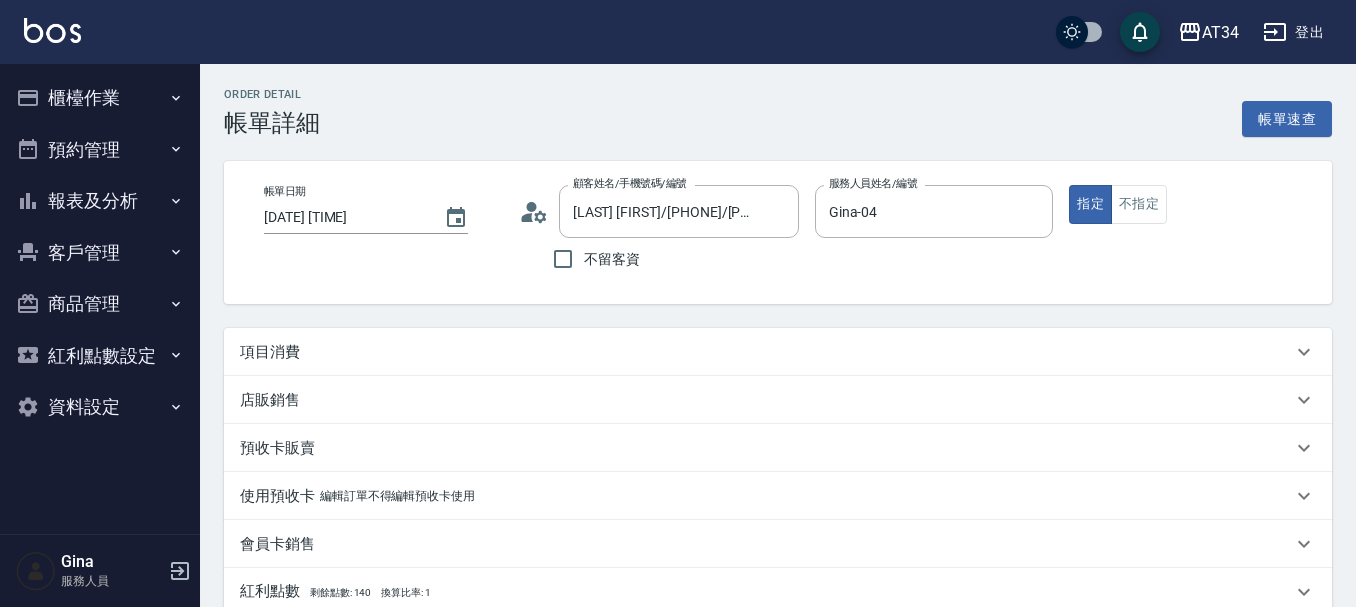 click on "項目消費" at bounding box center (766, 352) 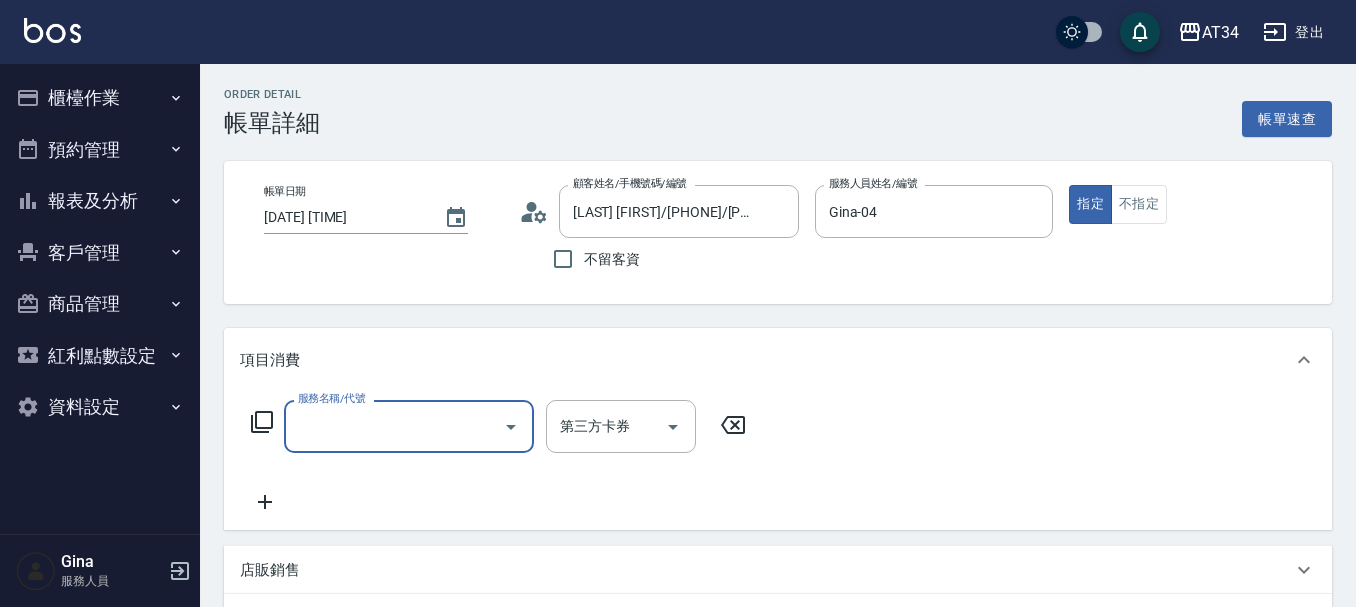 scroll, scrollTop: 0, scrollLeft: 0, axis: both 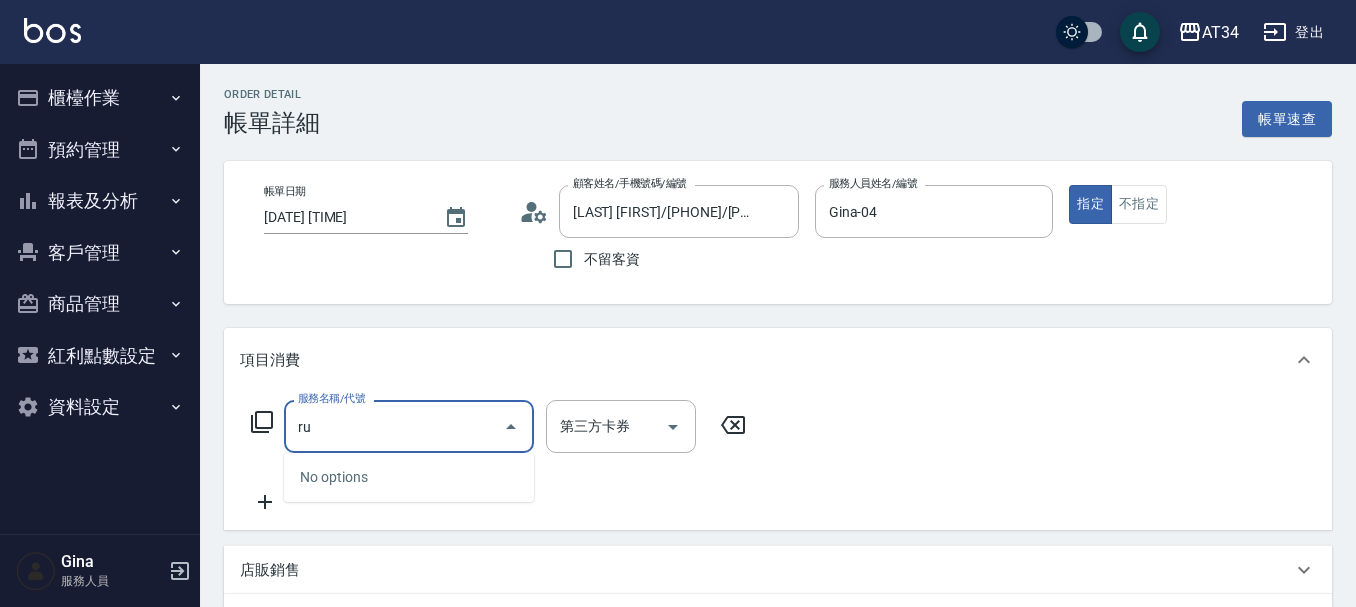 type on "r" 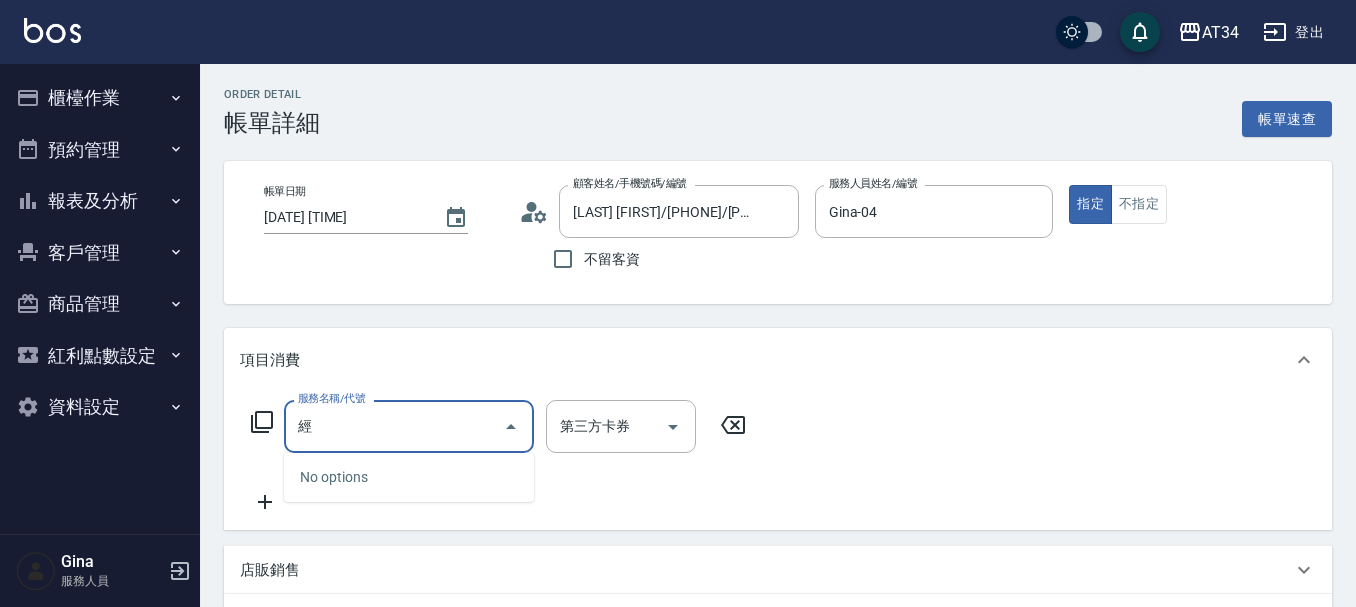 type on "精" 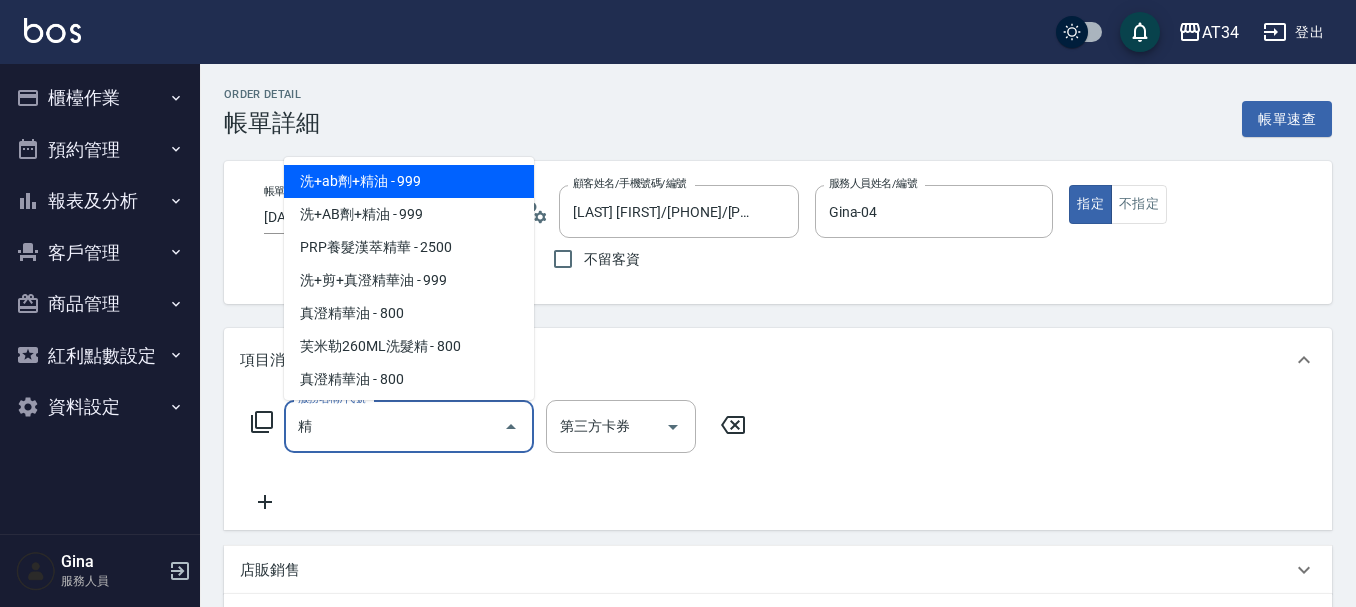 click on "洗+ab劑+精油 - 999" at bounding box center (409, 181) 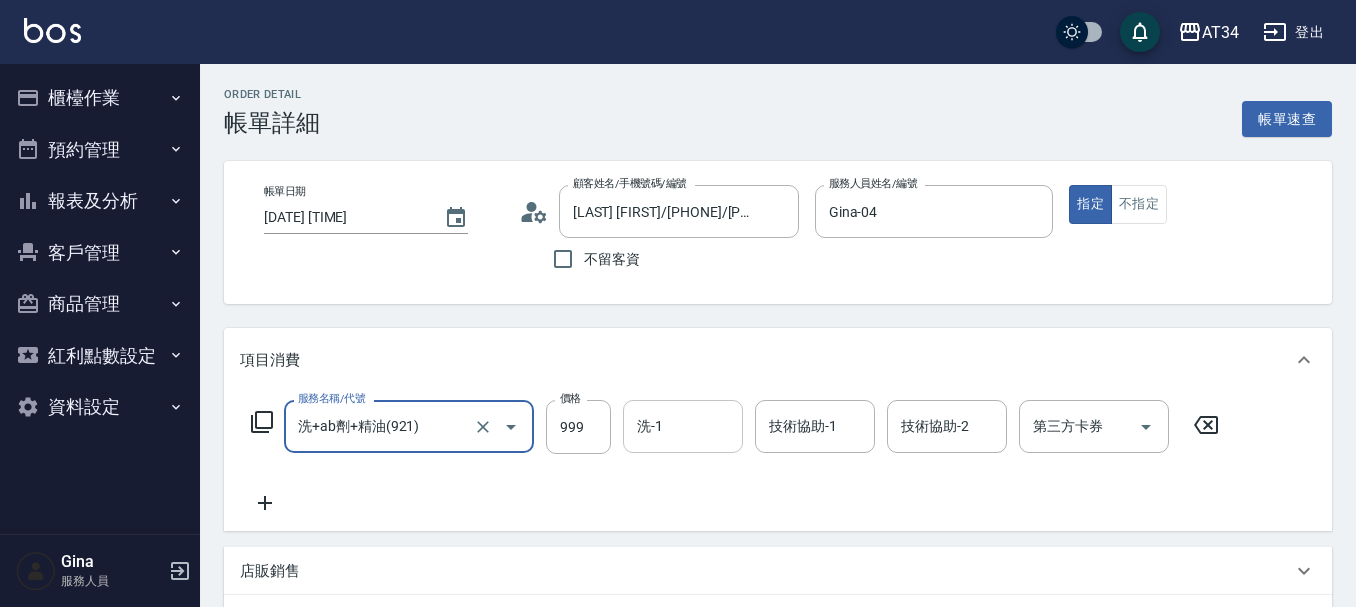 type on "洗+ab劑+精油(921)" 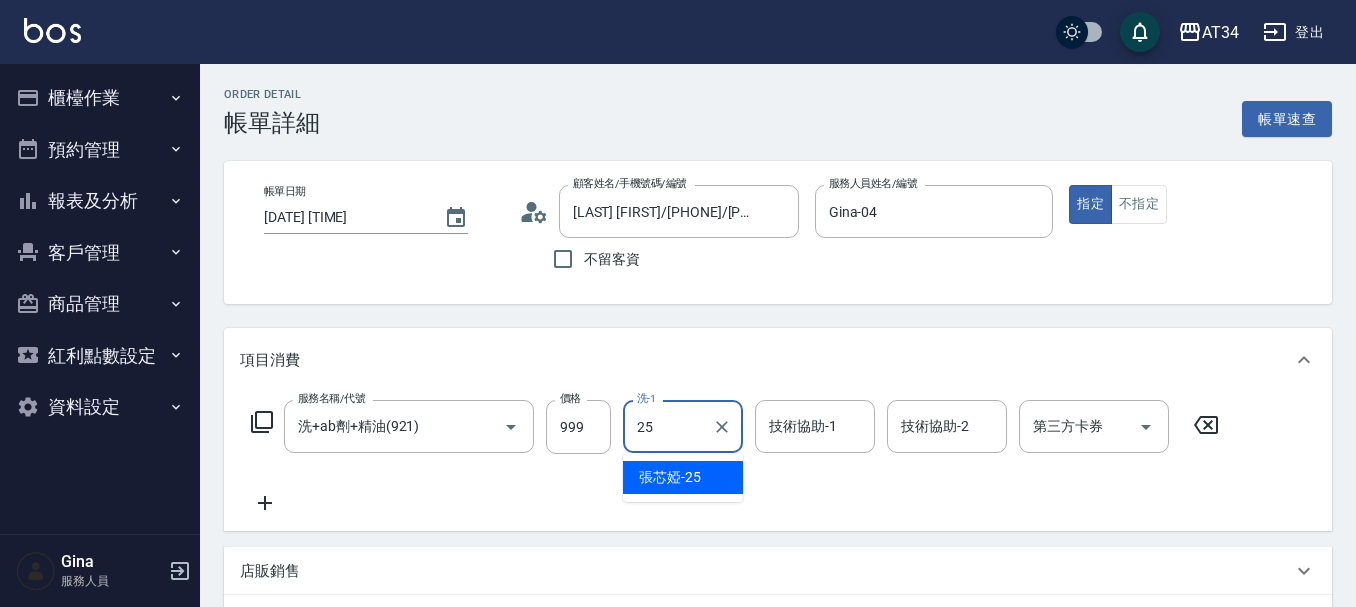 type on "張芯婭-25" 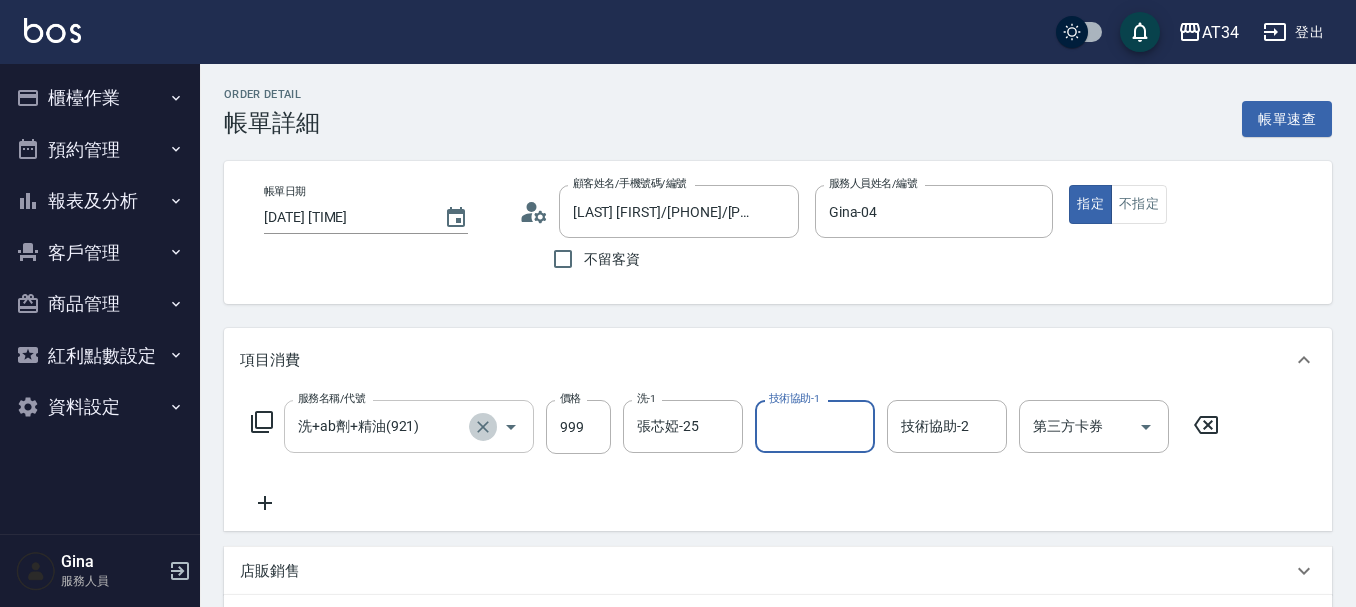 click 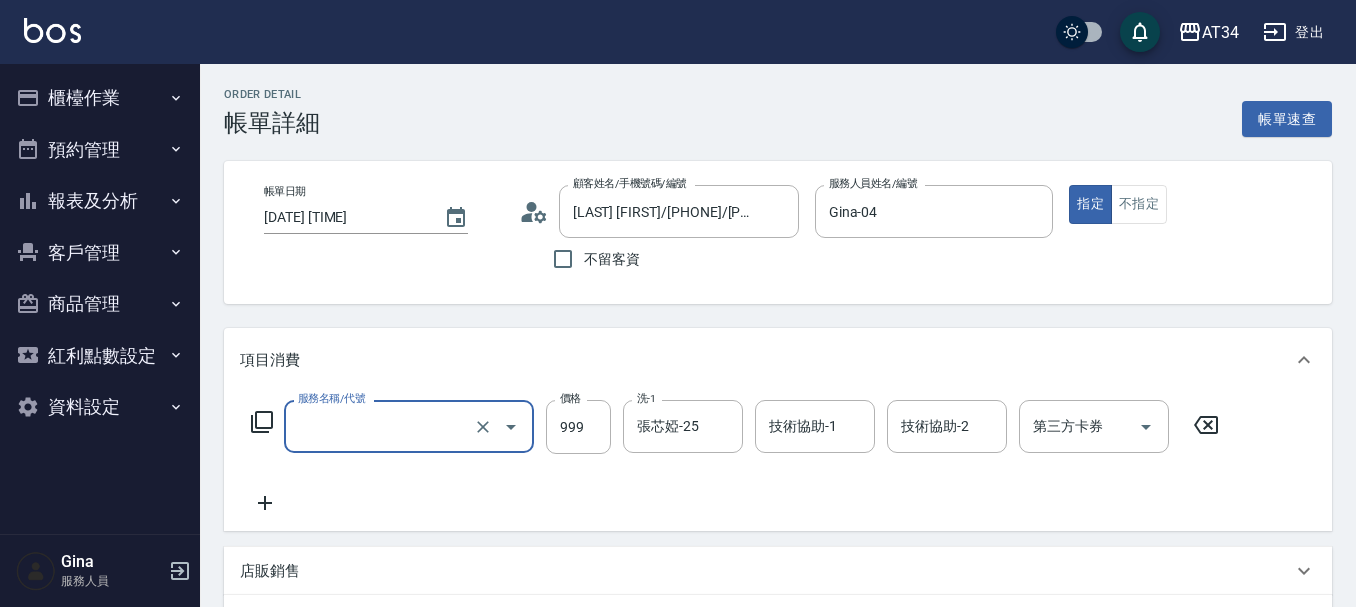 click on "服務名稱/代號" at bounding box center [381, 426] 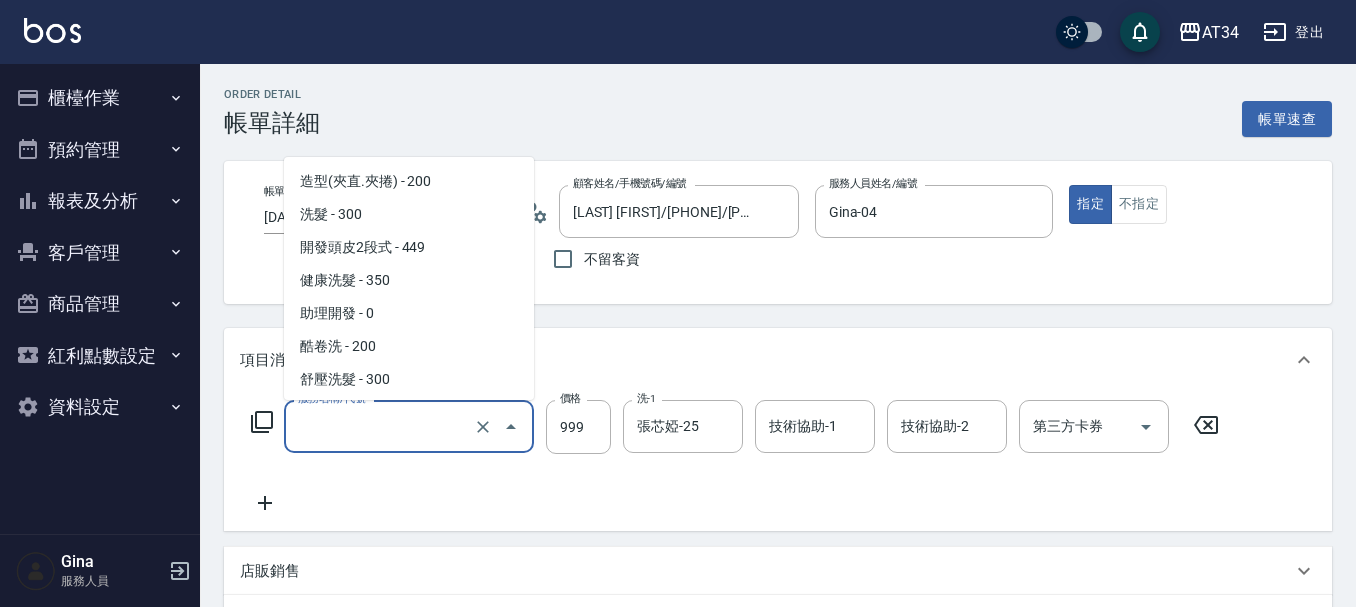 scroll, scrollTop: 3428, scrollLeft: 0, axis: vertical 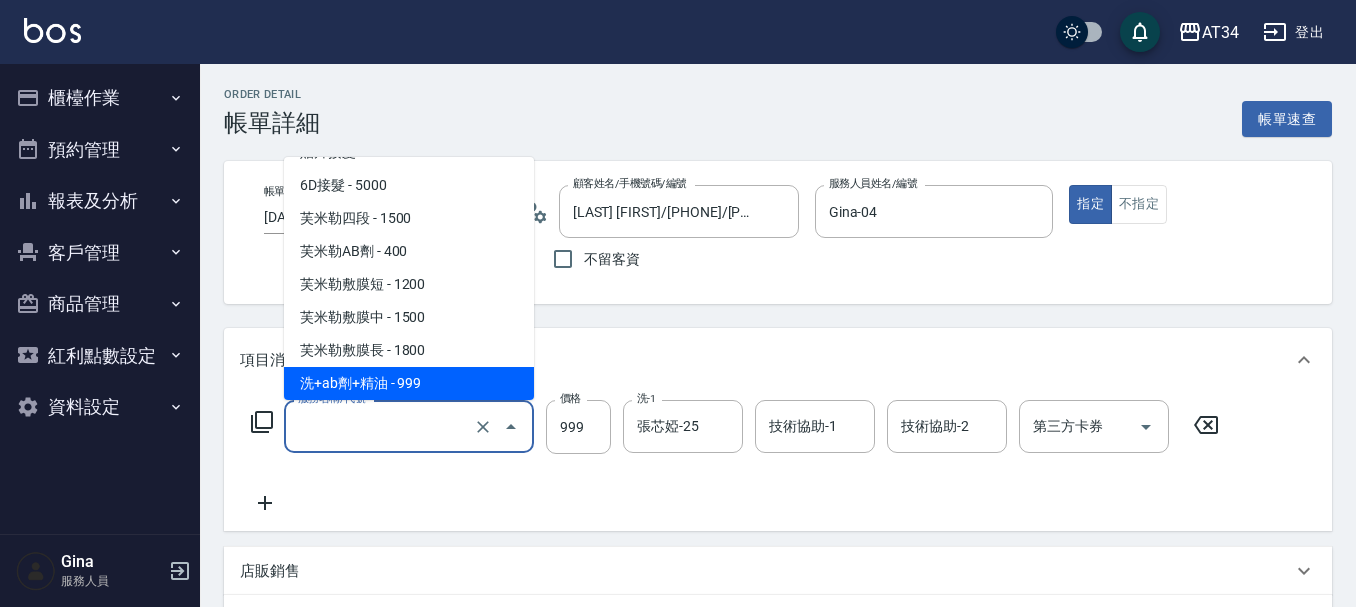 type on "1" 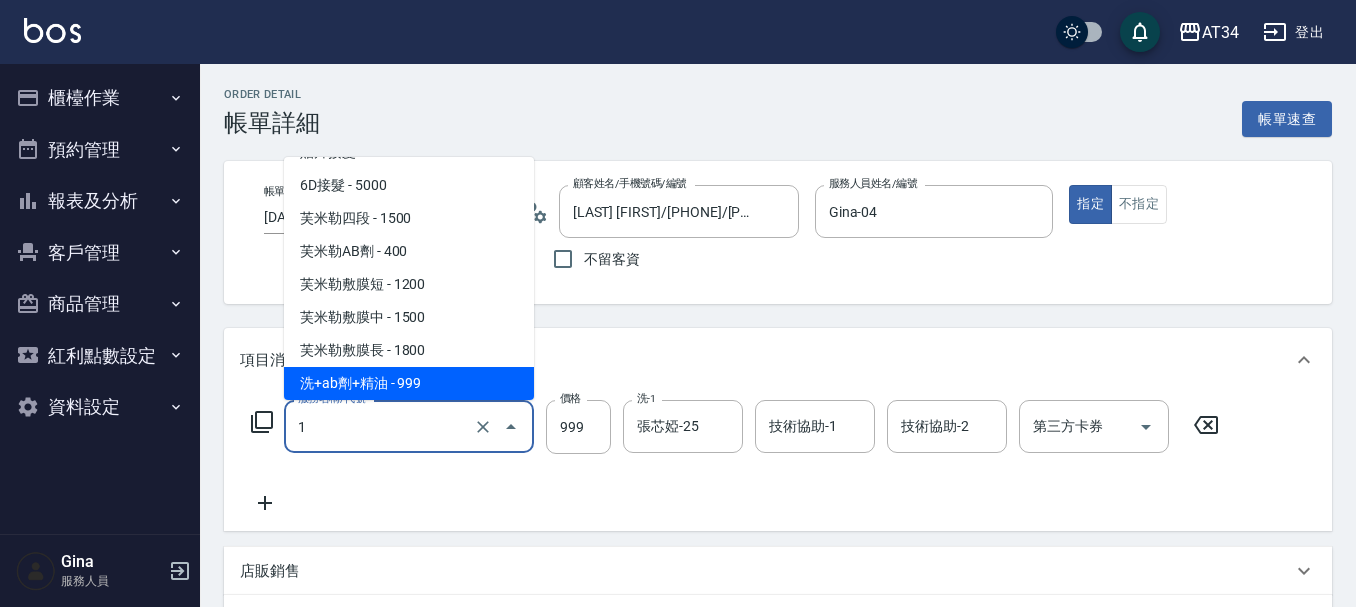 type on "0" 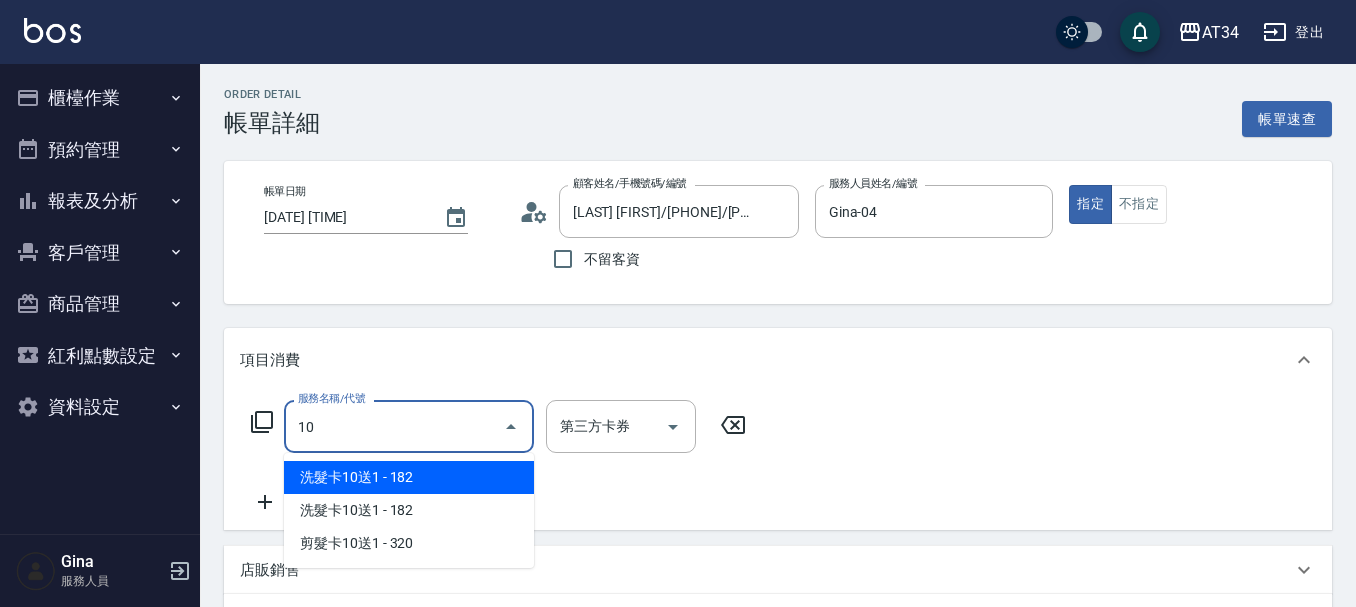 scroll, scrollTop: 0, scrollLeft: 0, axis: both 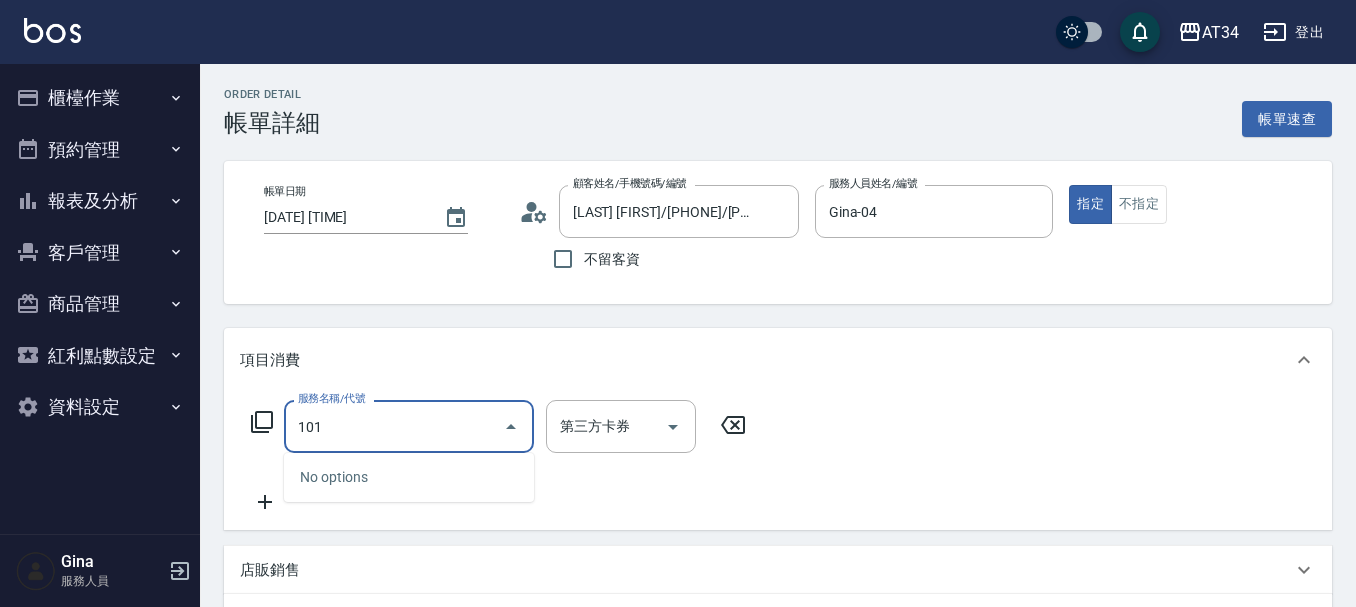 type on "1011" 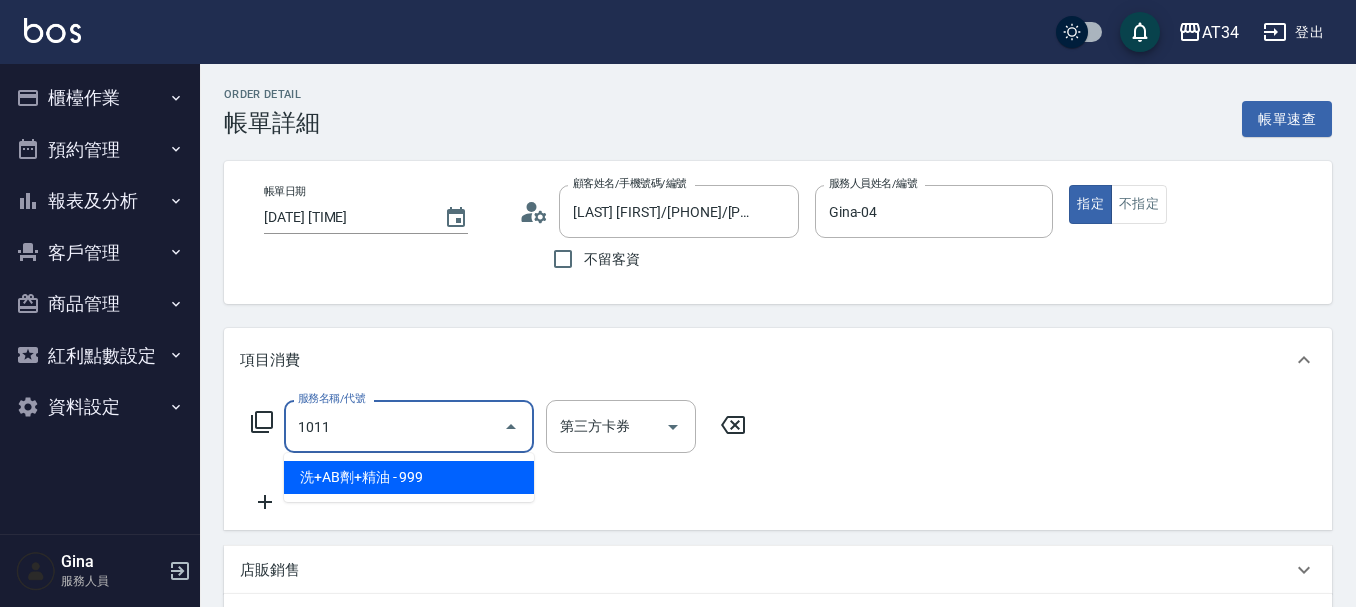 type on "90" 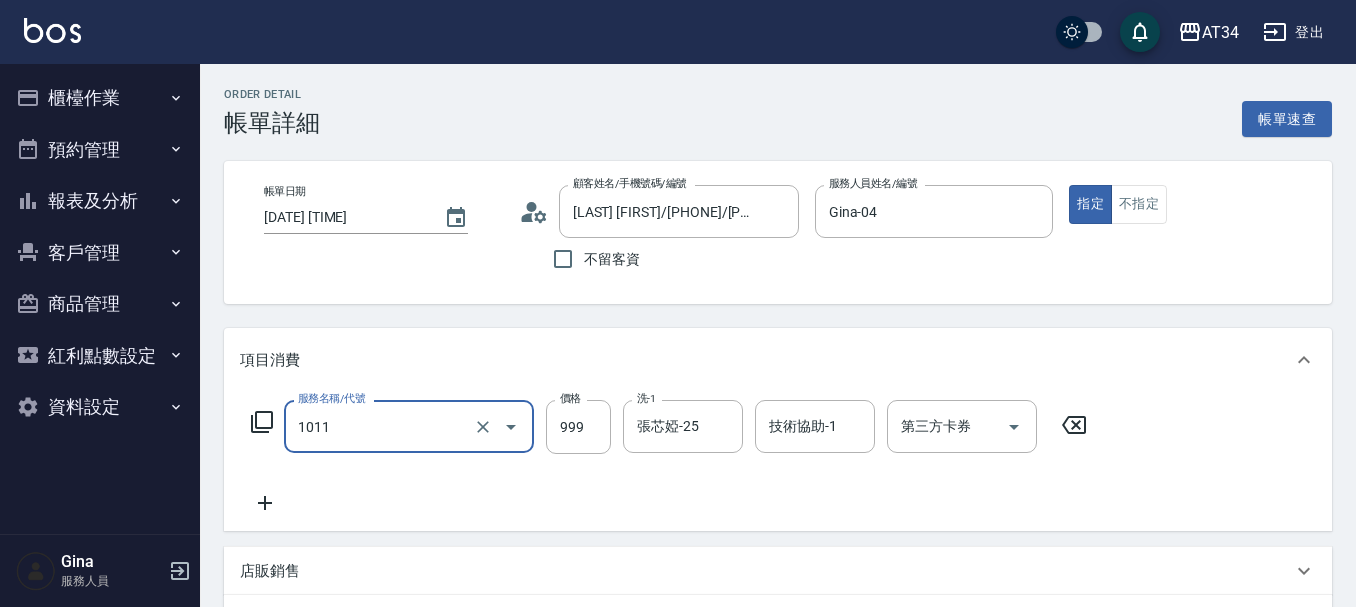 type on "洗+AB劑+精油(1011)" 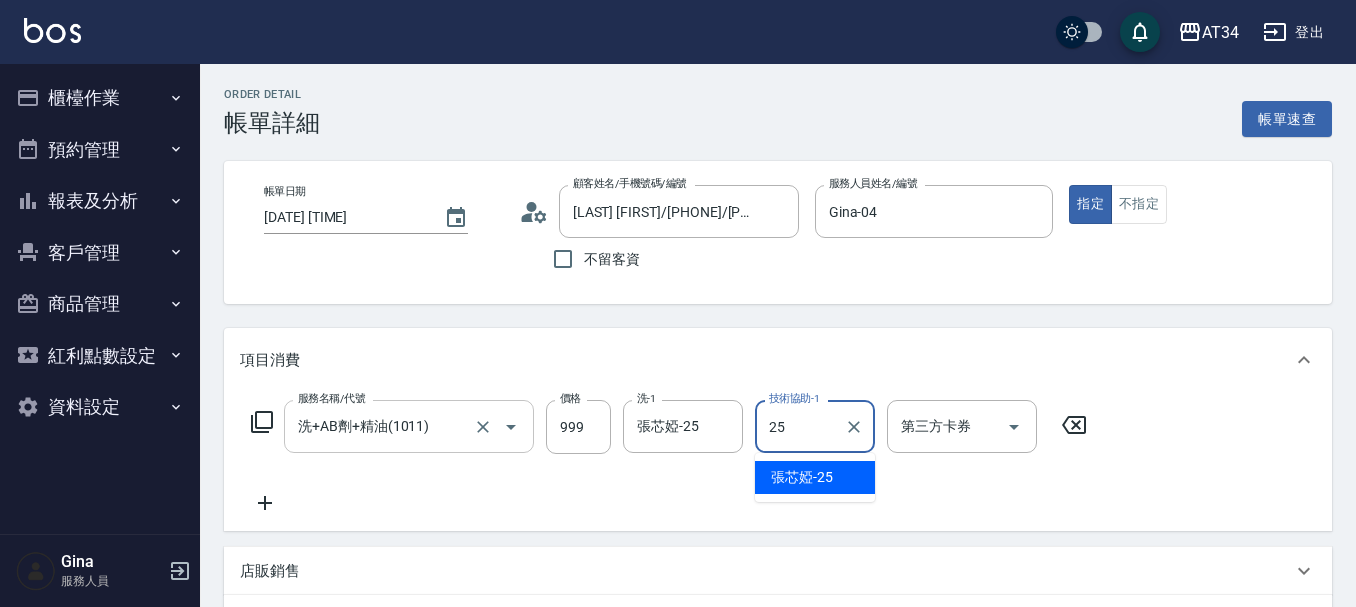 type on "張芯婭-25" 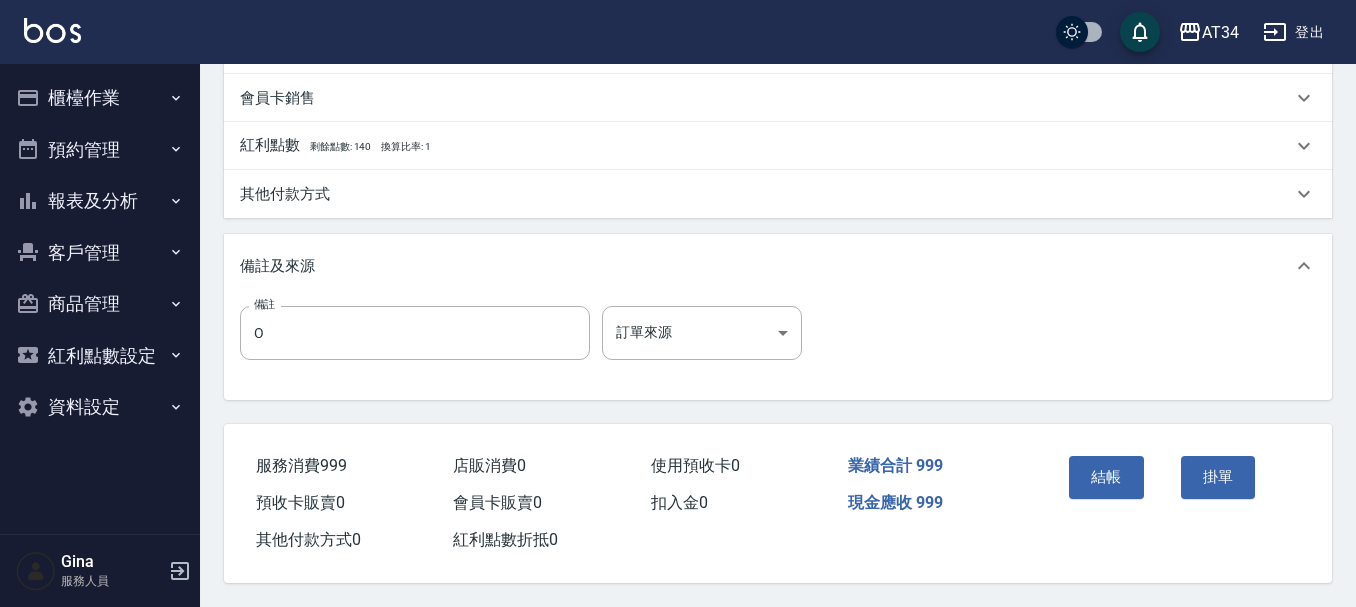 scroll, scrollTop: 626, scrollLeft: 0, axis: vertical 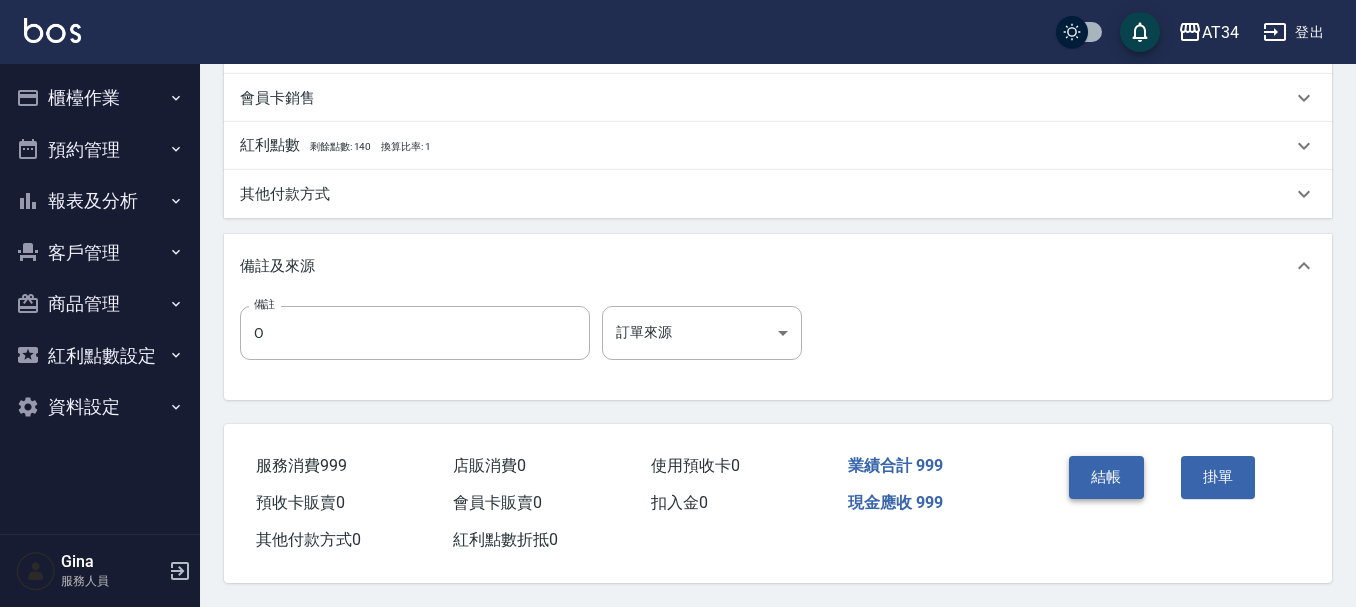 click on "結帳" at bounding box center [1106, 477] 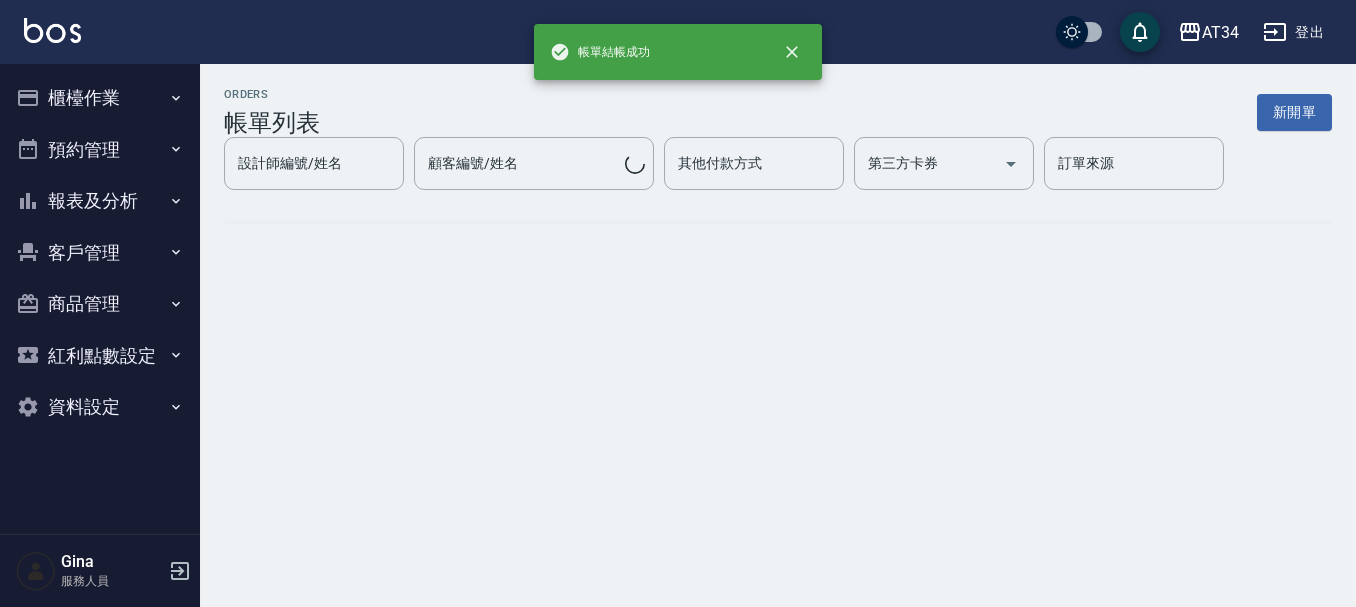scroll, scrollTop: 0, scrollLeft: 0, axis: both 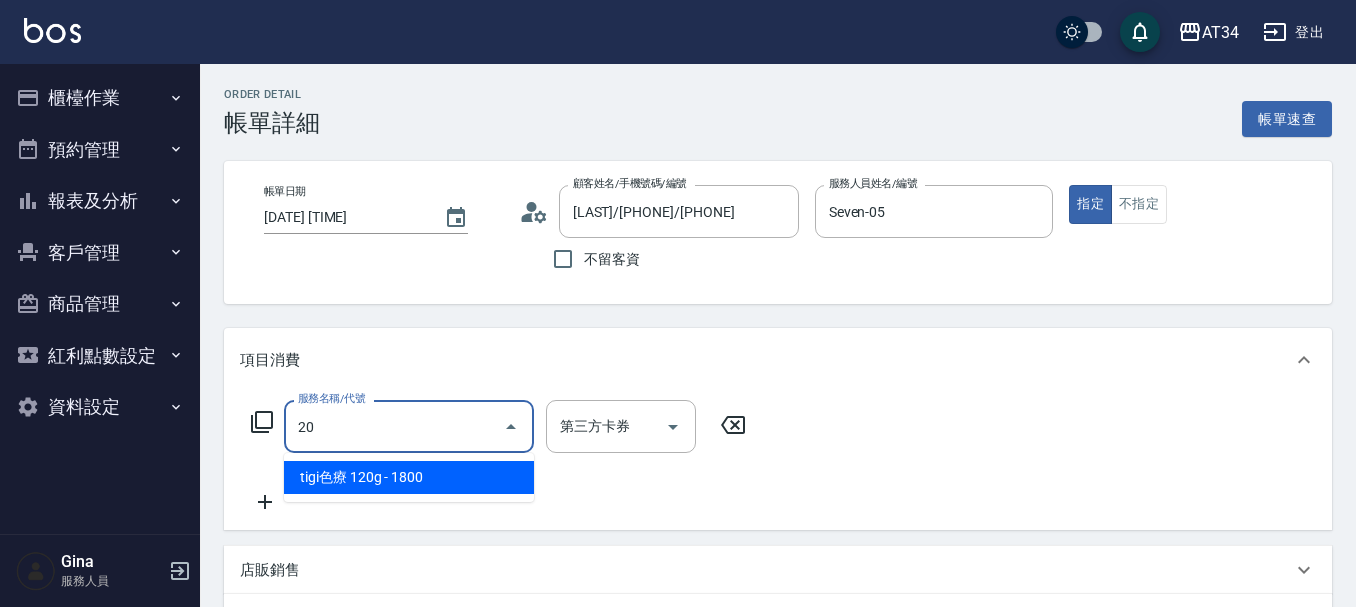 type on "201" 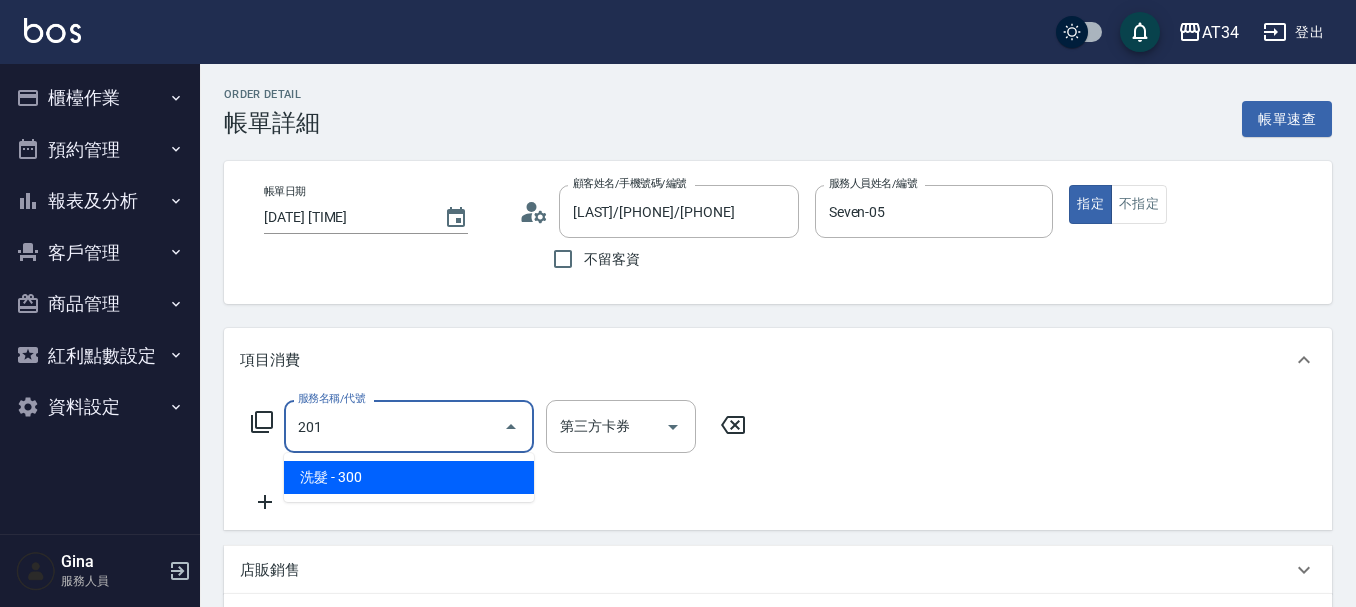 type on "30" 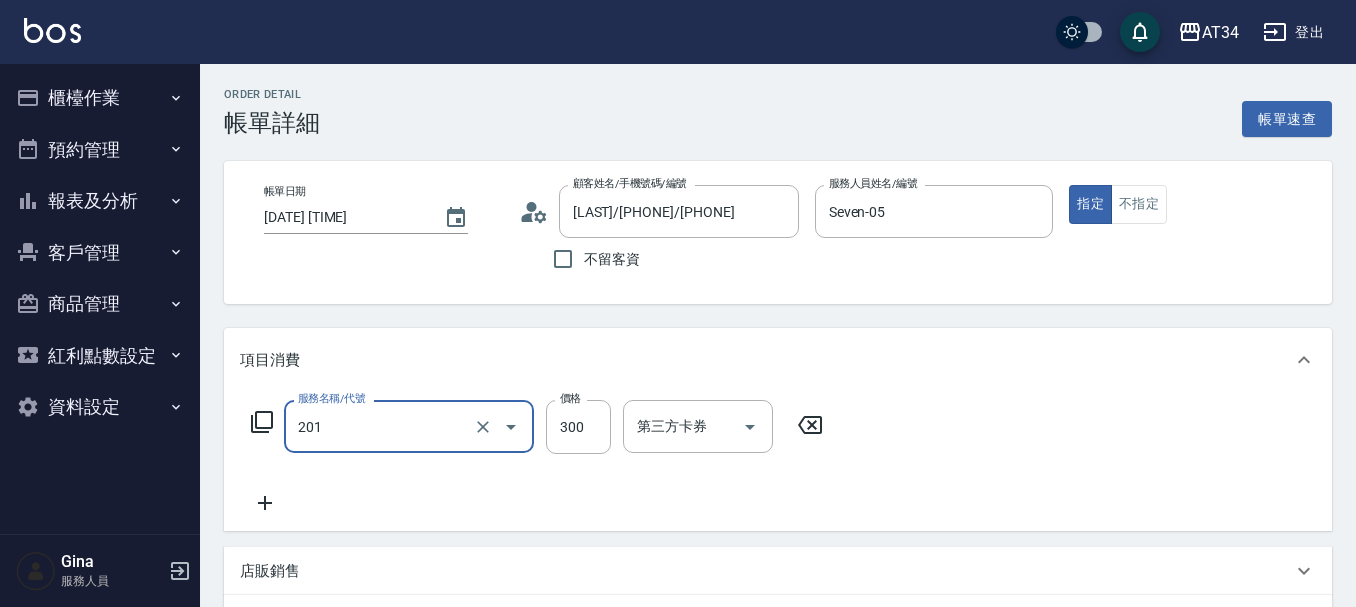 type on "洗髮(201)" 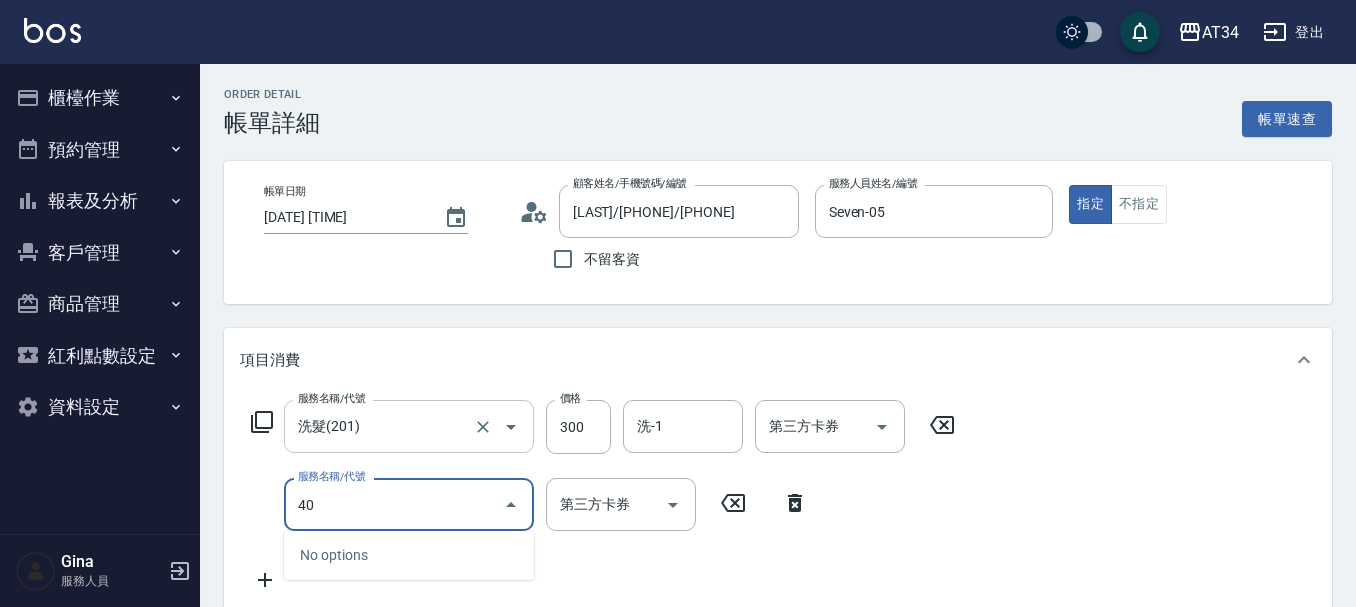 type on "401" 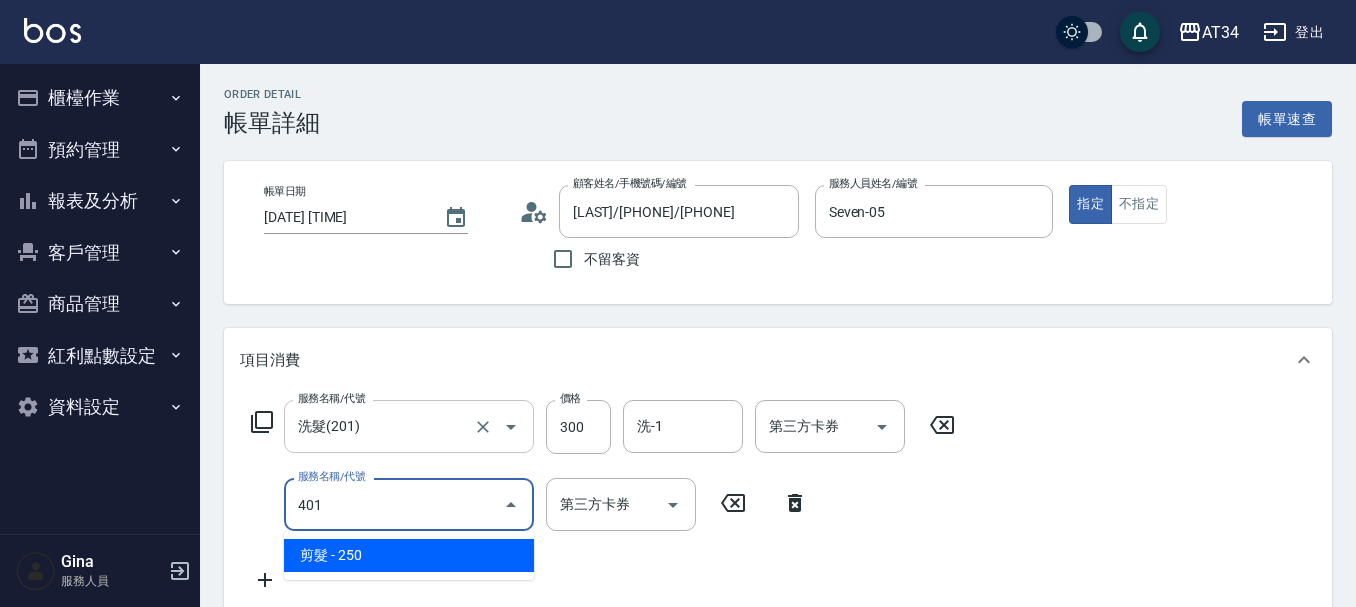 type on "50" 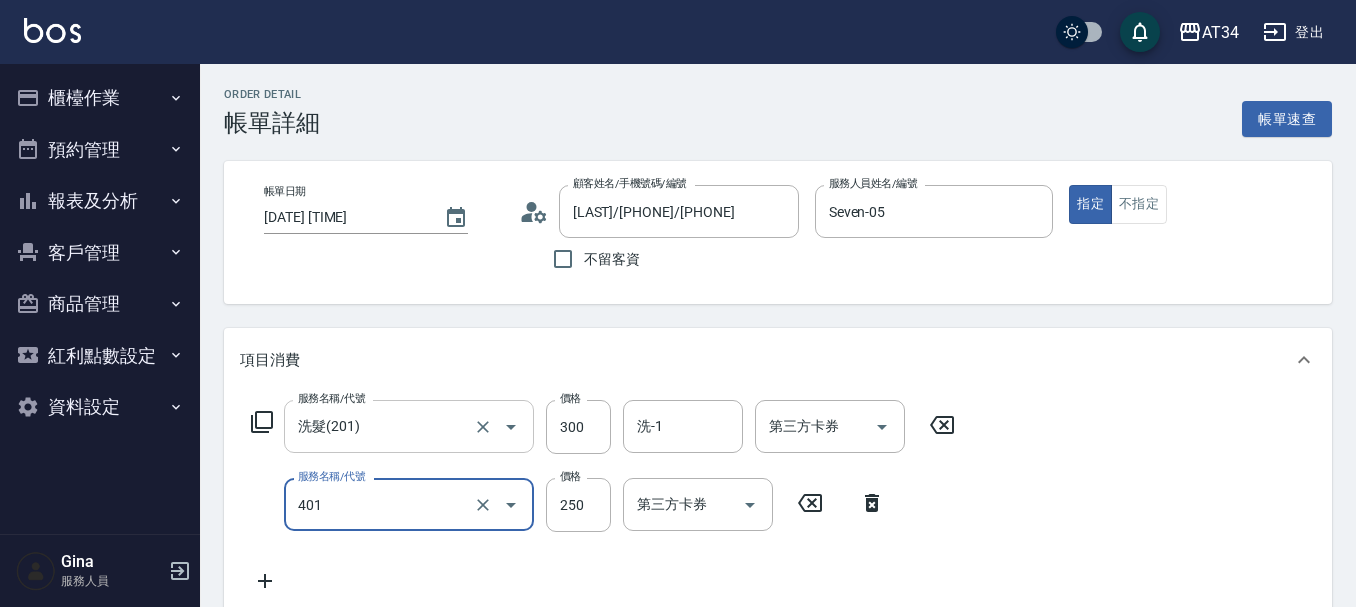 type on "剪髮(401)" 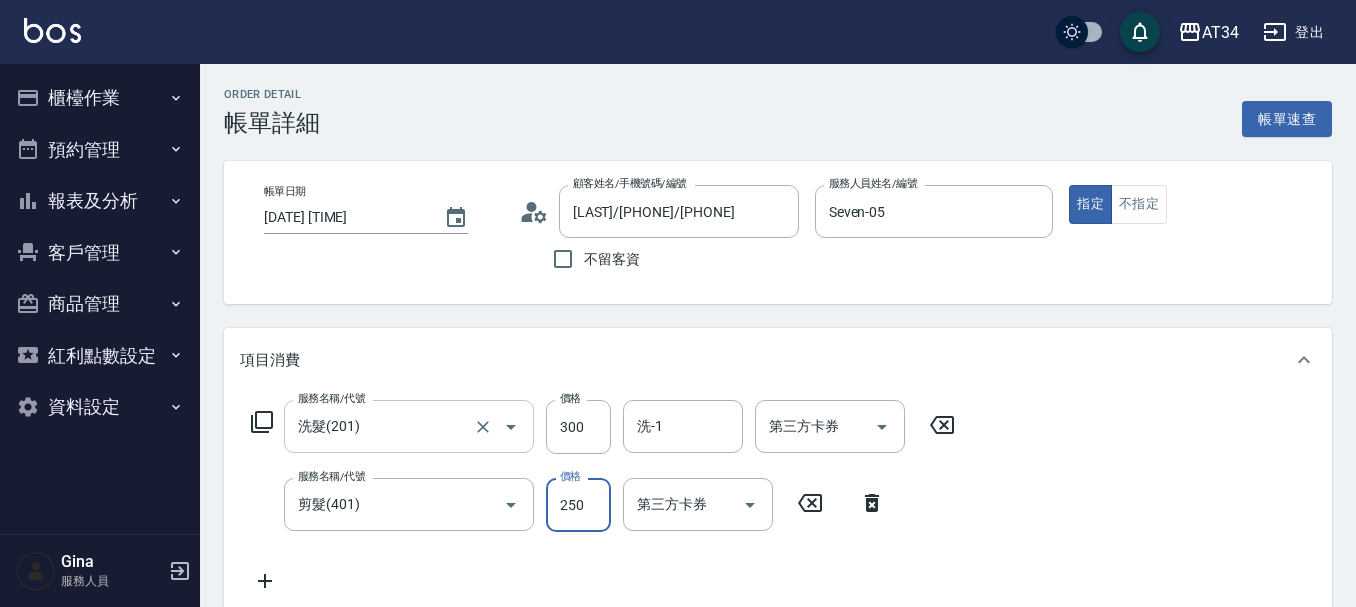 type on "30" 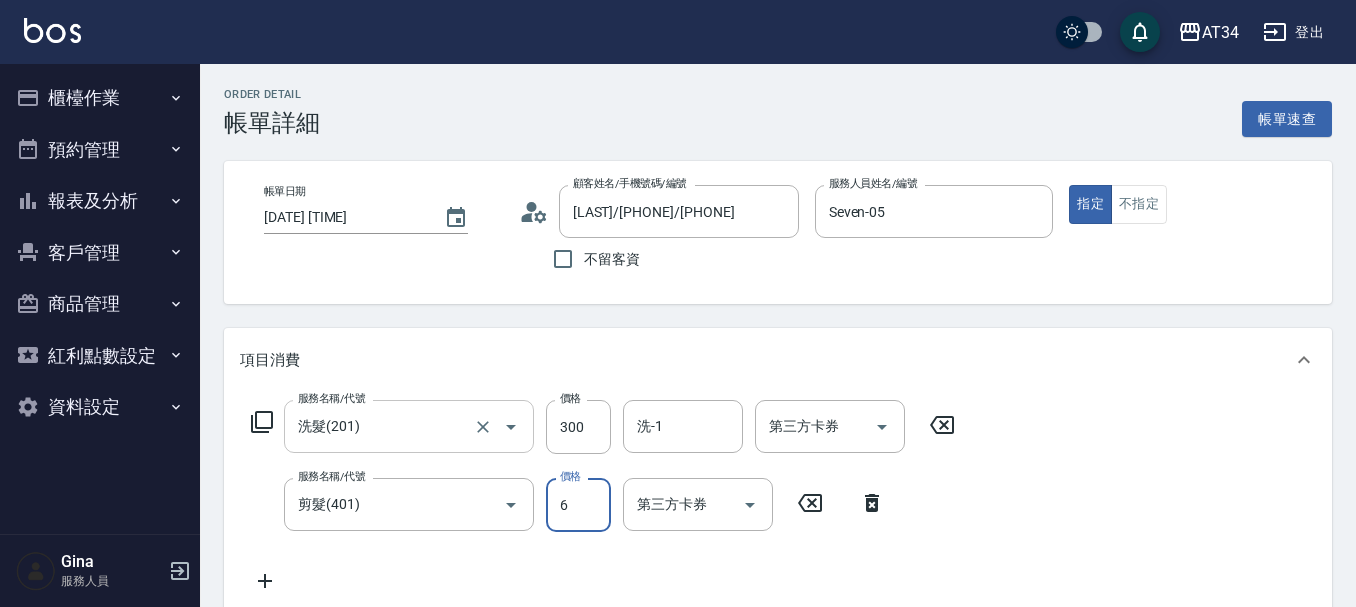type on "60" 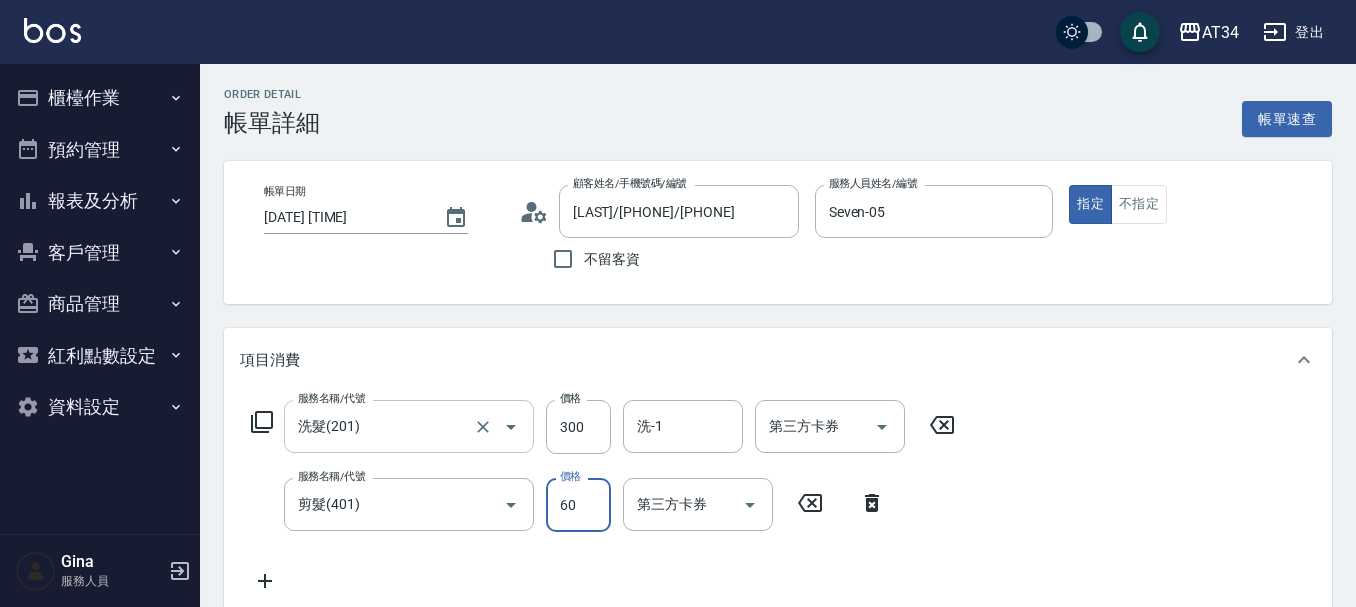 type on "90" 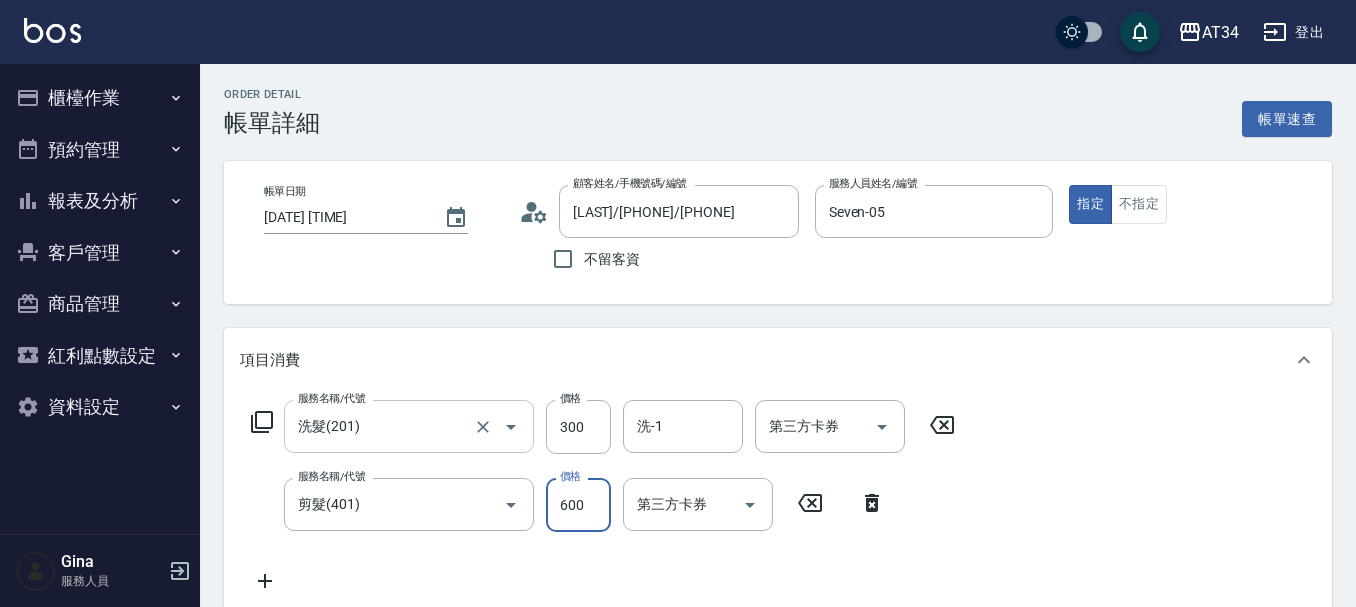 type on "600" 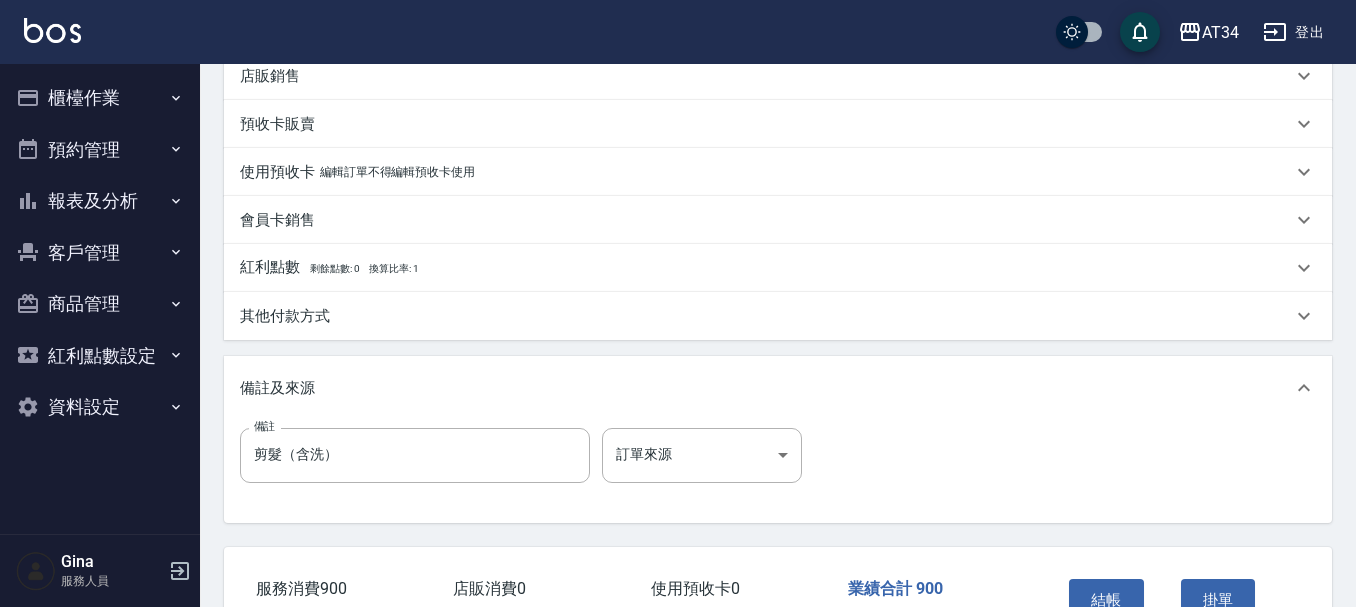scroll, scrollTop: 600, scrollLeft: 0, axis: vertical 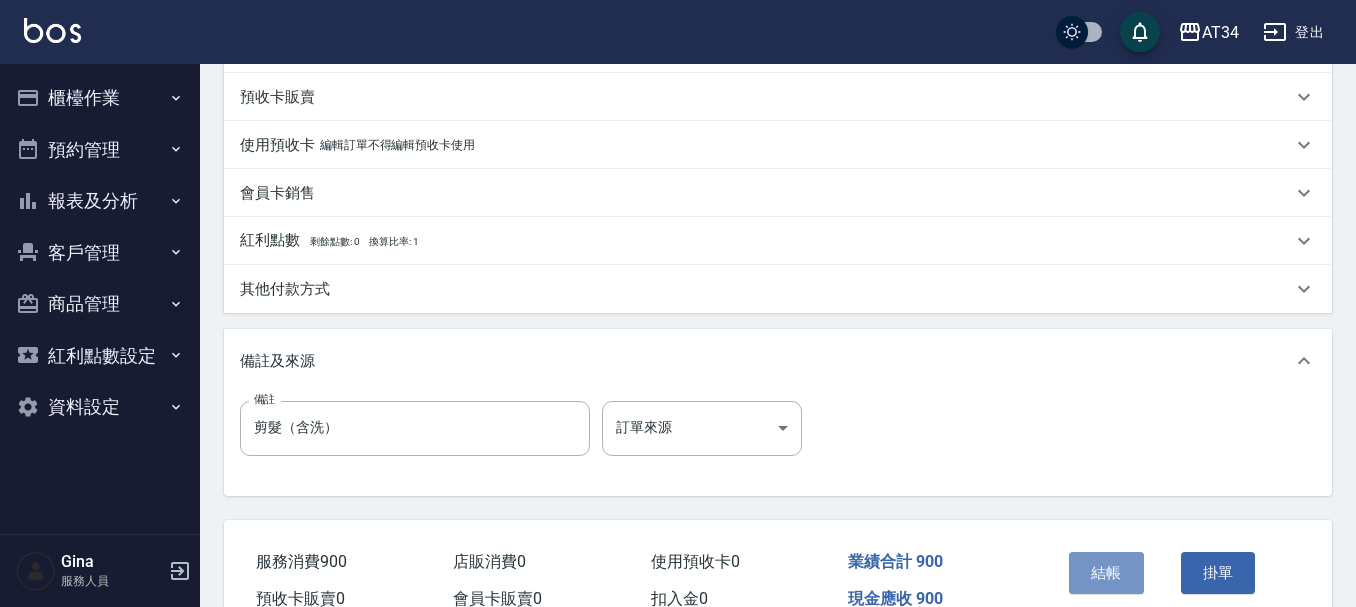 click on "結帳" at bounding box center [1106, 573] 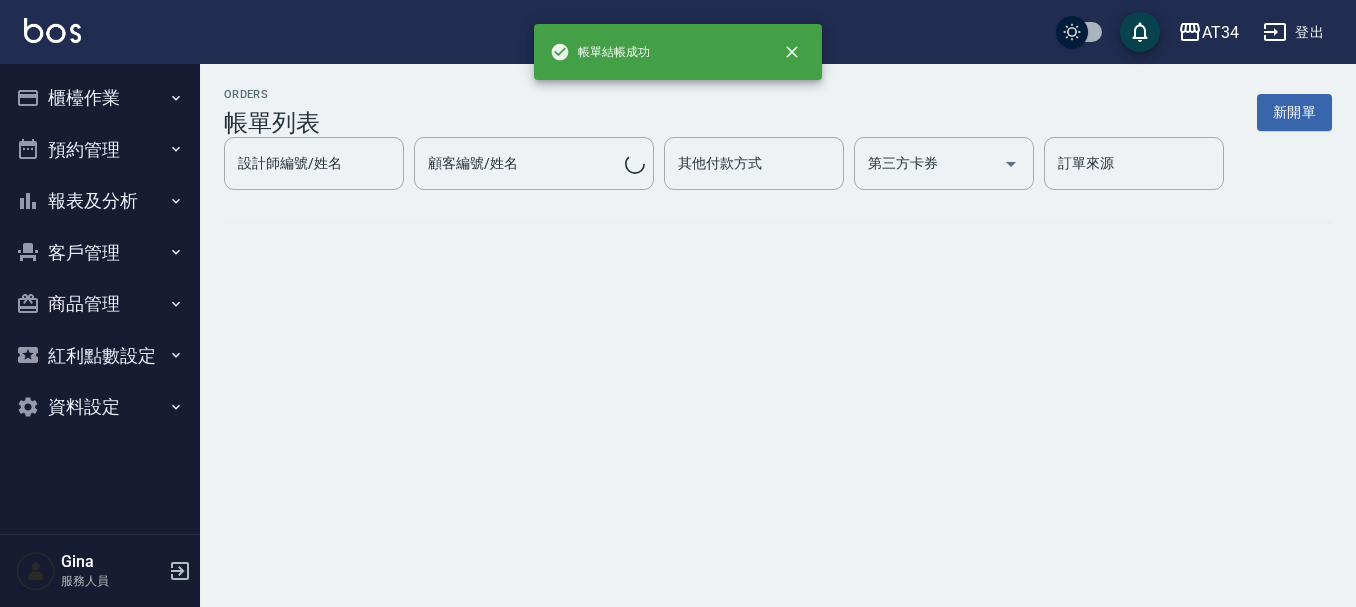 scroll, scrollTop: 0, scrollLeft: 0, axis: both 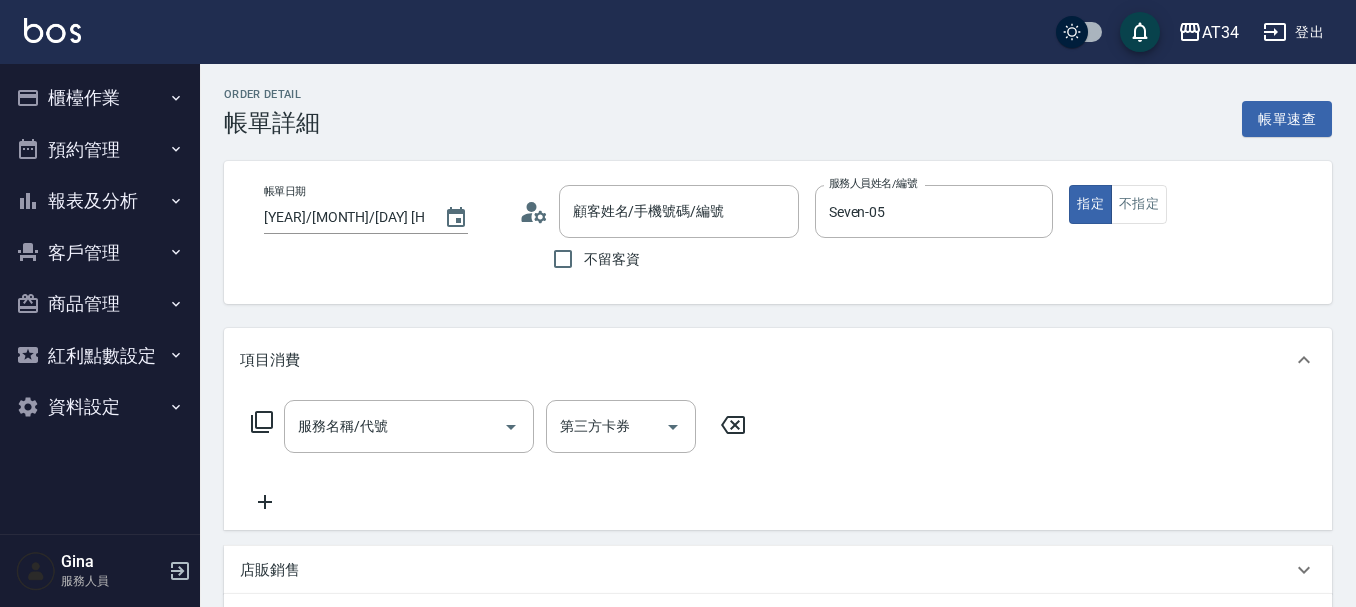 type on "[LAST] [FIRST]/[PHONE]/[PHONE]" 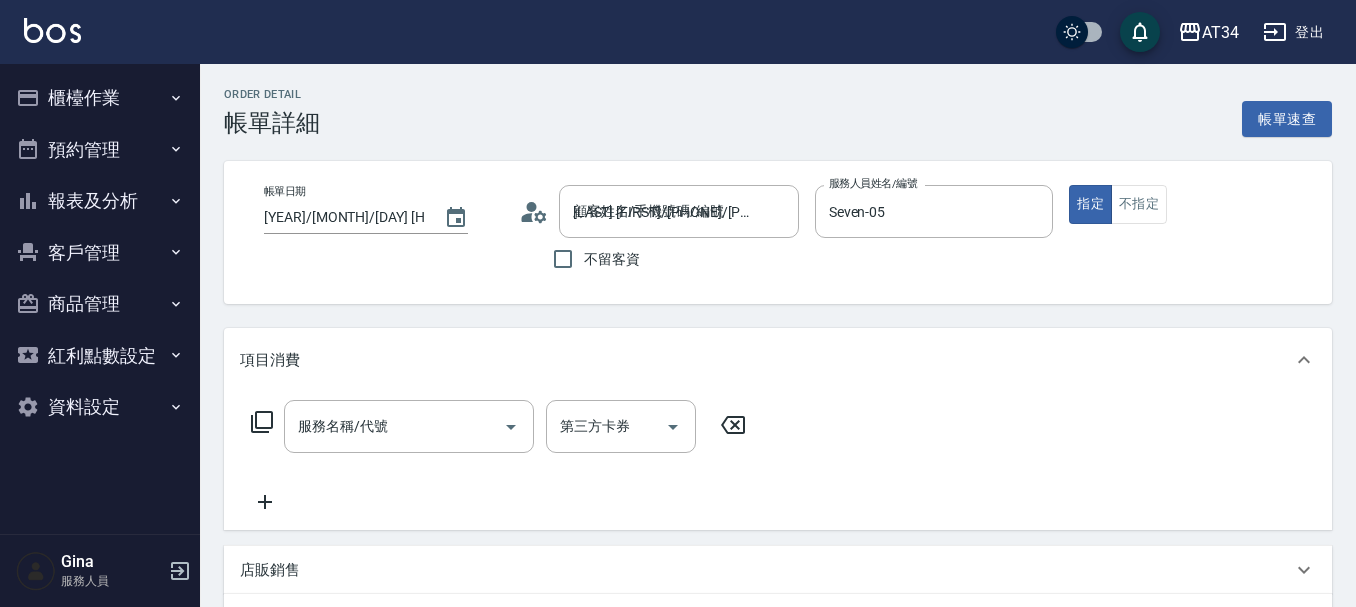 click on "服務名稱/代號 服務名稱/代號" at bounding box center (409, 426) 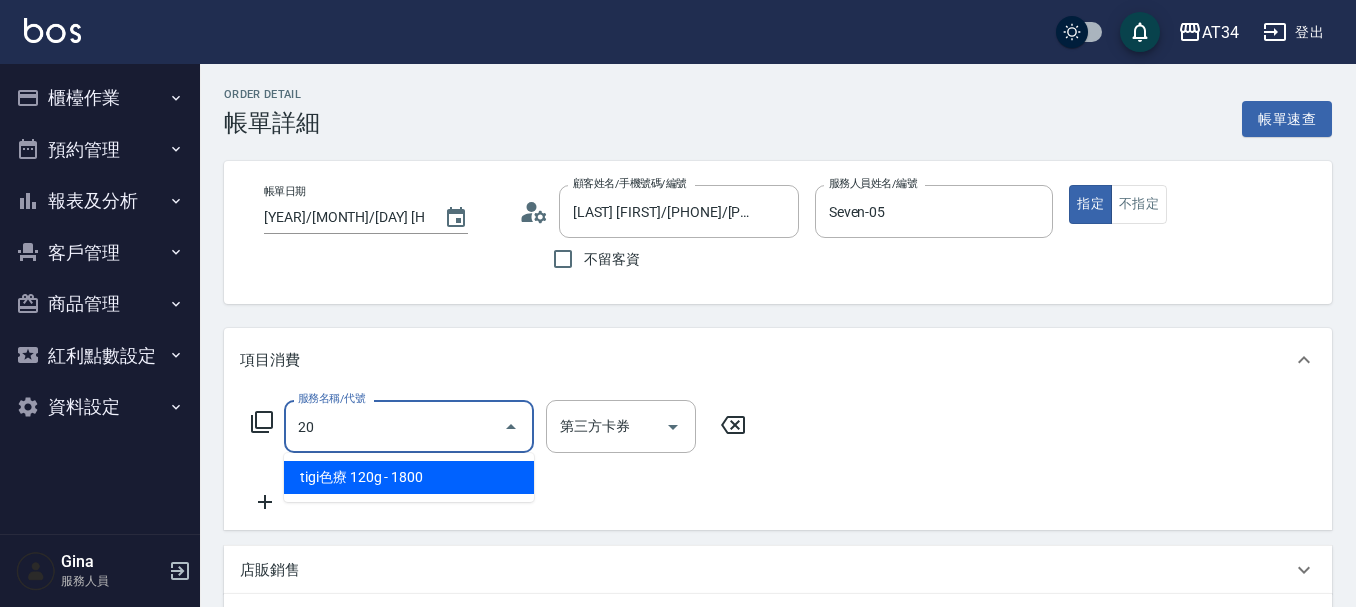 type on "201" 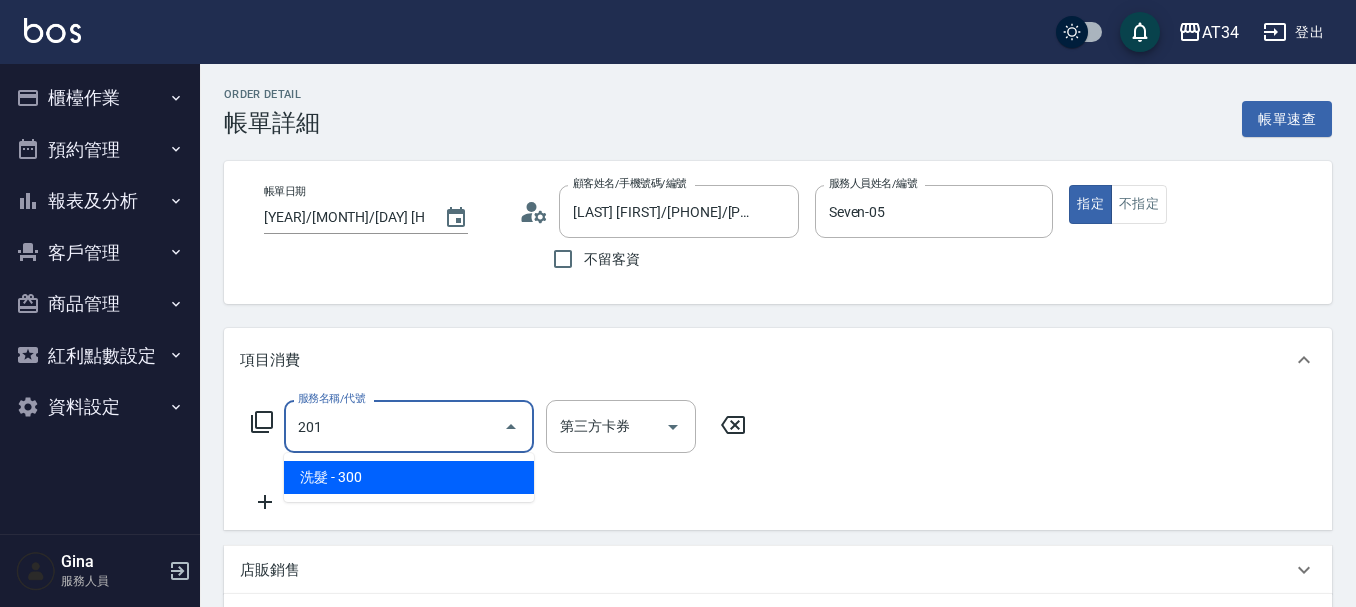type on "30" 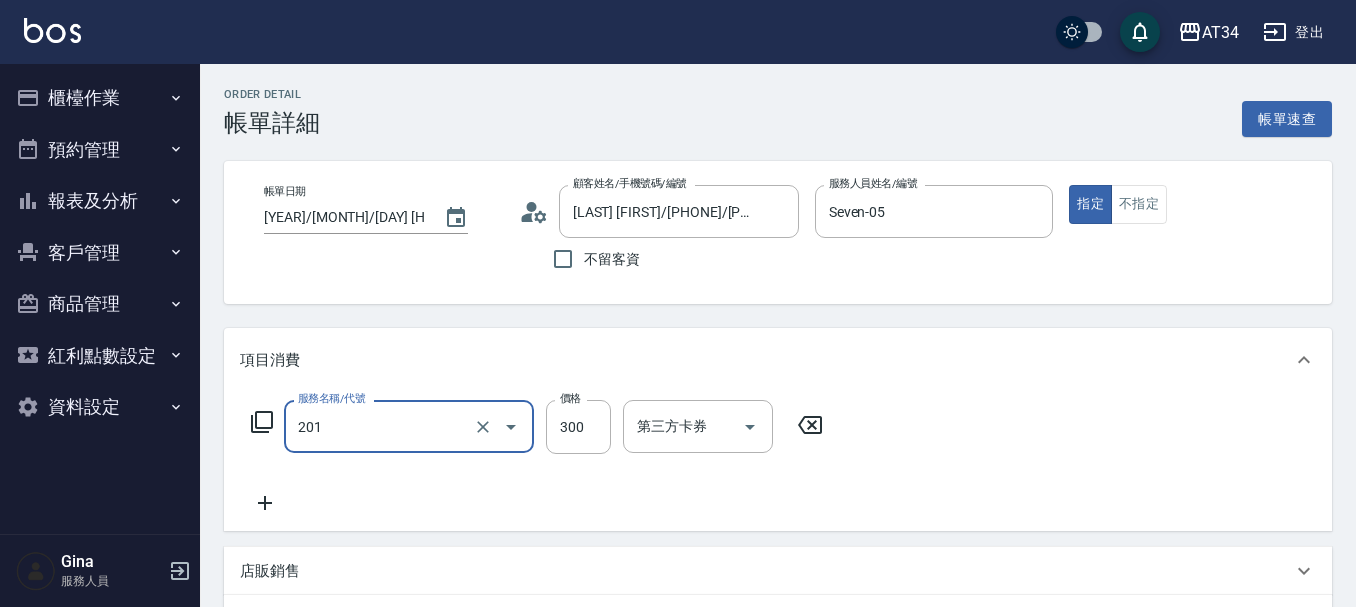 type on "洗髮(201)" 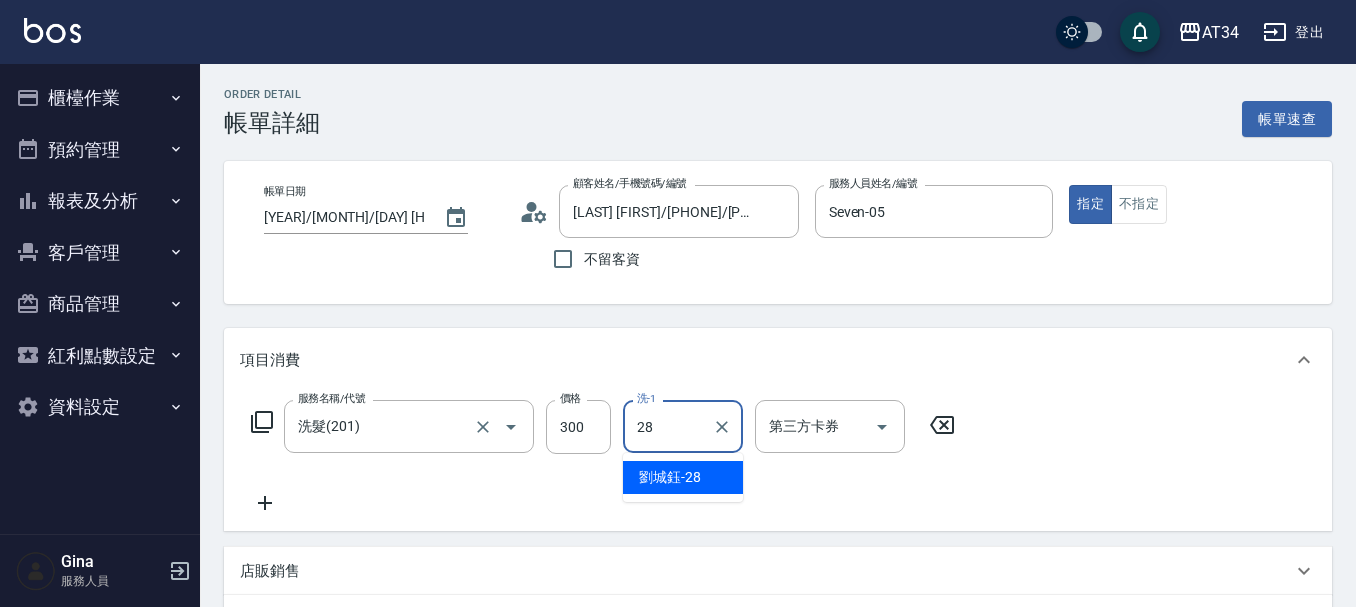 type on "劉城鈺-28" 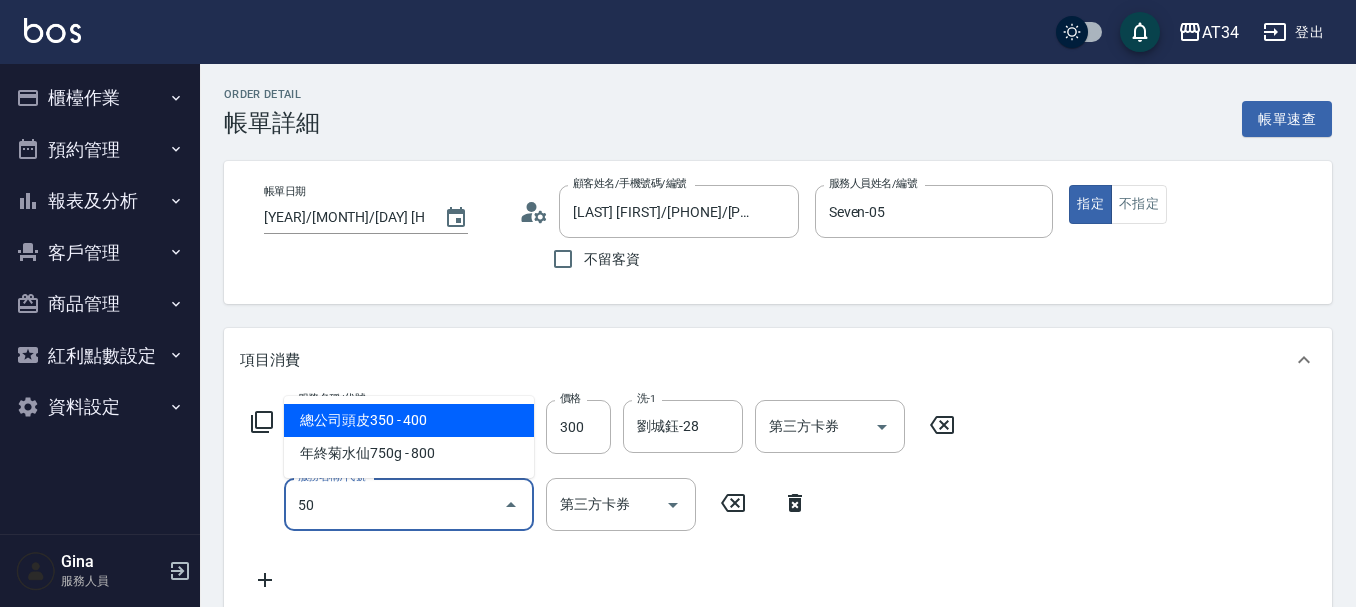 type on "503" 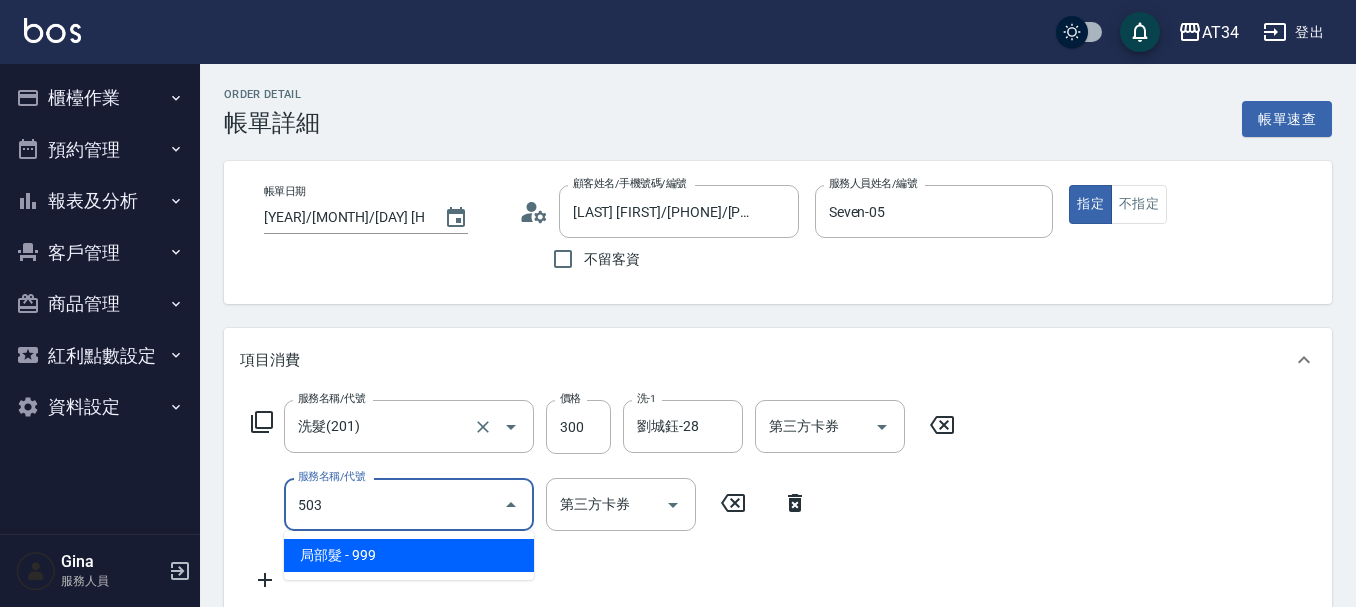 type on "120" 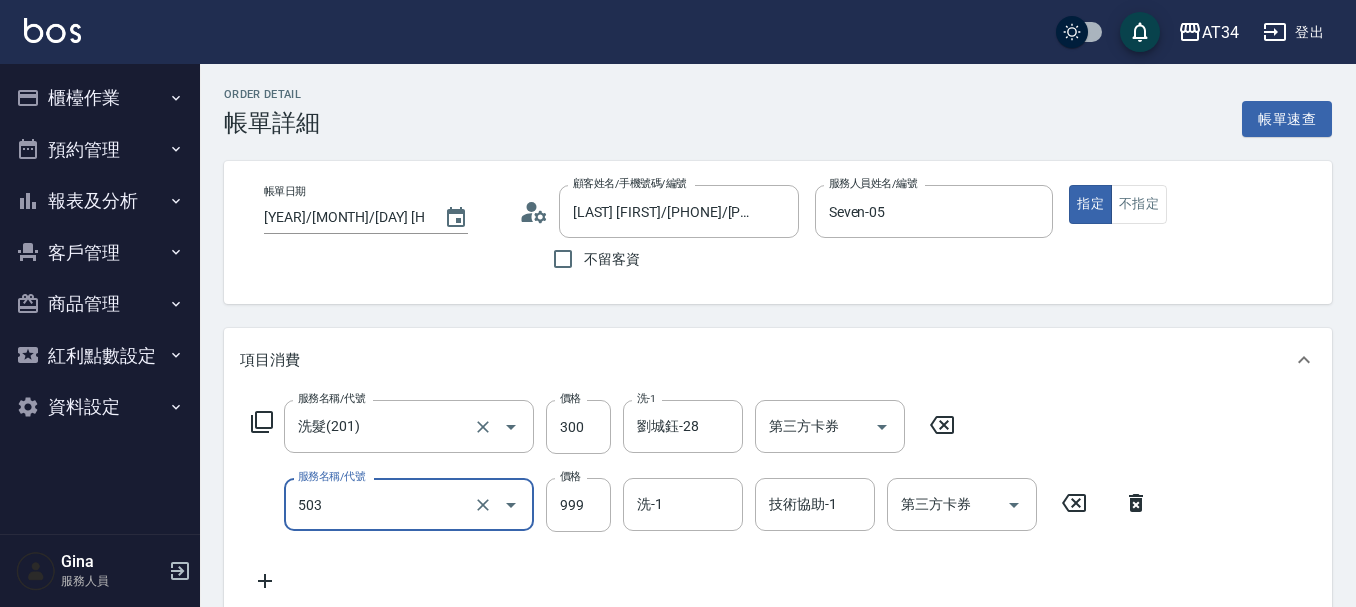 type on "局部髮(503)" 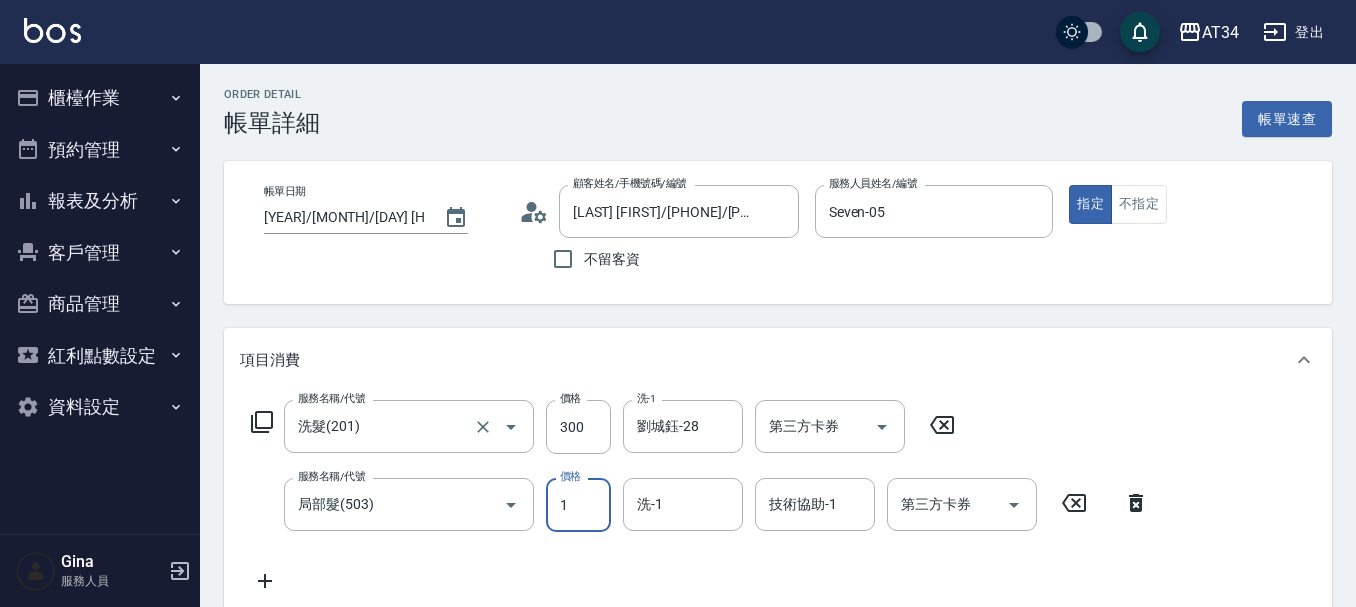 type on "16" 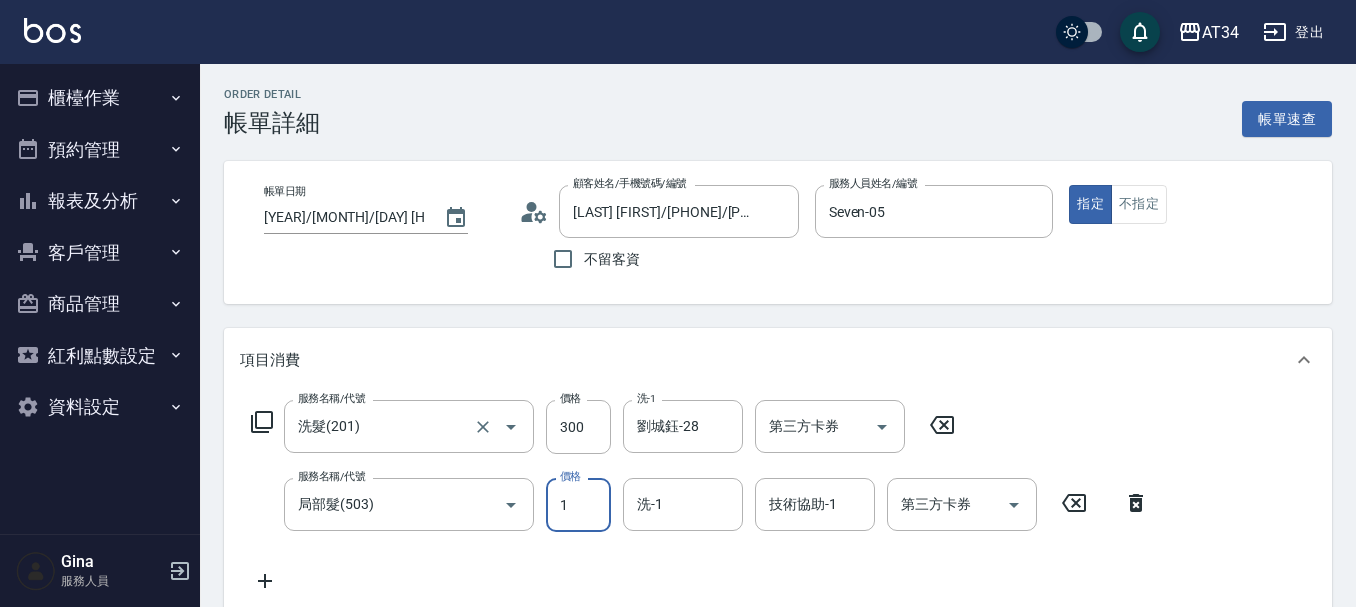 type on "30" 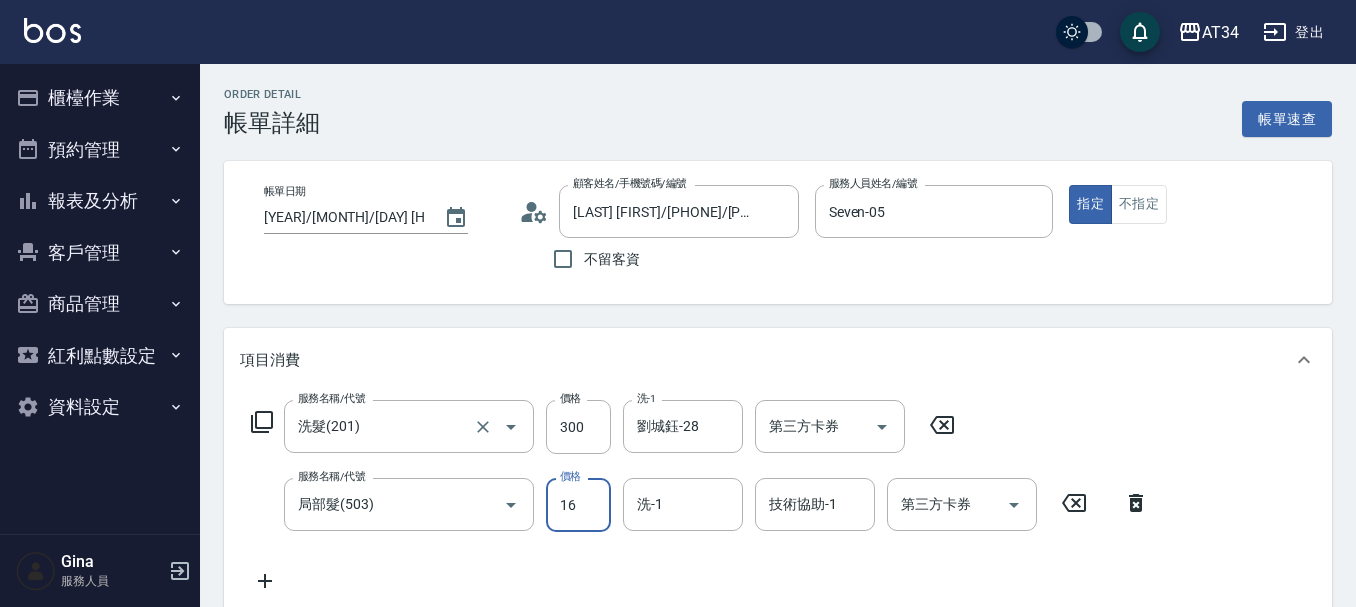 type on "160" 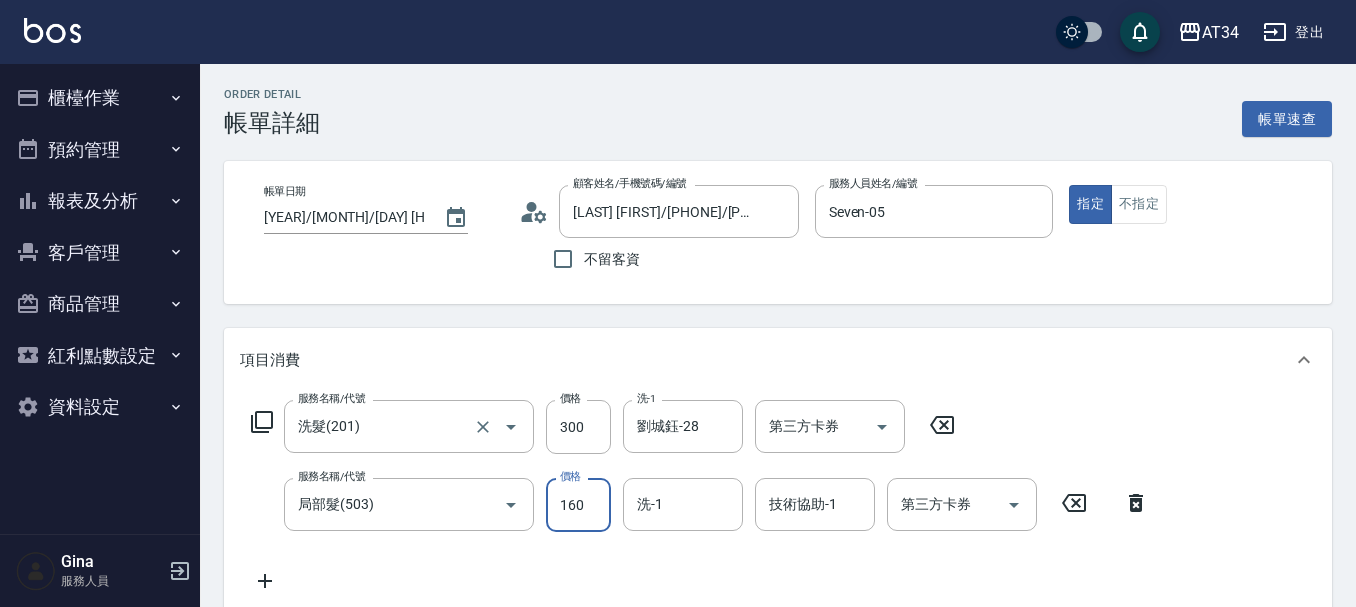 type on "190" 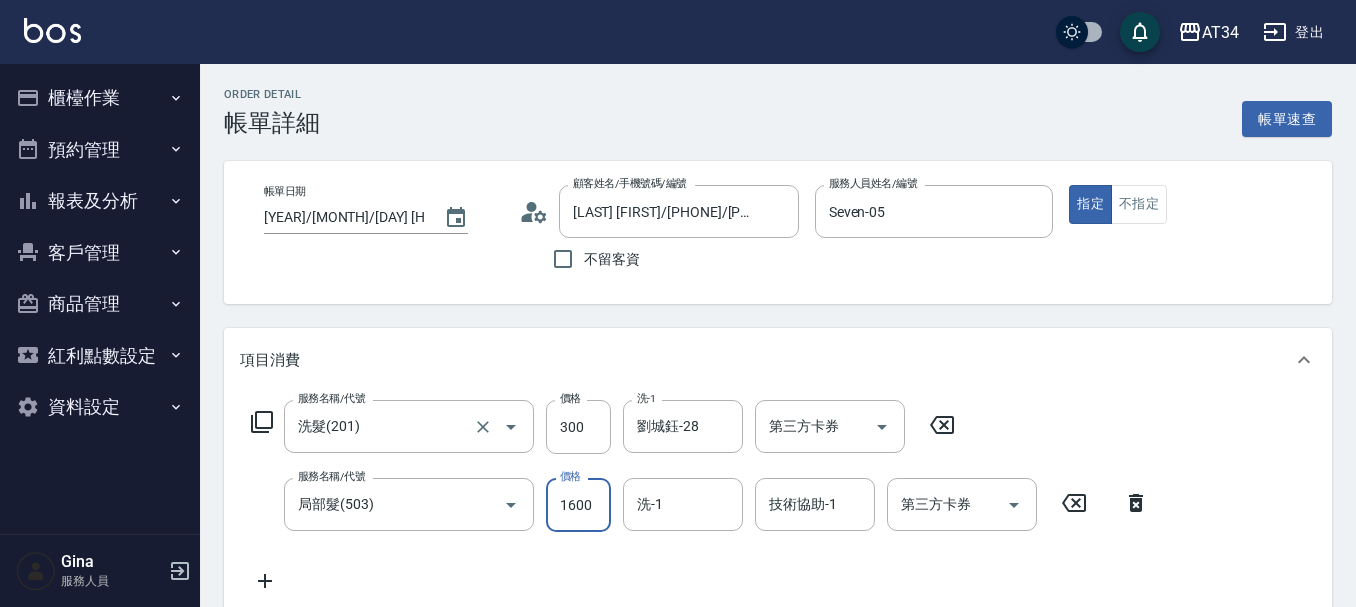 type on "1600" 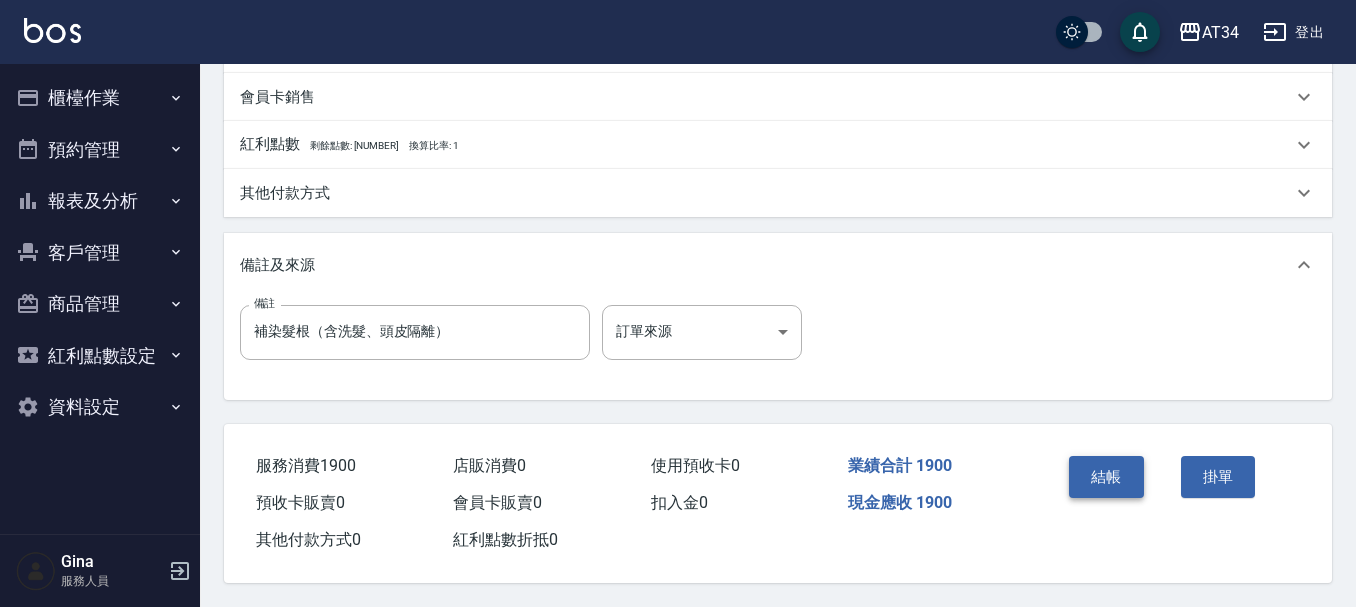 scroll, scrollTop: 705, scrollLeft: 0, axis: vertical 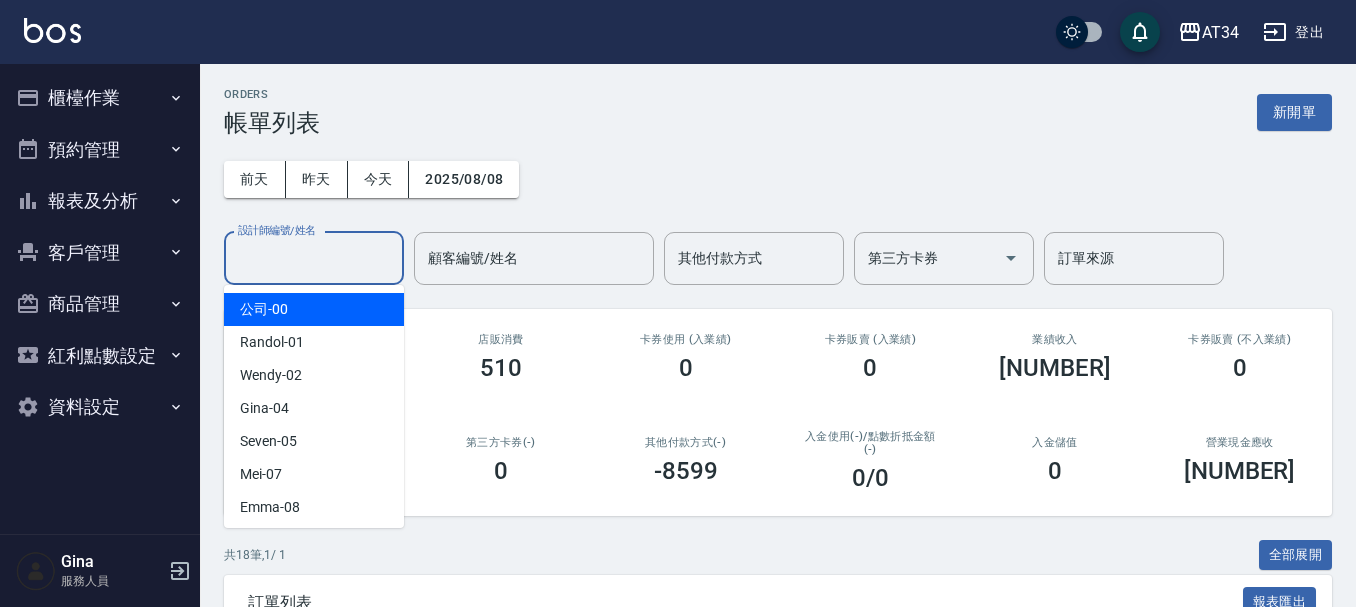 click on "設計師編號/姓名 設計師編號/姓名" at bounding box center [314, 258] 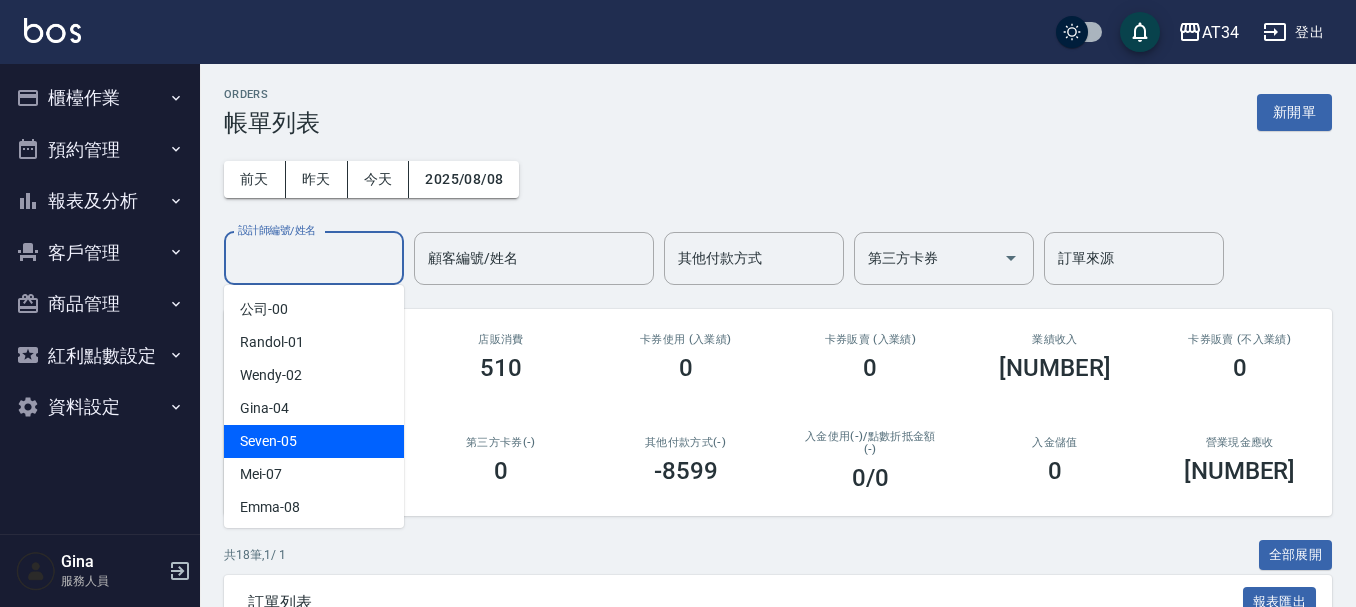click on "Seven -05" at bounding box center [314, 441] 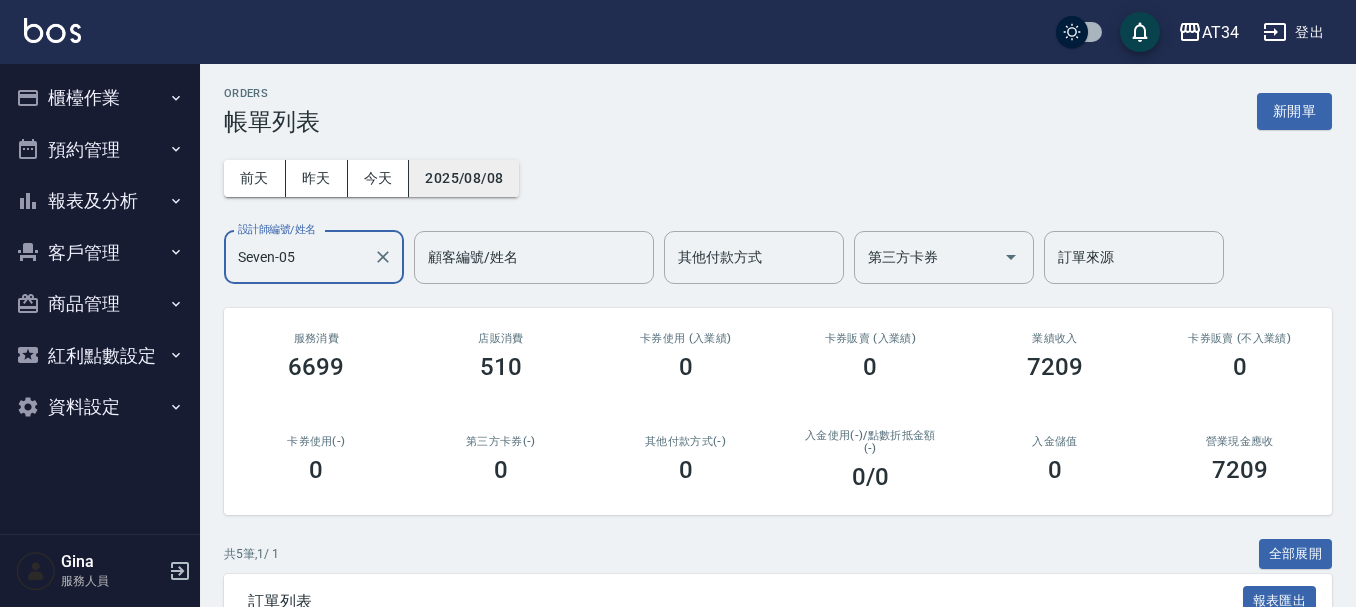 scroll, scrollTop: 0, scrollLeft: 0, axis: both 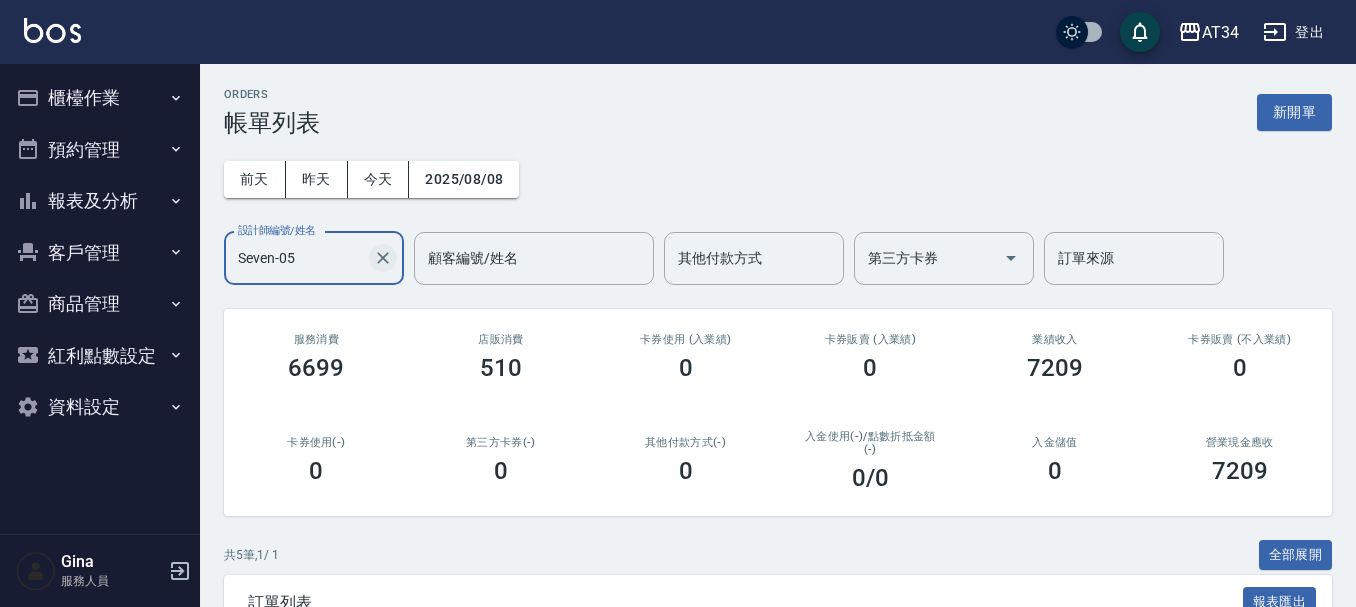 click 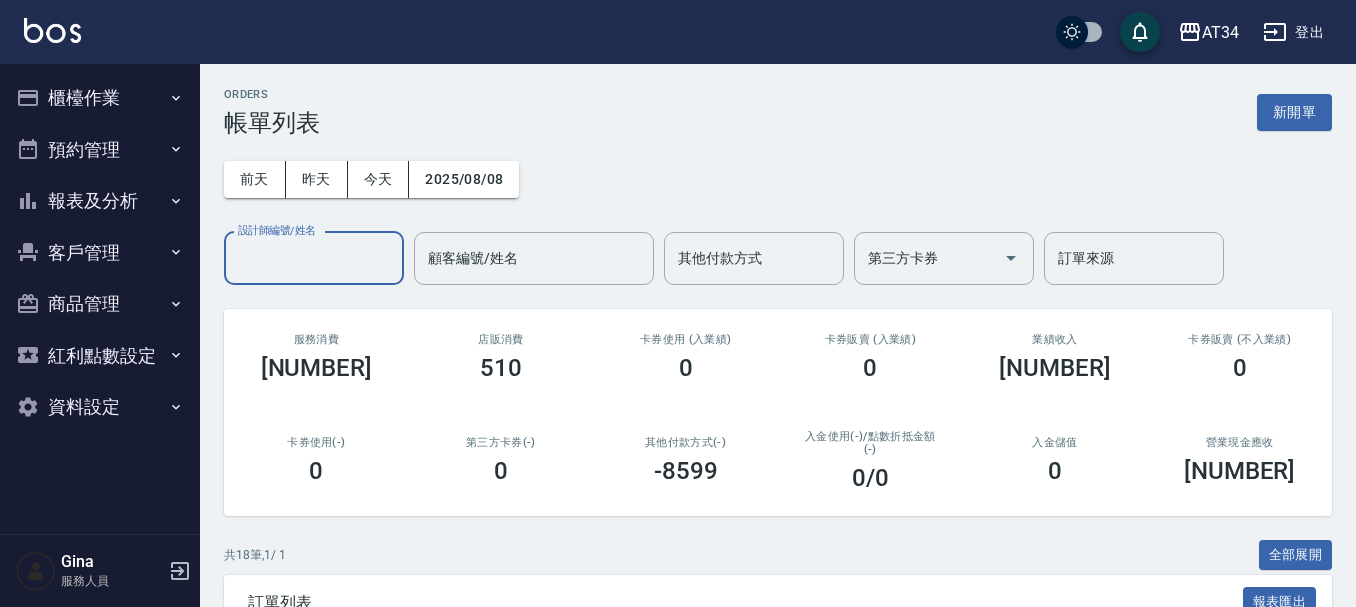 click on "設計師編號/姓名" at bounding box center [314, 258] 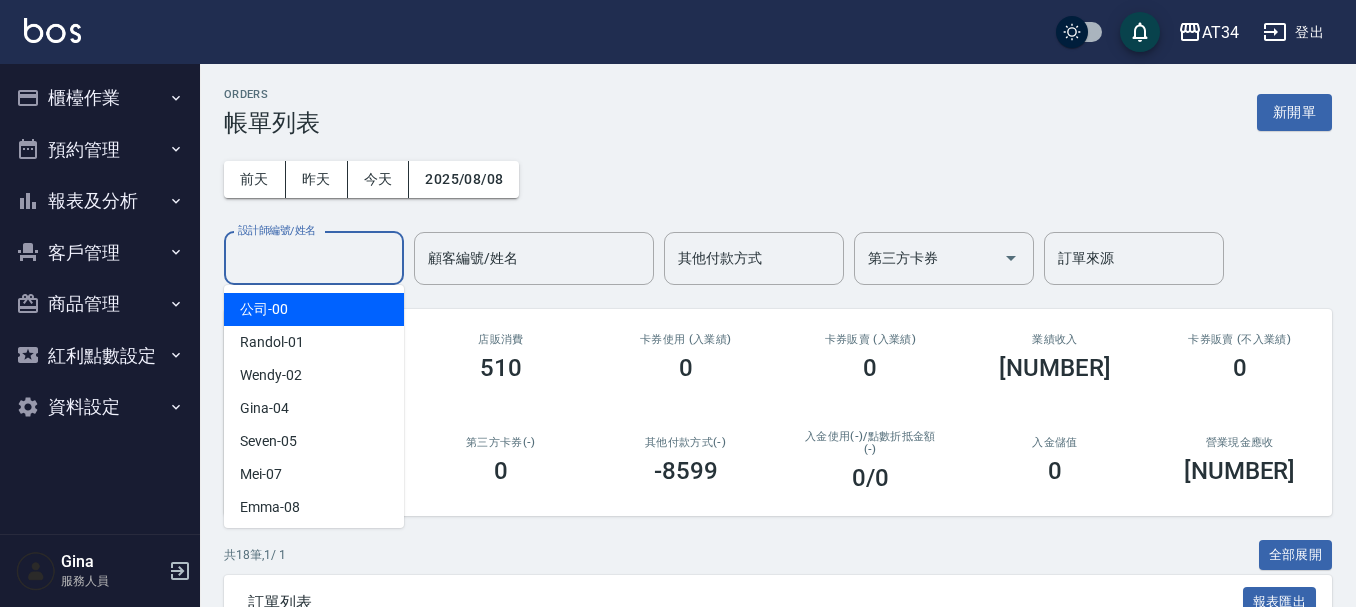 click on "ORDERS 帳單列表 新開單" at bounding box center (778, 112) 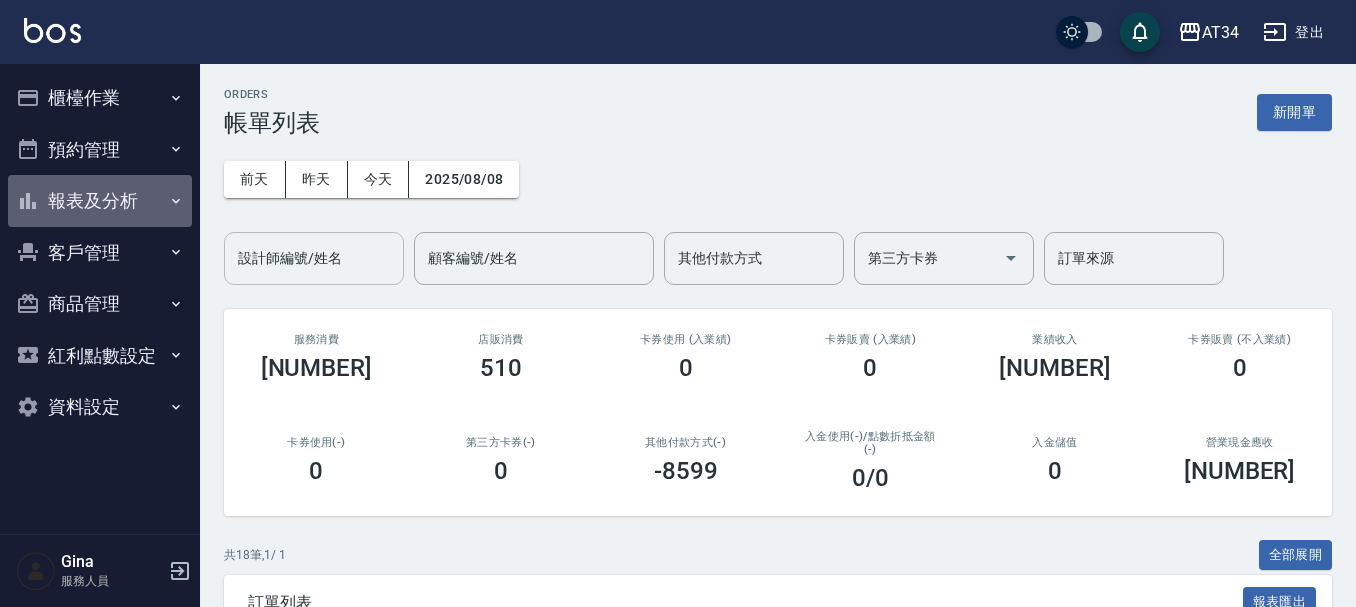 click 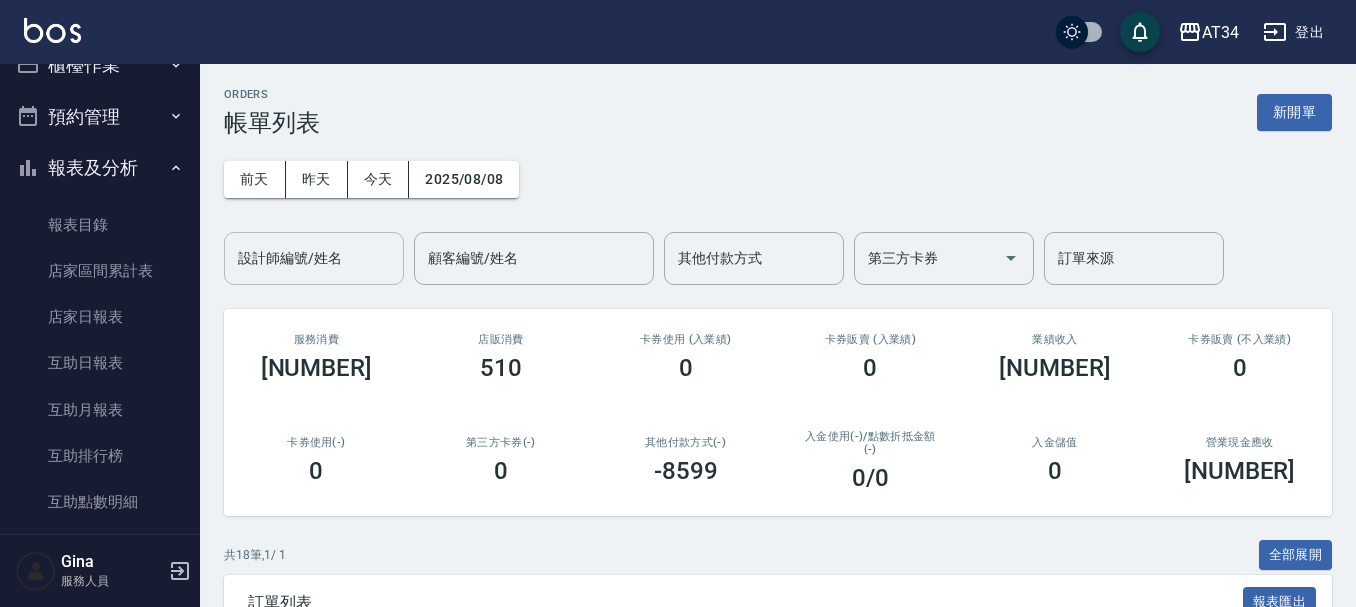 scroll, scrollTop: 0, scrollLeft: 0, axis: both 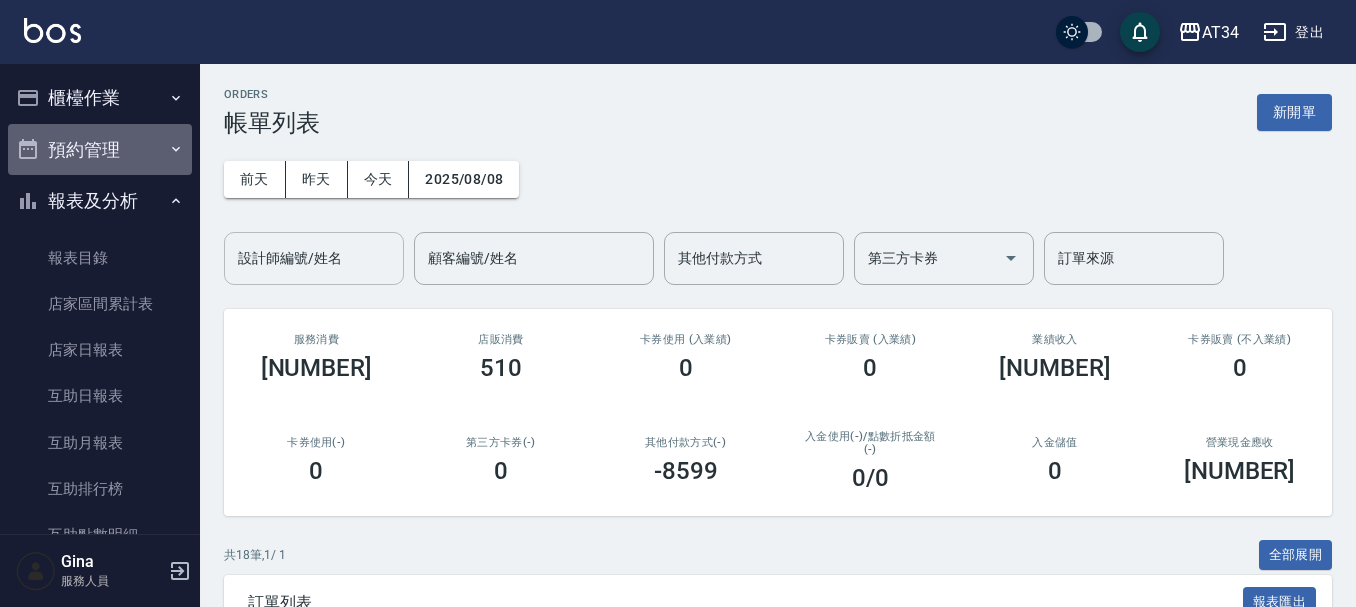 click 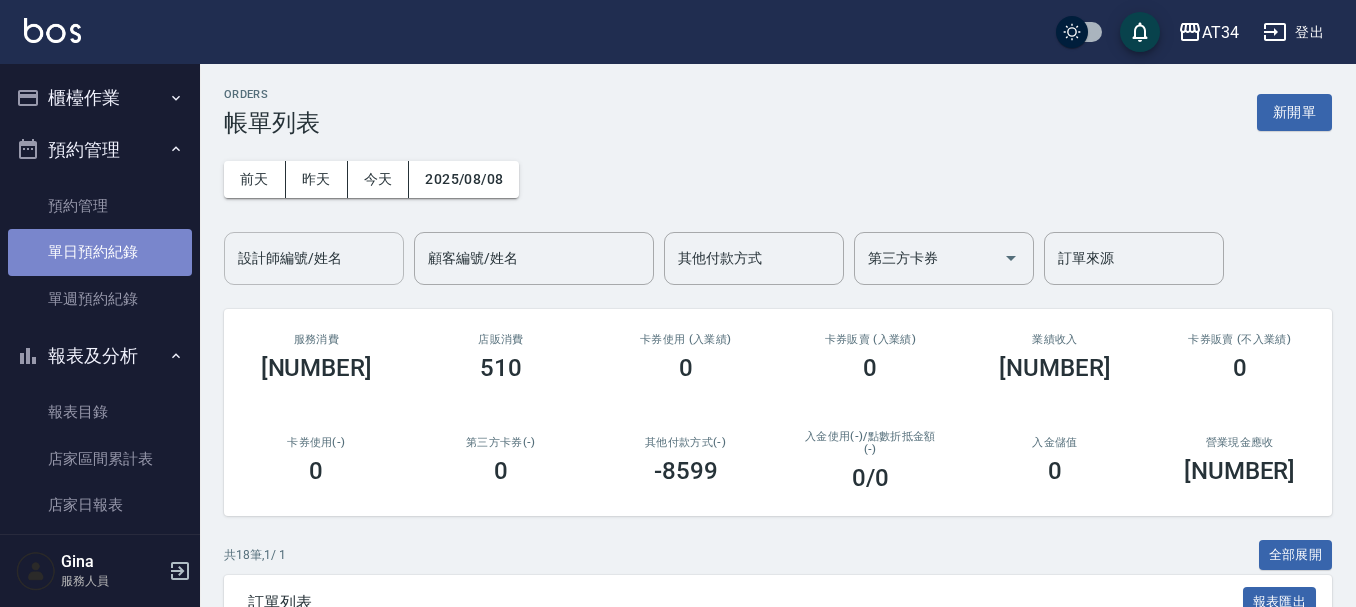 click on "單日預約紀錄" at bounding box center [100, 252] 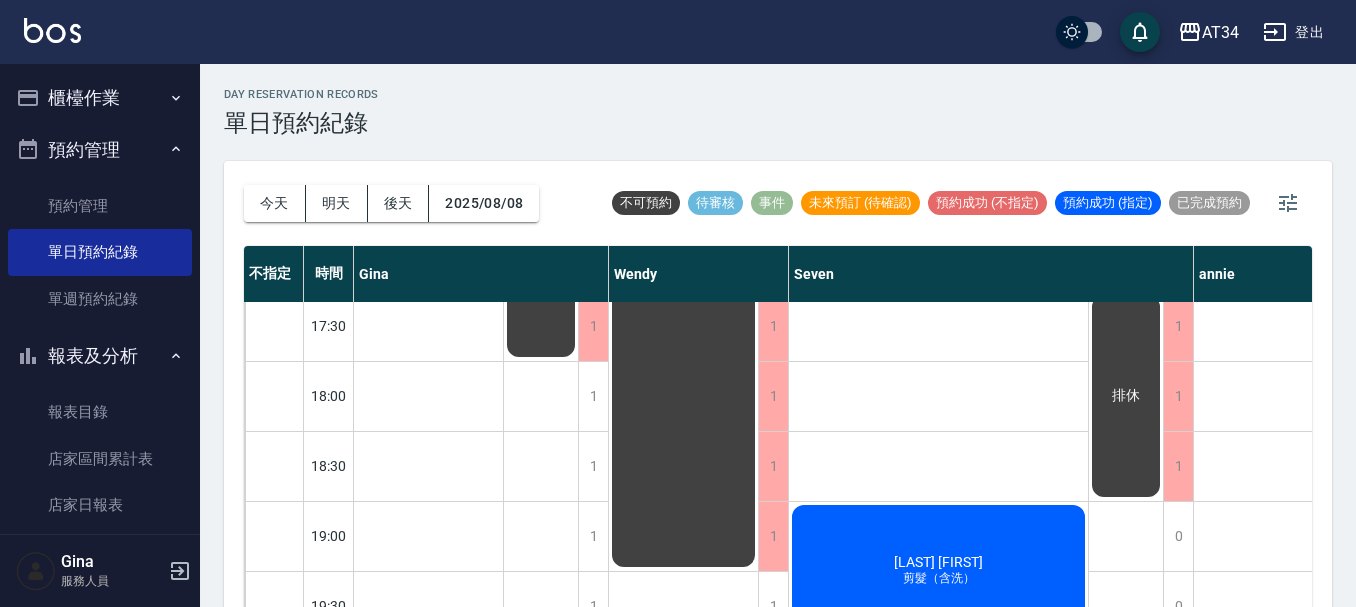 scroll, scrollTop: 968, scrollLeft: 0, axis: vertical 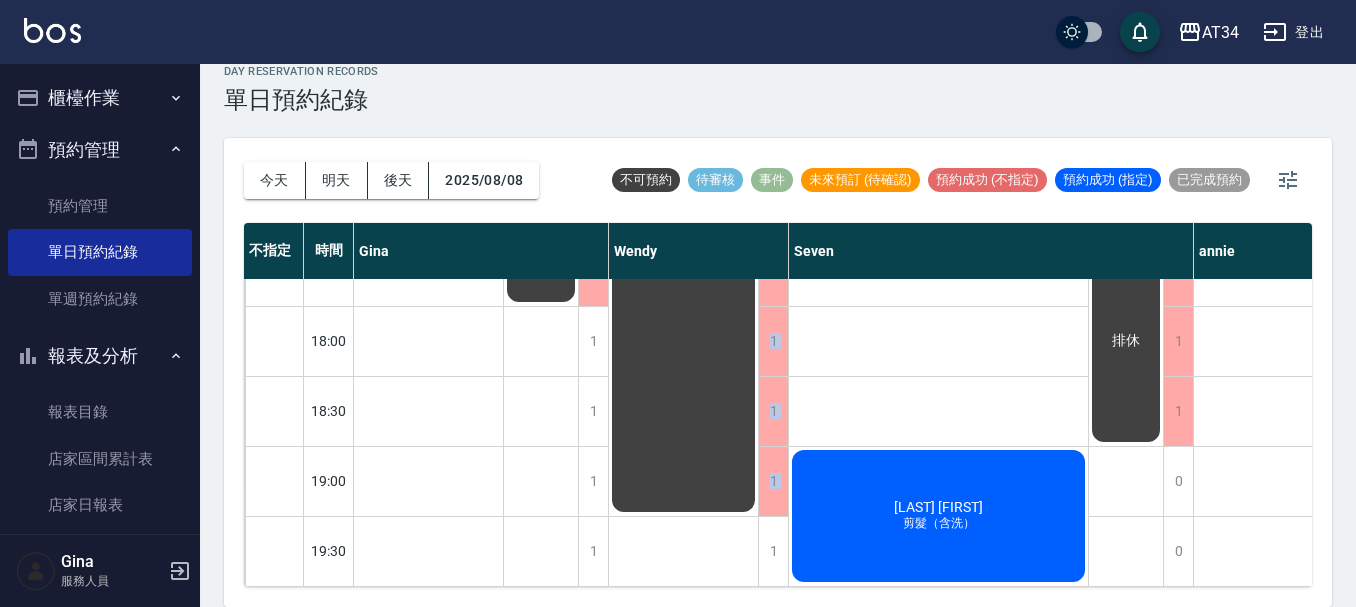 drag, startPoint x: 595, startPoint y: 570, endPoint x: 726, endPoint y: 591, distance: 132.67253 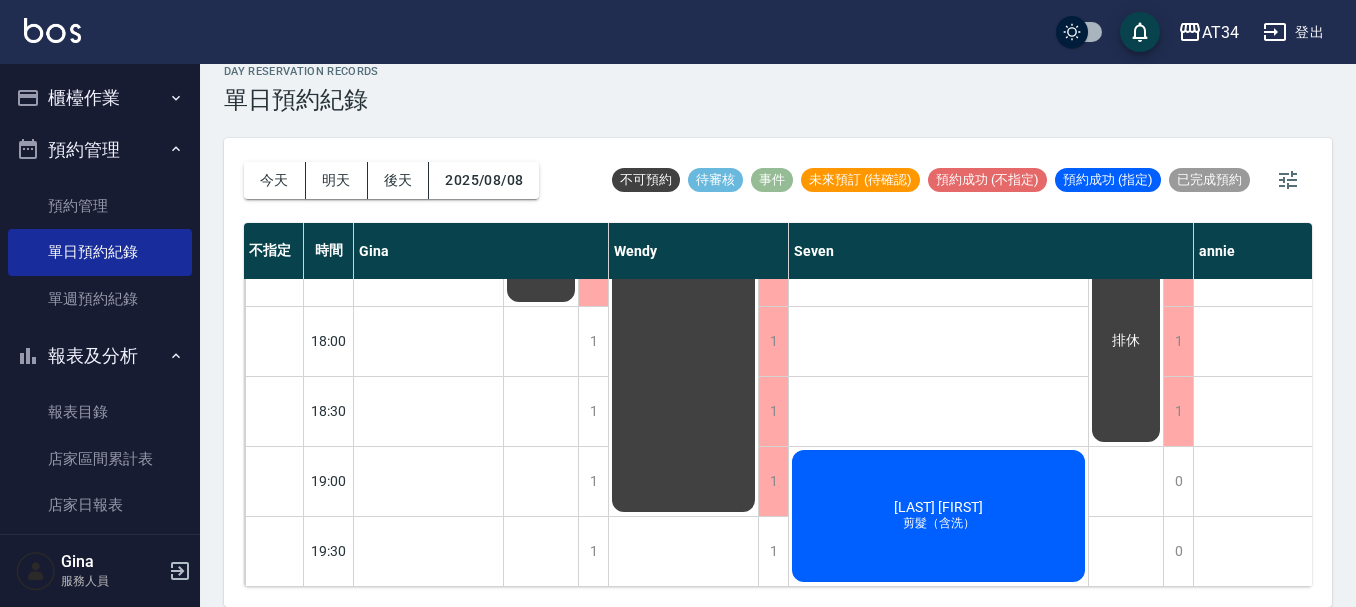 click on "排休" at bounding box center (684, -44) 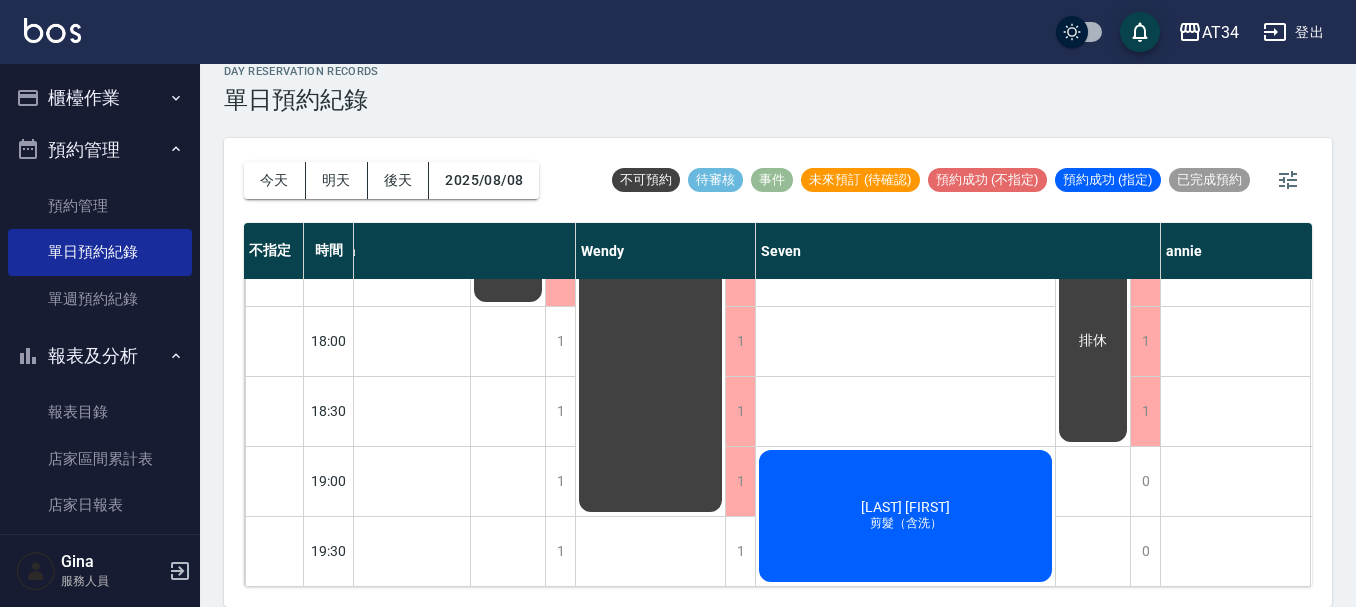 scroll, scrollTop: 968, scrollLeft: 0, axis: vertical 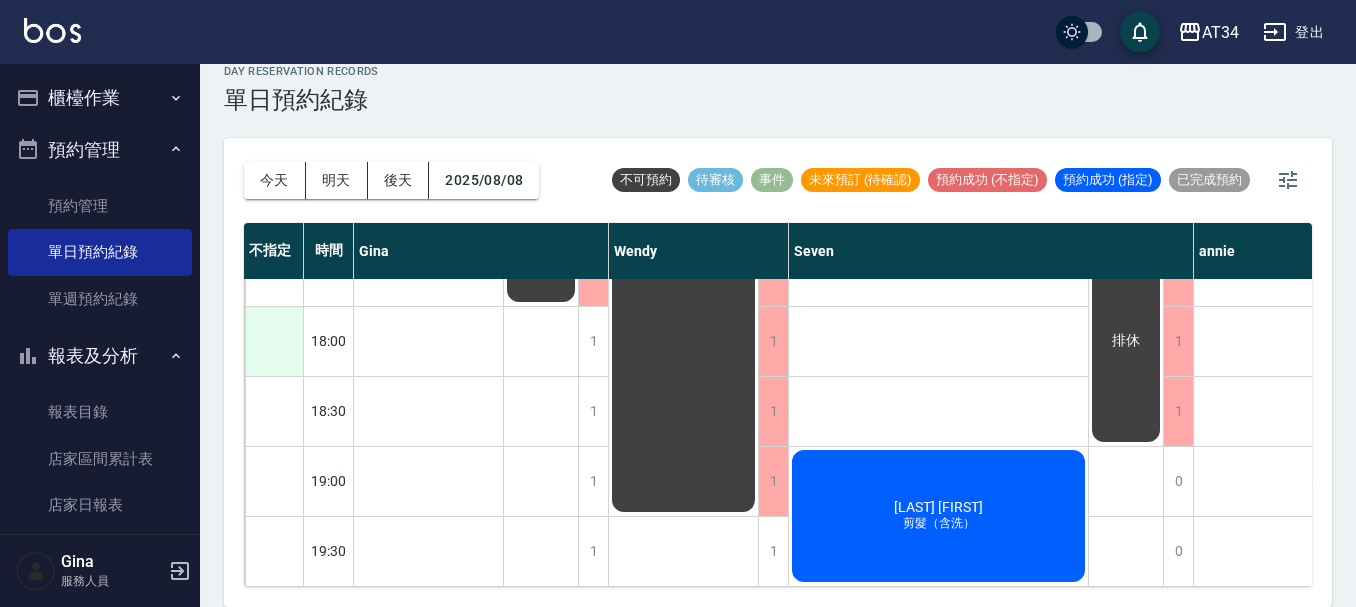 click at bounding box center [274, 341] 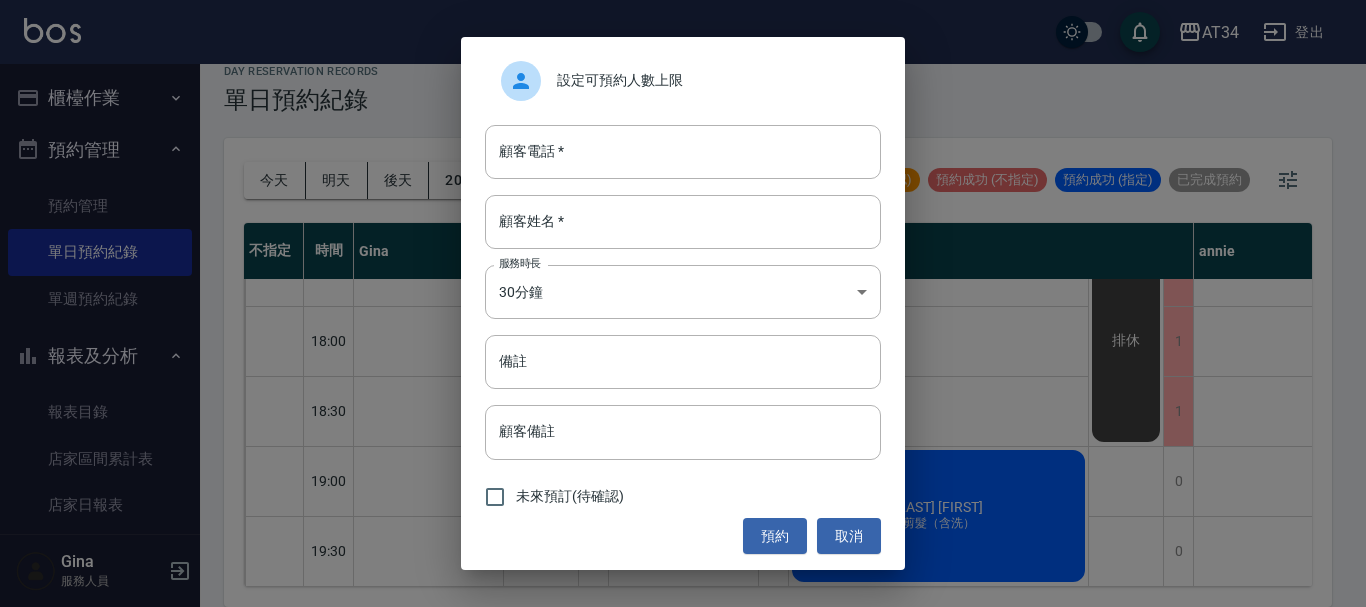click on "設定可預約人數上限 顧客電話   * 顧客電話   * 顧客姓名   * 顧客姓名   * 服務時長 30分鐘 1 服務時長 備註 備註 顧客備註 顧客備註 未來預訂(待確認) 預約 取消" at bounding box center (683, 303) 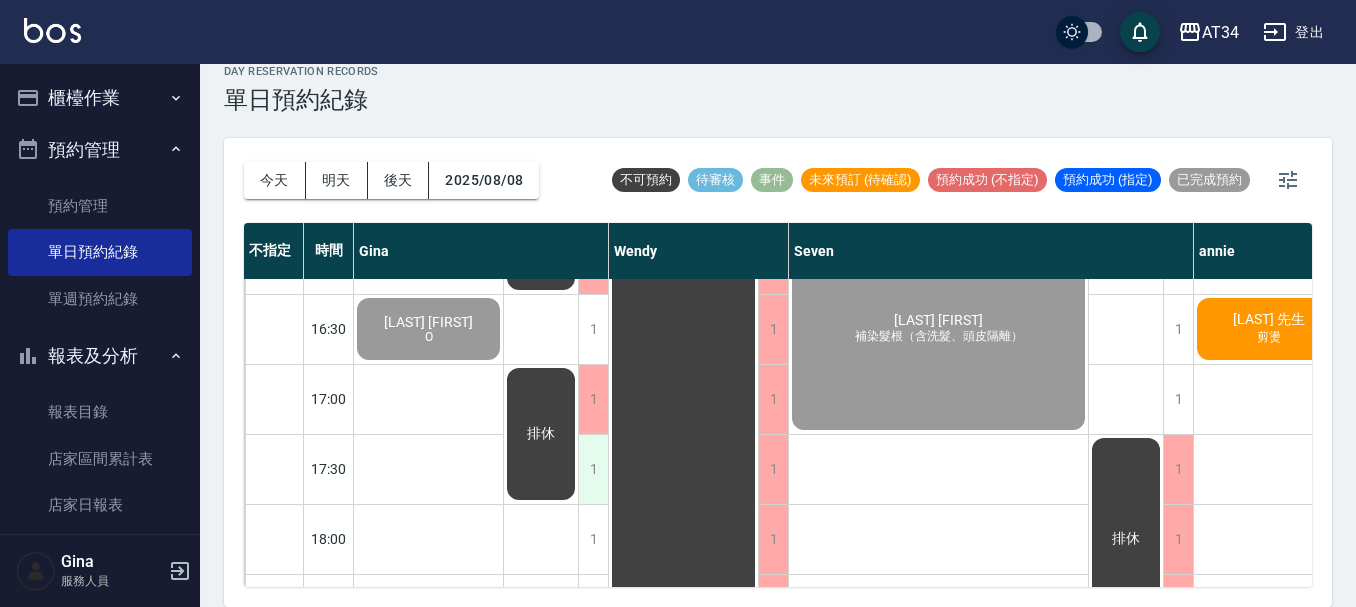scroll, scrollTop: 968, scrollLeft: 0, axis: vertical 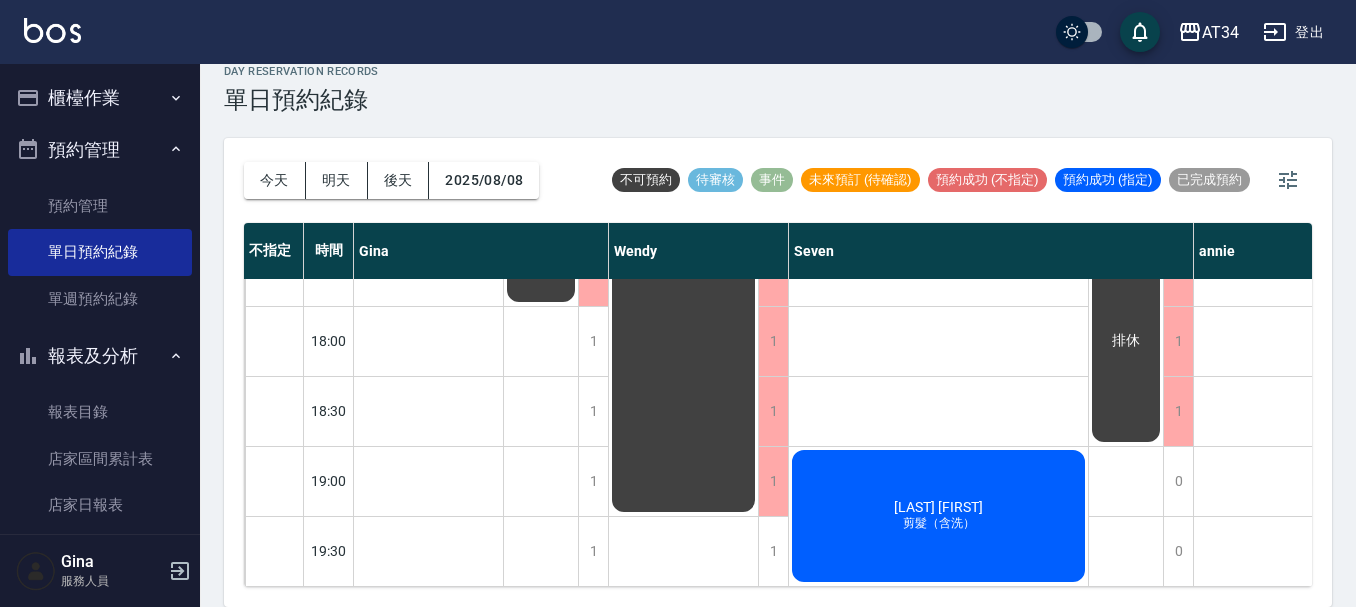 drag, startPoint x: 610, startPoint y: 571, endPoint x: 679, endPoint y: 572, distance: 69.00725 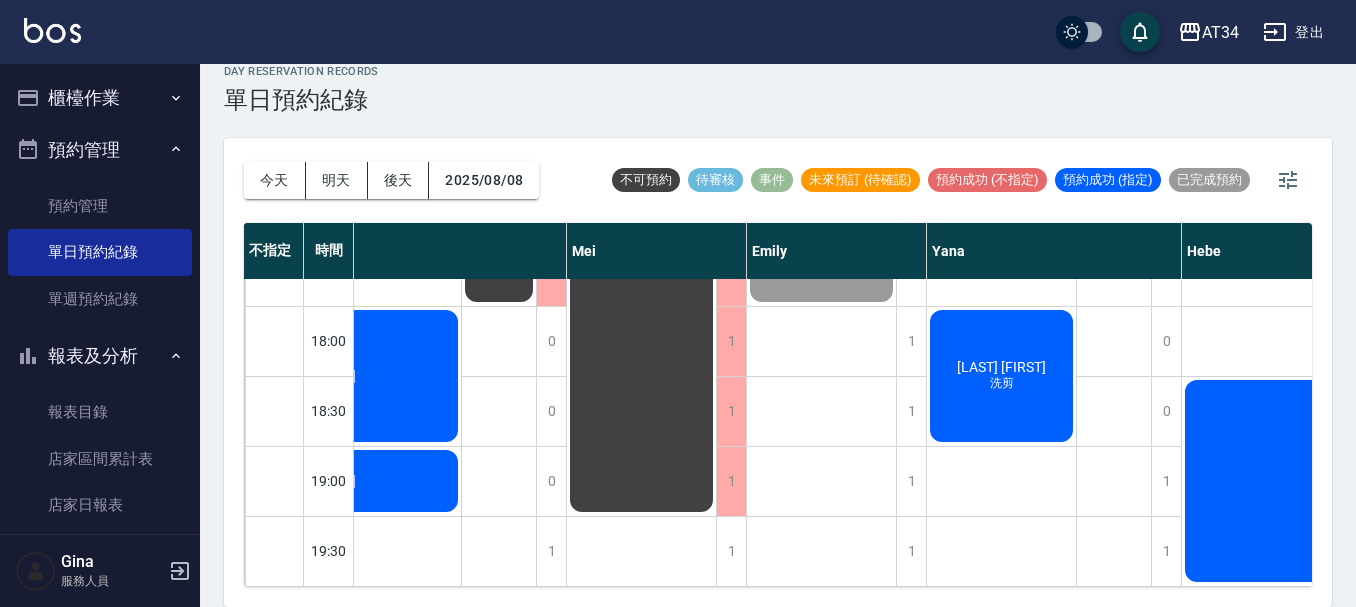 scroll, scrollTop: 968, scrollLeft: 1292, axis: both 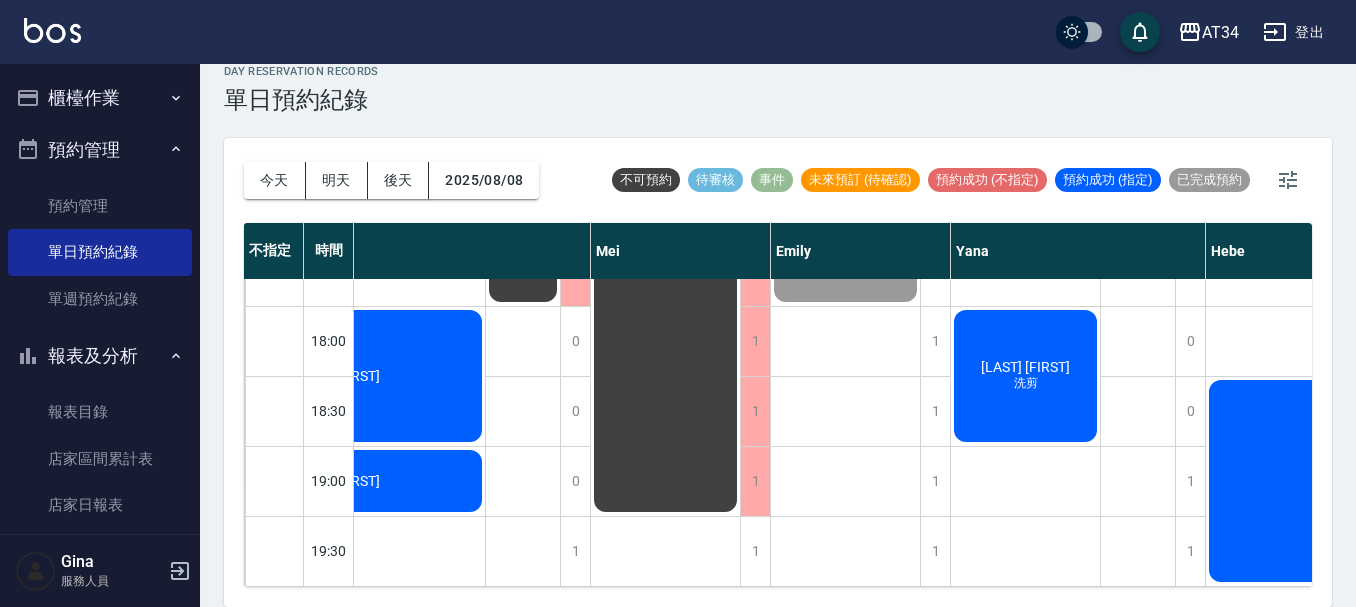 drag, startPoint x: 1104, startPoint y: 583, endPoint x: 488, endPoint y: 122, distance: 769.4004 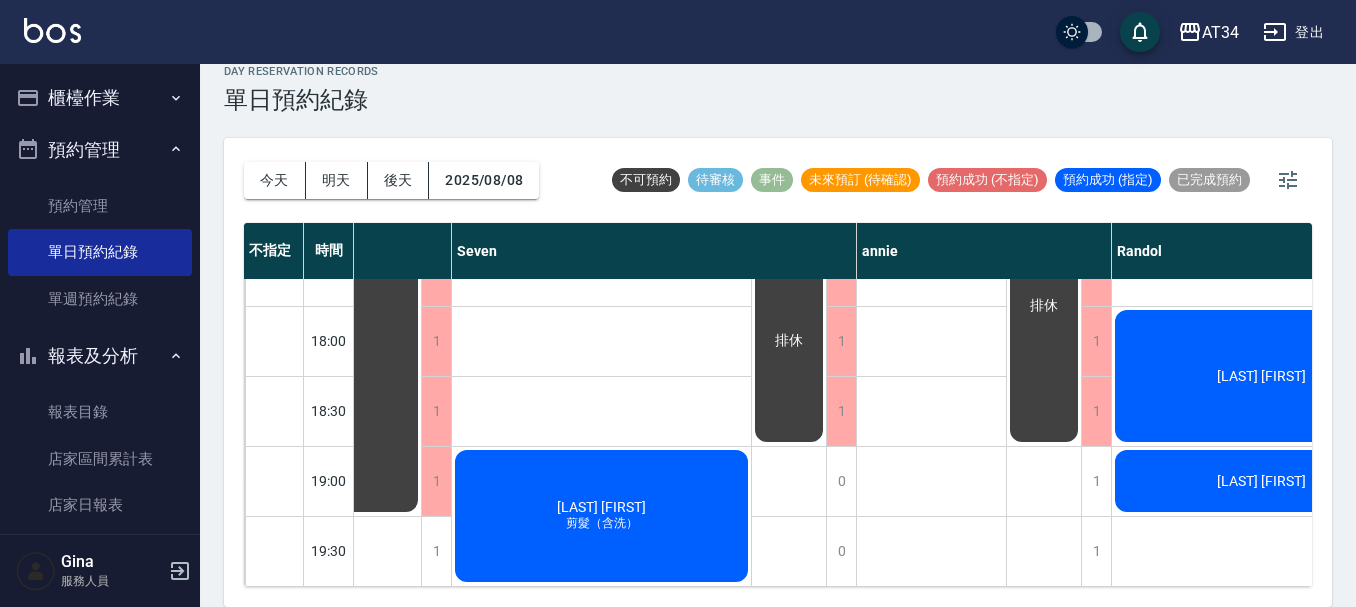 click on "[LAST]" at bounding box center [91, -289] 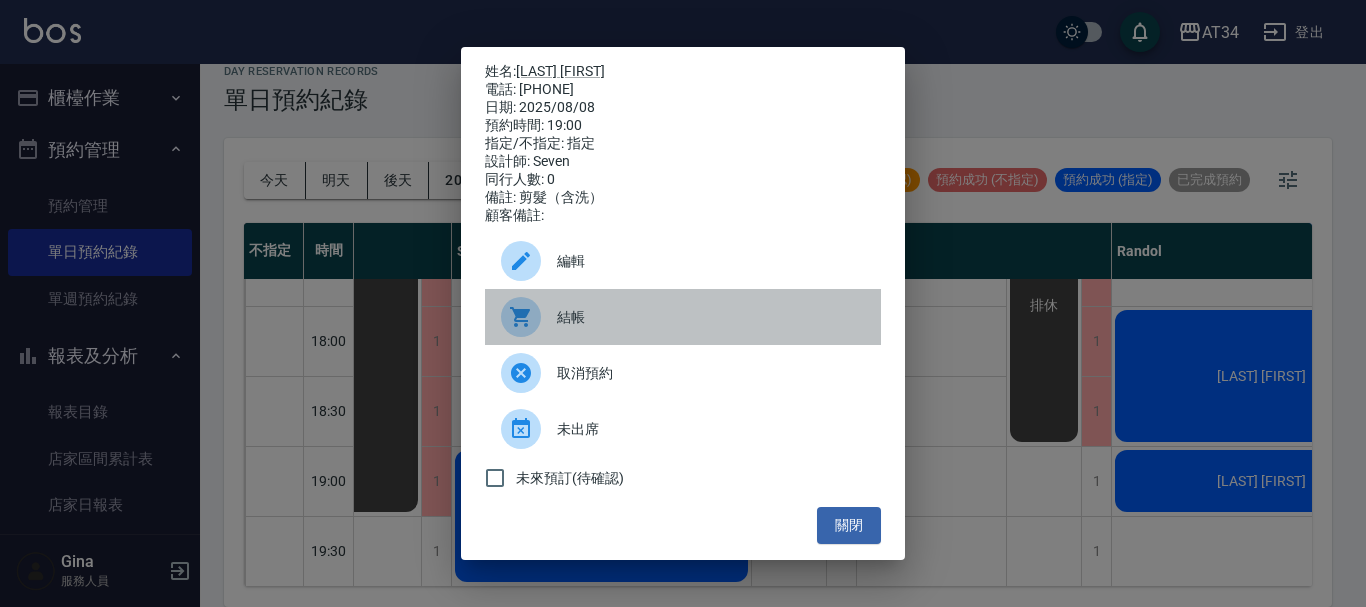 click on "結帳" at bounding box center (711, 317) 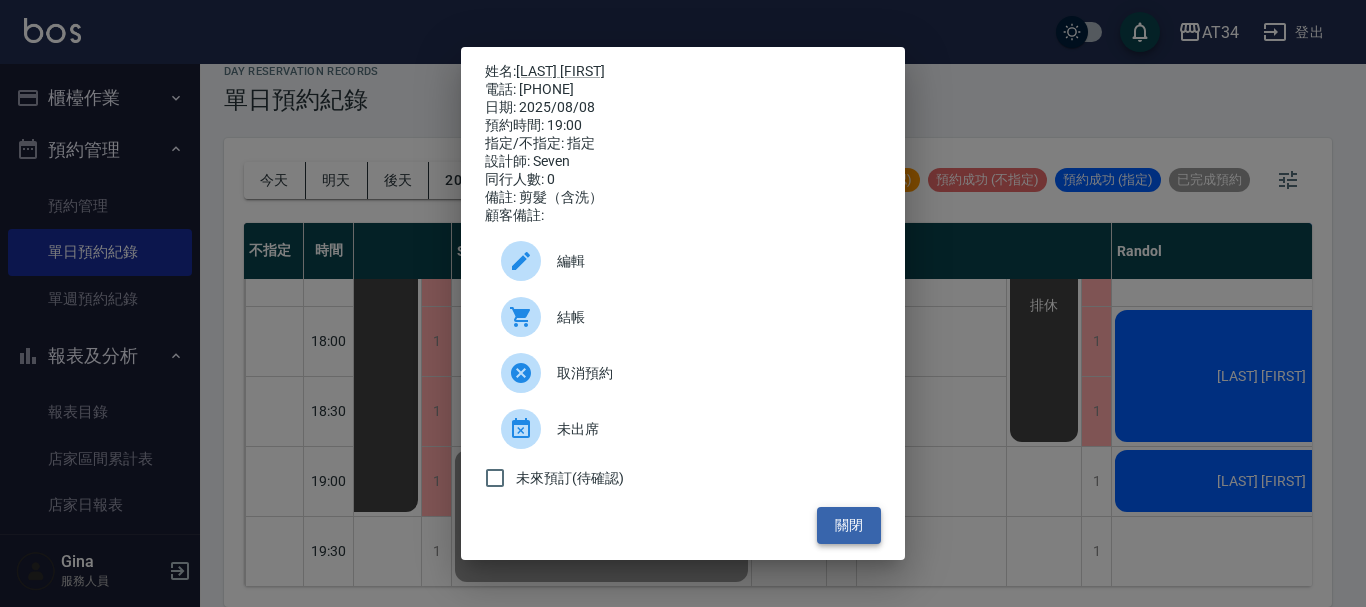 click on "關閉" at bounding box center (849, 525) 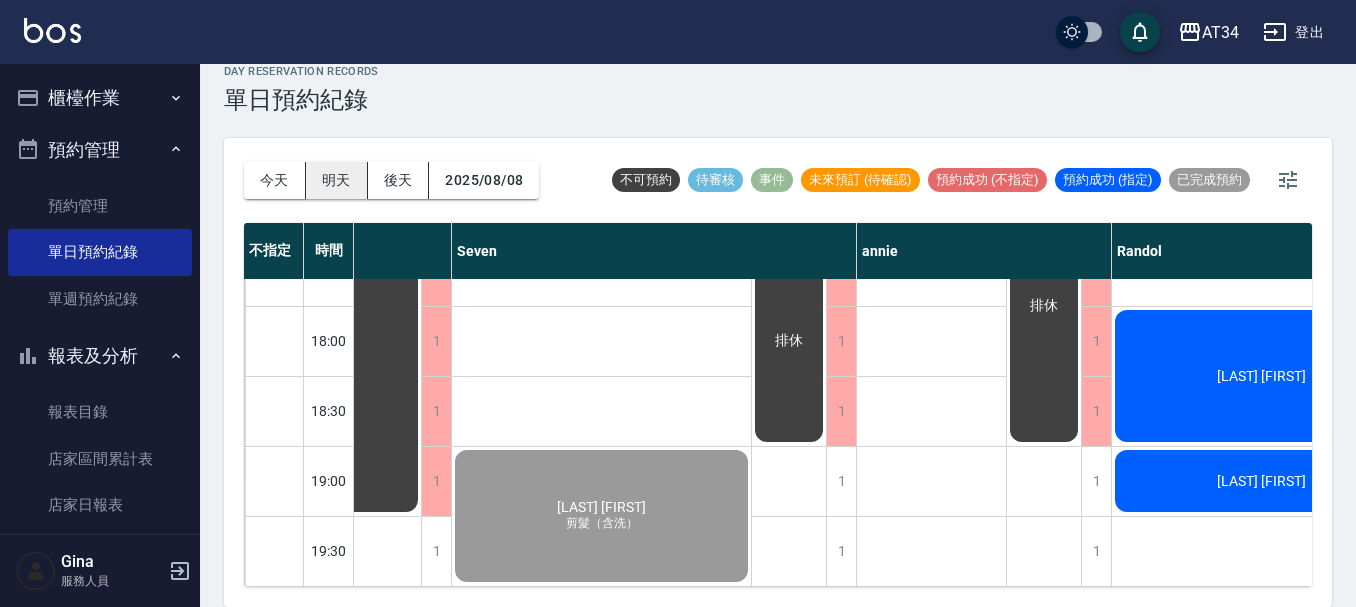click on "明天" at bounding box center [337, 180] 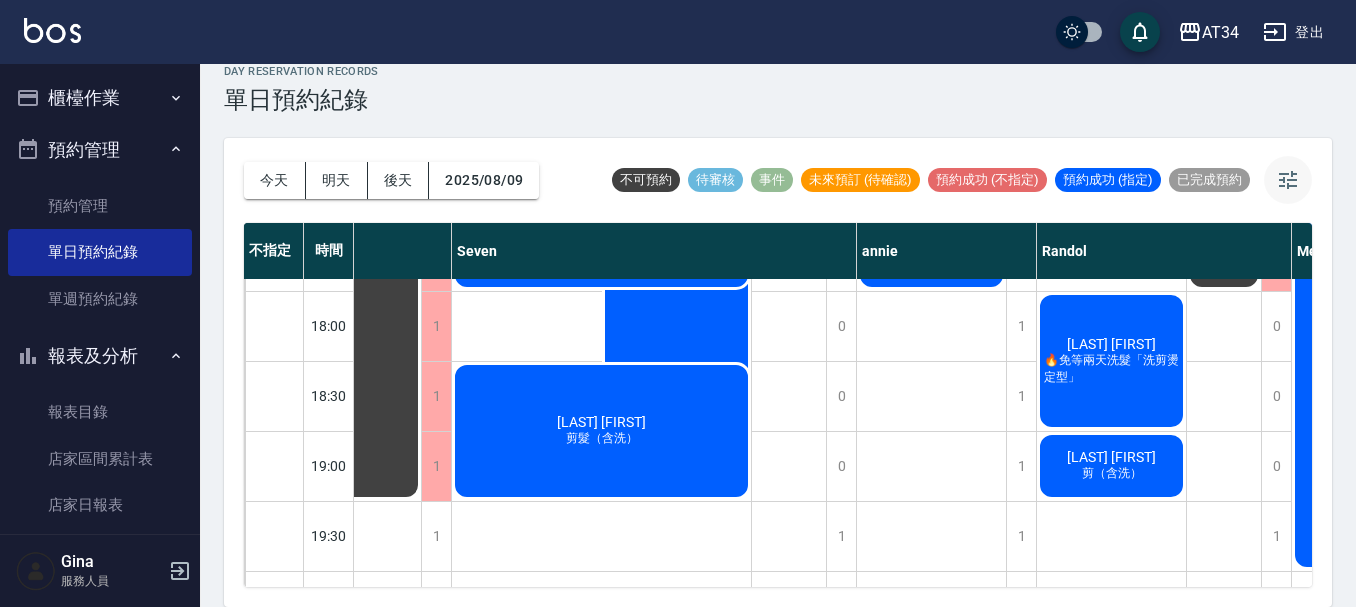 click 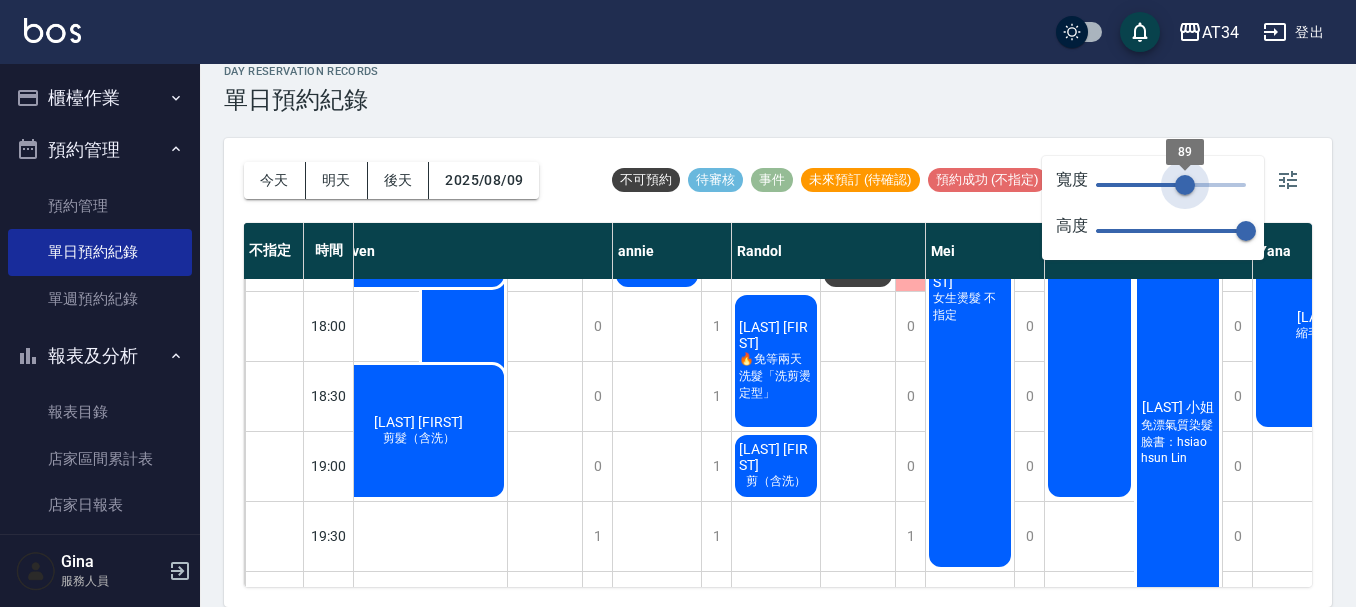 type on "79" 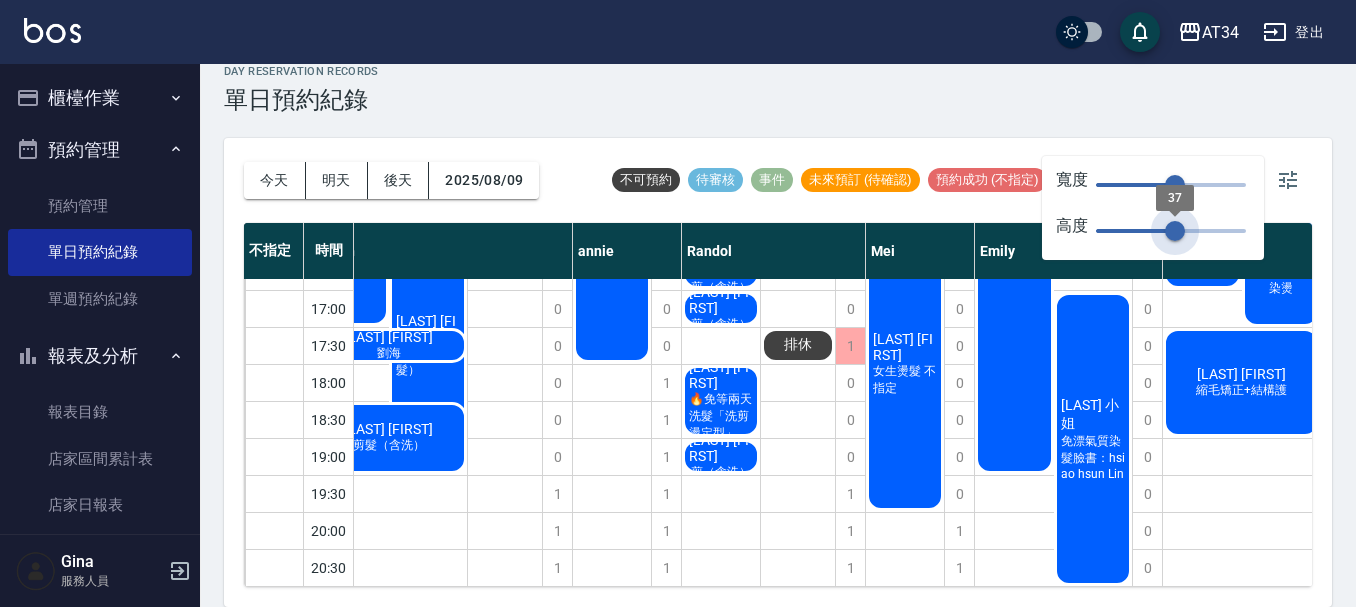 type on "33" 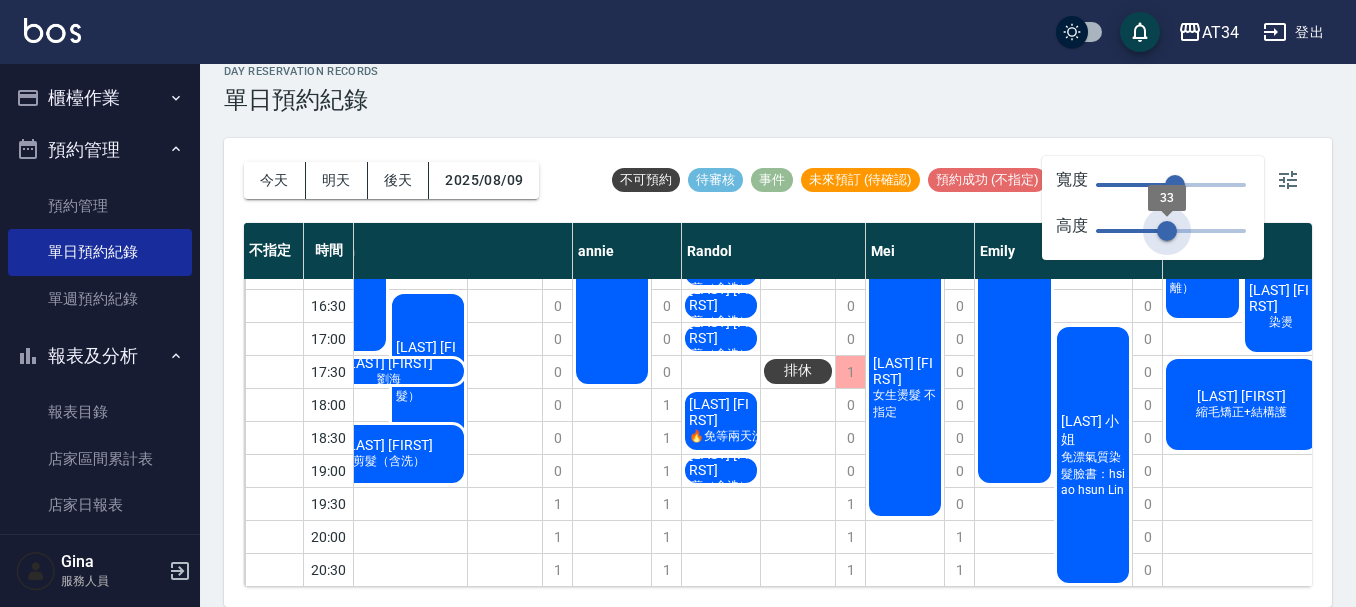 scroll, scrollTop: 368, scrollLeft: 337, axis: both 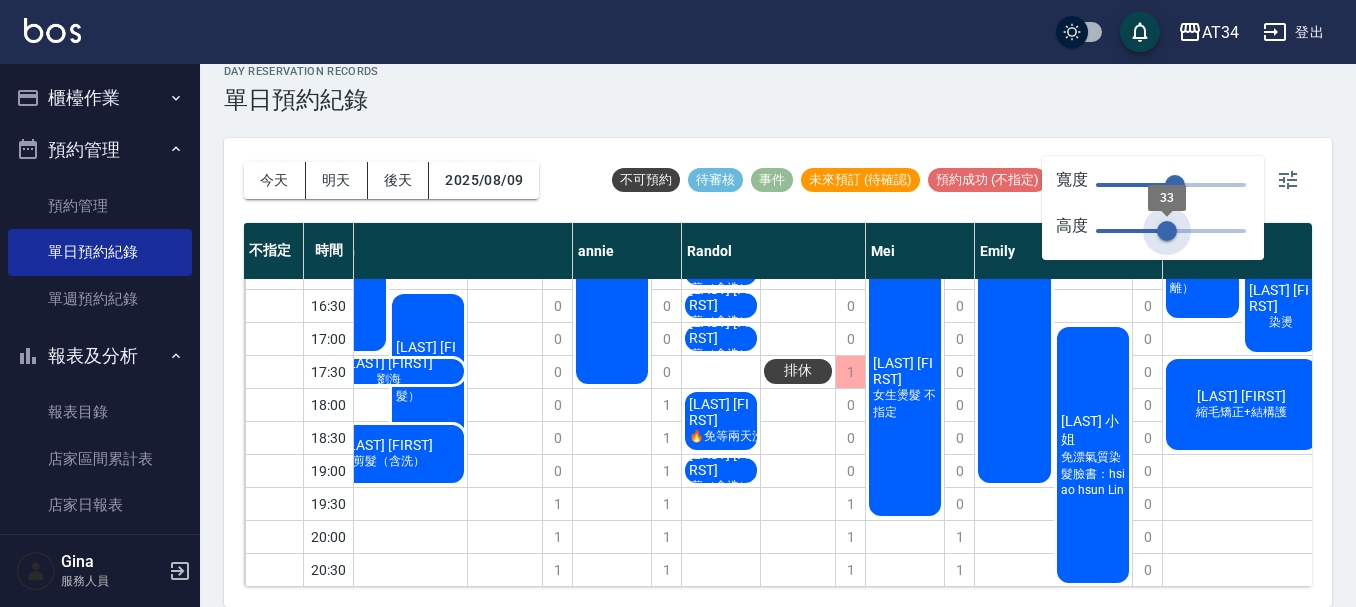 drag, startPoint x: 1246, startPoint y: 230, endPoint x: 1167, endPoint y: 241, distance: 79.762146 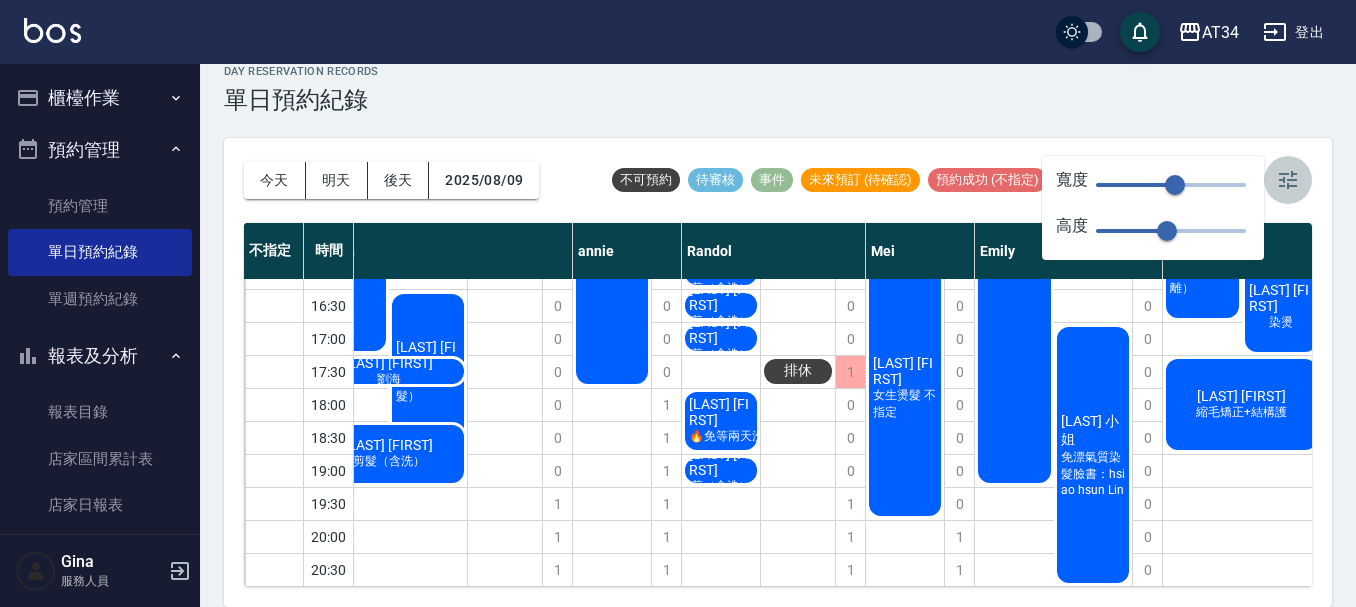 click 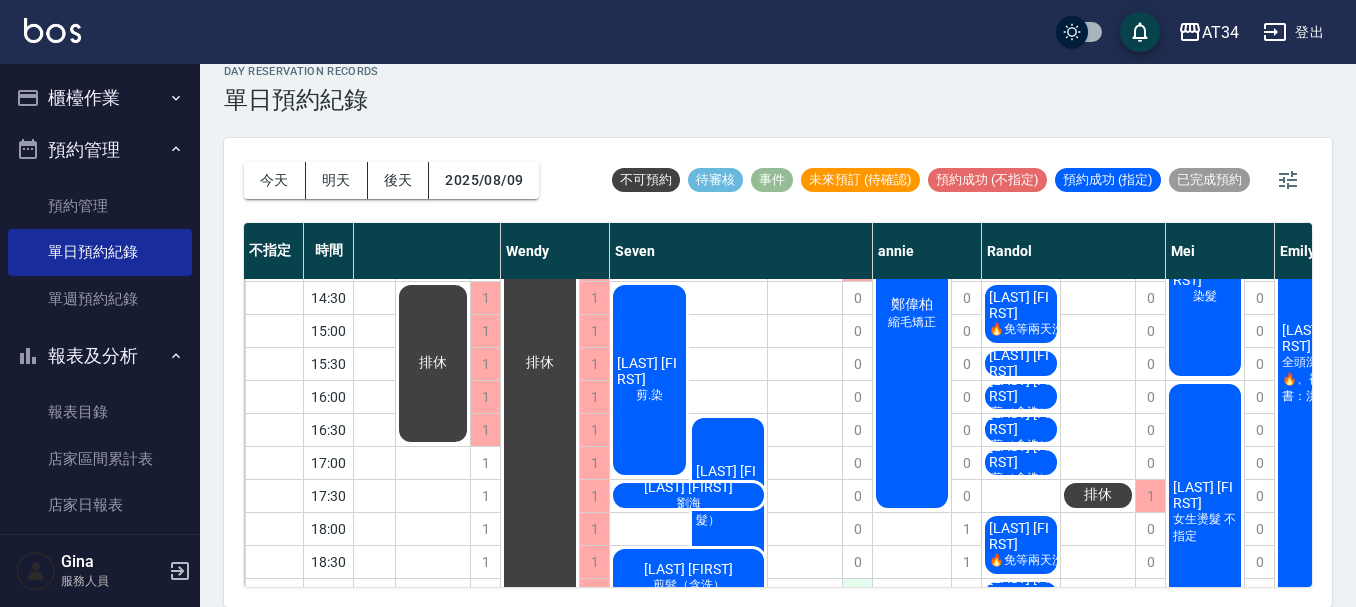 scroll, scrollTop: 0, scrollLeft: 37, axis: horizontal 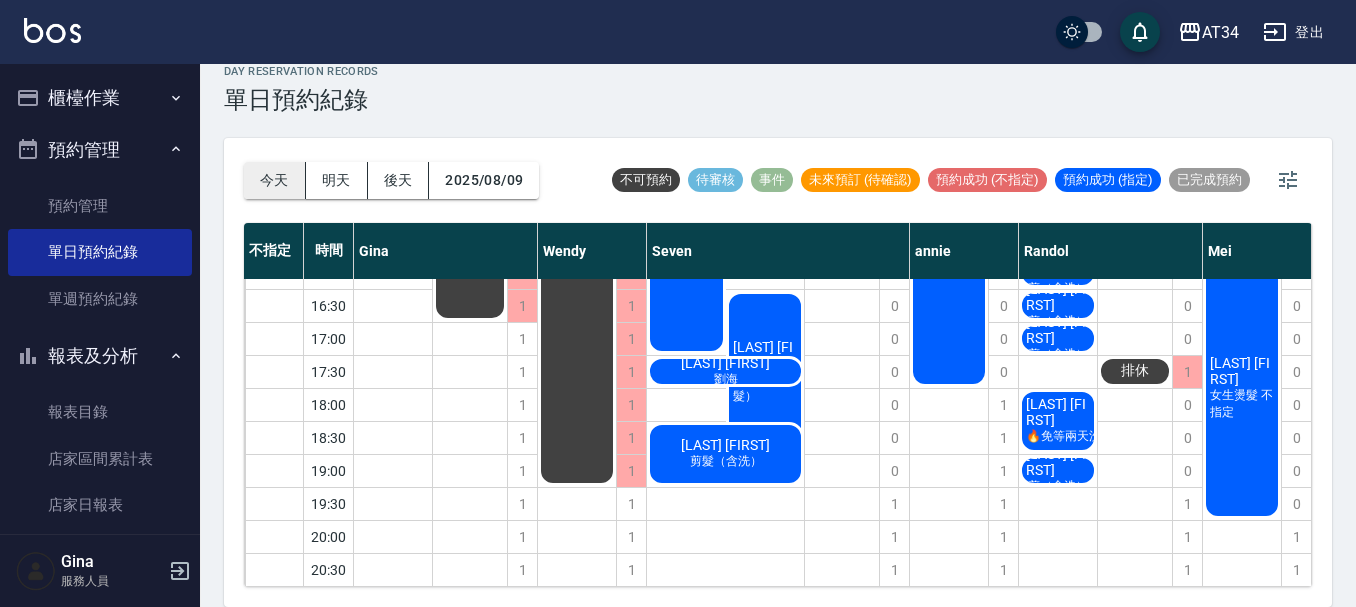click on "今天" at bounding box center [275, 180] 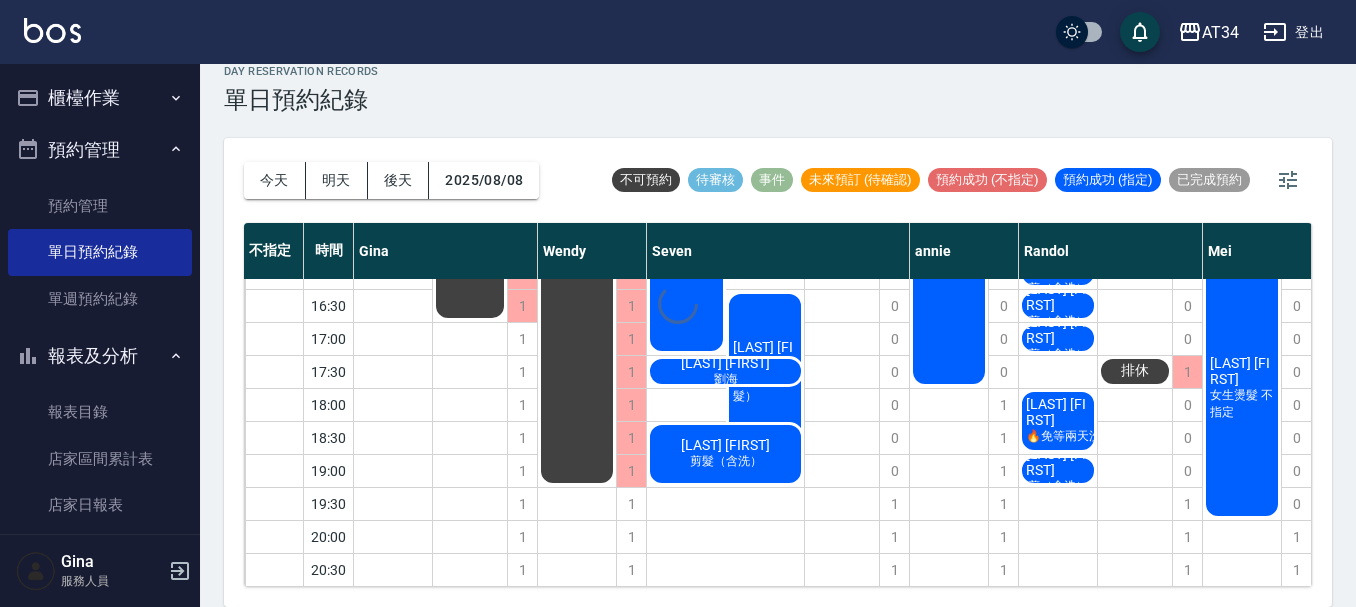 scroll, scrollTop: 302, scrollLeft: 0, axis: vertical 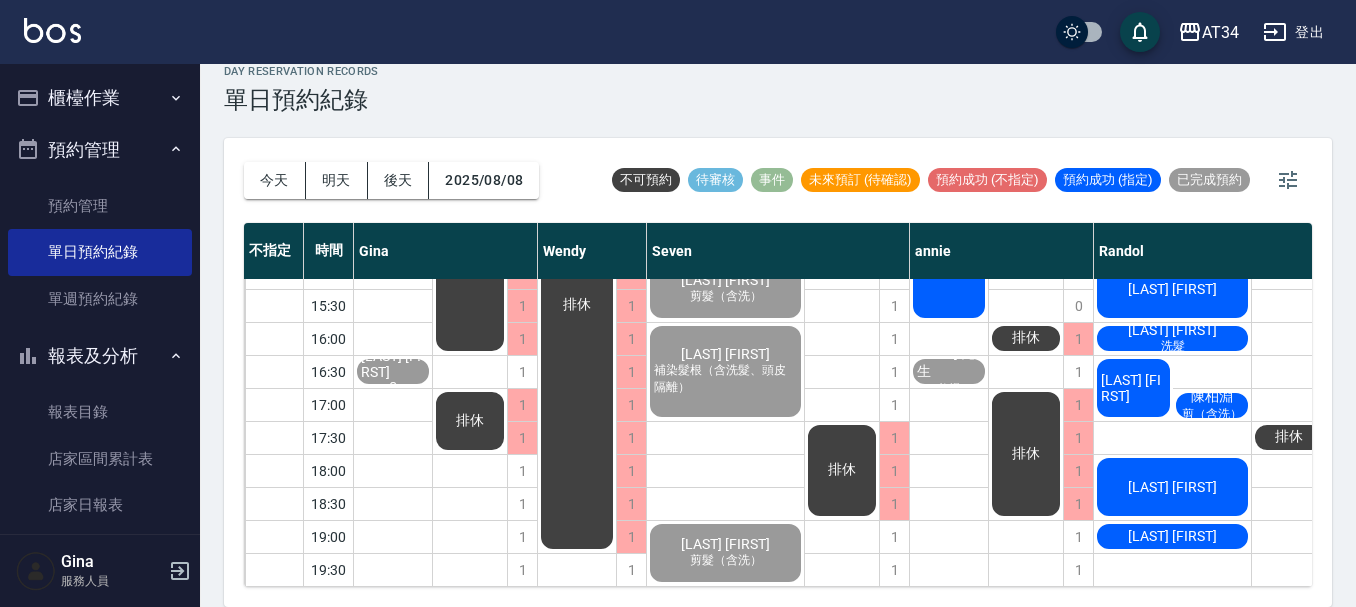 click on "櫃檯作業" at bounding box center [100, 98] 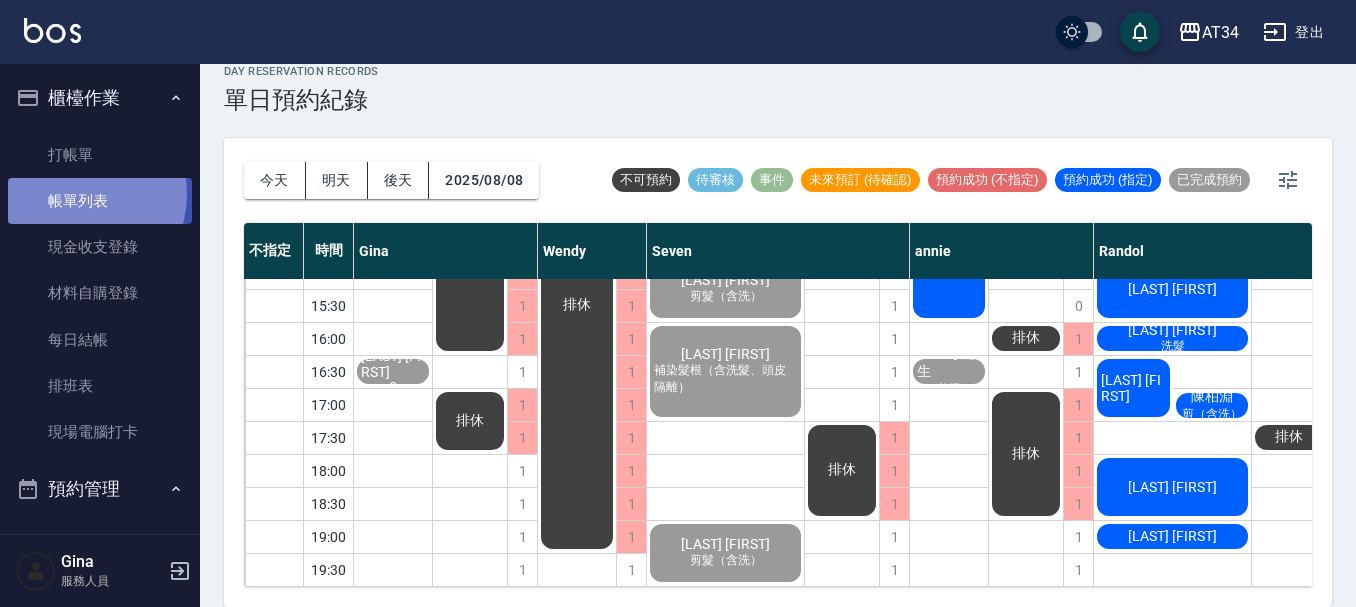 click on "帳單列表" at bounding box center (100, 201) 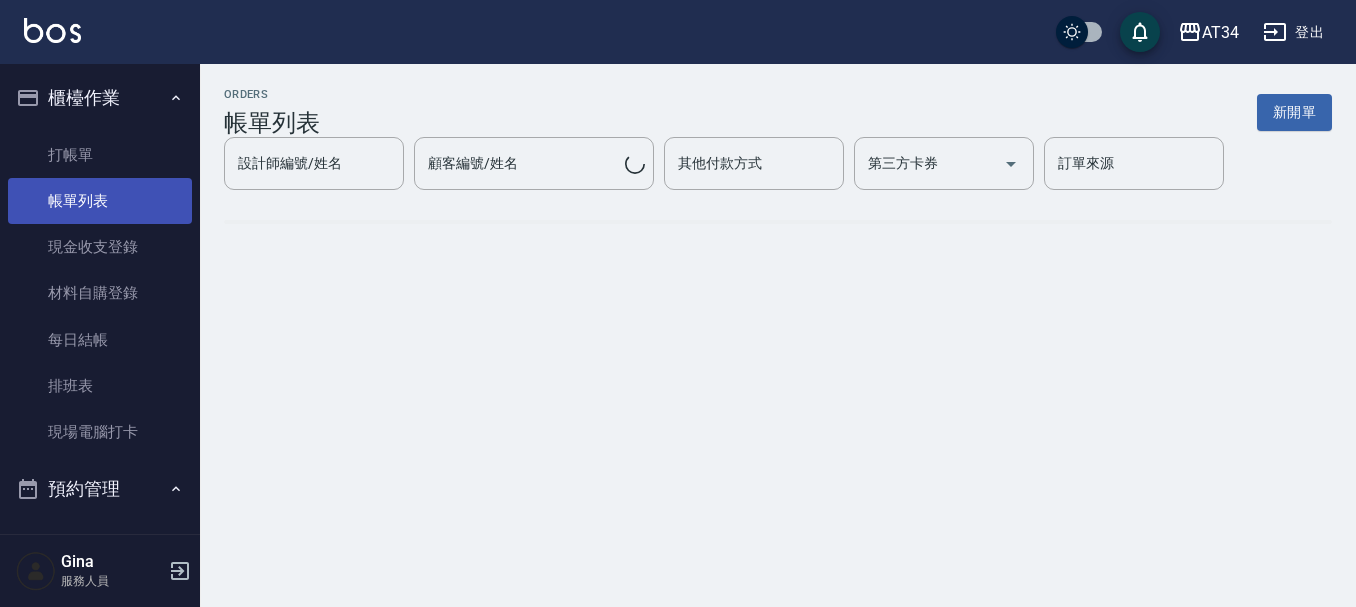 scroll, scrollTop: 0, scrollLeft: 0, axis: both 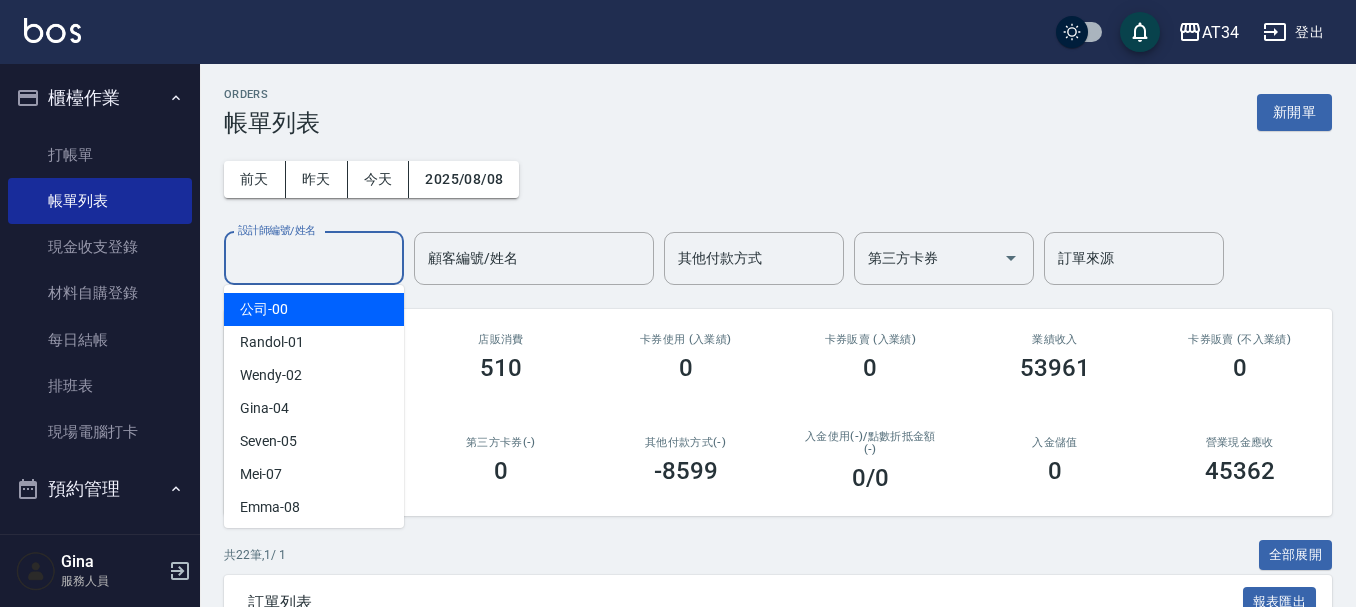 click on "設計師編號/姓名" at bounding box center (314, 258) 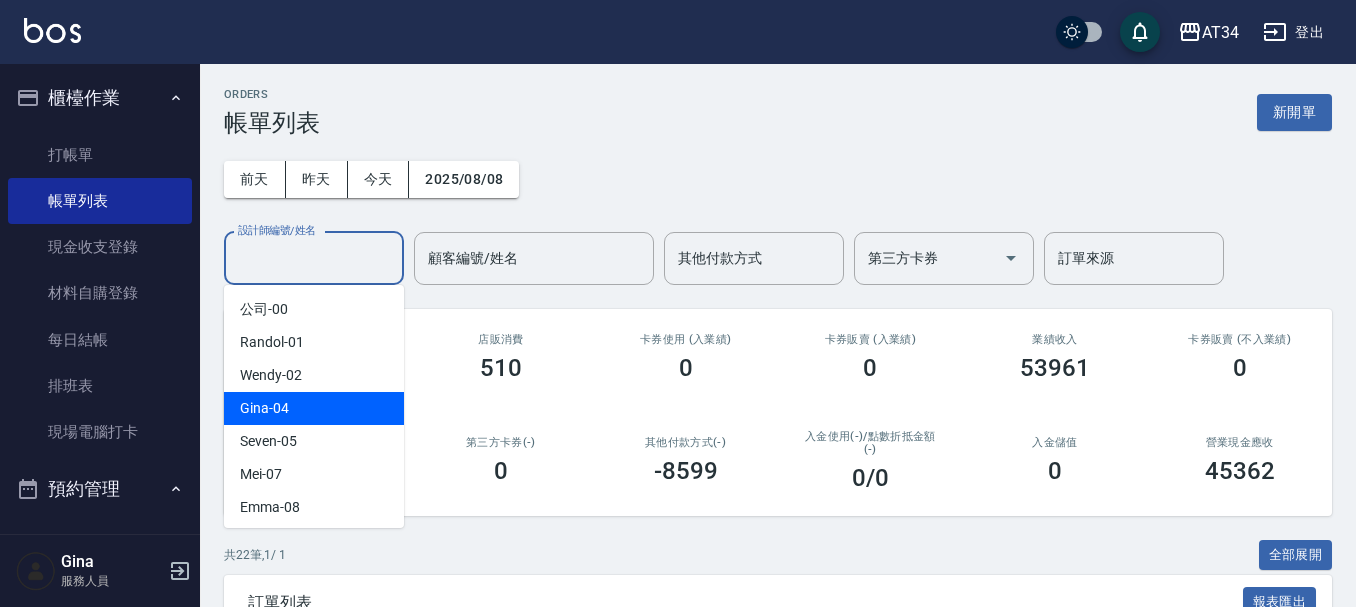 click on "Gina -04" at bounding box center [314, 408] 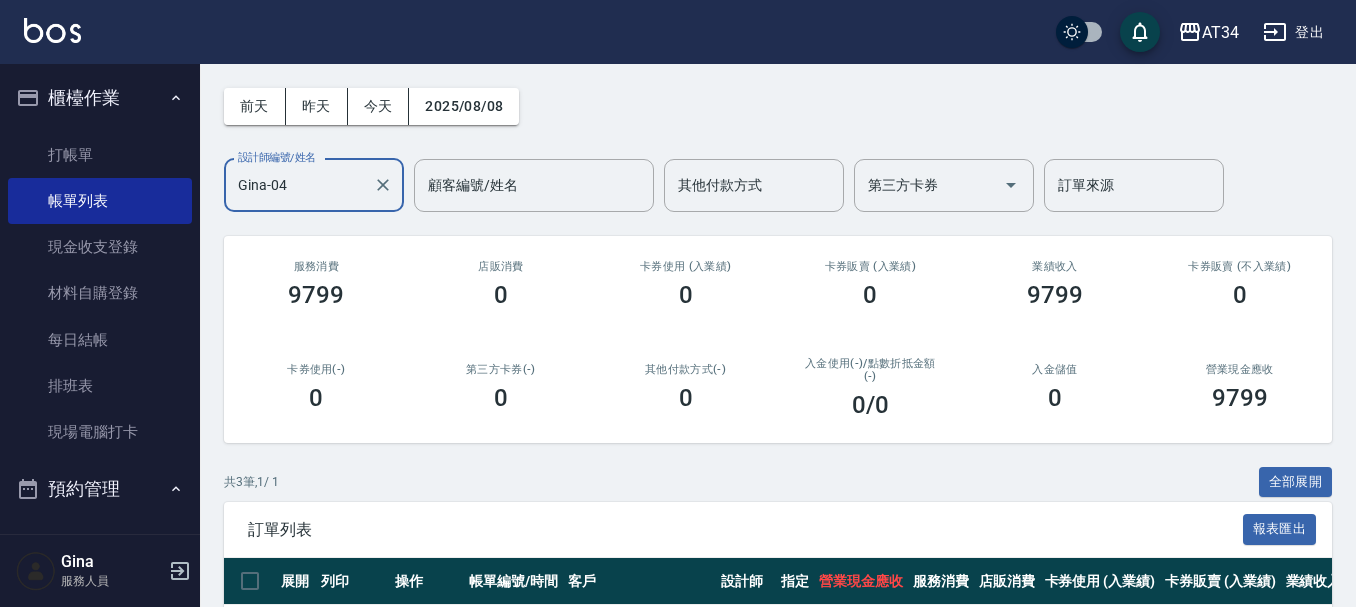 scroll, scrollTop: 8, scrollLeft: 0, axis: vertical 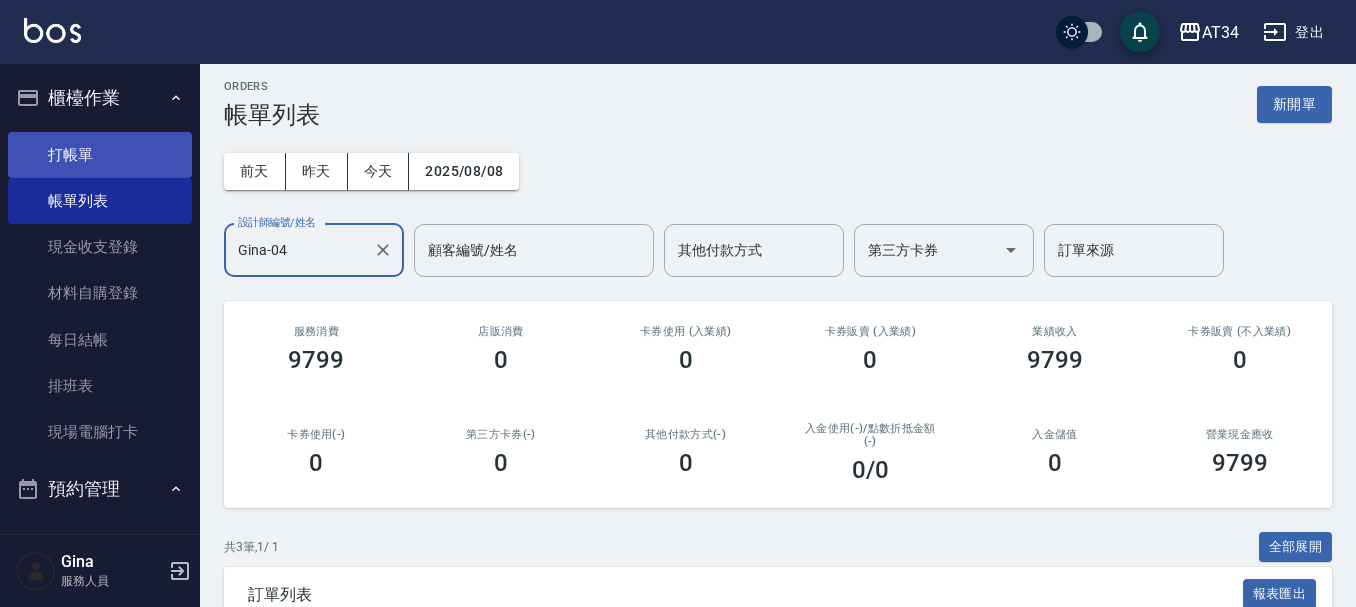 click on "打帳單" at bounding box center (100, 155) 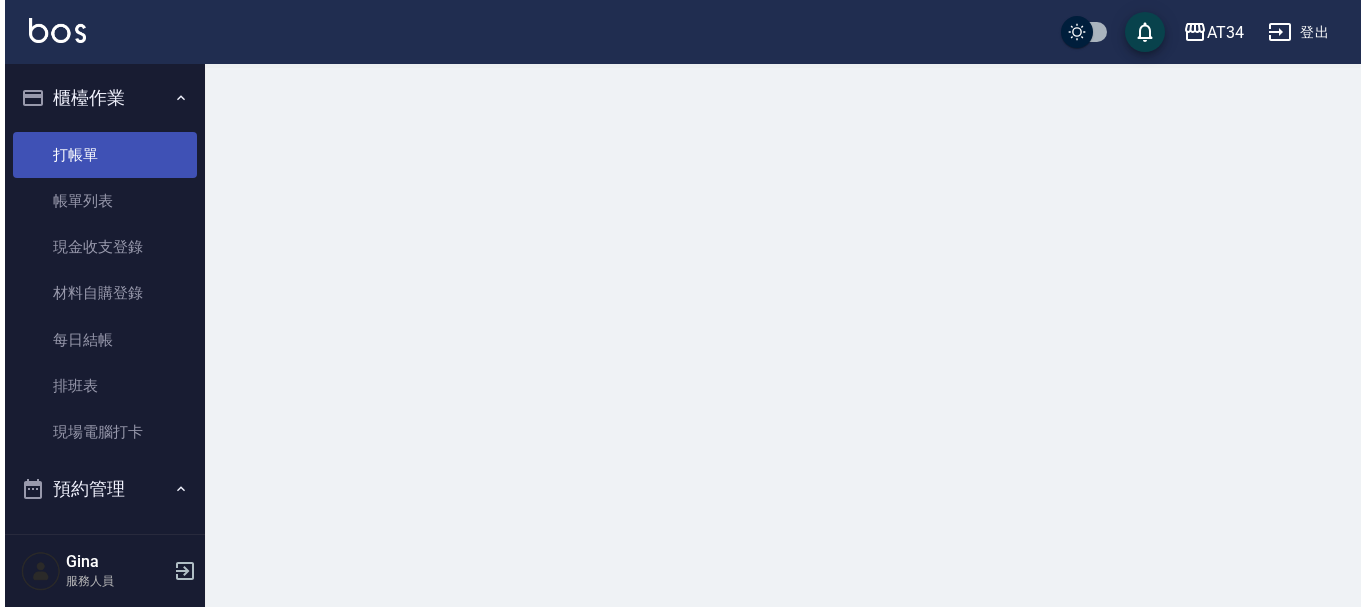 scroll, scrollTop: 0, scrollLeft: 0, axis: both 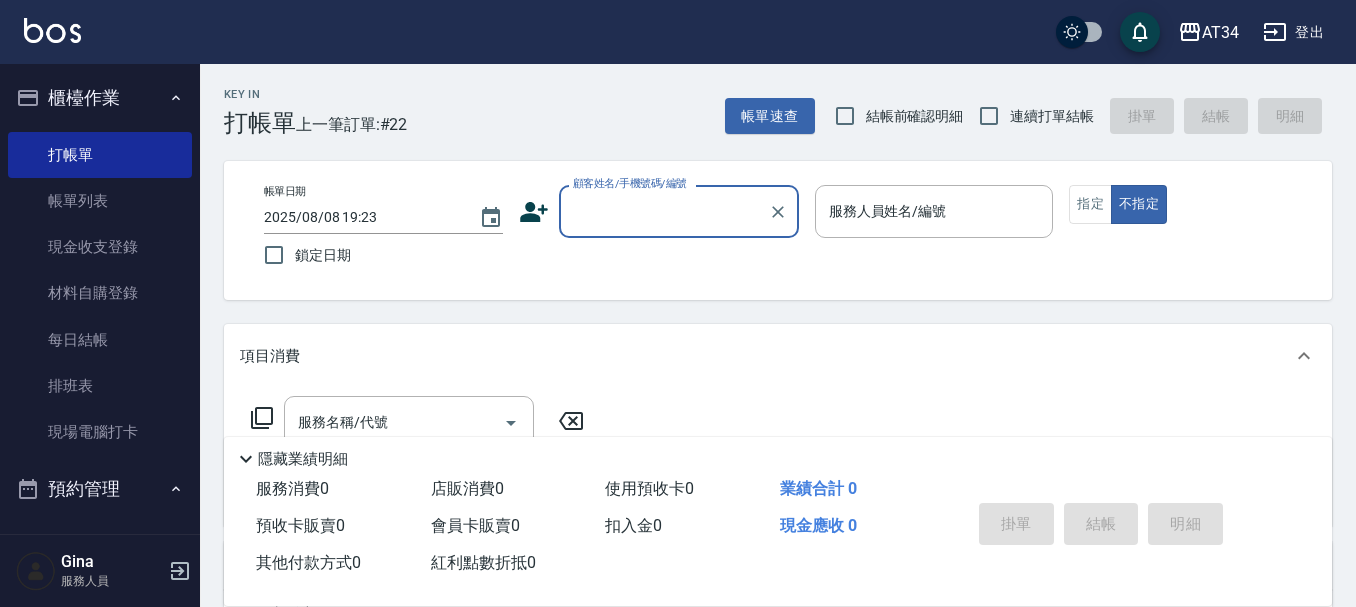click 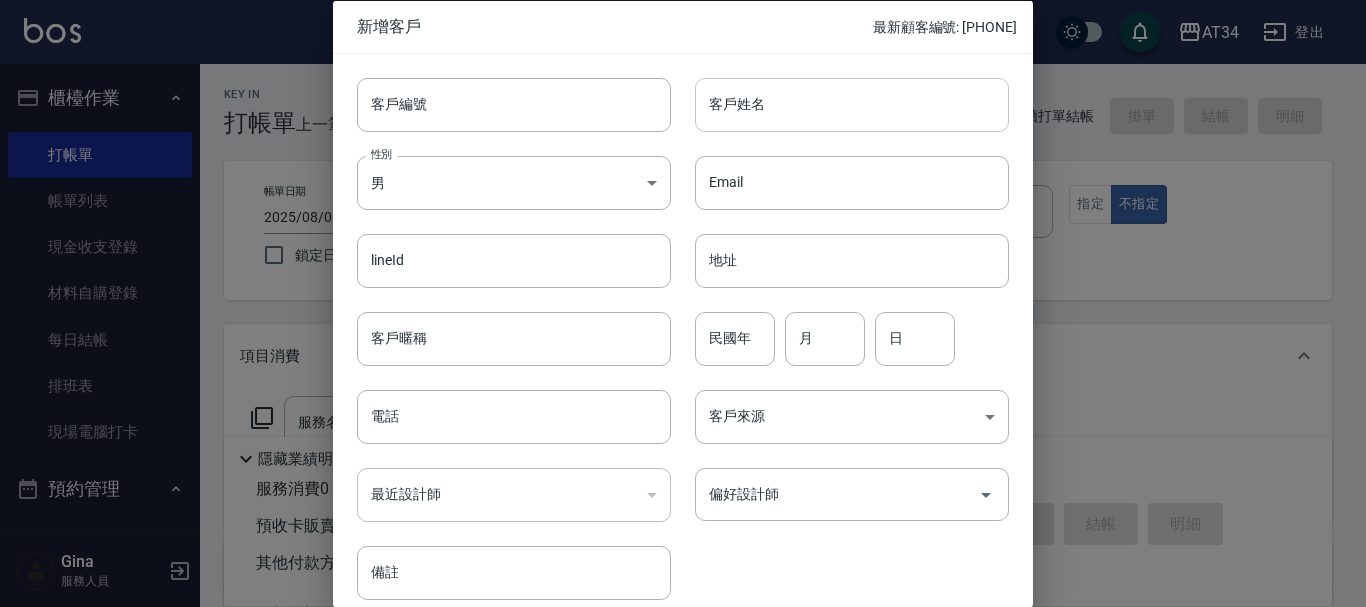 click on "客戶姓名" at bounding box center [852, 104] 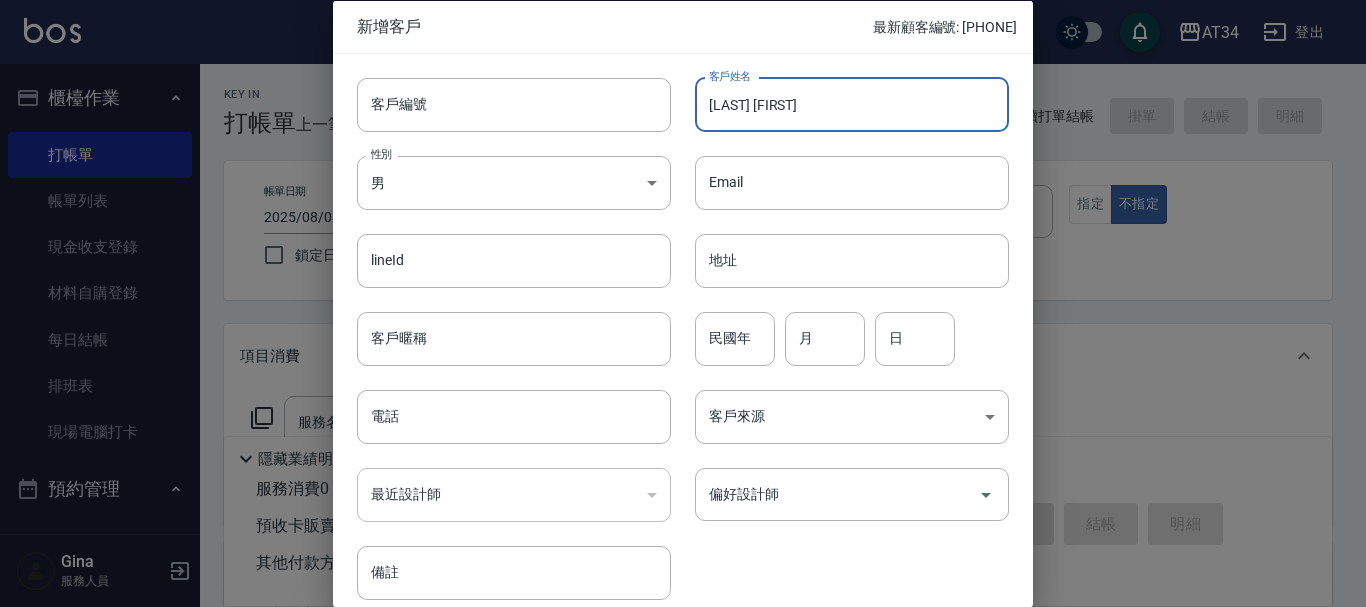type on "陳原惠" 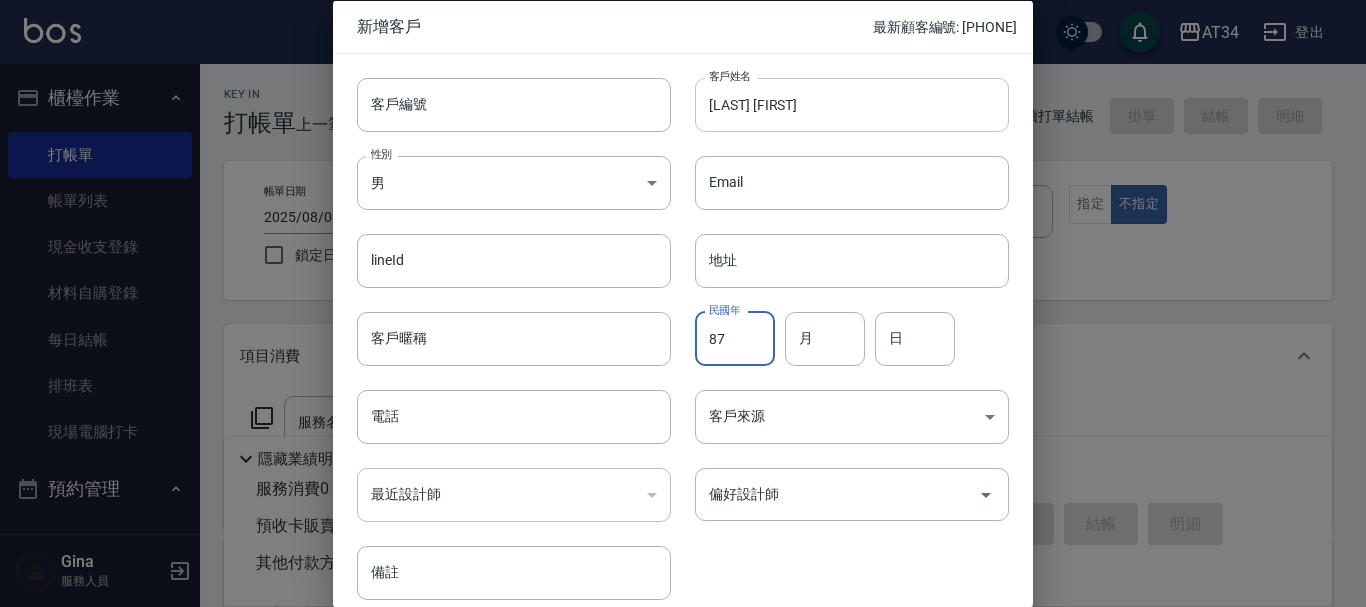 type on "87" 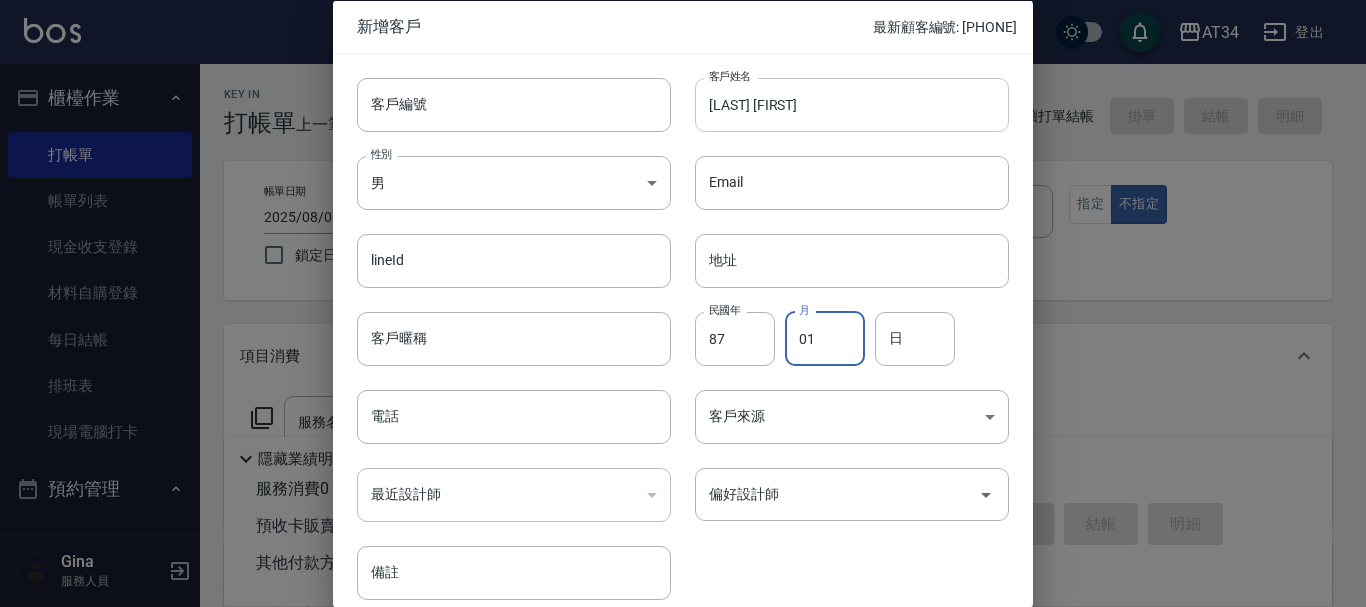 type on "01" 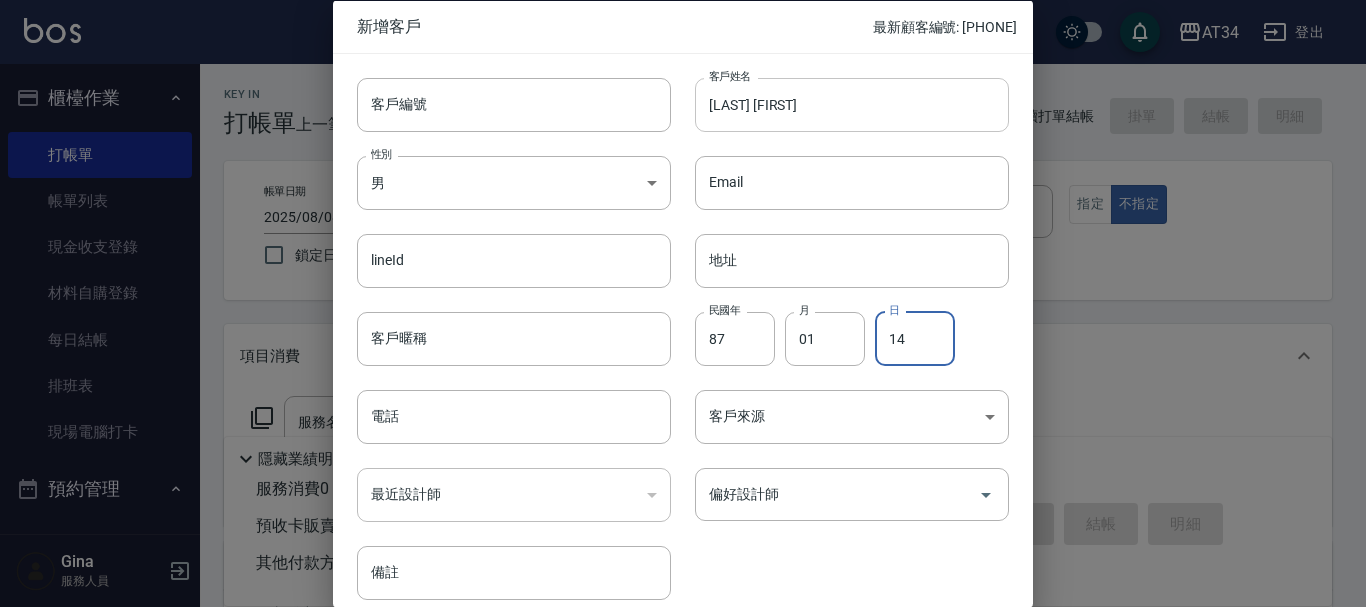 type on "14" 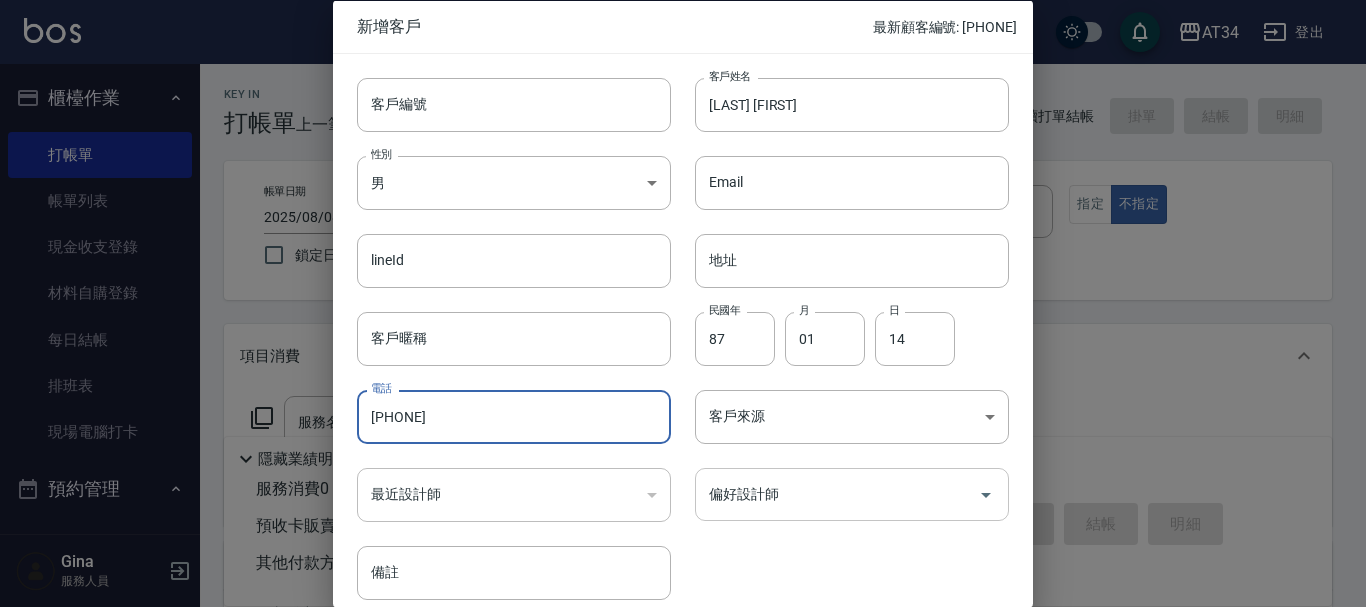 type on "0975304595" 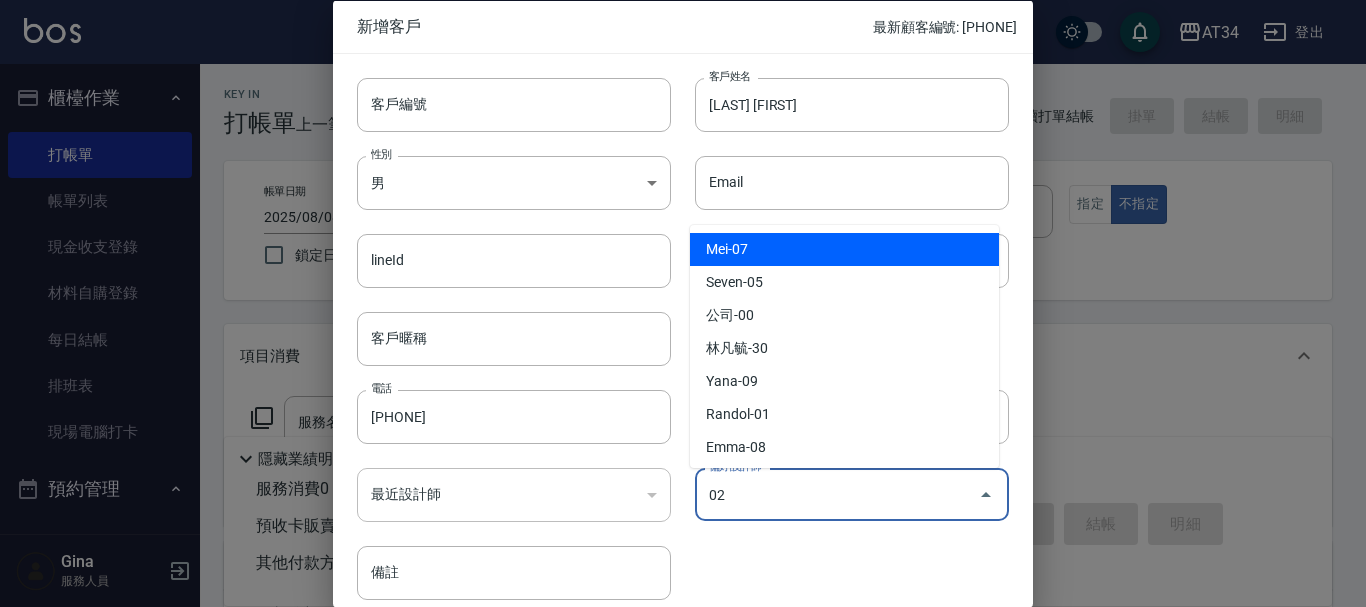 type on "Wendy" 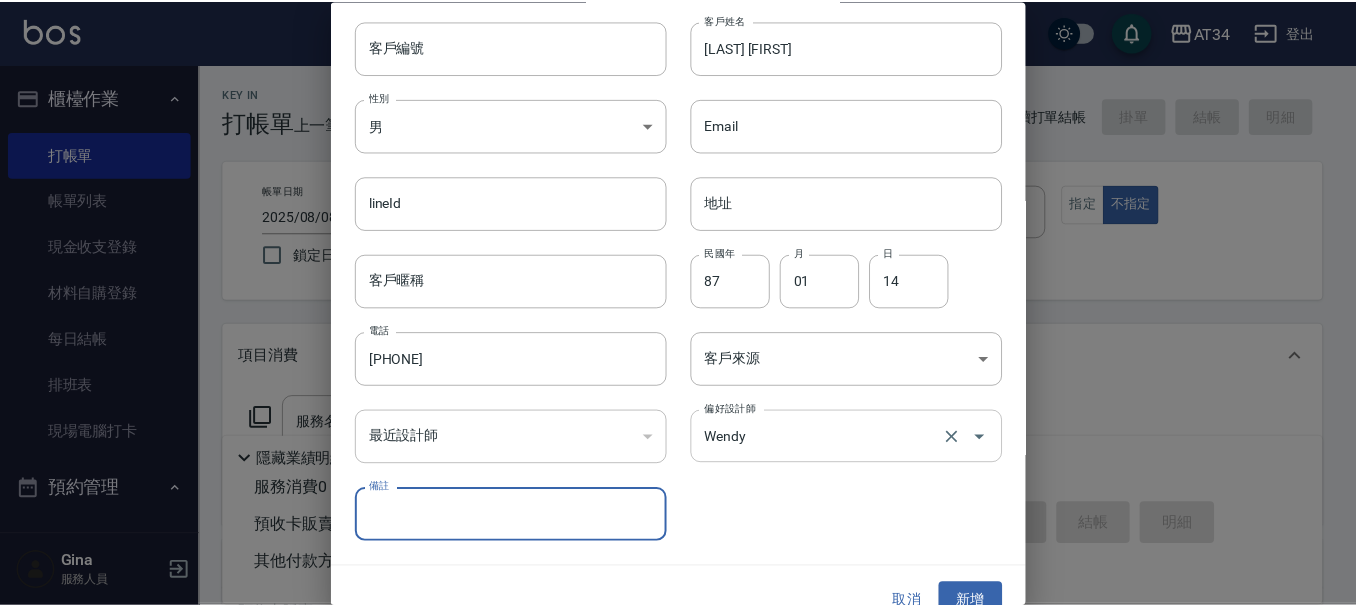 scroll, scrollTop: 86, scrollLeft: 0, axis: vertical 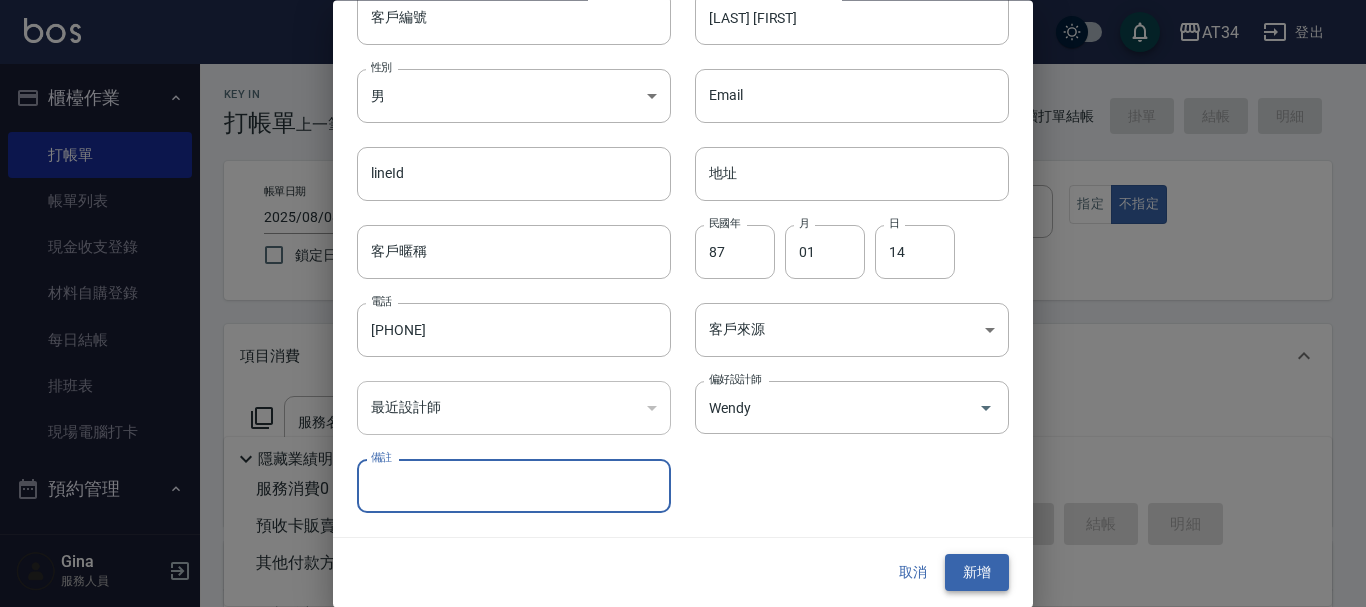 click on "新增" at bounding box center [977, 573] 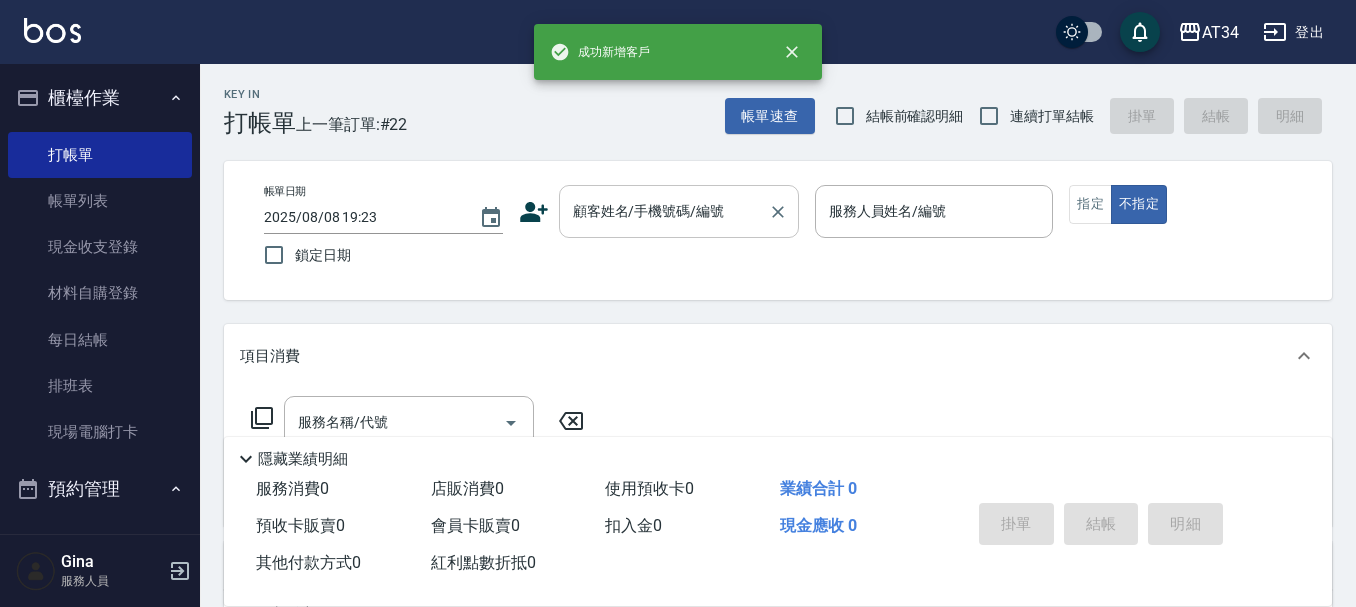 click on "顧客姓名/手機號碼/編號" at bounding box center (664, 211) 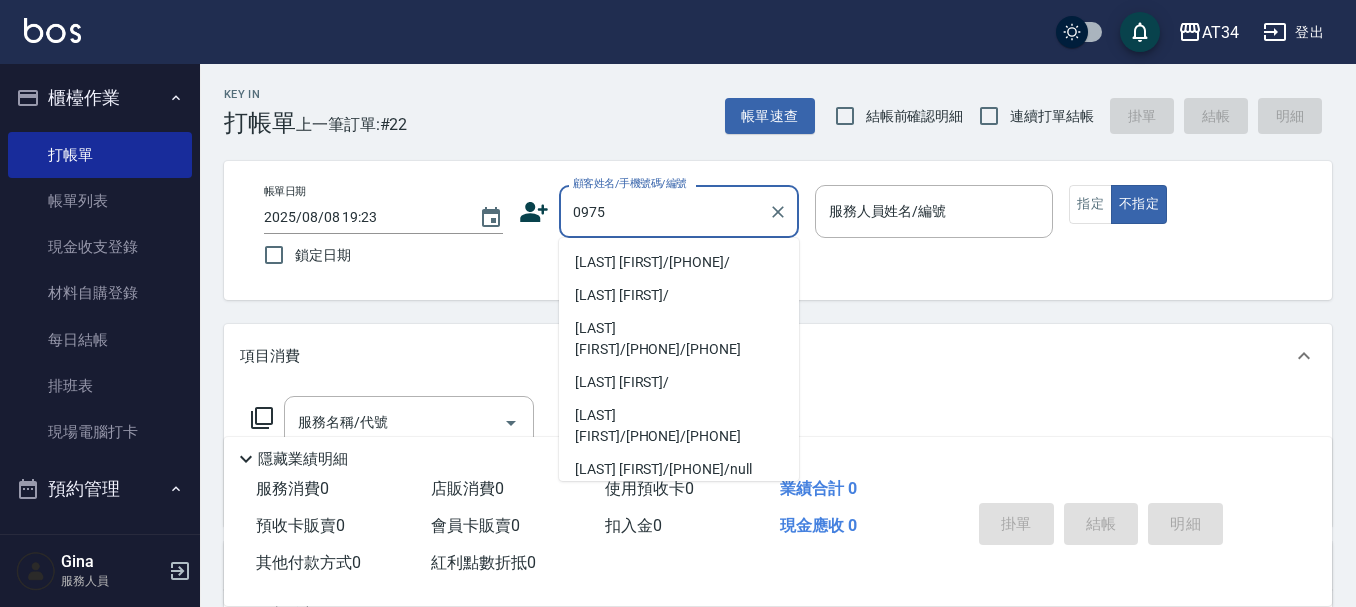 click on "陳原惠/0975304595/" at bounding box center [679, 262] 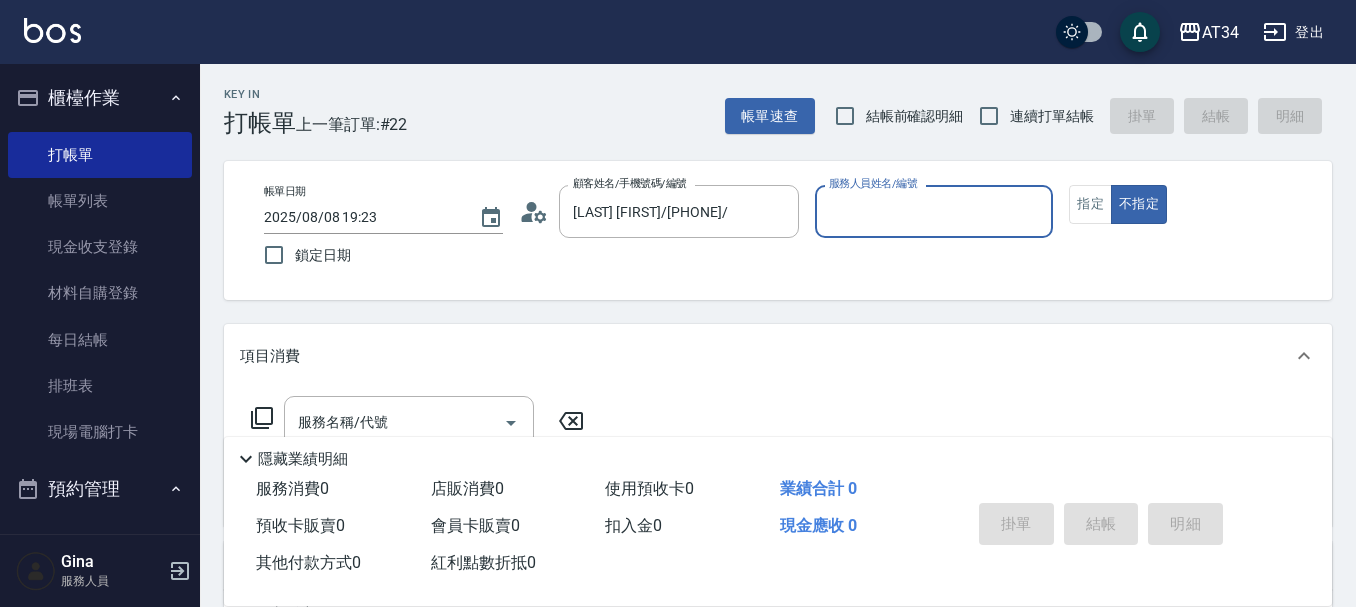 type on "Wendy-02" 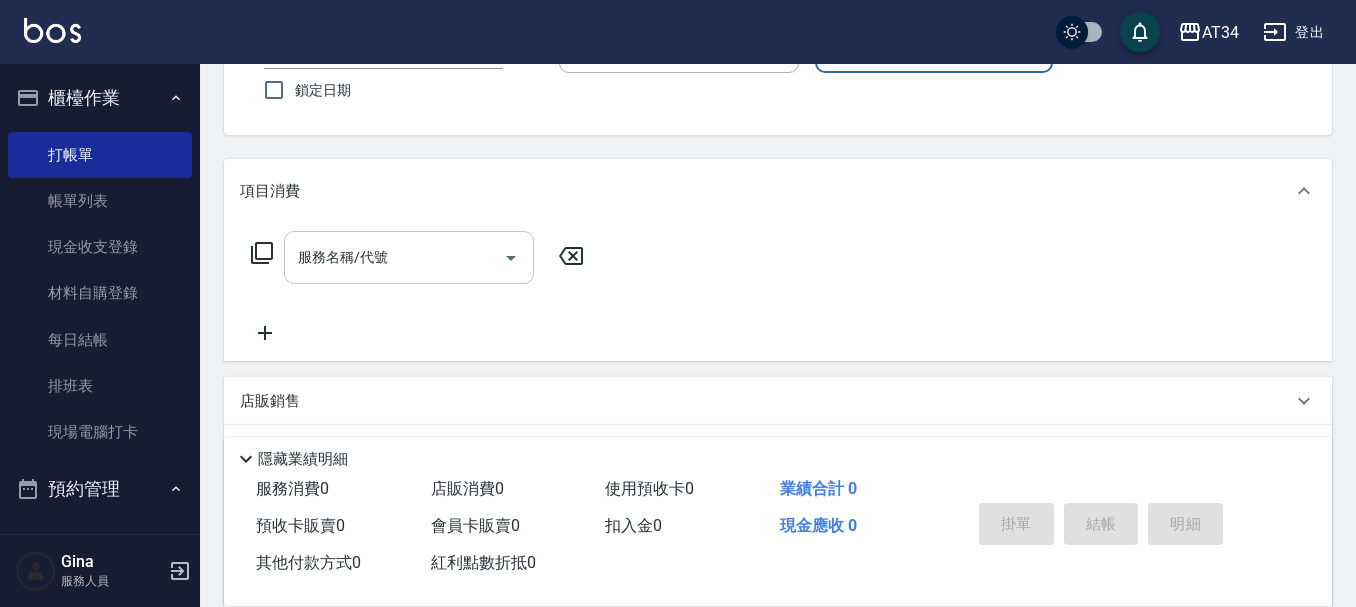 scroll, scrollTop: 200, scrollLeft: 0, axis: vertical 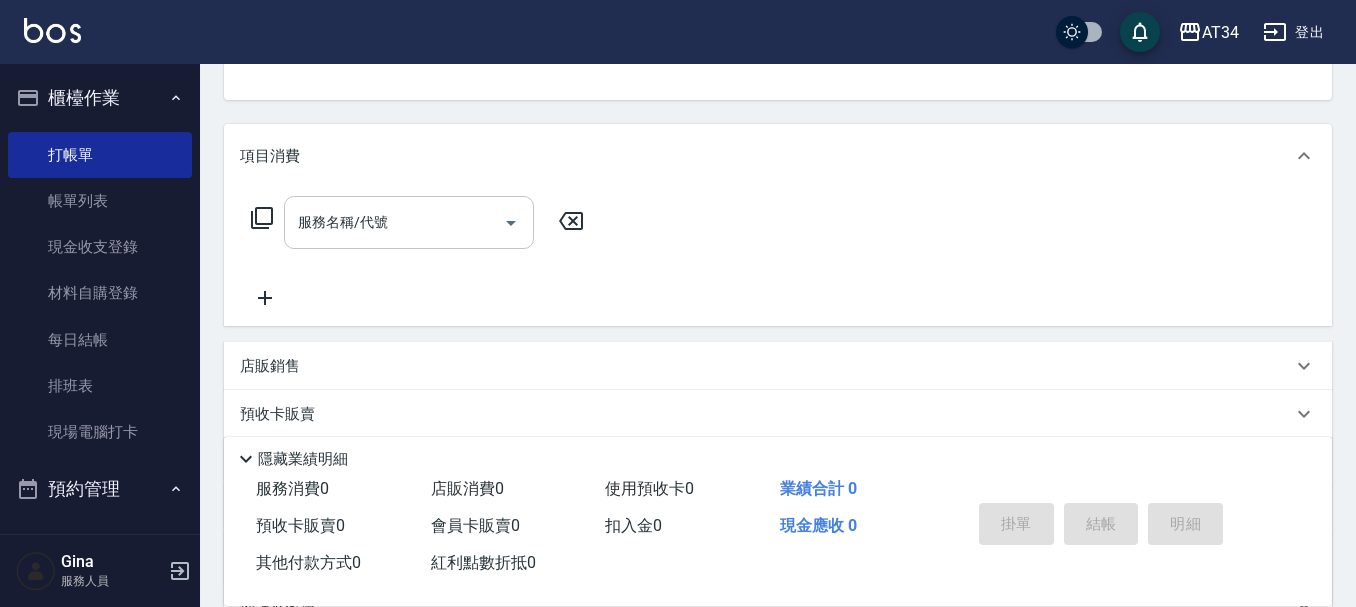 click on "服務名稱/代號" at bounding box center [409, 222] 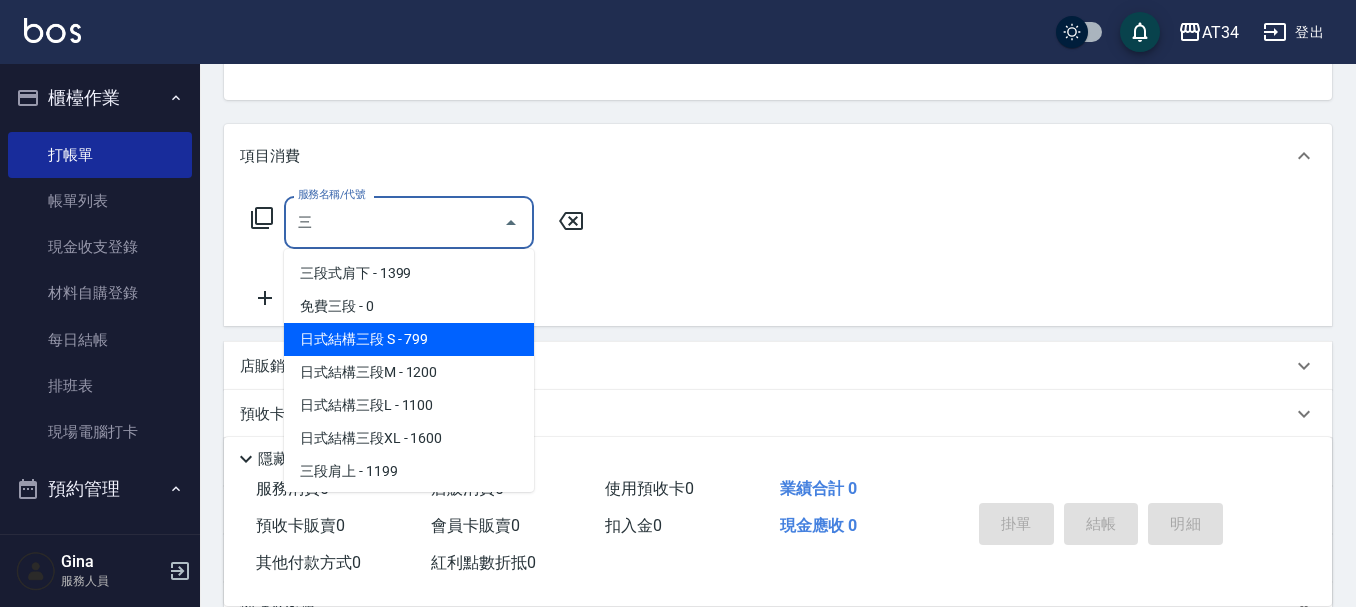 click on "日式結構三段M - 1200" at bounding box center [409, 372] 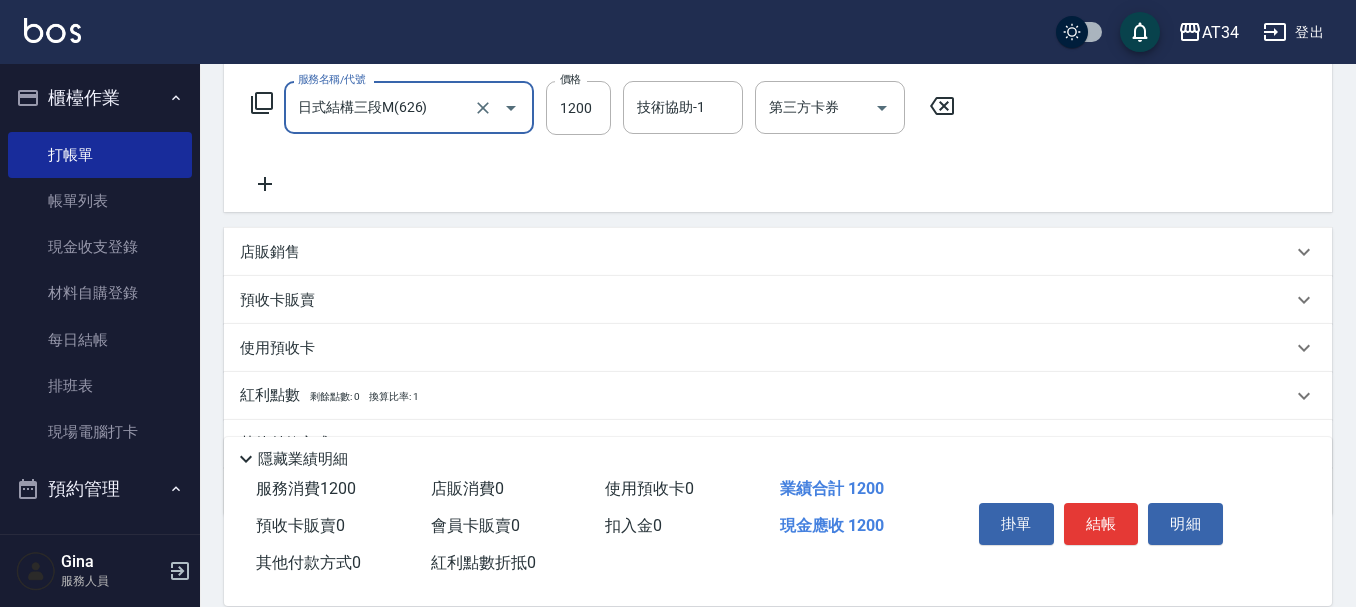 scroll, scrollTop: 200, scrollLeft: 0, axis: vertical 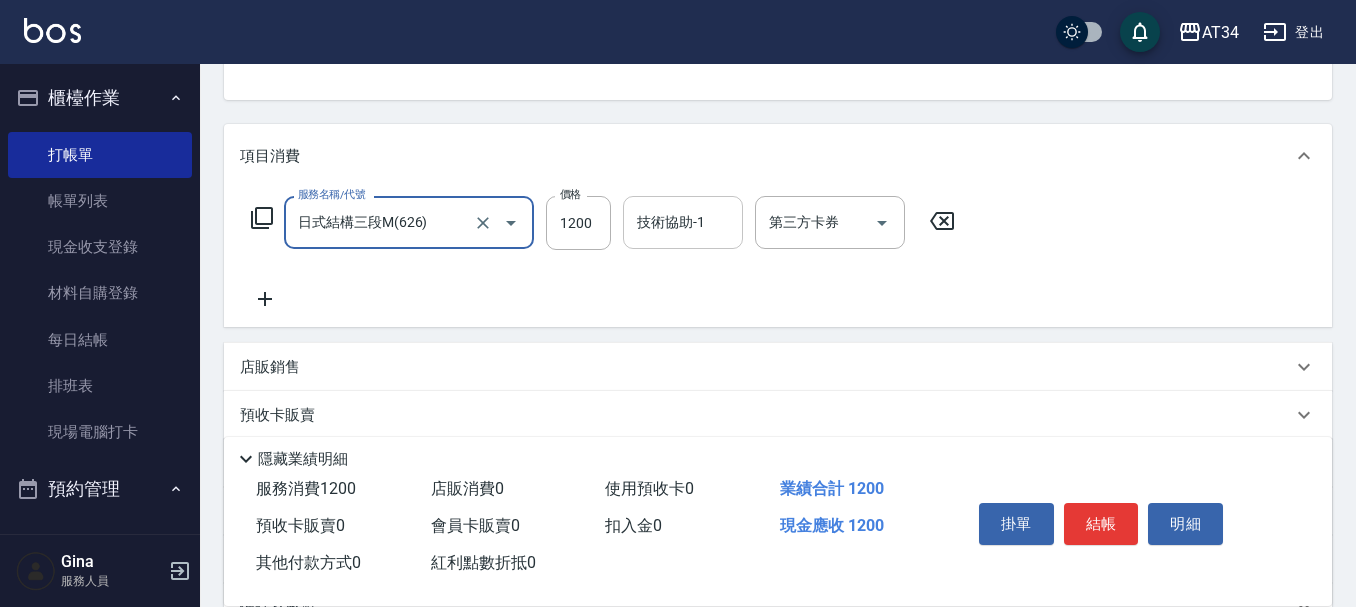 type on "日式結構三段M(626)" 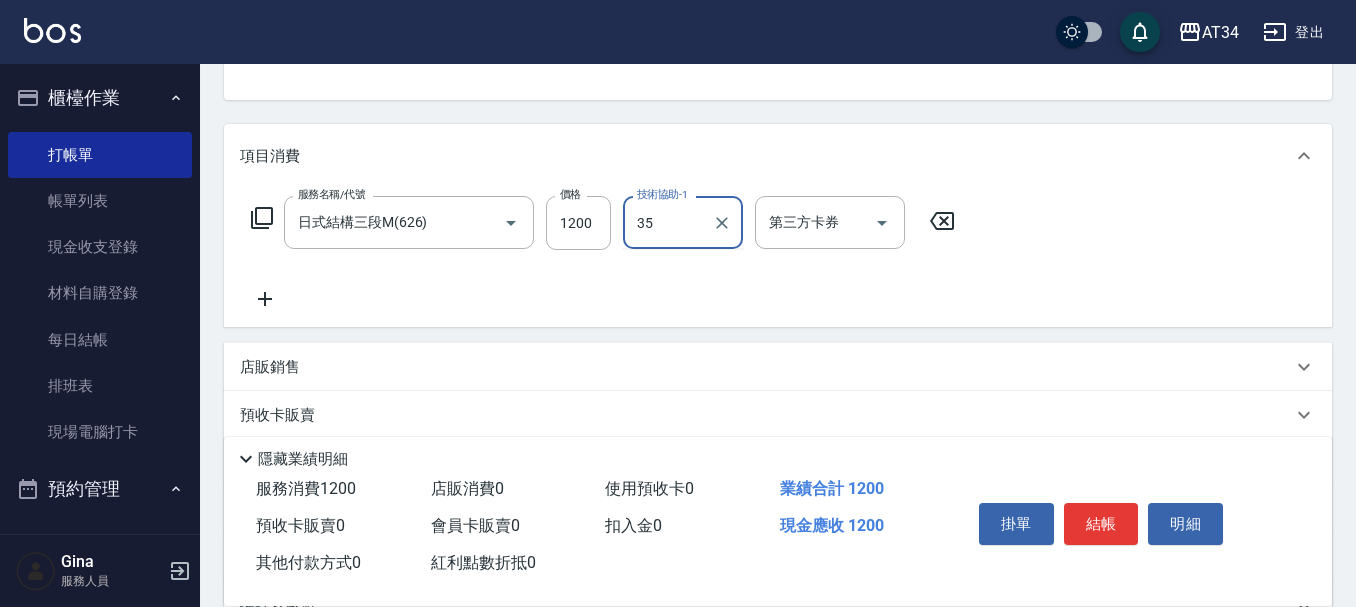 type on "拉拉-35" 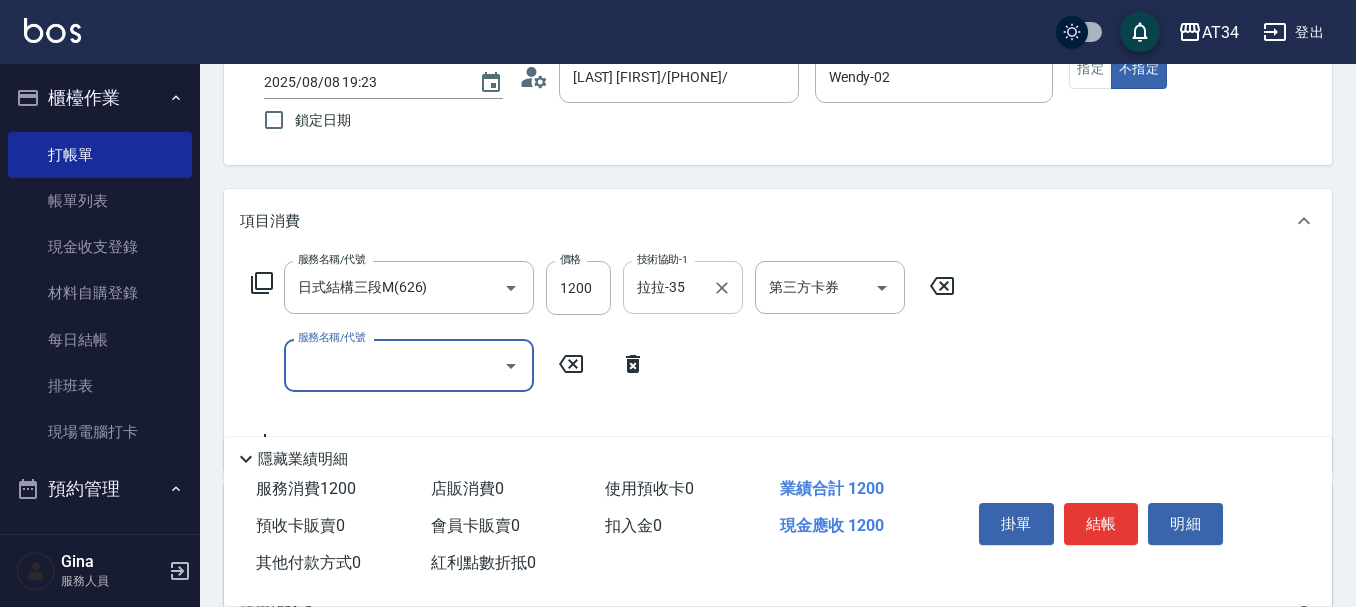 scroll, scrollTop: 100, scrollLeft: 0, axis: vertical 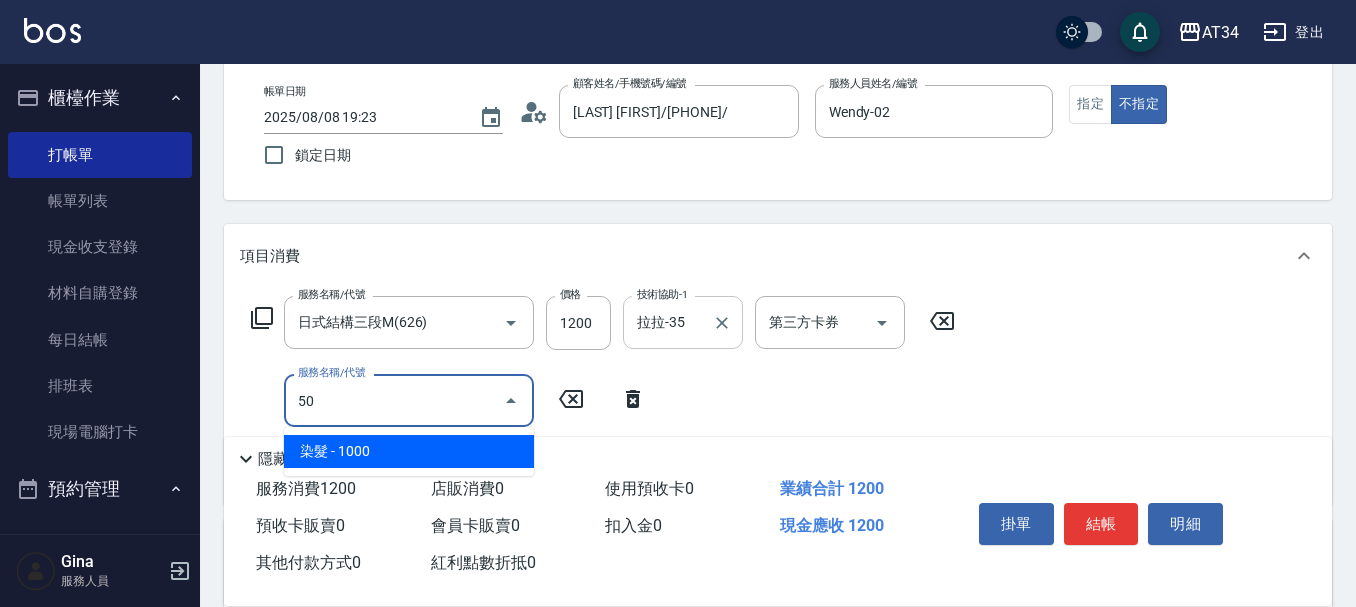 type on "5" 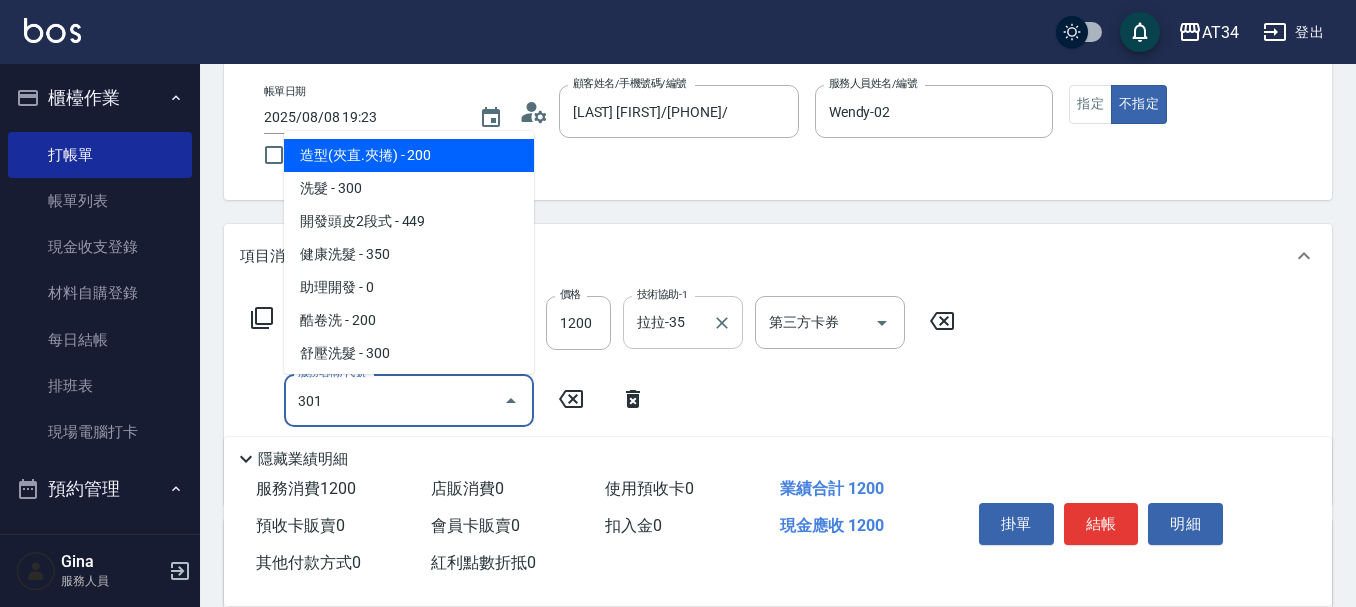 type on "301" 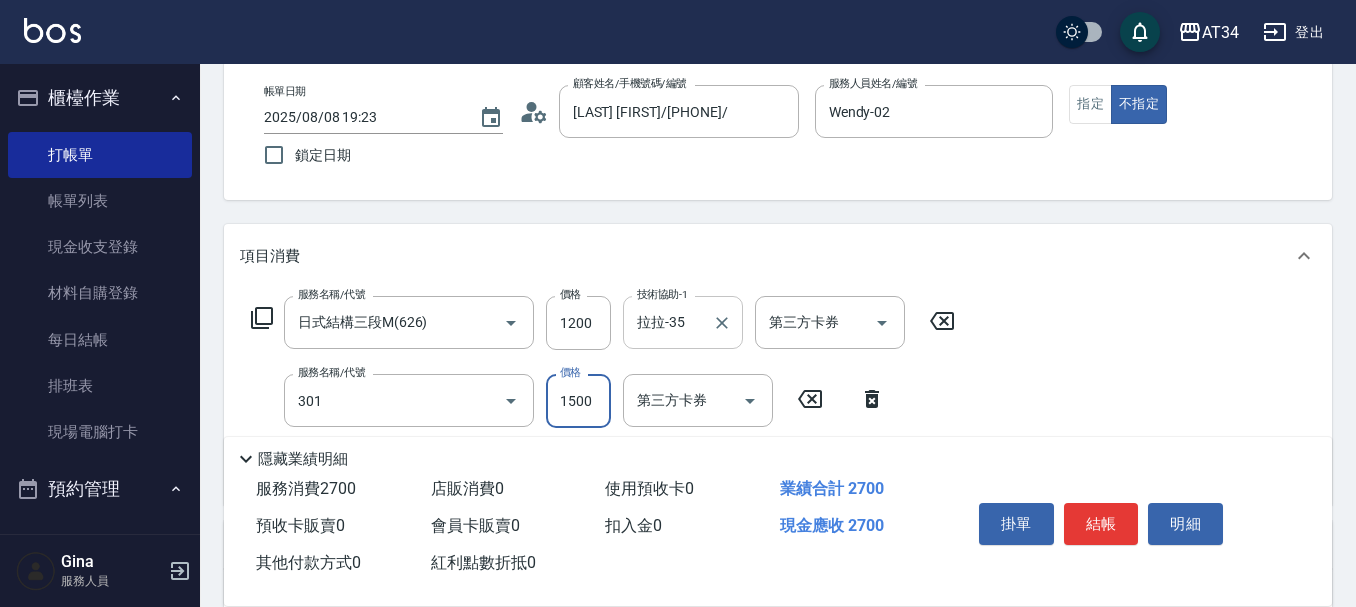 type on "270" 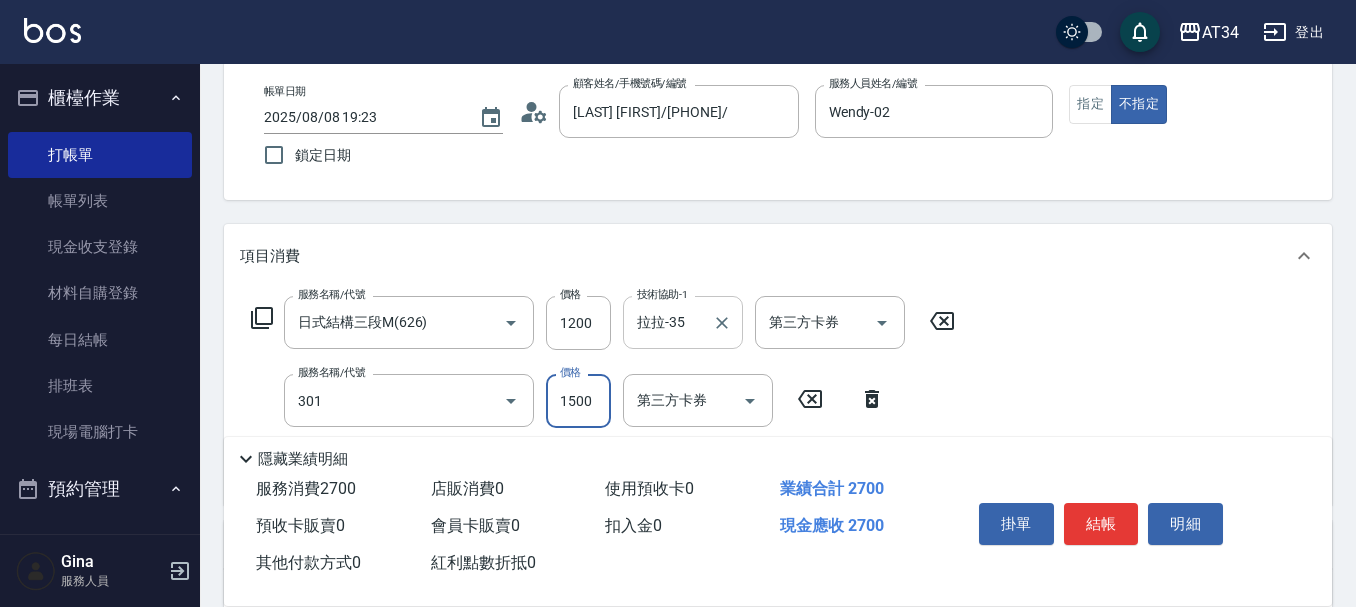 type on "燙髮(301)" 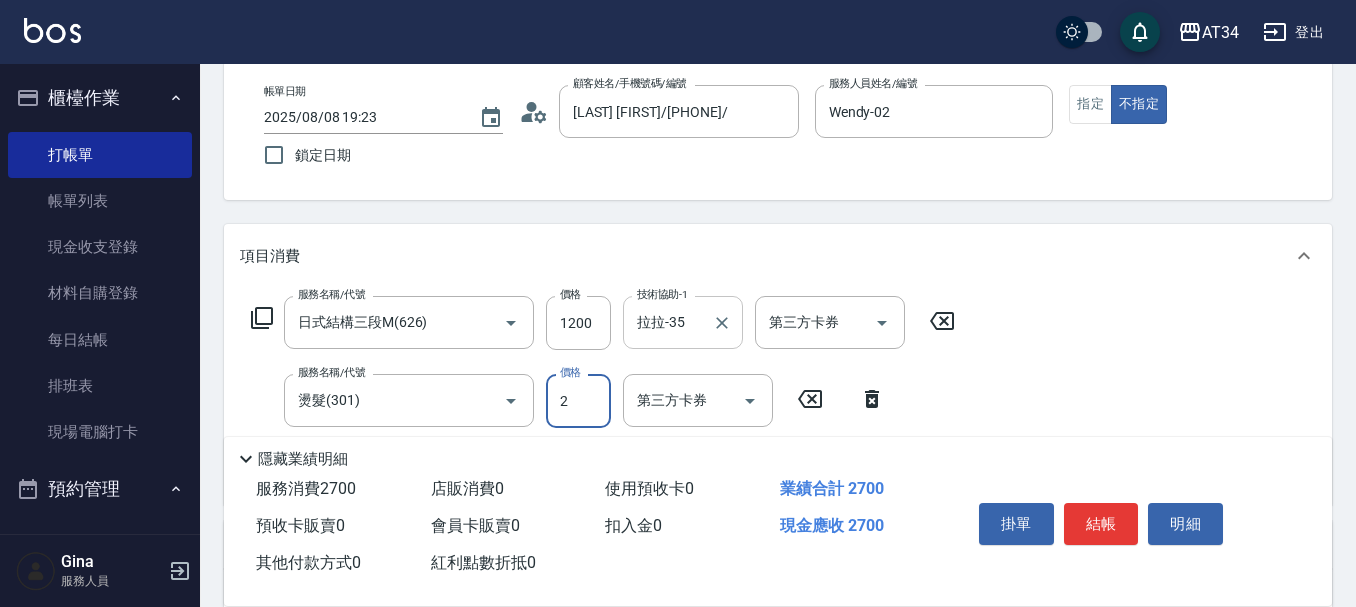 type on "22" 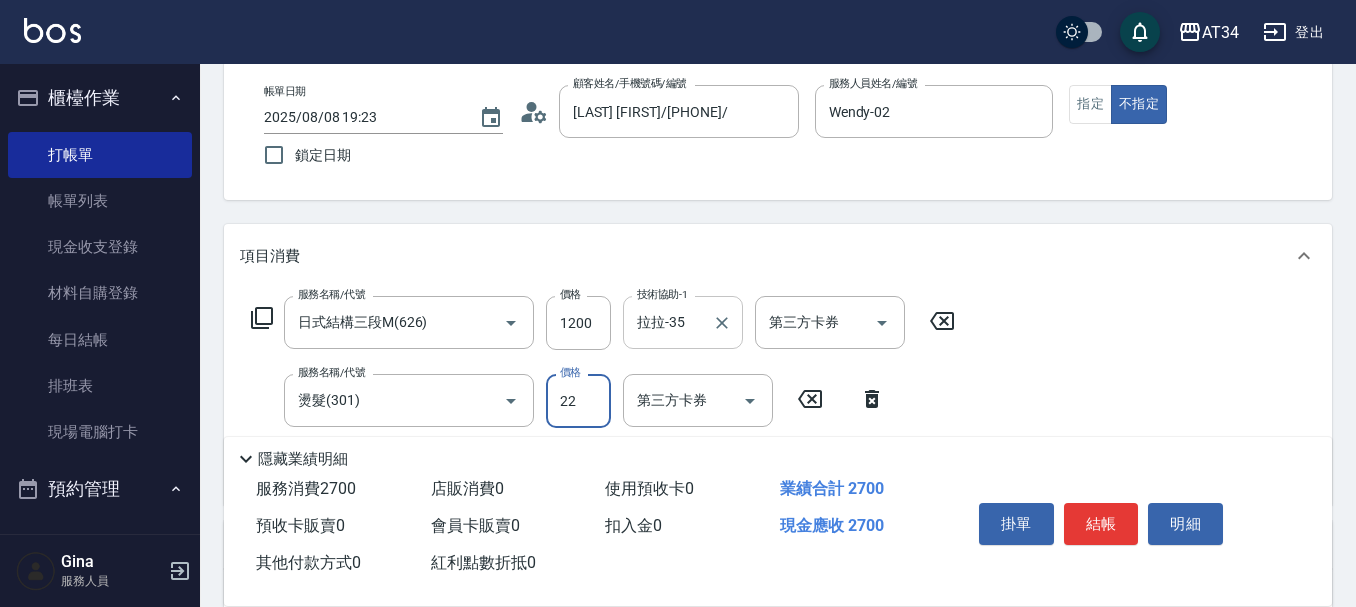 type on "120" 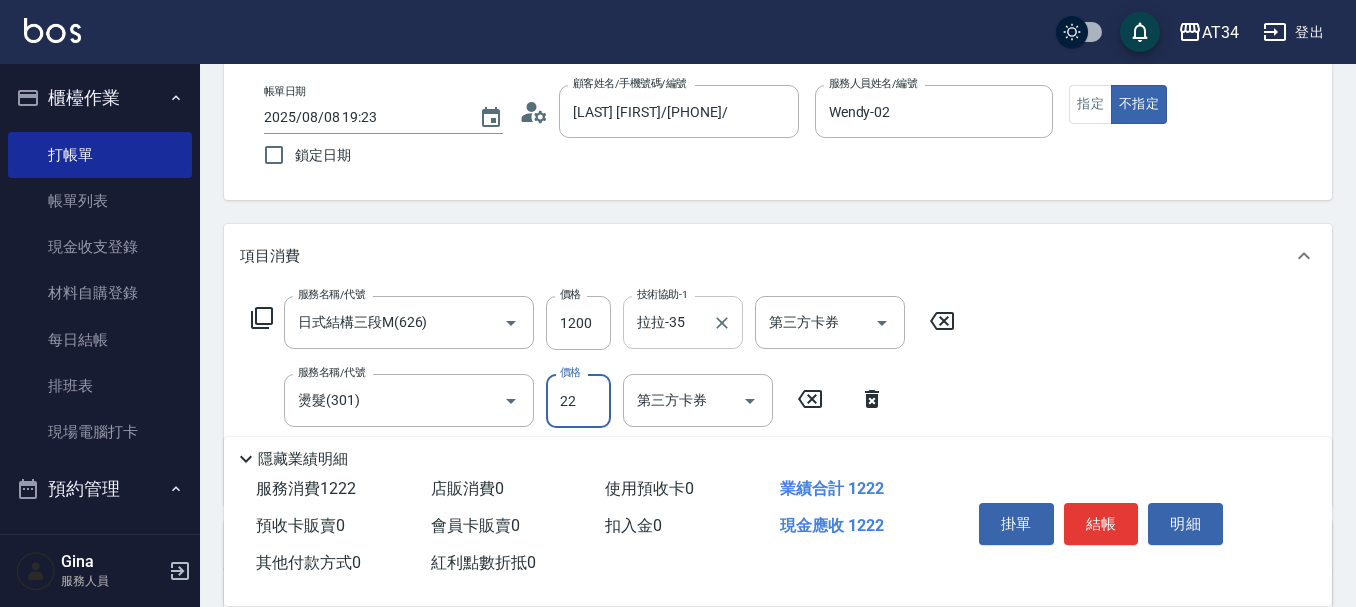 type on "229" 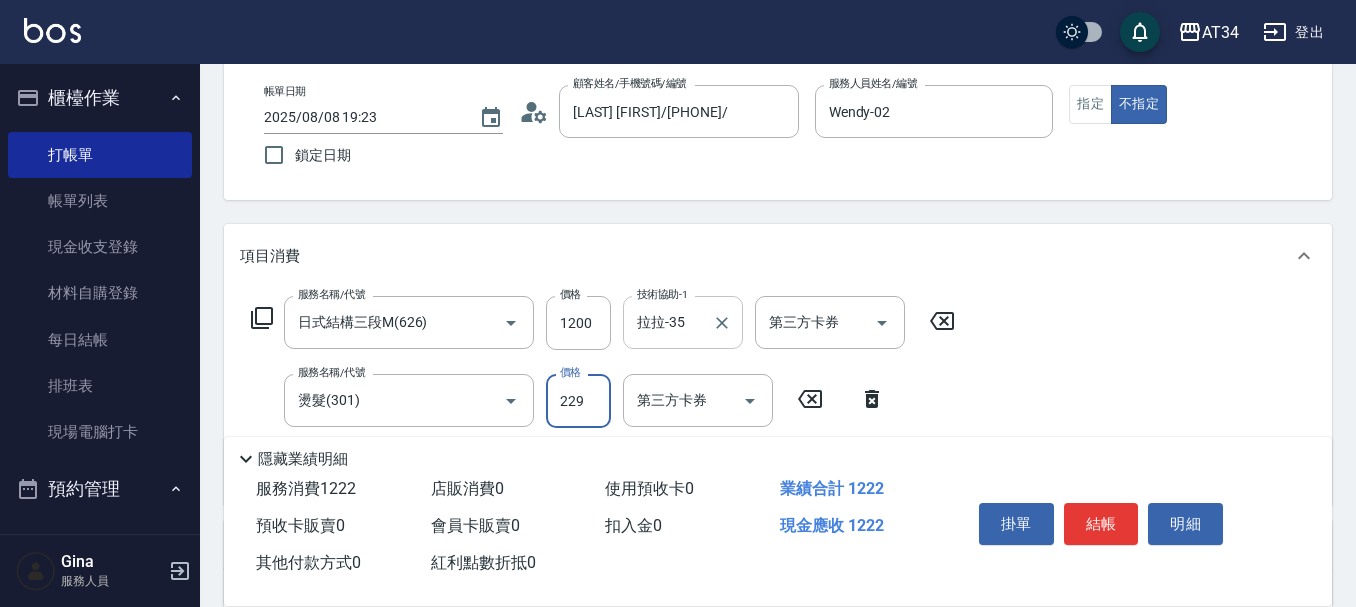 type on "140" 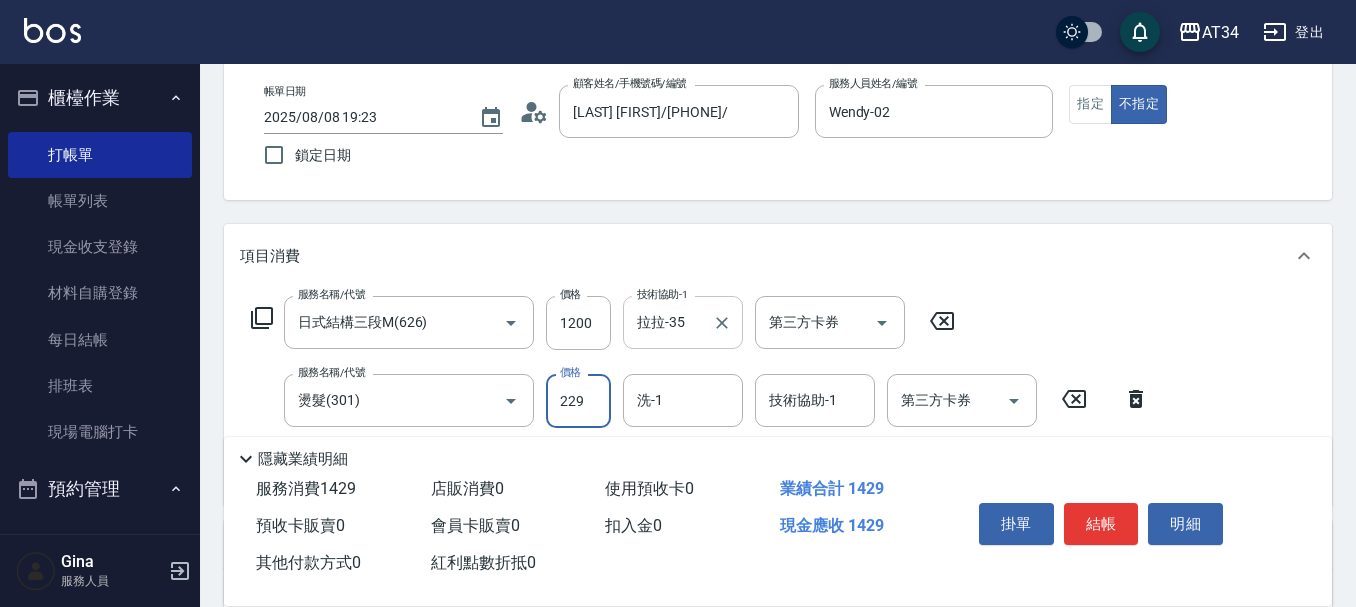 type on "2299" 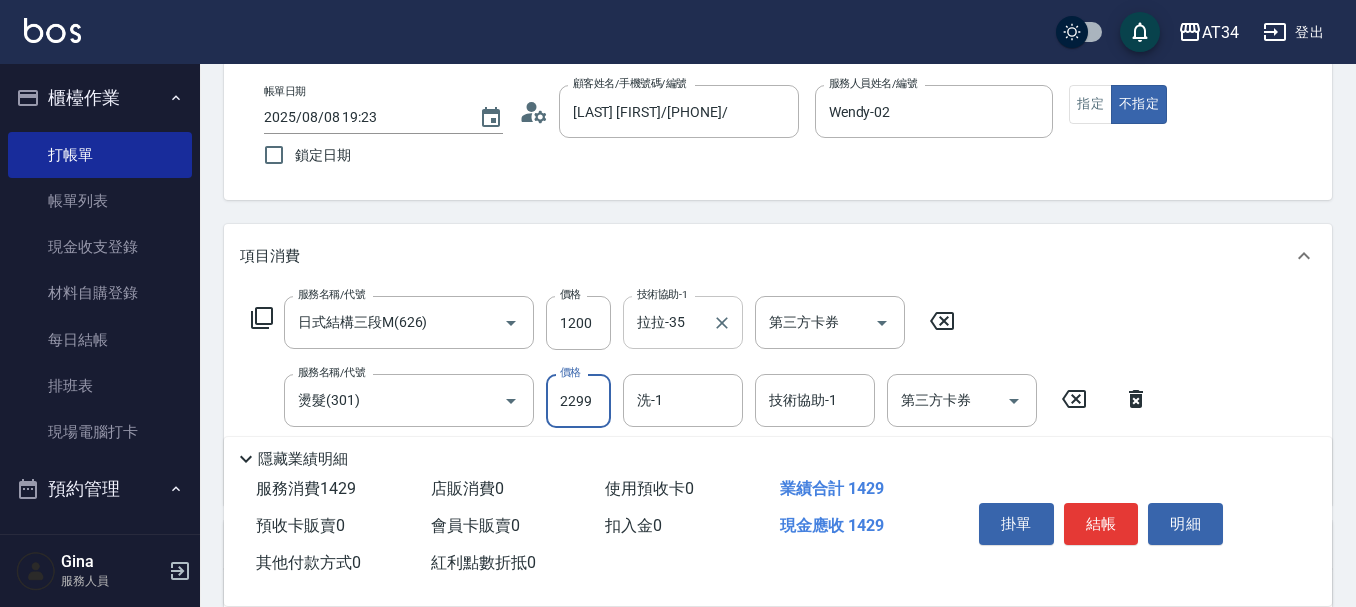 type on "340" 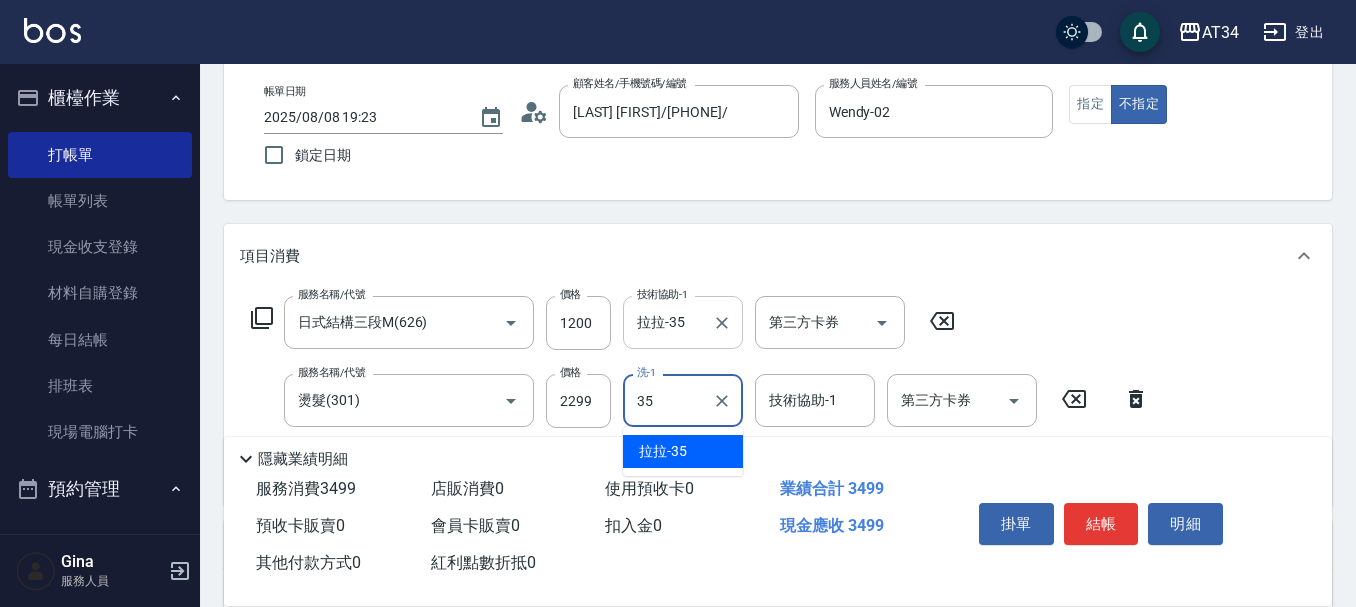 type on "拉拉-35" 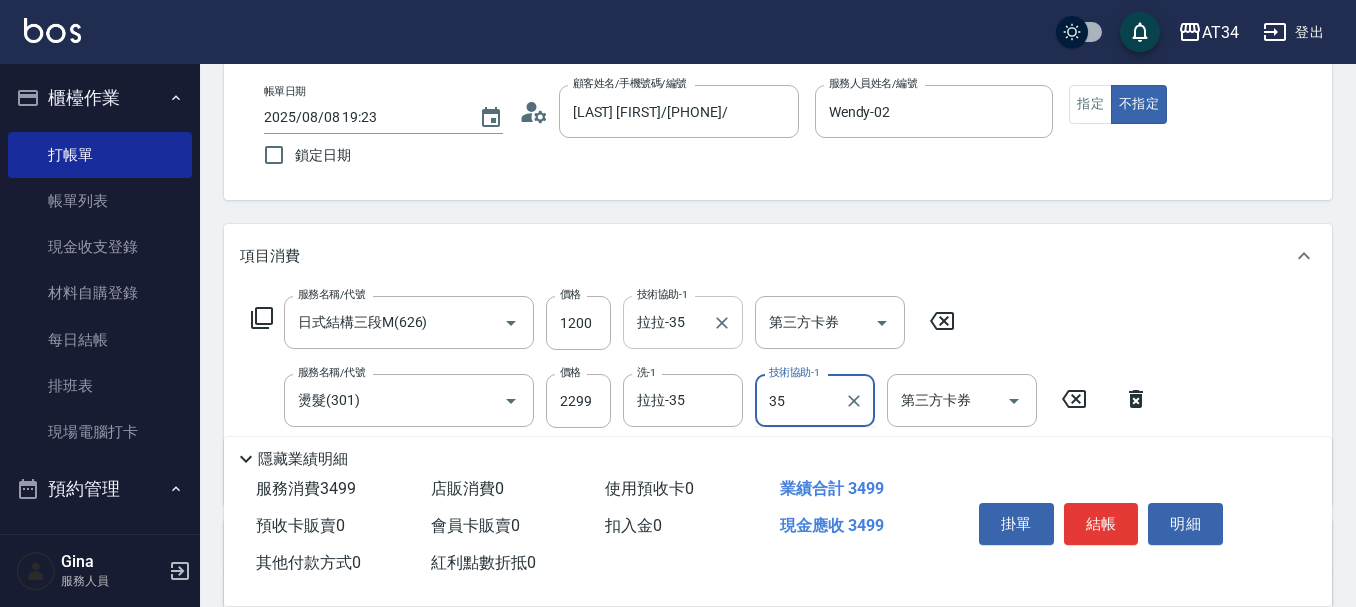 type on "拉拉-35" 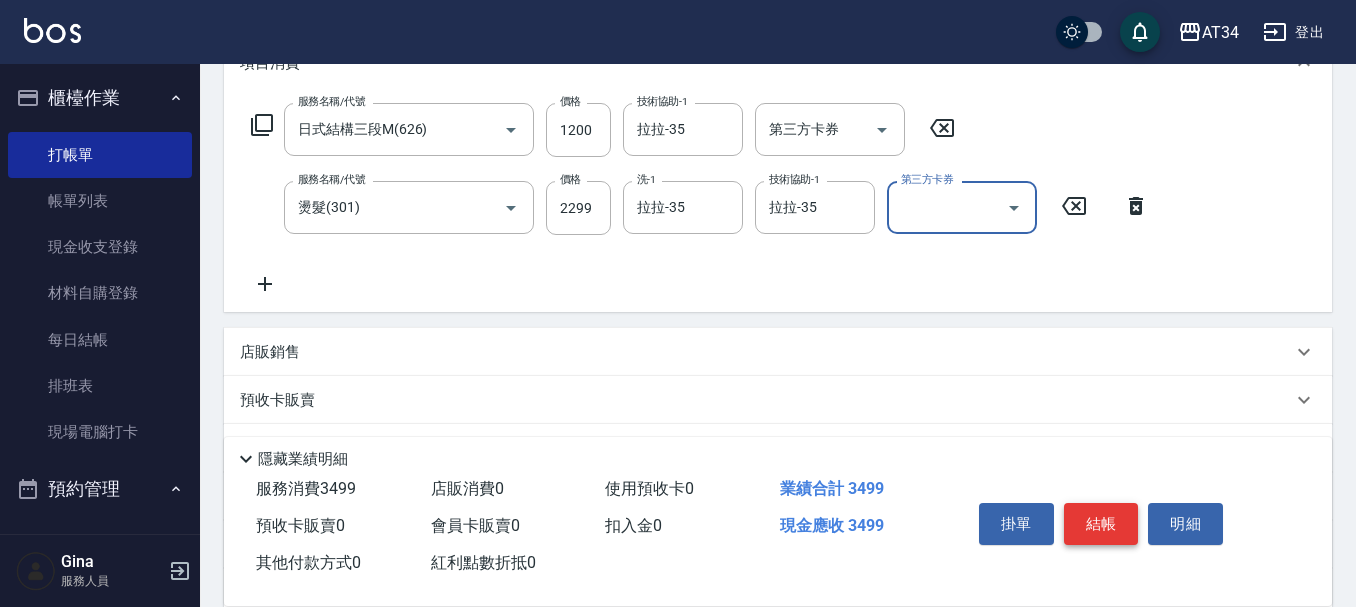 scroll, scrollTop: 300, scrollLeft: 0, axis: vertical 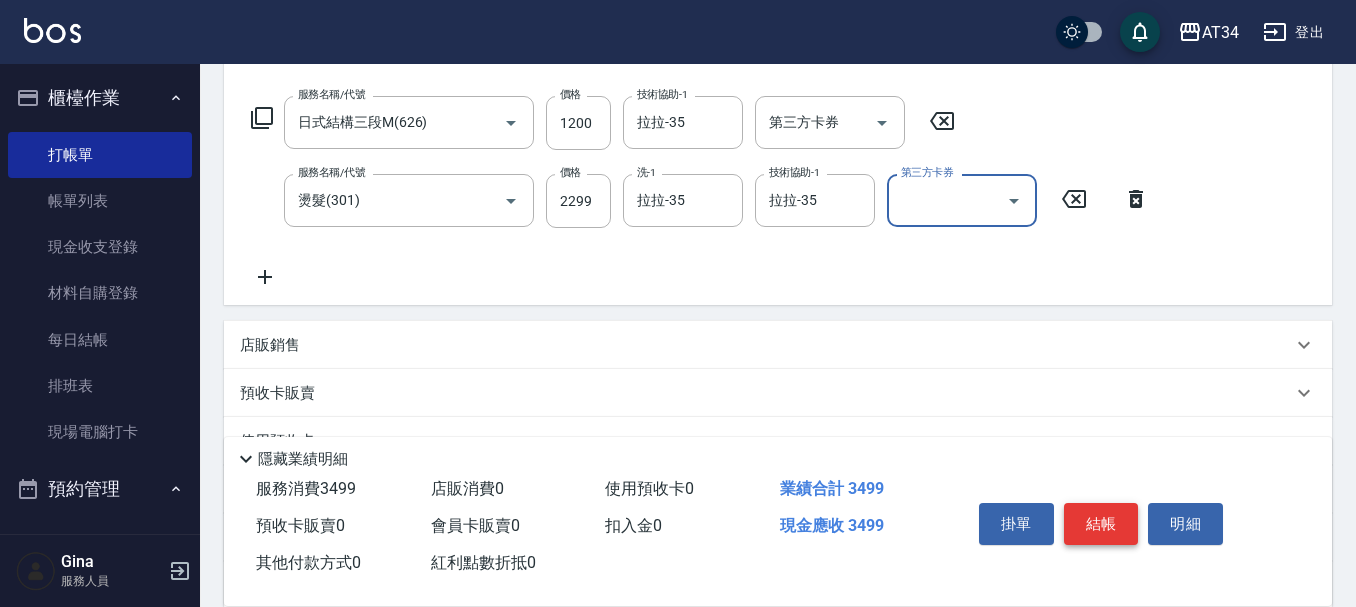 click on "結帳" at bounding box center (1101, 524) 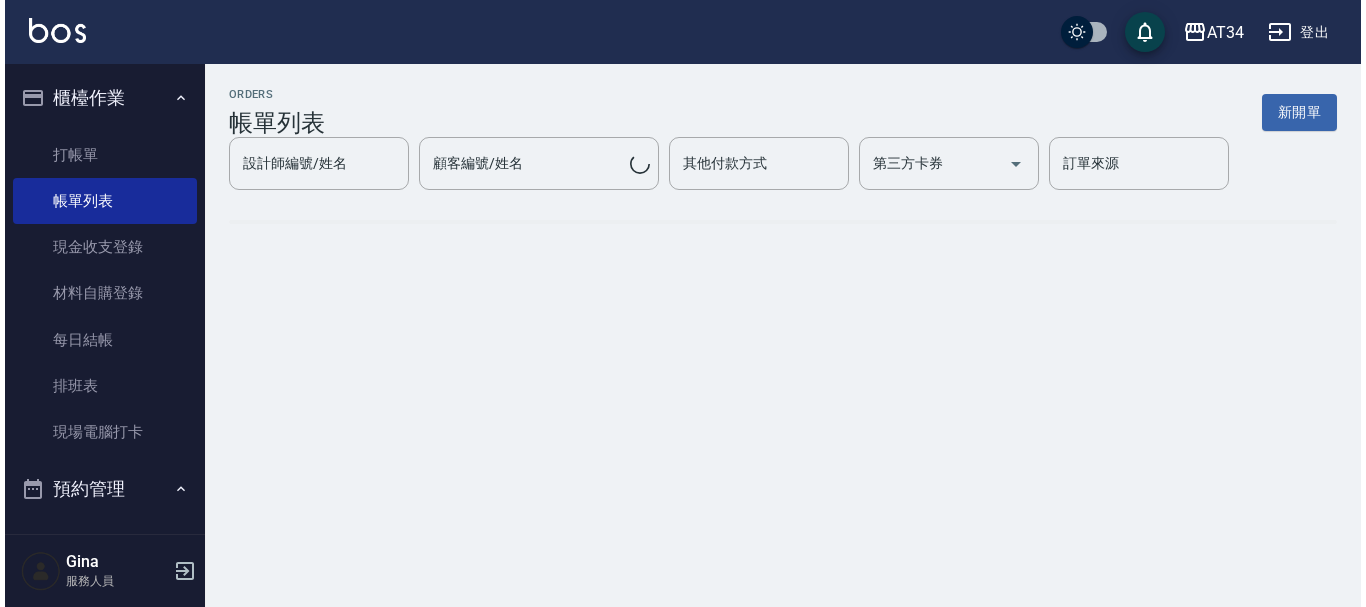 scroll, scrollTop: 0, scrollLeft: 0, axis: both 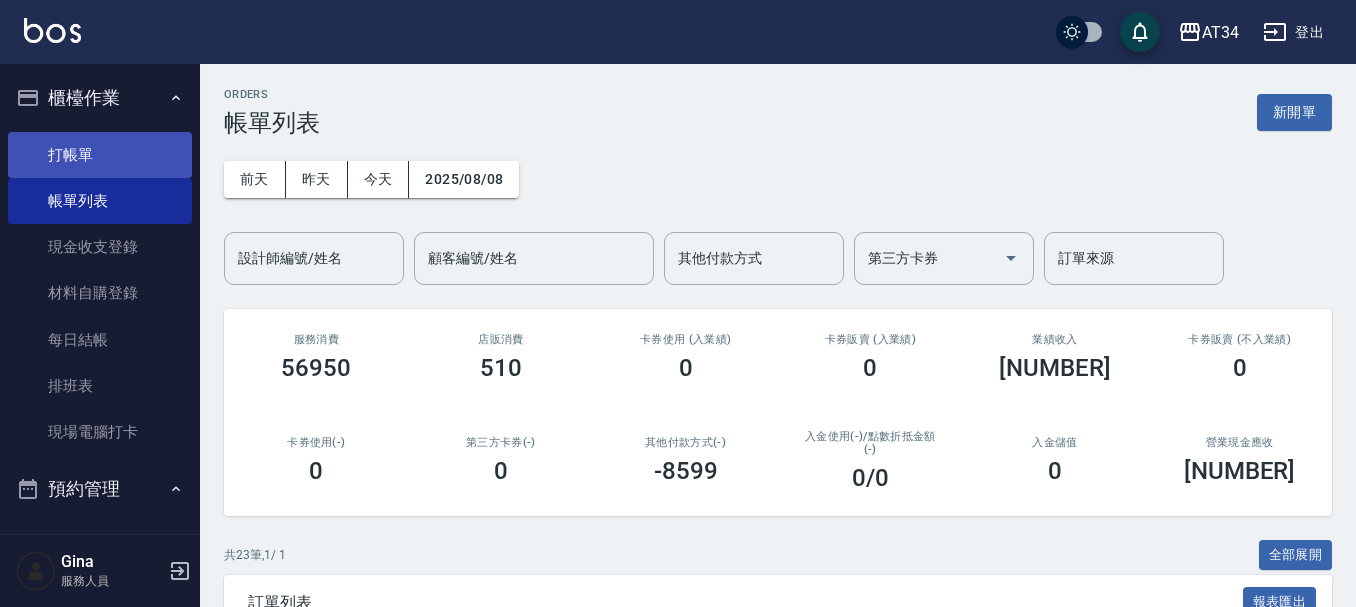 click on "打帳單" at bounding box center (100, 155) 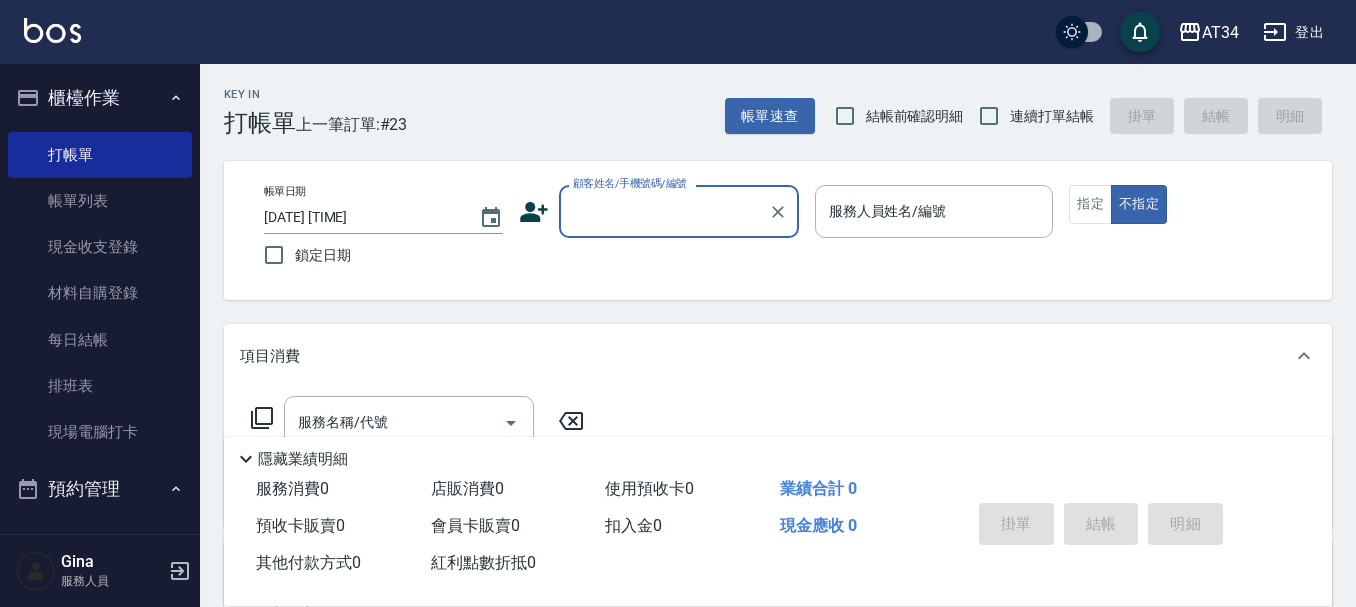 click 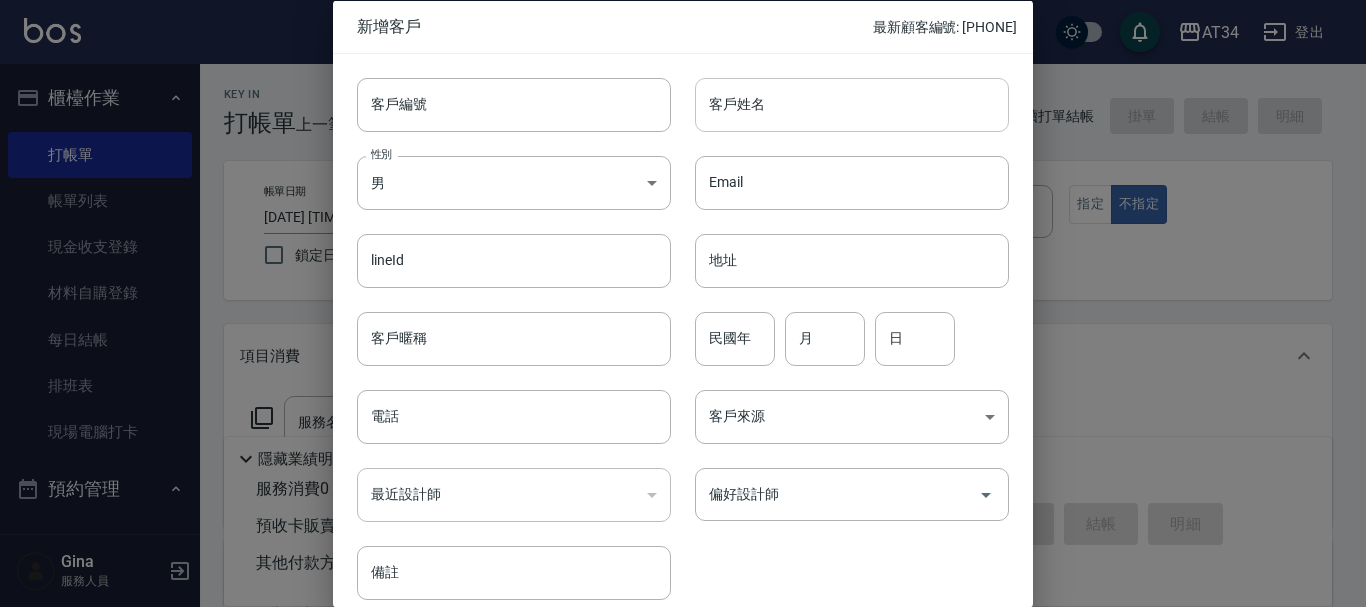 click on "客戶姓名" at bounding box center [852, 104] 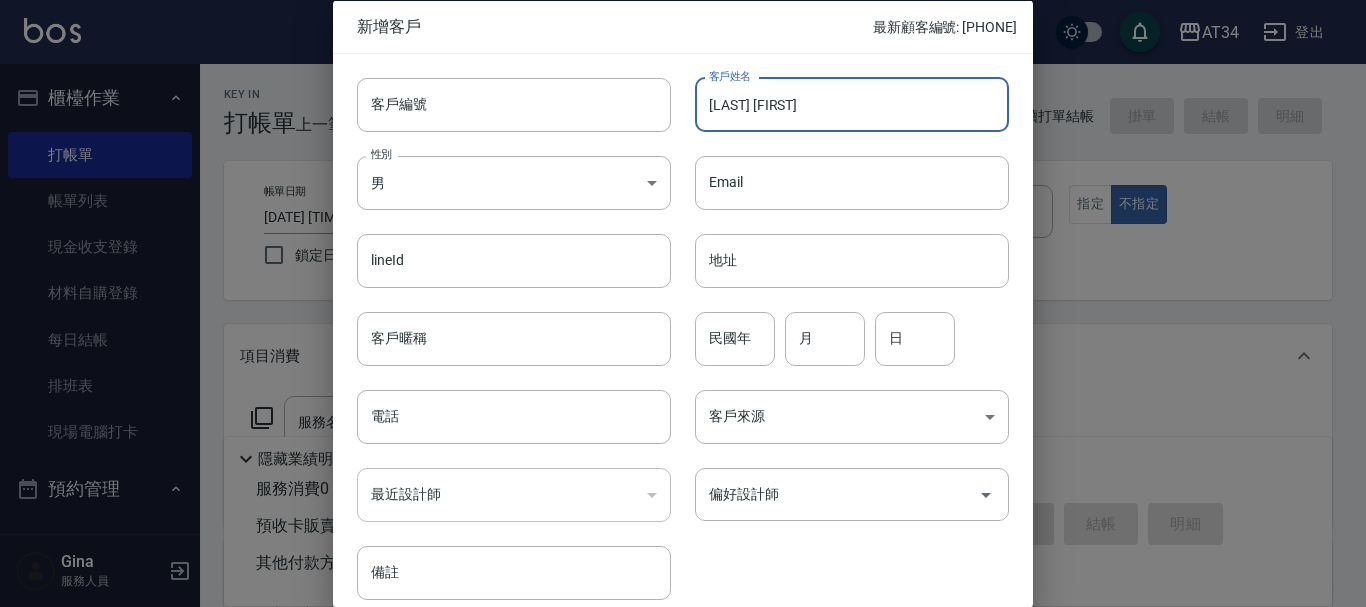 type on "林雨靜" 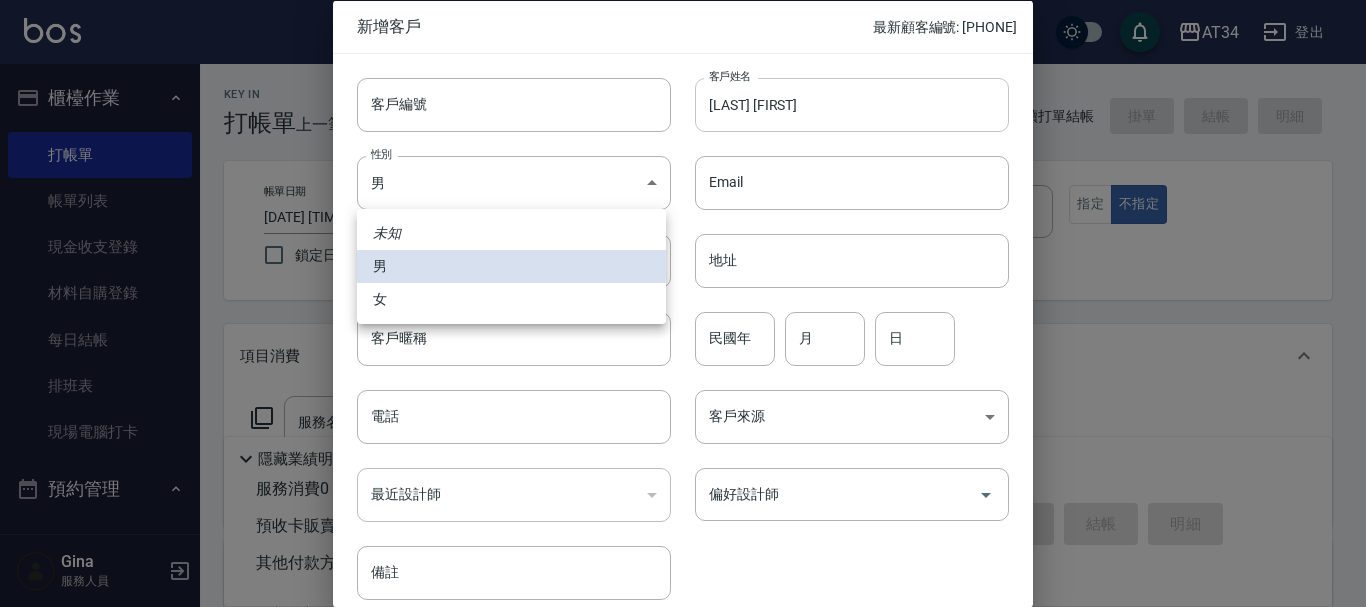 type 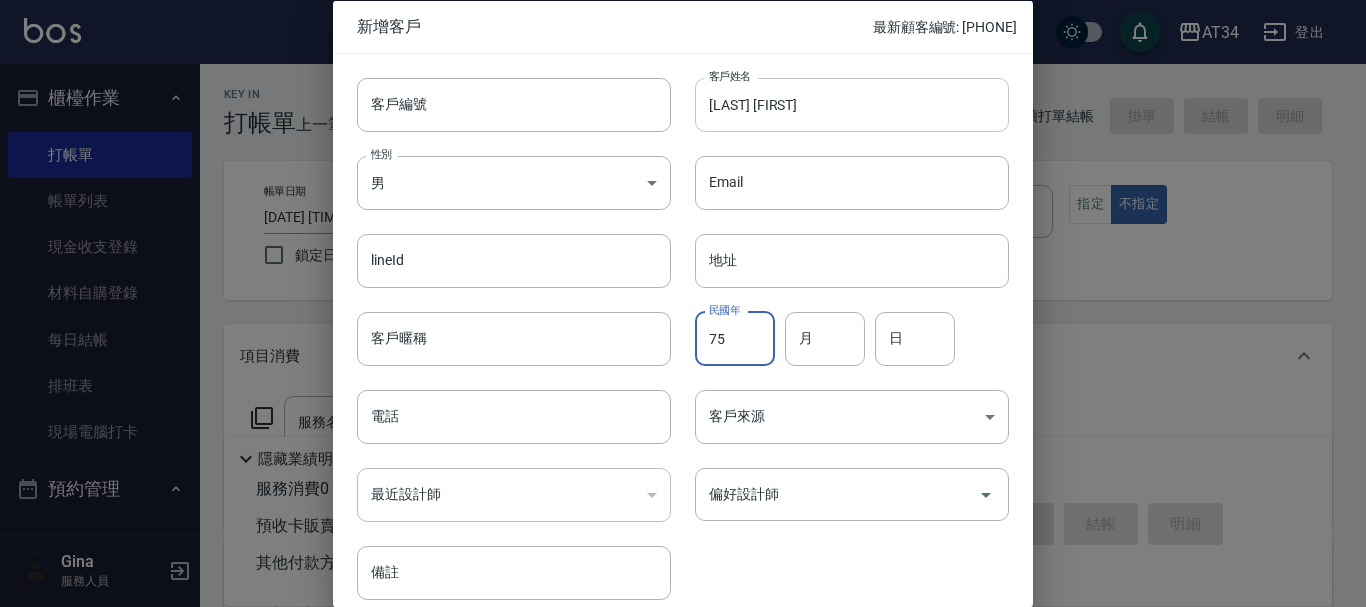 type on "75" 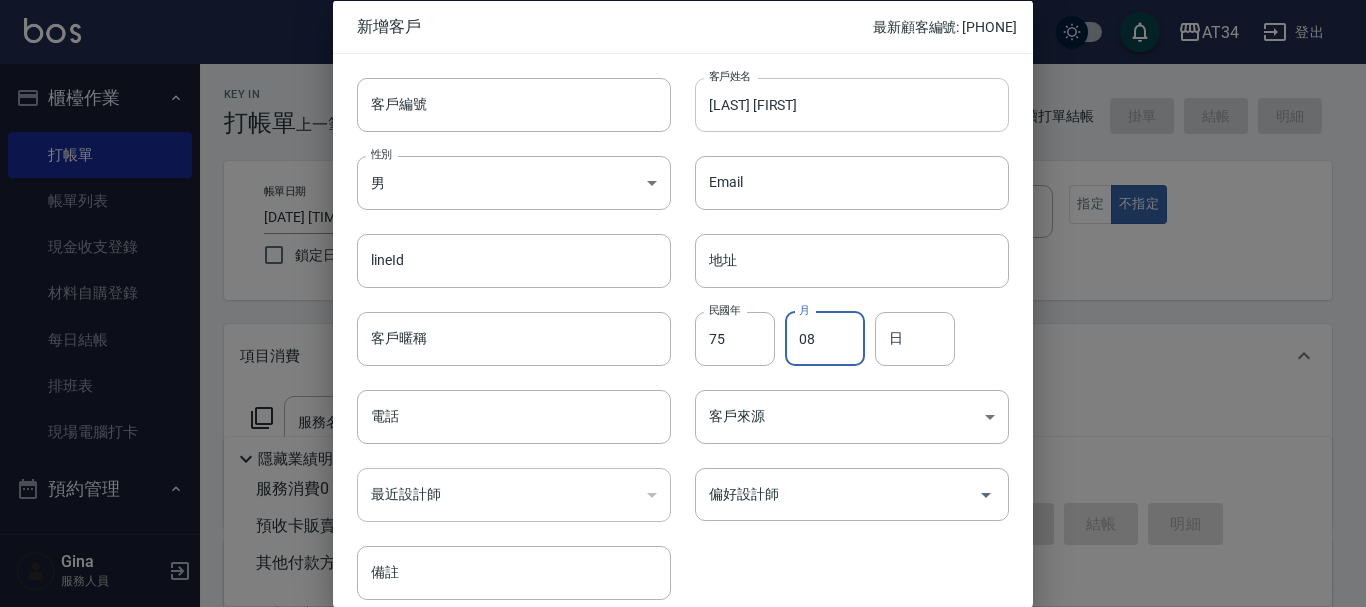 type on "08" 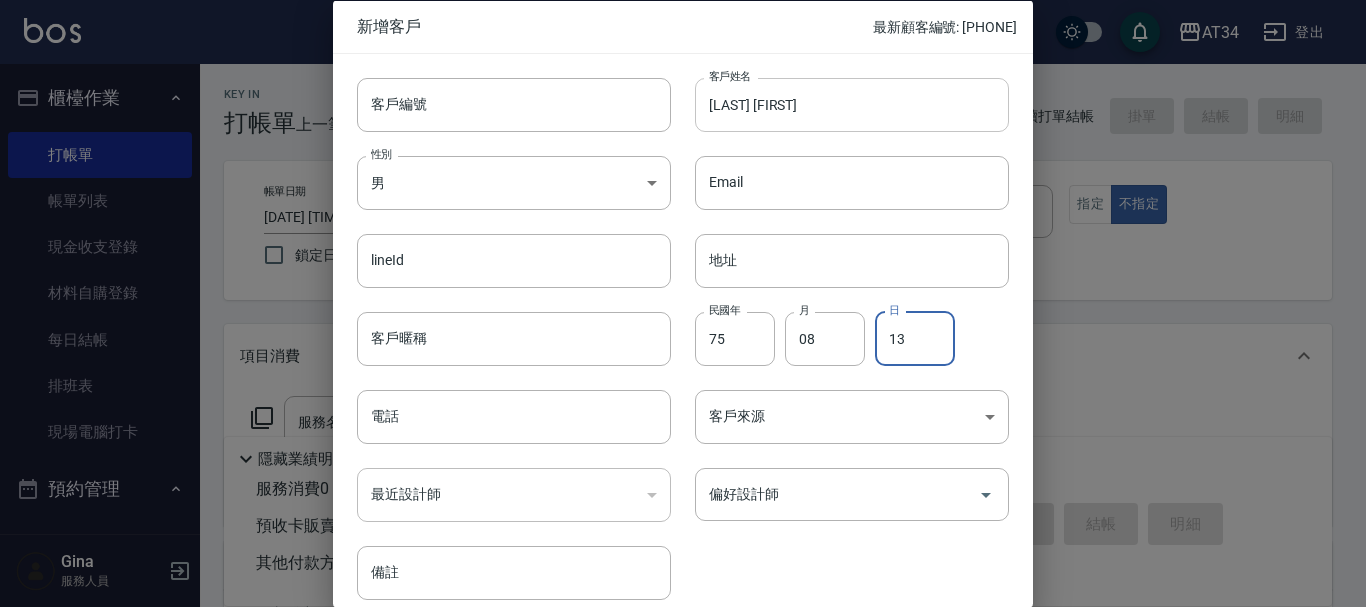 type on "13" 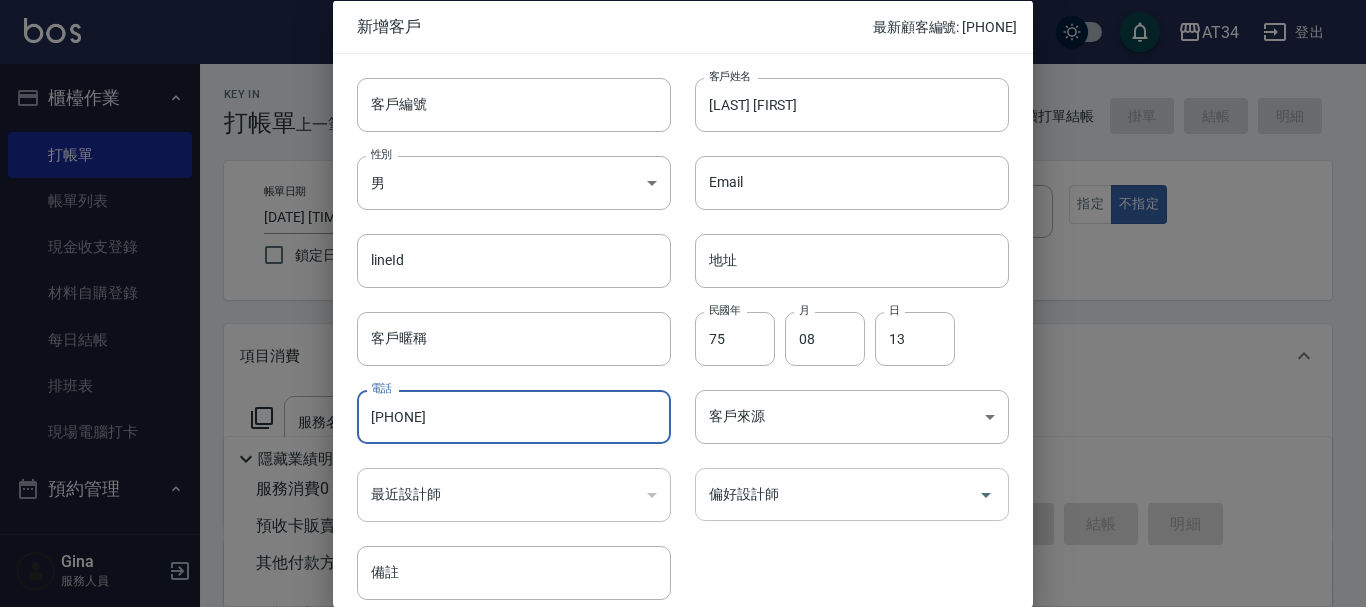 type on "0911104351" 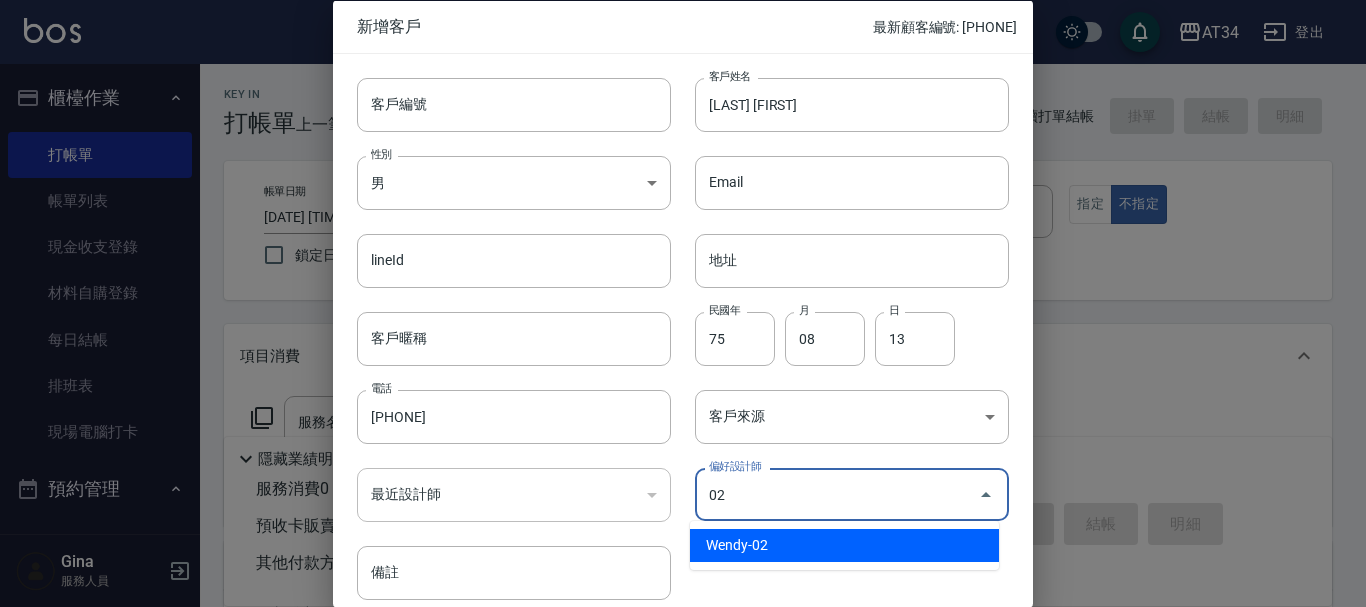 type on "Wendy" 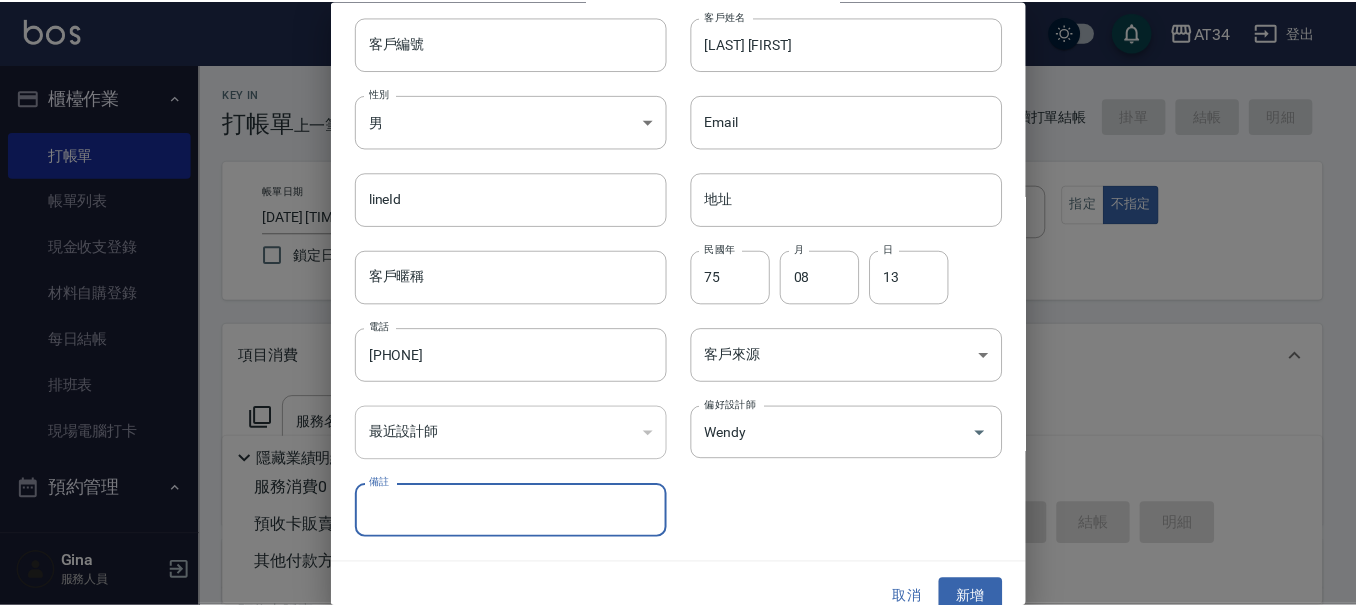 scroll, scrollTop: 86, scrollLeft: 0, axis: vertical 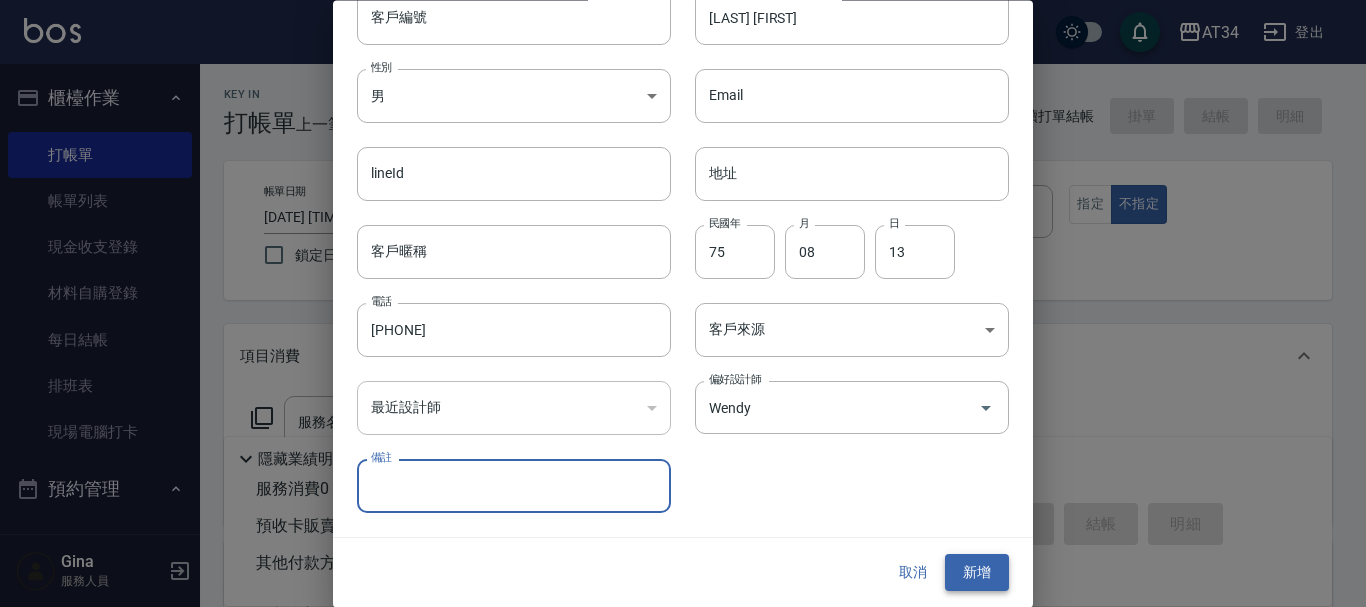 click on "新增" at bounding box center (977, 573) 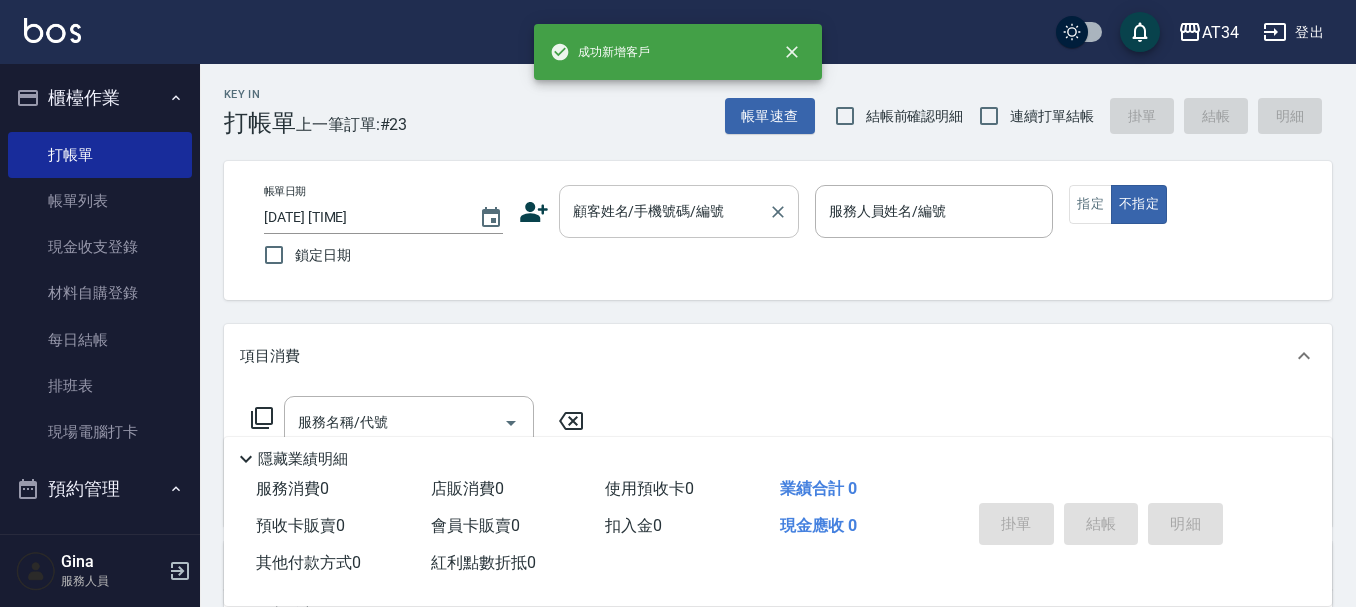 click on "顧客姓名/手機號碼/編號 顧客姓名/手機號碼/編號" at bounding box center [679, 211] 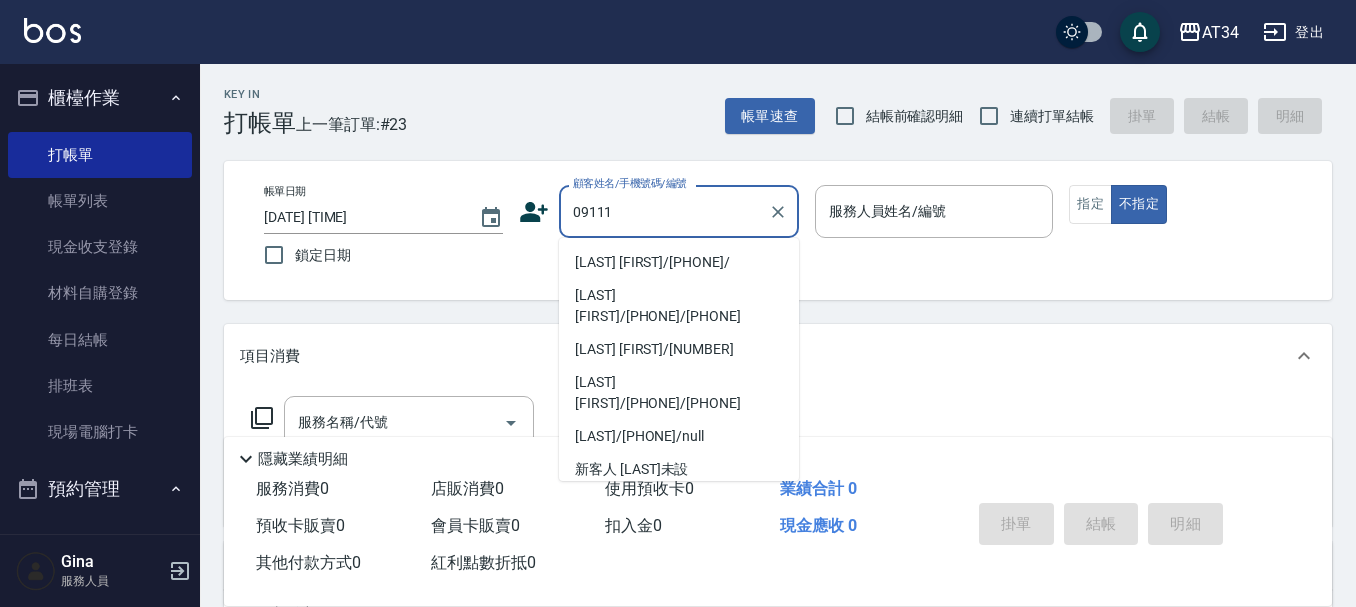 click on "林雨靜/0911104351/" at bounding box center (679, 262) 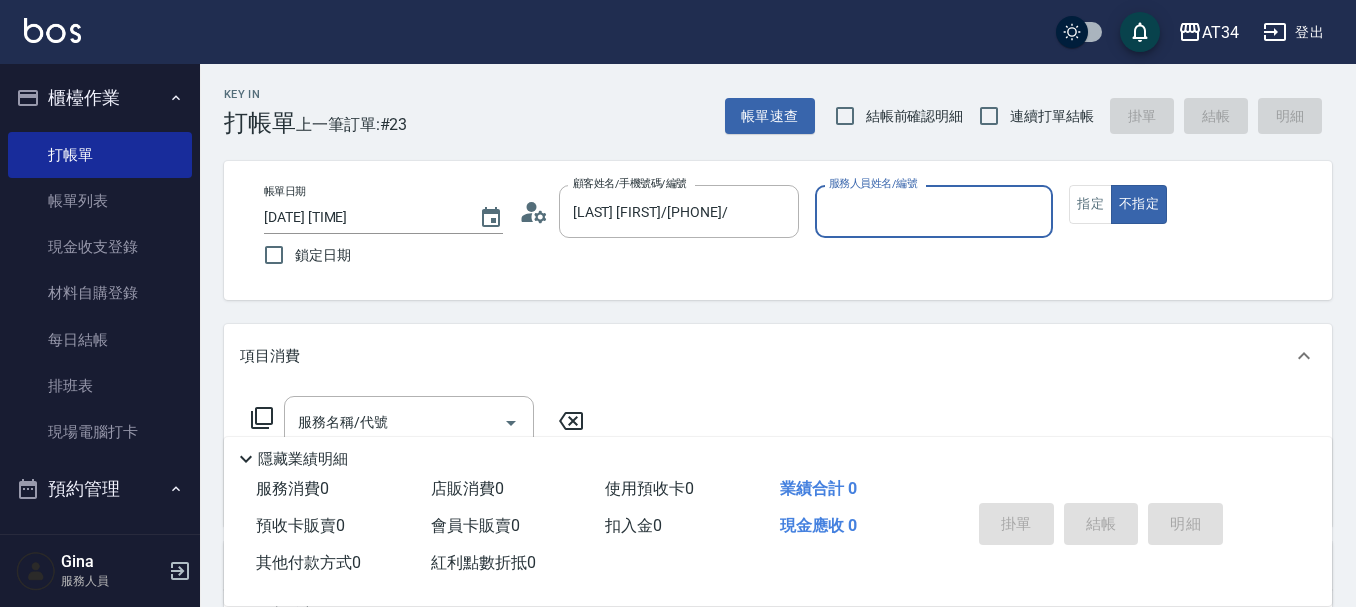 type on "Wendy-02" 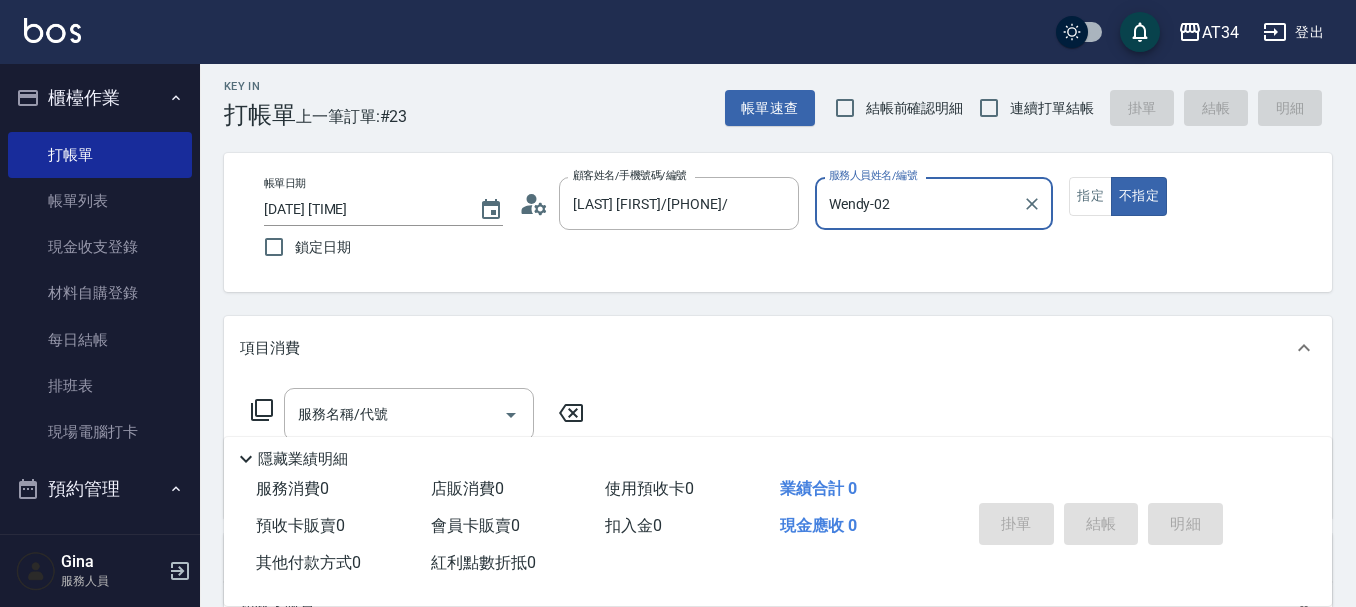 scroll, scrollTop: 0, scrollLeft: 0, axis: both 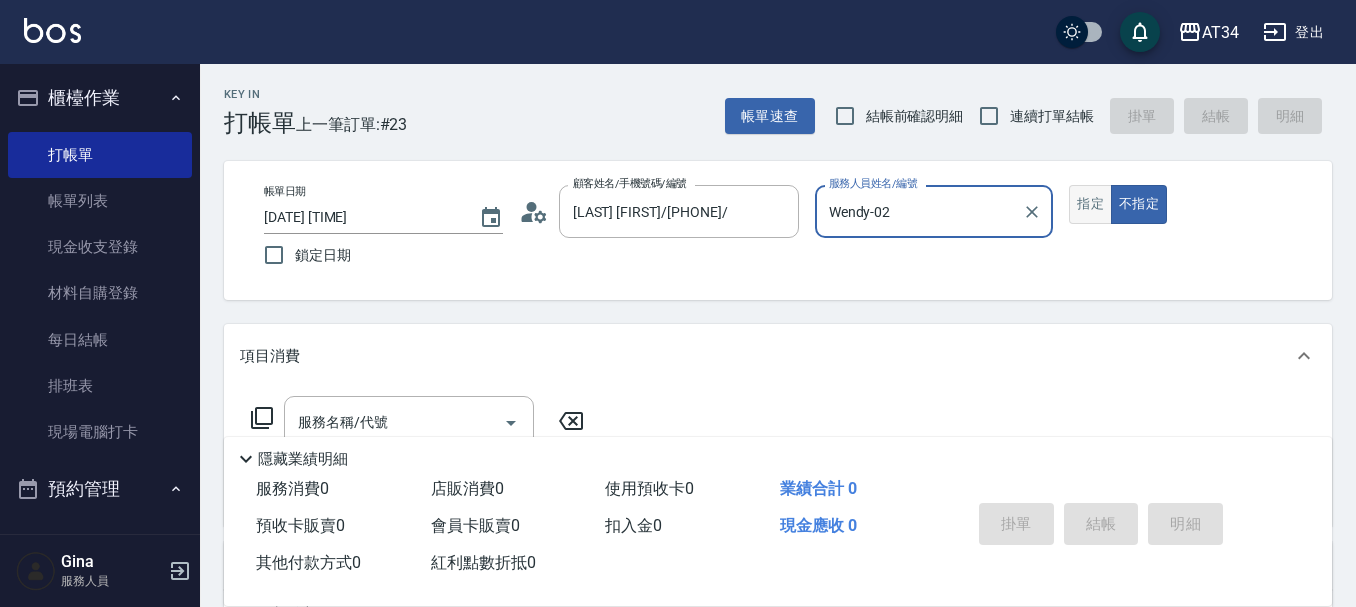 click on "指定" at bounding box center [1090, 204] 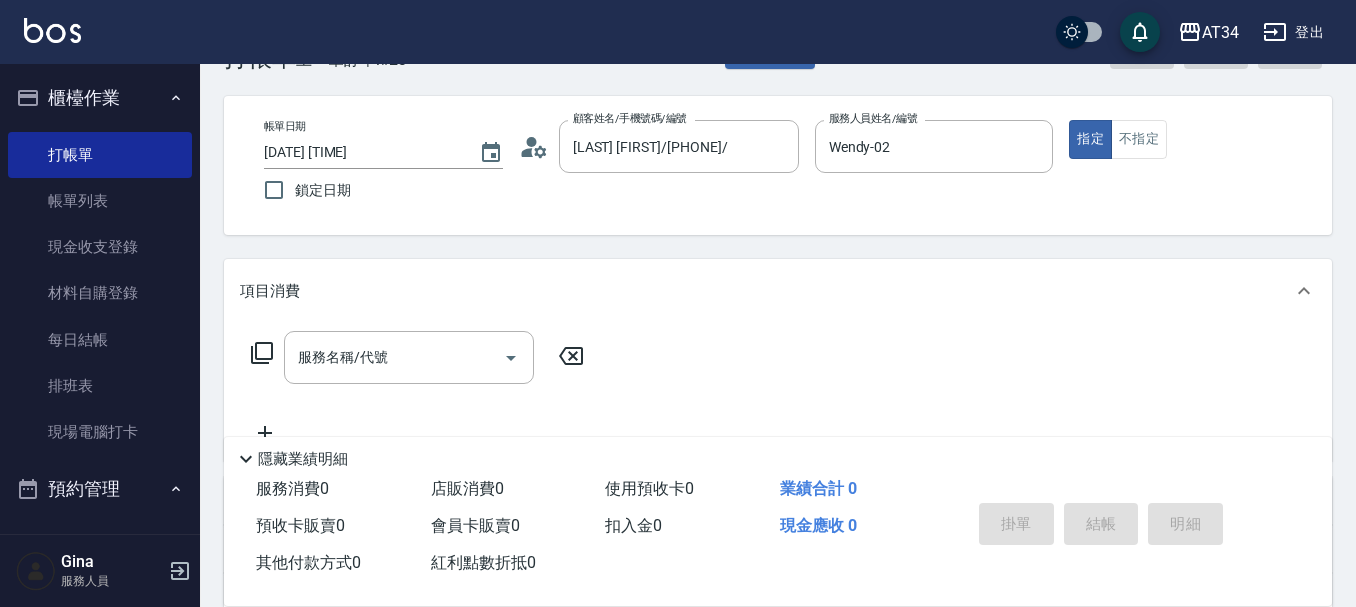scroll, scrollTop: 100, scrollLeft: 0, axis: vertical 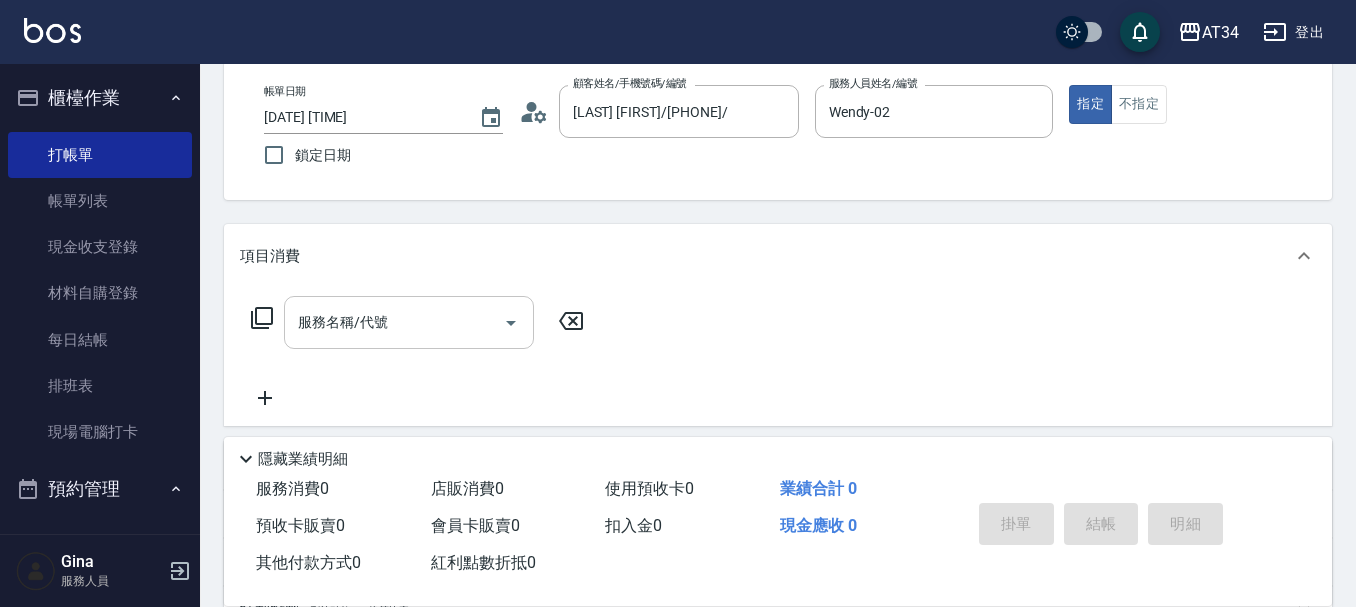 click on "服務名稱/代號" at bounding box center [409, 322] 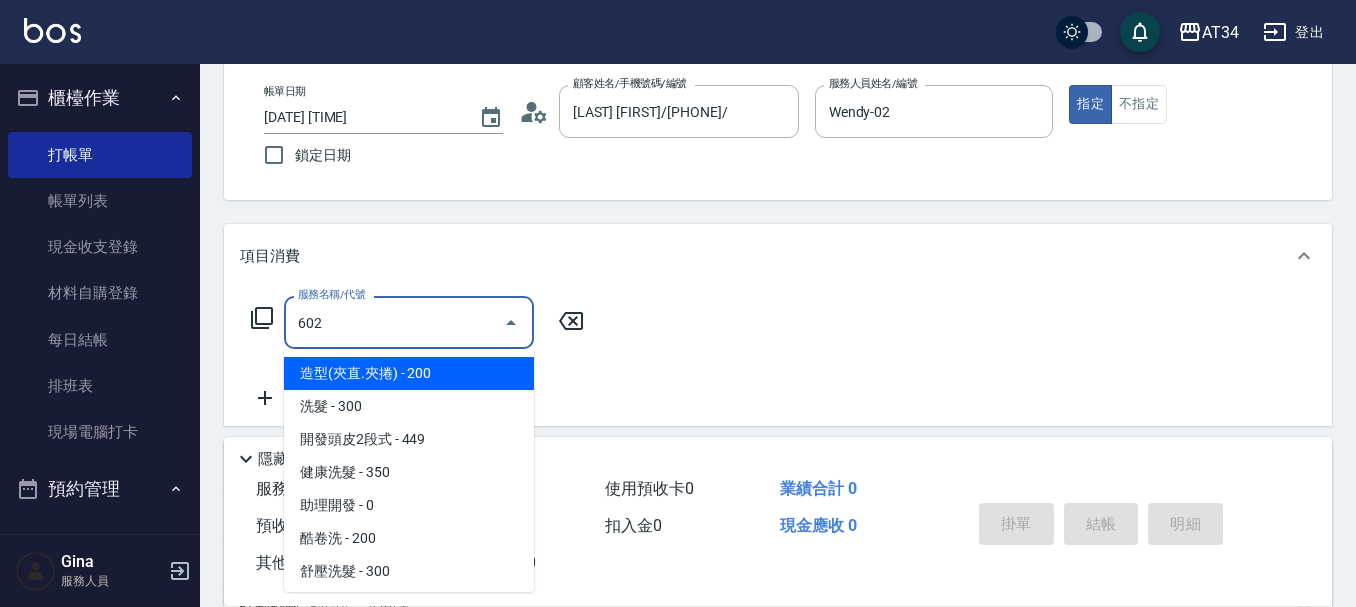 type on "自備鉑金(602)" 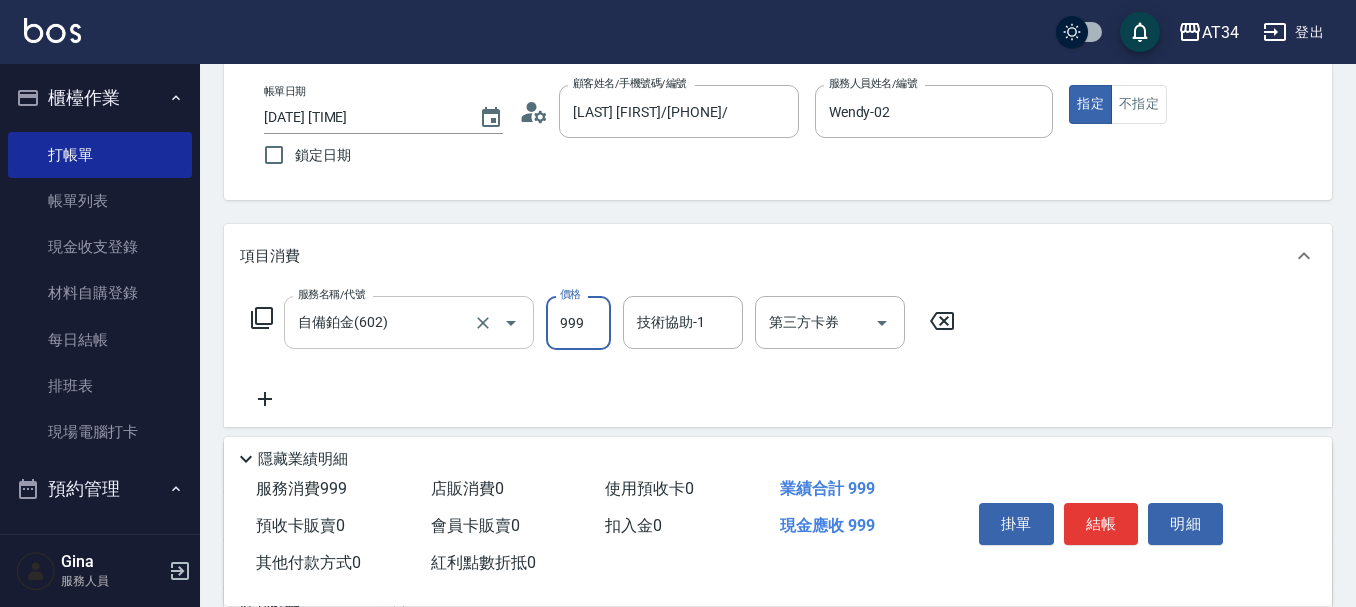 type on "1" 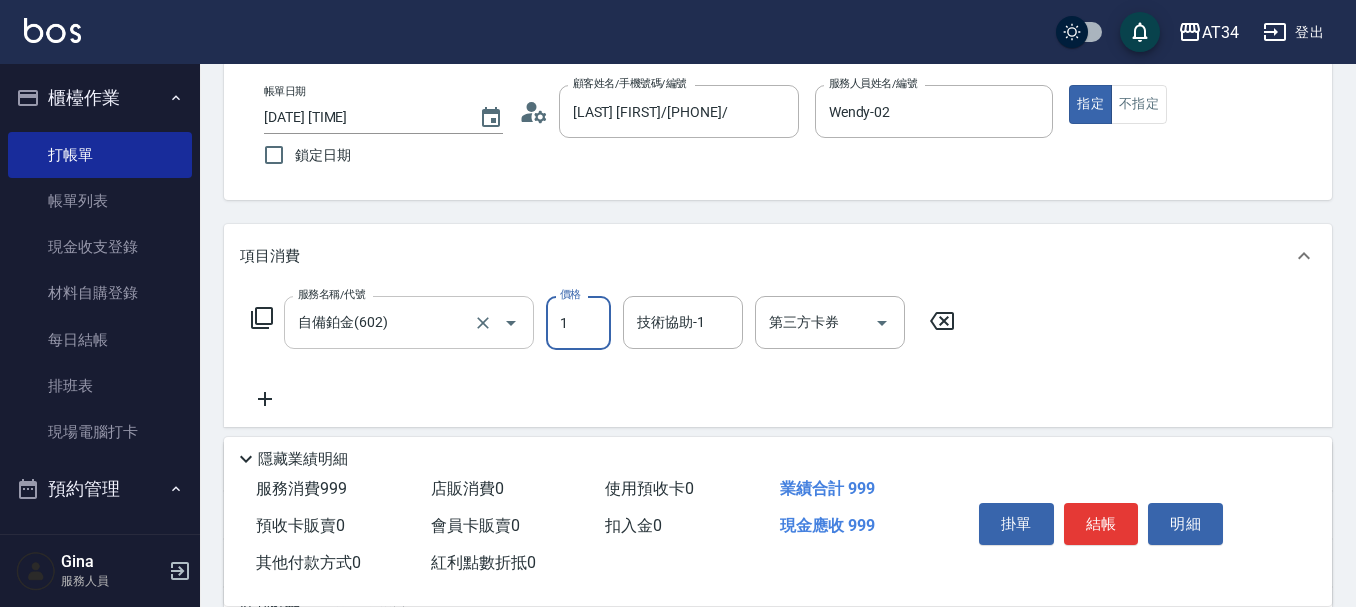 type on "0" 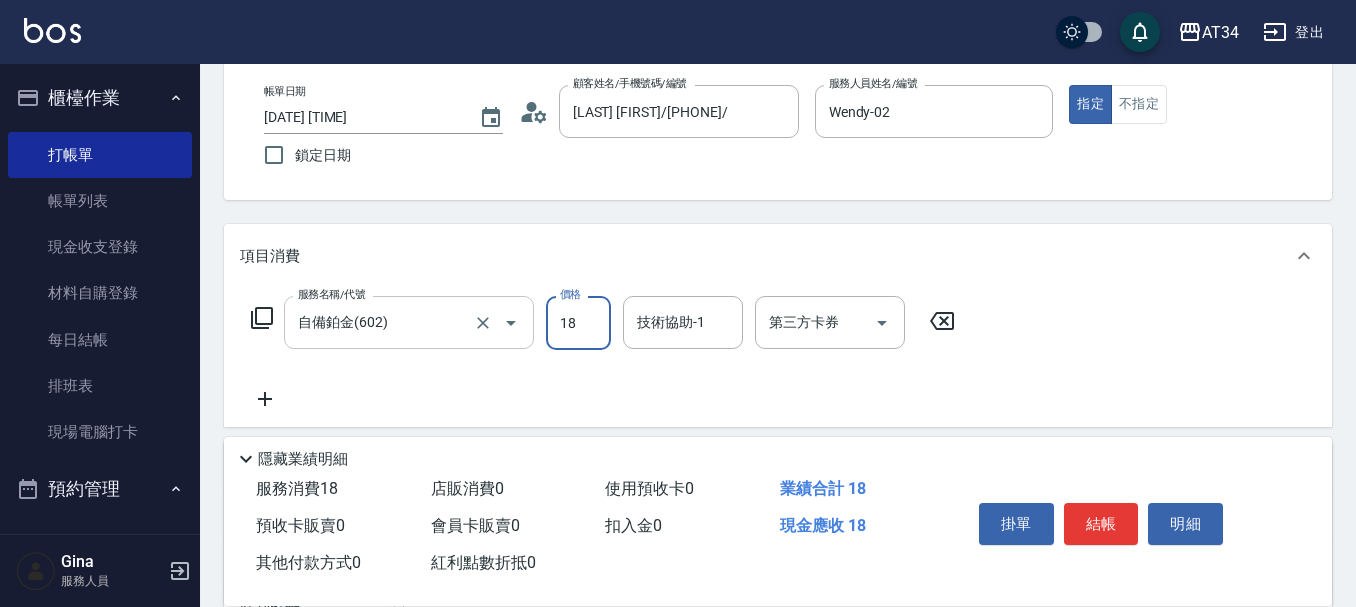 type on "180" 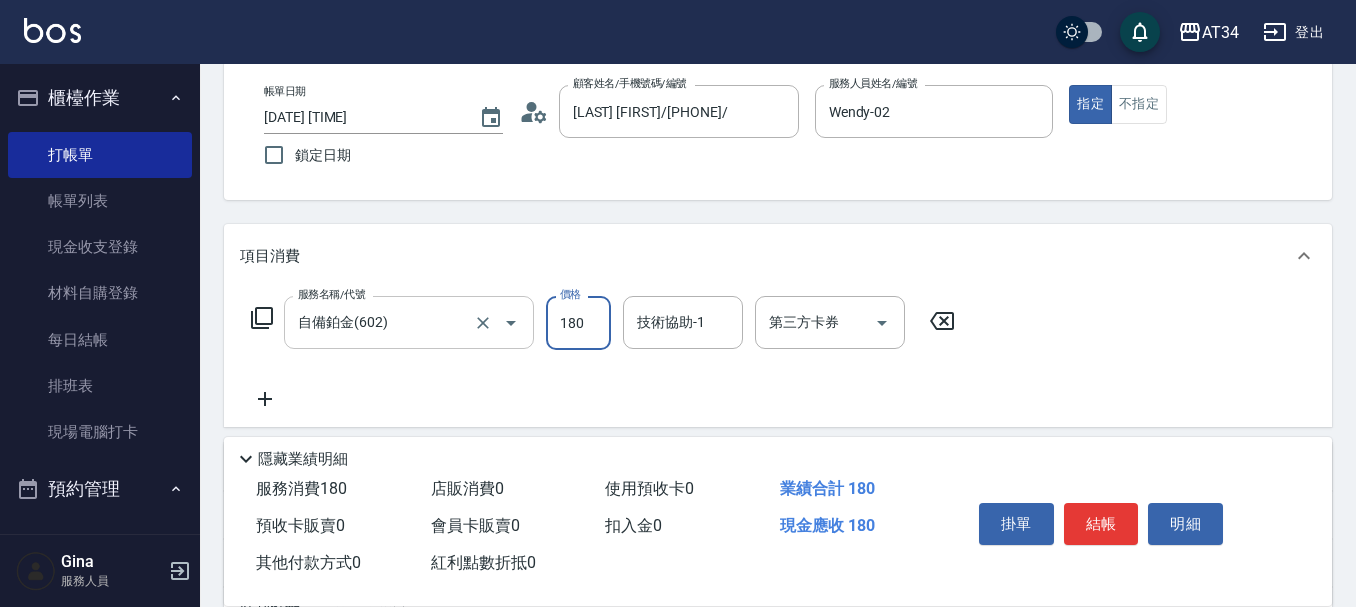 type on "180" 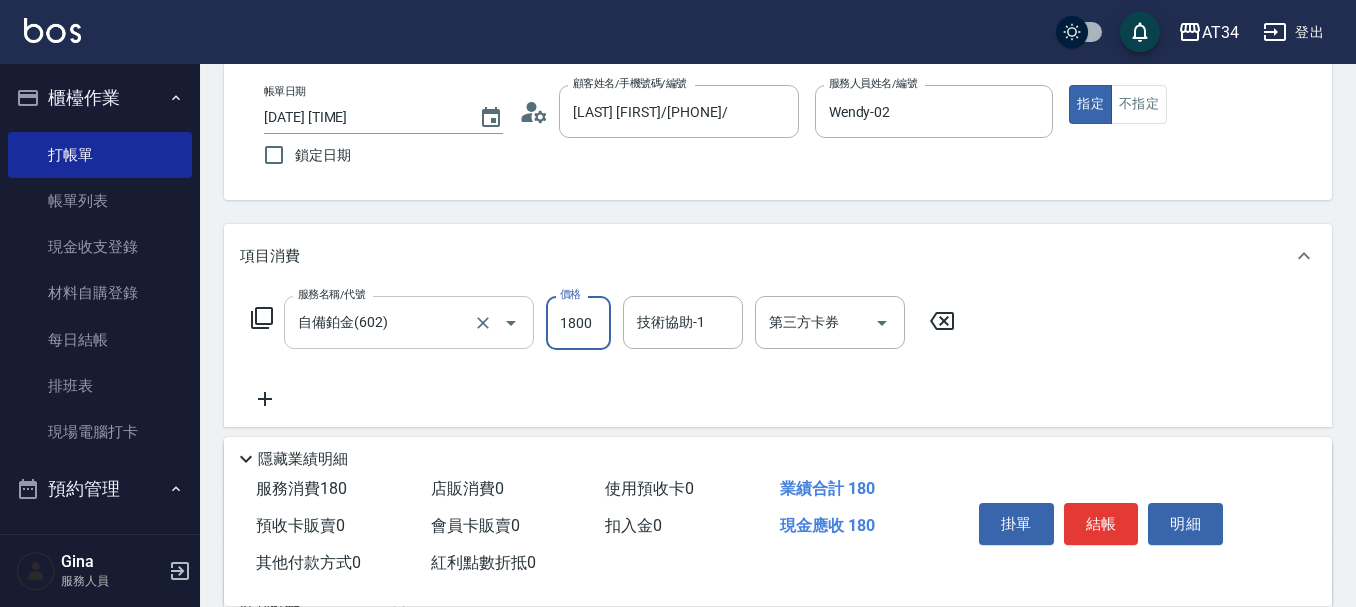 type on "1800" 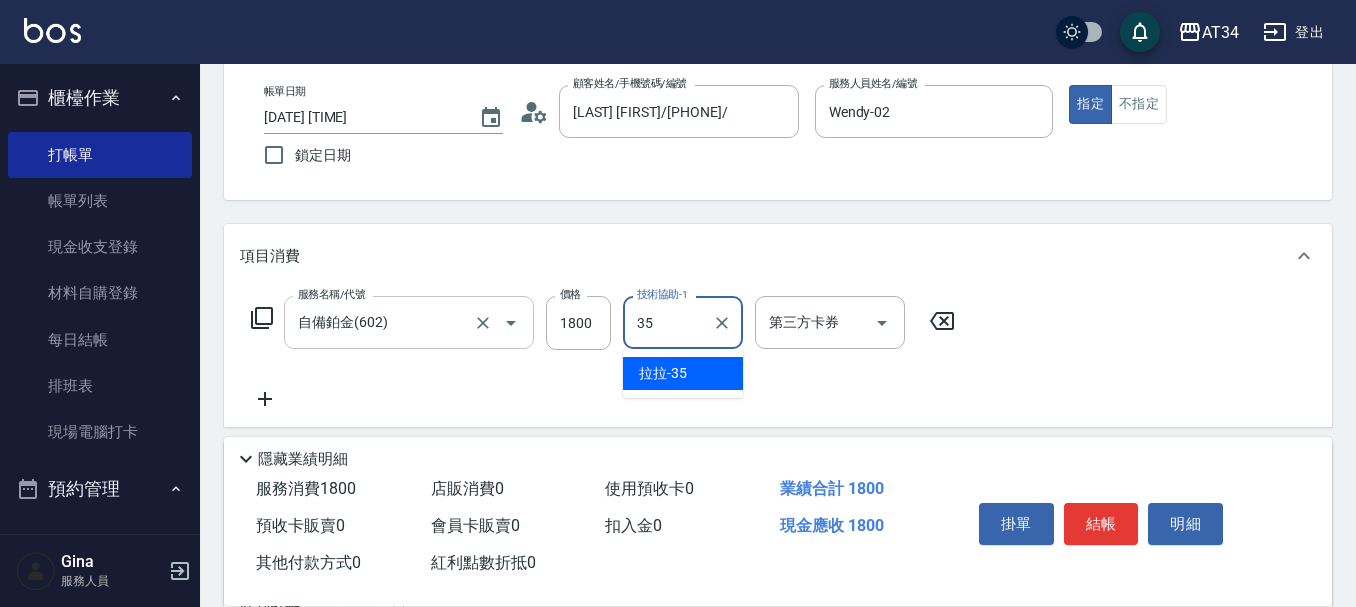 type on "拉拉-35" 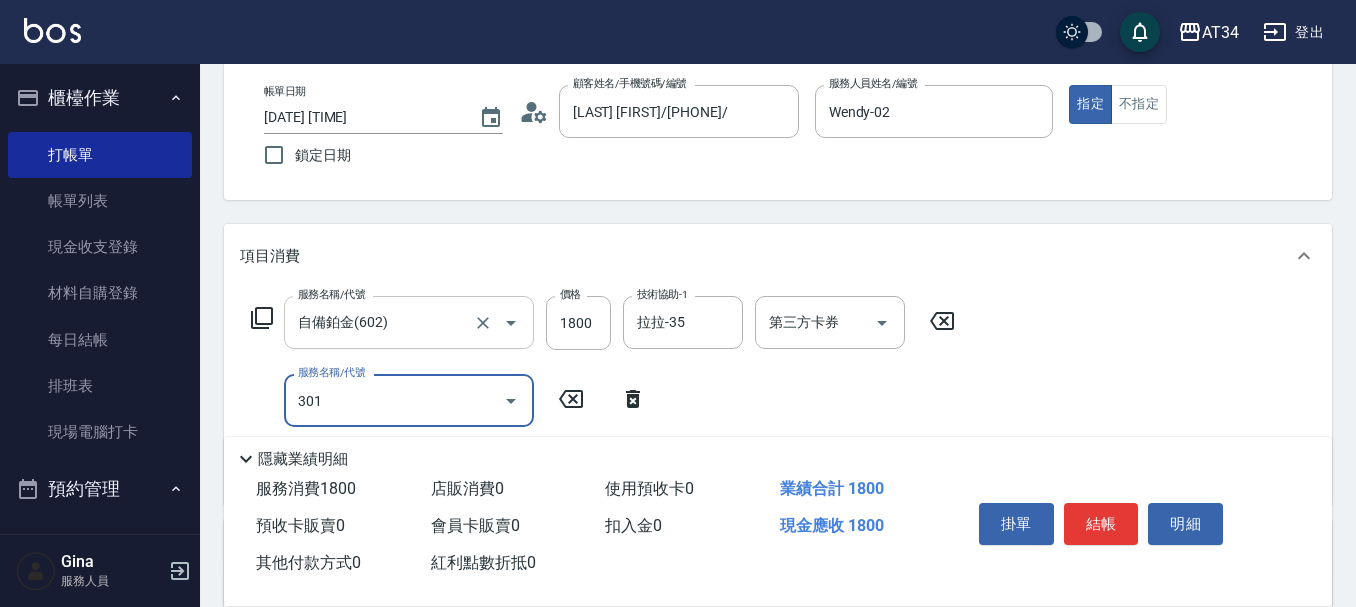 type on "301" 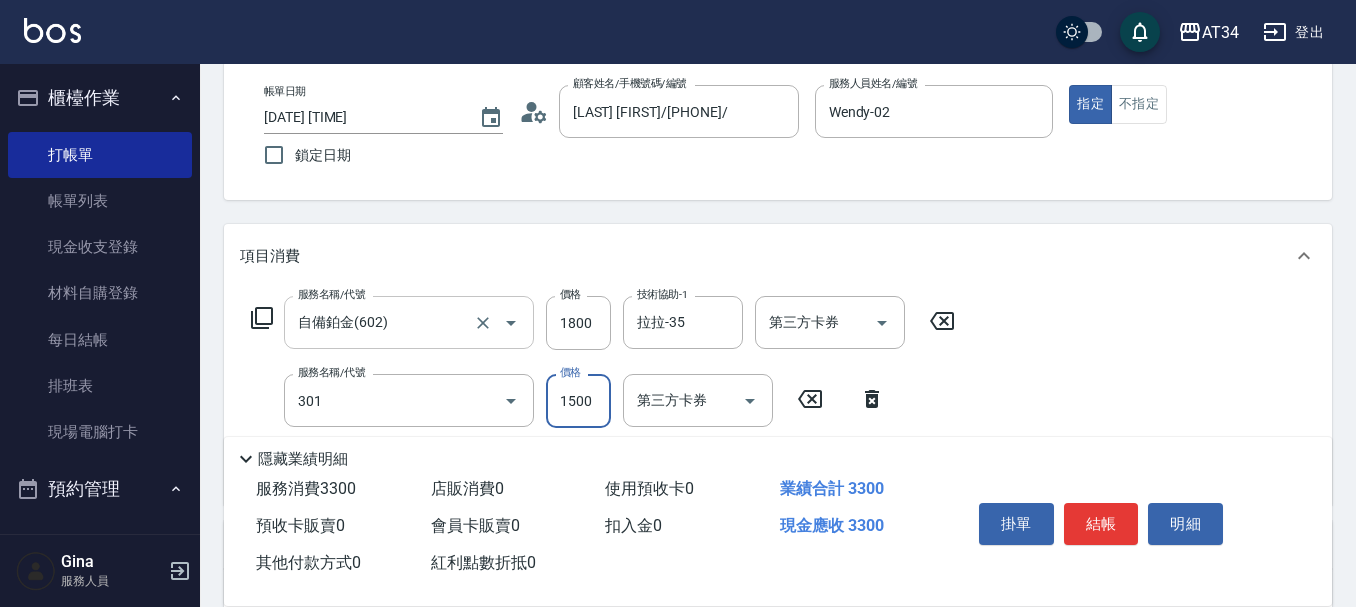 type on "330" 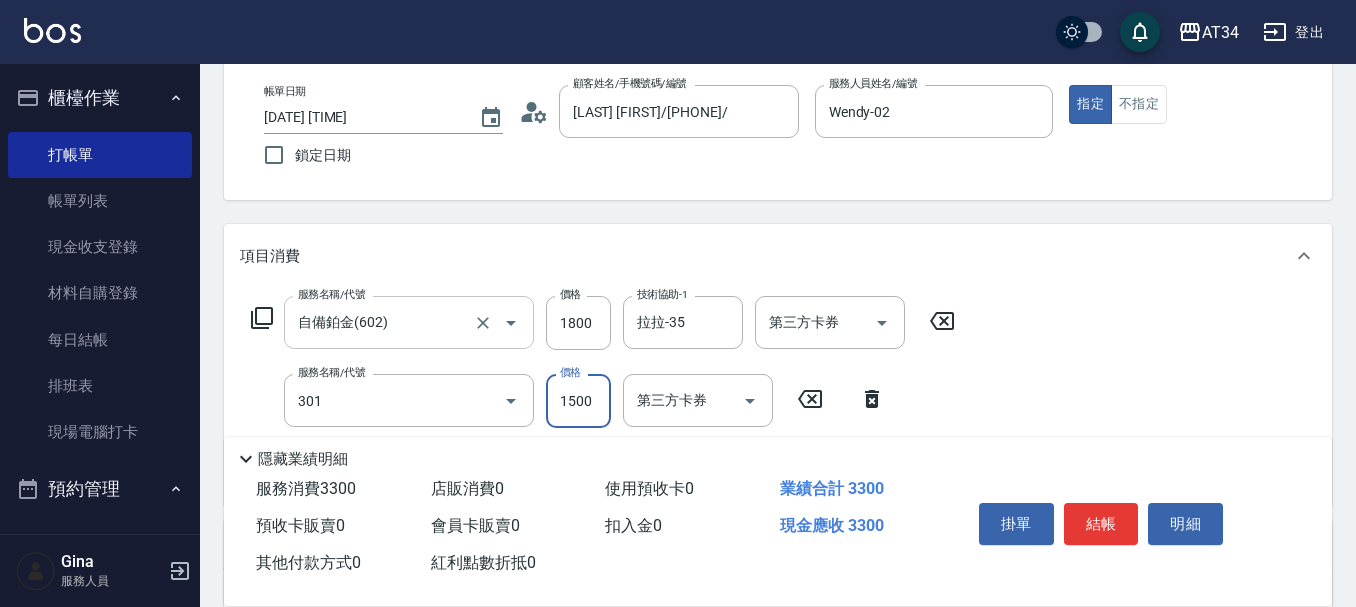 type on "燙髮(301)" 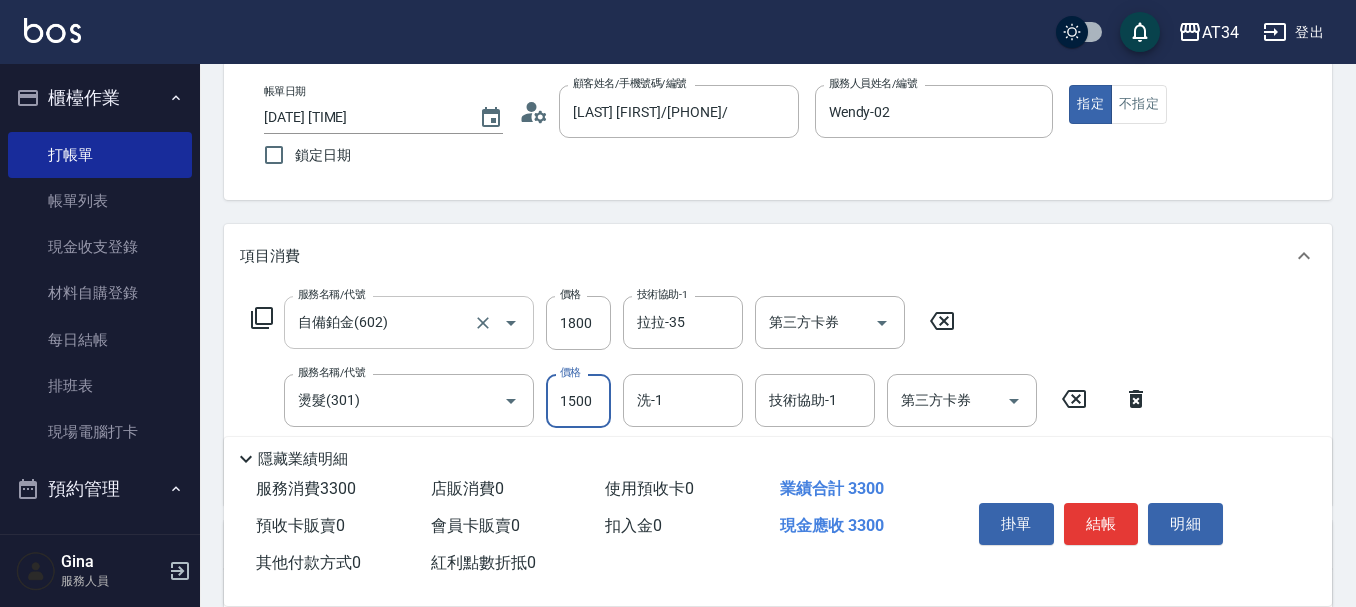 type on "2" 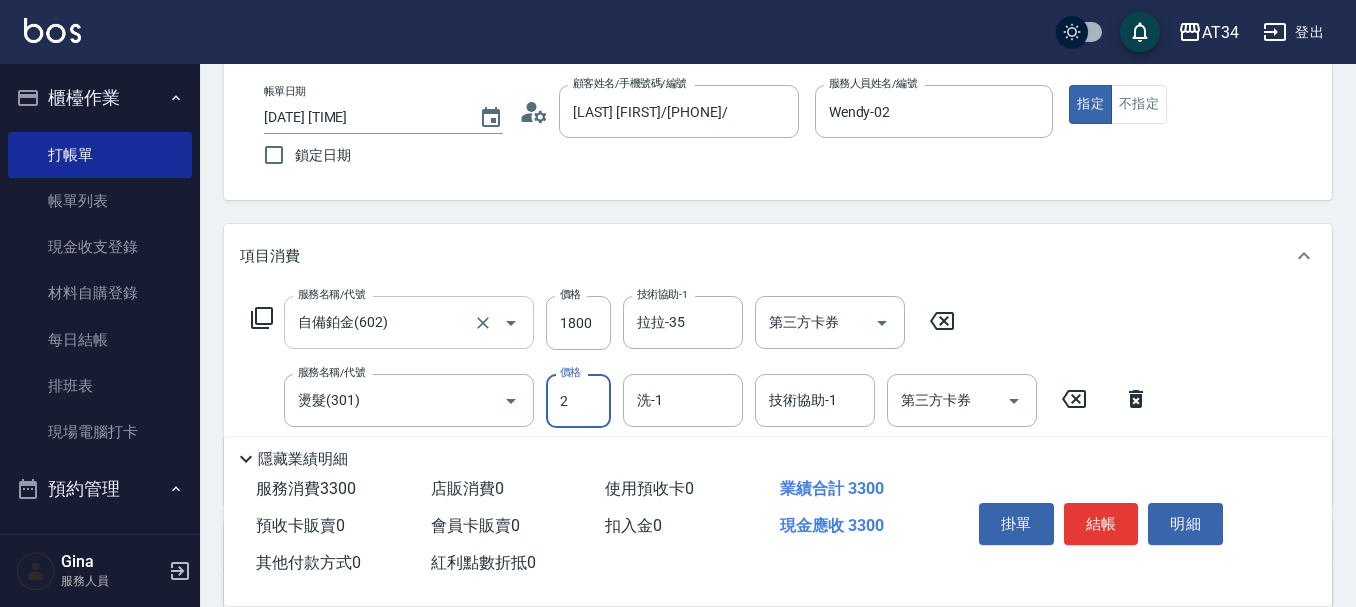 type on "180" 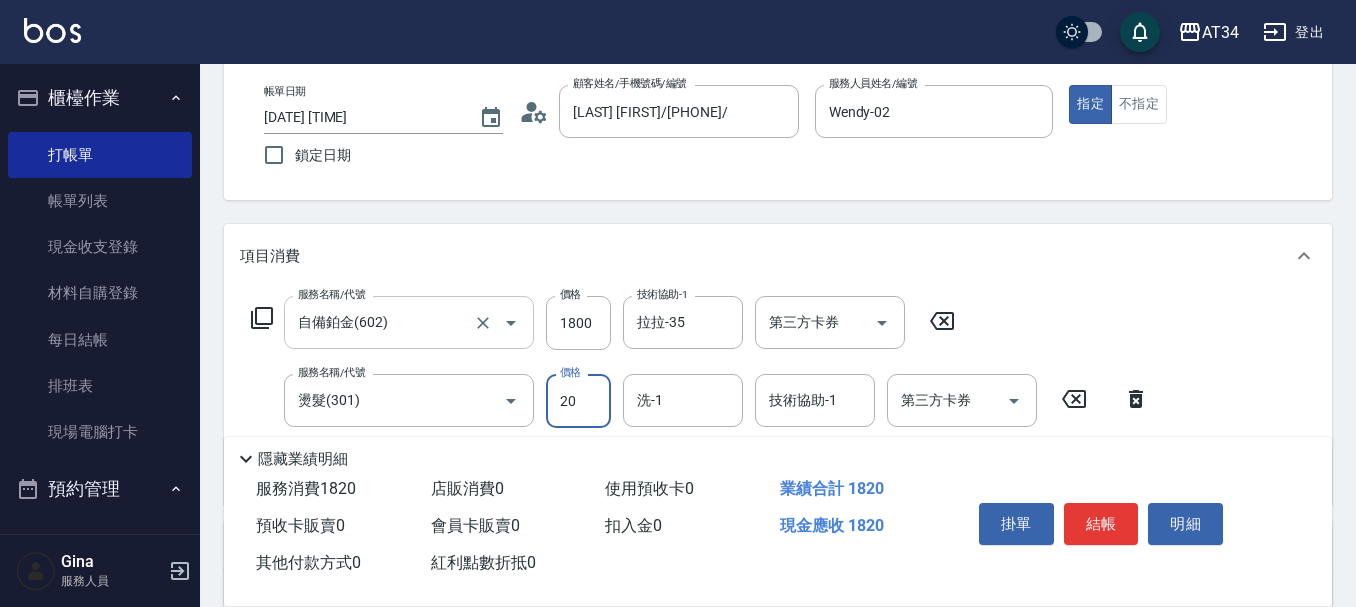 type on "209" 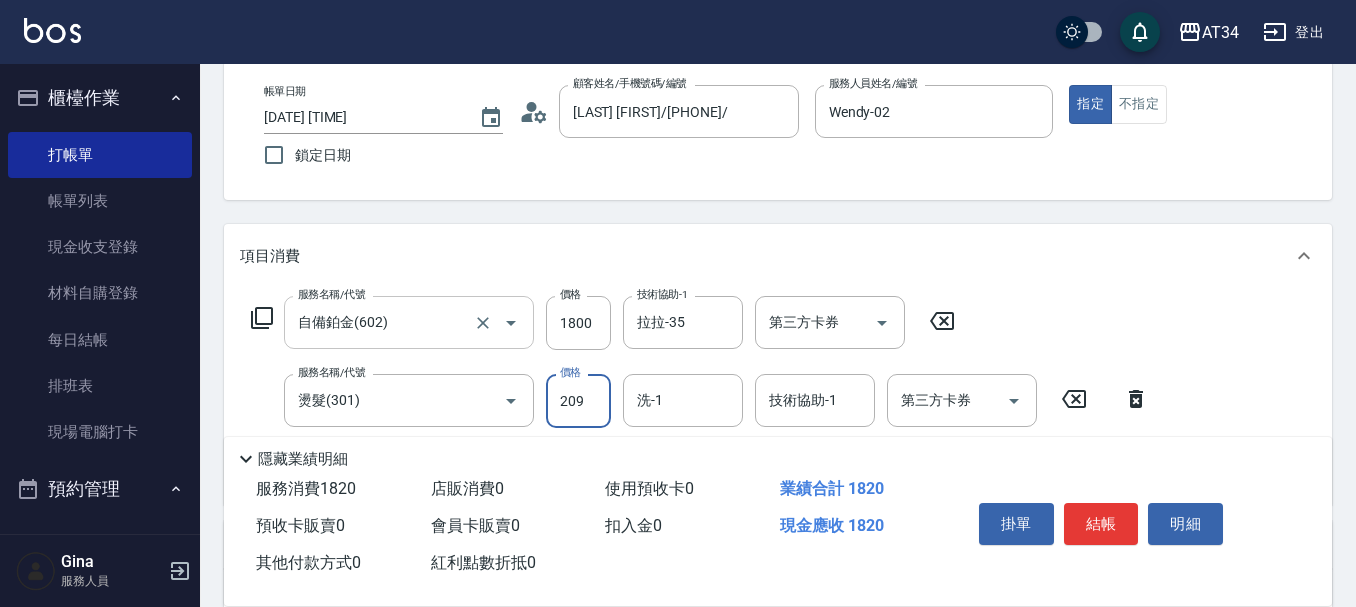 type on "380" 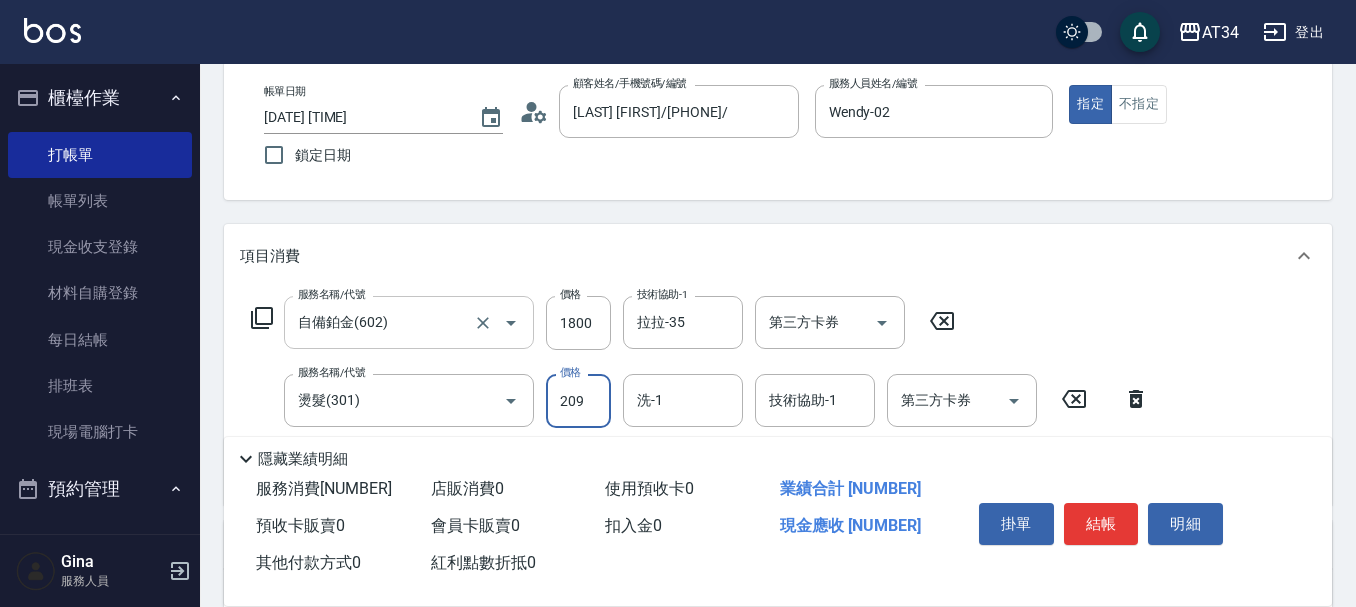 type on "20" 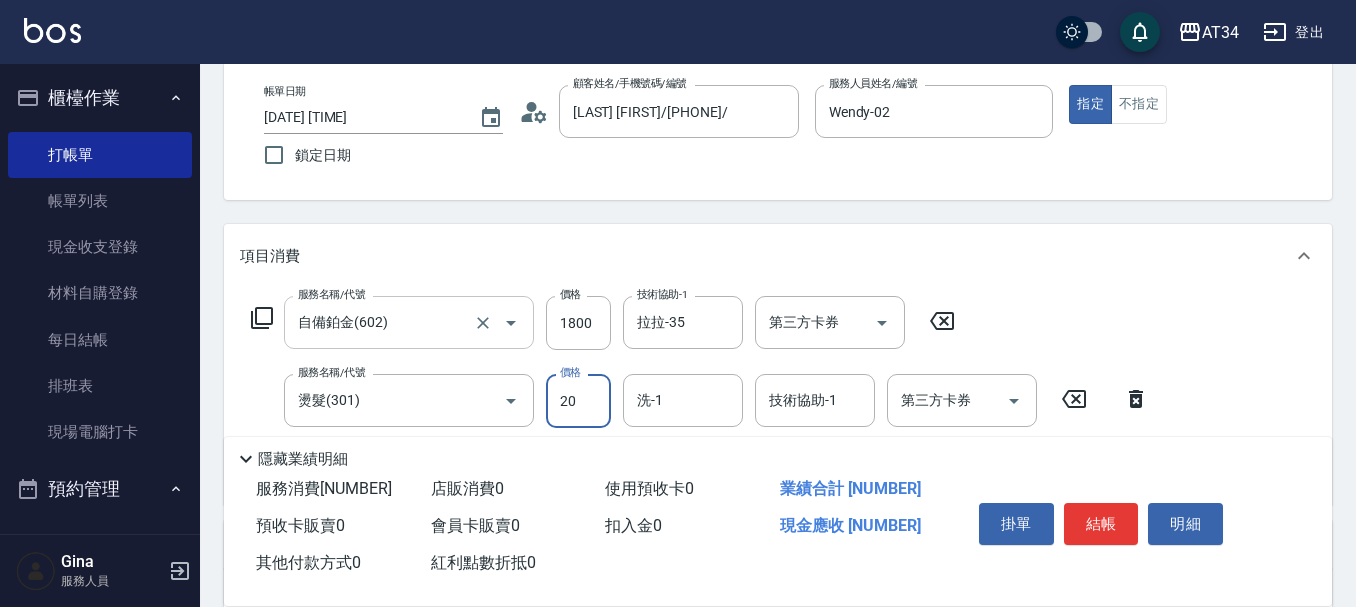type on "180" 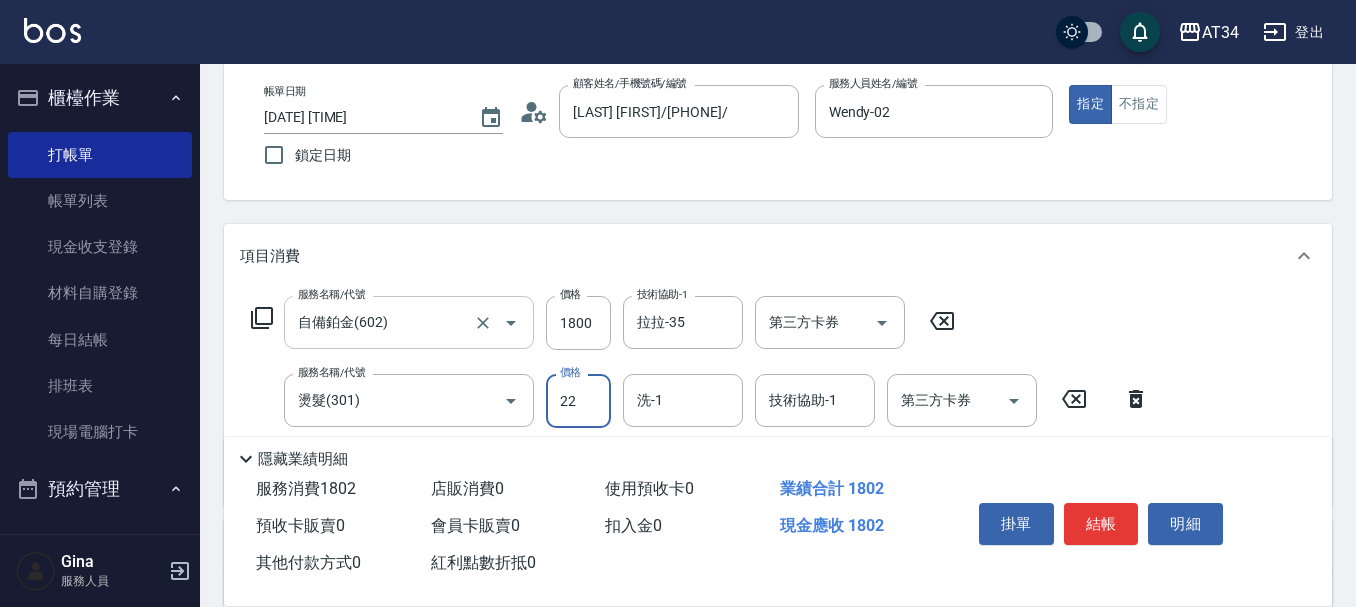 type on "225" 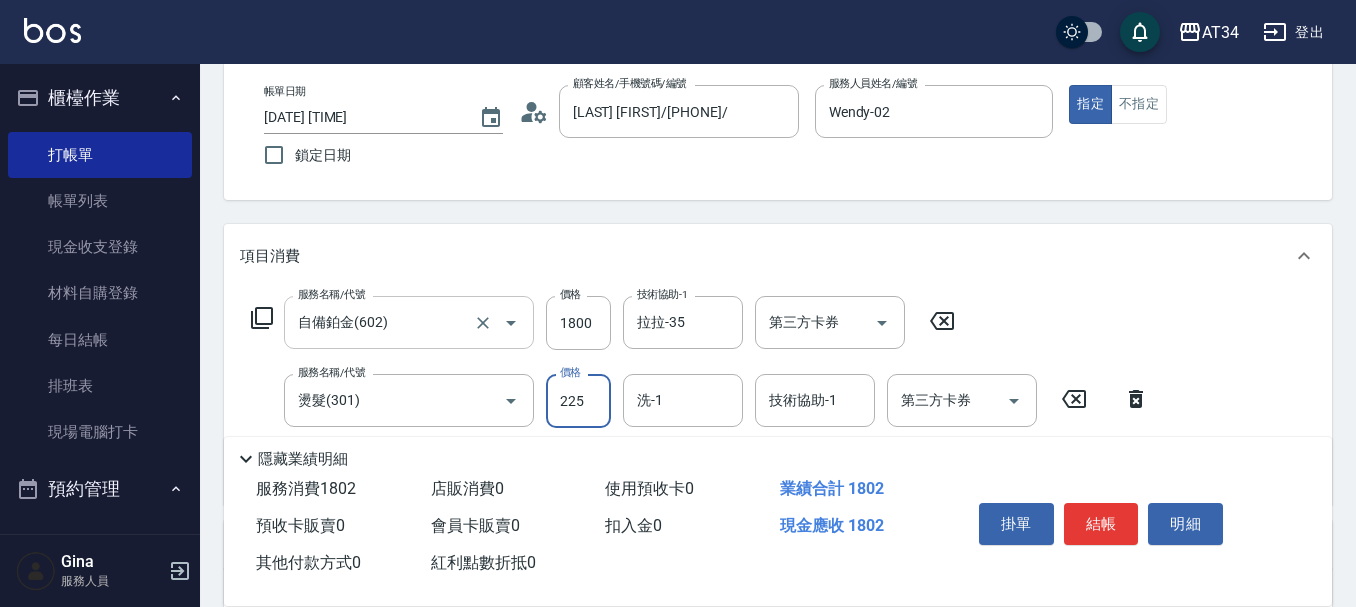 type on "200" 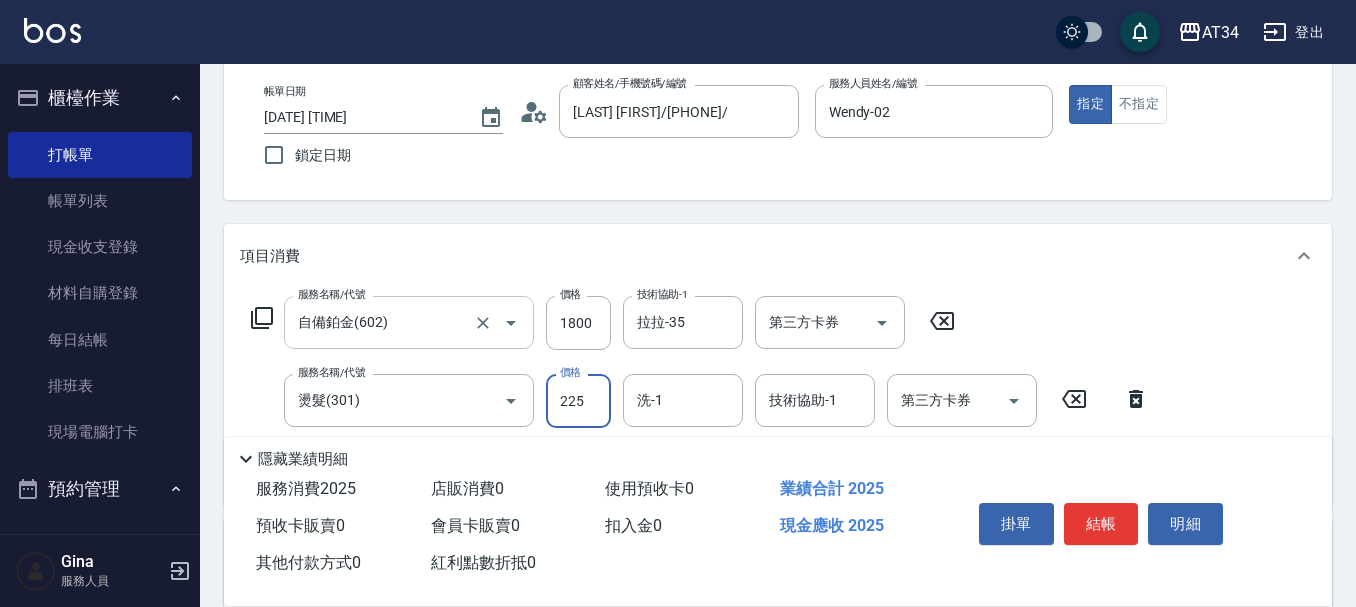 type on "2250" 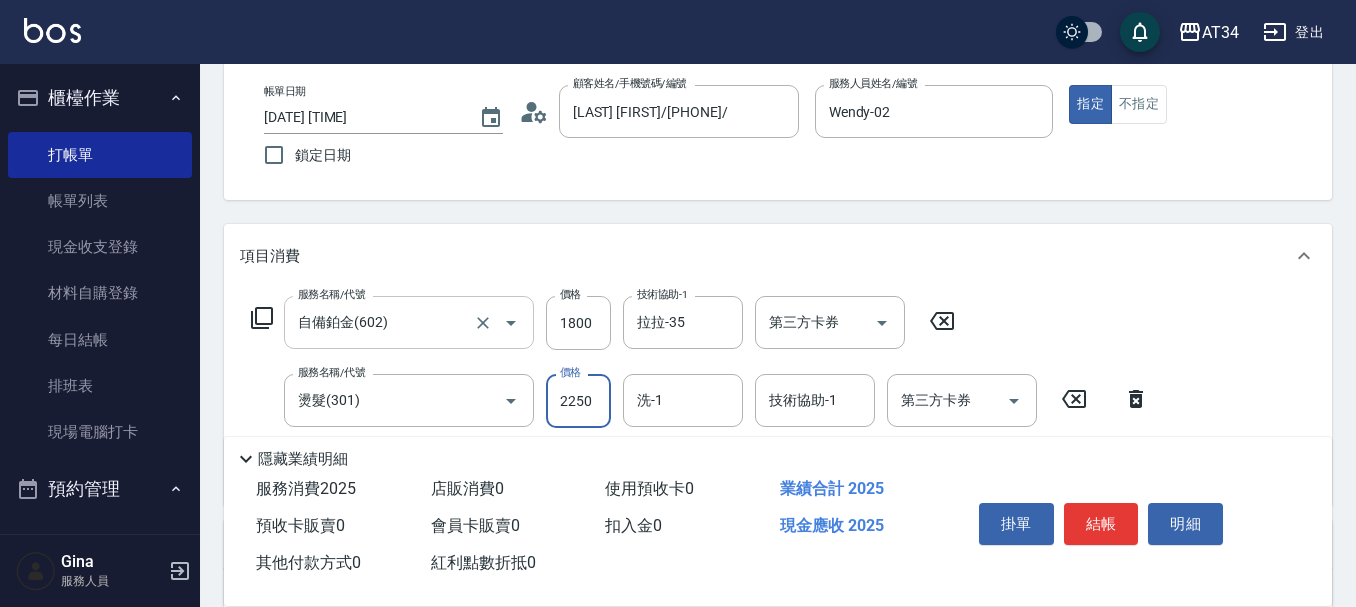 type on "400" 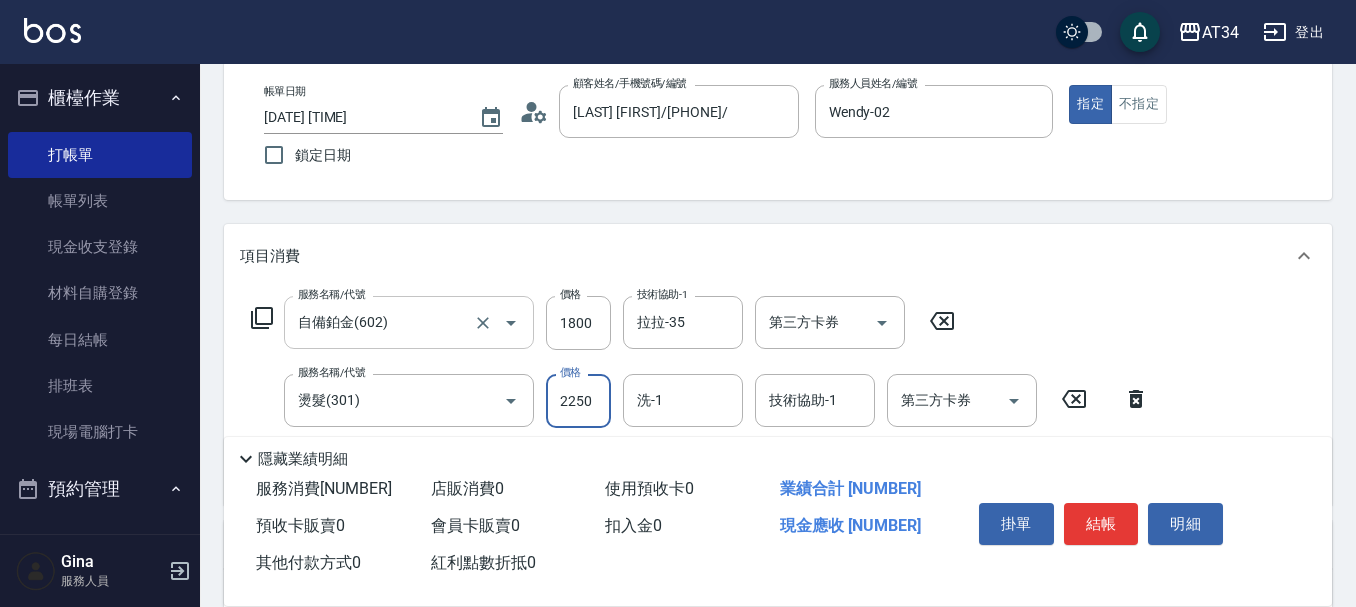 type on "2250" 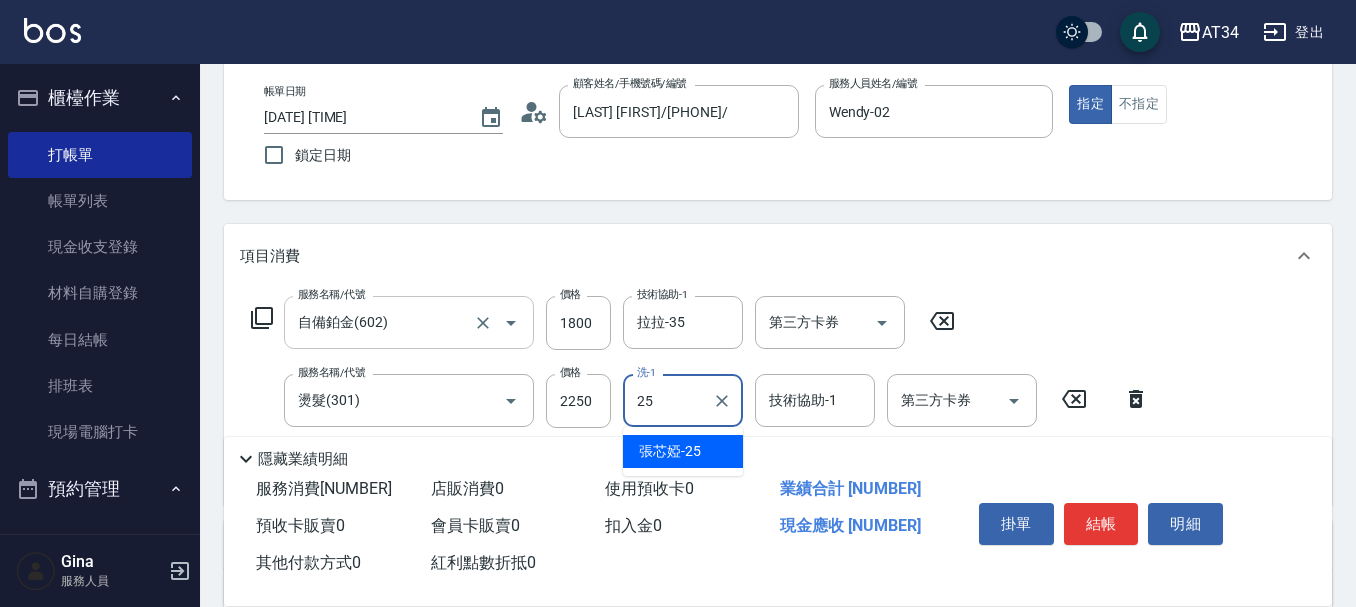 type on "張芯婭-25" 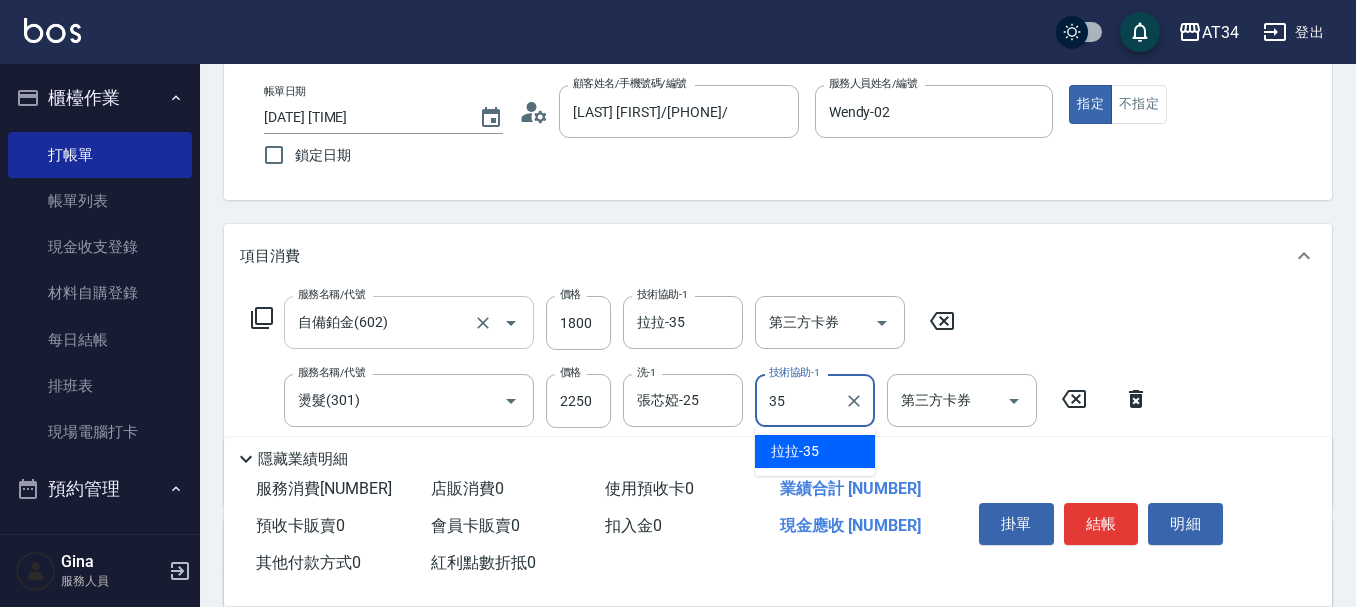 type on "拉拉-35" 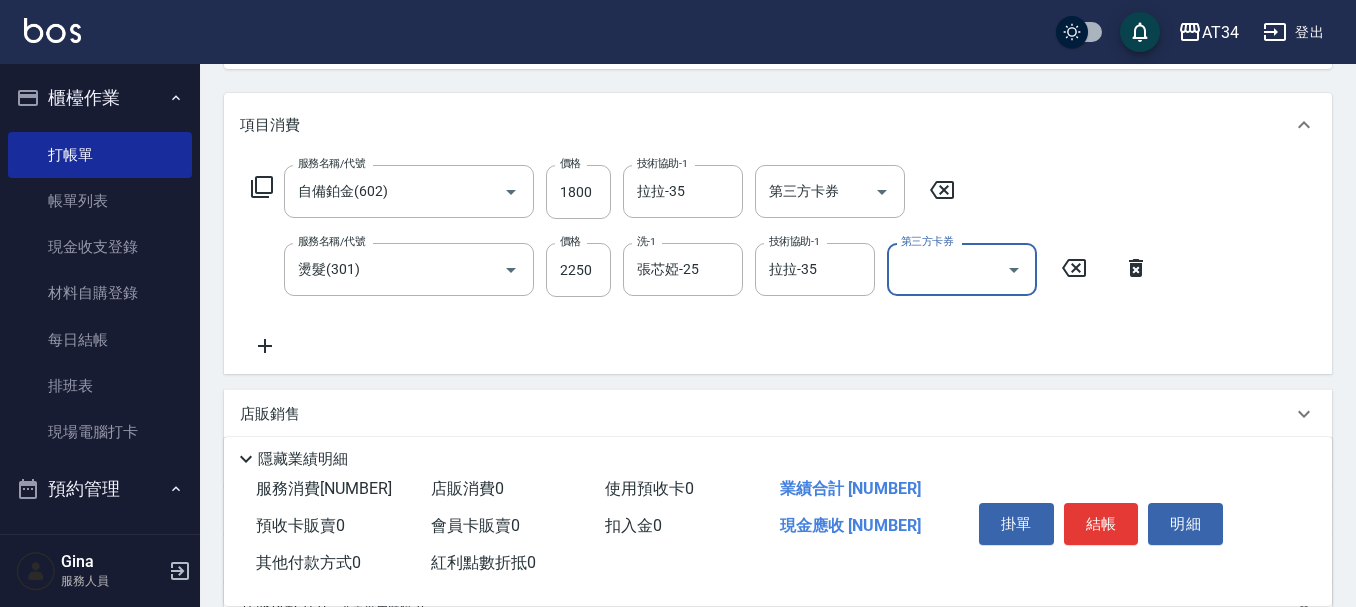 scroll, scrollTop: 494, scrollLeft: 0, axis: vertical 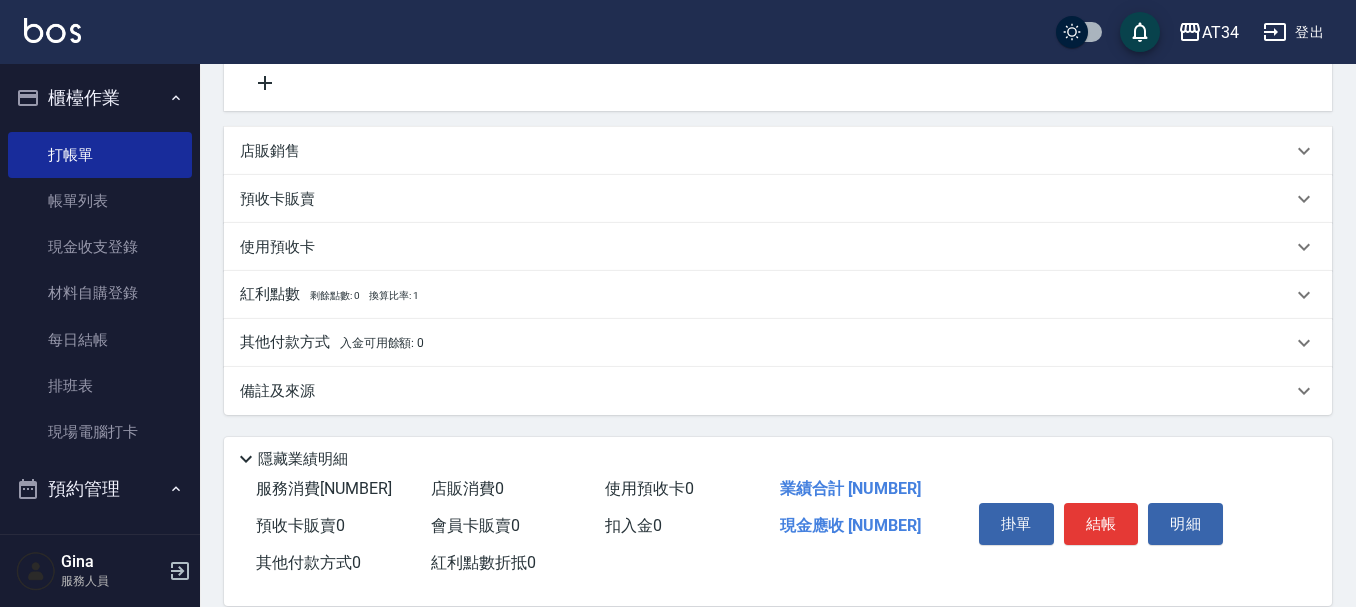 click on "入金可用餘額: 0" at bounding box center (382, 343) 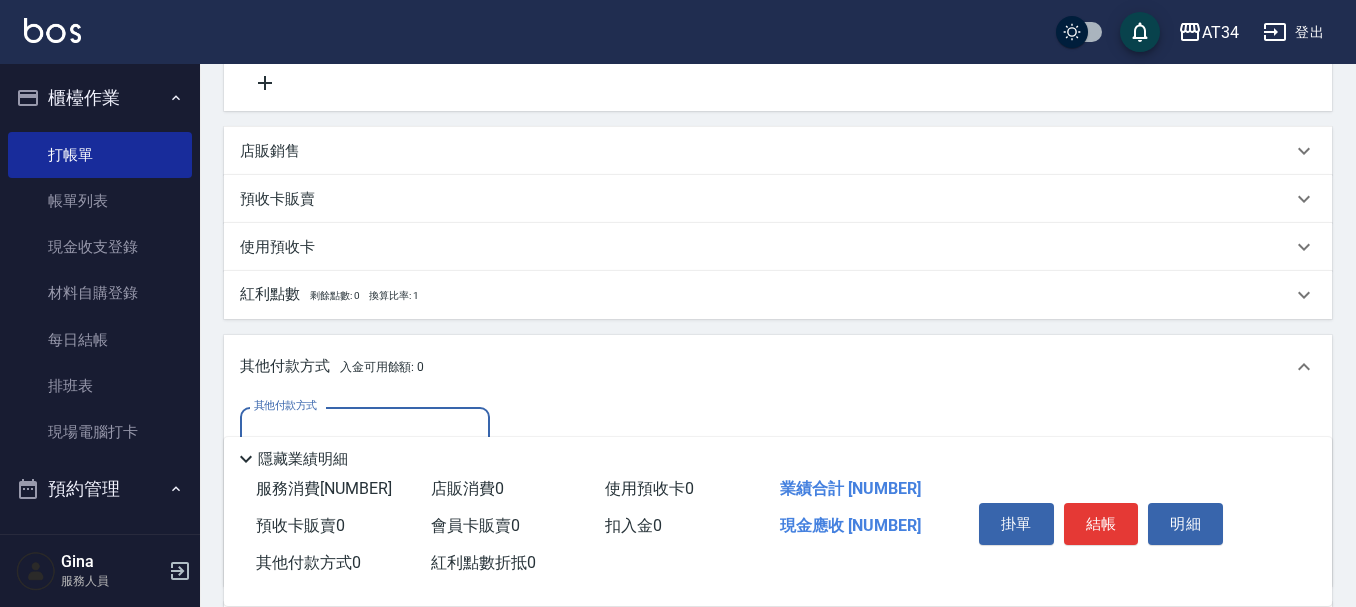scroll, scrollTop: 9, scrollLeft: 0, axis: vertical 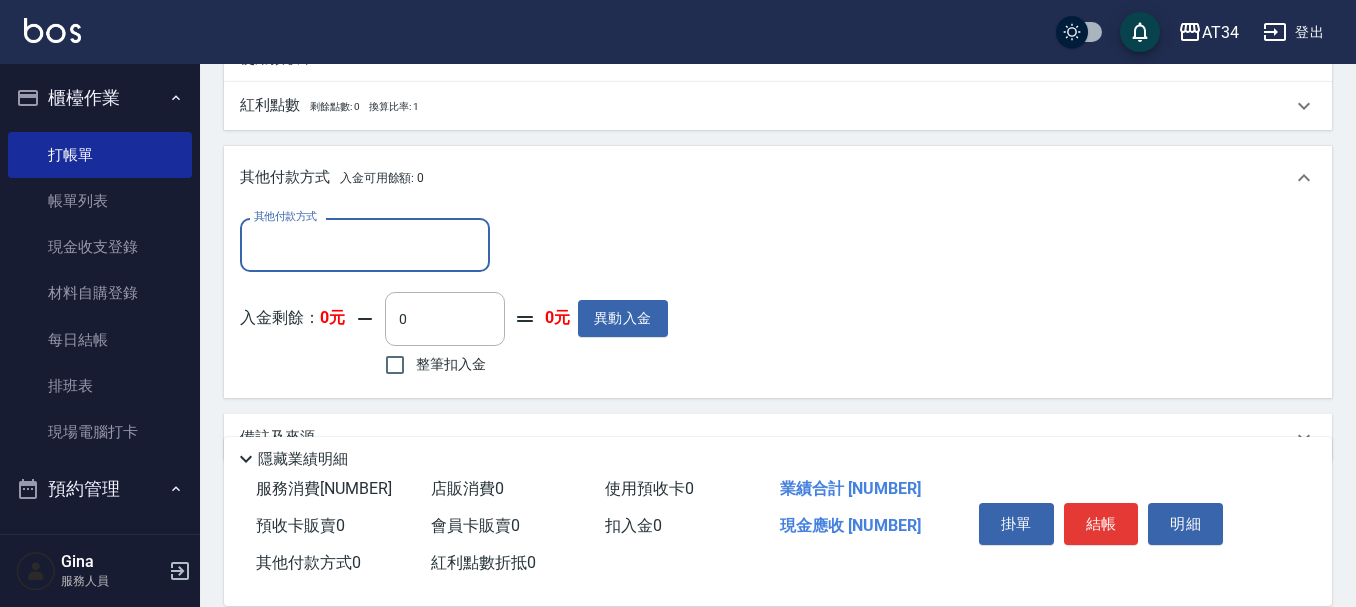 click on "其他付款方式" at bounding box center [365, 244] 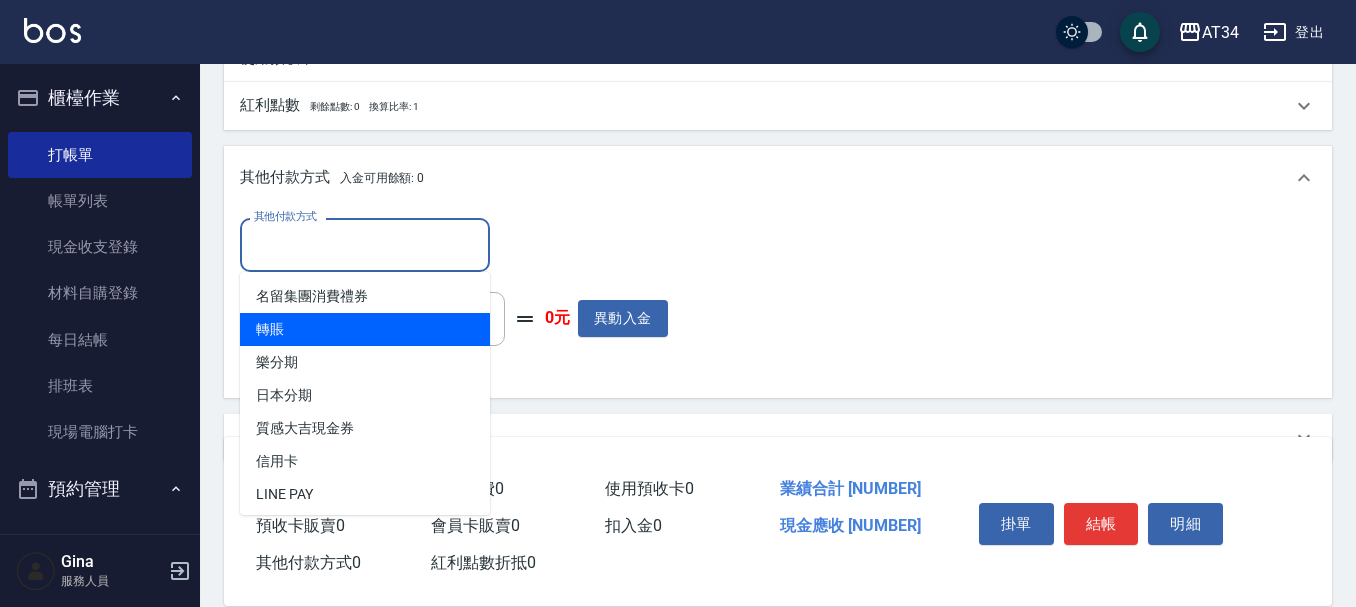 click on "轉賬" at bounding box center [365, 329] 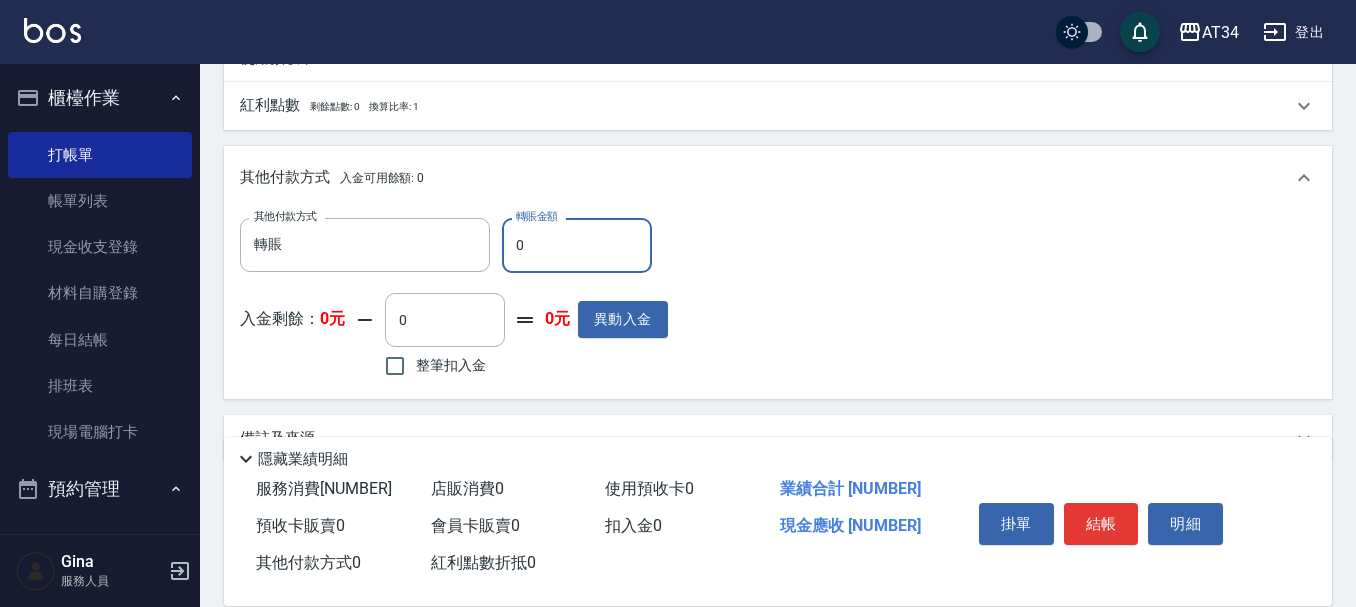 click on "0" at bounding box center [577, 245] 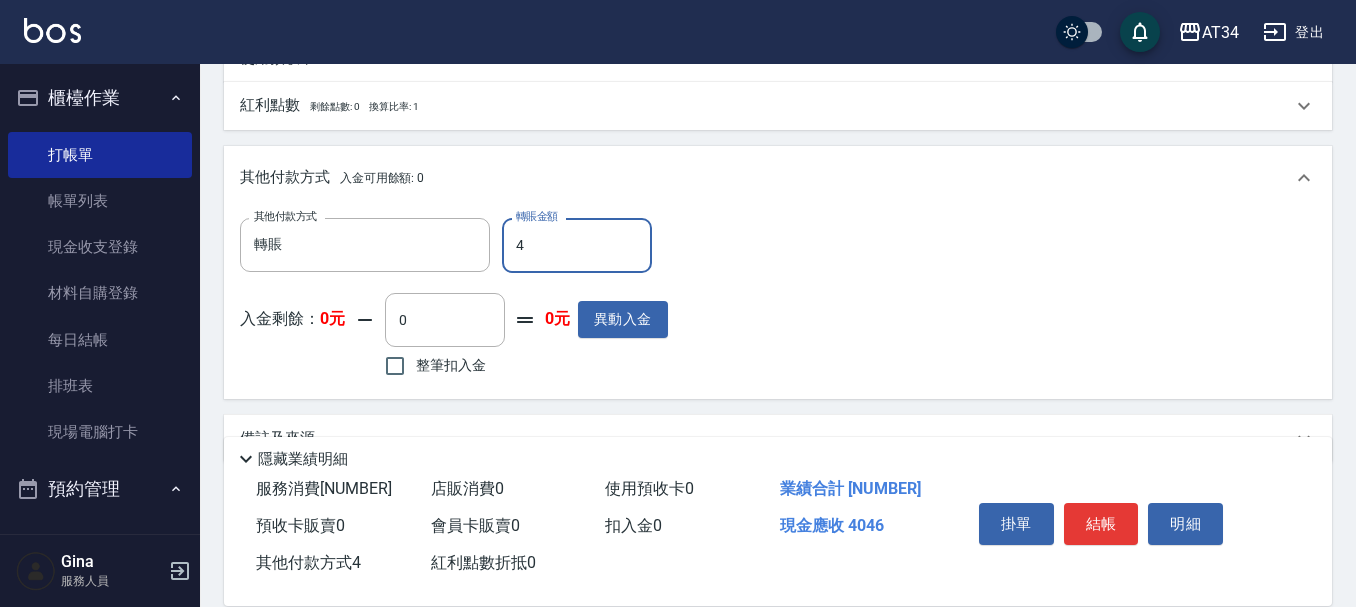 type on "40" 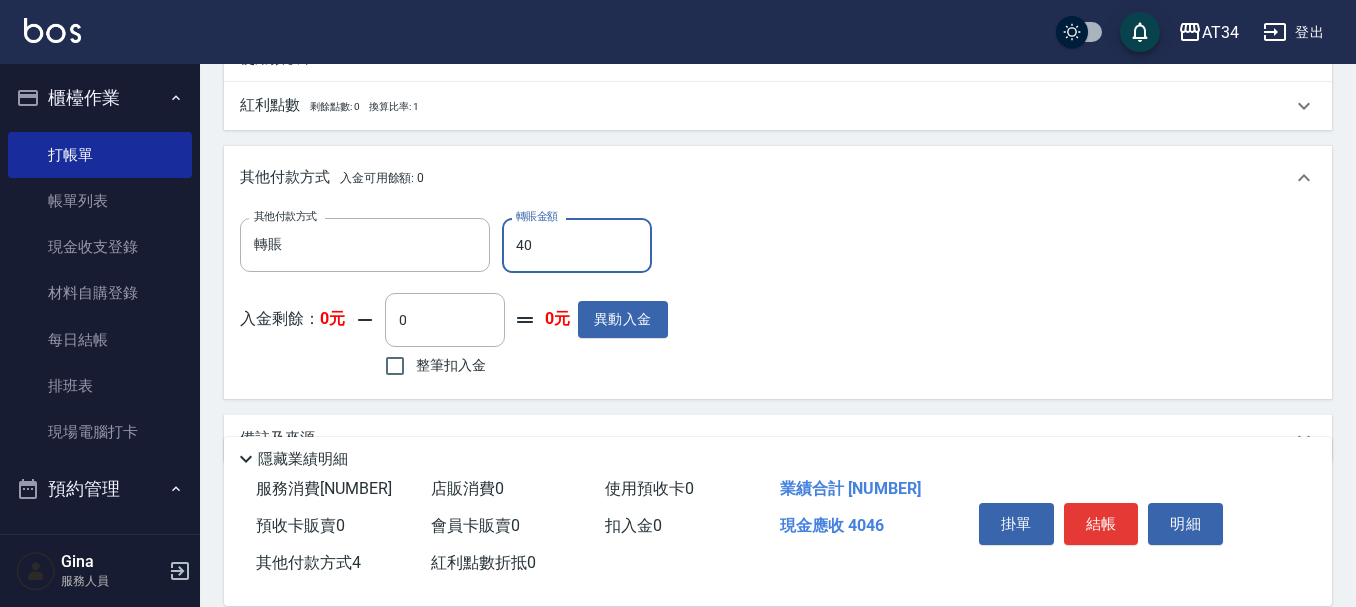 type on "360" 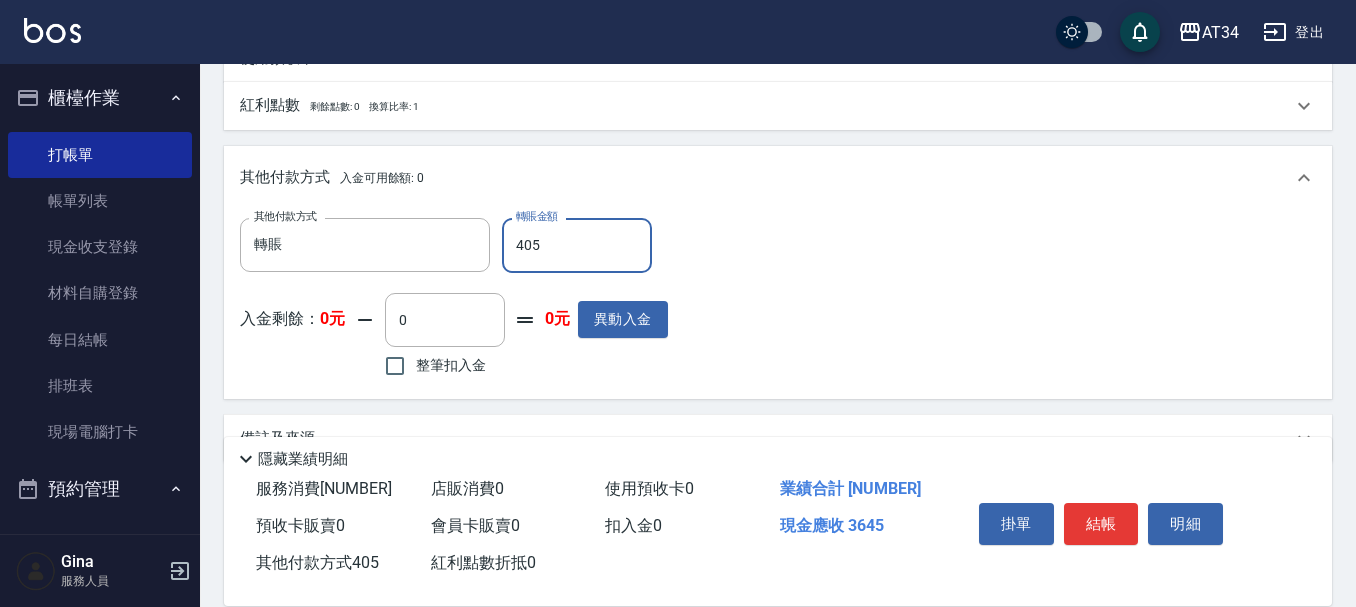 type on "4050" 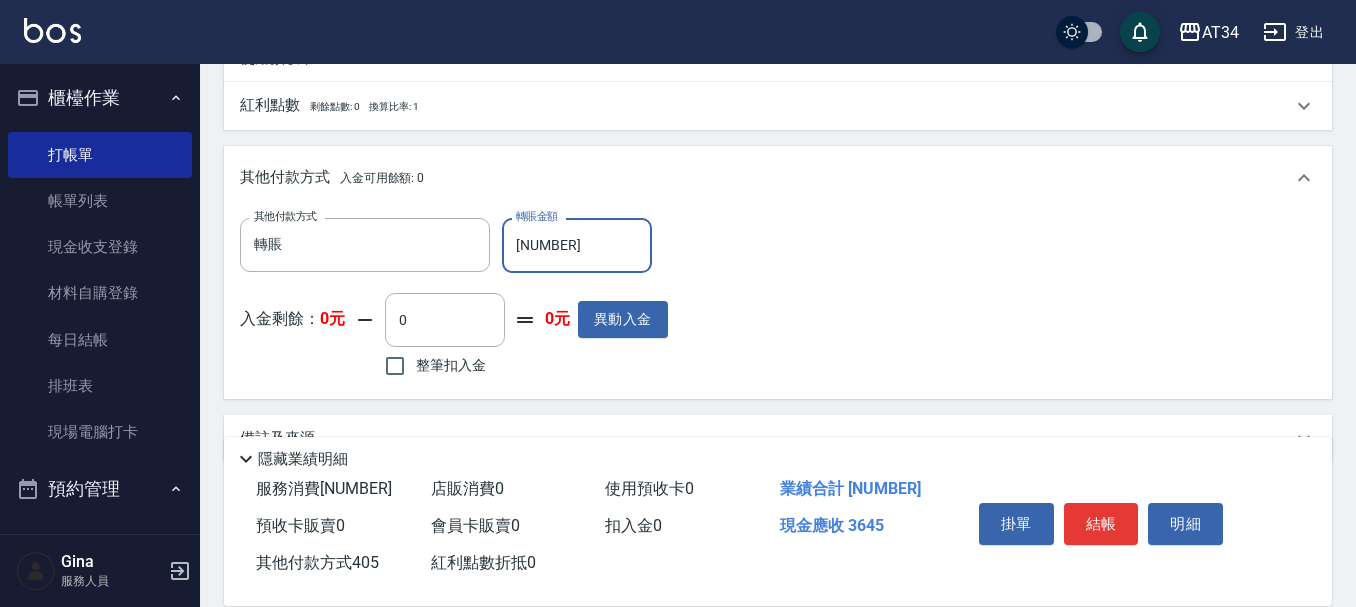 type on "0" 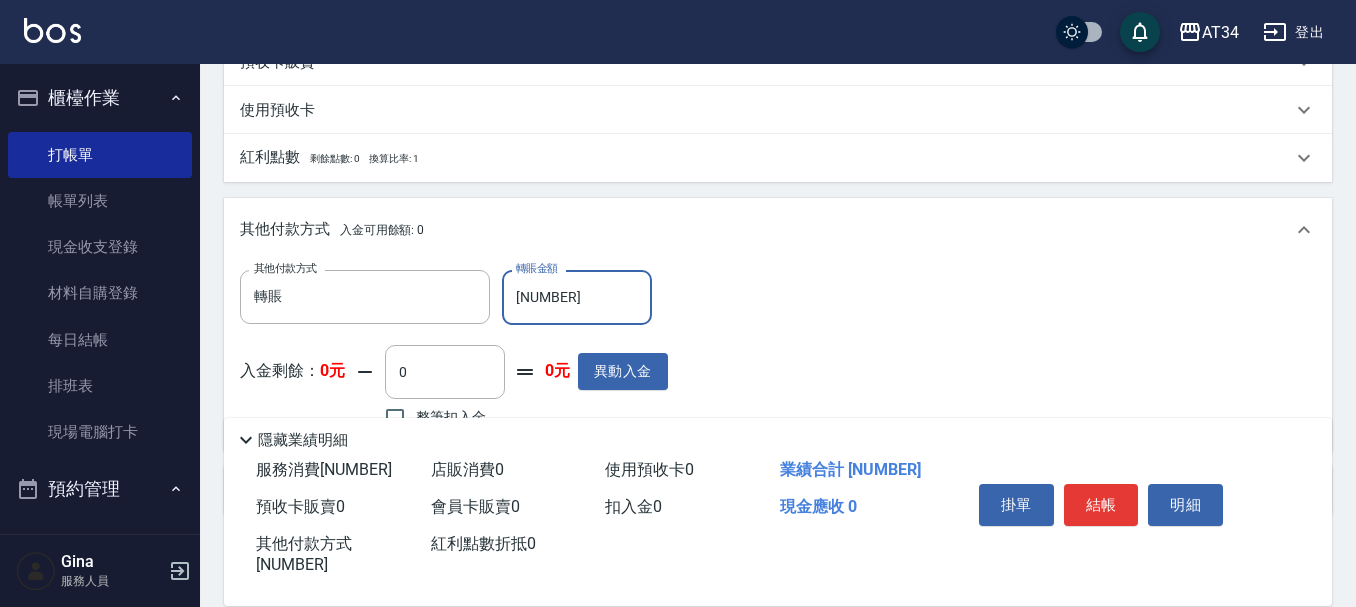 scroll, scrollTop: 583, scrollLeft: 0, axis: vertical 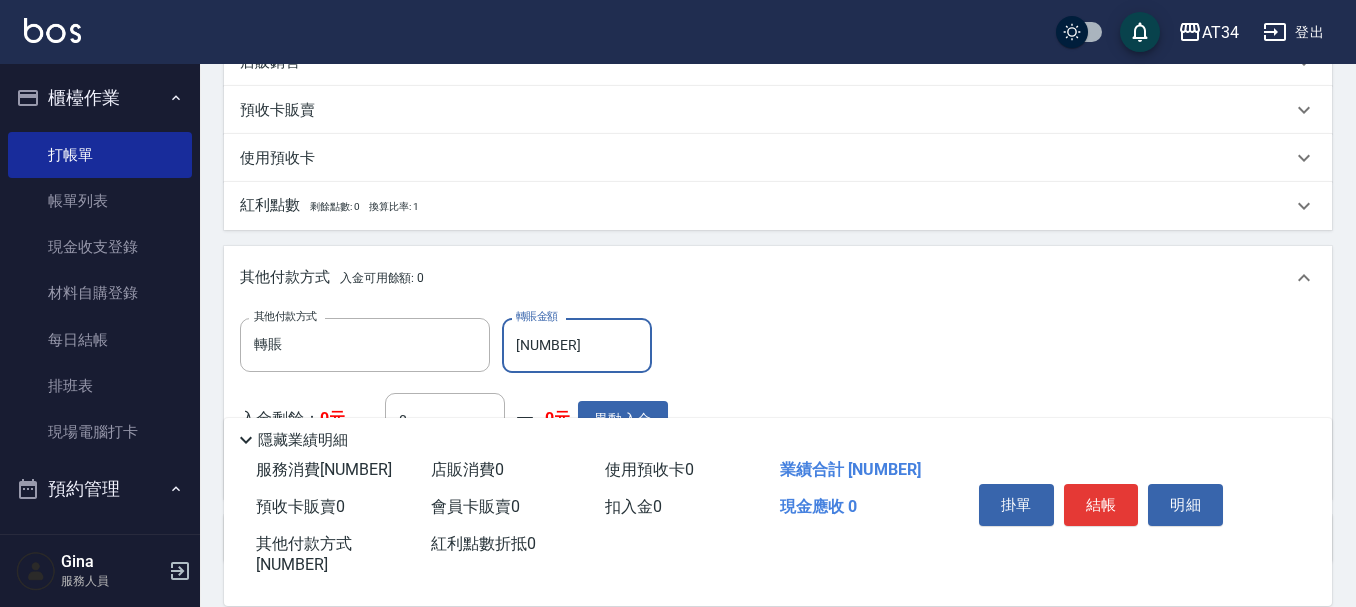 type on "4050" 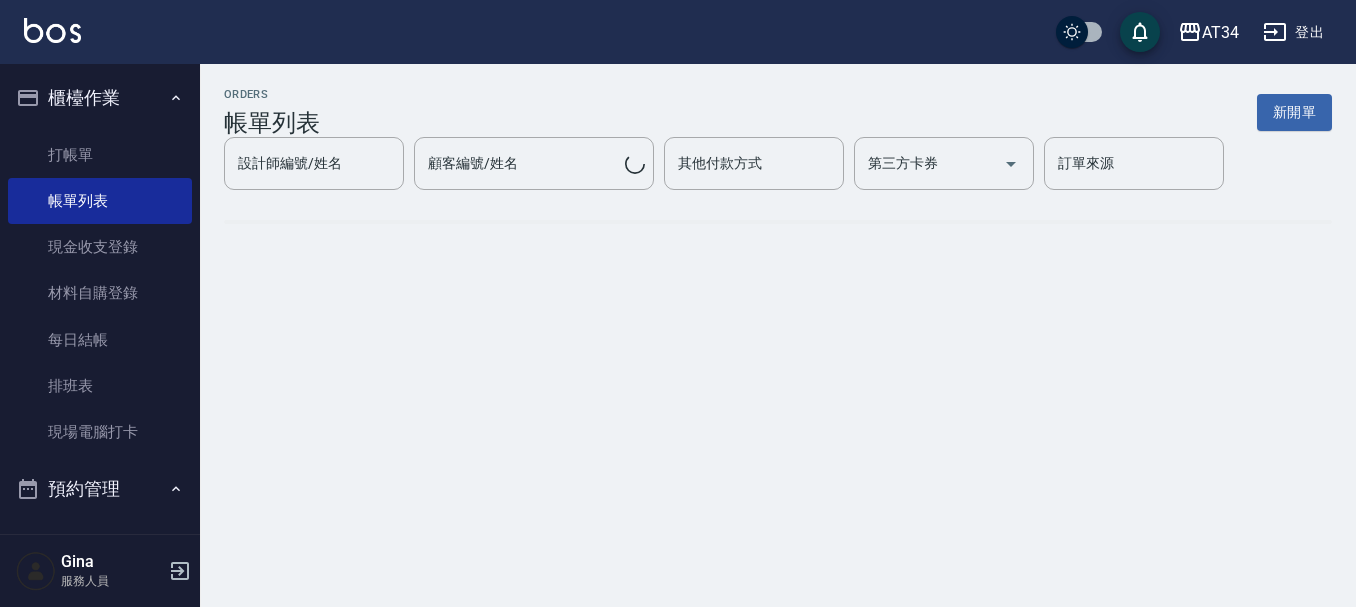 scroll, scrollTop: 0, scrollLeft: 0, axis: both 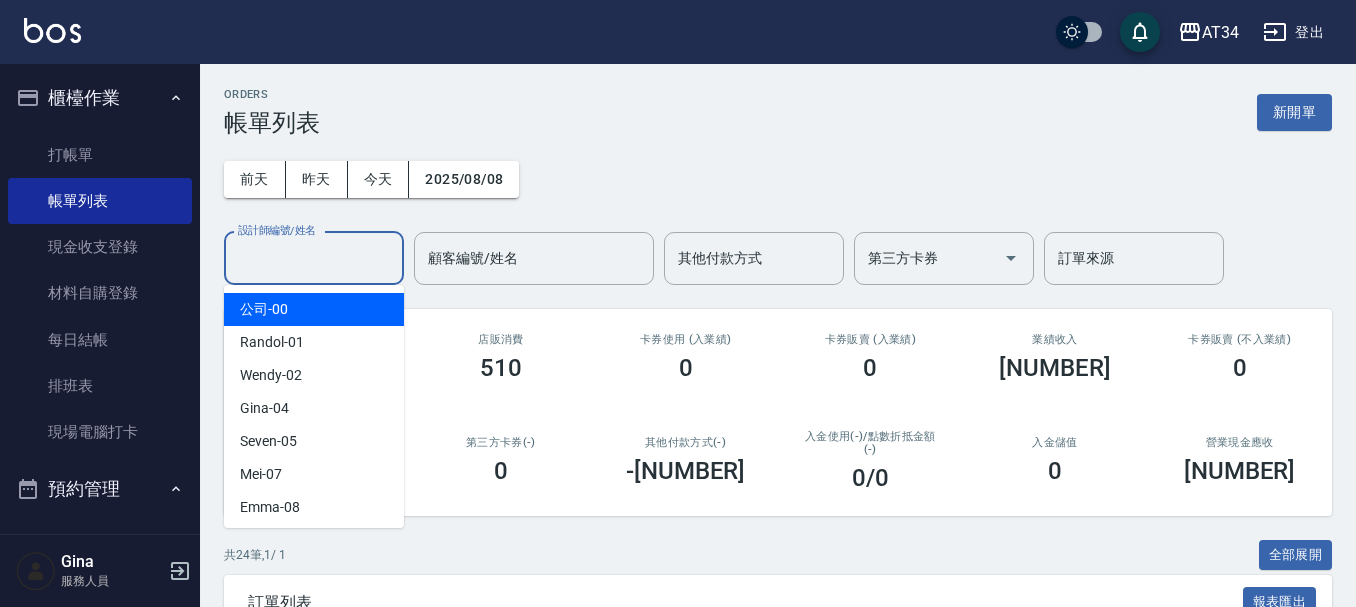drag, startPoint x: 340, startPoint y: 254, endPoint x: 294, endPoint y: 305, distance: 68.68042 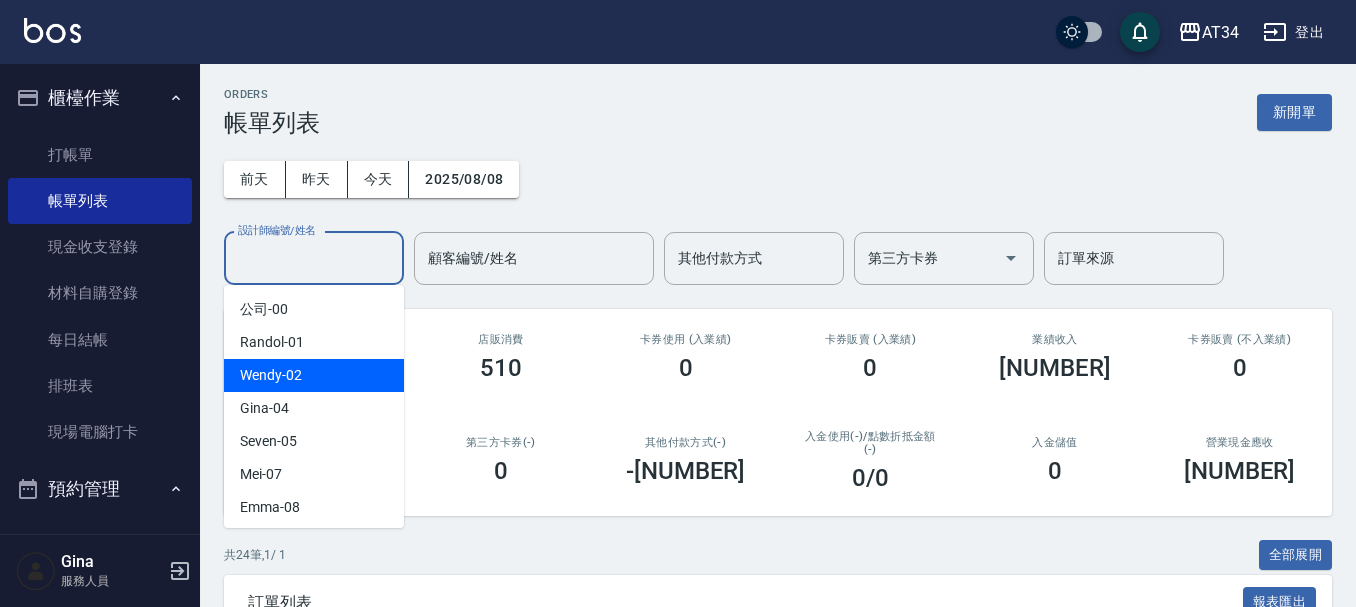 click on "Wendy -02" at bounding box center (314, 375) 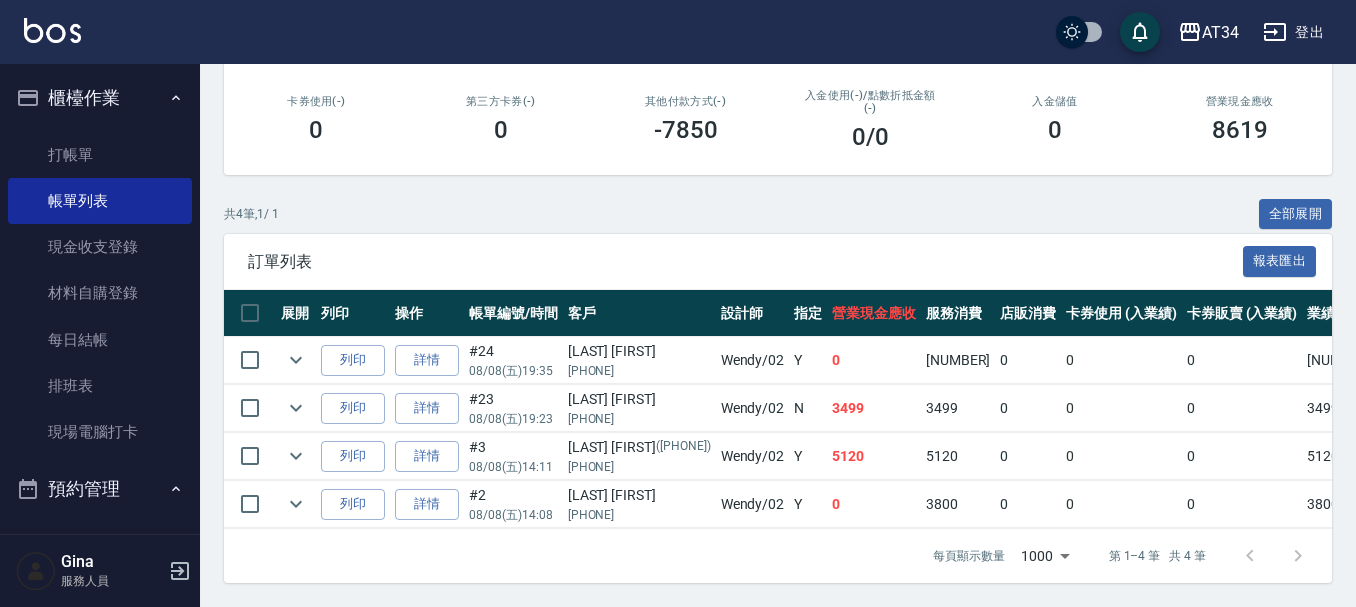 scroll, scrollTop: 356, scrollLeft: 0, axis: vertical 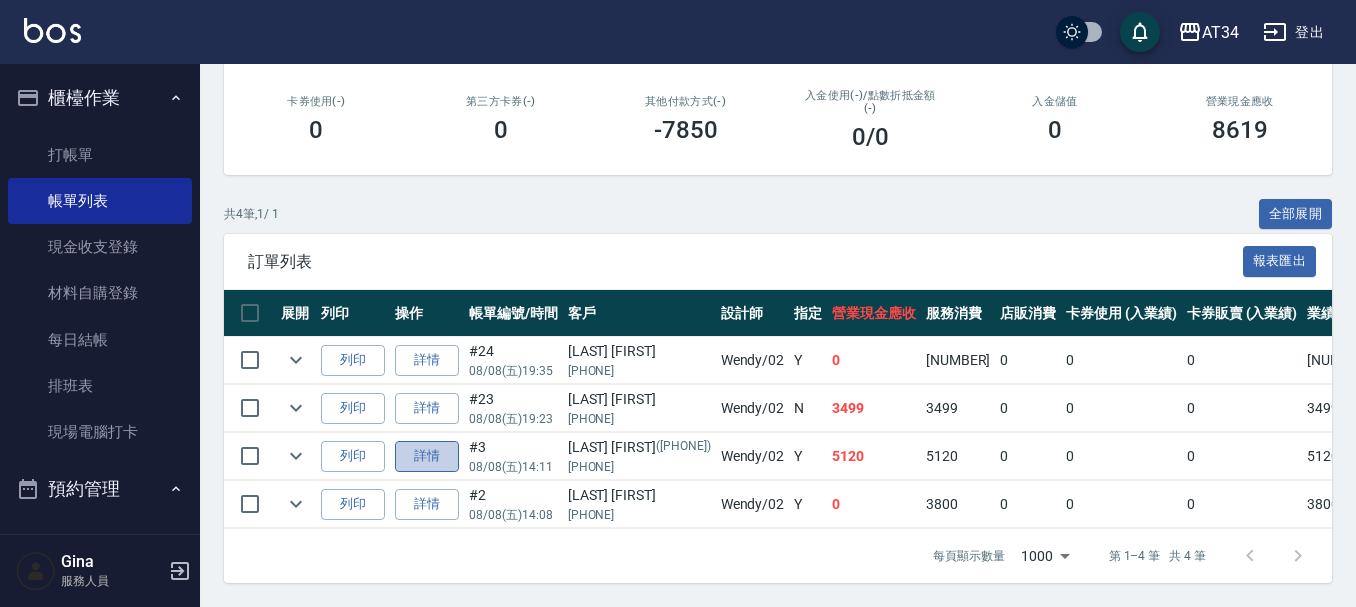 click on "詳情" at bounding box center [427, 456] 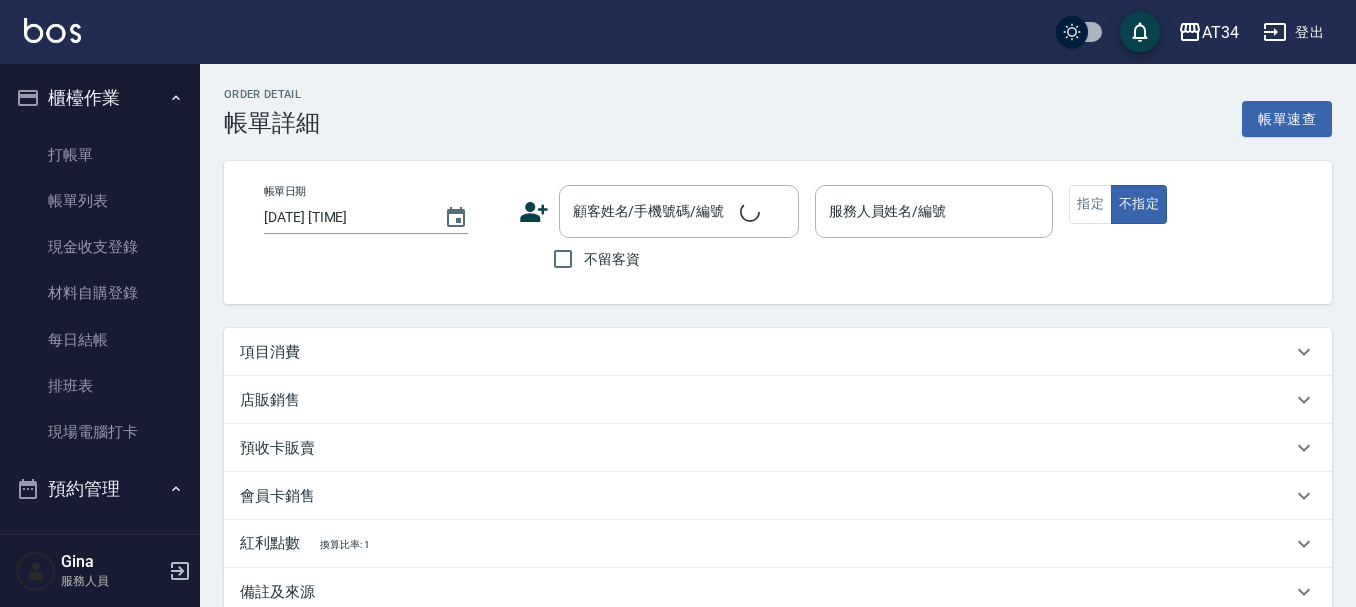 type on "2025/08/08 14:11" 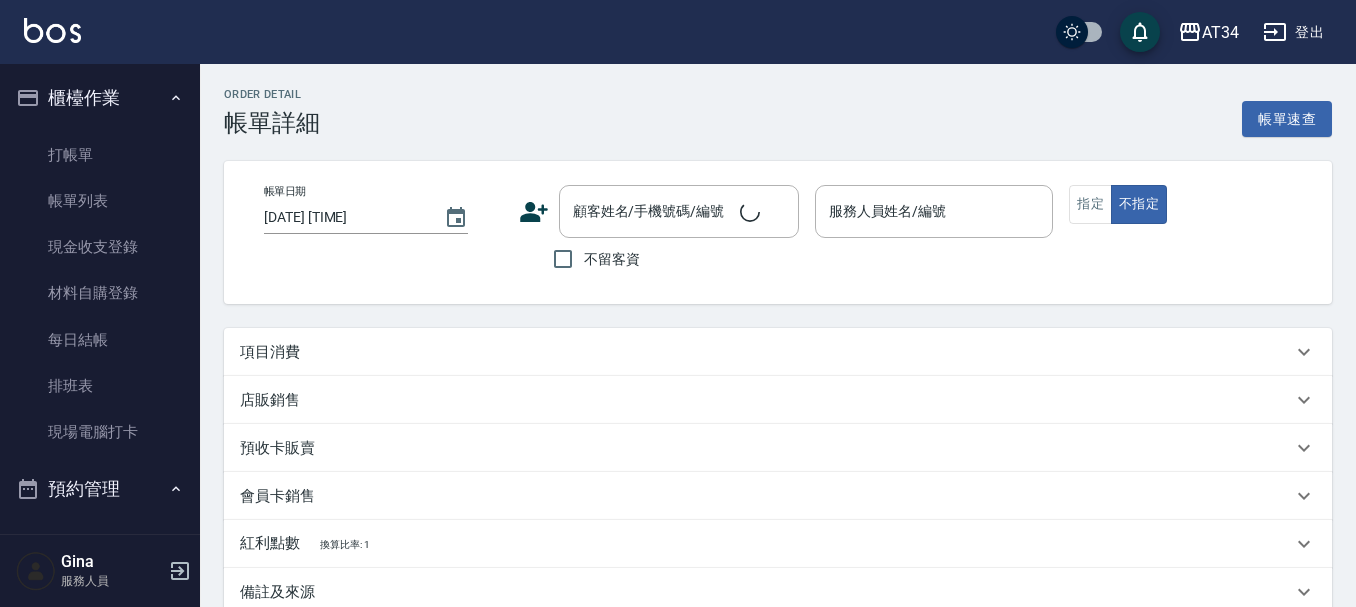 type on "Wendy-02" 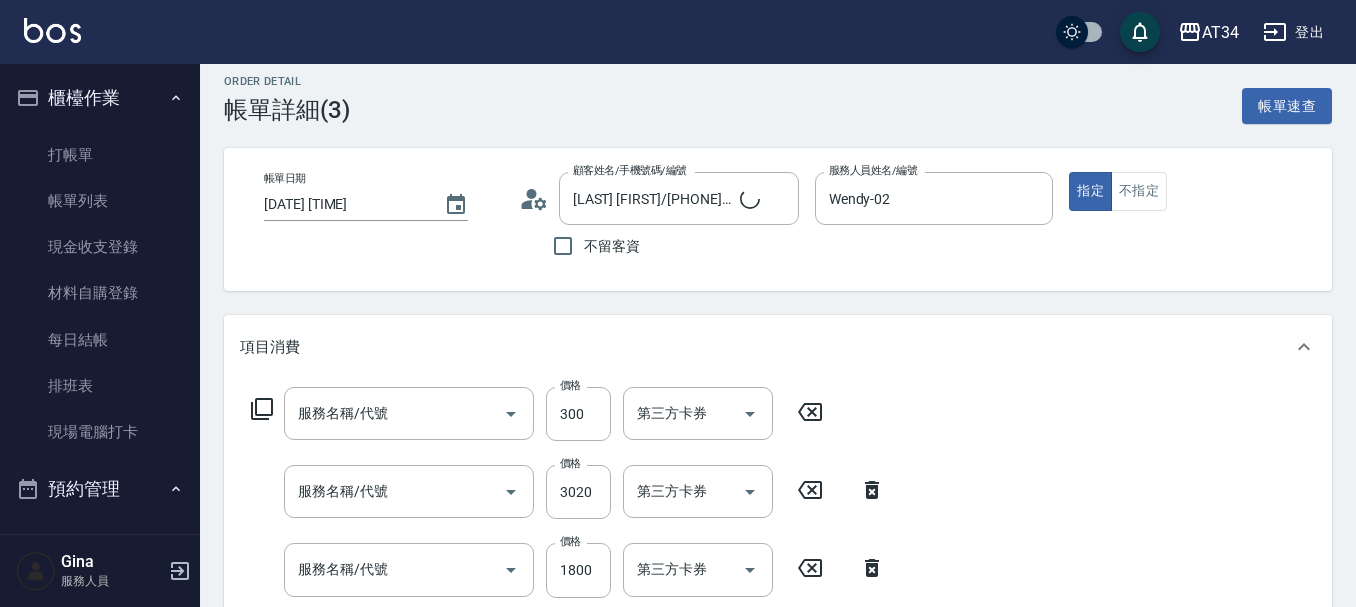 type on "王思潔/0916820505/0916820505" 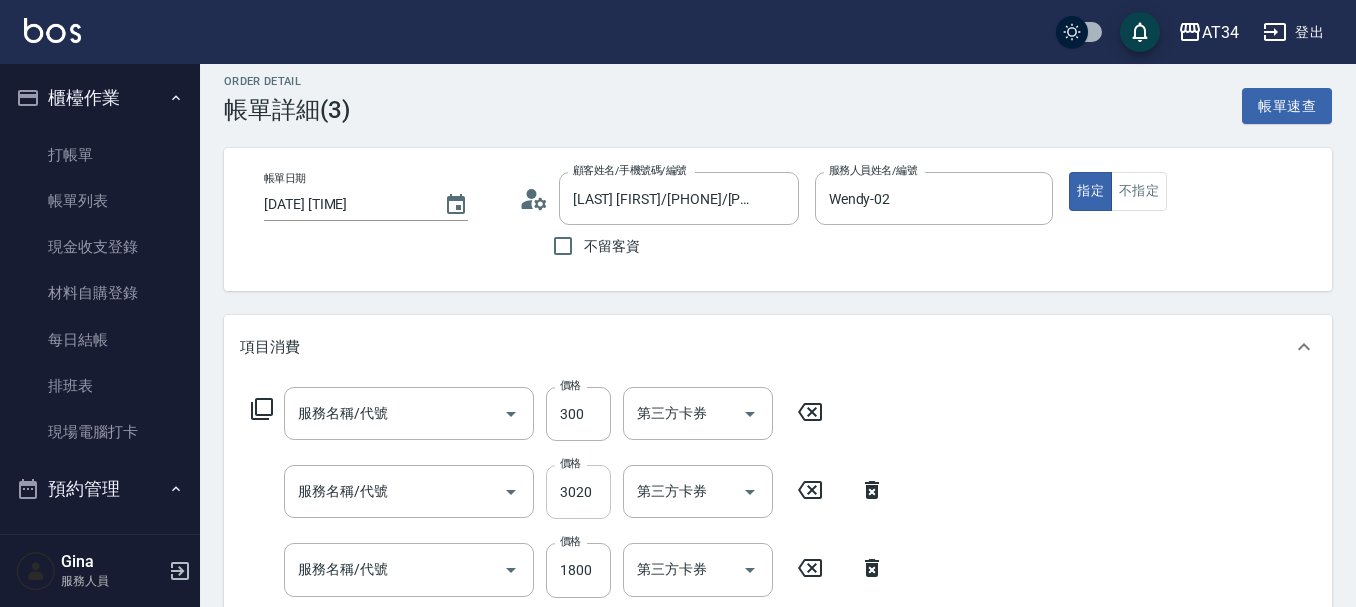 scroll, scrollTop: 200, scrollLeft: 0, axis: vertical 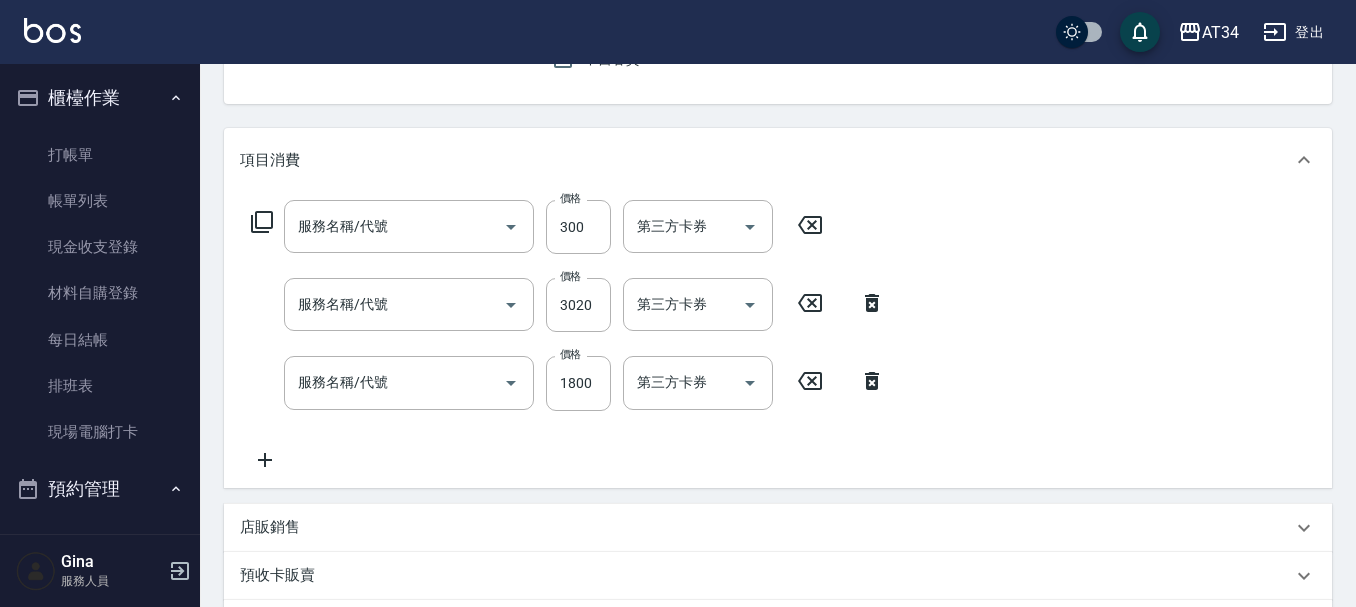 type on "剪髮(401)" 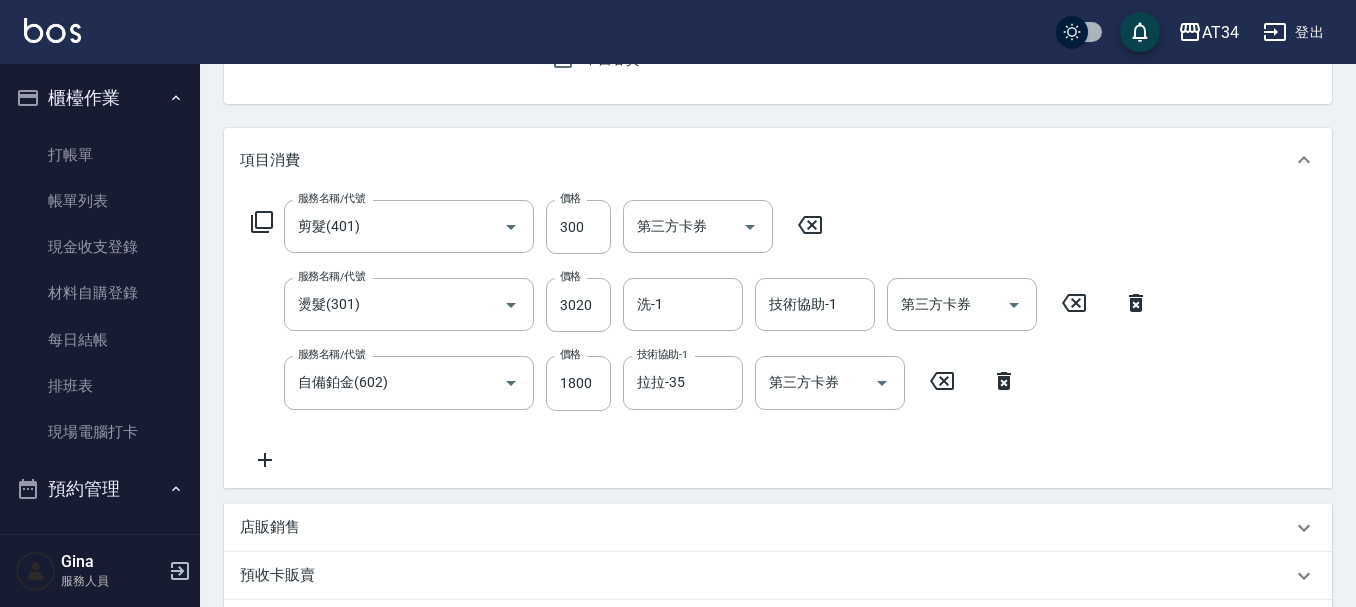 click 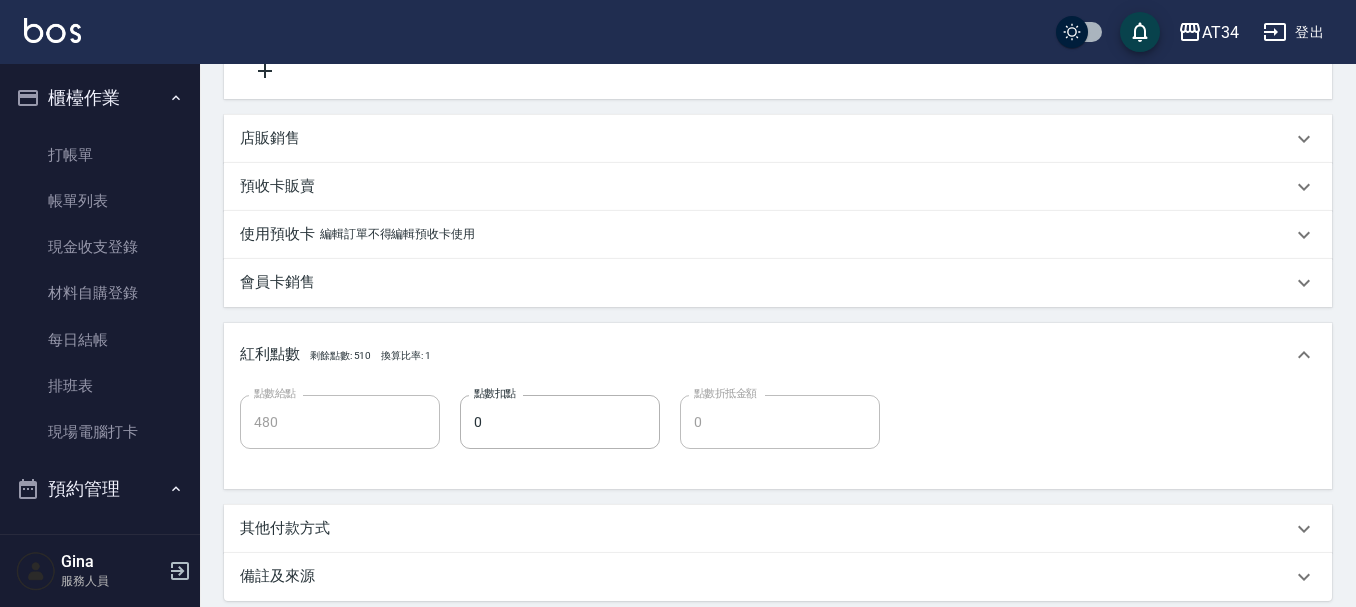 scroll, scrollTop: 700, scrollLeft: 0, axis: vertical 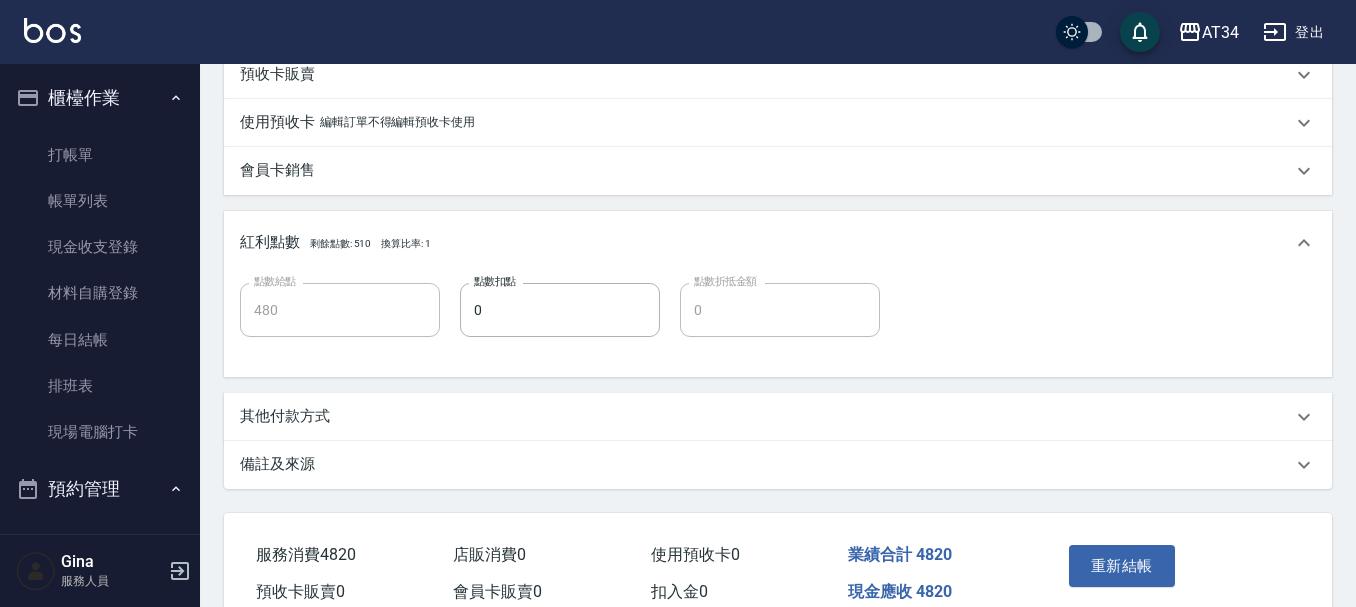 click on "其他付款方式" at bounding box center (778, 417) 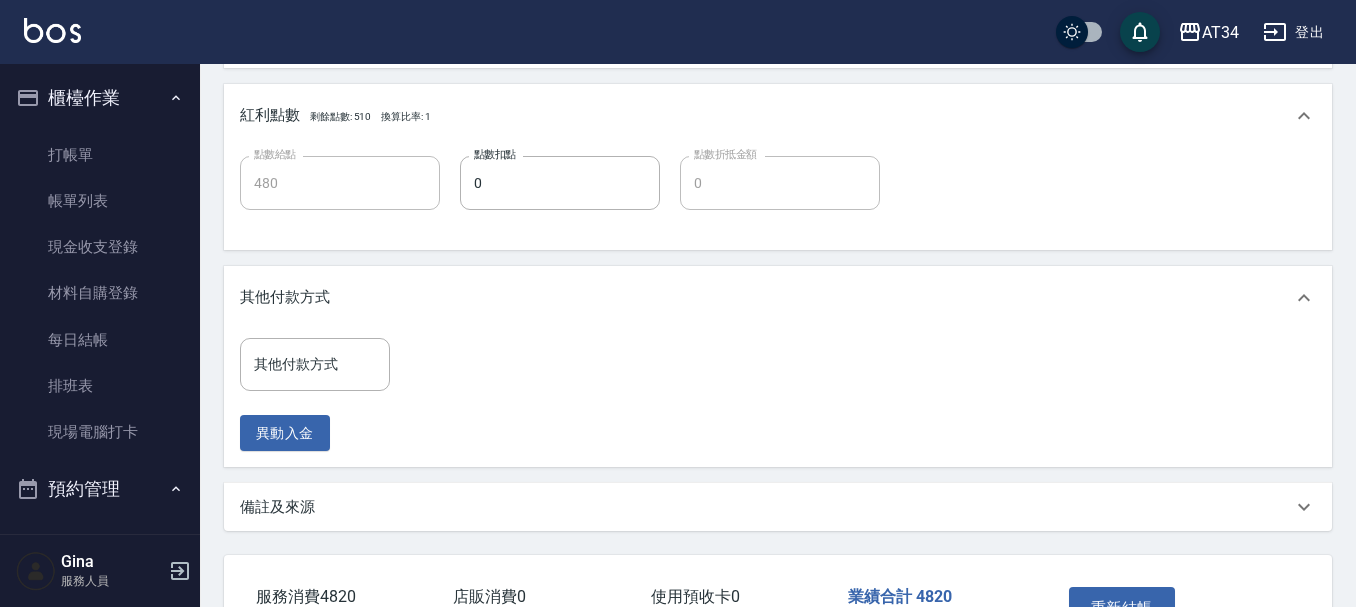 scroll, scrollTop: 800, scrollLeft: 0, axis: vertical 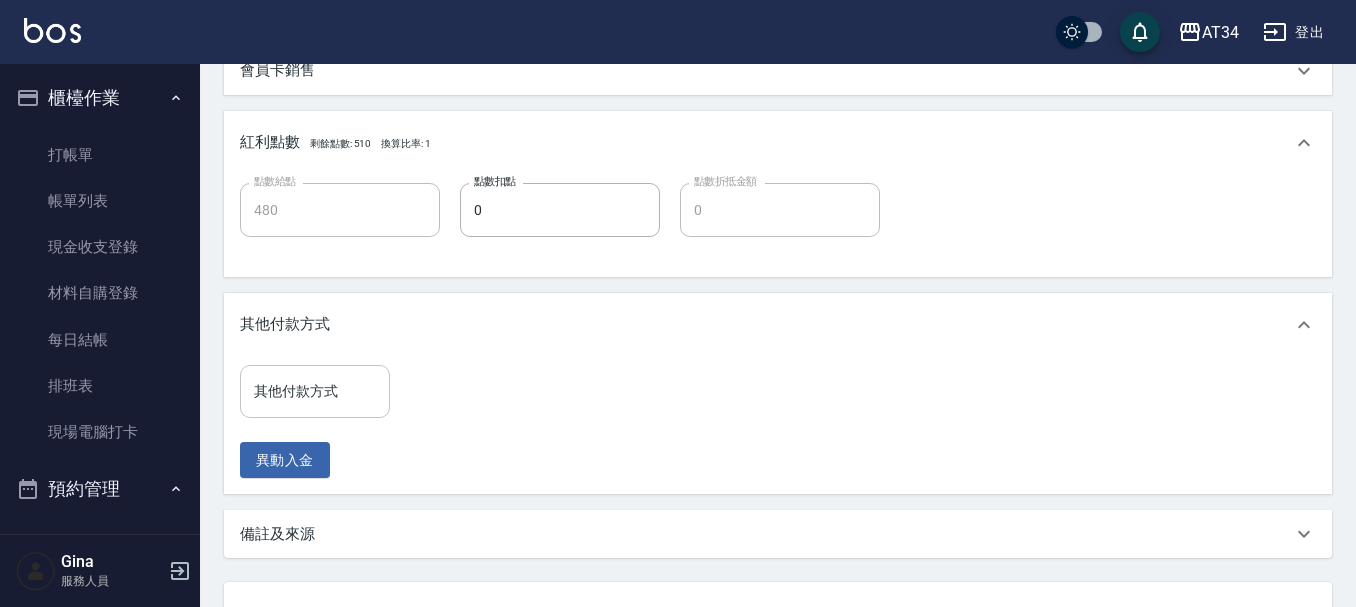 click on "其他付款方式 其他付款方式" at bounding box center (315, 391) 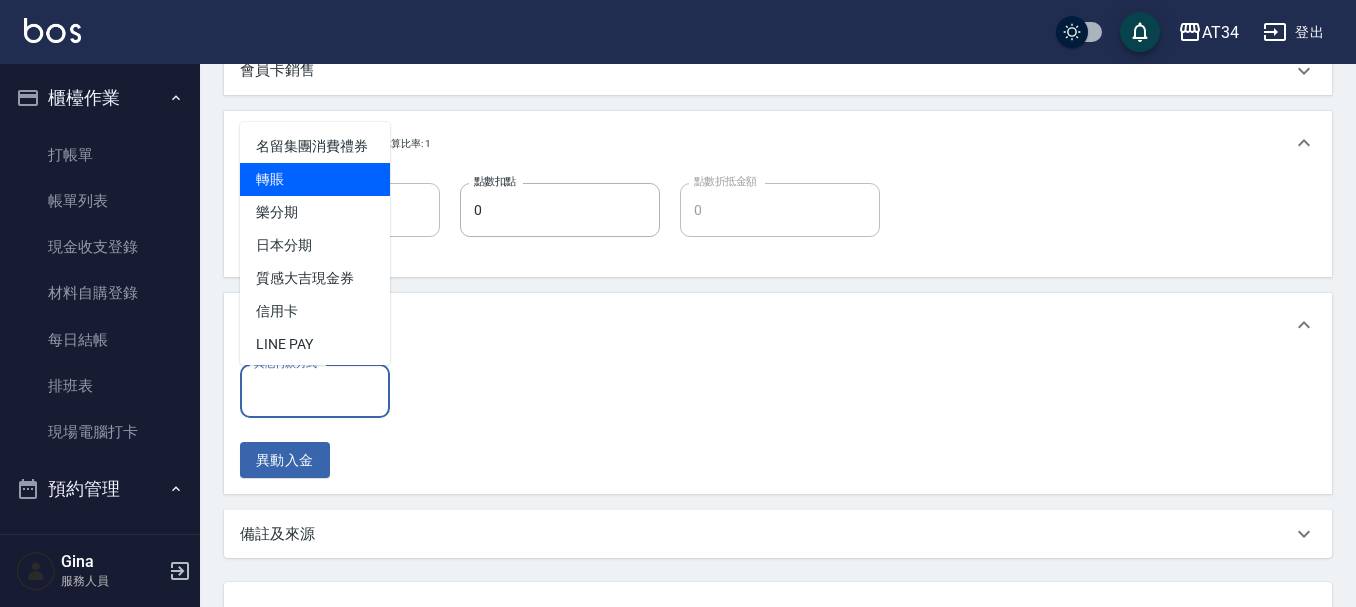 click on "轉賬" at bounding box center [315, 179] 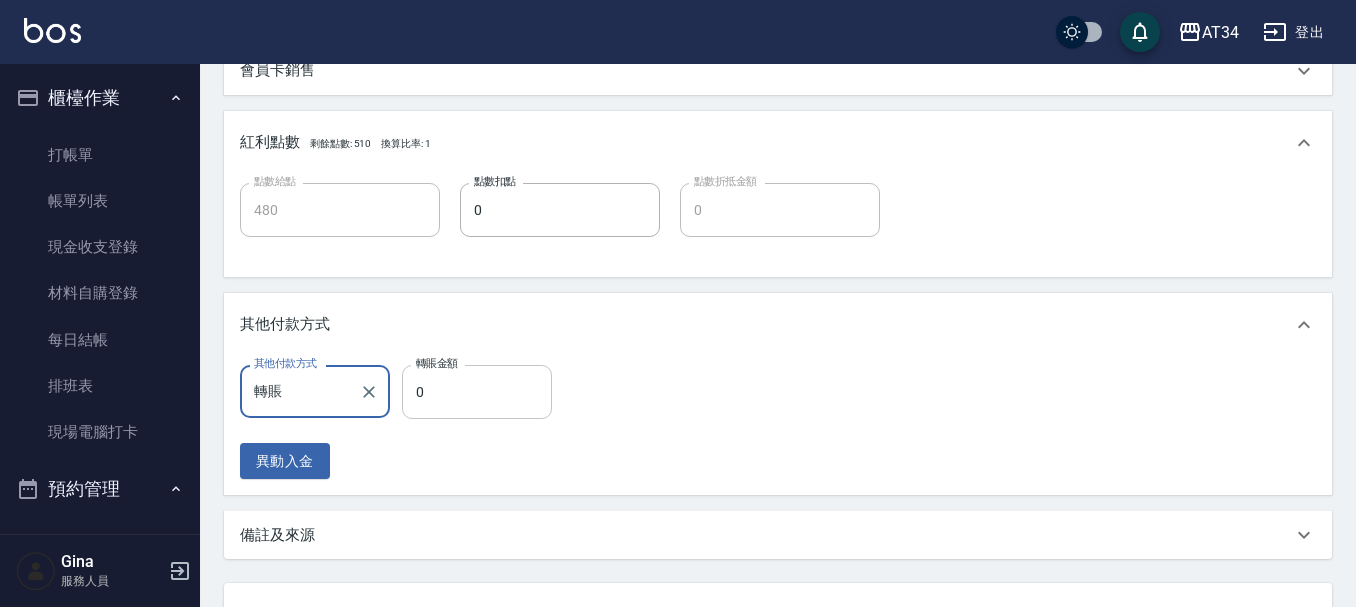 click on "0" at bounding box center (477, 392) 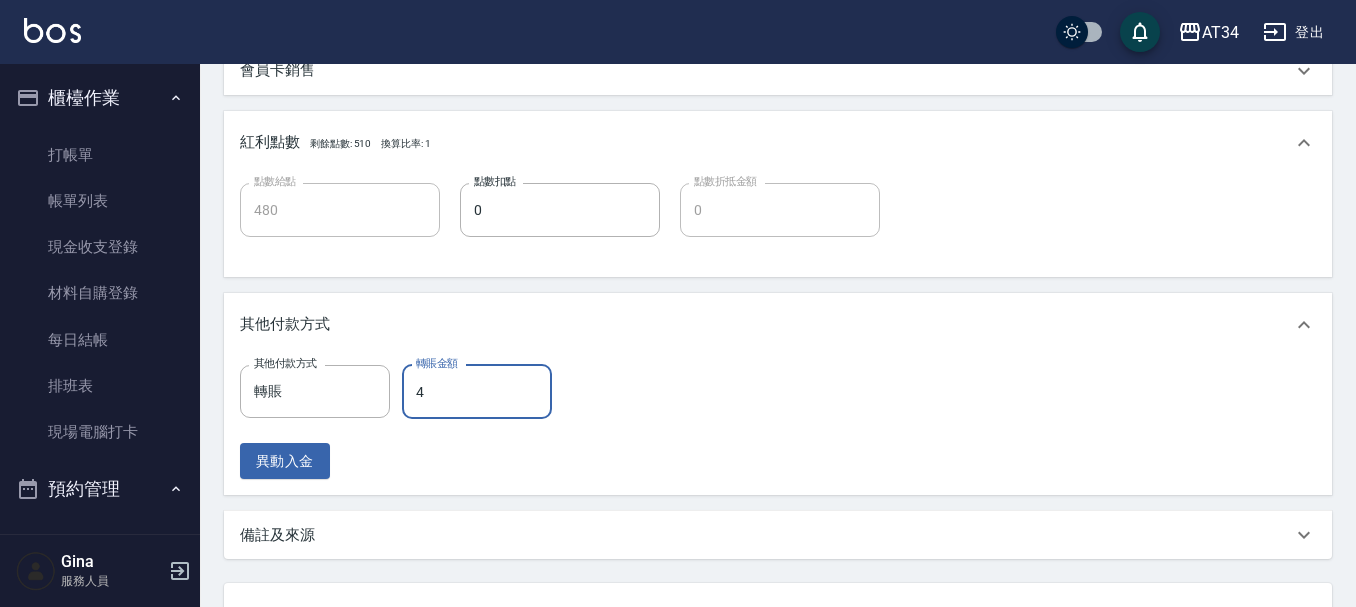 type on "48" 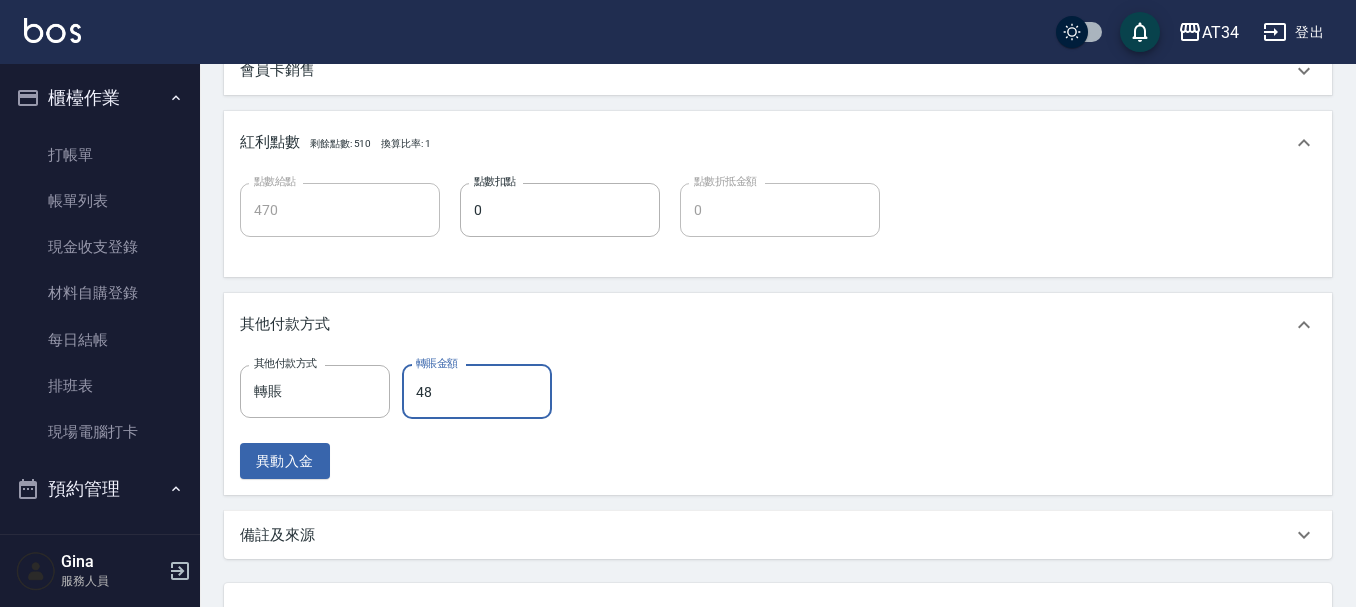 type on "430" 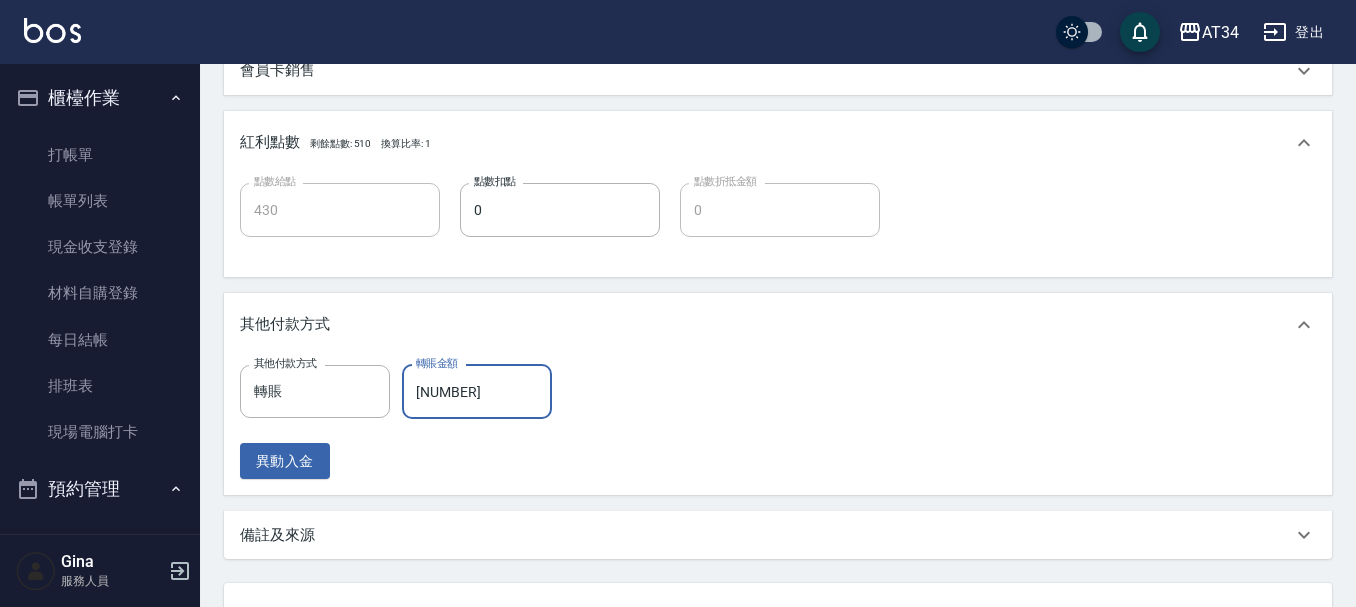 type on "0" 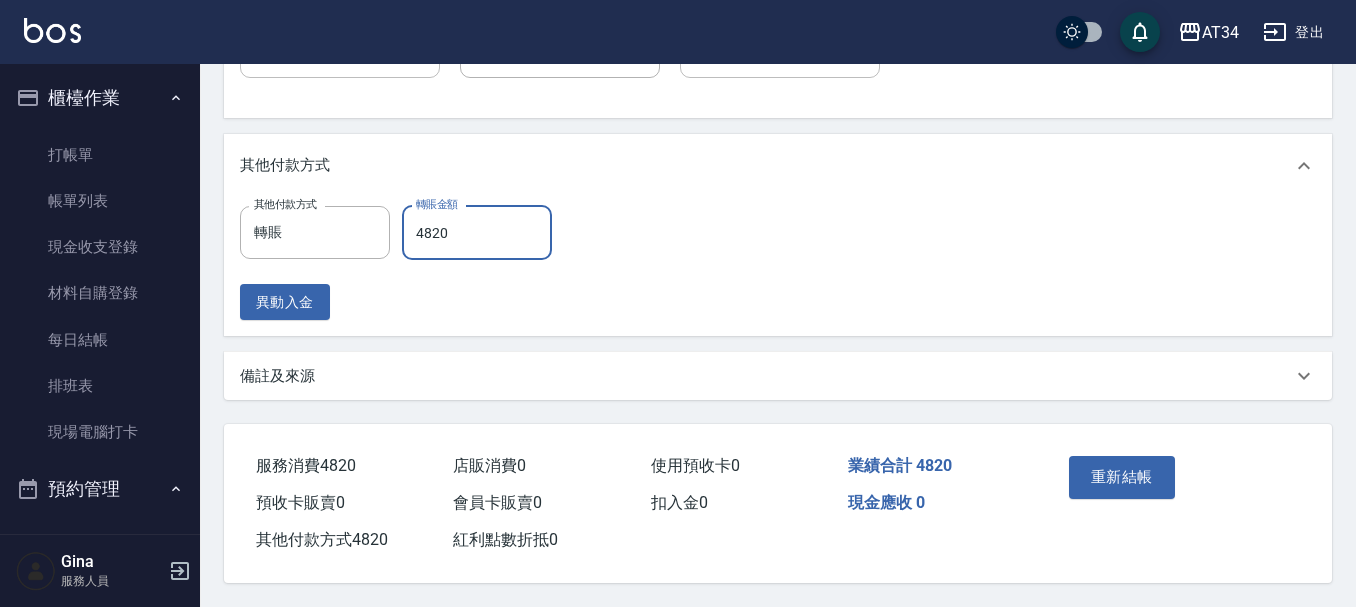 scroll, scrollTop: 968, scrollLeft: 0, axis: vertical 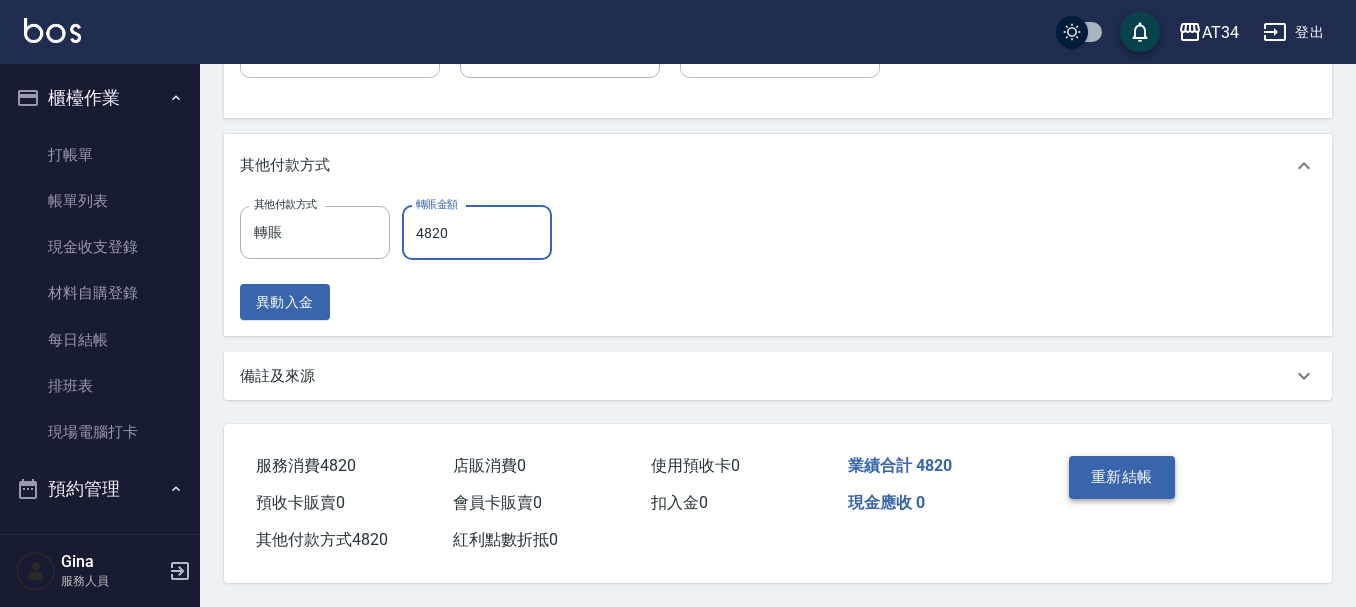 type on "4820" 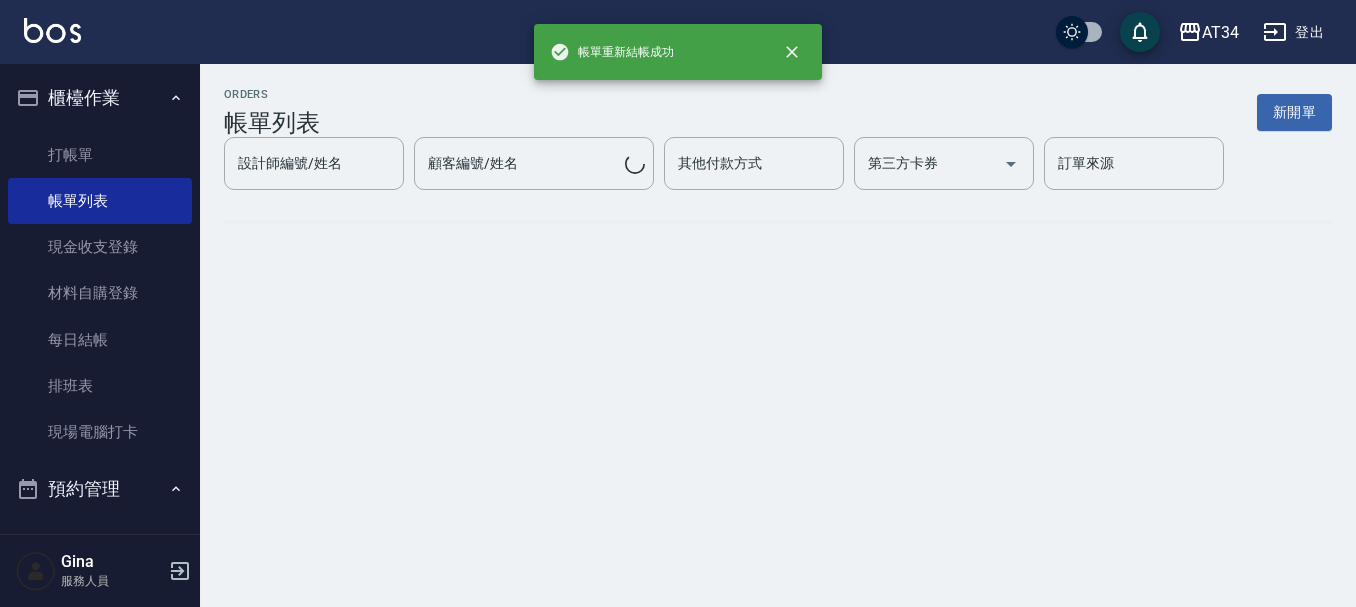 scroll, scrollTop: 0, scrollLeft: 0, axis: both 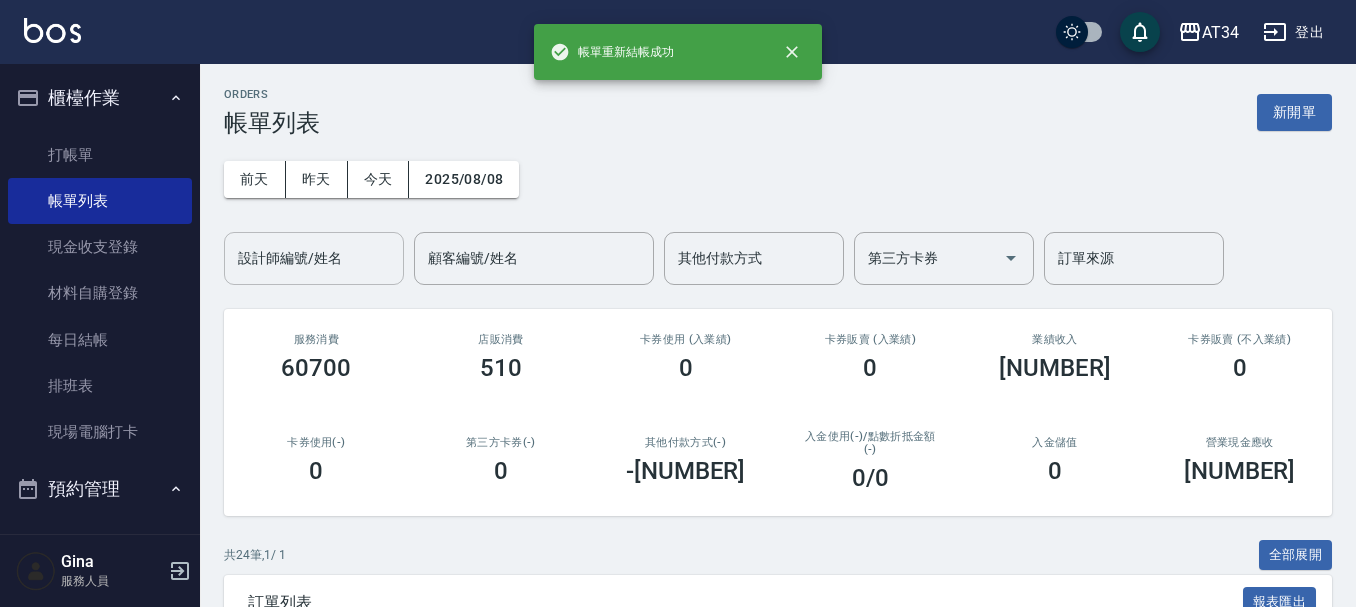 click on "設計師編號/姓名 設計師編號/姓名" at bounding box center (314, 258) 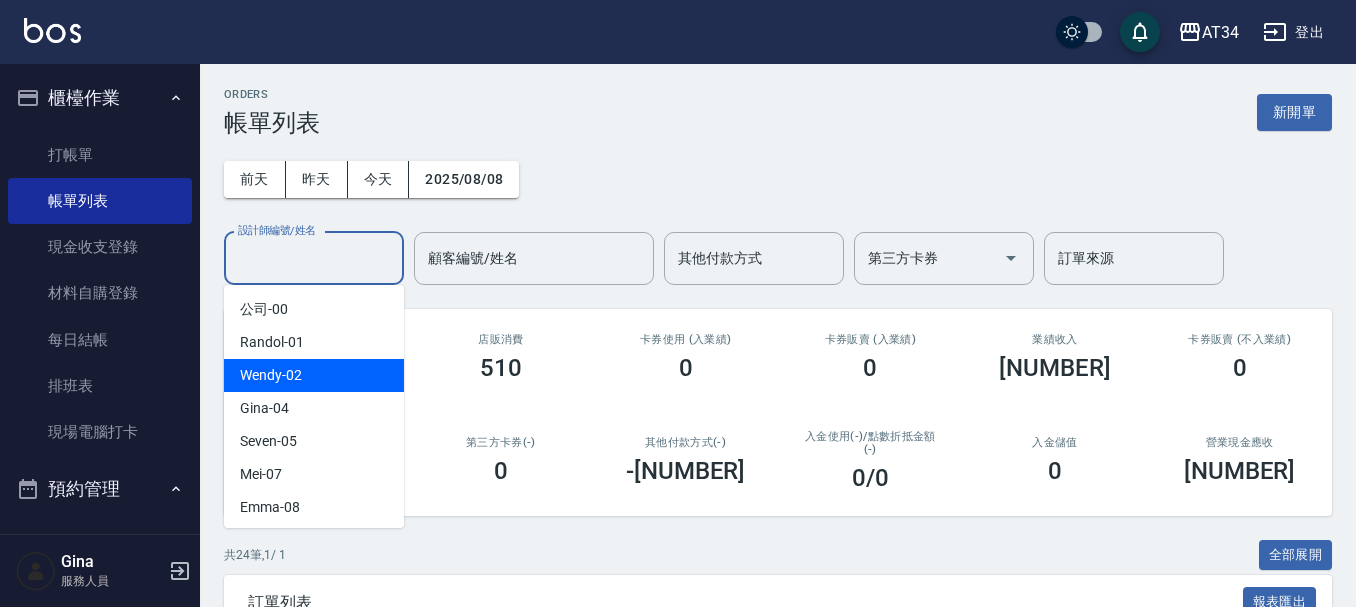 click on "Wendy -02" at bounding box center (314, 375) 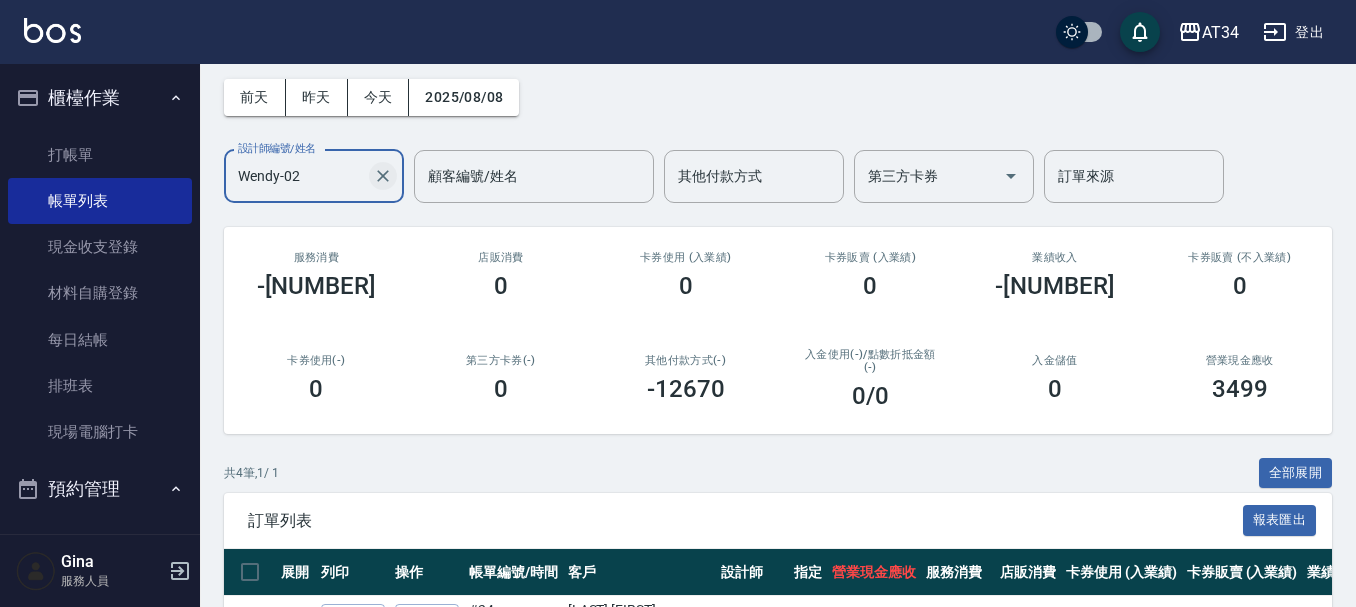 scroll, scrollTop: 56, scrollLeft: 0, axis: vertical 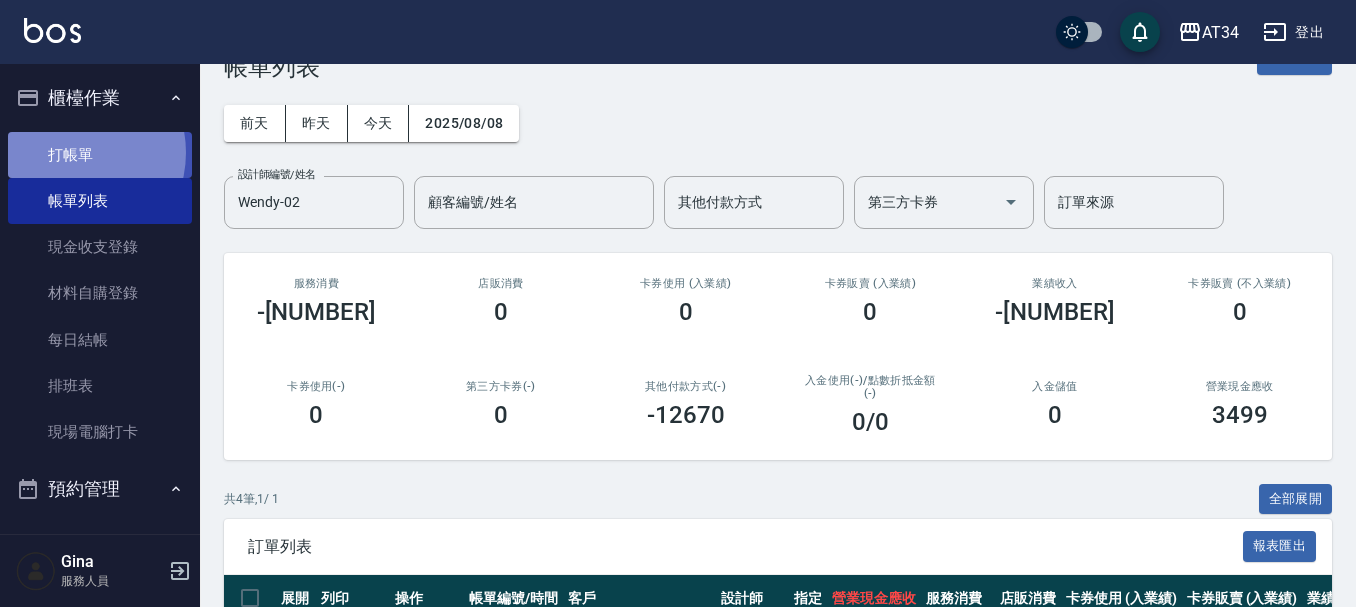 click on "打帳單" at bounding box center [100, 155] 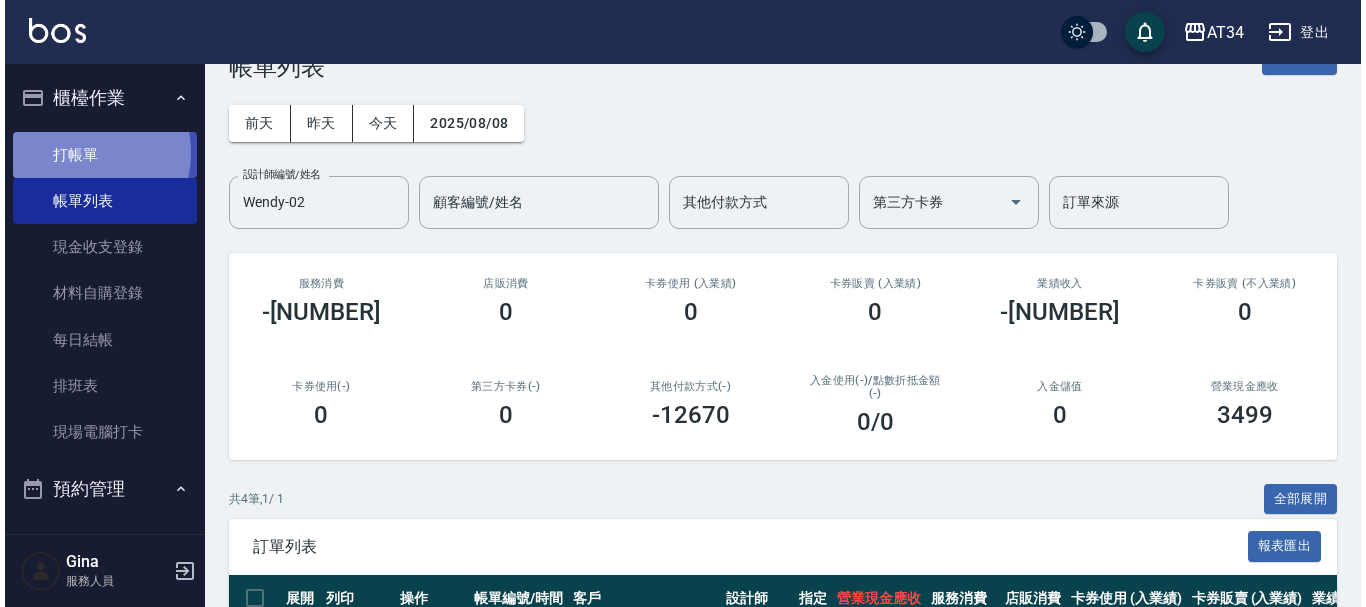 scroll, scrollTop: 0, scrollLeft: 0, axis: both 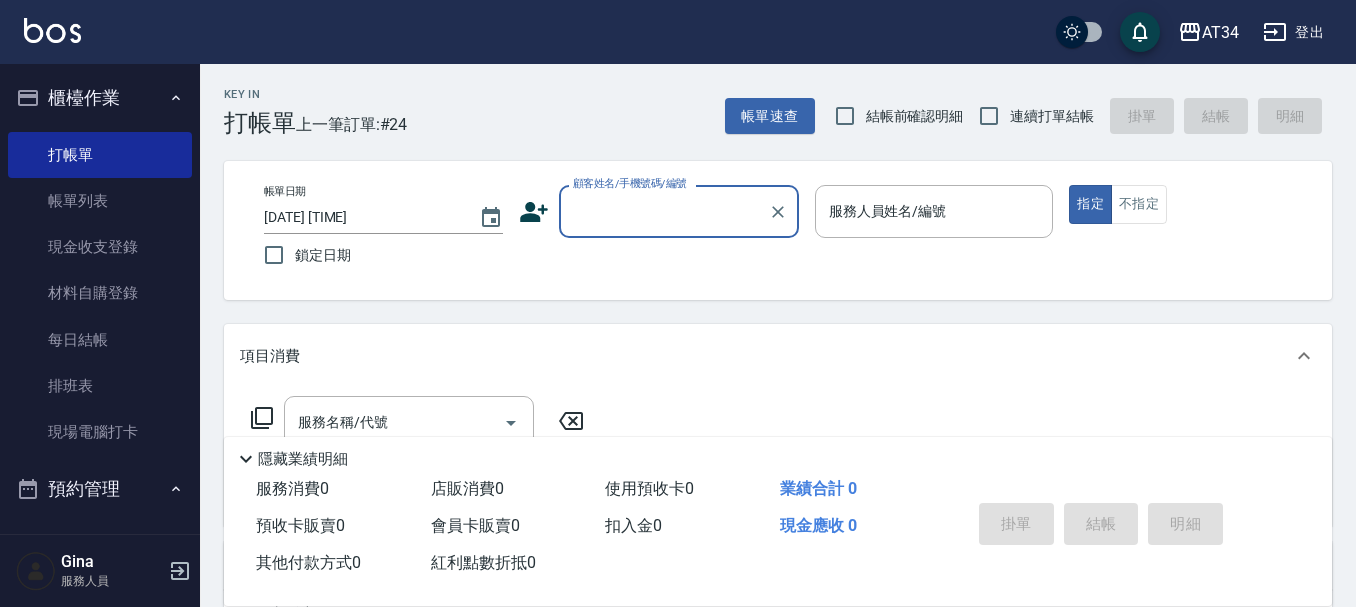 click on "Gina 服務人員" at bounding box center (100, 571) 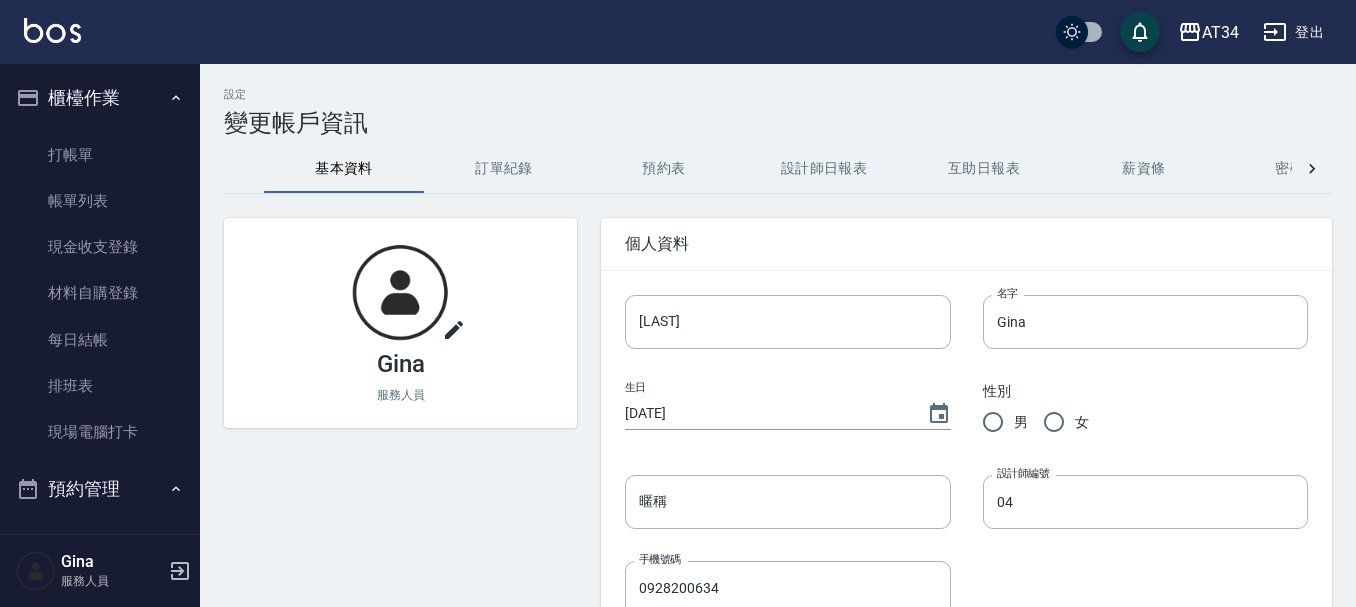 click 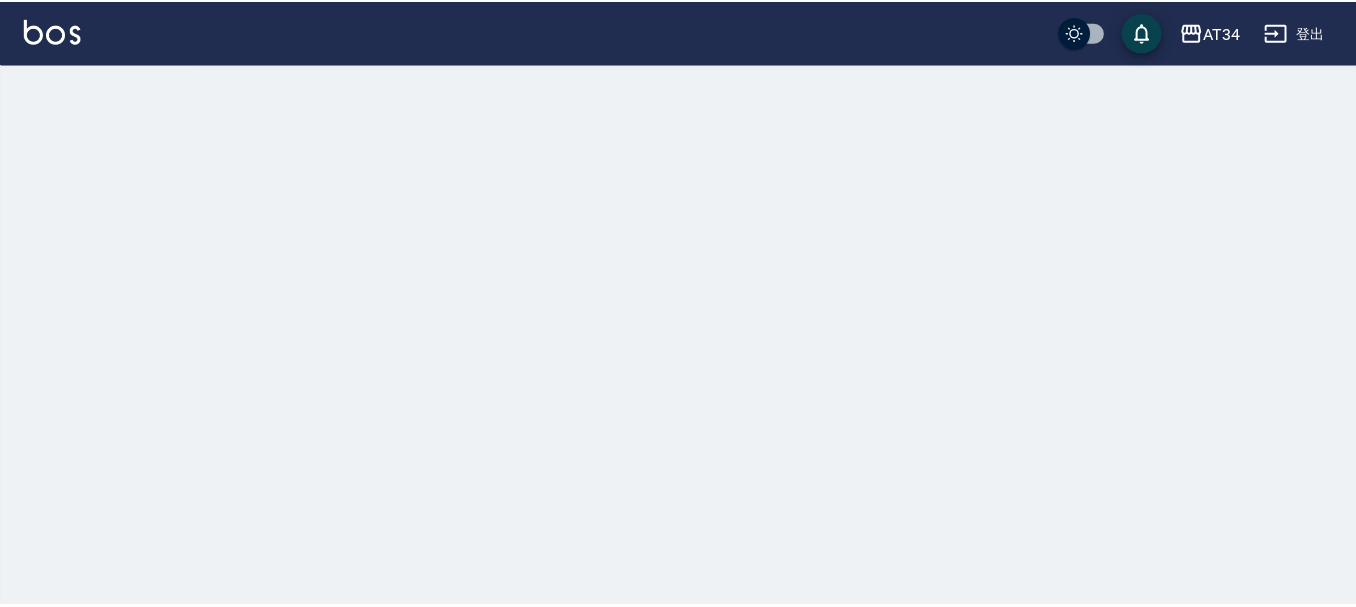 scroll, scrollTop: 0, scrollLeft: 0, axis: both 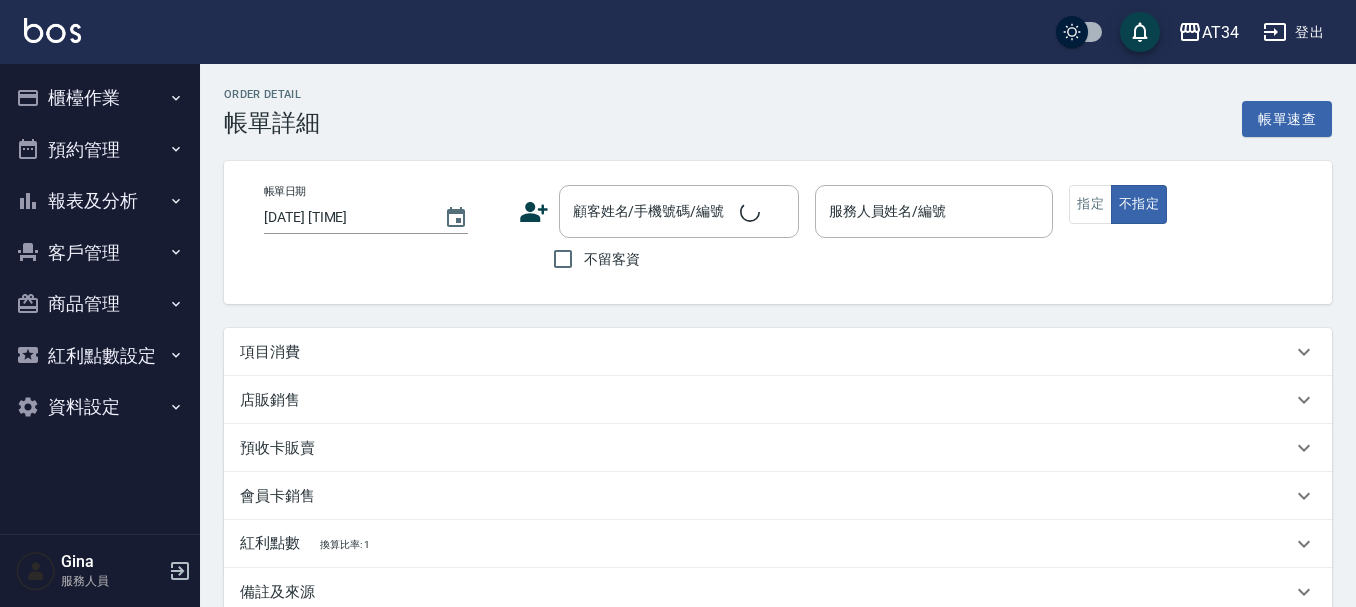 type on "[DATE] [TIME]" 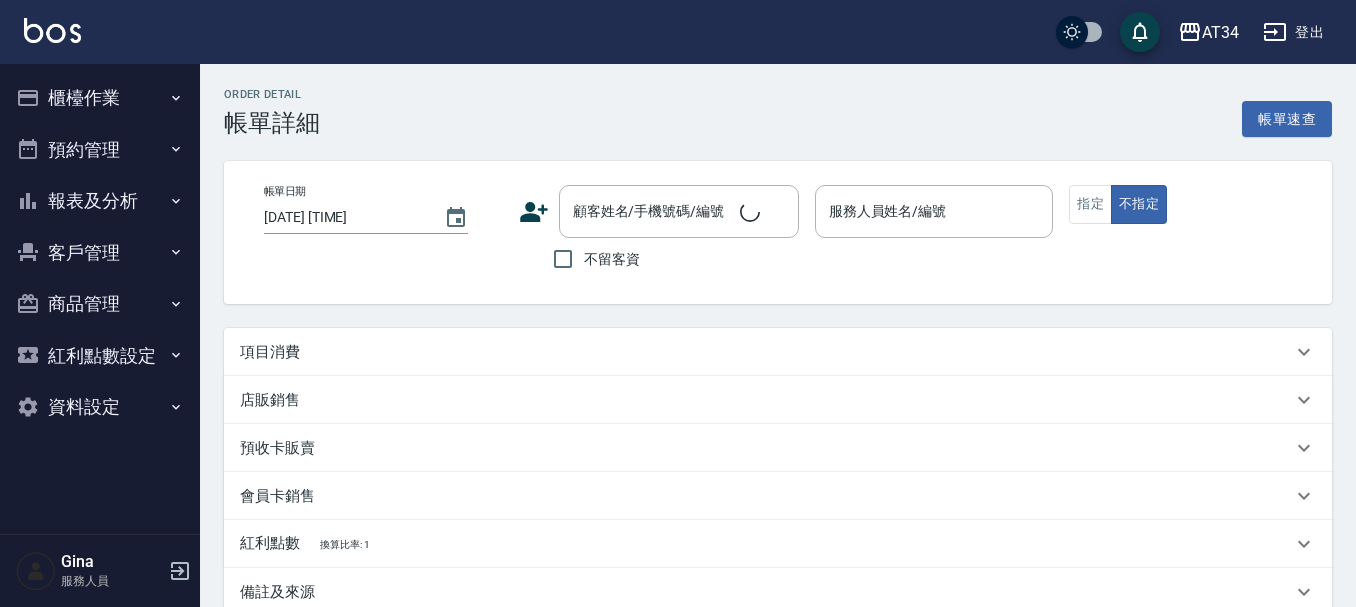 type on "Seven-05" 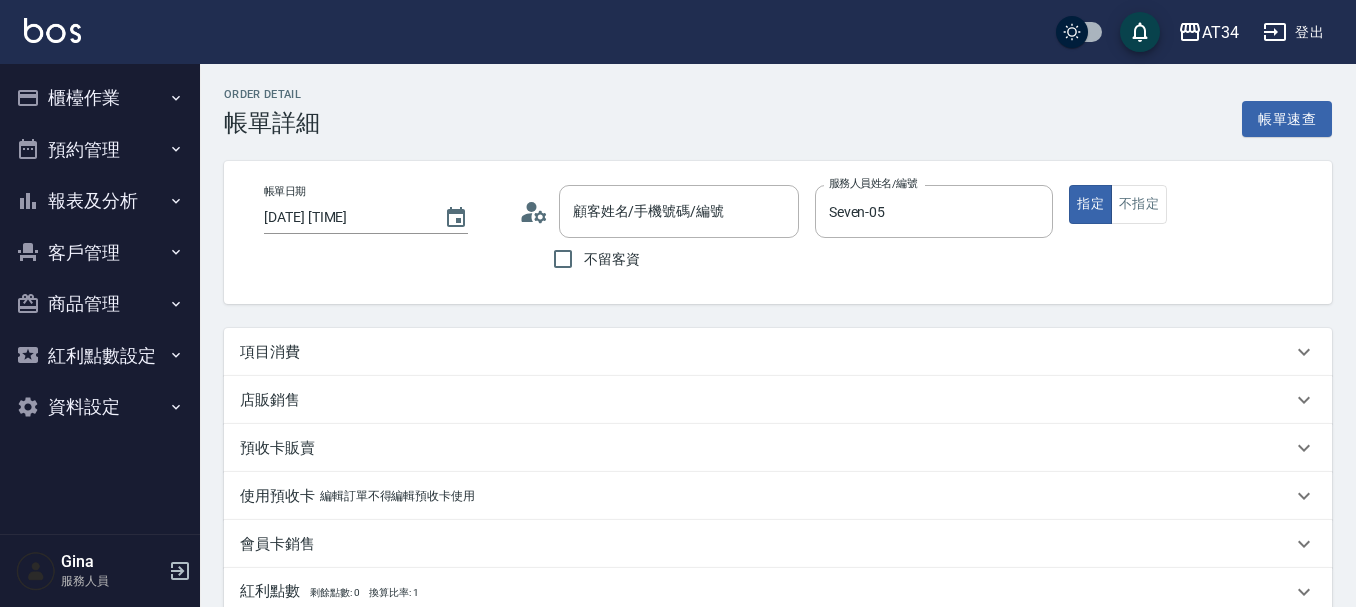 click on "項目消費" at bounding box center [766, 352] 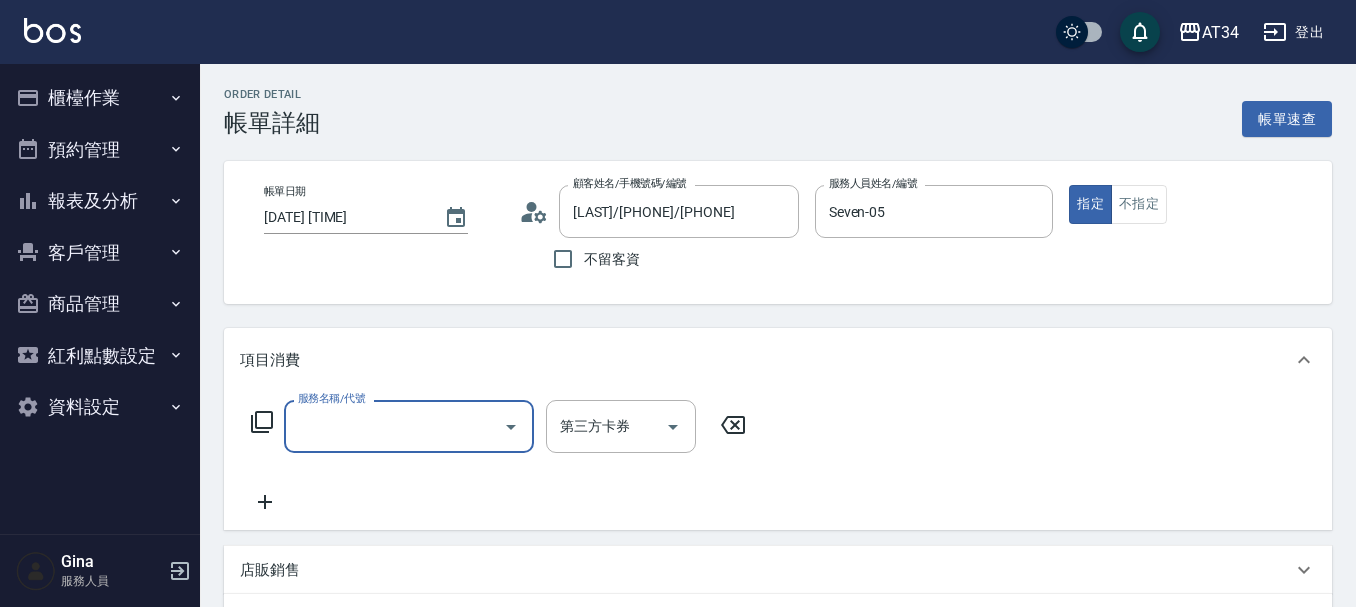 scroll, scrollTop: 0, scrollLeft: 0, axis: both 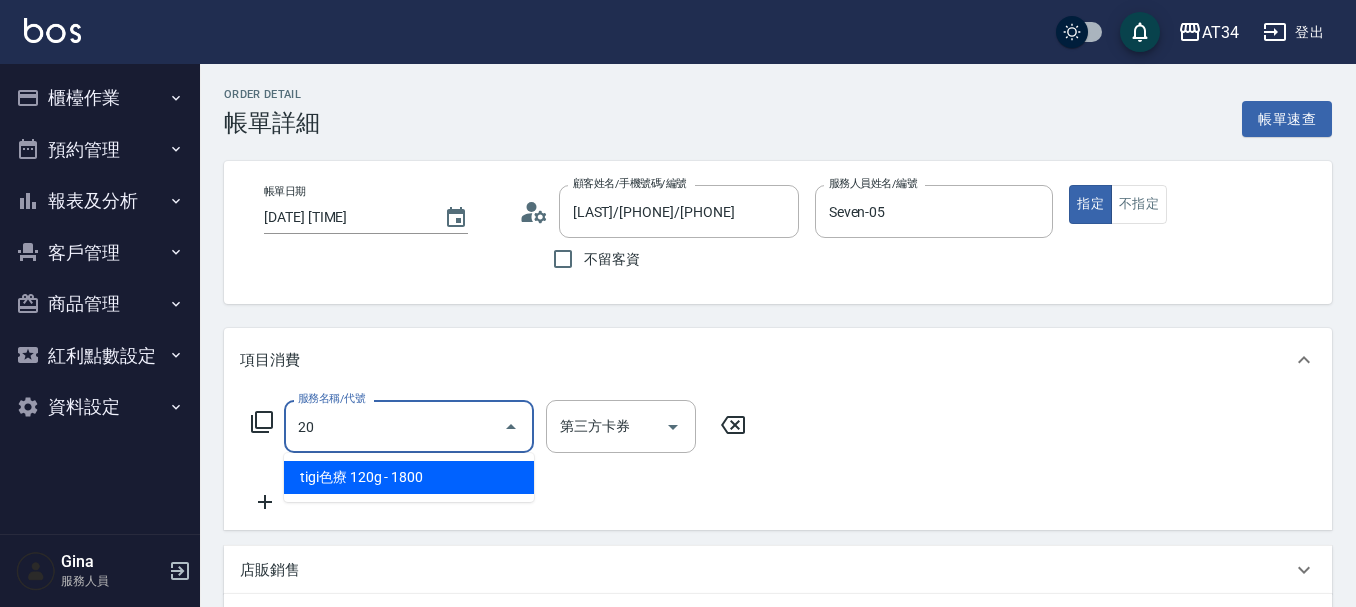 type on "201" 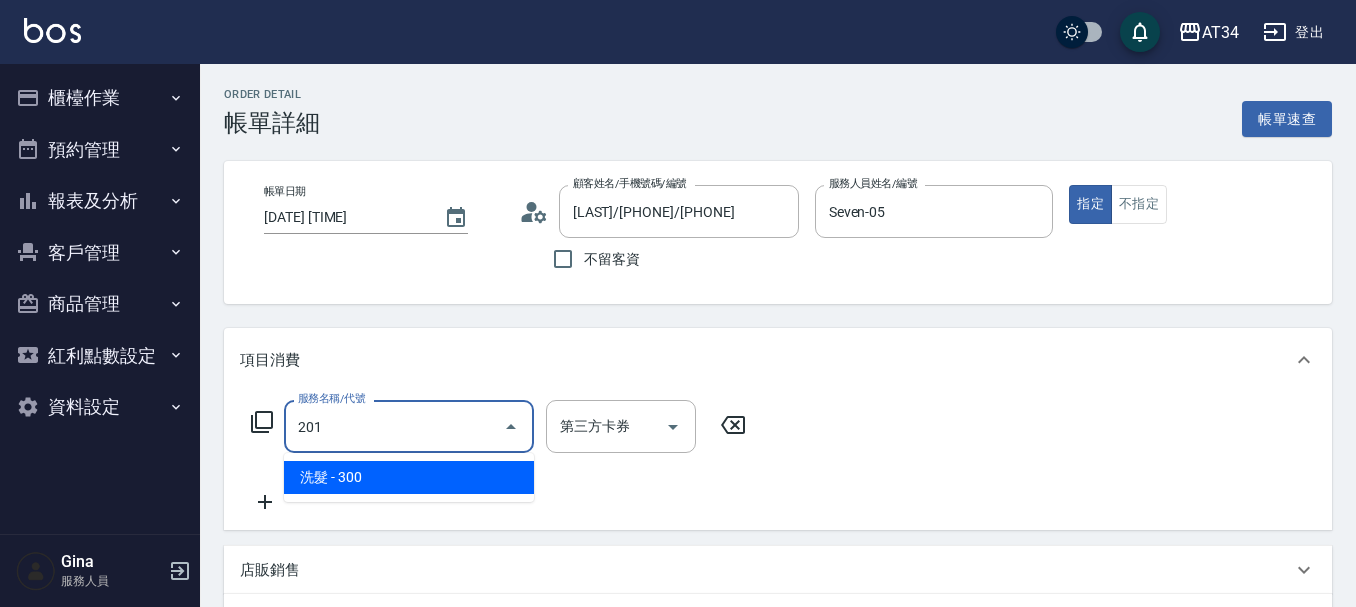 type on "30" 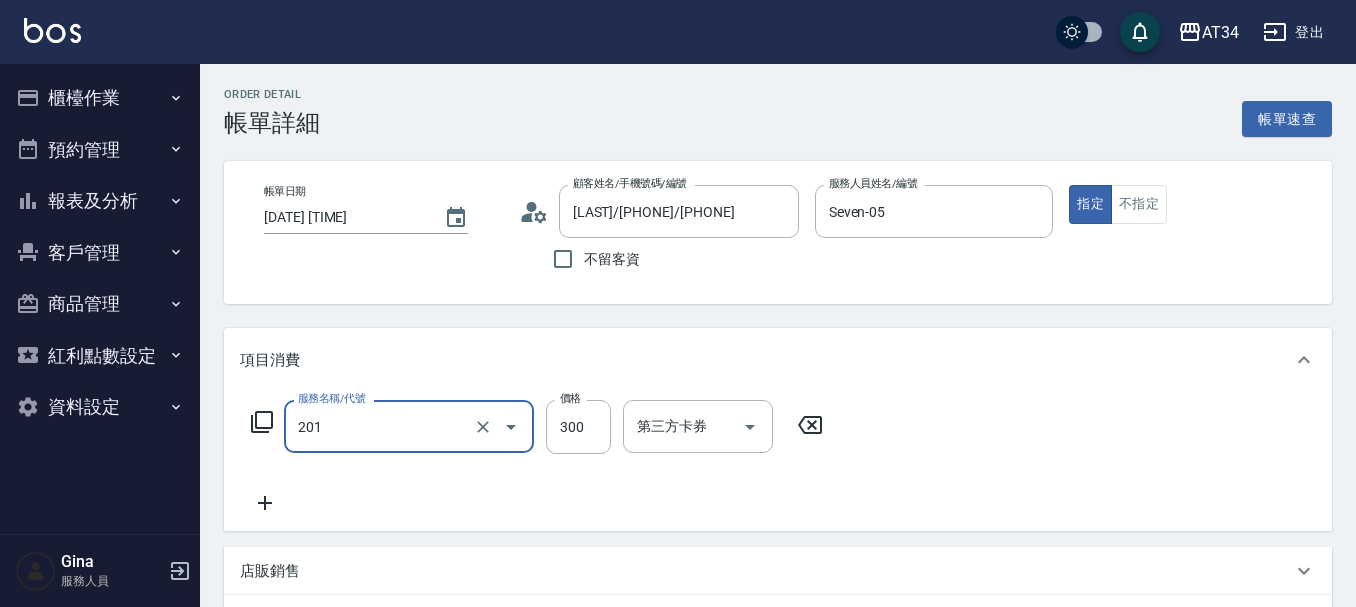 type on "洗髮(201)" 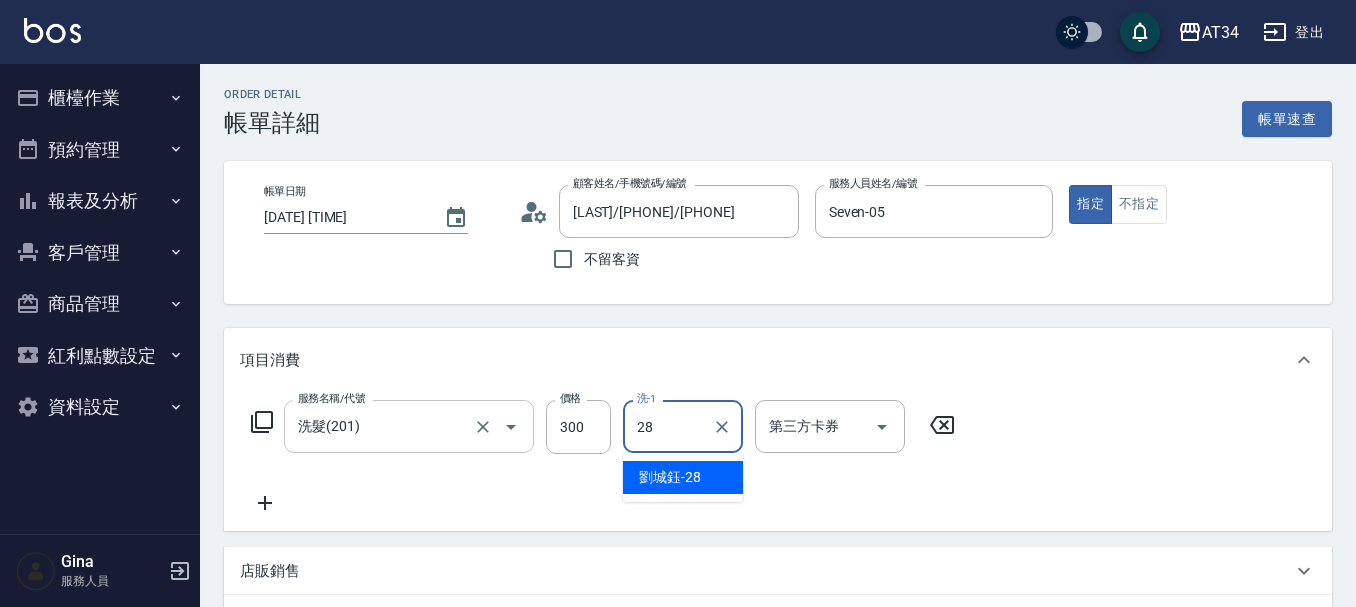 type on "2" 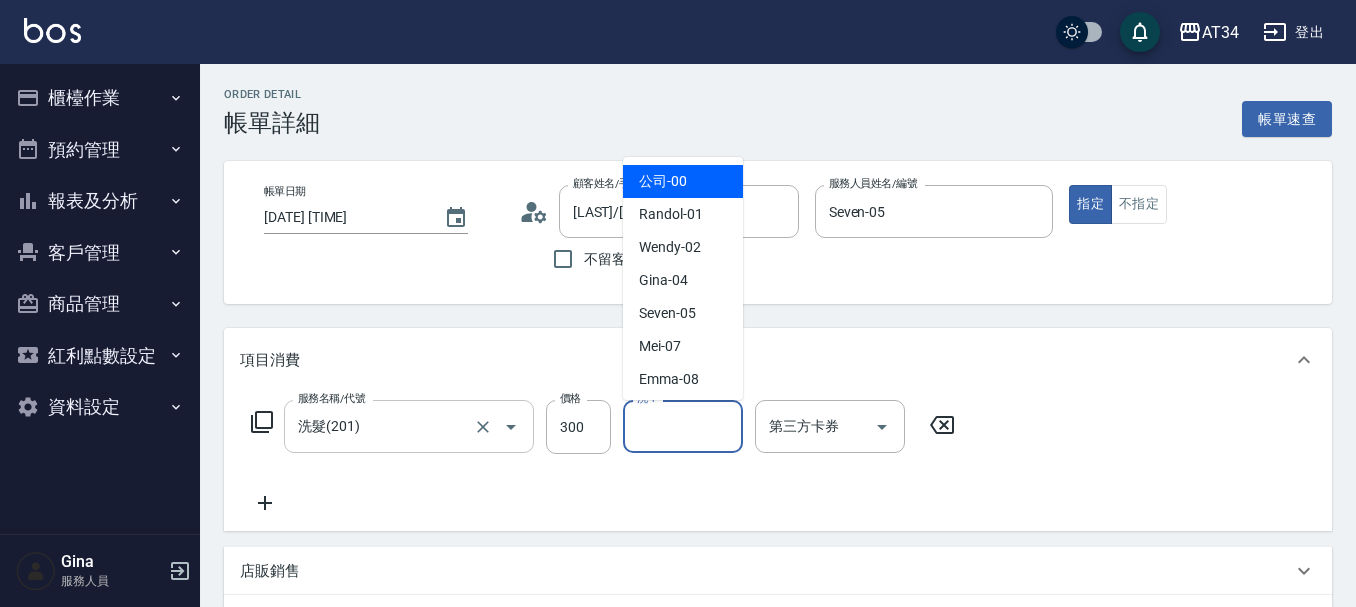 type on "公司-00" 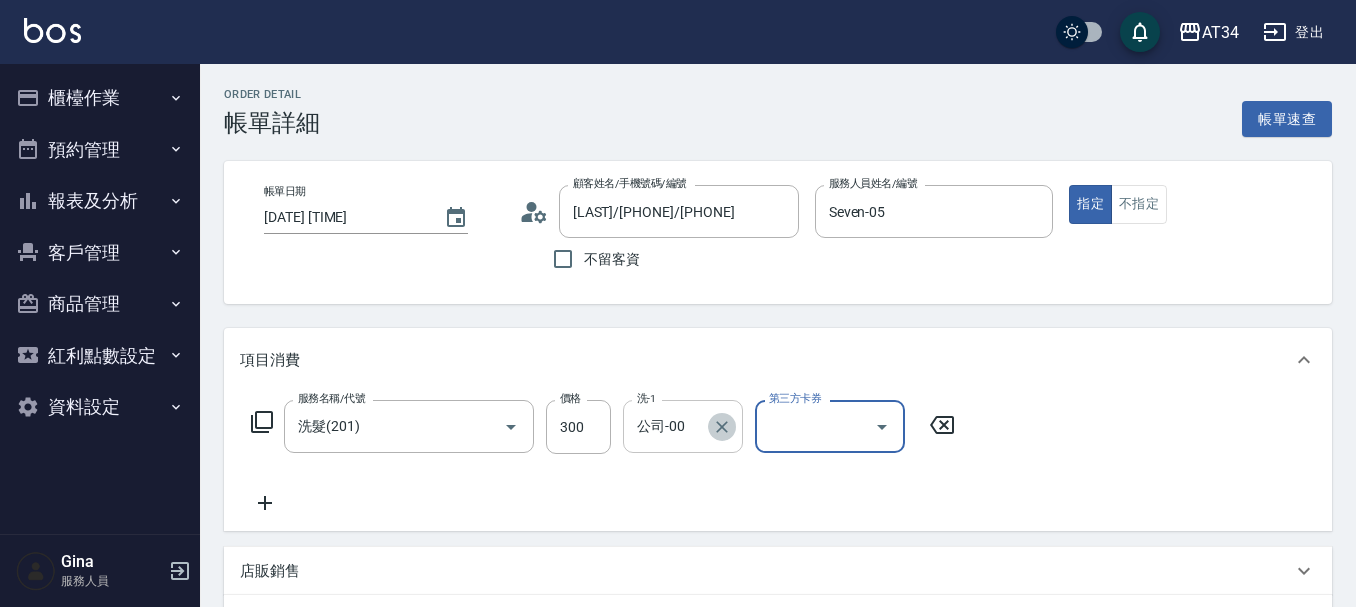 click 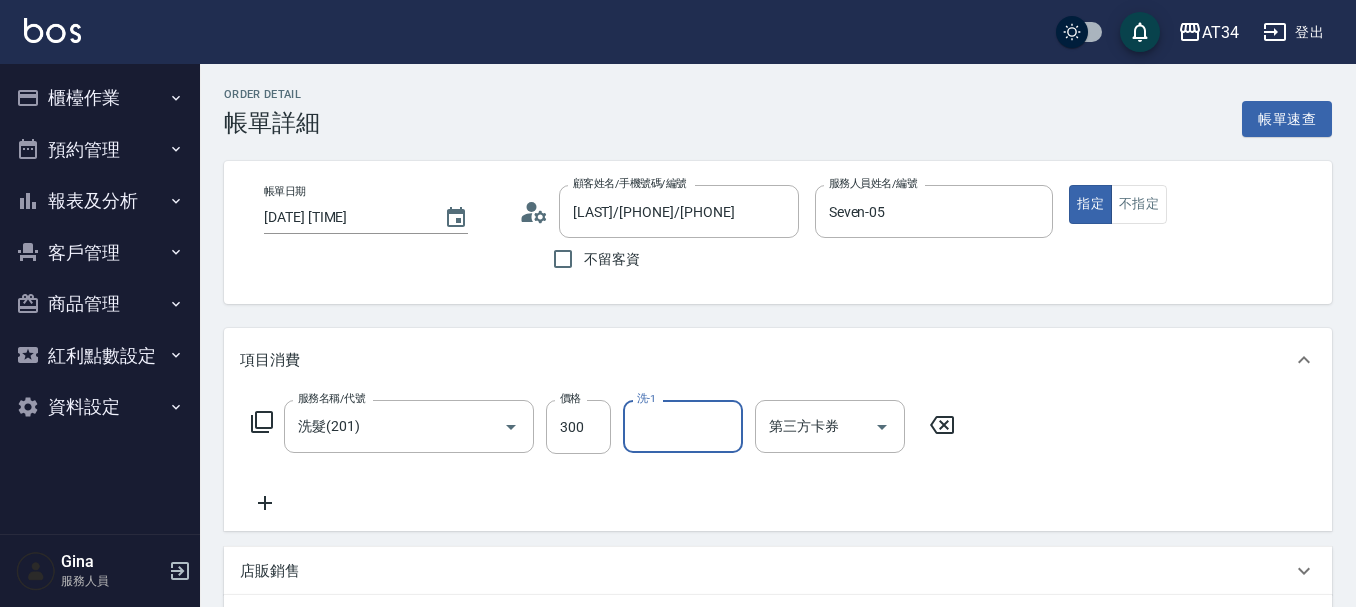 click 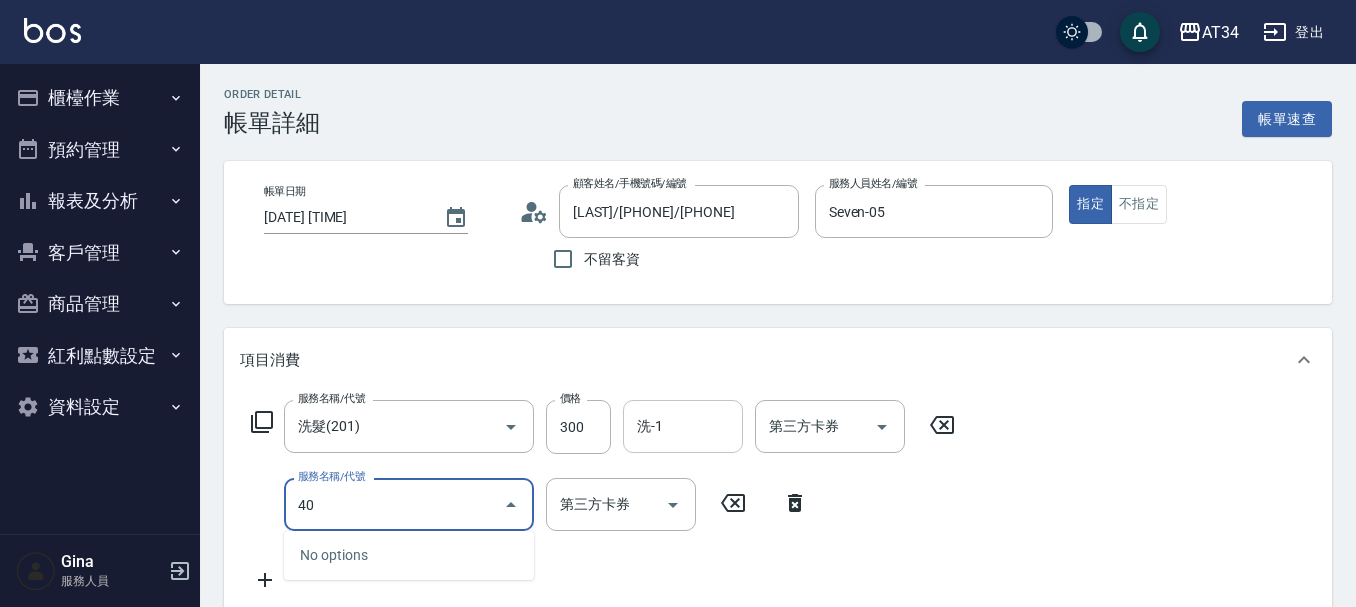 type on "401" 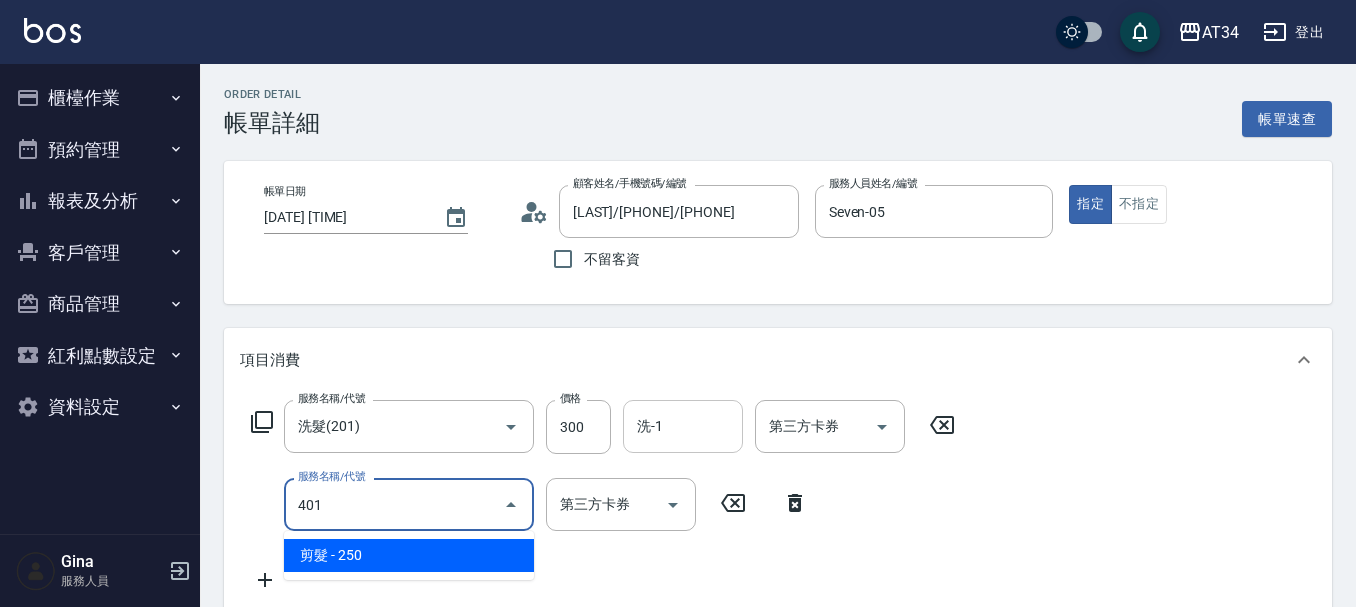 type on "50" 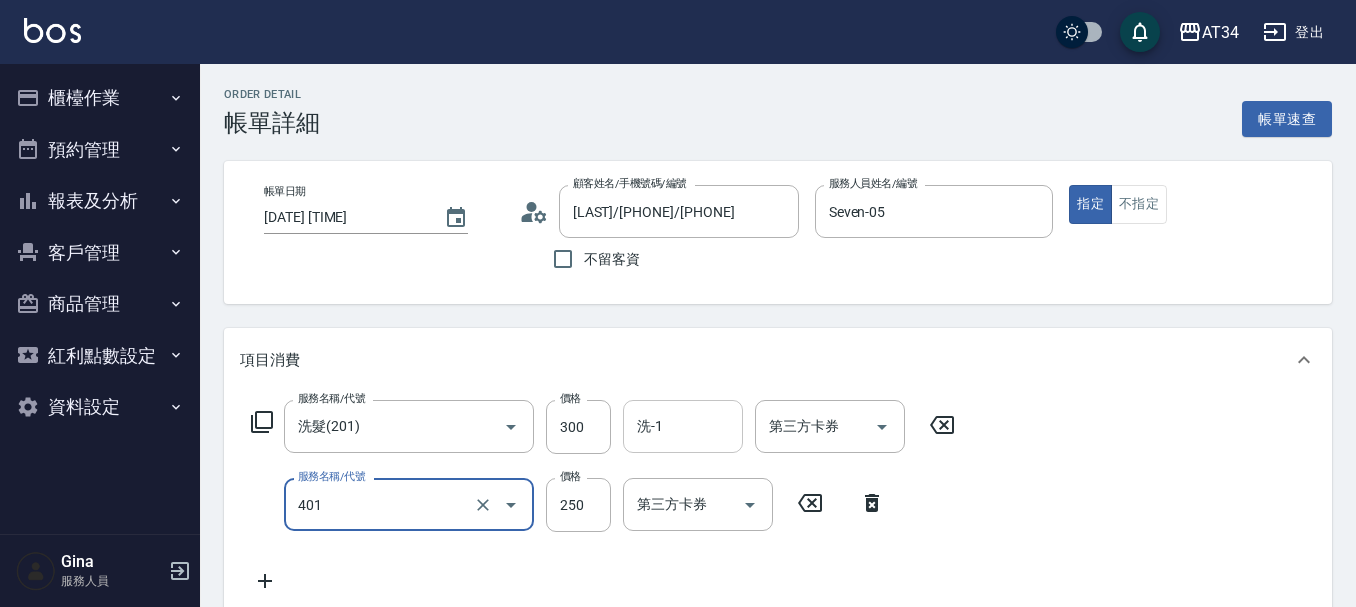 type on "剪髮(401)" 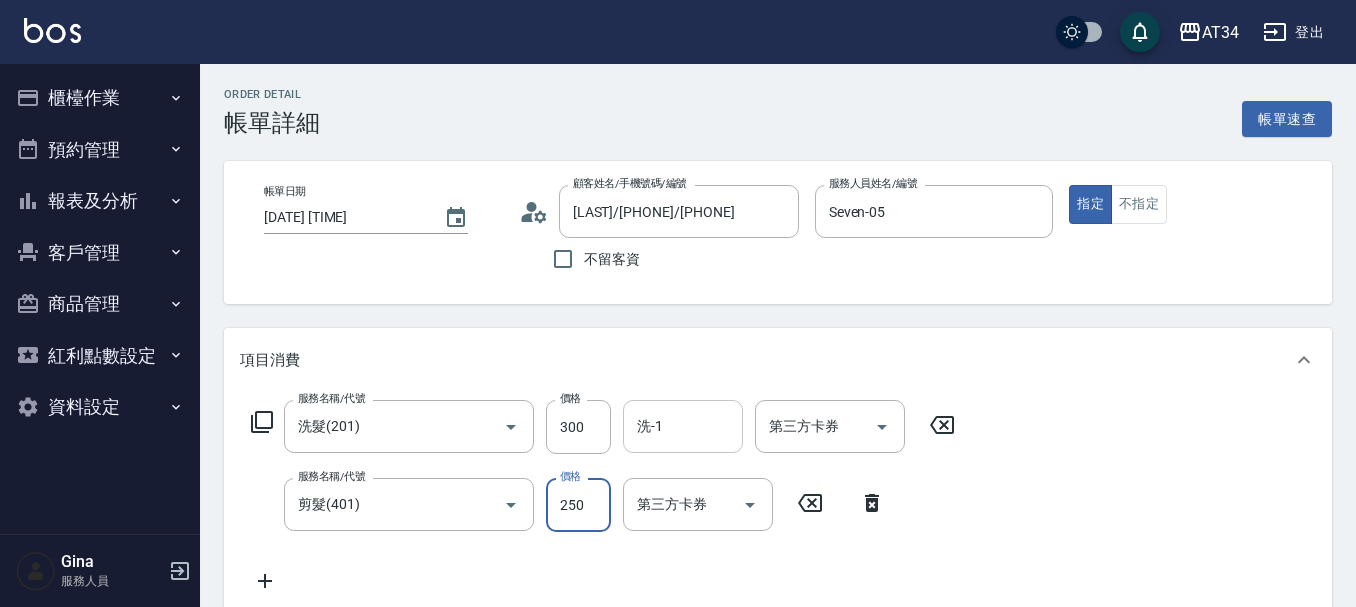 type on "30" 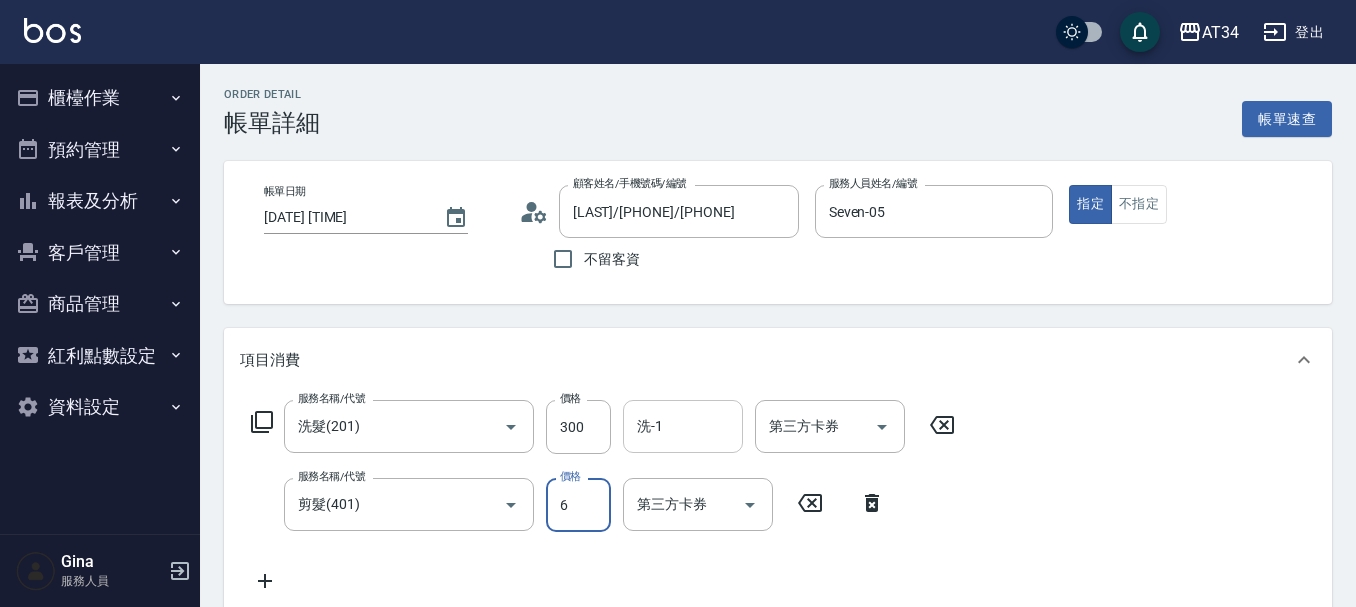 type on "60" 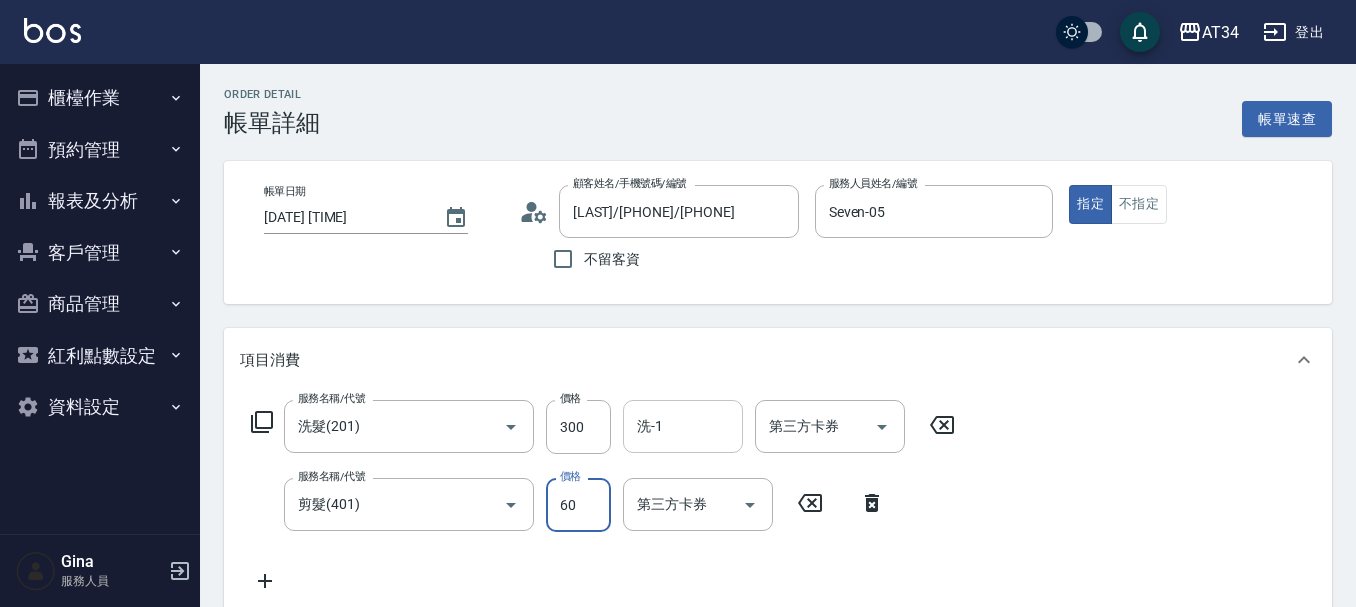 type on "90" 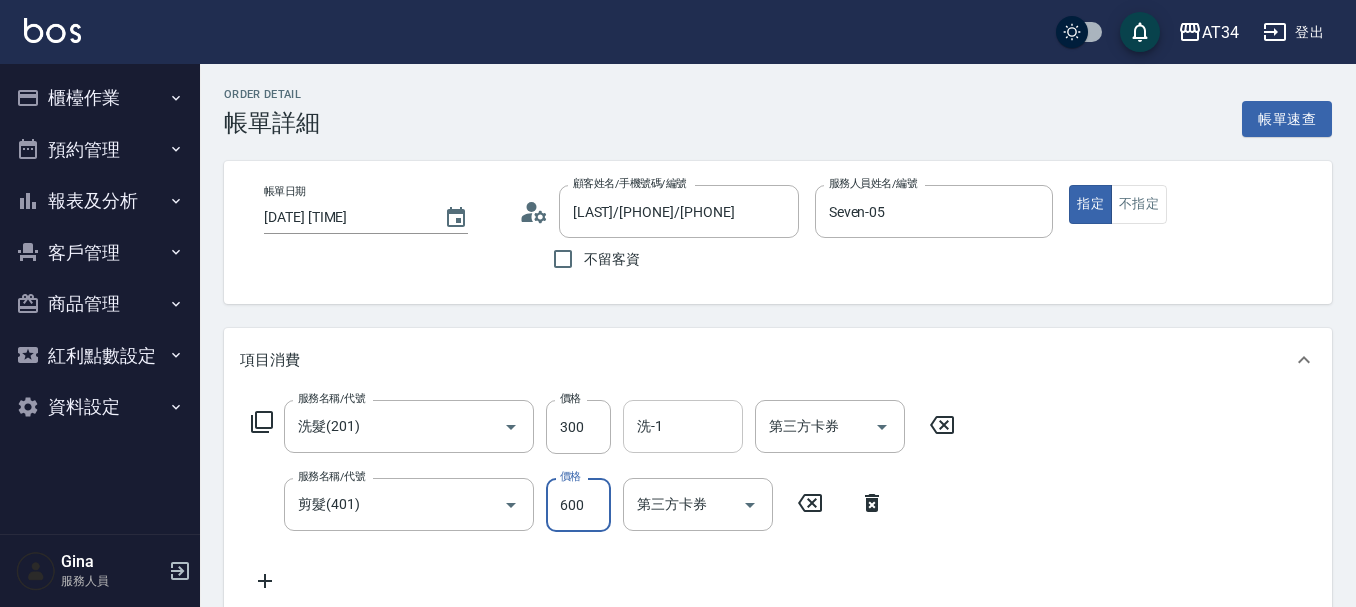 type on "600" 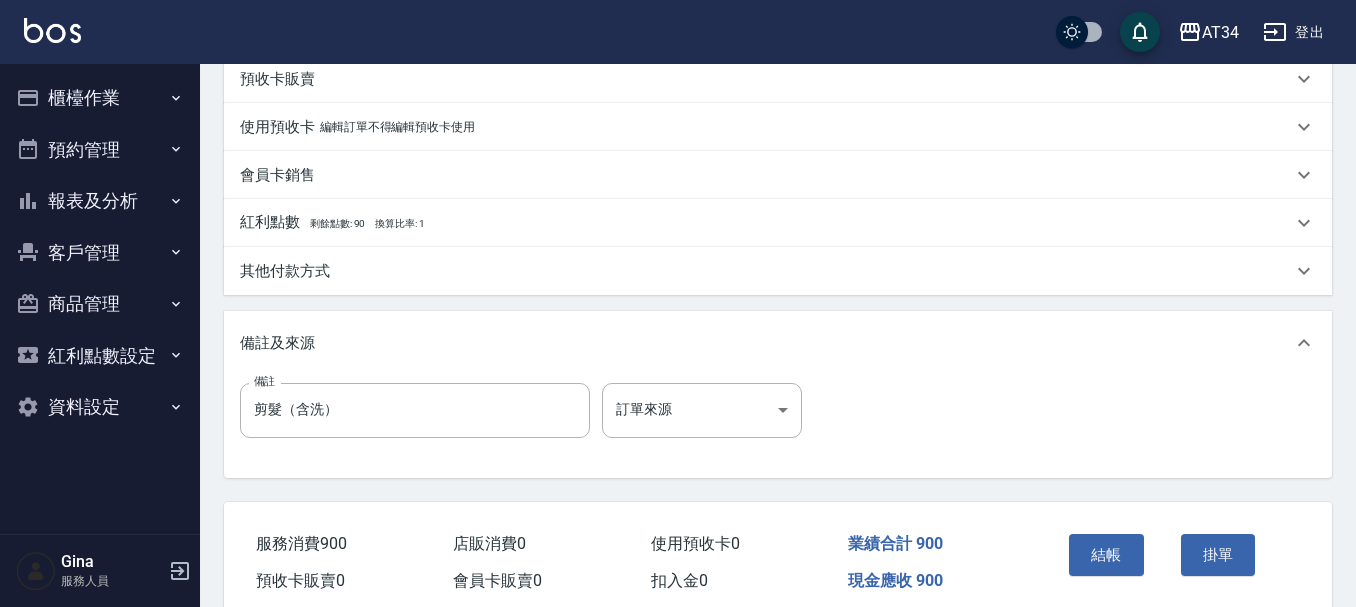 scroll, scrollTop: 700, scrollLeft: 0, axis: vertical 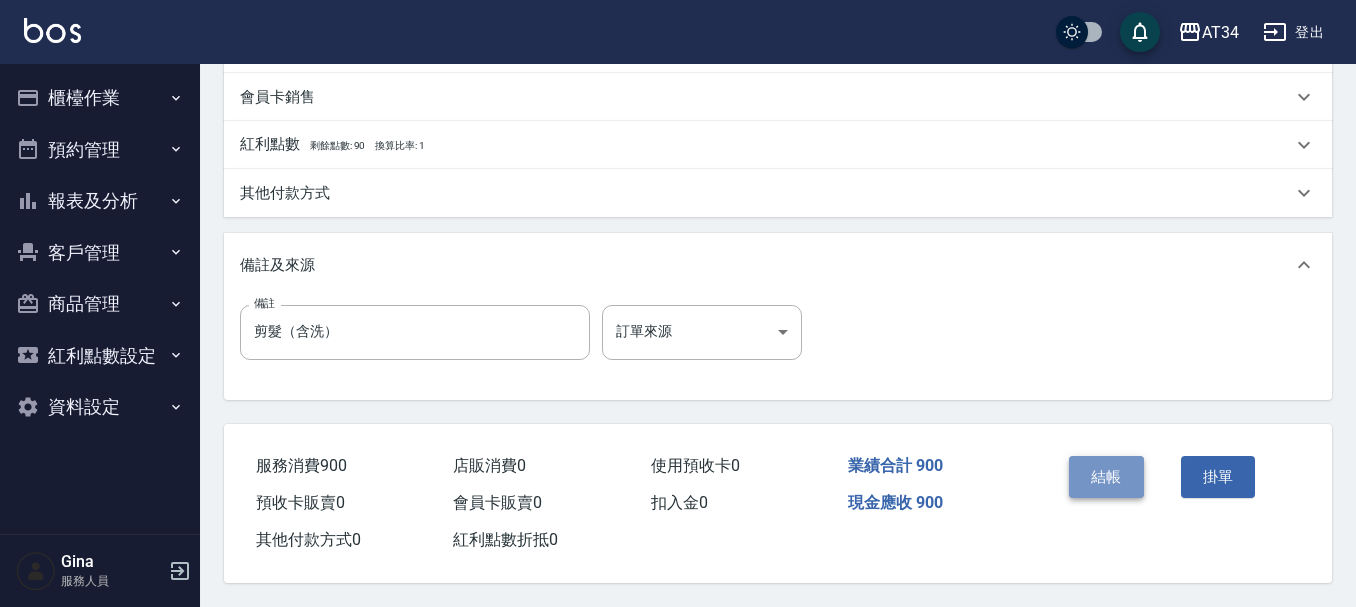 click on "結帳" at bounding box center (1106, 477) 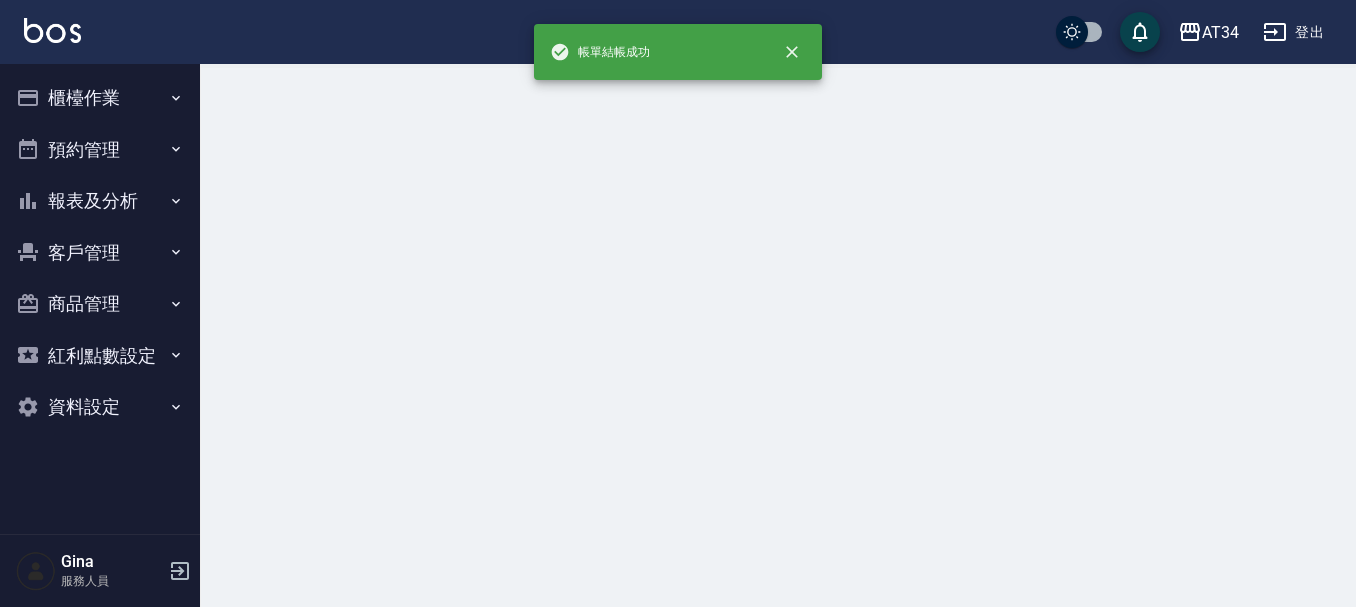 scroll, scrollTop: 0, scrollLeft: 0, axis: both 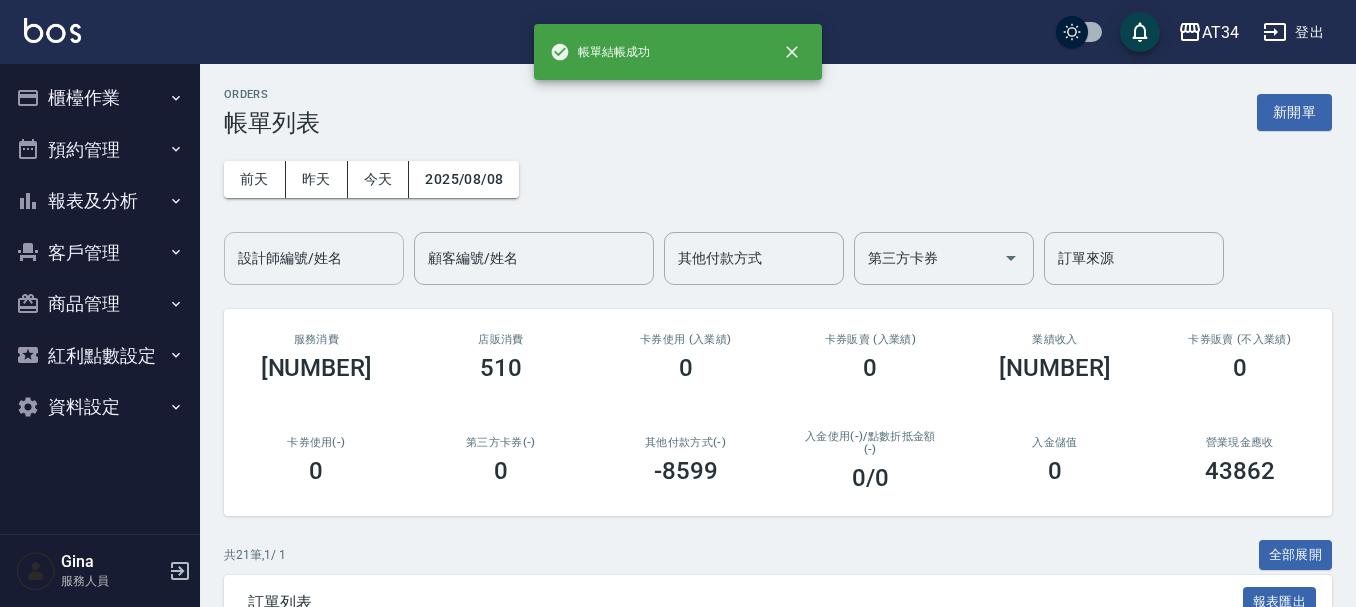 click on "設計師編號/姓名" at bounding box center (314, 258) 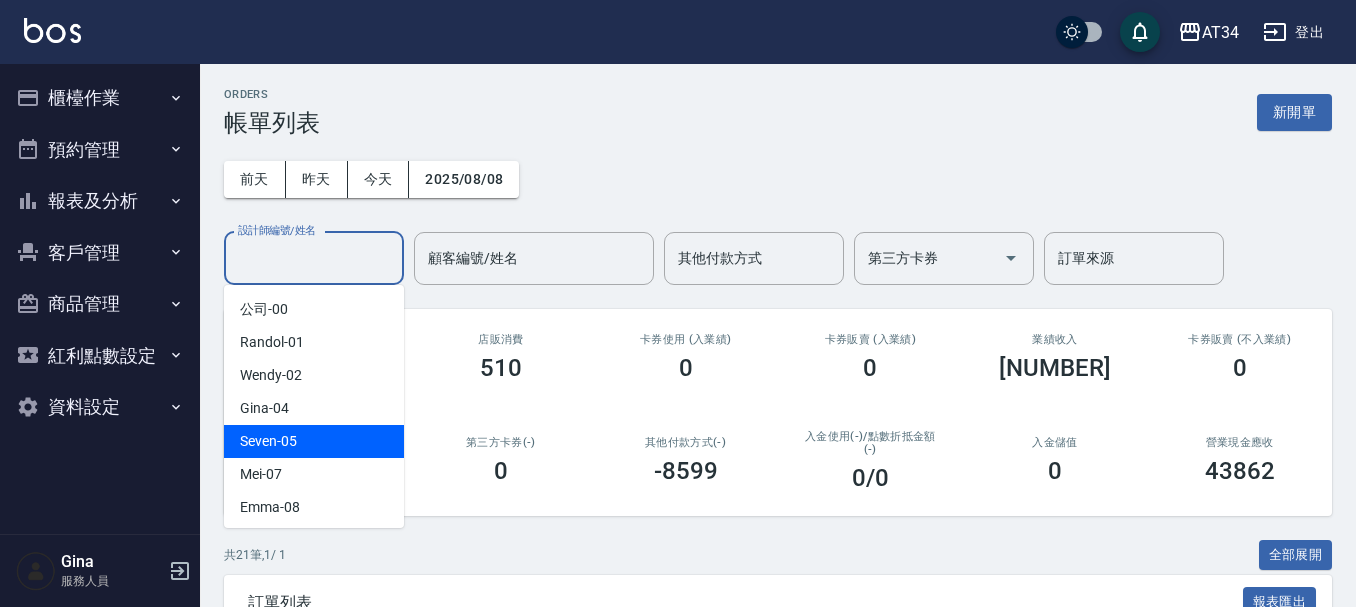 click on "Seven -05" at bounding box center (314, 441) 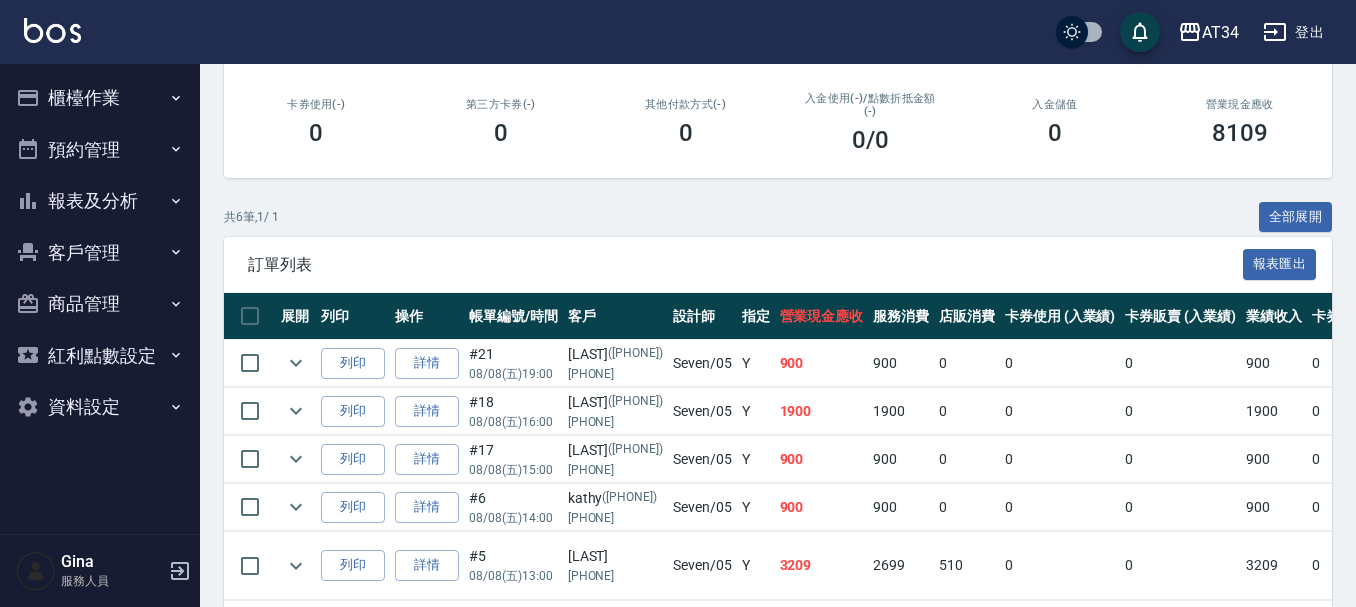 scroll, scrollTop: 0, scrollLeft: 0, axis: both 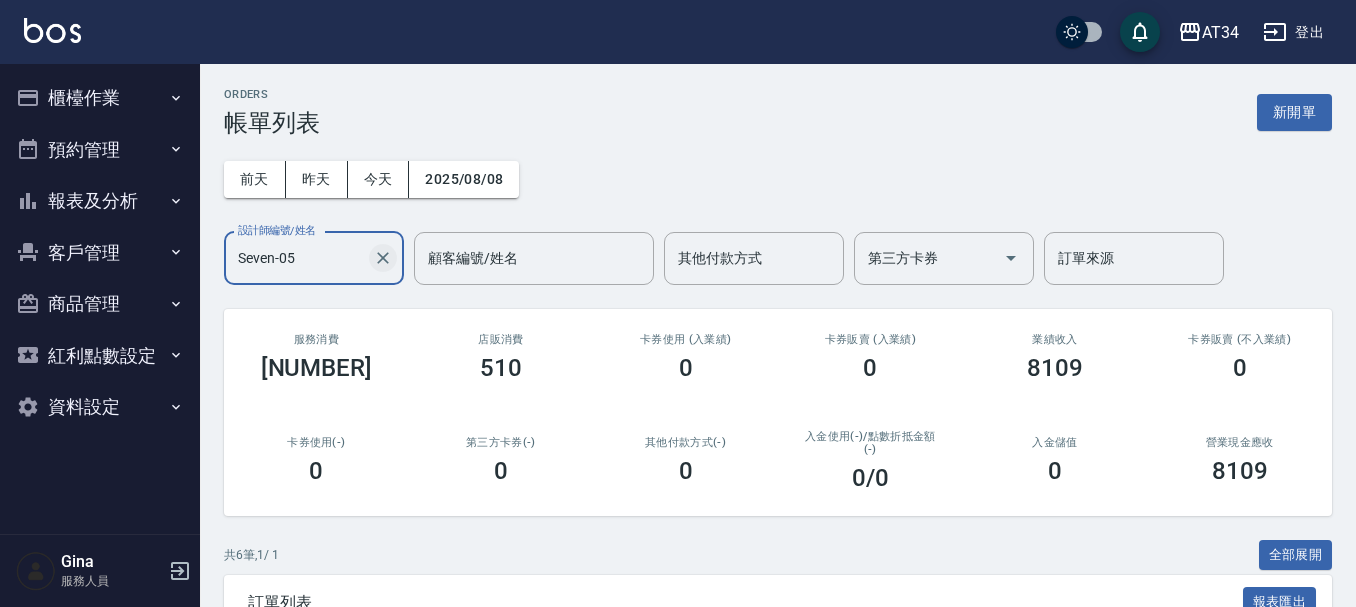 click 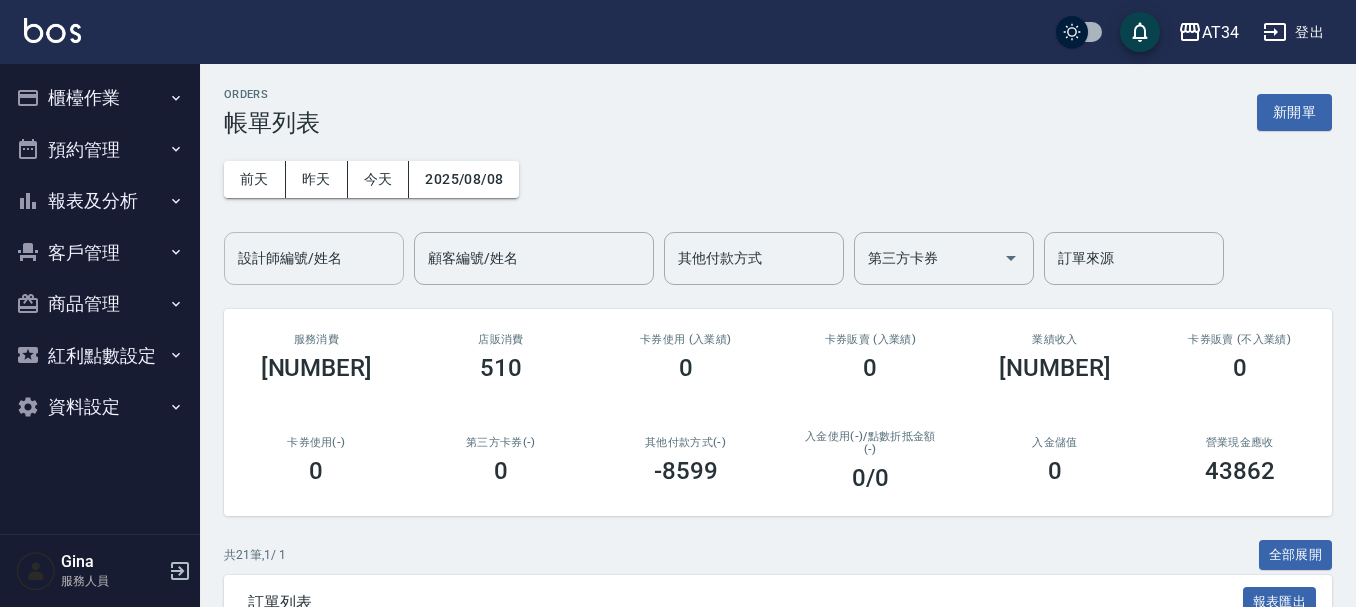 click on "ORDERS 帳單列表 新開單" at bounding box center (778, 112) 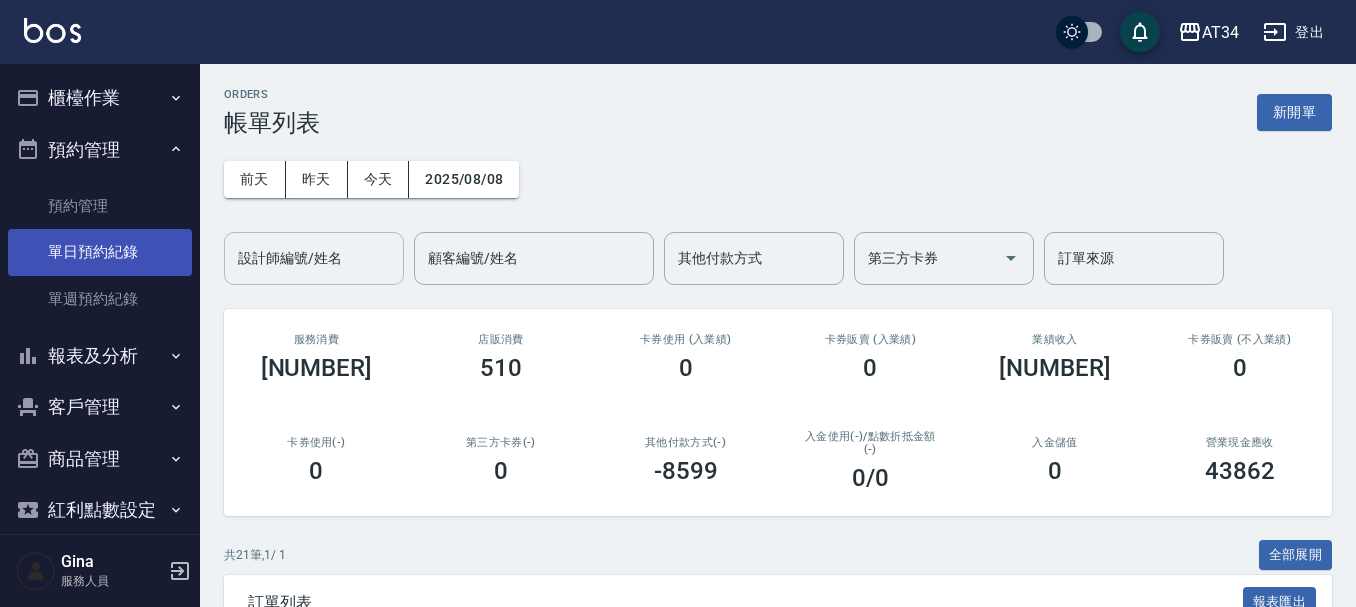 click on "單日預約紀錄" at bounding box center (100, 252) 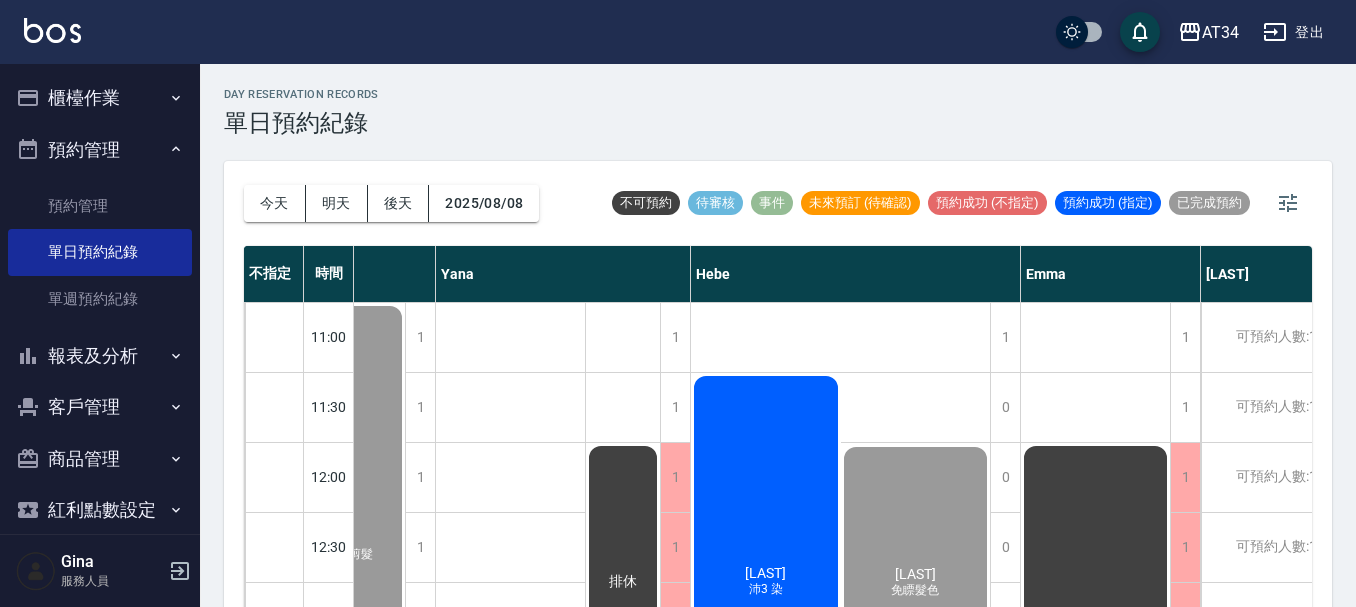scroll, scrollTop: 0, scrollLeft: 1827, axis: horizontal 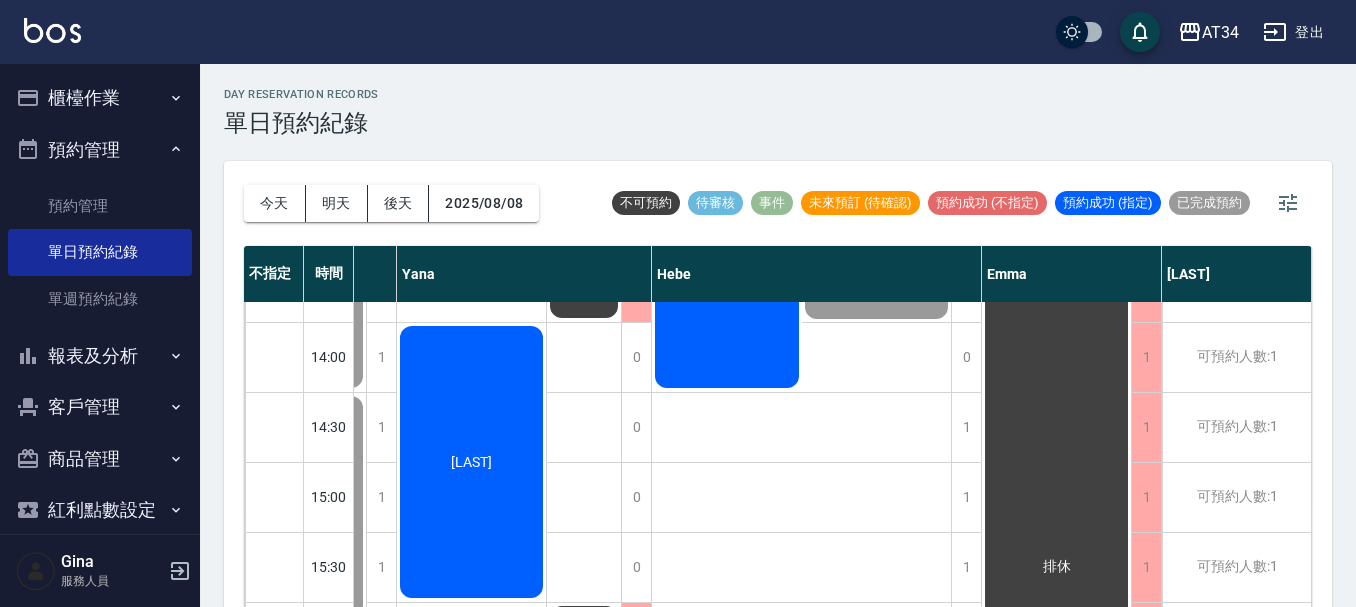 click on "[LAST]" at bounding box center [-1389, 287] 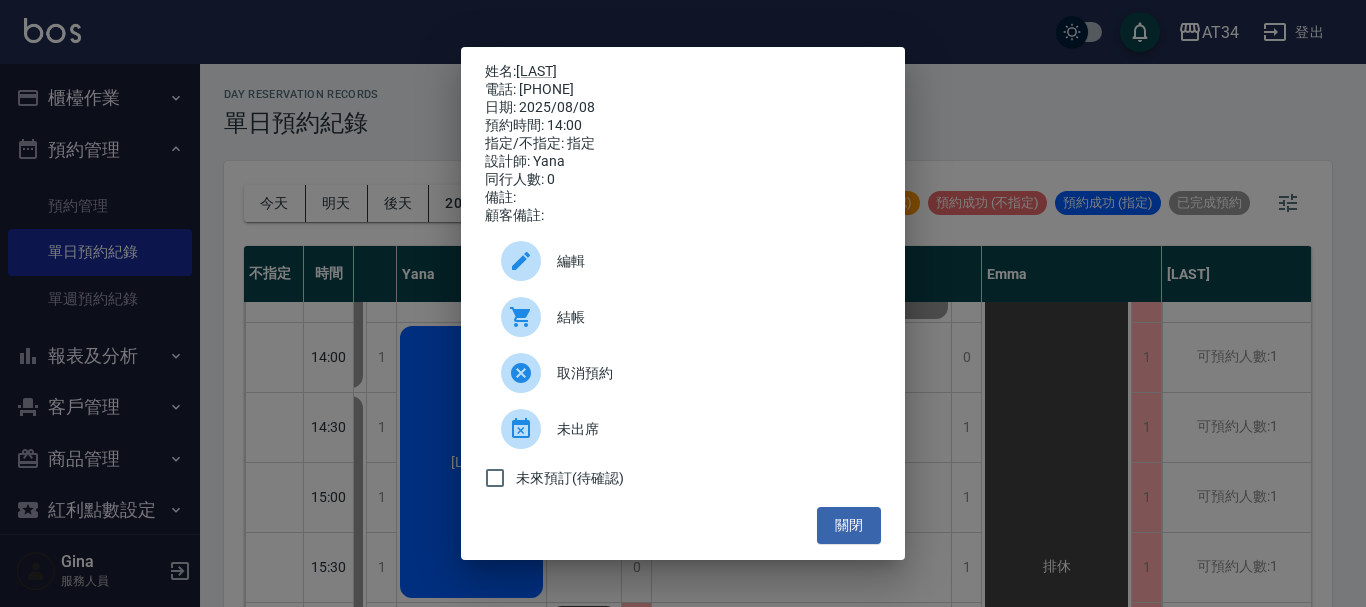 click on "結帳" at bounding box center [683, 317] 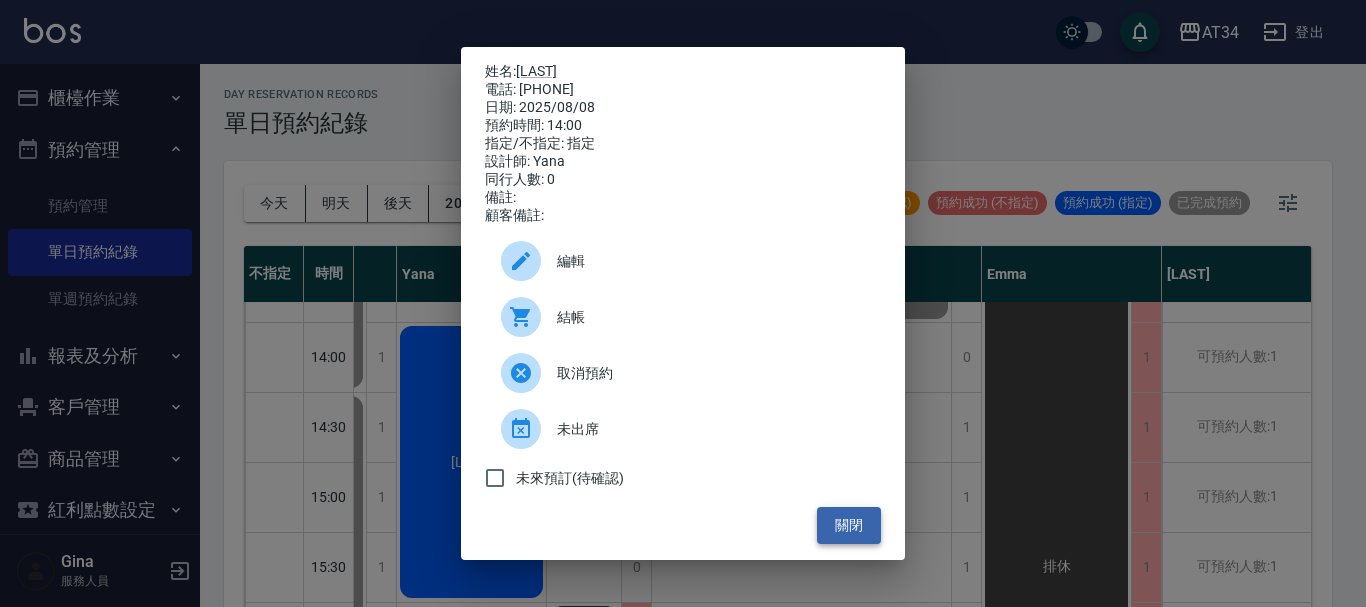 click on "關閉" at bounding box center (849, 525) 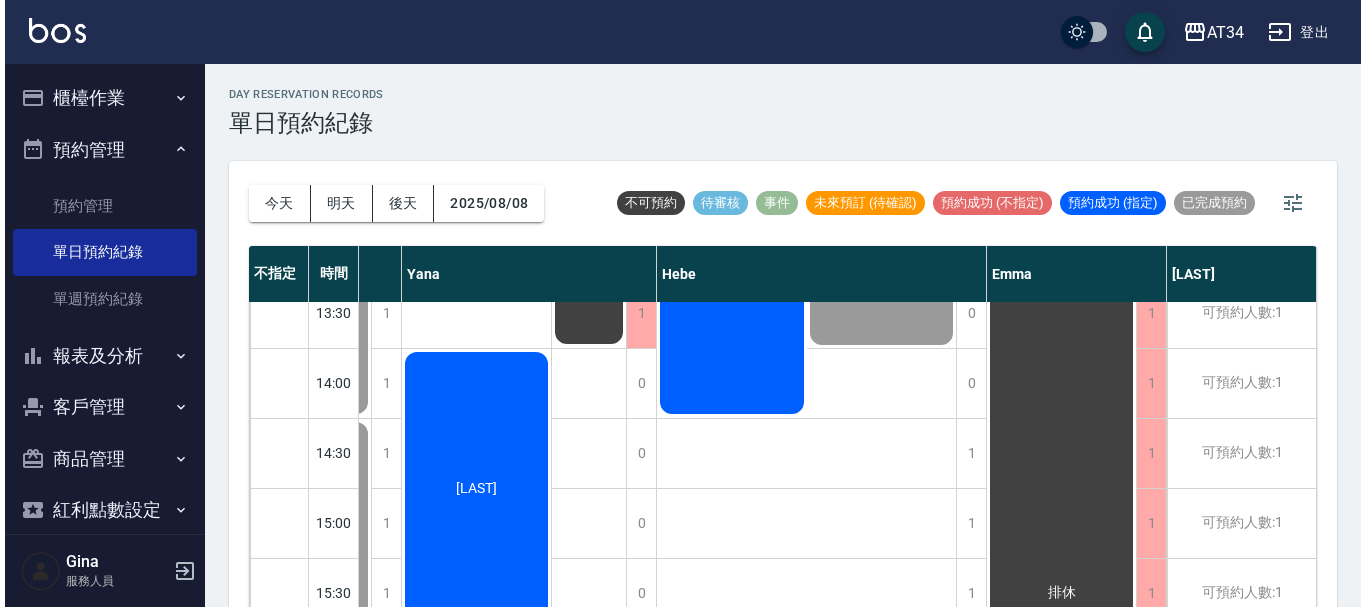 scroll, scrollTop: 300, scrollLeft: 1817, axis: both 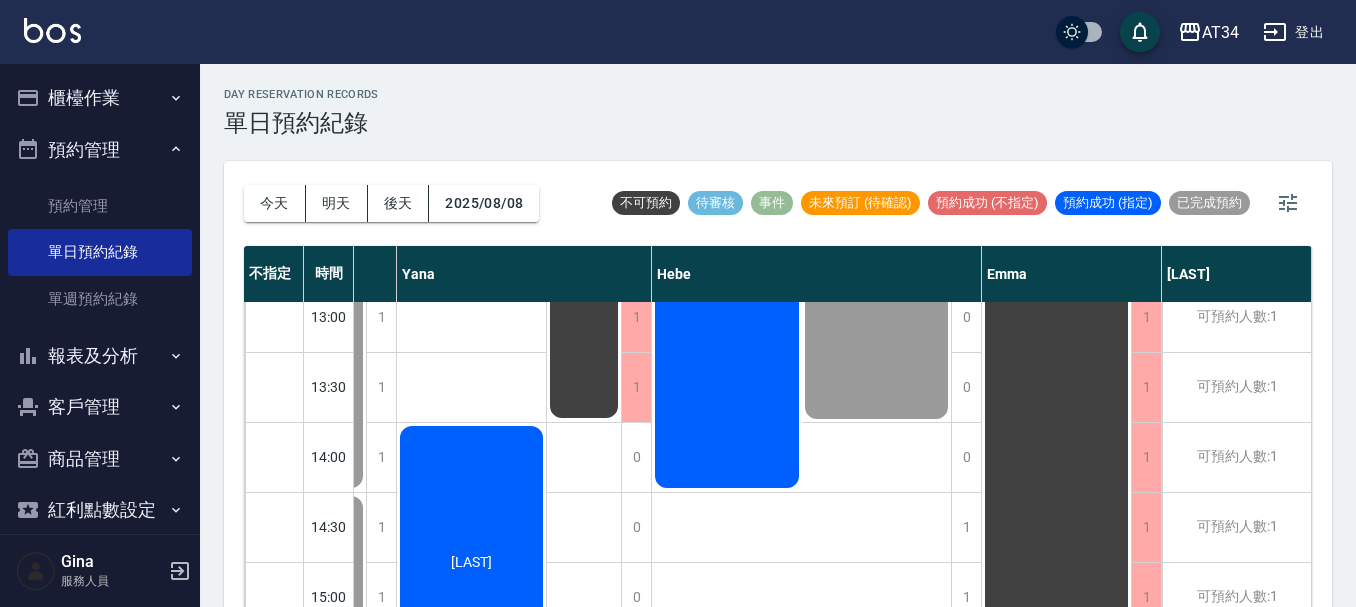 click on "[LAST]" at bounding box center (-1389, 387) 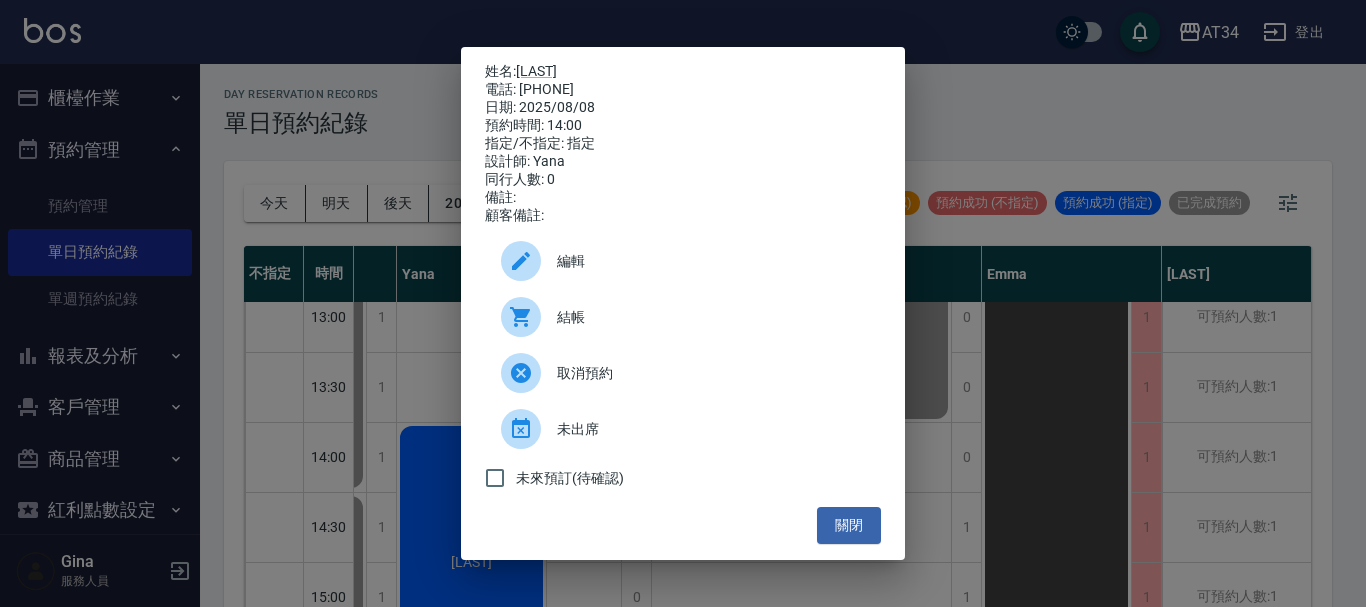 click 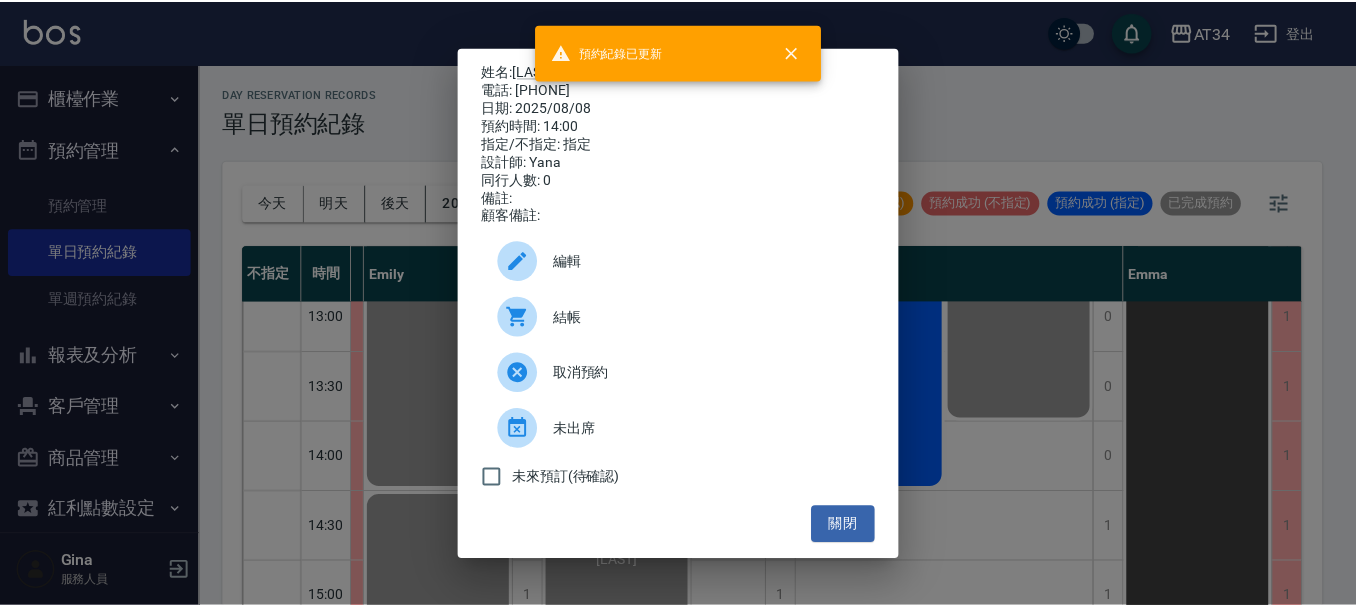 scroll, scrollTop: 300, scrollLeft: 1677, axis: both 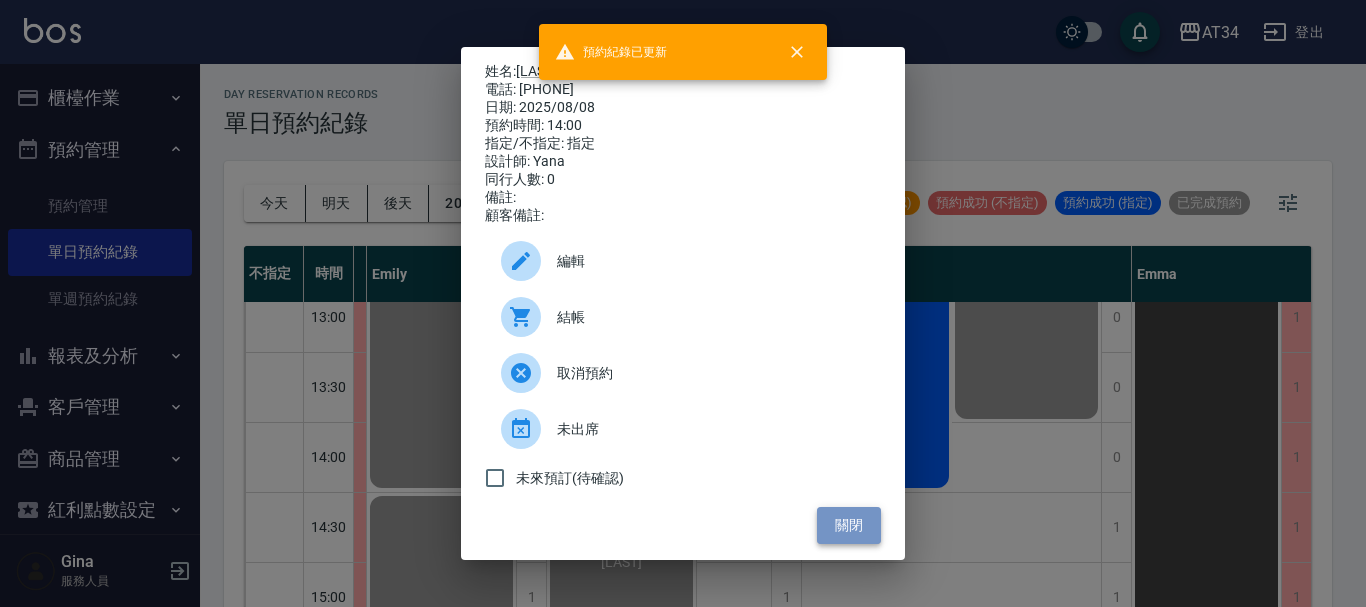click on "關閉" at bounding box center [849, 525] 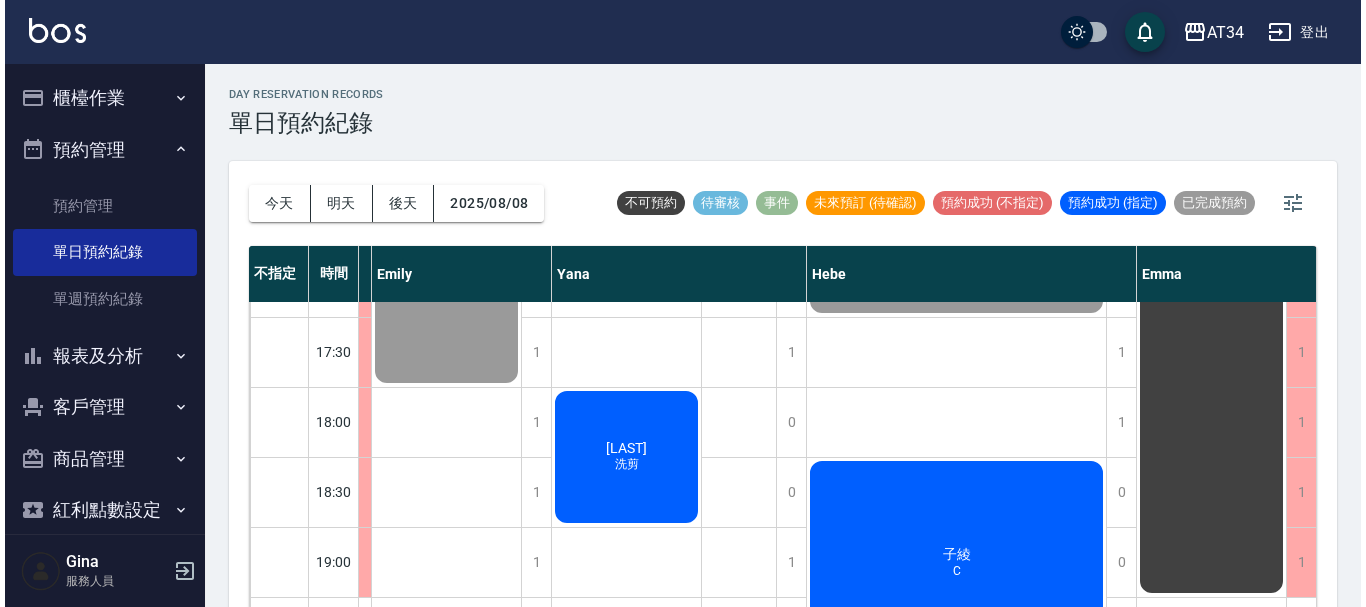 scroll, scrollTop: 900, scrollLeft: 1667, axis: both 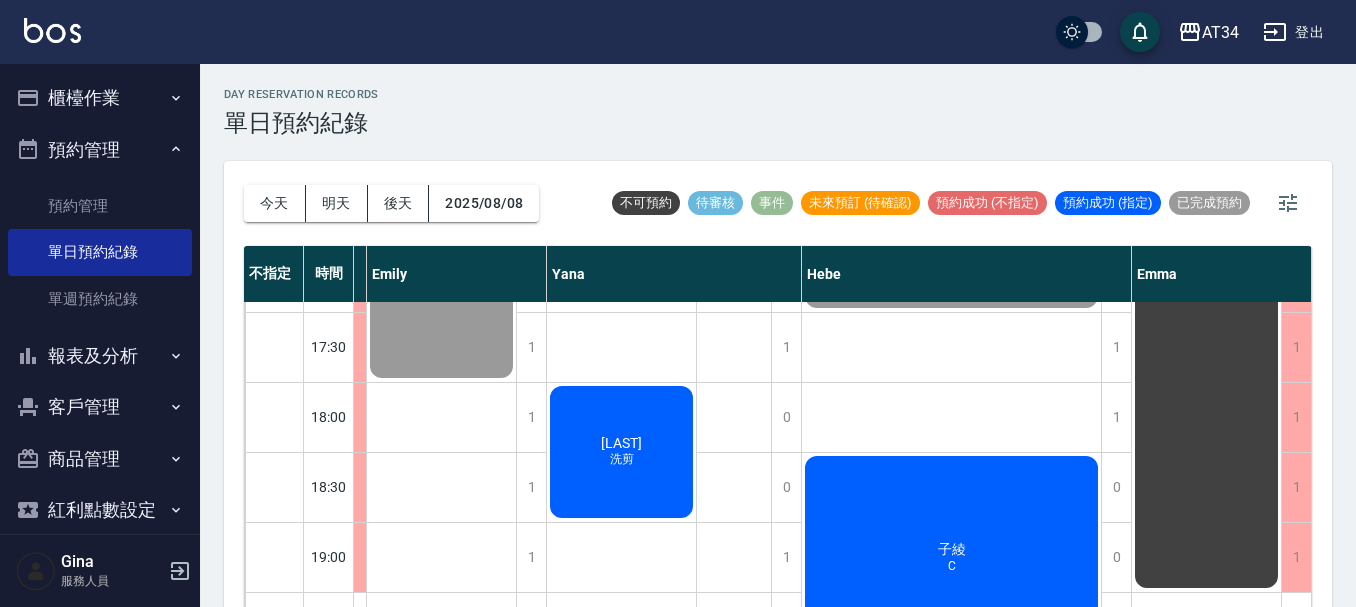 click on "陳家寬 洗剪" at bounding box center [-1239, -213] 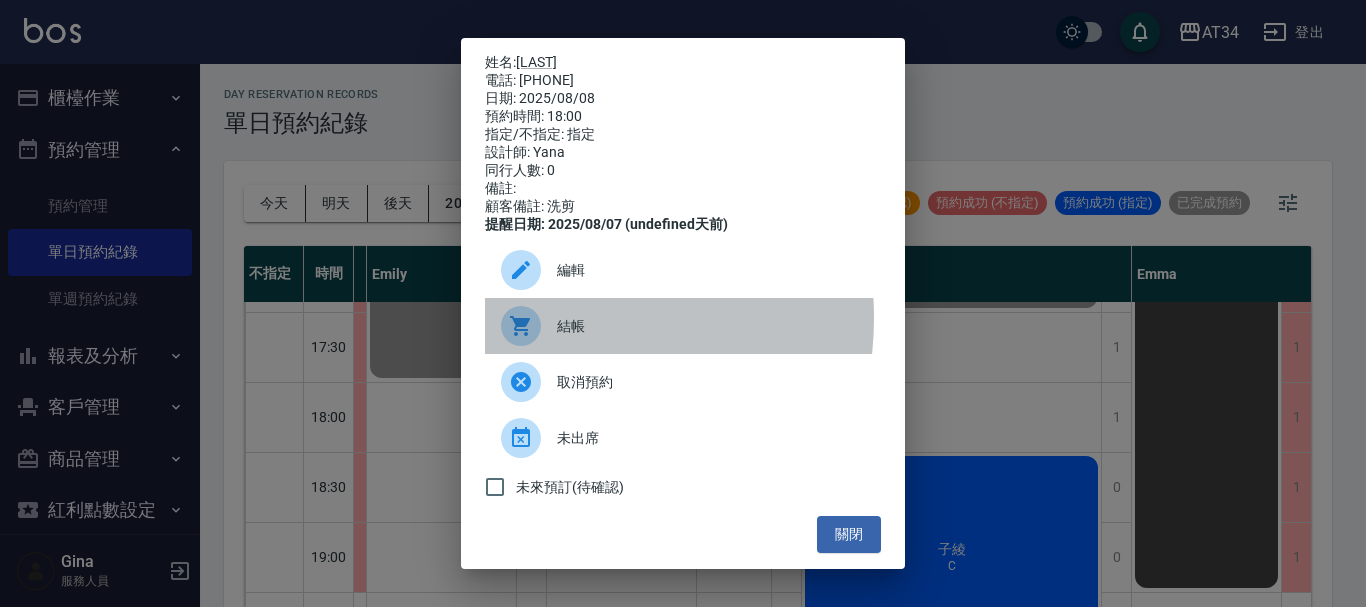 click at bounding box center (529, 326) 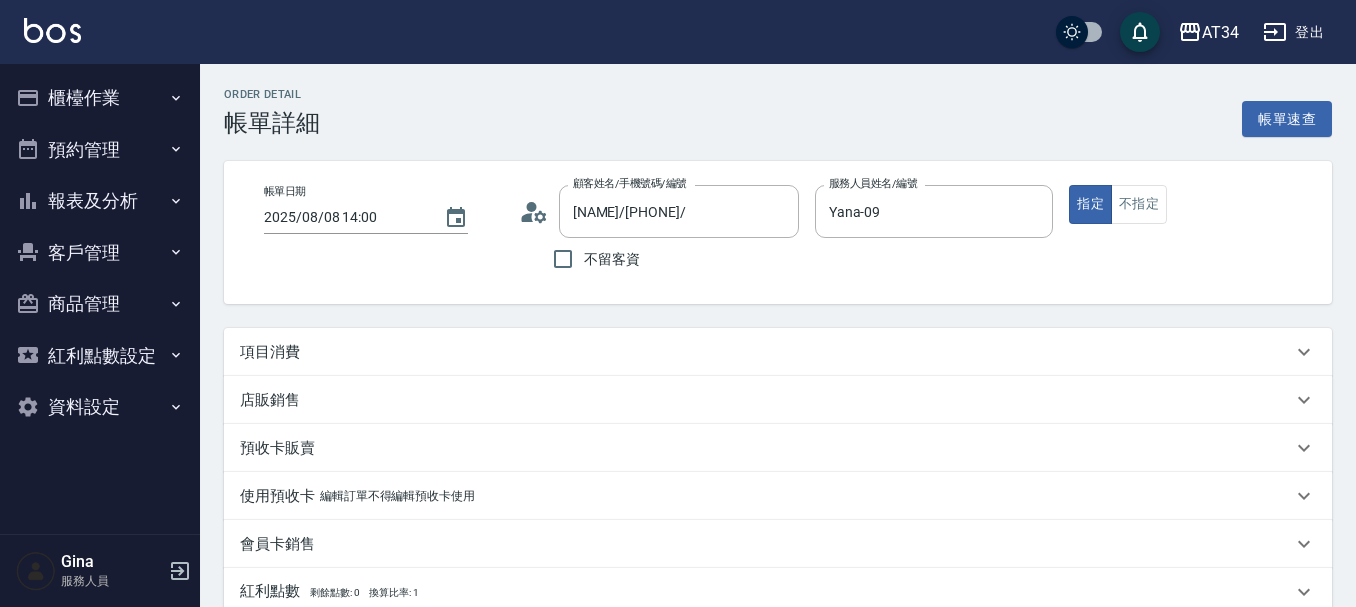 scroll, scrollTop: 0, scrollLeft: 0, axis: both 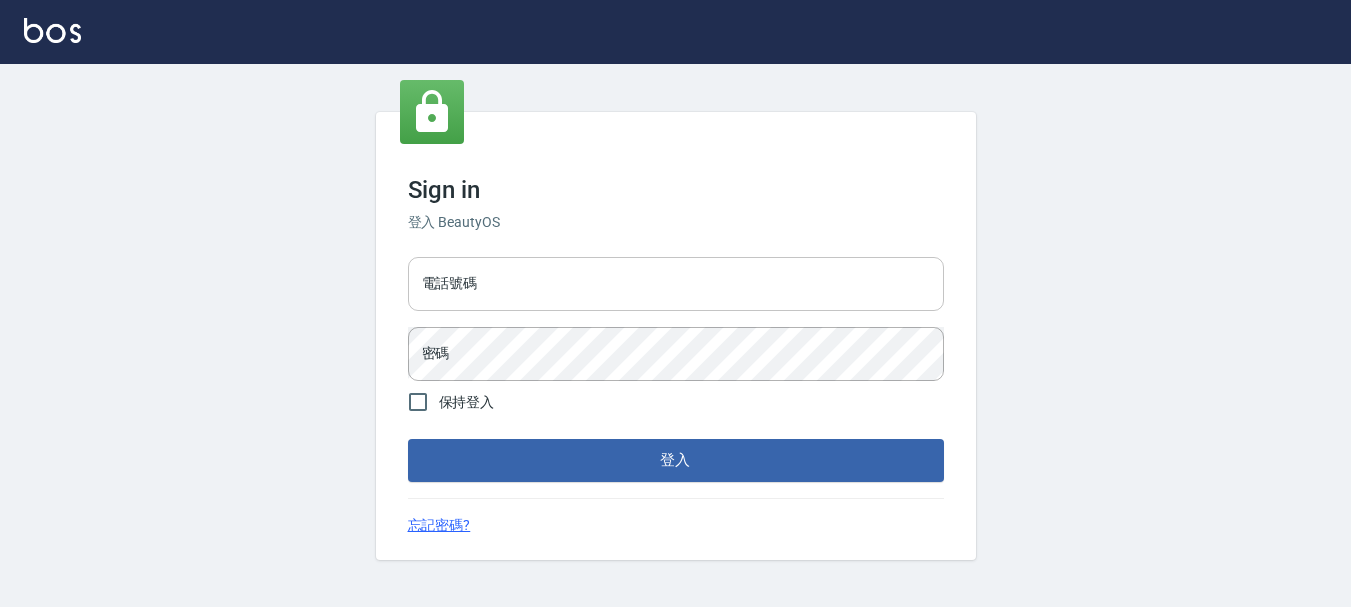 click on "電話號碼" at bounding box center [676, 284] 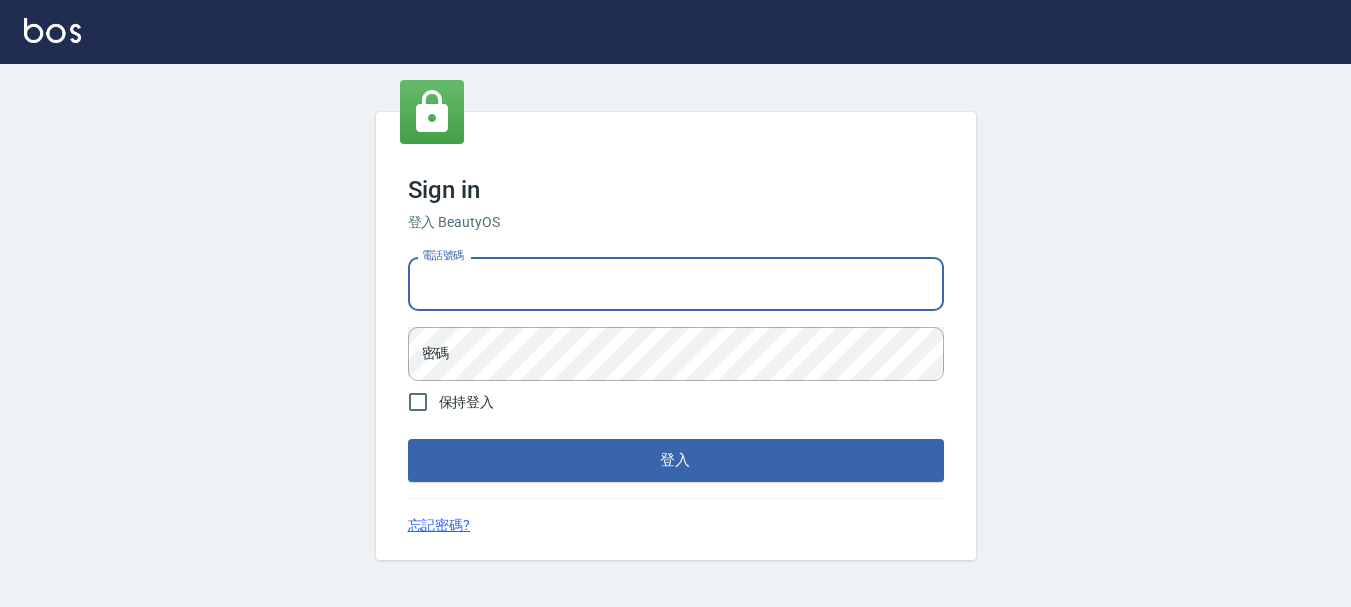 type on "[PHONE]" 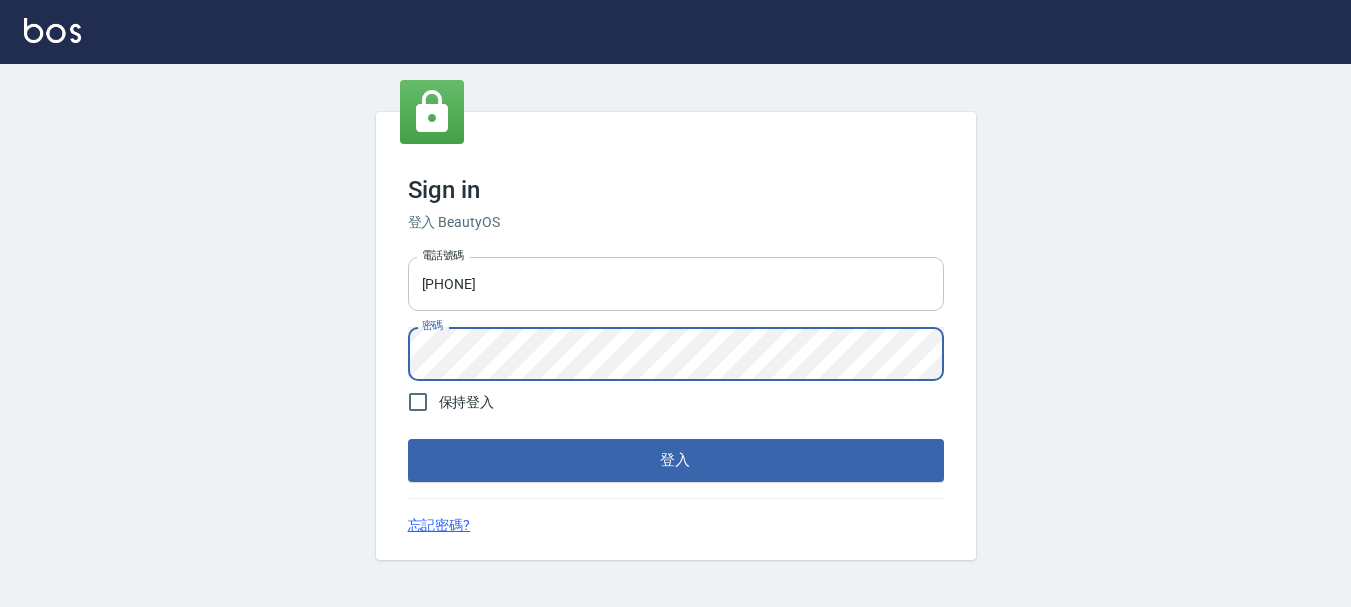 click on "登入" at bounding box center (676, 460) 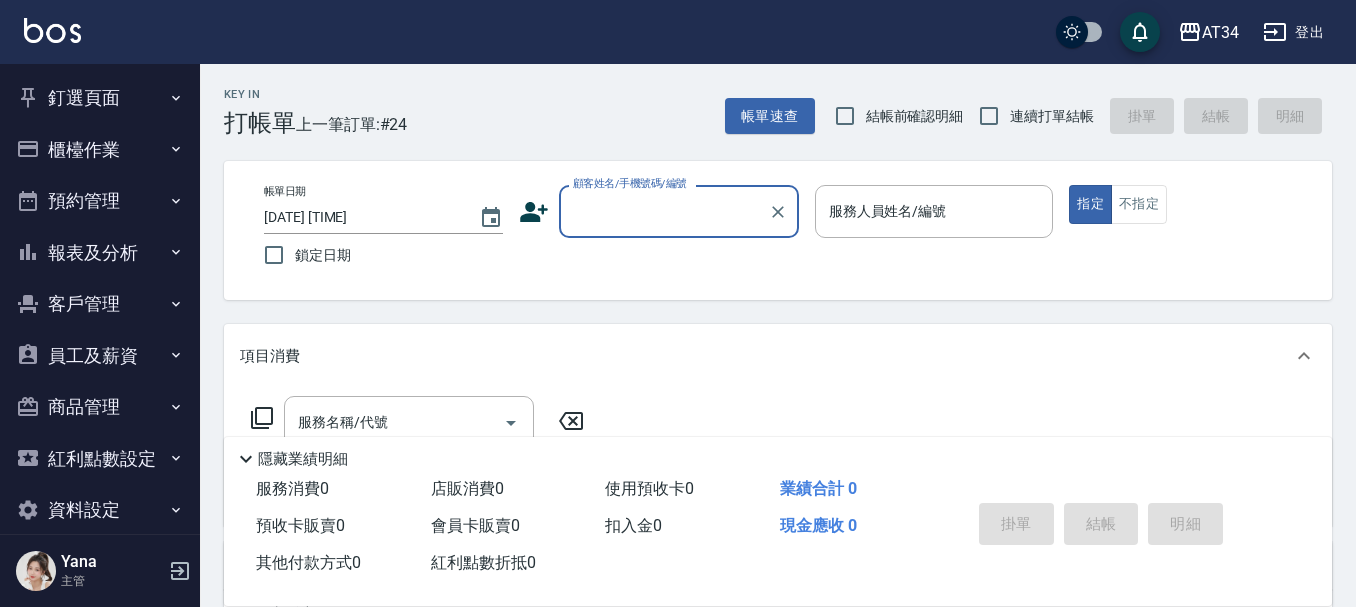 click on "員工及薪資" at bounding box center [100, 356] 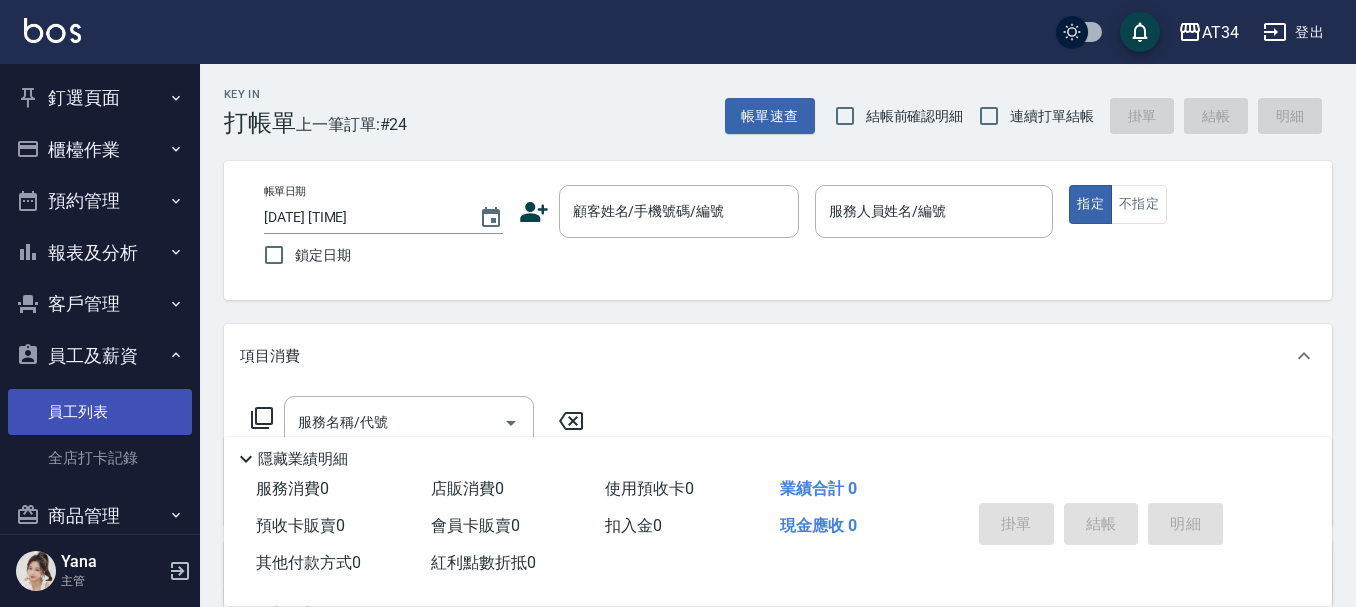 click on "員工列表" at bounding box center (100, 412) 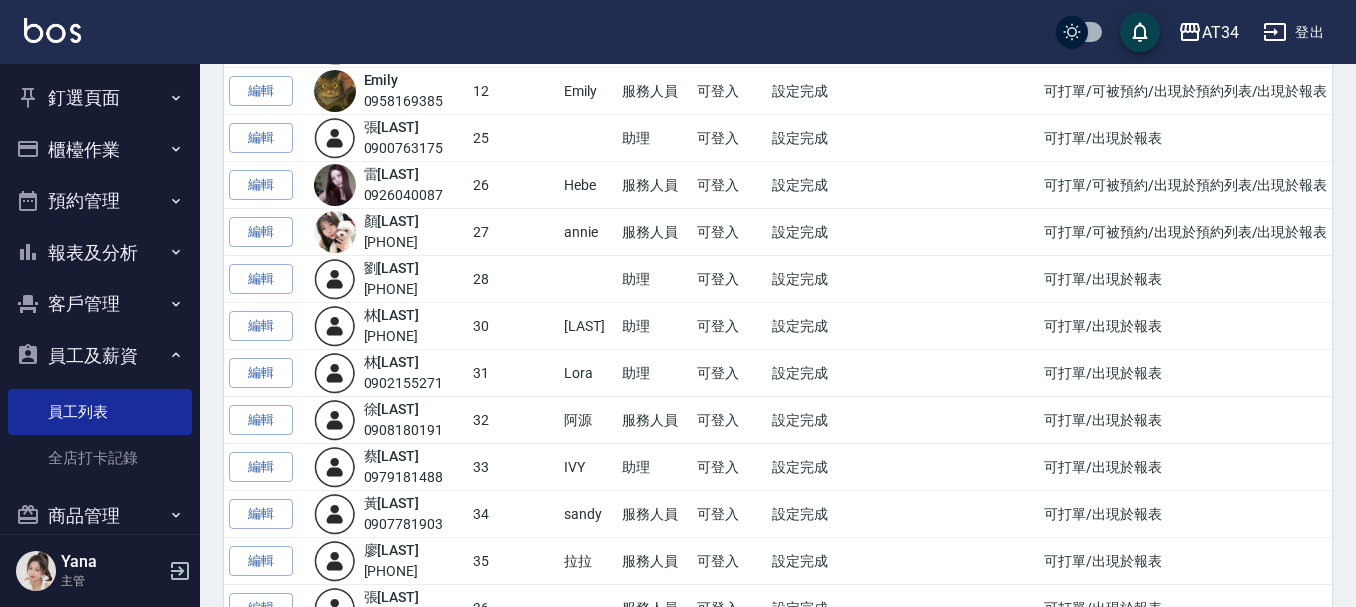 scroll, scrollTop: 800, scrollLeft: 0, axis: vertical 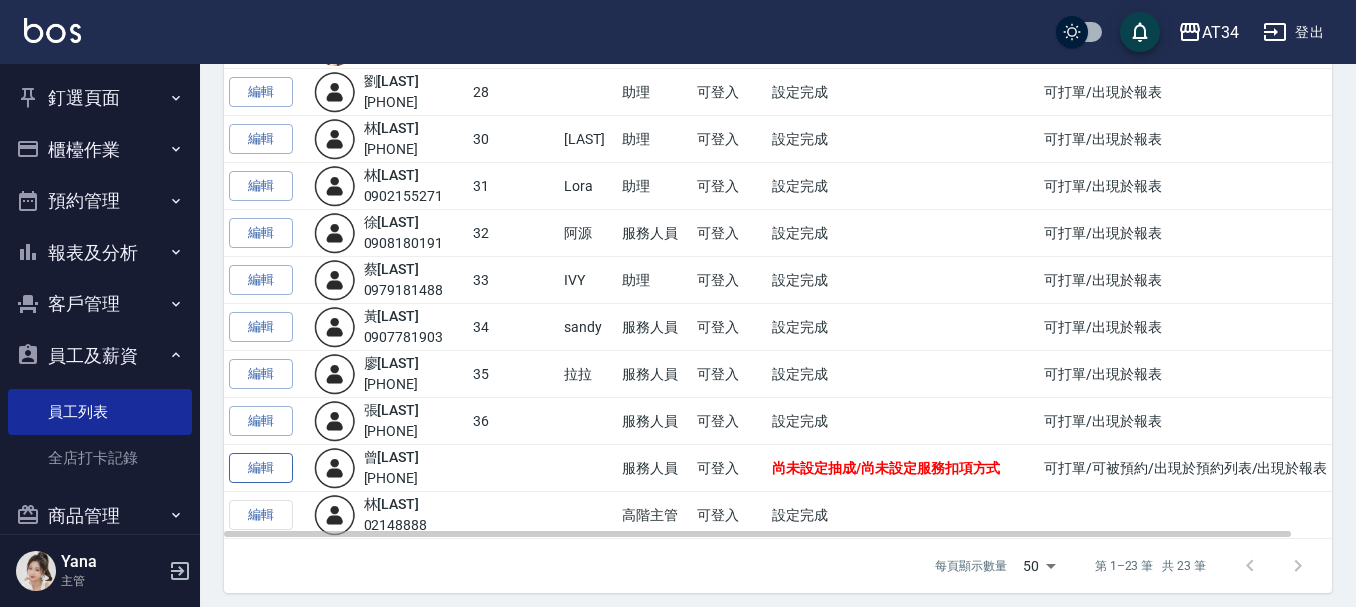 click on "編輯" at bounding box center (261, 468) 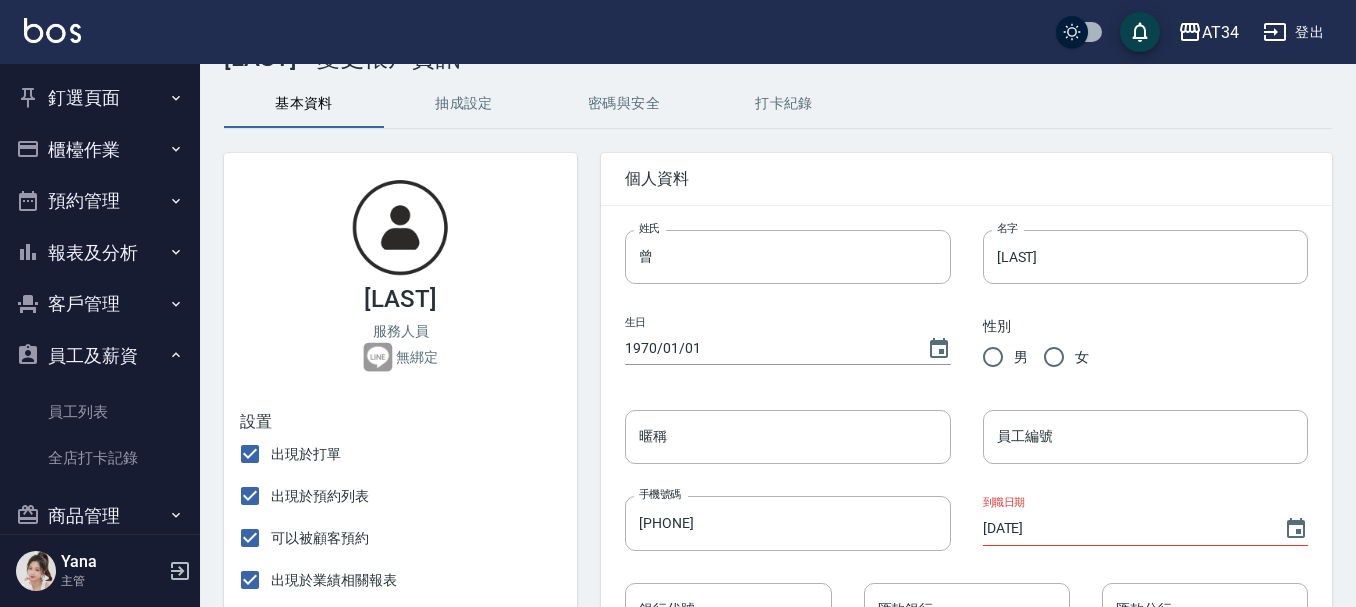 scroll, scrollTop: 100, scrollLeft: 0, axis: vertical 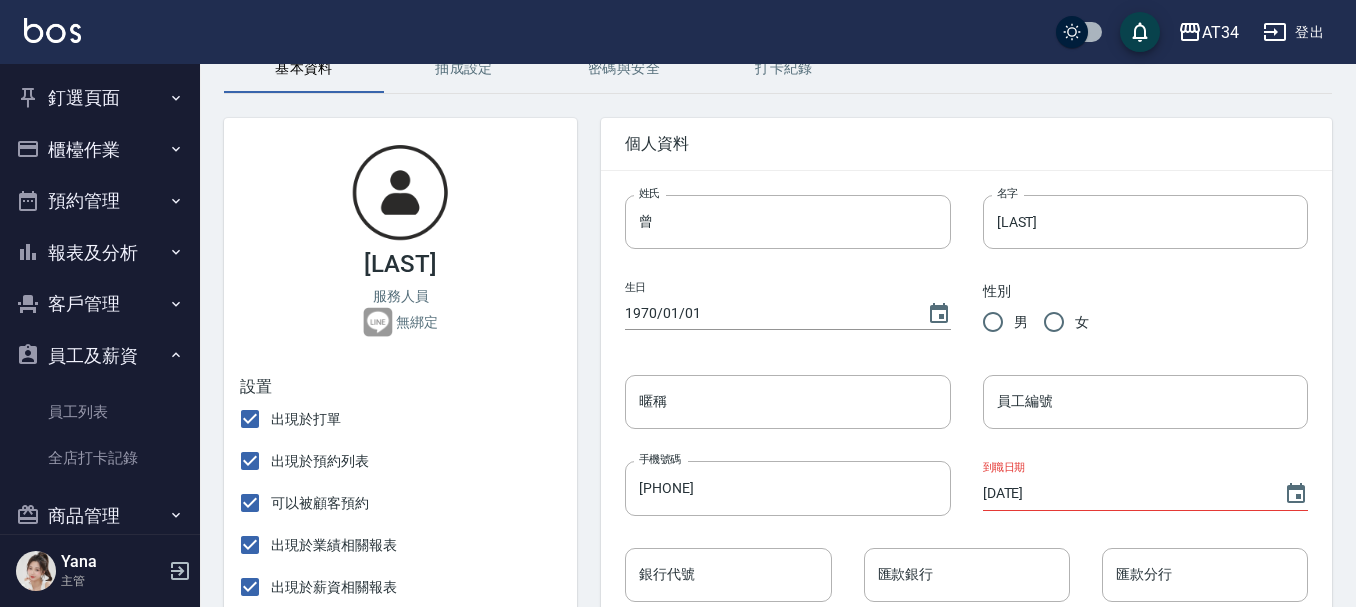 click on "出現於預約列表" at bounding box center [320, 461] 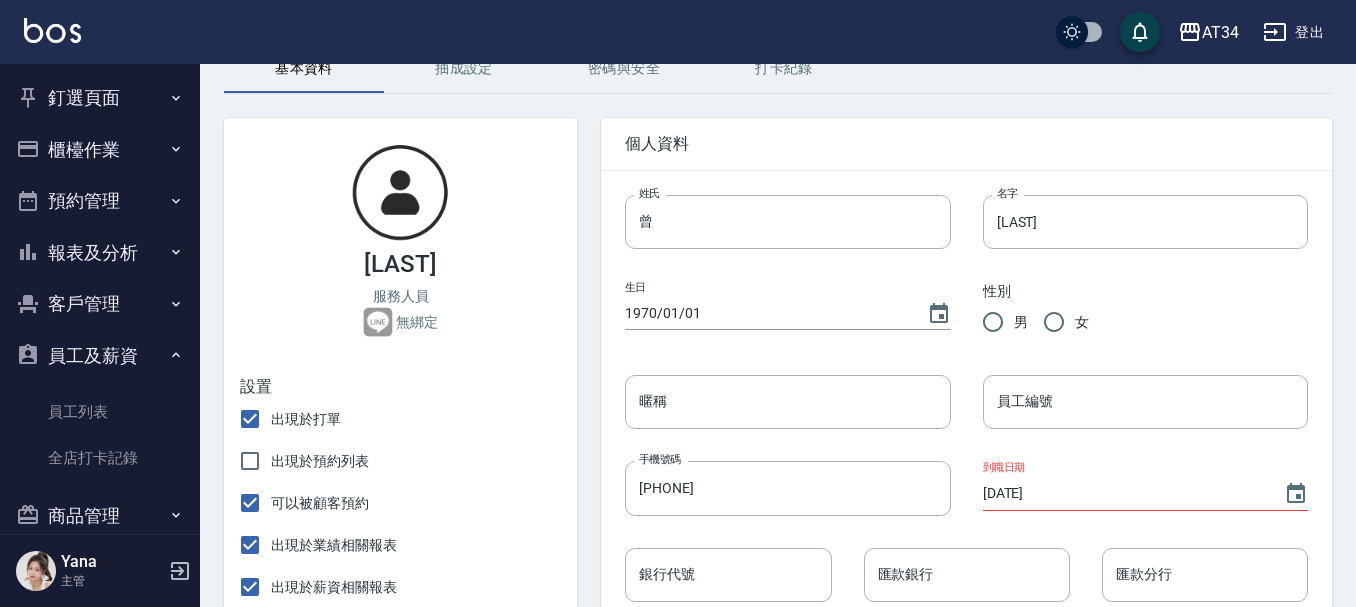 click on "可以被顧客預約" at bounding box center (320, 503) 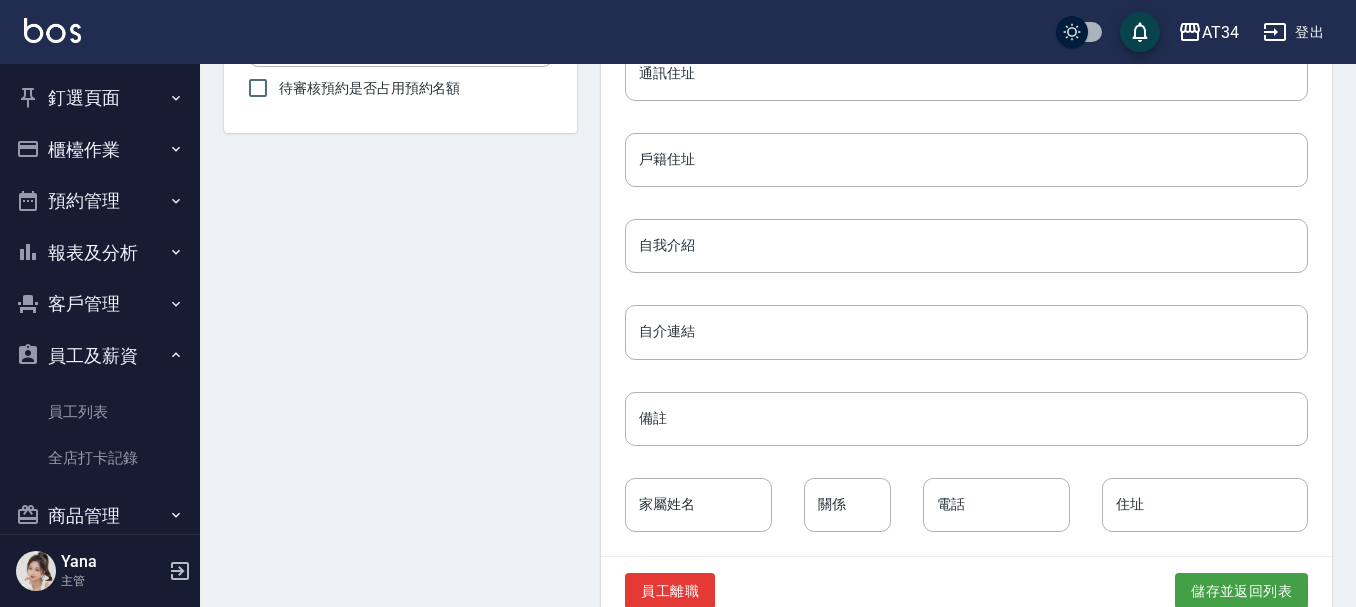 scroll, scrollTop: 988, scrollLeft: 0, axis: vertical 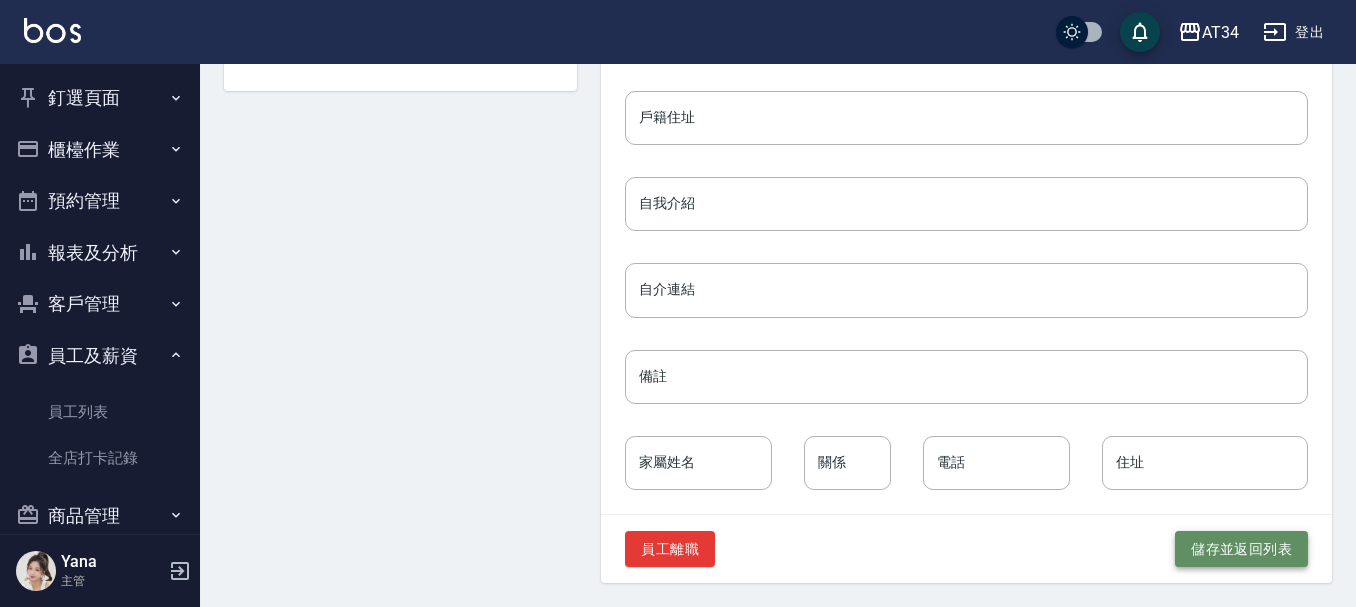 click on "儲存並返回列表" at bounding box center [1241, 549] 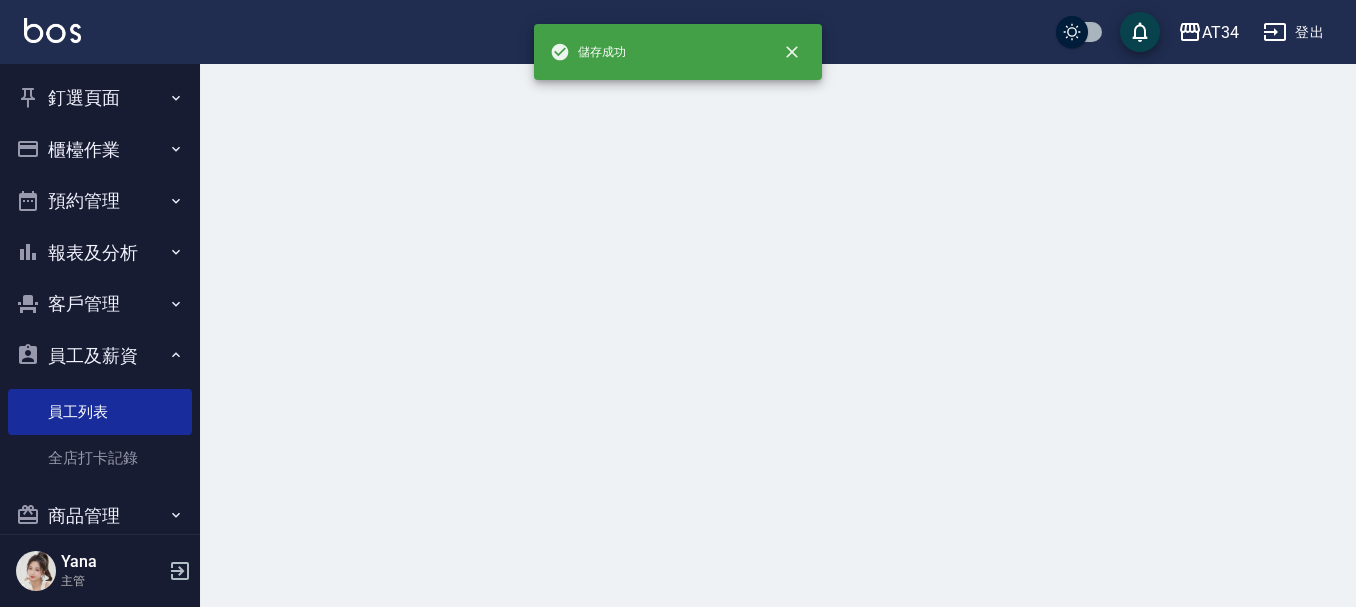 scroll, scrollTop: 0, scrollLeft: 0, axis: both 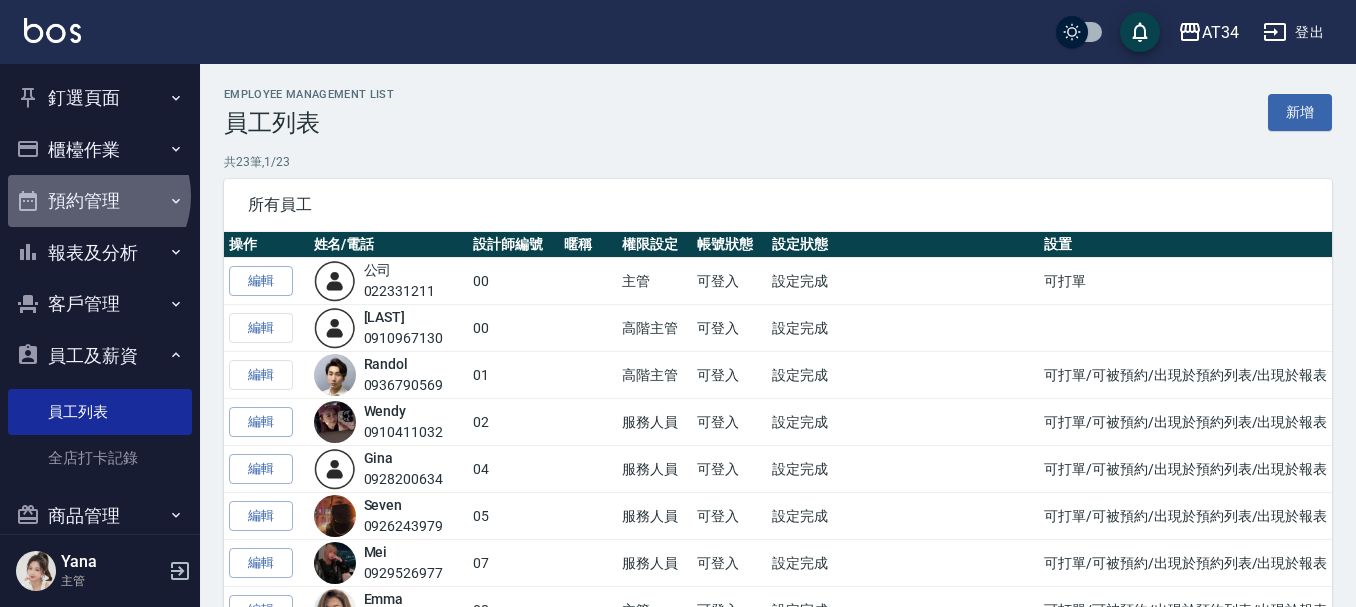 click on "預約管理" at bounding box center [100, 201] 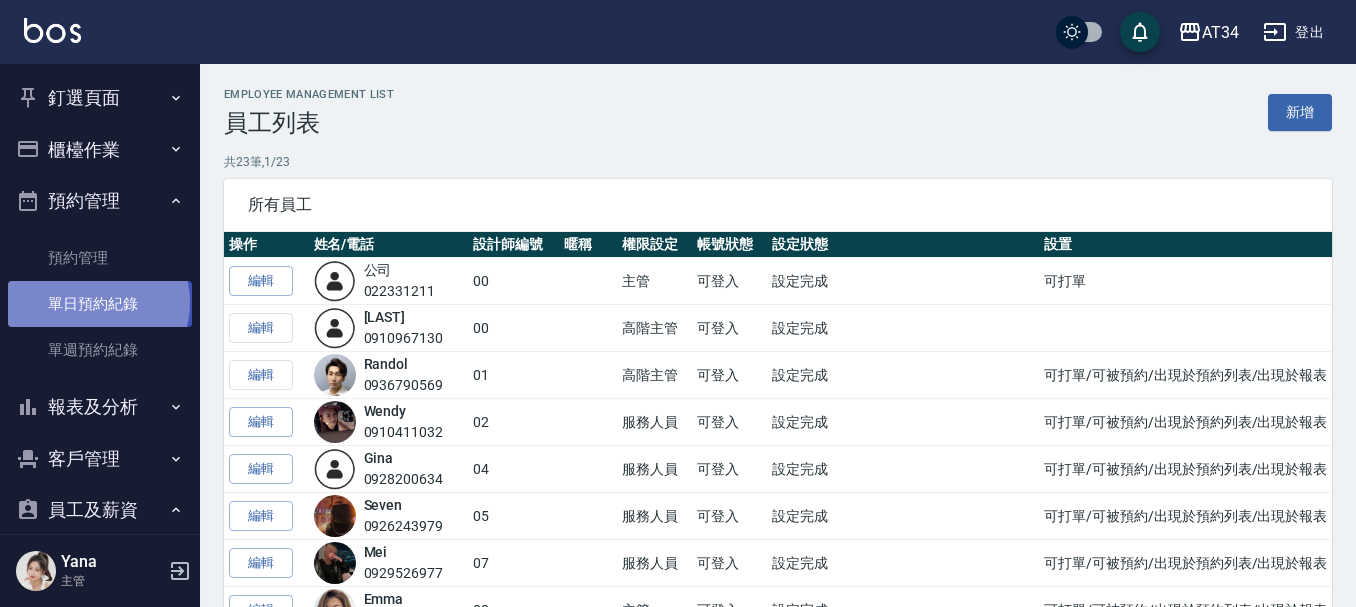 click on "單日預約紀錄" at bounding box center (100, 304) 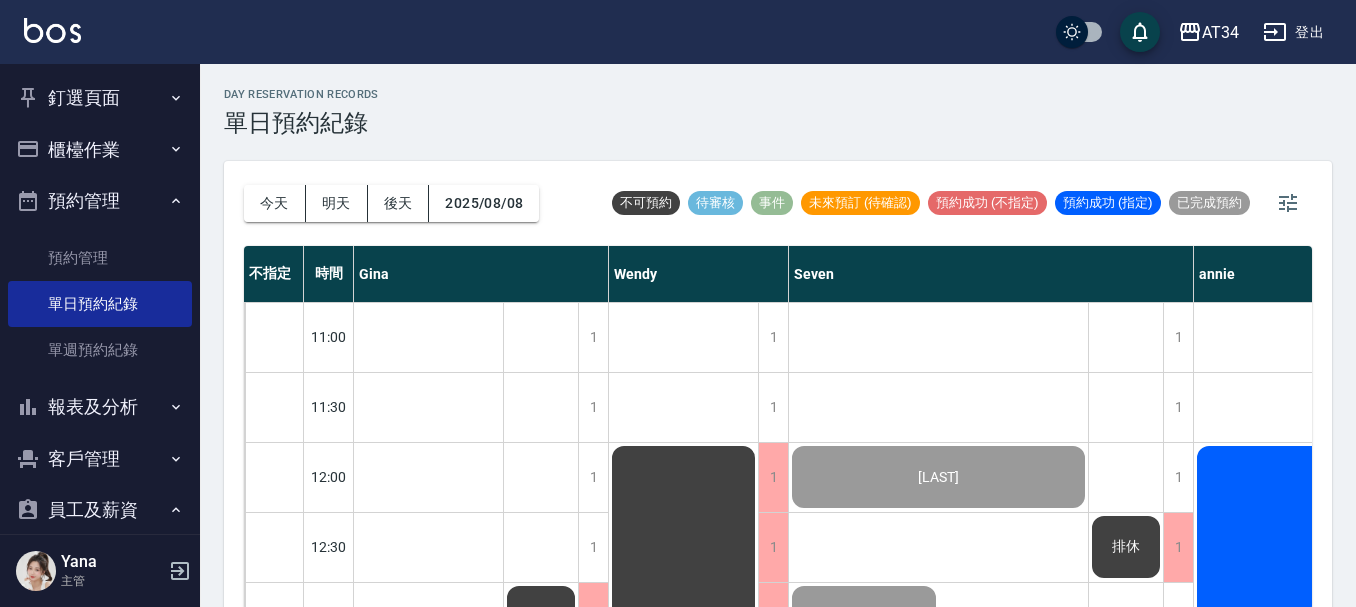 click on "釘選頁面" at bounding box center [100, 98] 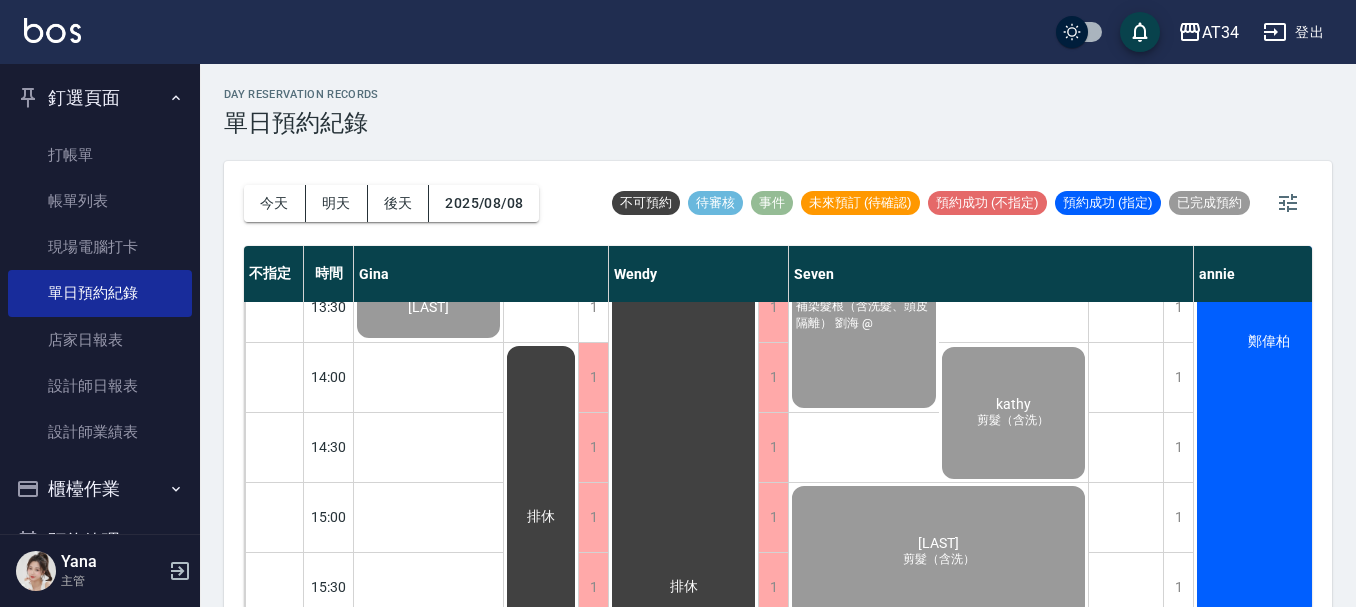 scroll, scrollTop: 500, scrollLeft: 0, axis: vertical 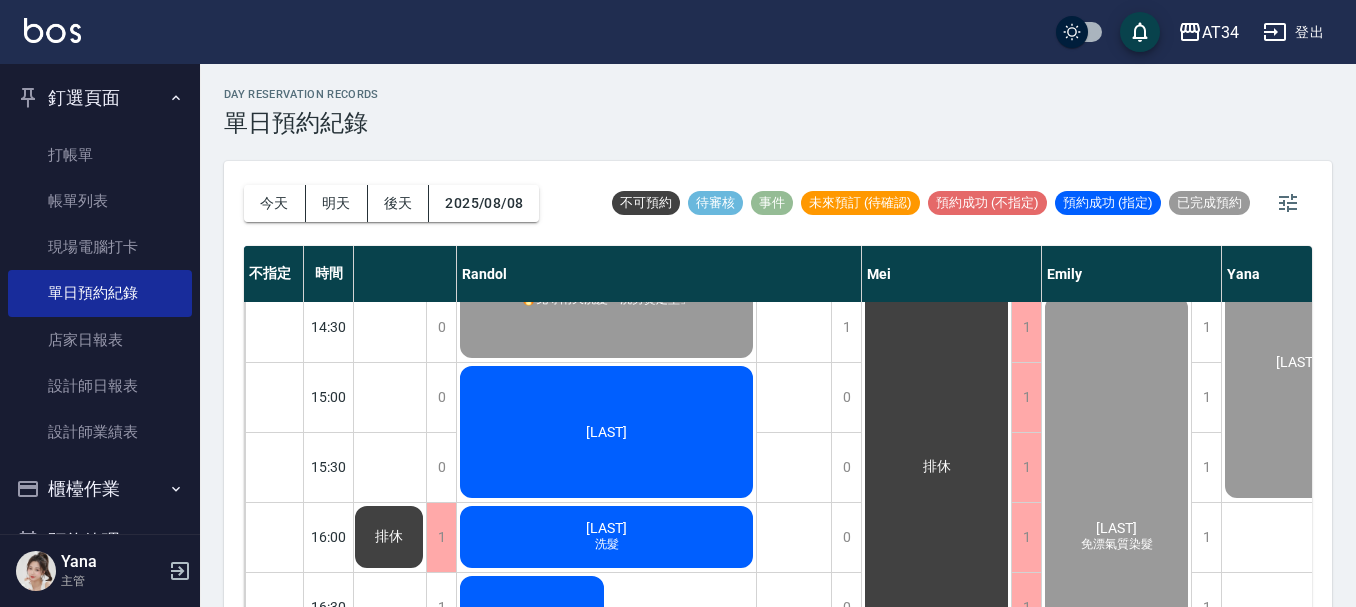click on "[LAST]" at bounding box center (-564, 187) 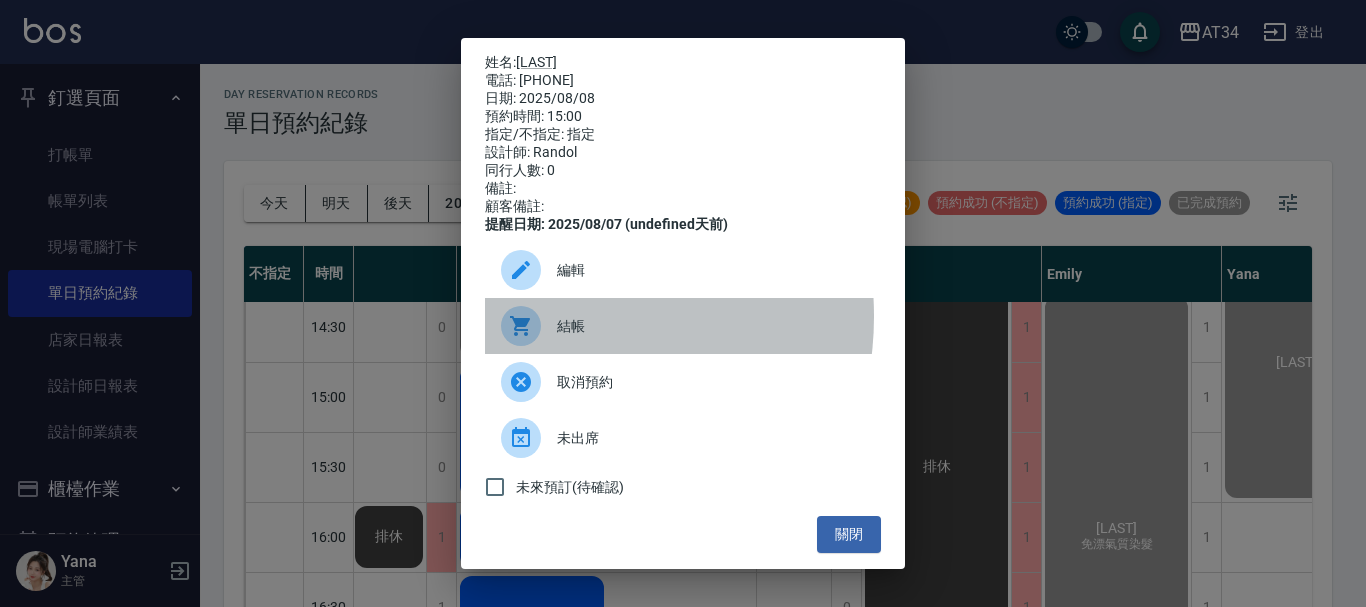 click at bounding box center (529, 326) 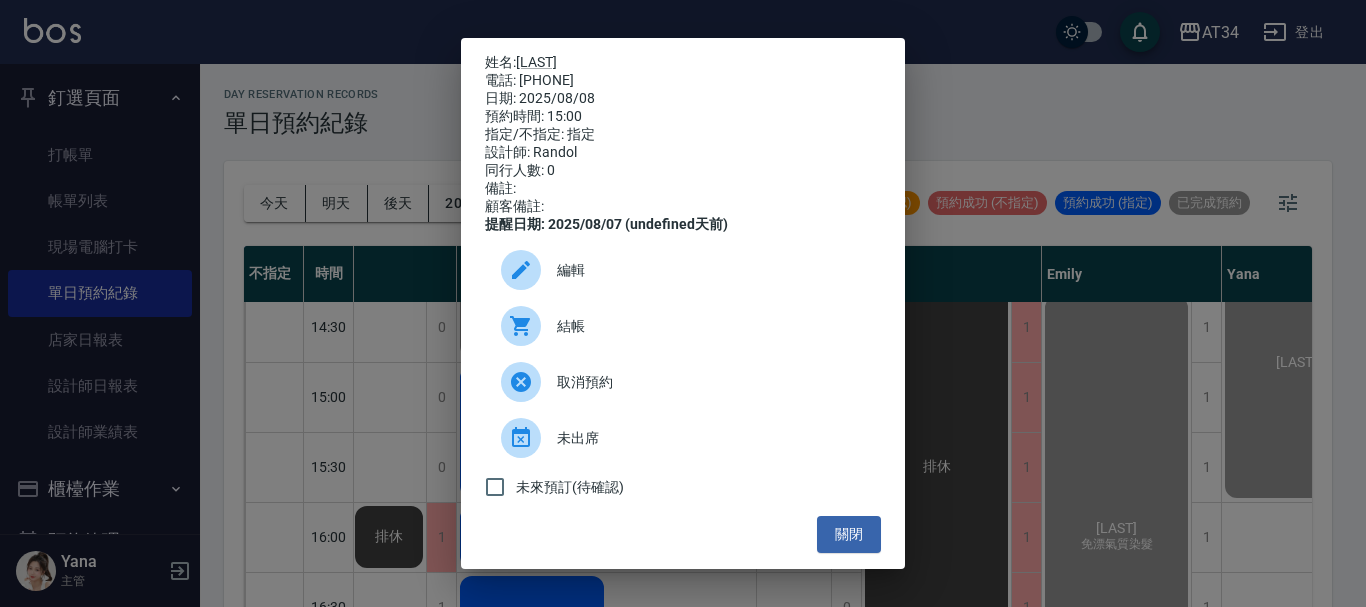 click on "姓名:  [LAST] 電話: [PHONE] 日期: [DATE] 預約時間: [TIME] 指定/不指定: 指定 設計師: Randol 同行人數: 0 備註:  顧客備註:  提醒日期: [DATE] ([NUMBER]天前) 編輯 結帳 取消預約 未出席 未來預訂(待確認) 關閉" at bounding box center (683, 303) 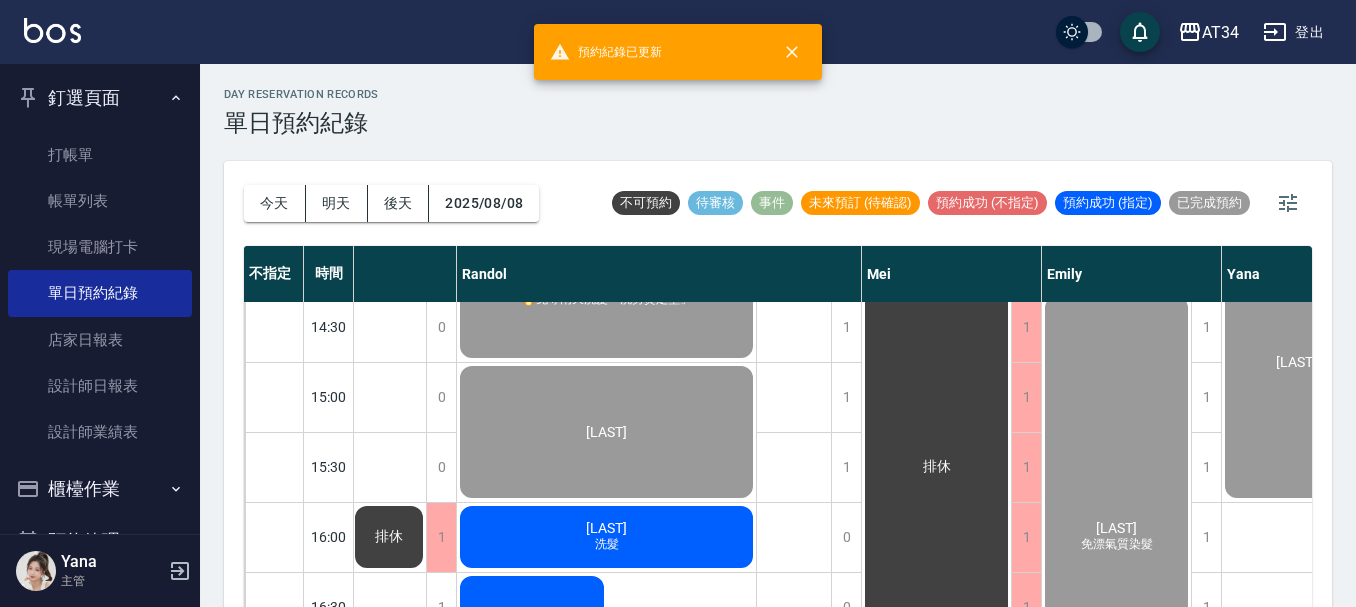 click on "[LAST] 洗髮" at bounding box center (-564, 187) 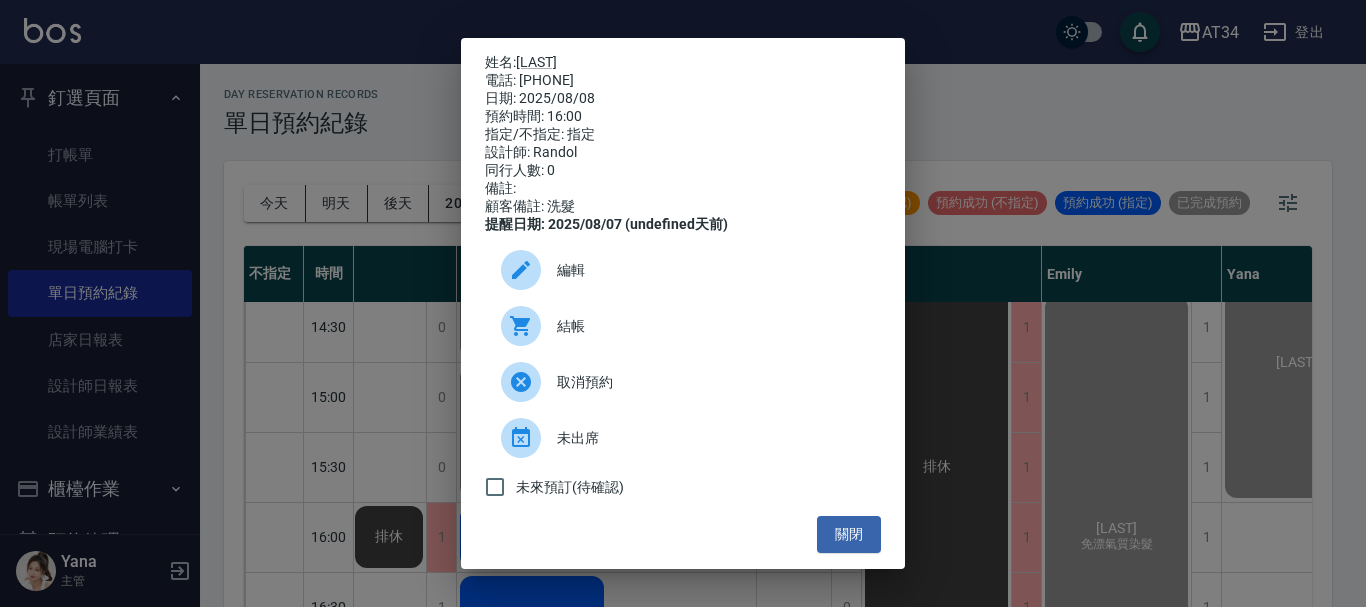 click on "姓名:  [LAST] 電話: [PHONE] 日期: [DATE] 預約時間: [TIME] 指定/不指定: 指定 設計師: Randol 同行人數: 0 備註:  顧客備註: 洗髮  提醒日期: [DATE] ([NUMBER]天前) 編輯 結帳 取消預約 未出席 未來預訂(待確認) 關閉" at bounding box center (683, 303) 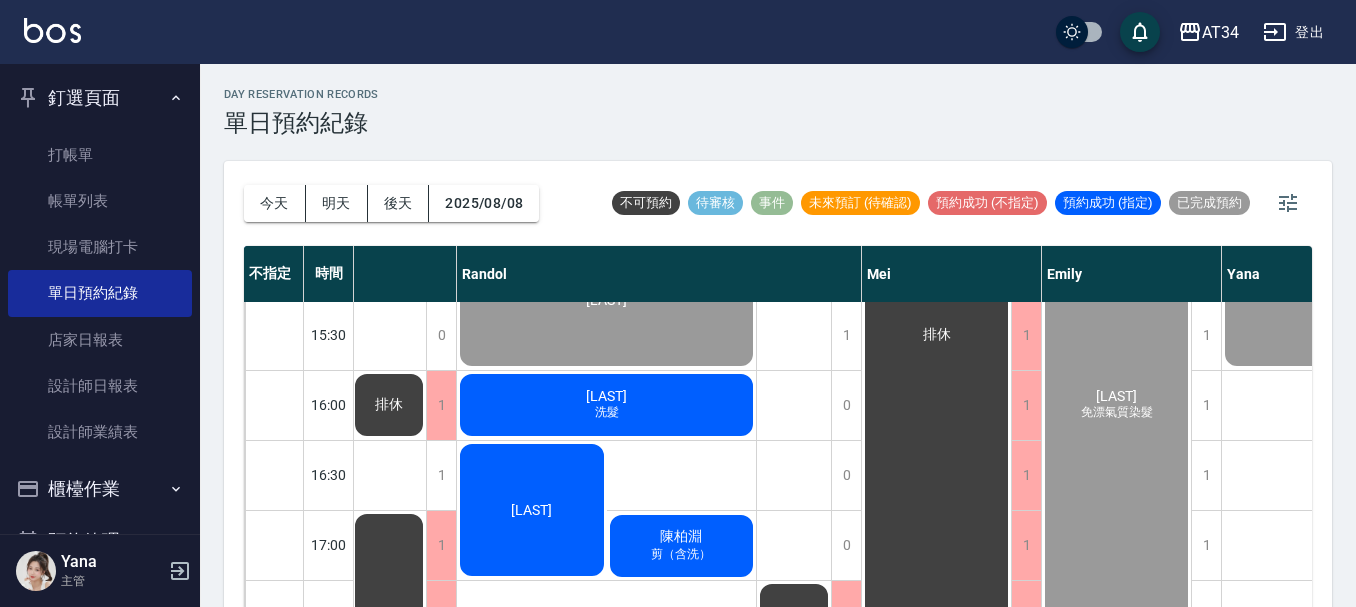 scroll, scrollTop: 700, scrollLeft: 992, axis: both 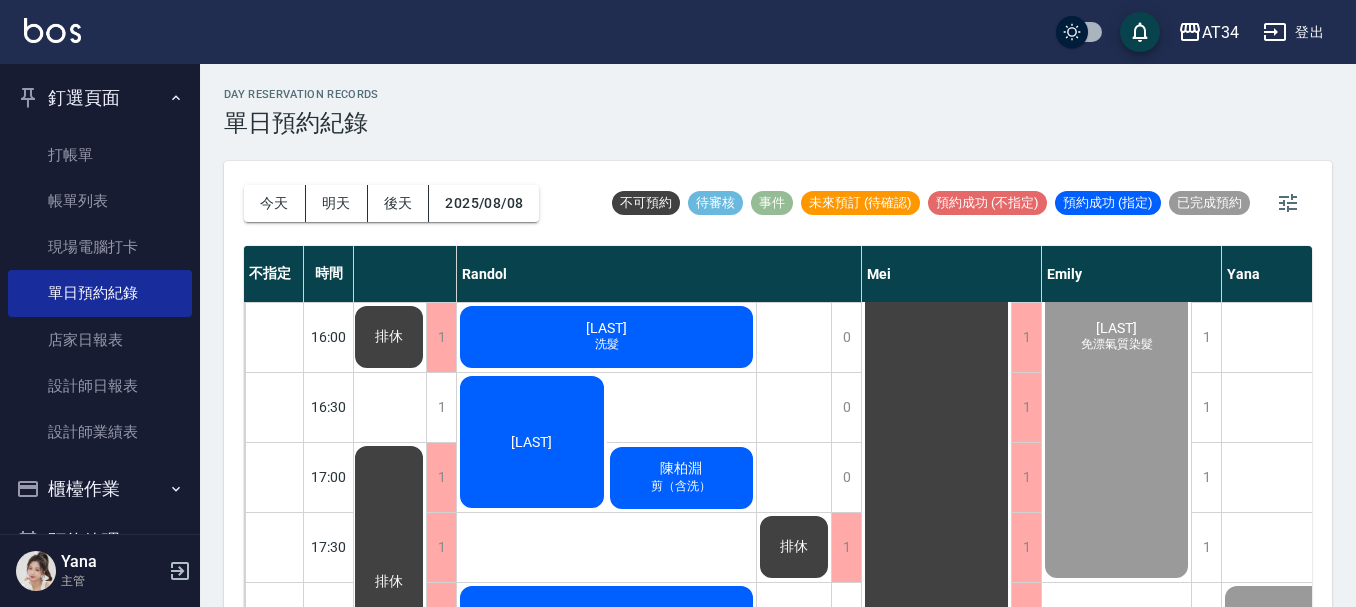 click on "林瑞智" at bounding box center (-564, -13) 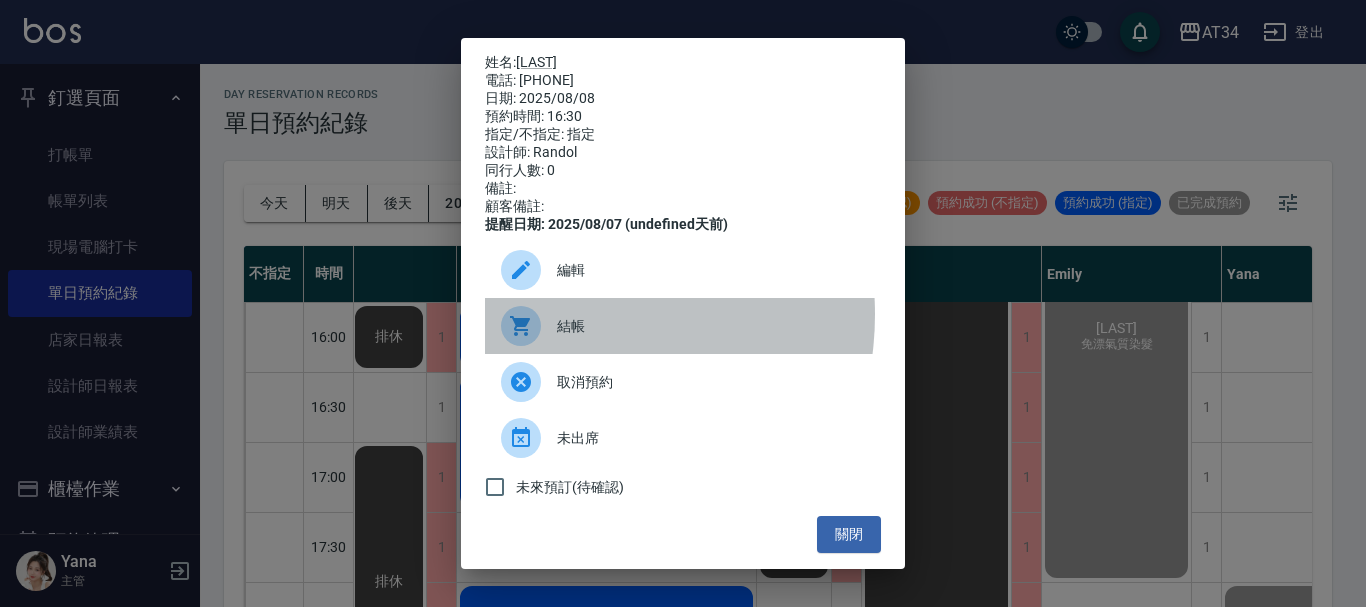 click at bounding box center [529, 326] 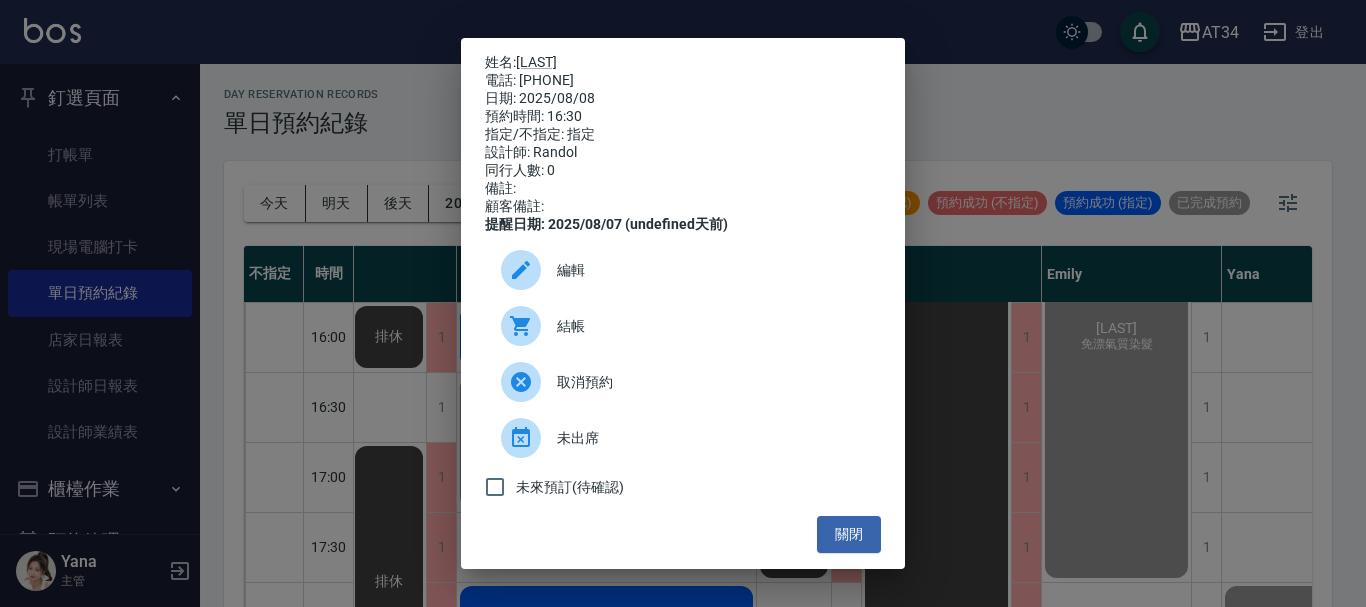 click on "姓名:  林瑞智 電話: 0903121242 日期: 2025/08/08 預約時間: 16:30 指定/不指定: 指定 設計師: Randol 同行人數: 0 備註:  顧客備註:  提醒日期: 2025/08/07 (undefined天前) 編輯 結帳 取消預約 未出席 未來預訂(待確認) 關閉" at bounding box center [683, 303] 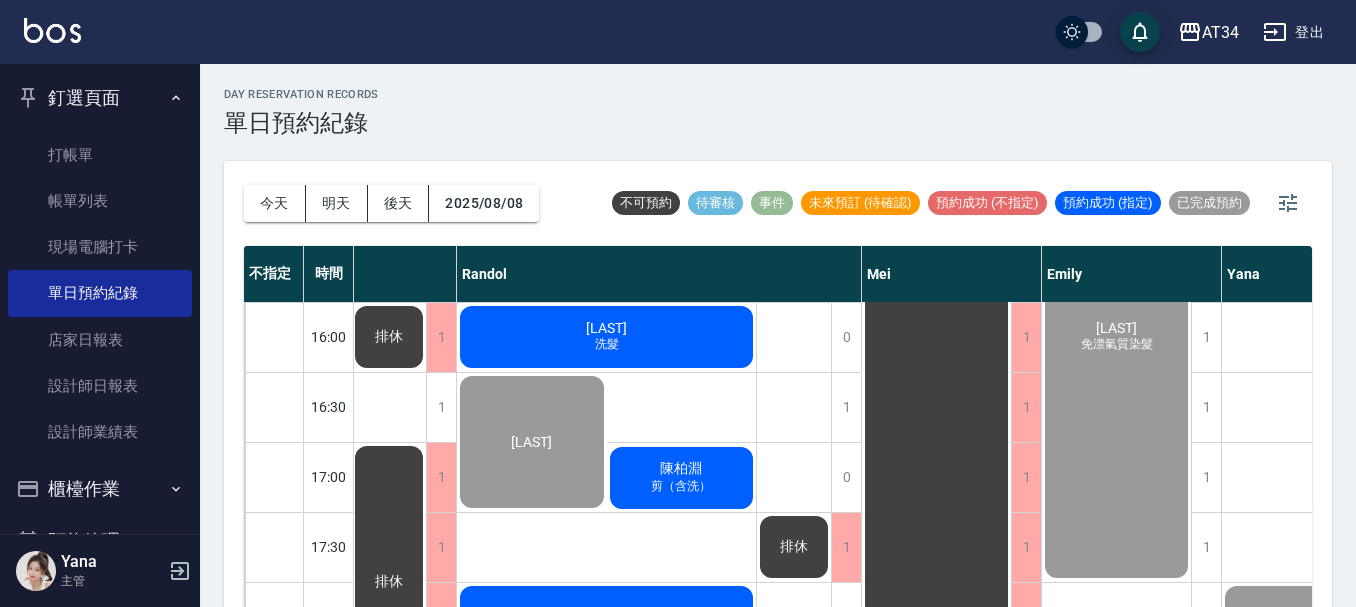 scroll, scrollTop: 800, scrollLeft: 992, axis: both 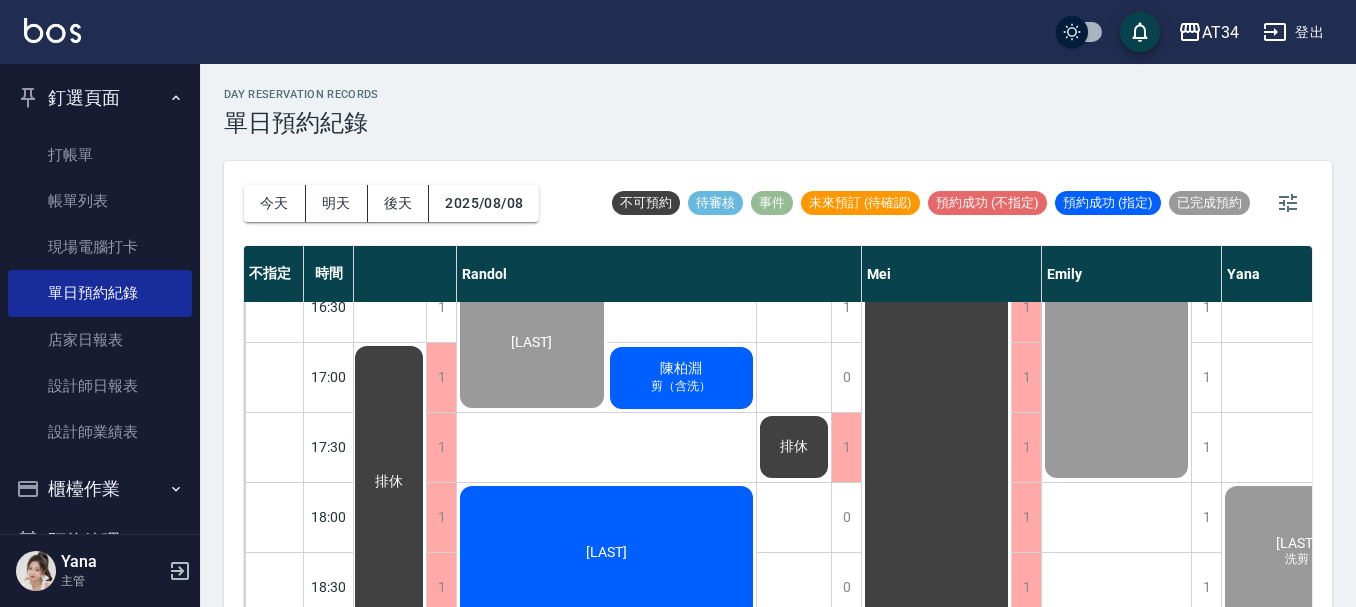click on "陳柏淵" at bounding box center (-564, -113) 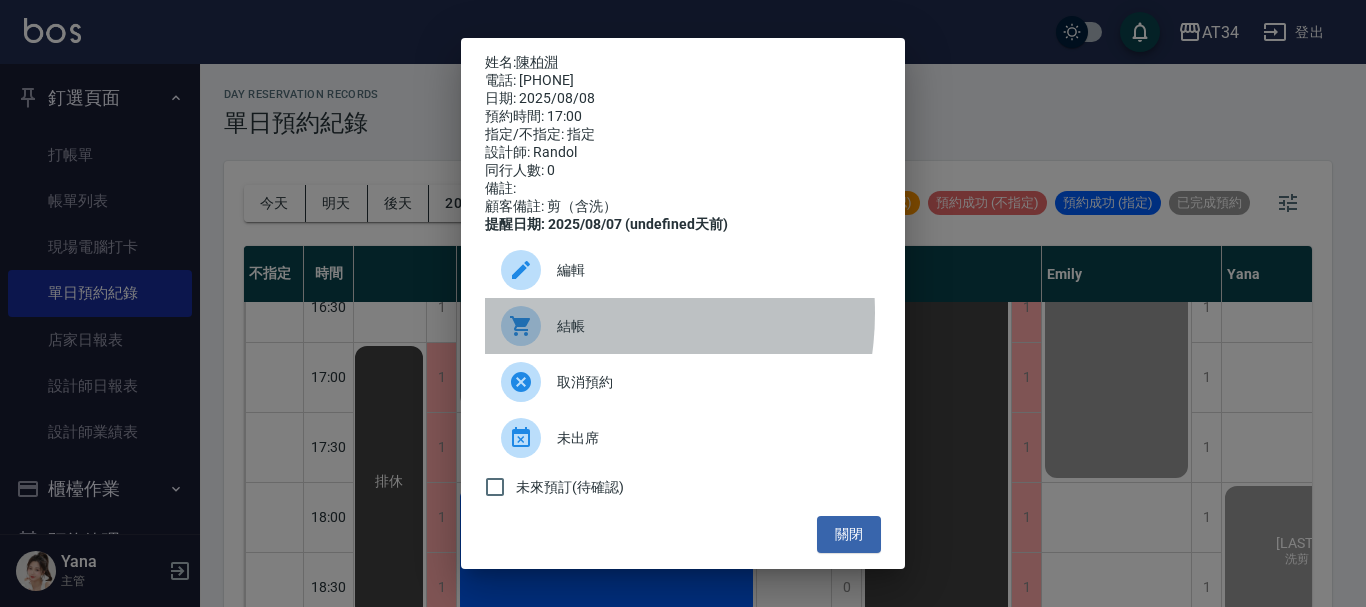click on "結帳" at bounding box center (683, 326) 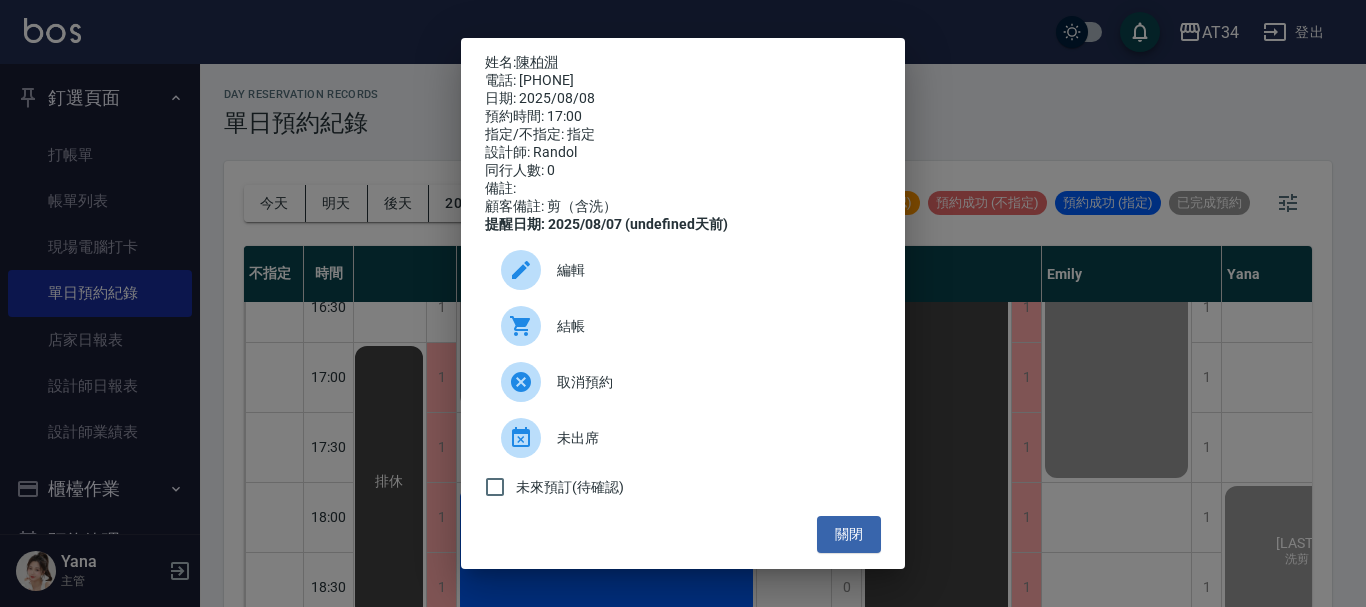 click on "姓名:  陳柏淵 電話: 0978327162 日期: 2025/08/08 預約時間: 17:00 指定/不指定: 指定 設計師: Randol 同行人數: 0 備註:  顧客備註: 剪（含洗）  提醒日期: 2025/08/07 (undefined天前) 編輯 結帳 取消預約 未出席 未來預訂(待確認) 關閉" at bounding box center [683, 303] 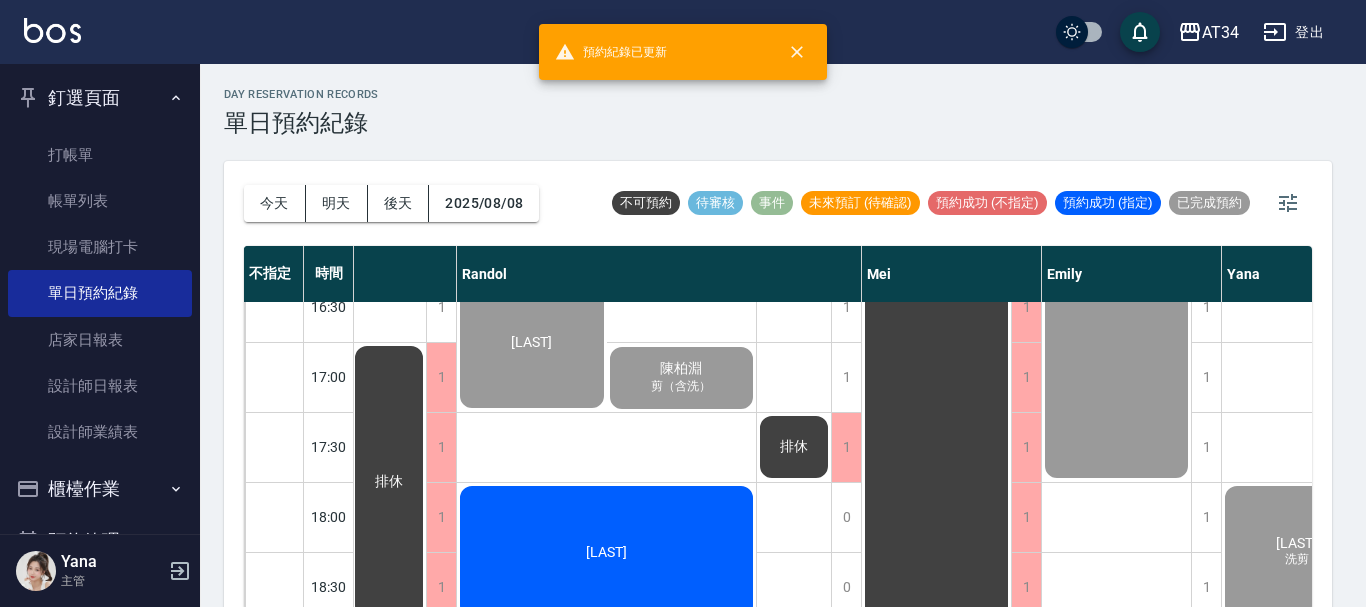 click on "姓名:  陳柏淵 電話: 0978327162 日期: 2025/08/08 預約時間: 17:00 指定/不指定: 指定 設計師: Randol 同行人數: 0 備註:  顧客備註: 剪（含洗）  提醒日期: 2025/08/07 (undefined天前) 編輯 結帳 取消預約 未出席 未來預訂(待確認) 關閉" at bounding box center [683, 303] 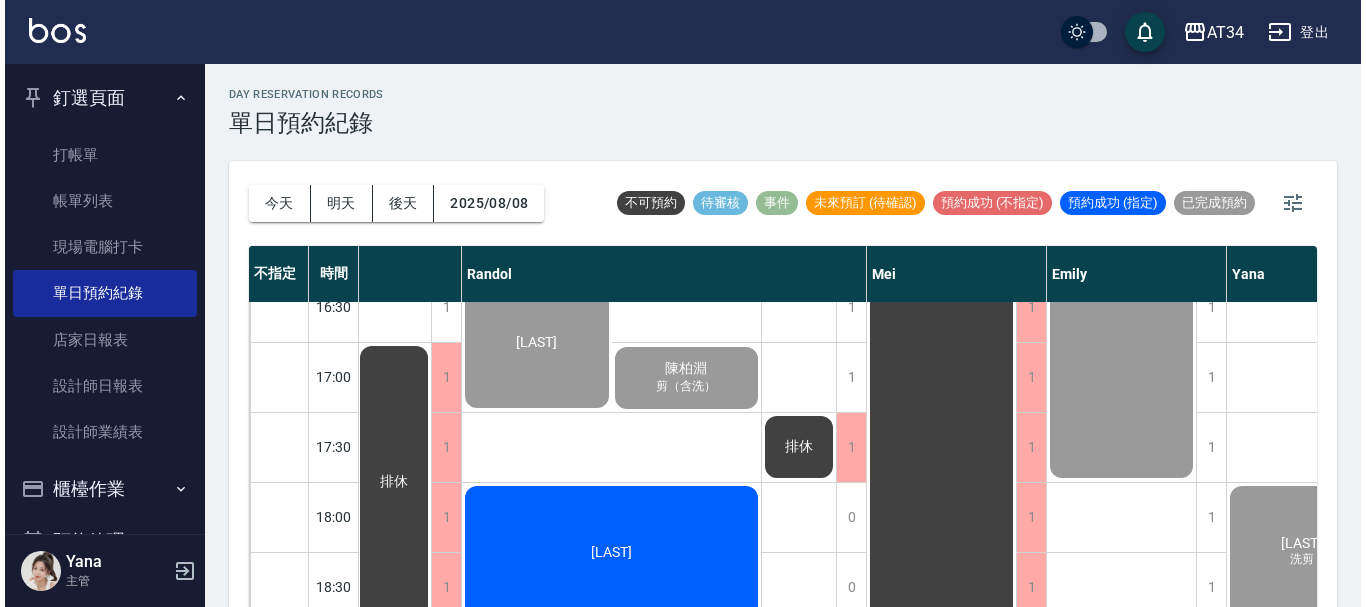 scroll, scrollTop: 968, scrollLeft: 992, axis: both 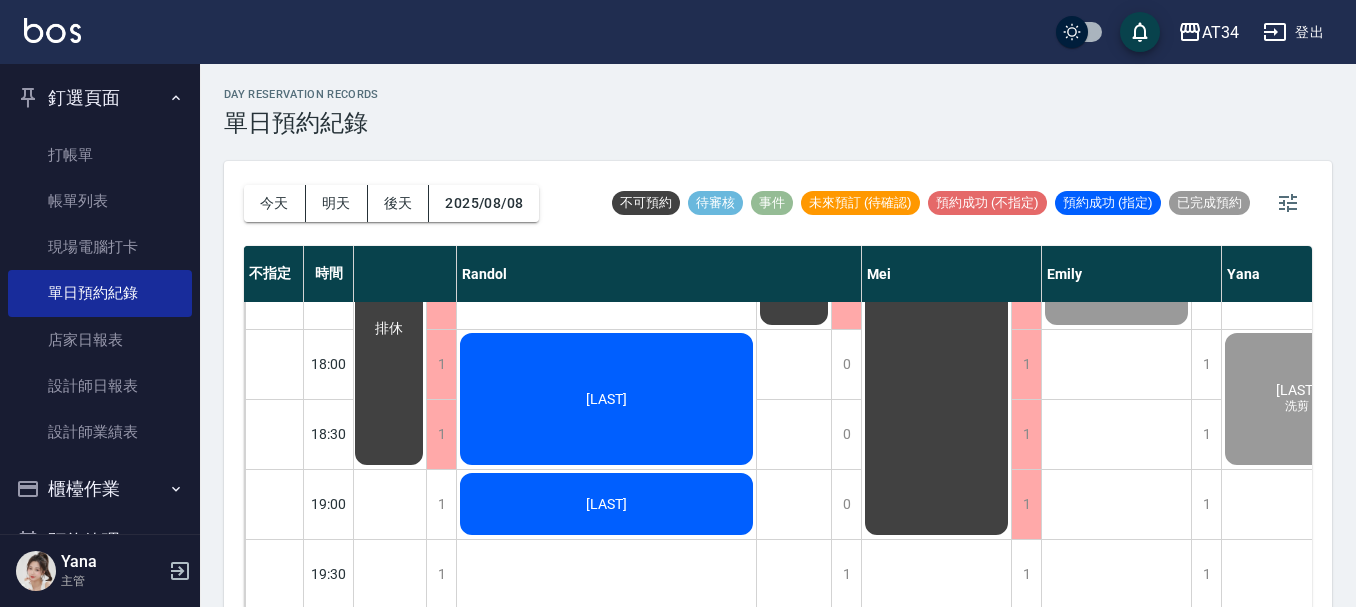 click on "林哲雄" at bounding box center [-564, -266] 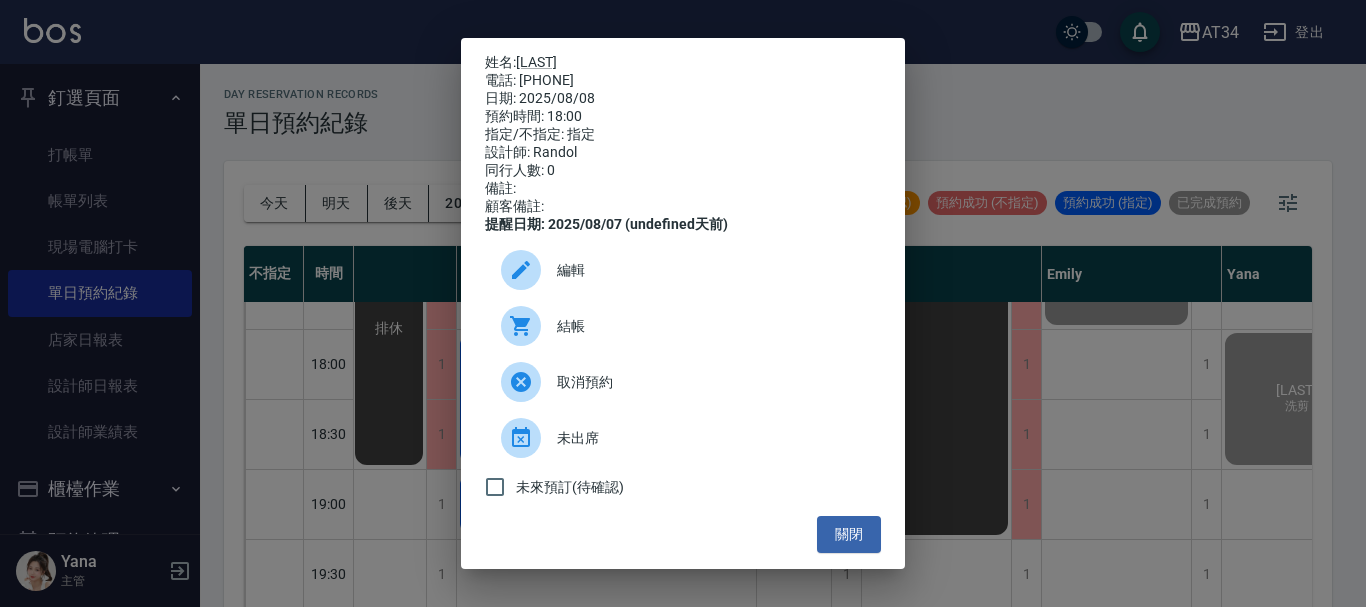 click 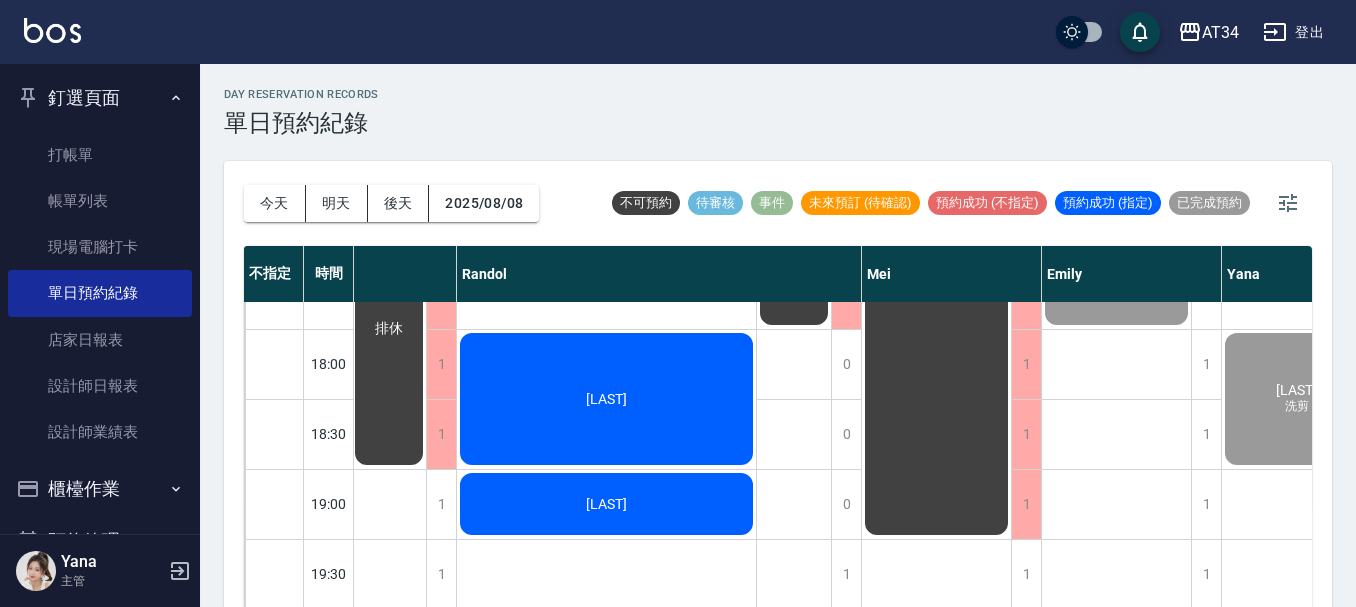 click on "陳鍏弘" at bounding box center [-564, -266] 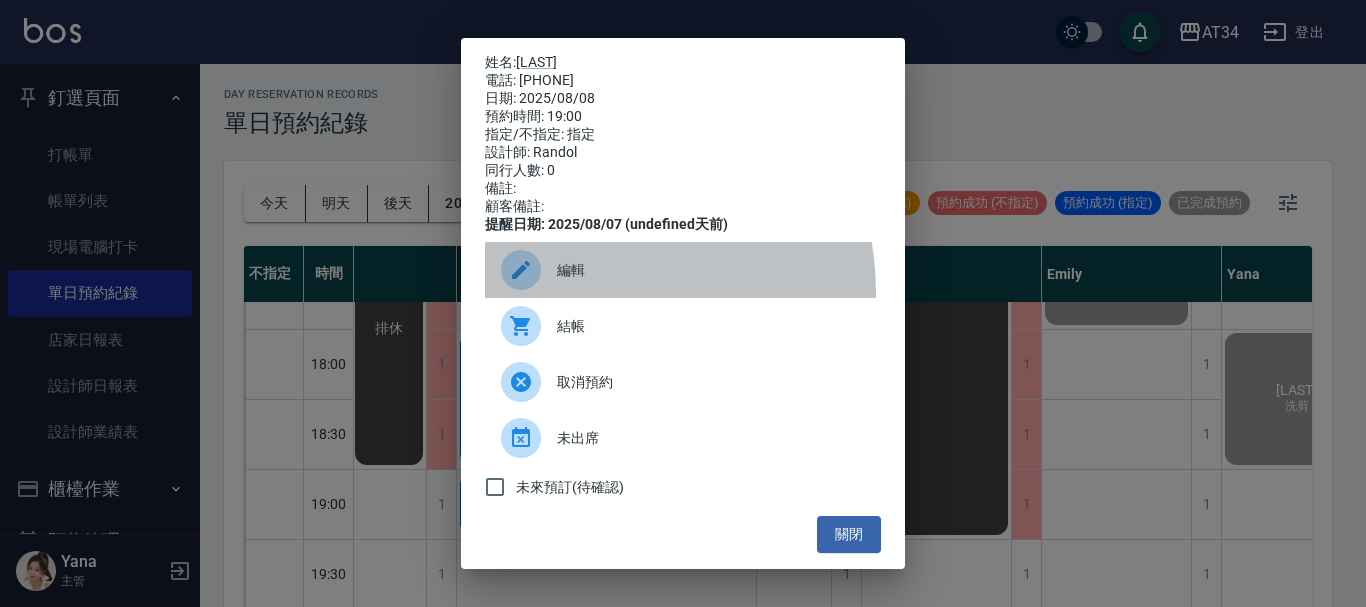 click on "編輯" at bounding box center [683, 270] 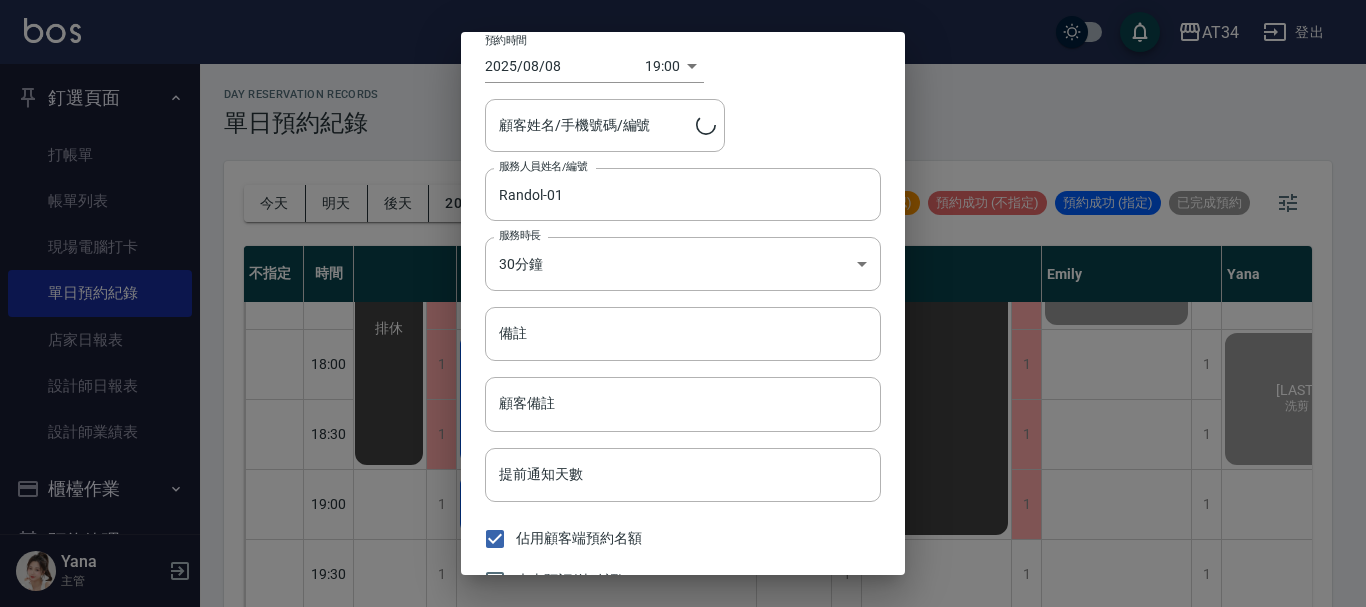 type on "陳鍏弘/0983378171/0983378171" 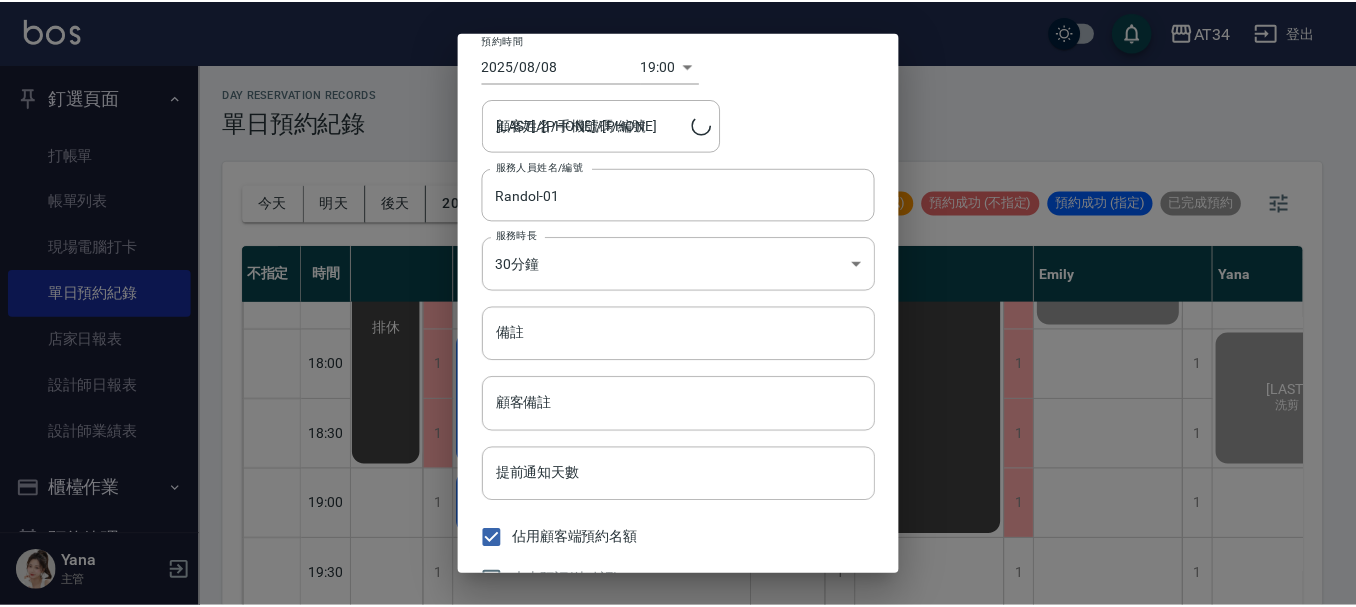 scroll, scrollTop: 100, scrollLeft: 0, axis: vertical 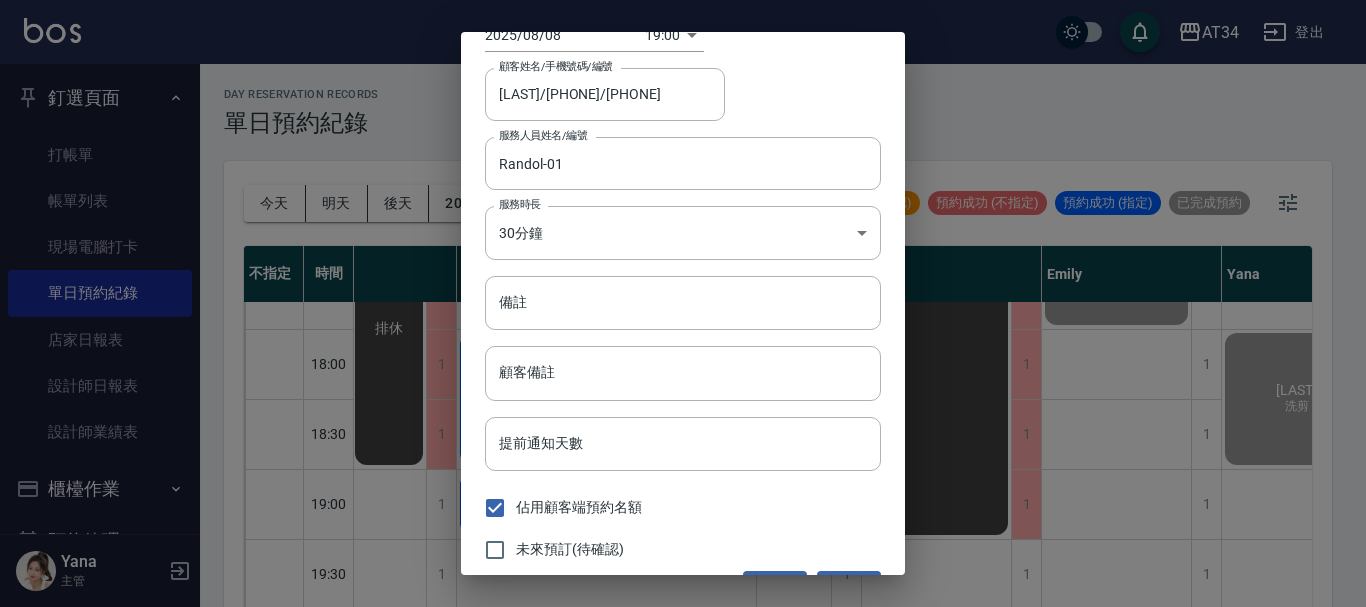click on "指定 不指定 預約時間 2025/08/08 19:00 1754650800000 顧客姓名/手機號碼/編號 陳鍏弘/0983378171/0983378171 顧客姓名/手機號碼/編號 服務人員姓名/編號 Randol-01 服務人員姓名/編號 服務時長 30分鐘 1 服務時長 備註 備註 顧客備註 顧客備註 提前通知天數 提前通知天數 佔用顧客端預約名額 未來預訂(待確認) 儲存 關閉" at bounding box center (683, 303) 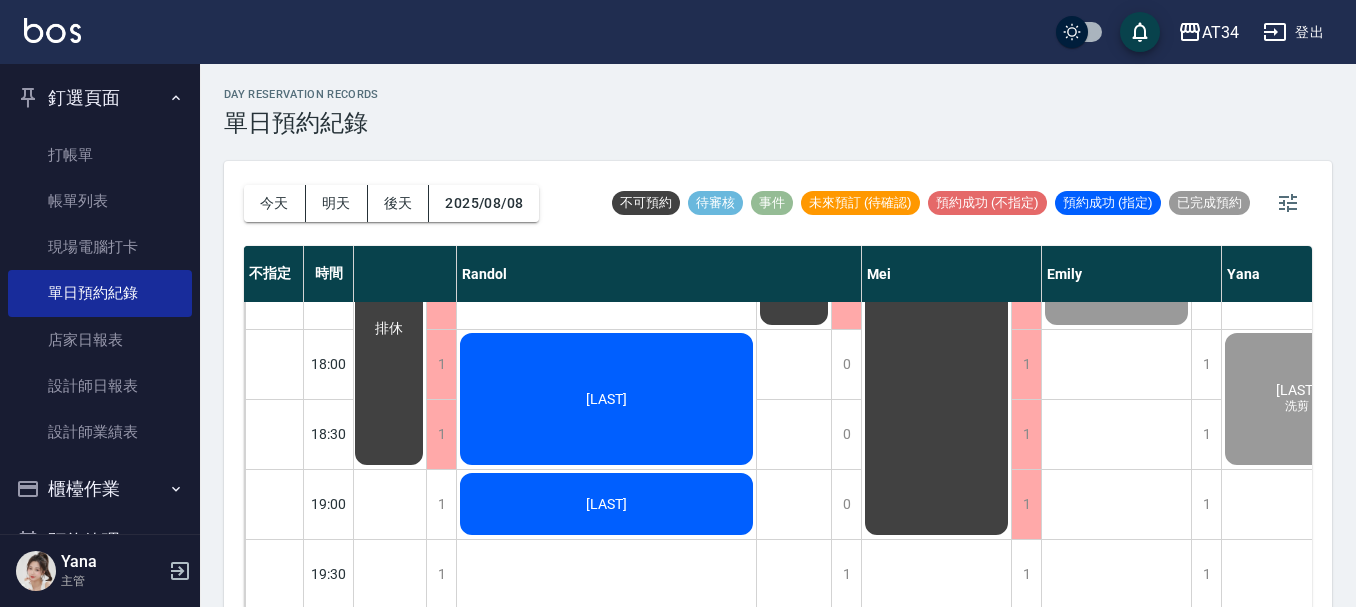 click on "陳鍏弘" at bounding box center [-564, -266] 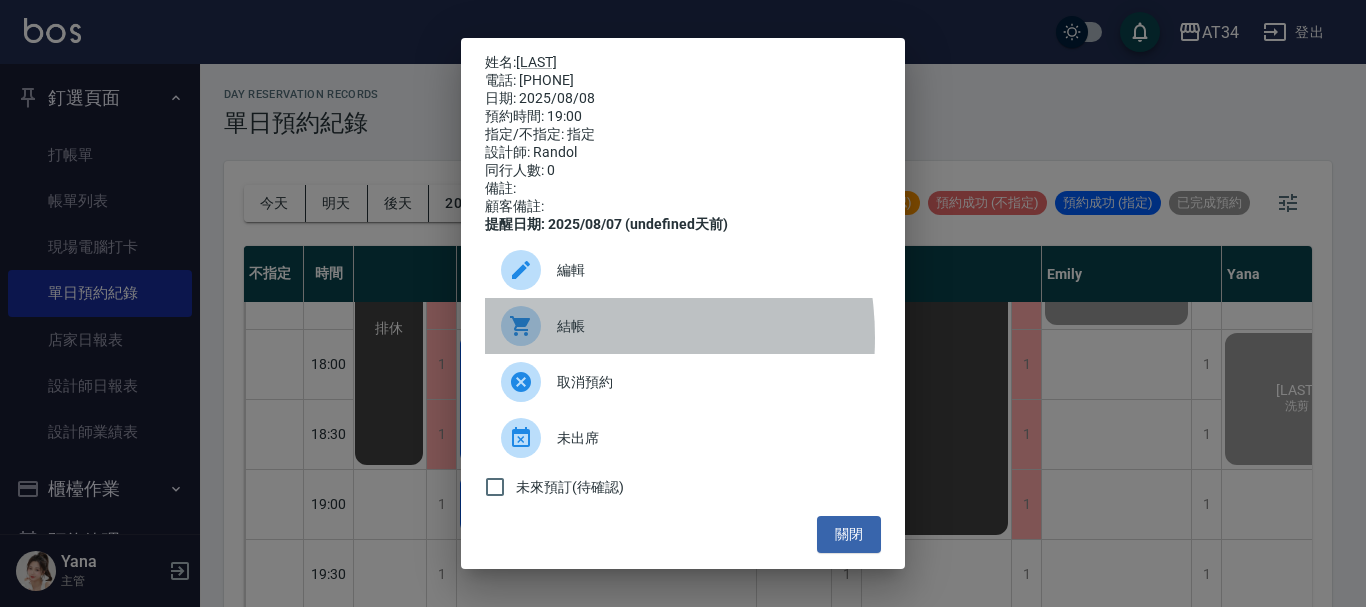 click on "結帳" at bounding box center [683, 326] 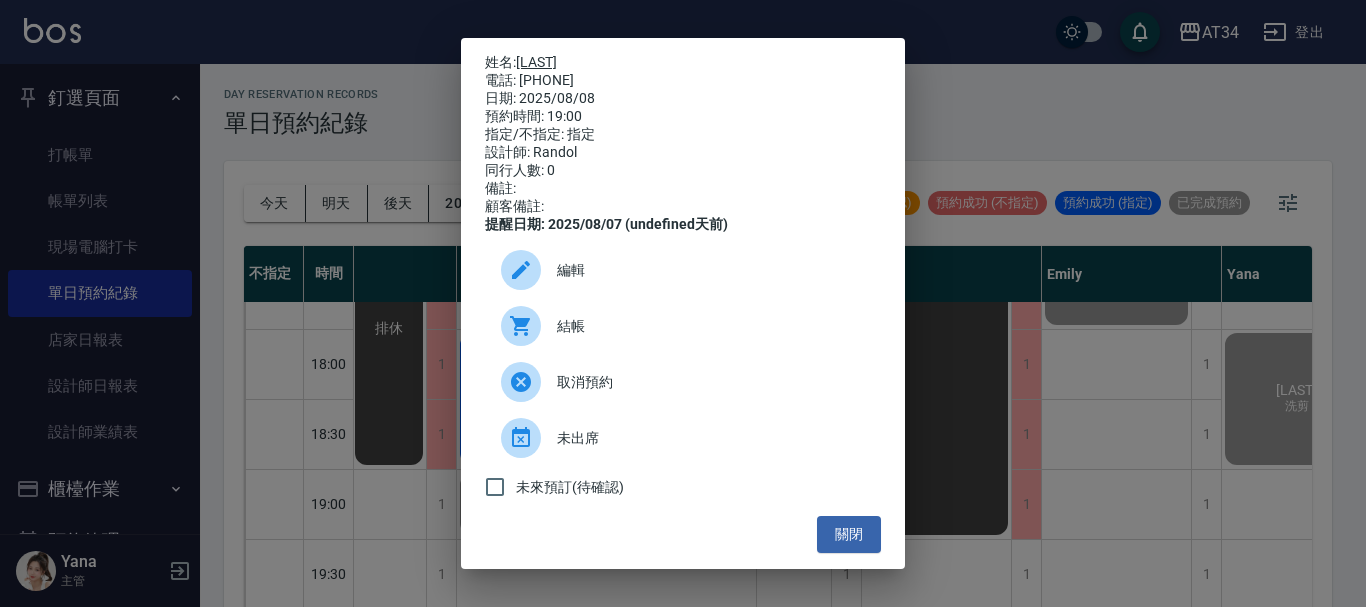 click on "陳鍏弘" at bounding box center [536, 62] 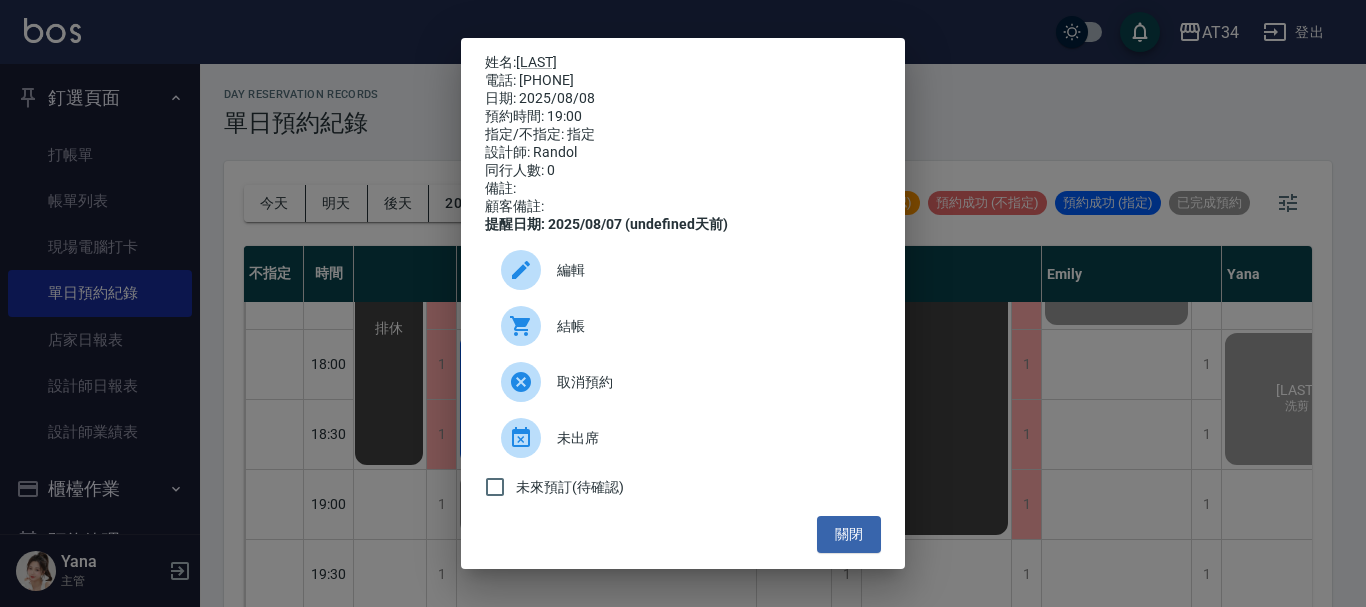click on "姓名:  陳鍏弘 電話: 0983378171 日期: 2025/08/08 預約時間: 19:00 指定/不指定: 指定 設計師: Randol 同行人數: 0 備註:  顧客備註:  提醒日期: 2025/08/07 (undefined天前) 編輯 結帳 取消預約 未出席 未來預訂(待確認) 關閉" at bounding box center (683, 303) 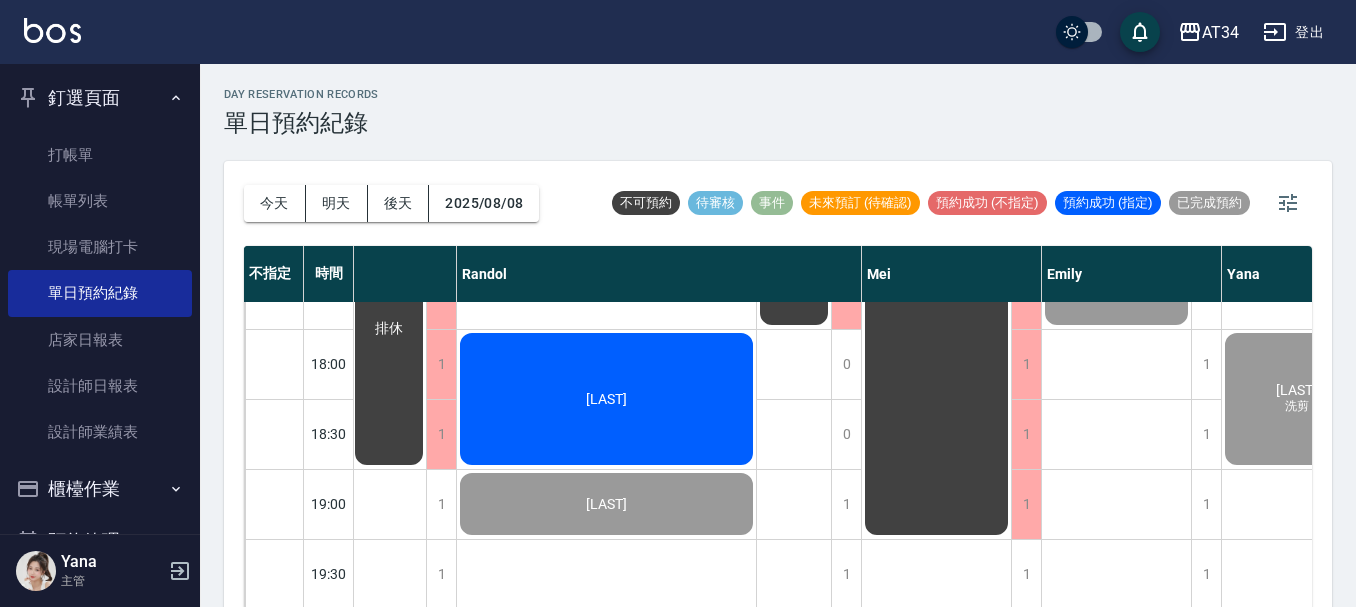 drag, startPoint x: 546, startPoint y: 163, endPoint x: 386, endPoint y: 594, distance: 459.74014 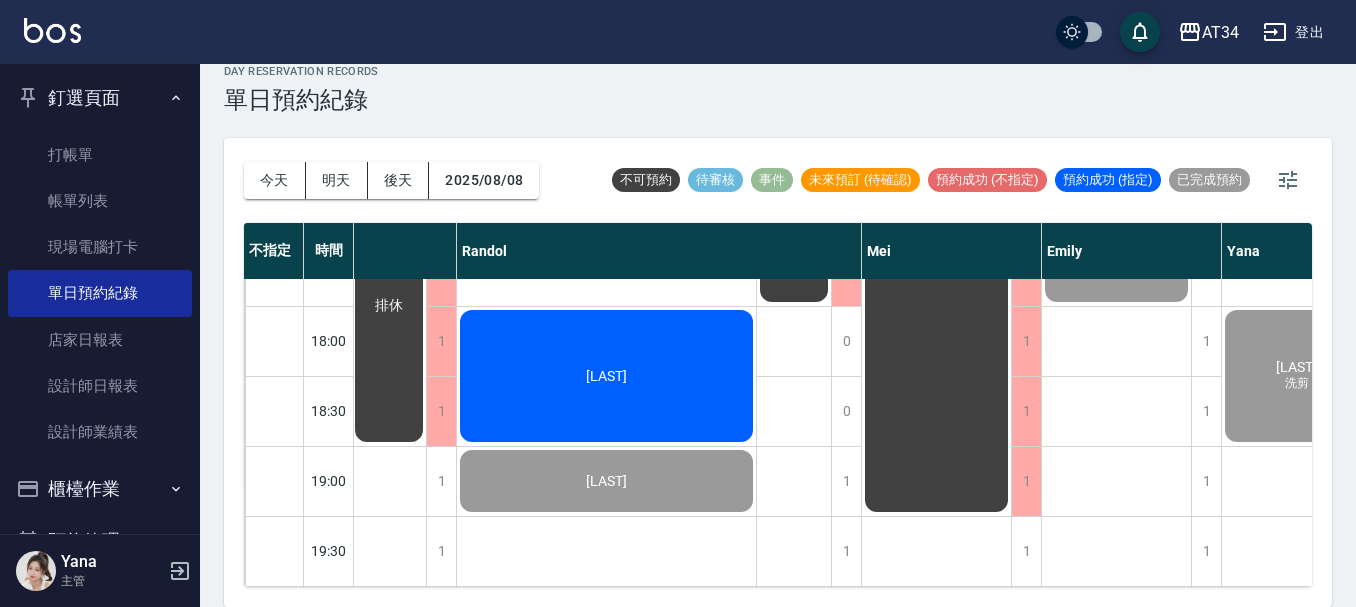scroll, scrollTop: 968, scrollLeft: 66, axis: both 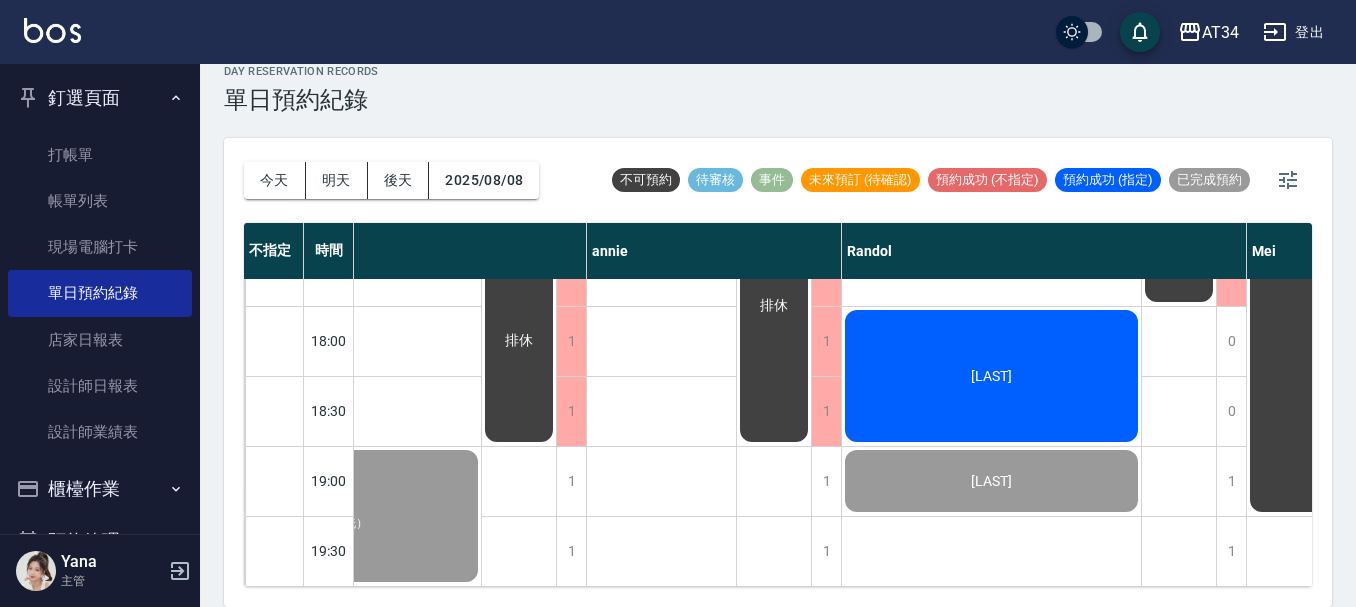 click on "林哲雄" at bounding box center (-179, -289) 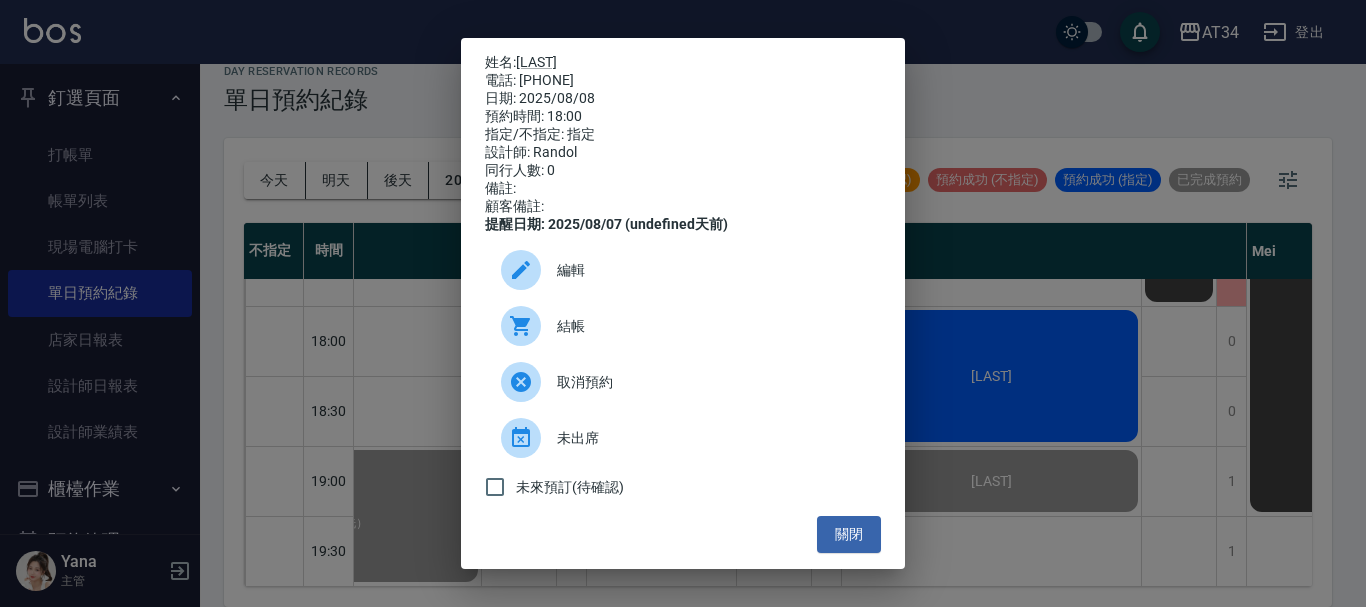 click on "結帳" at bounding box center (711, 326) 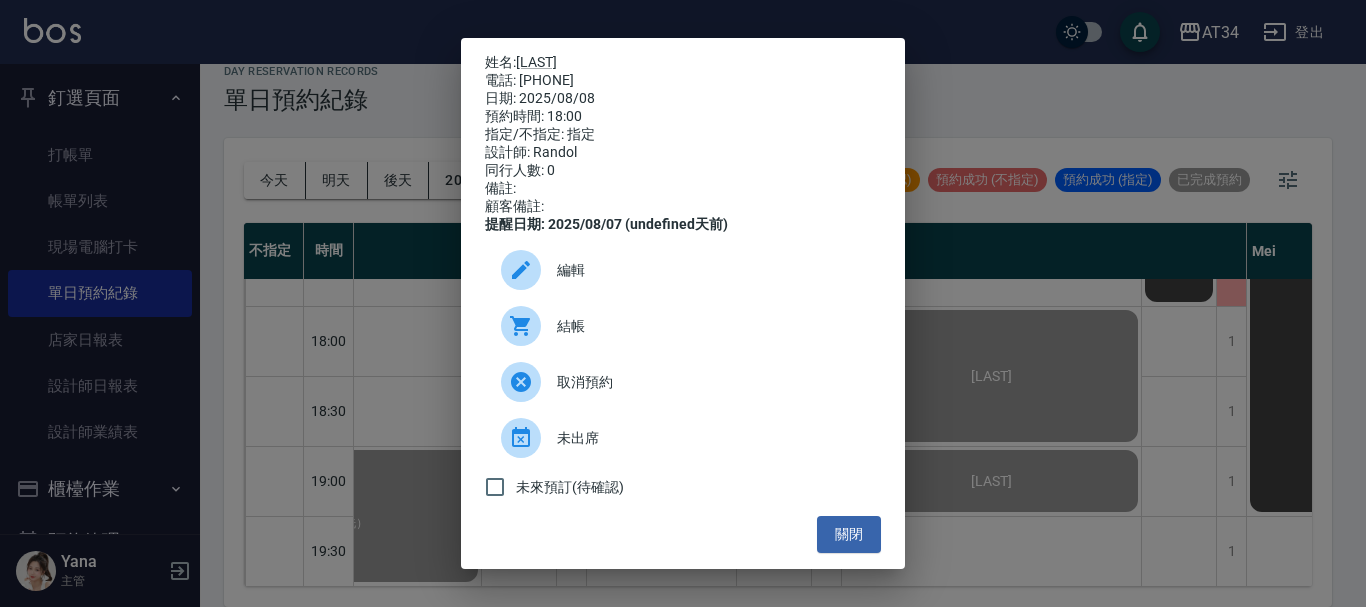 click on "姓名:  林哲雄 電話: 0975101168 日期: 2025/08/08 預約時間: 18:00 指定/不指定: 指定 設計師: Randol 同行人數: 0 備註:  顧客備註:  提醒日期: 2025/08/07 (undefined天前) 編輯 結帳 取消預約 未出席 未來預訂(待確認) 關閉" at bounding box center (683, 303) 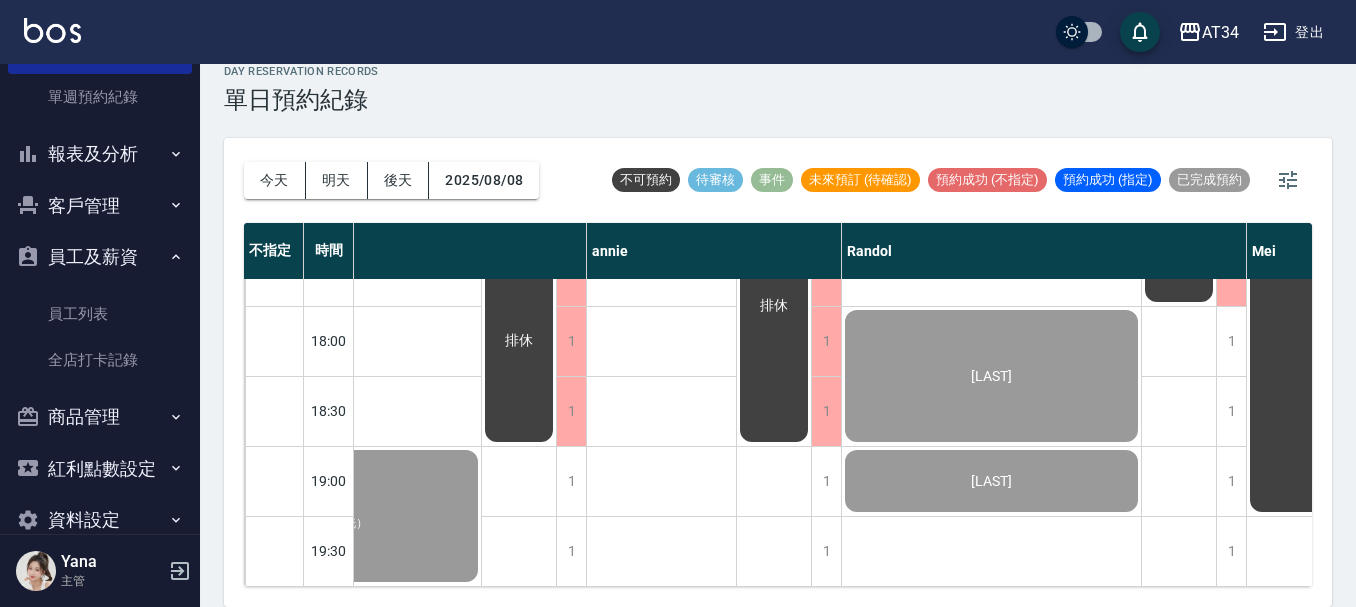 scroll, scrollTop: 600, scrollLeft: 0, axis: vertical 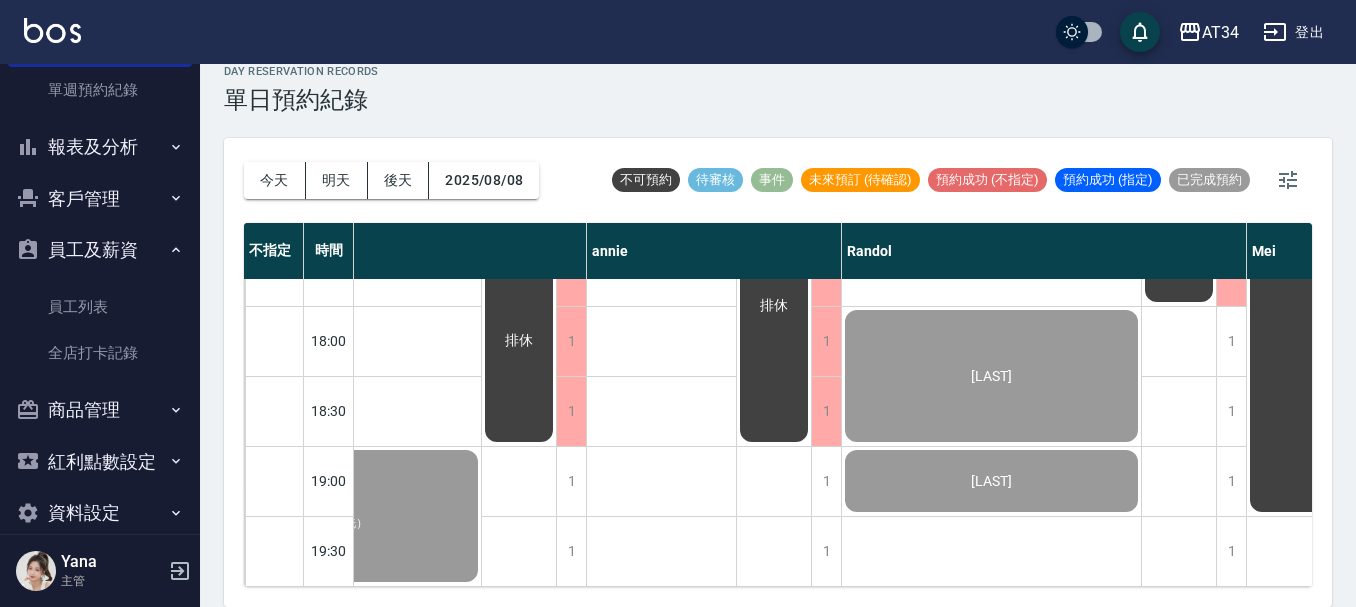 click on "報表及分析" at bounding box center [100, 147] 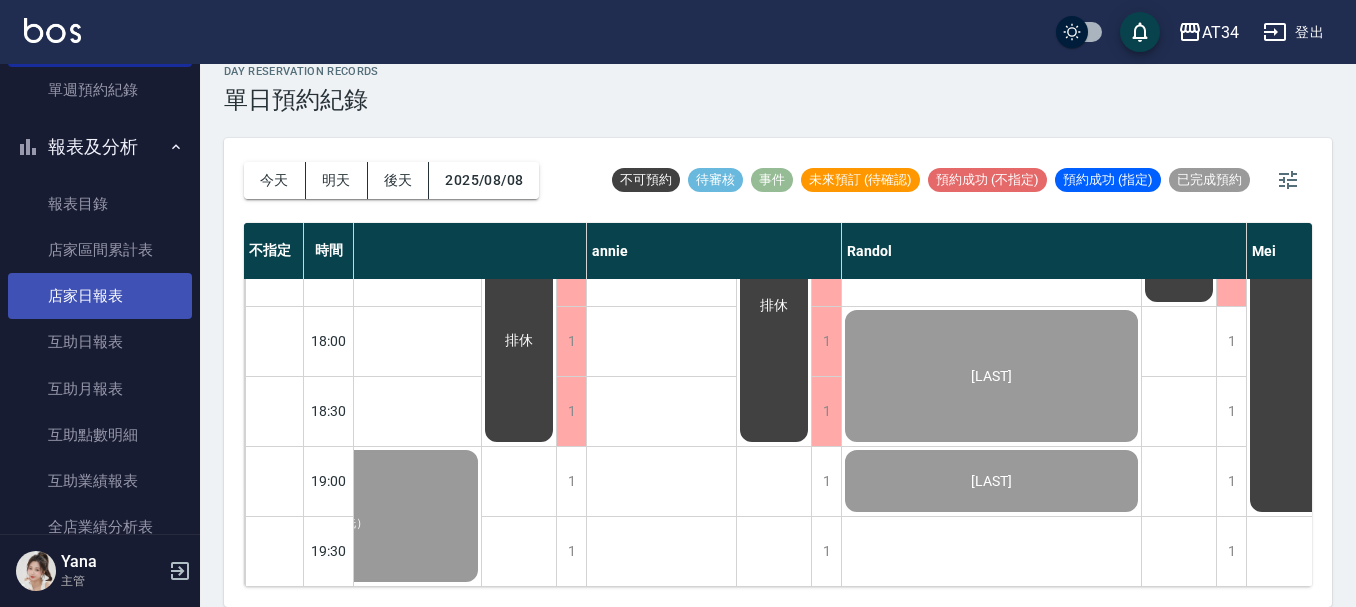 click on "店家日報表" at bounding box center (100, 296) 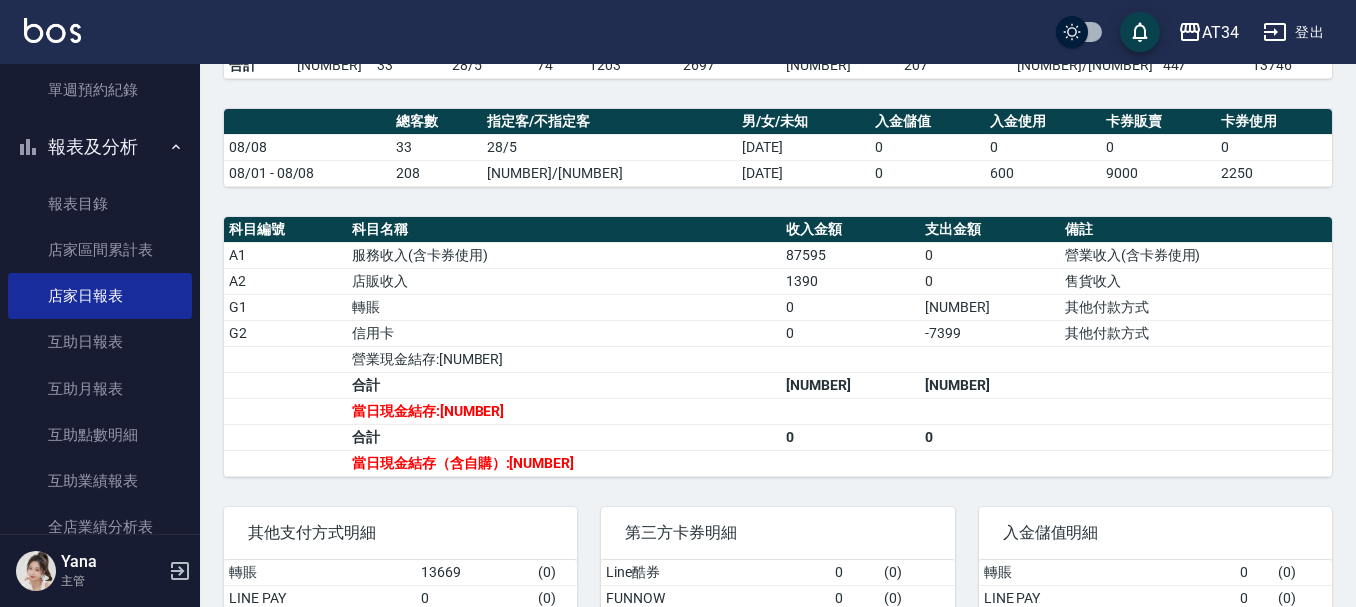 scroll, scrollTop: 530, scrollLeft: 0, axis: vertical 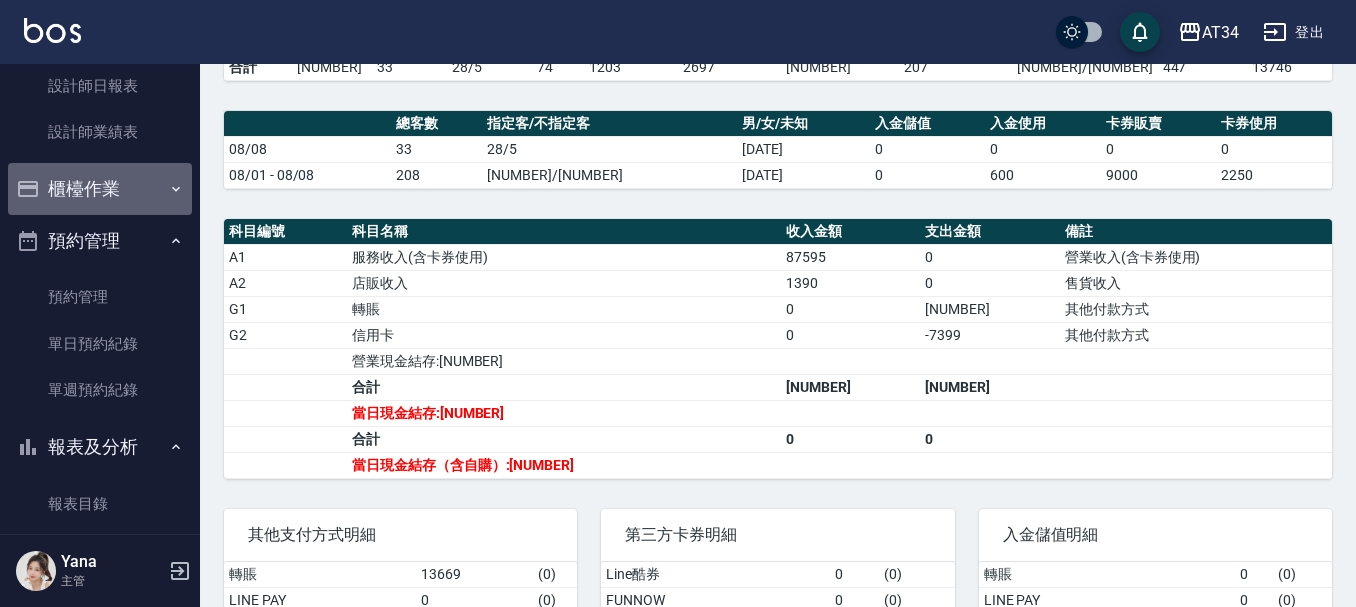 click on "櫃檯作業" at bounding box center [100, 189] 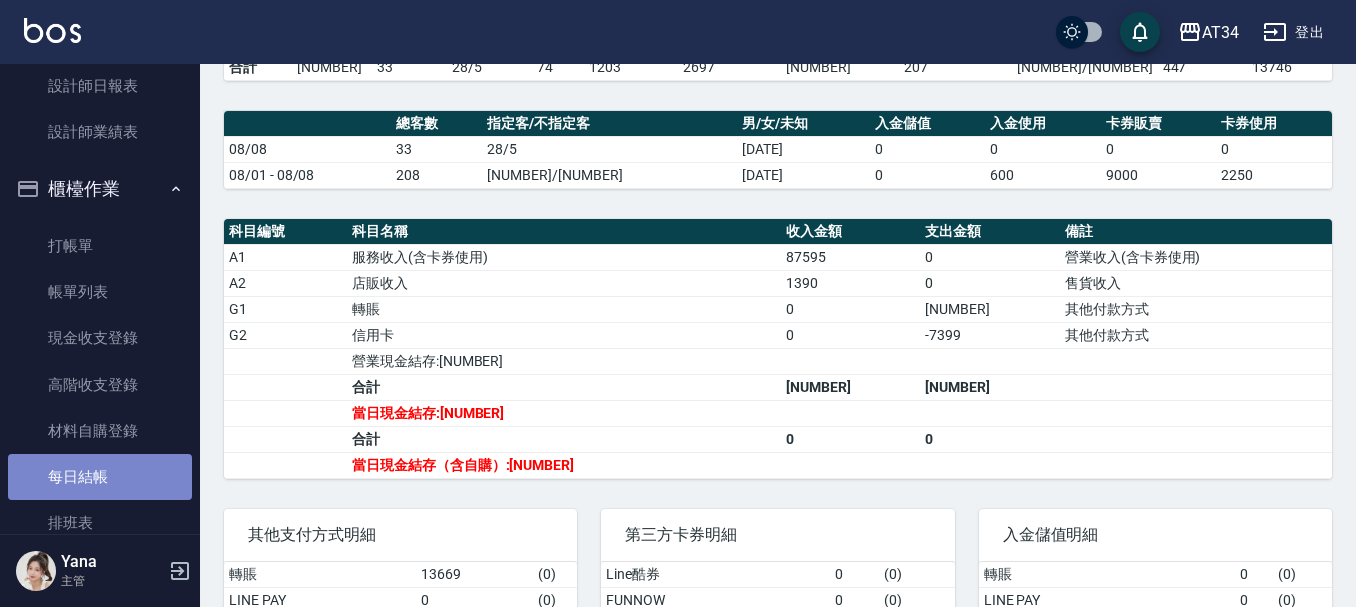 click on "每日結帳" at bounding box center [100, 477] 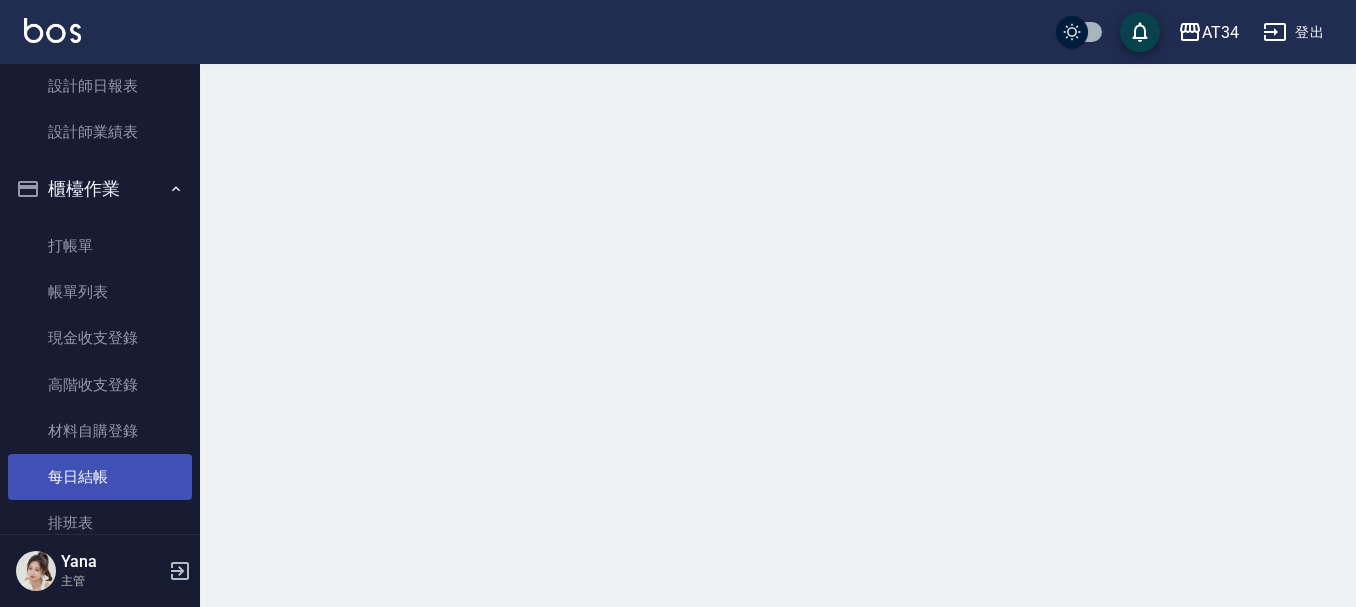 scroll, scrollTop: 0, scrollLeft: 0, axis: both 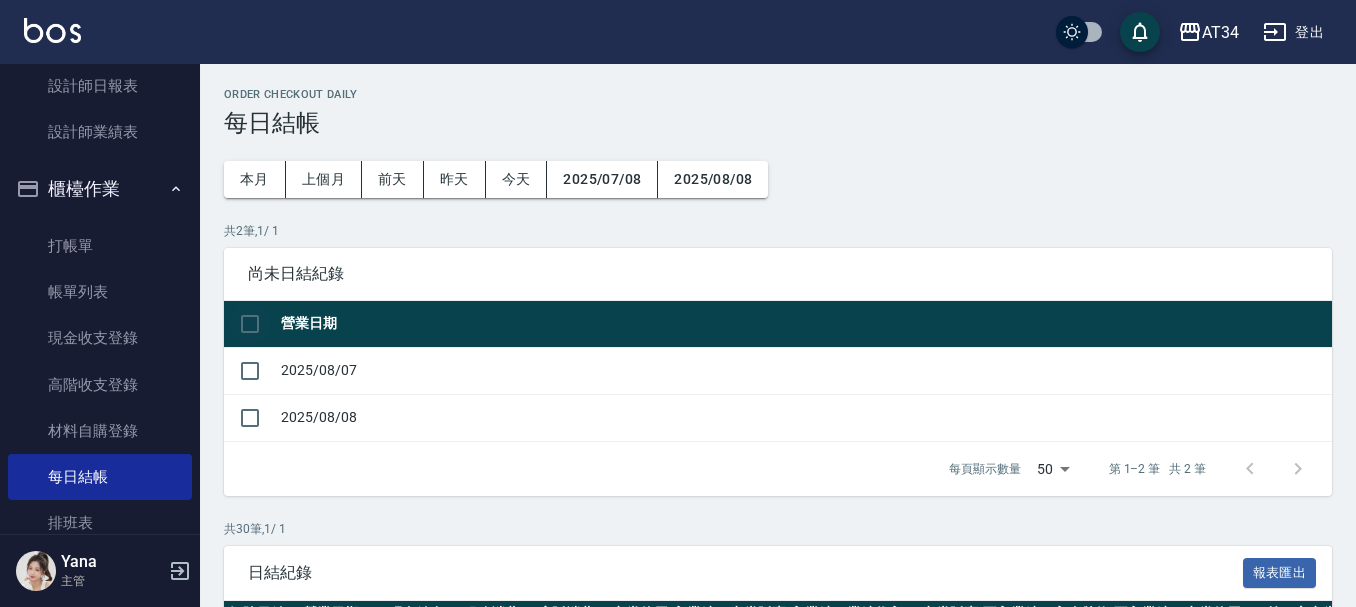 click at bounding box center (250, 324) 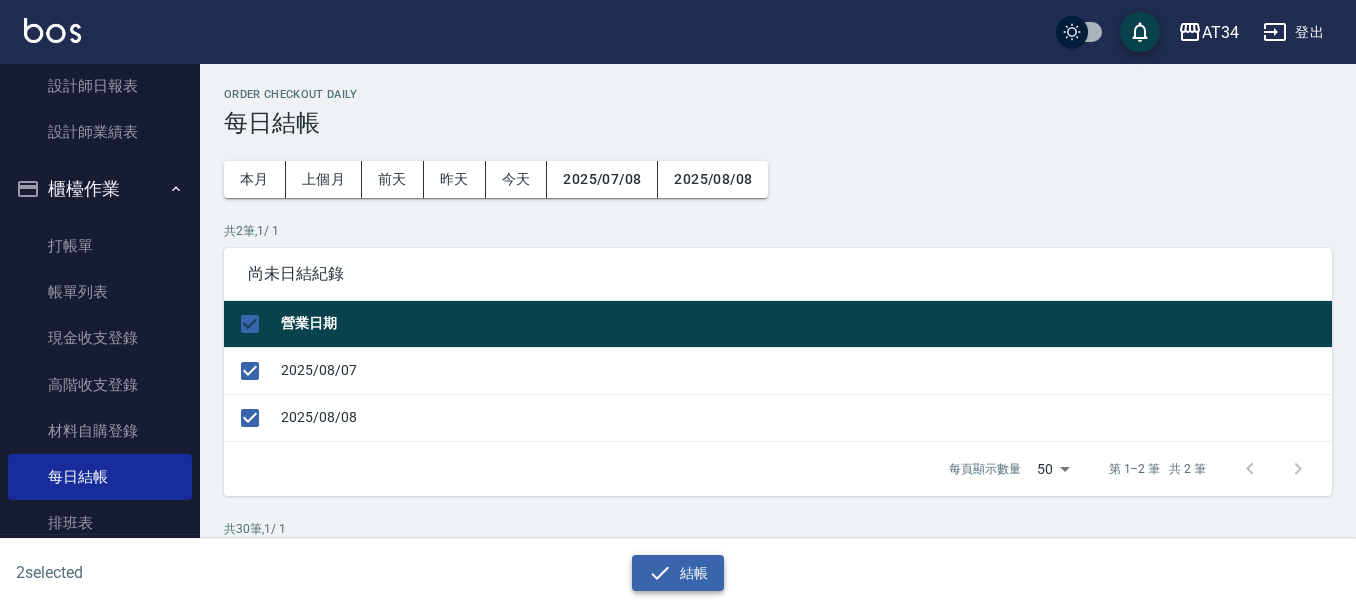 click on "結帳" at bounding box center (678, 573) 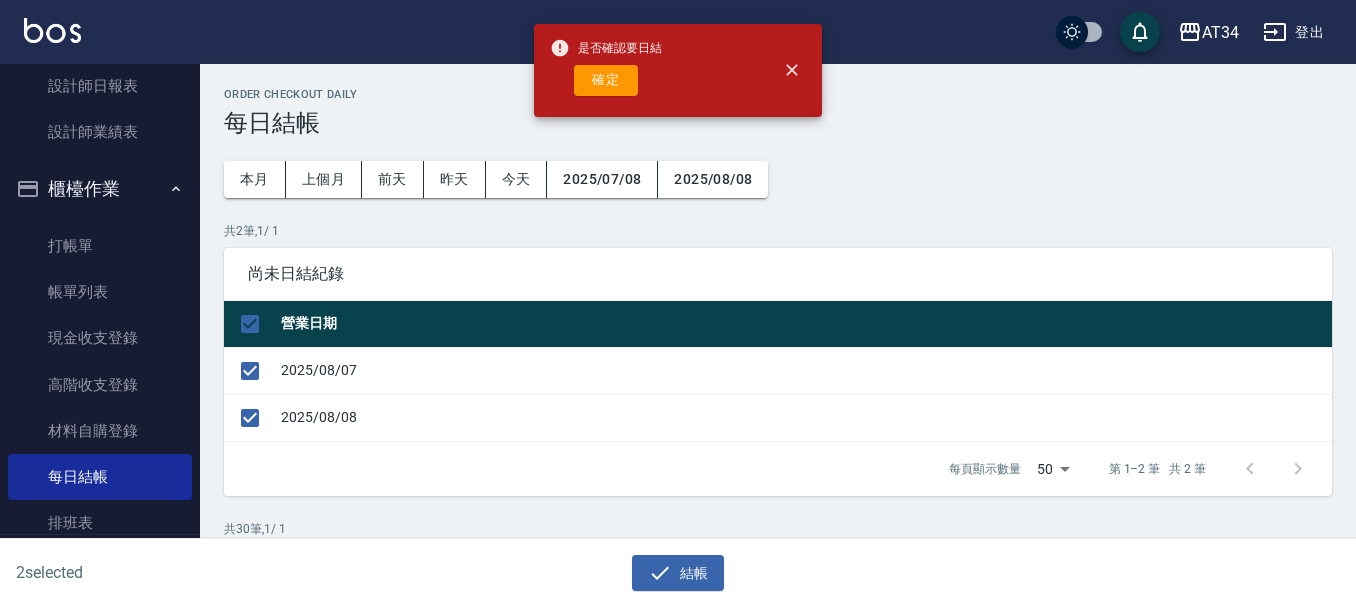 click on "確定" at bounding box center [606, 80] 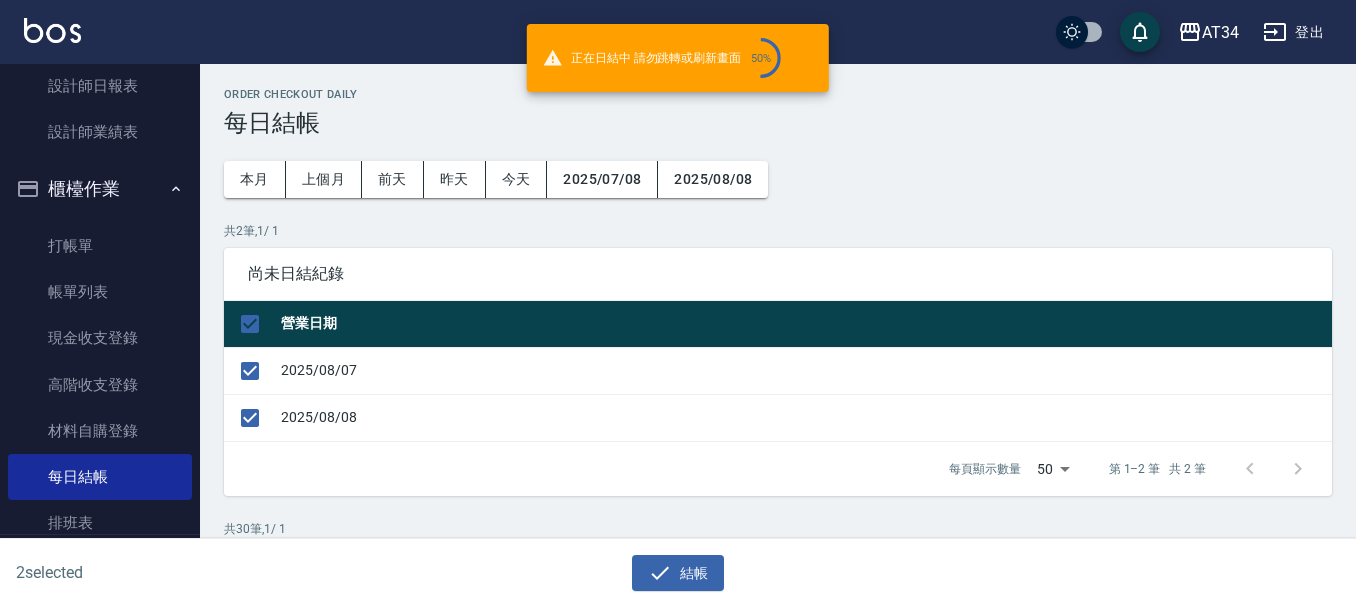 checkbox on "false" 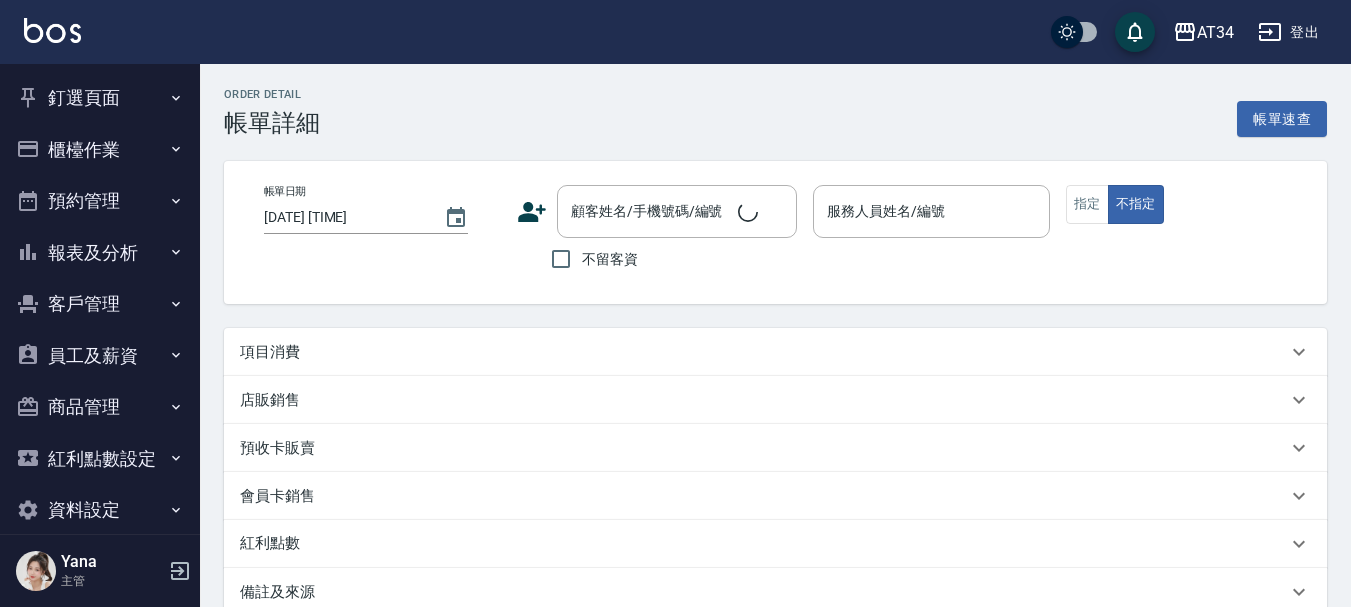 click on "項目消費 店販銷售 預收卡販賣 會員卡銷售 紅利點數 點數給點 0 點數給點 點數扣點 0 點數扣點 點數折抵金額 0 點數折抵金額 備註及來源 備註 備註 訂單來源 ​ 訂單來源" at bounding box center [775, 472] 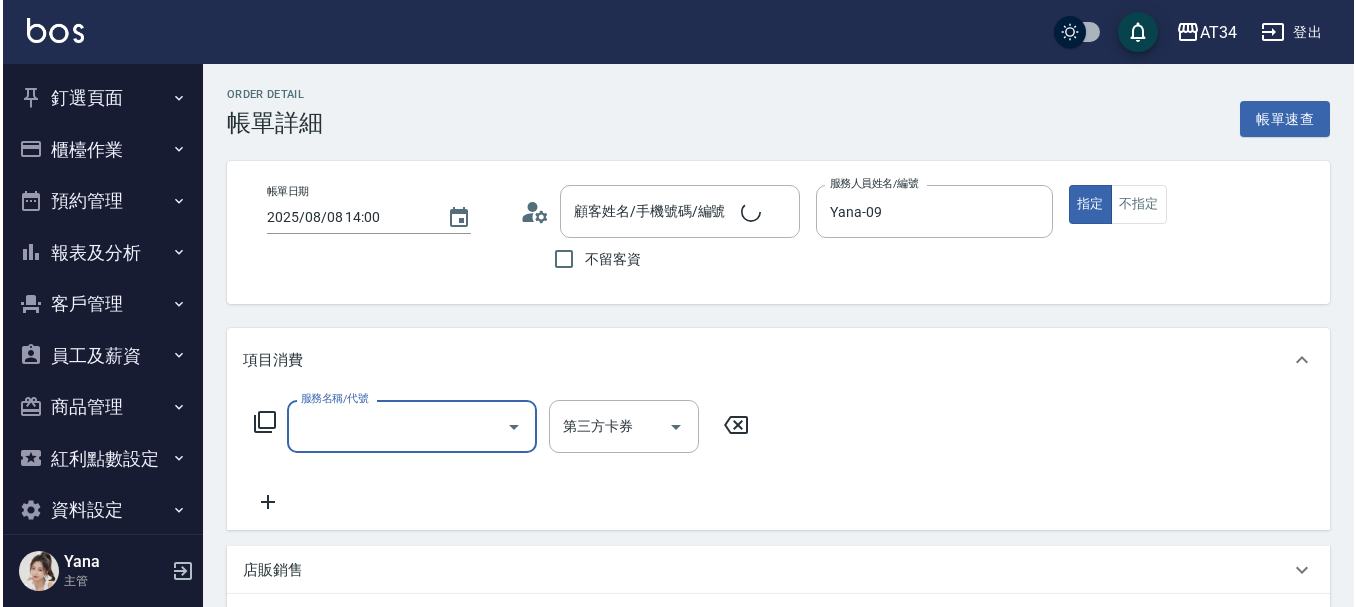 scroll, scrollTop: 100, scrollLeft: 0, axis: vertical 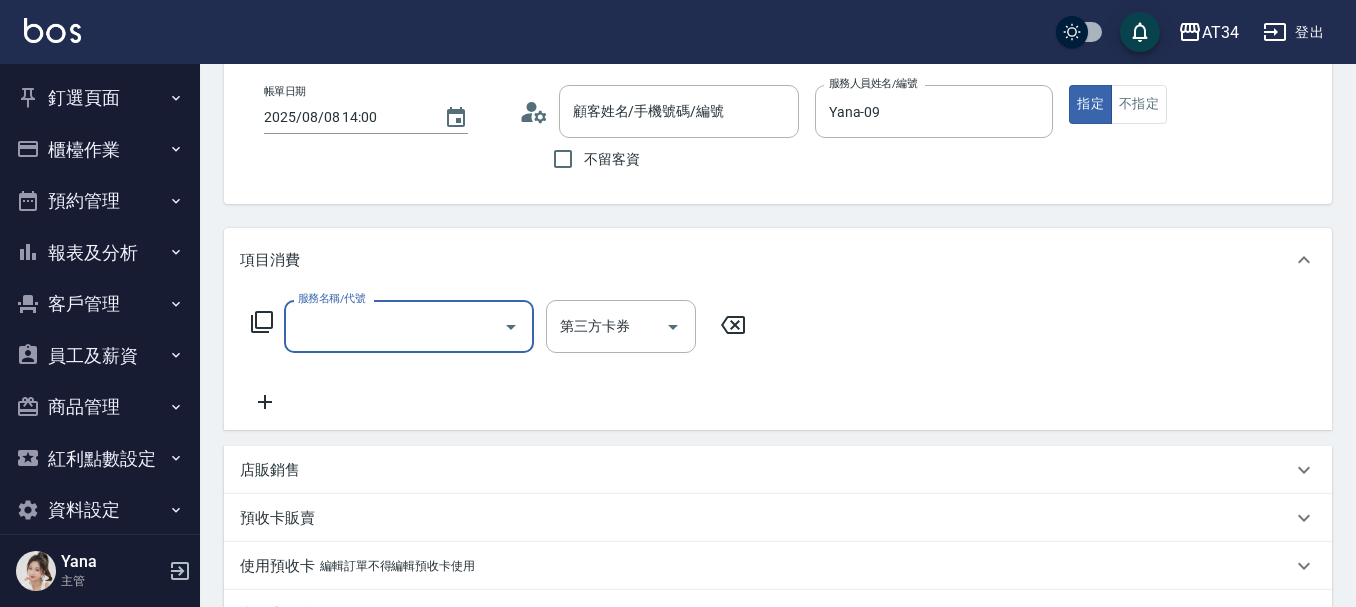type on "[LAST]/[PHONE]/" 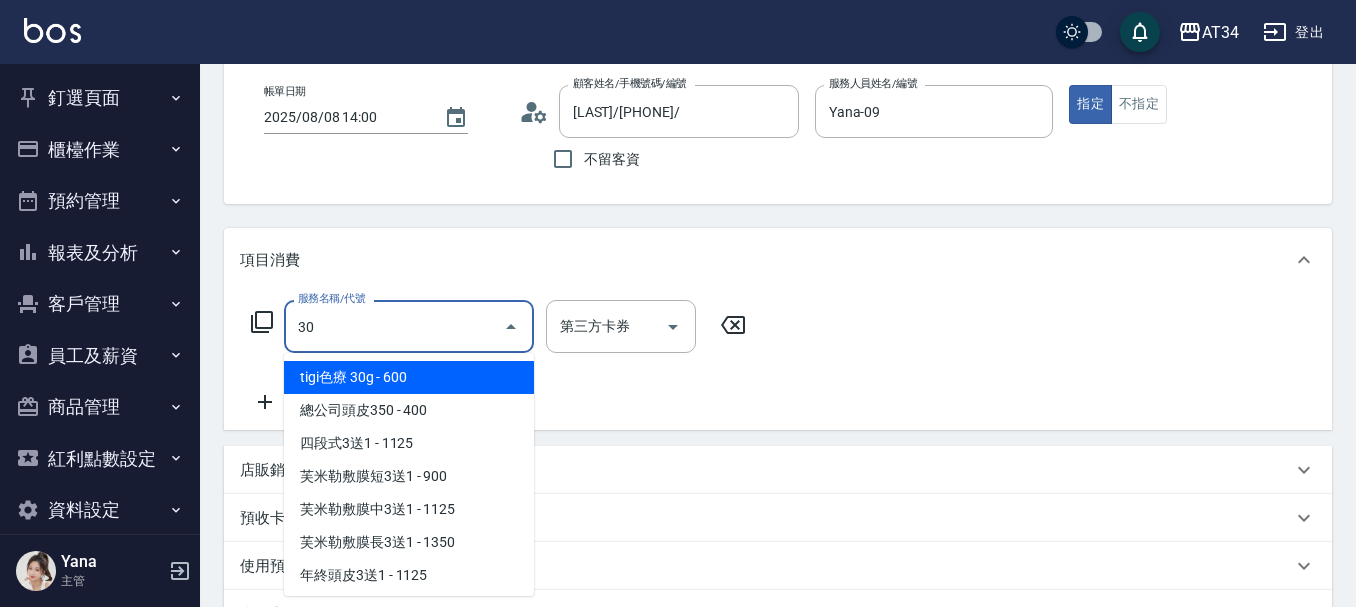 type on "301" 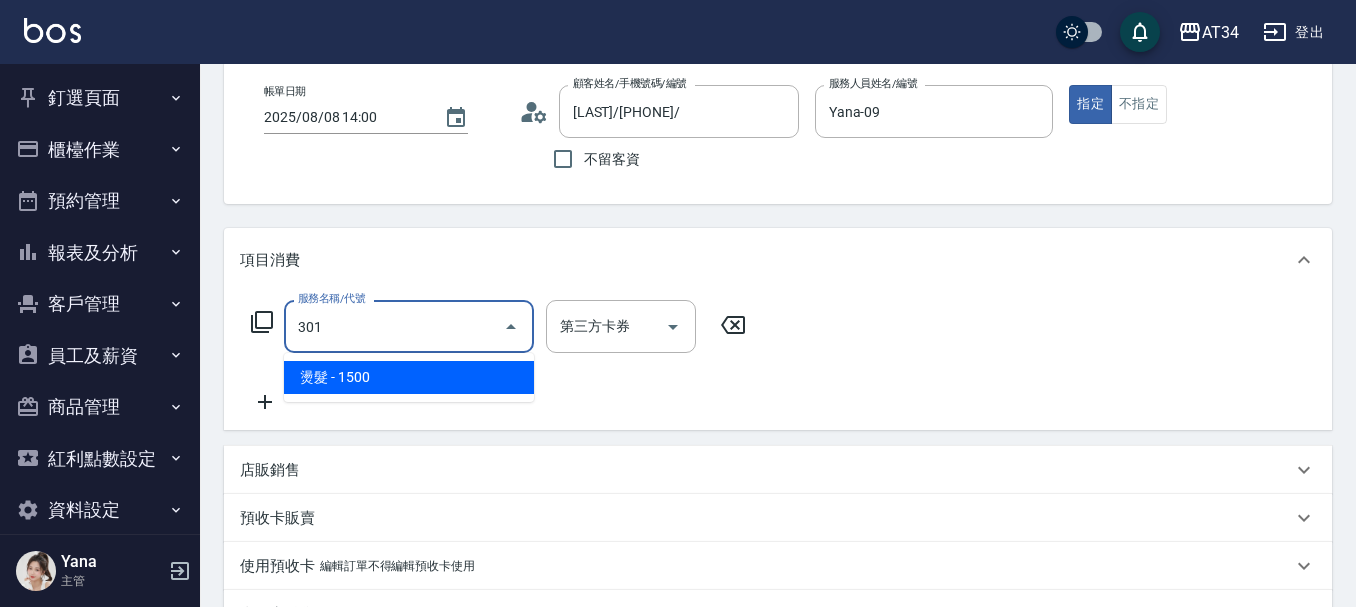 type on "150" 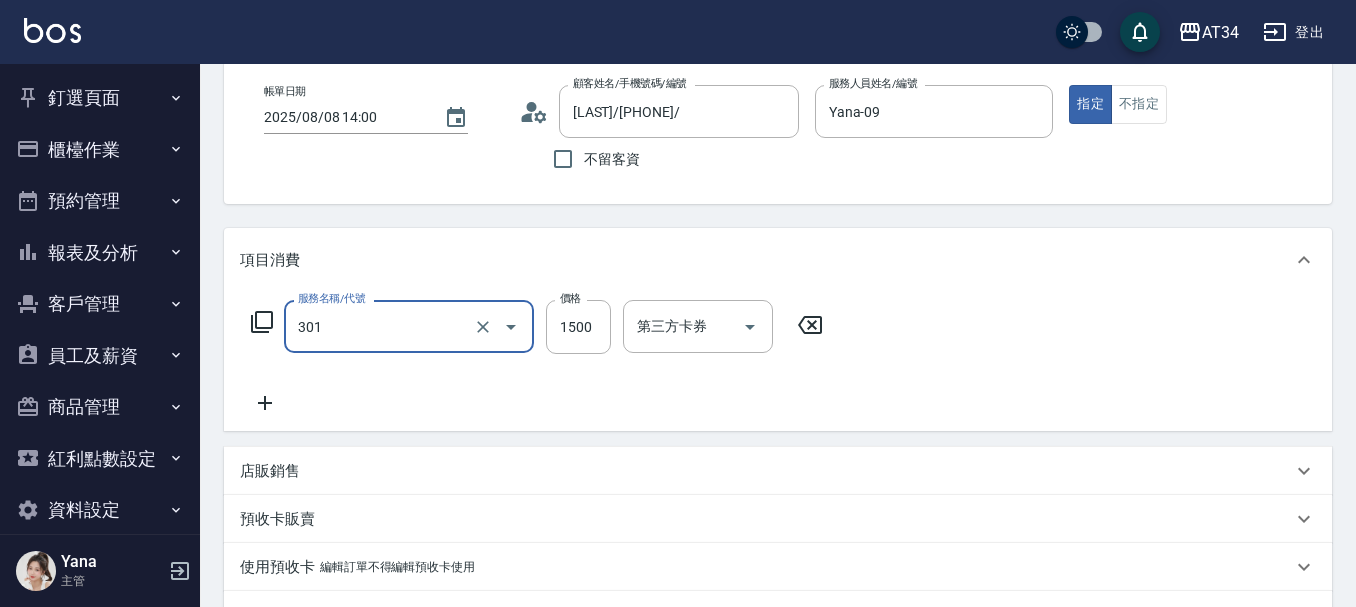type on "燙髮(301)" 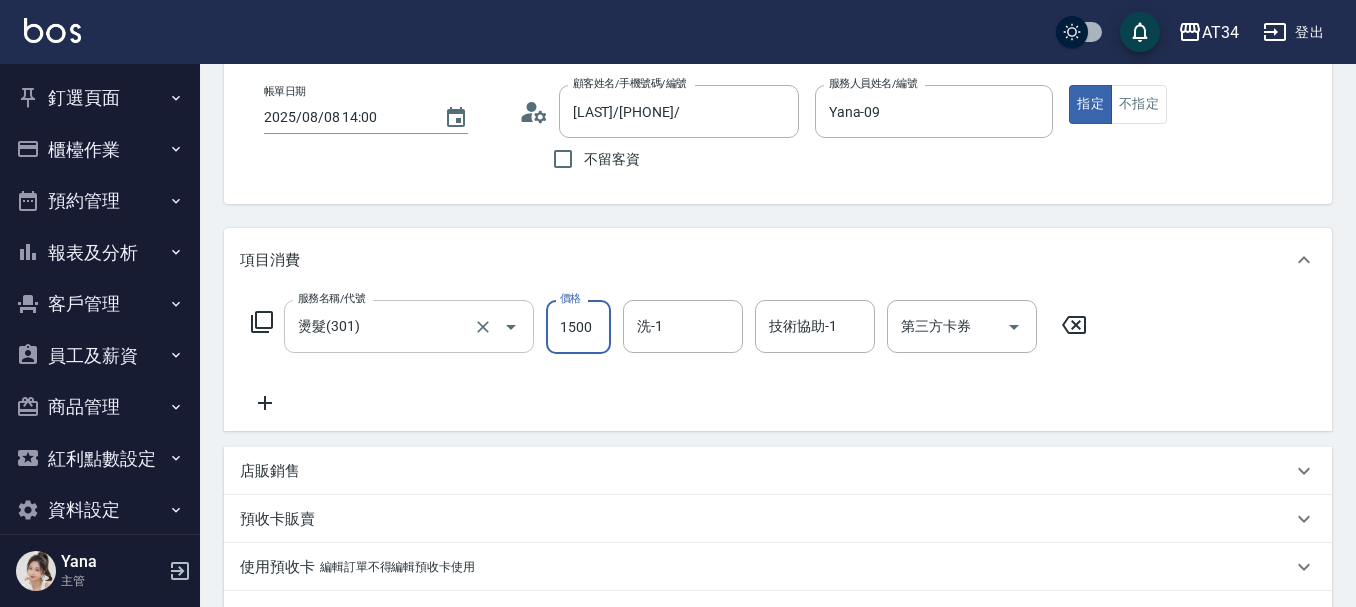 type on "3" 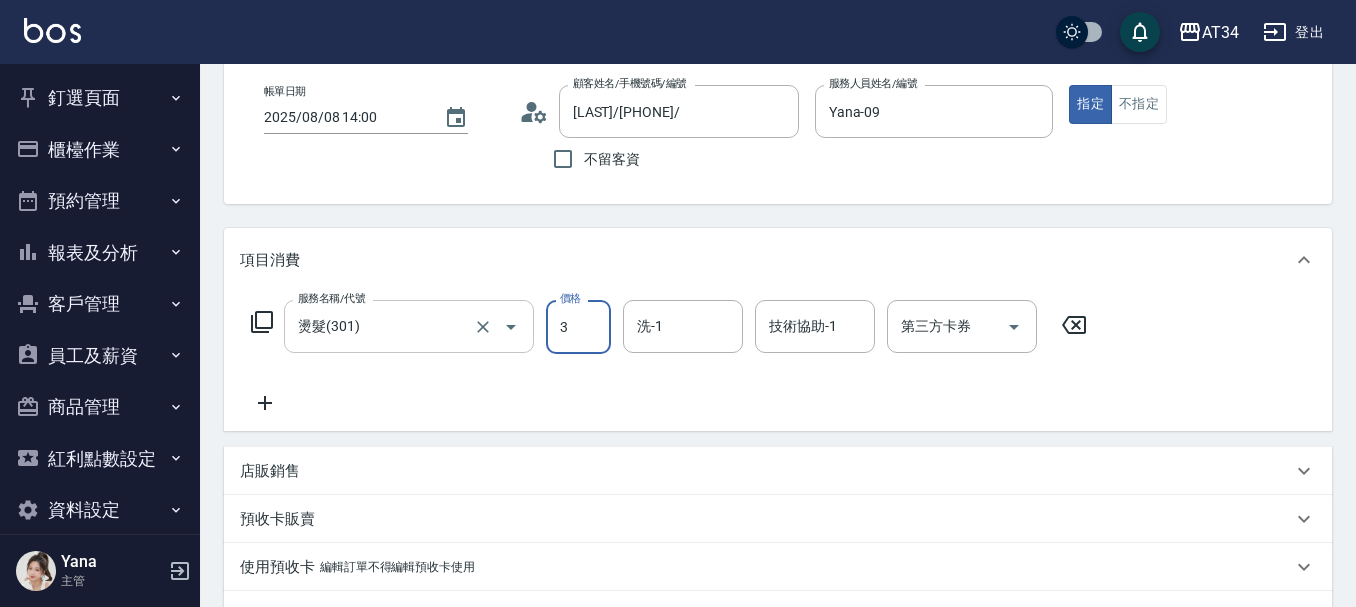 type on "0" 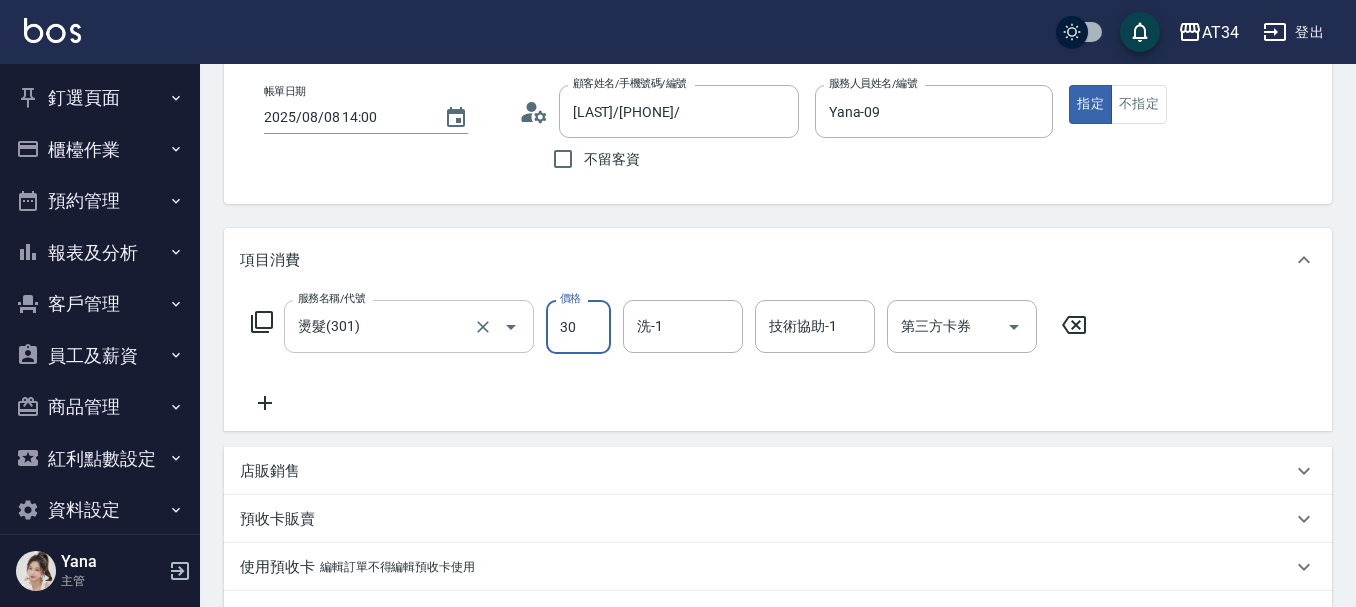 type on "300" 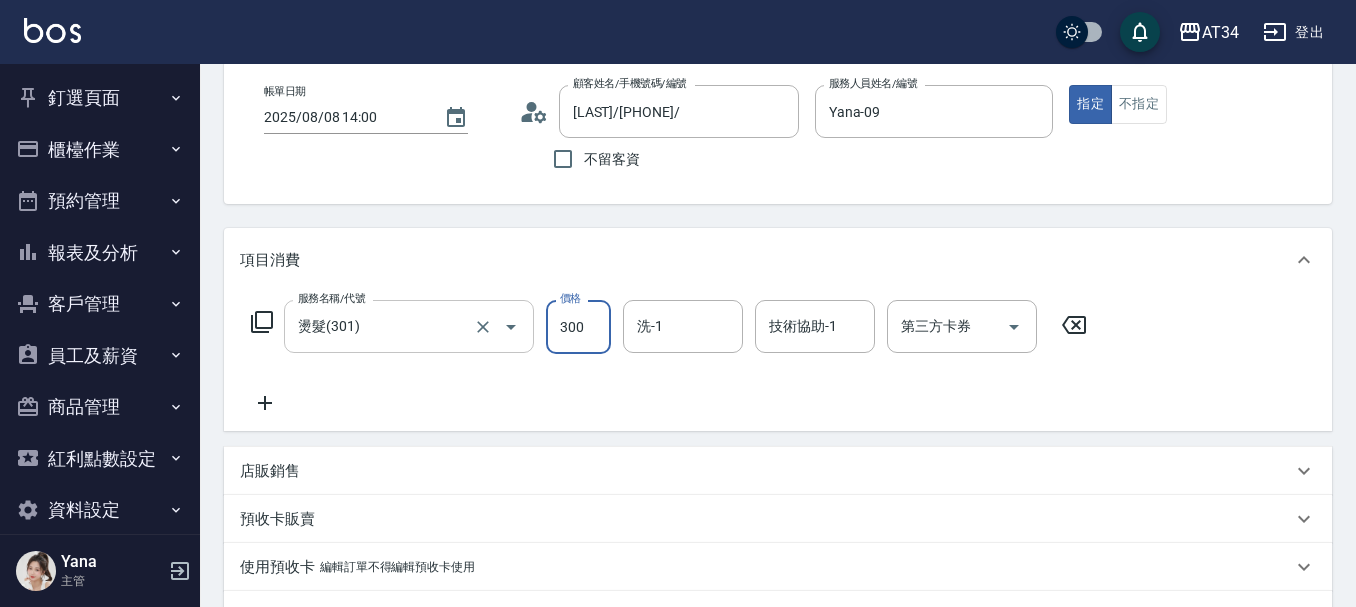type on "300" 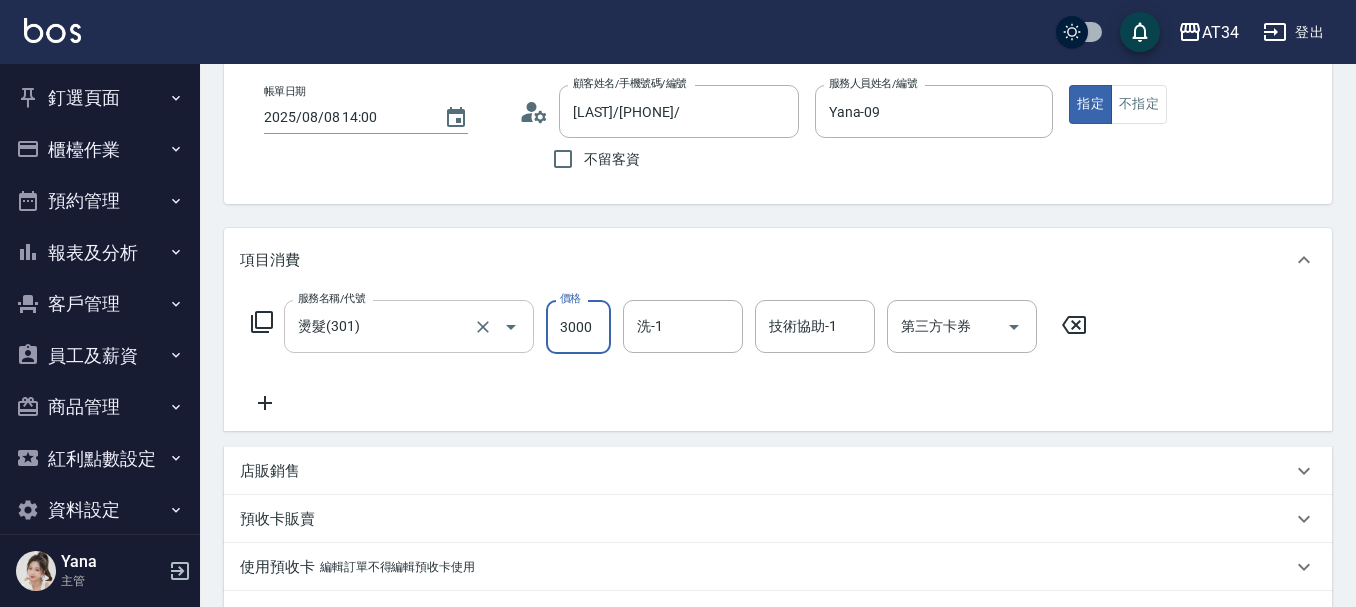 type on "3000" 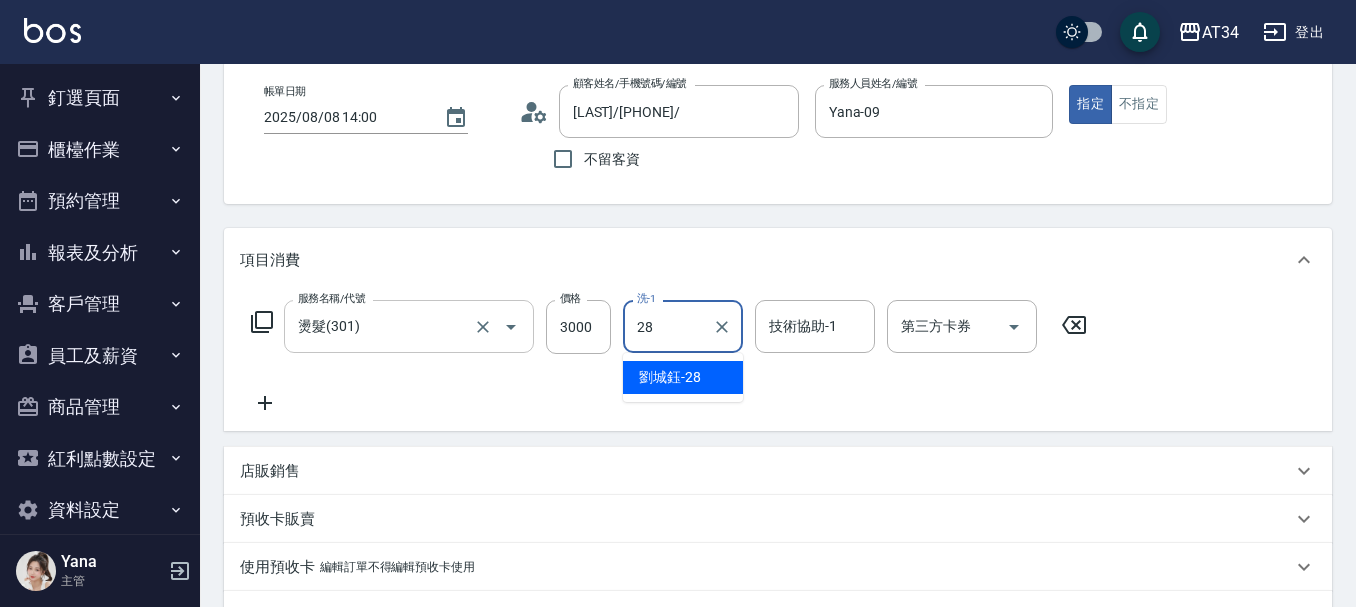 type on "劉城鈺-28" 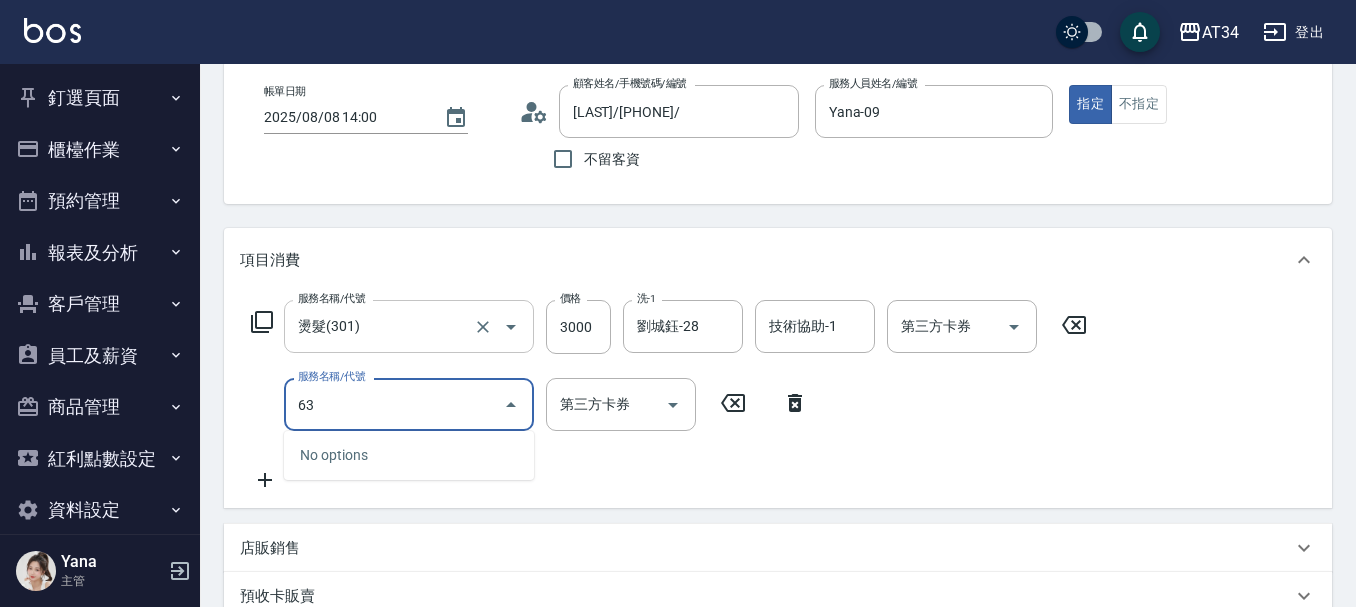 type on "630" 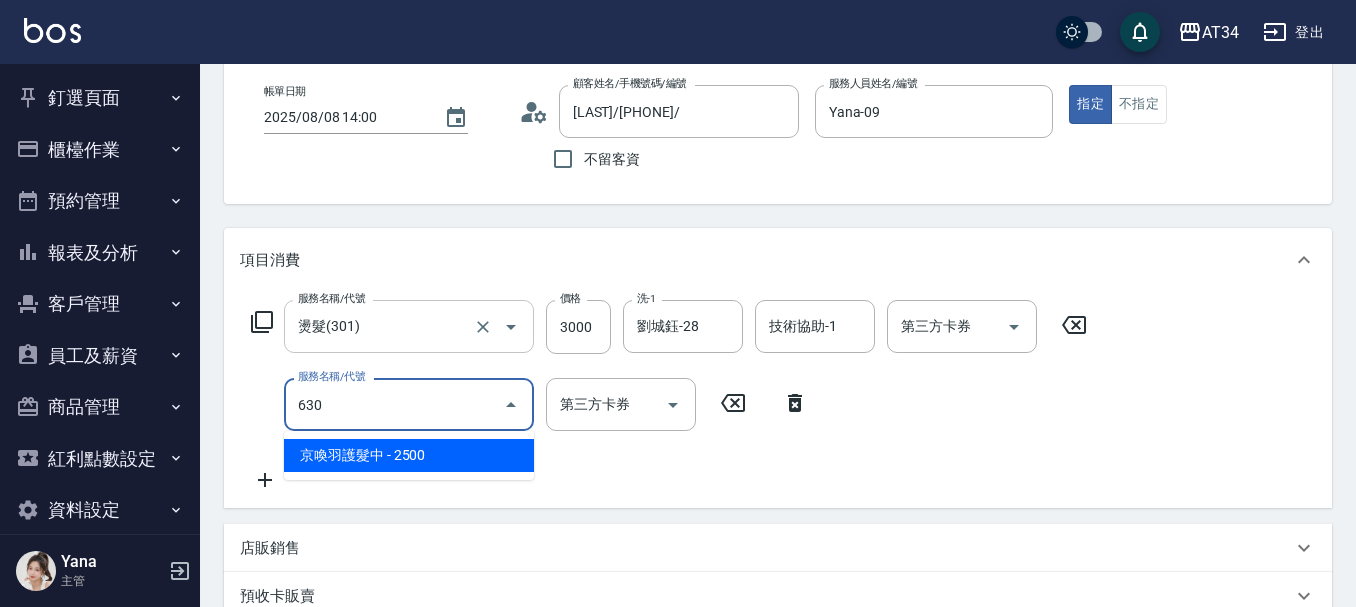 type on "550" 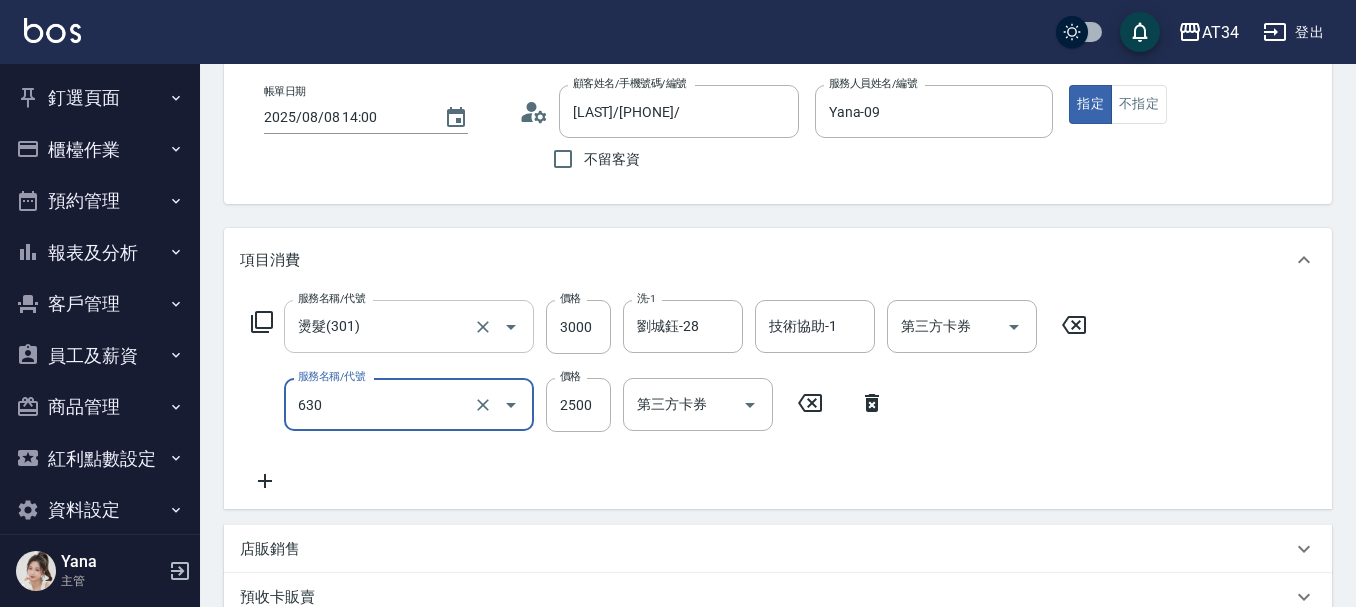 type on "京喚羽護髮中(630)" 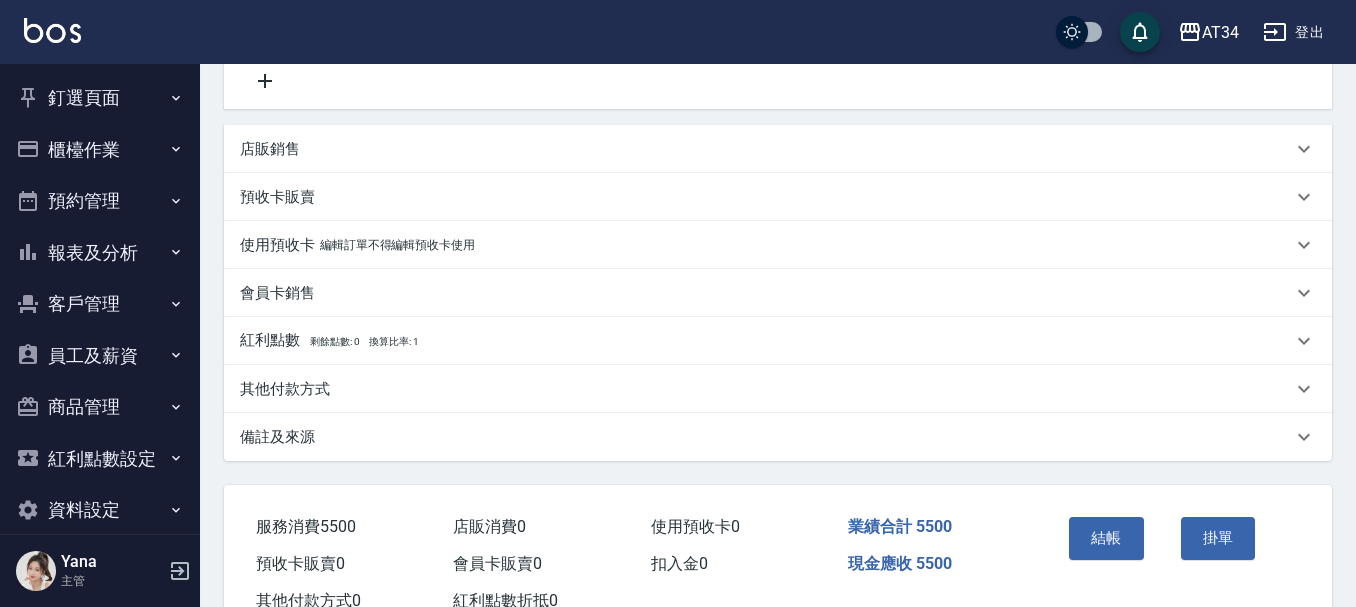scroll, scrollTop: 200, scrollLeft: 0, axis: vertical 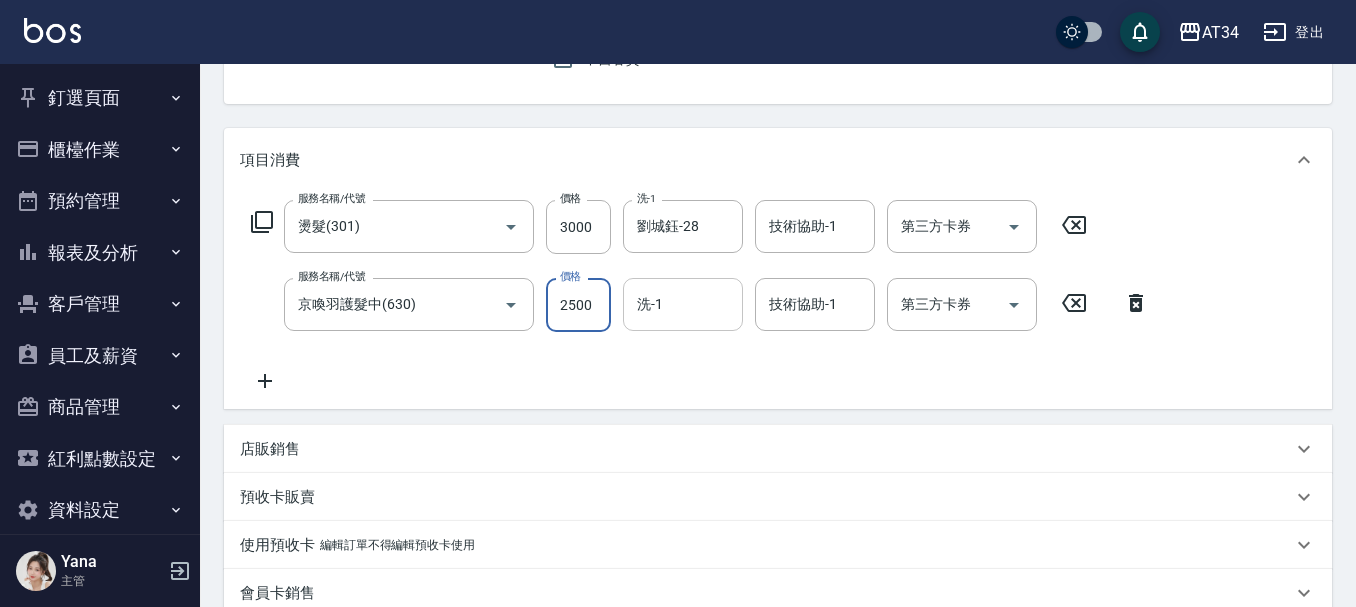 click on "洗-1" at bounding box center [683, 304] 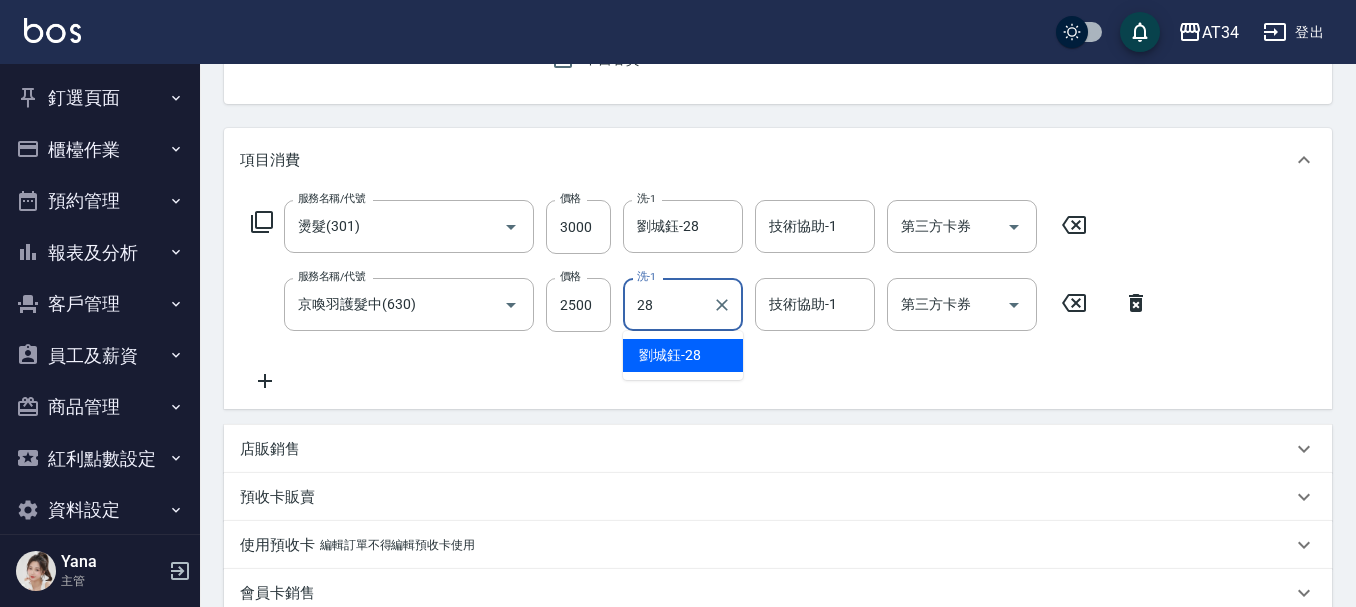 type on "劉城鈺-28" 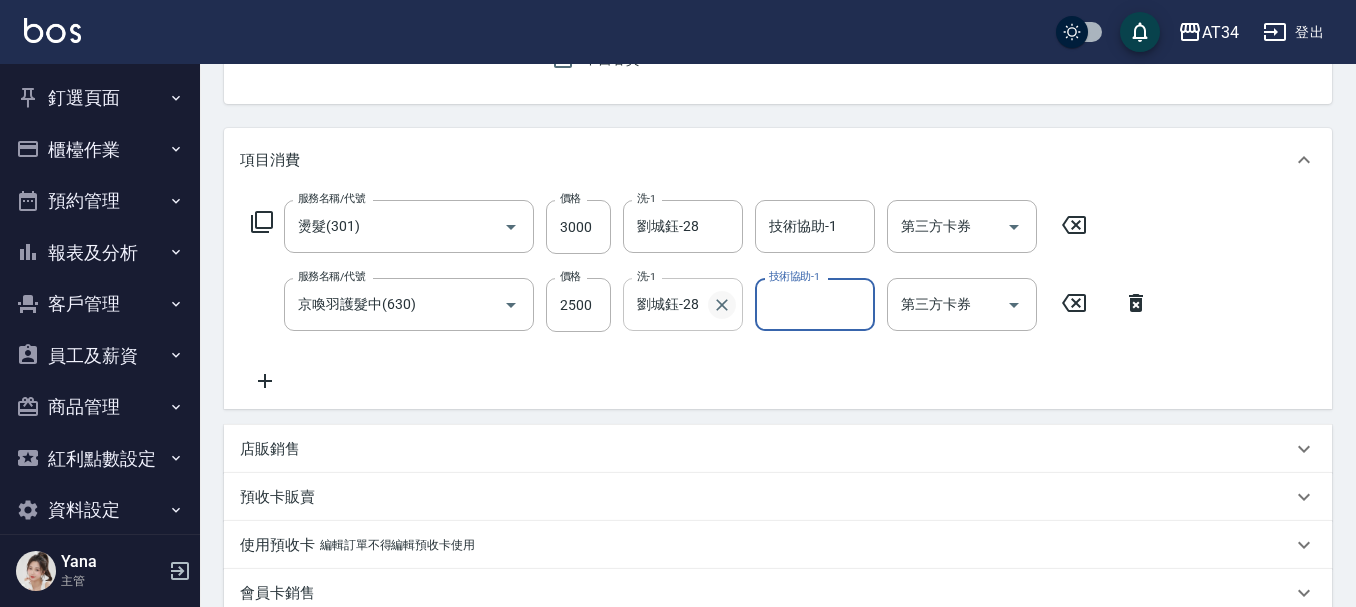 click 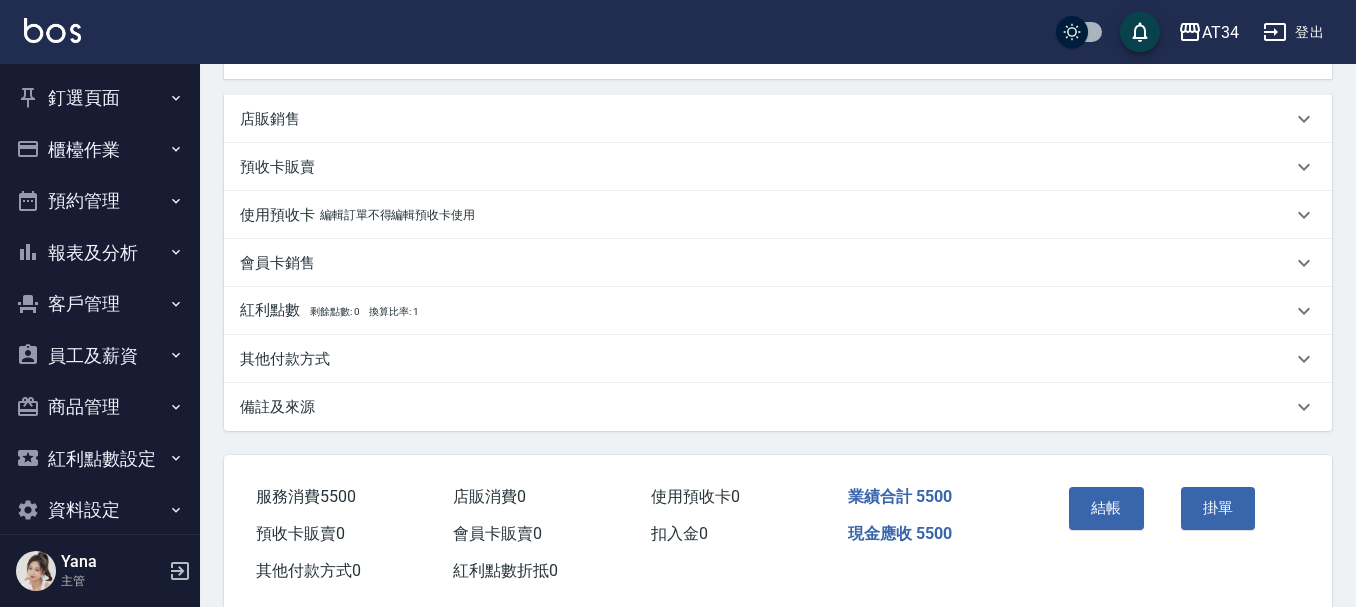 scroll, scrollTop: 570, scrollLeft: 0, axis: vertical 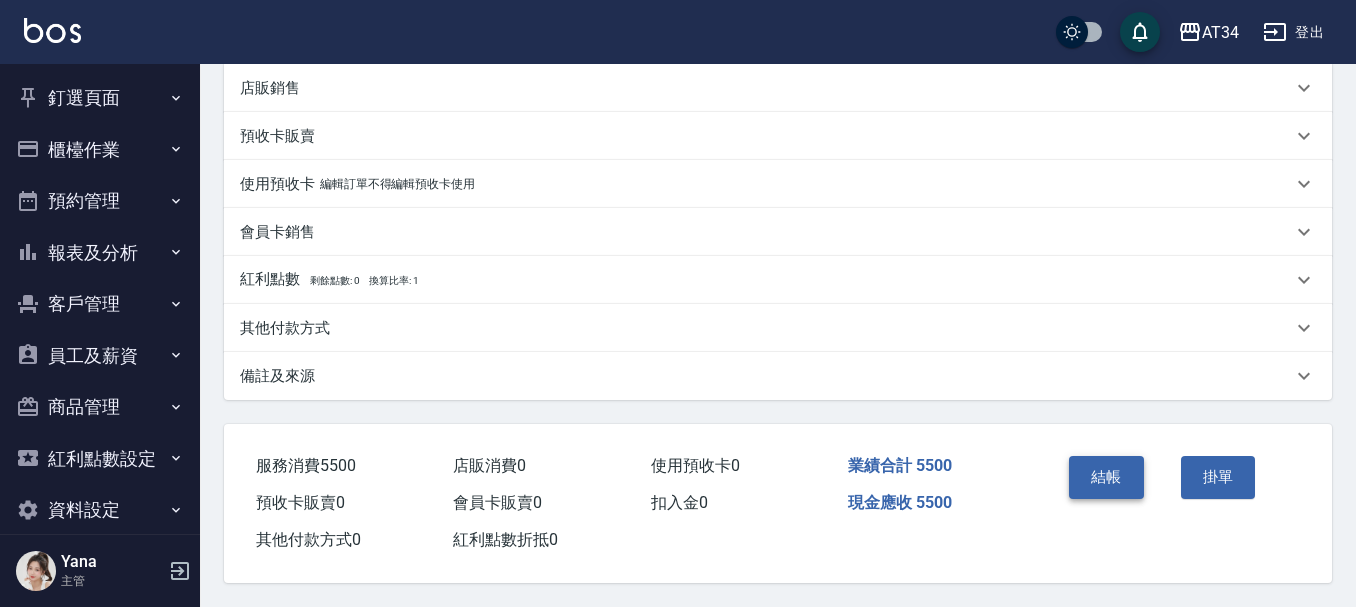 click on "結帳" at bounding box center (1106, 477) 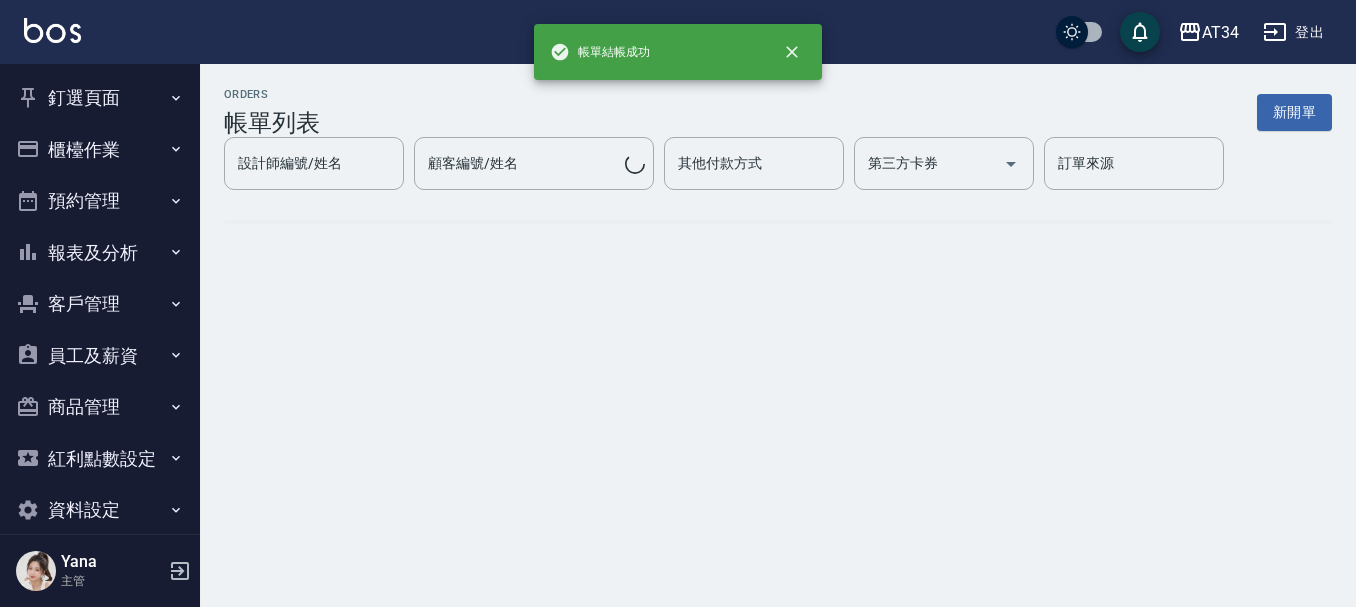 scroll, scrollTop: 0, scrollLeft: 0, axis: both 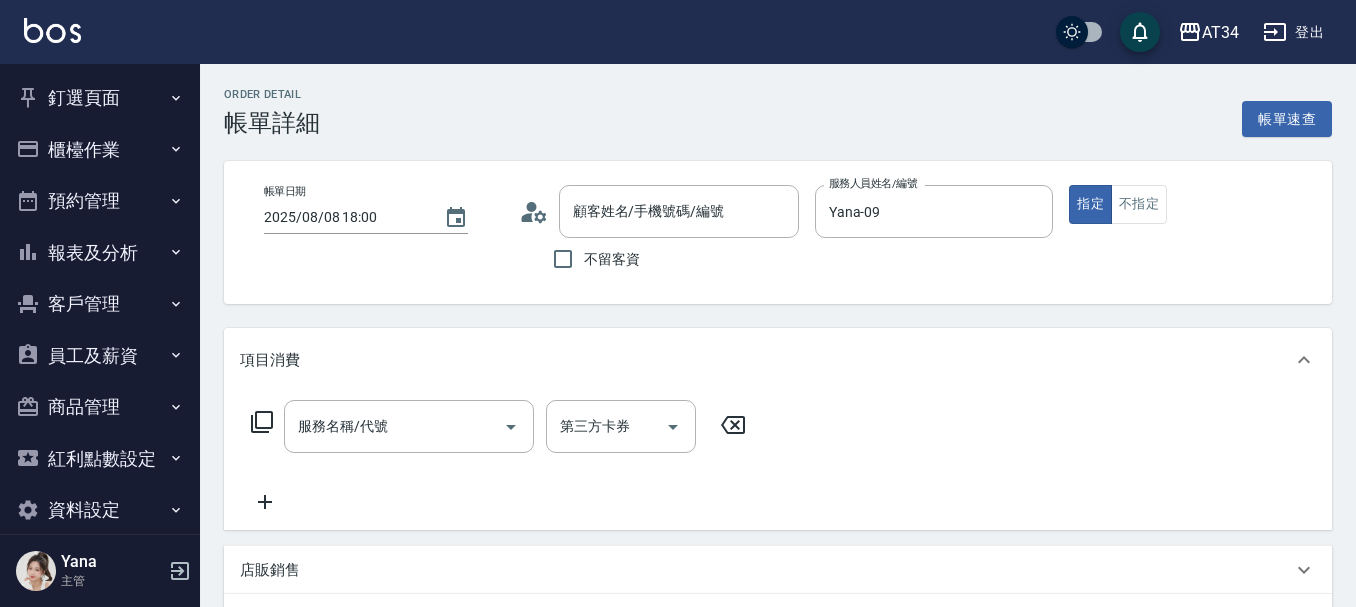 type on "陳家寬/0916845987/0916845987" 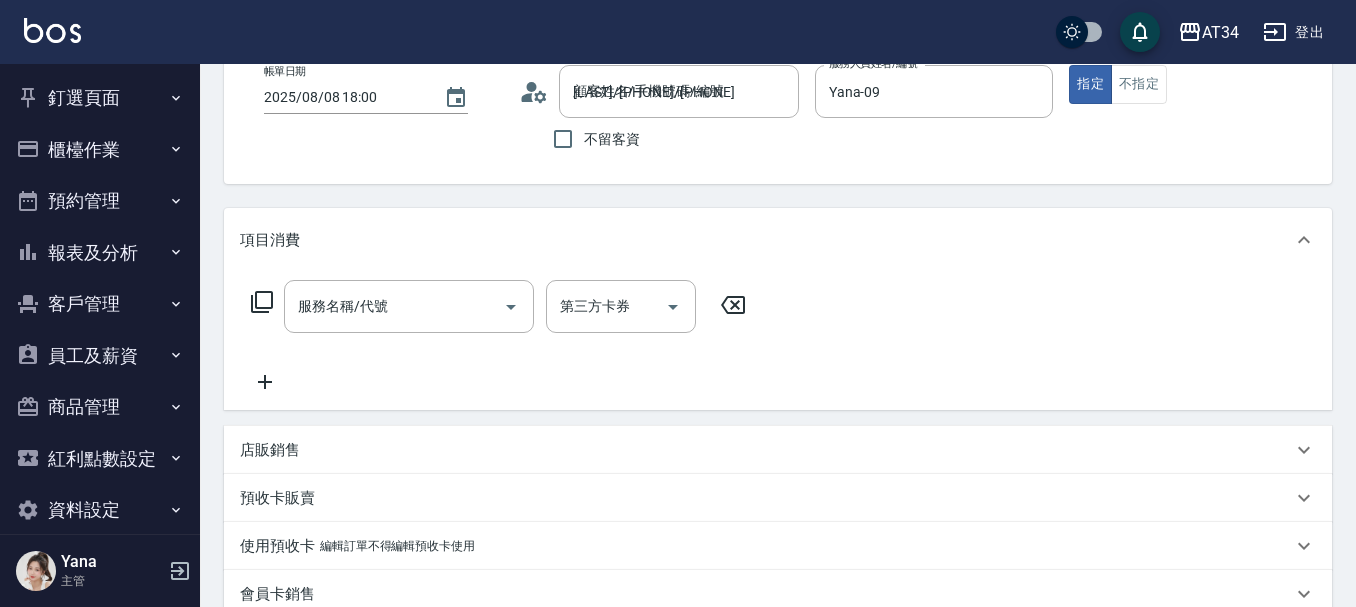 scroll, scrollTop: 200, scrollLeft: 0, axis: vertical 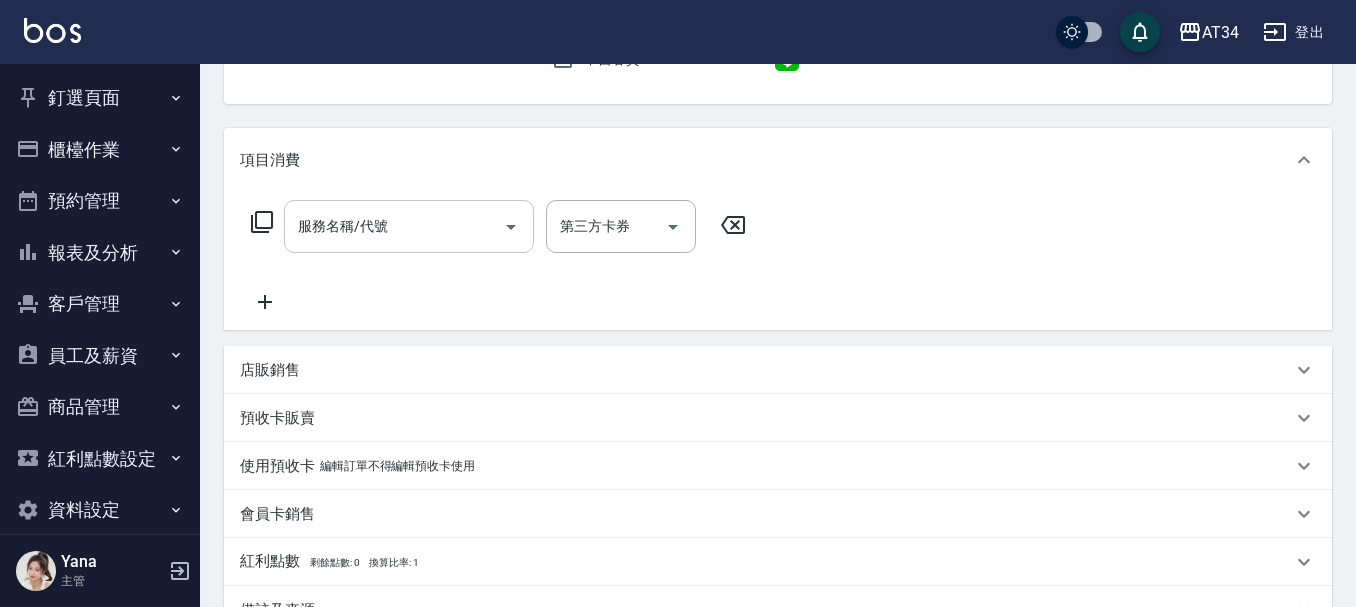 click on "服務名稱/代號 服務名稱/代號" at bounding box center (409, 226) 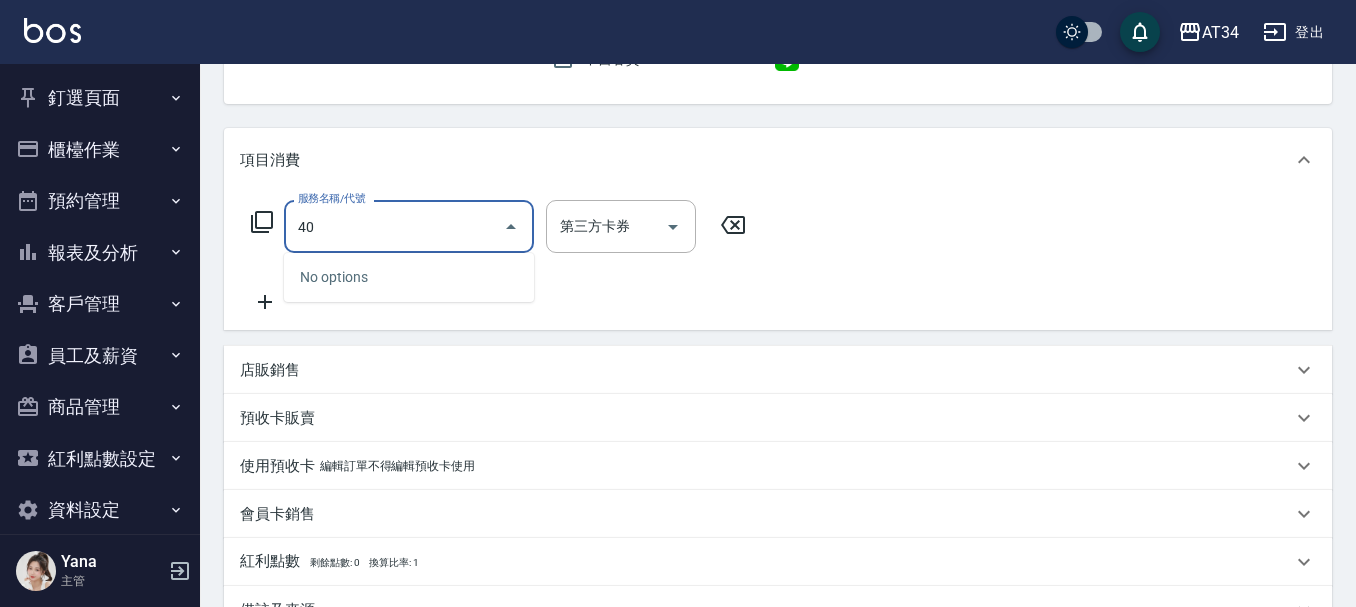 type on "401" 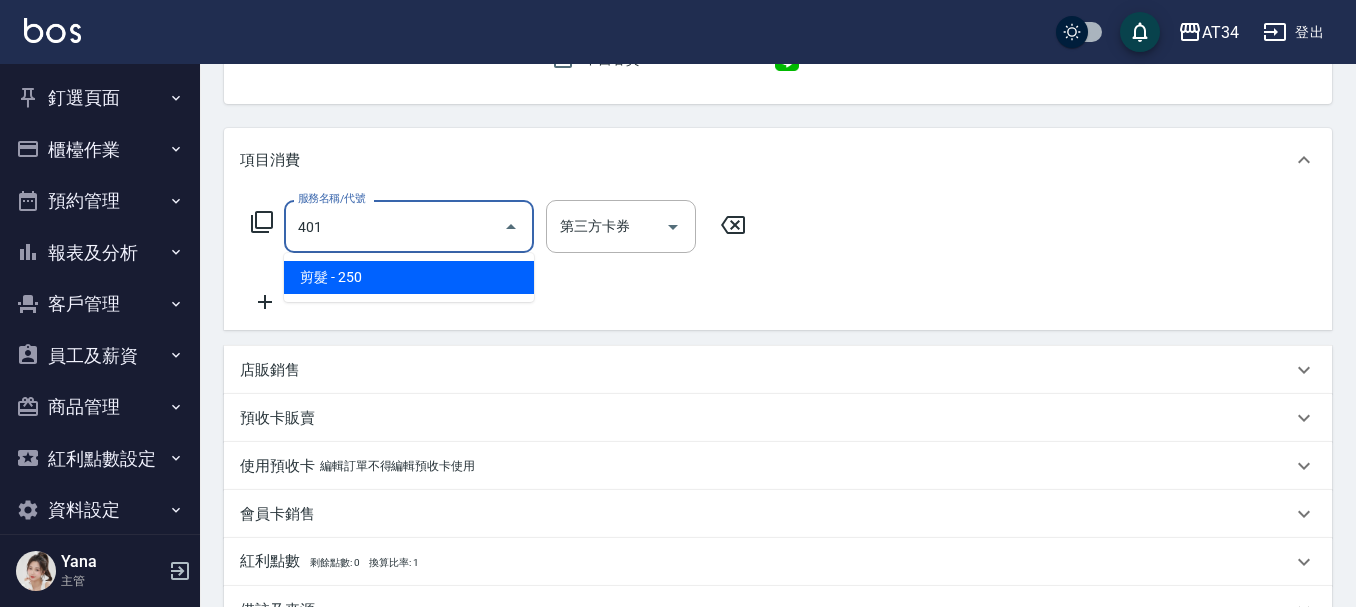 type on "20" 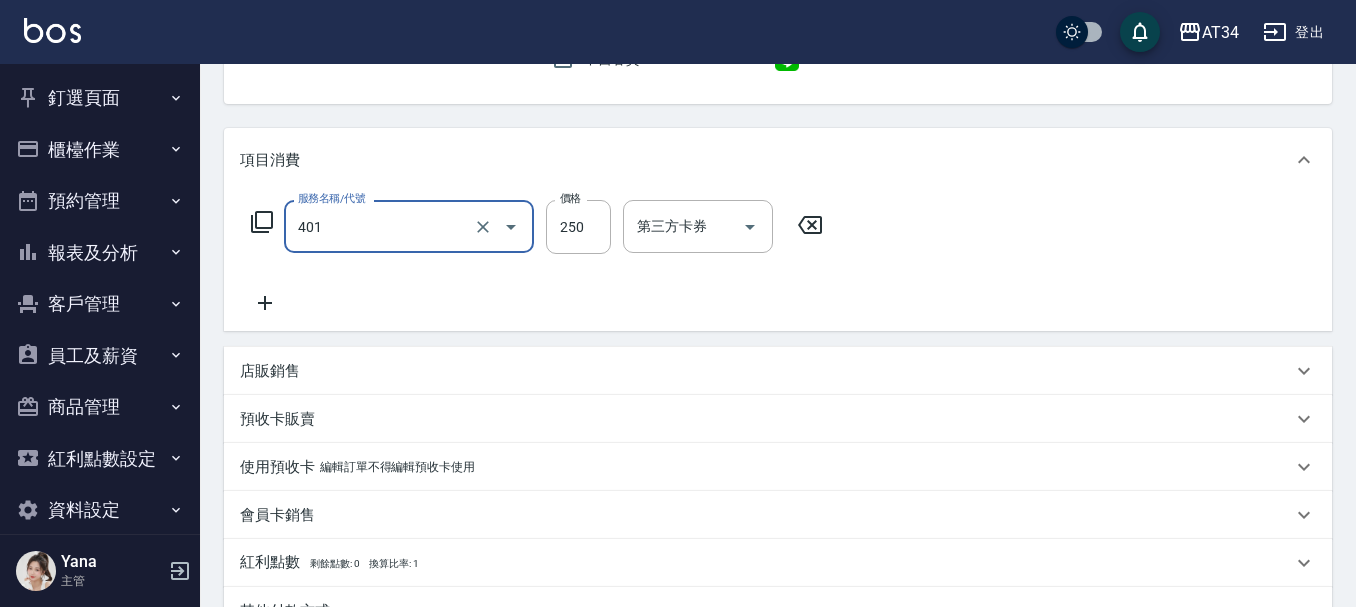 type on "剪髮(401)" 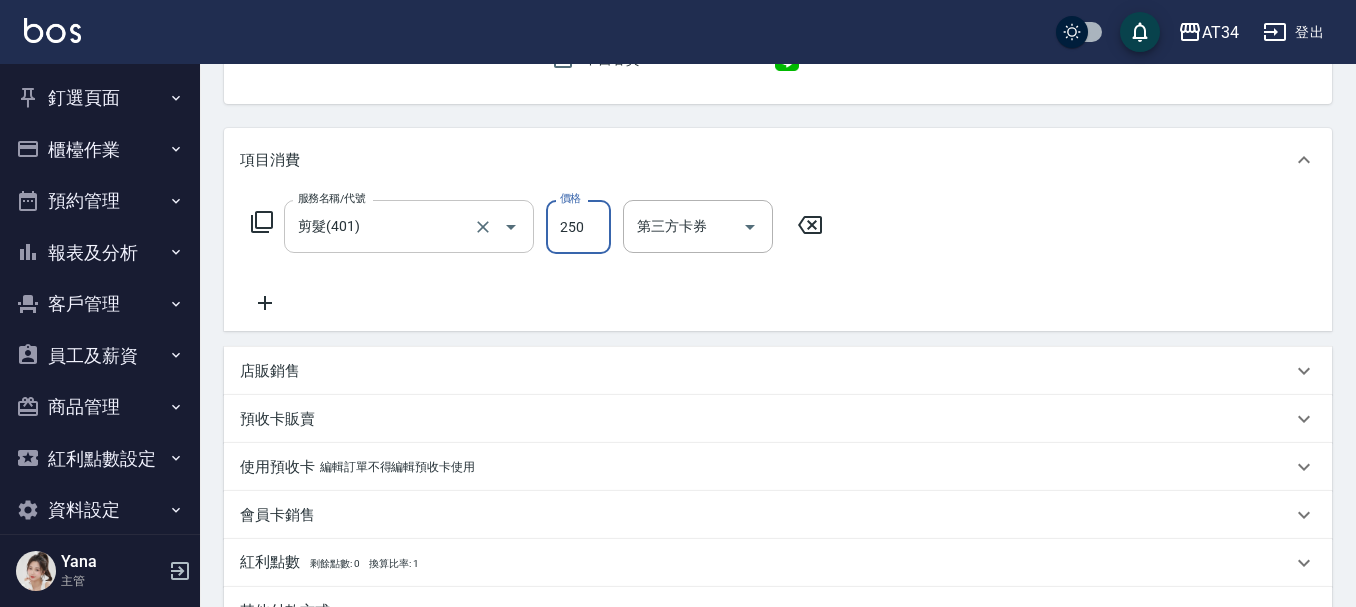 type on "0" 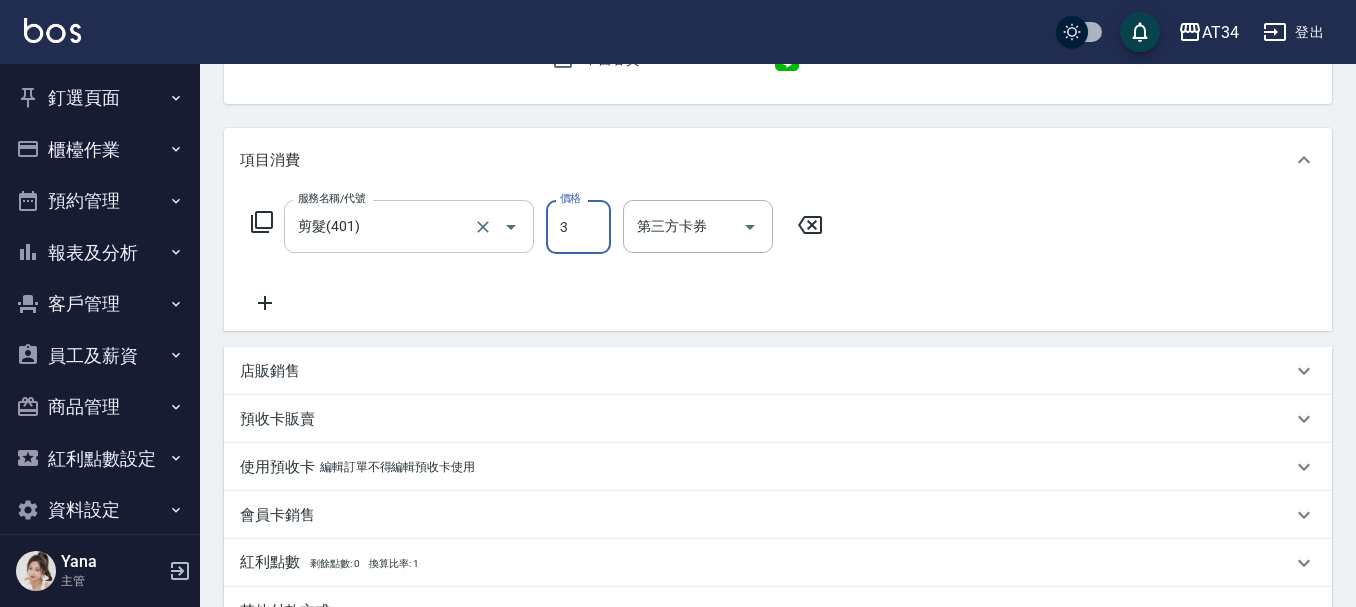 type on "30" 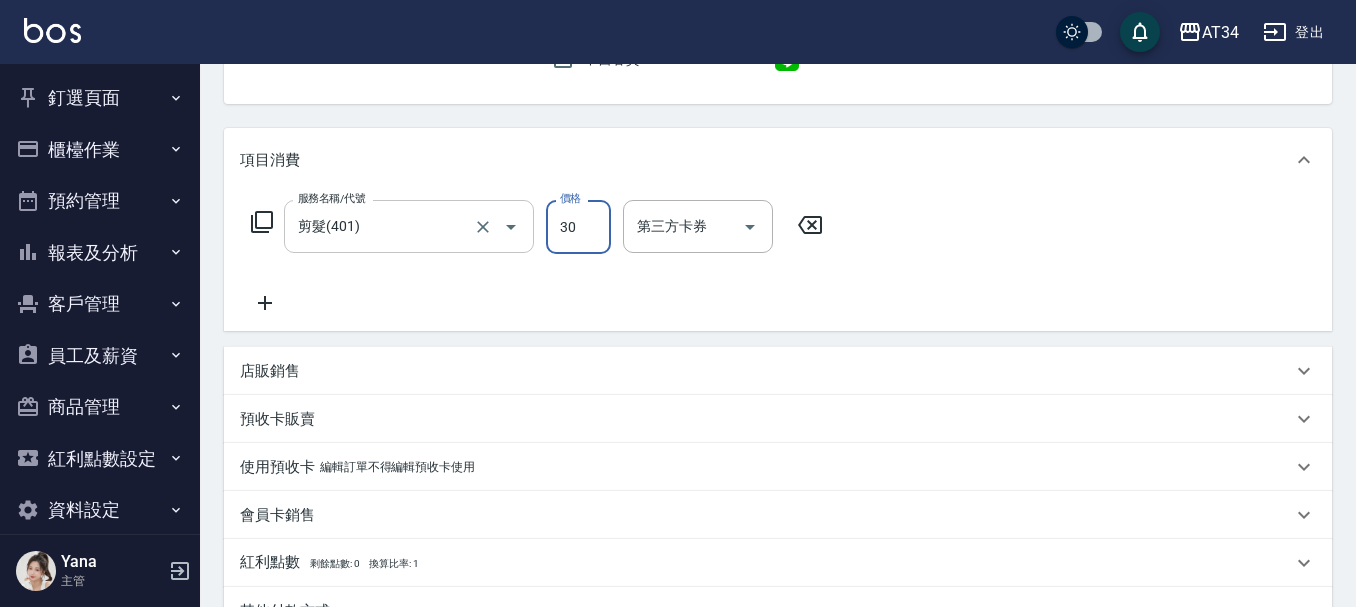 type on "30" 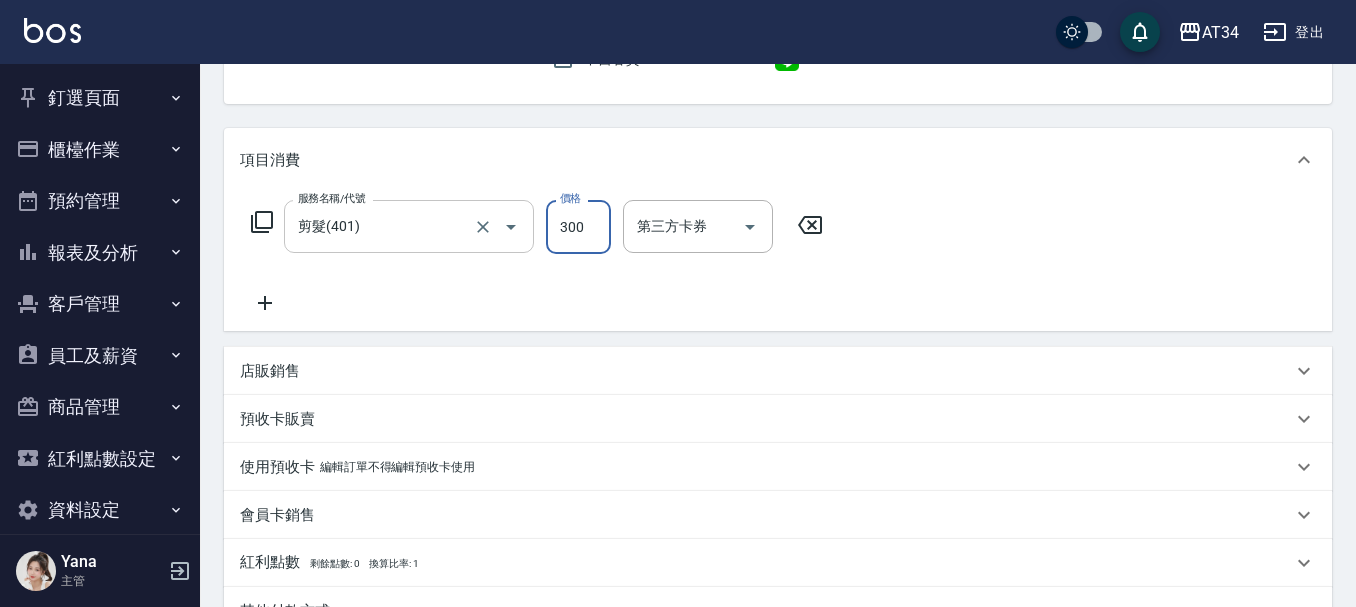 type on "300" 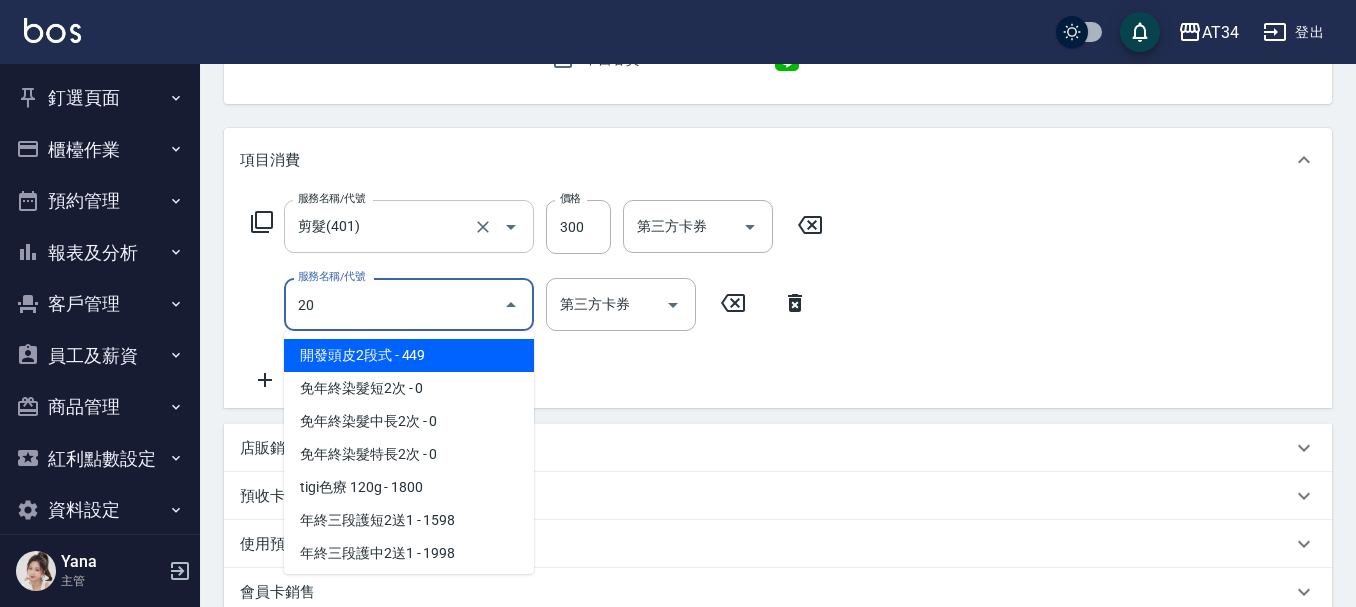 type on "201" 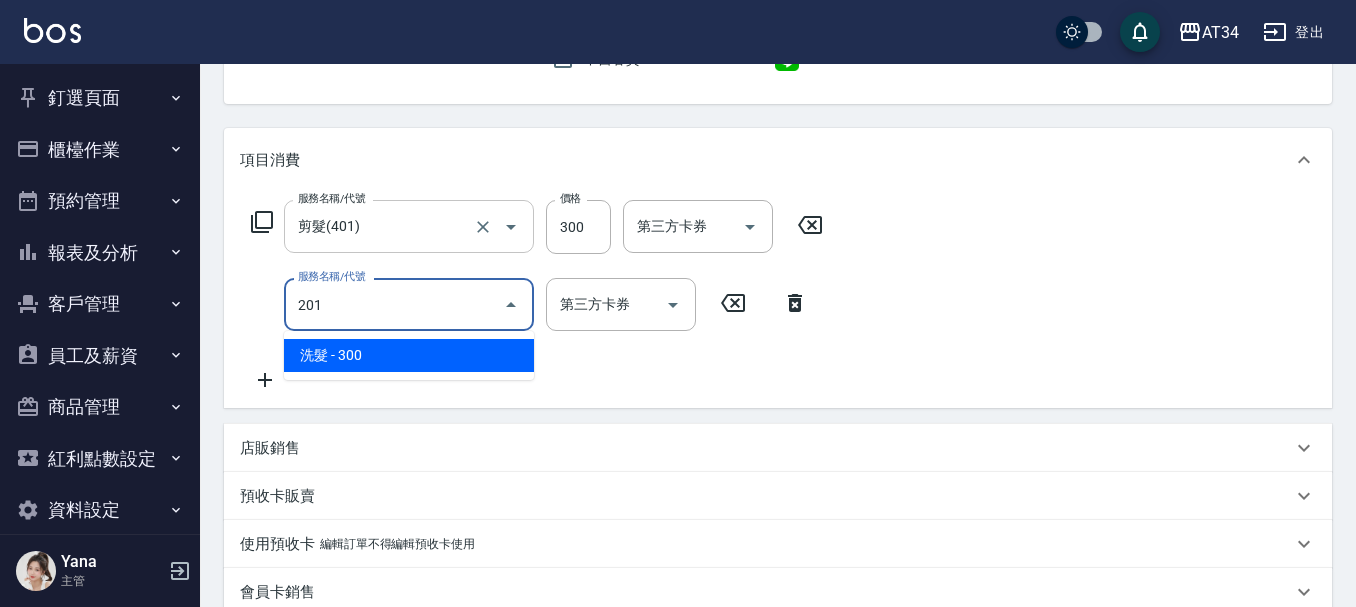 type on "60" 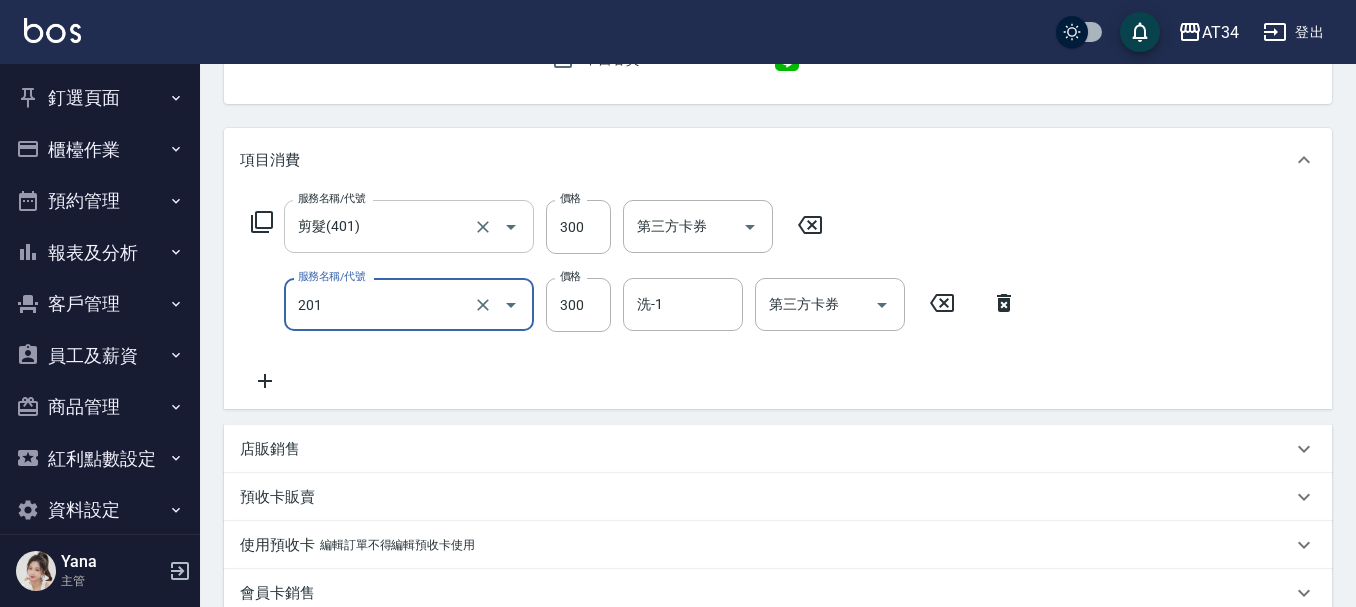 type on "洗髮(201)" 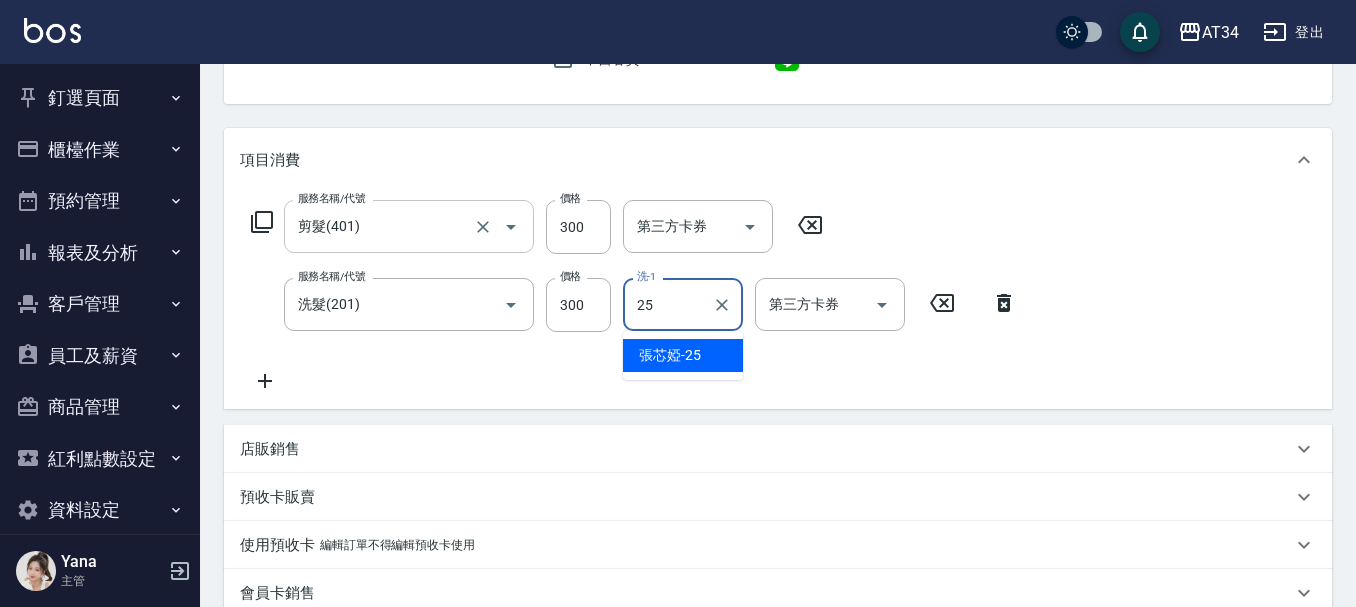 type on "張芯婭-25" 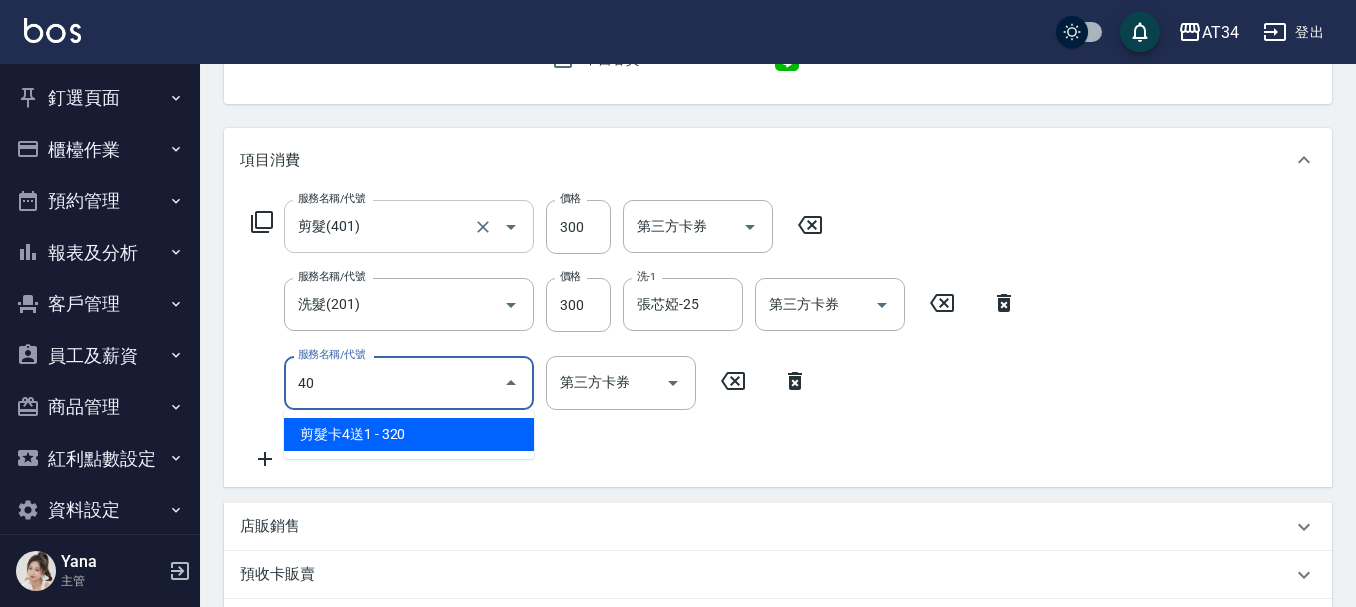 type on "401" 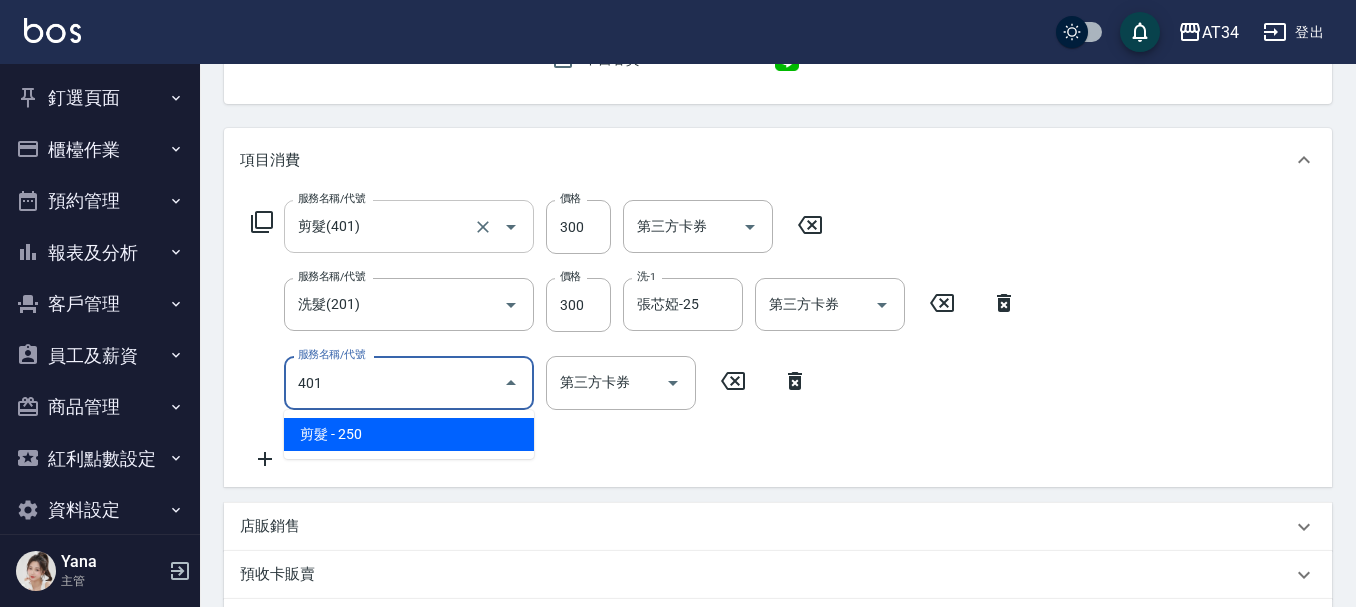 type on "80" 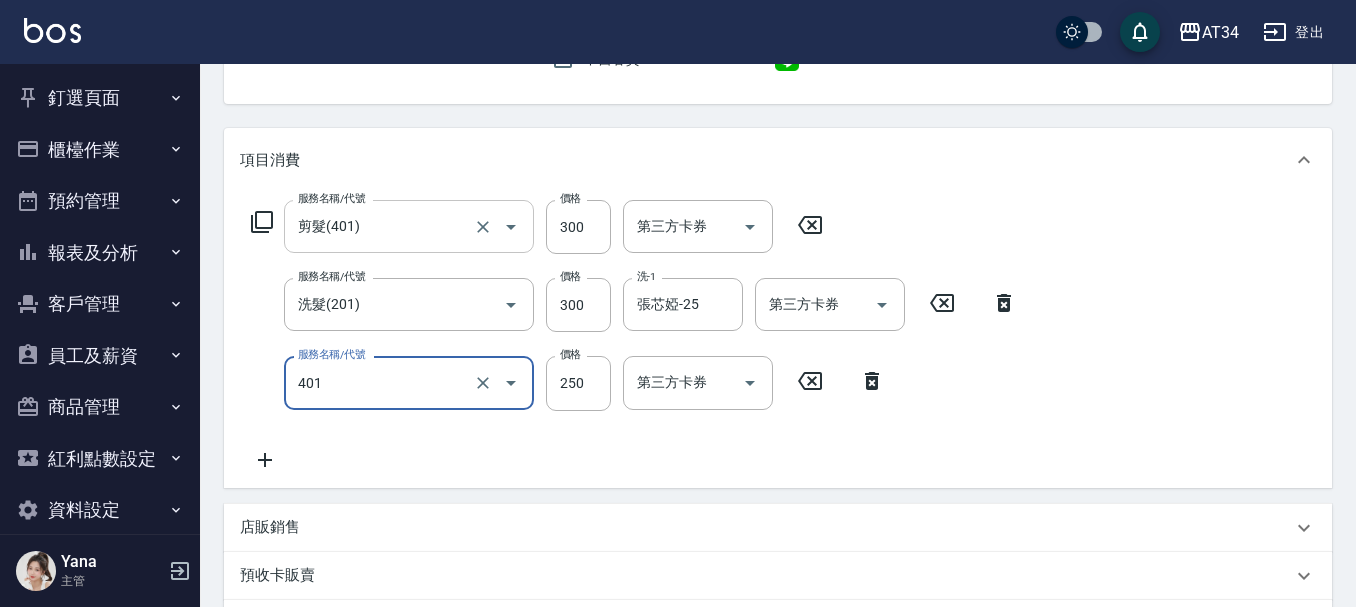 type on "剪髮(401)" 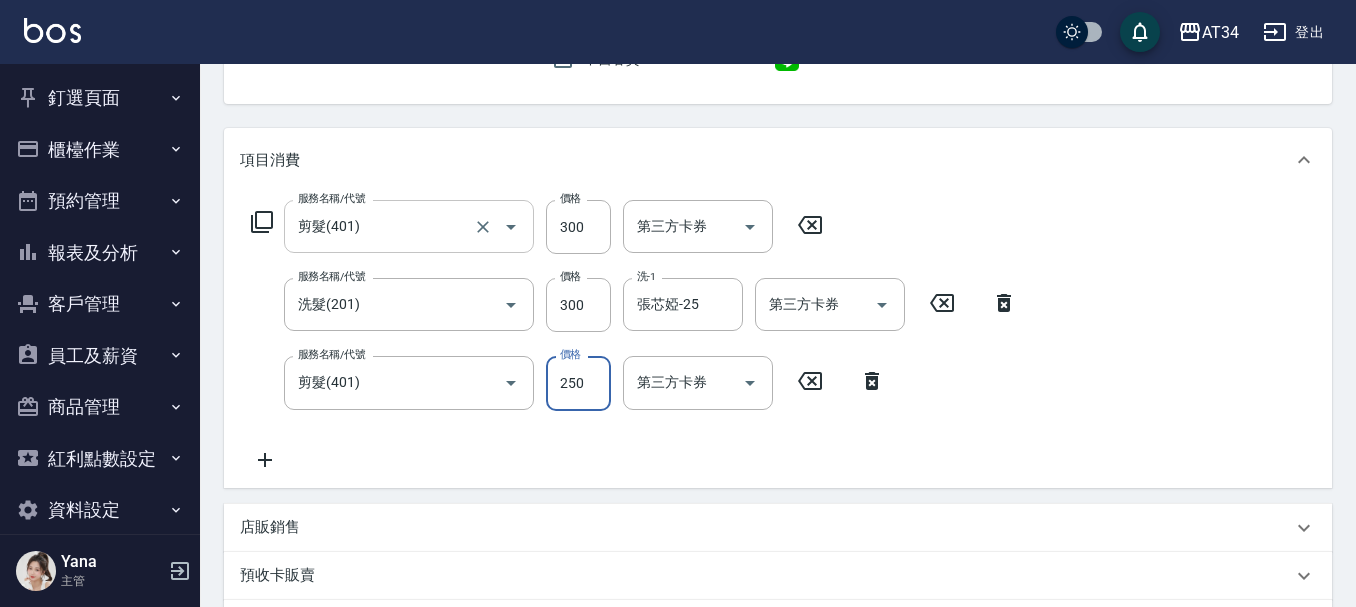 type on "60" 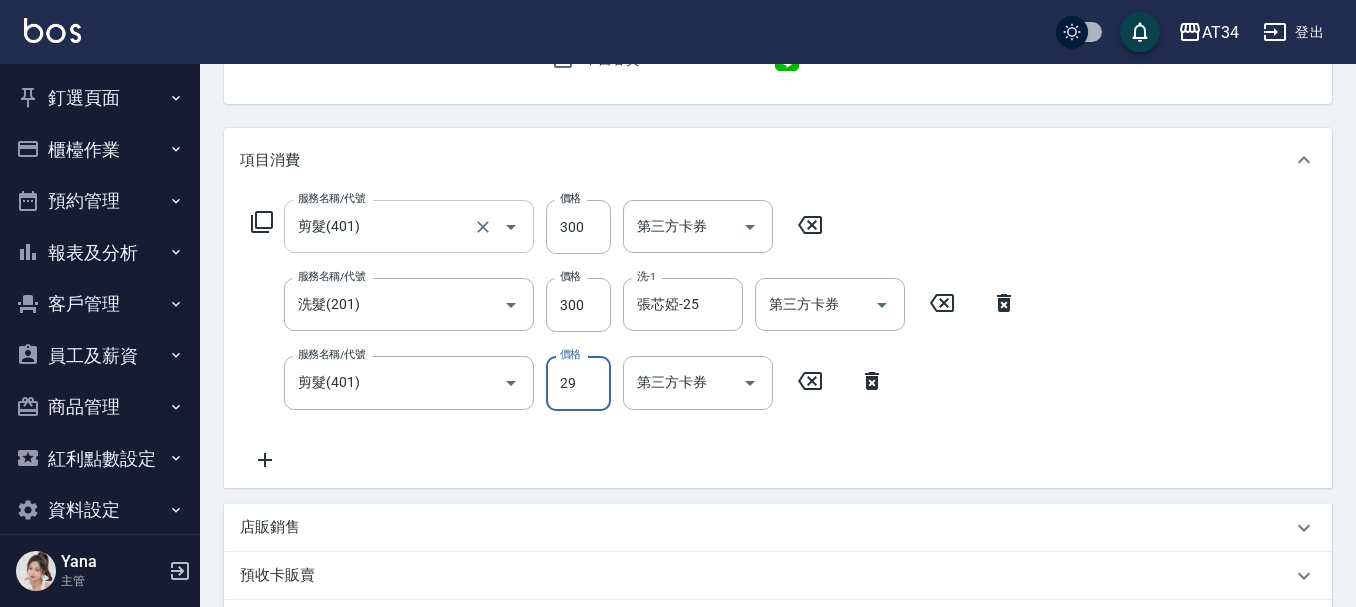 type on "299" 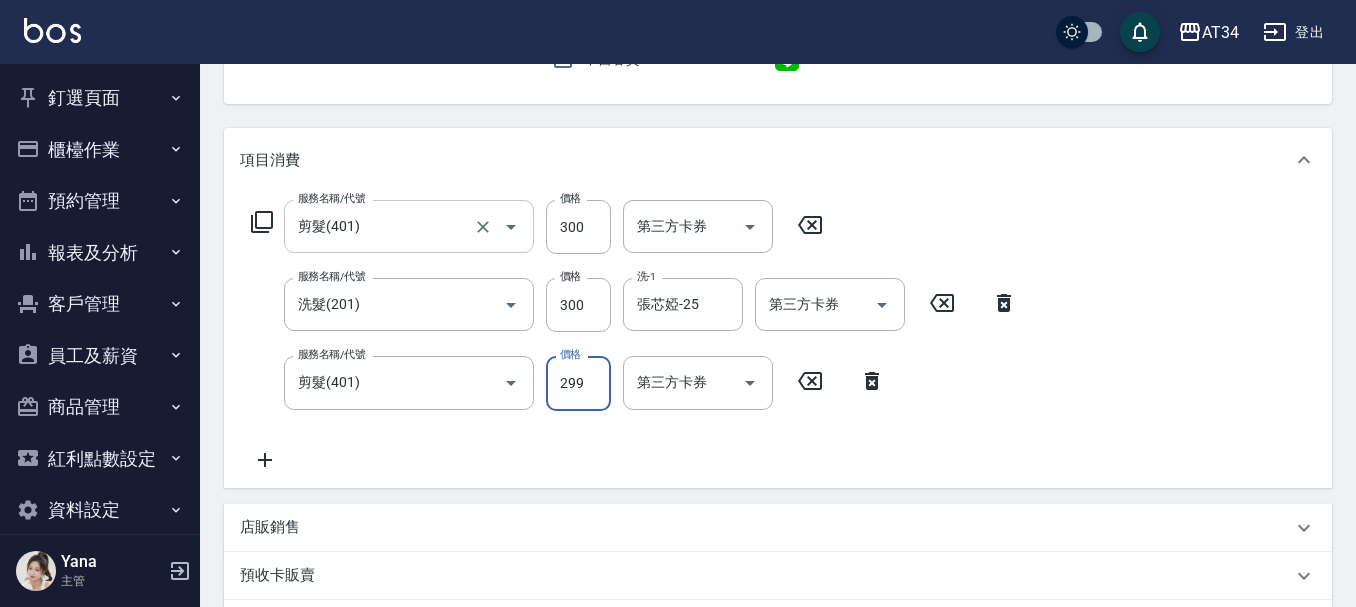 type on "80" 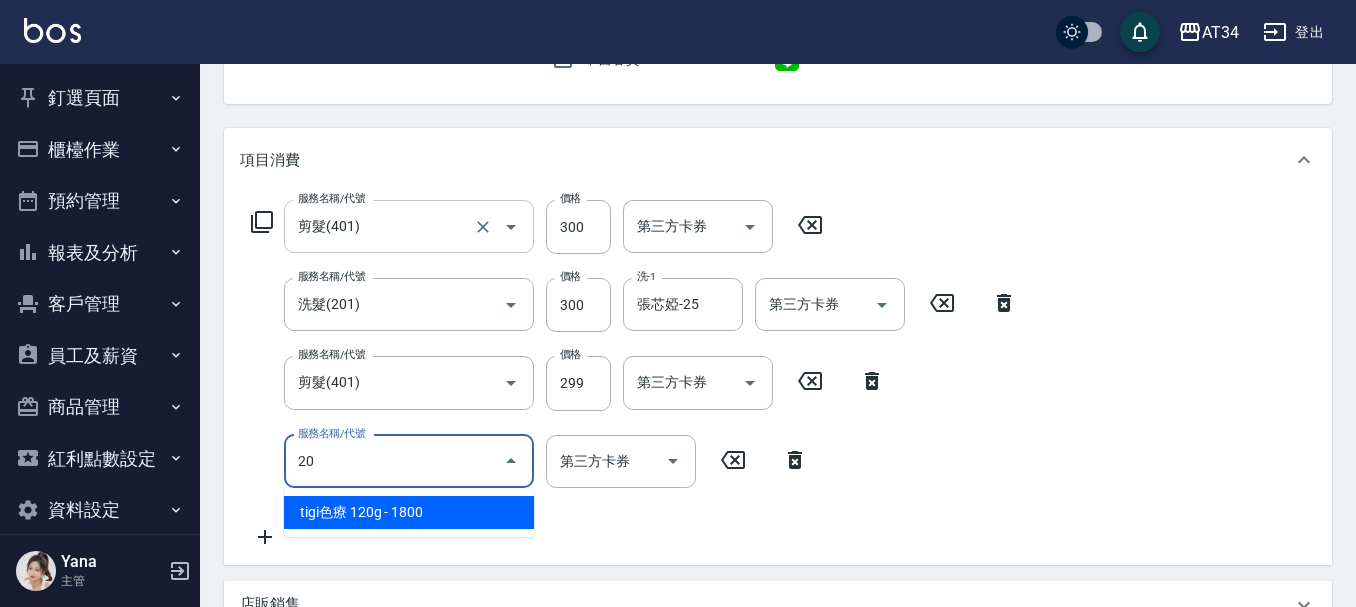 type on "201" 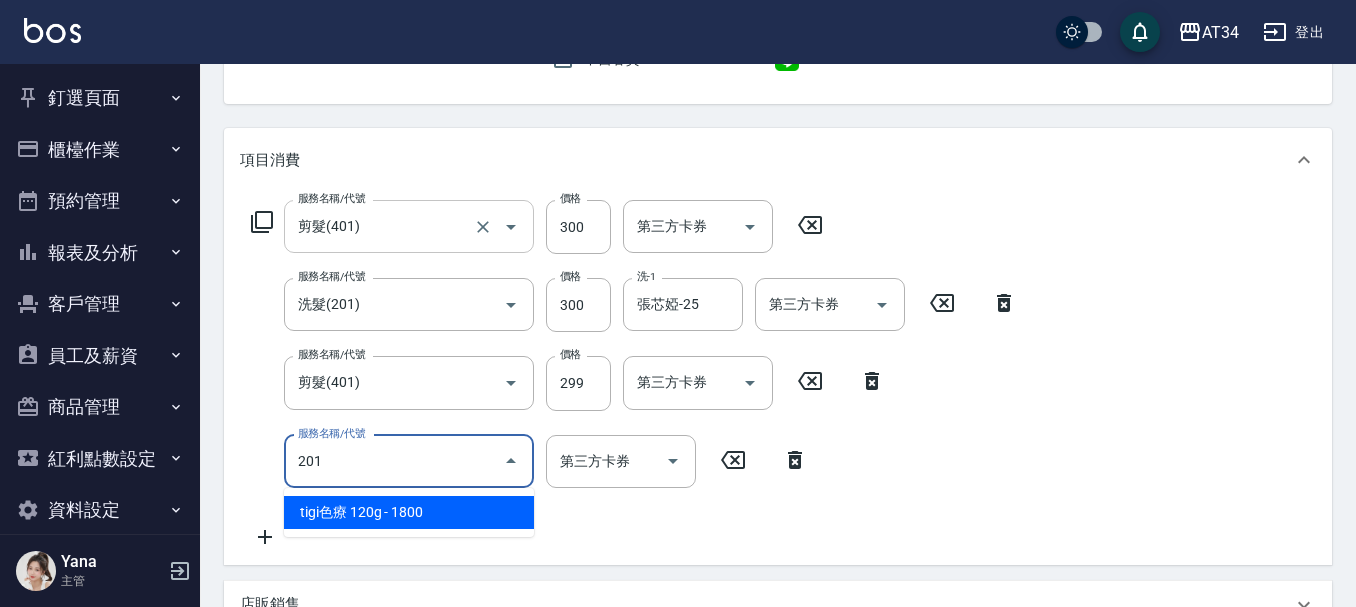 type on "110" 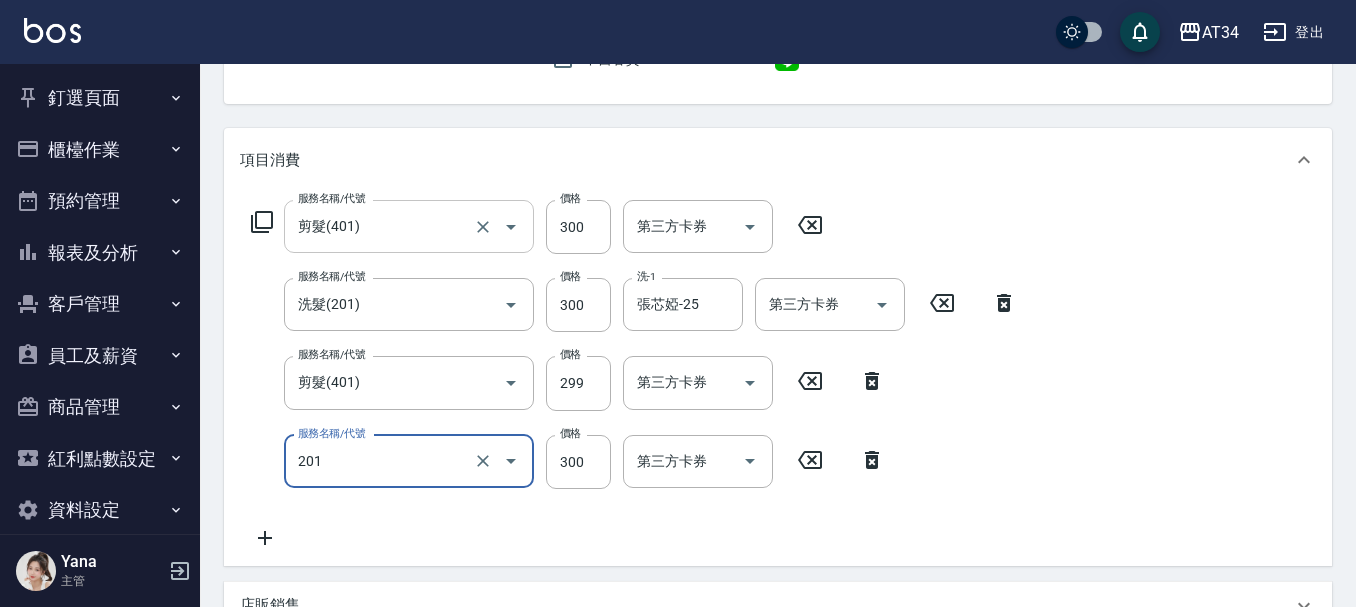 type on "洗髮(201)" 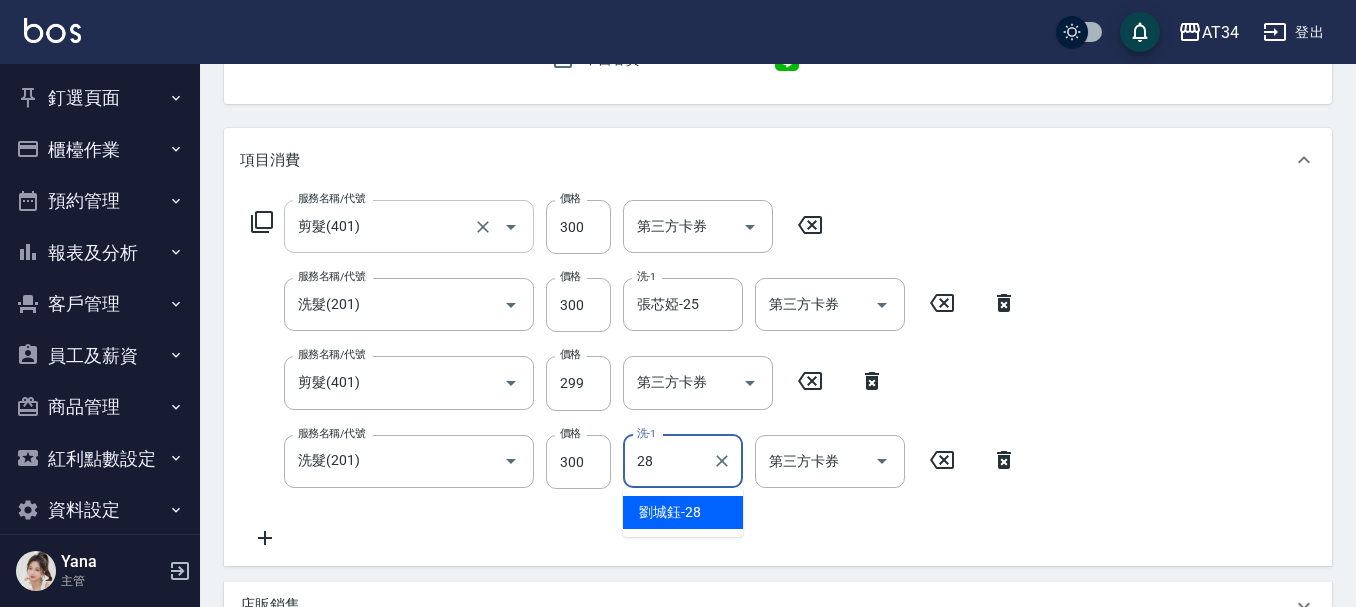 type on "劉城鈺-28" 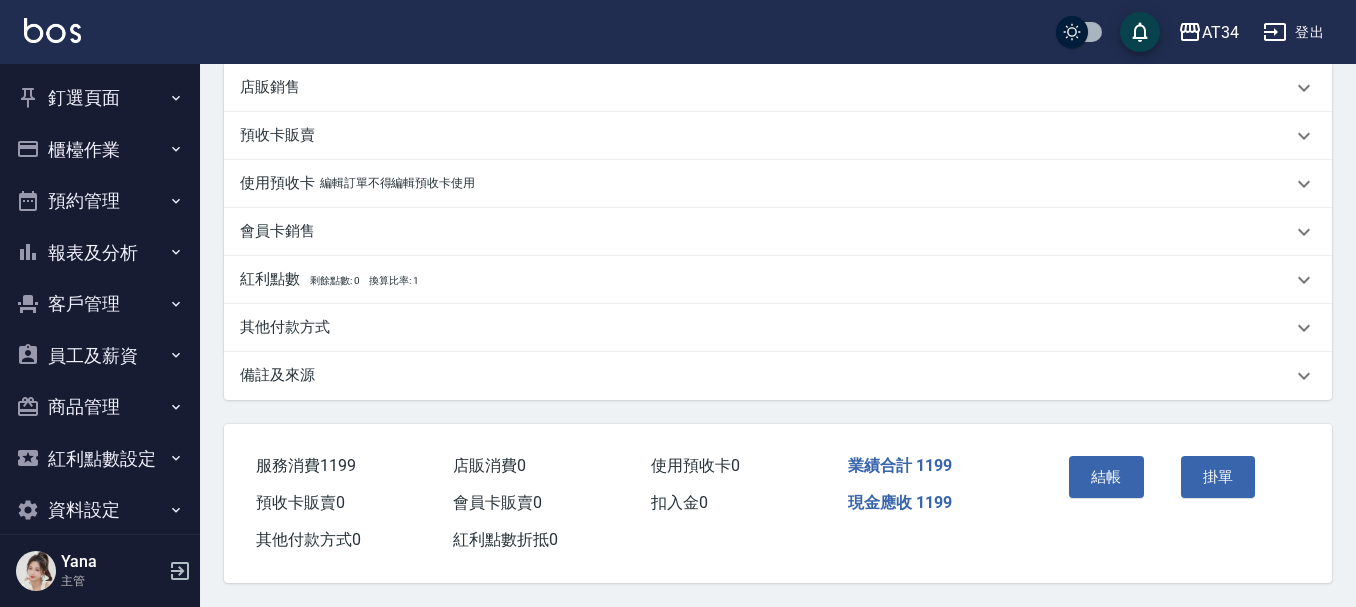 scroll, scrollTop: 727, scrollLeft: 0, axis: vertical 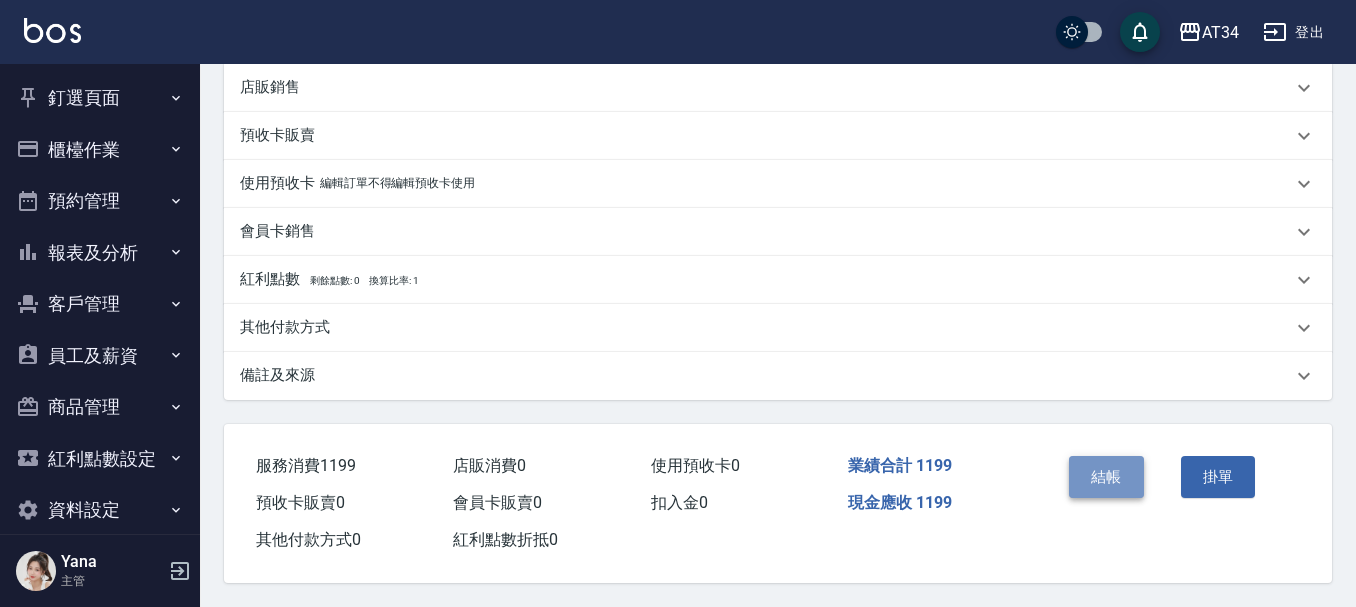 click on "結帳" at bounding box center [1106, 477] 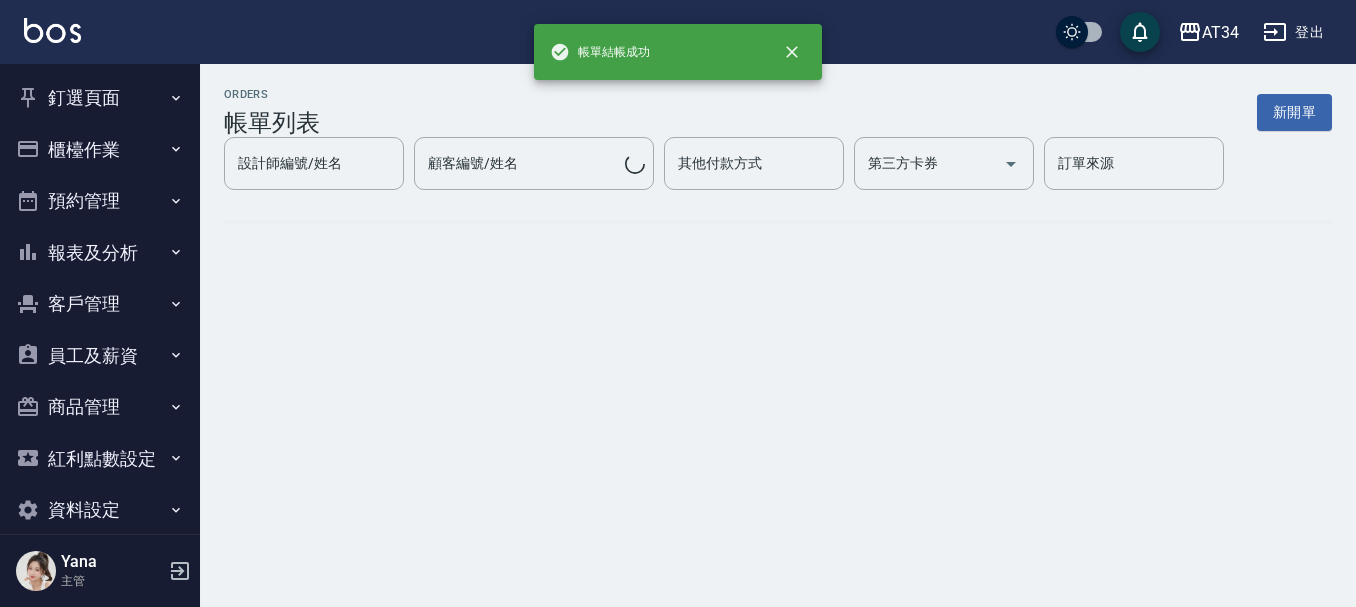 scroll, scrollTop: 0, scrollLeft: 0, axis: both 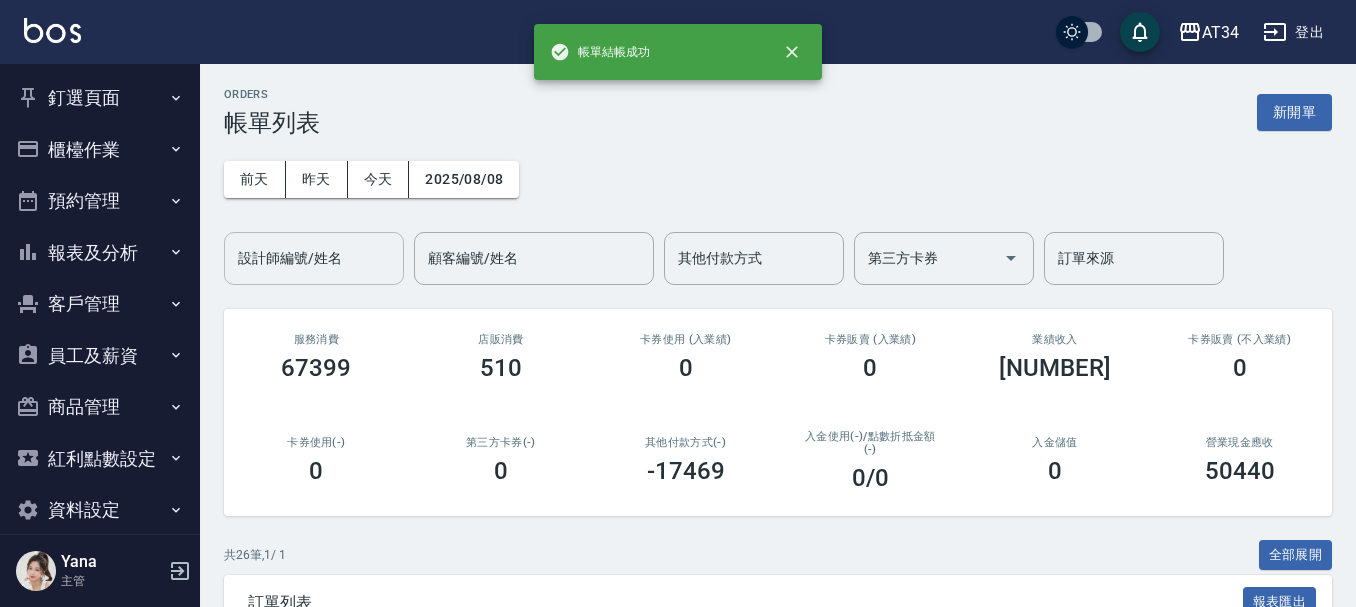 click on "設計師編號/姓名" at bounding box center [314, 258] 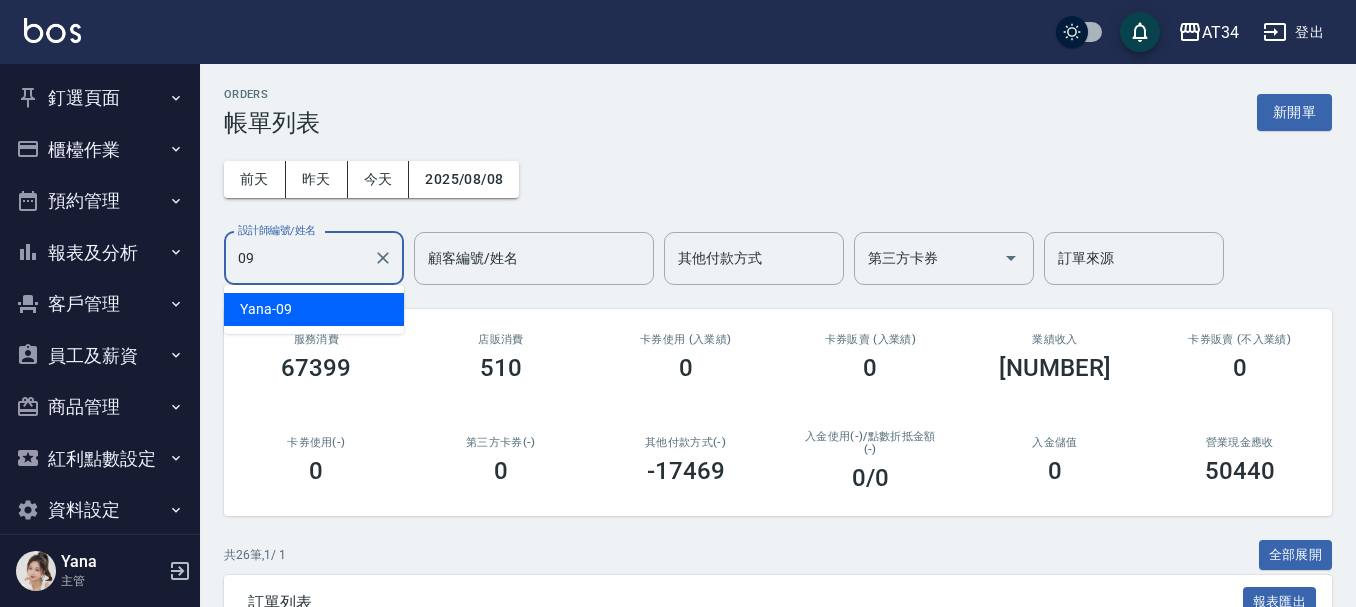 type on "Yana-09" 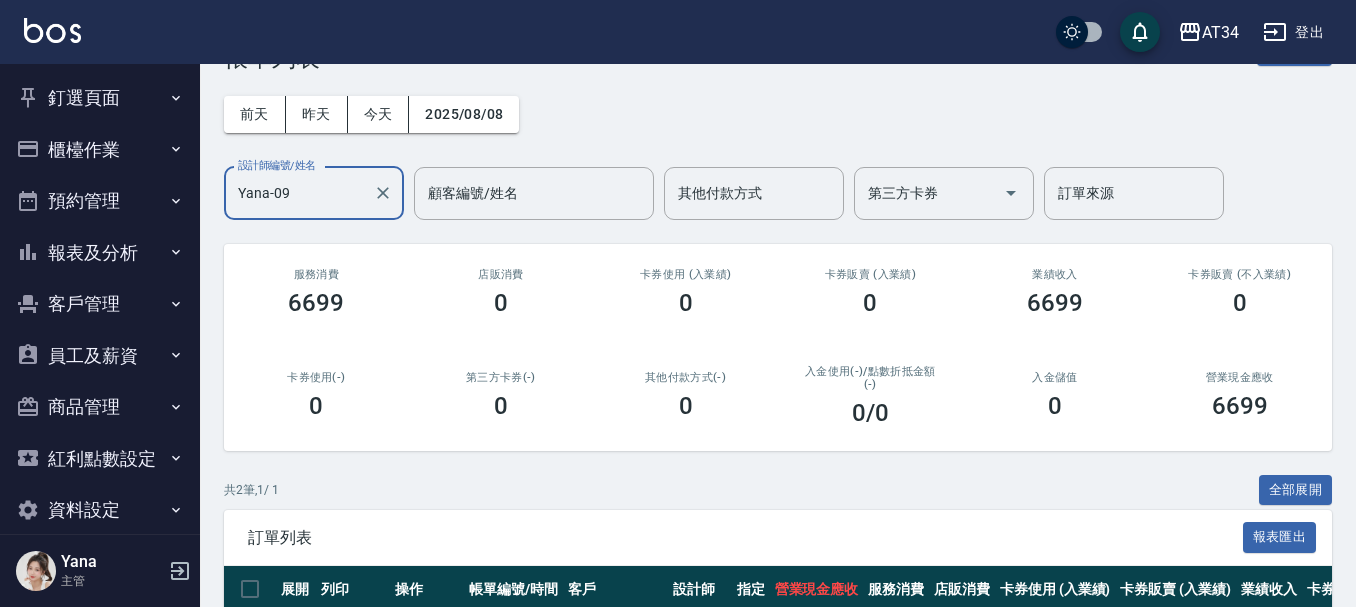scroll, scrollTop: 100, scrollLeft: 0, axis: vertical 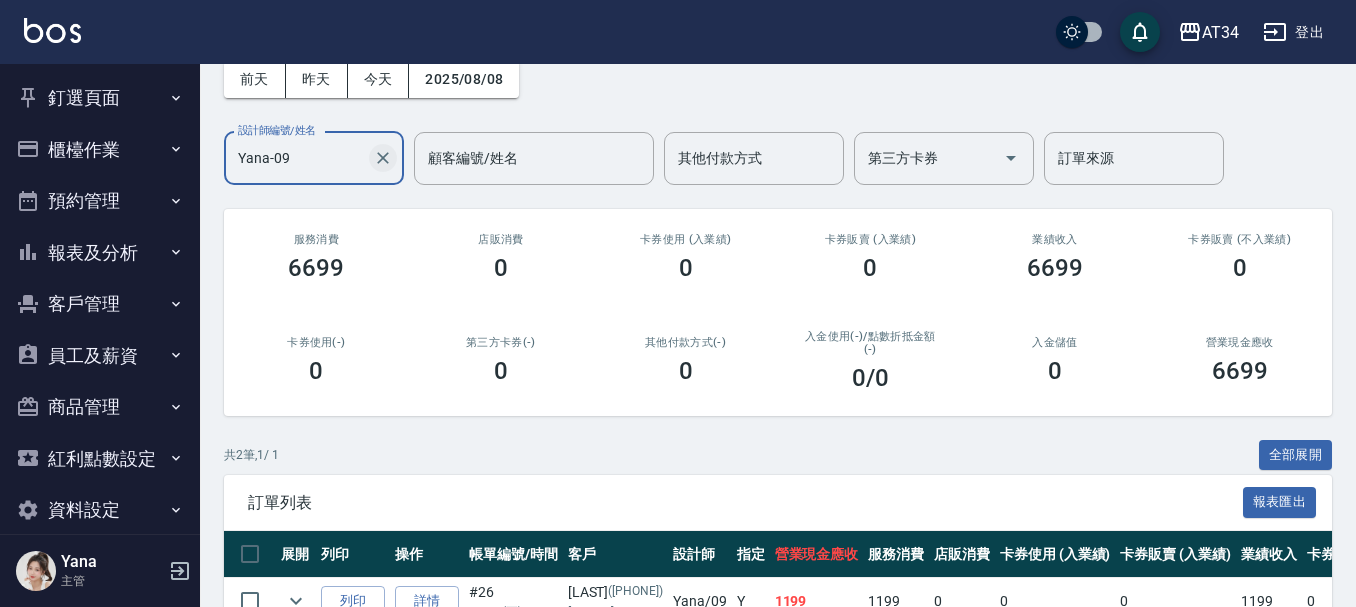 click 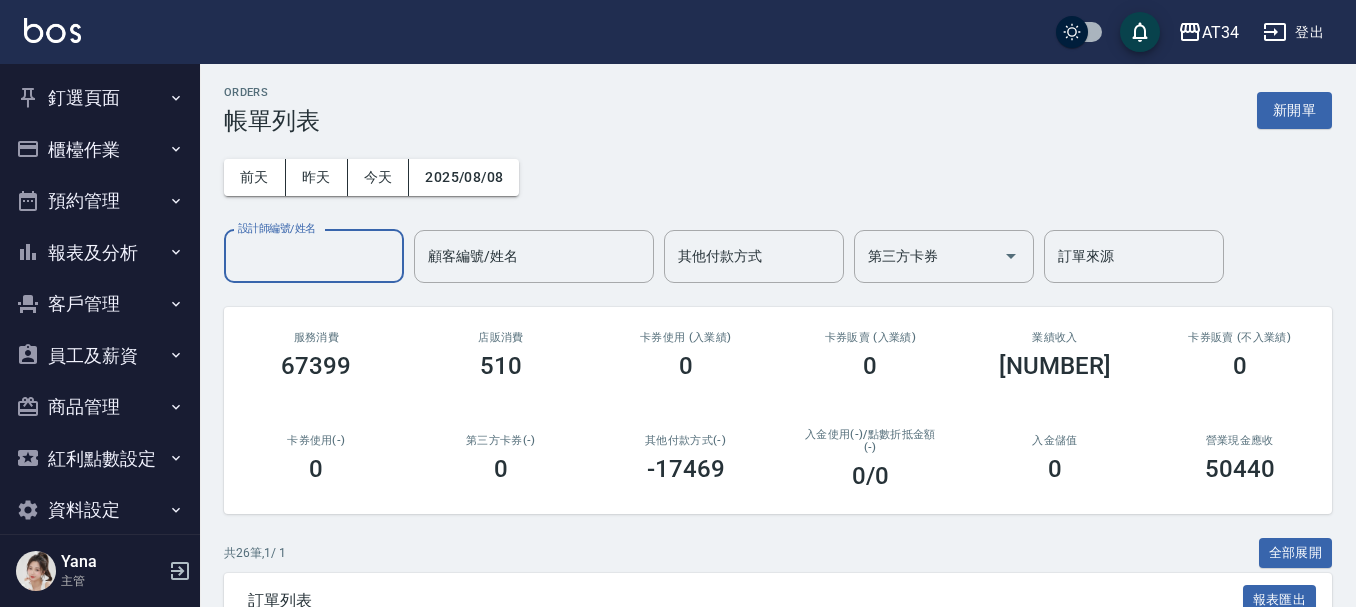 scroll, scrollTop: 0, scrollLeft: 0, axis: both 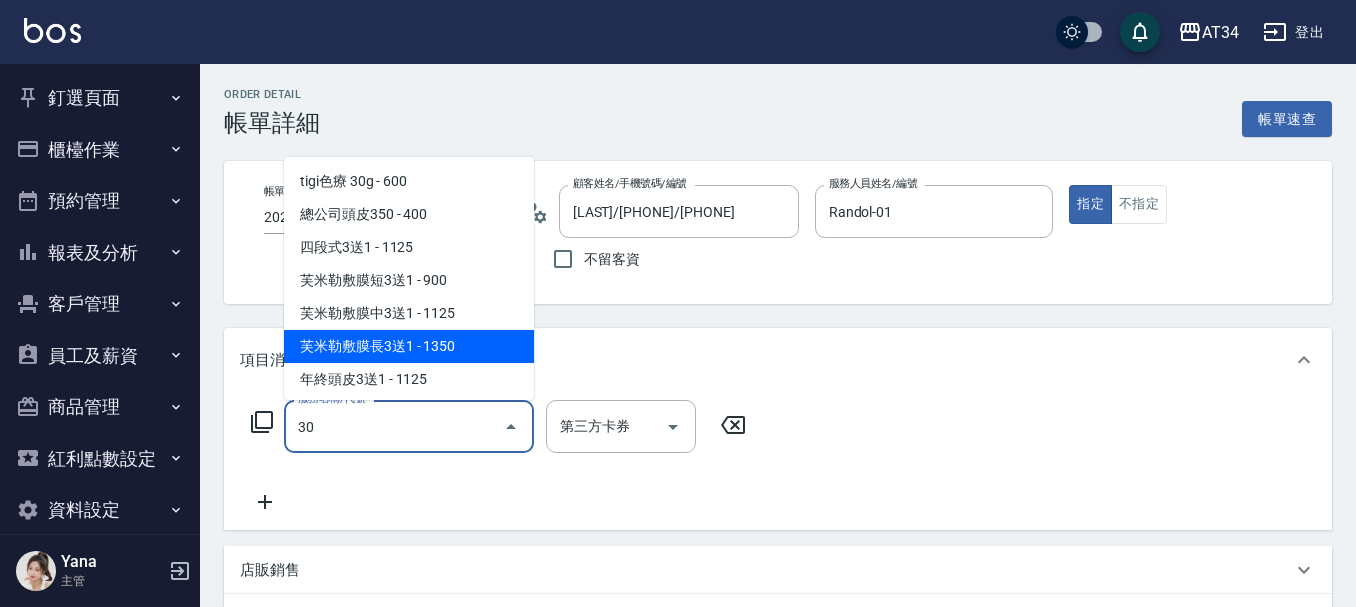 type on "300" 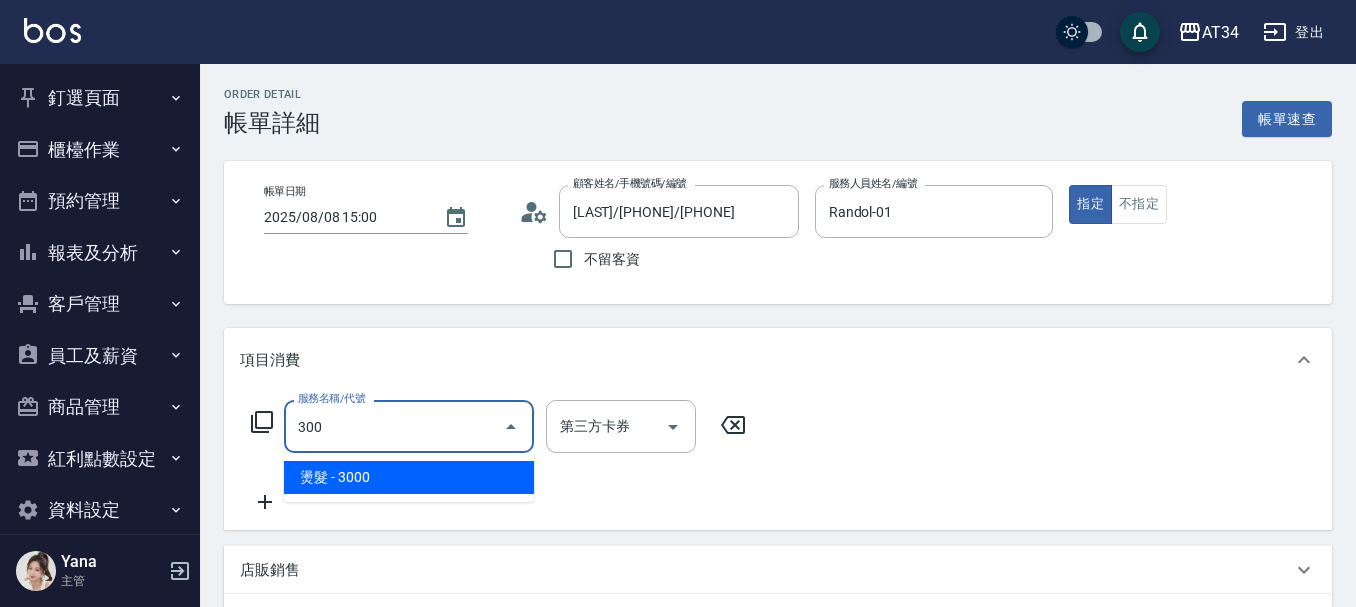 type on "300" 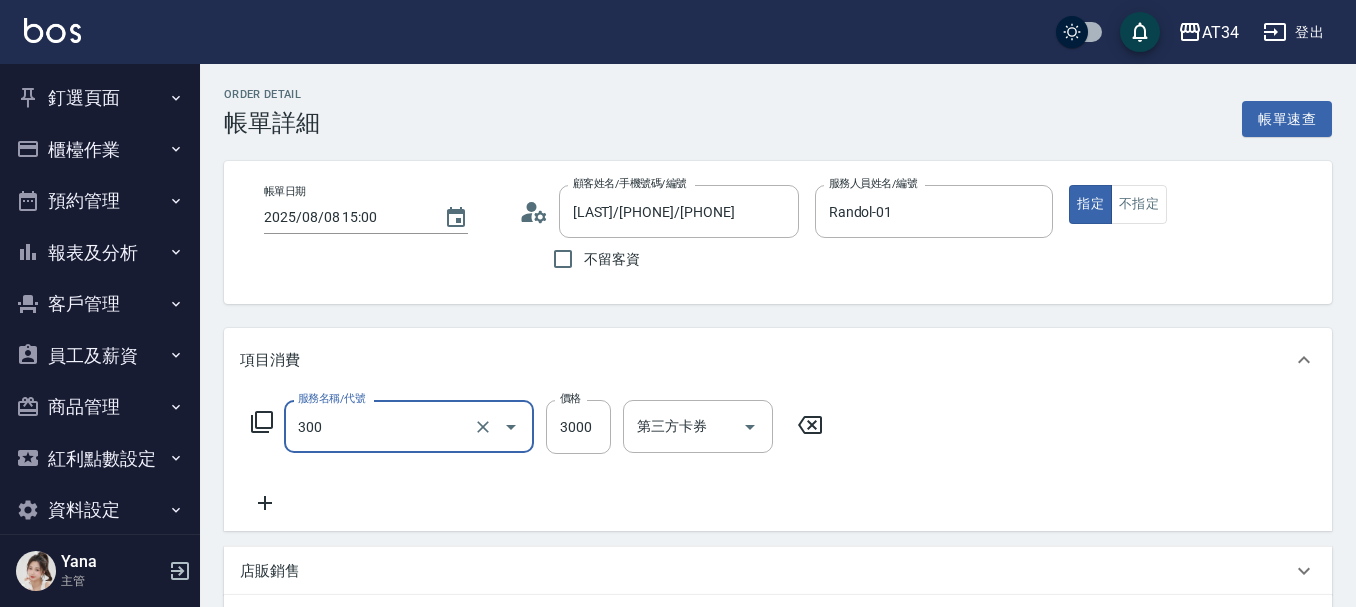type on "燙髮(300)" 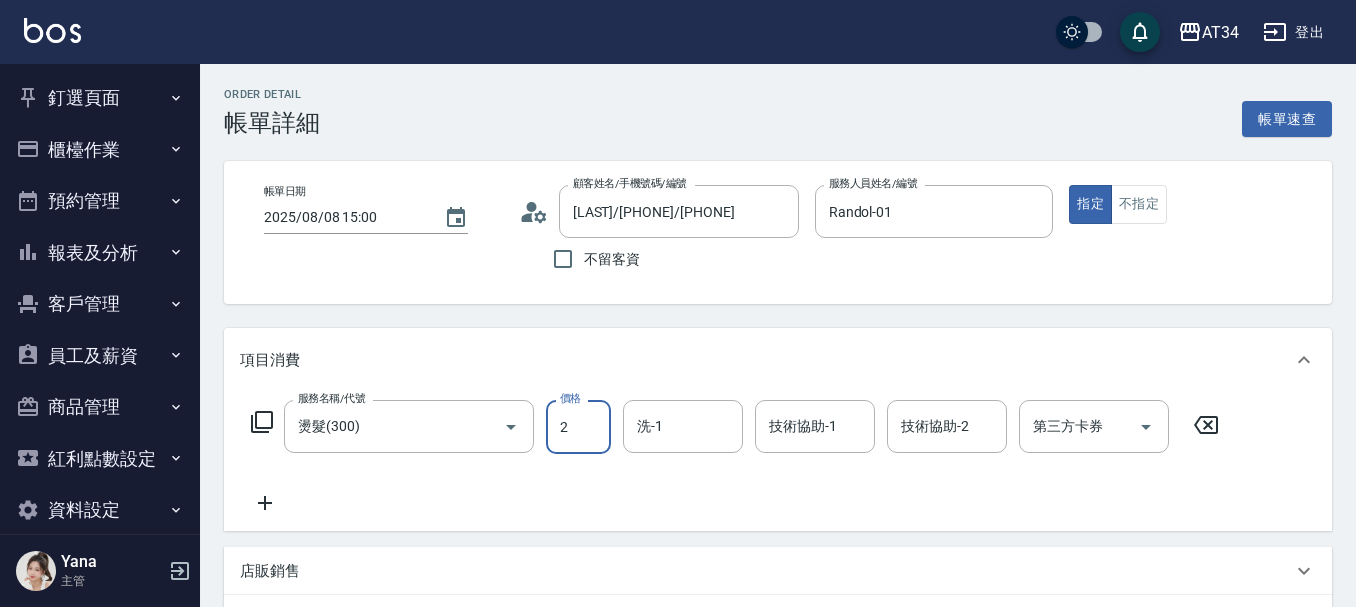 type on "0" 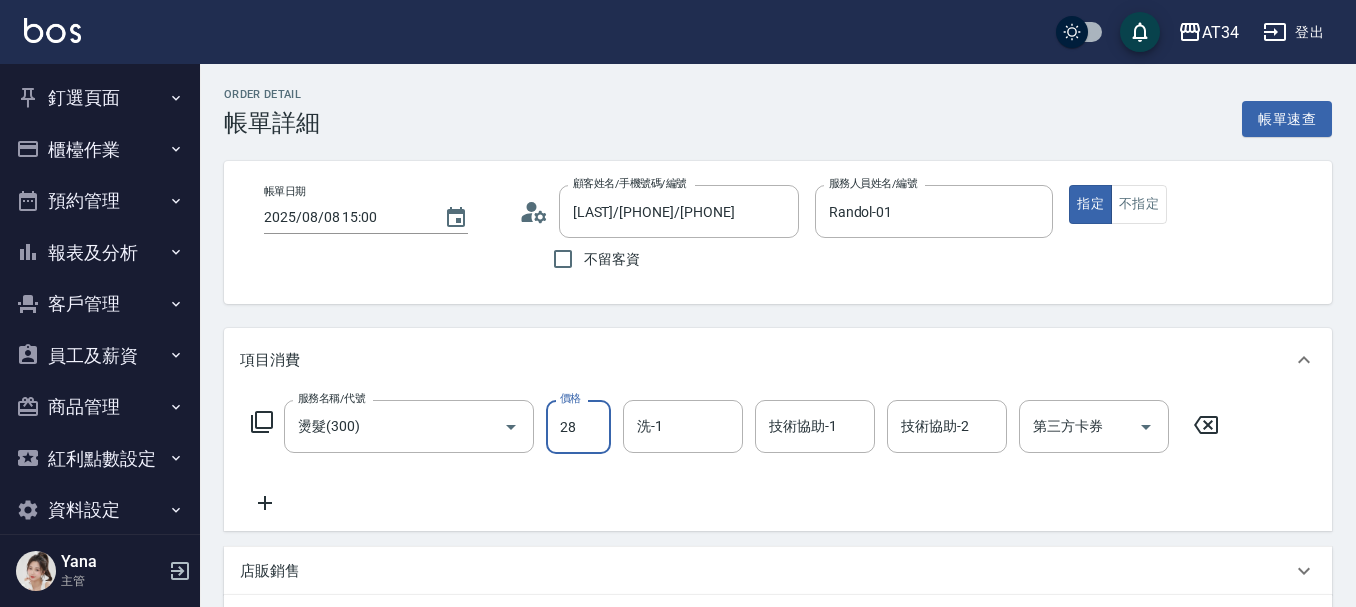 type on "280" 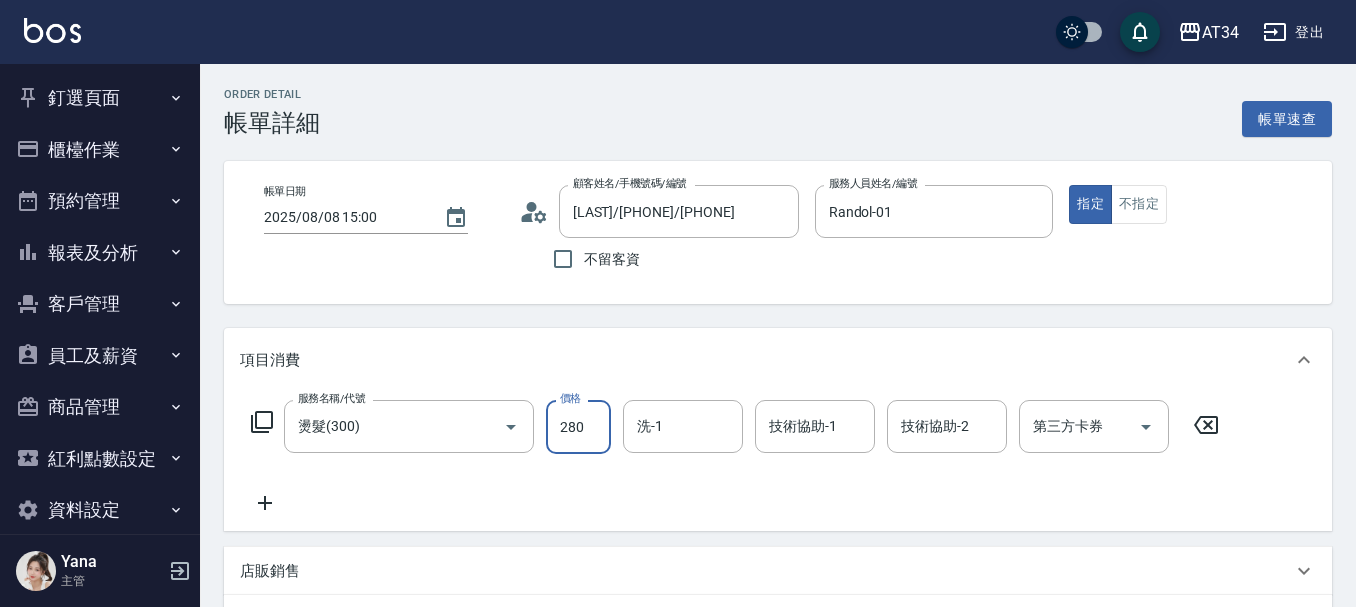 type on "280" 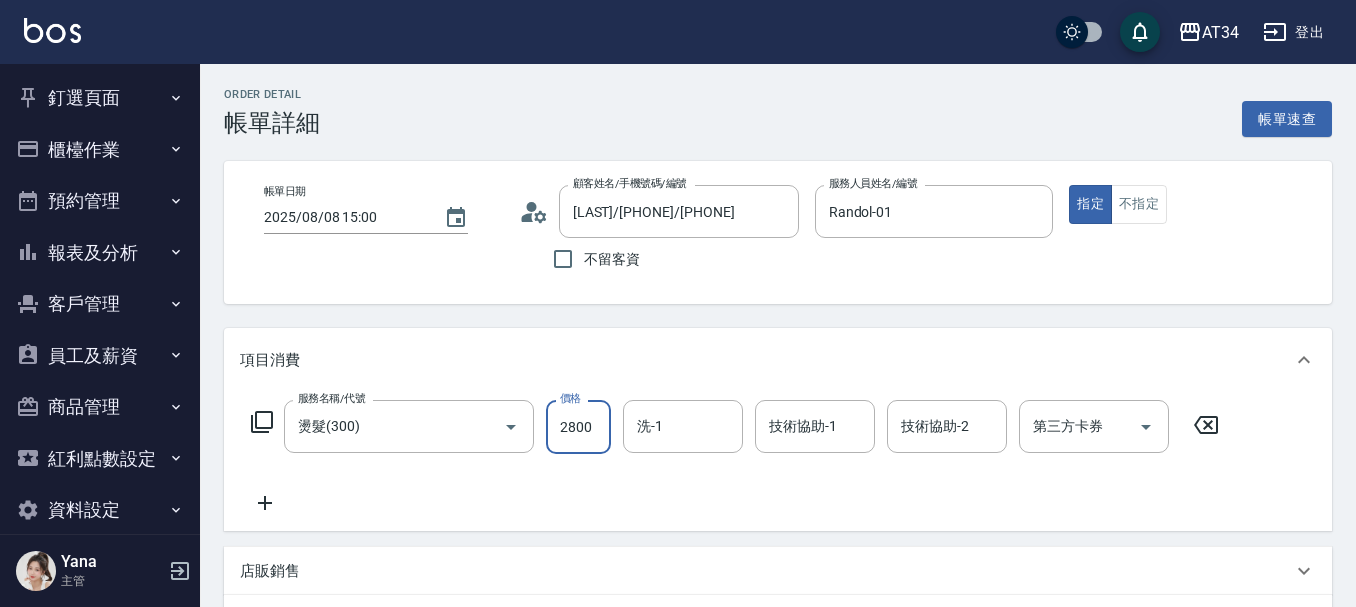 type on "2800" 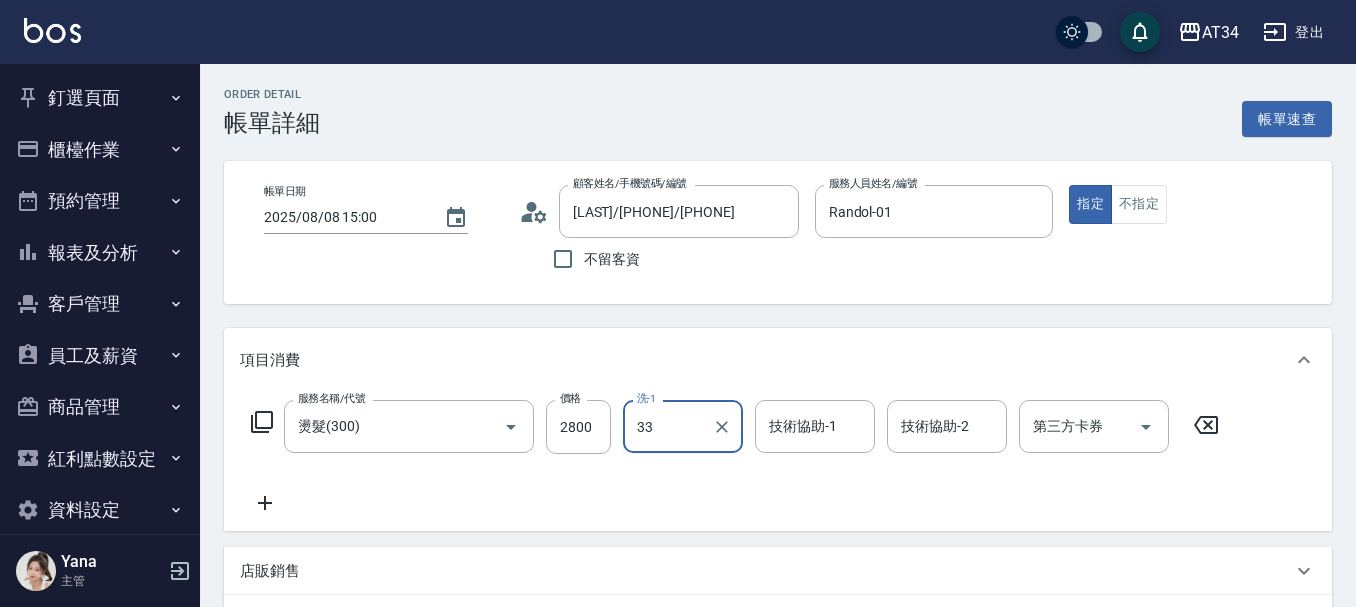 type on "IVY-33" 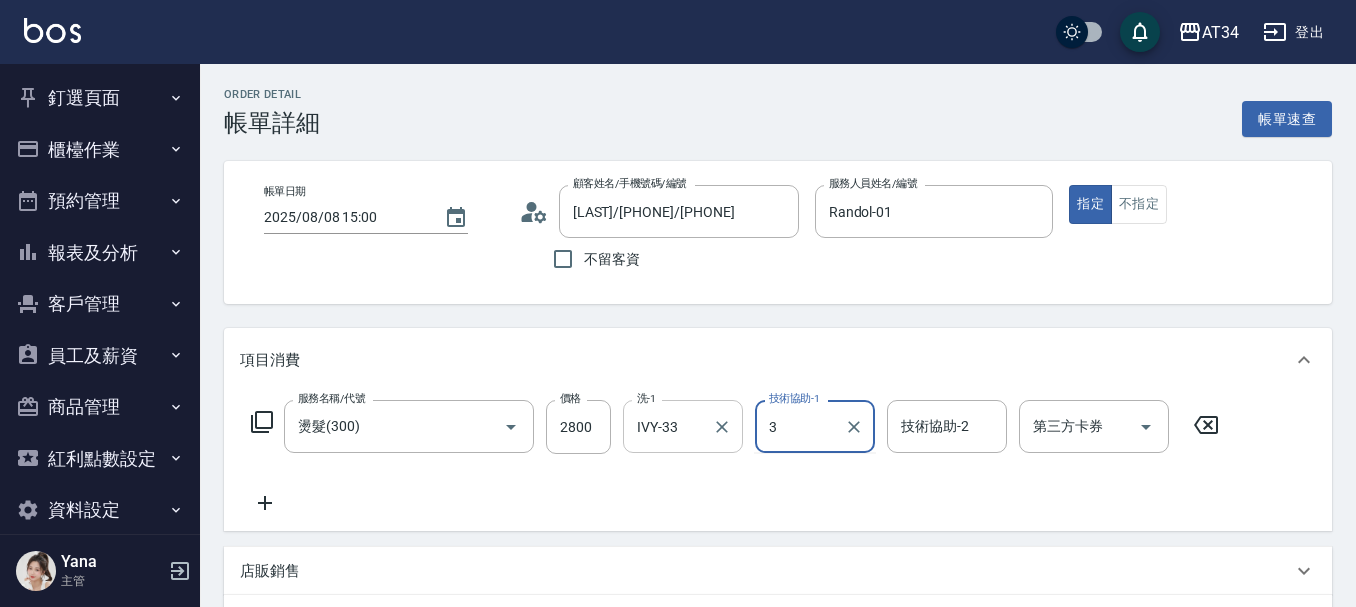 type on "3" 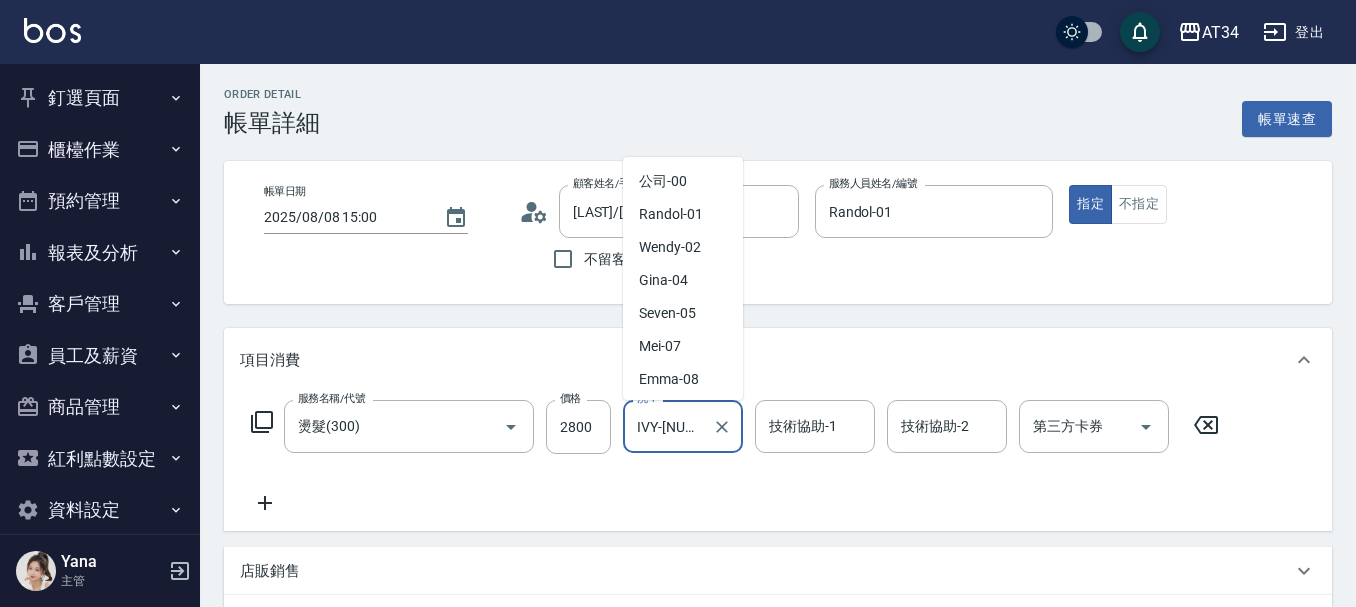scroll, scrollTop: 0, scrollLeft: 0, axis: both 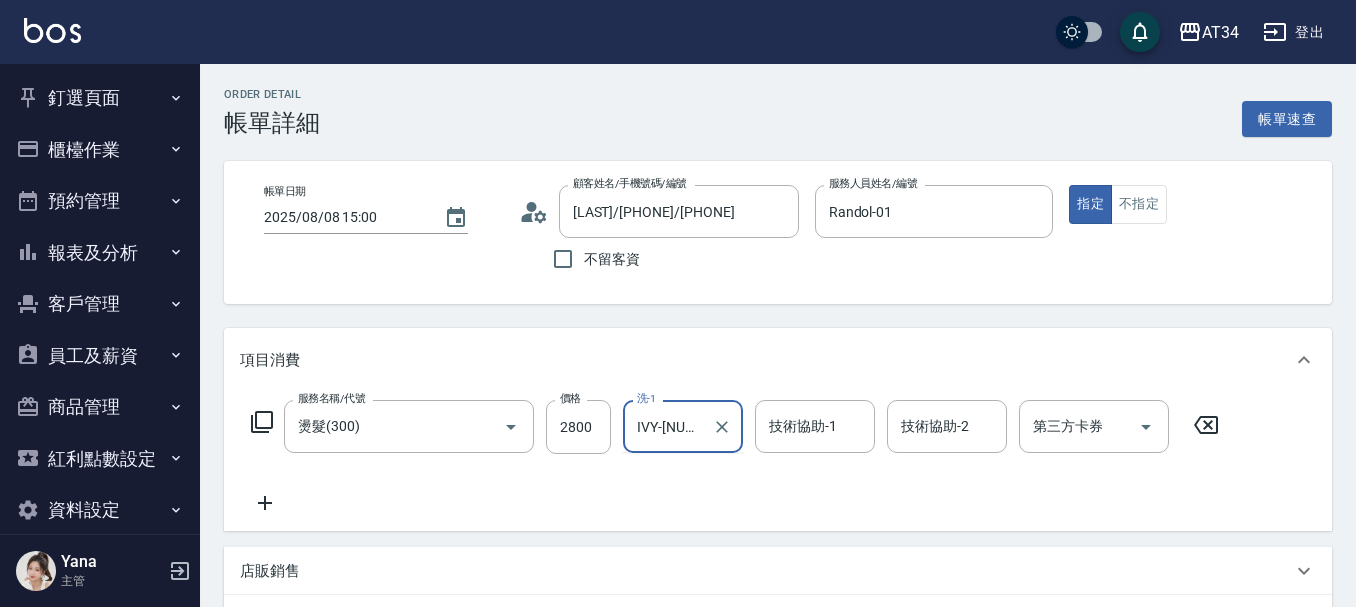 click on "IVY-333" at bounding box center (668, 426) 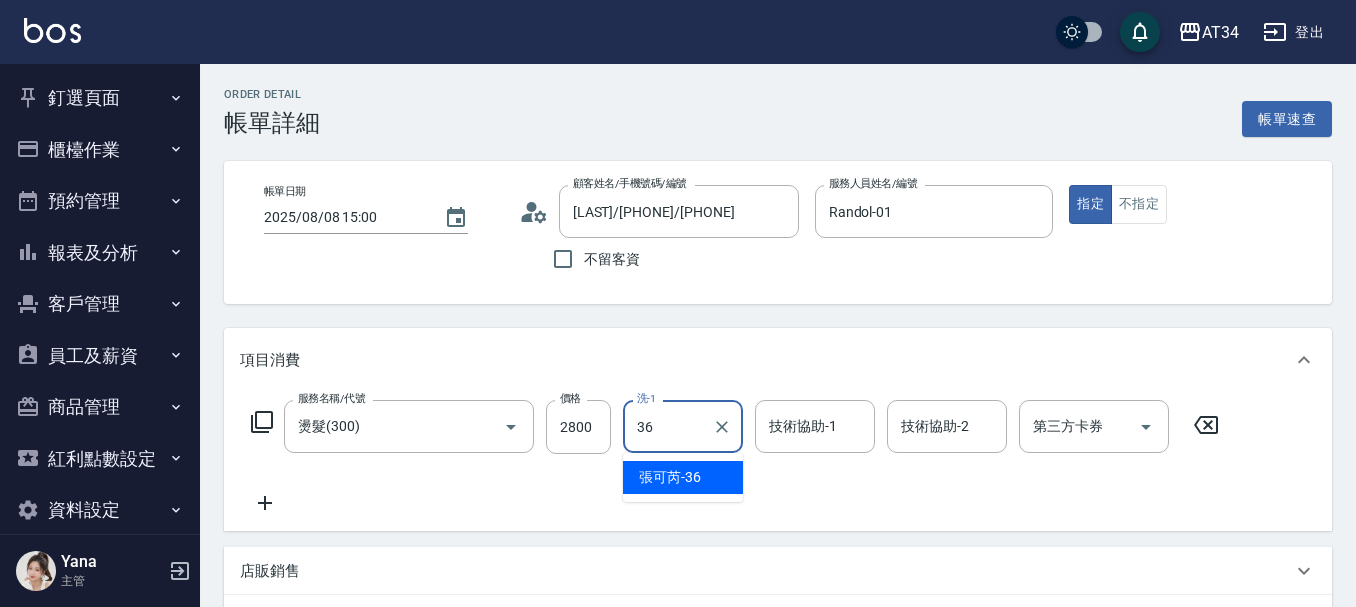 type on "張可芮-36" 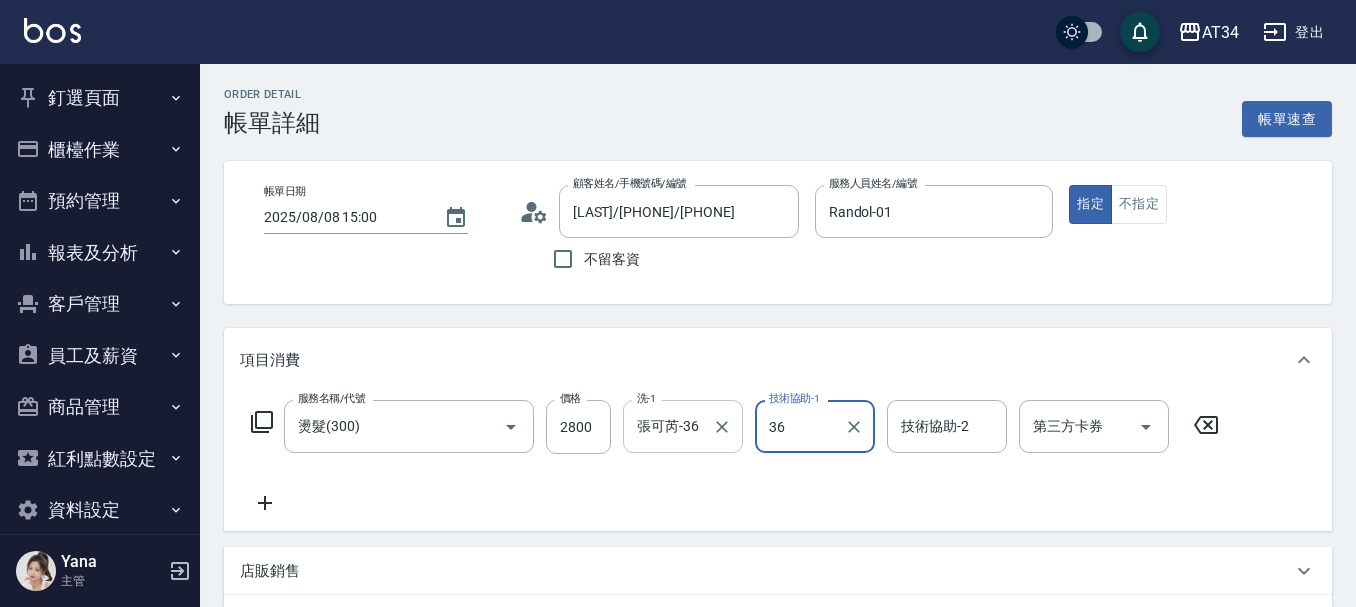 type on "張可芮-36" 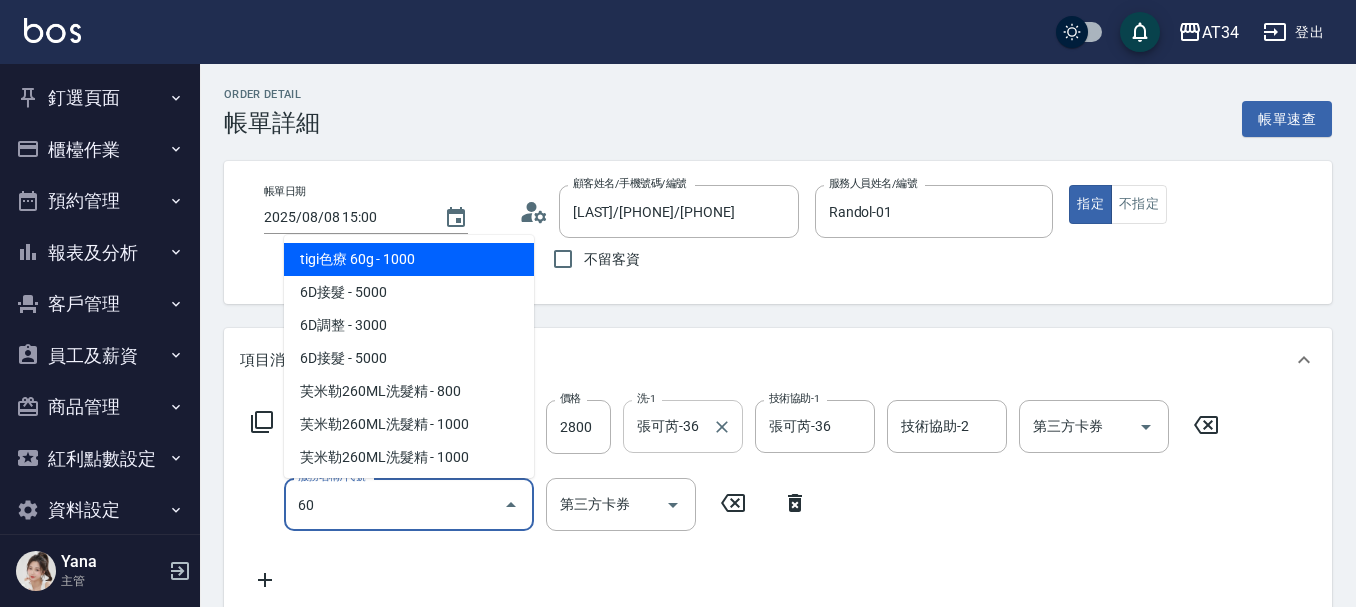 type on "602" 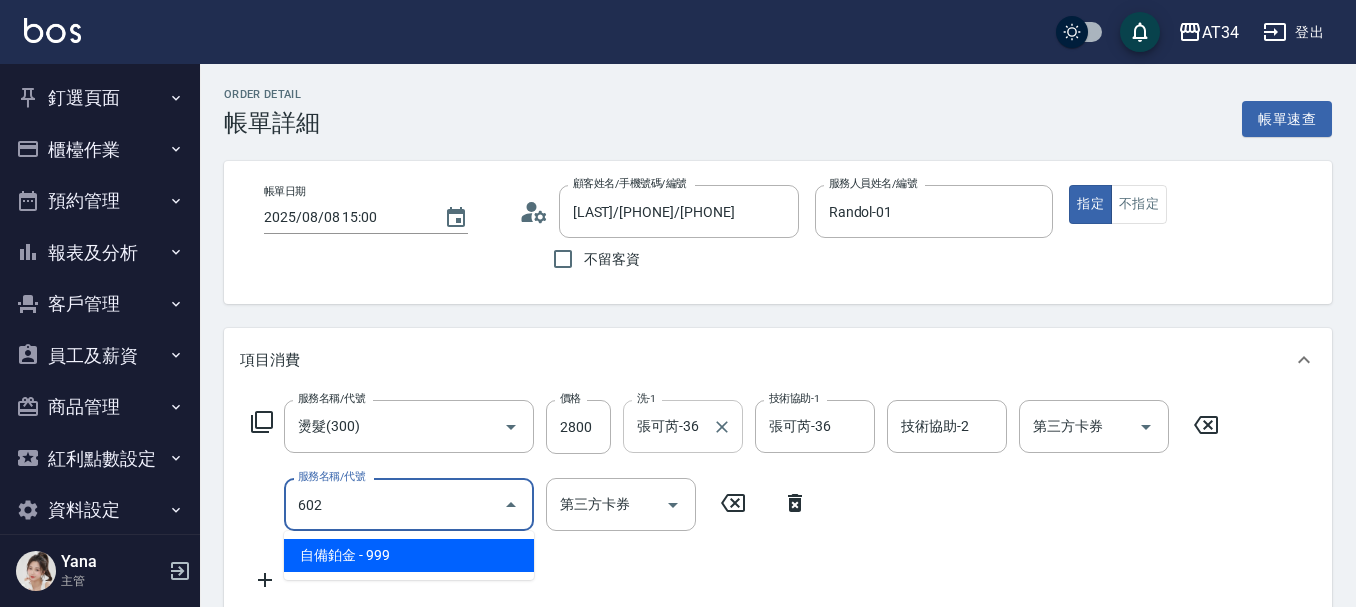 type on "370" 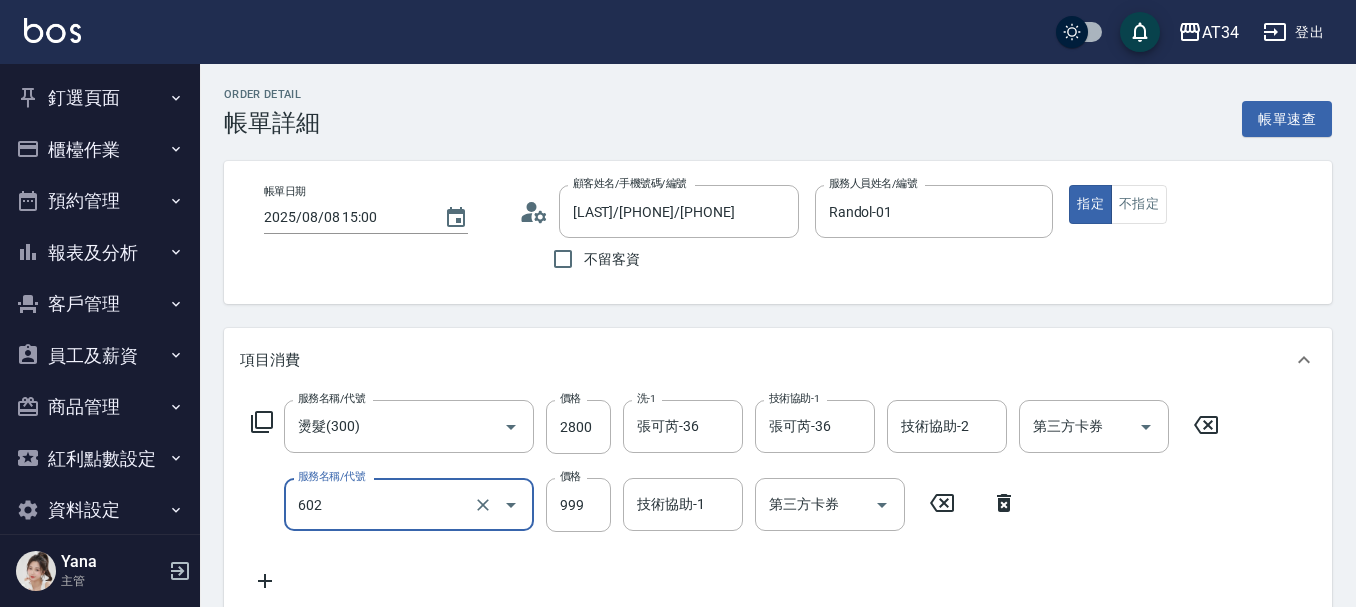 type on "自備鉑金(602)" 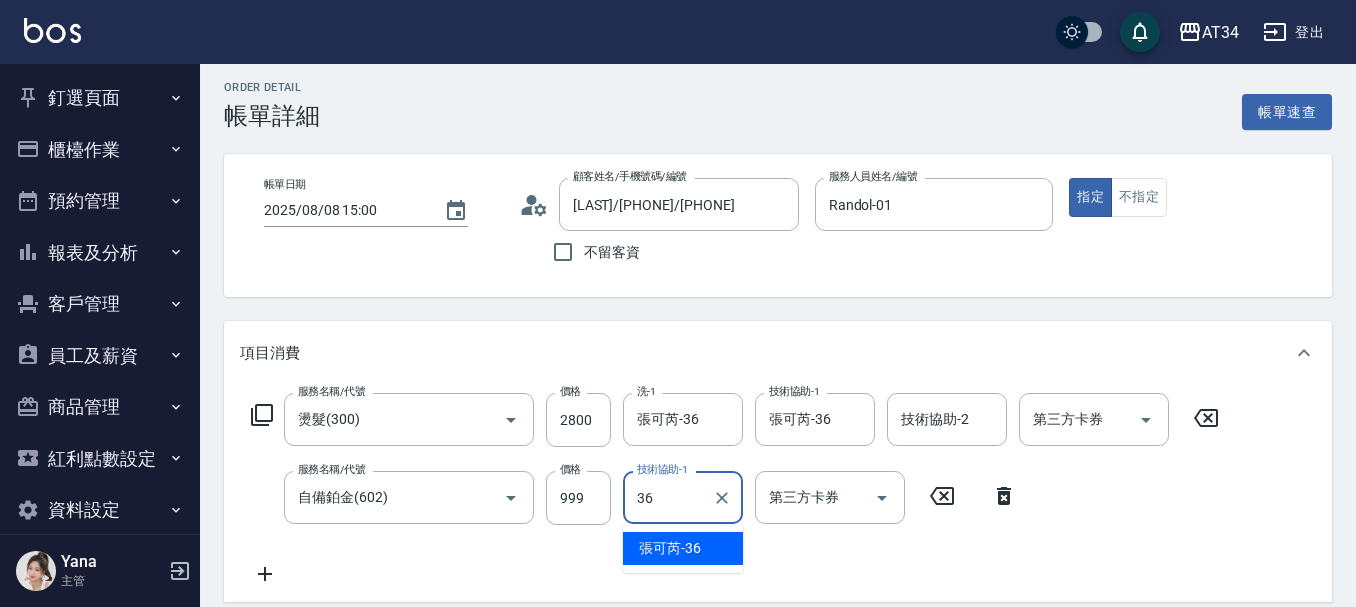 type on "張可芮-36" 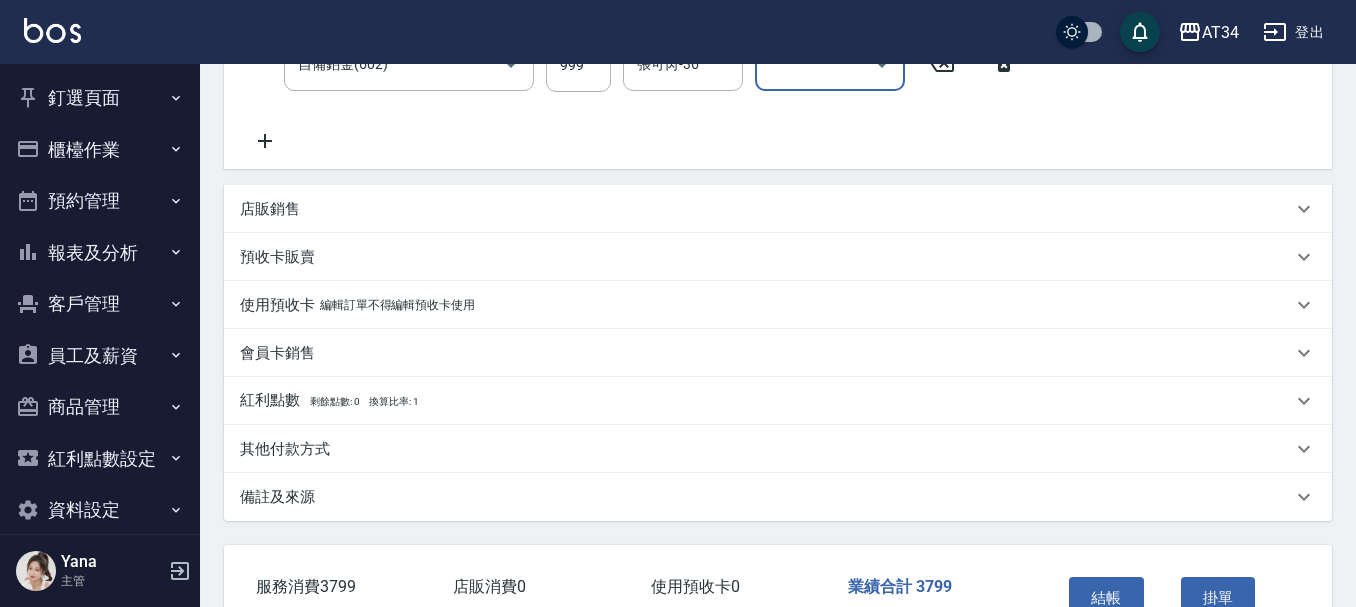 scroll, scrollTop: 570, scrollLeft: 0, axis: vertical 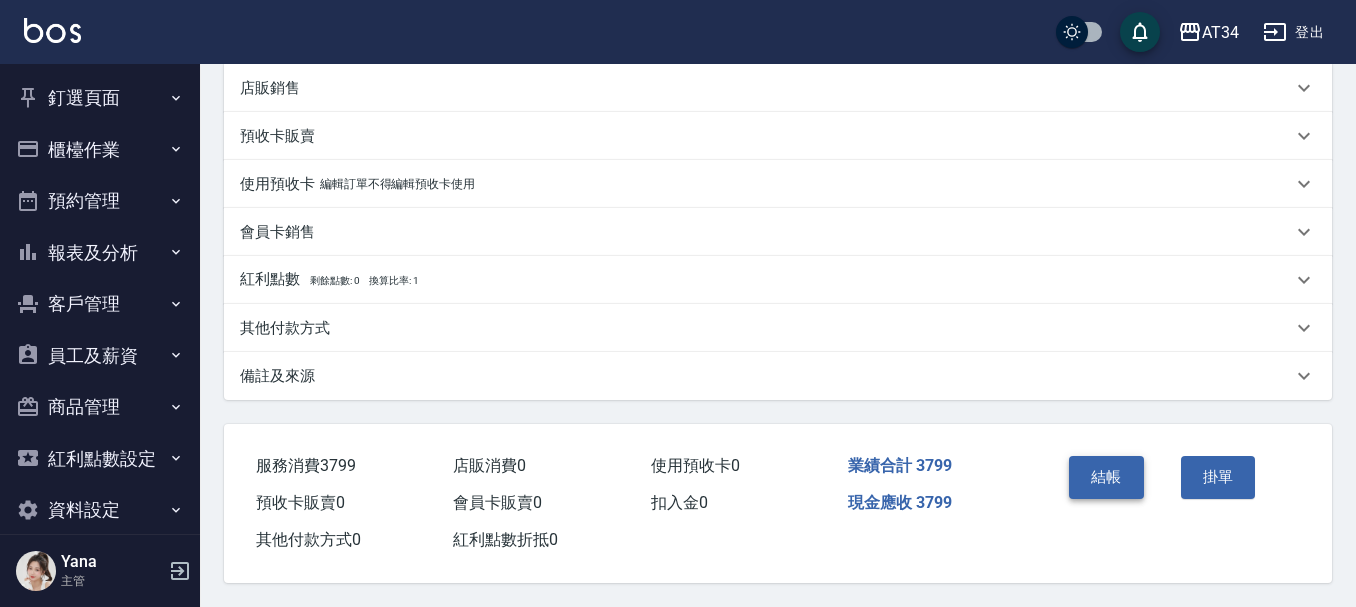 click on "結帳" at bounding box center [1106, 477] 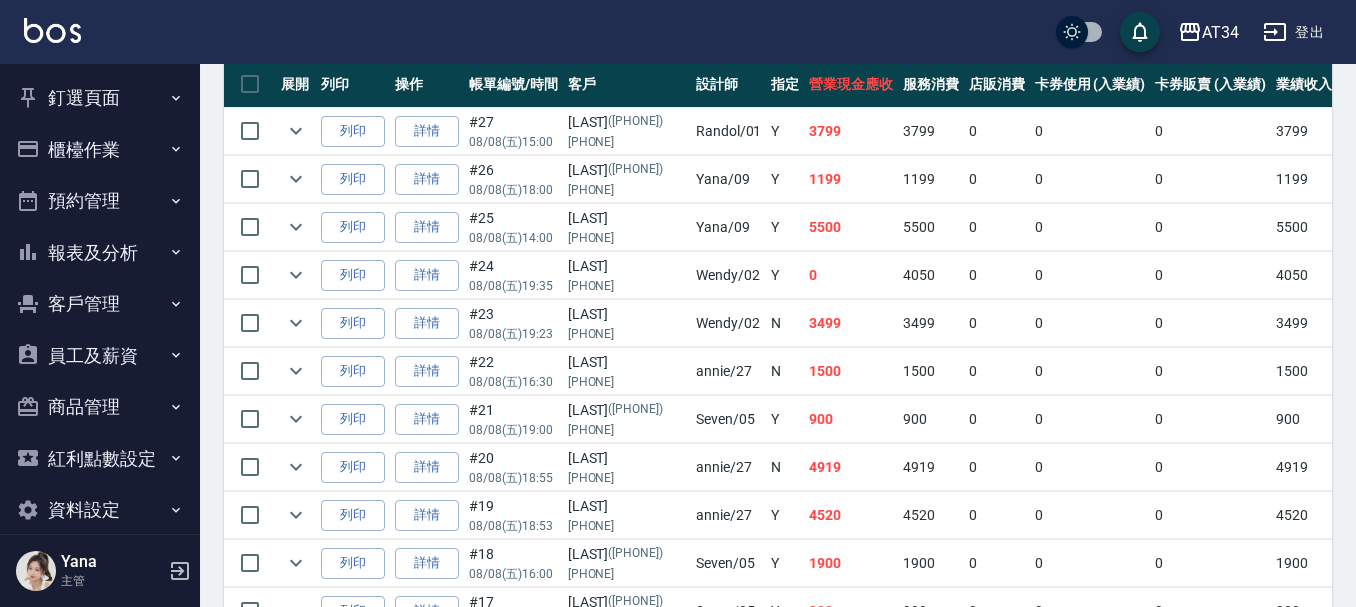 scroll, scrollTop: 0, scrollLeft: 0, axis: both 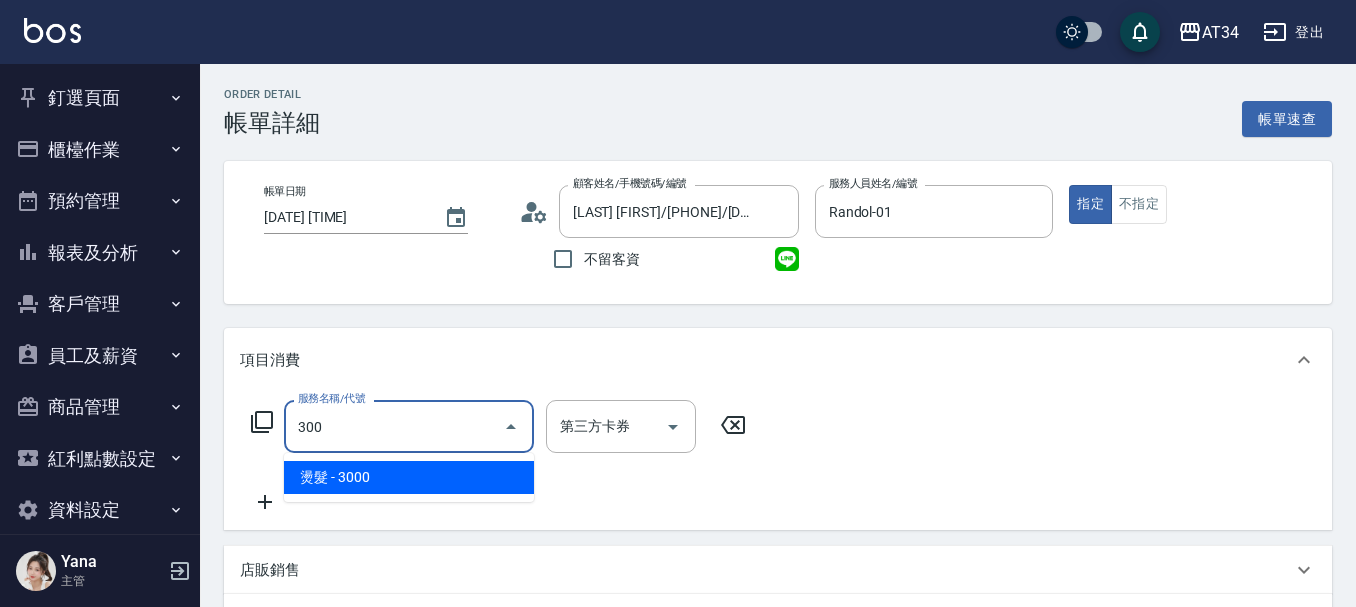 type on "300" 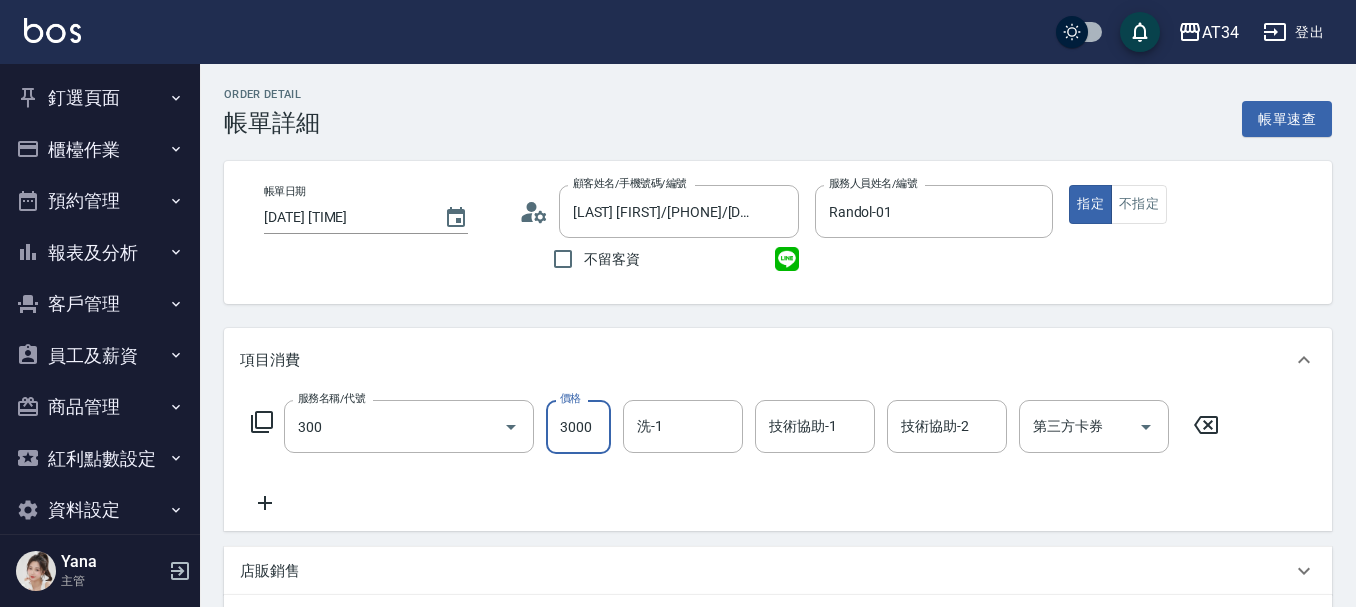 type on "燙髮(300)" 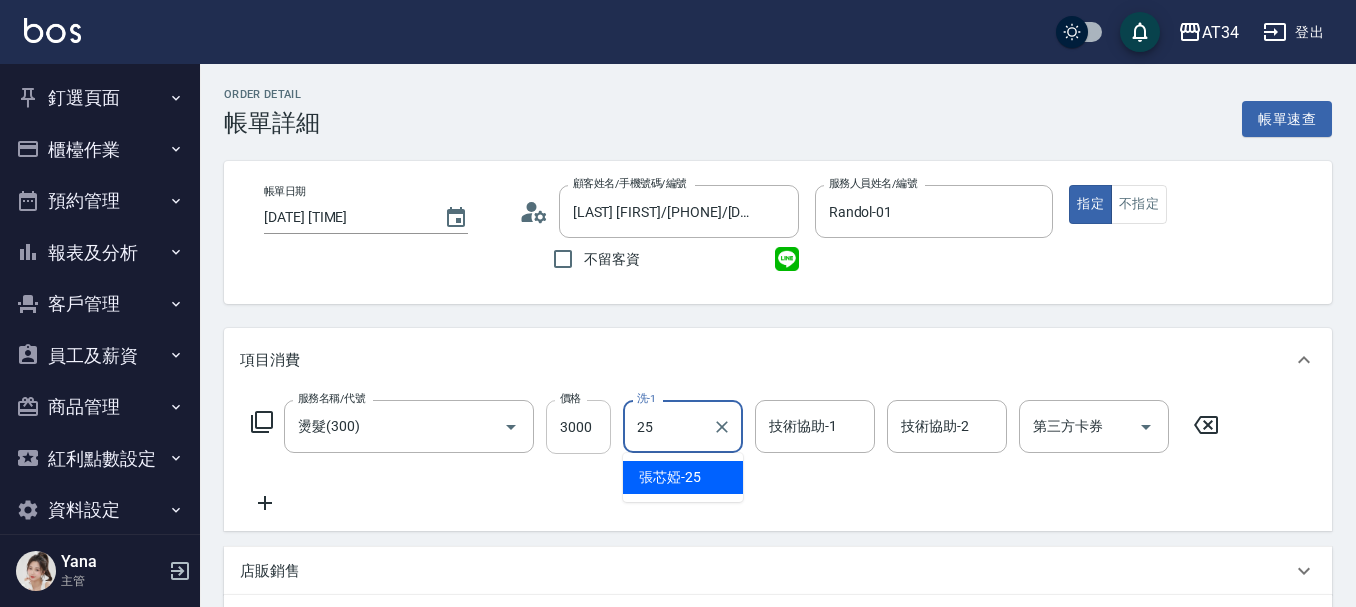 type on "25" 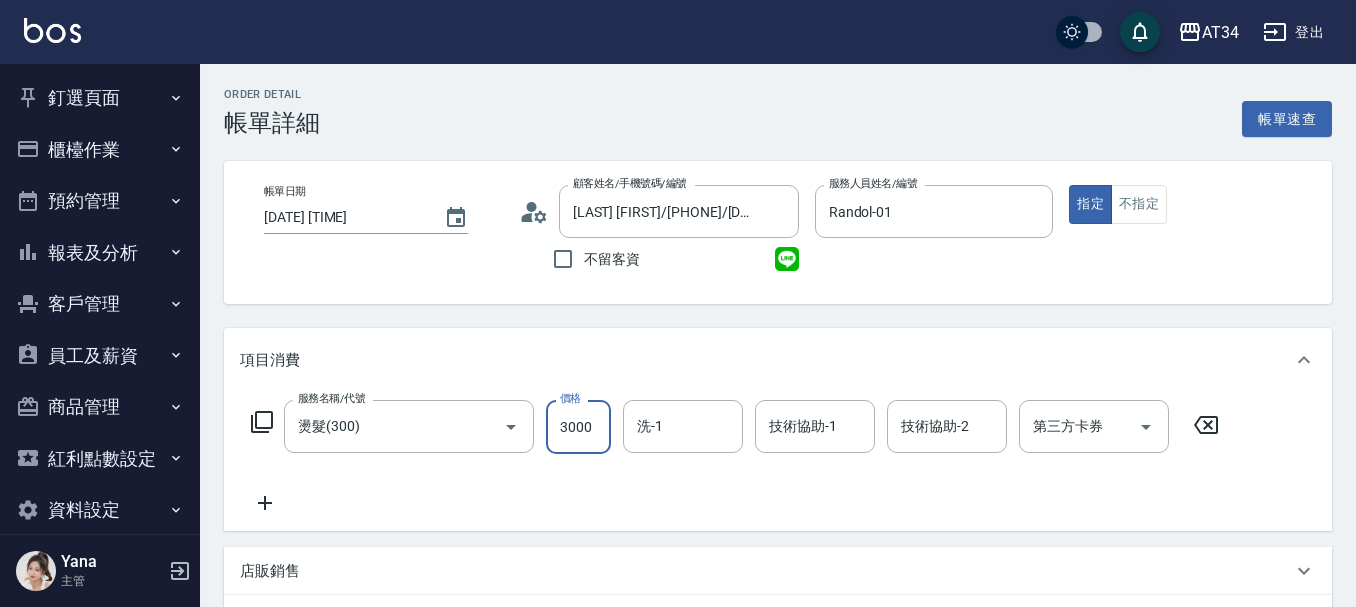 click on "3000" at bounding box center (578, 427) 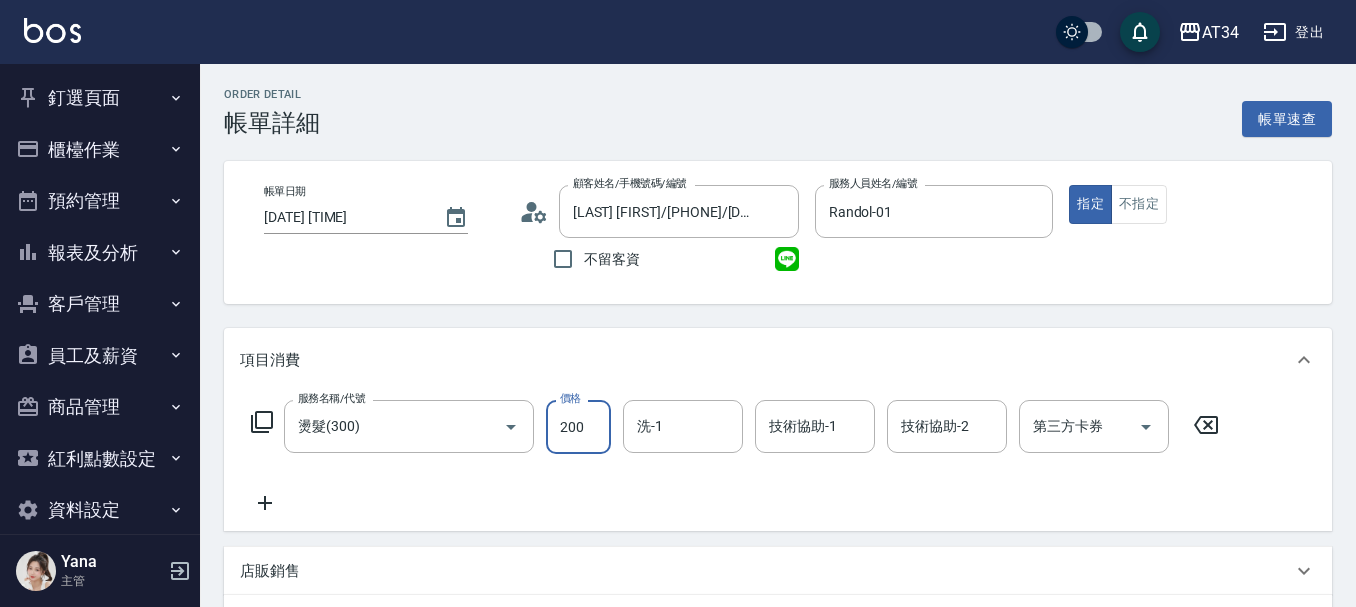 type on "2800" 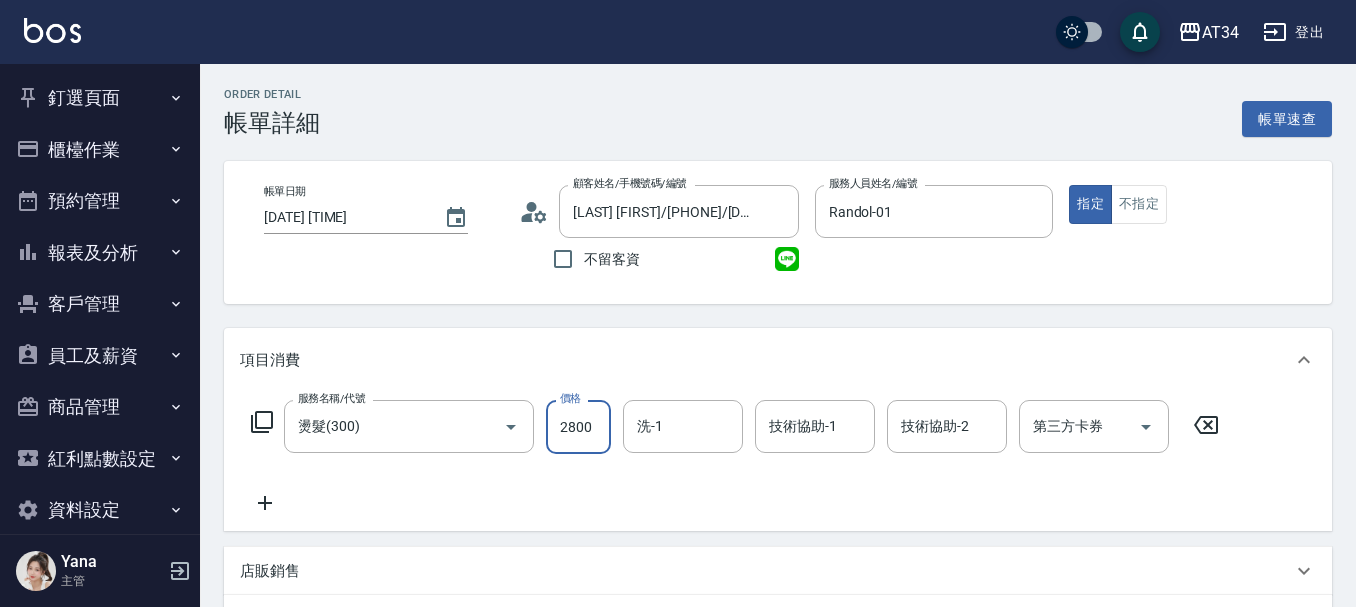 type on "280" 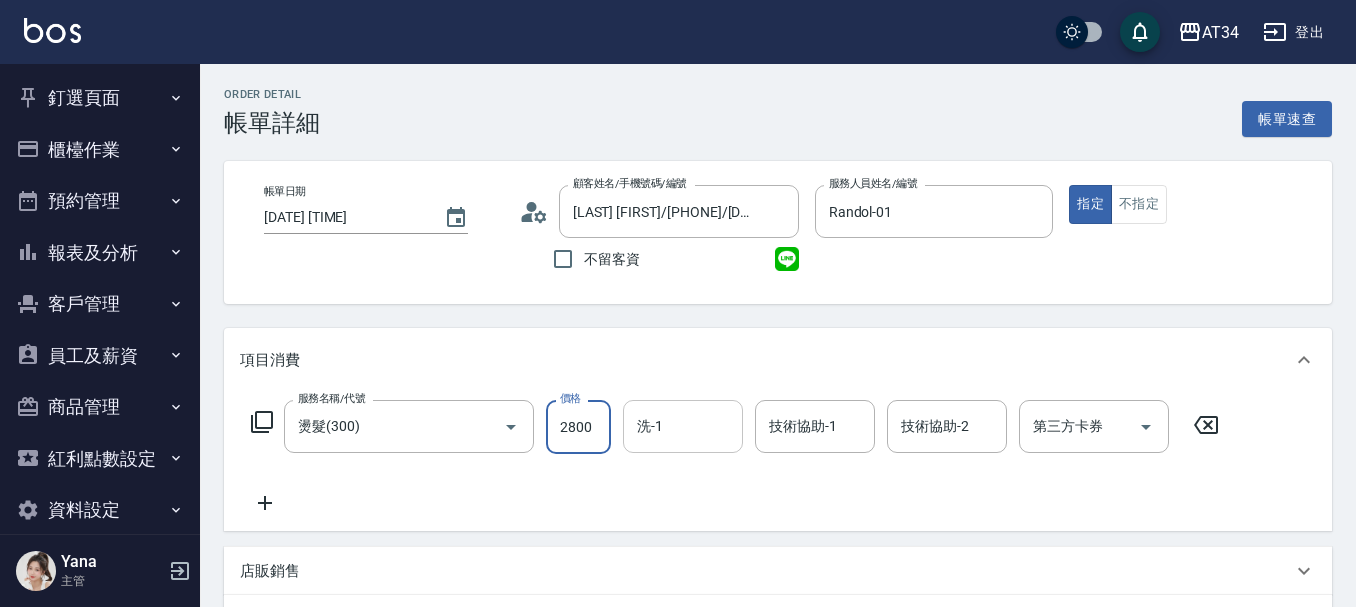 type on "2800" 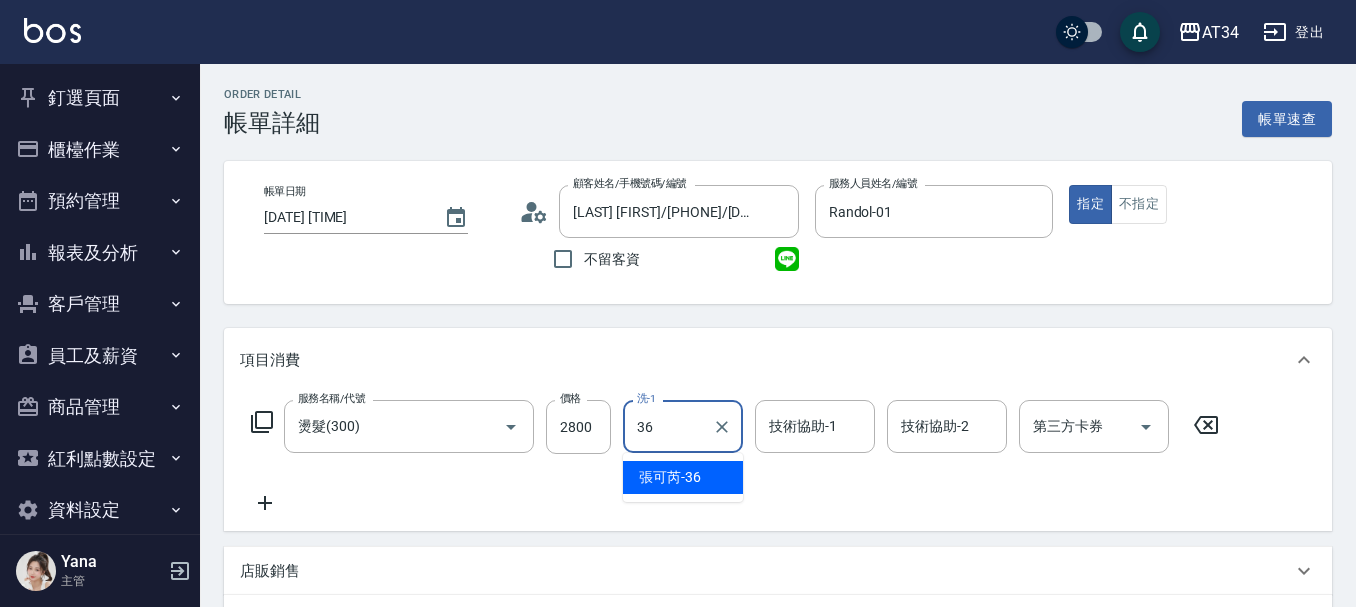 type on "張可芮-36" 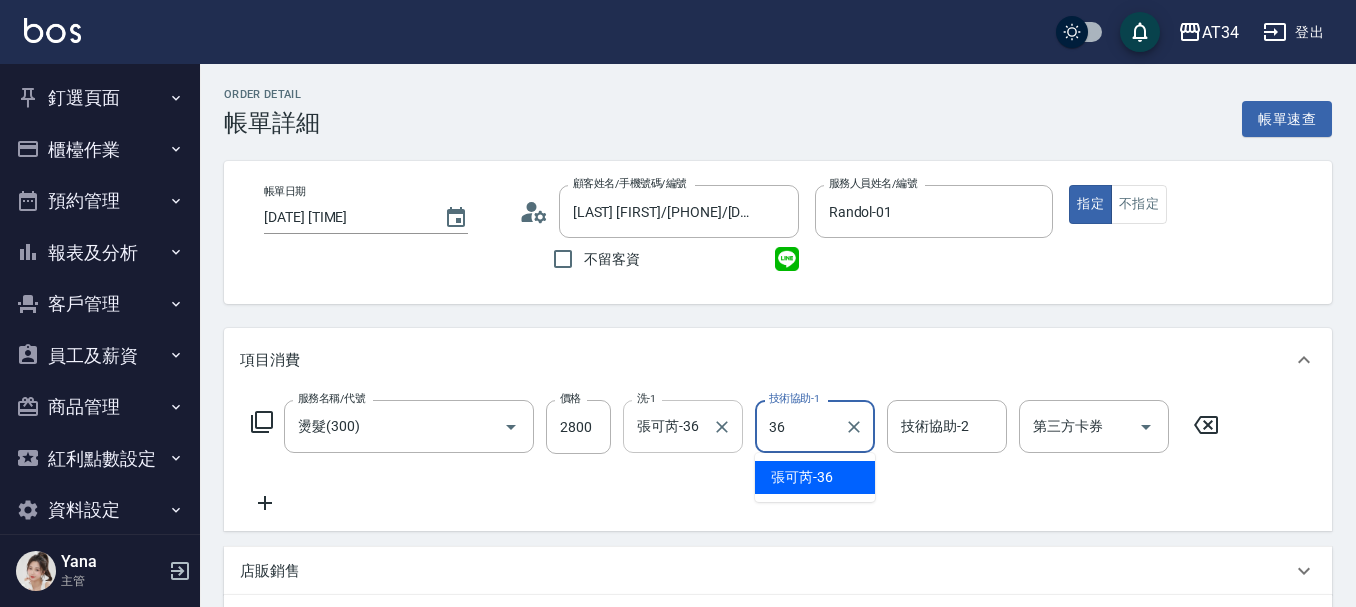 type on "張可芮-36" 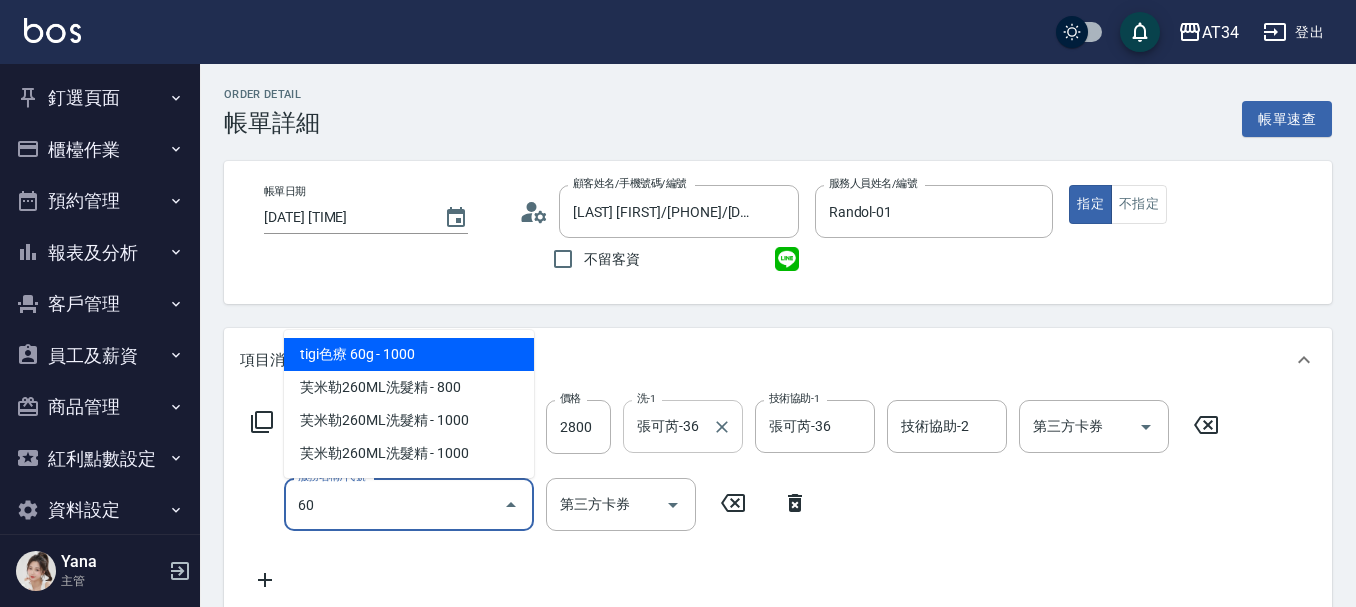 type on "602" 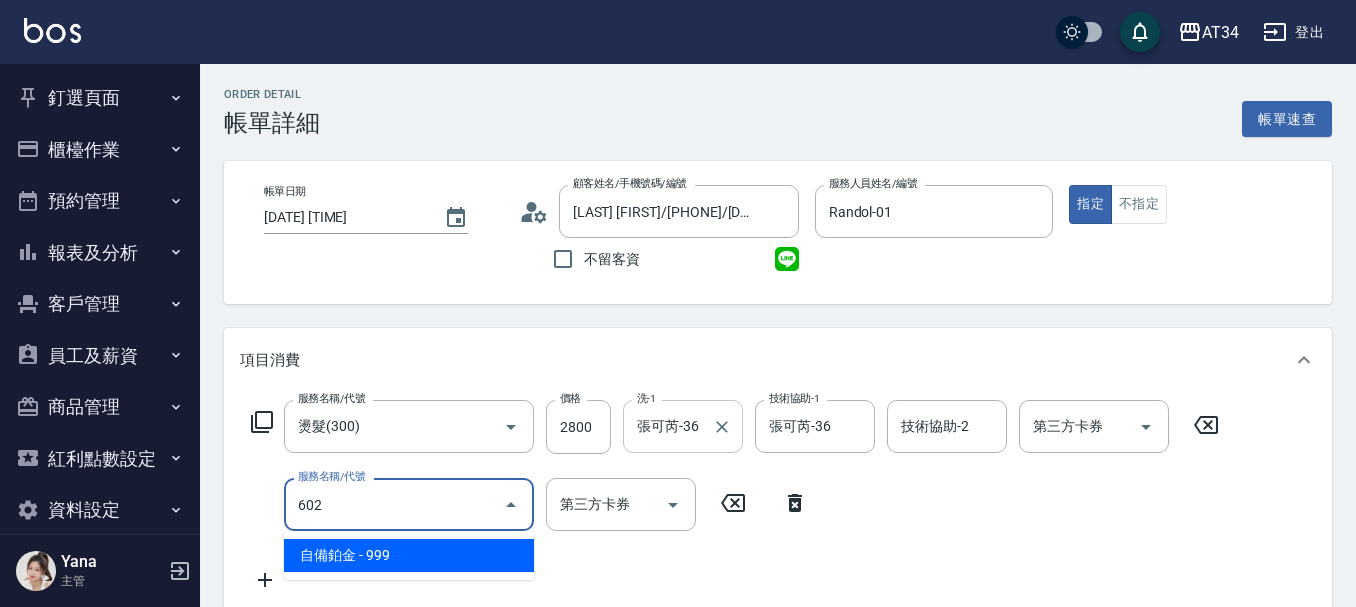 type on "370" 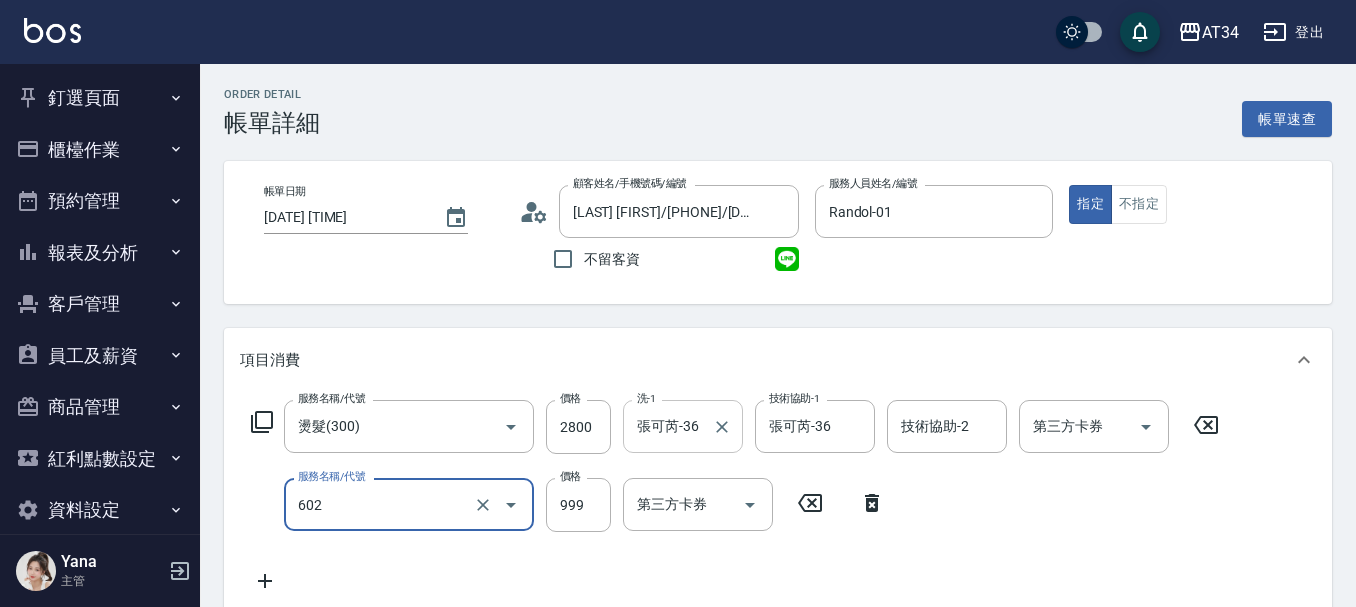 type on "自備鉑金(602)" 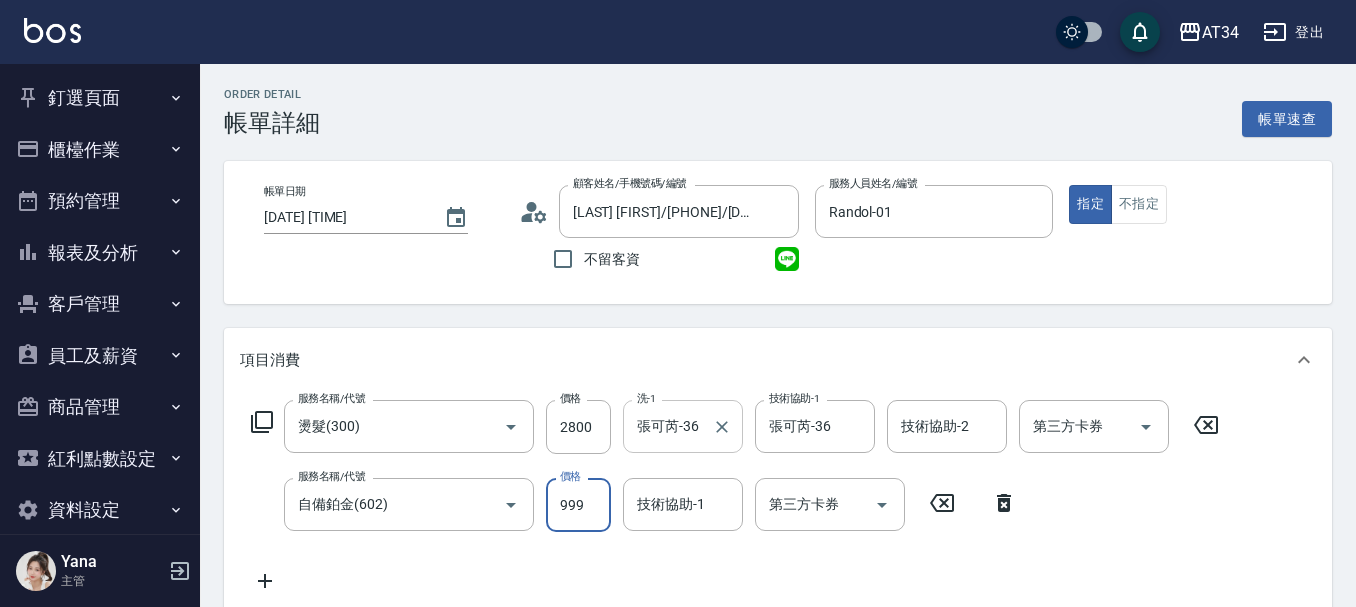 type on "7" 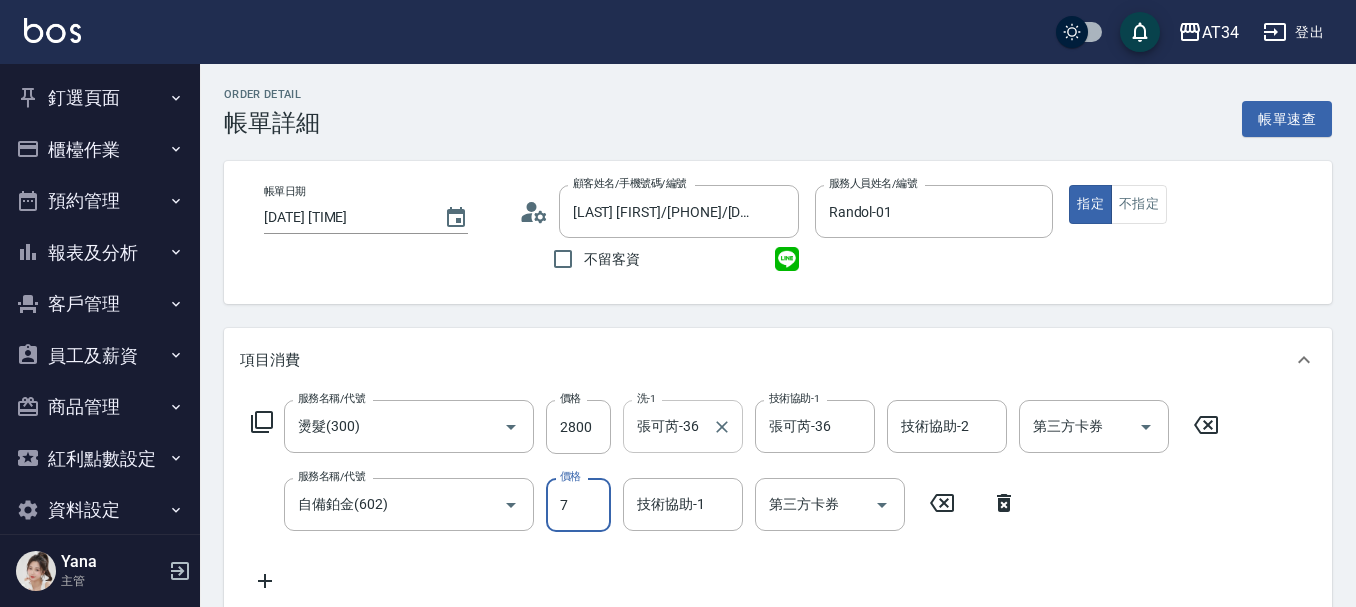 type on "280" 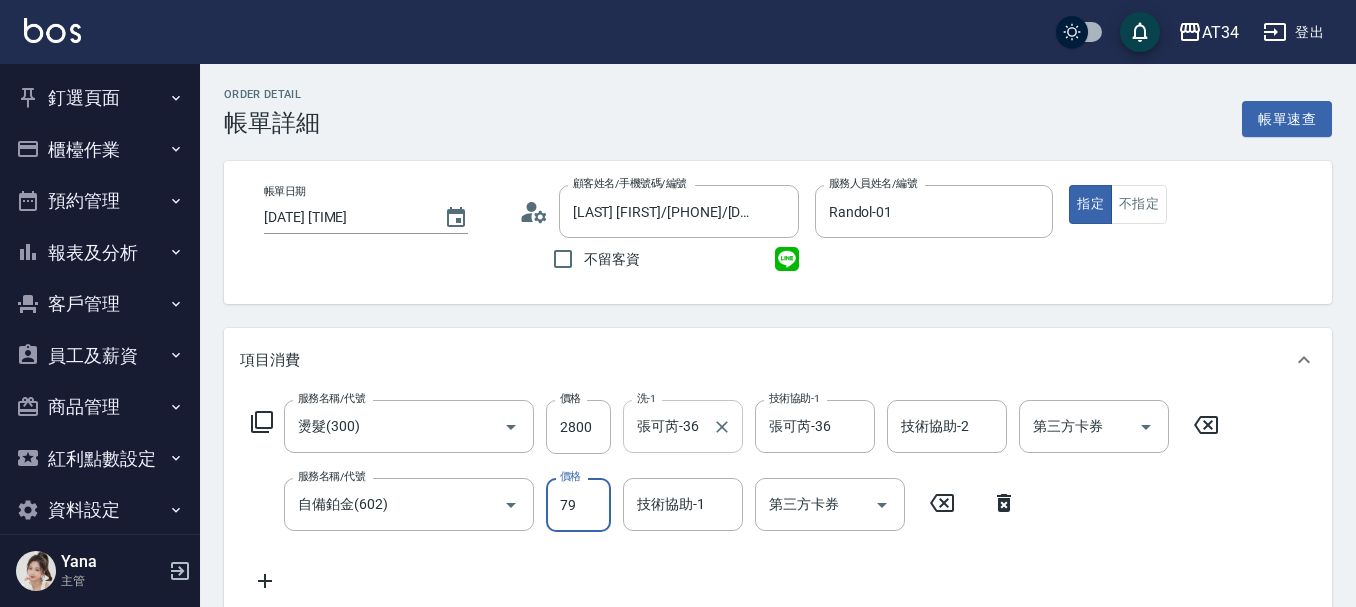type on "350" 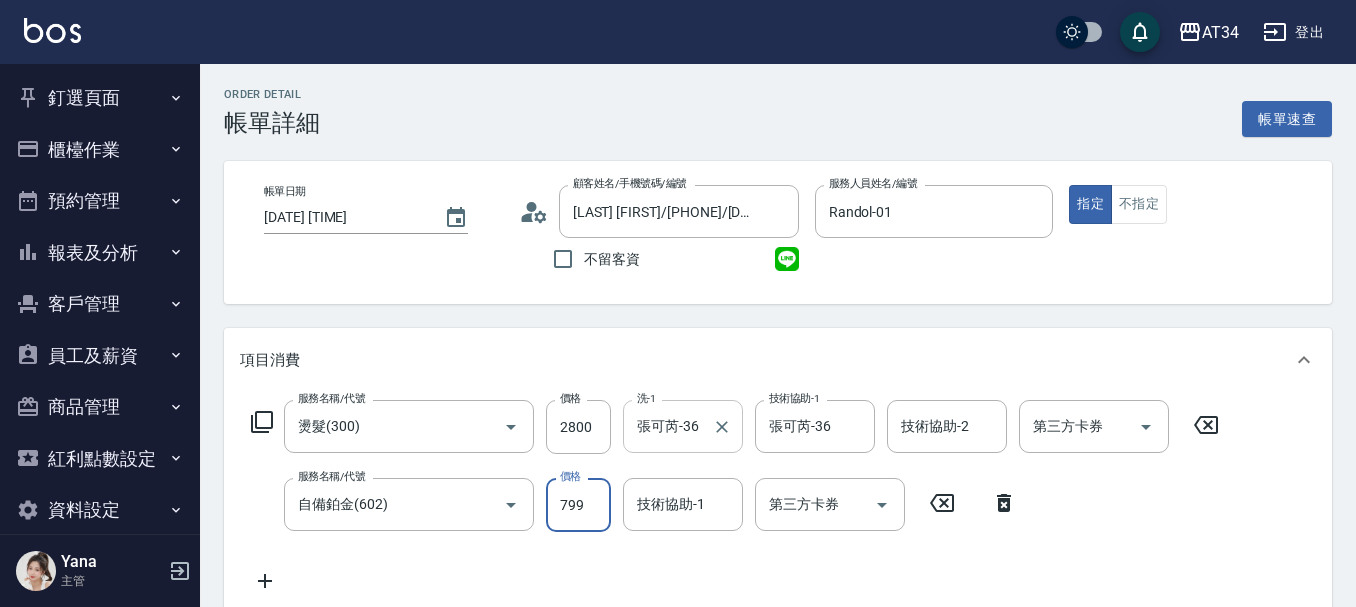 type on "799" 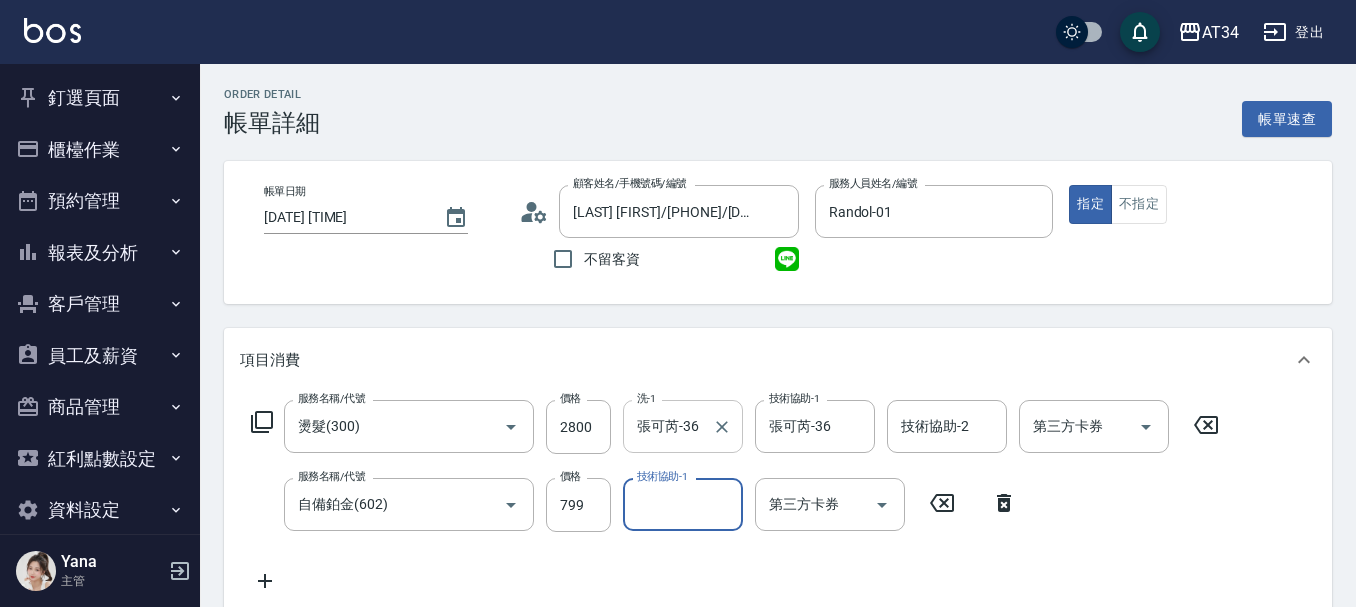 type on "2" 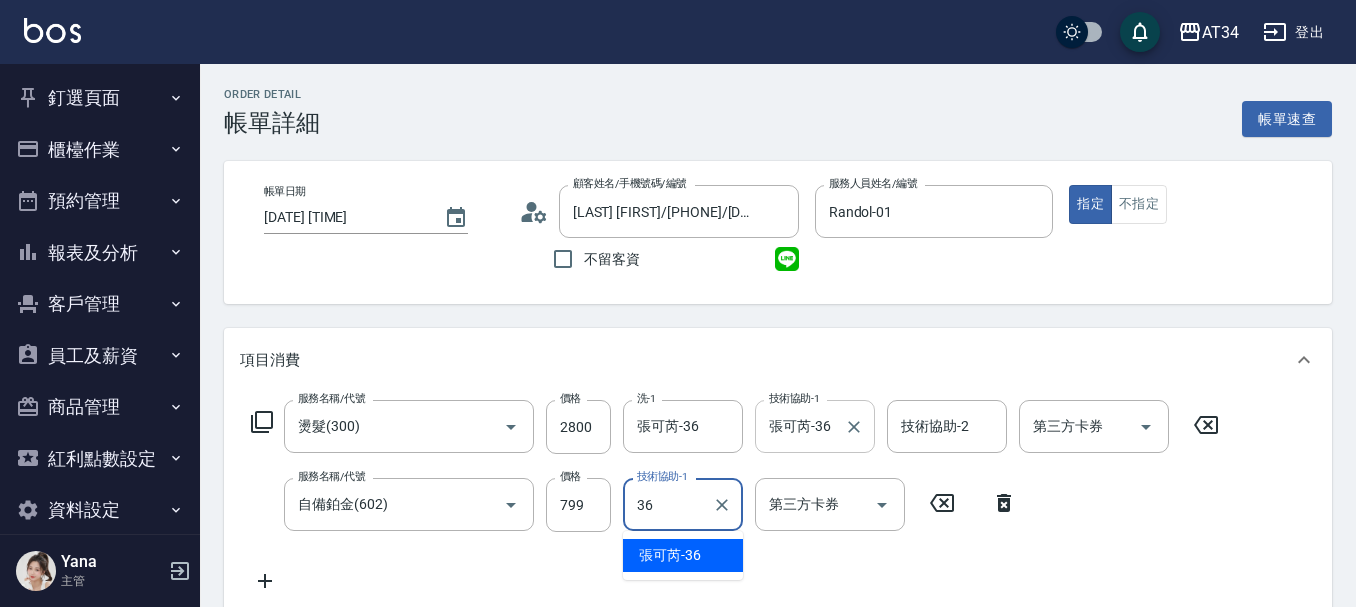 type on "張可芮-36" 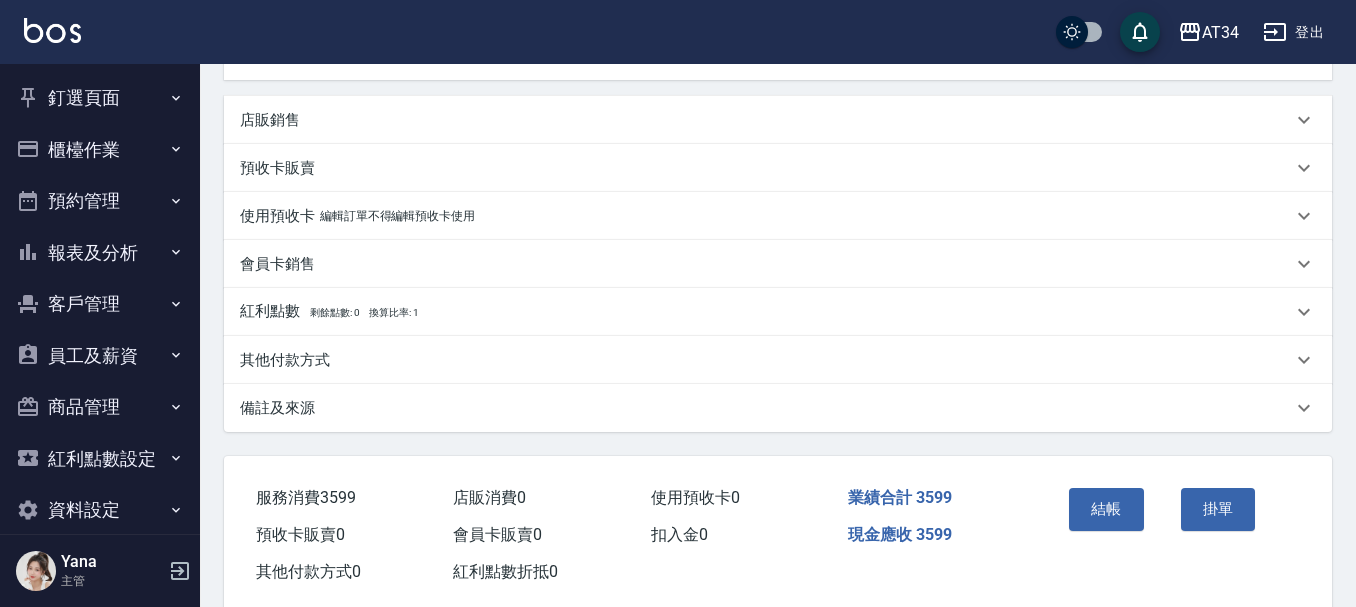 scroll, scrollTop: 570, scrollLeft: 0, axis: vertical 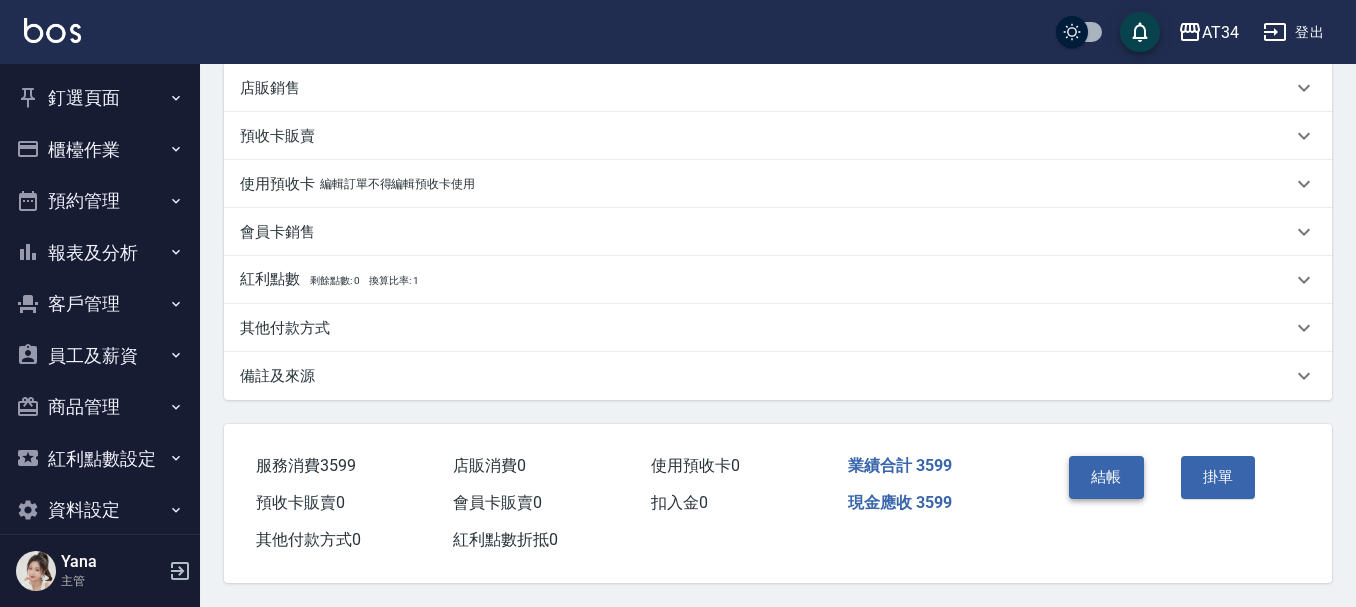 click on "結帳" at bounding box center [1106, 477] 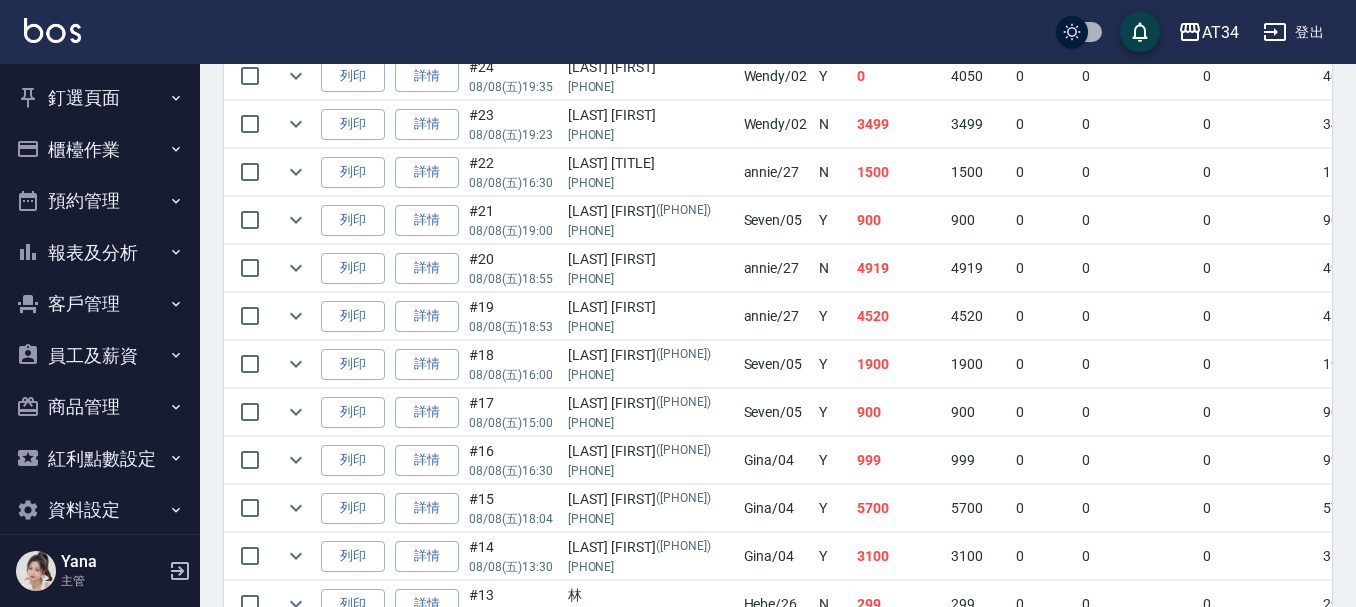scroll, scrollTop: 200, scrollLeft: 0, axis: vertical 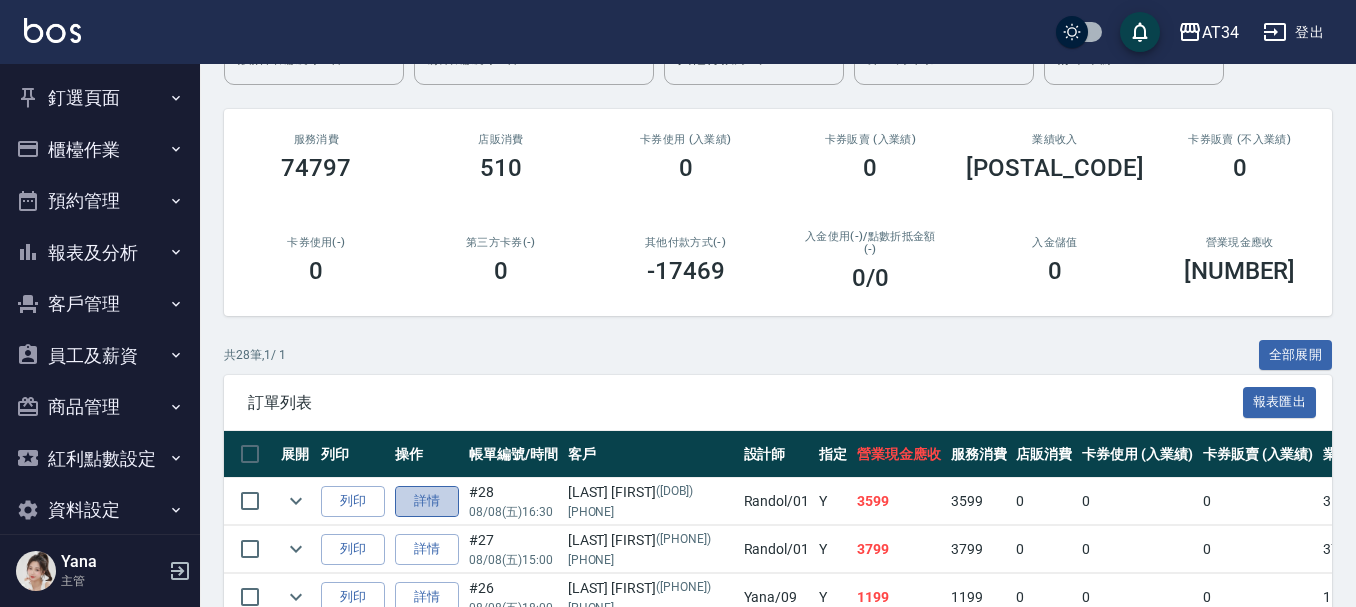 click on "詳情" at bounding box center (427, 501) 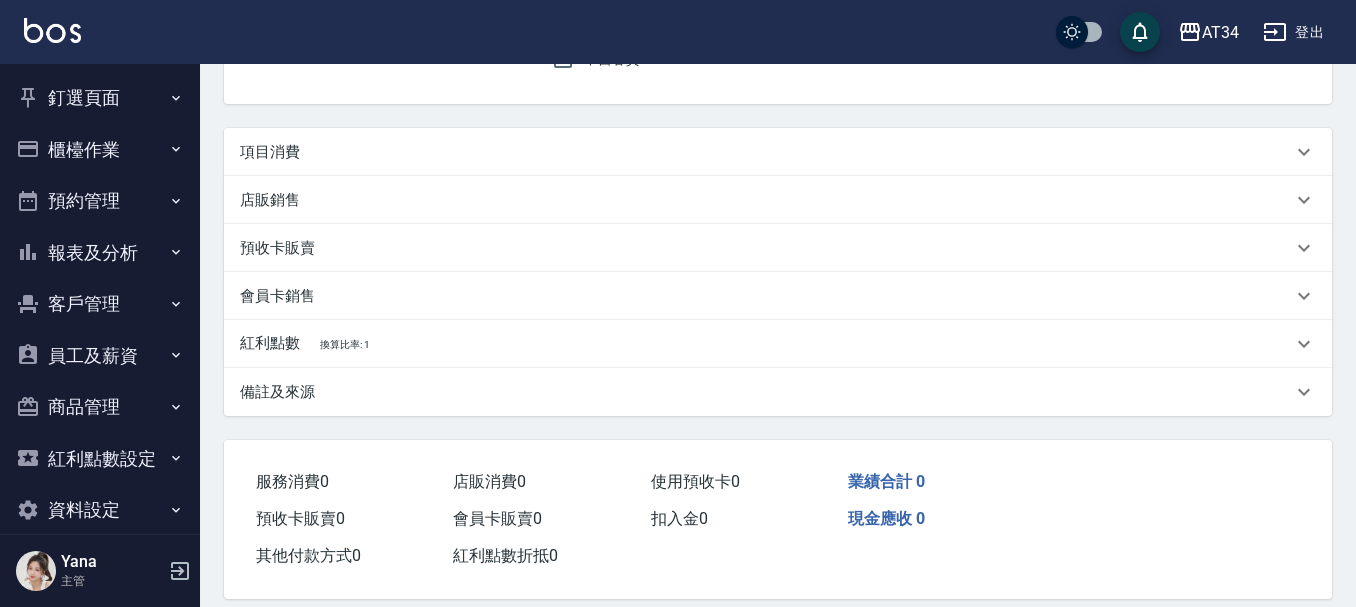 scroll, scrollTop: 0, scrollLeft: 0, axis: both 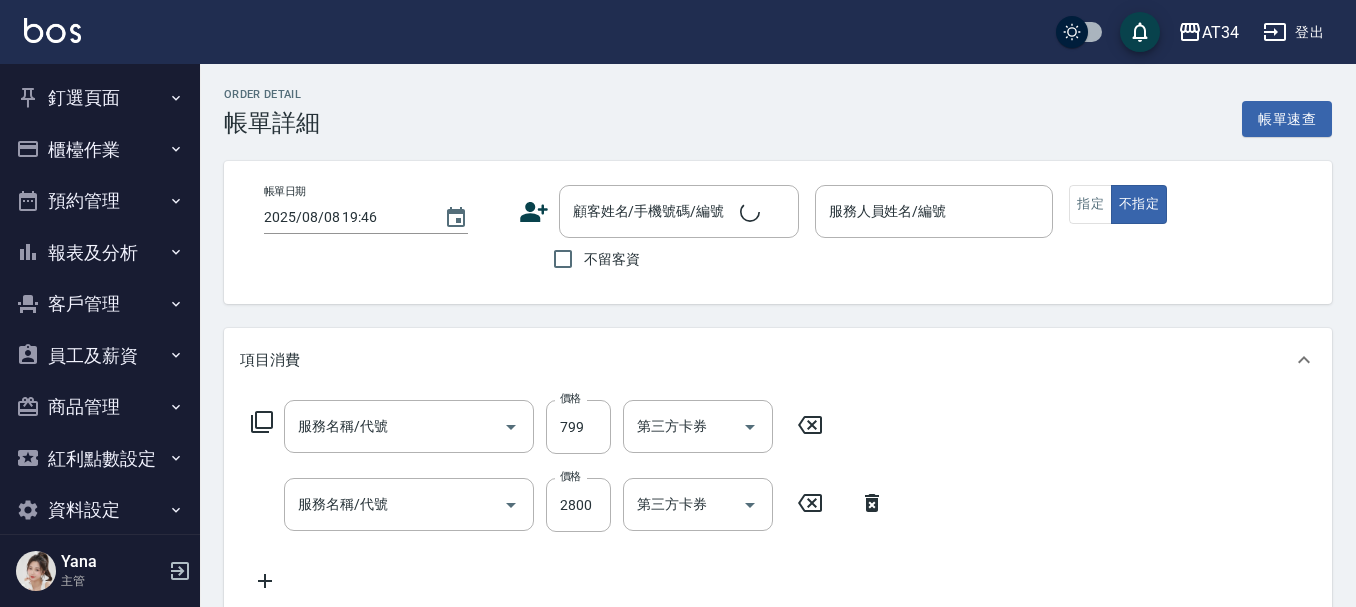 type on "2025/08/08 16:30" 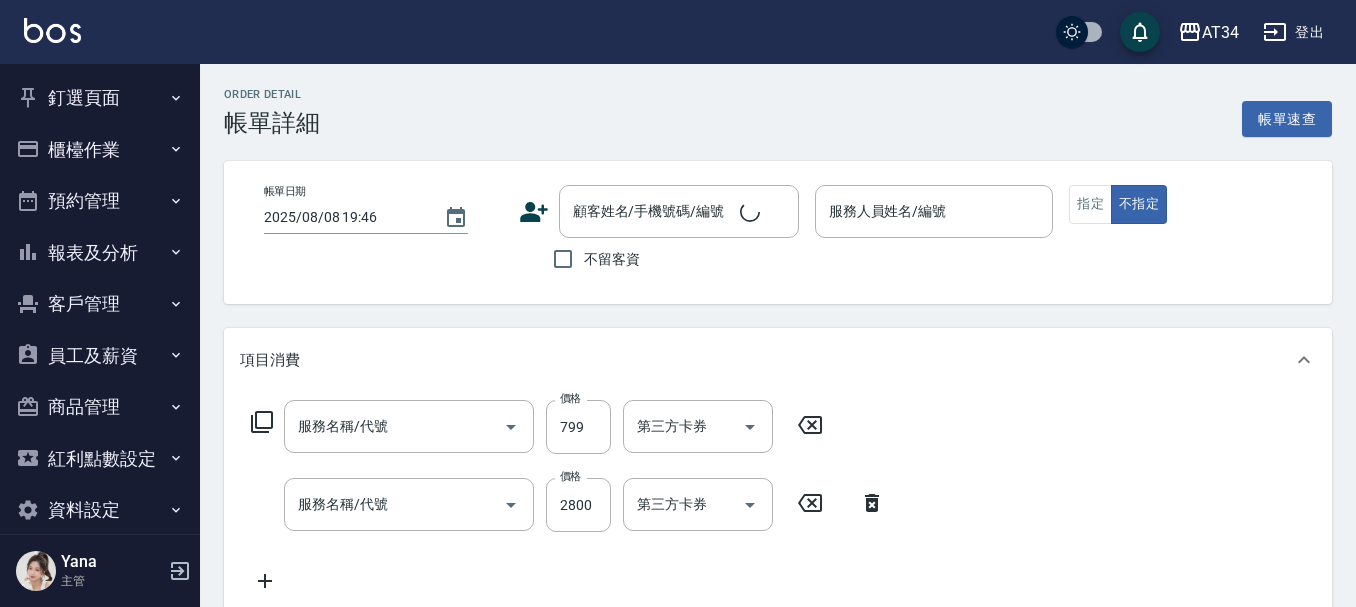 type on "Randol-01" 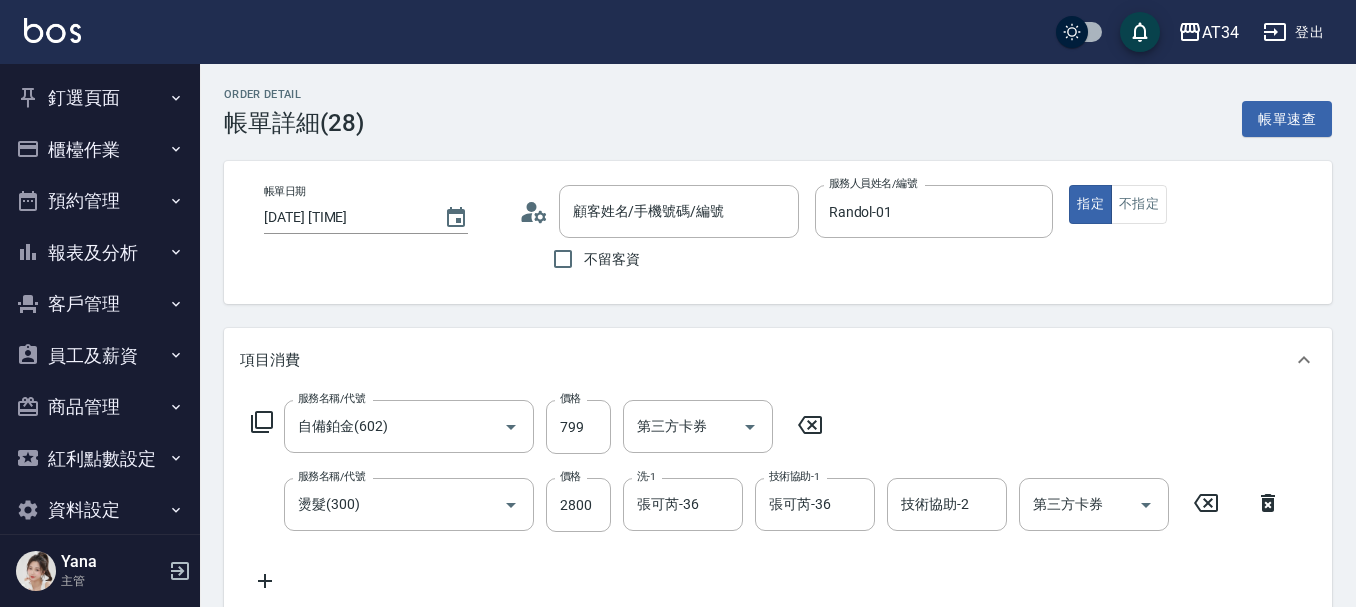 type on "自備鉑金(602)" 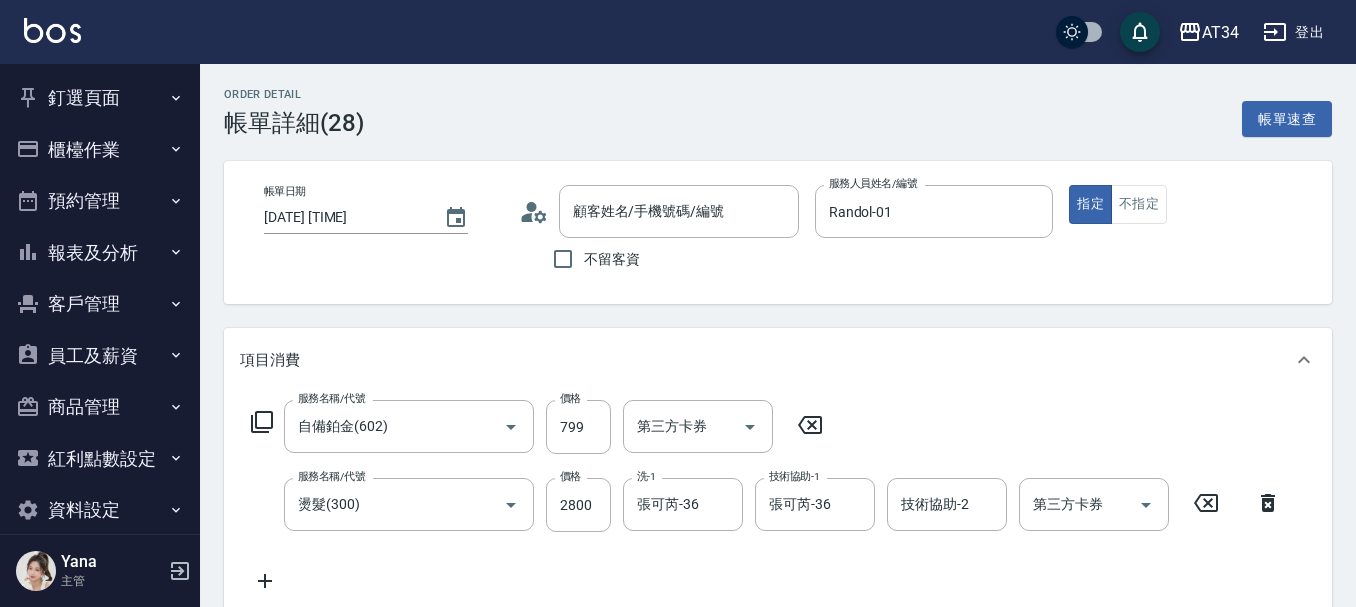 type on "燙髮(300)" 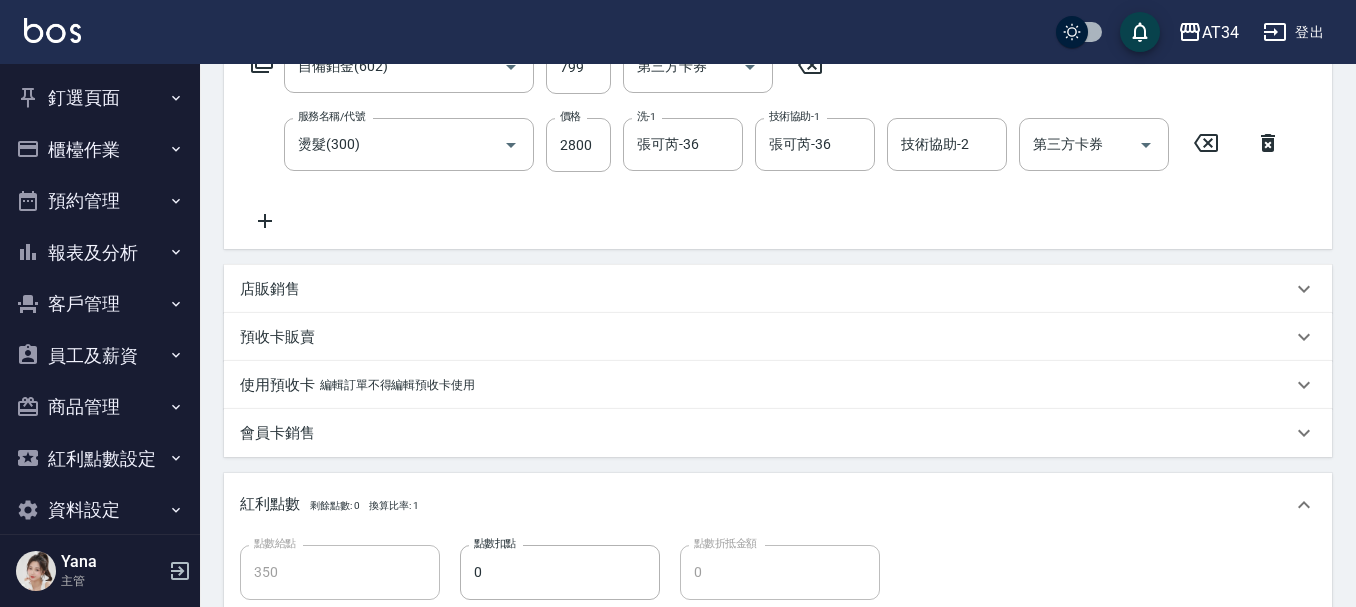 type on "林瑞智/0903121242/900413" 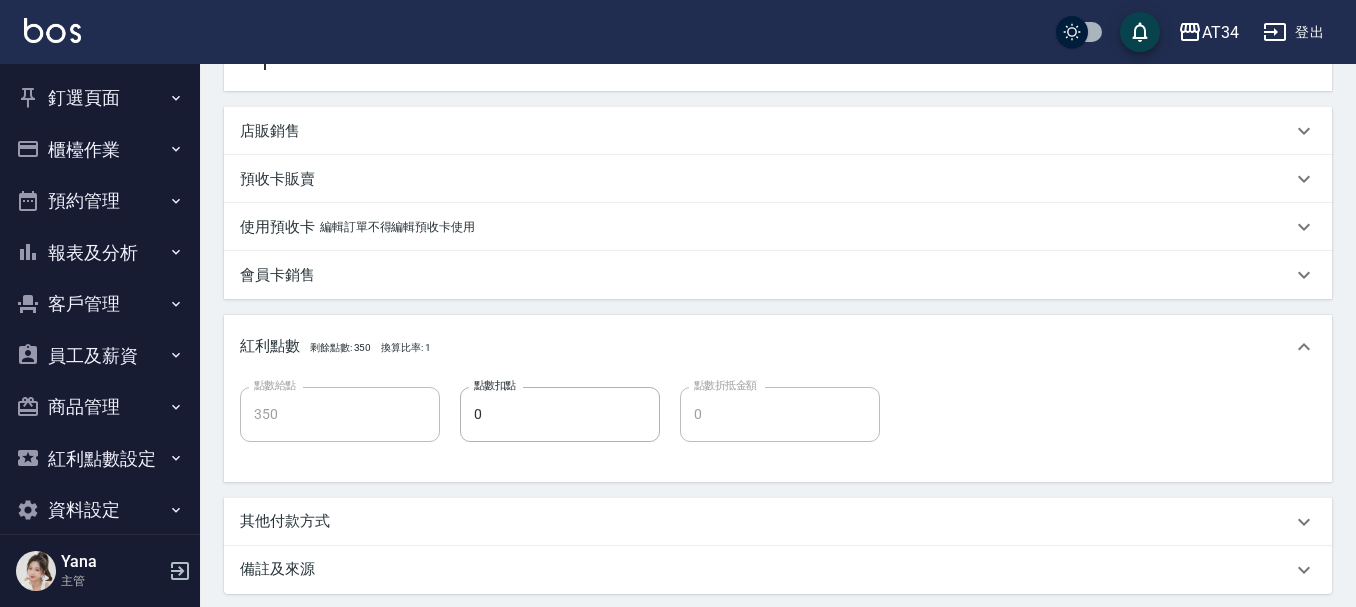 scroll, scrollTop: 600, scrollLeft: 0, axis: vertical 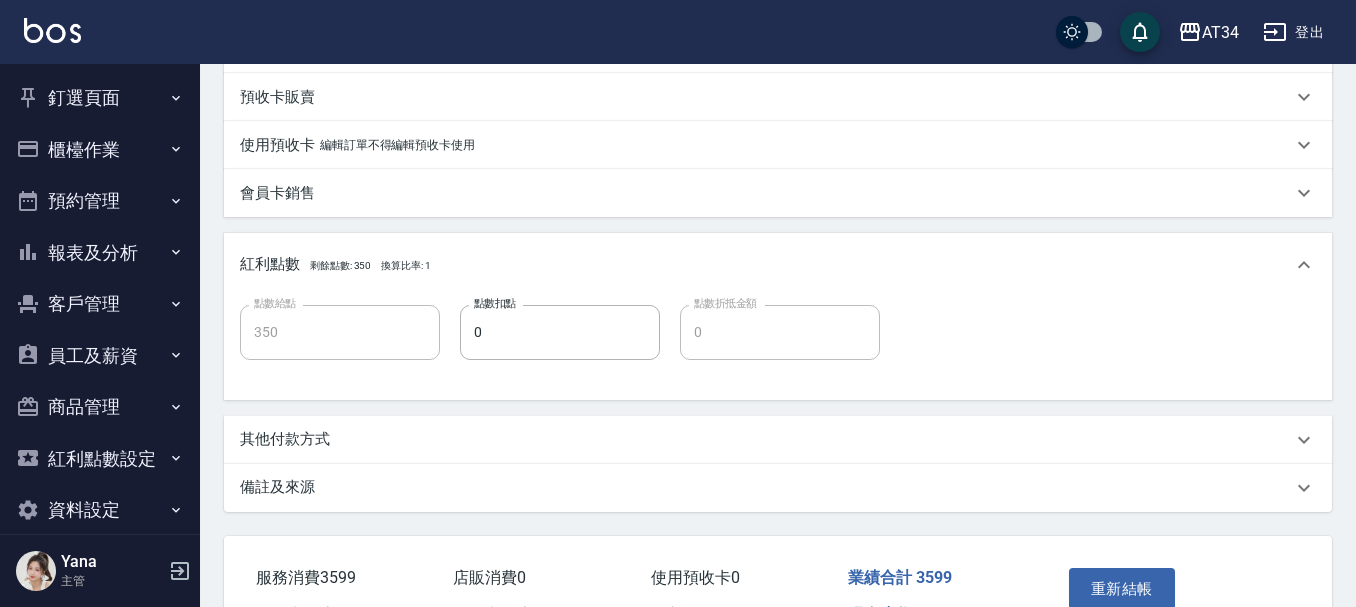 click on "其他付款方式" at bounding box center (766, 439) 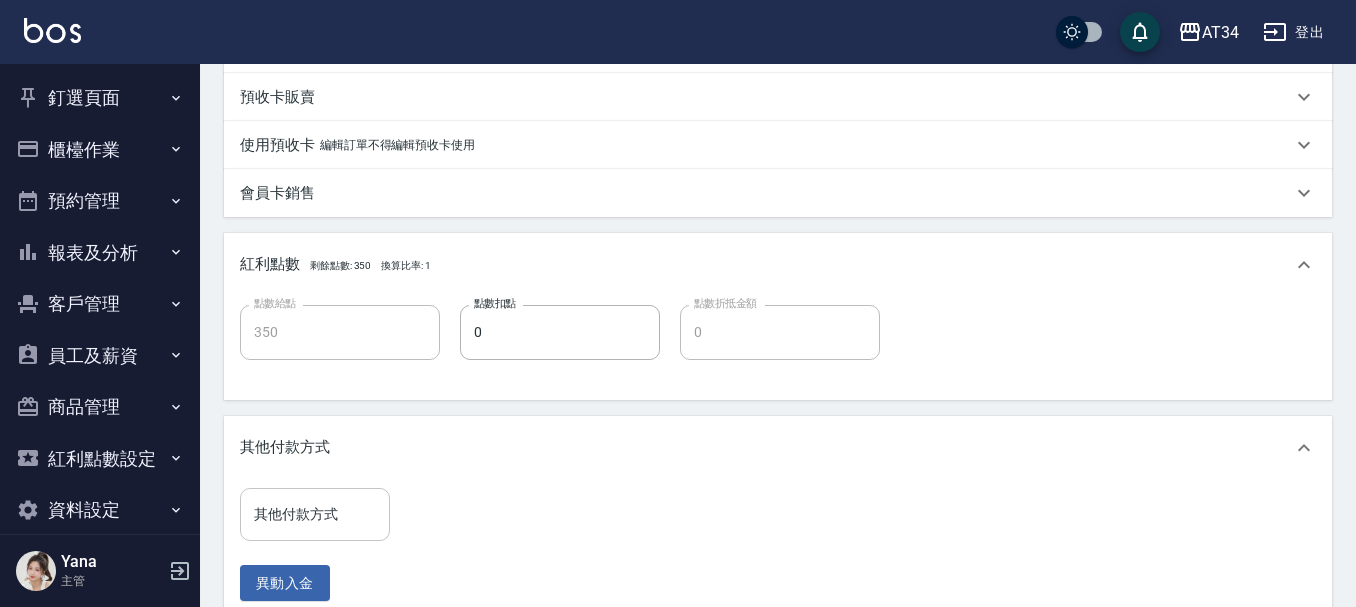 click on "其他付款方式" at bounding box center (315, 514) 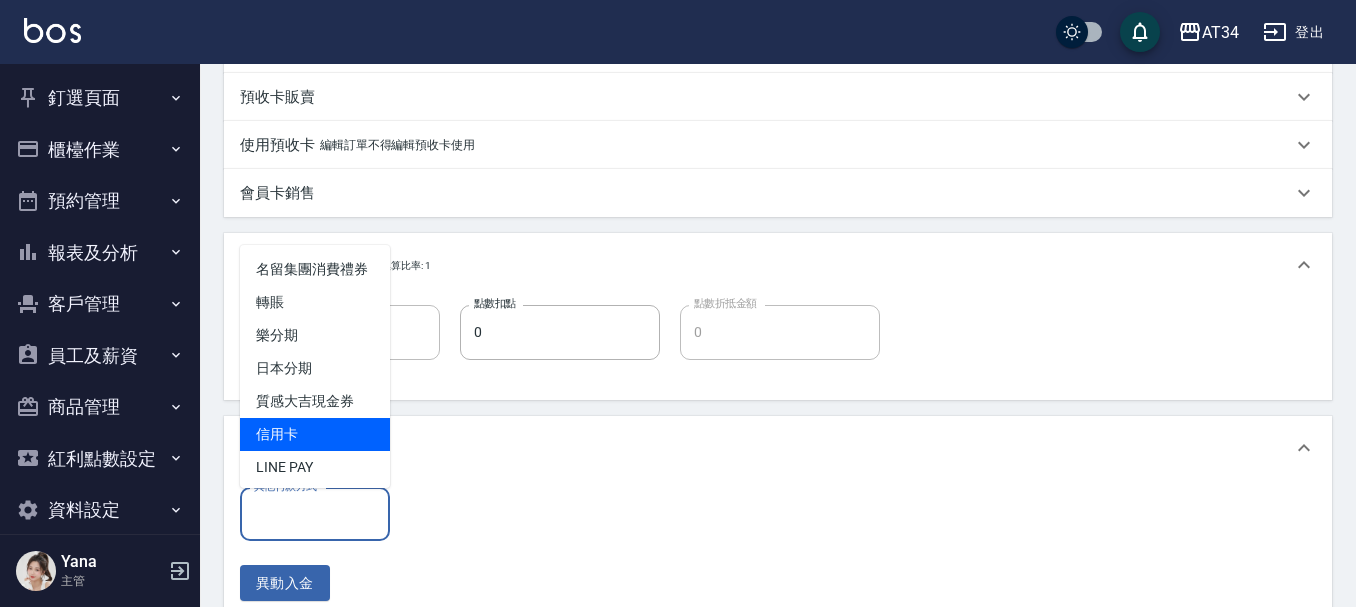 click on "信用卡" at bounding box center (315, 434) 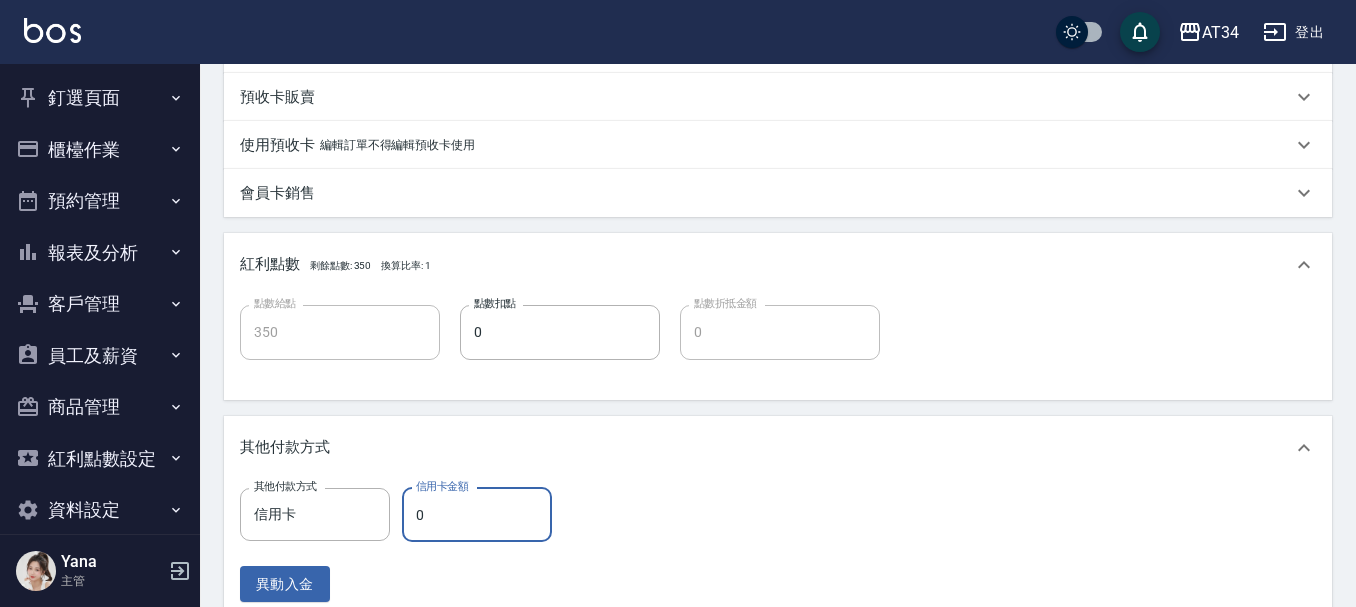 click on "0" at bounding box center [477, 515] 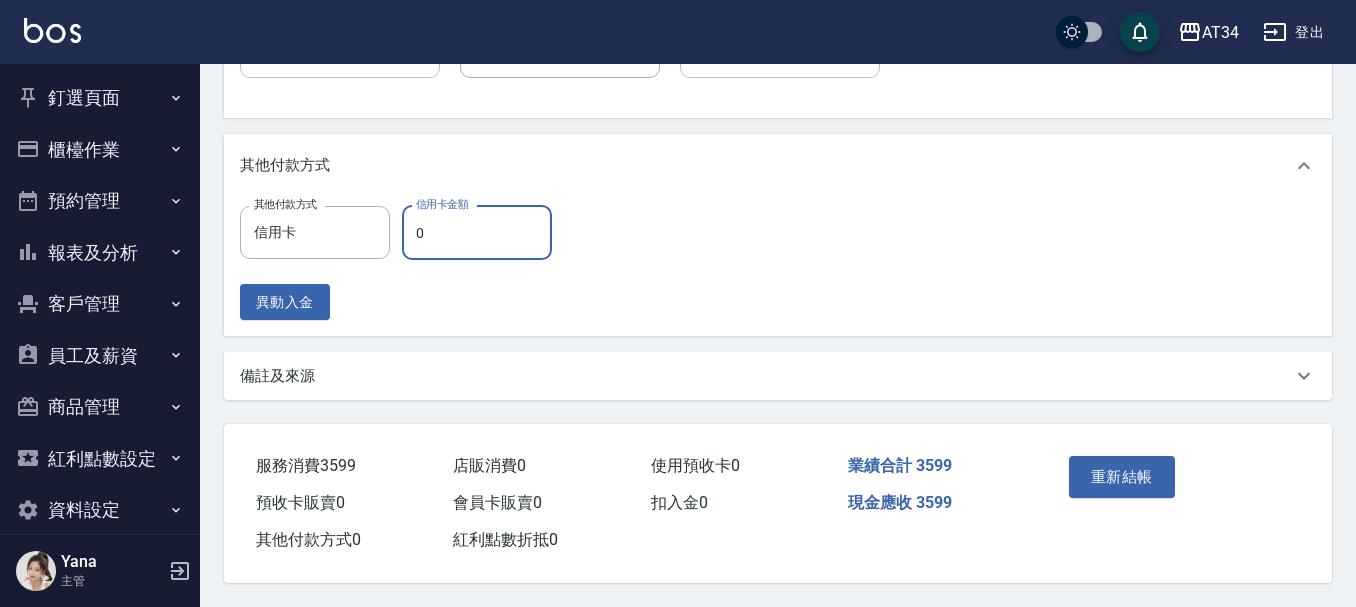 scroll, scrollTop: 891, scrollLeft: 0, axis: vertical 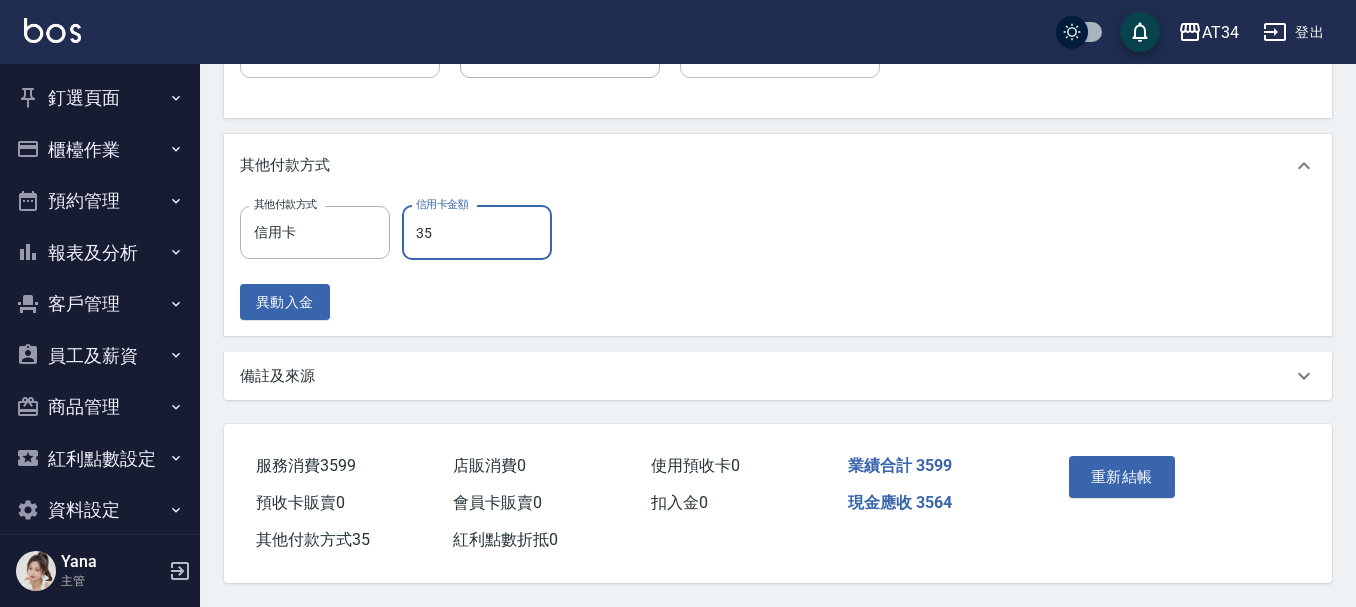 type on "359" 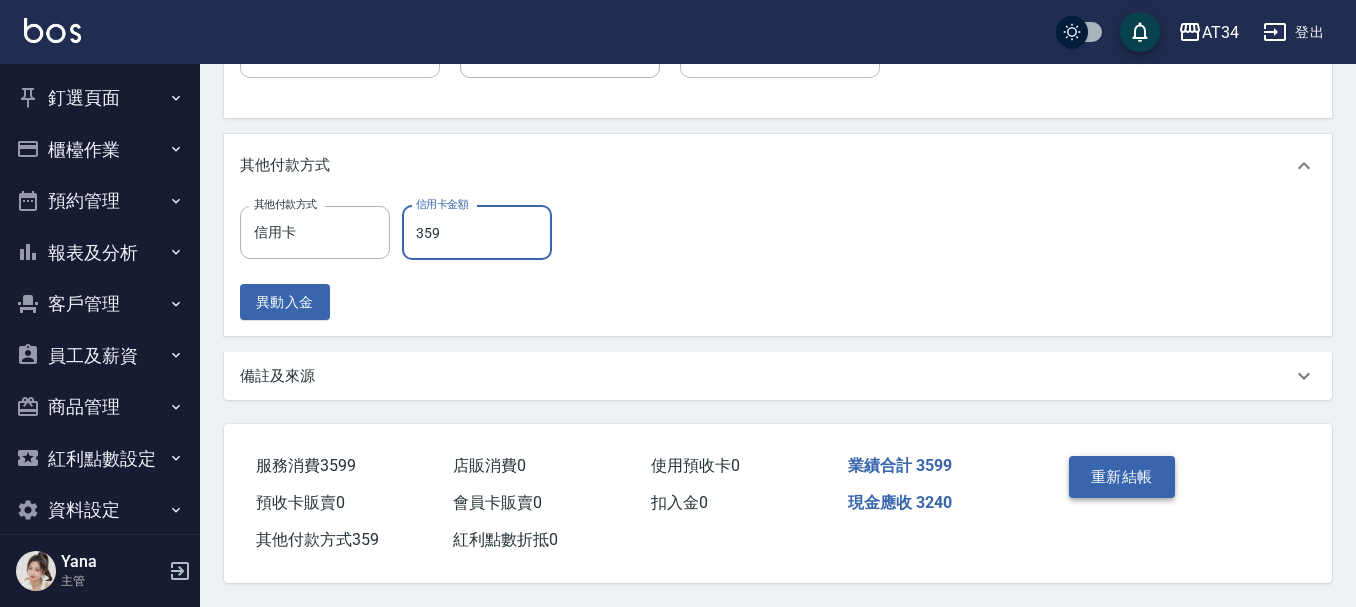 type on "0" 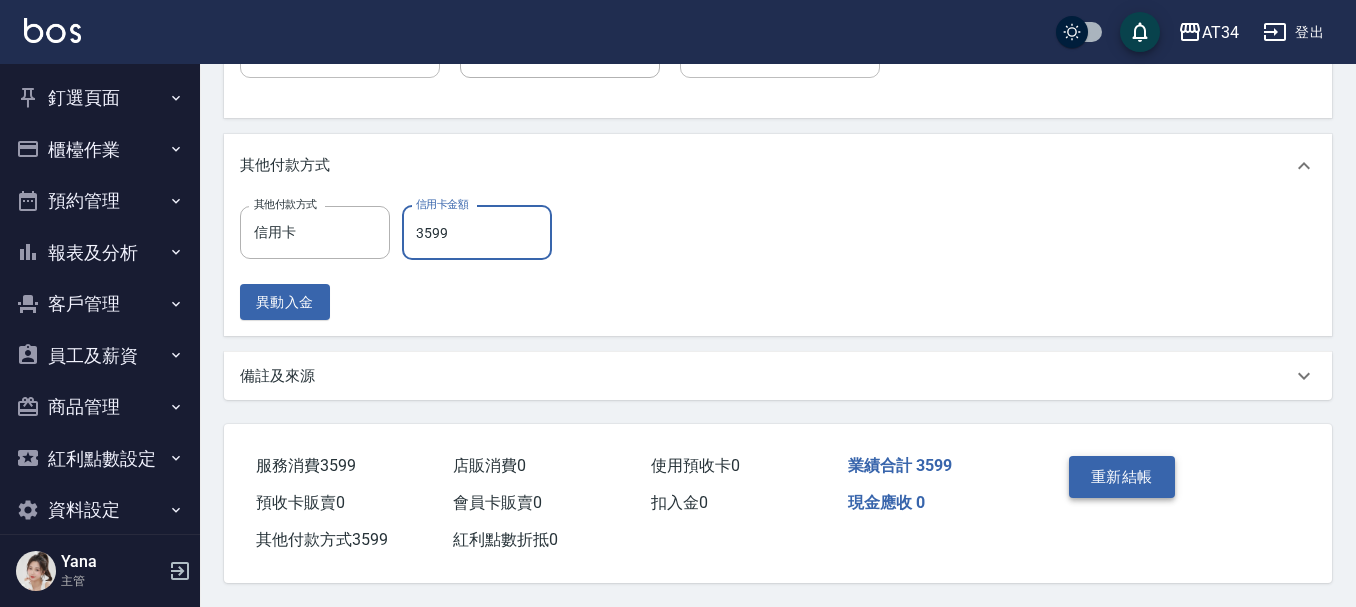 type on "3599" 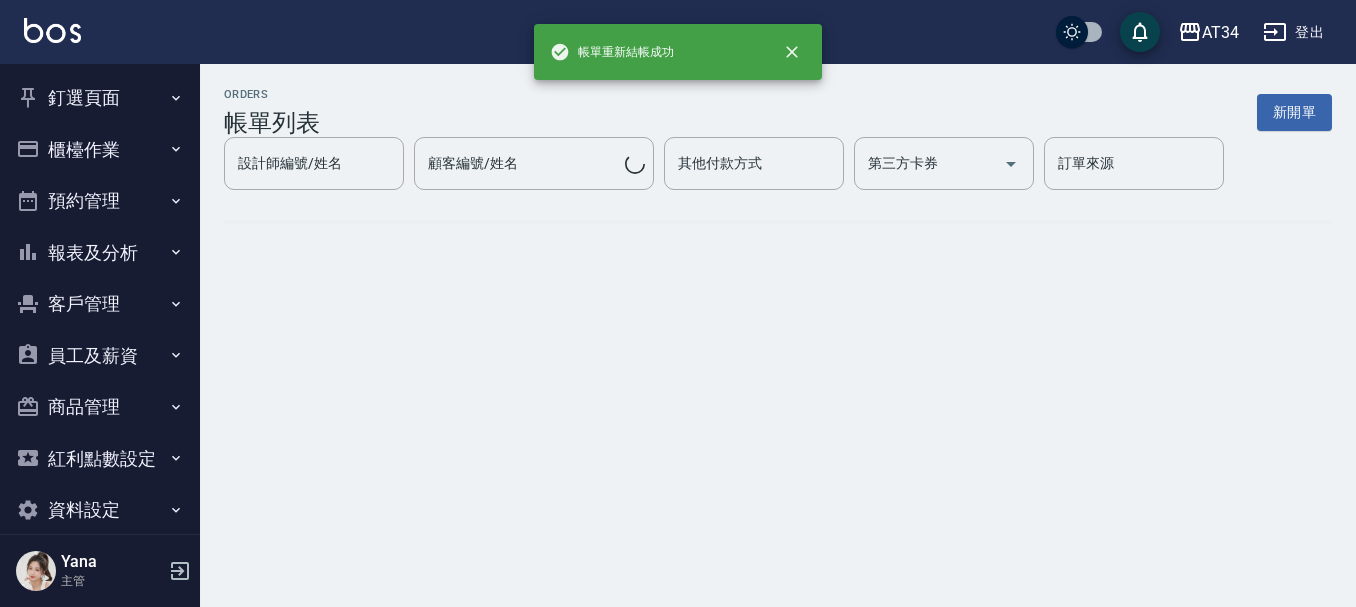scroll, scrollTop: 0, scrollLeft: 0, axis: both 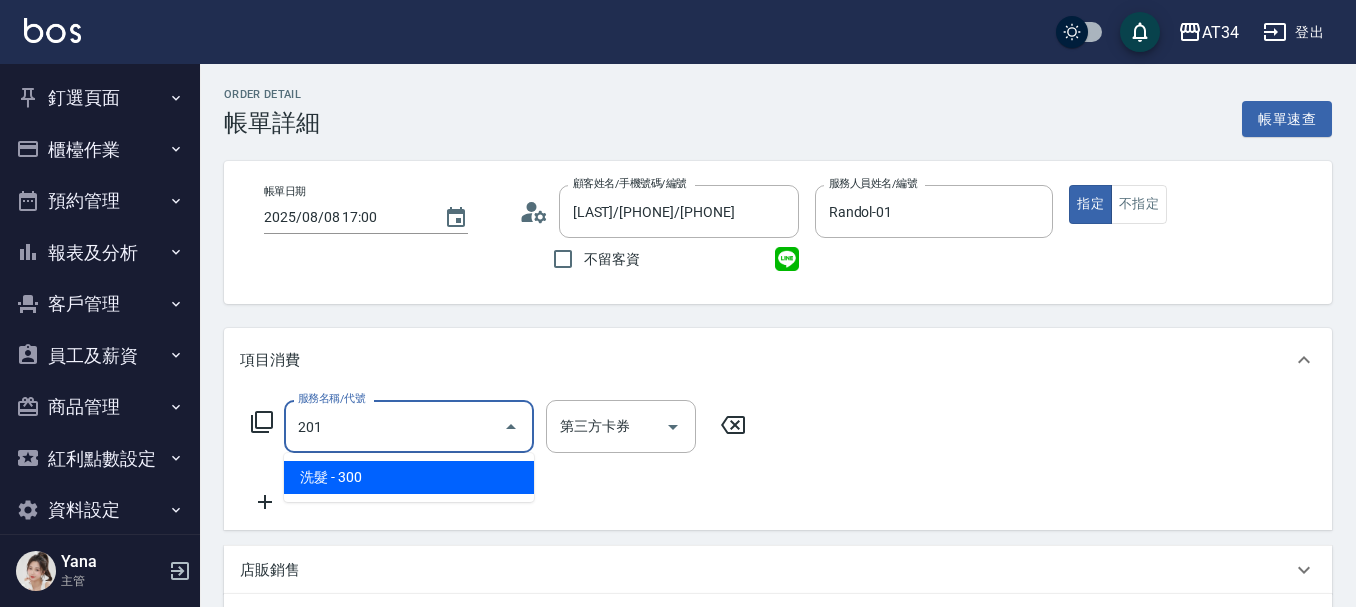 type on "30" 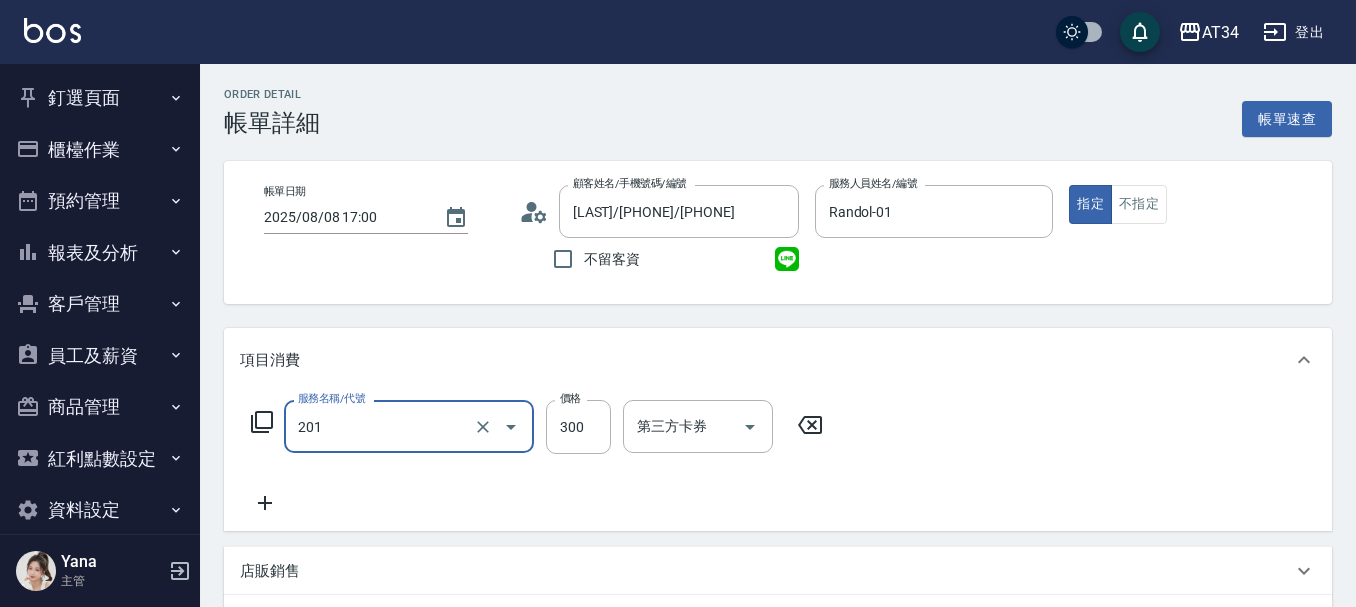 type on "洗髮(201)" 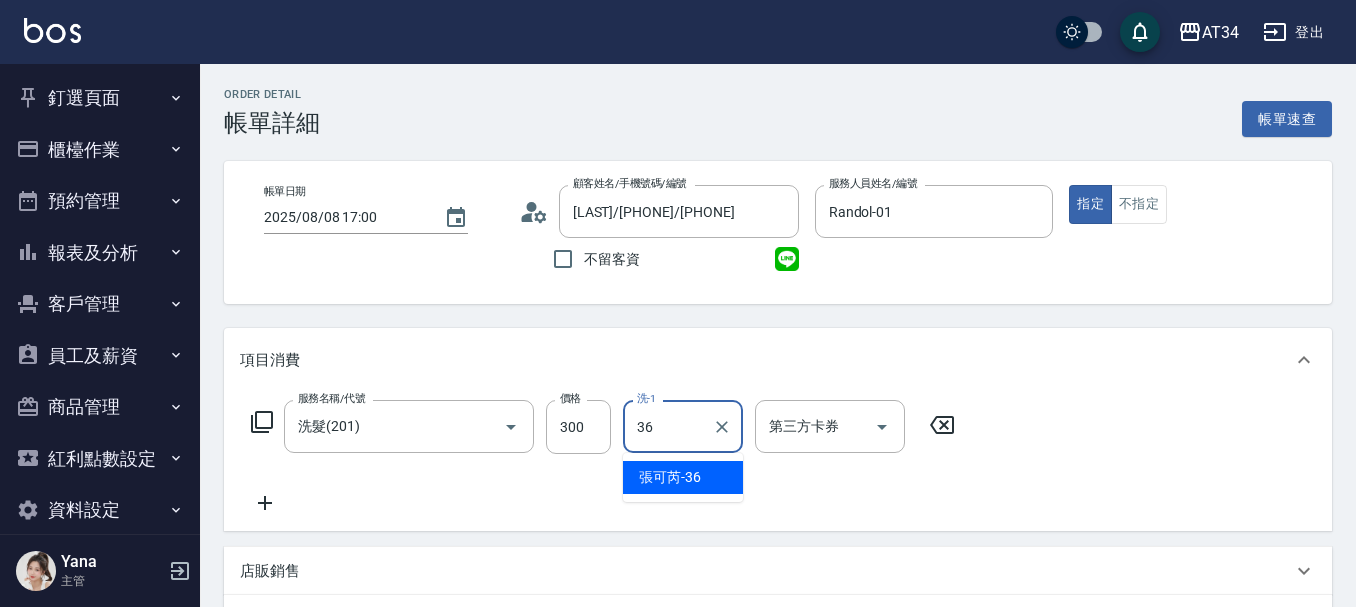type on "張可芮-36" 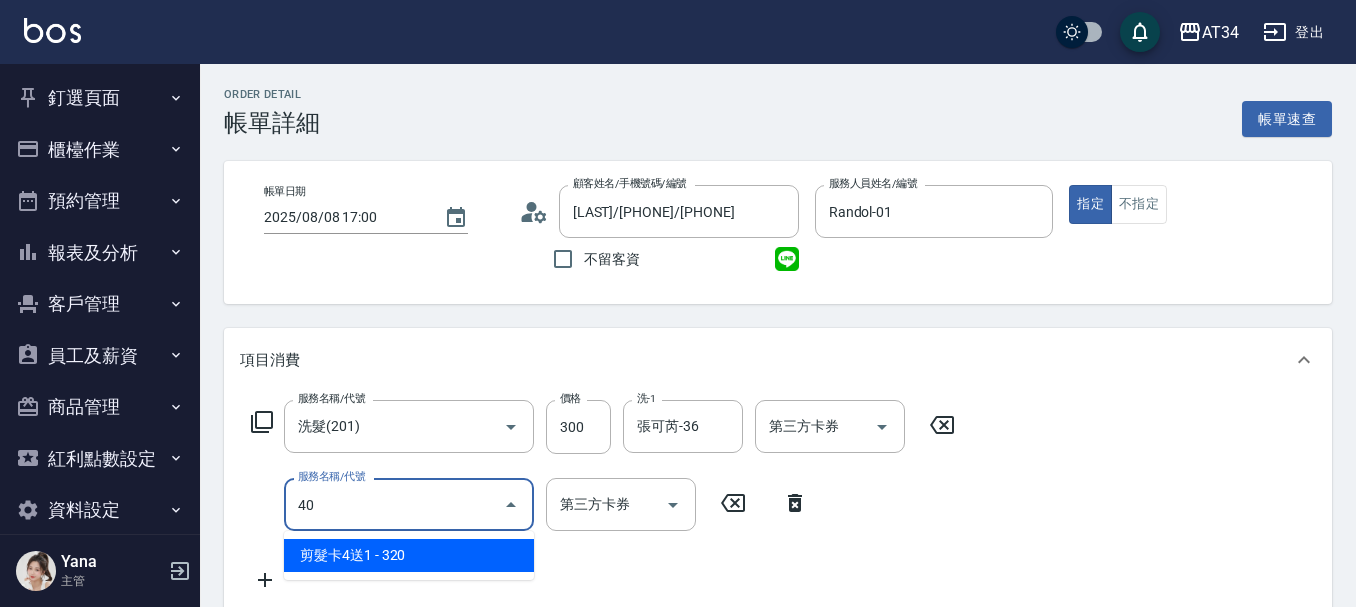 type on "401" 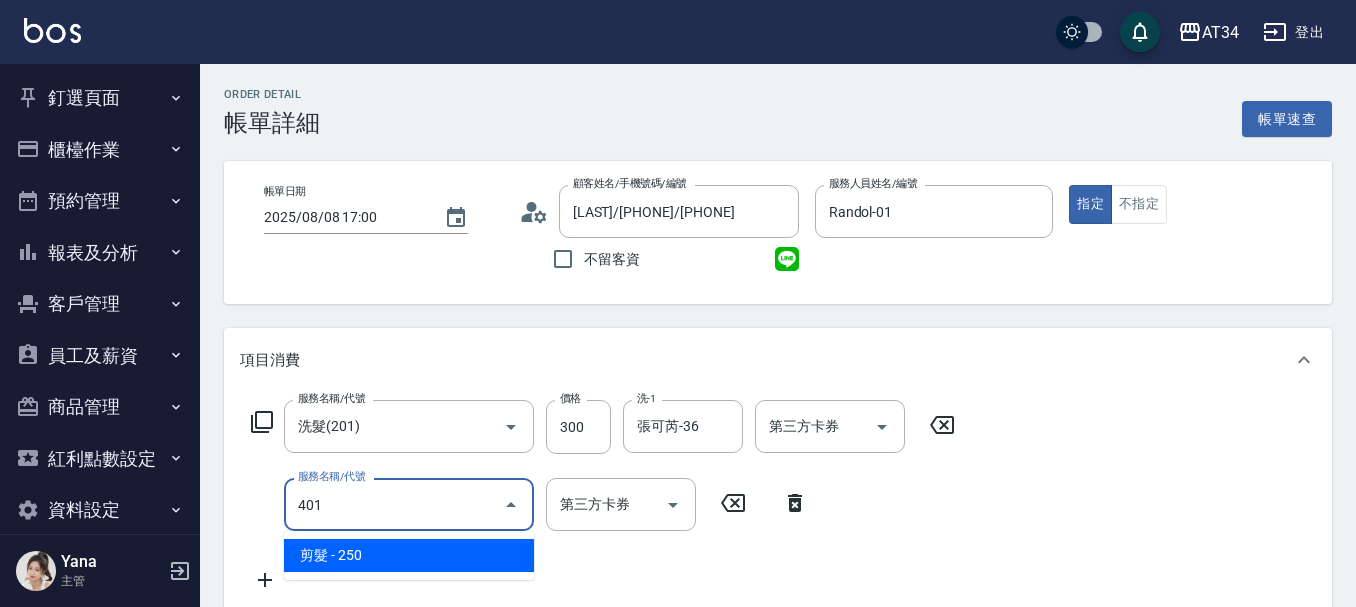 type on "50" 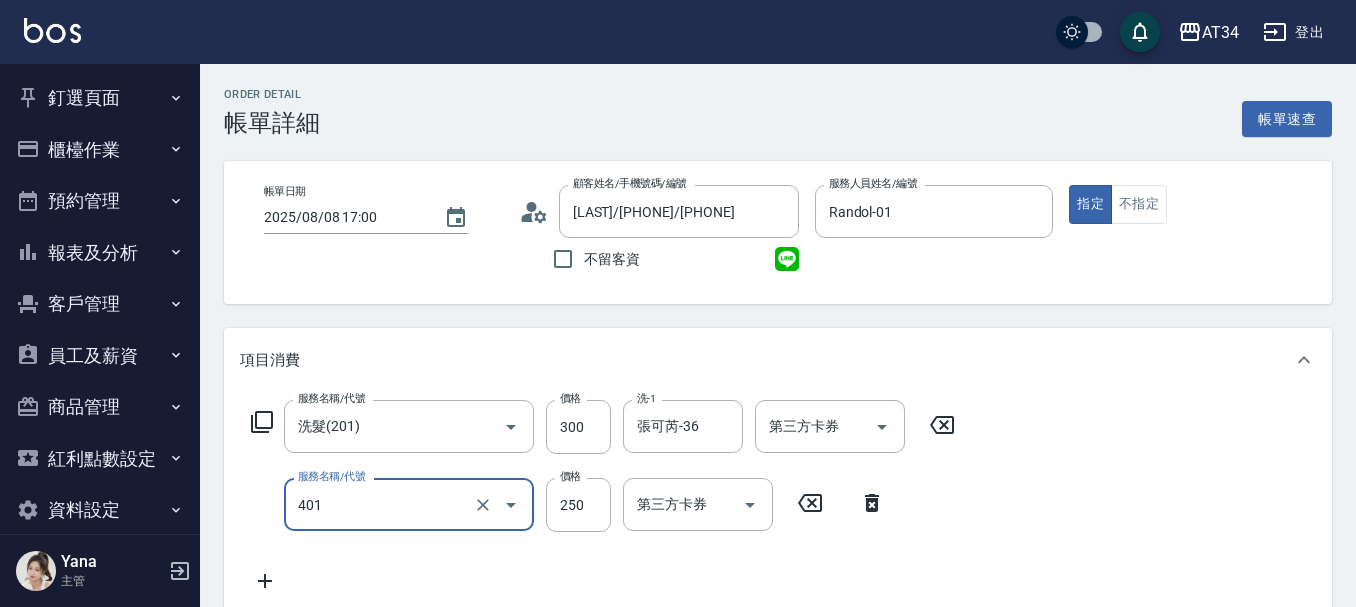 type on "剪髮(401)" 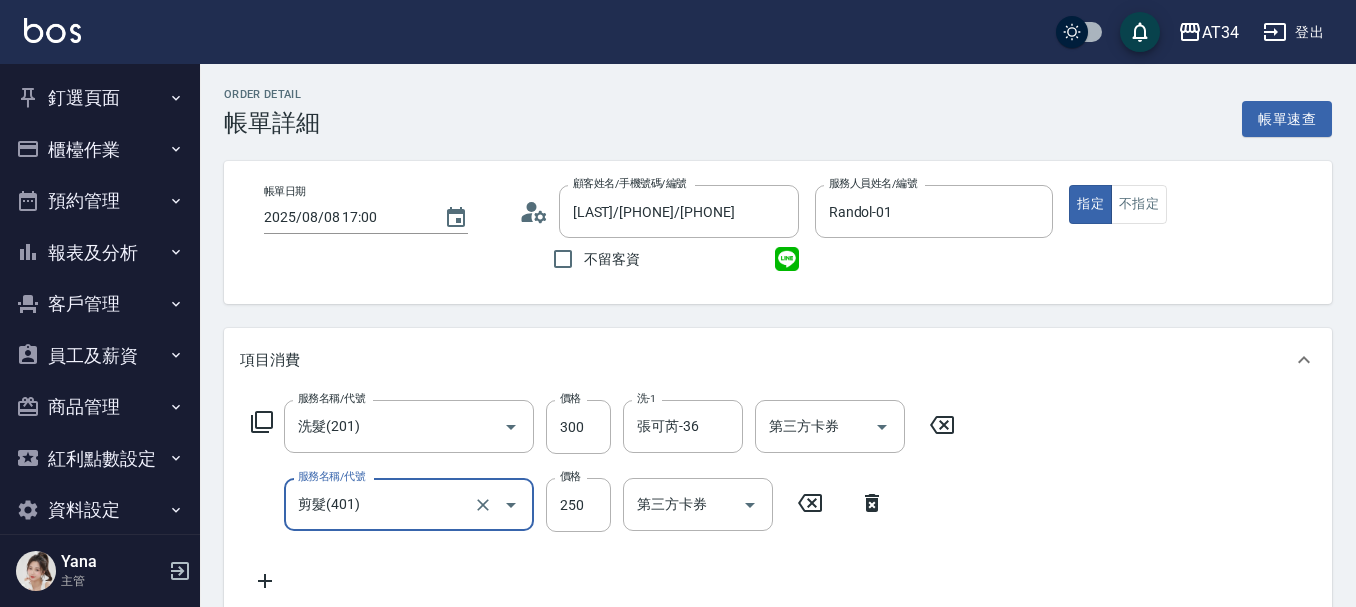 type on "30" 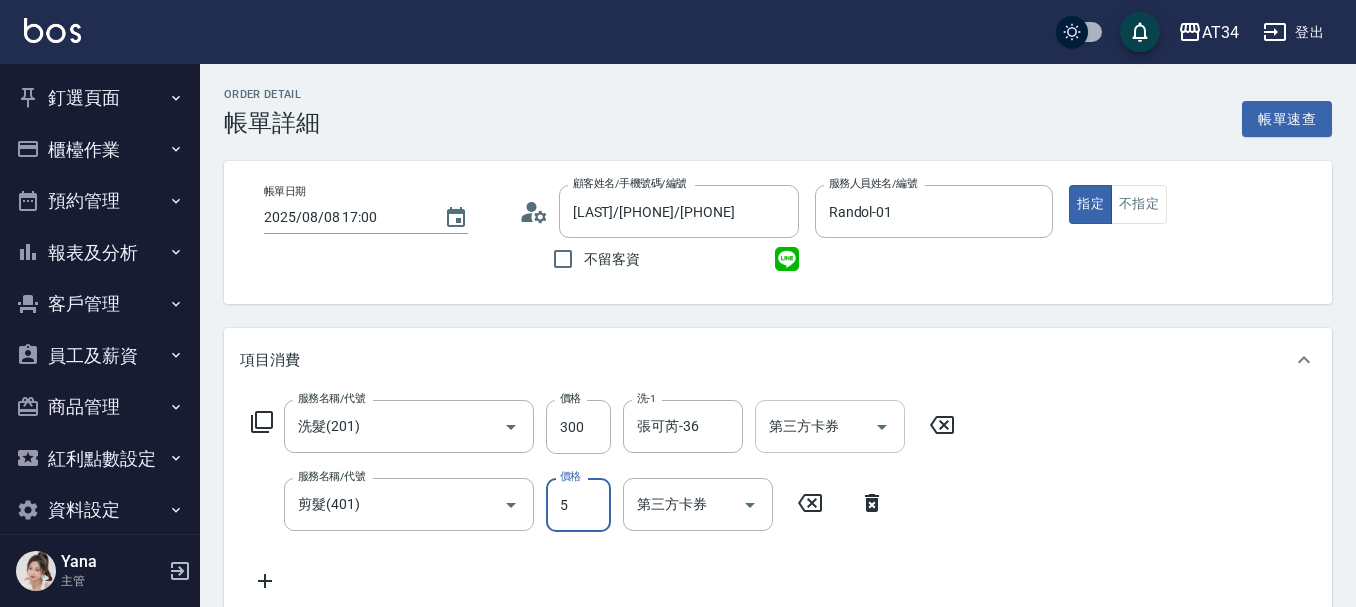 type on "50" 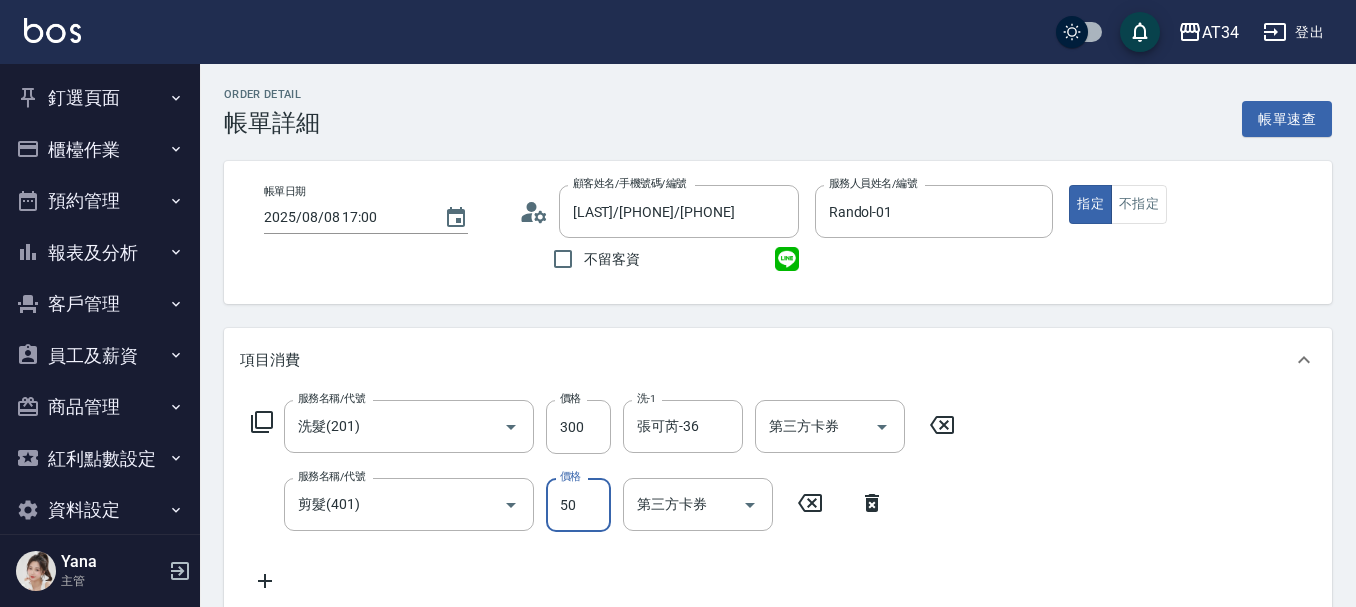 type on "80" 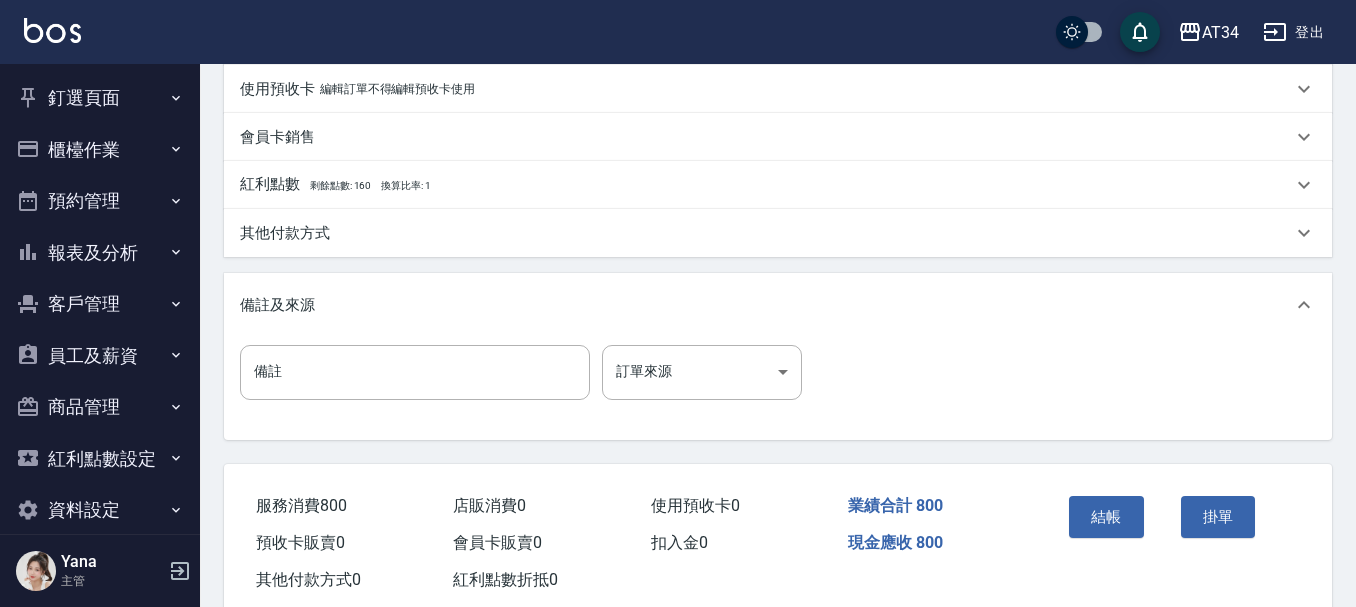 scroll, scrollTop: 705, scrollLeft: 0, axis: vertical 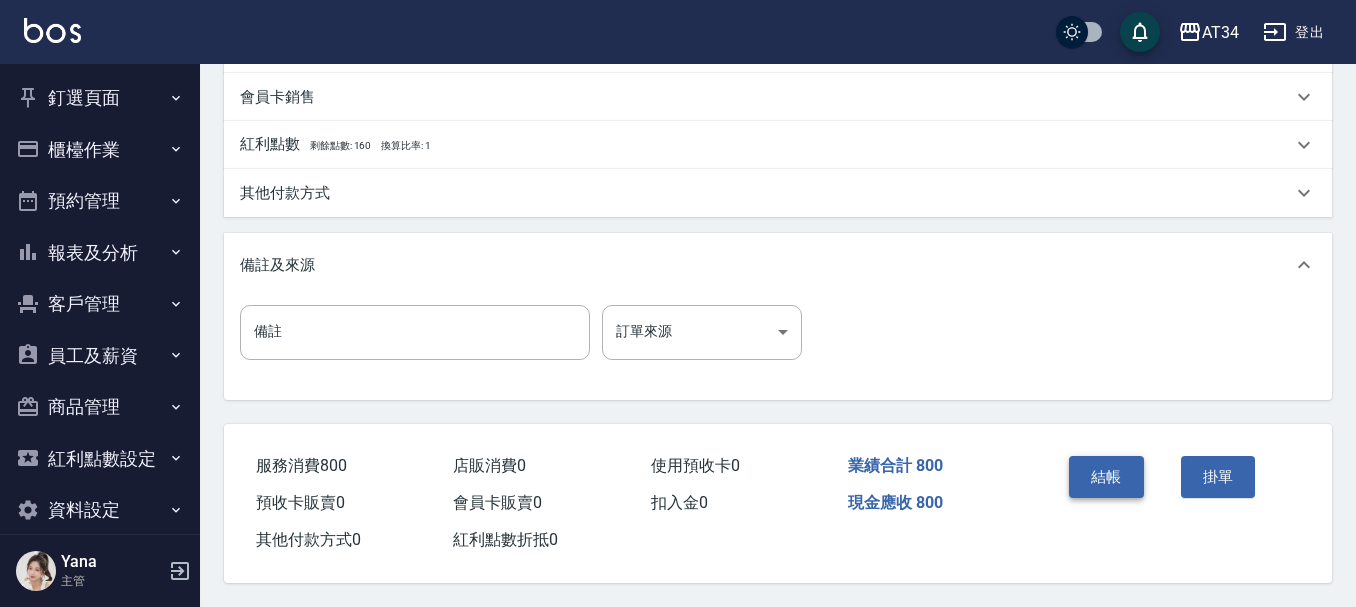 type on "500" 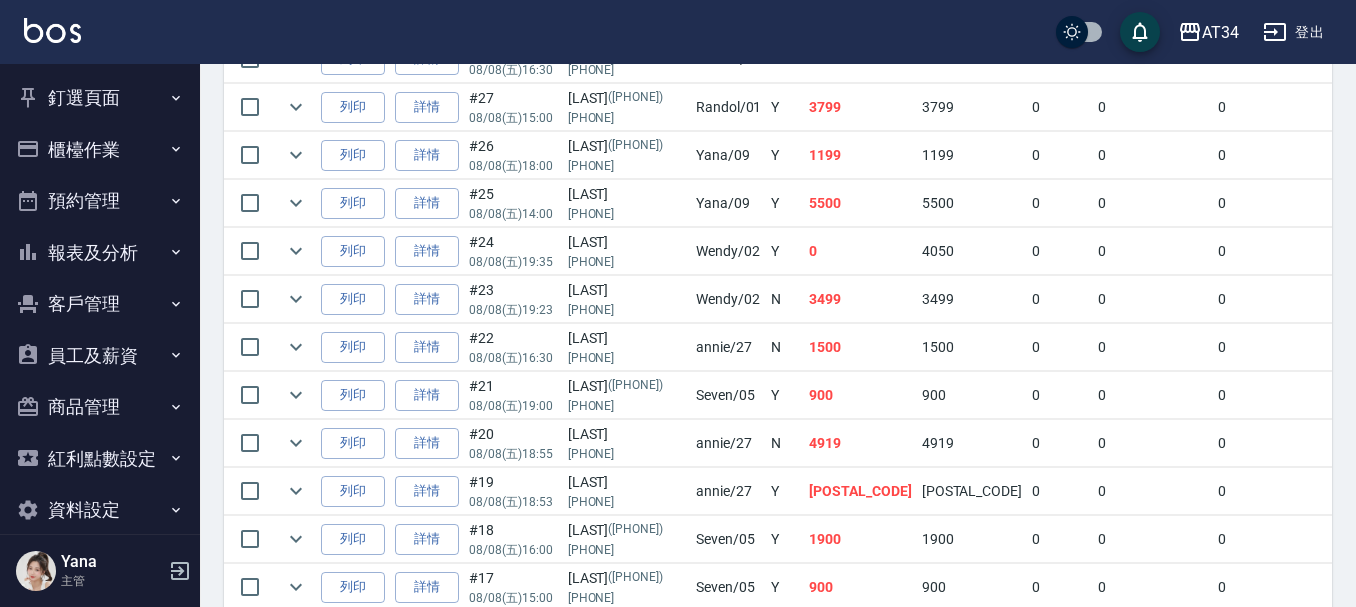 scroll, scrollTop: 0, scrollLeft: 0, axis: both 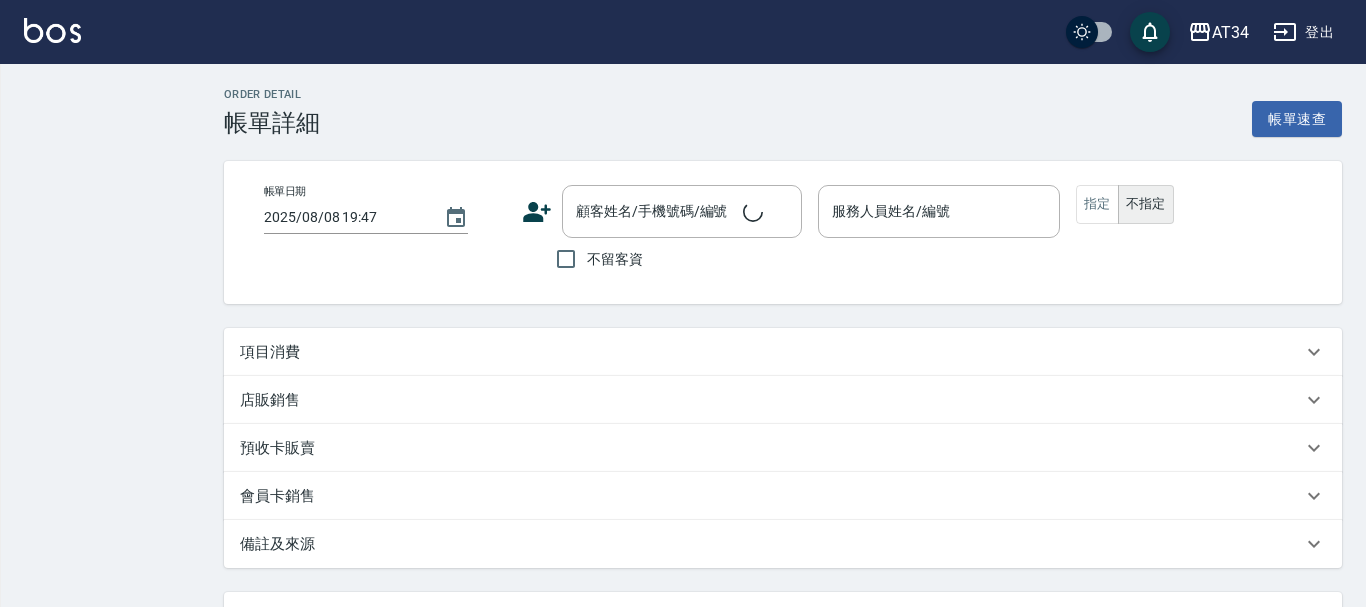 click on "項目消費" at bounding box center [783, 352] 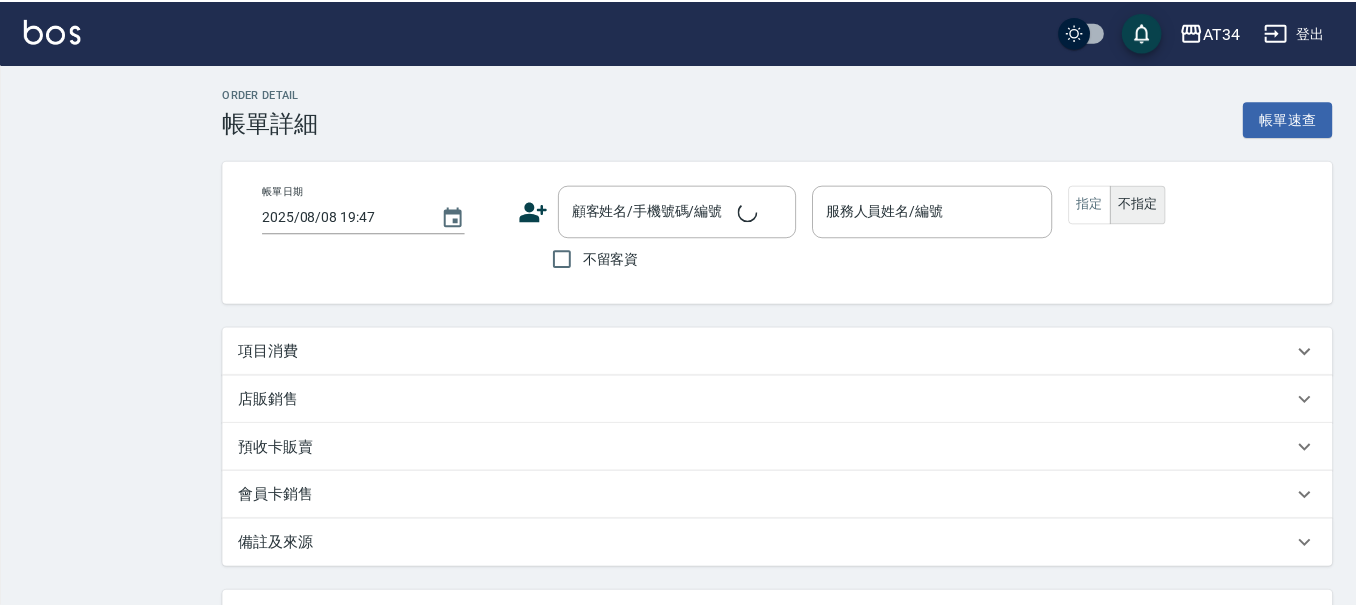scroll, scrollTop: 0, scrollLeft: 0, axis: both 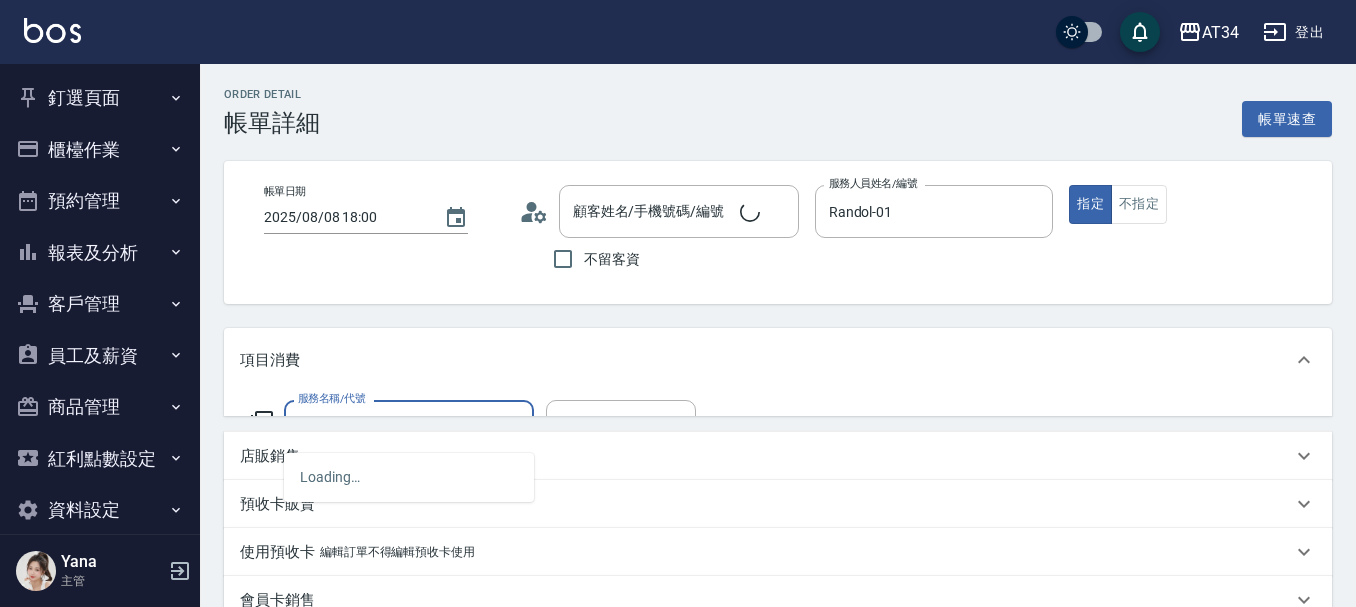 type on "2025/08/08 18:00" 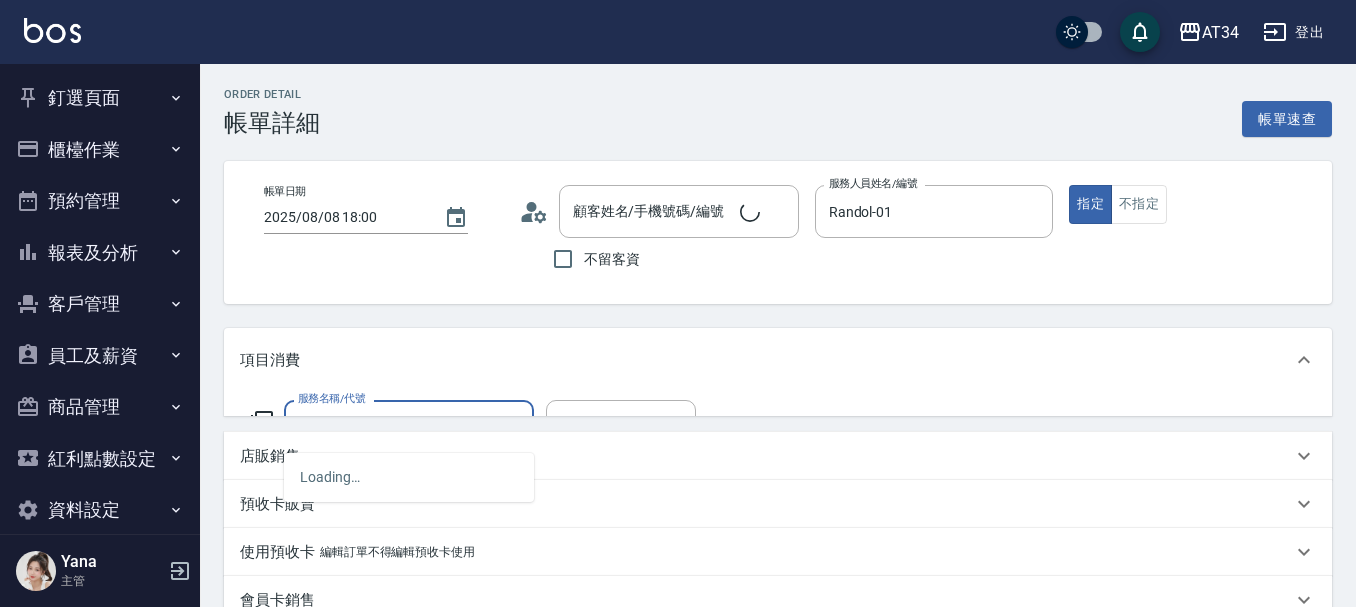 type on "Randol-01" 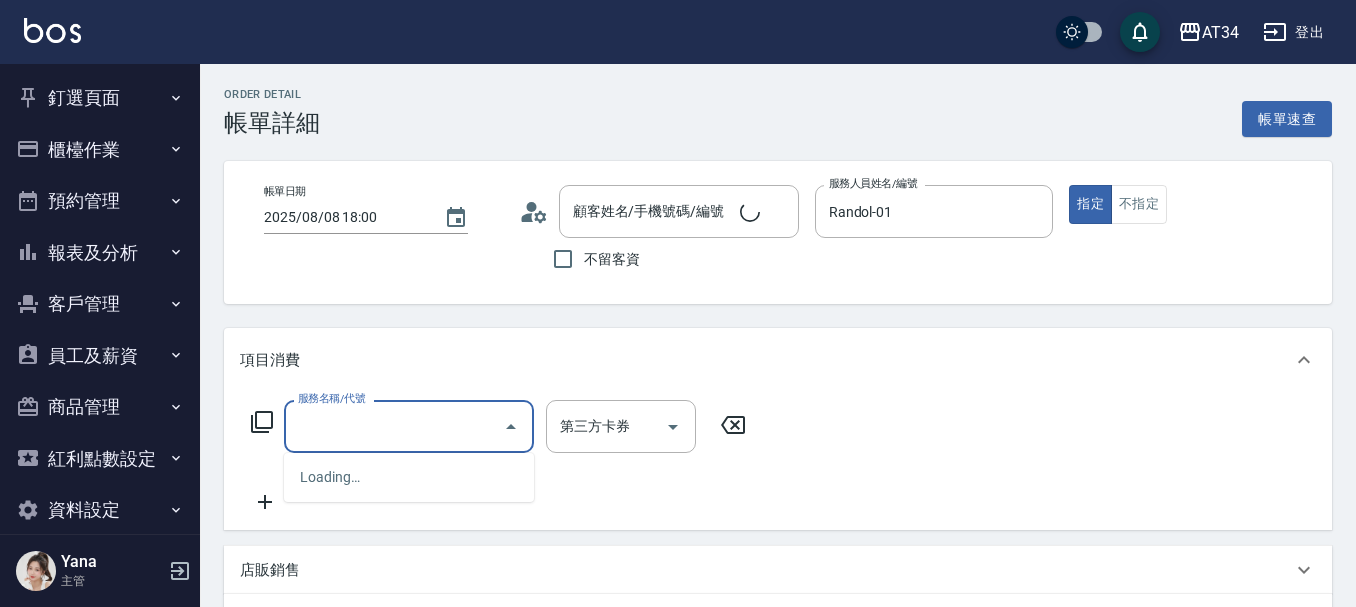 type on "3" 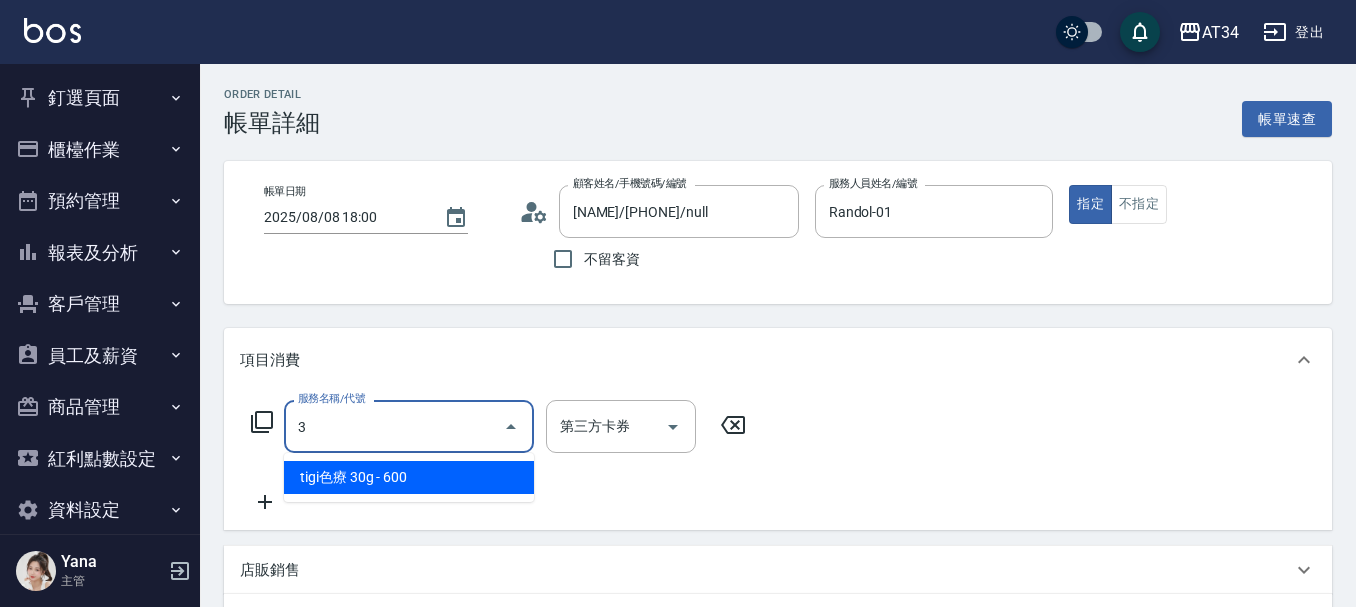 type on "[NAME]/[PHONE]/null" 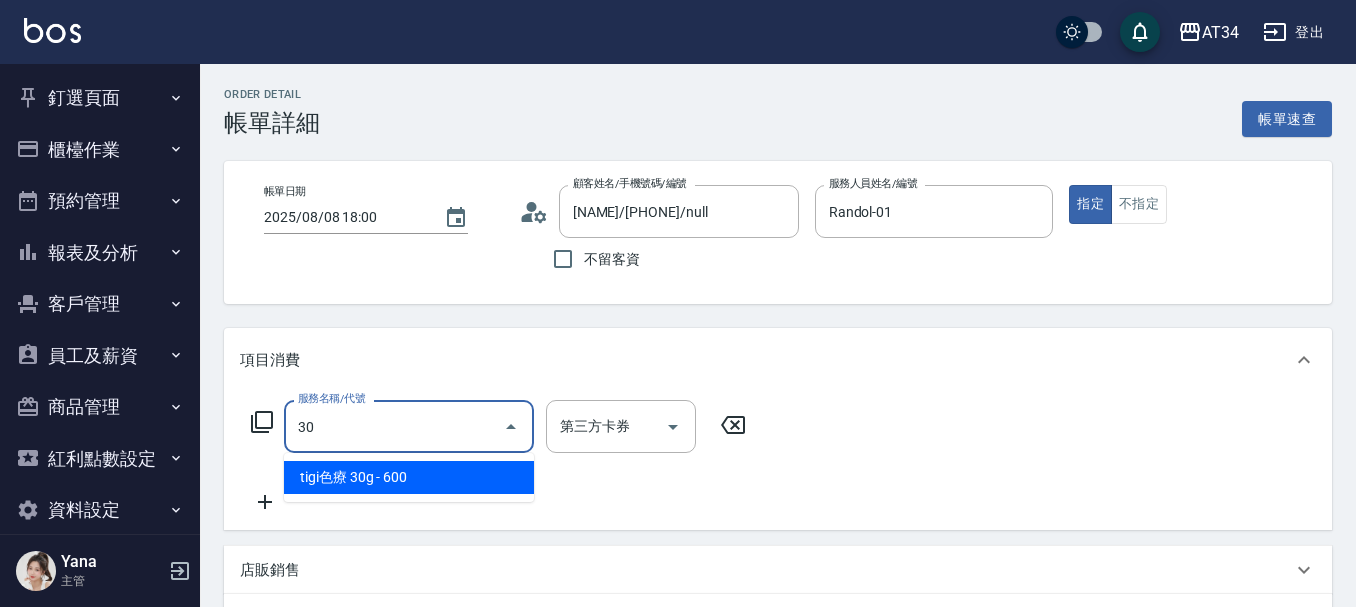 type on "300" 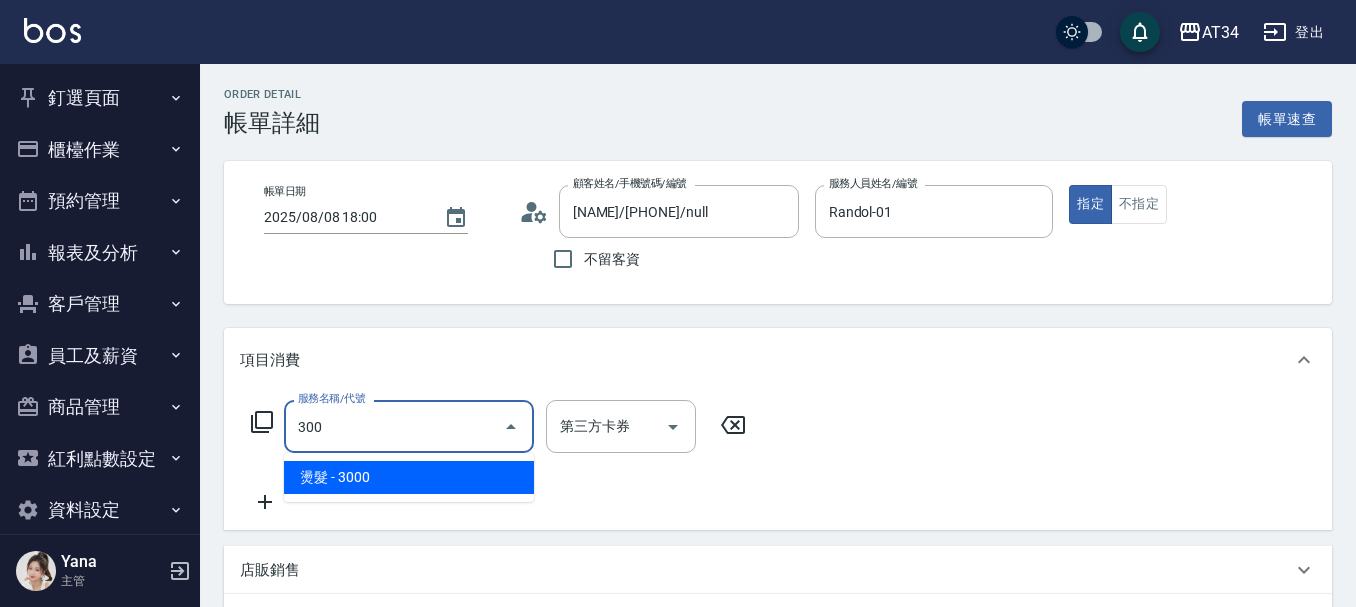 type on "300" 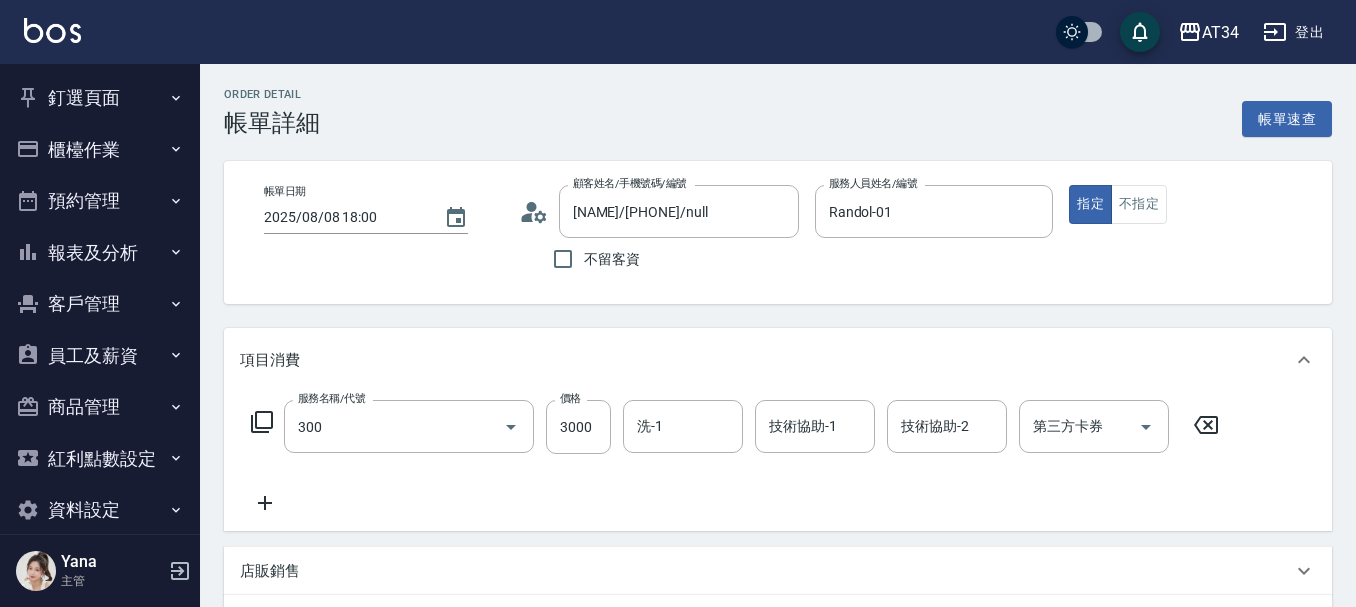 type on "燙髮(300)" 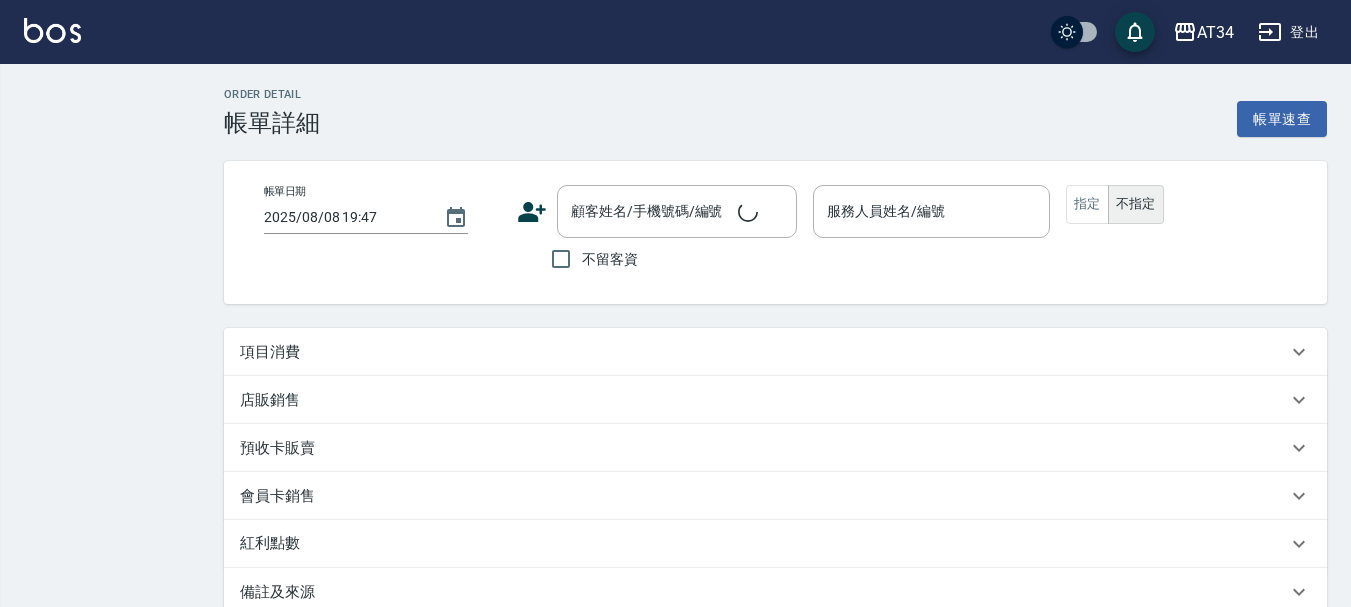 click on "項目消費" at bounding box center (775, 352) 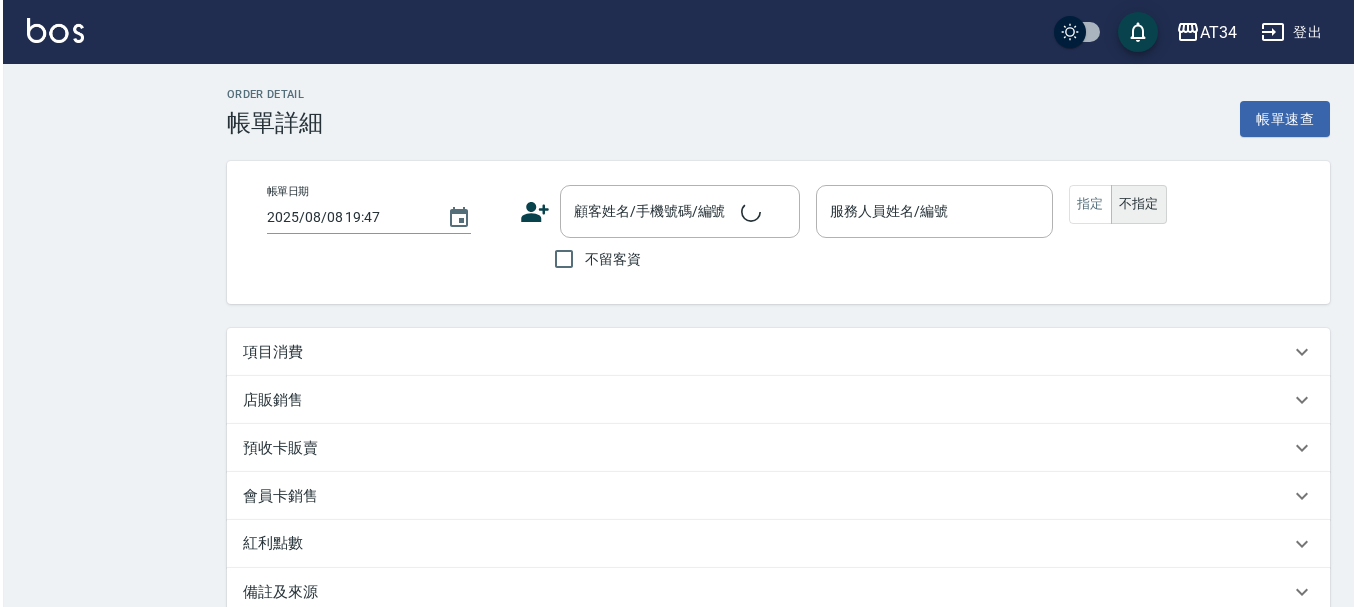 scroll, scrollTop: 0, scrollLeft: 0, axis: both 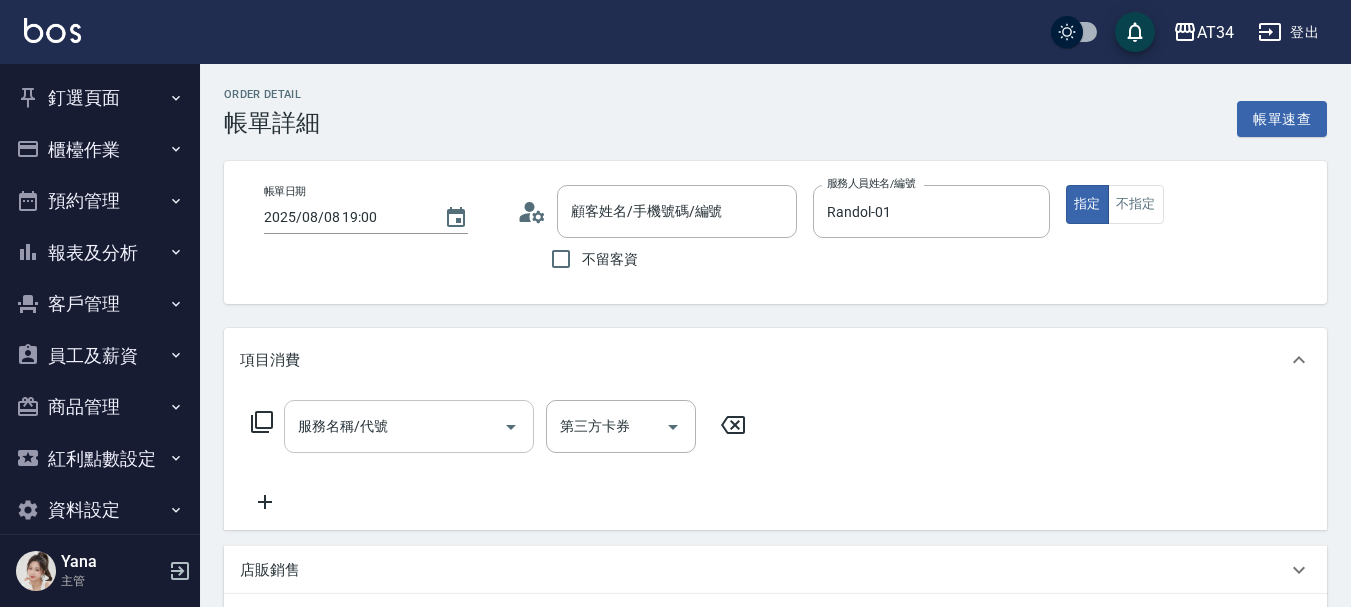 type on "2025/08/08 19:00" 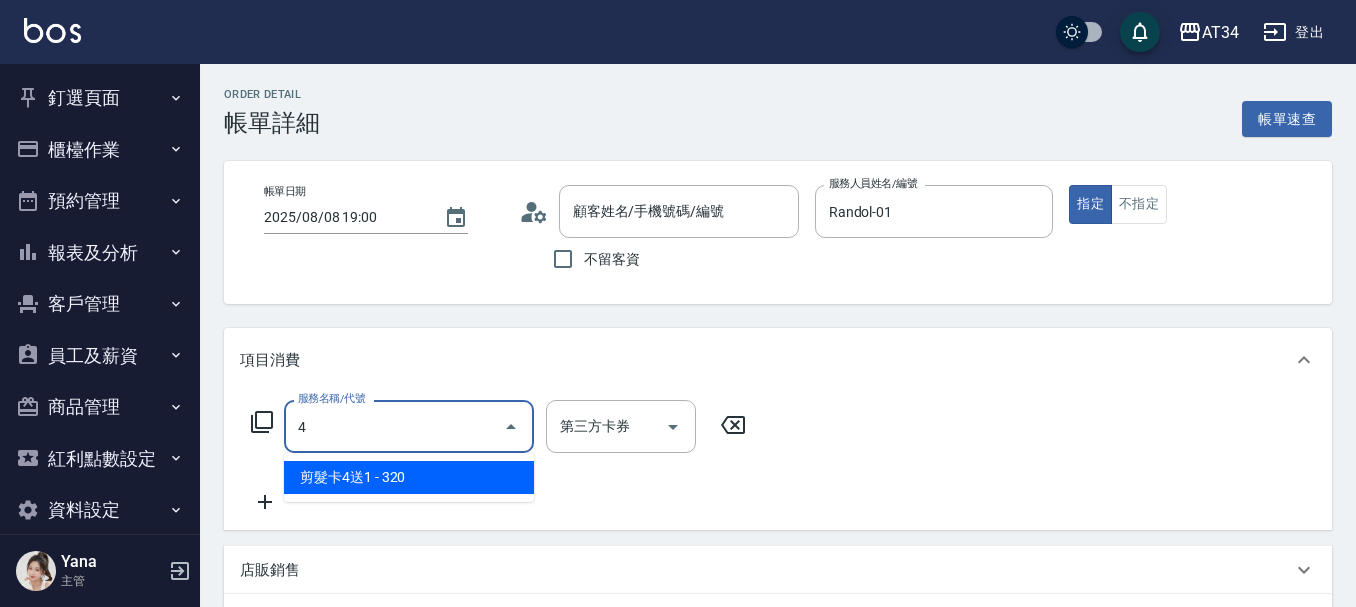 type on "[LAST]/[PHONE]/[PHONE]" 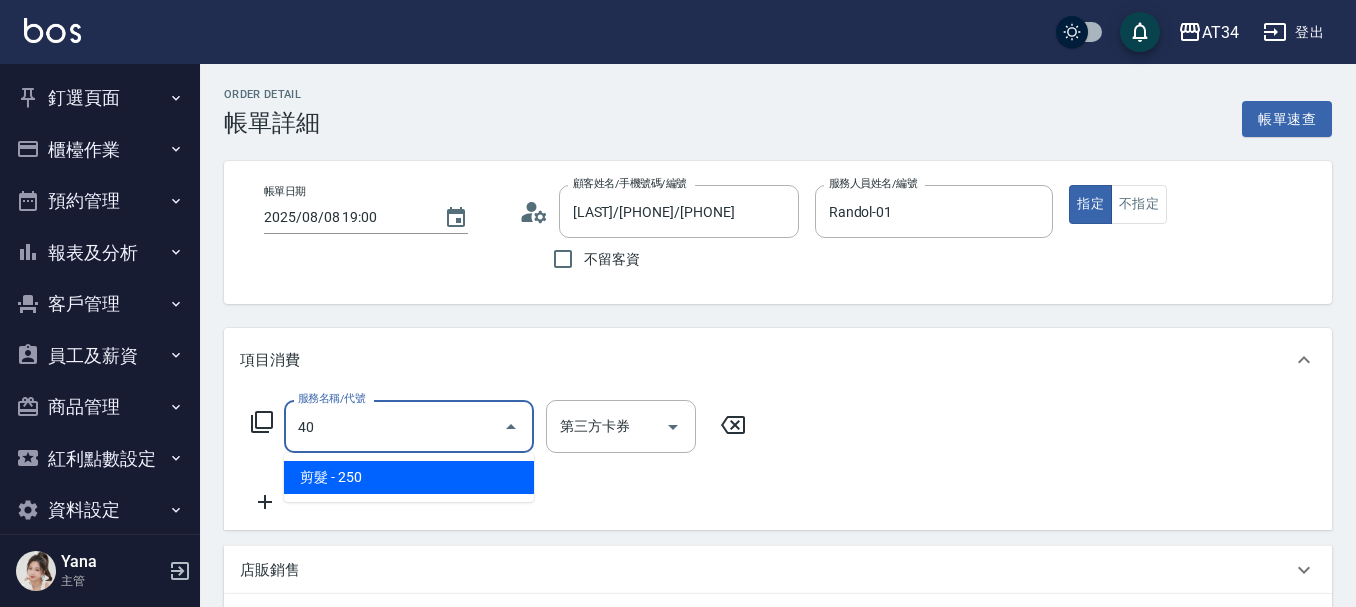 type on "401" 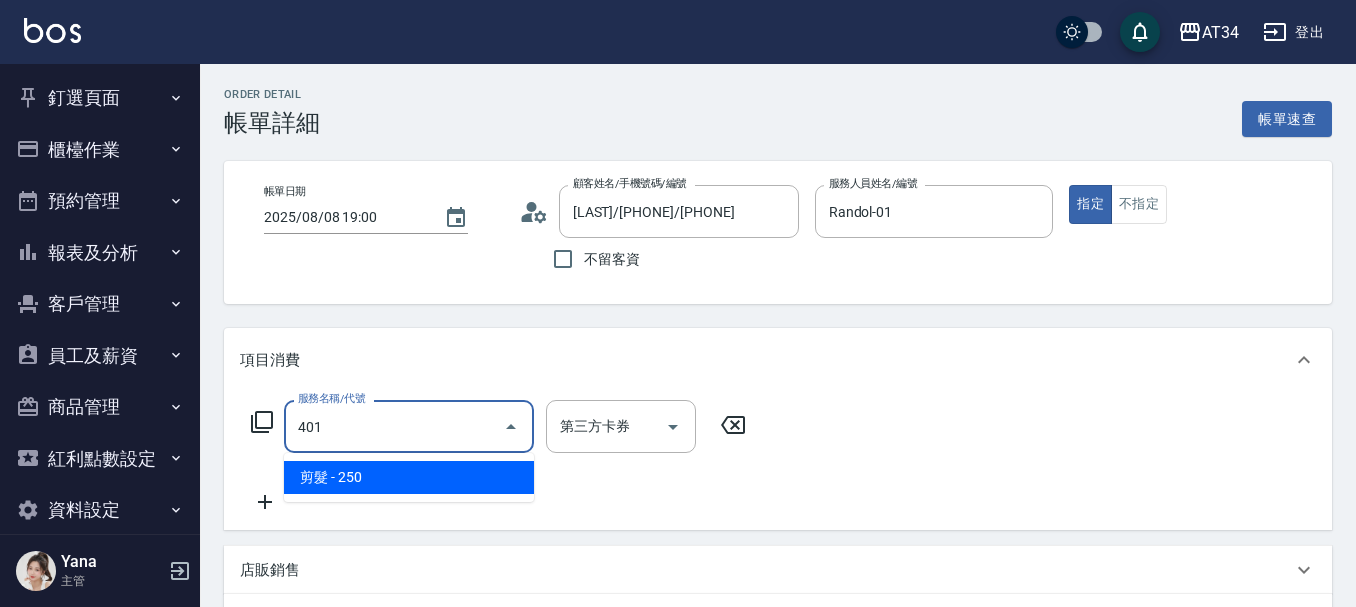 type on "20" 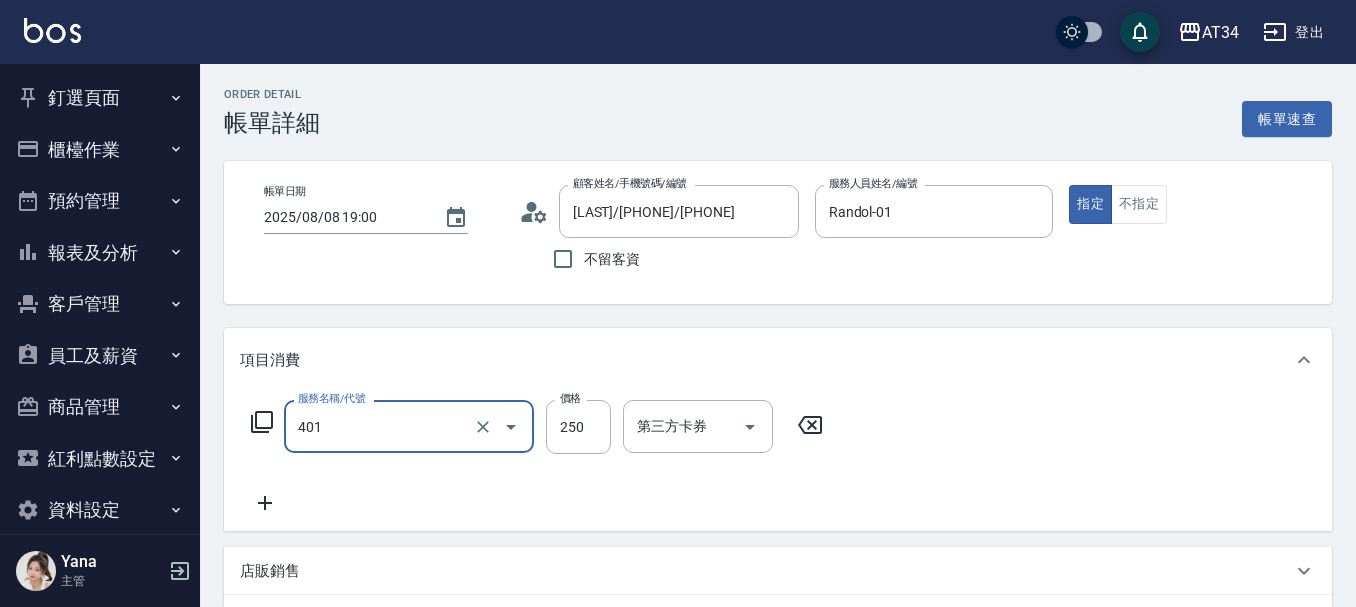 type on "剪髮(401)" 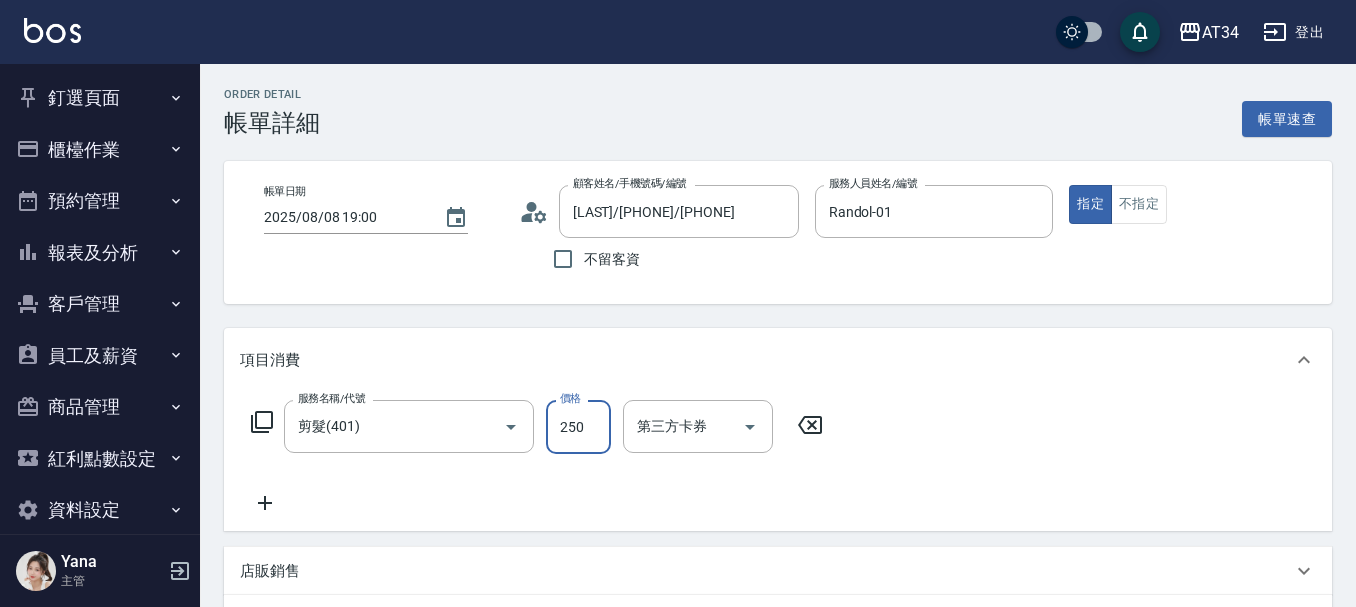 type on "4" 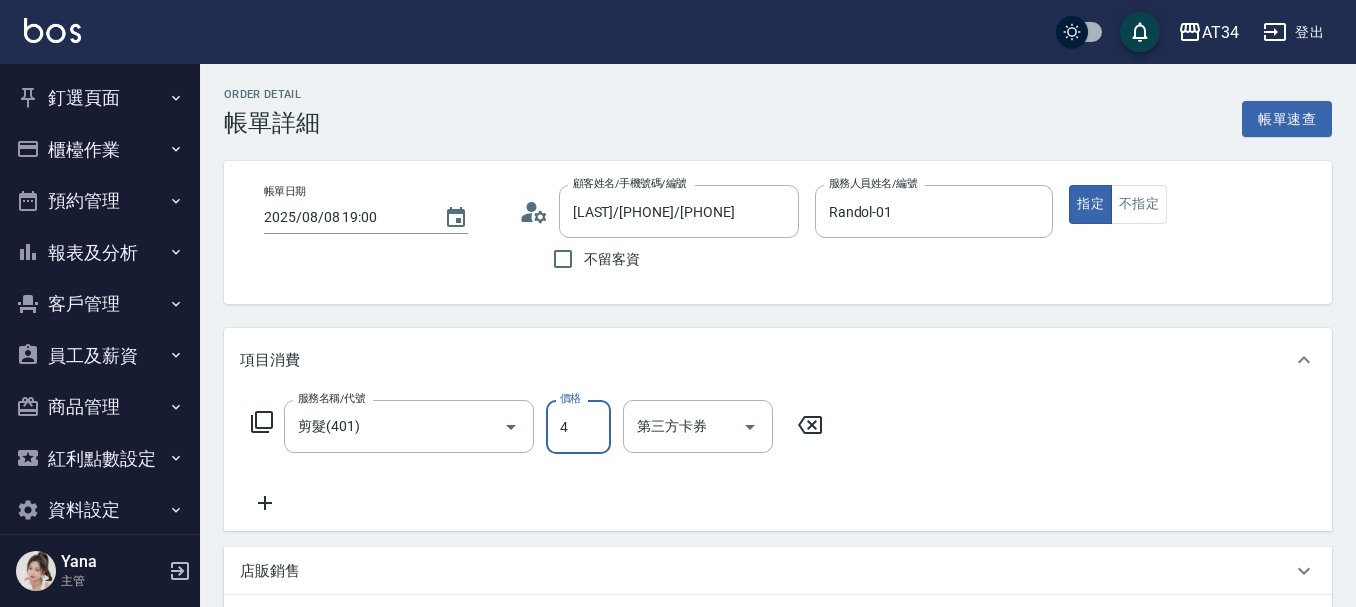 type on "0" 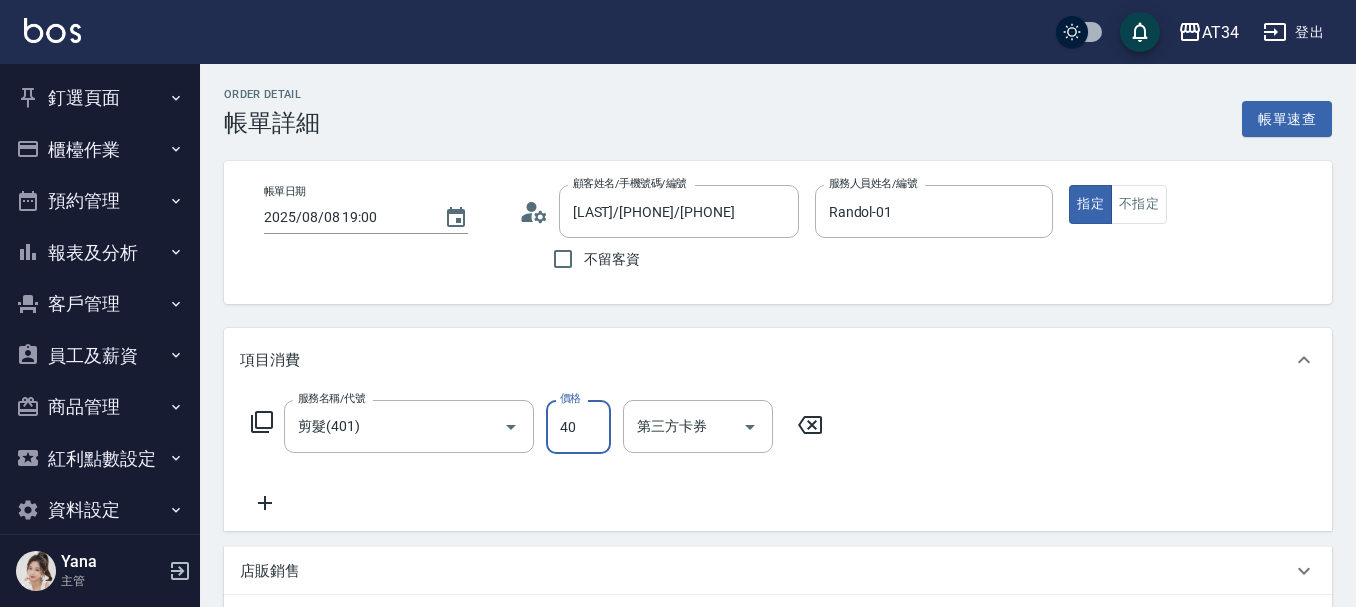 type on "40" 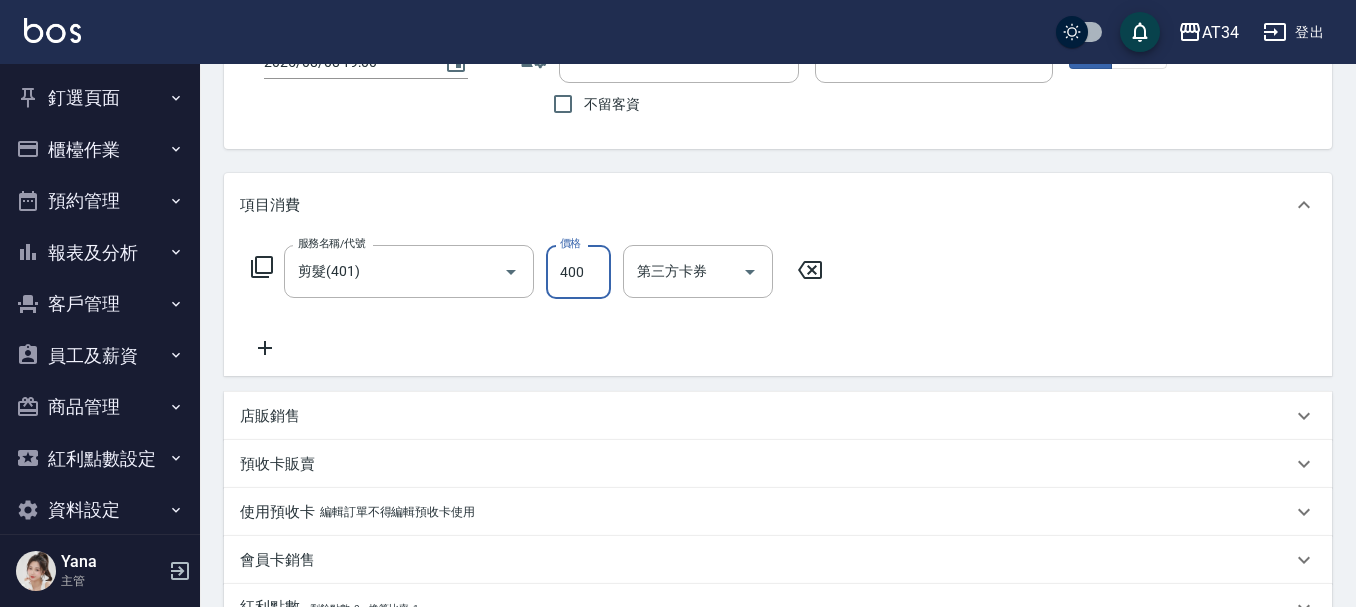 scroll, scrollTop: 492, scrollLeft: 0, axis: vertical 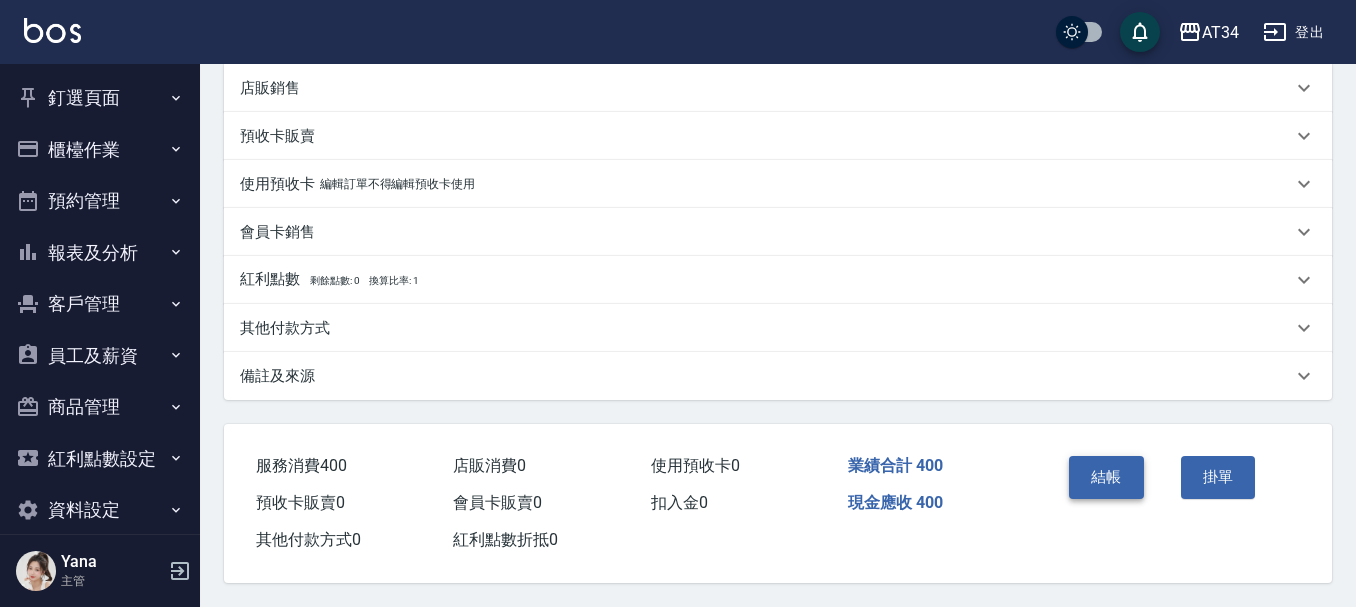 type on "400" 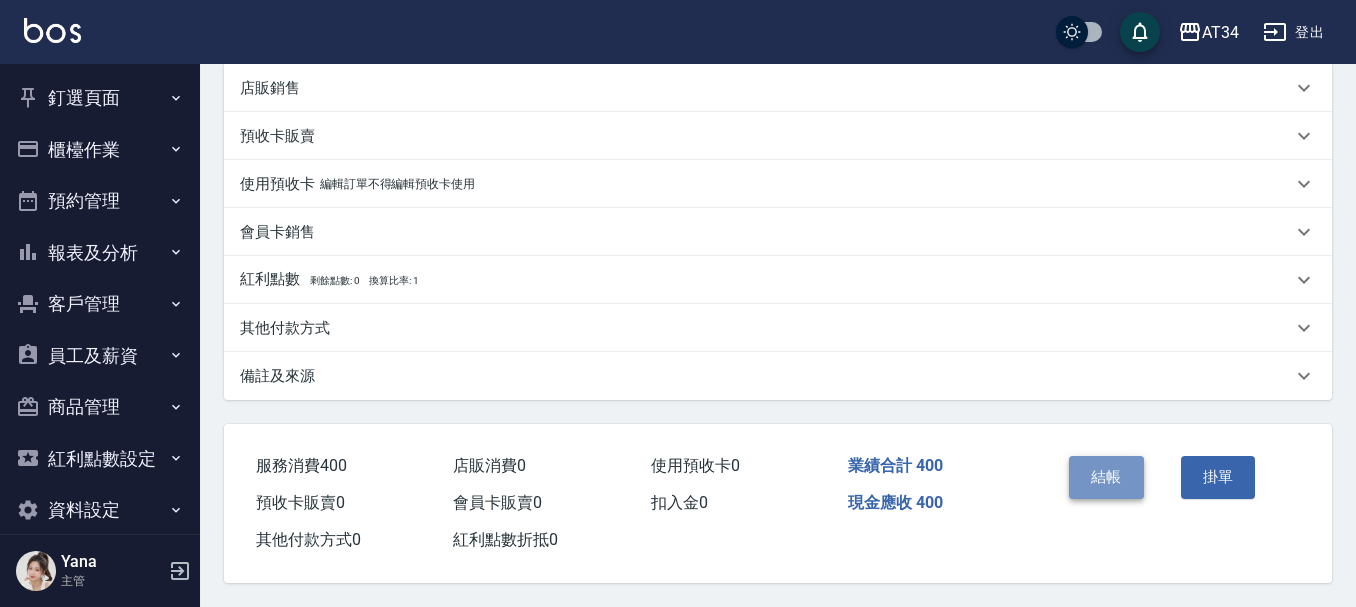 click on "結帳" at bounding box center (1106, 477) 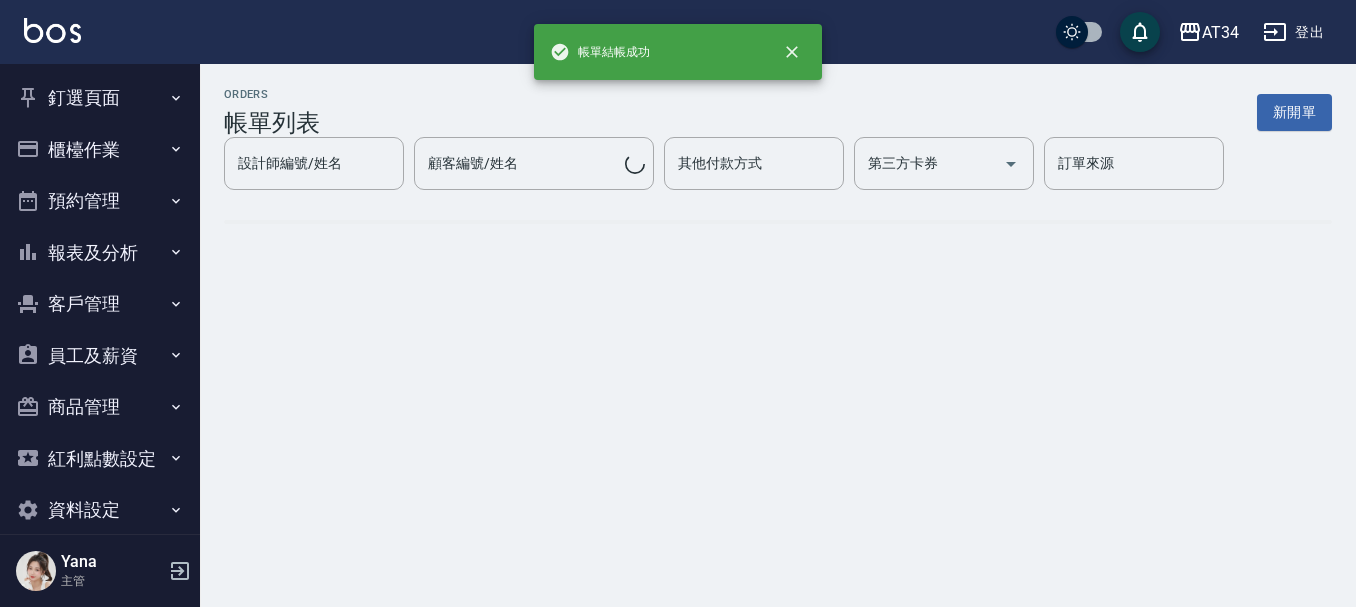 scroll, scrollTop: 0, scrollLeft: 0, axis: both 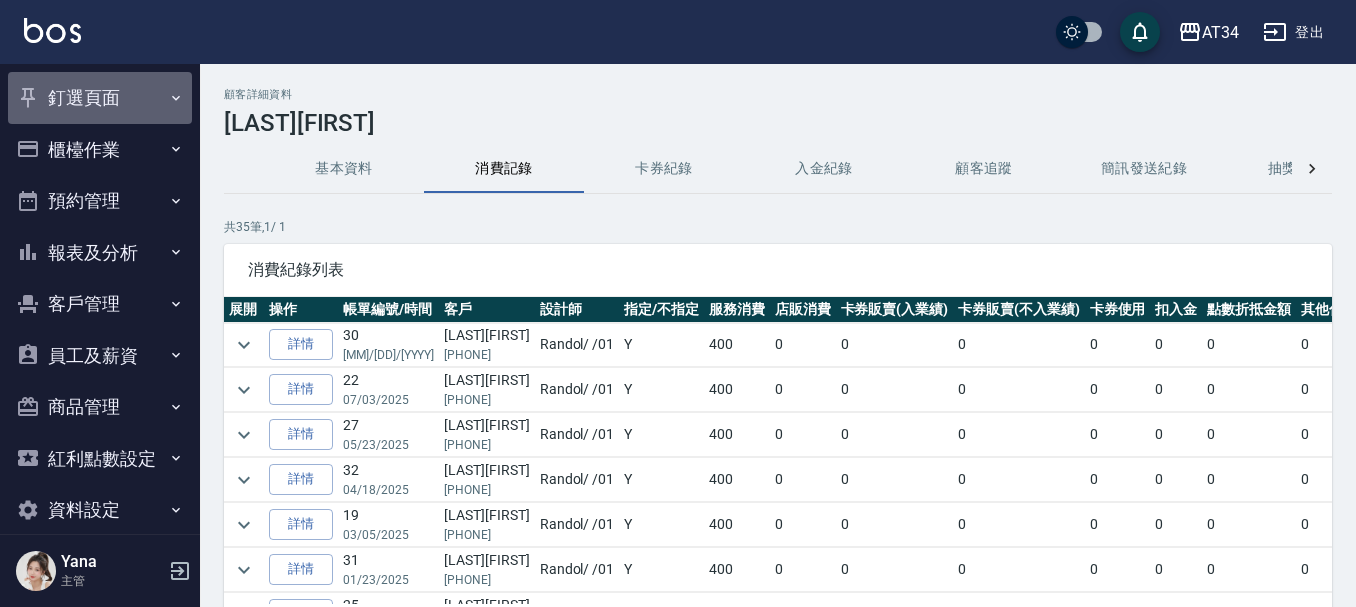 click on "釘選頁面" at bounding box center (100, 98) 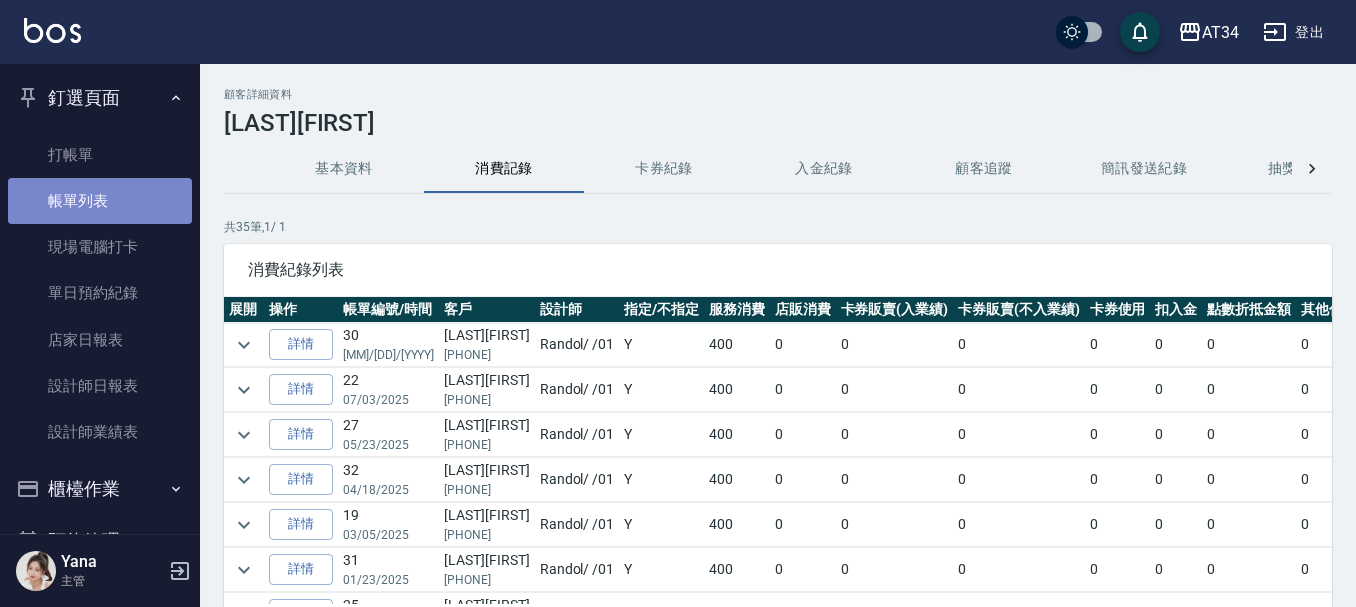 click on "帳單列表" at bounding box center [100, 201] 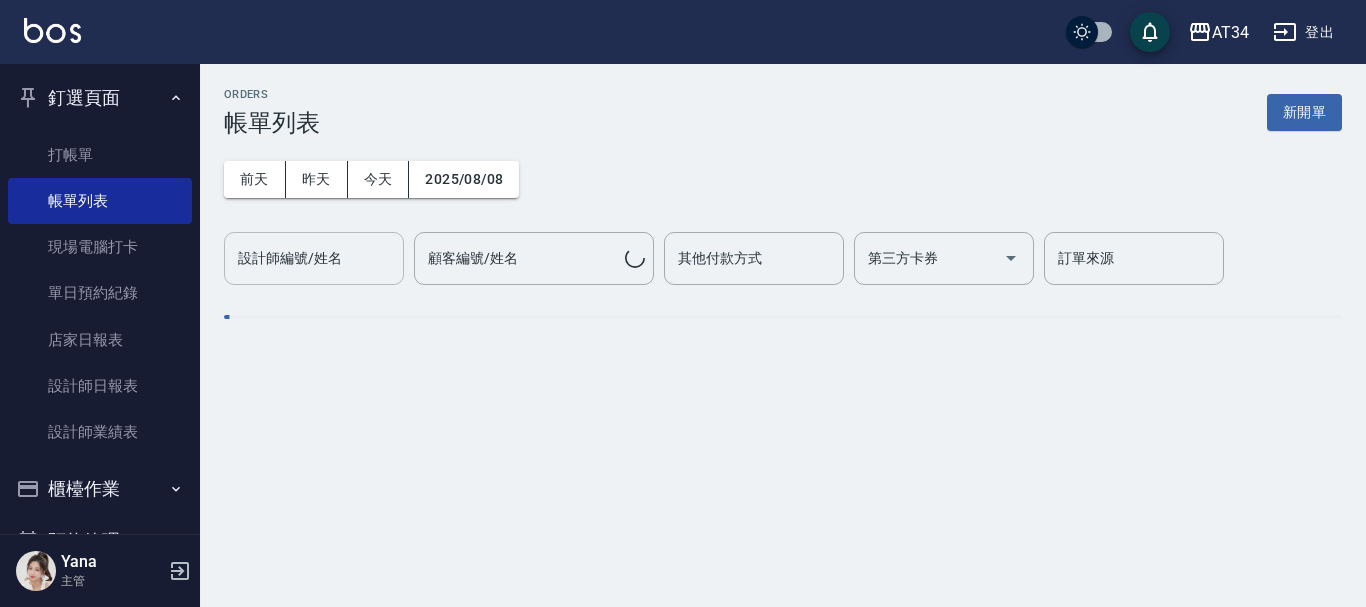 click on "今天" at bounding box center [379, 179] 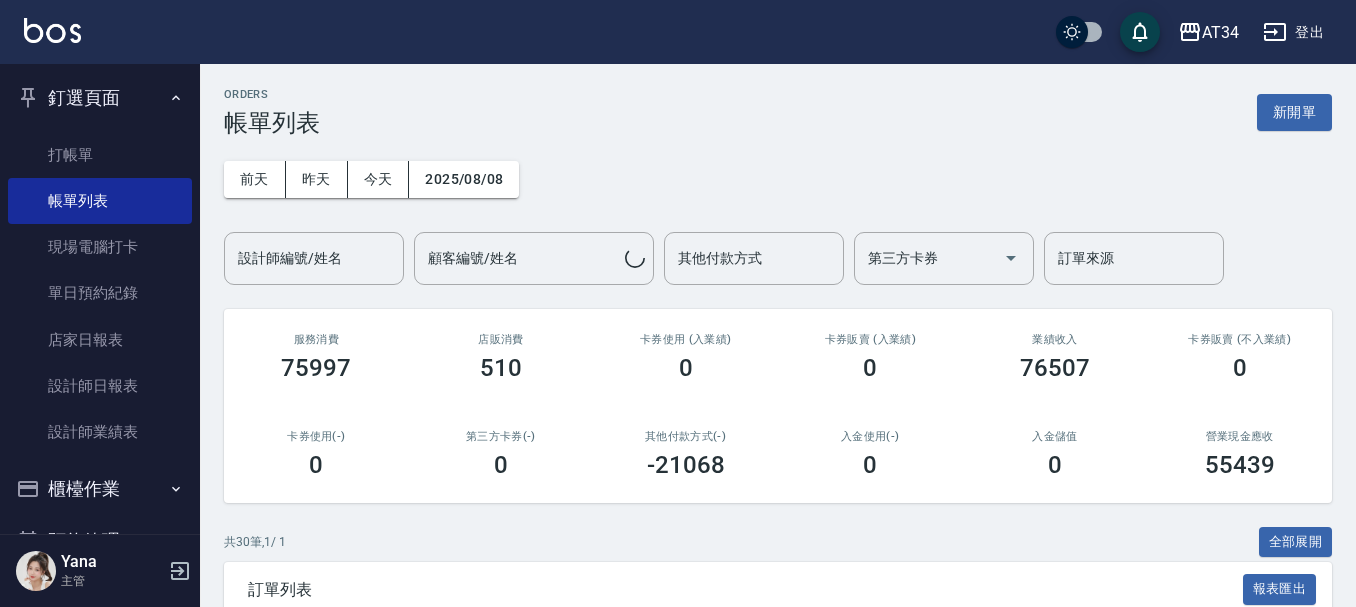 click on "設計師編號/姓名 設計師編號/姓名" at bounding box center [314, 258] 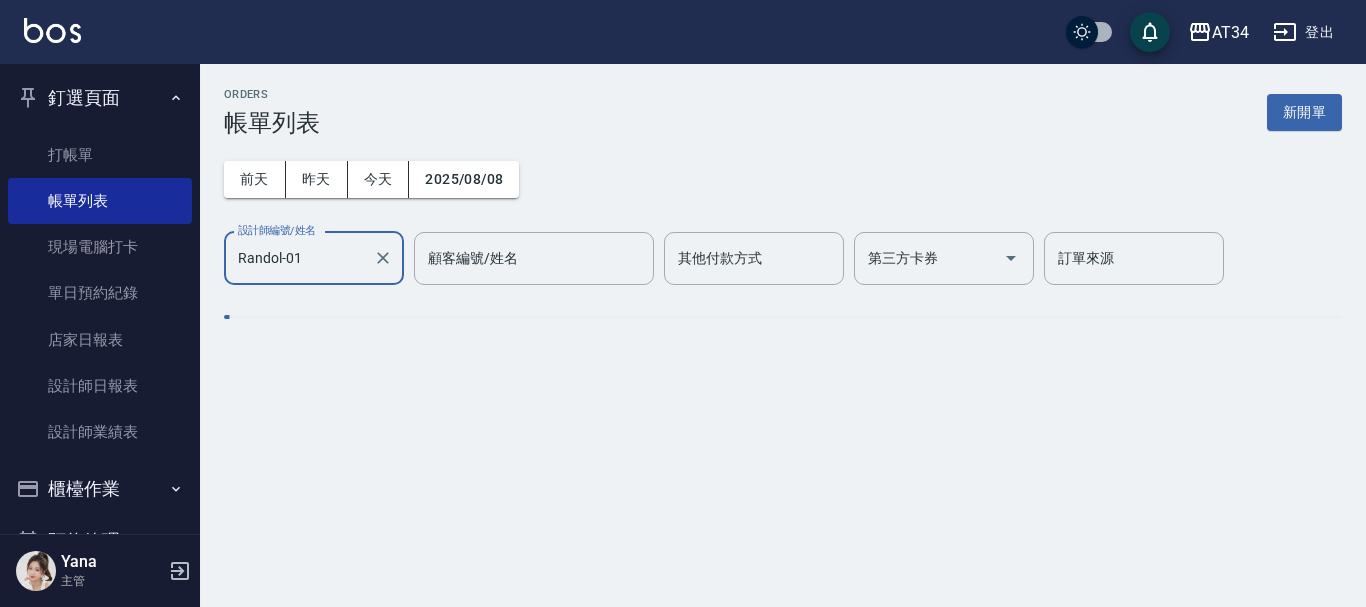 type on "Randol-01" 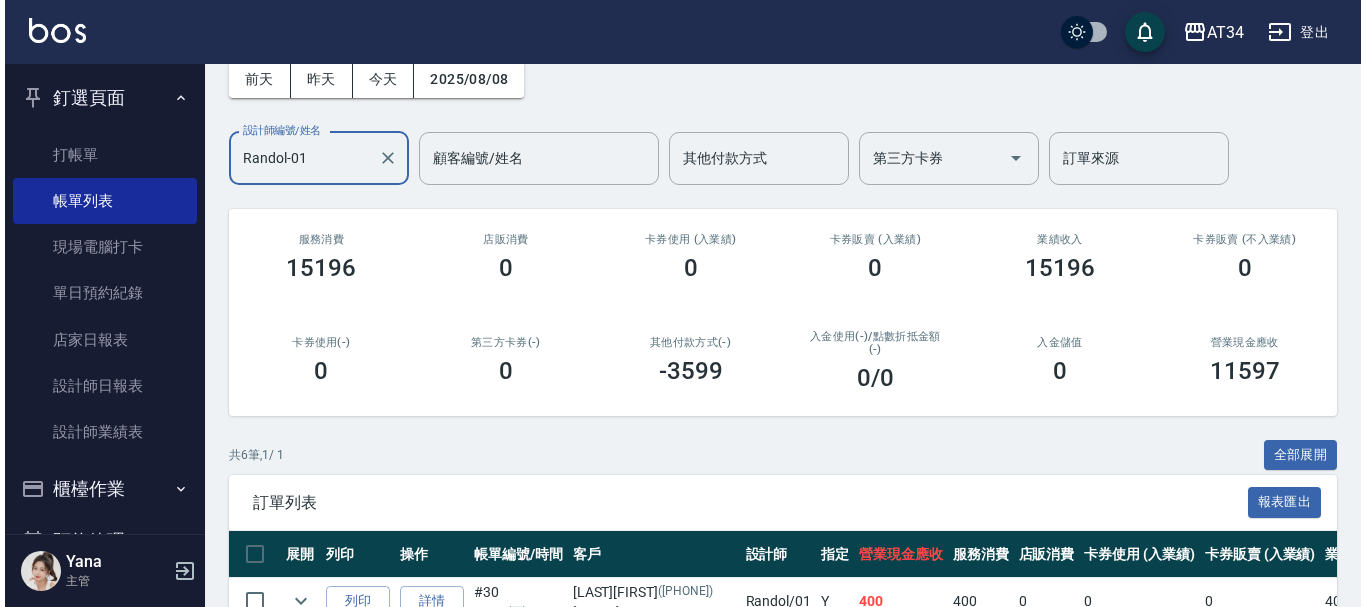 scroll, scrollTop: 0, scrollLeft: 0, axis: both 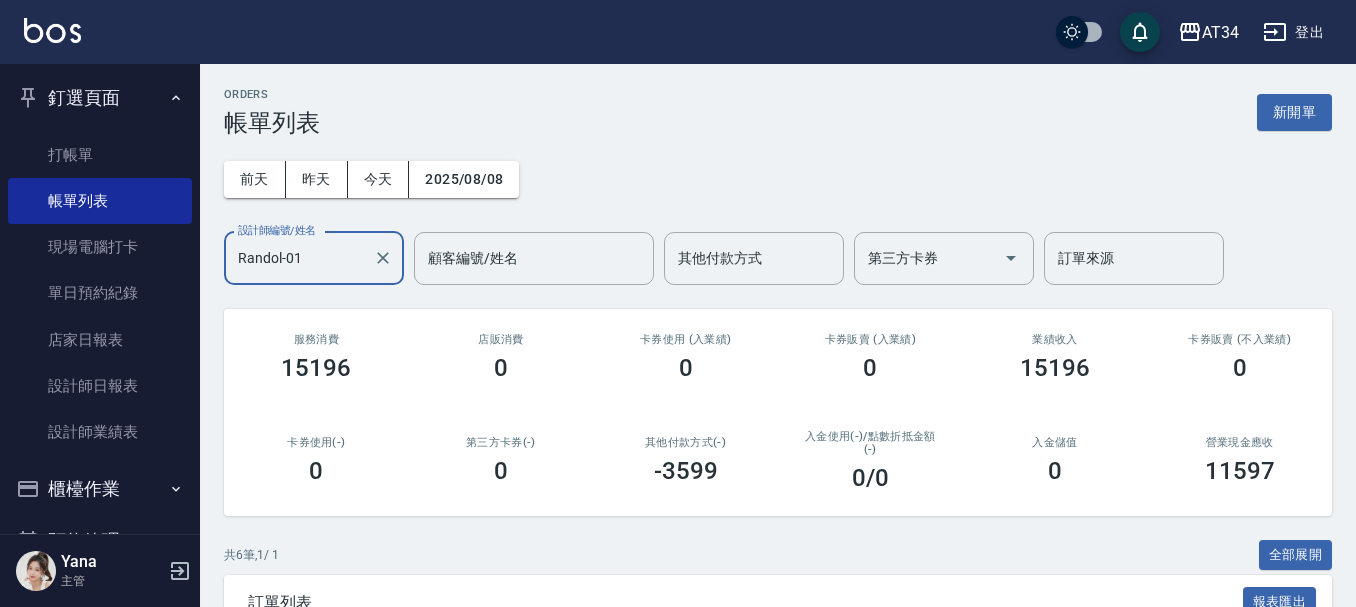 click on "Randol-01 設計師編號/姓名" at bounding box center [314, 258] 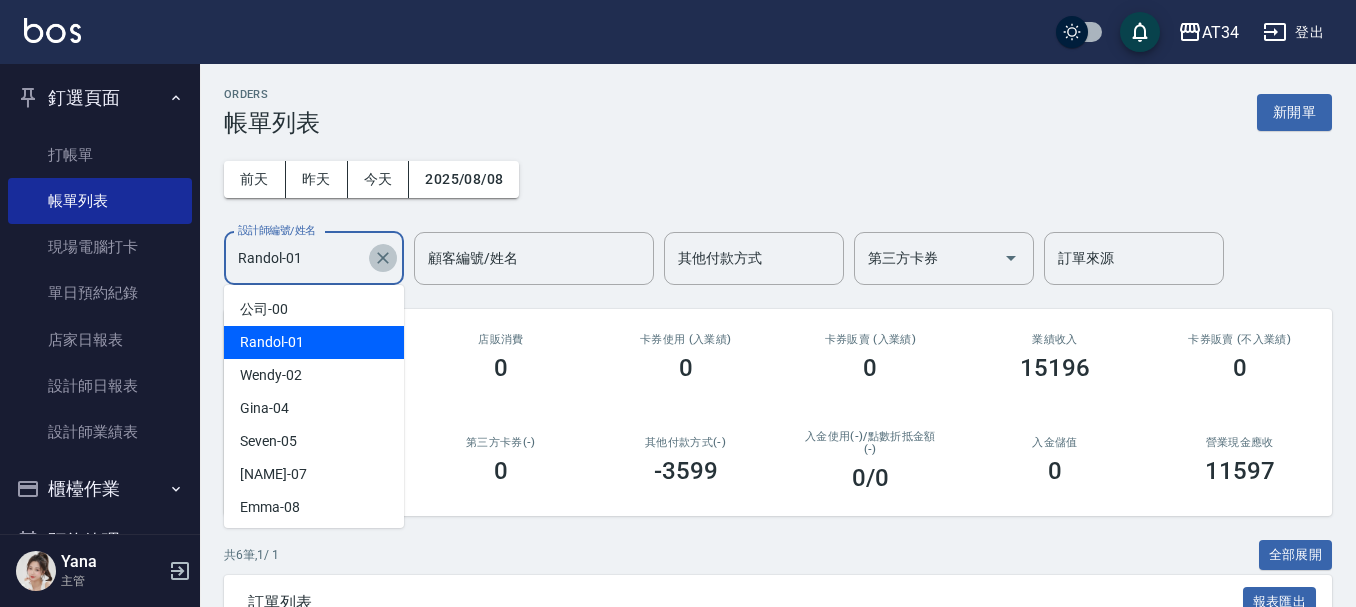 click 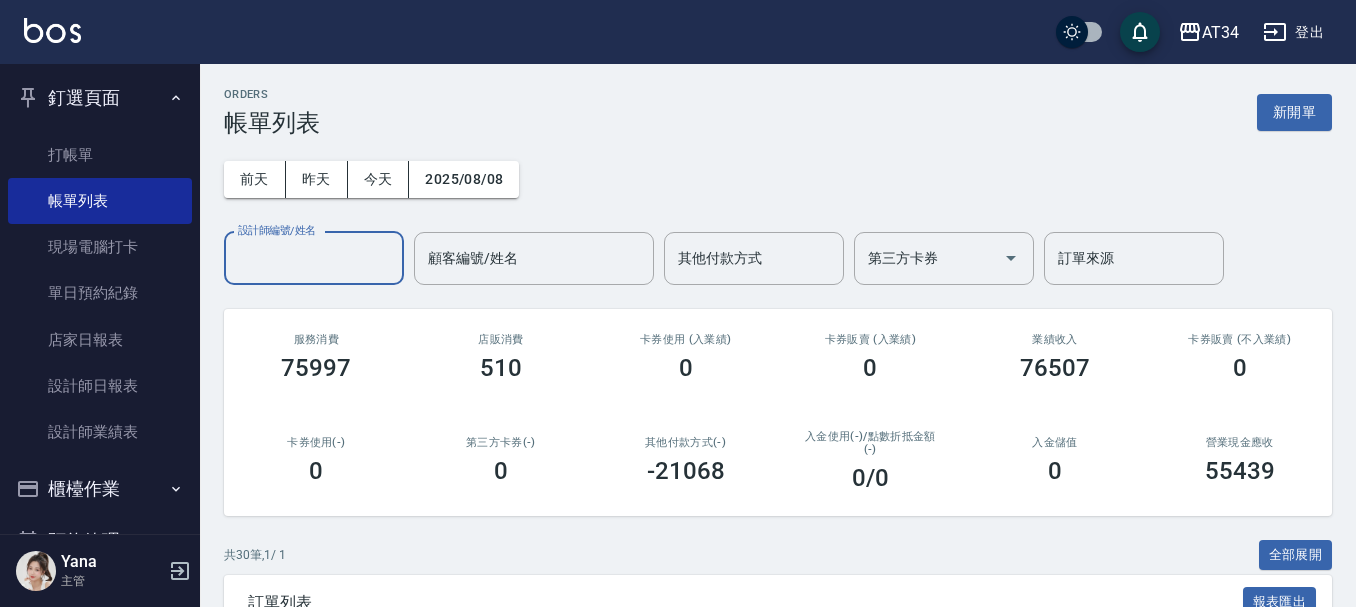 click on "店販消費" at bounding box center [501, 339] 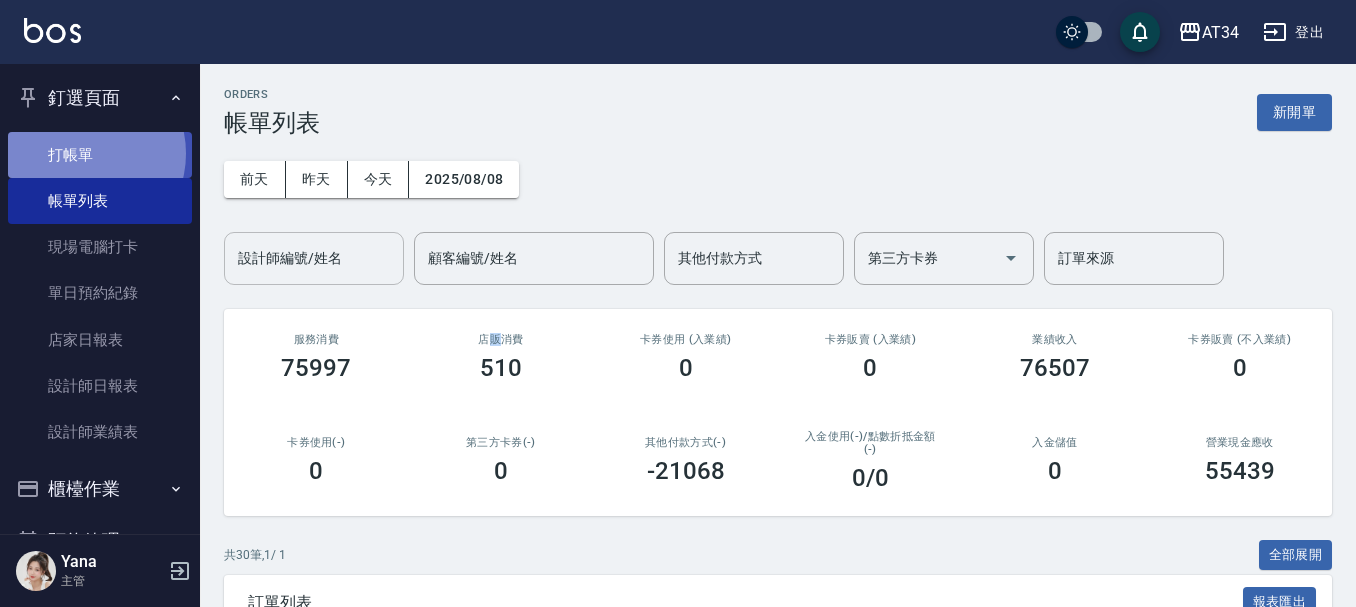 click on "打帳單" at bounding box center [100, 155] 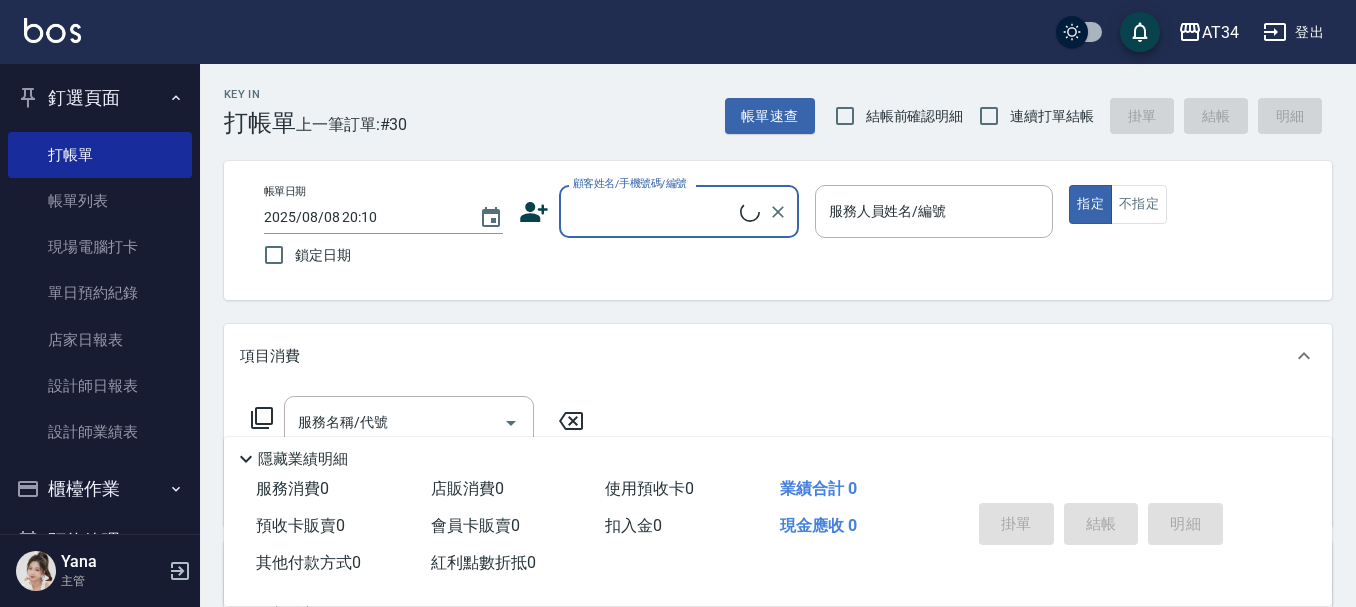 click 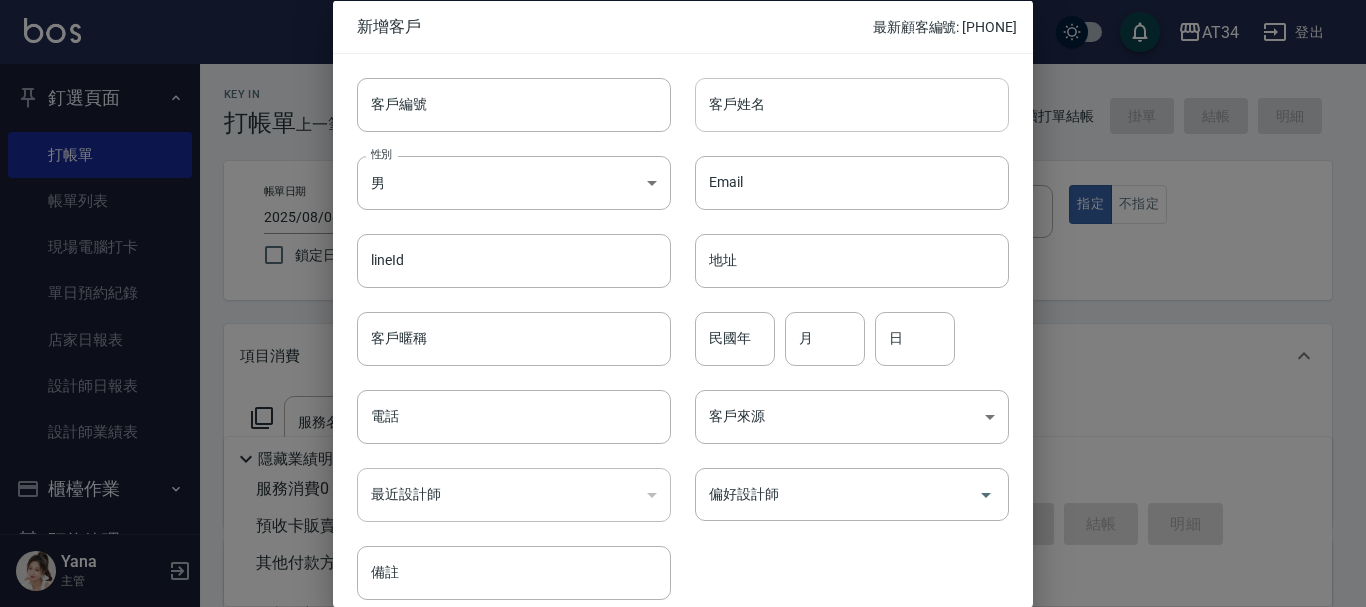 click on "客戶姓名" at bounding box center [852, 104] 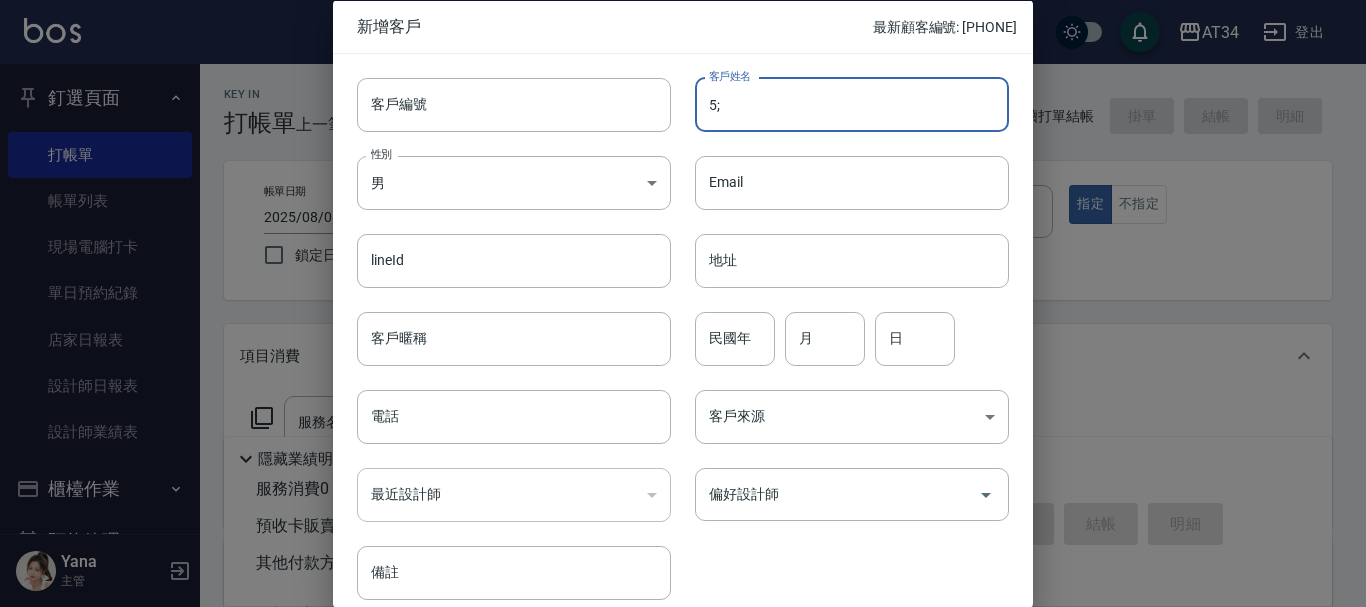 type on "5" 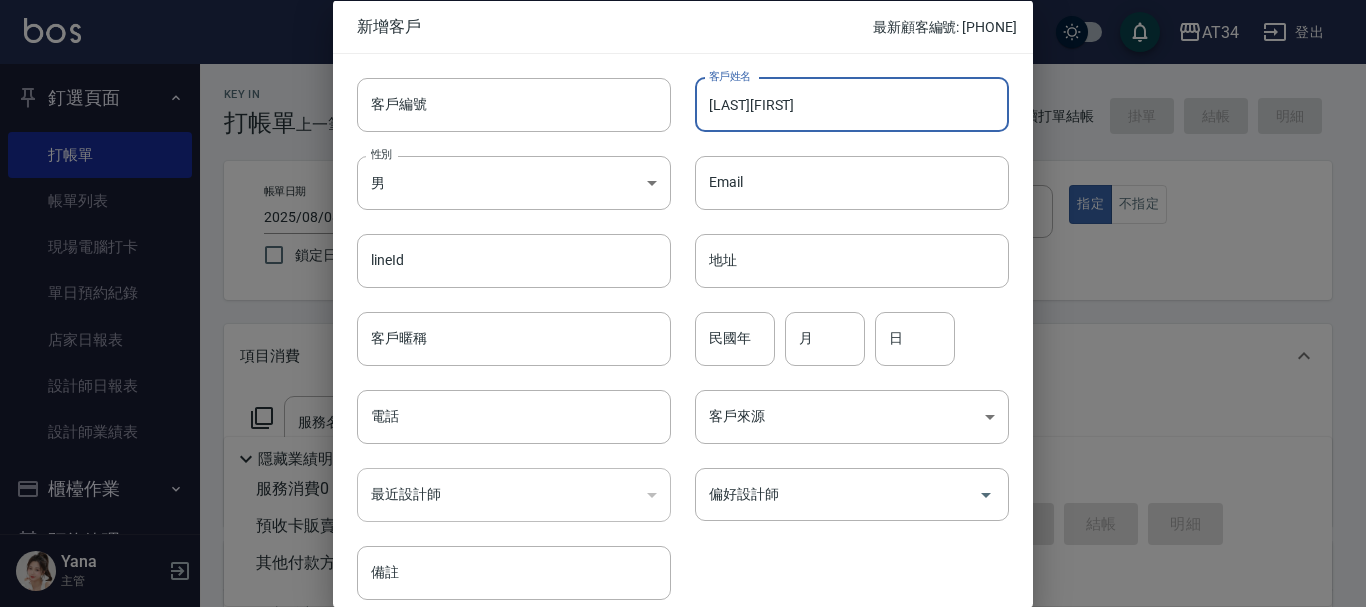 type on "[LAST] [LAST]" 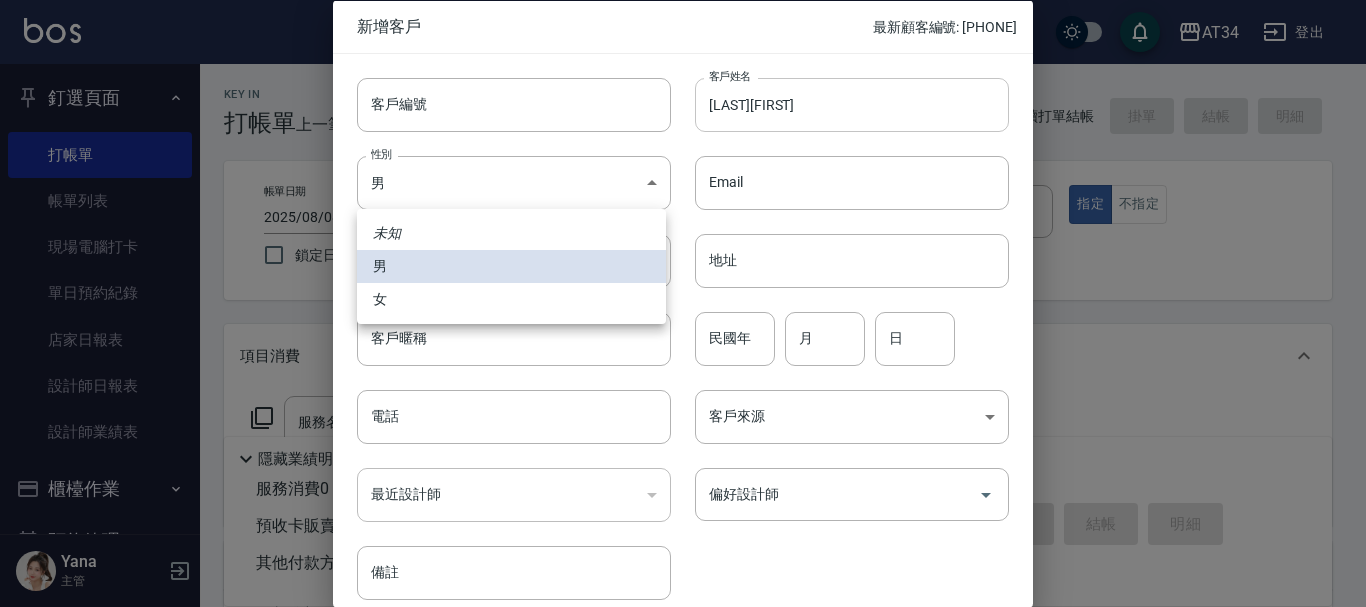 type 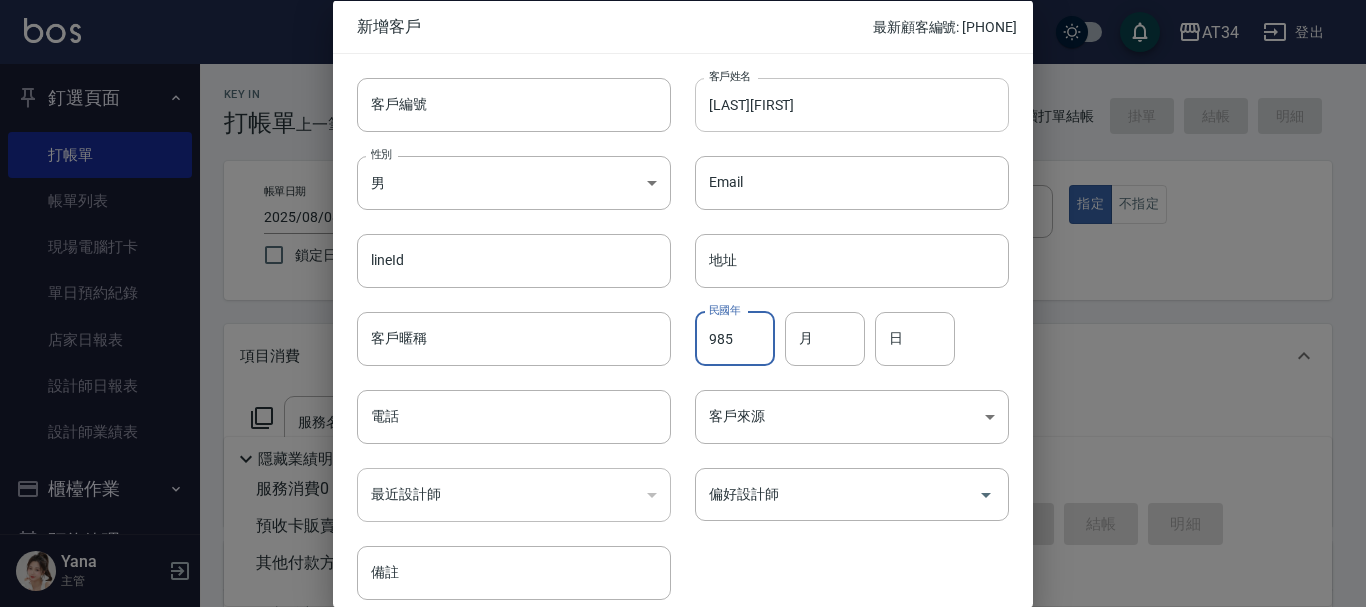 type on "985" 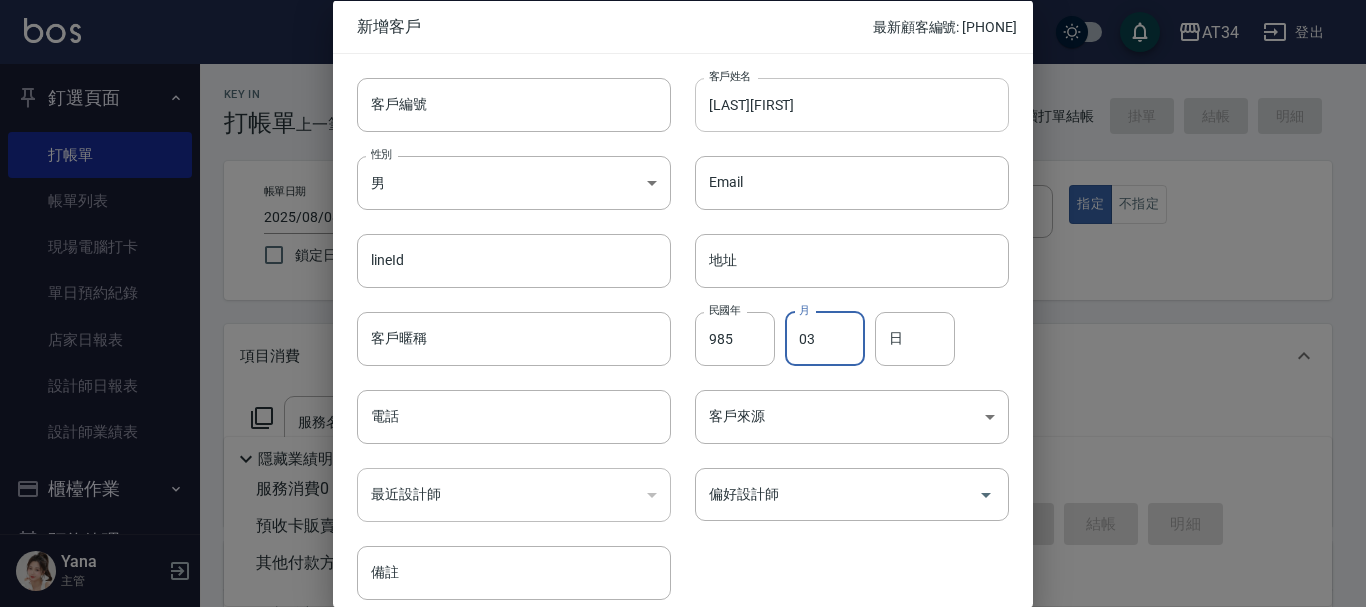 type on "03" 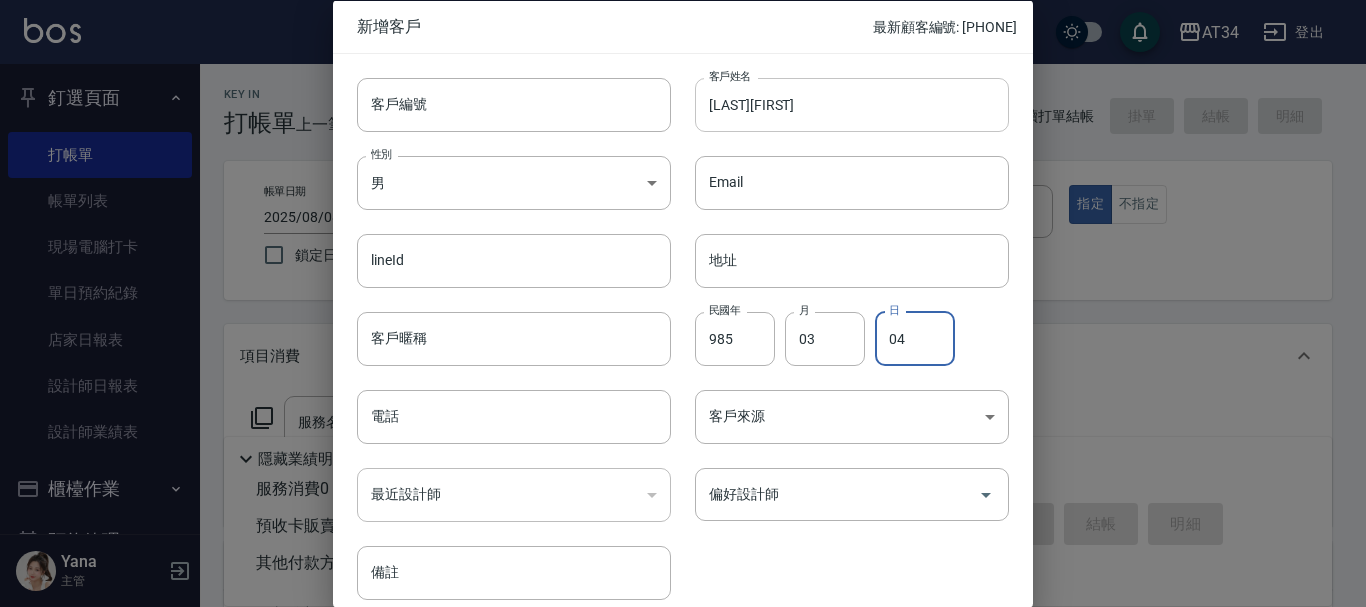 type on "04" 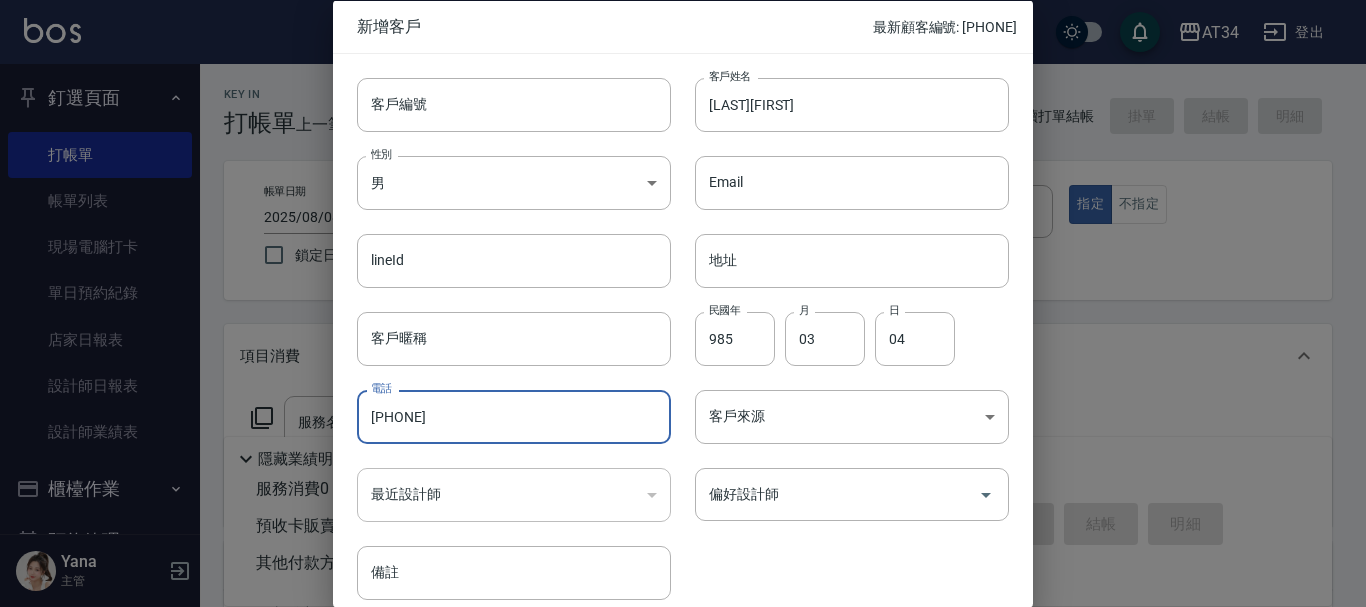 click on "0972787" at bounding box center (514, 417) 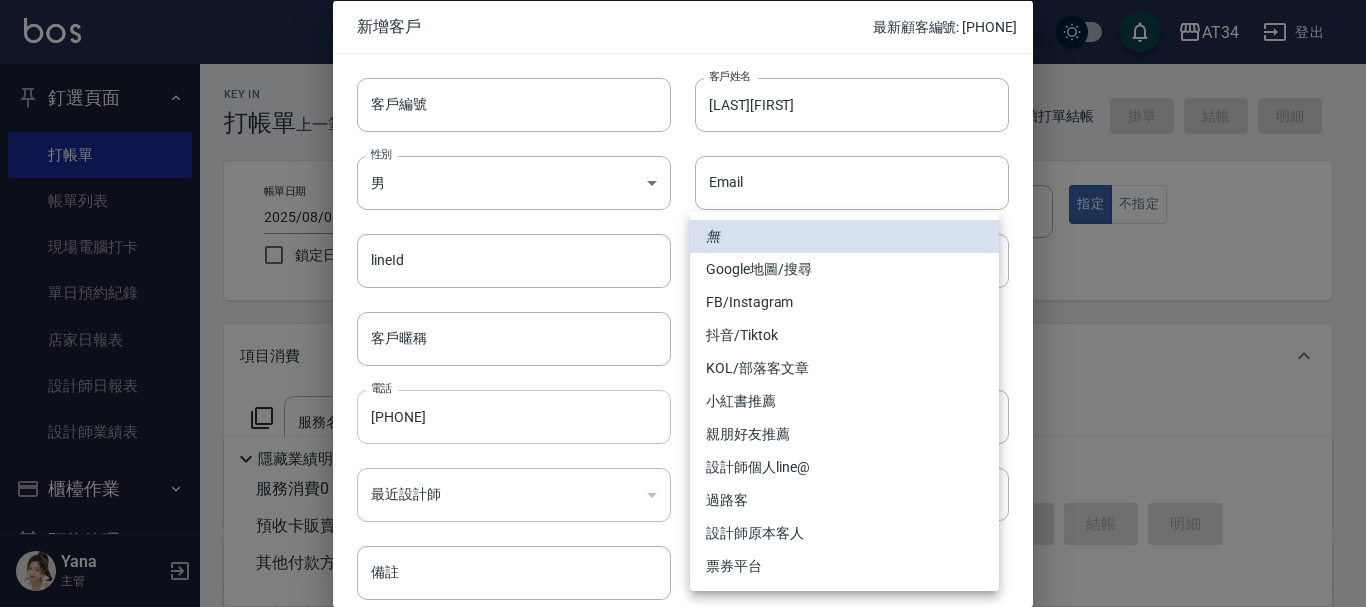 type 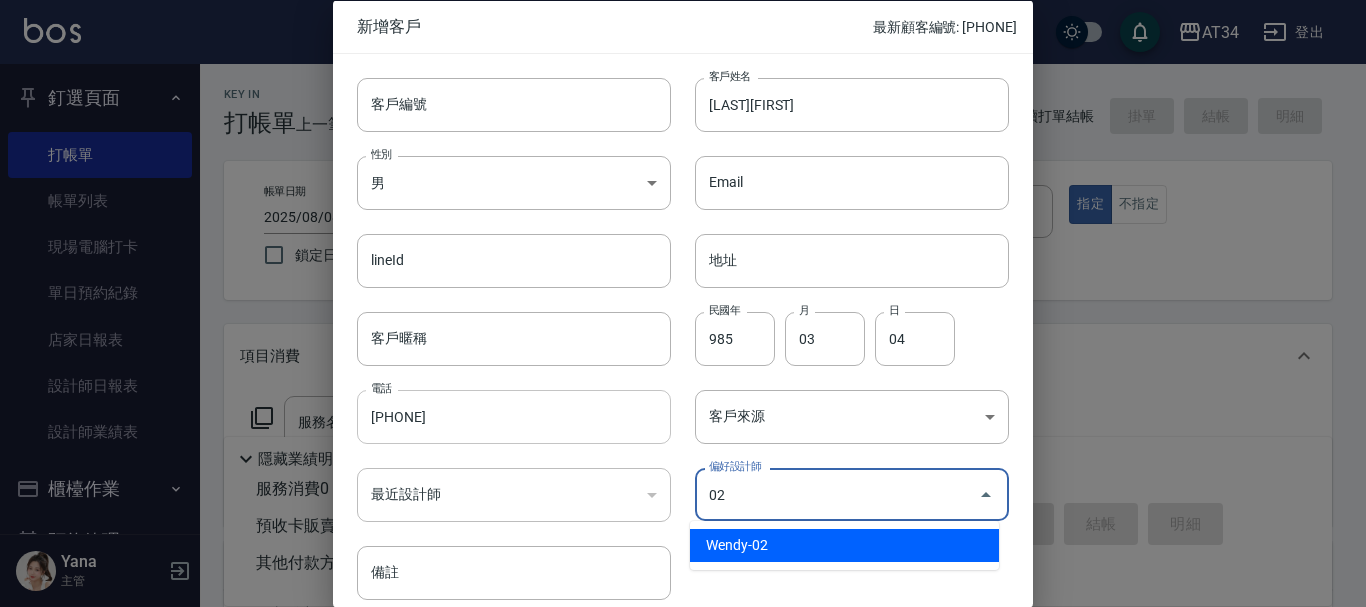 type on "Wendy" 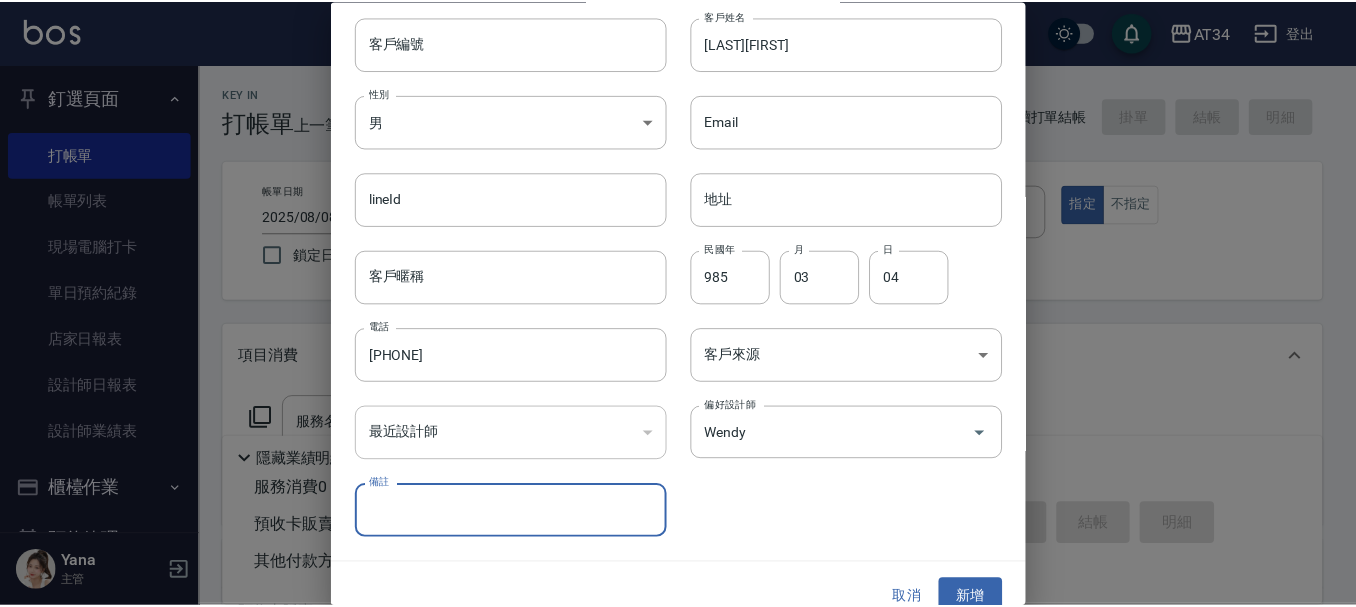 scroll, scrollTop: 86, scrollLeft: 0, axis: vertical 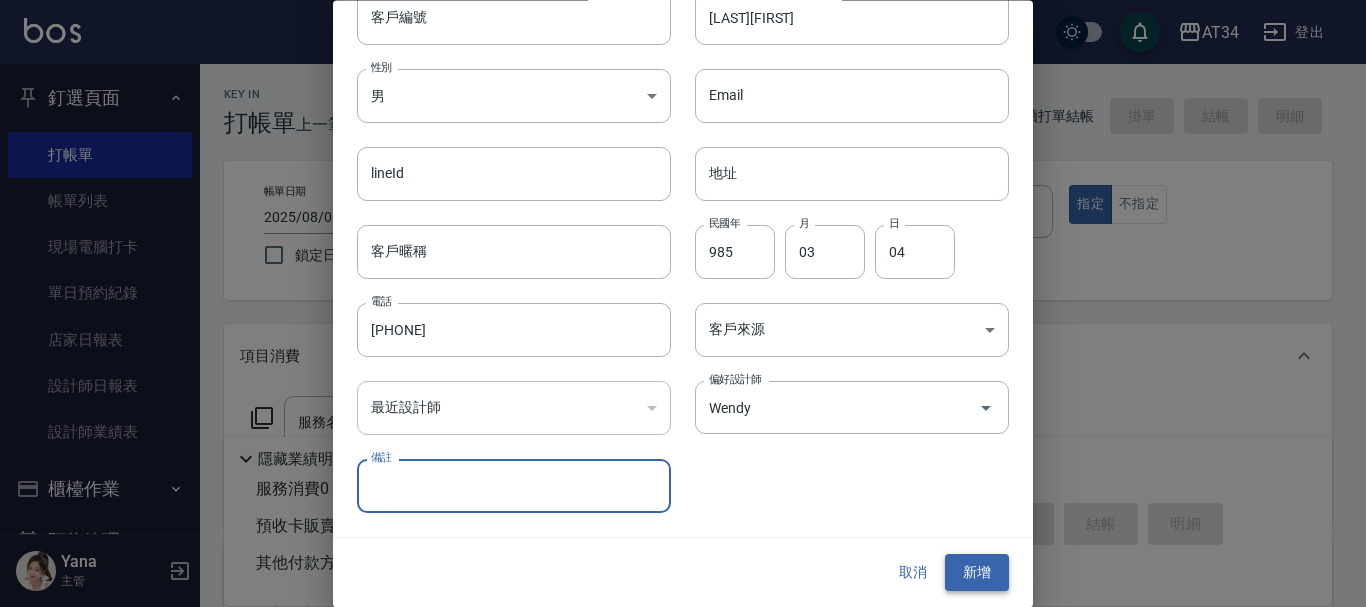 click on "新增" at bounding box center (977, 573) 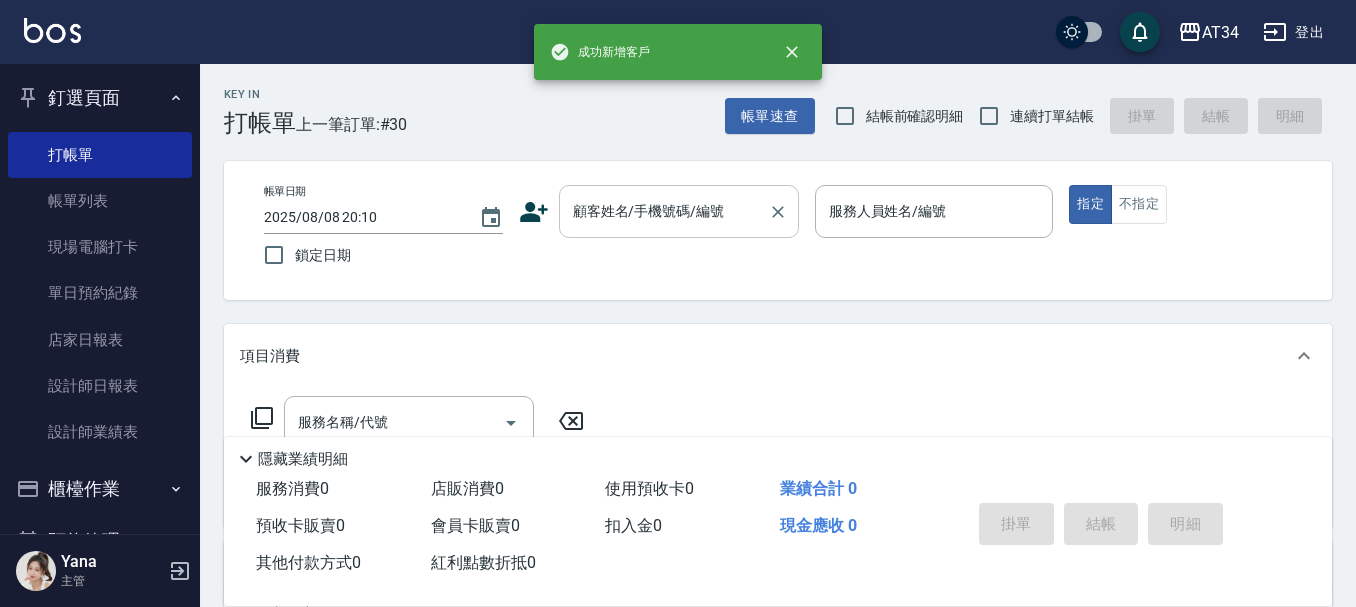 click on "顧客姓名/手機號碼/編號 顧客姓名/手機號碼/編號" at bounding box center [679, 211] 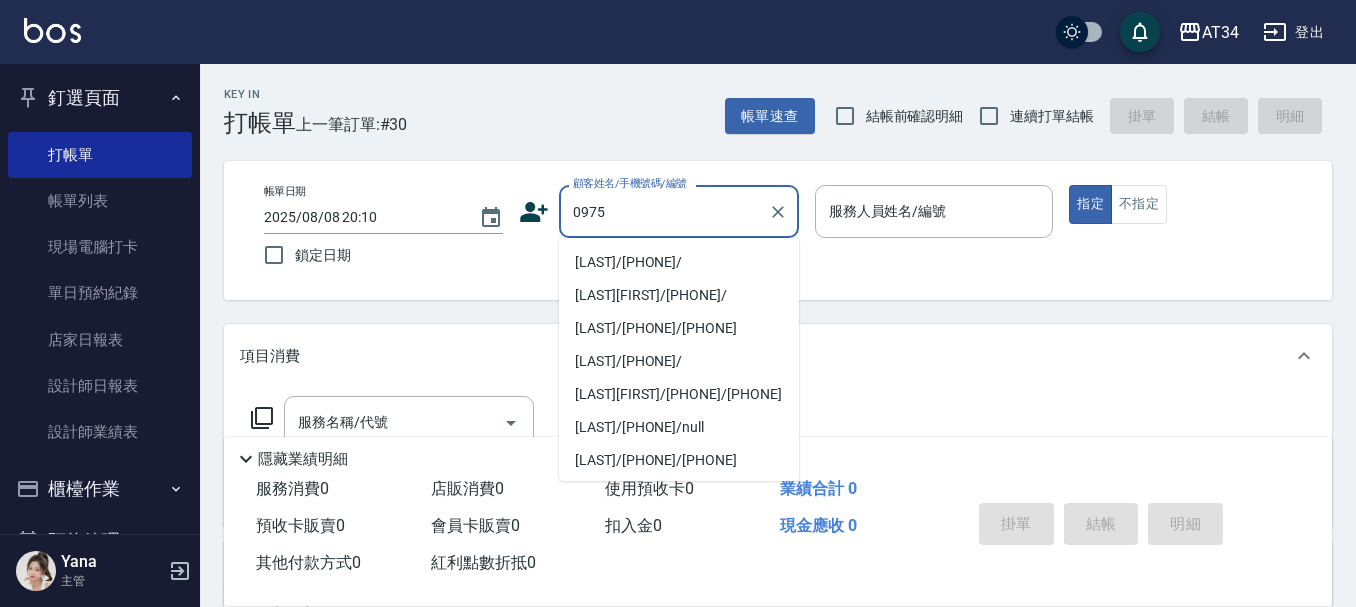 click on "陳原惠/0975304595/" at bounding box center [679, 262] 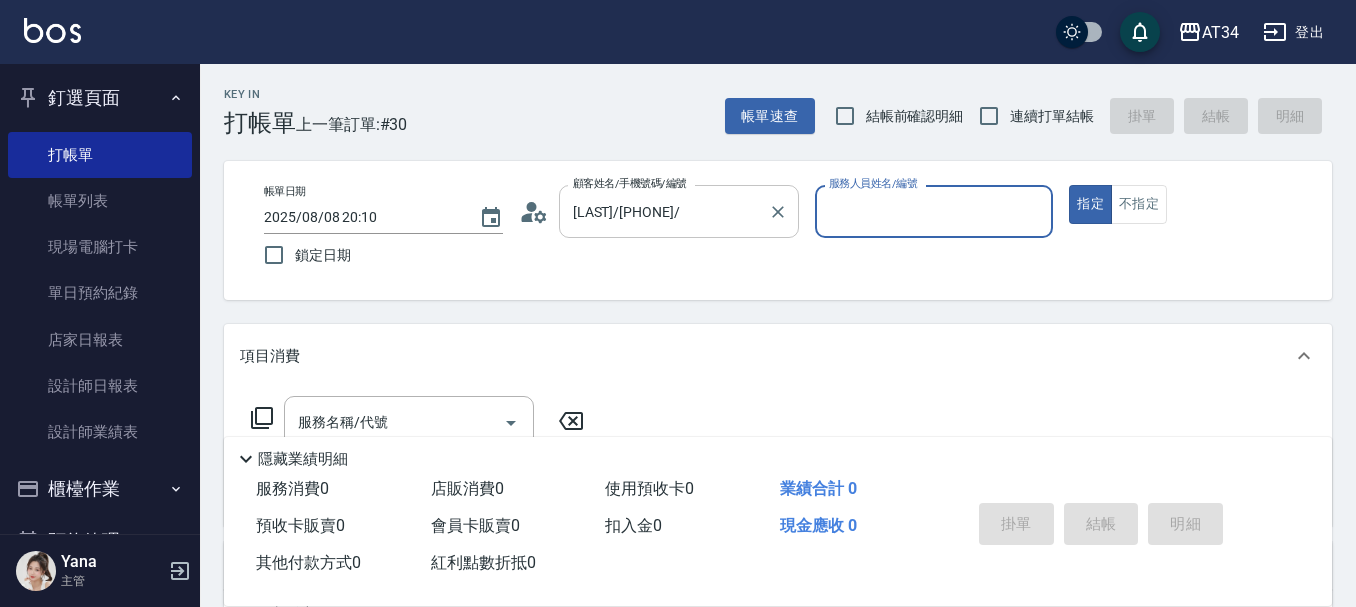 type on "Wendy-02" 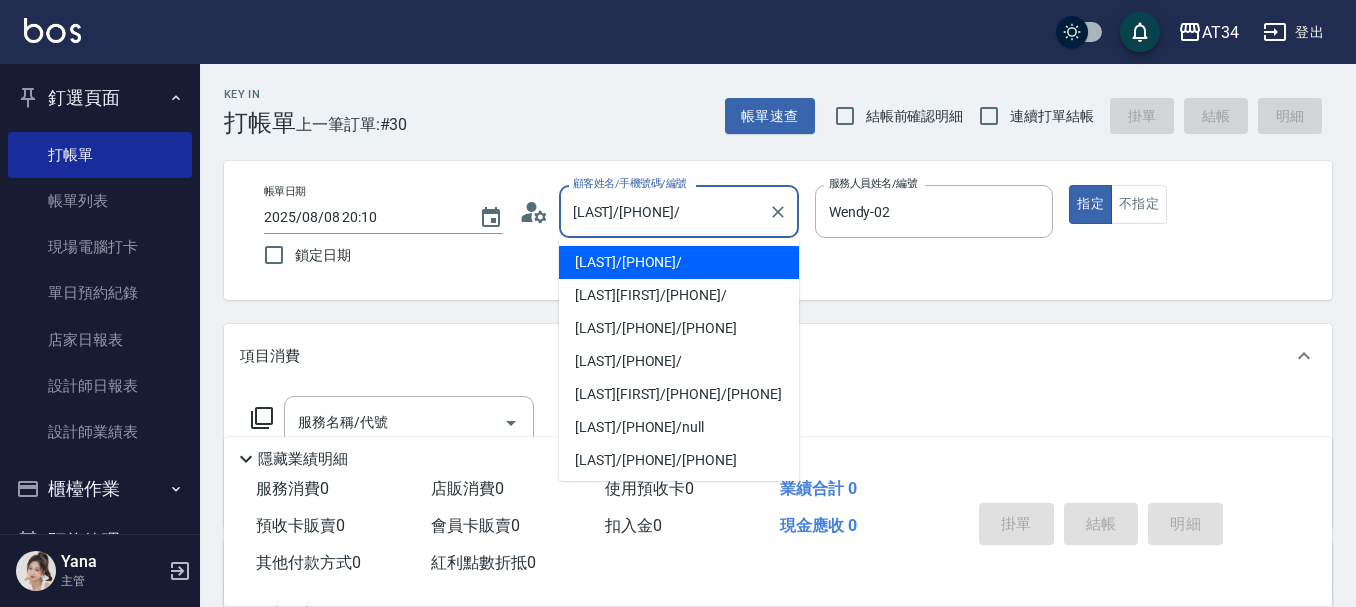 click on "陳原惠/0975304595/" at bounding box center [664, 211] 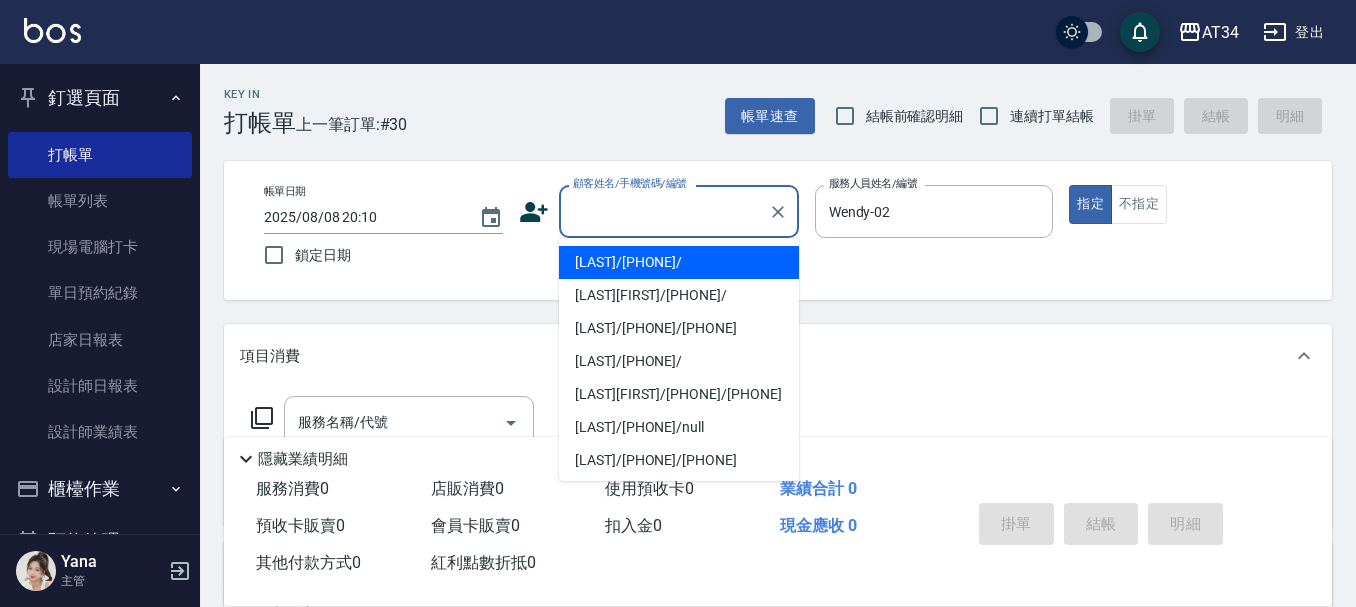 click on "顧客姓名/手機號碼/編號" at bounding box center (664, 211) 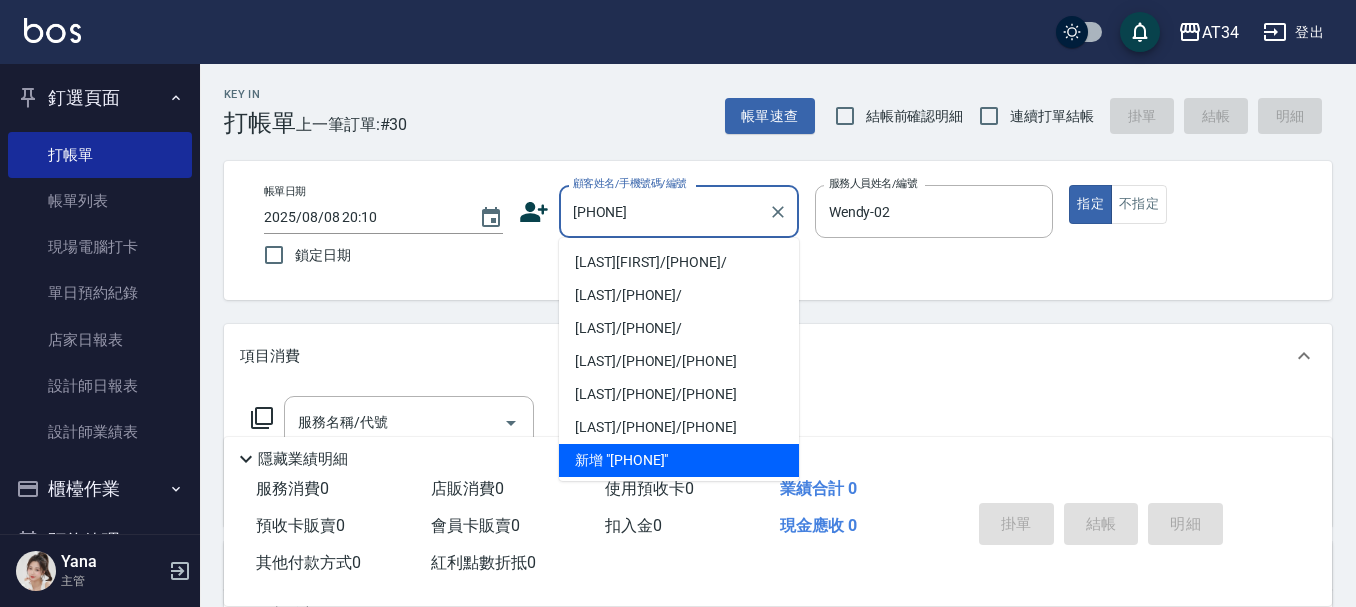 click on "張惠怡/0972787688/" at bounding box center (679, 262) 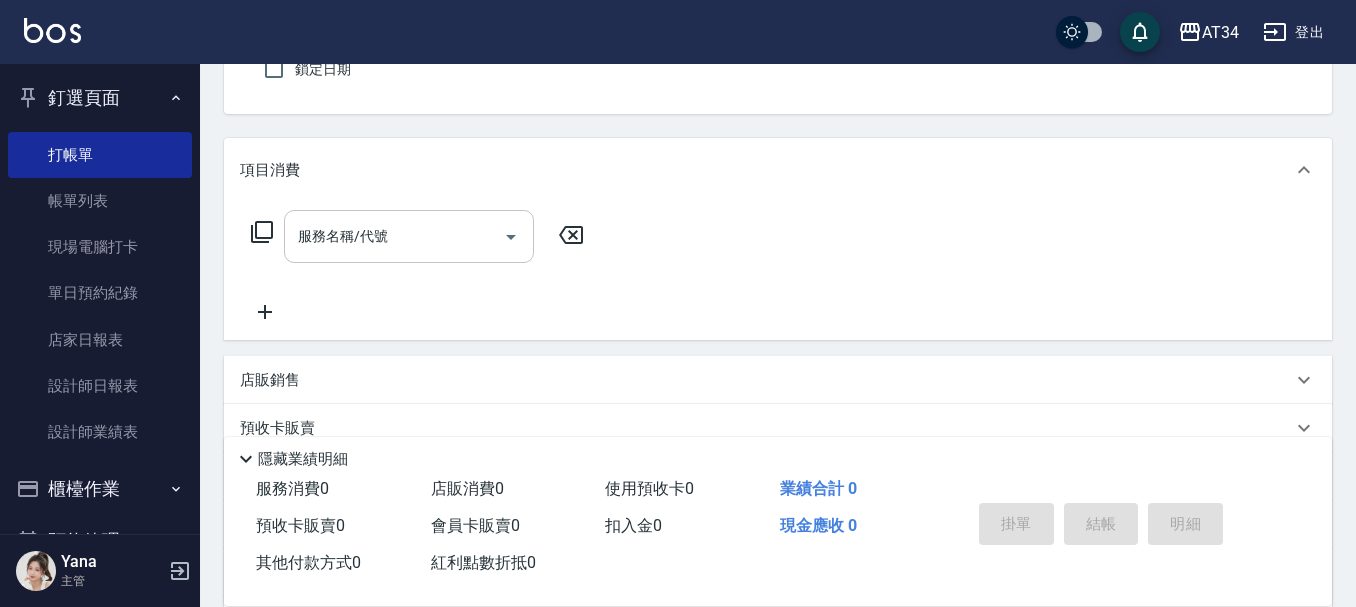 scroll, scrollTop: 200, scrollLeft: 0, axis: vertical 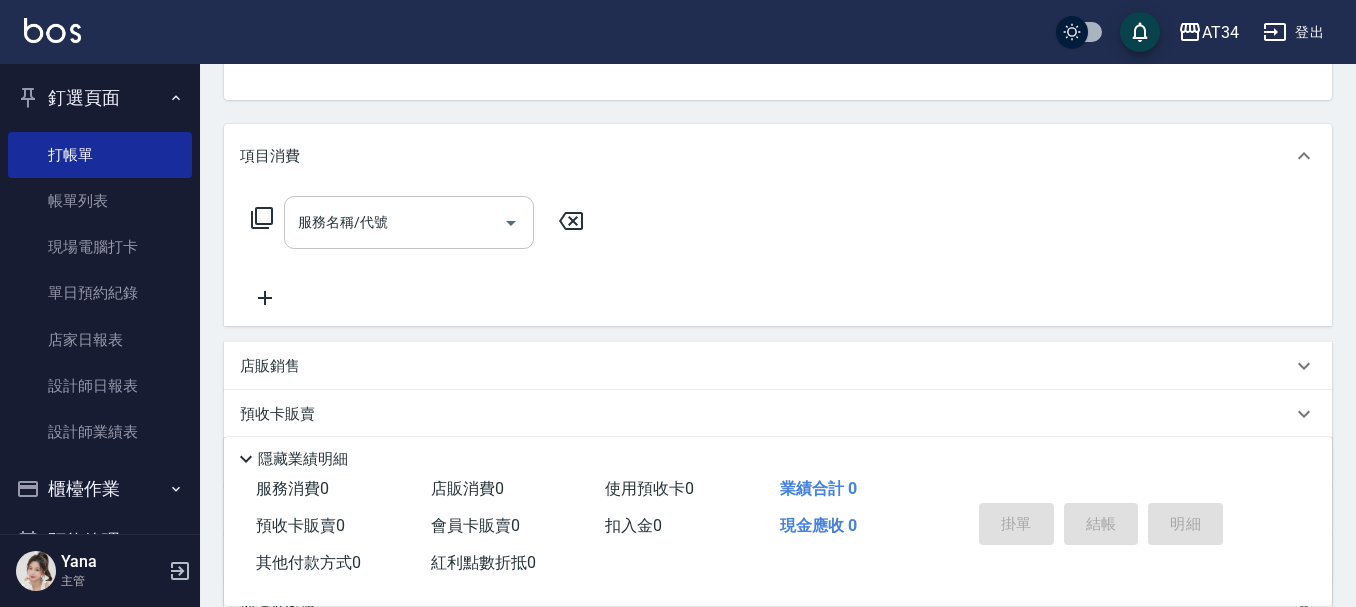 click on "服務名稱/代號" at bounding box center (394, 222) 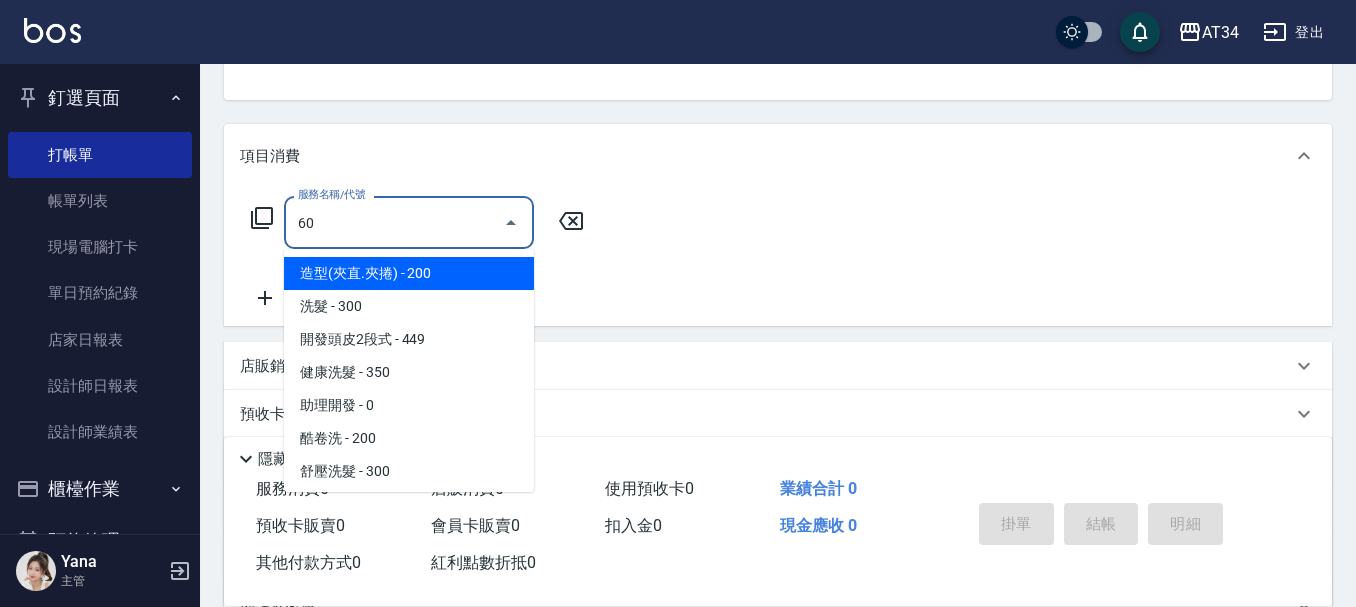 type on "602" 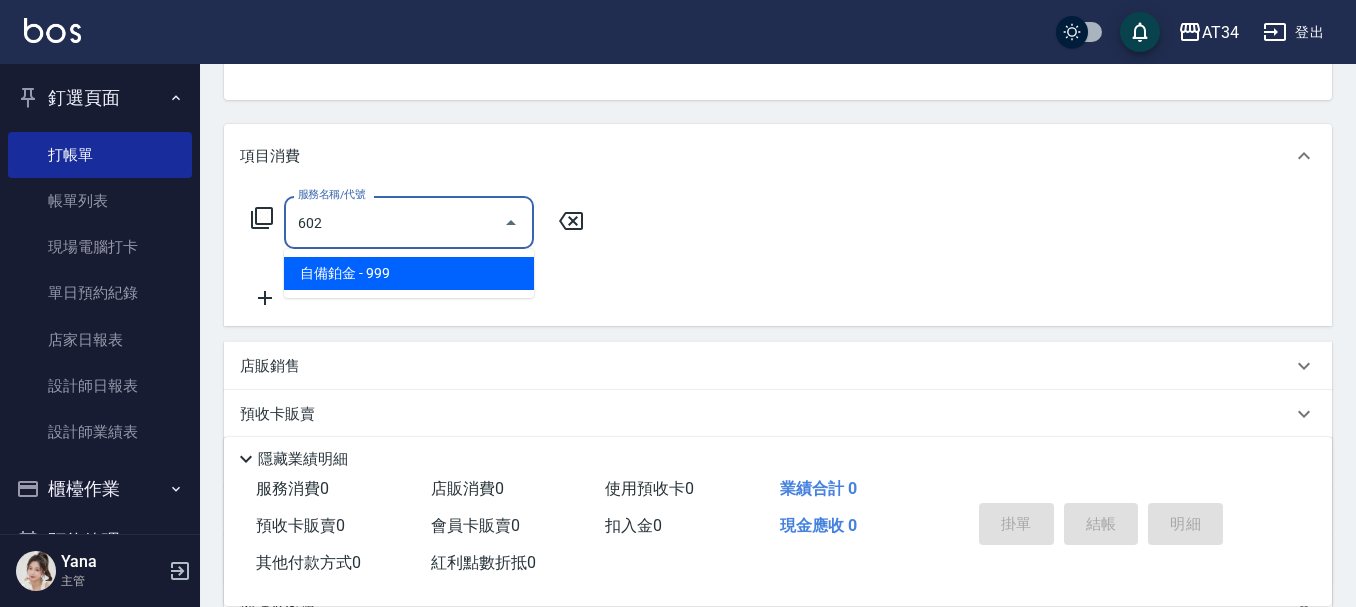 type on "90" 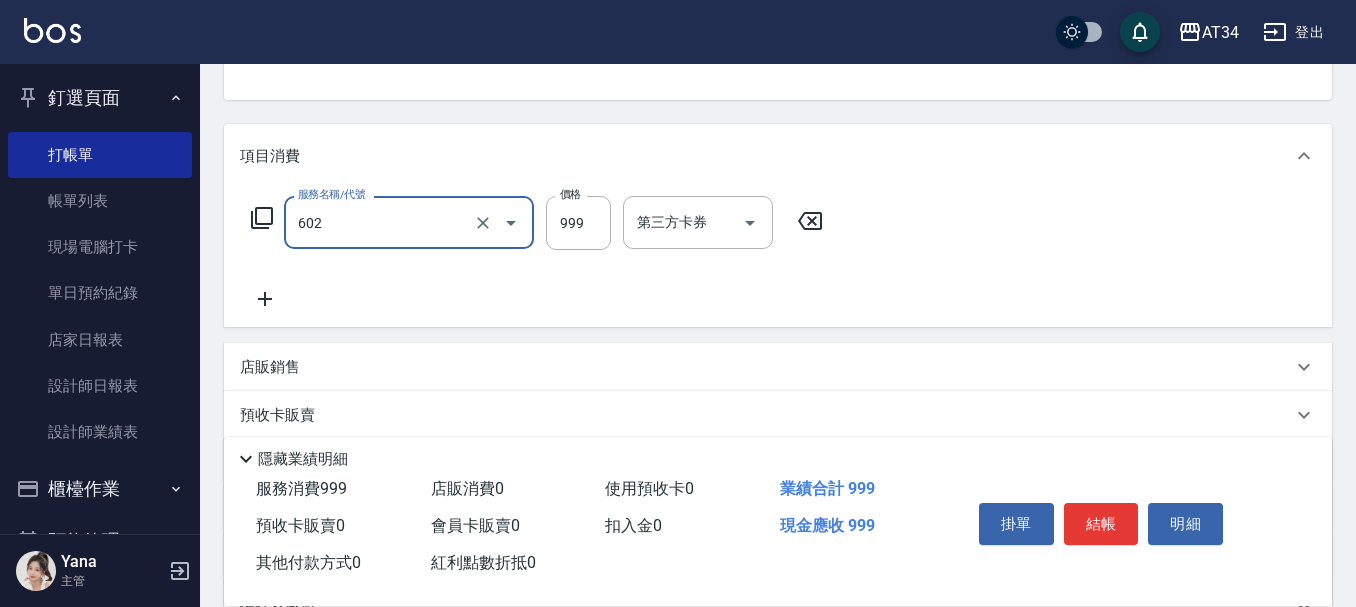 type on "自備鉑金(602)" 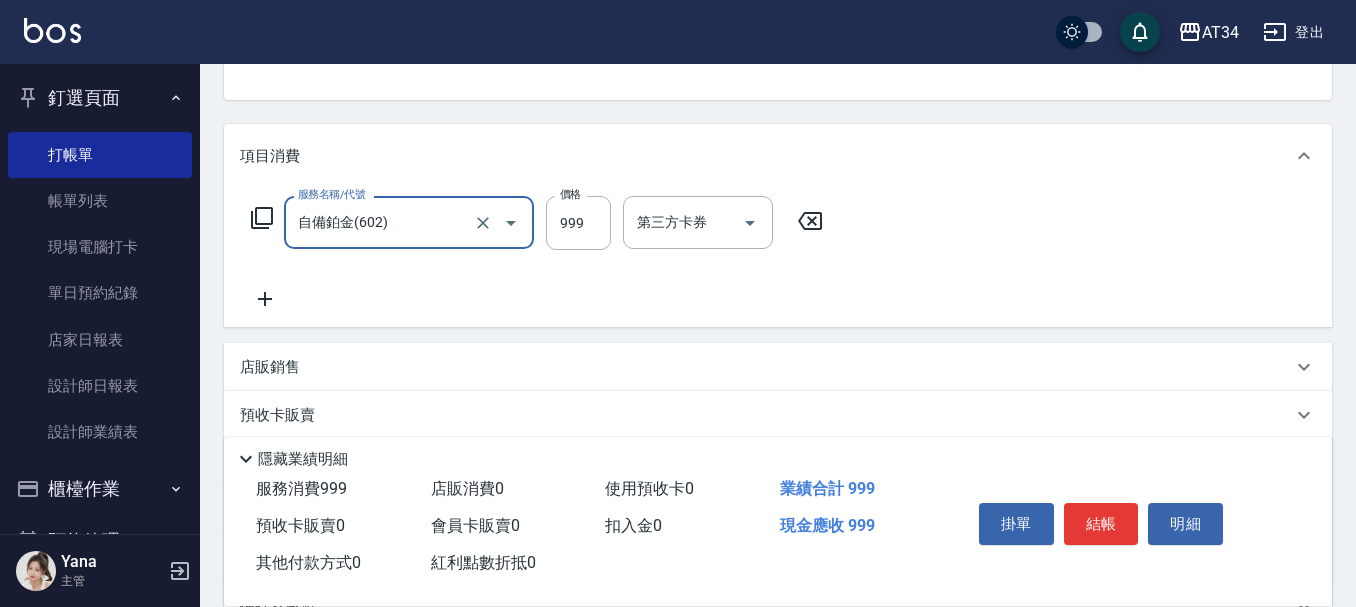 type on "1" 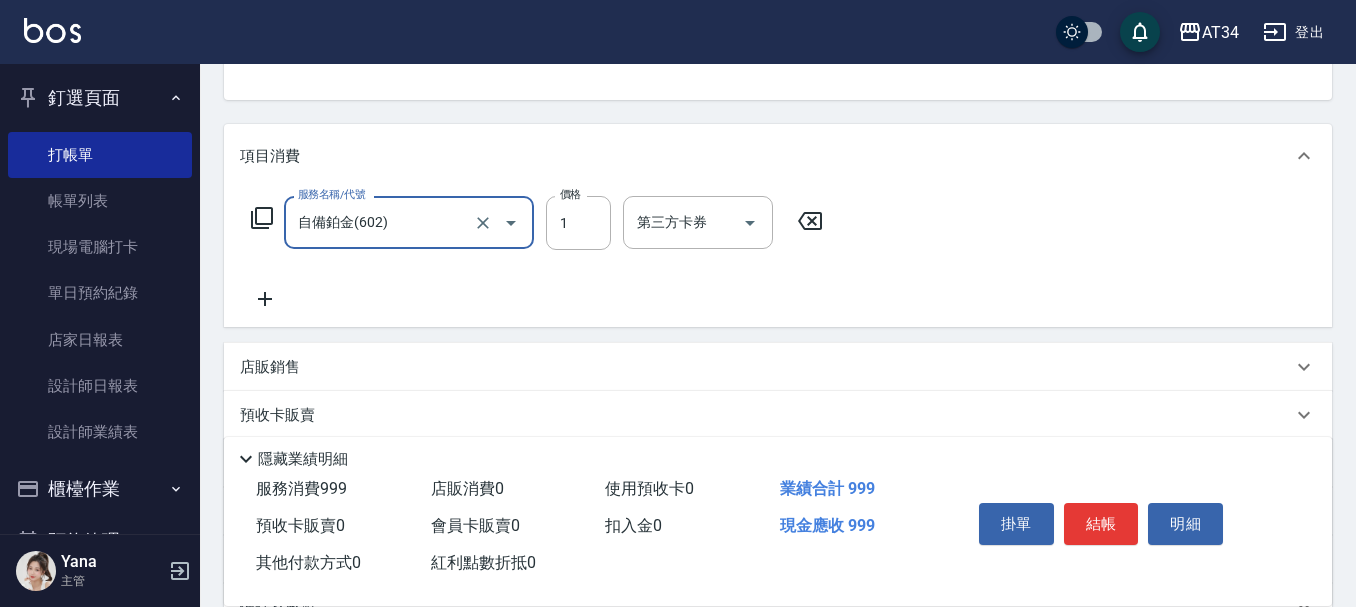 type on "0" 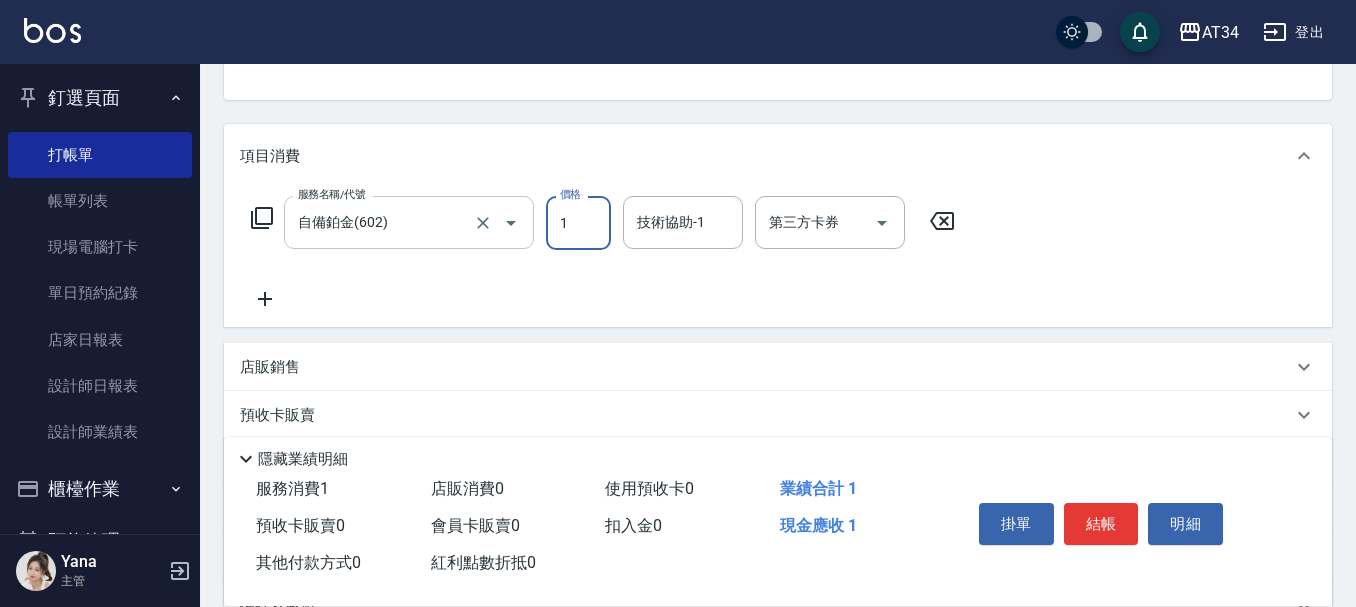 type on "18" 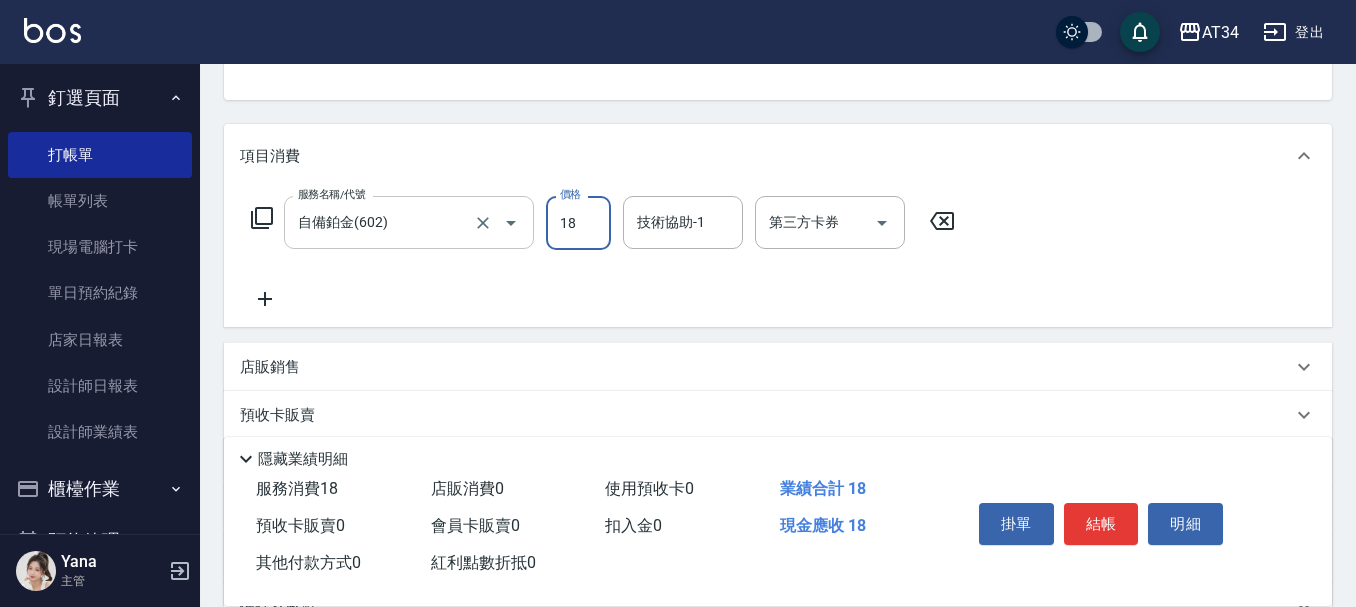 type on "10" 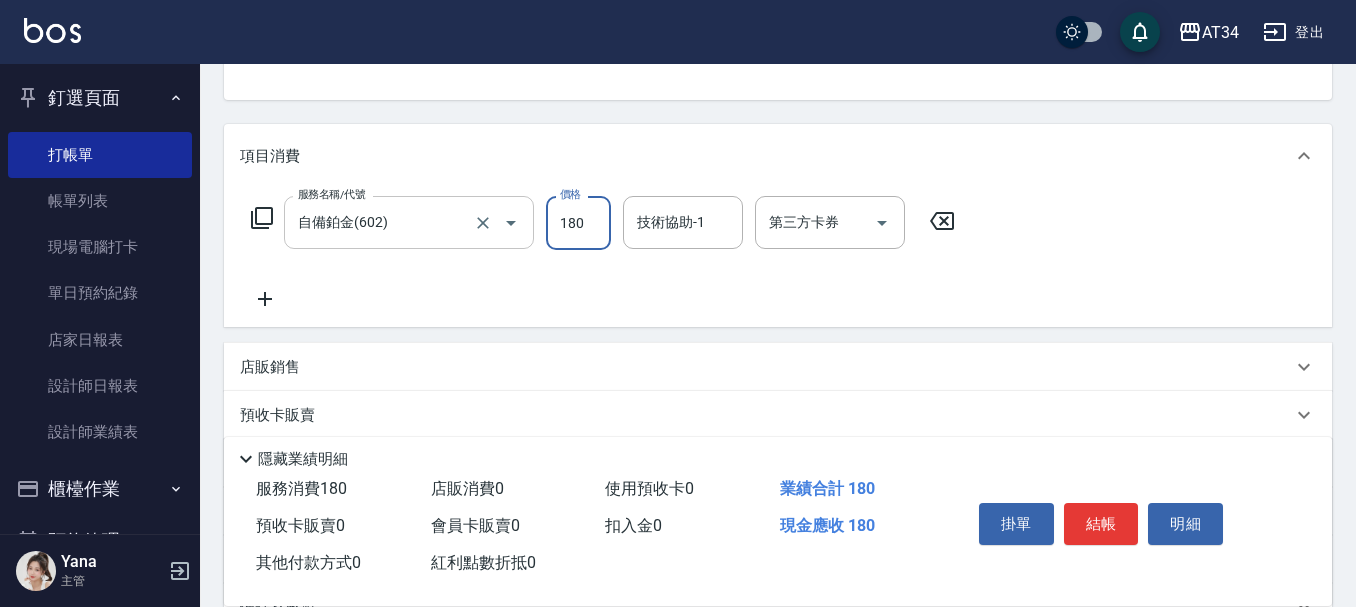 type on "1800" 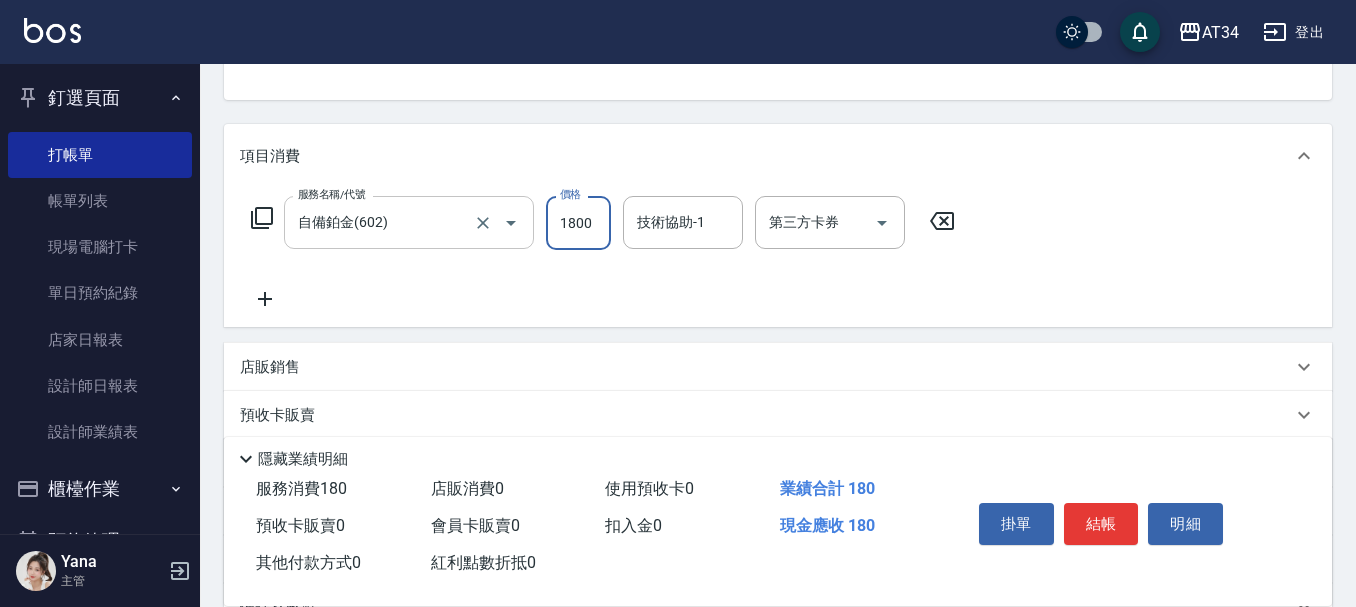 type on "180" 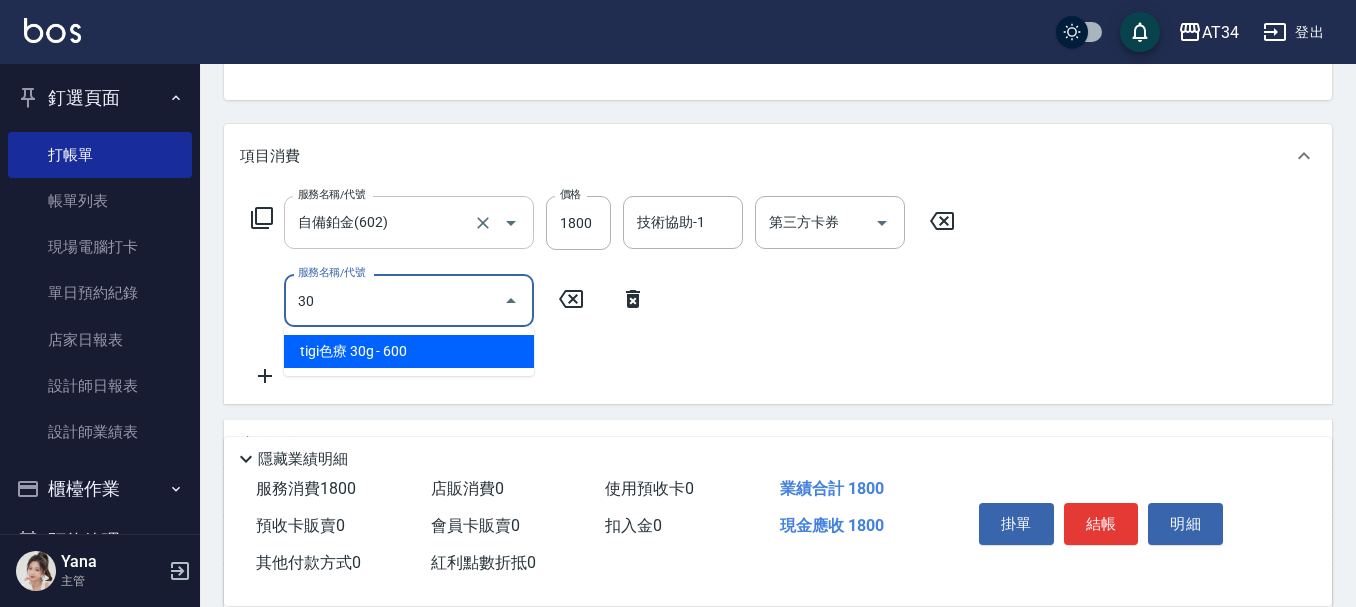 type on "301" 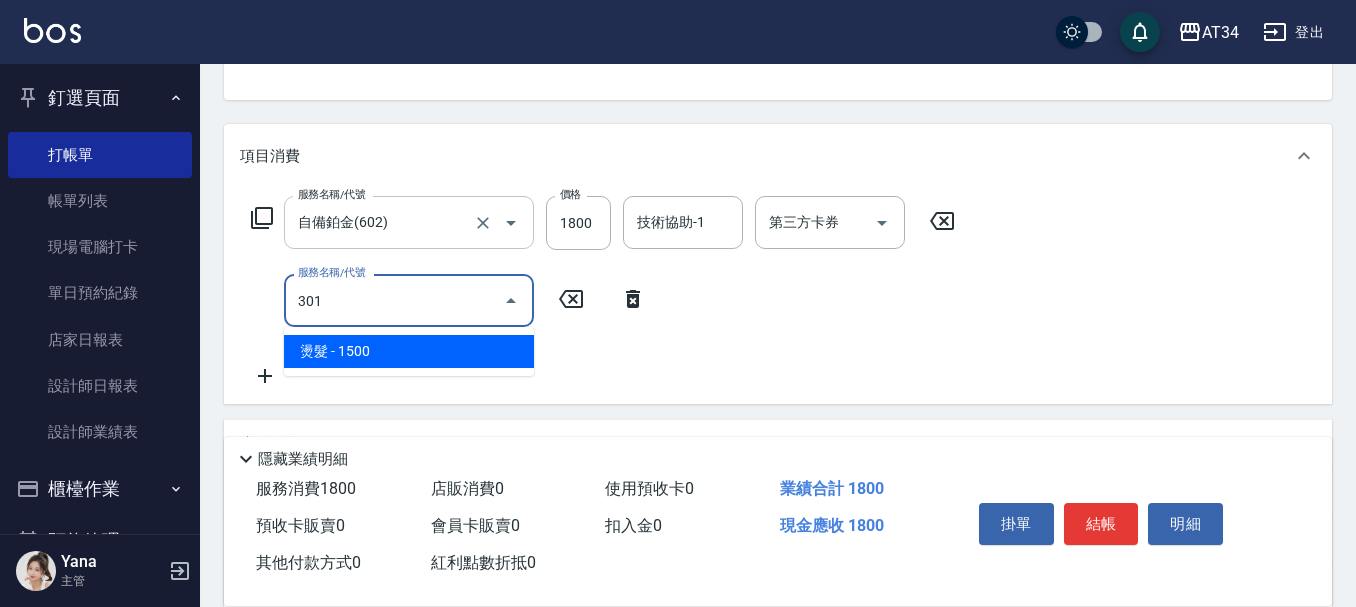 type on "330" 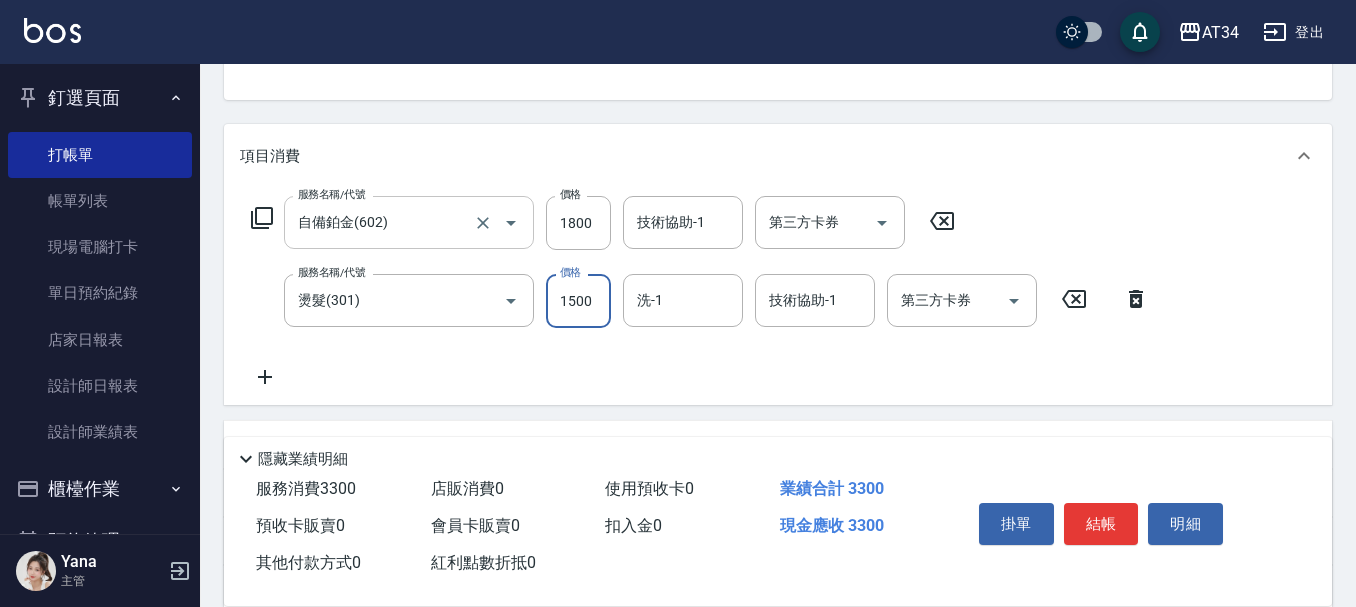 type on "2" 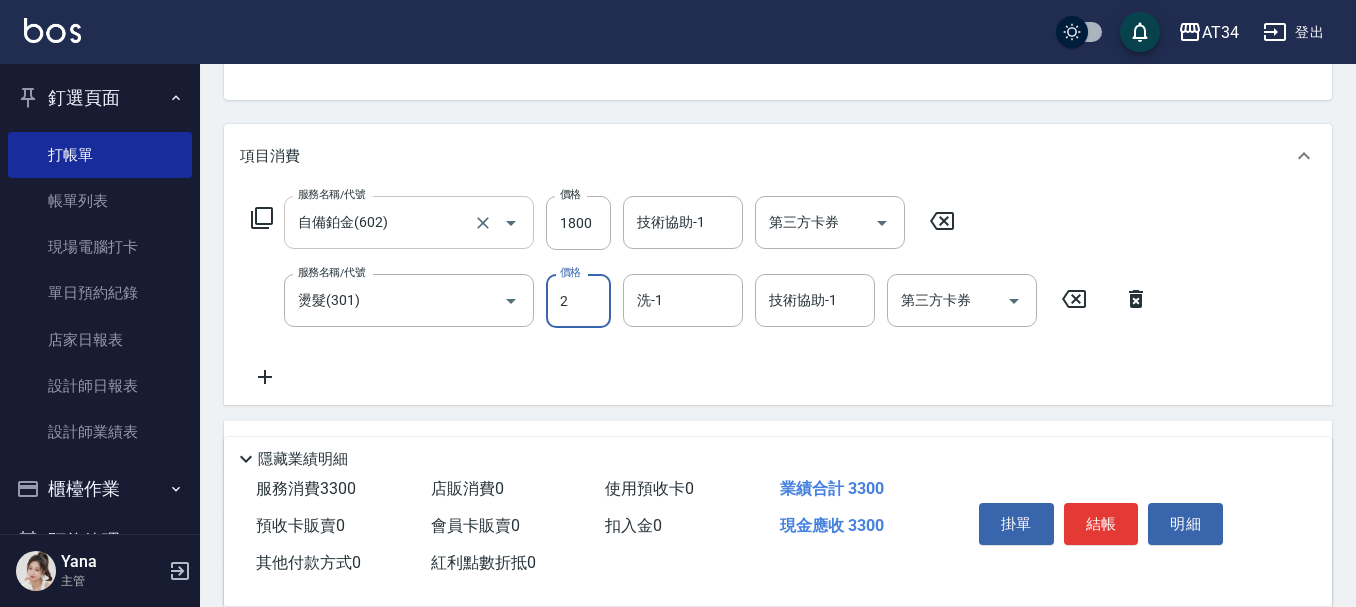 type on "180" 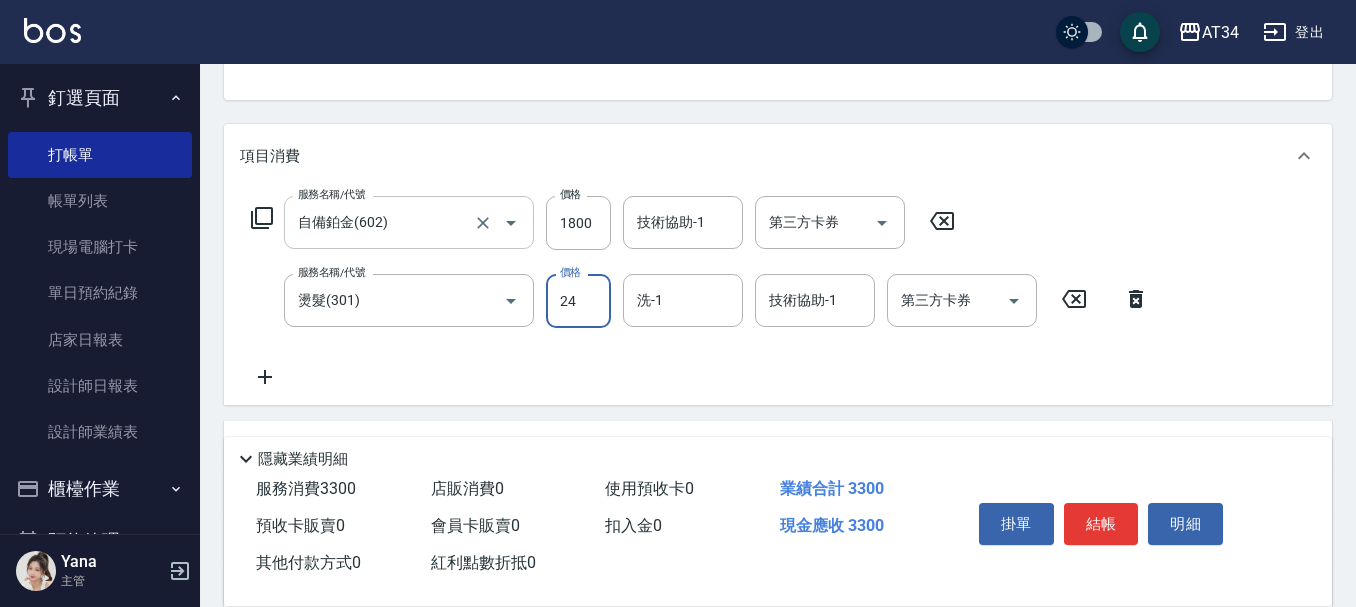 type on "249" 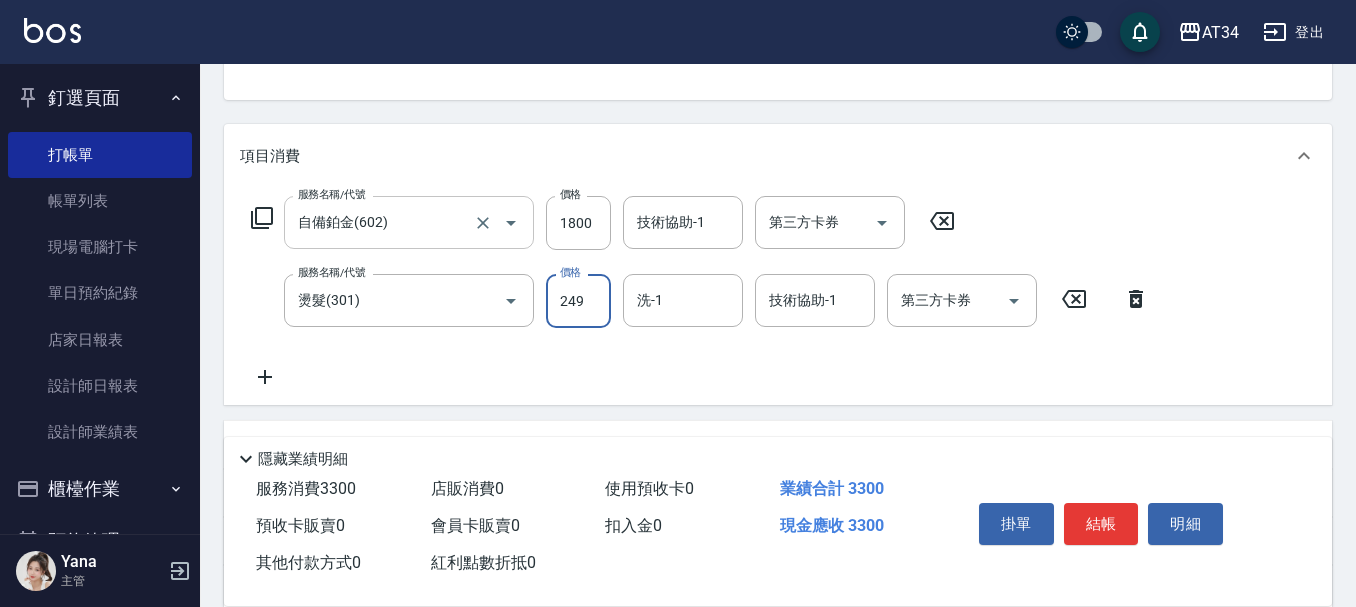 type on "200" 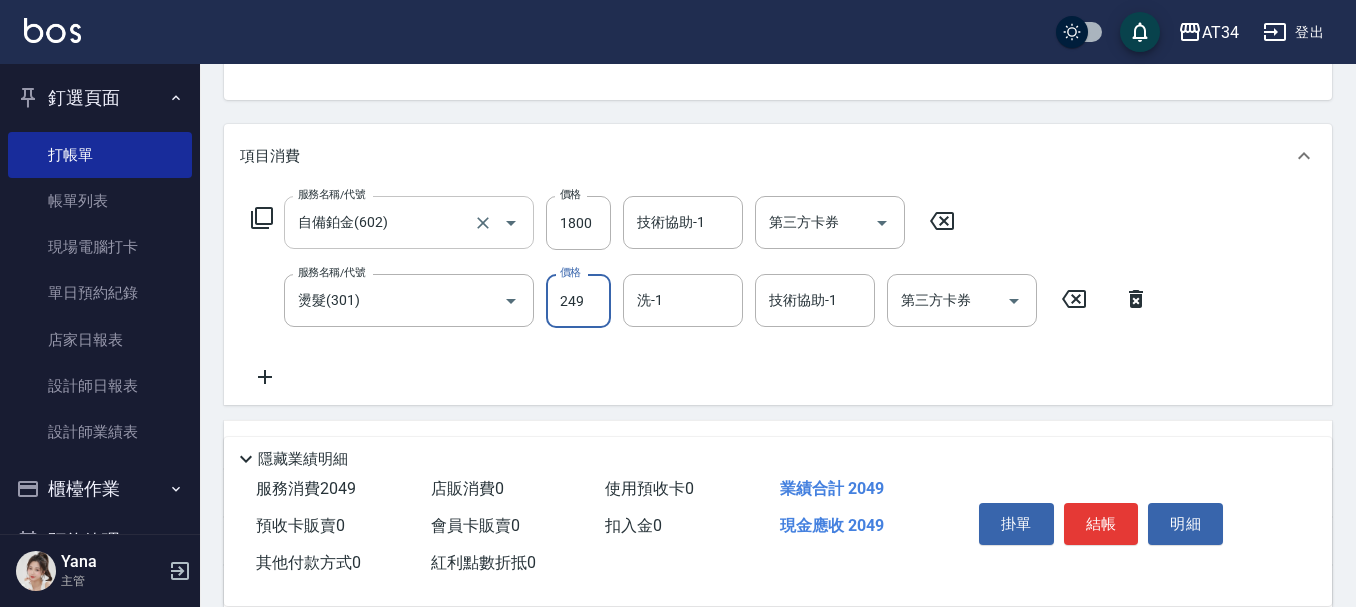type on "2499" 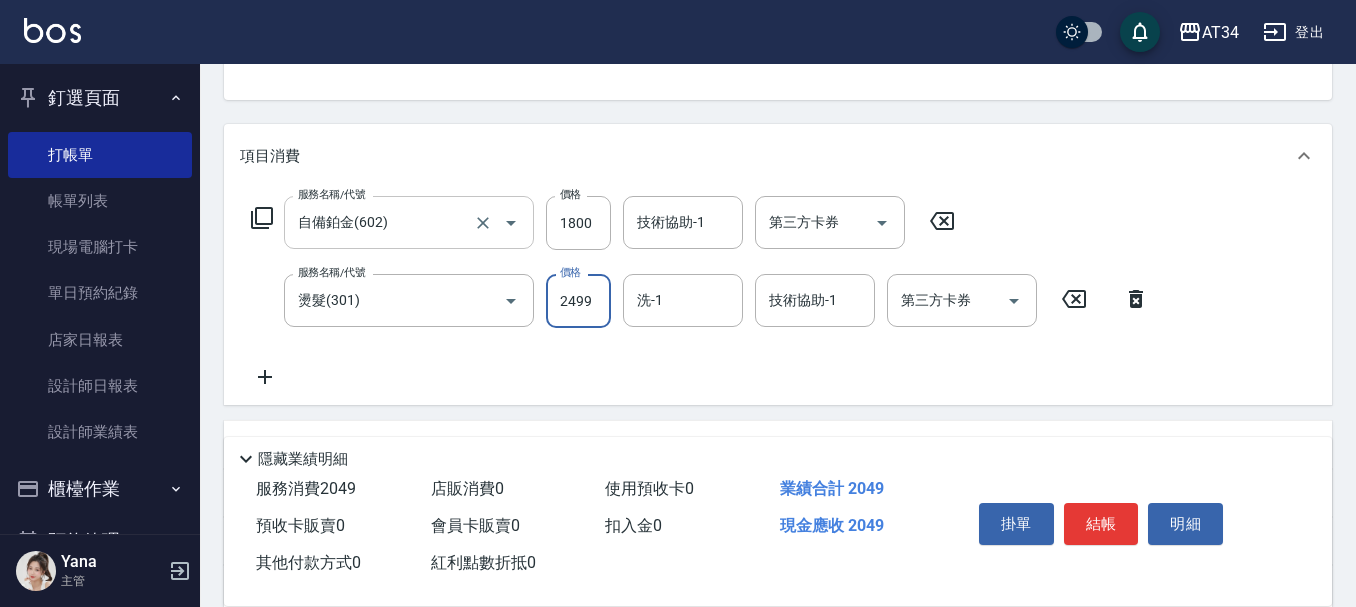 type on "420" 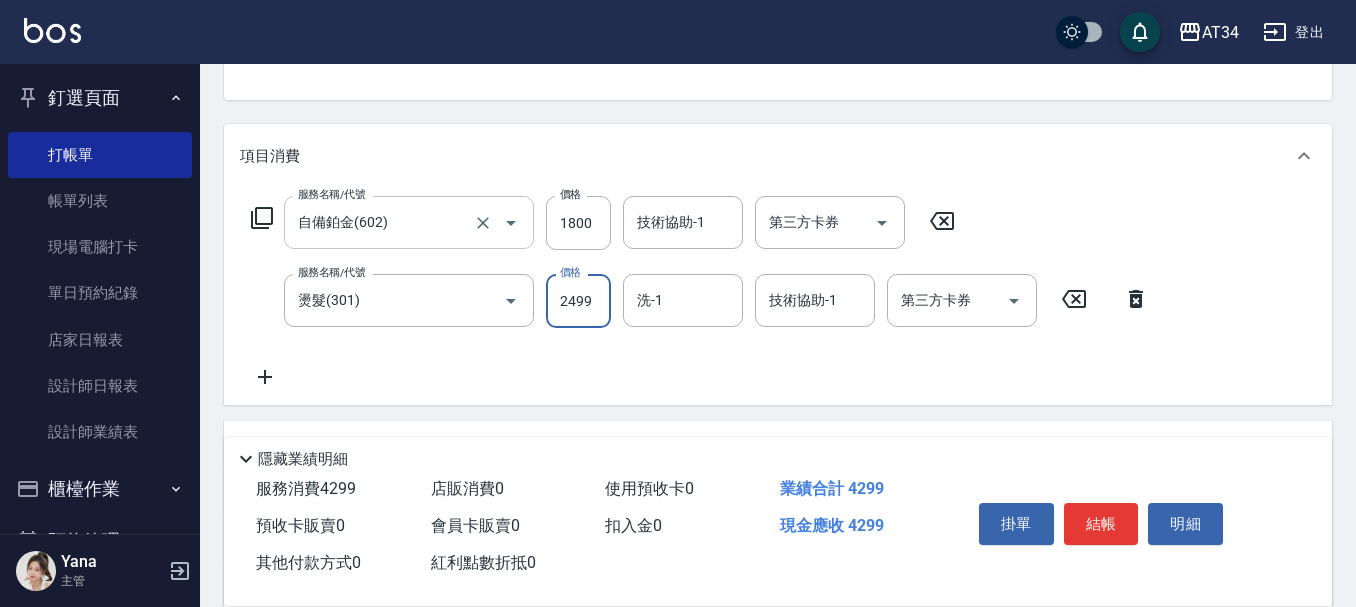 type on "2499" 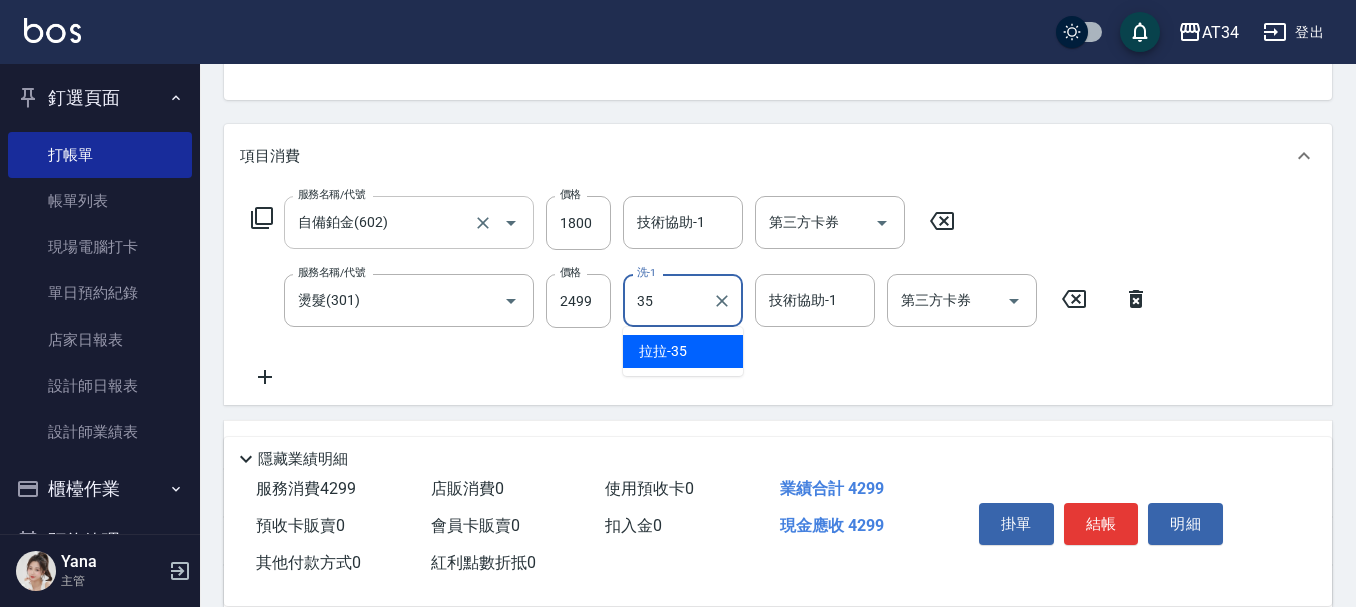 type on "拉拉-35" 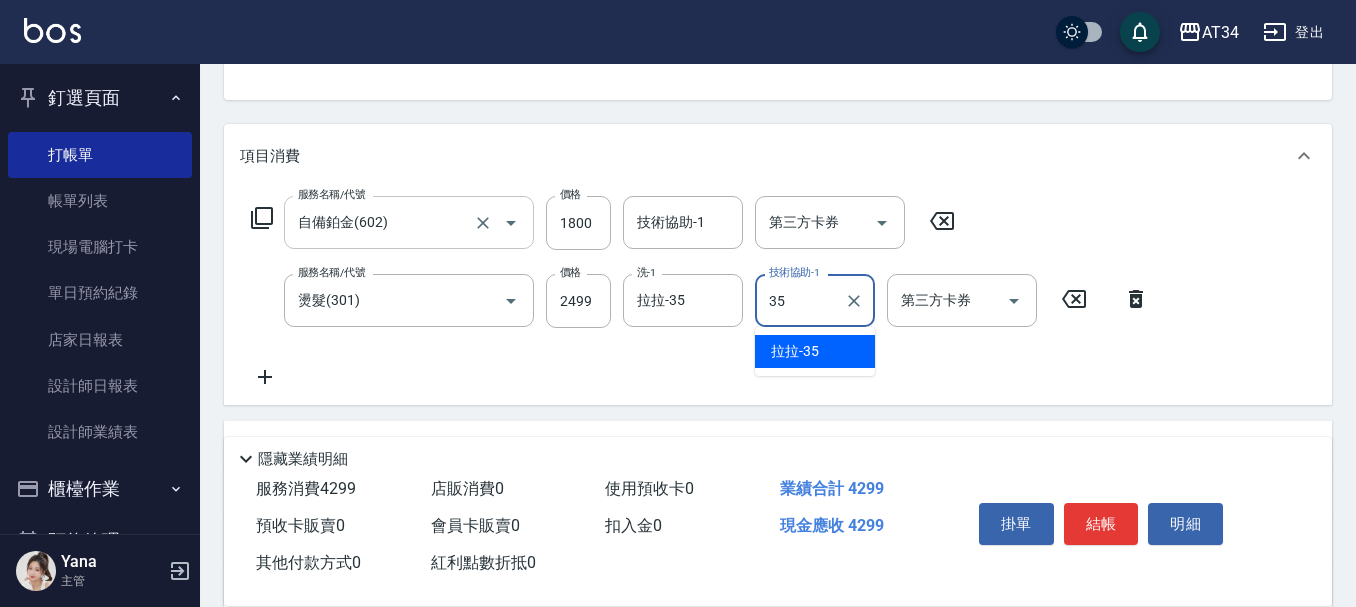 type on "拉拉-35" 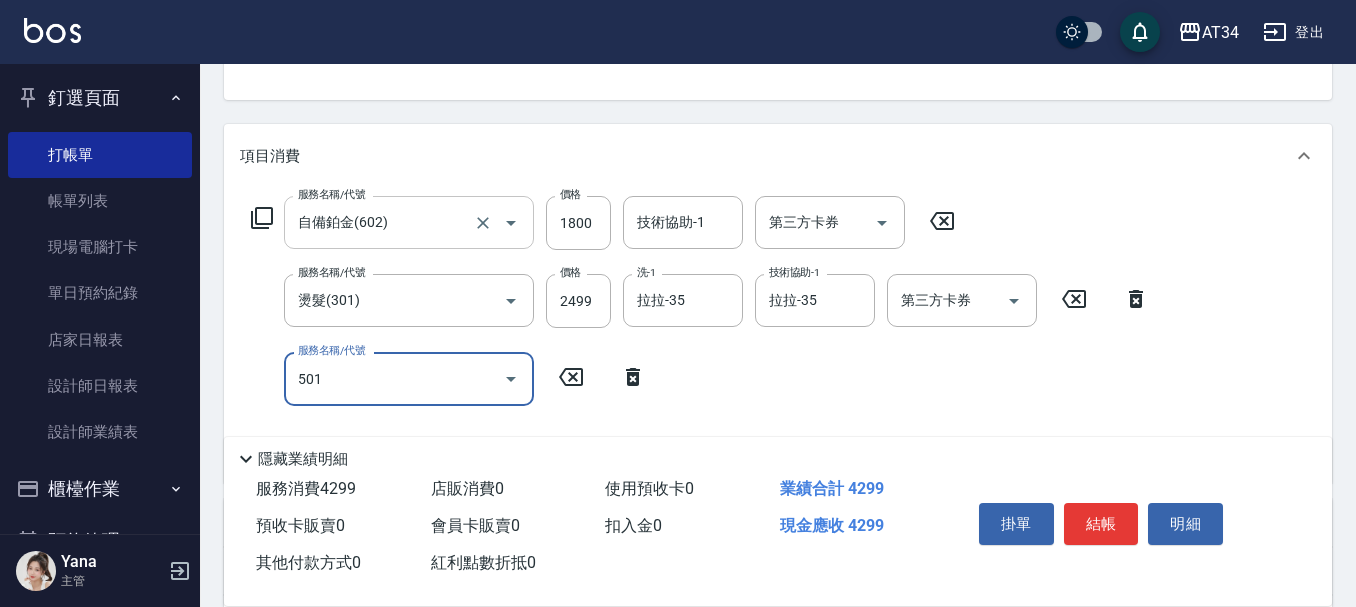type on "501" 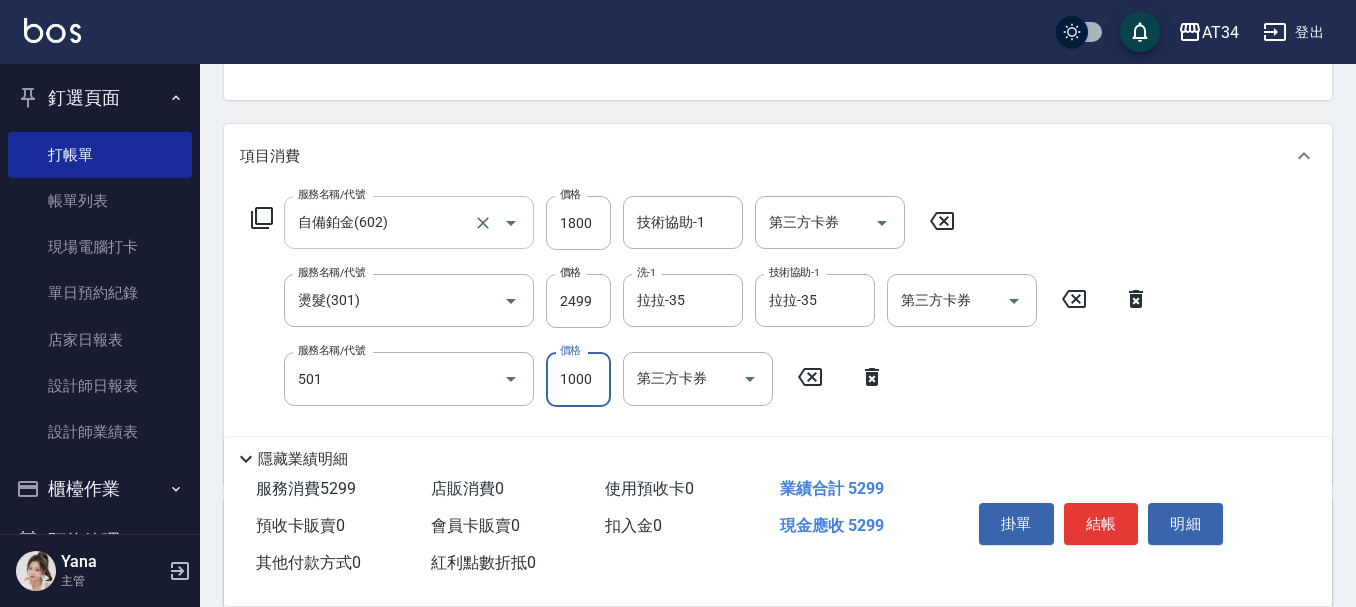 type on "520" 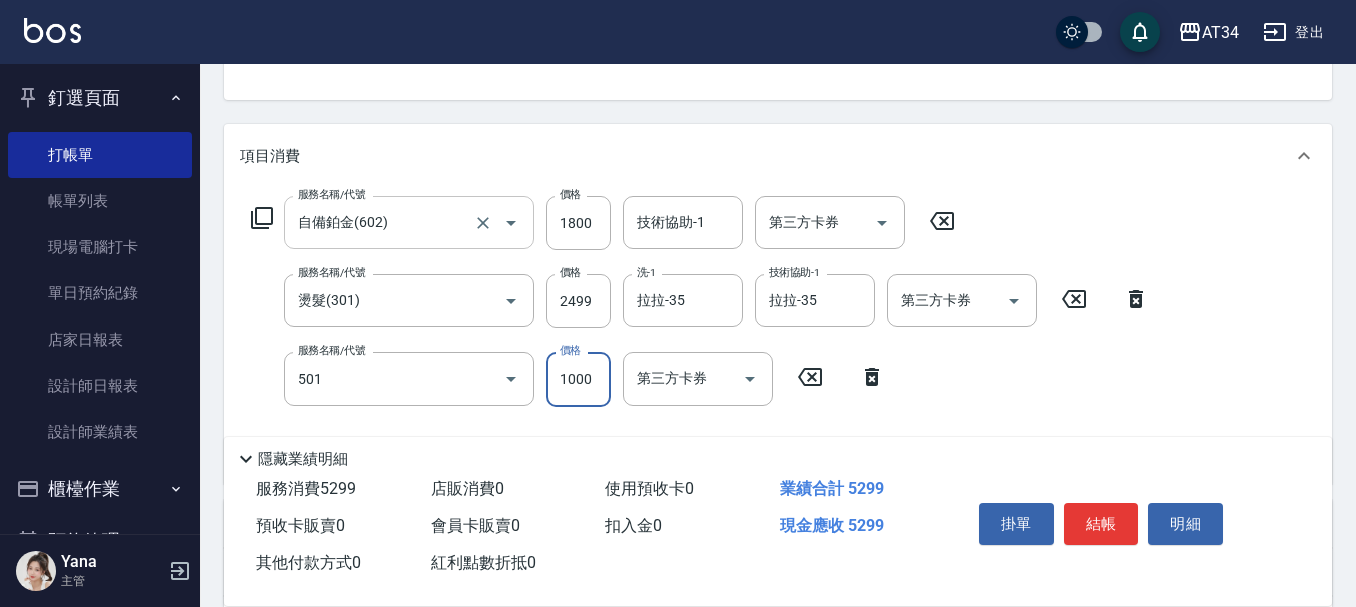 type on "染髮(501)" 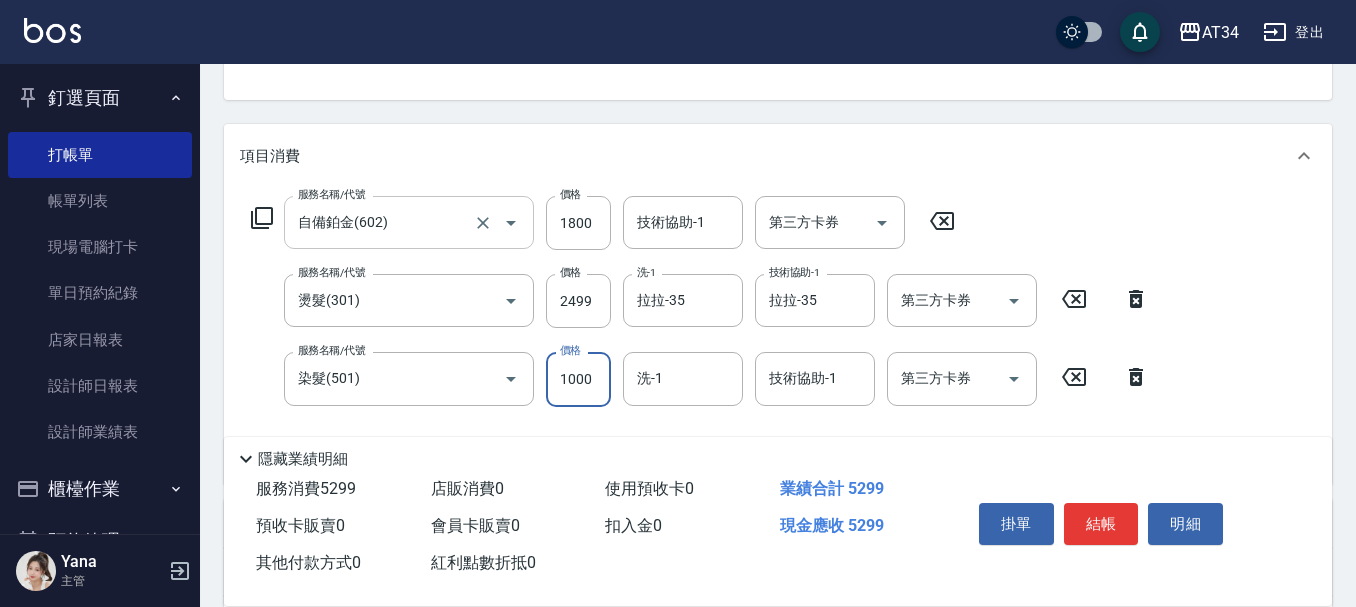 type on "2" 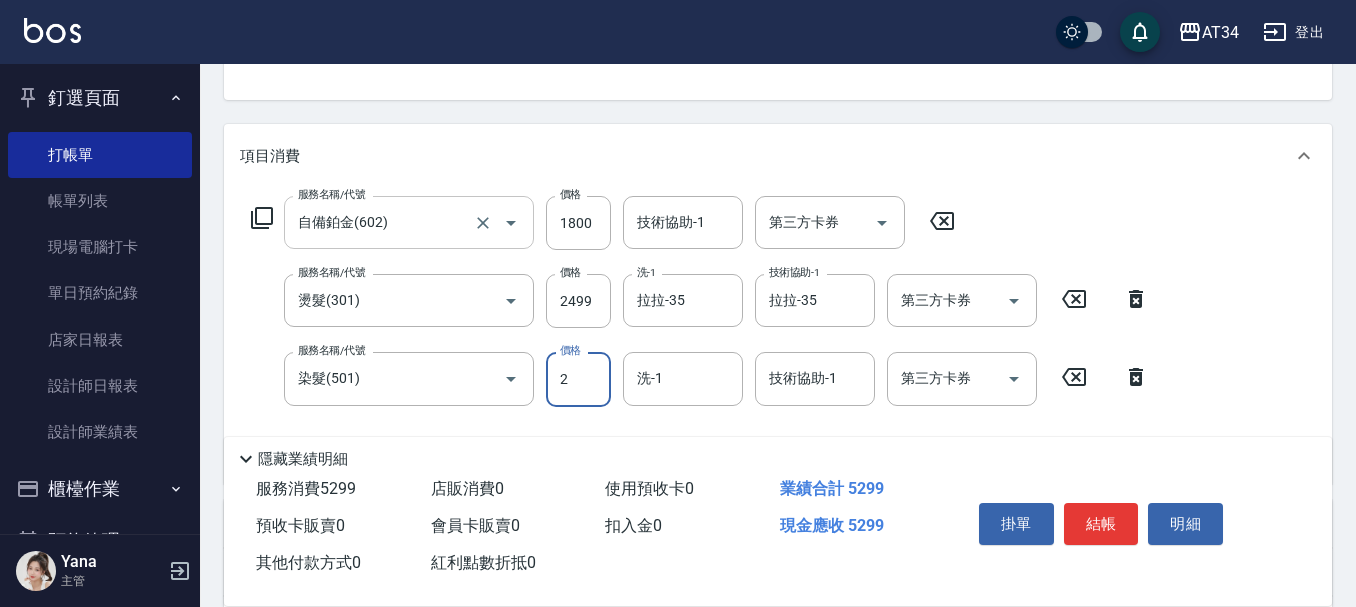 type on "430" 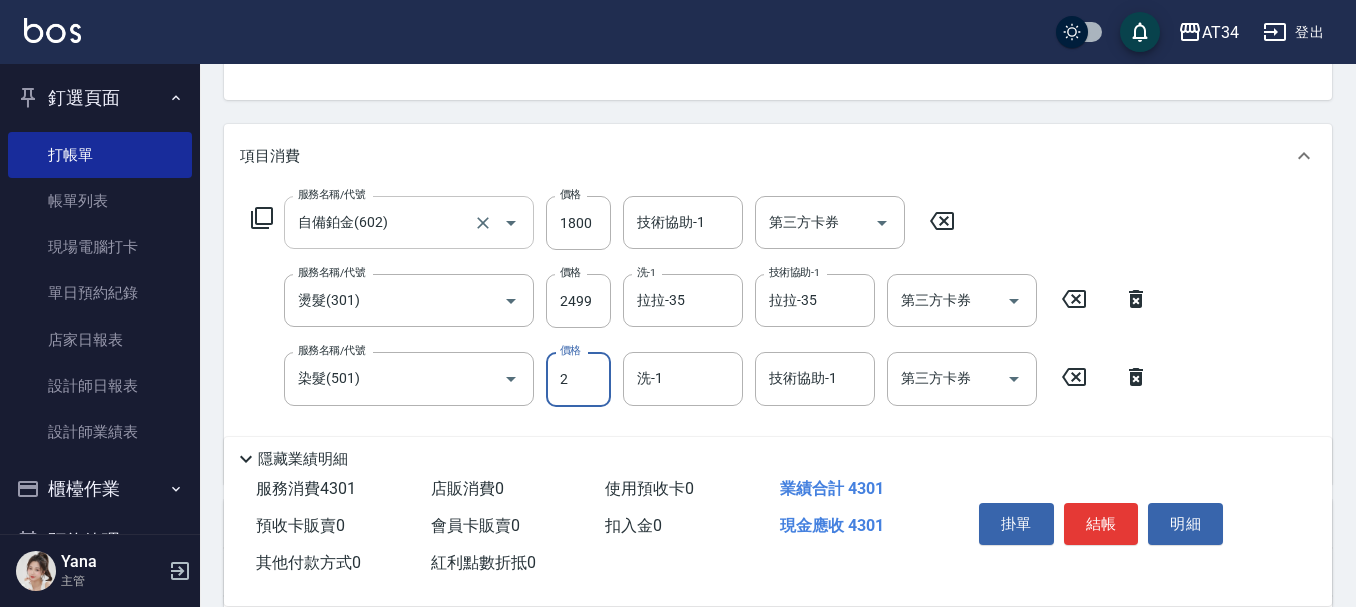 type on "0" 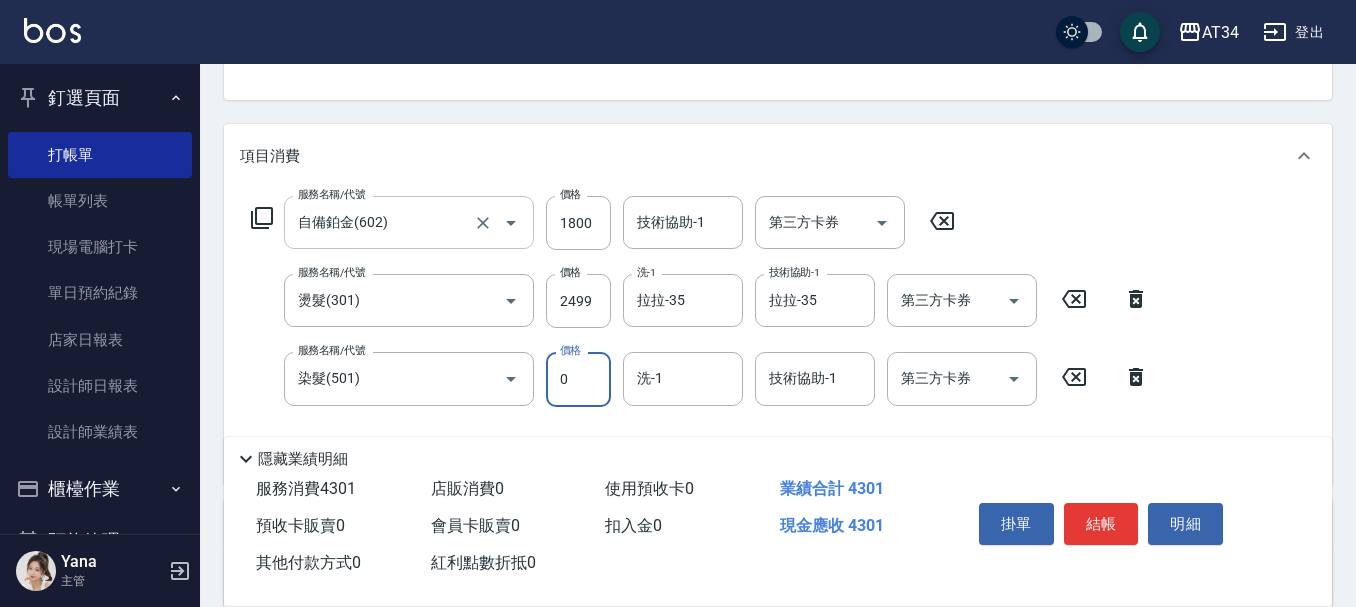 type on "420" 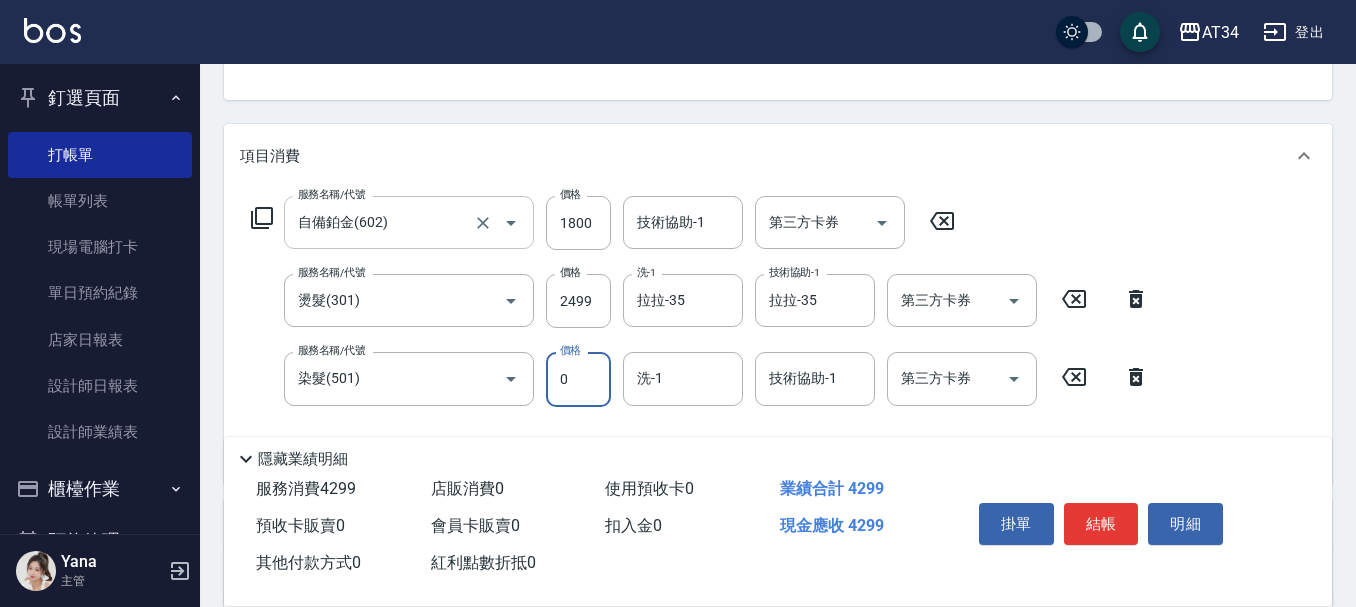 type on "11" 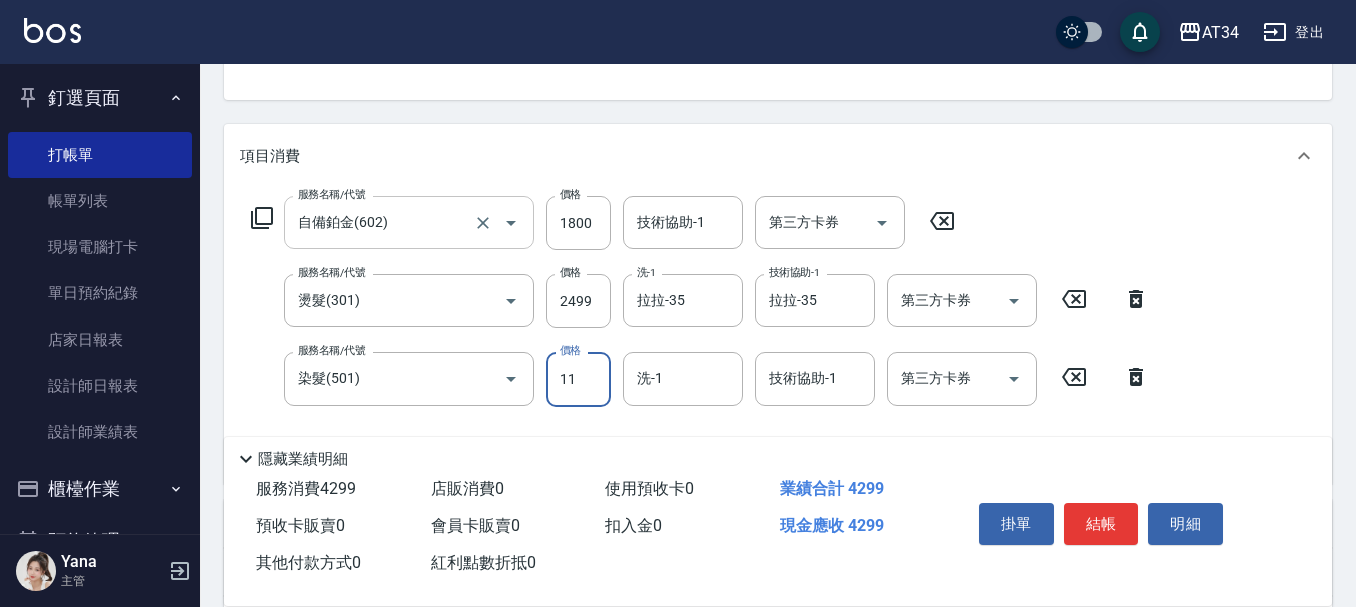 type on "430" 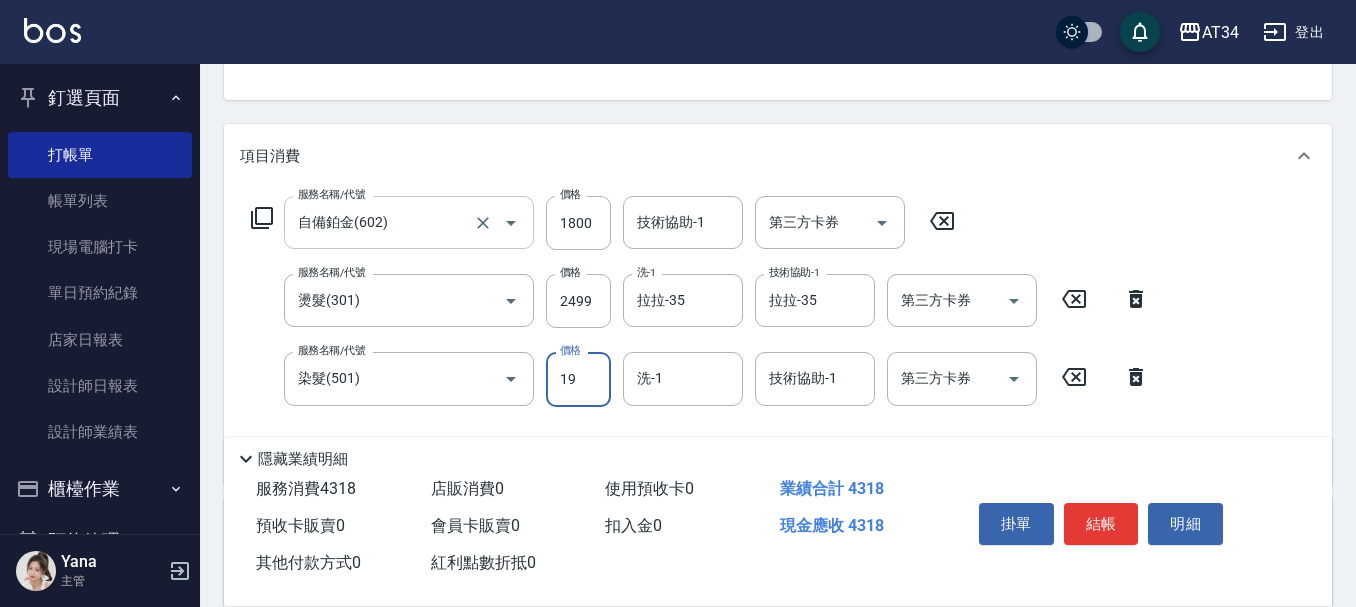 type on "199" 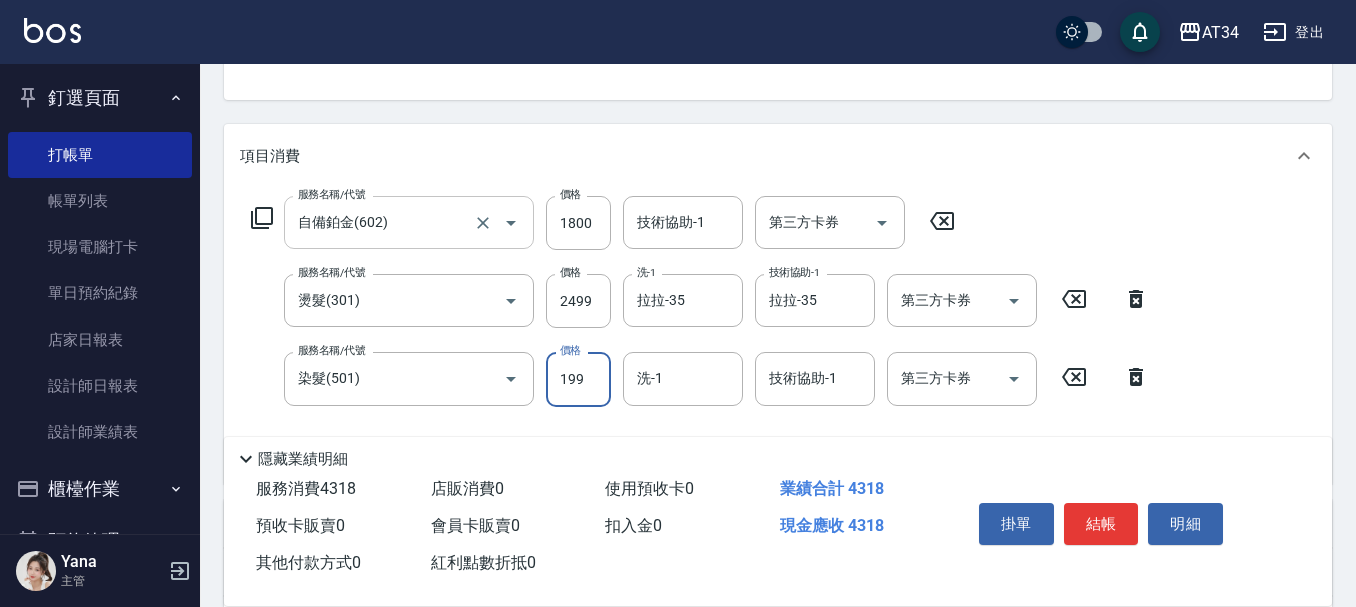 type on "440" 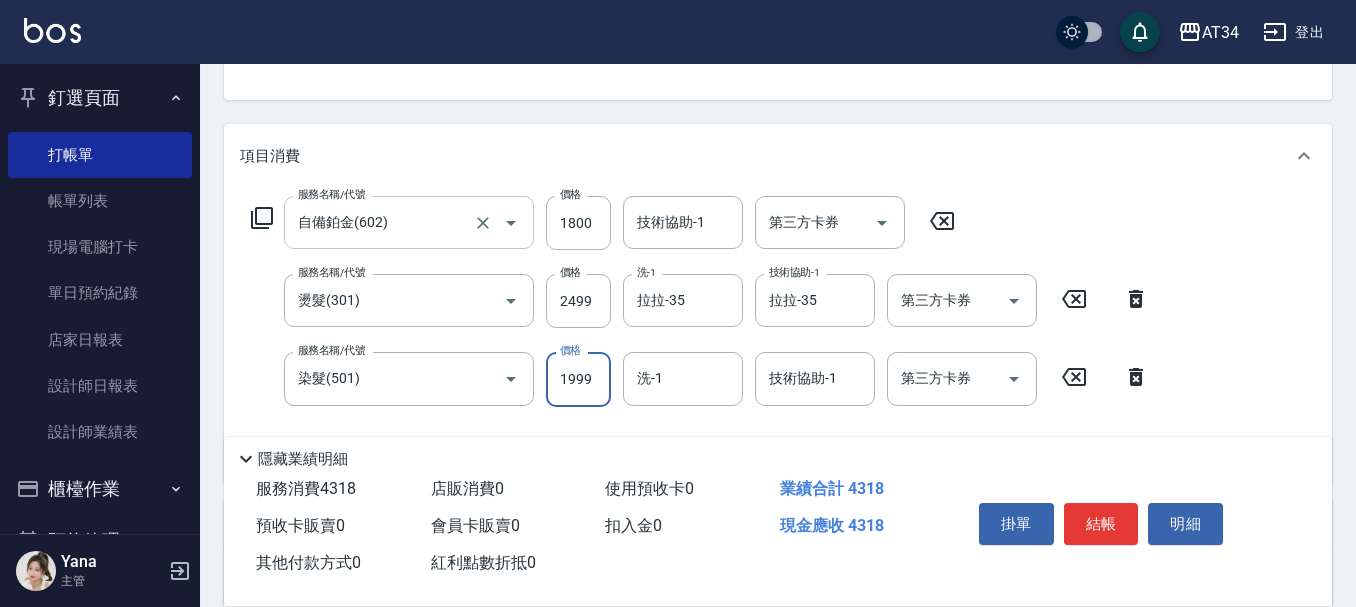 type on "620" 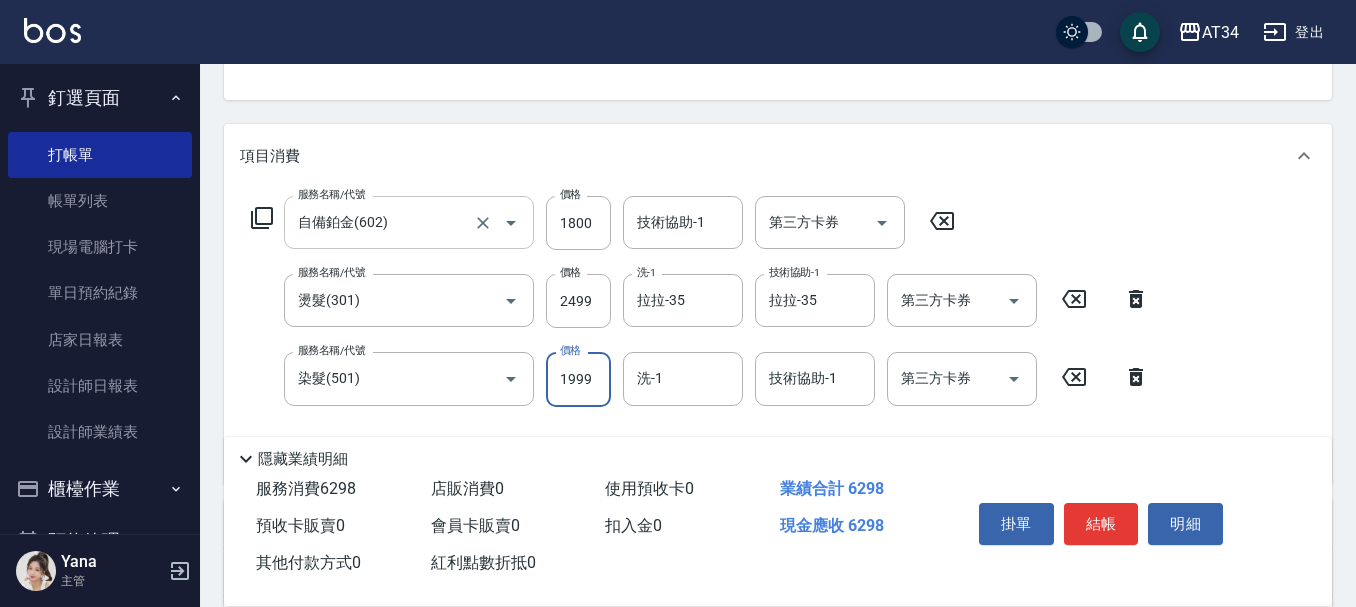 type on "1999" 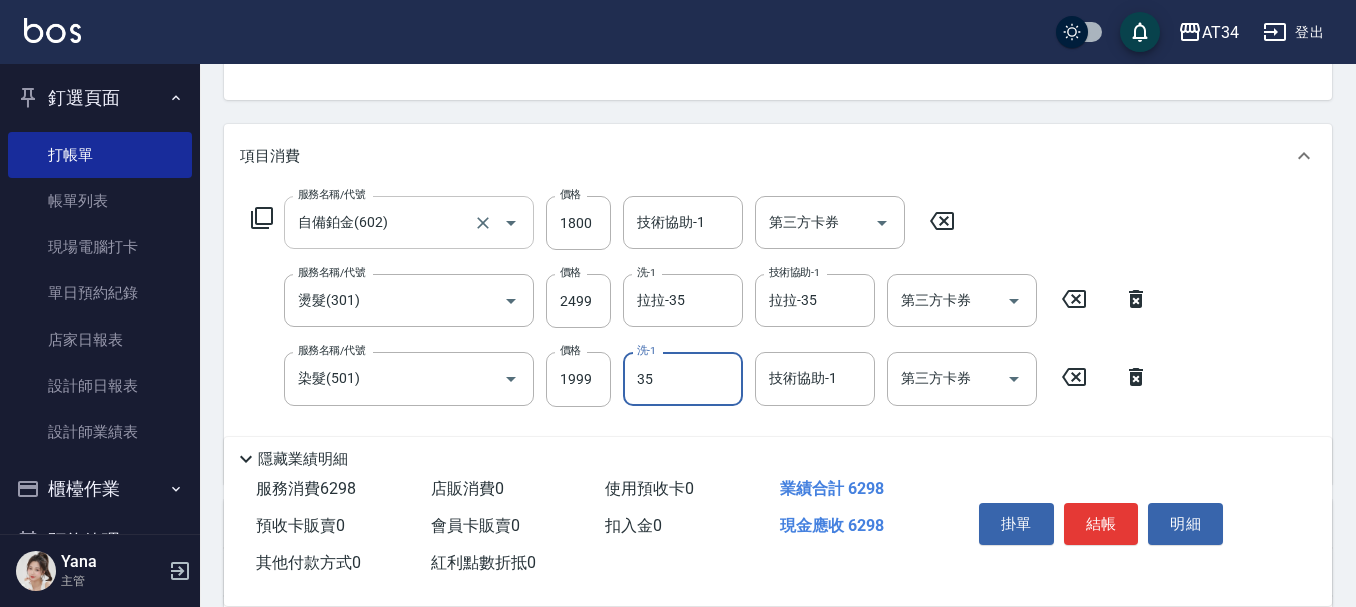type on "拉拉-35" 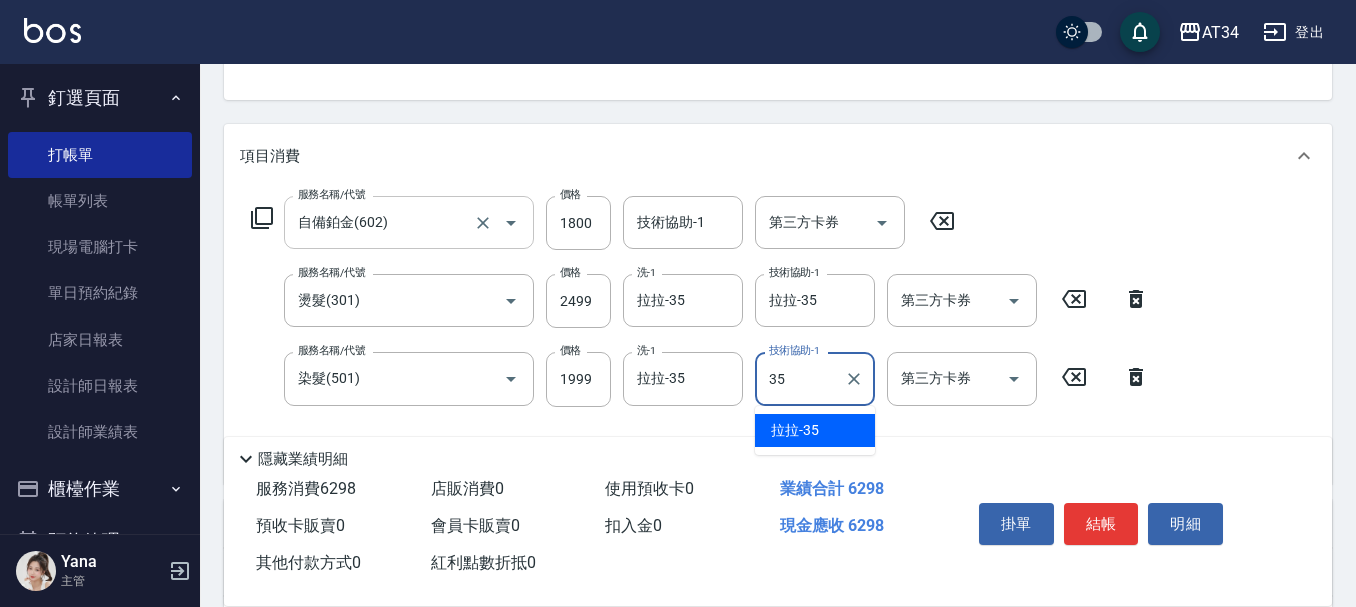 type on "拉拉-35" 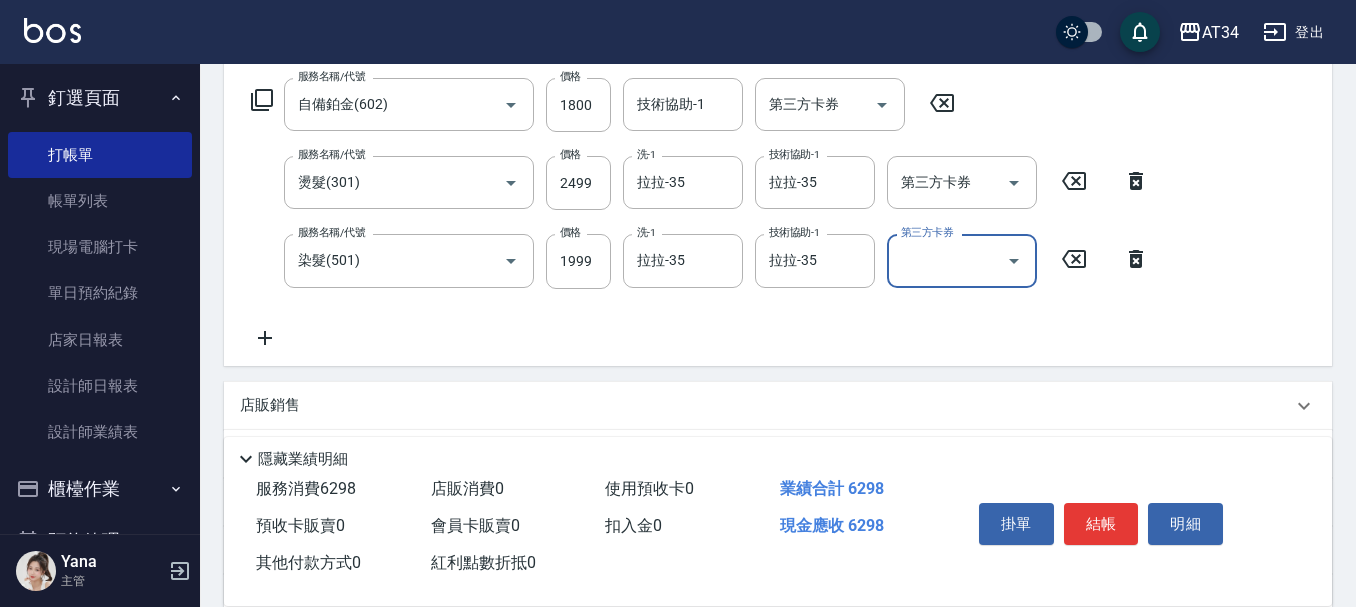 scroll, scrollTop: 500, scrollLeft: 0, axis: vertical 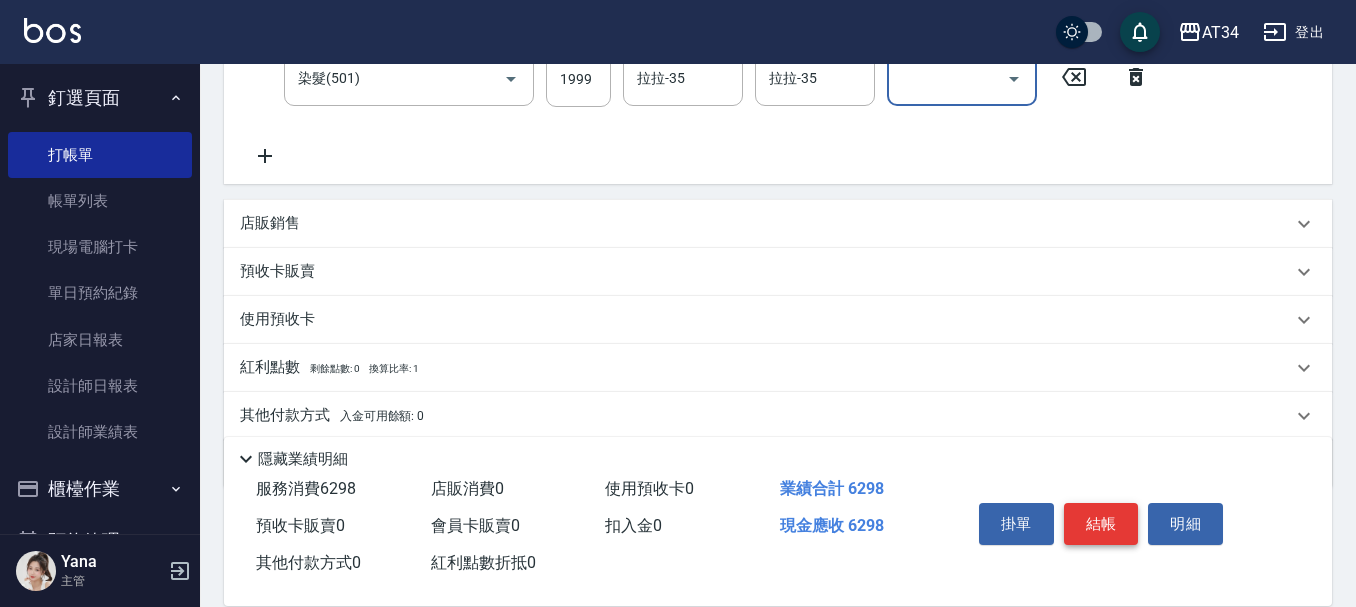click on "結帳" at bounding box center [1101, 524] 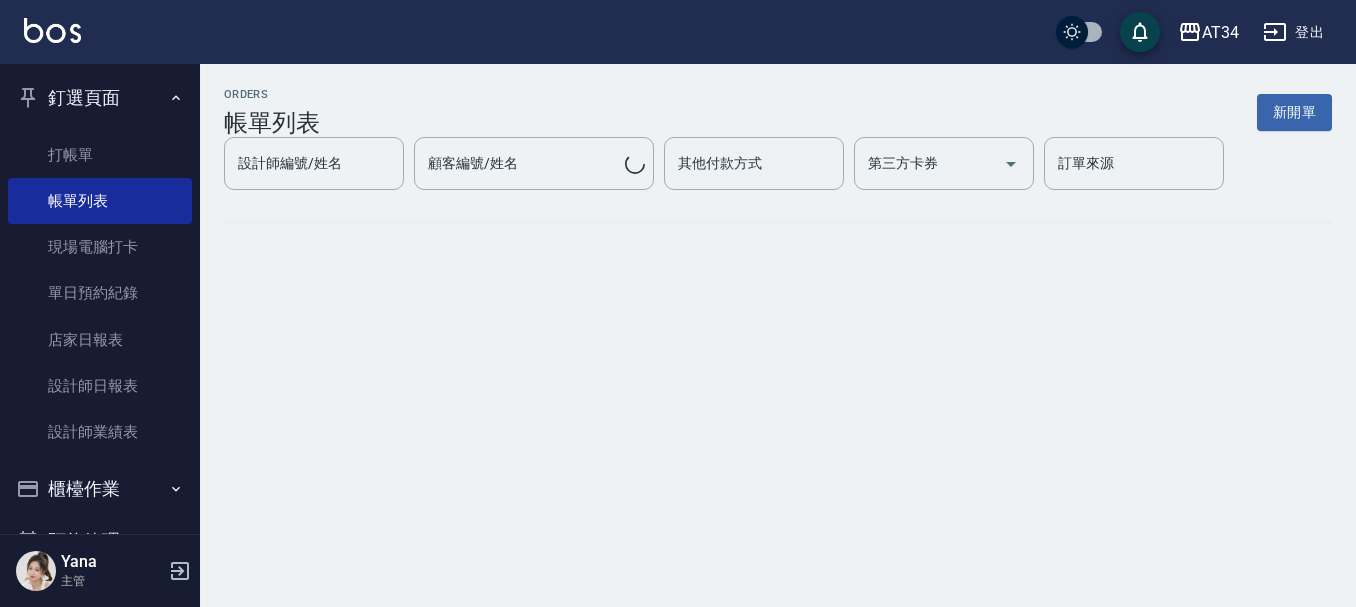 scroll, scrollTop: 0, scrollLeft: 0, axis: both 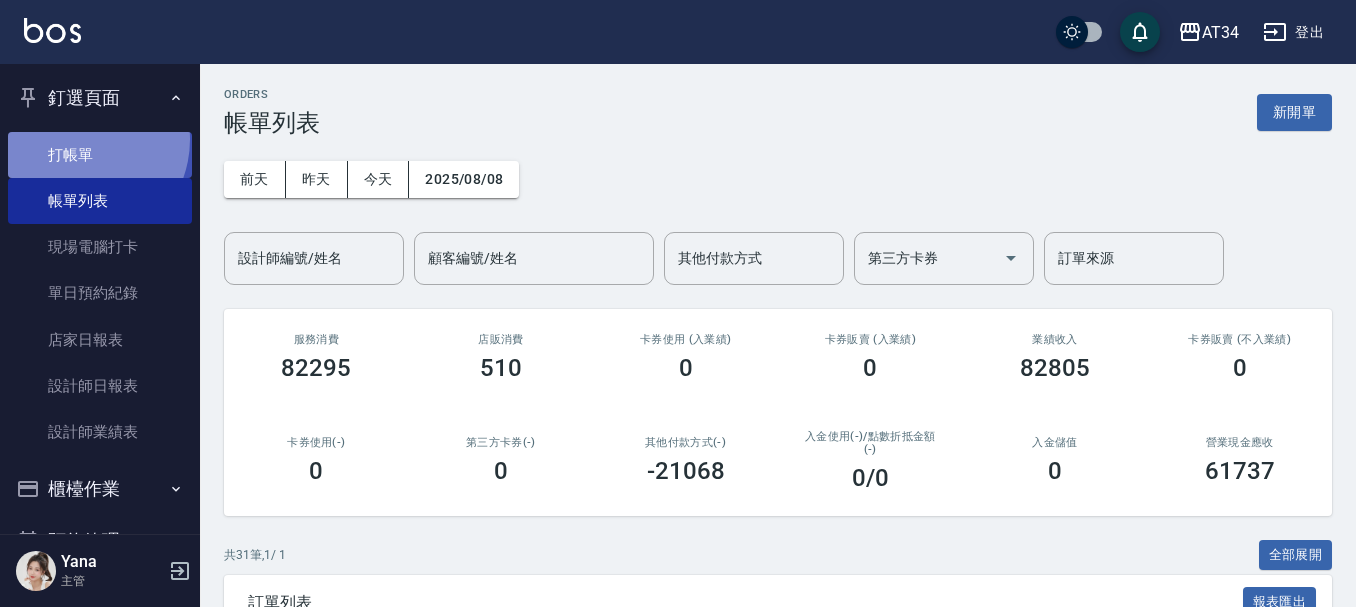 click on "打帳單" at bounding box center [100, 155] 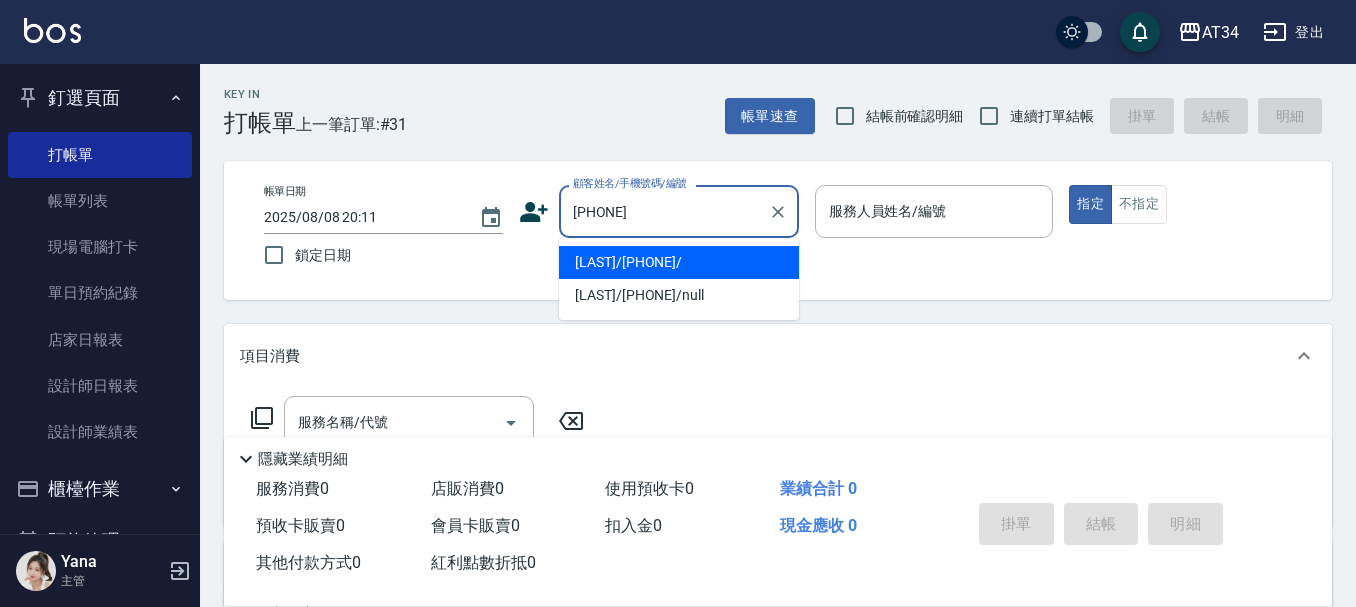 type on "陳品言/0905199866/" 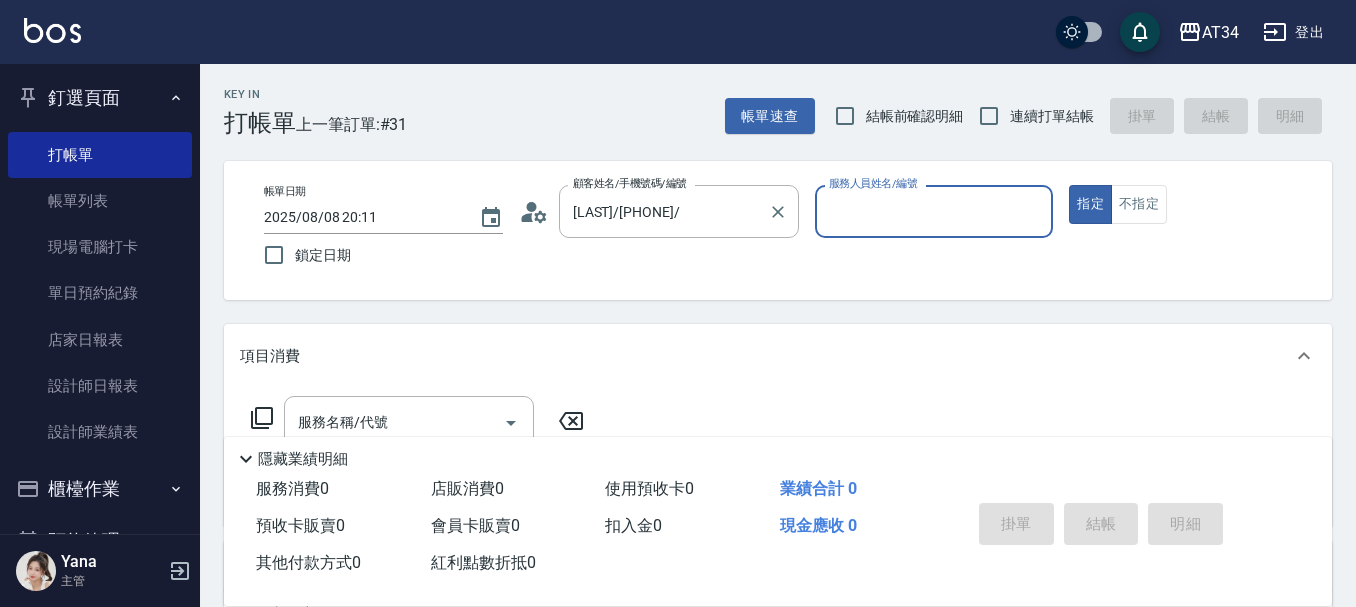 type on "Wendy-02" 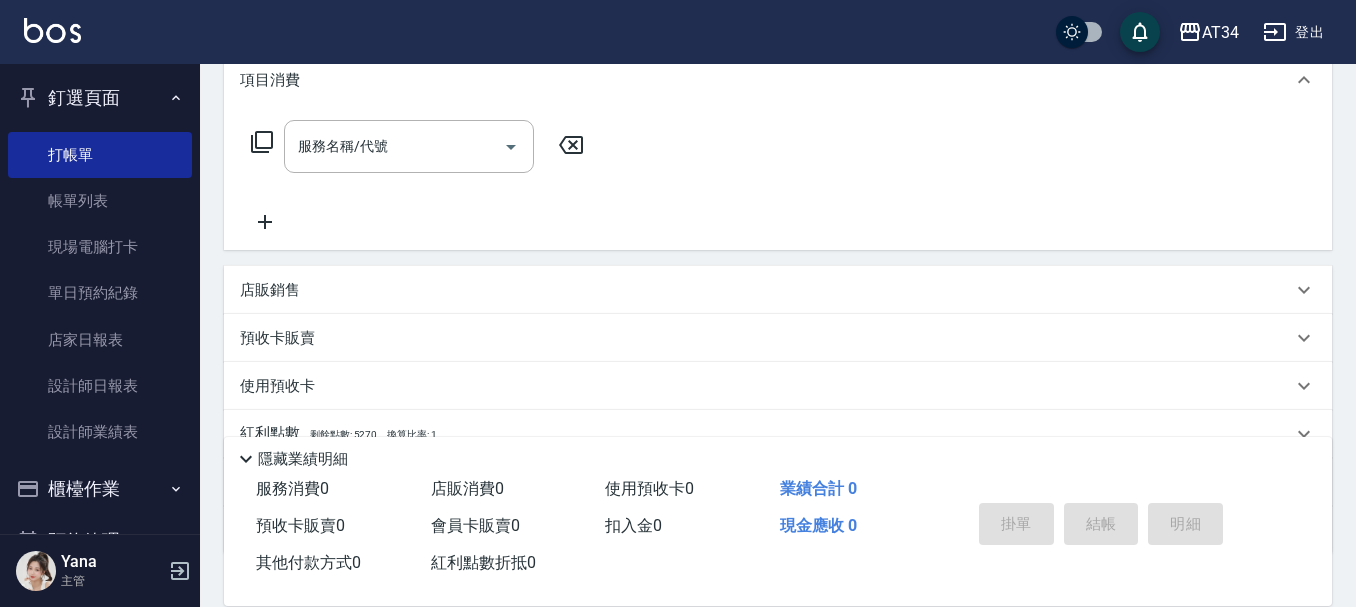 scroll, scrollTop: 300, scrollLeft: 0, axis: vertical 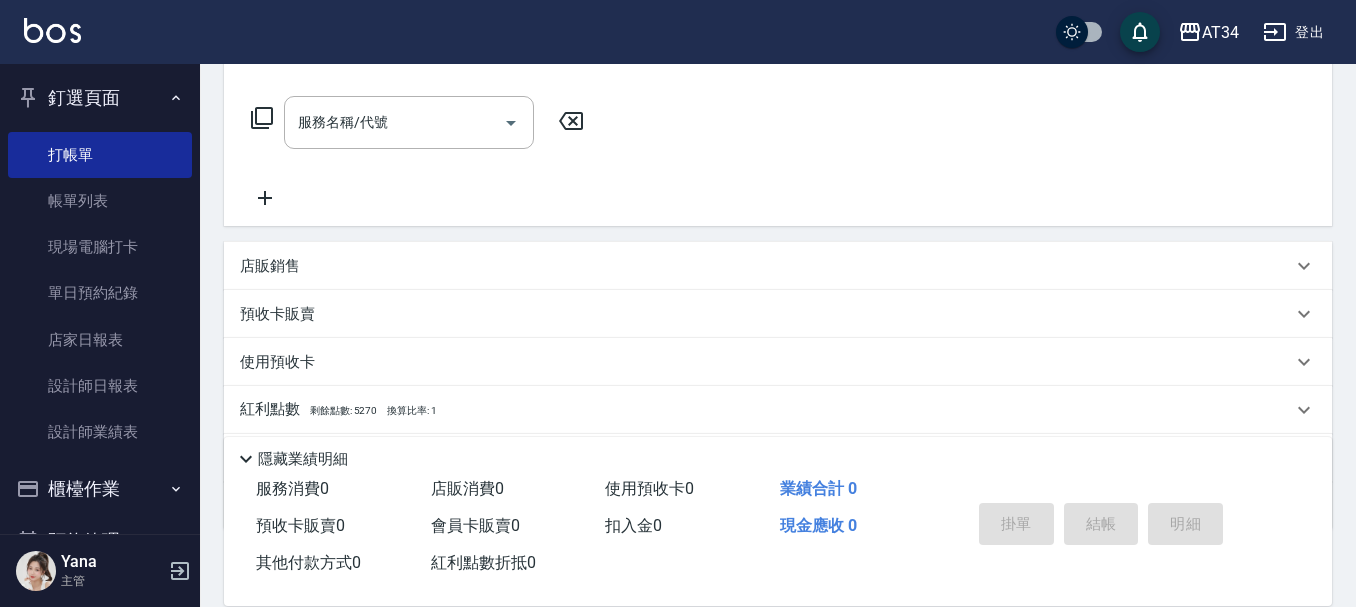 click on "服務名稱/代號 服務名稱/代號" at bounding box center (418, 153) 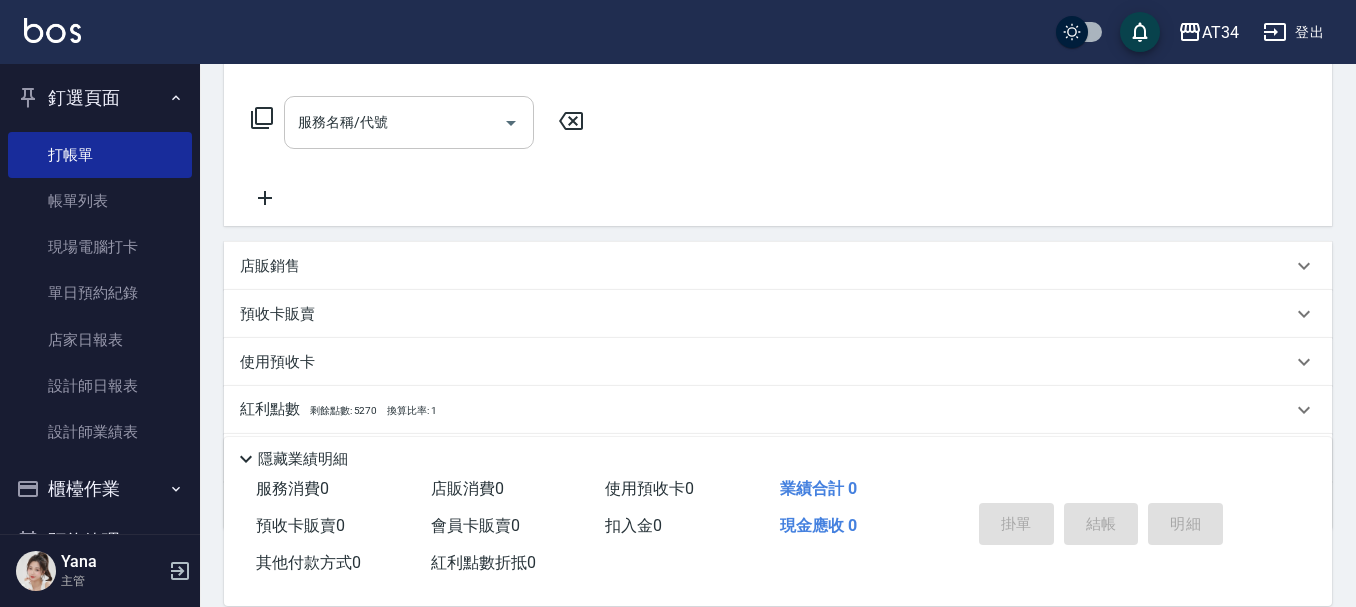 click on "服務名稱/代號" at bounding box center [409, 122] 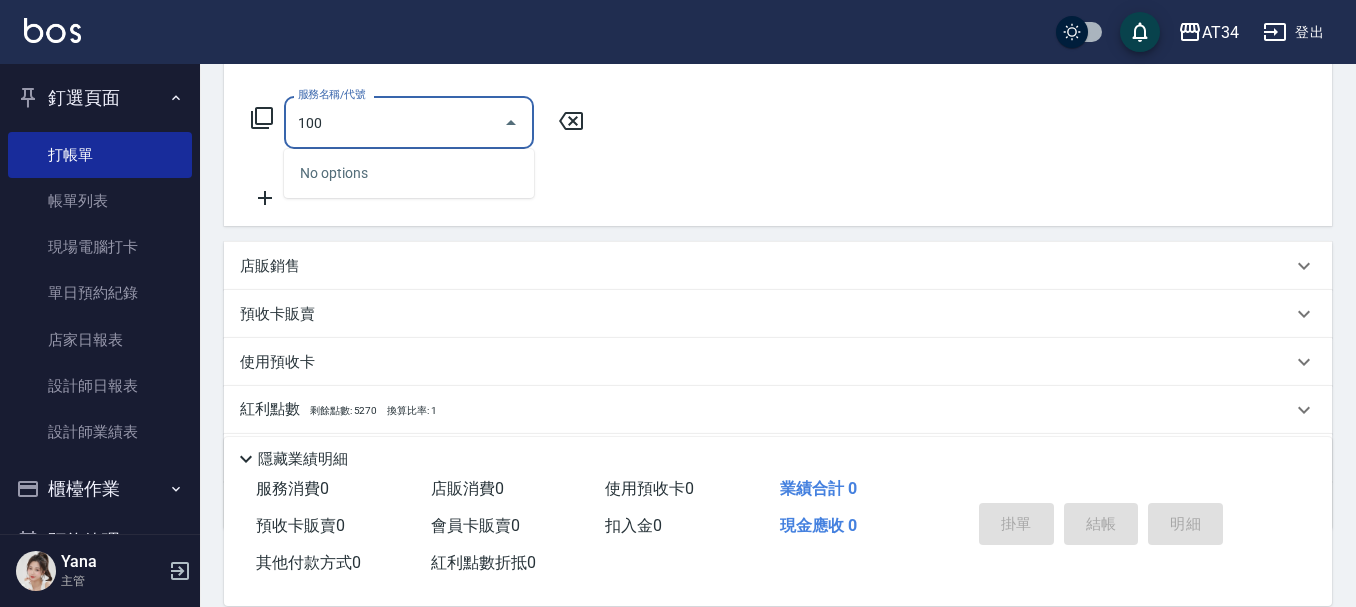 type on "1001" 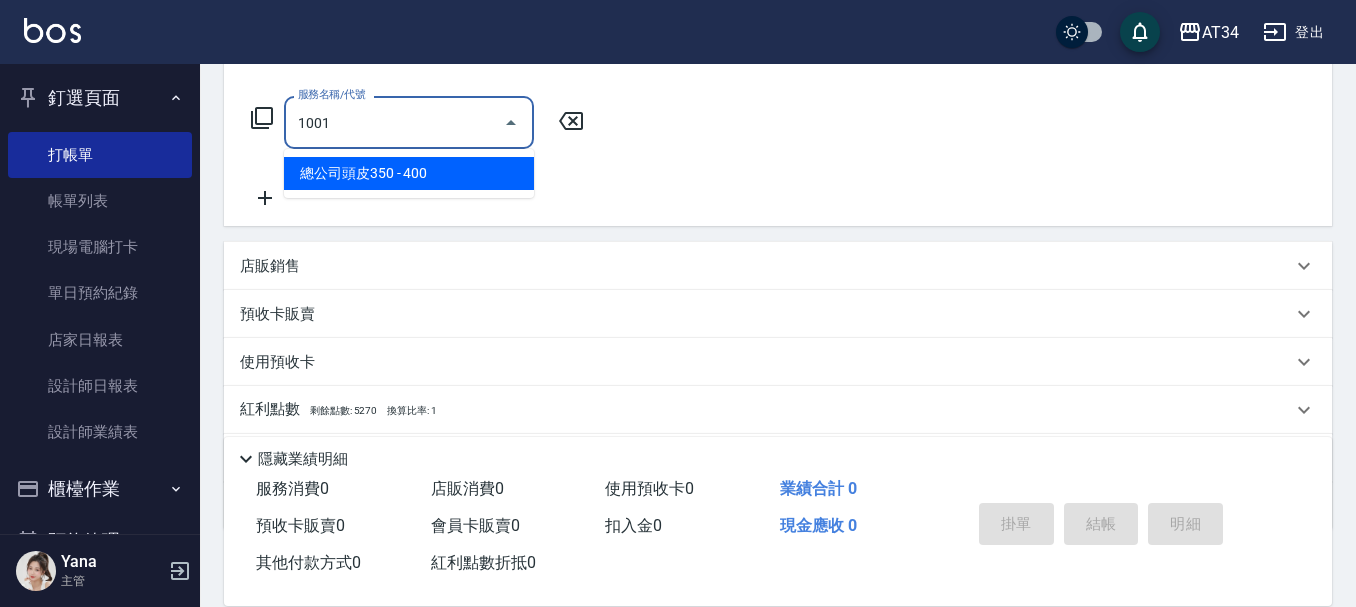 type on "40" 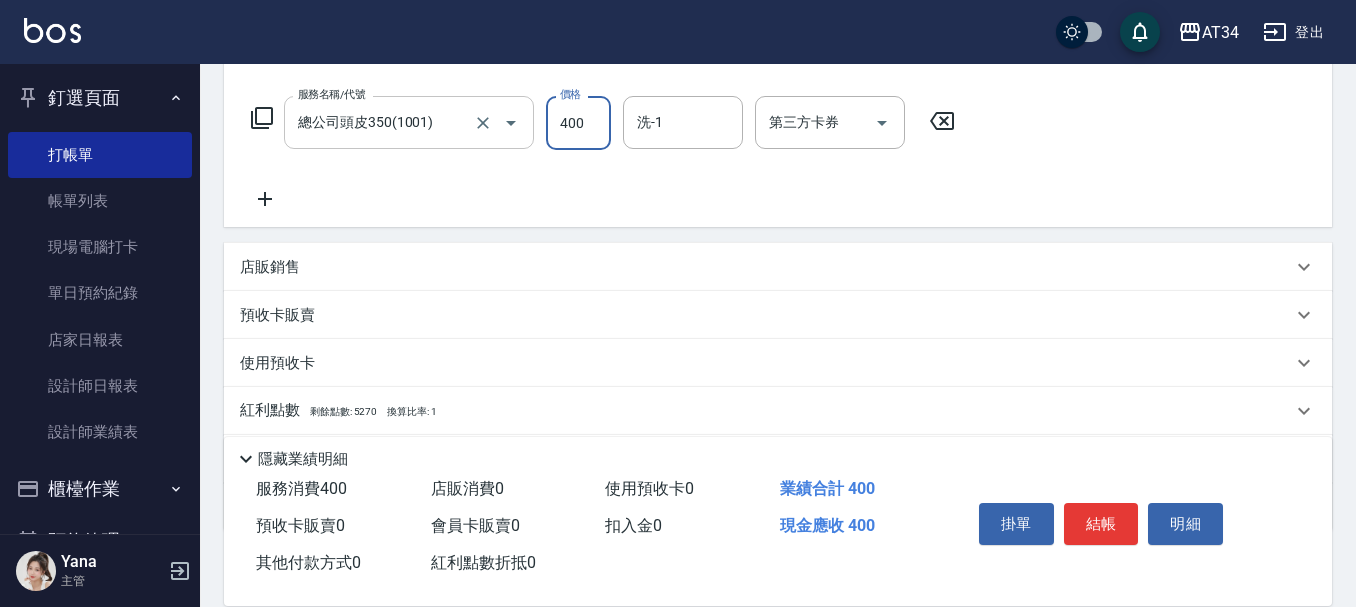 type on "4" 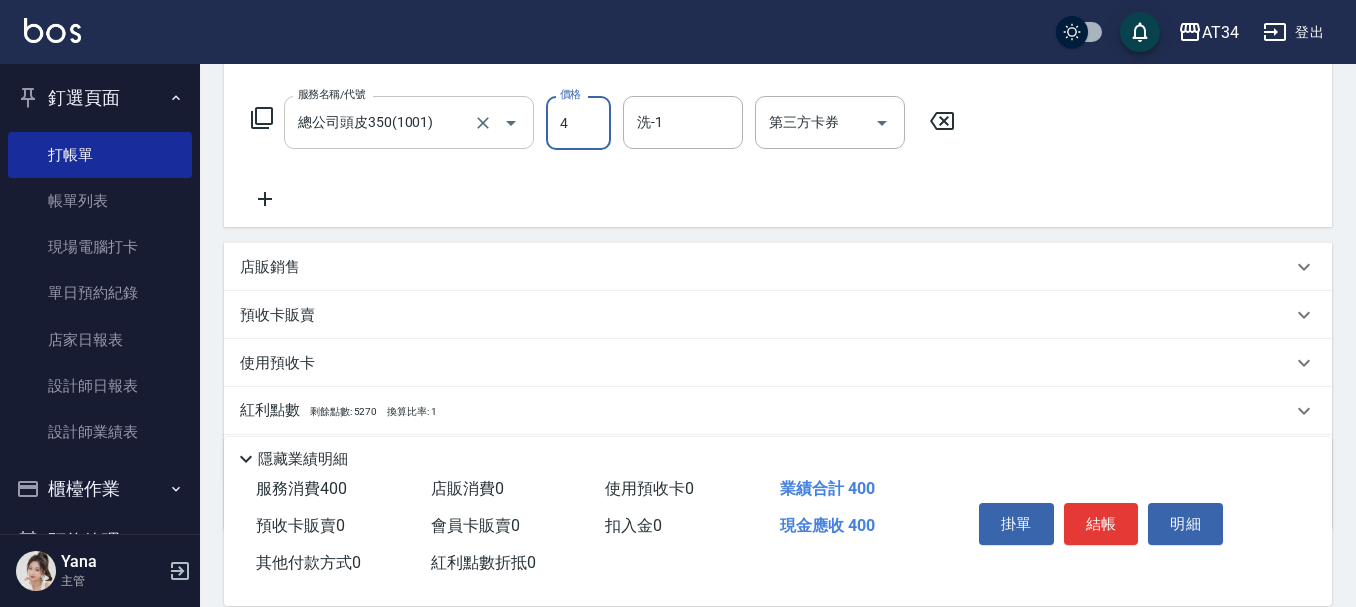 type on "0" 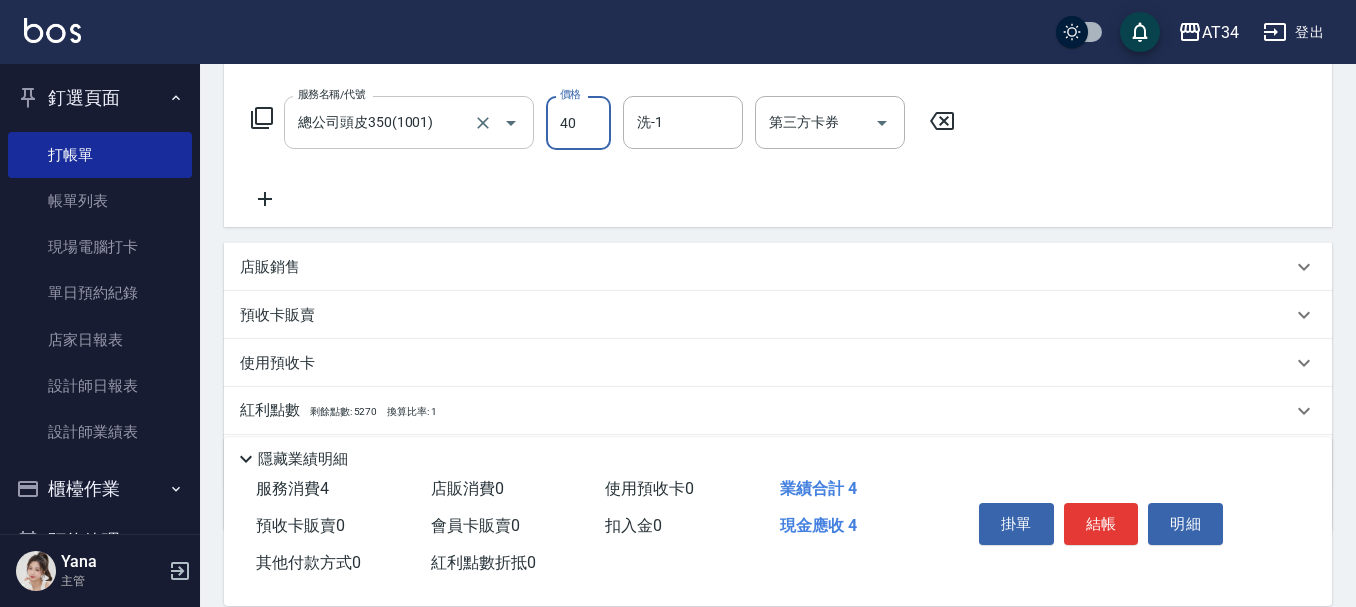 type on "400" 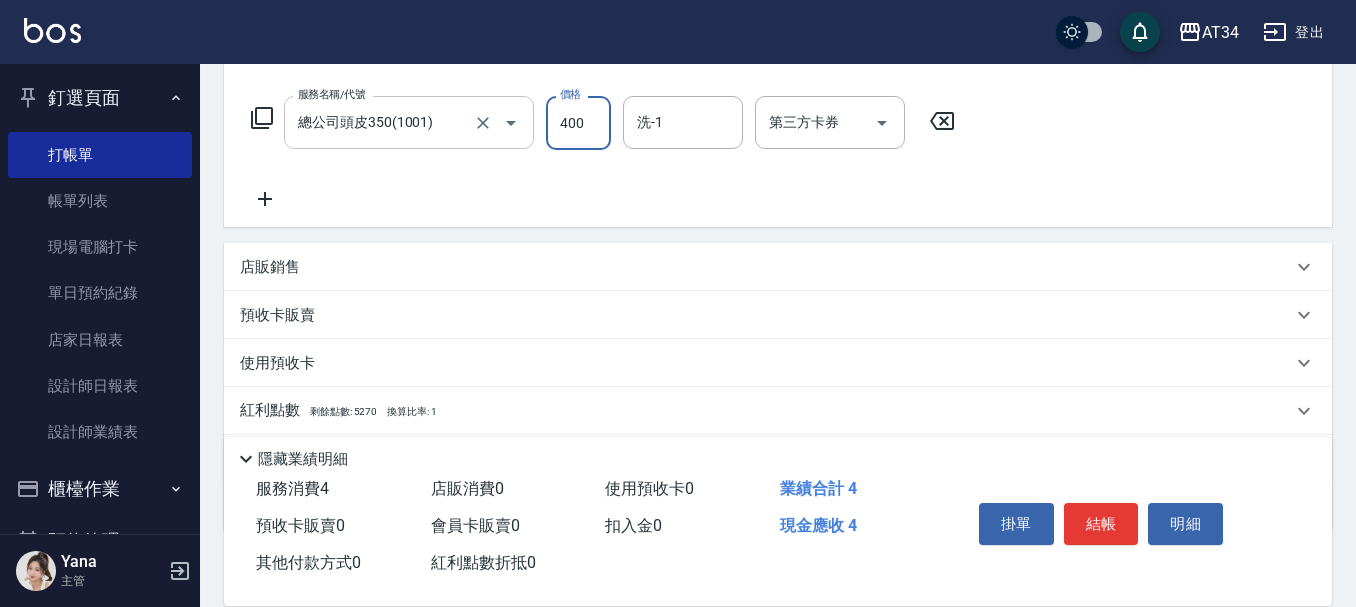 type on "40" 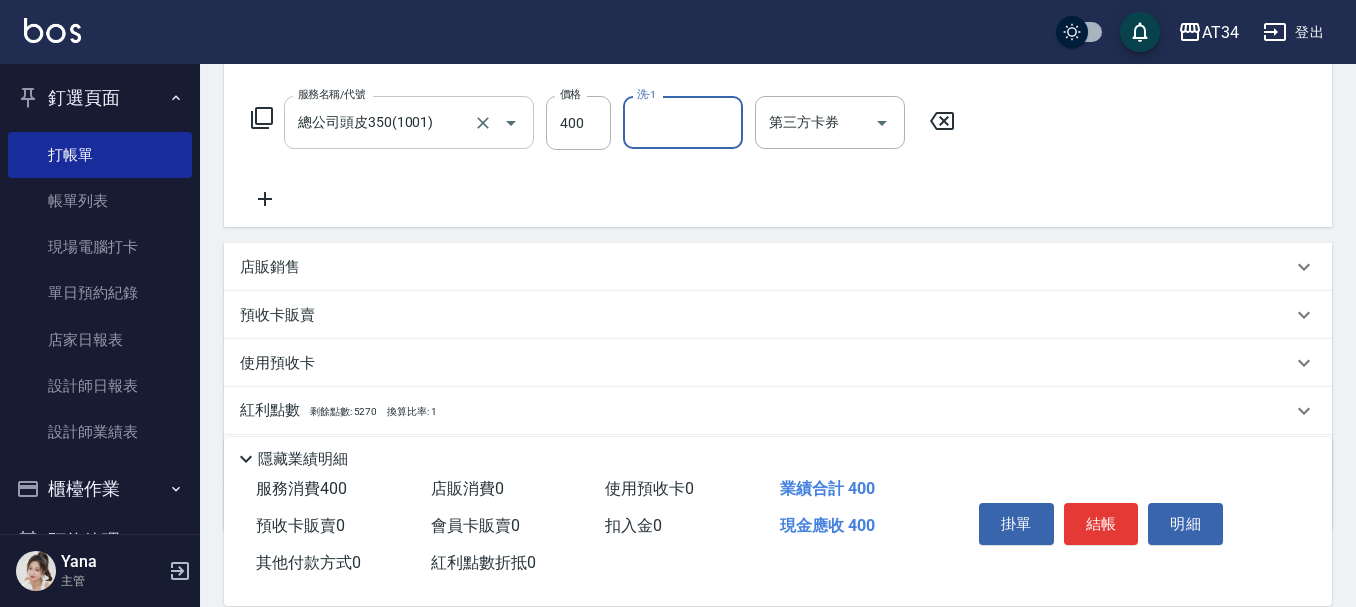type on "3" 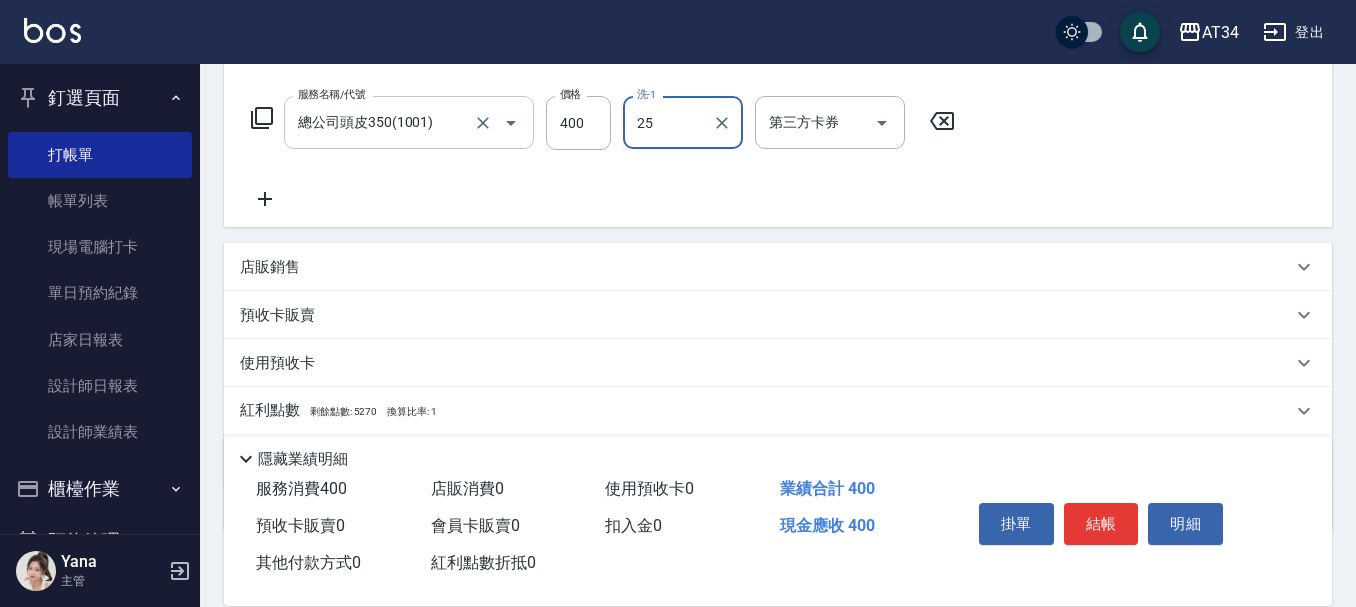 type on "張芯婭-25" 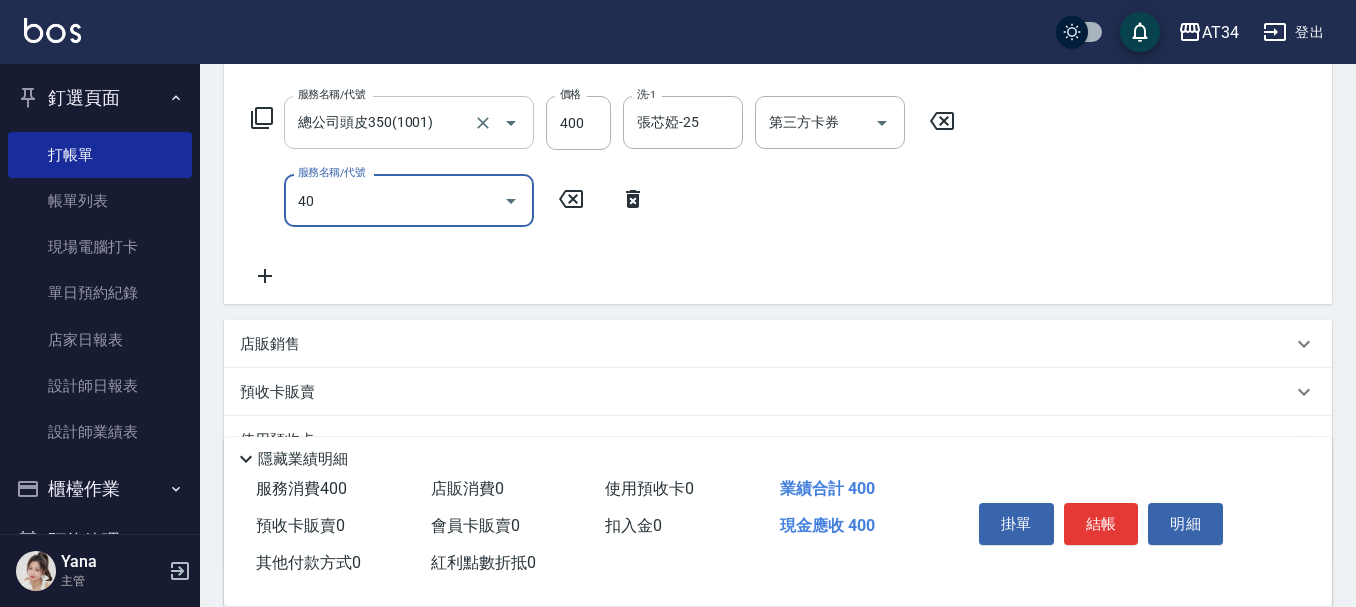 type on "401" 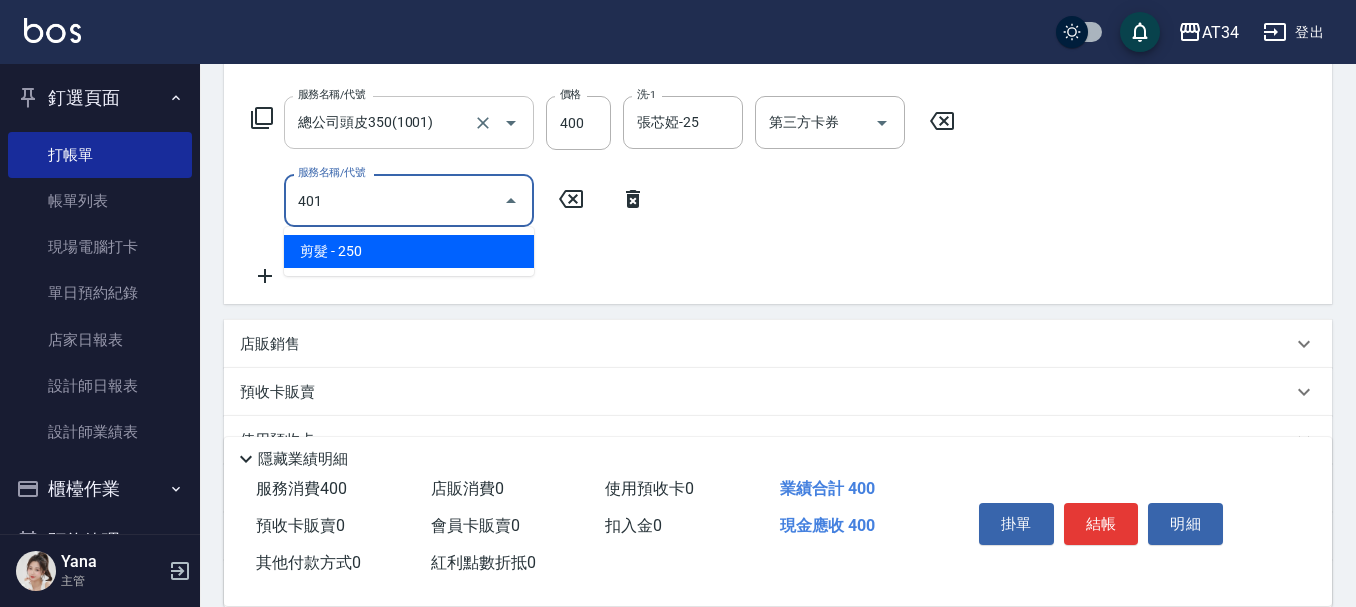 type on "60" 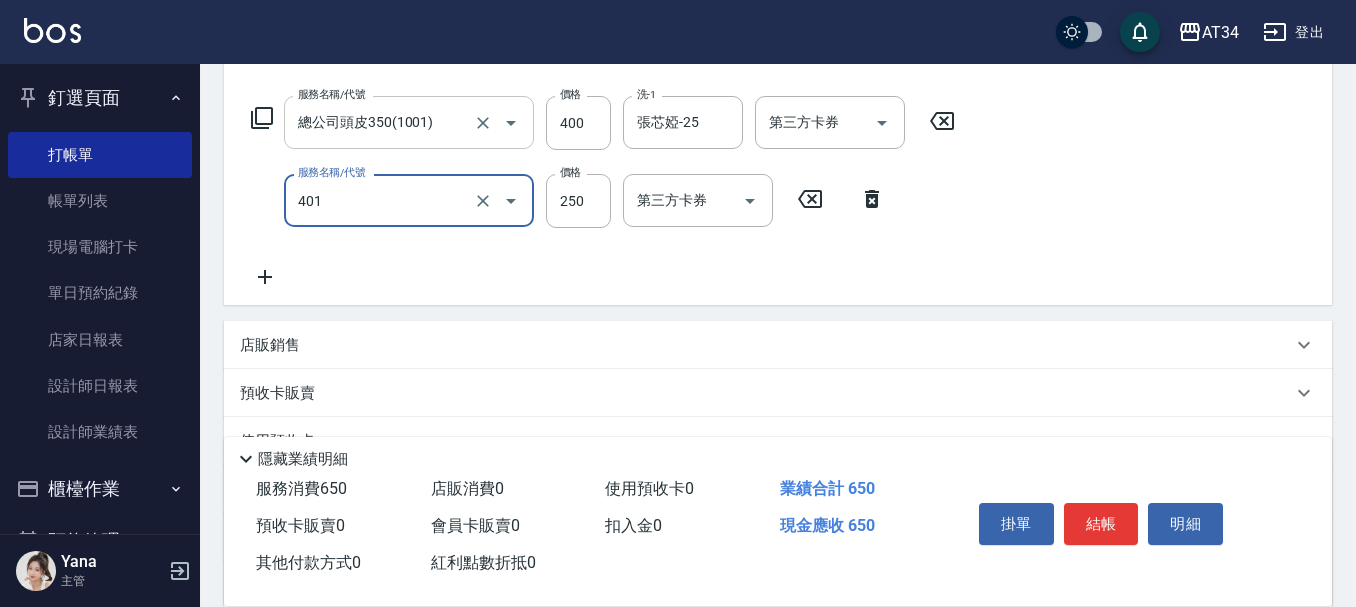 type on "剪髮(401)" 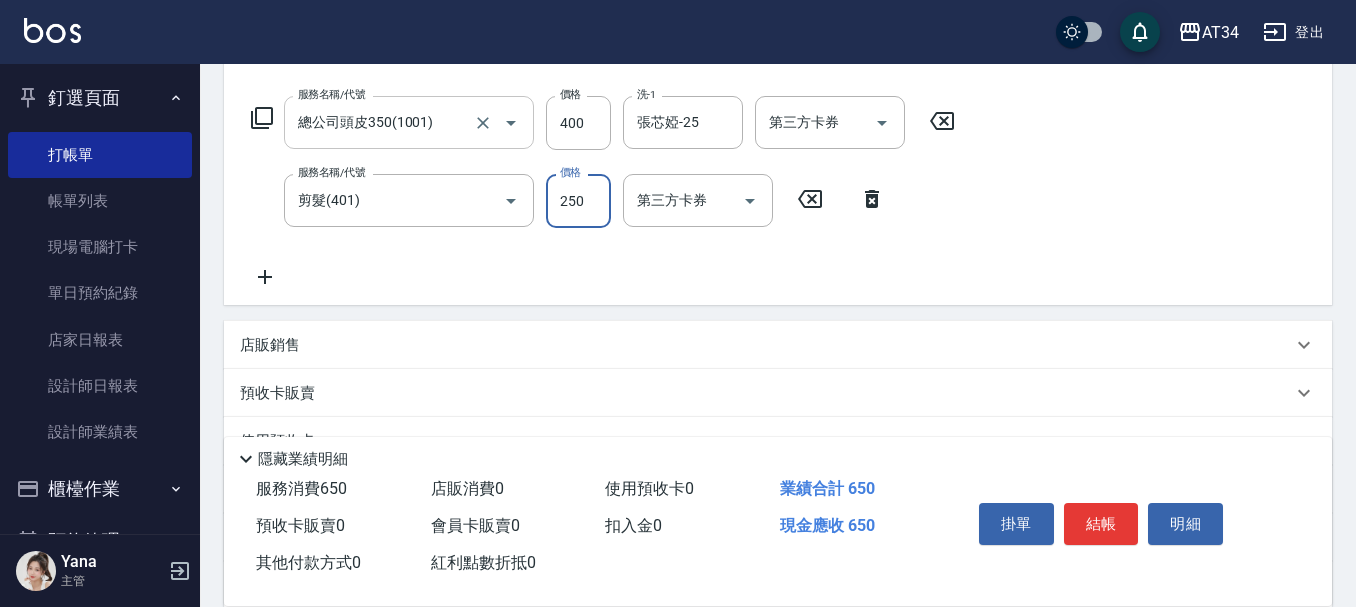 type on "3" 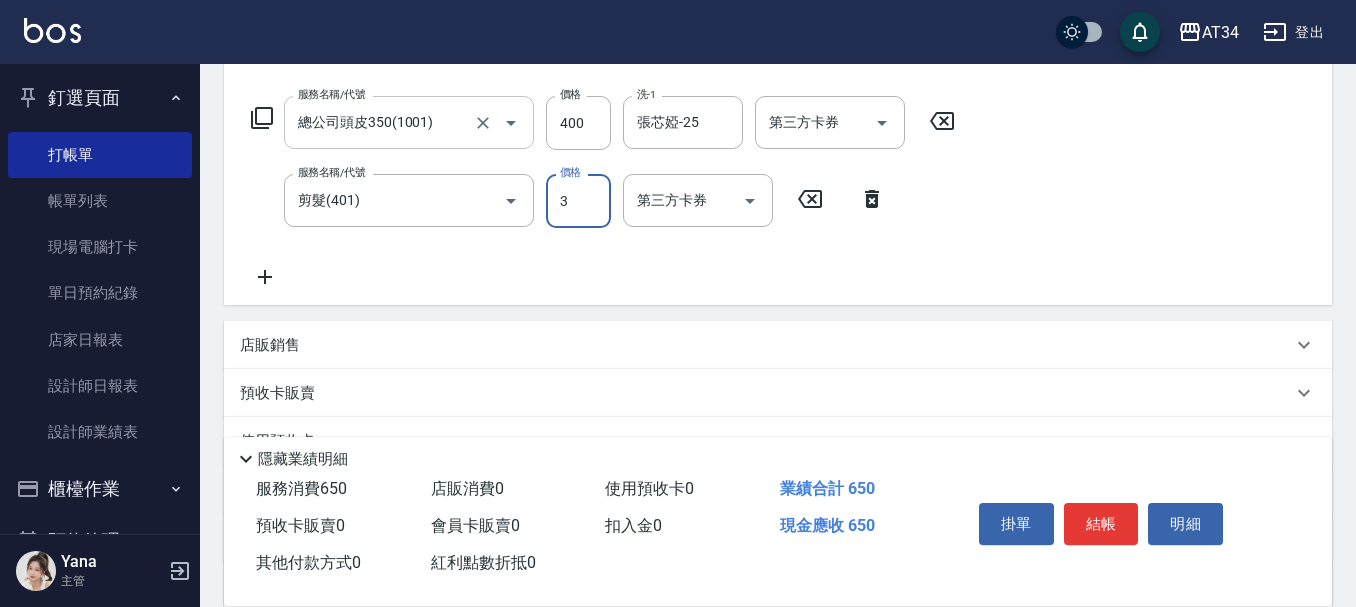 type on "40" 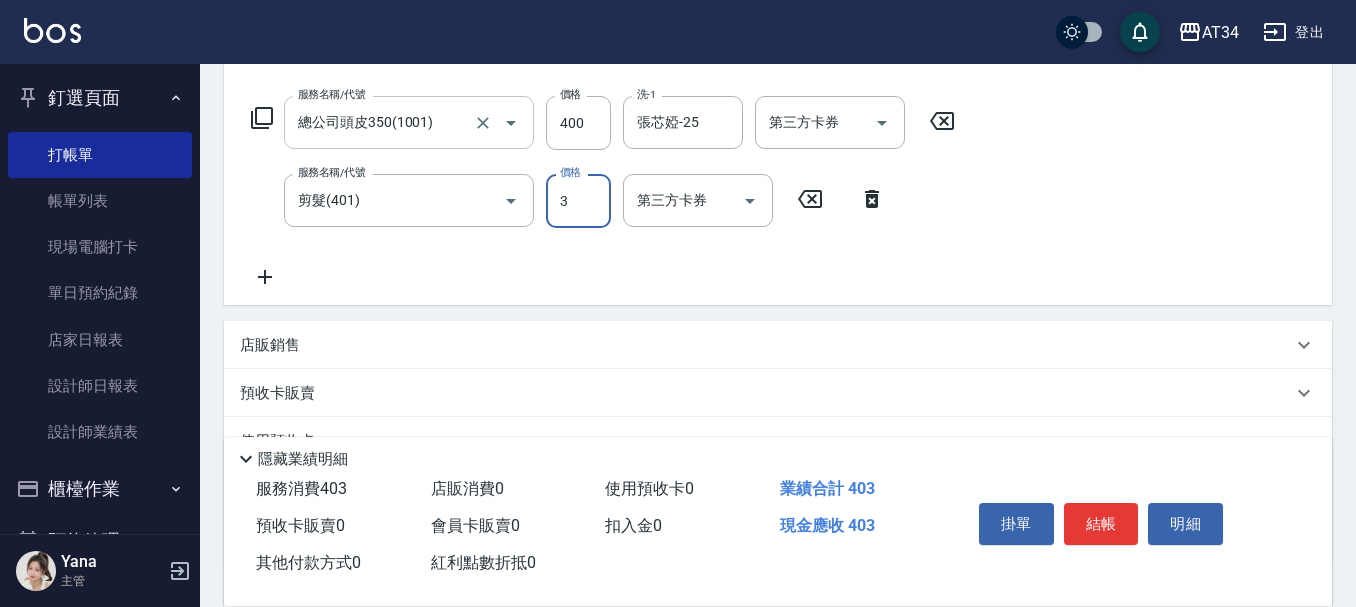 type on "30" 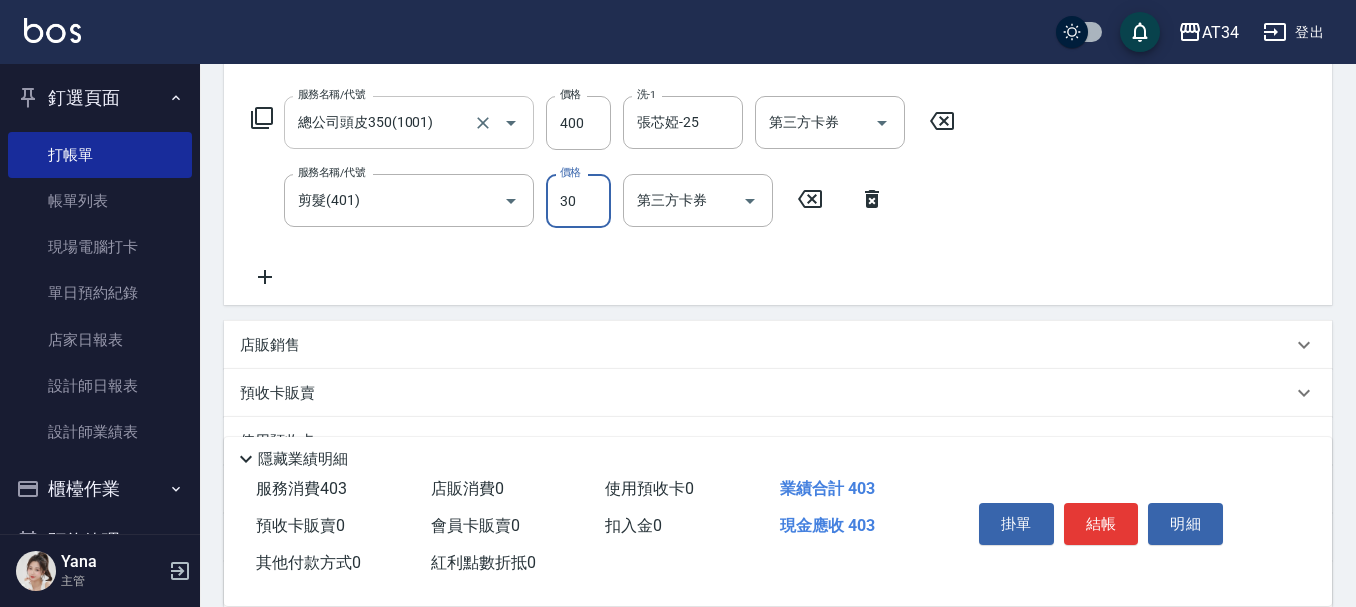 type on "70" 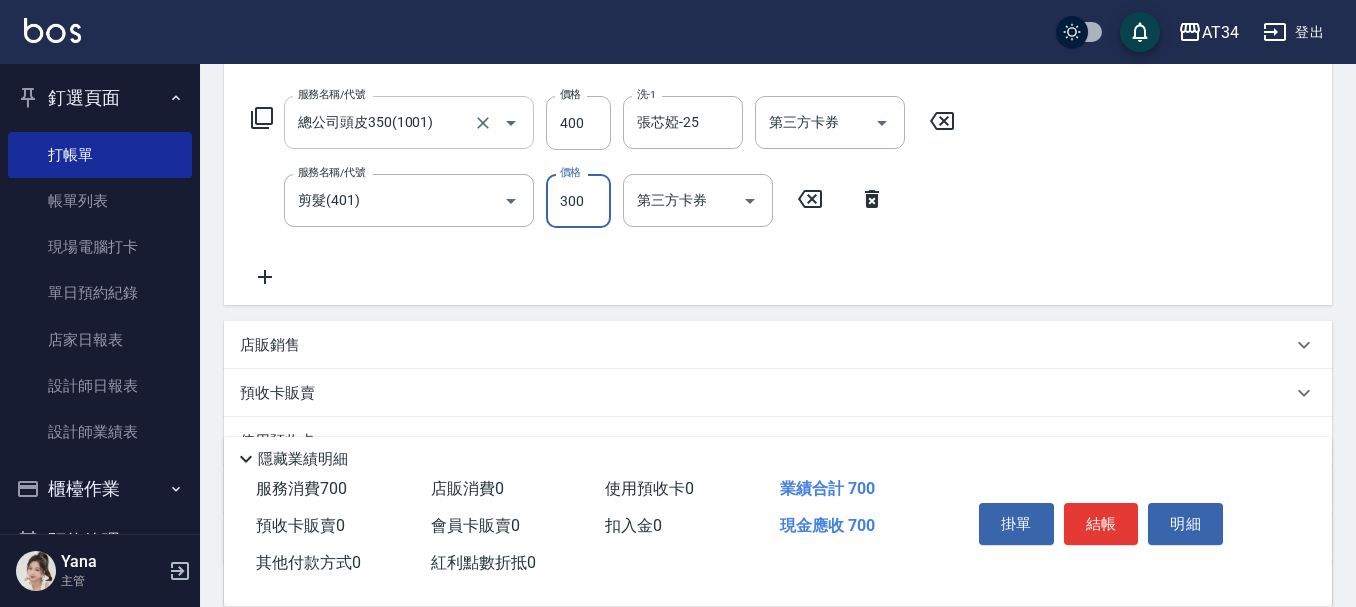 type on "300" 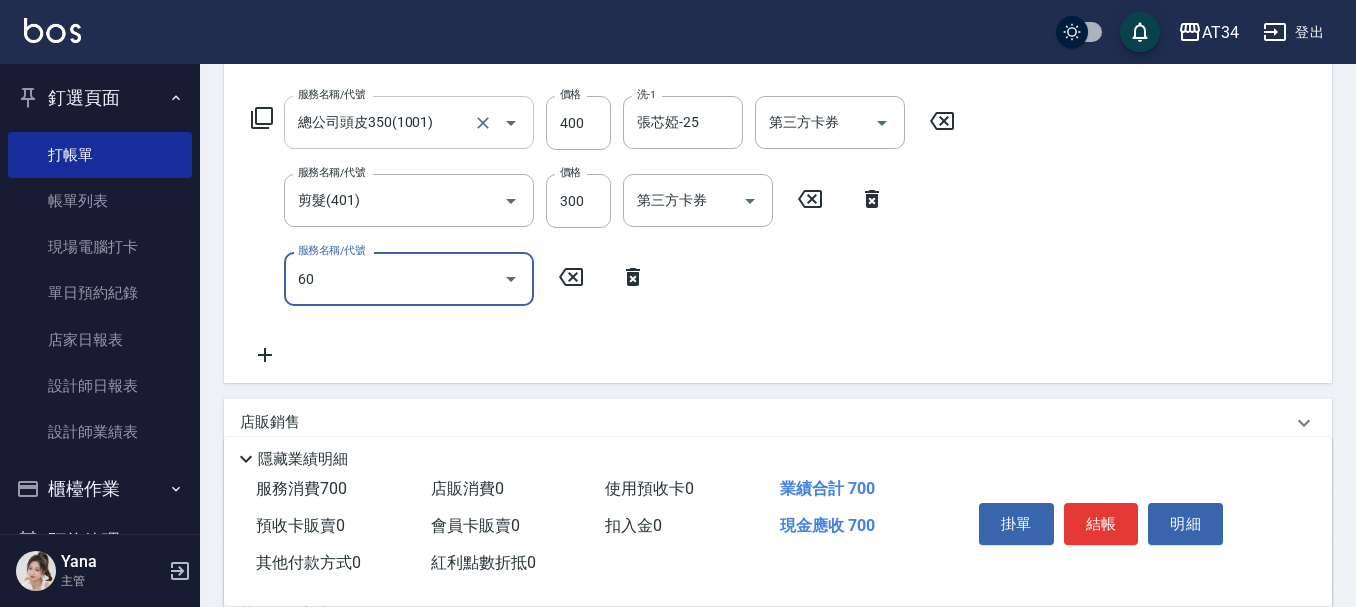 type on "602" 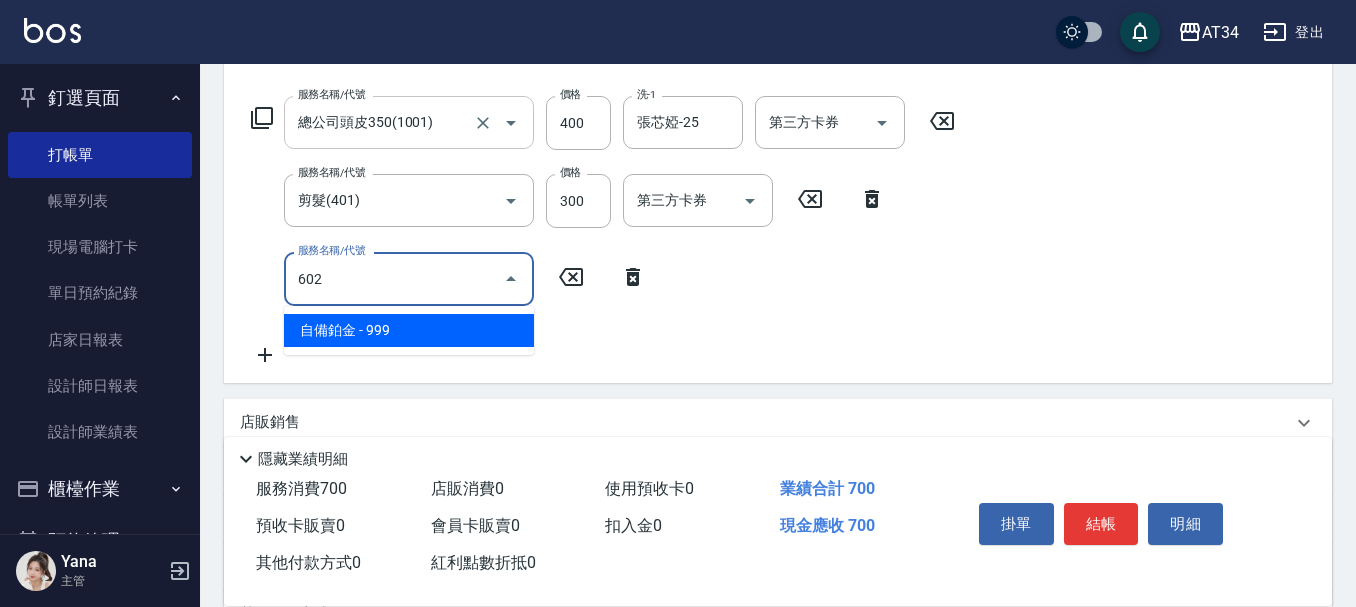 type on "160" 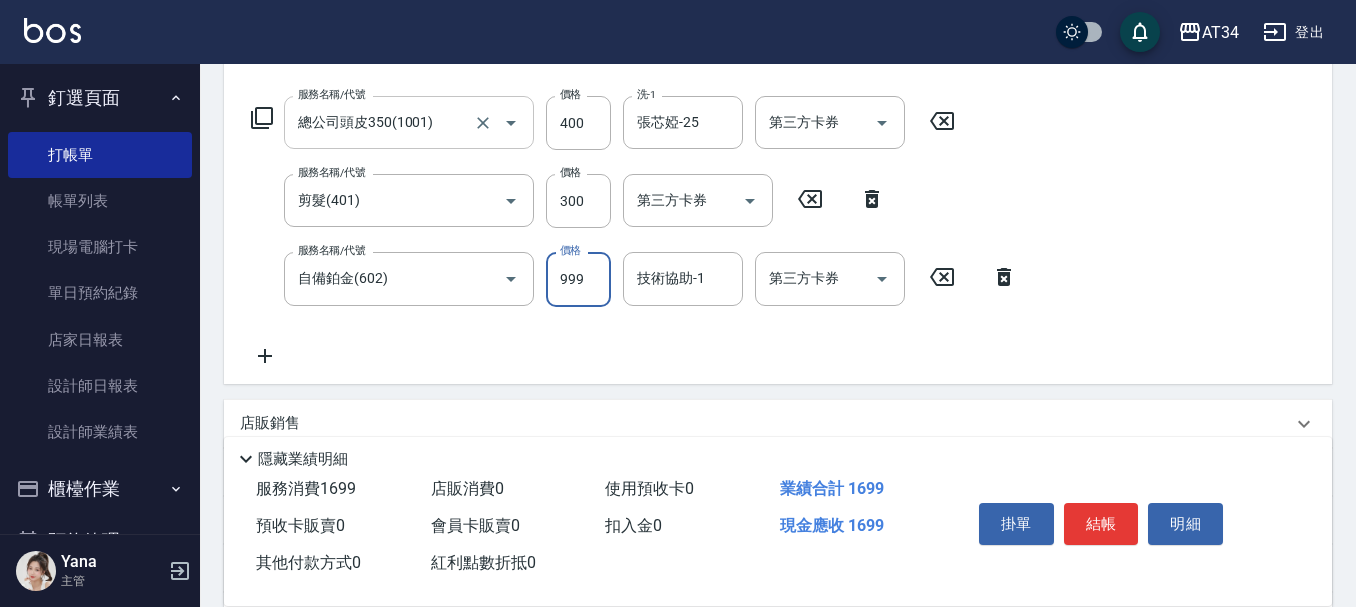 type on "2" 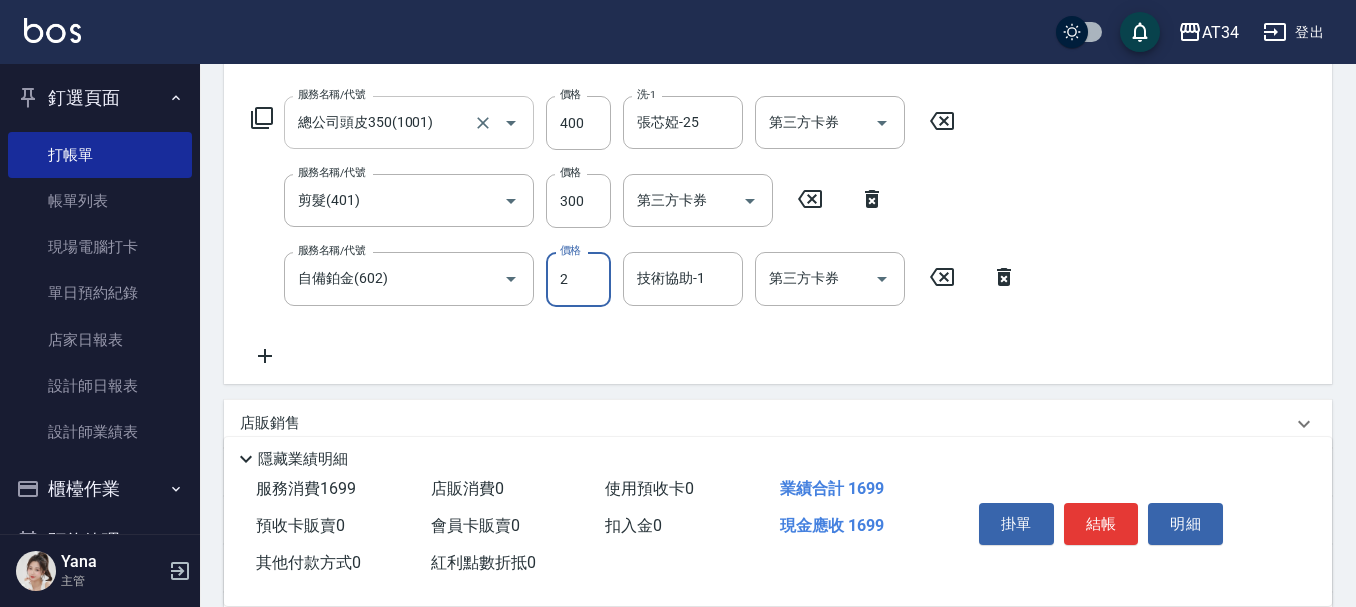 type on "70" 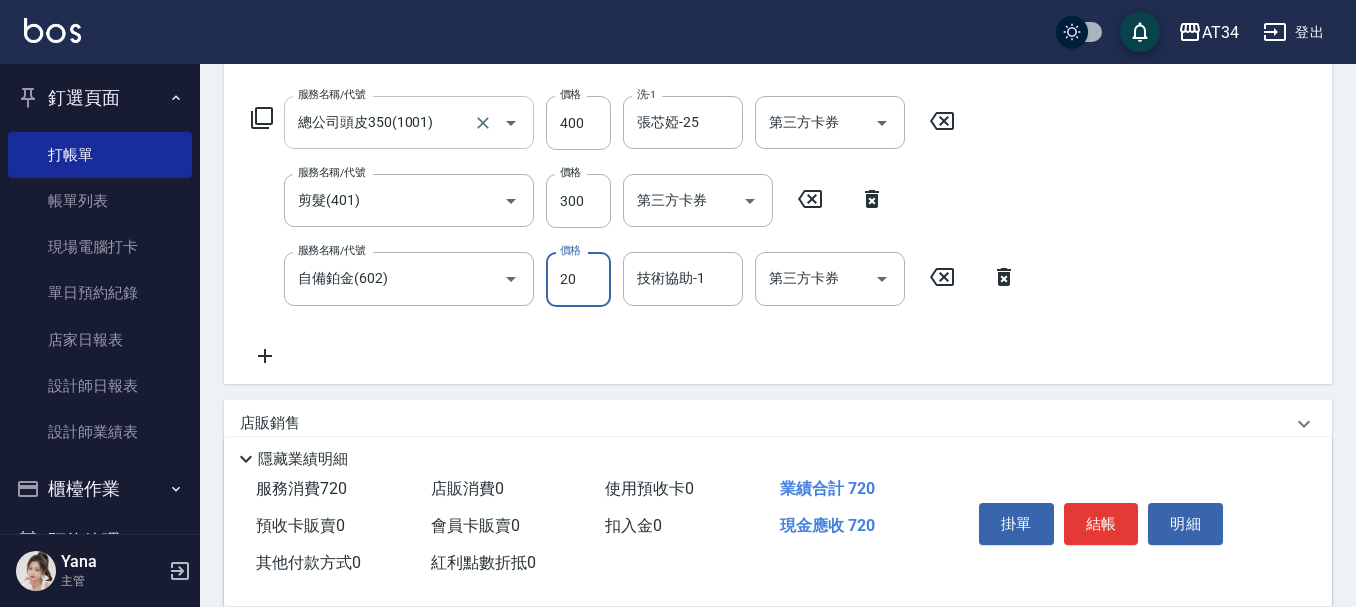 type on "200" 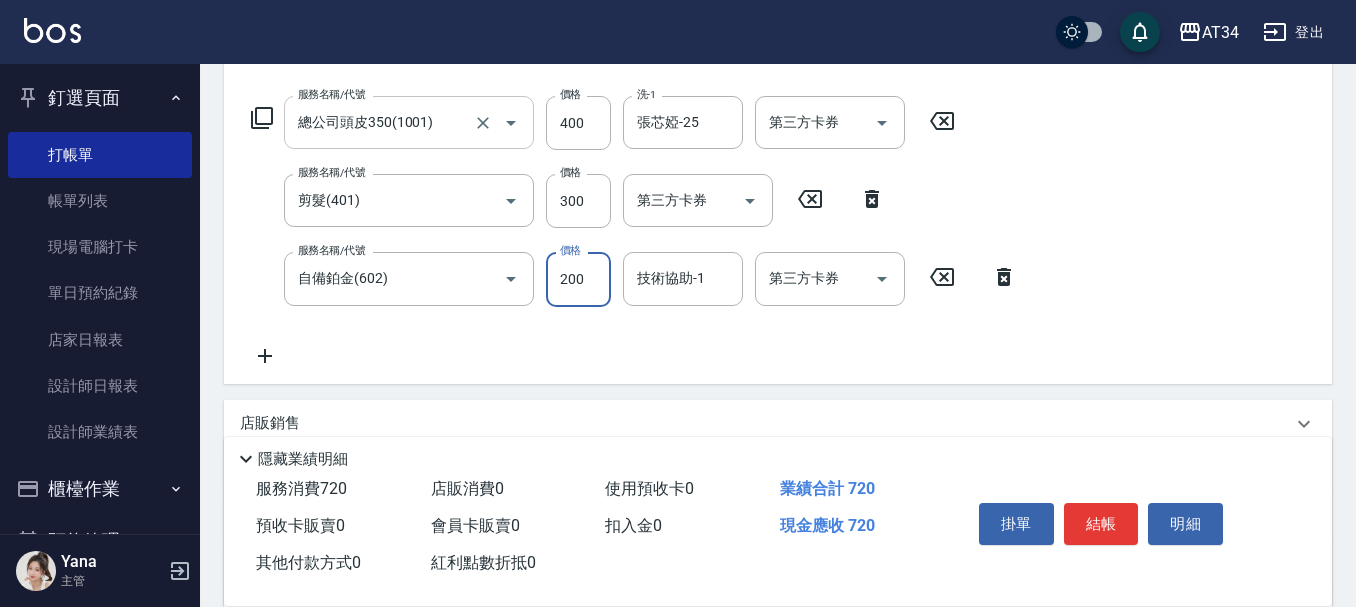 type on "90" 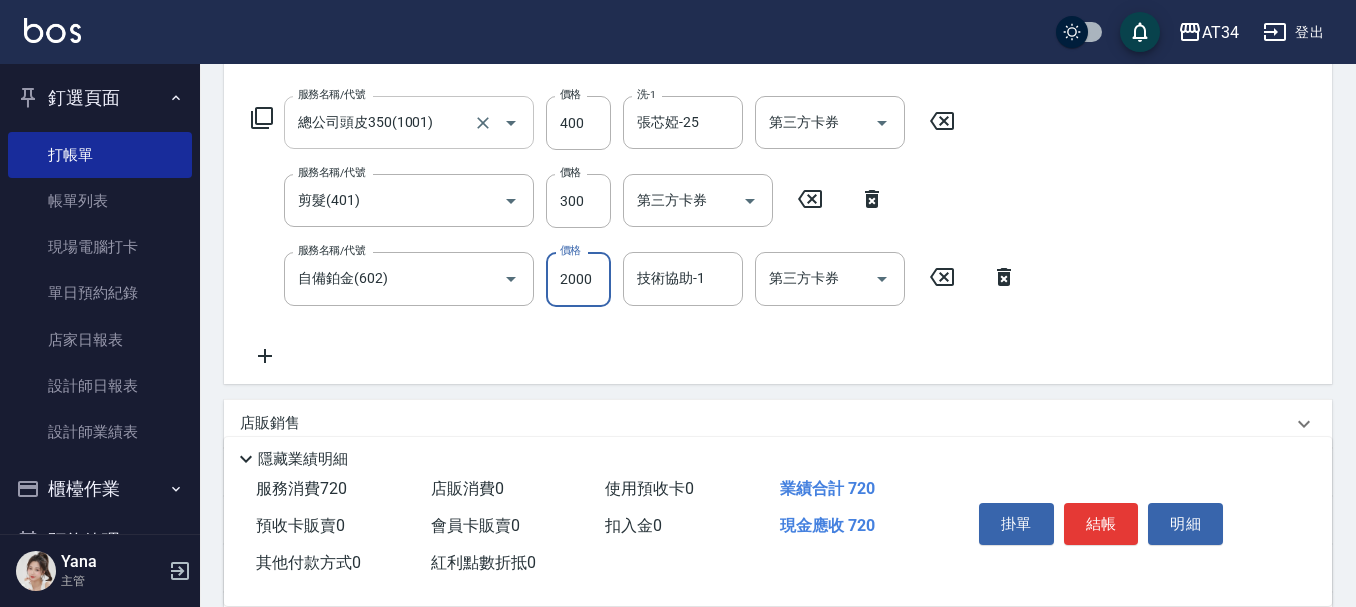 type on "270" 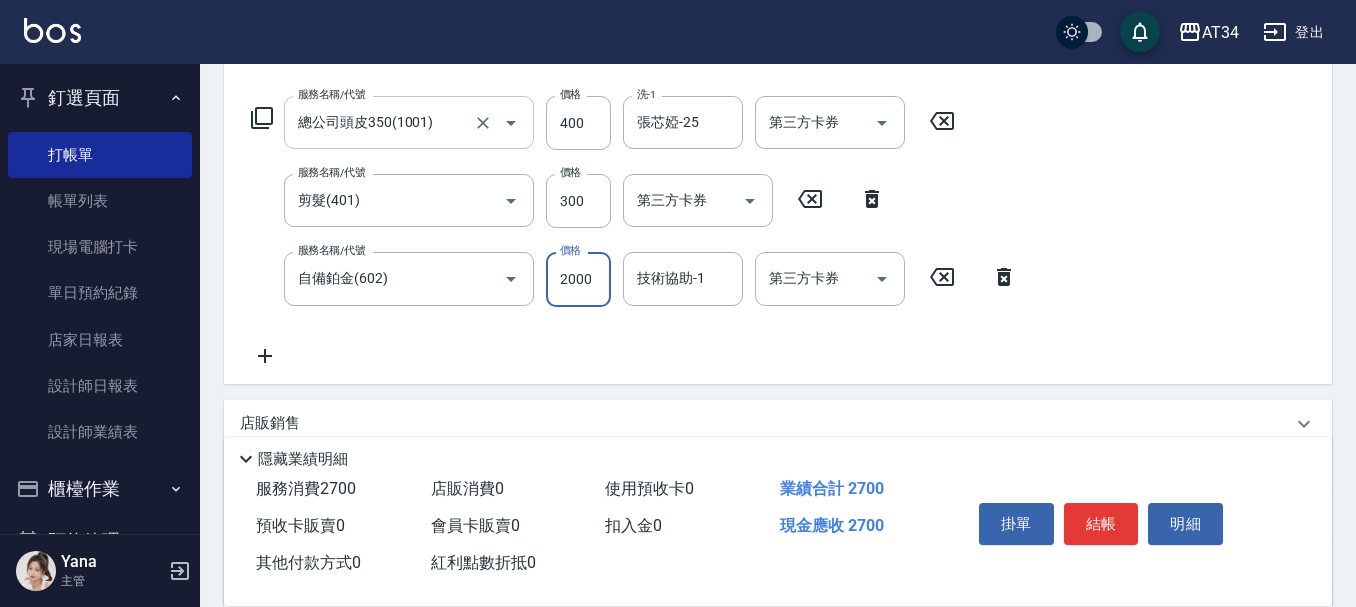 type on "2000" 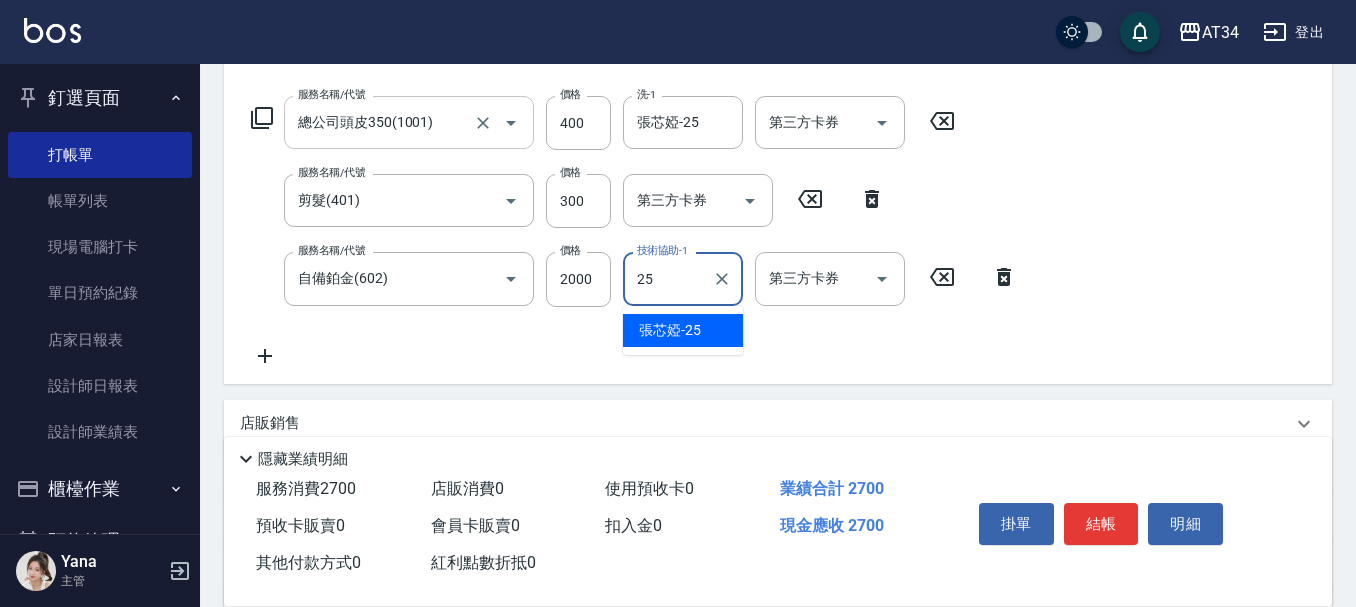 type on "張芯婭-25" 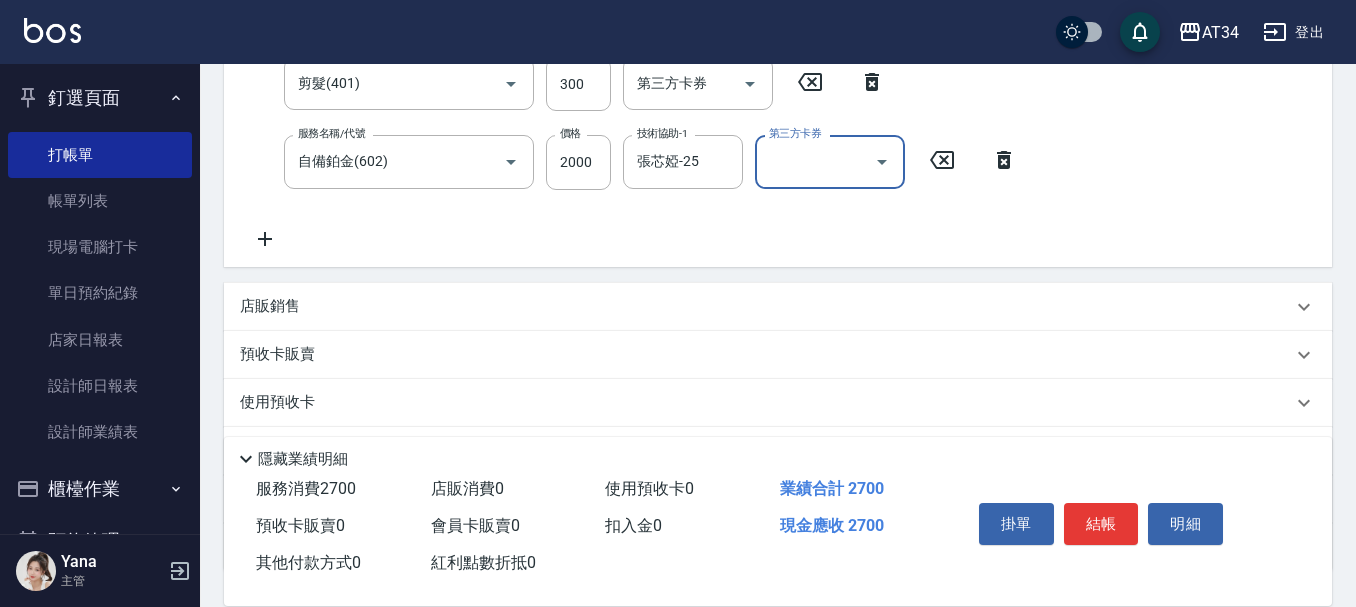 scroll, scrollTop: 573, scrollLeft: 0, axis: vertical 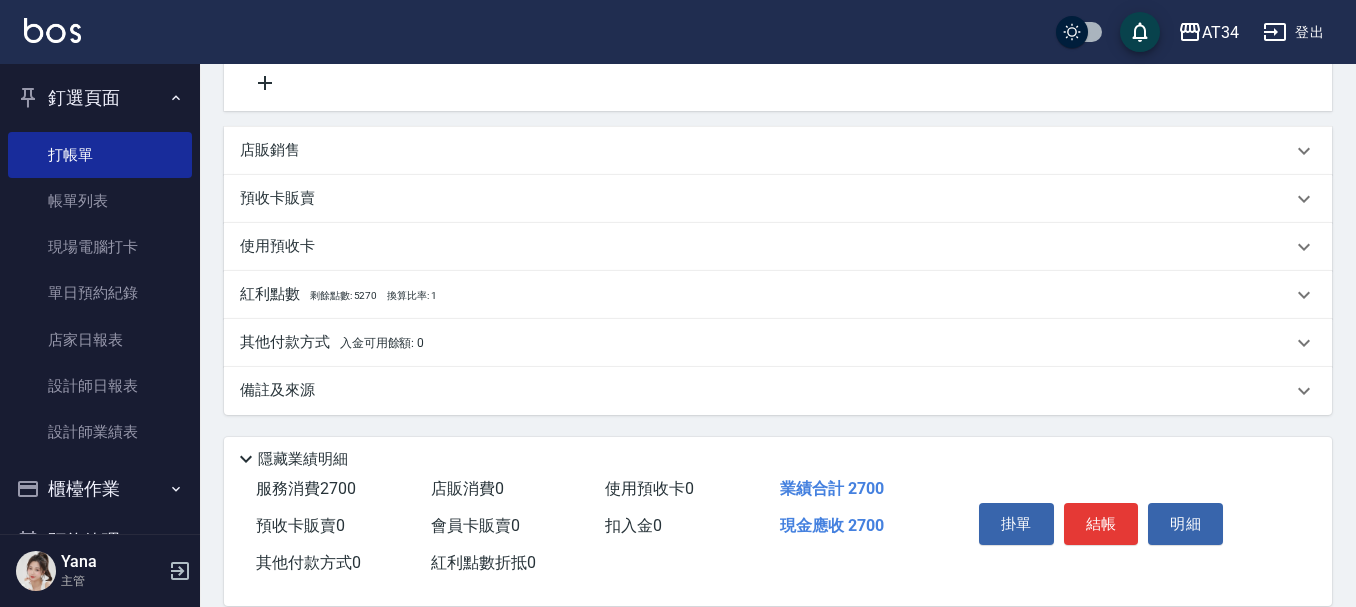 click on "入金可用餘額: 0" at bounding box center [382, 343] 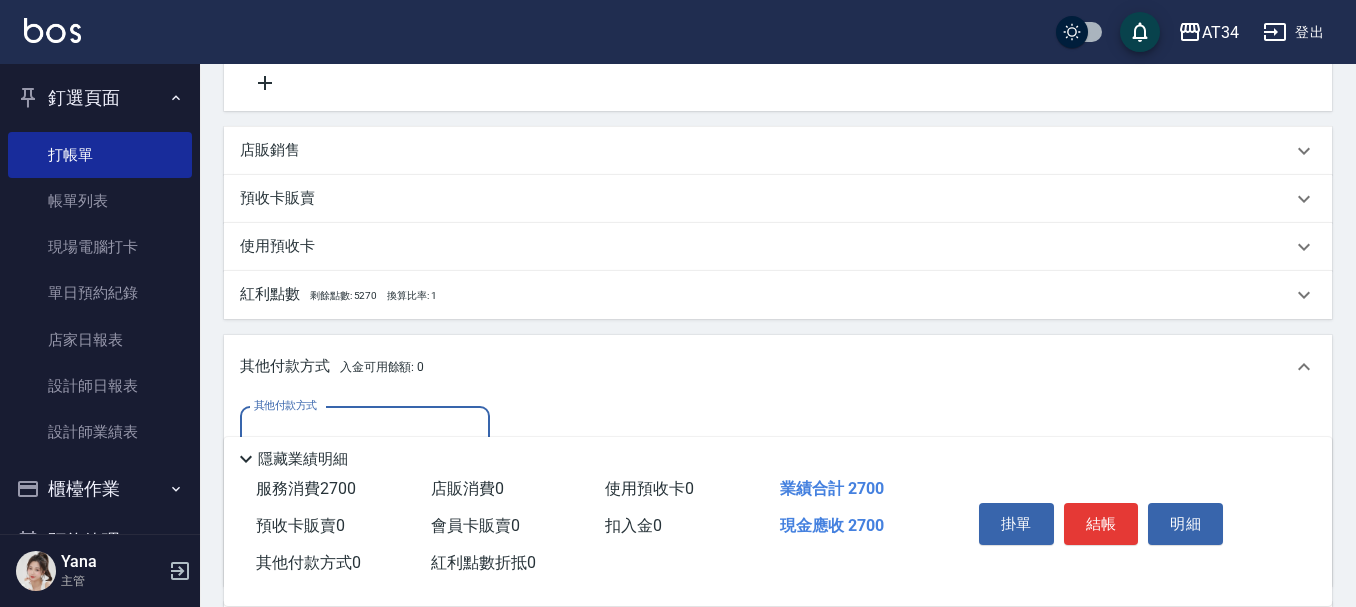 scroll, scrollTop: 0, scrollLeft: 0, axis: both 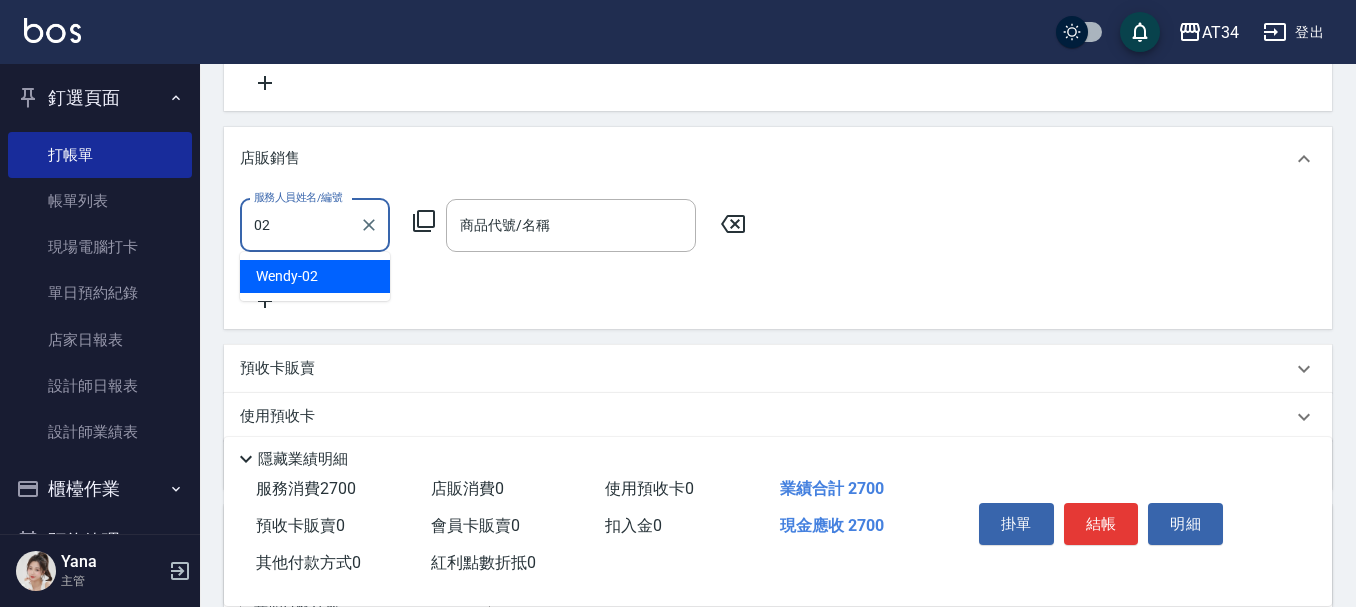 type on "Wendy-02" 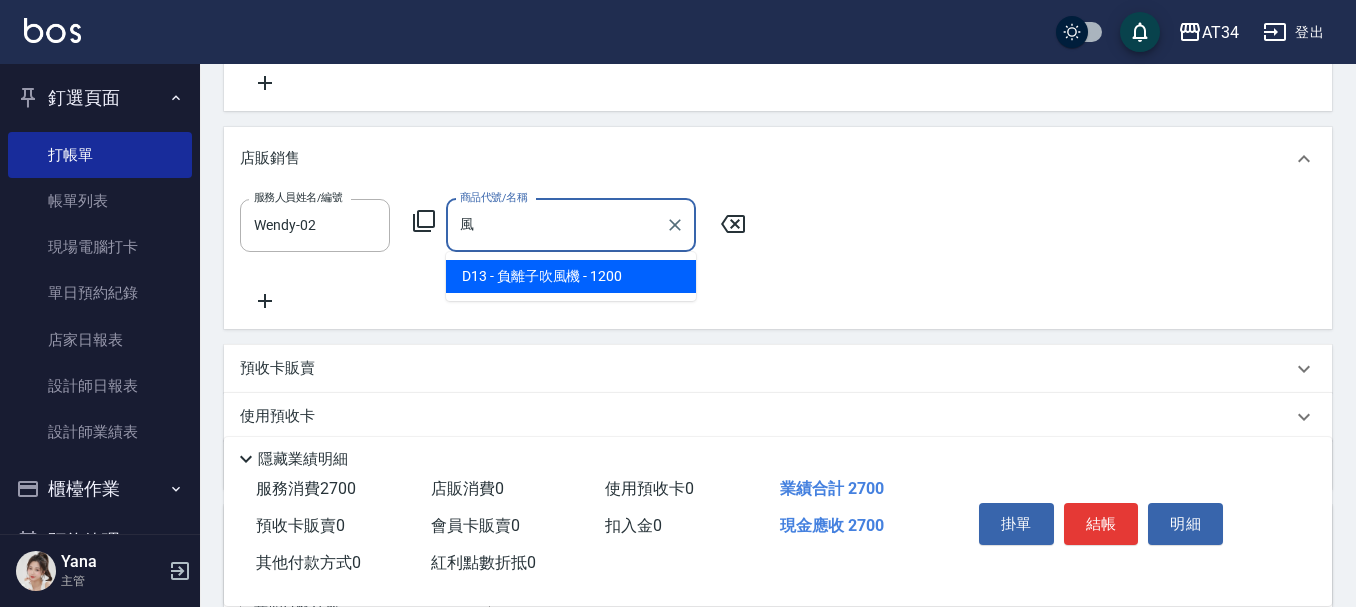 type on "蜂" 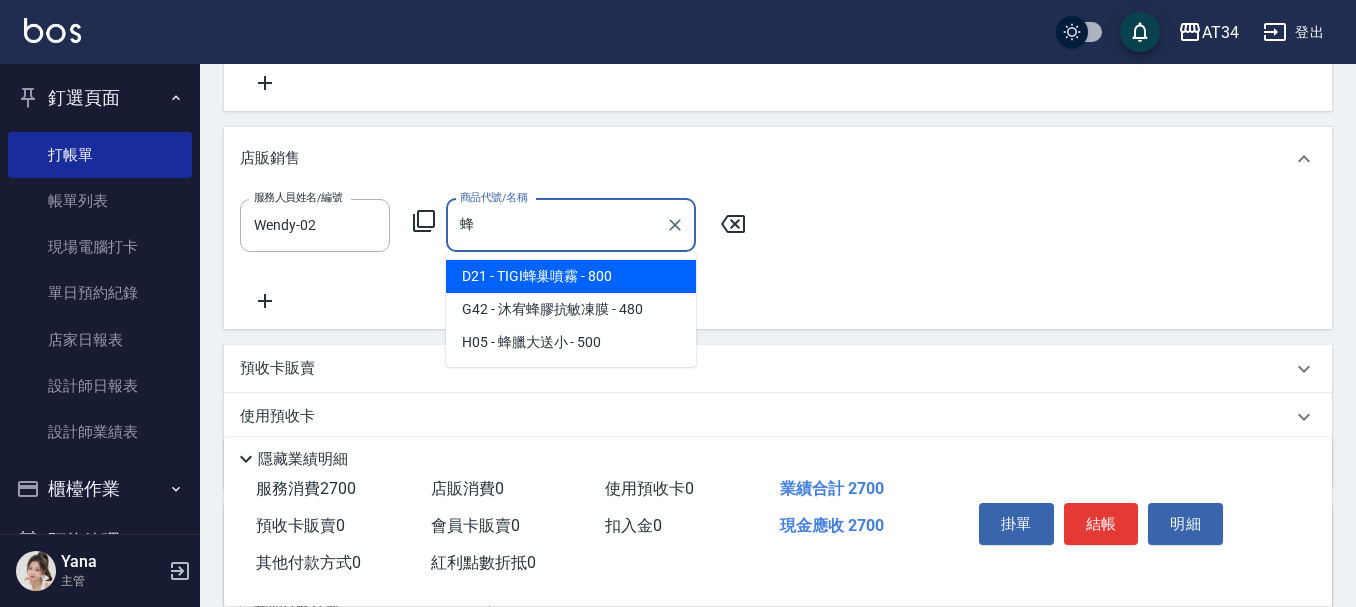 click on "蜂" at bounding box center (556, 225) 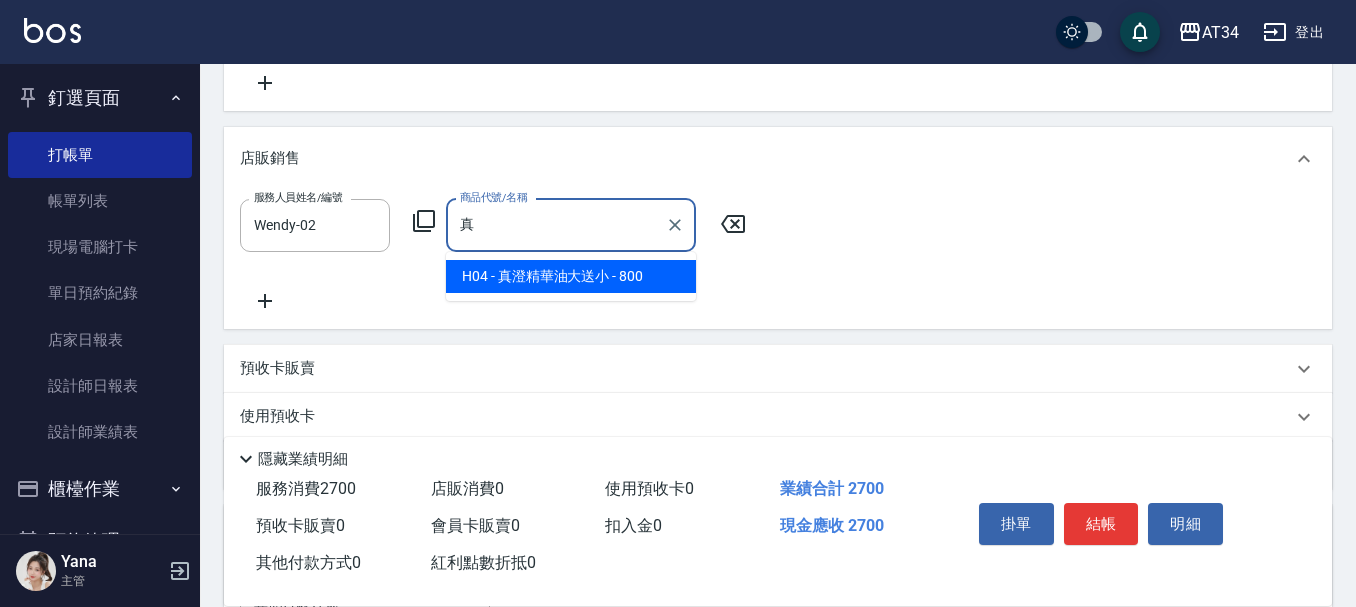 type on "有色羽毛鉑金髮16吋" 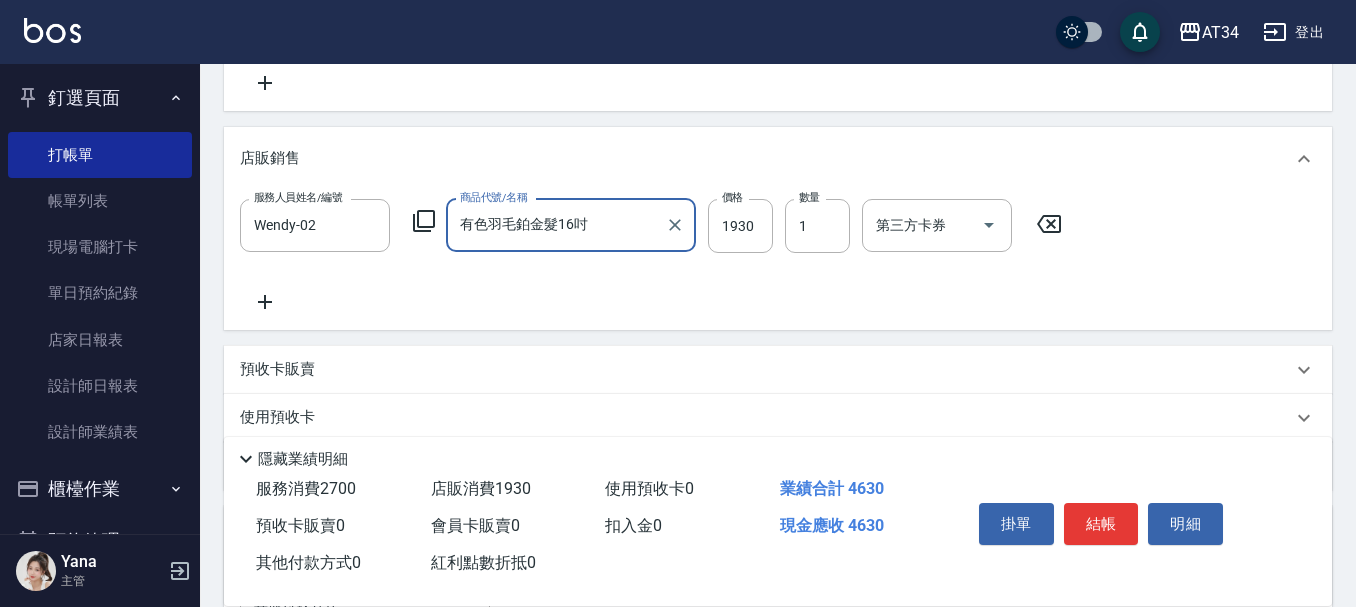 click on "有色羽毛鉑金髮16吋" at bounding box center (556, 225) 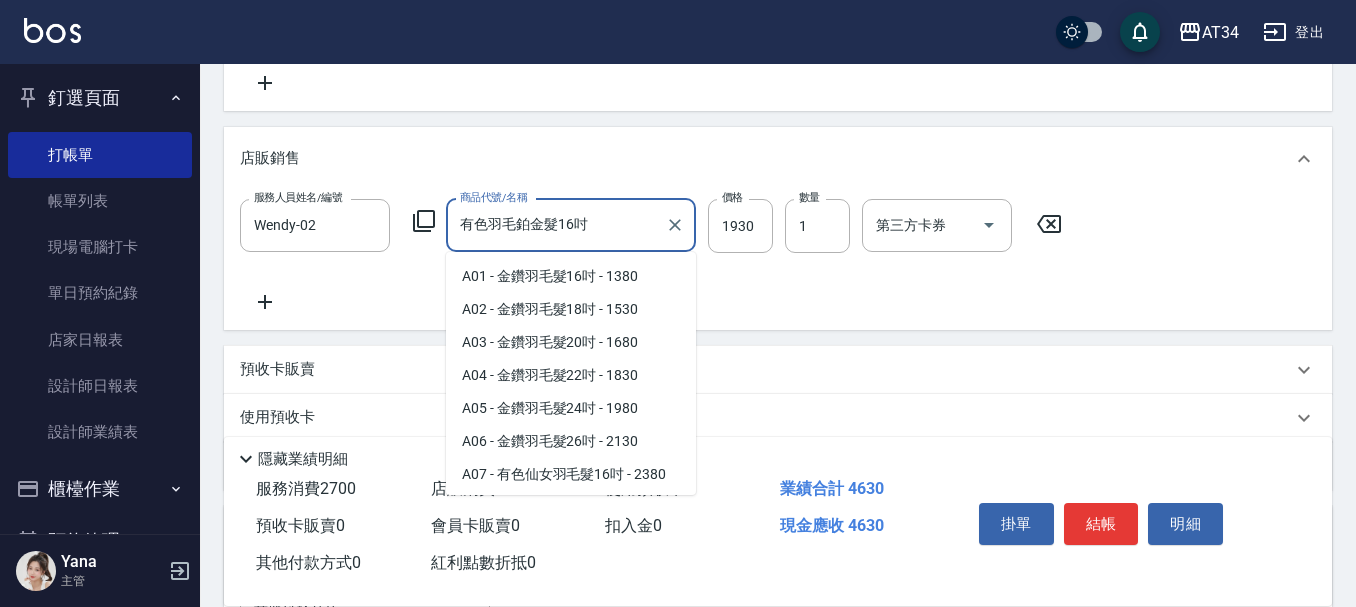 scroll, scrollTop: 2027, scrollLeft: 0, axis: vertical 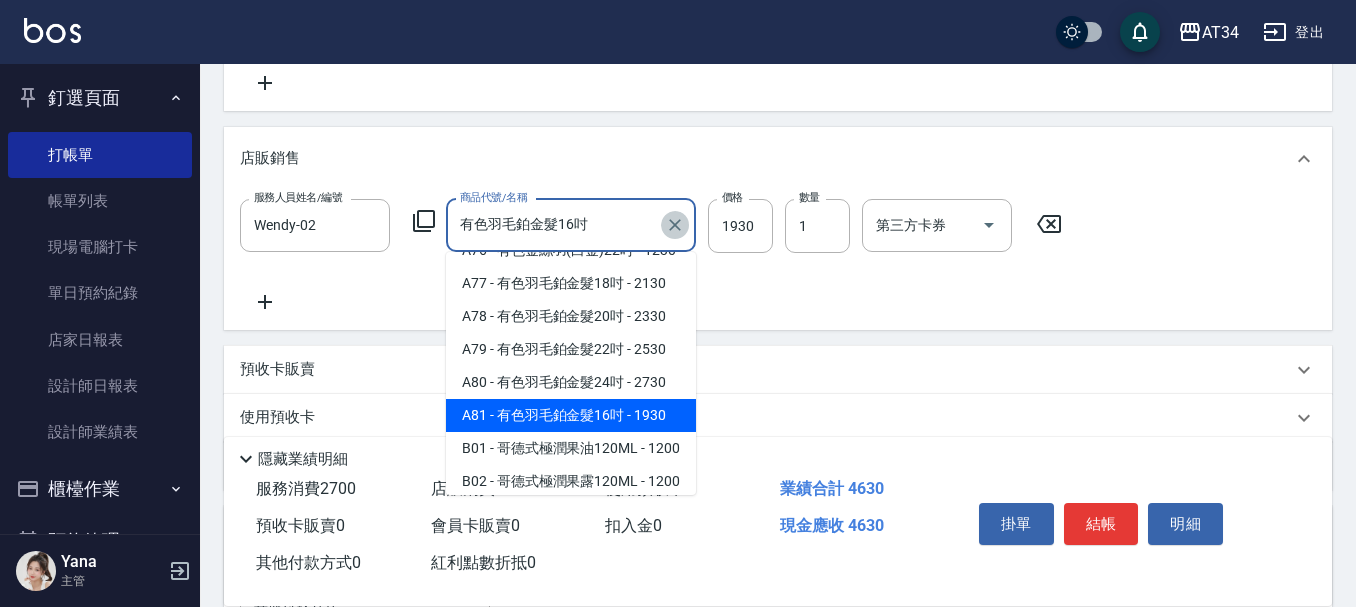 click 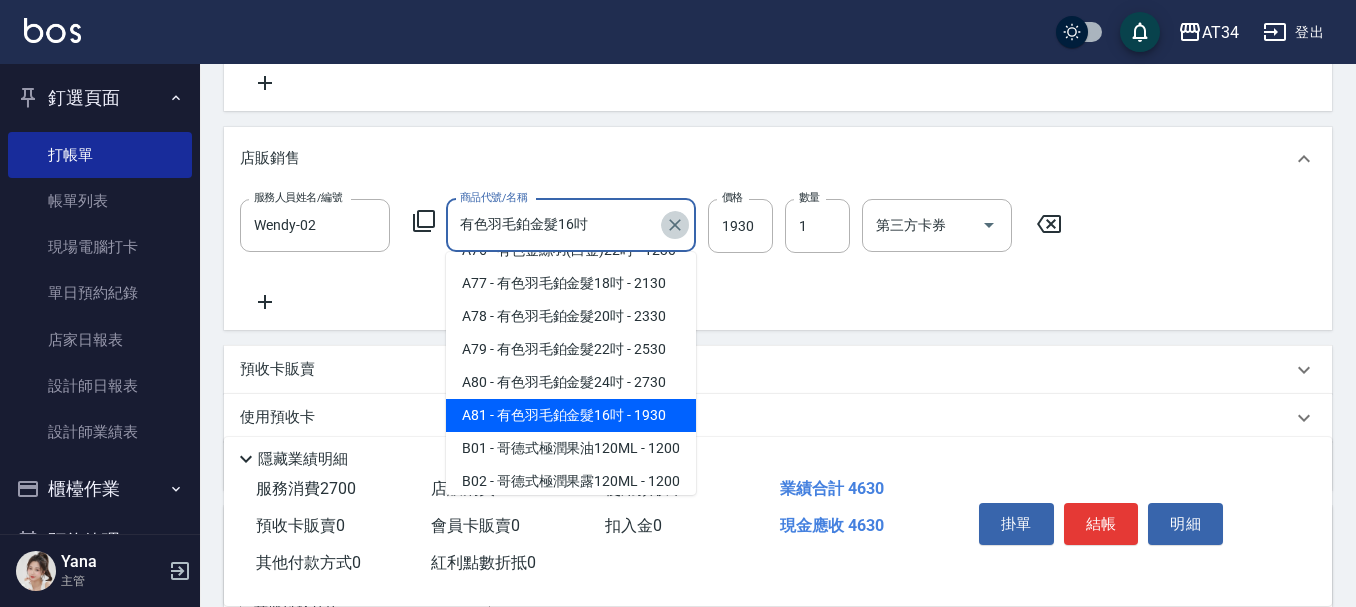 type 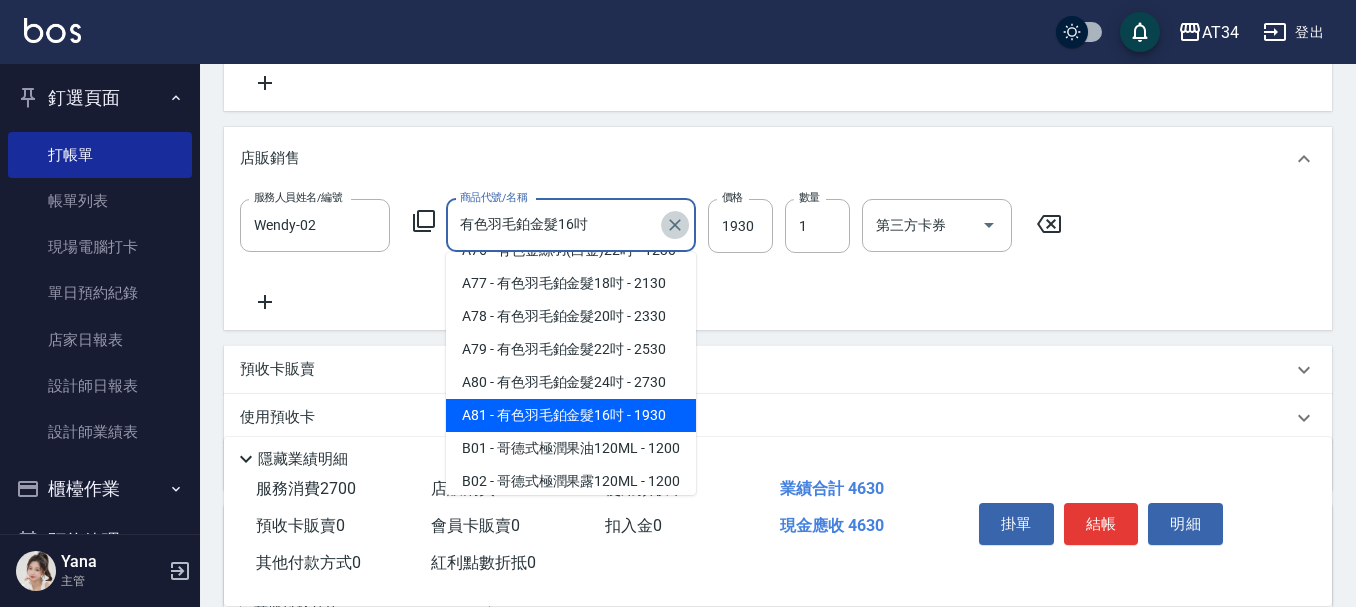 type on "270" 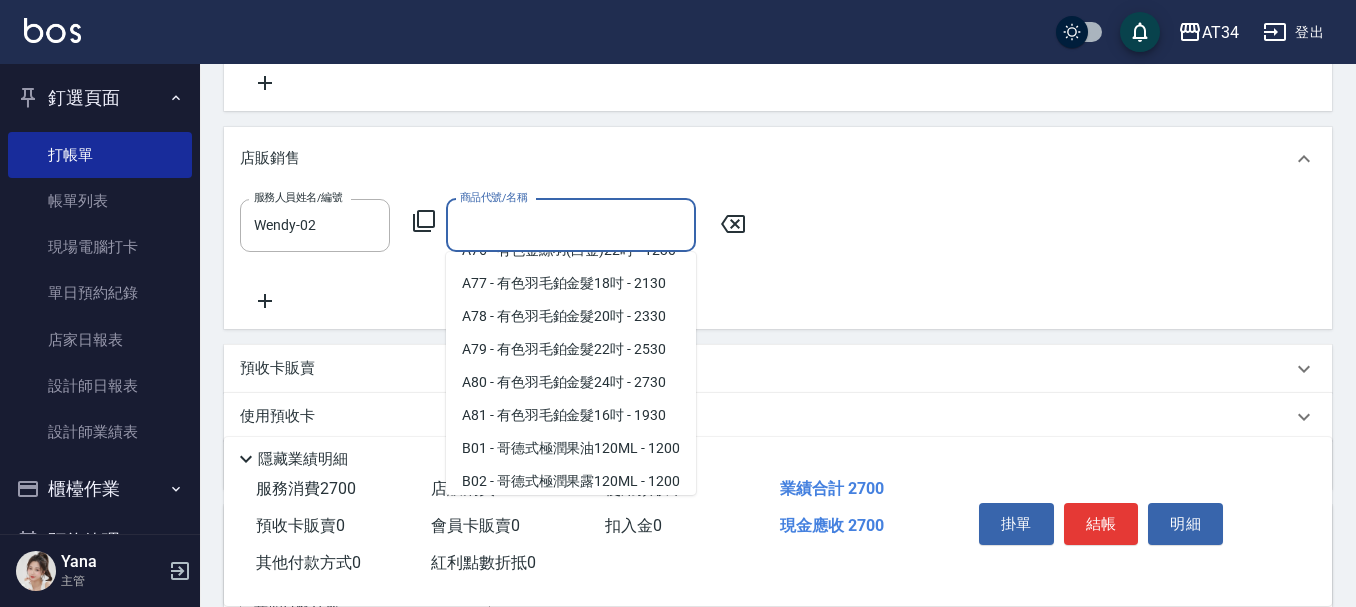 scroll, scrollTop: 0, scrollLeft: 0, axis: both 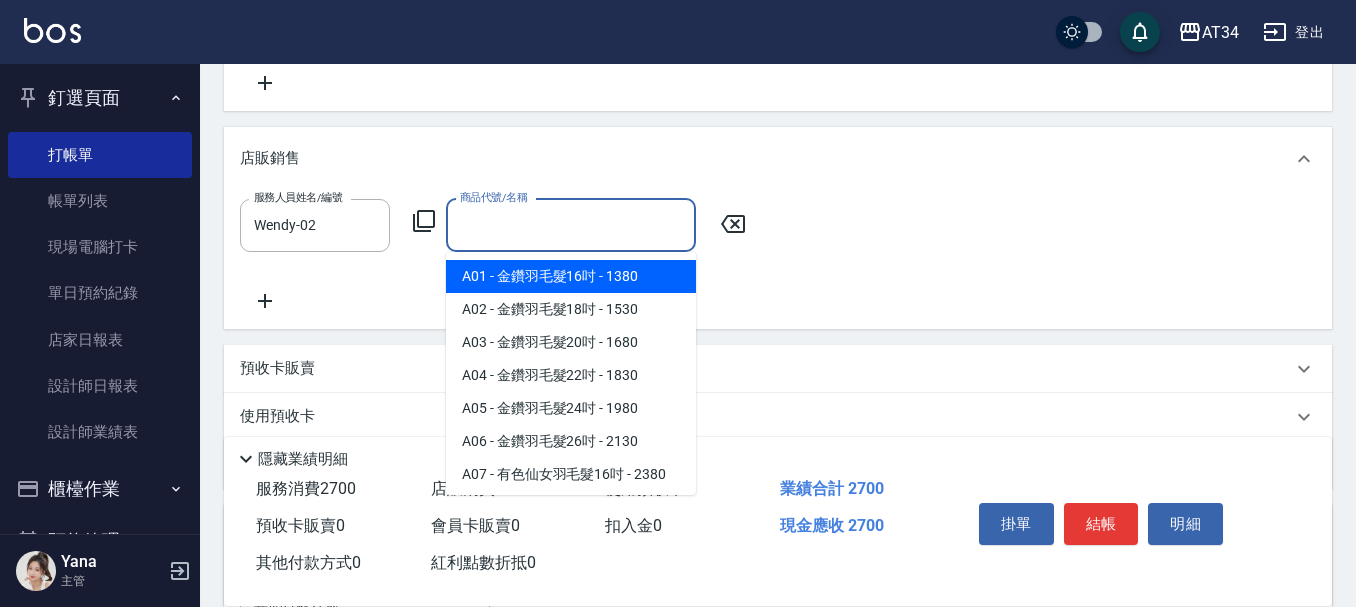 click on "商品代號/名稱" at bounding box center [571, 225] 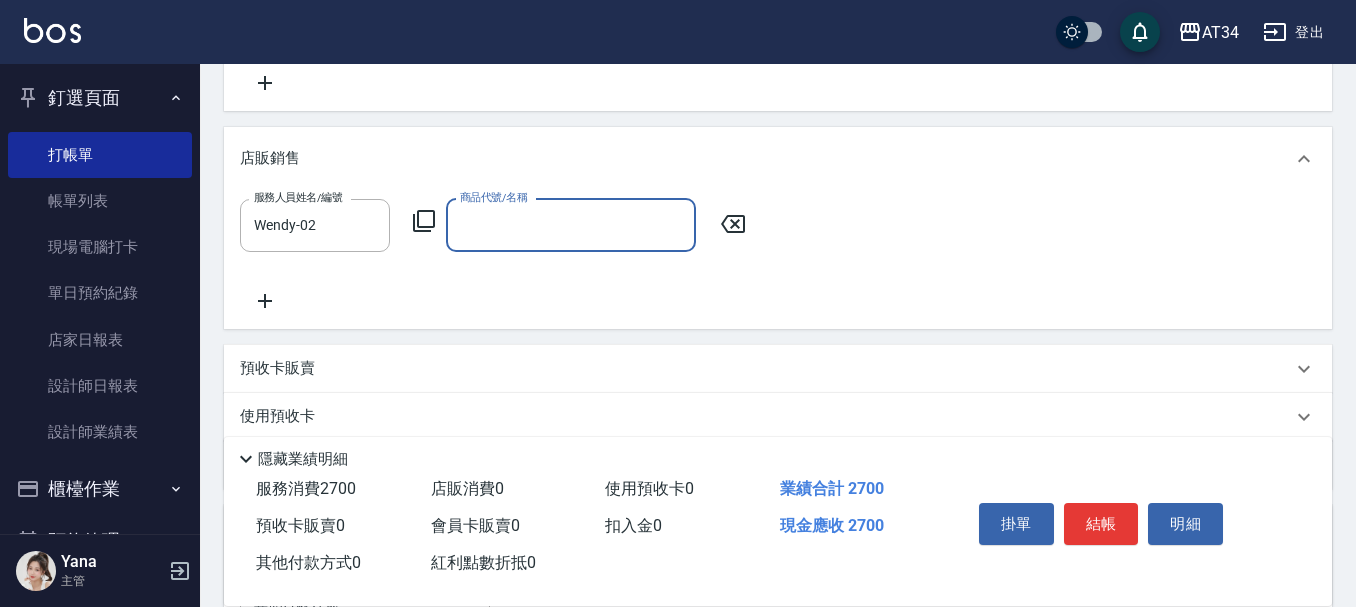 type on "g" 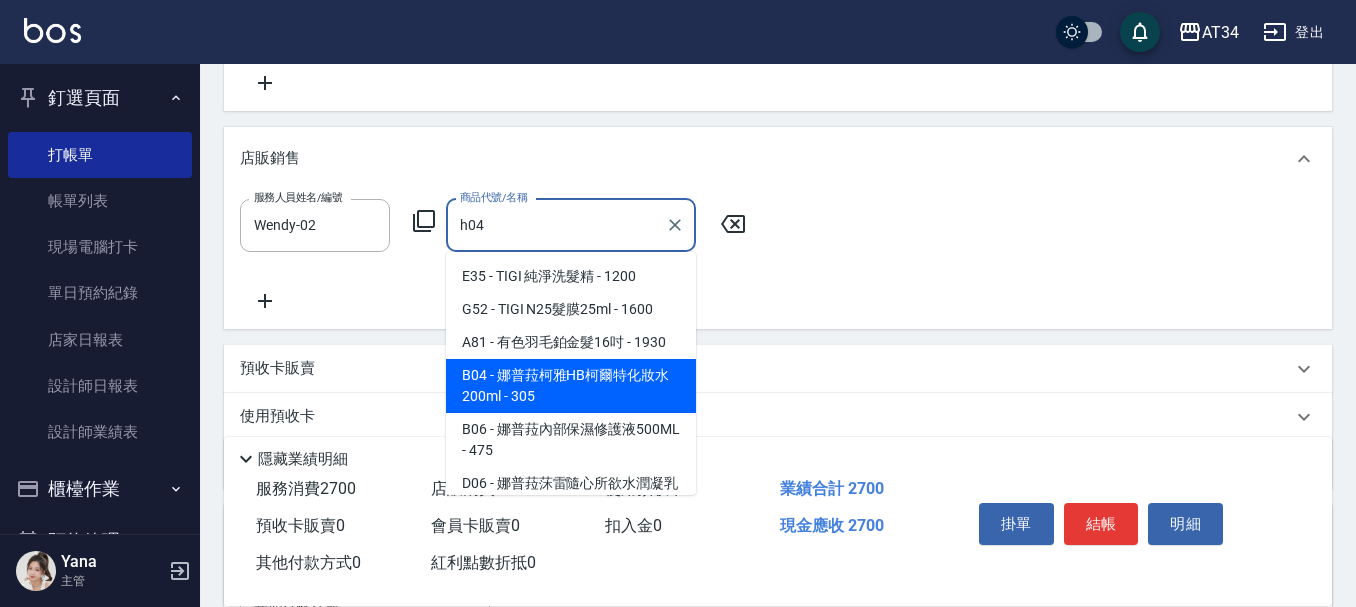 scroll, scrollTop: 71, scrollLeft: 0, axis: vertical 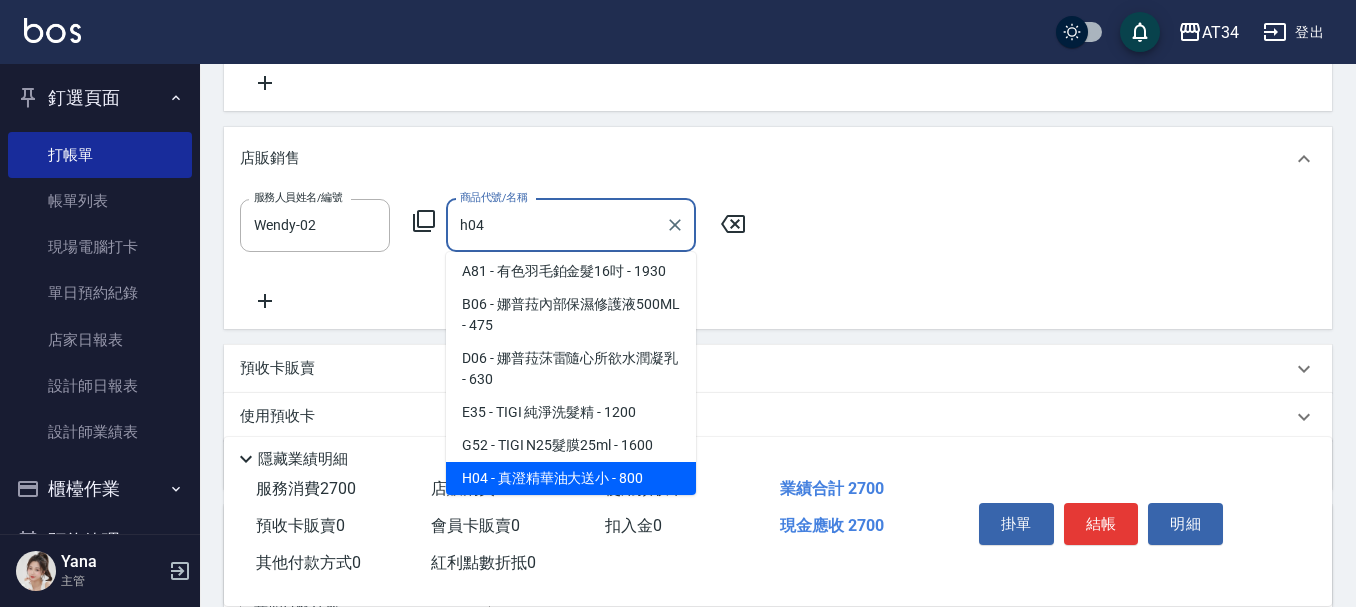 type on "真澄精華油大送小" 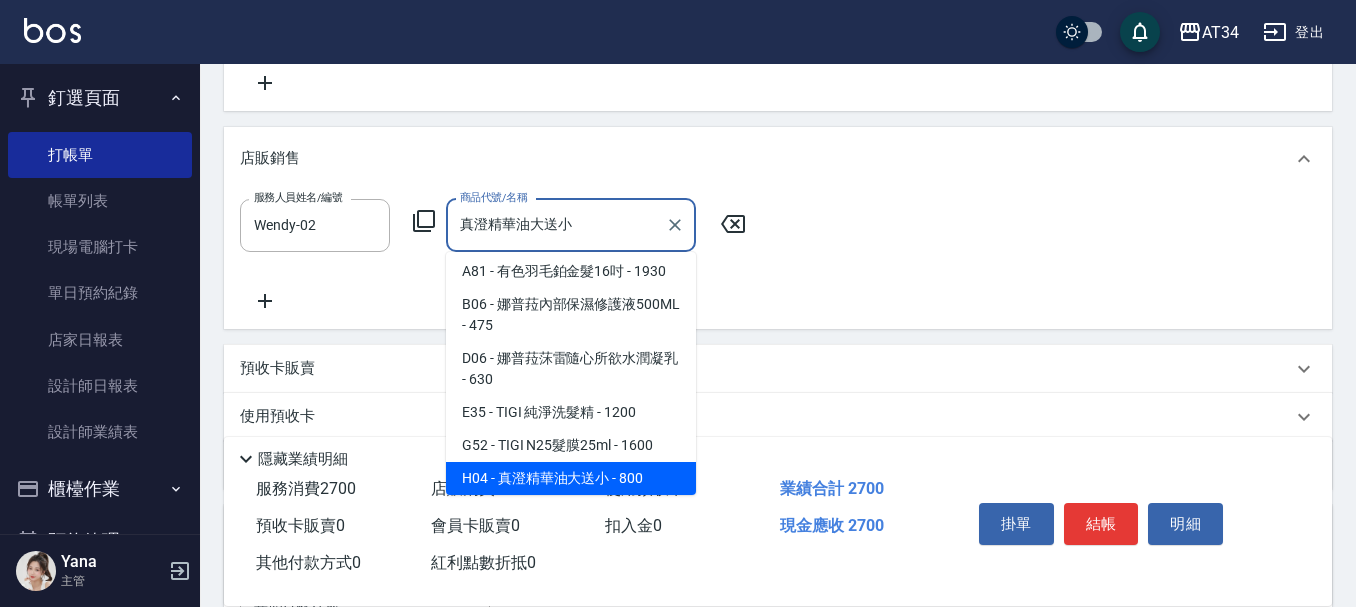 type on "350" 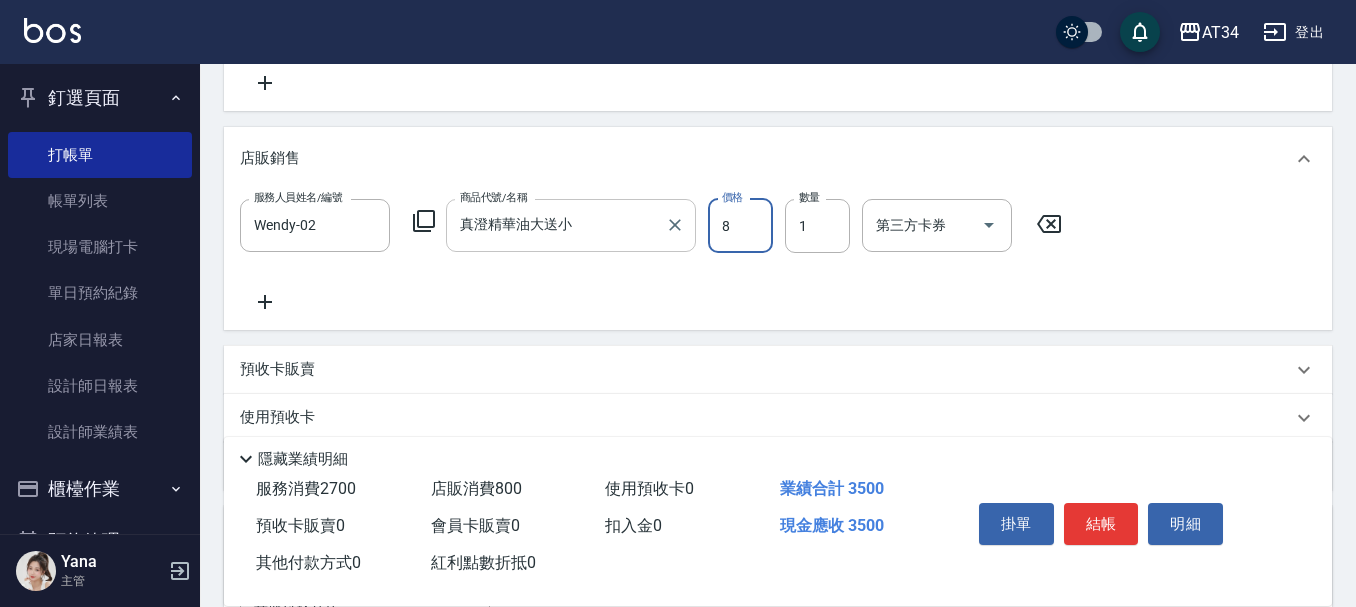 type on "88" 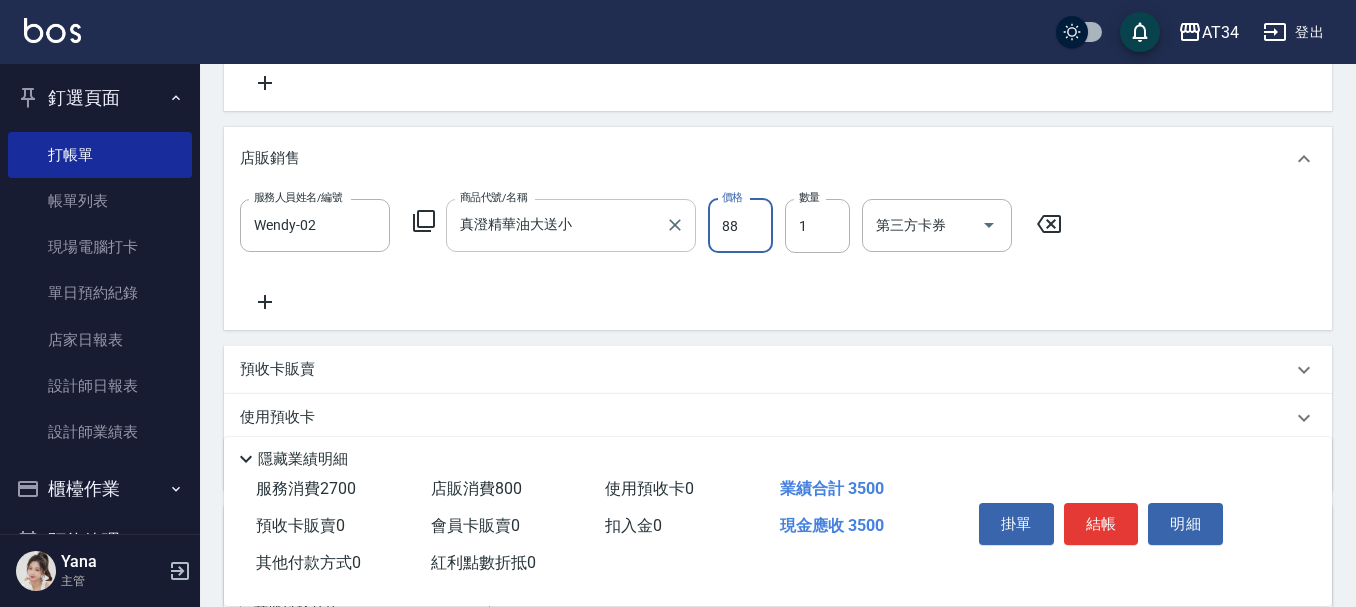 type on "350" 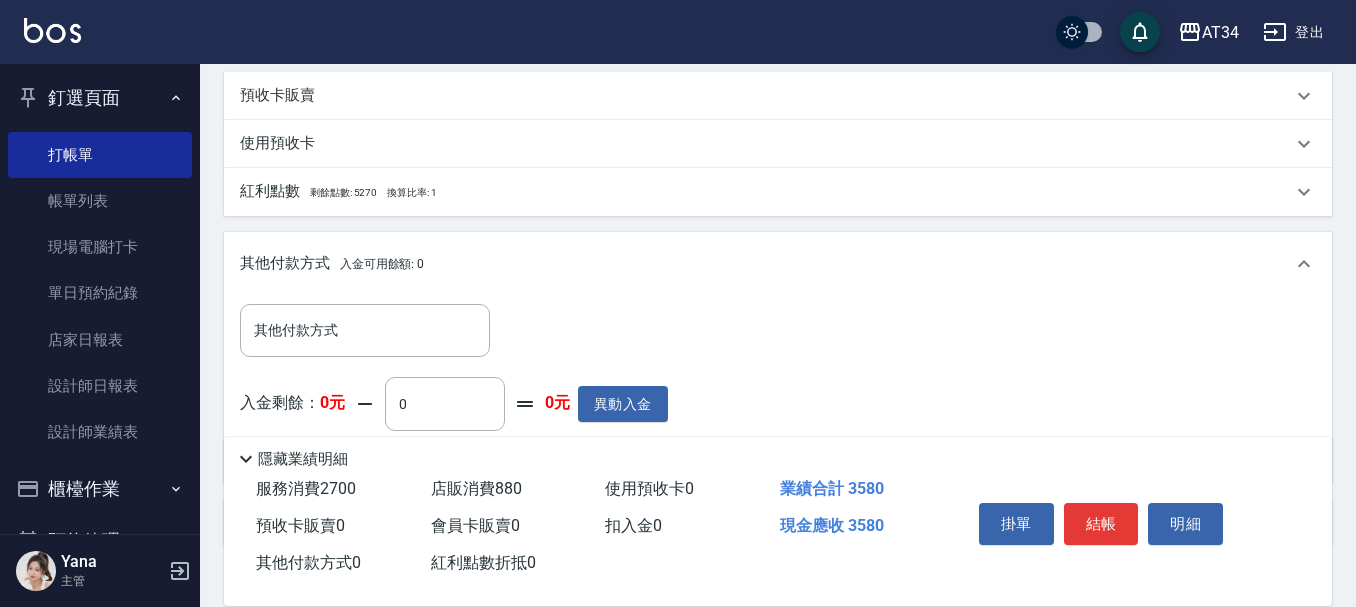 scroll, scrollTop: 873, scrollLeft: 0, axis: vertical 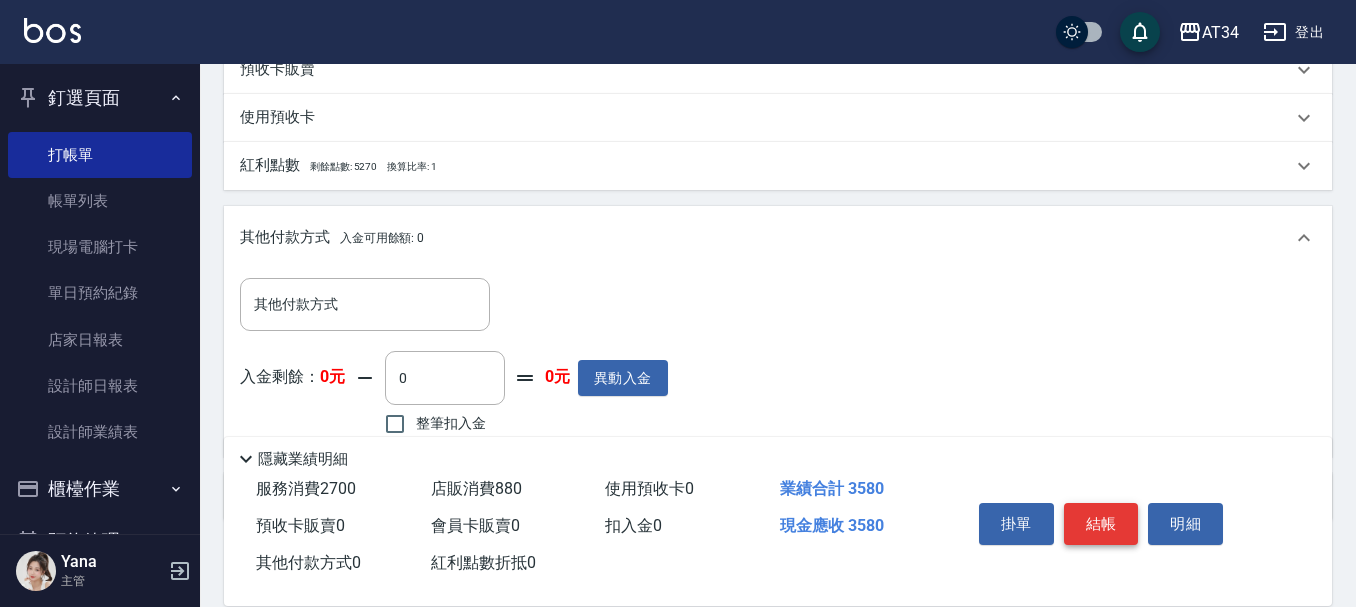 type on "880" 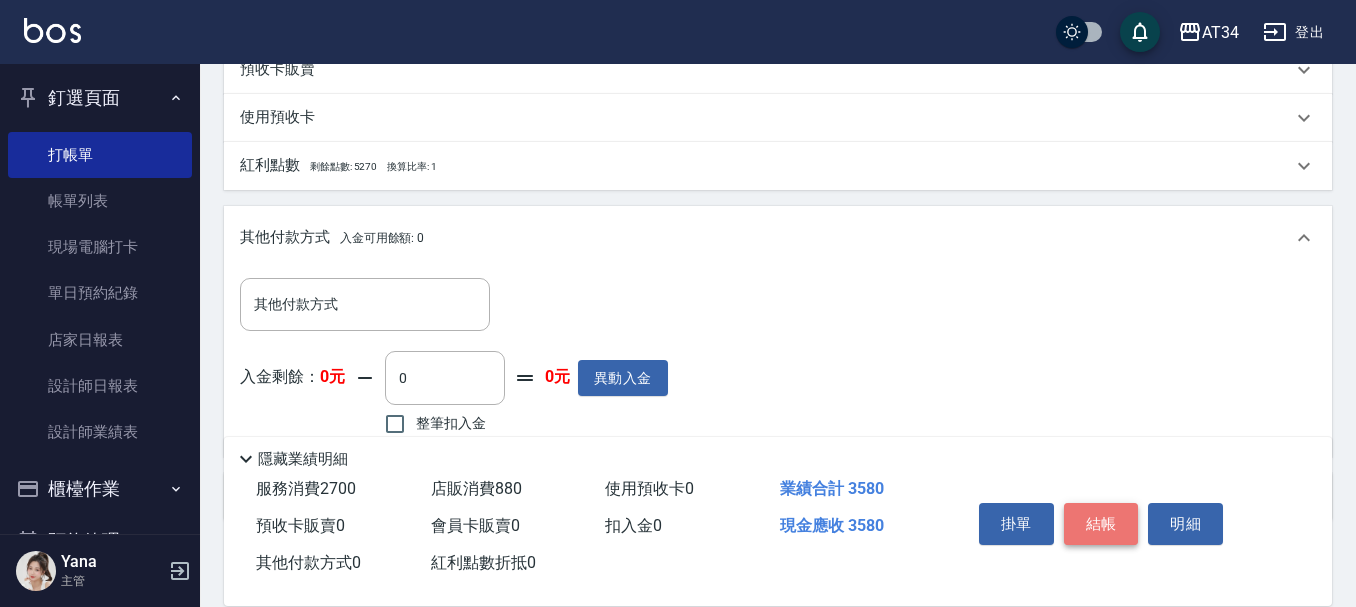 click on "結帳" at bounding box center (1101, 524) 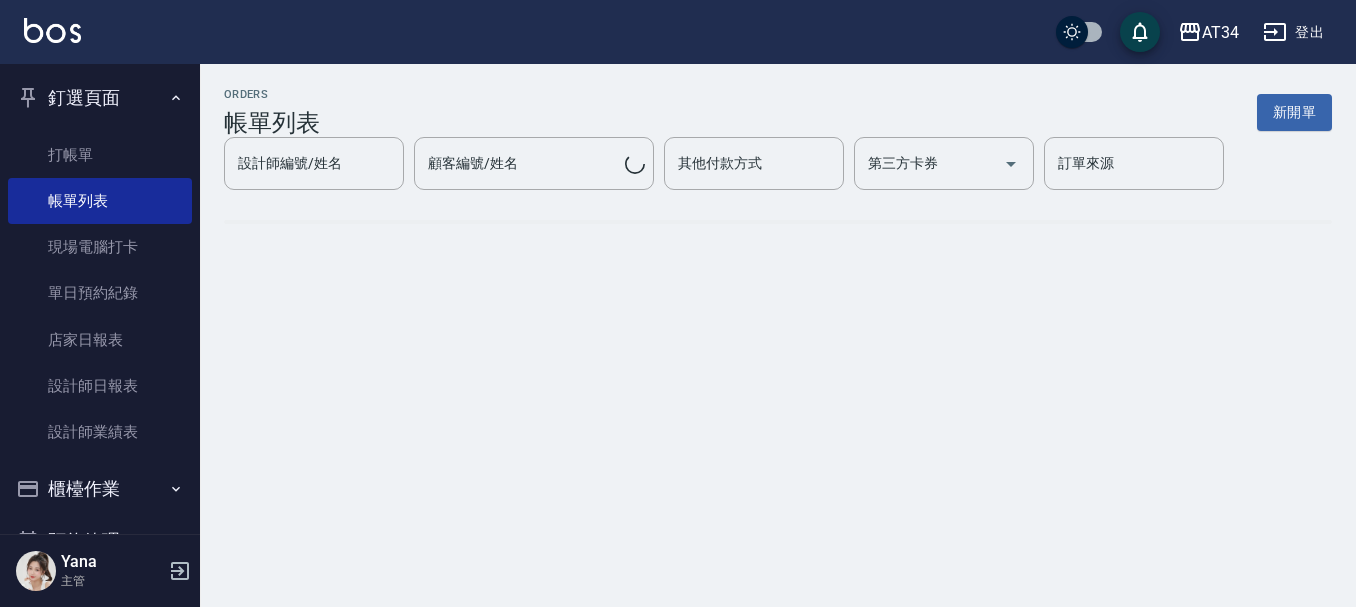 scroll, scrollTop: 0, scrollLeft: 0, axis: both 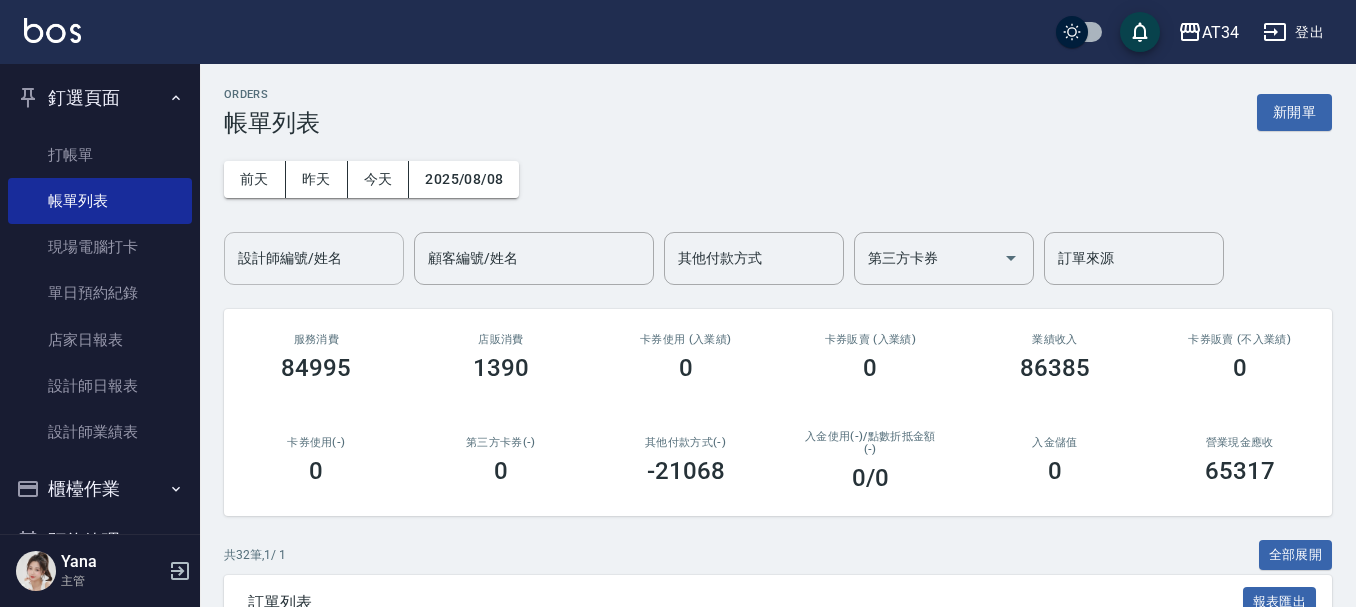 click on "設計師編號/姓名" at bounding box center [314, 258] 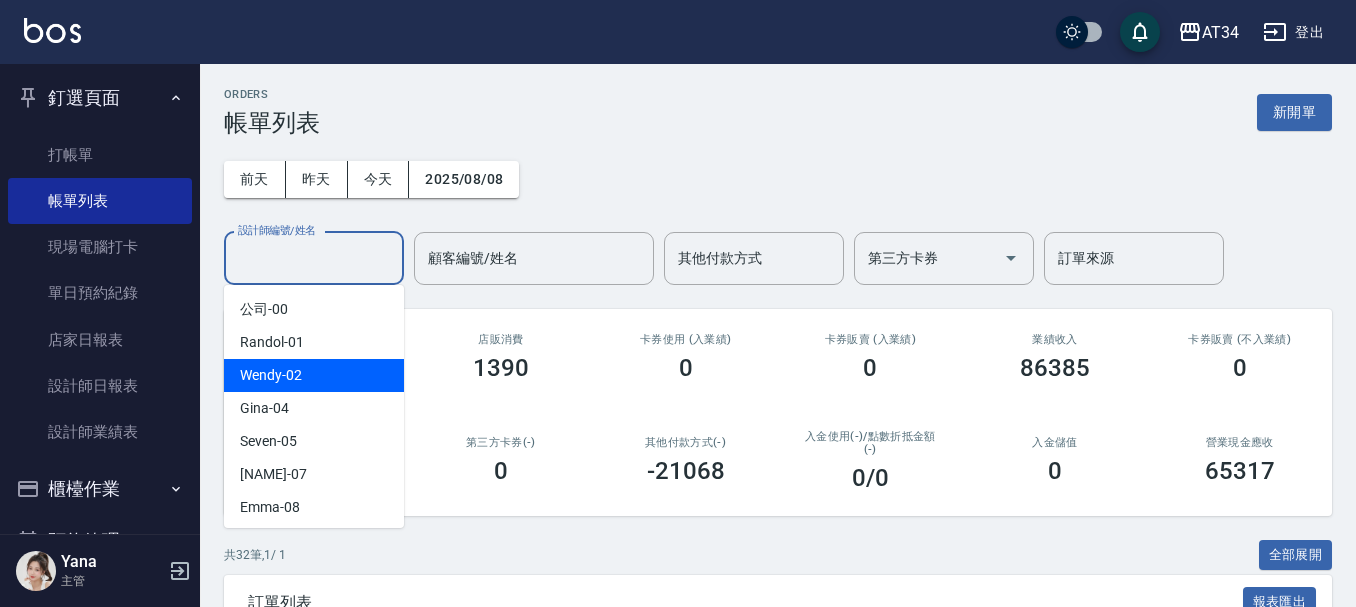 click on "Wendy -02" at bounding box center [314, 375] 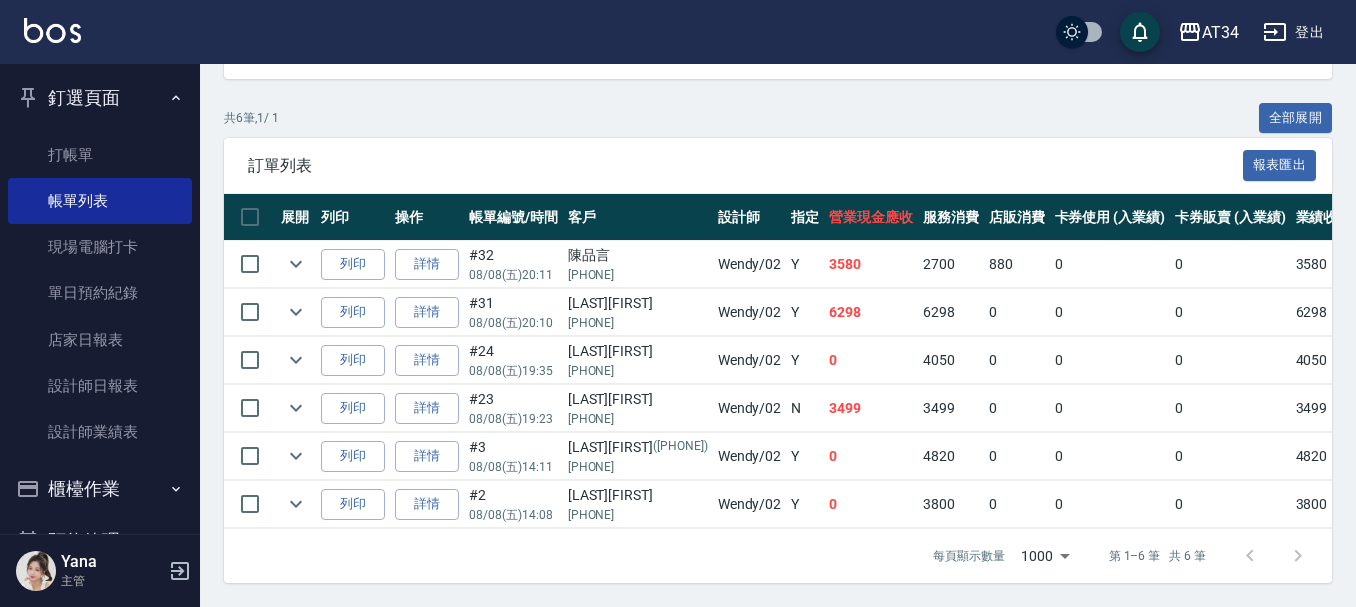 scroll, scrollTop: 452, scrollLeft: 0, axis: vertical 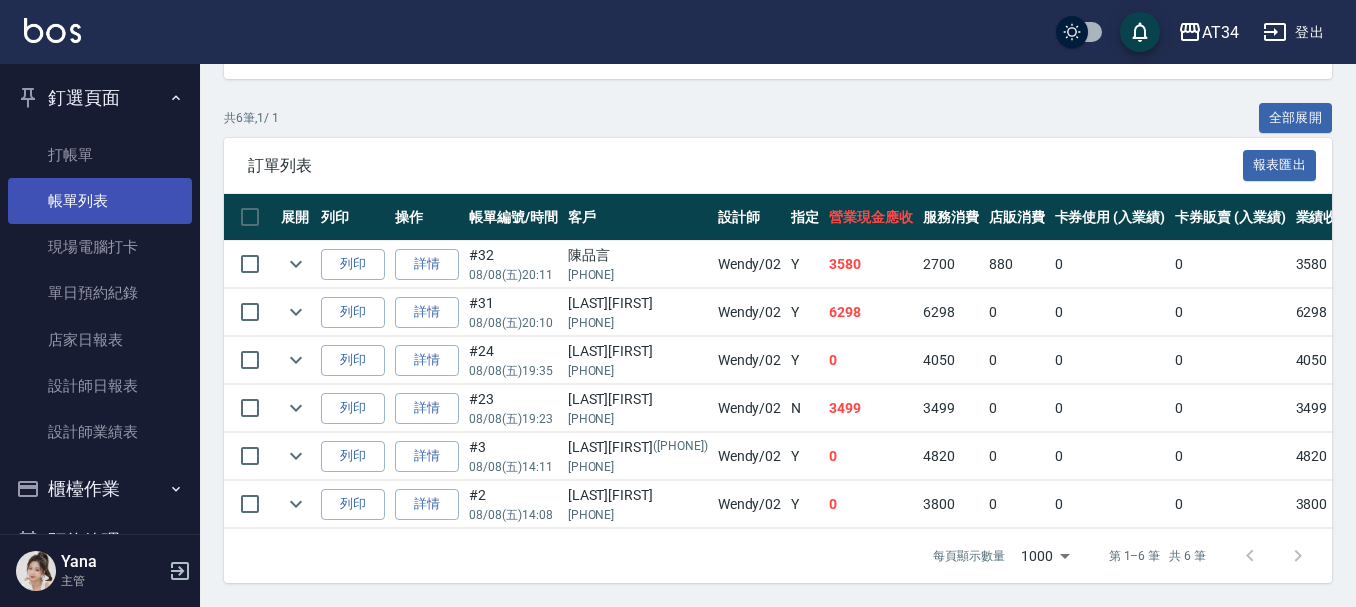 click on "帳單列表" at bounding box center (100, 201) 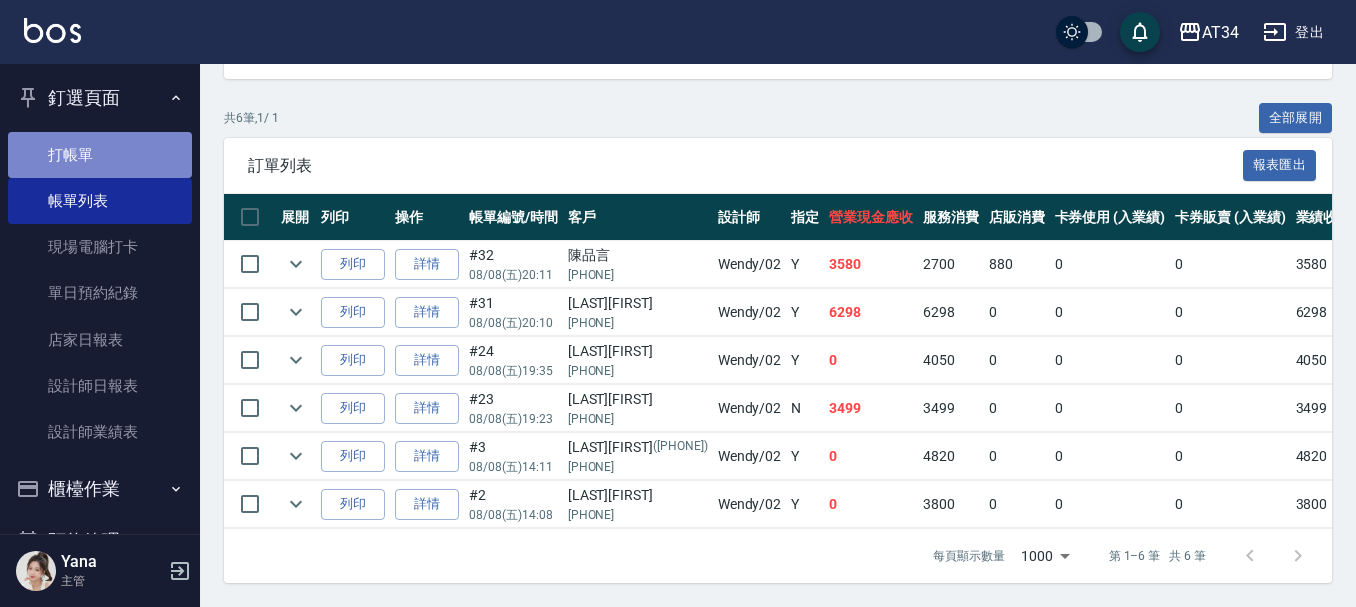 click on "打帳單" at bounding box center [100, 155] 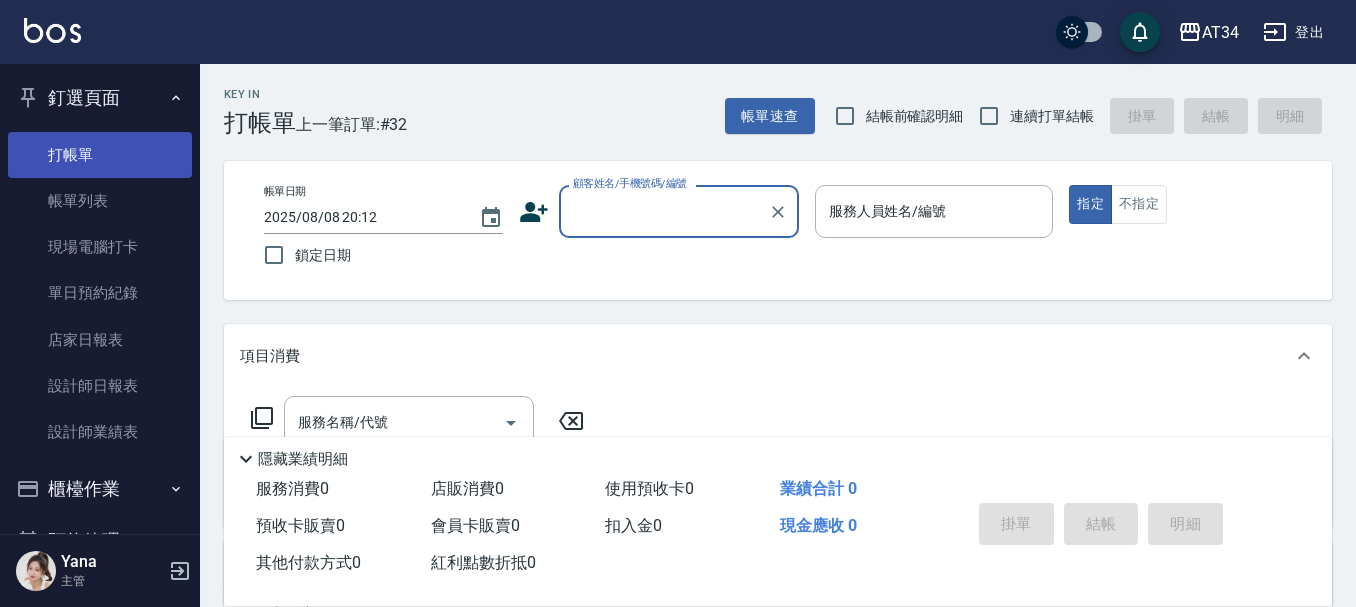 click on "Key In 打帳單 上一筆訂單:#32 帳單速查 結帳前確認明細 連續打單結帳 掛單 結帳 明細" at bounding box center (766, 100) 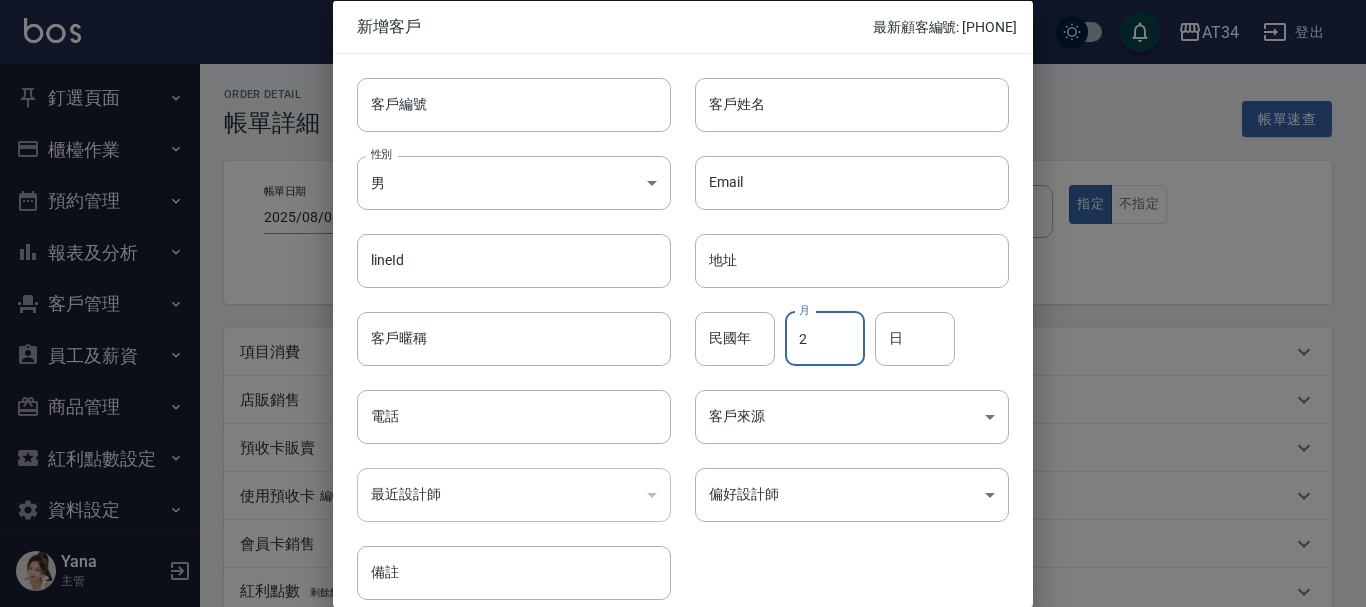 type on "2" 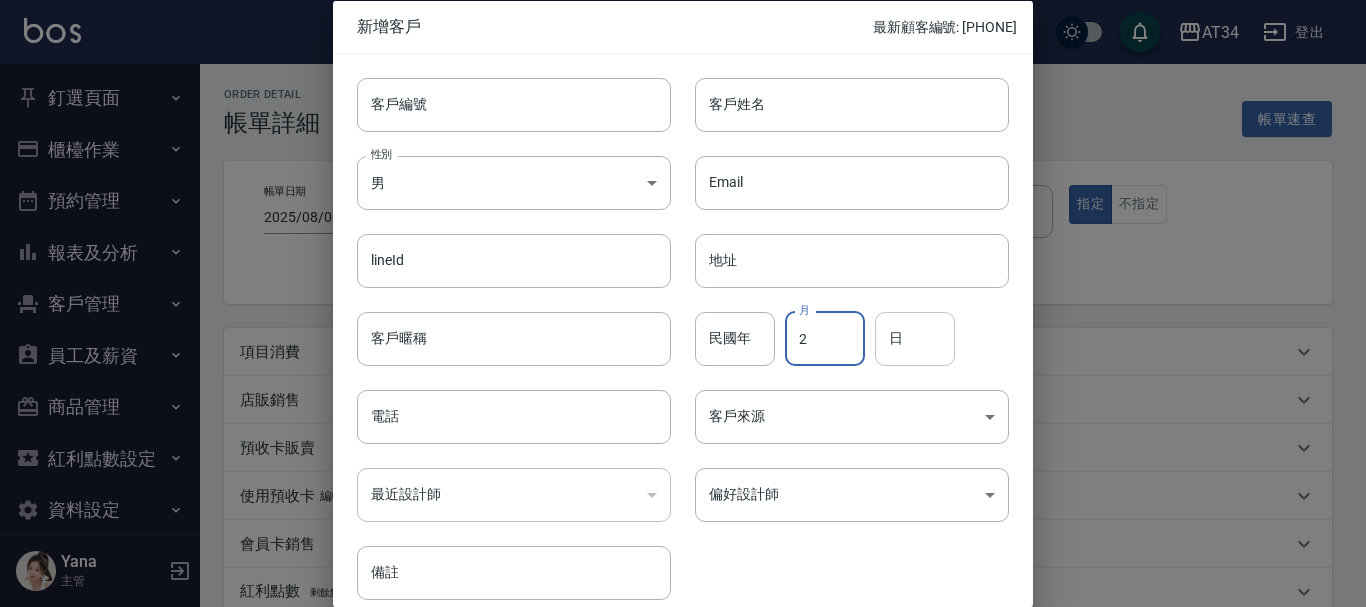 scroll, scrollTop: 0, scrollLeft: 0, axis: both 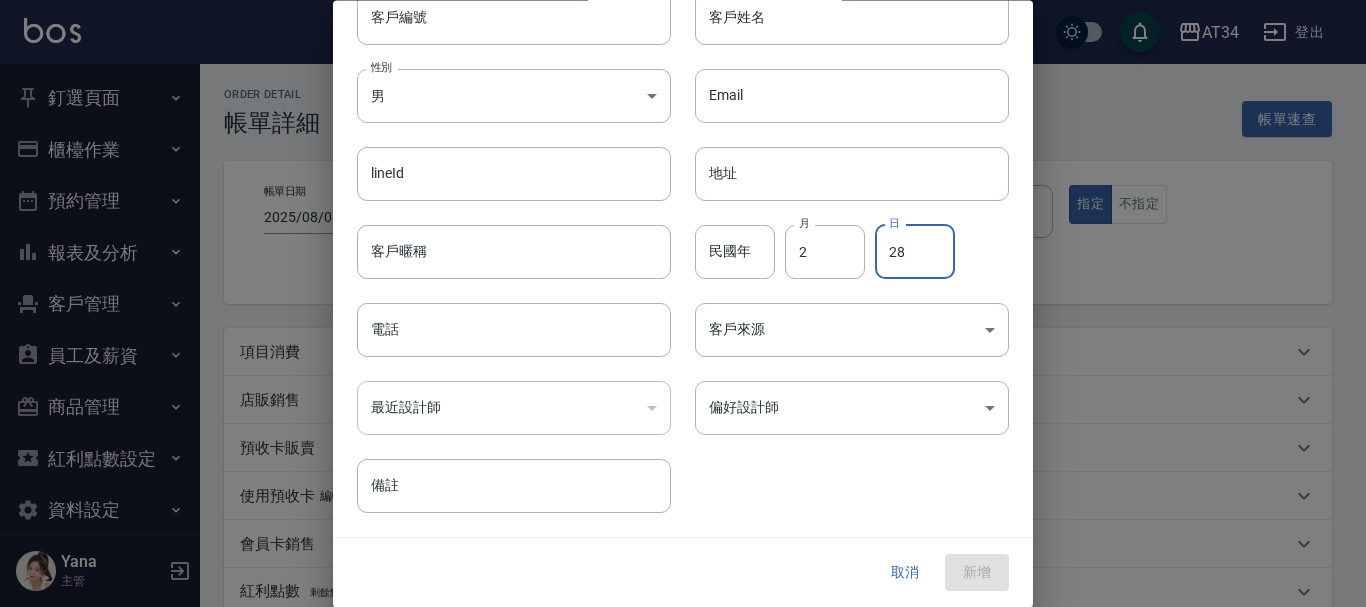 type on "28" 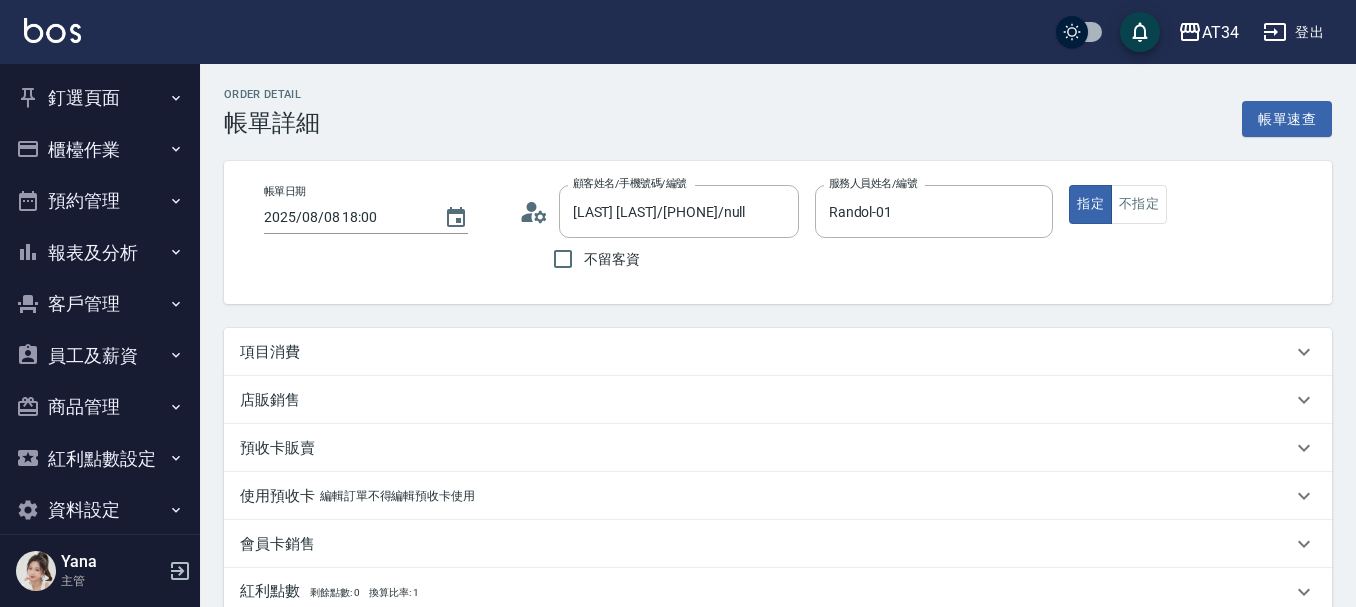 click 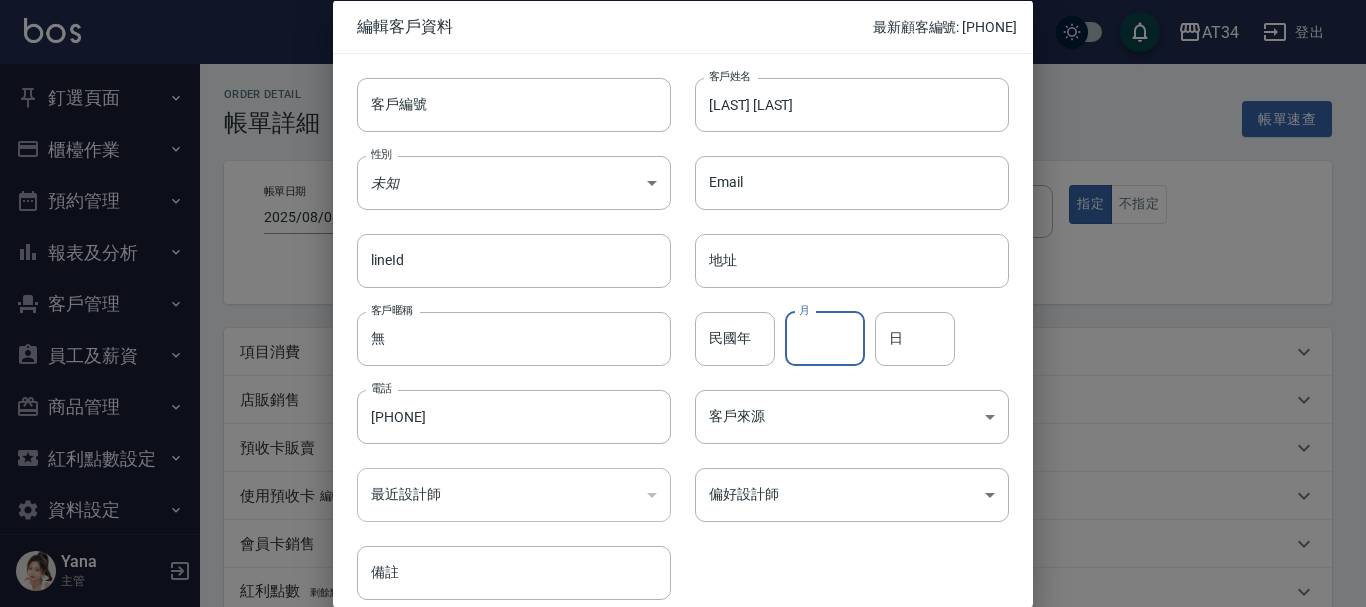 click on "月" at bounding box center (825, 338) 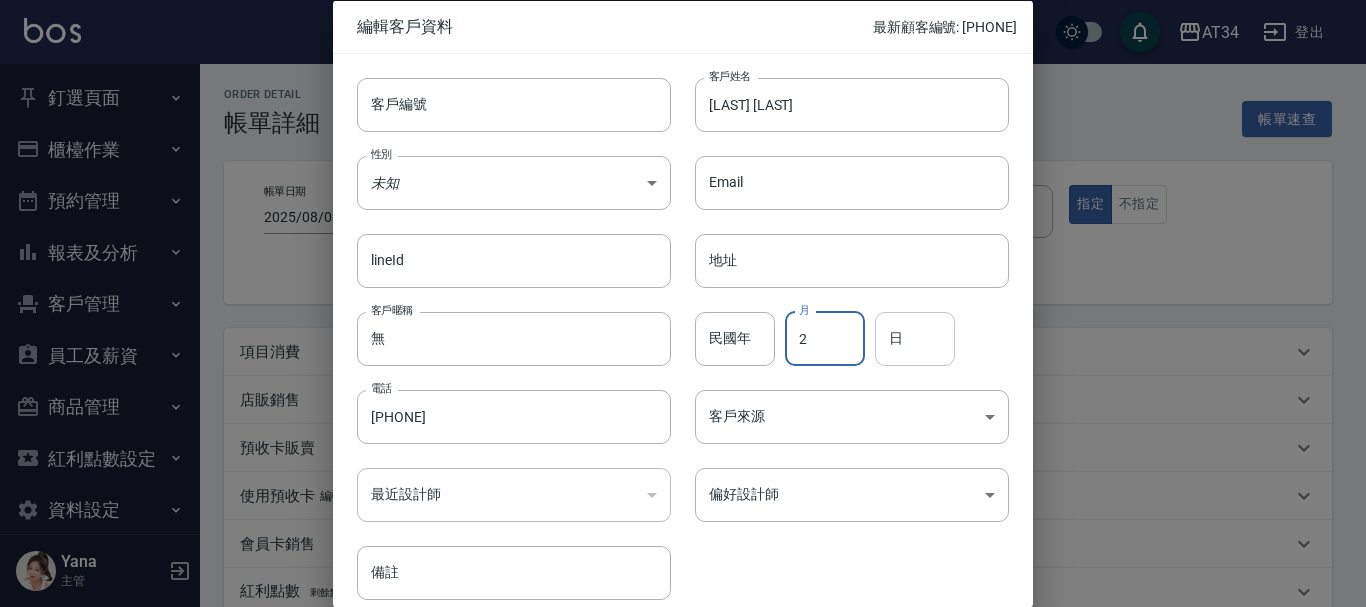 type on "2" 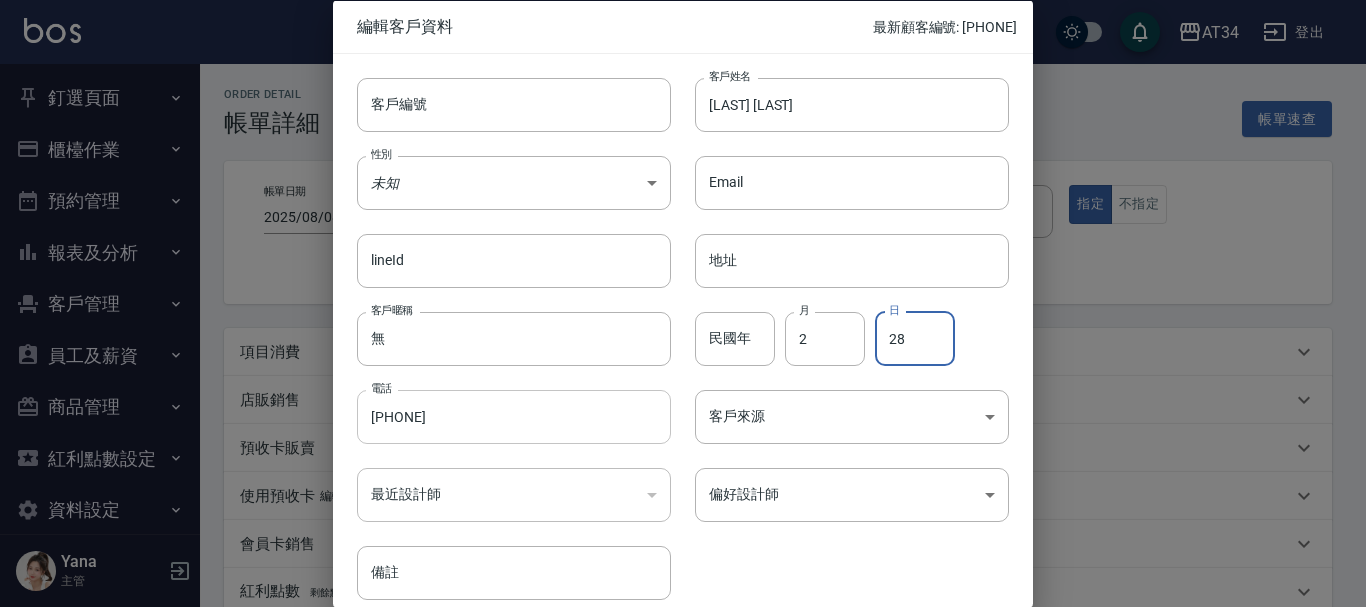 type on "28" 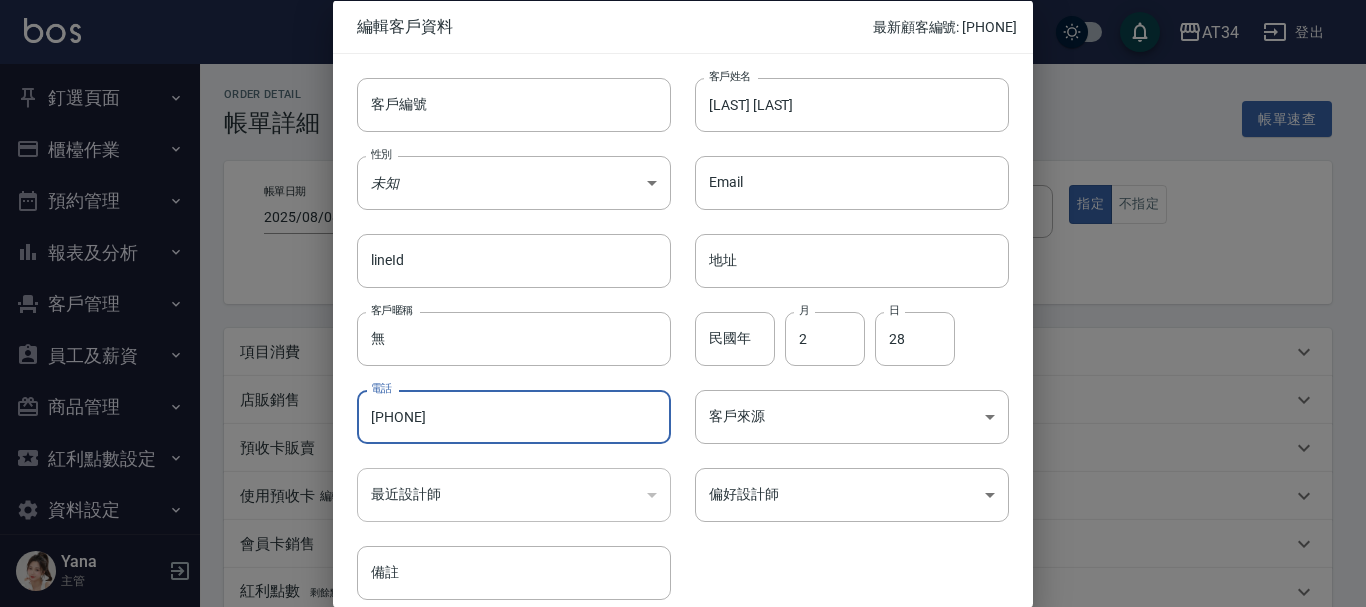 click on "[PHONE]" at bounding box center [514, 417] 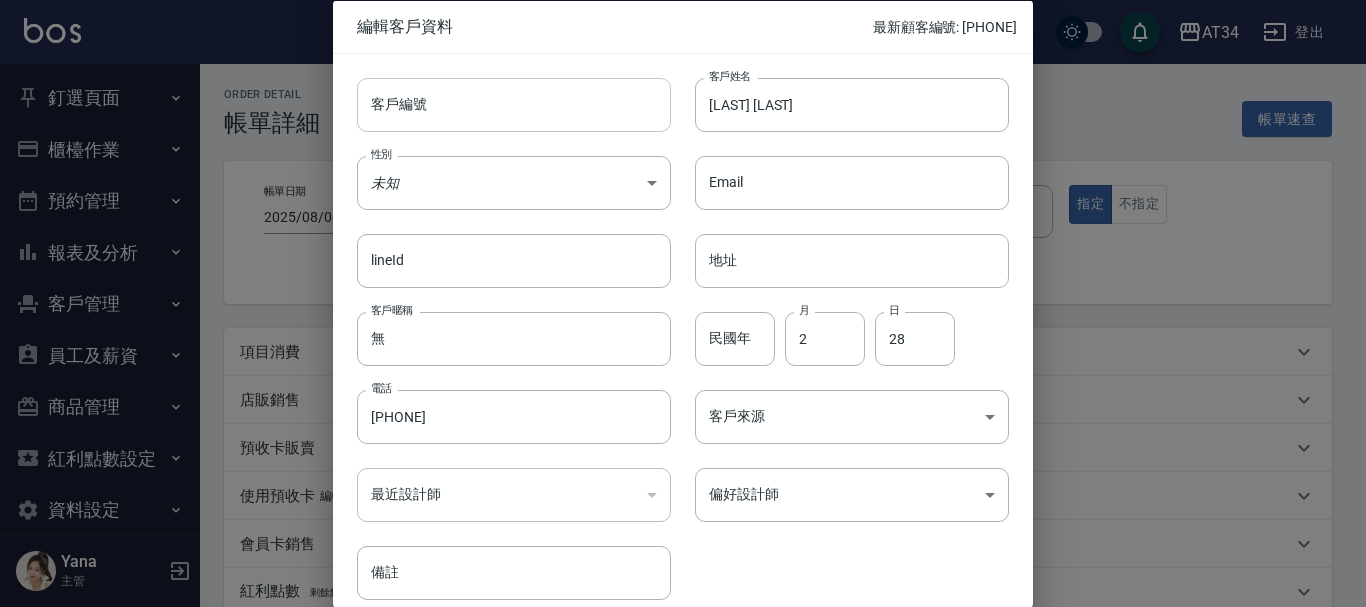 click on "客戶編號" at bounding box center (514, 104) 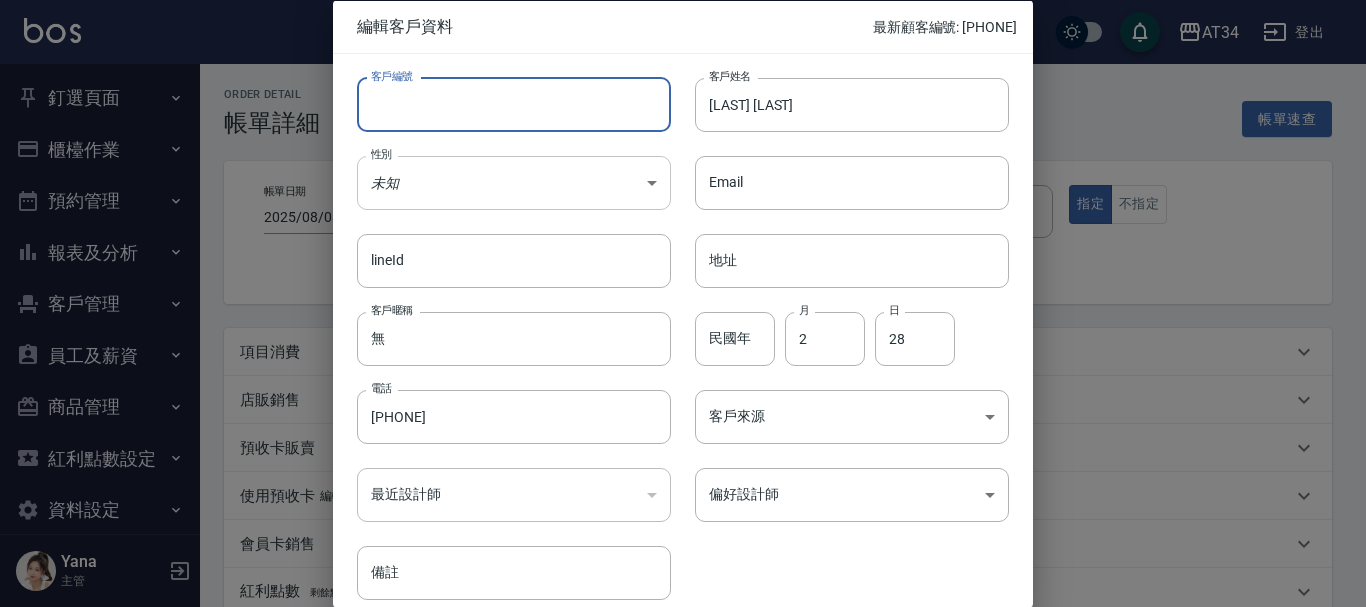 paste on "[PHONE]" 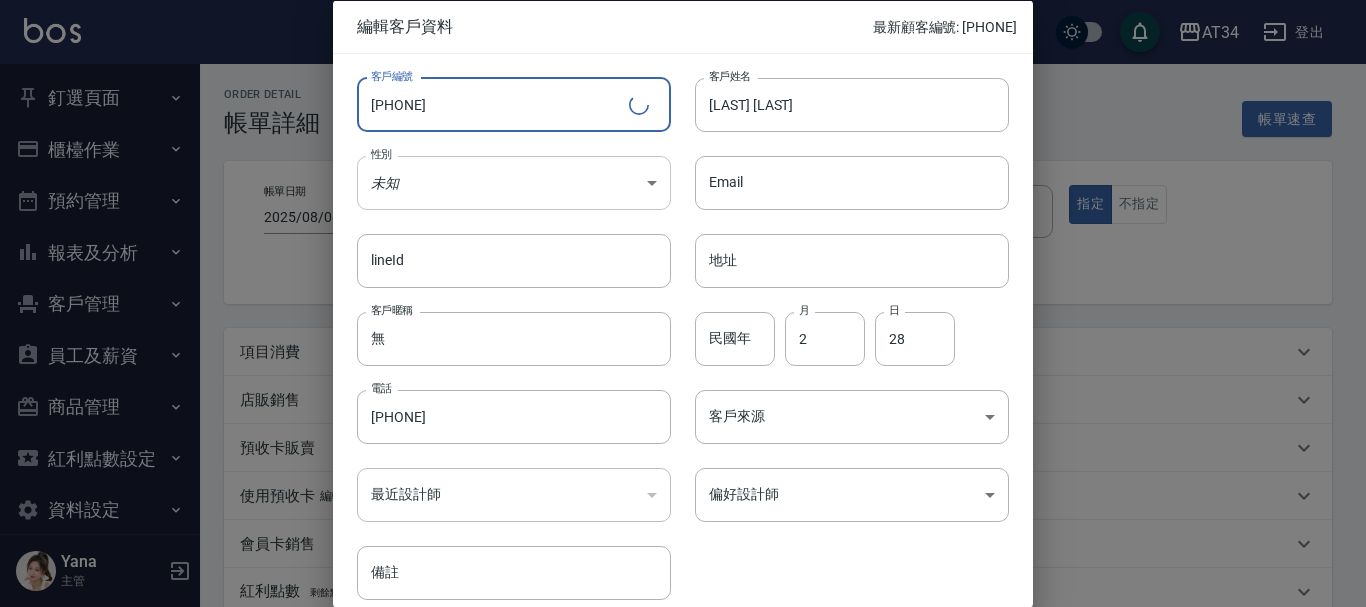 type on "[PHONE]" 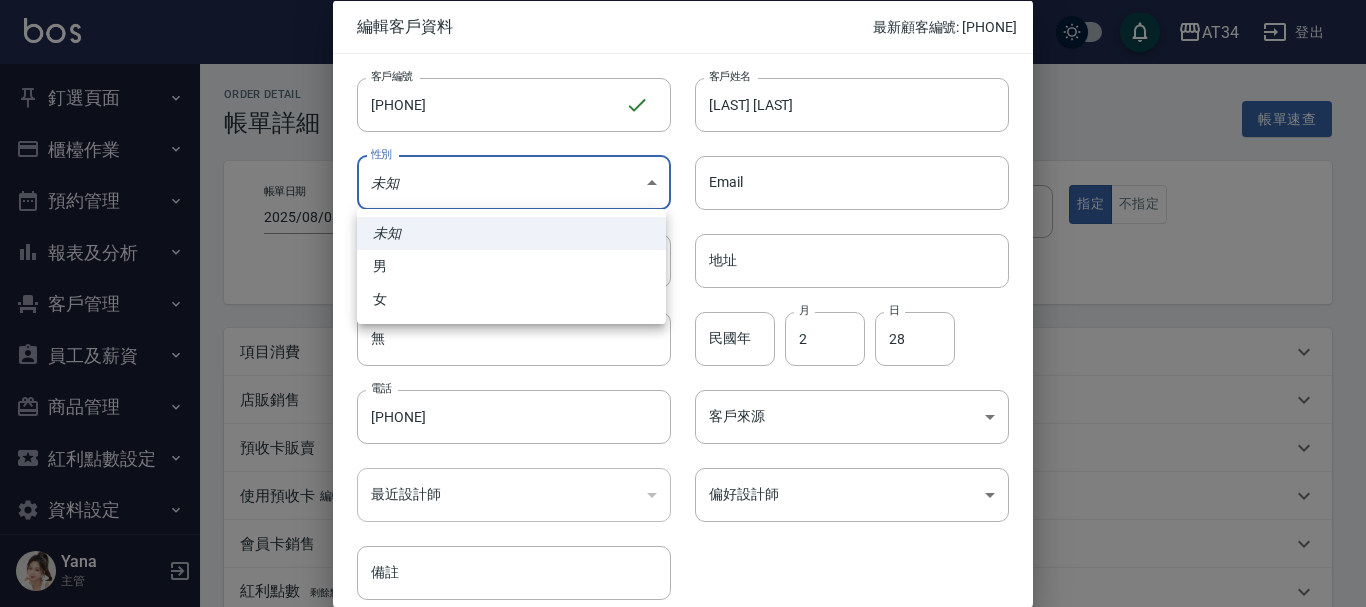 click on "男" at bounding box center [511, 266] 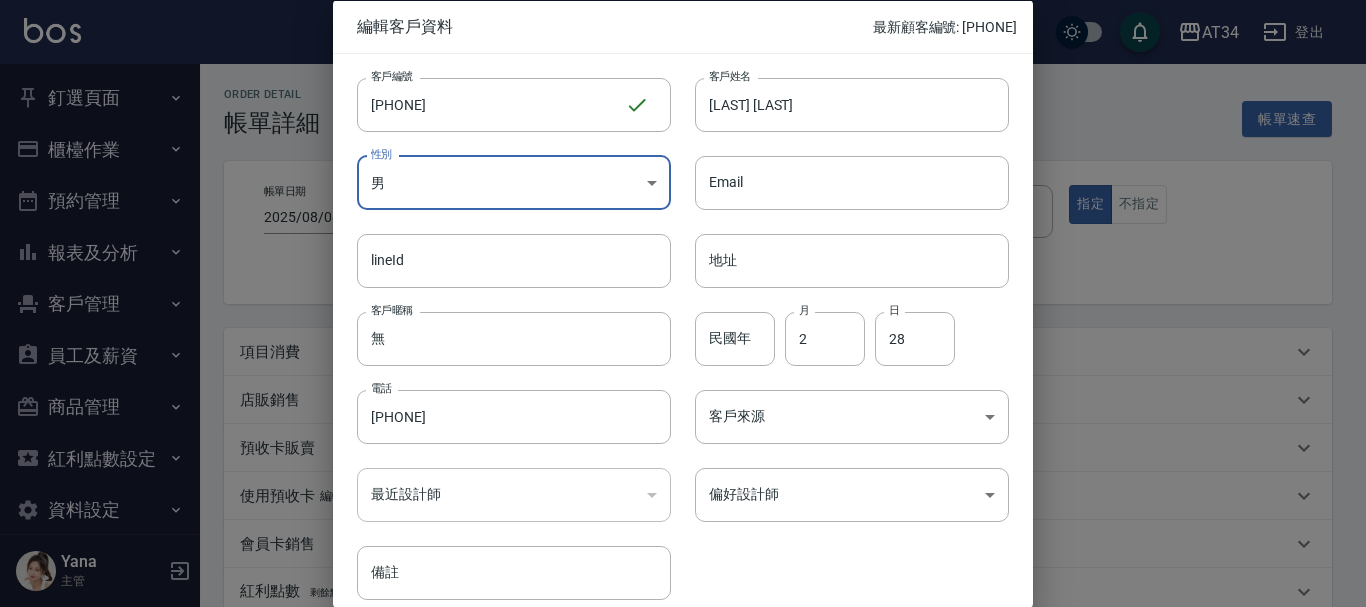 type on "MALE" 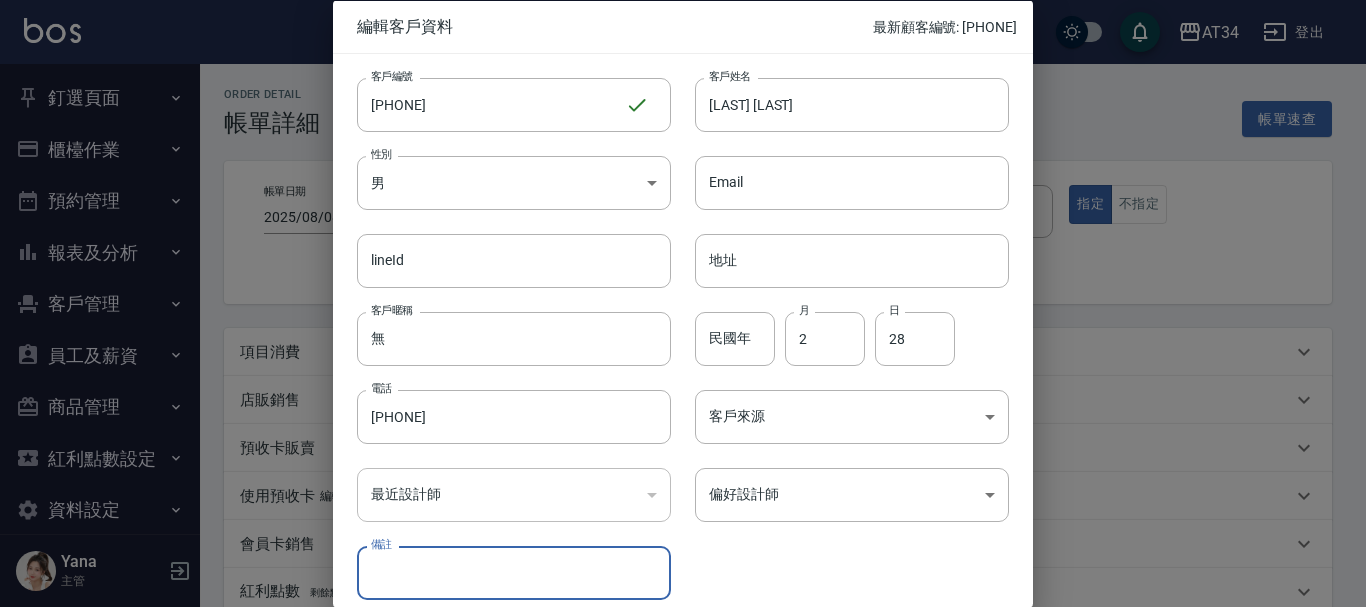 click on "備註" at bounding box center (514, 573) 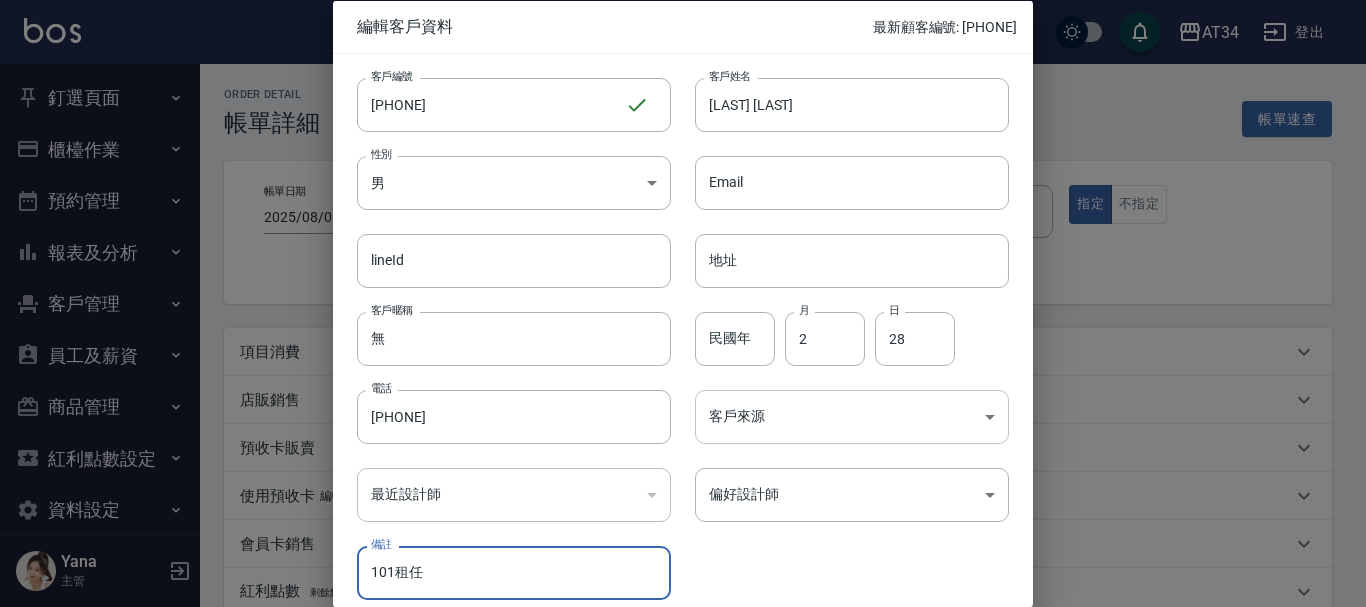 type on "101租任" 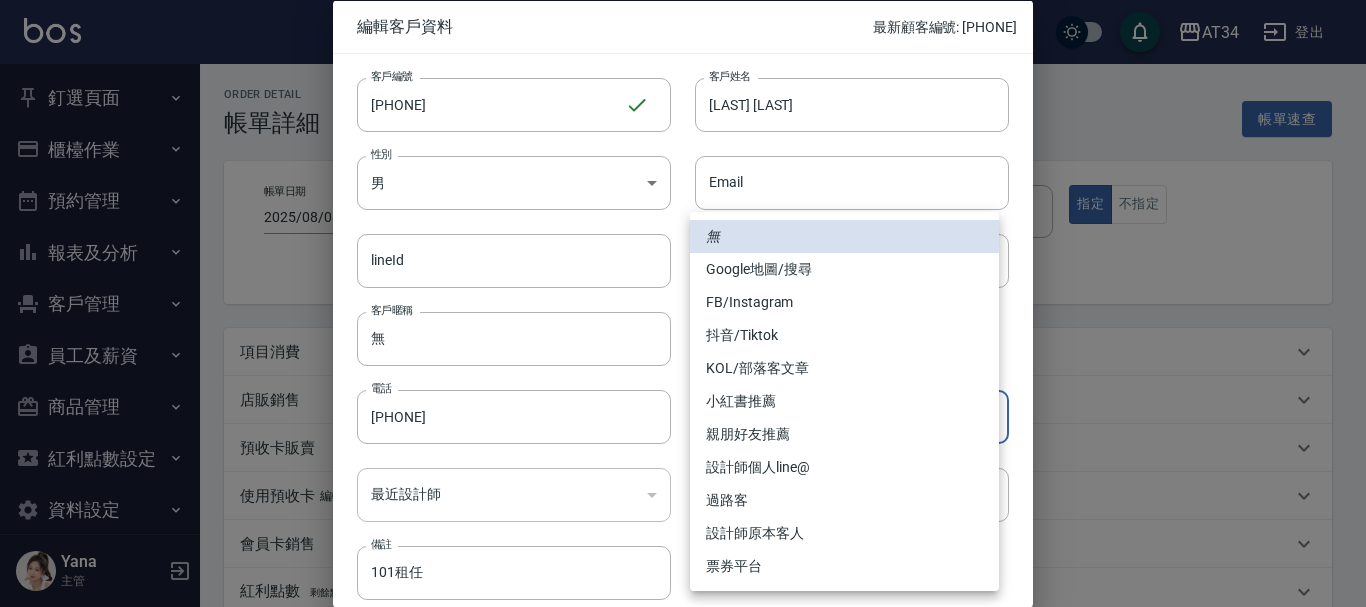 click on "AT34 登出 釘選頁面 打帳單 帳單列表 現場電腦打卡 單日預約紀錄 店家日報表 設計師日報表 設計師業績表 櫃檯作業 打帳單 帳單列表 現金收支登錄 高階收支登錄 材料自購登錄 每日結帳 排班表 現場電腦打卡 預約管理 預約管理 單日預約紀錄 單週預約紀錄 報表及分析 報表目錄 店家區間累計表 店家日報表 互助日報表 互助月報表 互助點數明細 互助業績報表 全店業績分析表 營業統計分析表 設計師業績表 設計師日報表 設計師業績分析表 設計師業績月報表 設計師排行榜 商品銷售排行榜 商品消耗明細 商品庫存表 商品庫存盤點表 單一服務項目查詢 店販抽成明細 店販分類抽成明細 顧客入金餘額表 顧客卡券餘額表 每日非現金明細 每日收支明細 收支分類明細表 費用分析表 顧客消費排行榜 客戶管理 客戶列表 客資篩選匯出 卡券管理 入金管理 員工及薪資 員工列表 [NAME]" at bounding box center (683, 435) 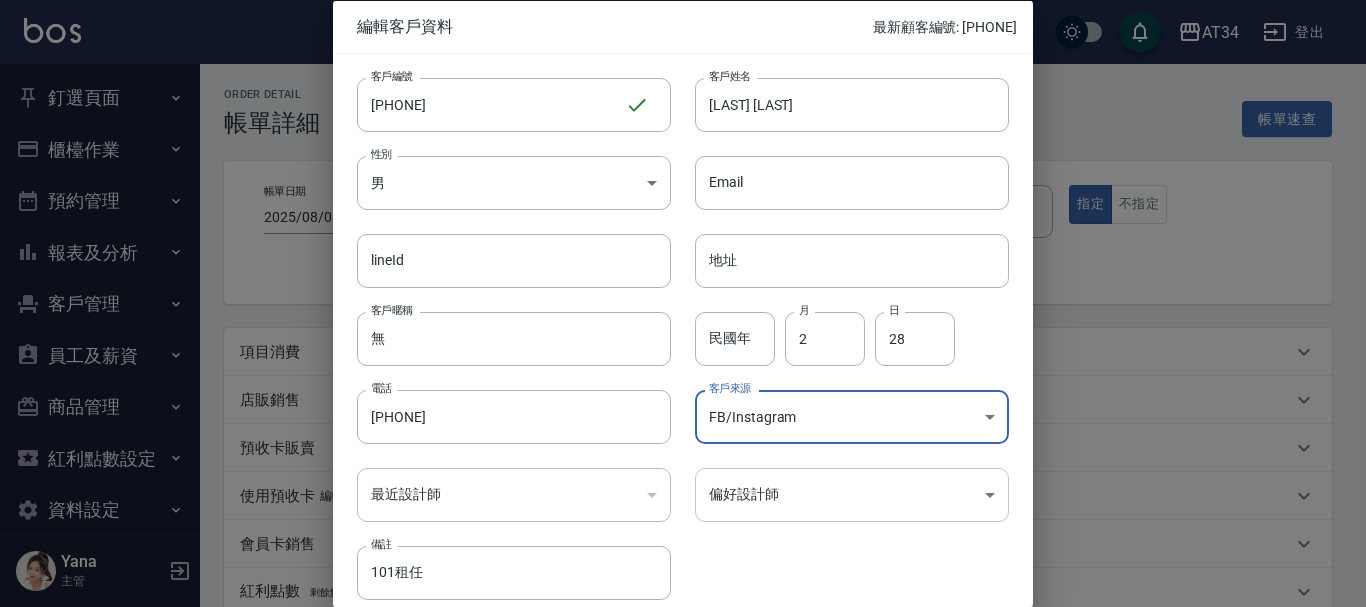 click on "AT34 登出 釘選頁面 打帳單 帳單列表 現場電腦打卡 單日預約紀錄 店家日報表 設計師日報表 設計師業績表 櫃檯作業 打帳單 帳單列表 現金收支登錄 高階收支登錄 材料自購登錄 每日結帳 排班表 現場電腦打卡 預約管理 預約管理 單日預約紀錄 單週預約紀錄 報表及分析 報表目錄 店家區間累計表 店家日報表 互助日報表 互助月報表 互助點數明細 互助業績報表 全店業績分析表 營業統計分析表 設計師業績表 設計師日報表 設計師業績分析表 設計師業績月報表 設計師排行榜 商品銷售排行榜 商品消耗明細 商品庫存表 商品庫存盤點表 單一服務項目查詢 店販抽成明細 店販分類抽成明細 顧客入金餘額表 顧客卡券餘額表 每日非現金明細 每日收支明細 收支分類明細表 費用分析表 顧客消費排行榜 客戶管理 客戶列表 客資篩選匯出 卡券管理 入金管理 員工及薪資 員工列表 [NAME]" at bounding box center [683, 435] 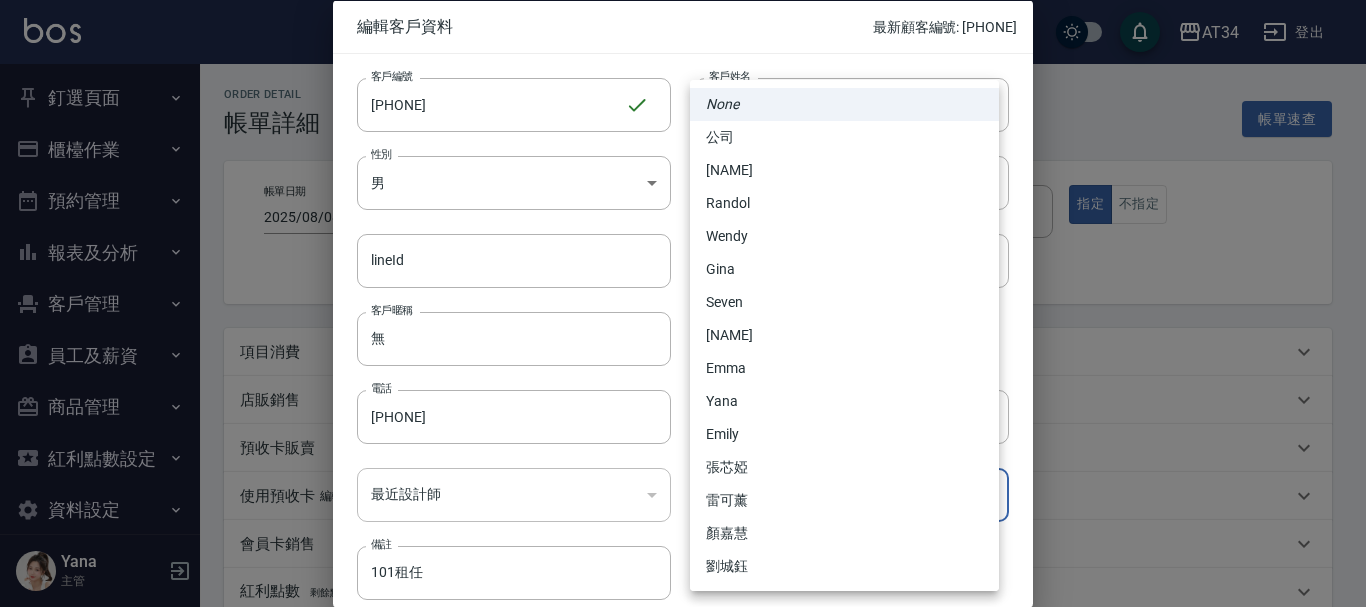 click on "Randol" at bounding box center [844, 203] 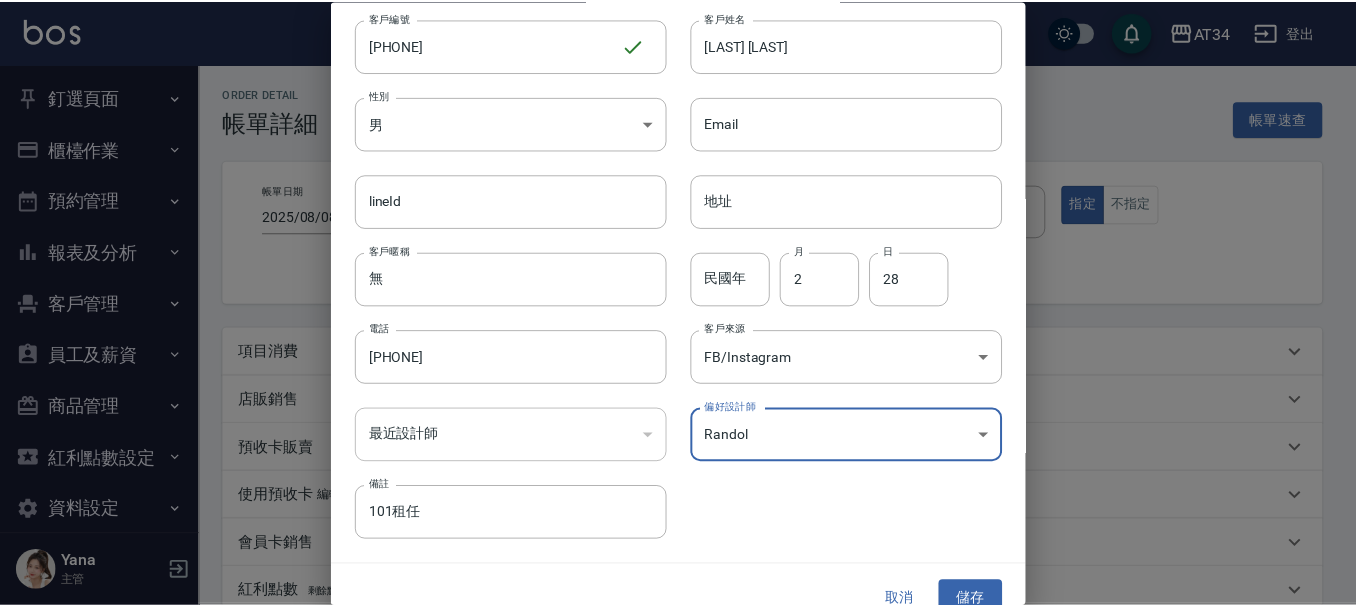 scroll, scrollTop: 86, scrollLeft: 0, axis: vertical 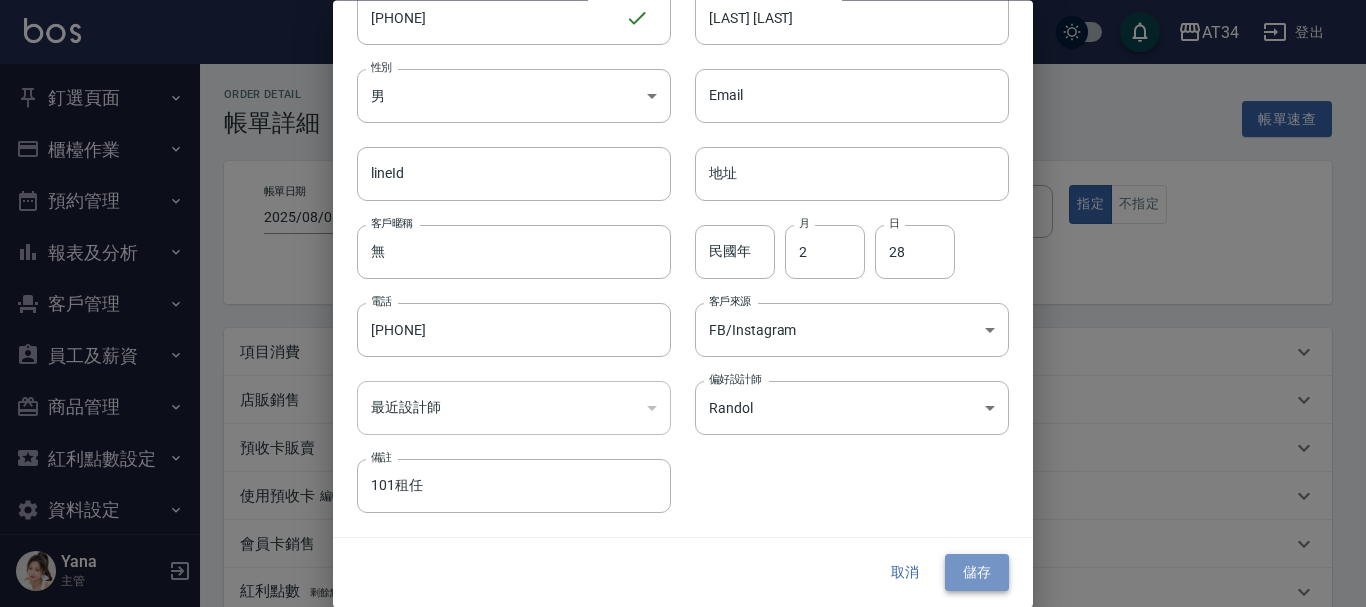 click on "儲存" at bounding box center [977, 573] 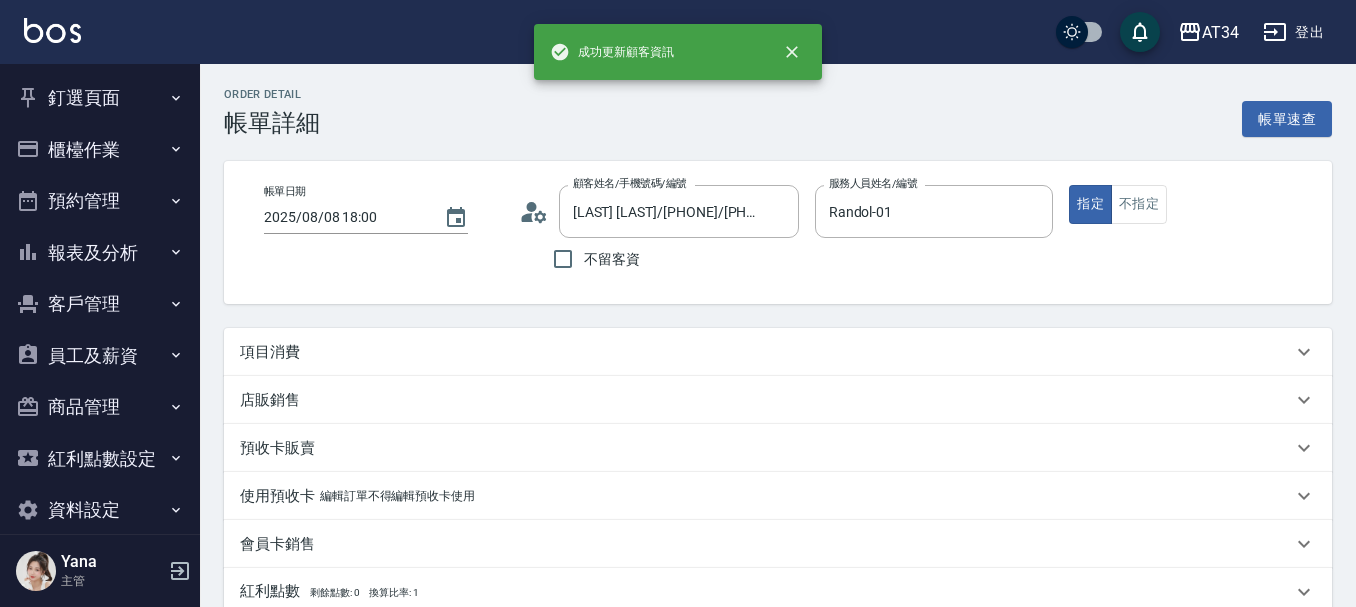 type on "[LAST] [LAST]/[PHONE]/[PHONE]" 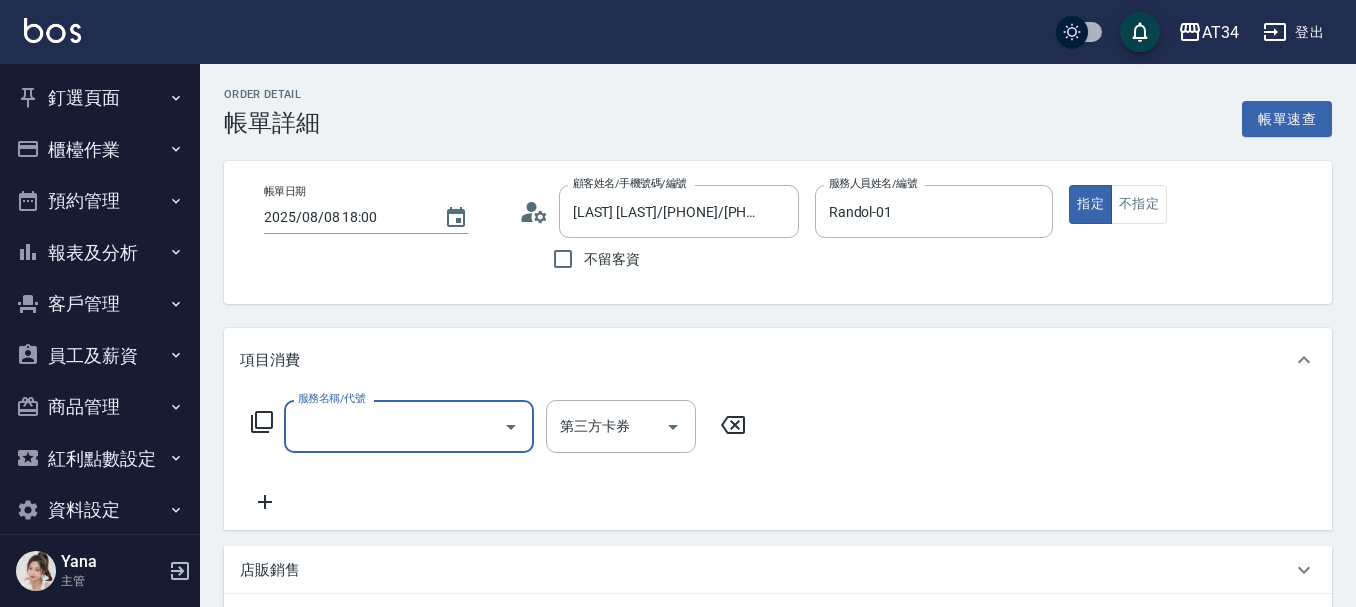 scroll, scrollTop: 0, scrollLeft: 0, axis: both 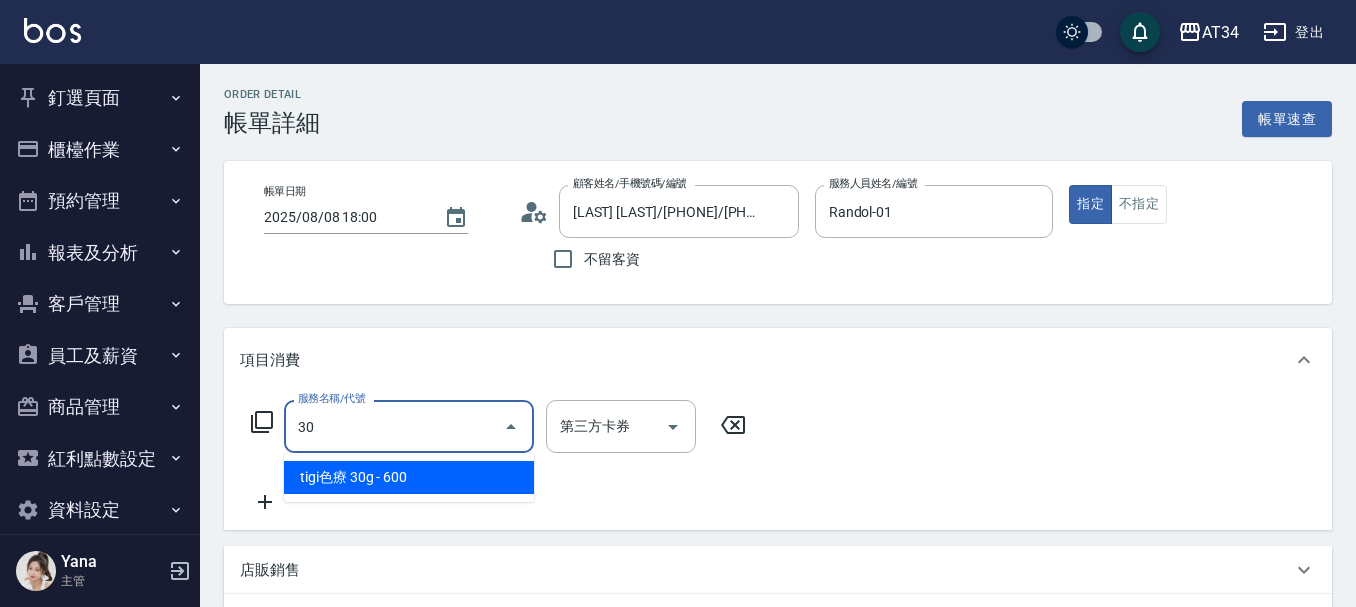 type on "300" 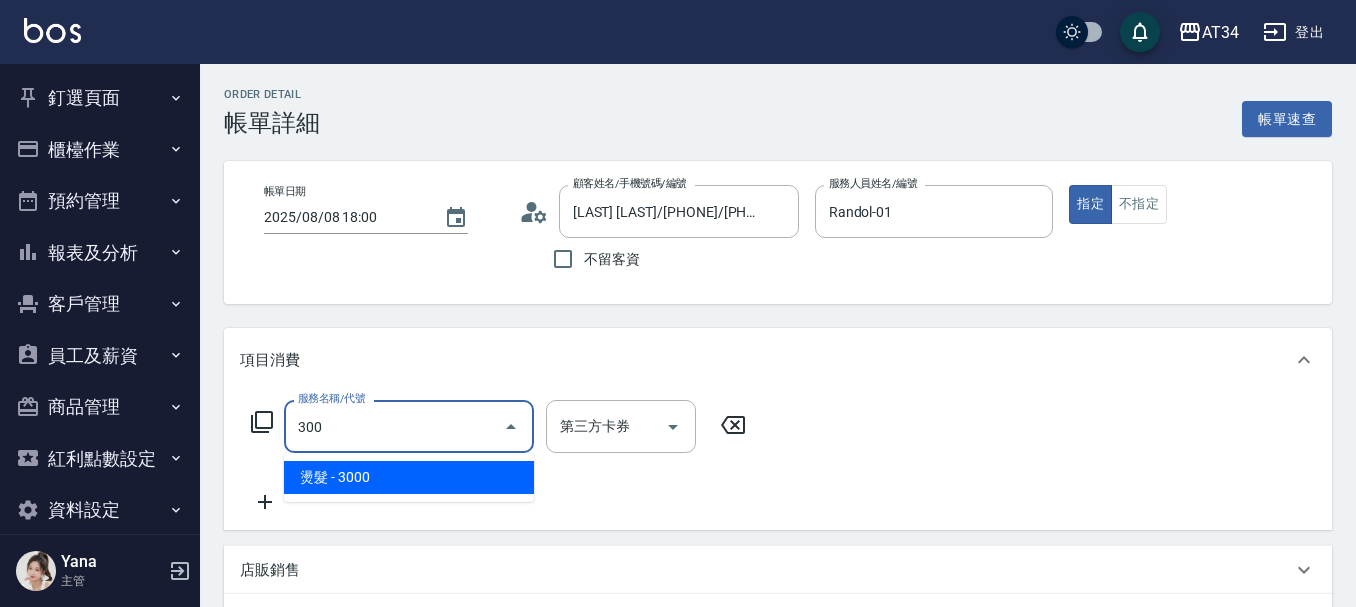 type on "300" 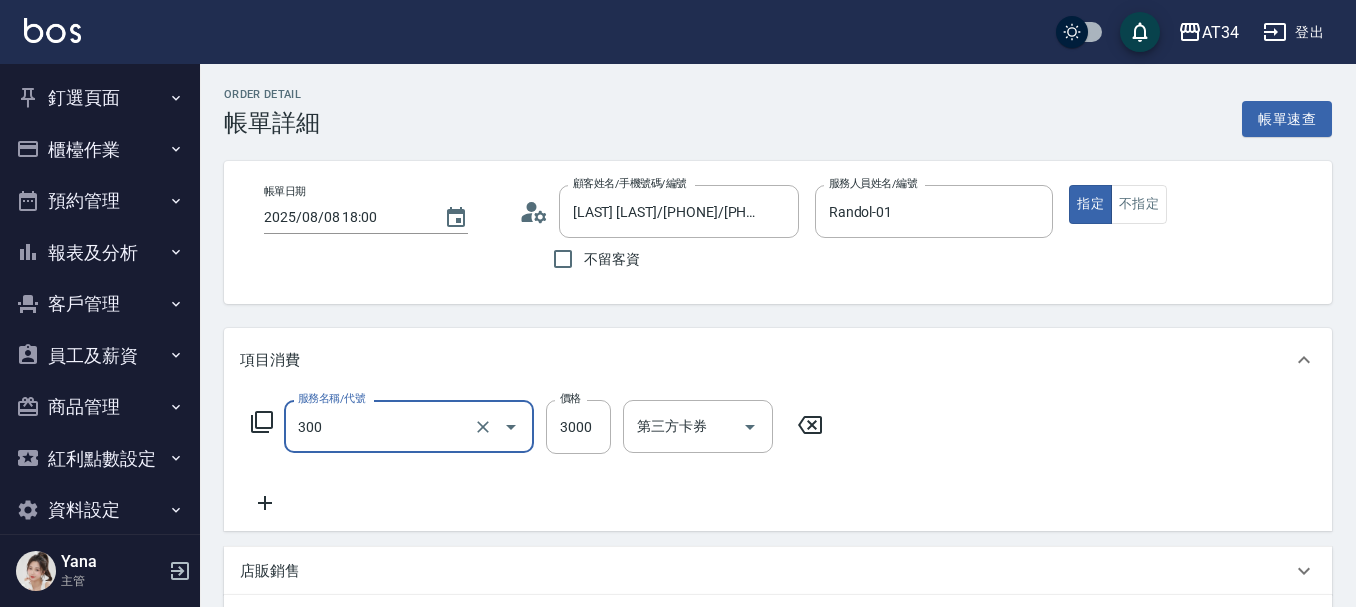 type on "燙髮(300)" 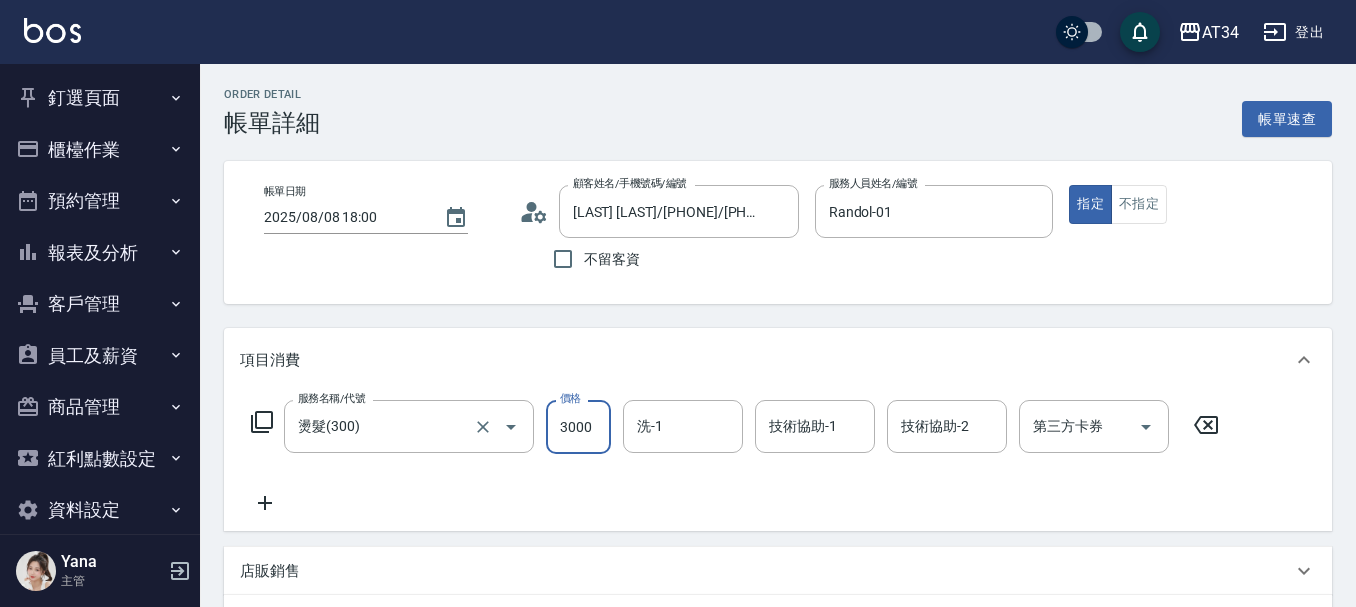 type on "0" 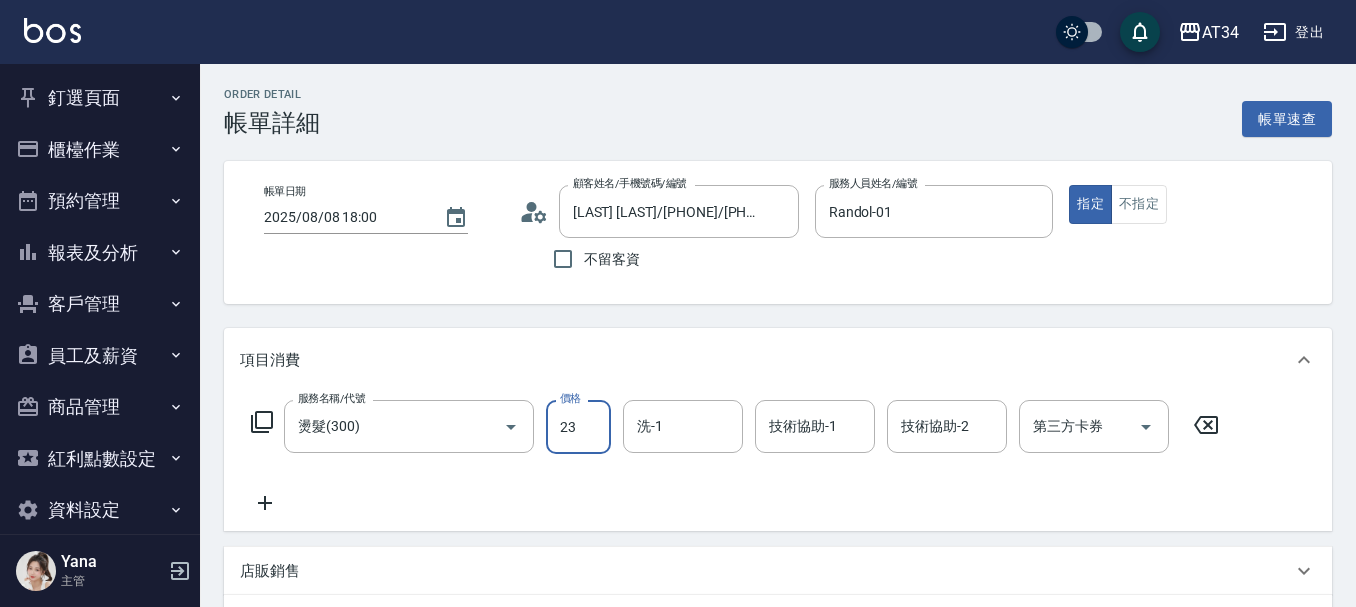 type on "230" 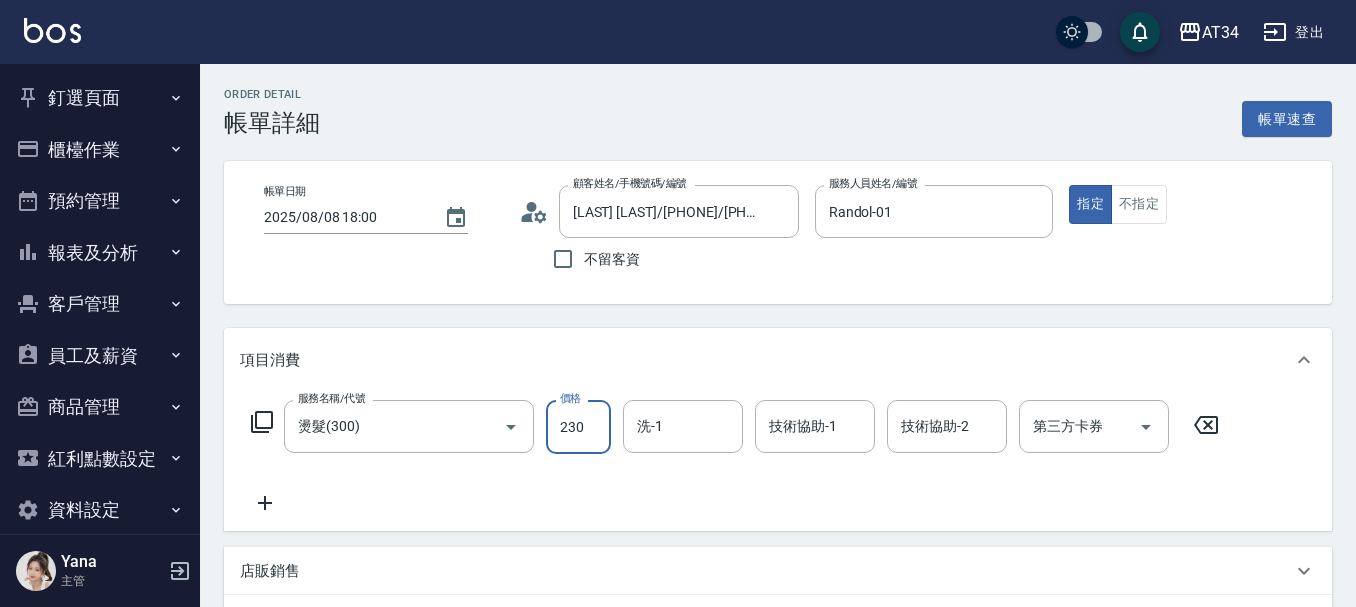 type on "230" 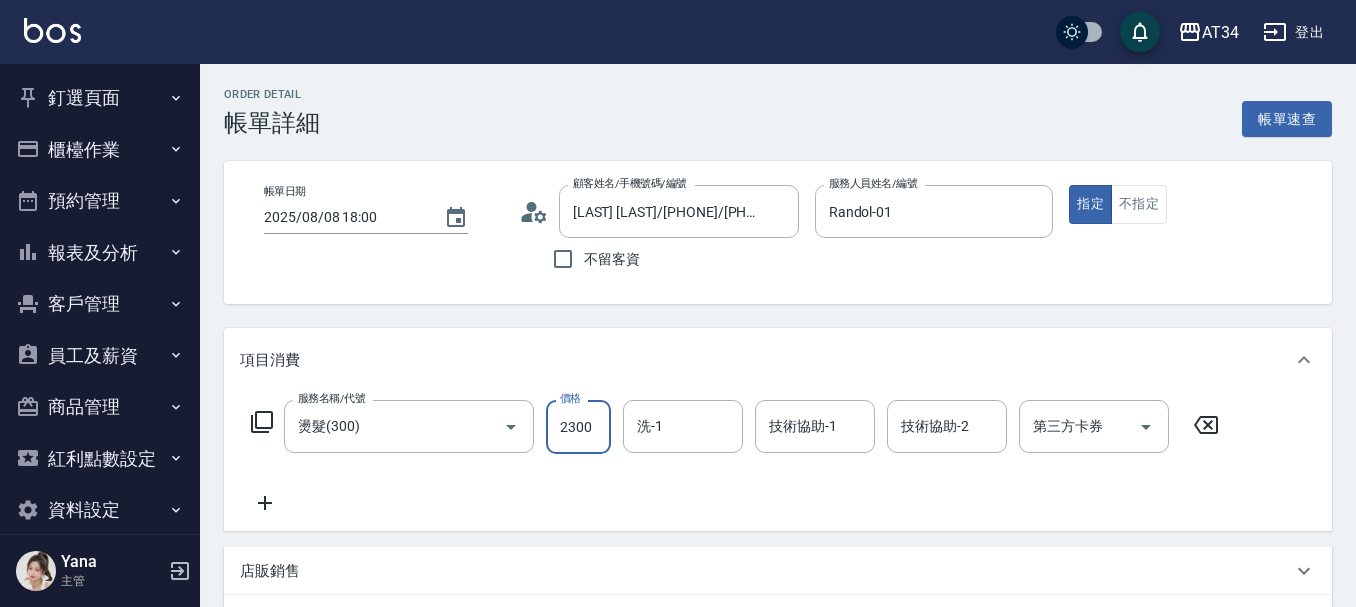 type on "2300" 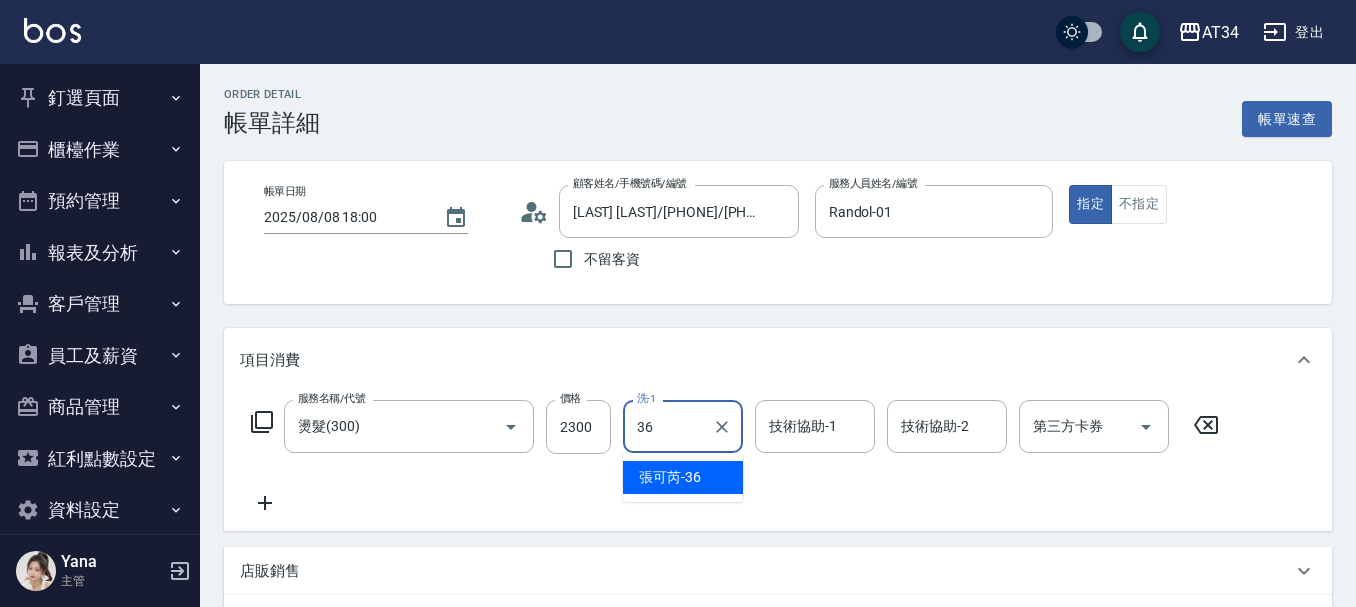 type on "張可芮-36" 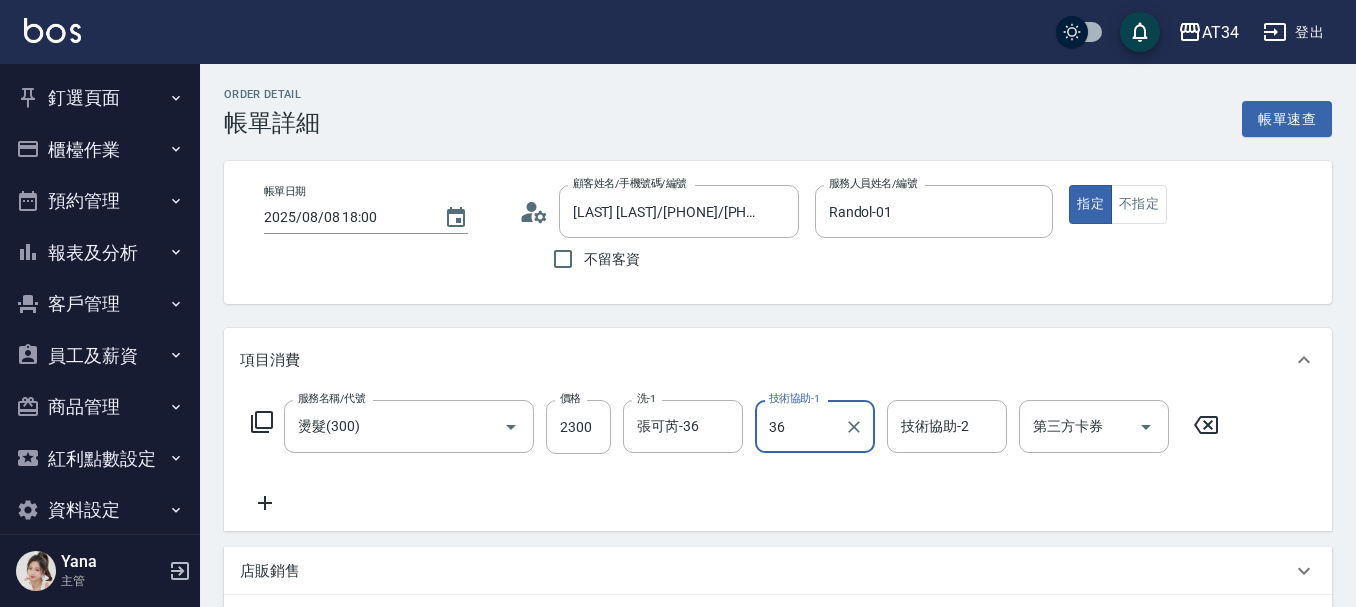 type on "張可芮-36" 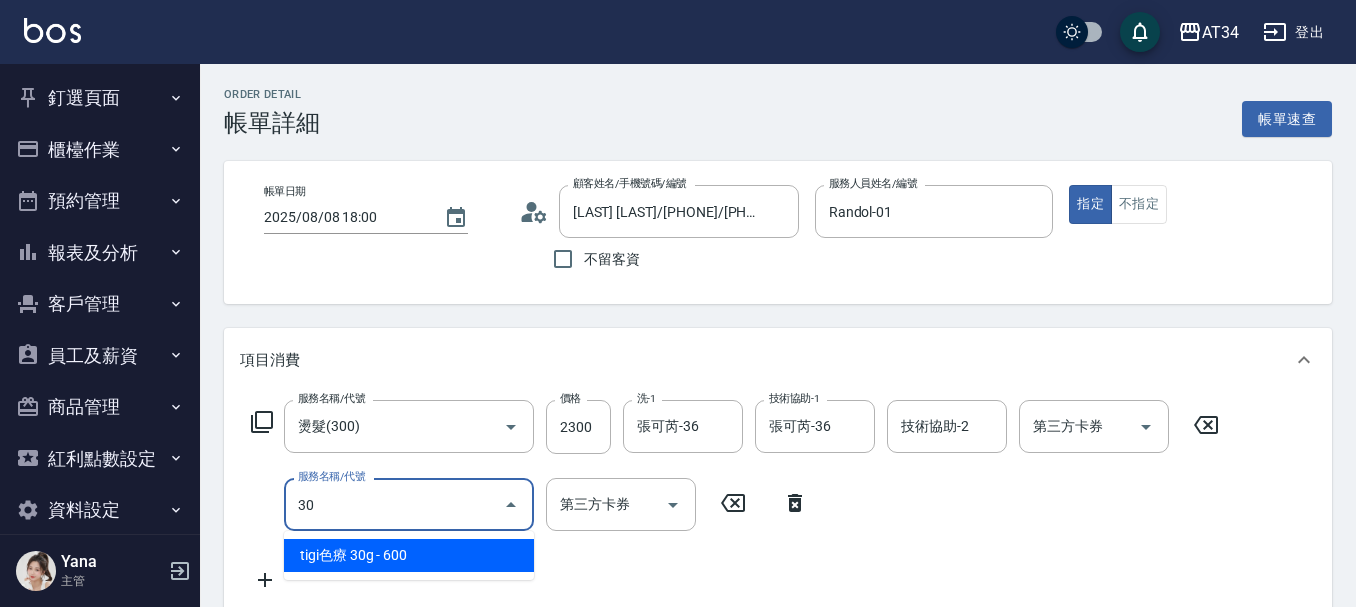 type on "3" 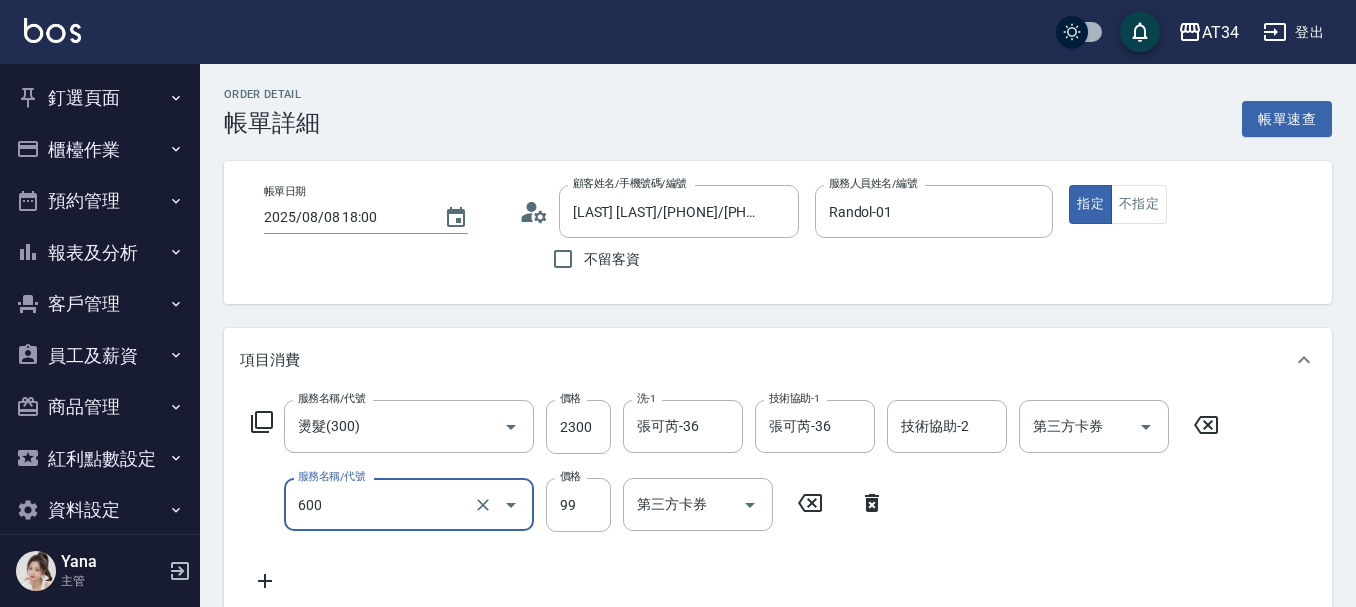 type on "瞬間護髮(600)" 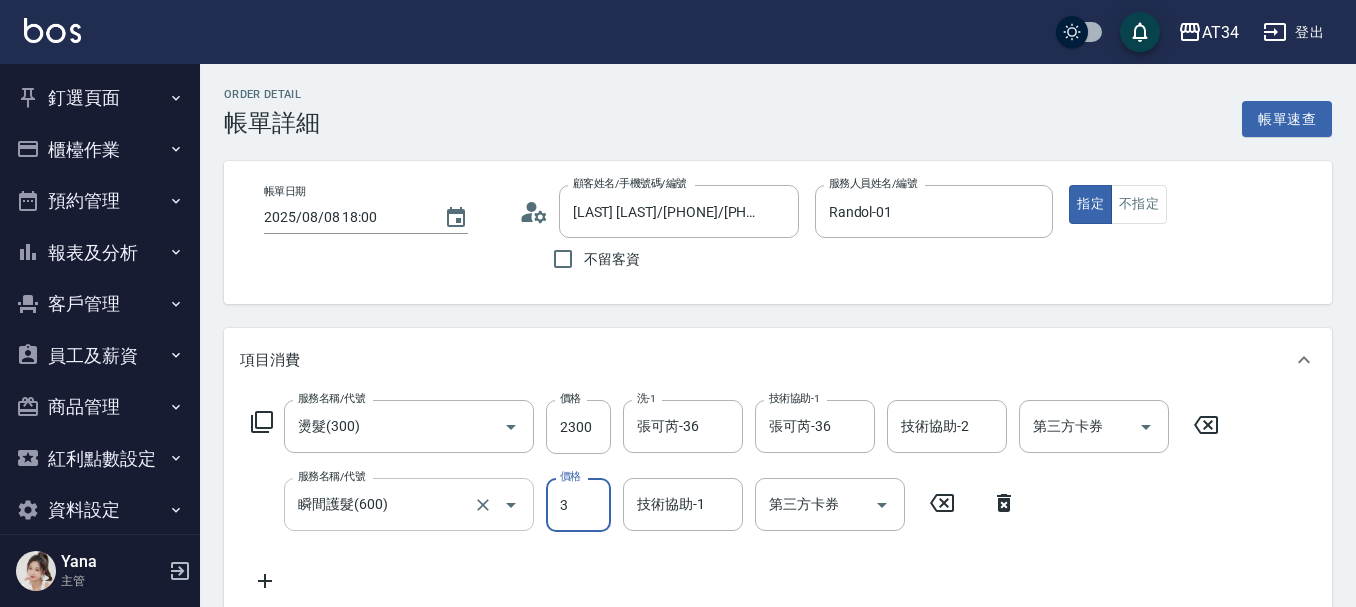 type on "30" 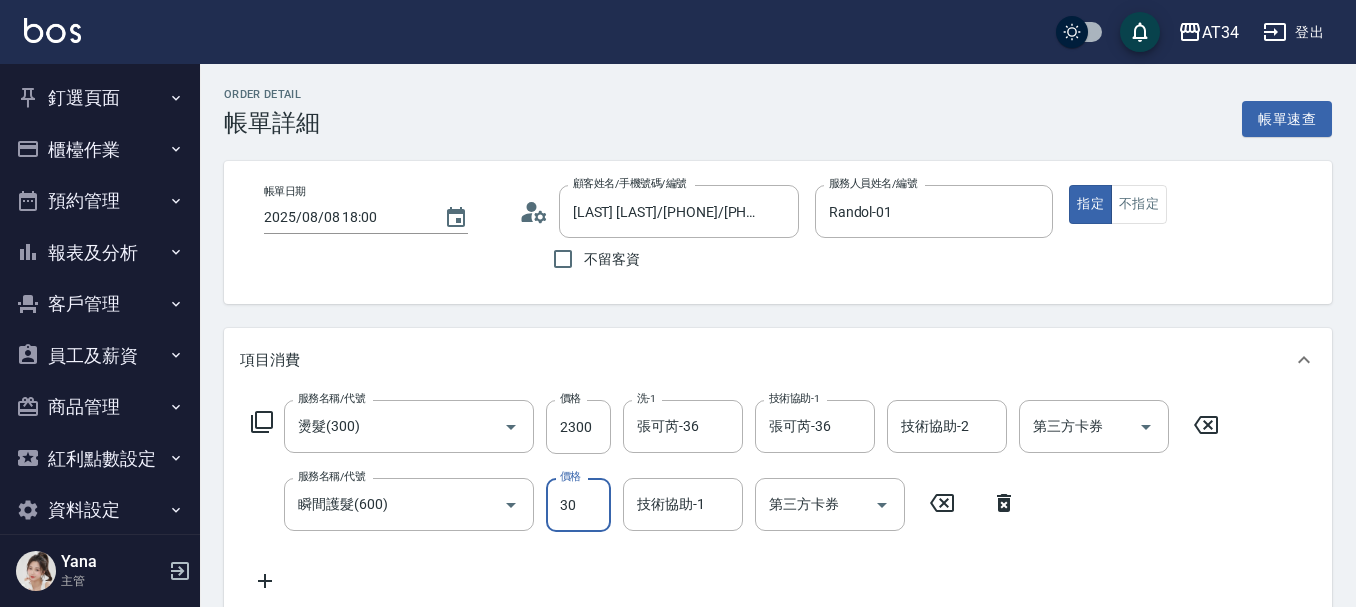 type on "260" 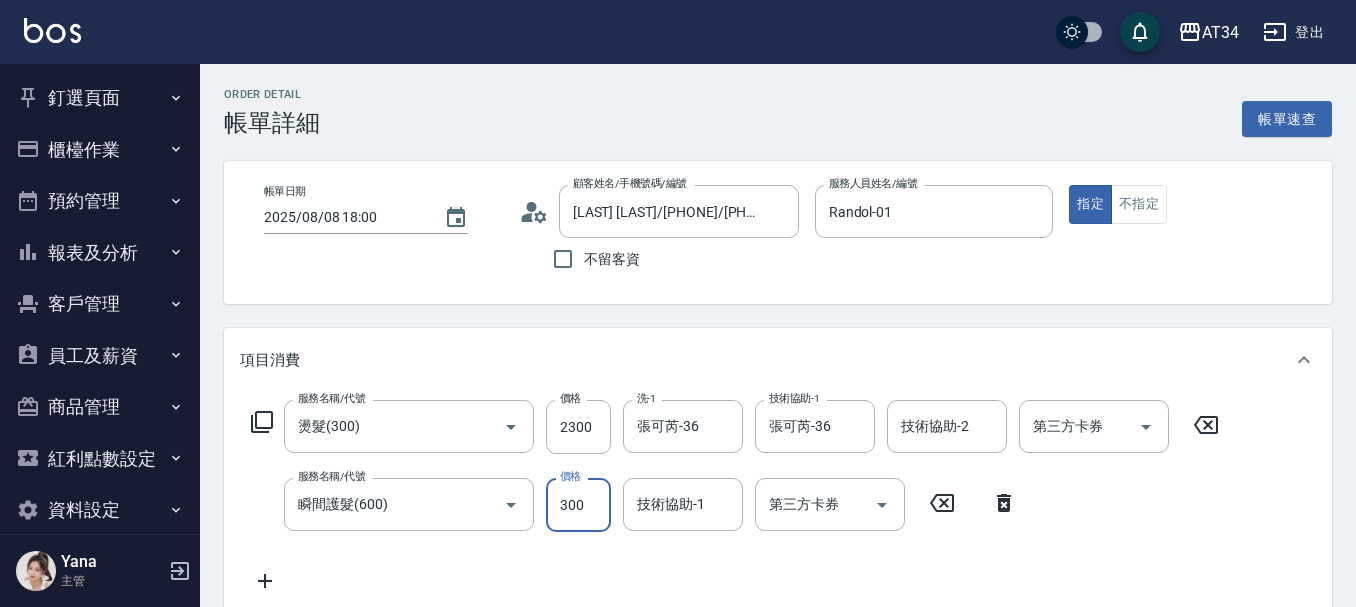 type on "300" 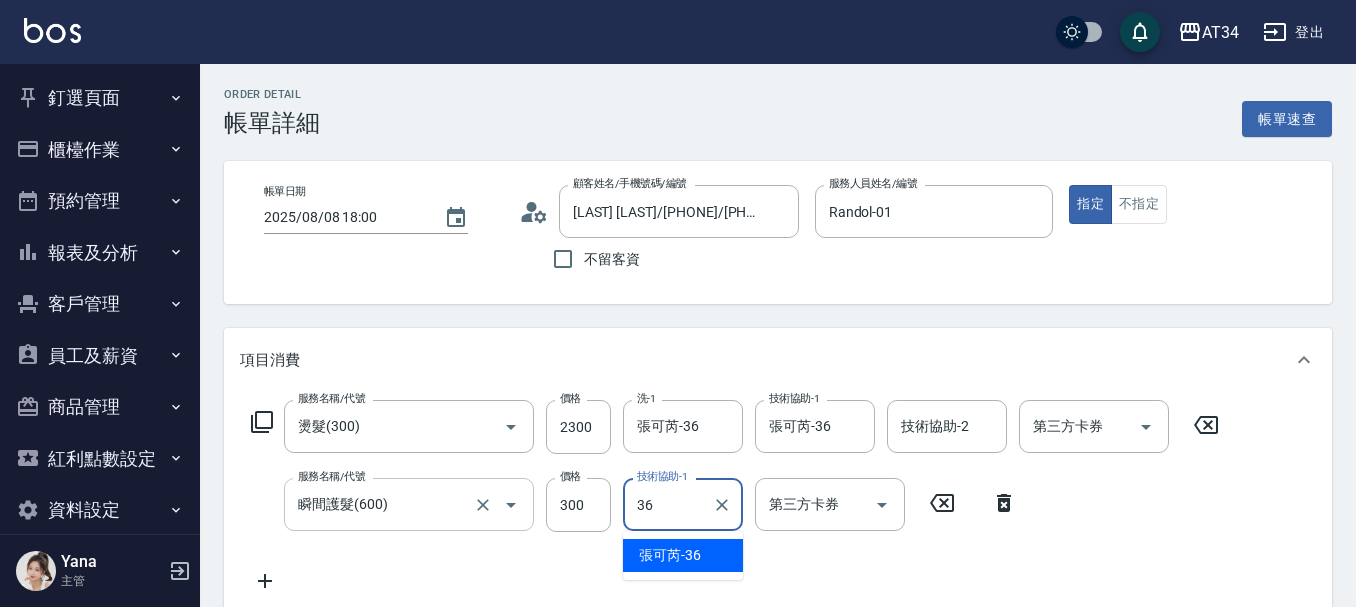 type on "張可芮-36" 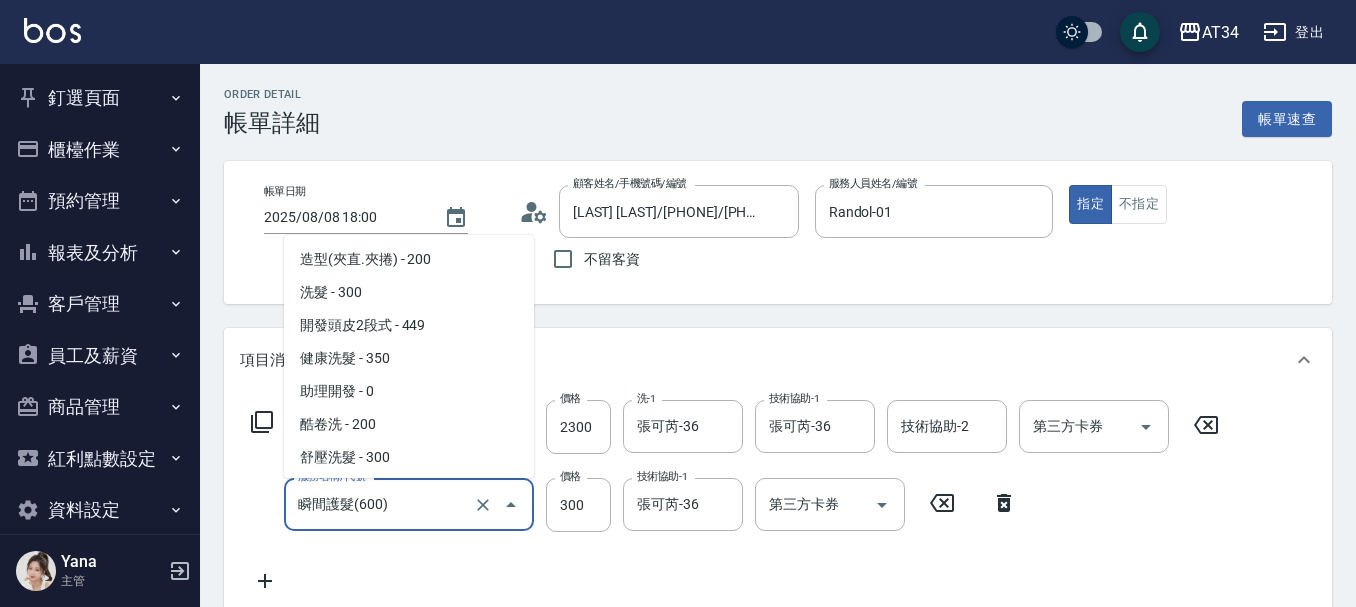 click on "瞬間護髮(600)" at bounding box center [381, 504] 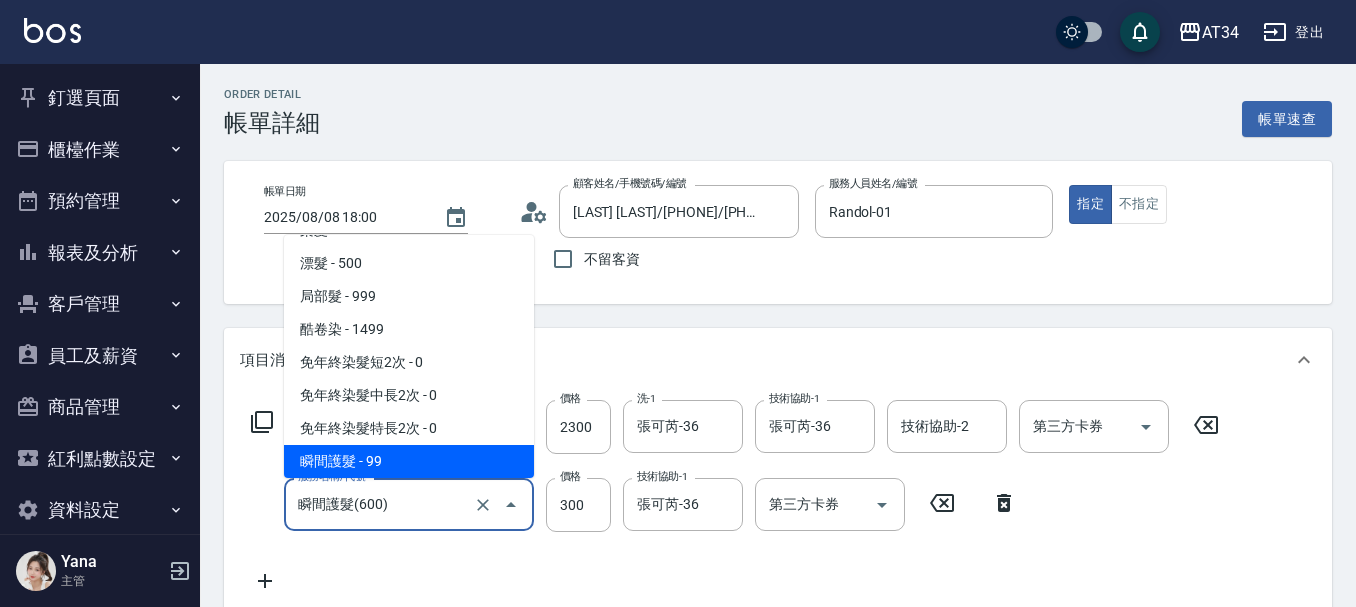 click on "瞬間護髮(600)" at bounding box center (381, 504) 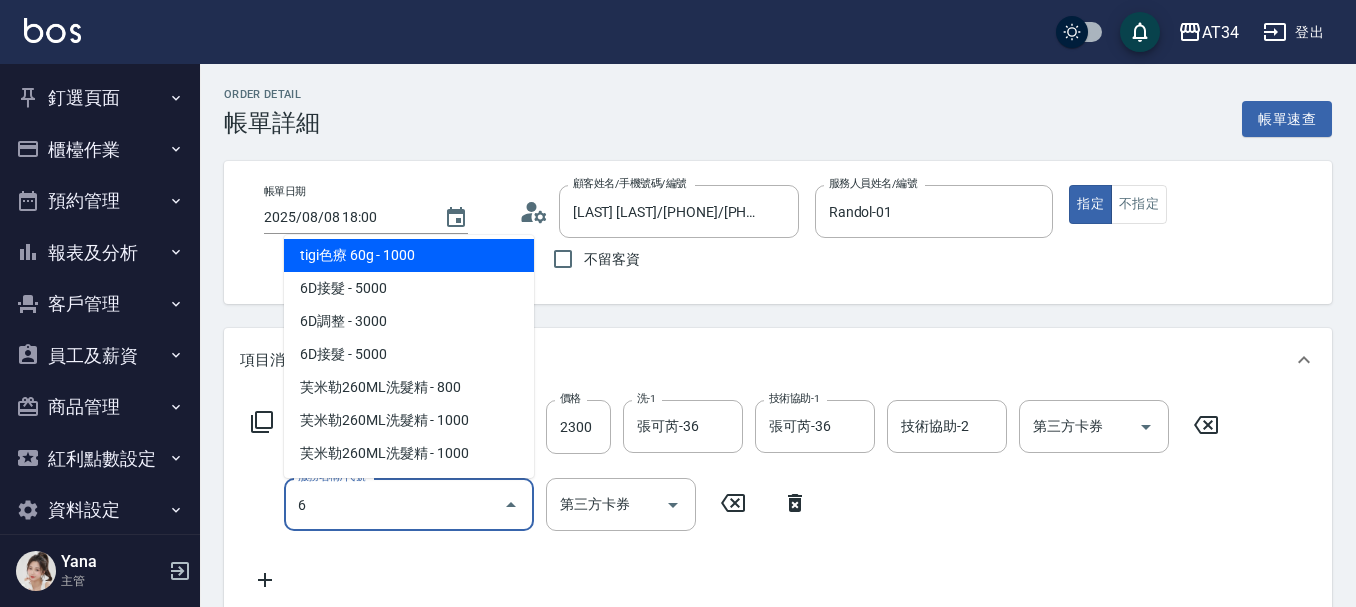 scroll, scrollTop: 4, scrollLeft: 0, axis: vertical 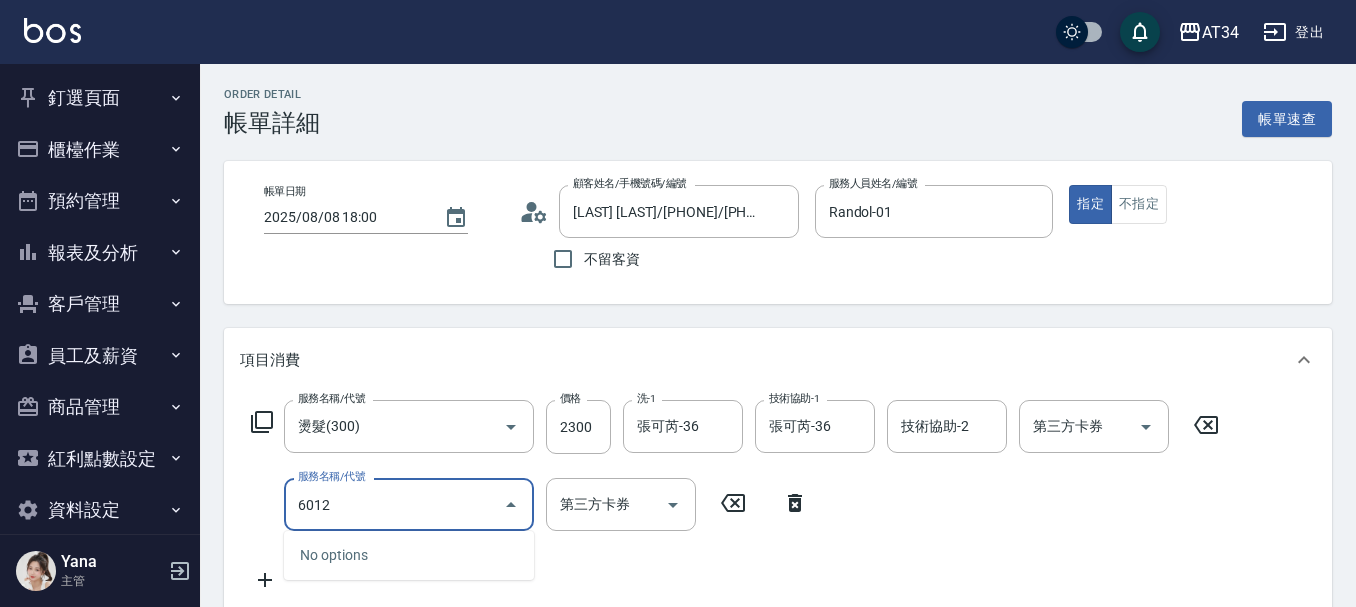 type on "601" 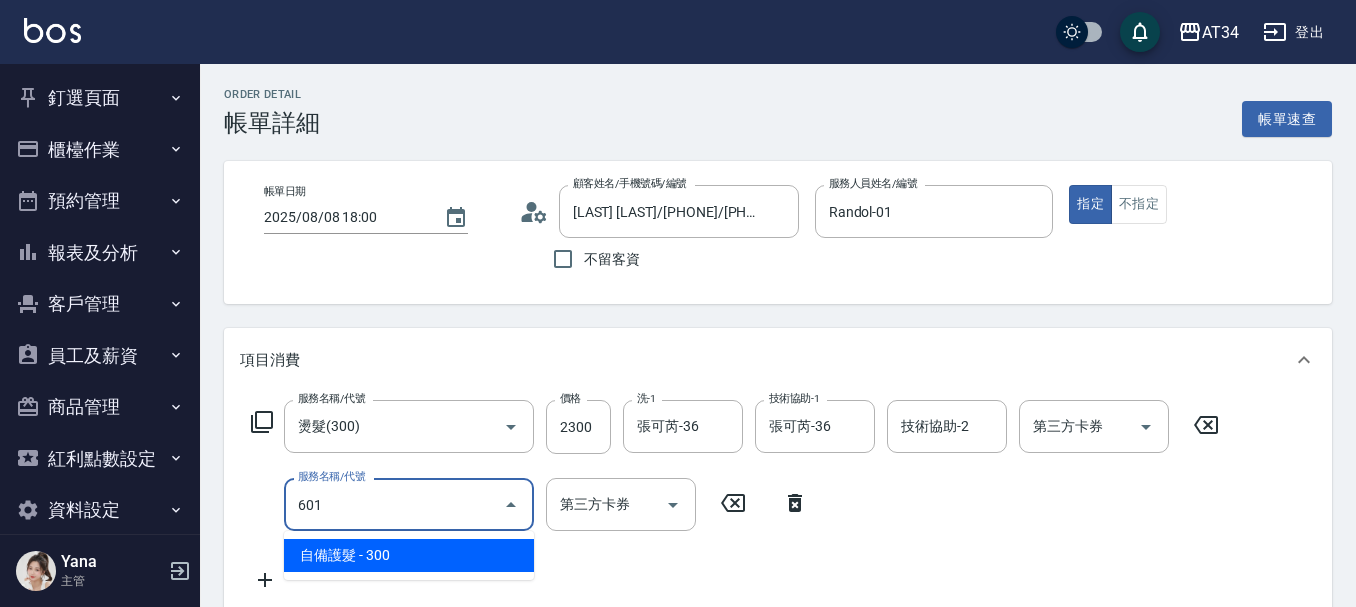 type on "260" 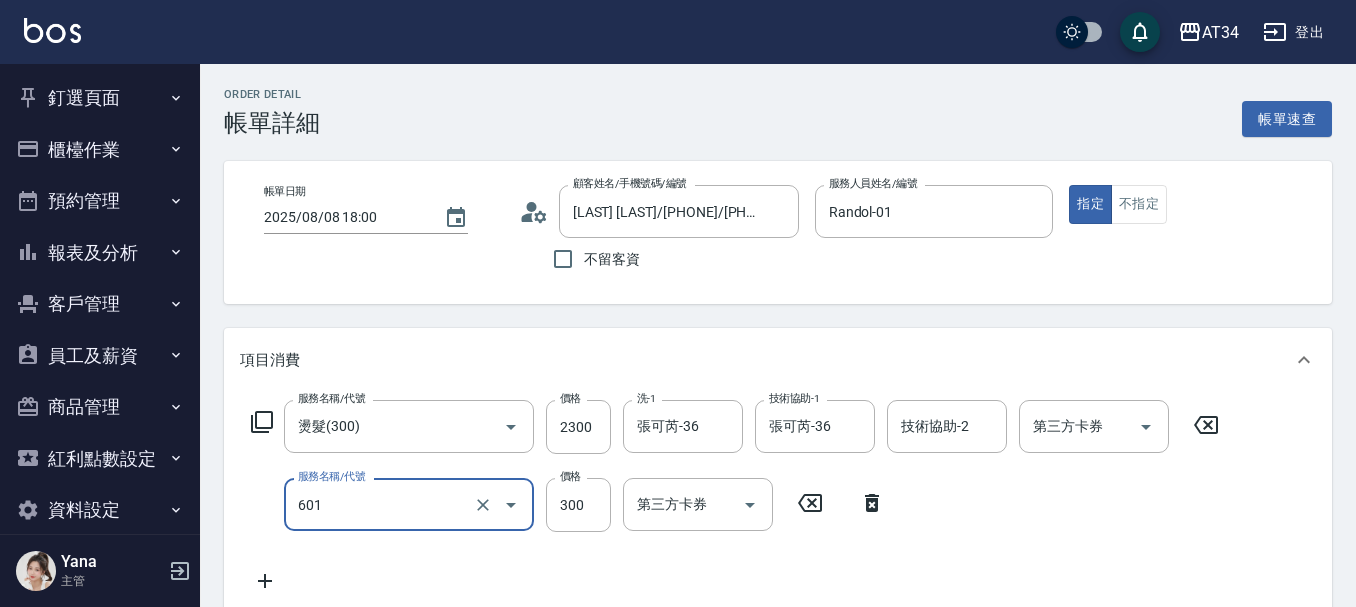 type on "自備護髮(601)" 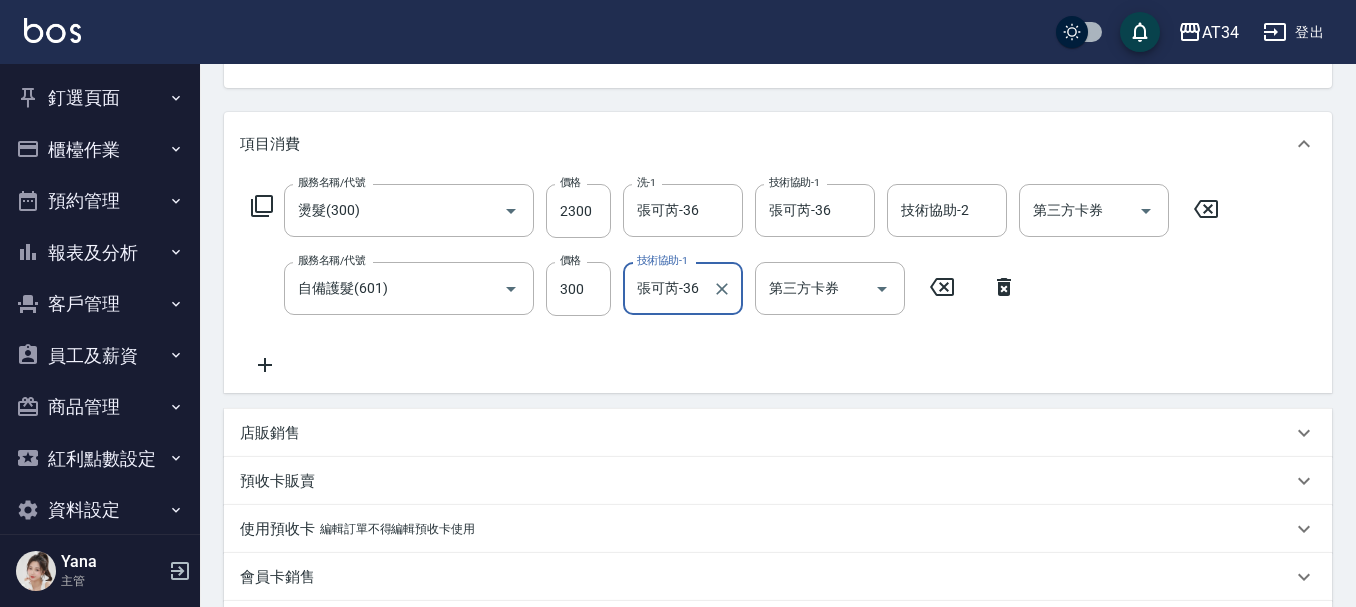 scroll, scrollTop: 570, scrollLeft: 0, axis: vertical 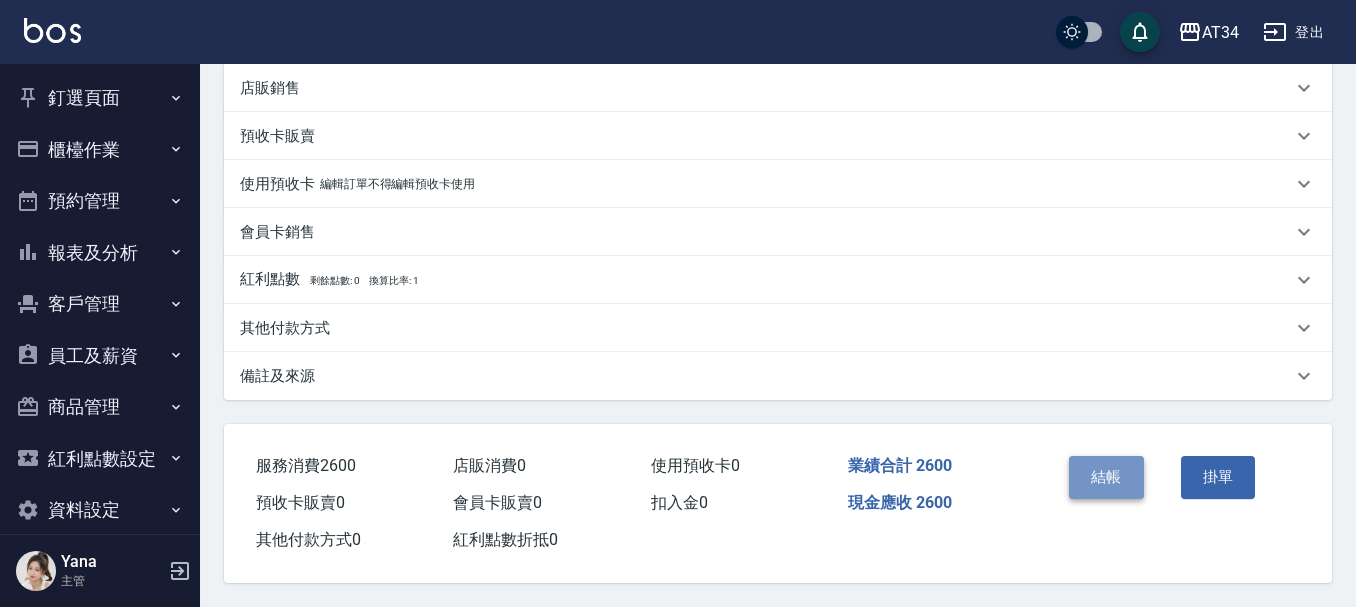 click on "結帳" at bounding box center [1106, 477] 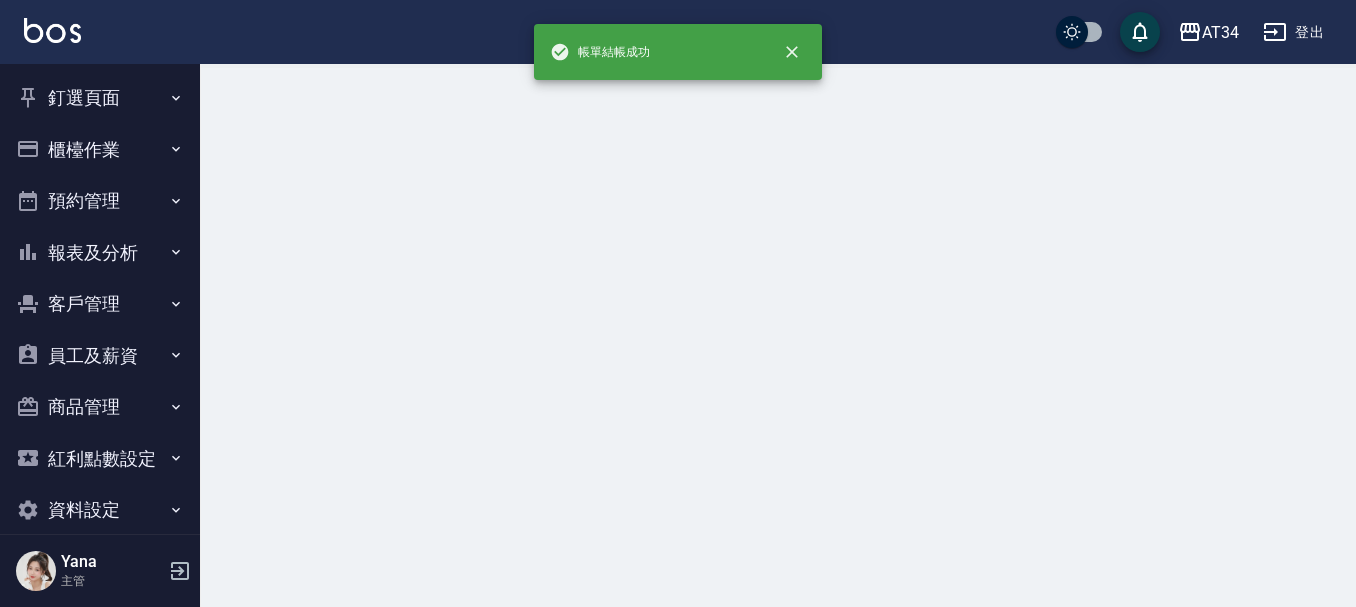 scroll, scrollTop: 0, scrollLeft: 0, axis: both 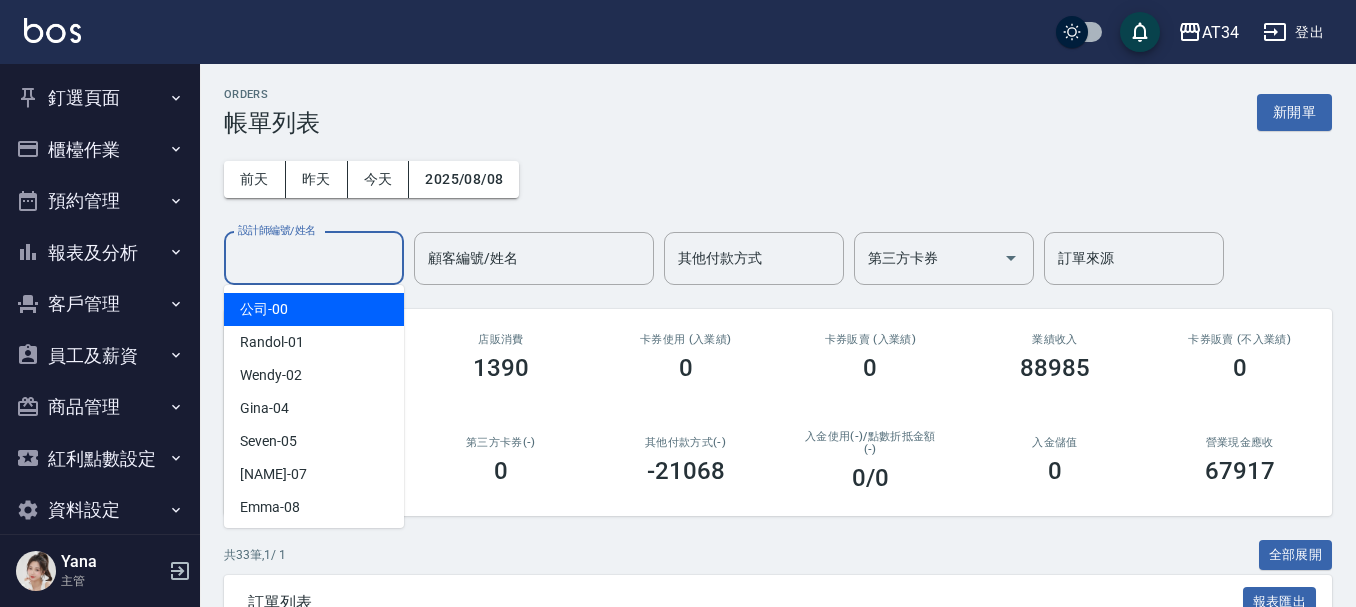 click on "設計師編號/姓名" at bounding box center [314, 258] 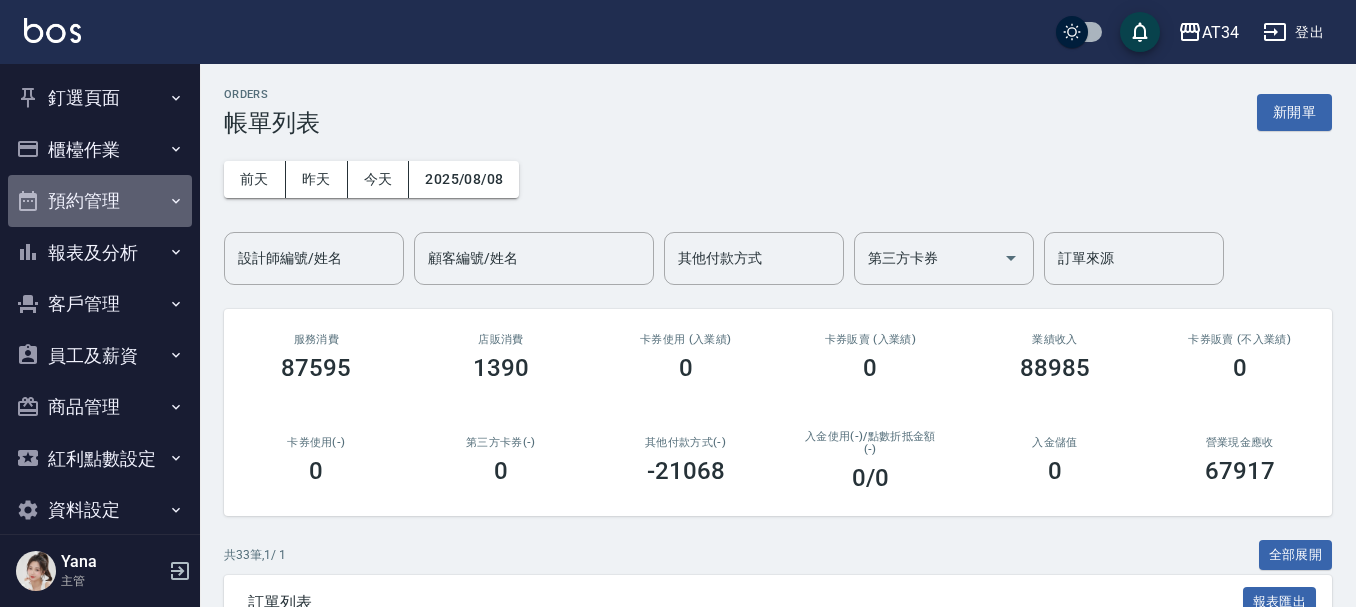 click on "預約管理" at bounding box center (100, 201) 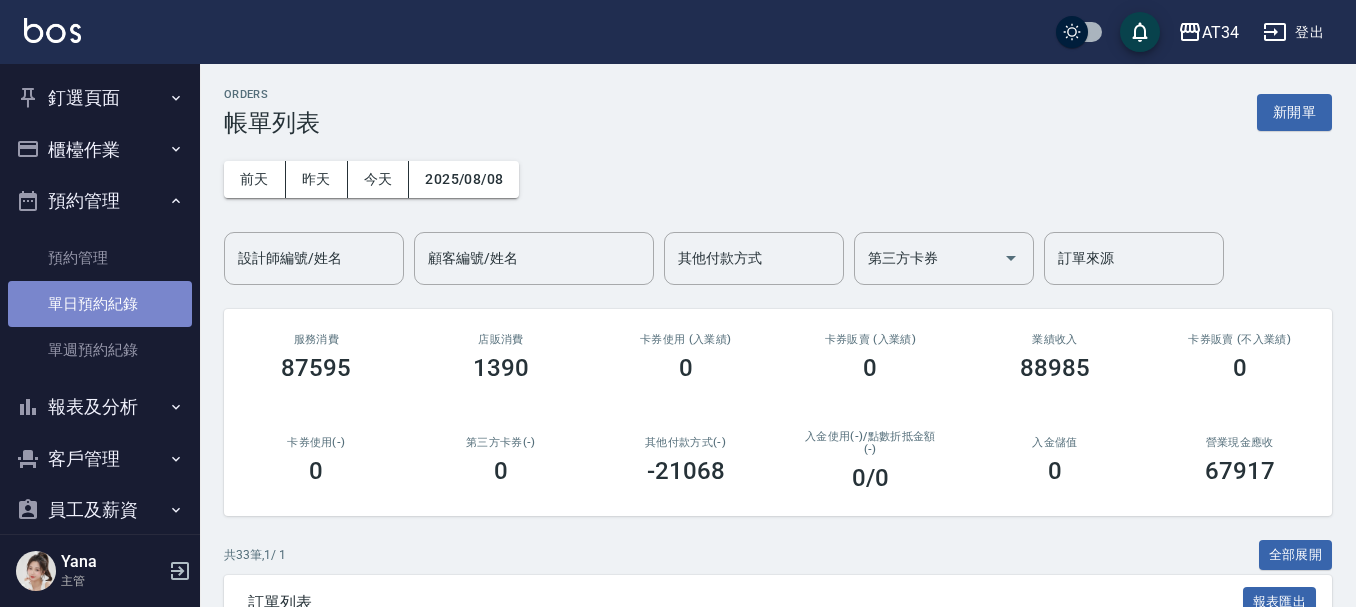 click on "單日預約紀錄" at bounding box center [100, 304] 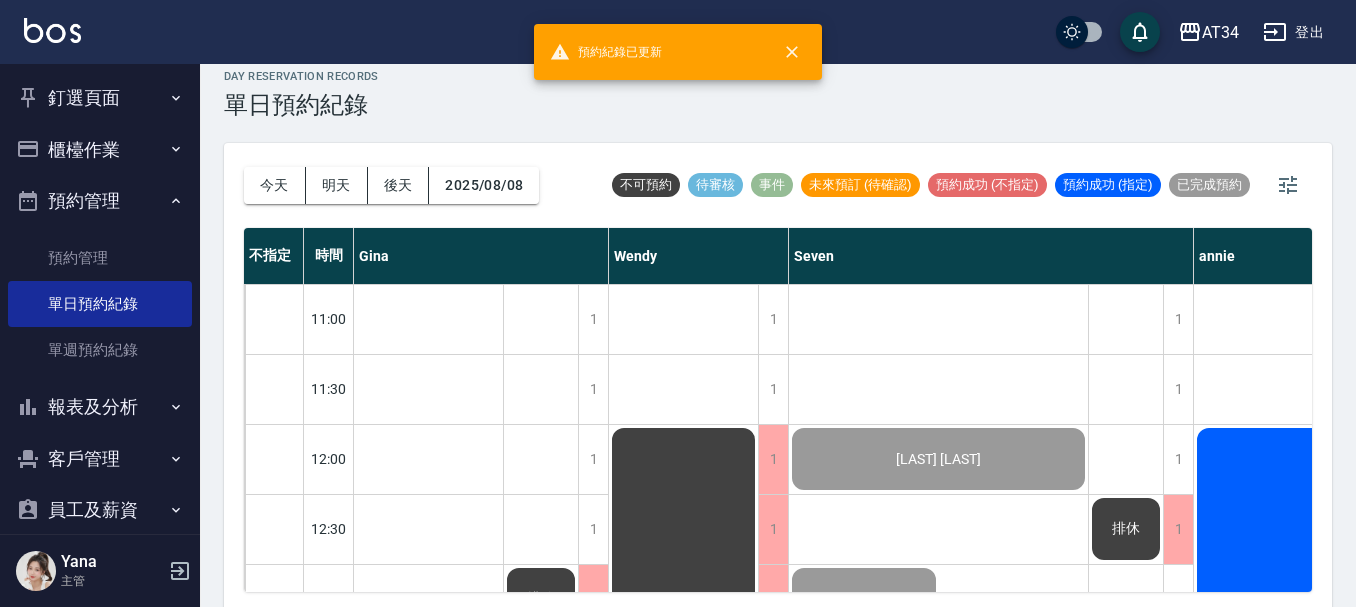 scroll, scrollTop: 23, scrollLeft: 0, axis: vertical 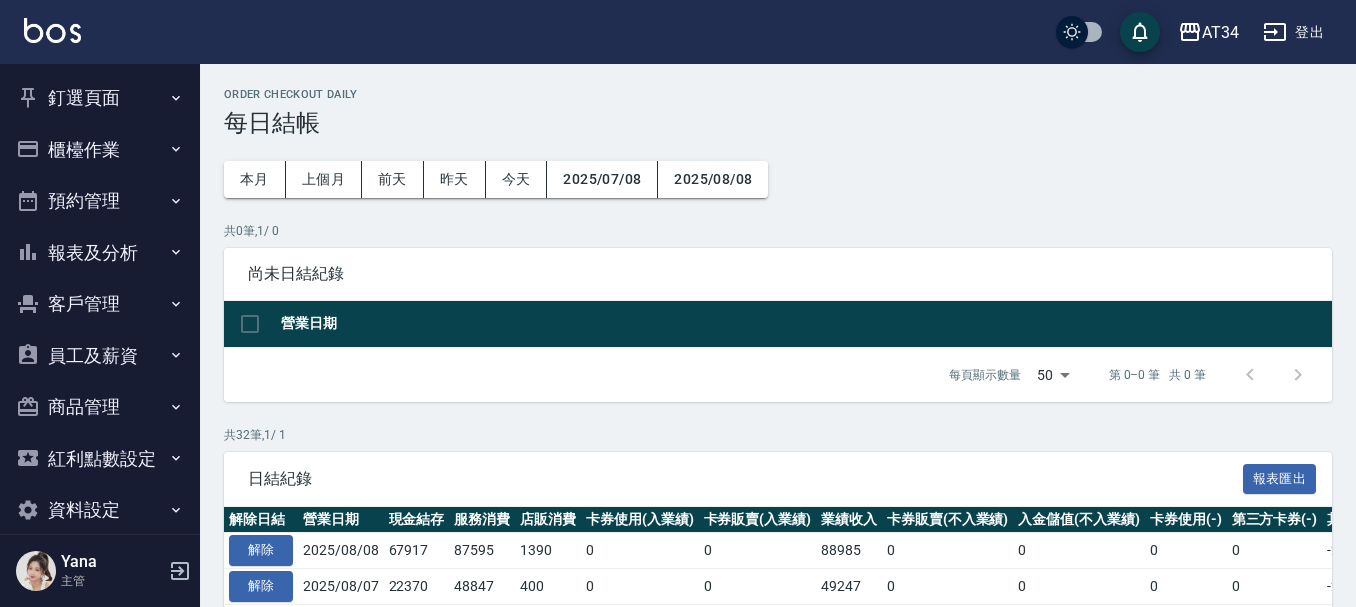 click on "Order checkout daily 每日結帳 本月 上個月 前天 昨天 今天 [DATE] [DATE] 共  0  筆,  1  /   0 尚未日結紀錄 營業日期 每頁顯示數量 50 50 第 0–0 筆   共 0 筆 0  selected 結帳 共  32  筆,  1  /   1 日結紀錄 報表匯出 解除日結 營業日期 現金結存 服務消費 店販消費 卡券使用(入業績) 卡券販賣(入業績) 業績收入 卡券販賣(不入業績) 入金儲值(不入業績) 卡券使用(-) 第三方卡券(-) 其他付款方式(-) 入金使用(-) 點數折抵金額(-) 營業現金應收 現金收支收入 現金收支支出(-) 現金自購收入 最後結帳日期 結帳人 解除 [DATE] [ID] [ID] [NUMBER] [NUMBER] [NUMBER] [NUMBER] [NUMBER] [NUMBER] [NUMBER] [NUMBER] [NUMBER] [NUMBER] [NUMBER] [NUMBER] [NUMBER] [NUMBER] [DATE] 解除 [DATE] [ID] [ID] [NUMBER] [NUMBER] [NUMBER] [NUMBER] [NUMBER] [NUMBER] [NUMBER] [NUMBER] [NUMBER] [NUMBER] [NUMBER] [NUMBER] [NUMBER] [NUMBER] [DATE] 解除 [DATE] [ID] [ID] [NUMBER] [NUMBER] [NUMBER] [NUMBER] [NUMBER] [NUMBER] [NUMBER] [NUMBER] [NUMBER] [NUMBER] [NUMBER] [NUMBER] [NUMBER] [NUMBER] [DATE] 解除 [DATE] [ID] [ID] [NUMBER] [NUMBER] [NUMBER] [NUMBER] [NUMBER] [NUMBER] [NUMBER] [NUMBER] [NUMBER] [NUMBER] [NUMBER] [NUMBER] [NUMBER] [NUMBER] [DATE] 解除" at bounding box center [778, 923] 